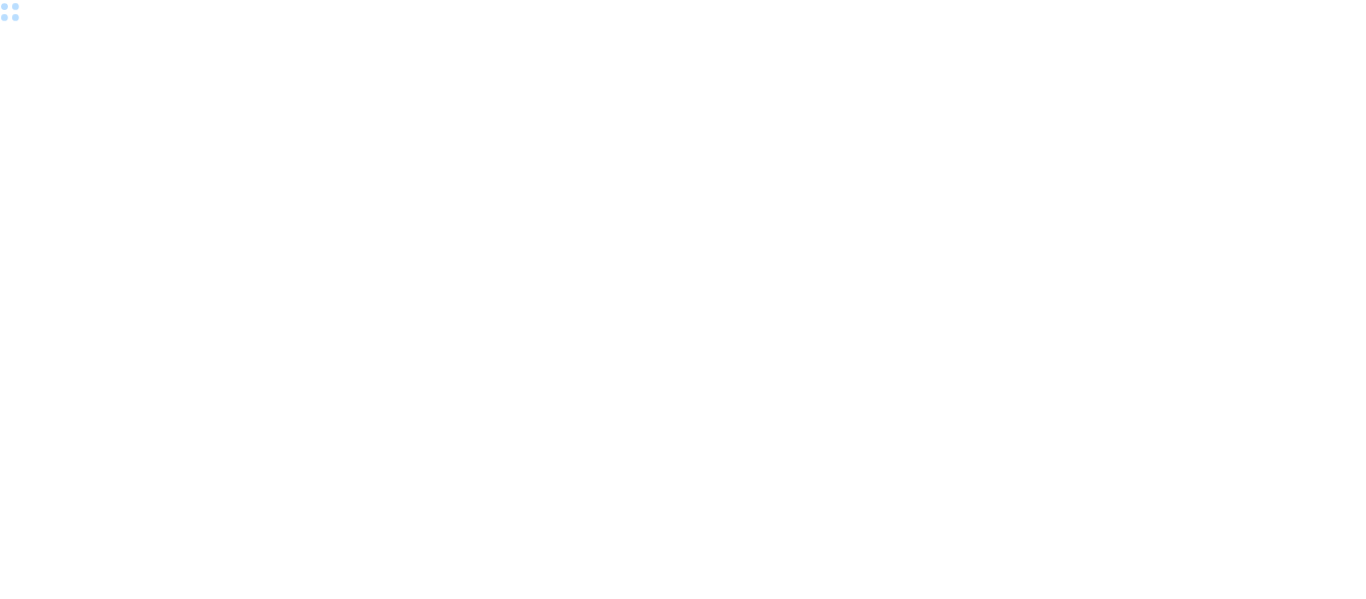 scroll, scrollTop: 0, scrollLeft: 0, axis: both 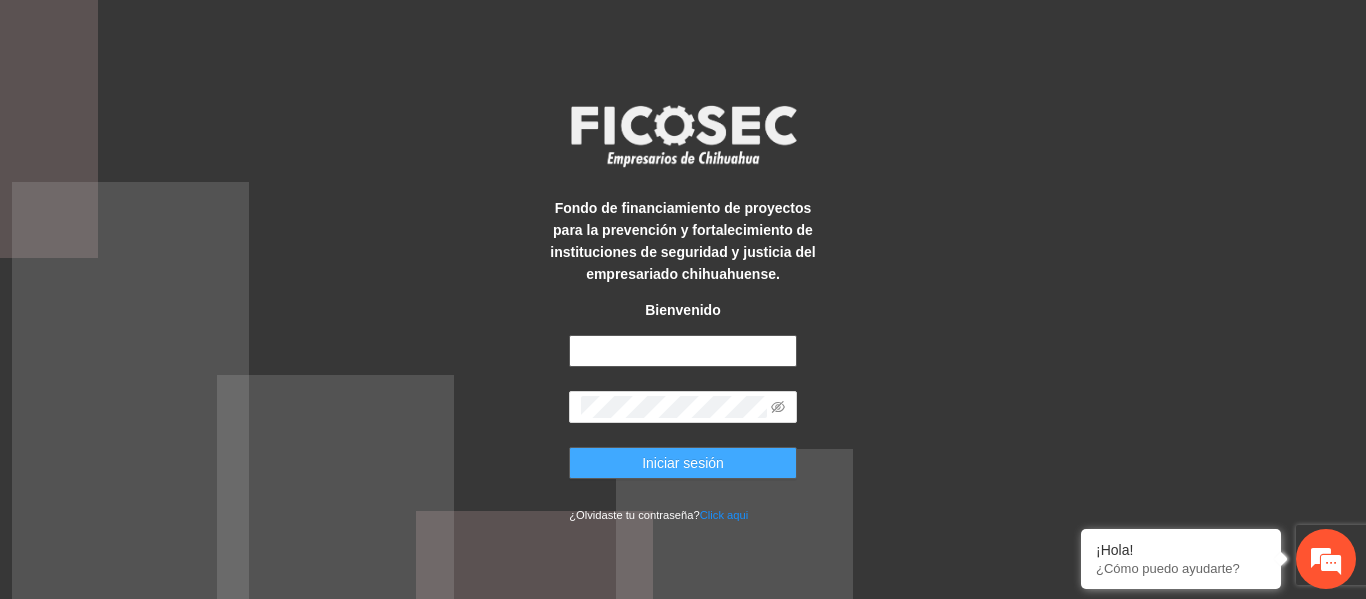 type on "**********" 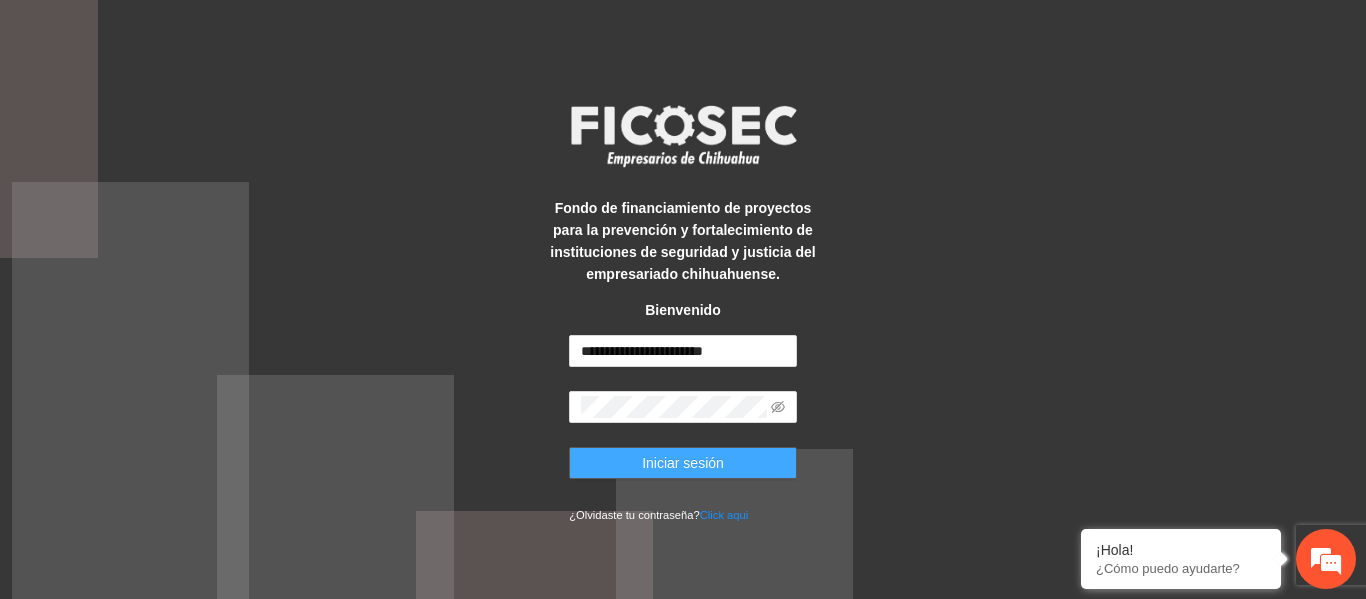 click on "Iniciar sesión" at bounding box center (683, 463) 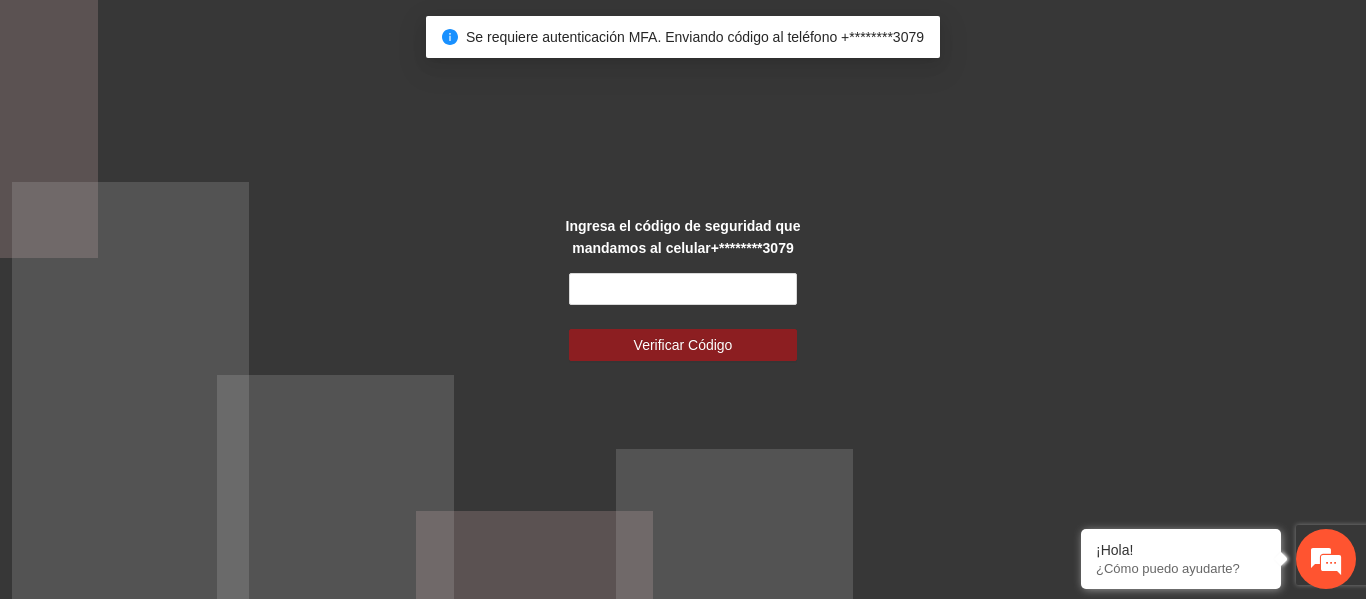 scroll, scrollTop: 0, scrollLeft: 0, axis: both 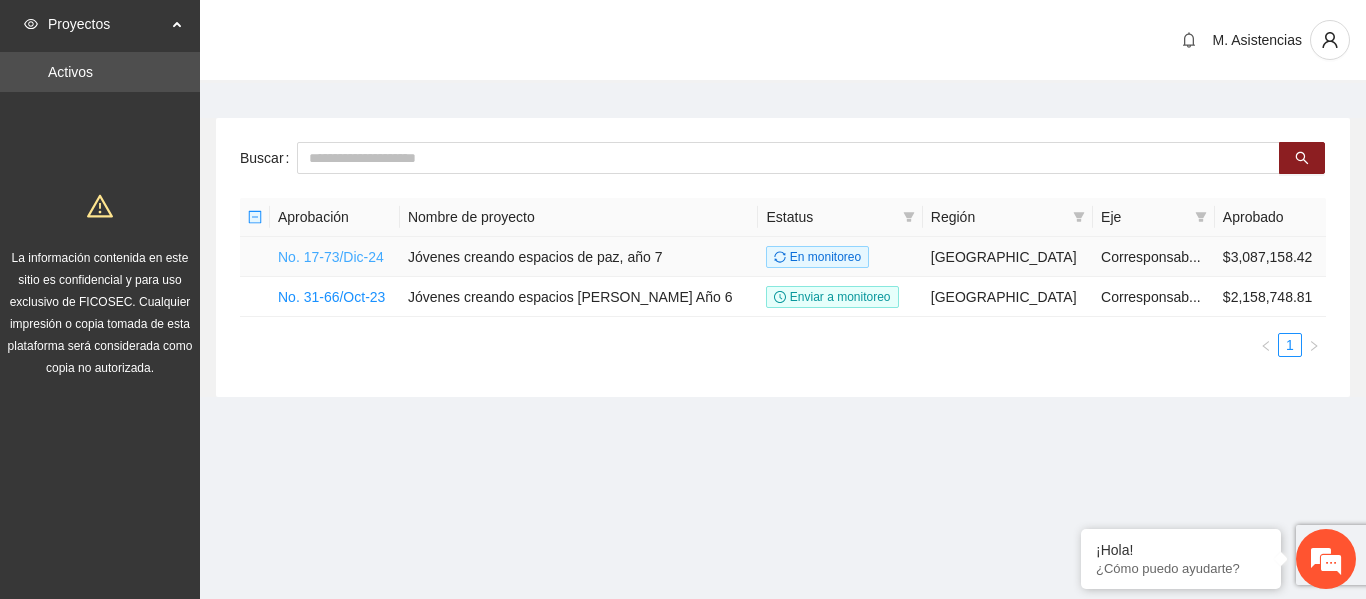 click on "No. 17-73/Dic-24" at bounding box center (331, 257) 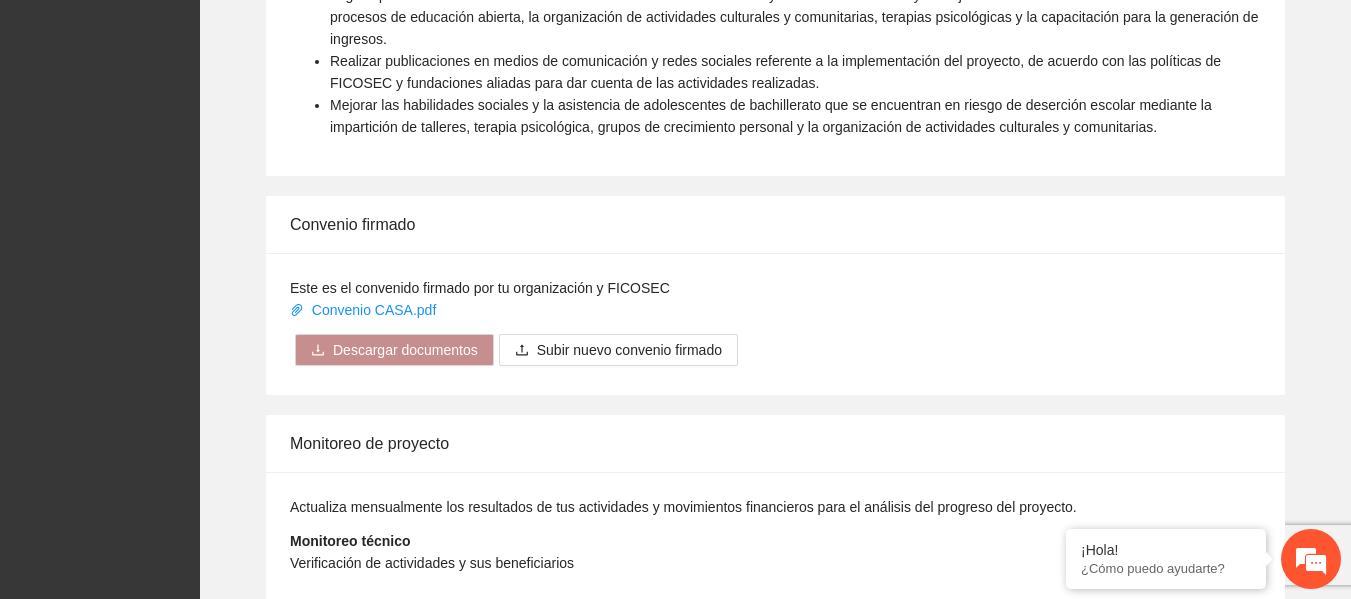 scroll, scrollTop: 1572, scrollLeft: 0, axis: vertical 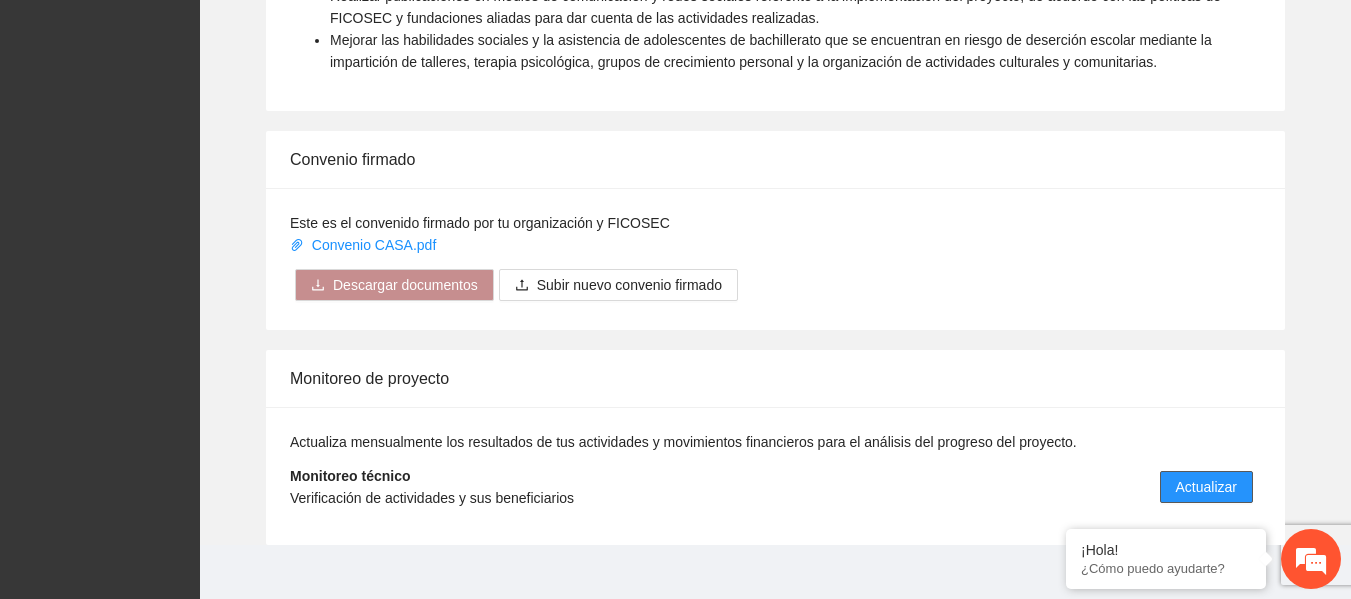 click on "Actualizar" at bounding box center [1206, 487] 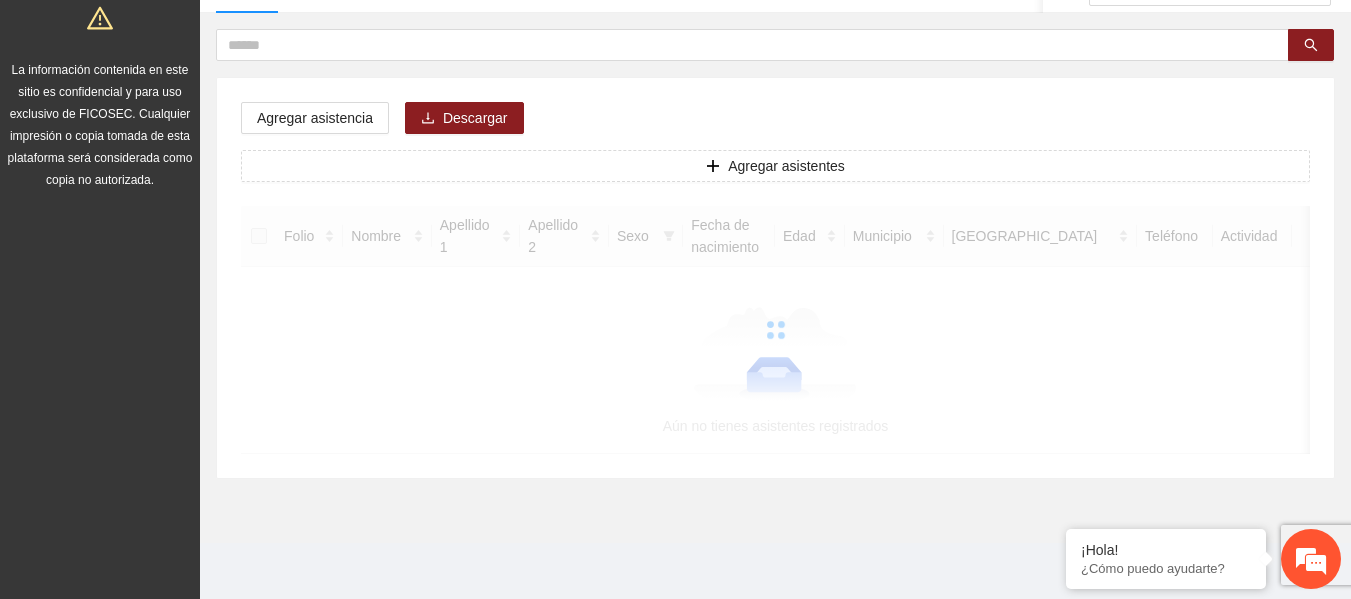 scroll, scrollTop: 0, scrollLeft: 0, axis: both 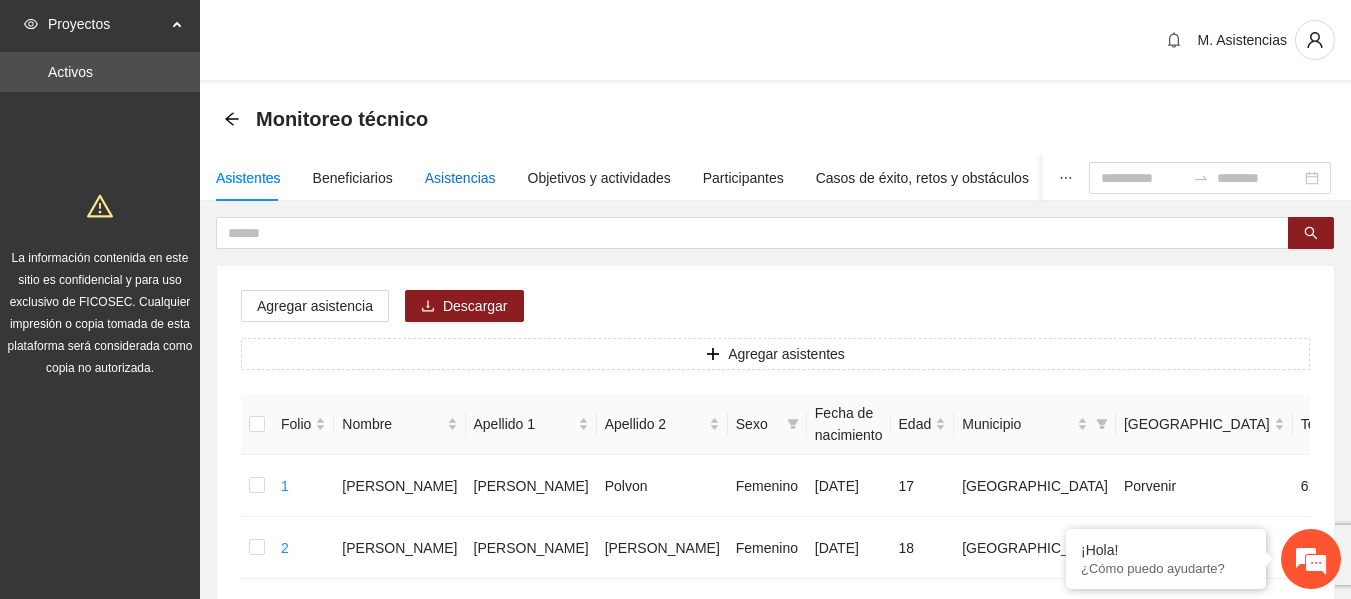 click on "Asistencias" at bounding box center [460, 178] 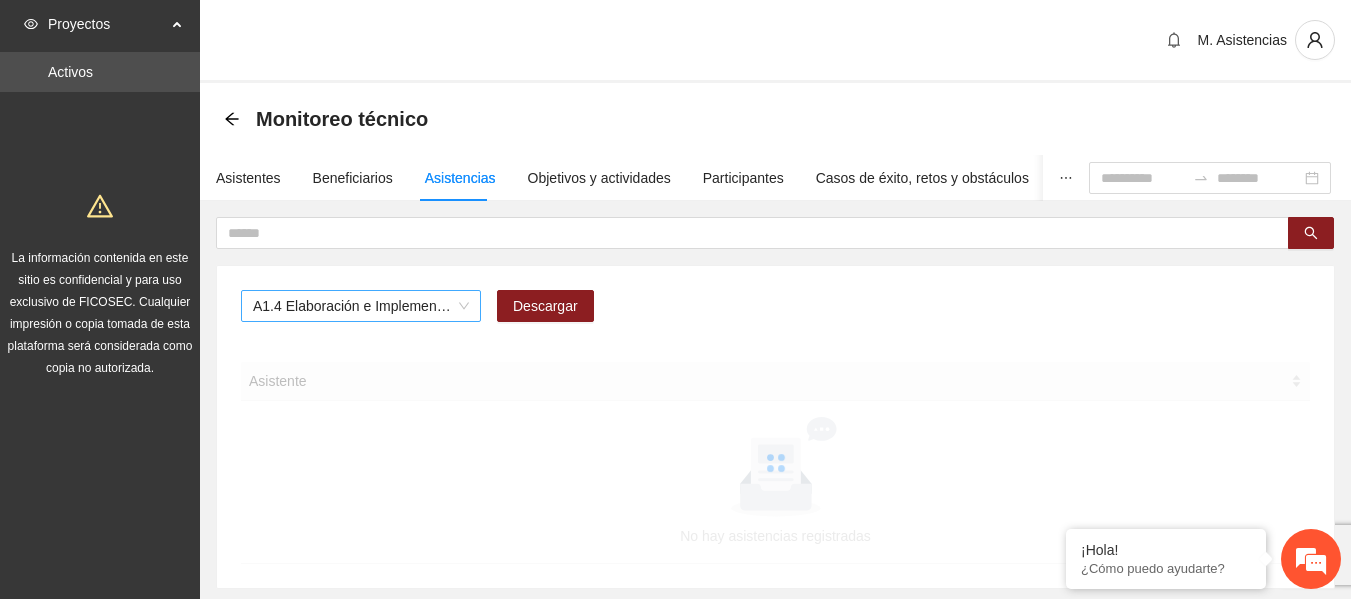 click on "A1.4 Elaboración e Implementación de Proyectos Juveniles" at bounding box center [361, 306] 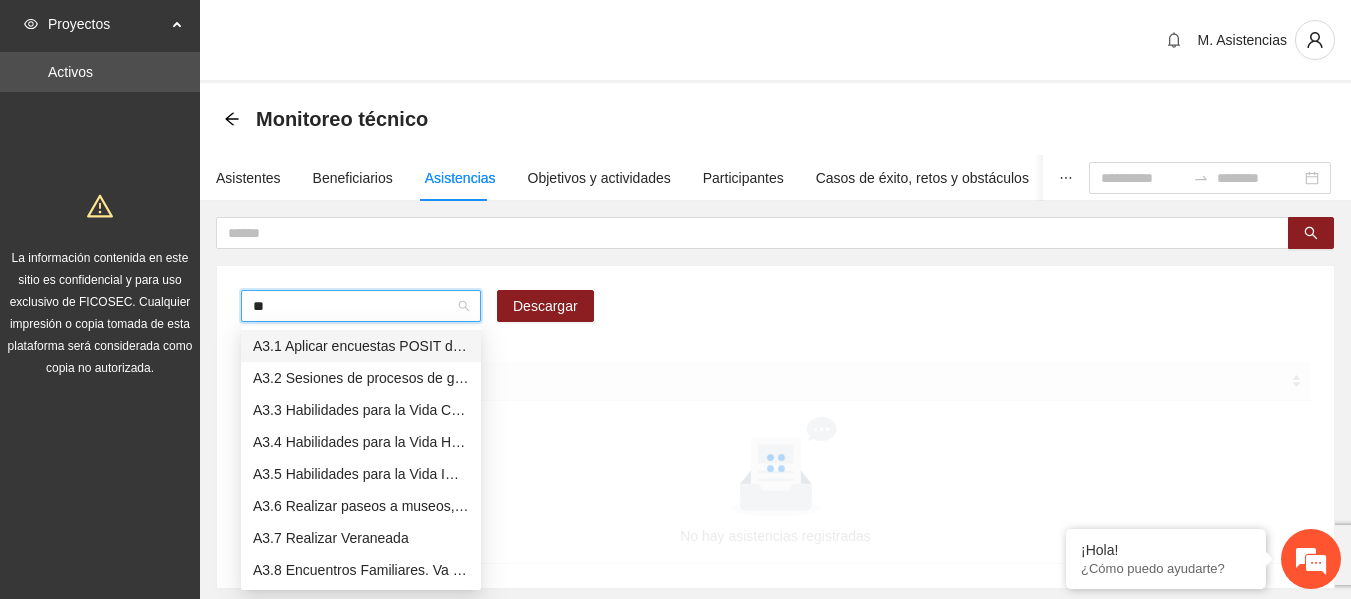 type on "***" 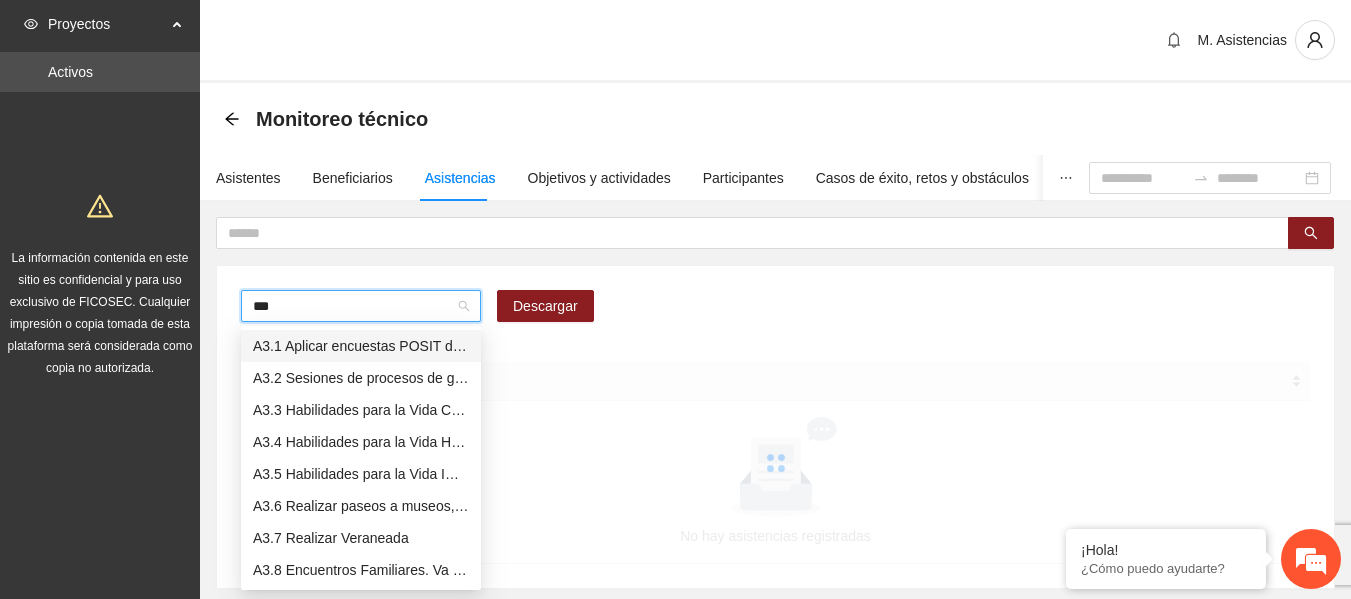 type 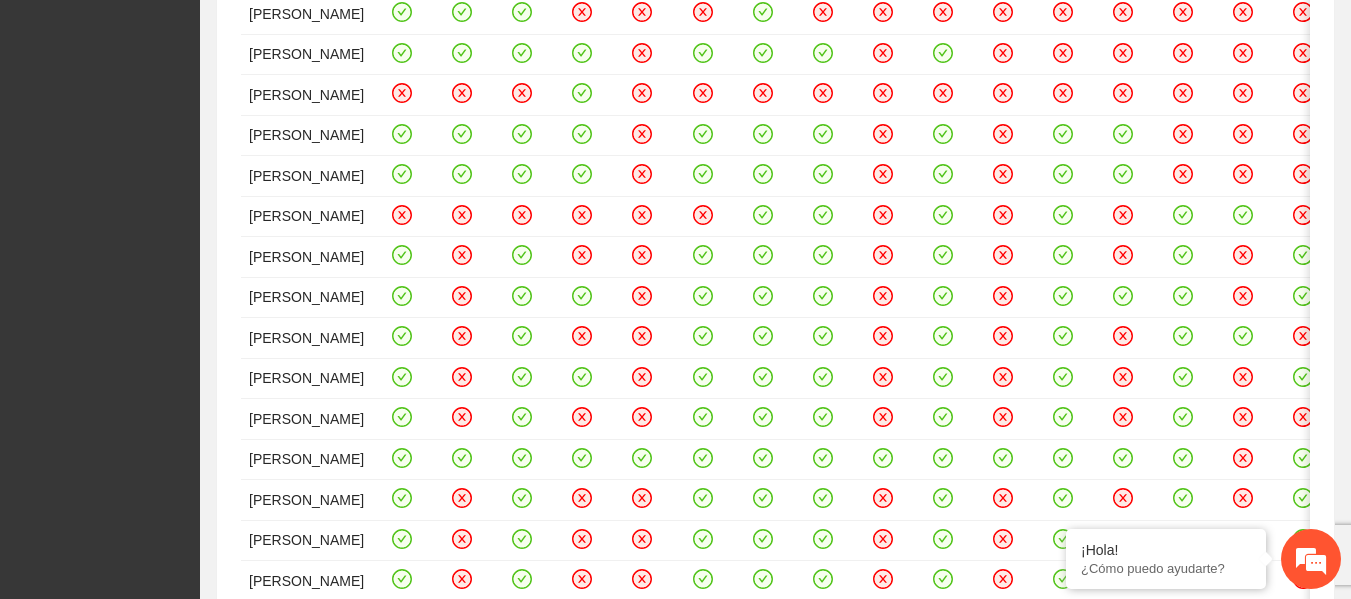scroll, scrollTop: 627, scrollLeft: 0, axis: vertical 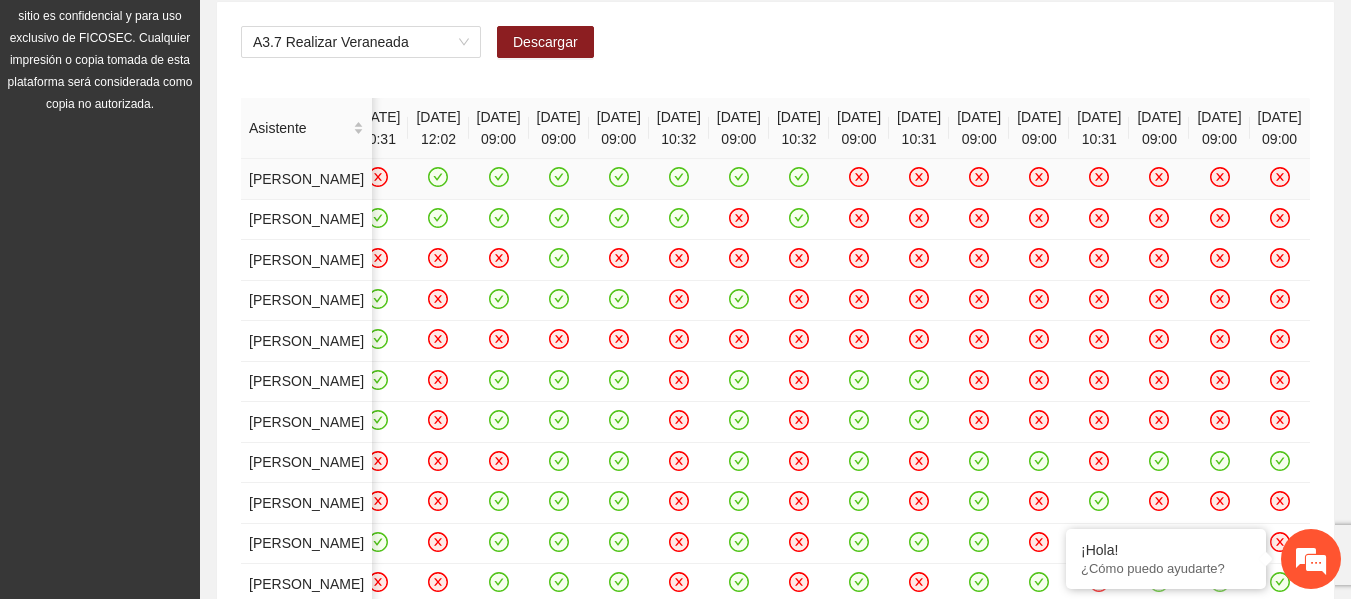 click 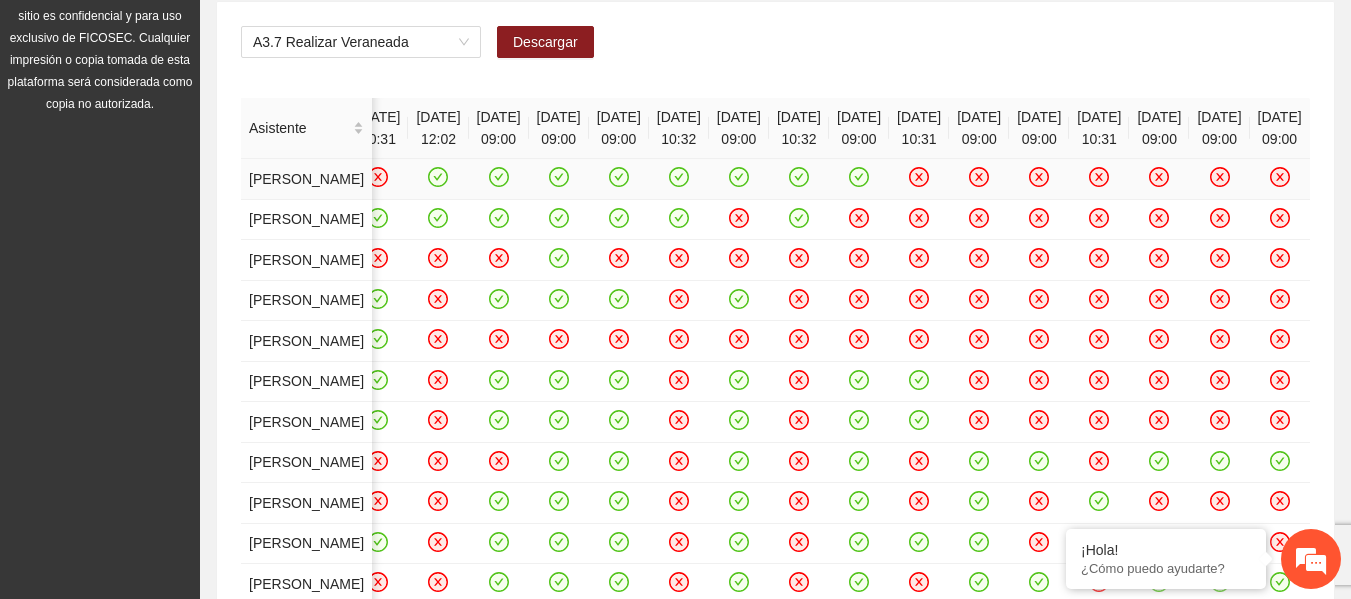 click 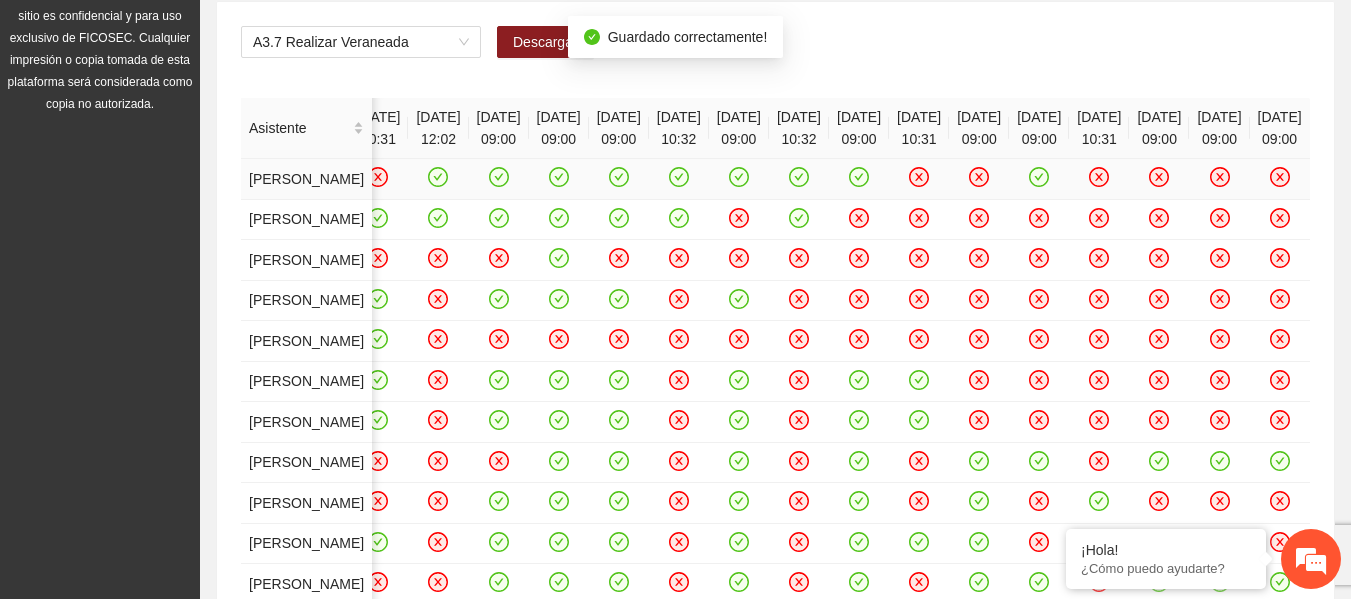 drag, startPoint x: 1082, startPoint y: 216, endPoint x: 1086, endPoint y: 206, distance: 10.770329 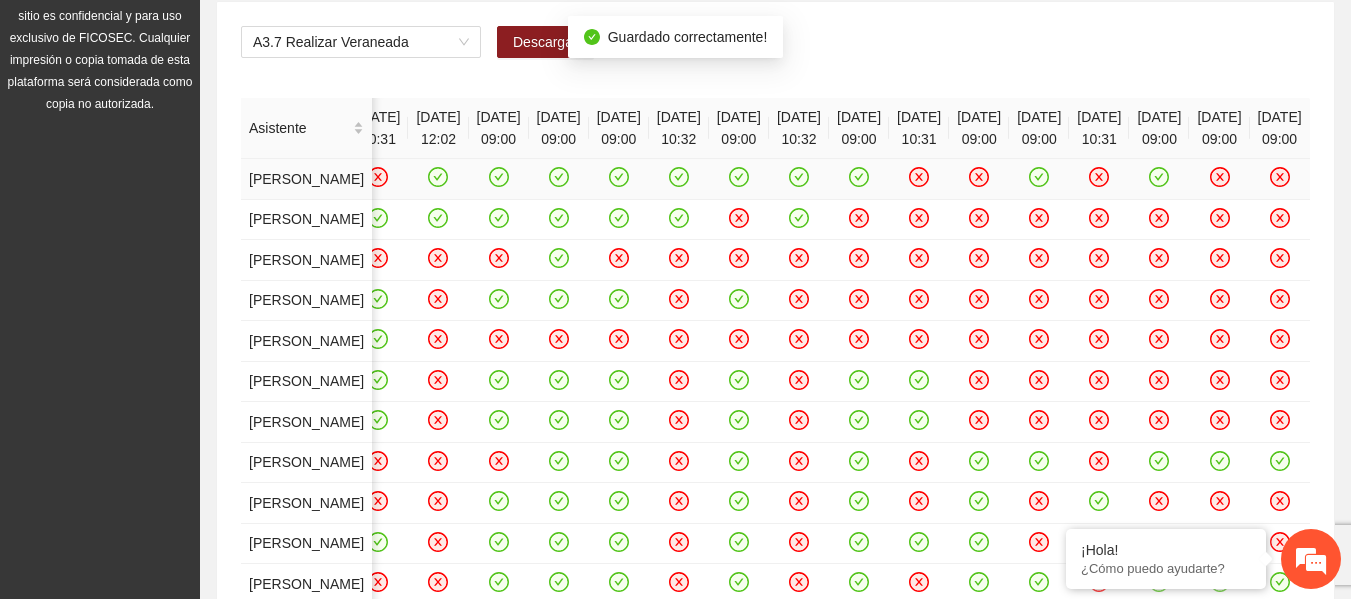 click 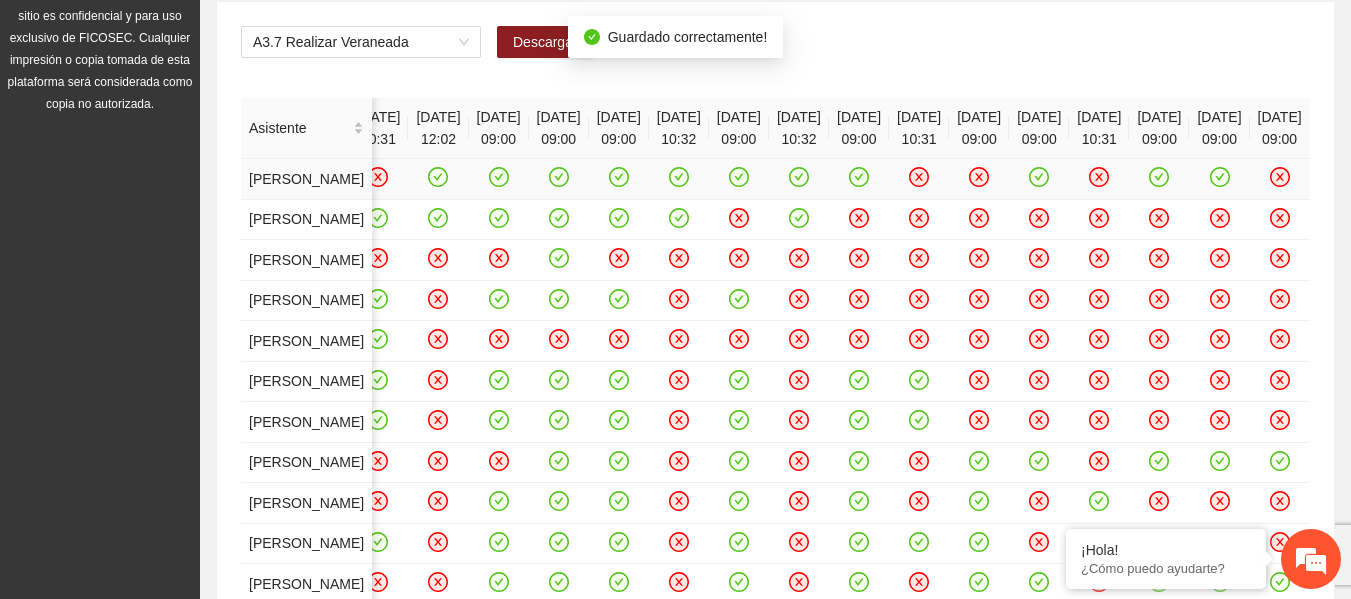 click 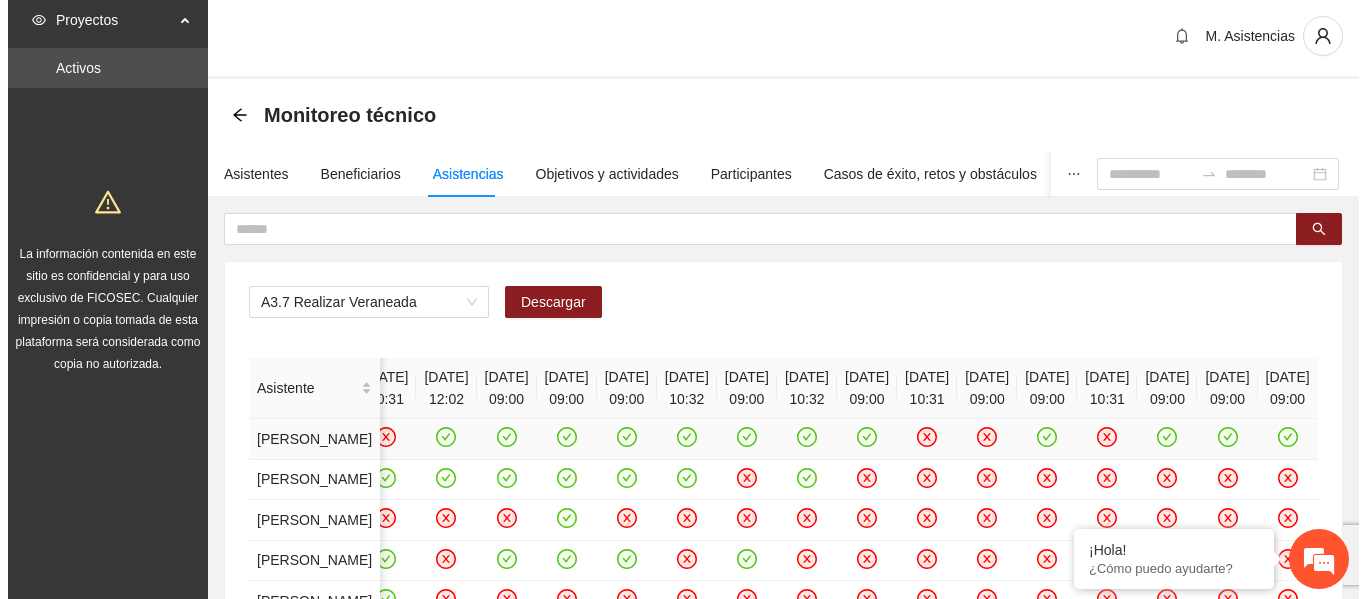scroll, scrollTop: 0, scrollLeft: 0, axis: both 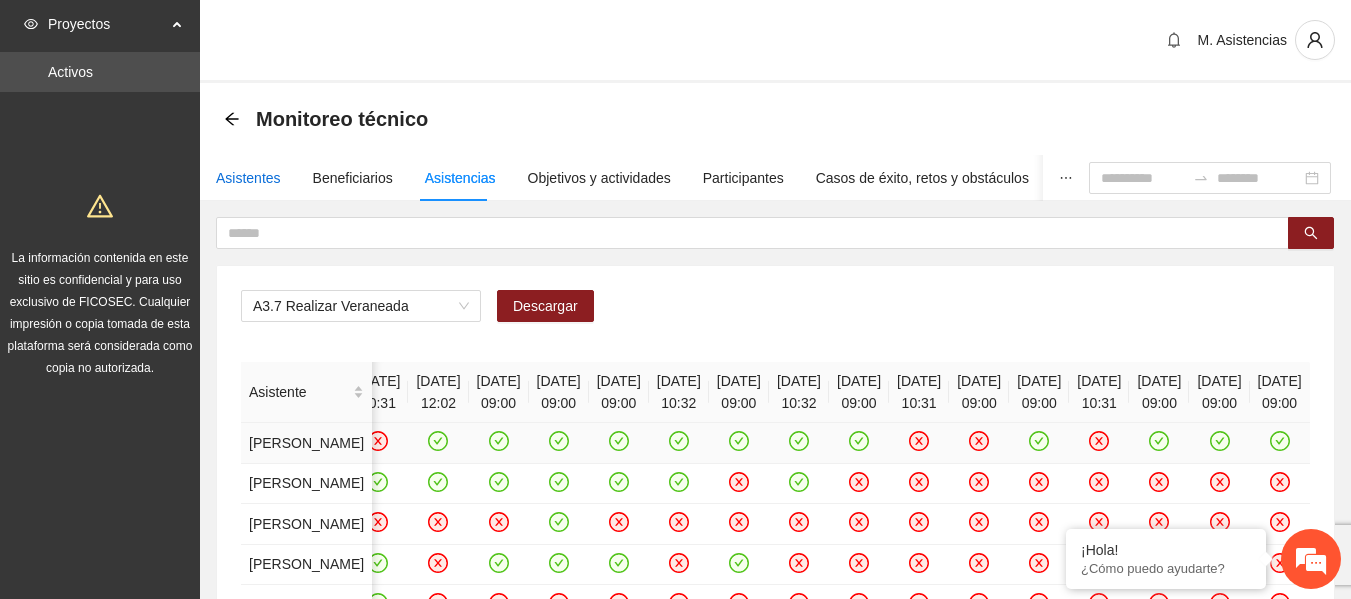 click on "Asistentes" at bounding box center (248, 178) 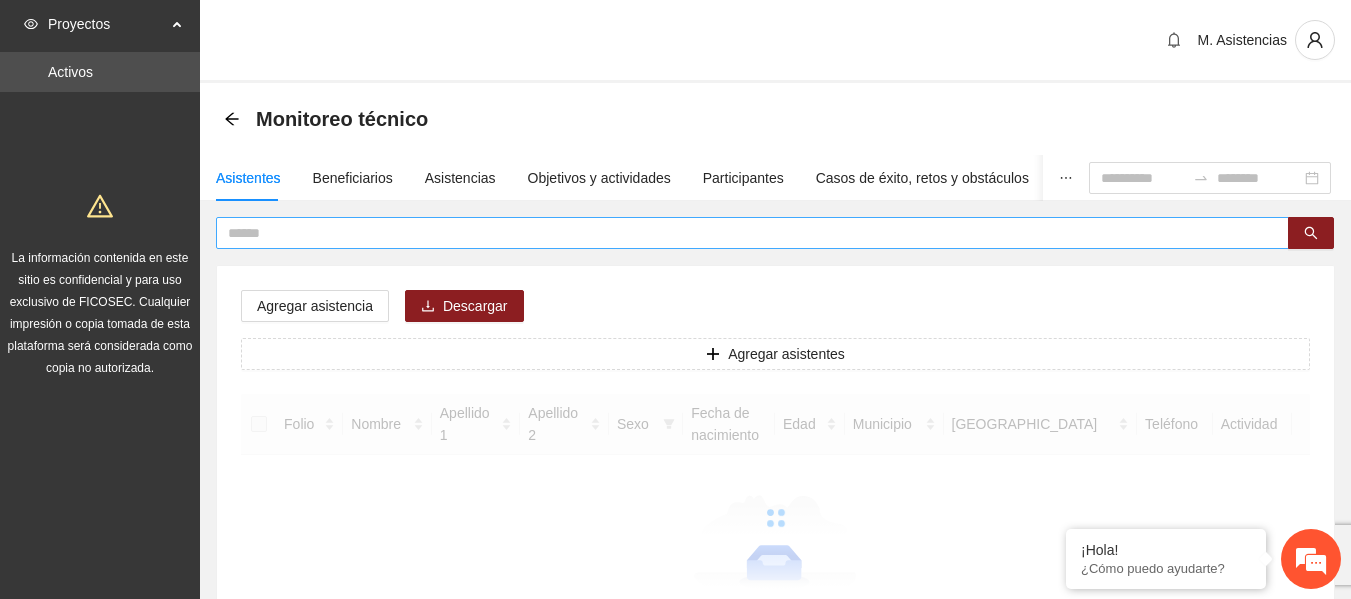 click at bounding box center [744, 233] 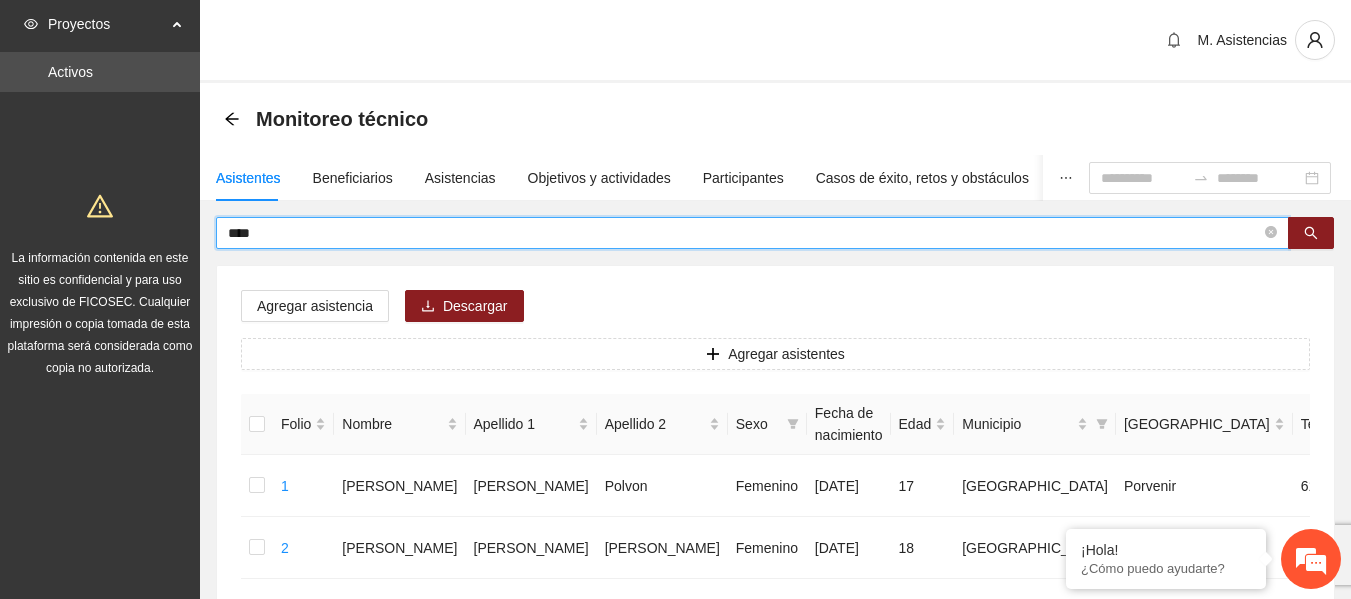 type on "****" 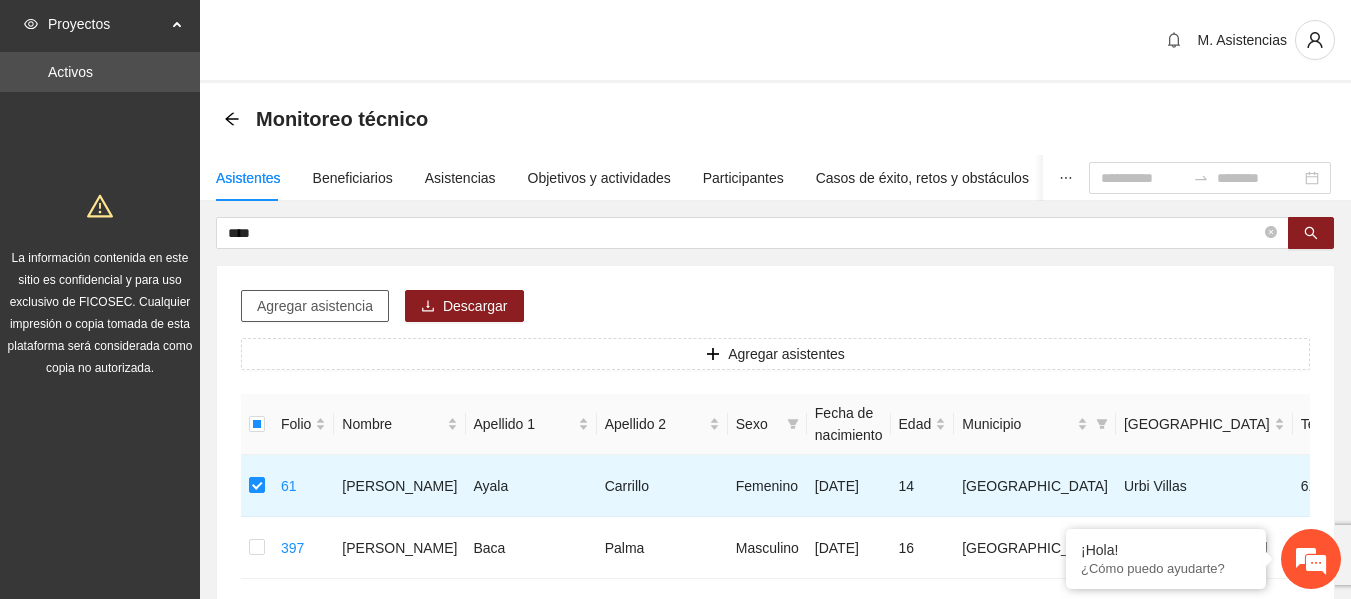 click on "Agregar asistencia" at bounding box center [315, 306] 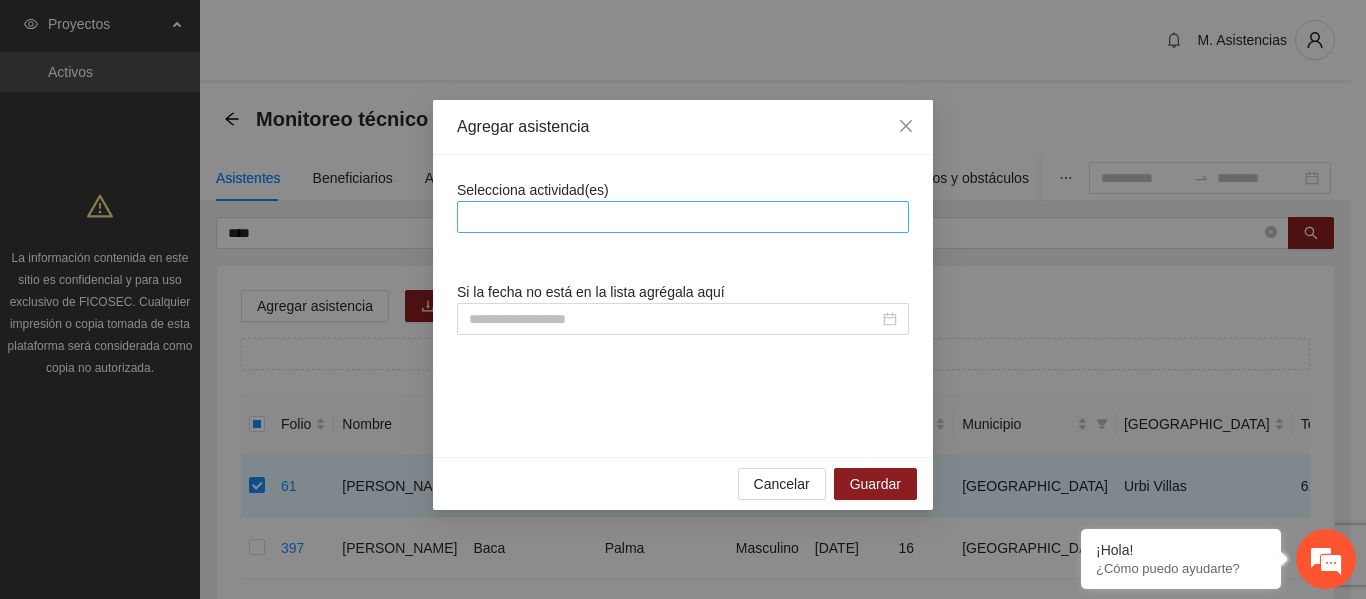 click at bounding box center (683, 217) 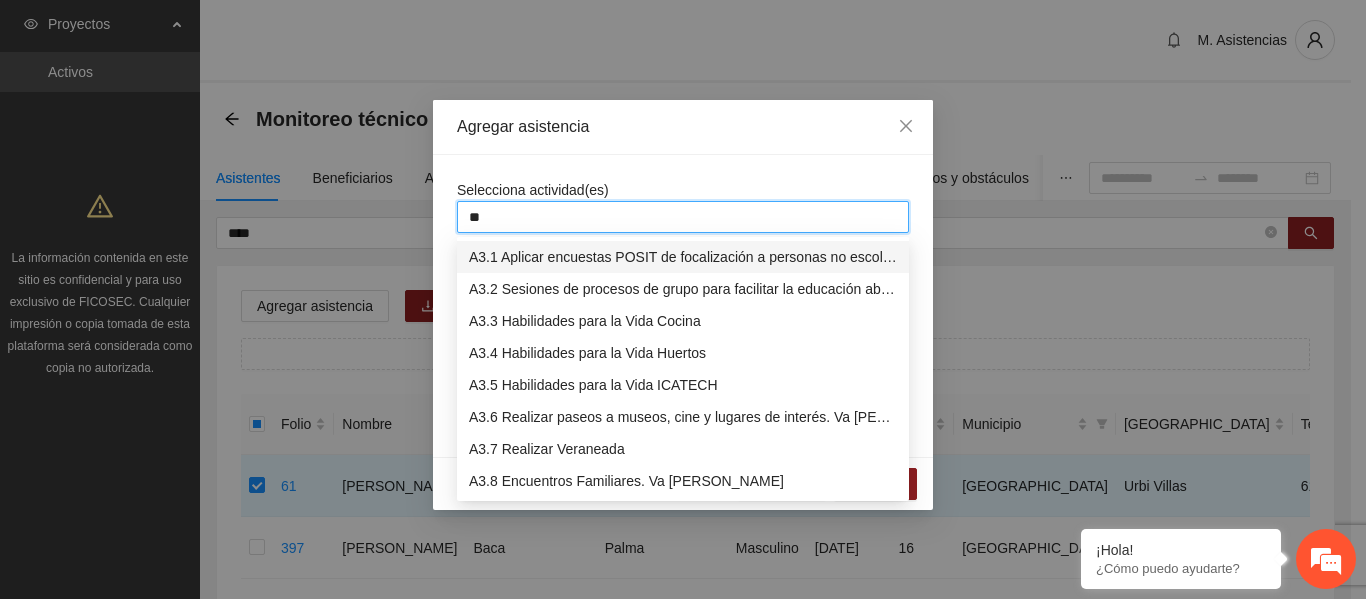type on "***" 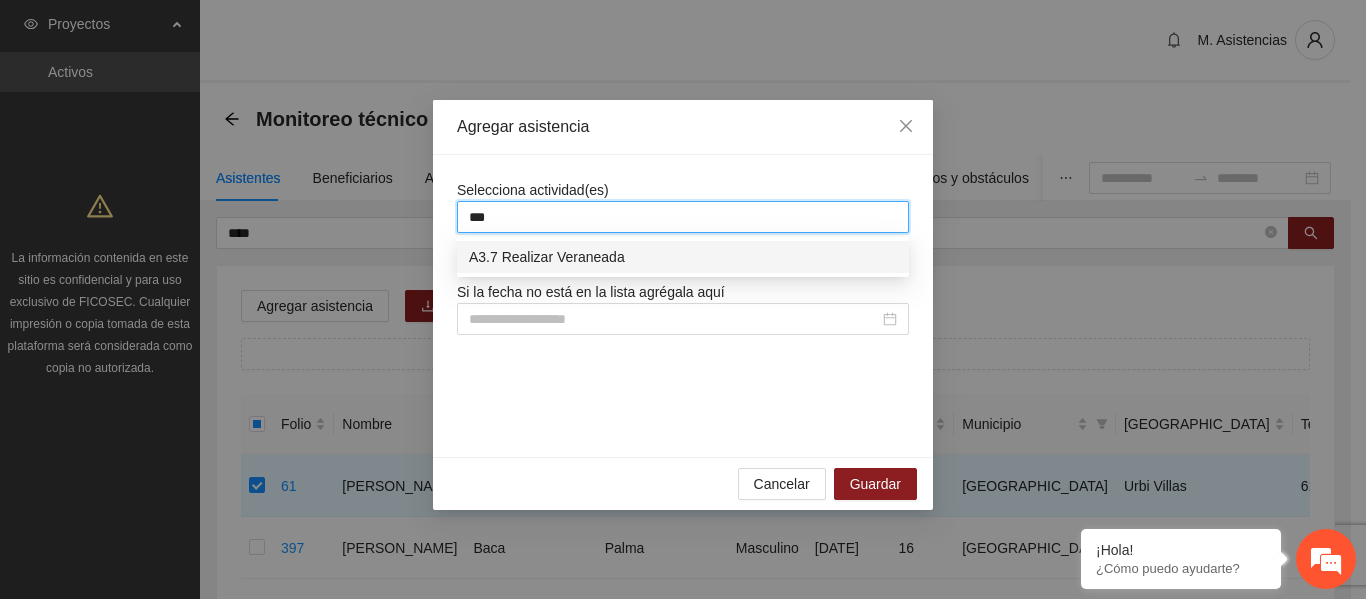type 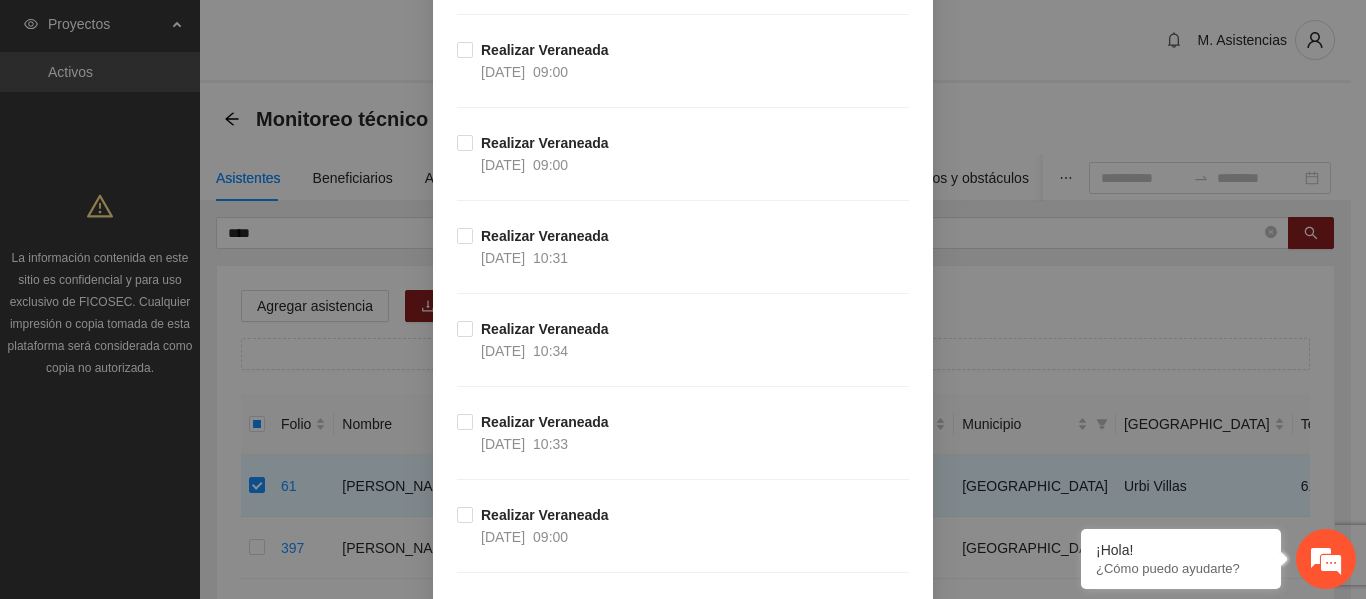 scroll, scrollTop: 1248, scrollLeft: 0, axis: vertical 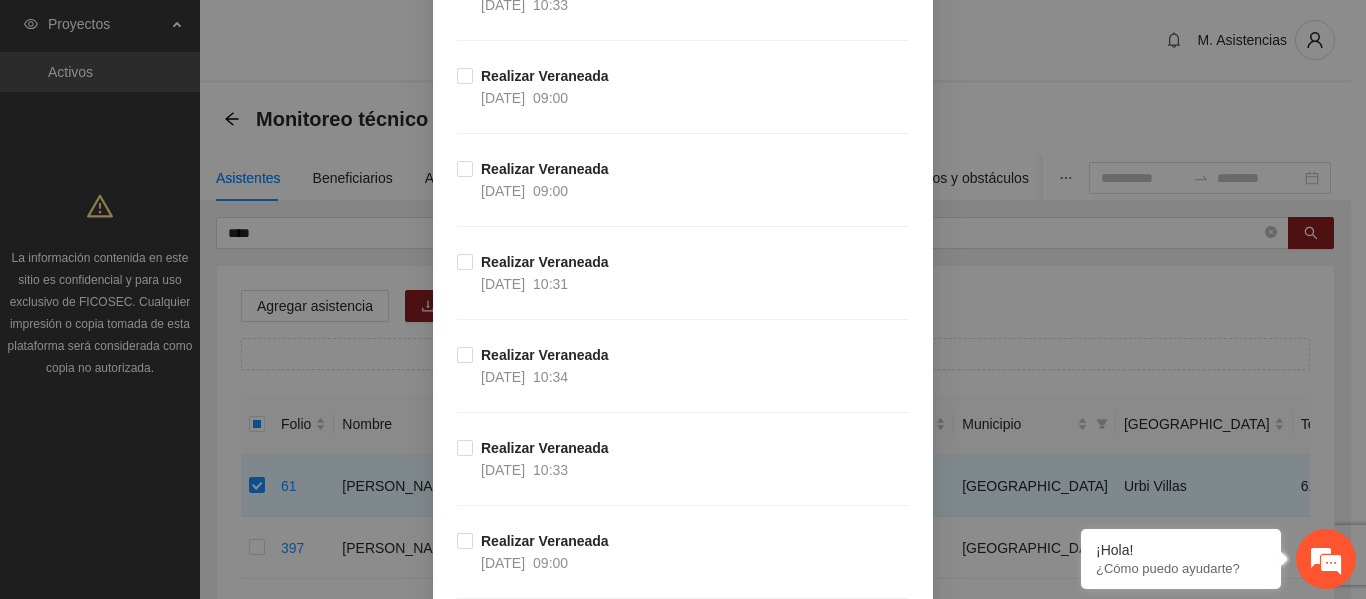 click on "Agregar asistencia Selecciona actividad(es) A3.7 Realizar Veraneada   Si la fecha no está en la lista agrégala aquí Realizar Veraneada [DATE] 09:00 Realizar Veraneada [DATE] 09:00 Realizar Veraneada [DATE] 10:33 Realizar Veraneada [DATE] 10:34 Realizar Veraneada [DATE] 09:00 Realizar Veraneada [DATE] 10:34 Realizar Veraneada [DATE] 10:31 Realizar Veraneada [DATE] 09:00 Realizar Veraneada [DATE] 10:34 Realizar Veraneada [DATE] 10:33 Realizar Veraneada [DATE] 09:00 Realizar Veraneada [DATE] 09:00 Realizar Veraneada [DATE] 10:31 Realizar Veraneada [DATE] 10:34 Realizar Veraneada [DATE] 10:33 Realizar Veraneada [DATE] 09:00 Realizar Veraneada [DATE] 10:34 Realizar Veraneada [DATE] 10:32 Realizar Veraneada [DATE] 09:00 Realizar Veraneada [DATE] 10:33 Realizar Veraneada [DATE] 10:32 Realizar Veraneada [DATE] 09:00 Realizar Veraneada [DATE] 10:34 Realizar Veraneada [DATE] 10:33 Realizar Veraneada [DATE] 09:00" at bounding box center (683, 299) 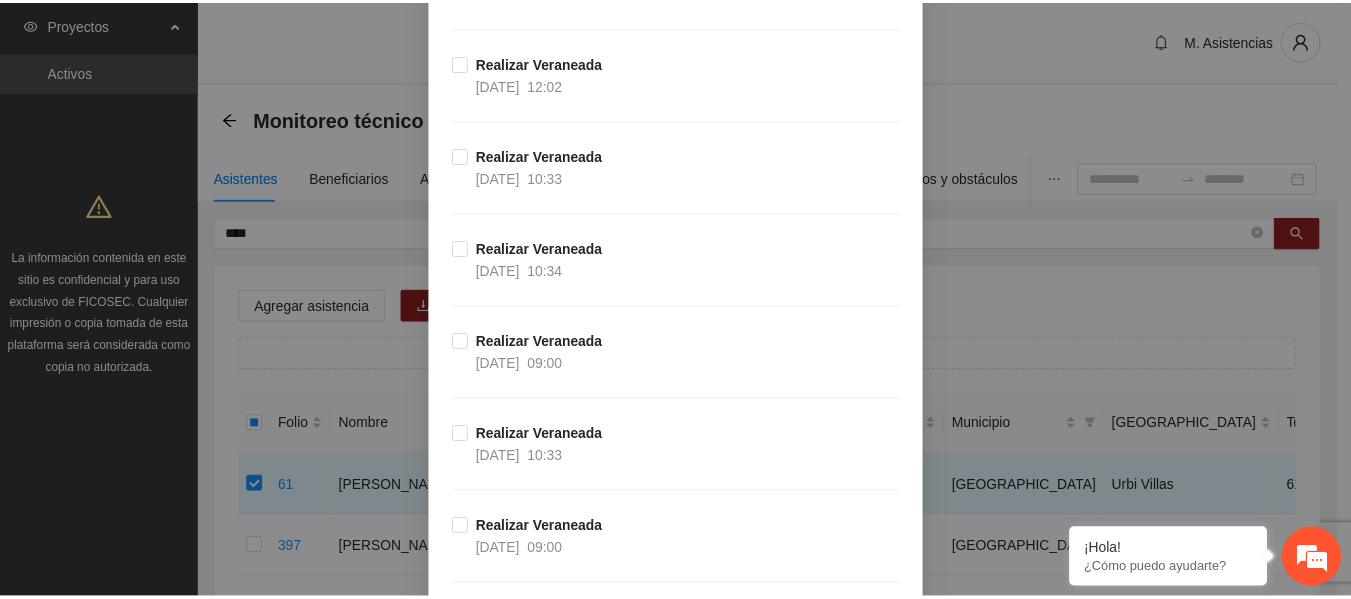 scroll, scrollTop: 3189, scrollLeft: 0, axis: vertical 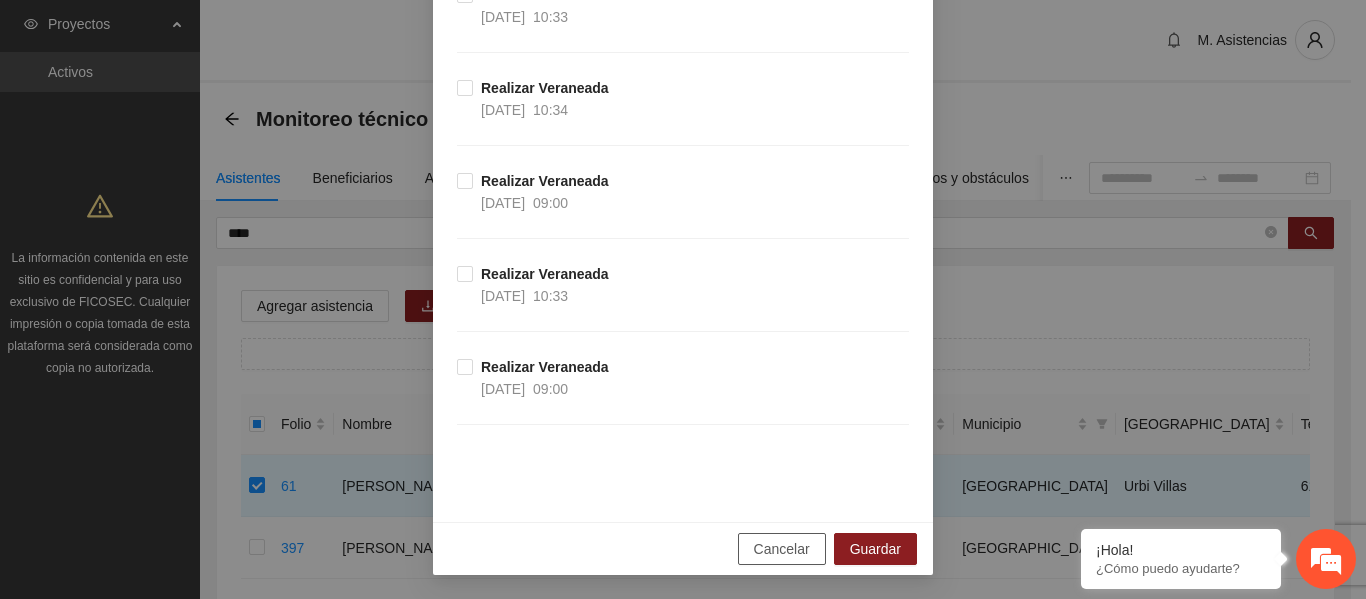 click on "Cancelar" at bounding box center (782, 549) 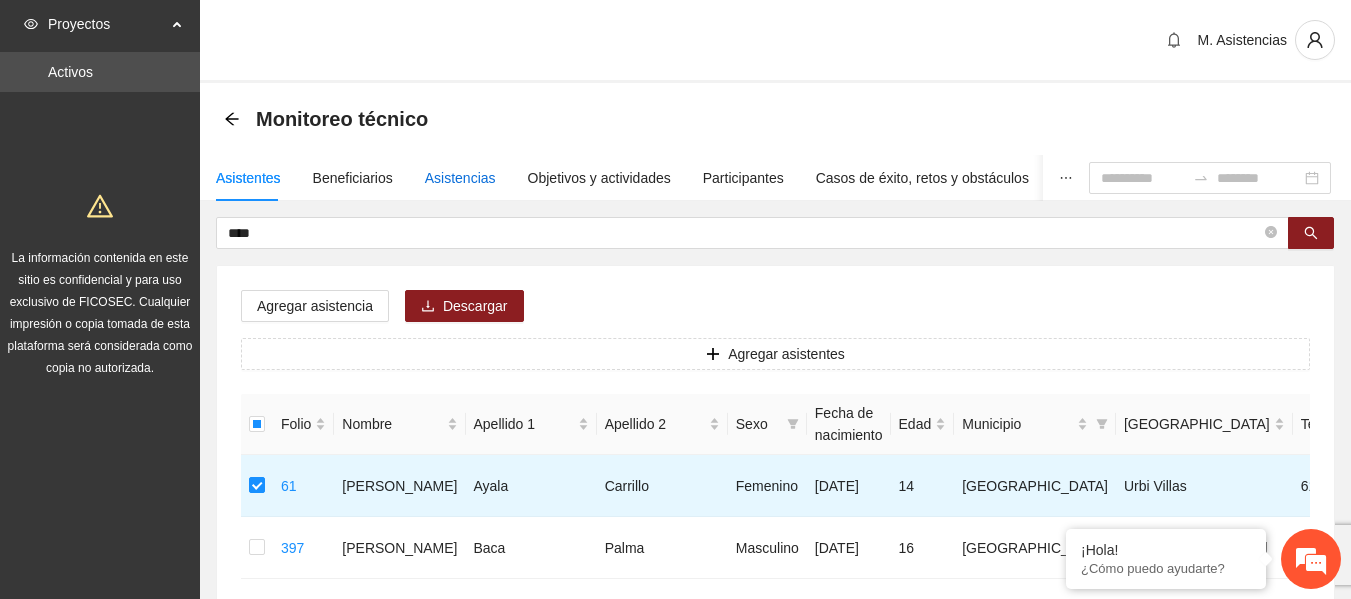 drag, startPoint x: 456, startPoint y: 170, endPoint x: 444, endPoint y: 177, distance: 13.892444 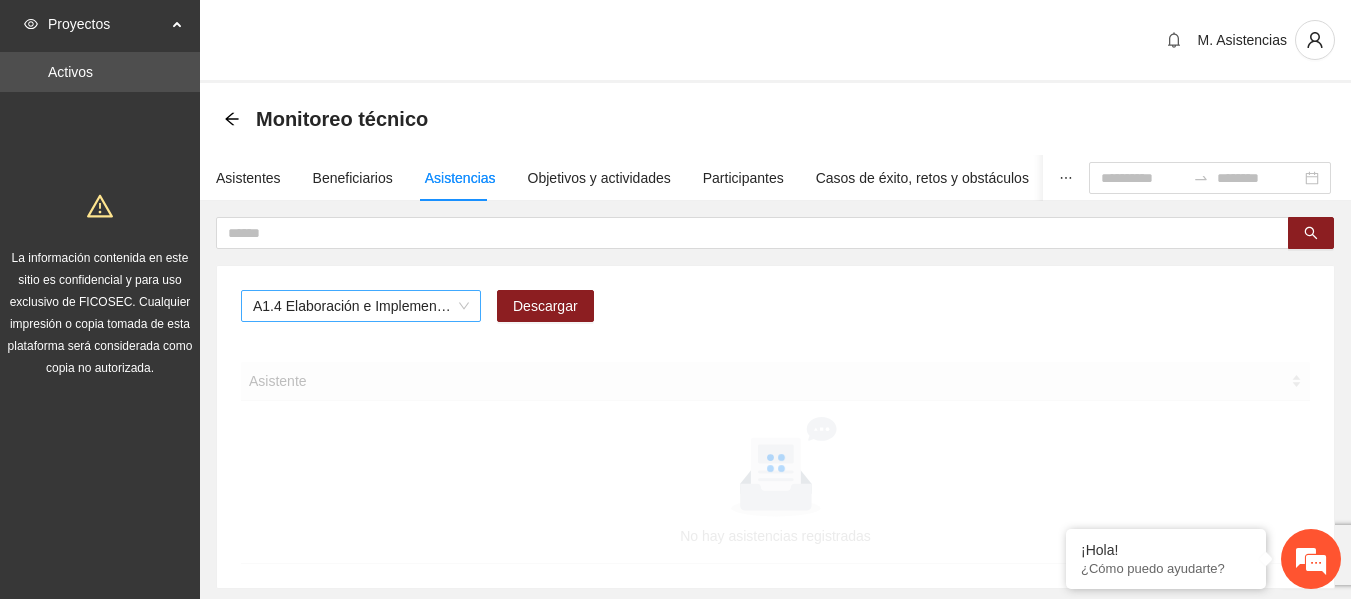 click on "A1.4 Elaboración e Implementación de Proyectos Juveniles" at bounding box center [361, 306] 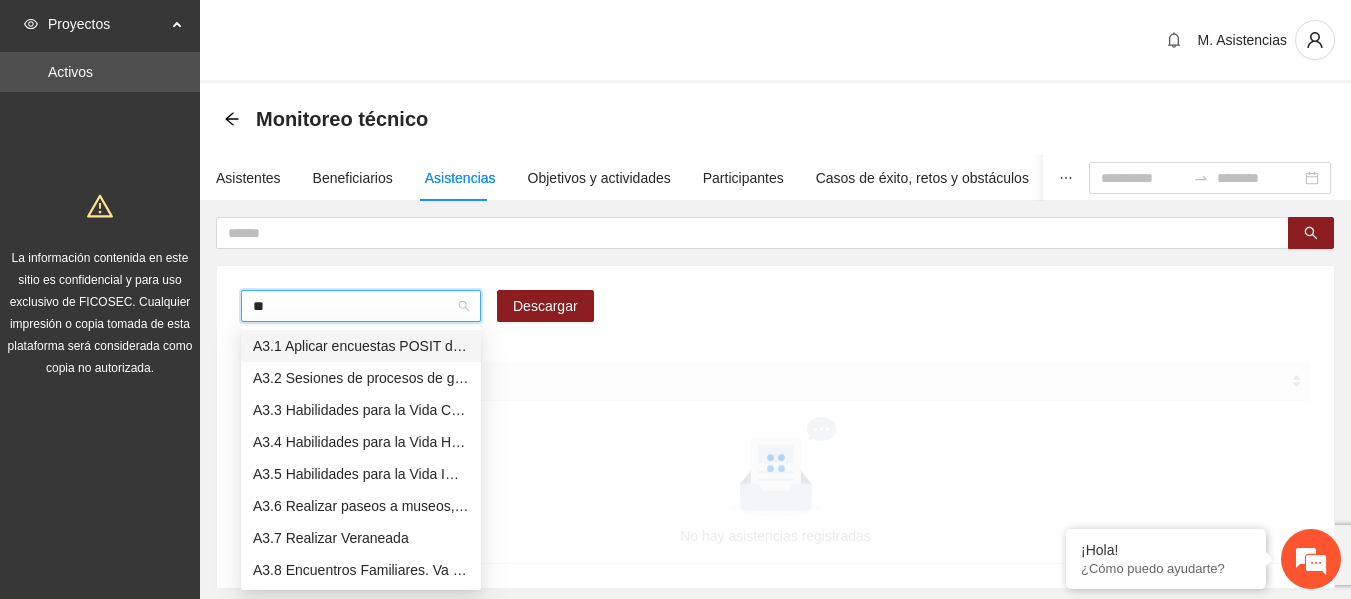 type on "***" 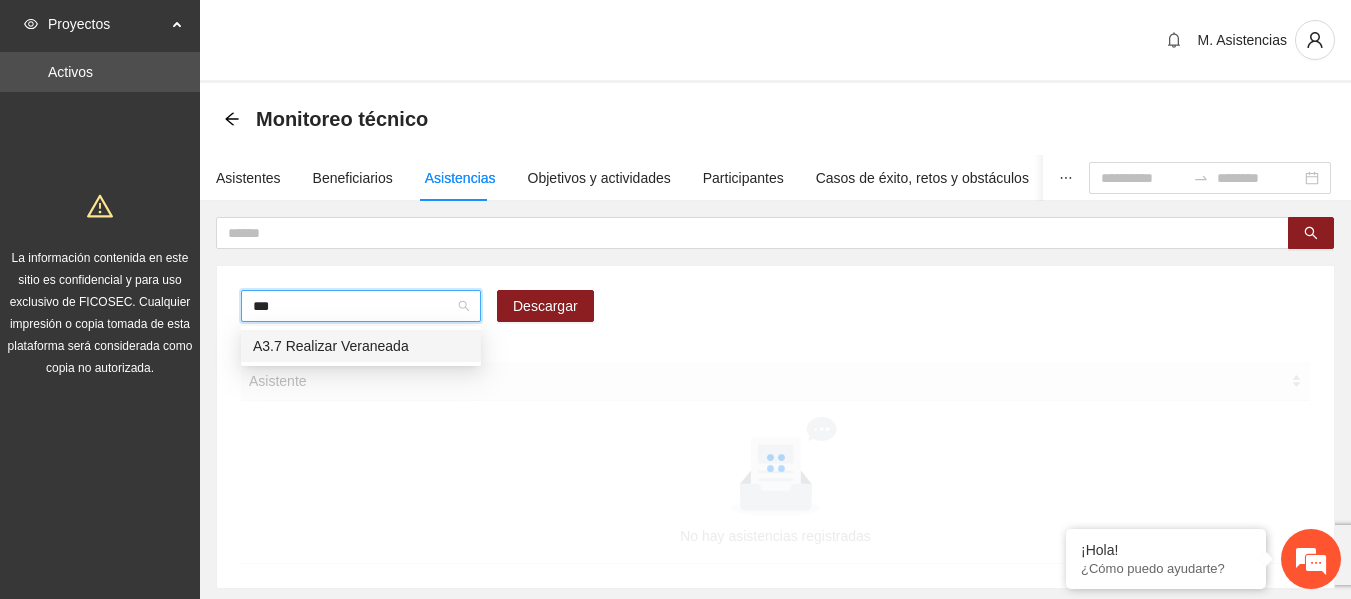 type 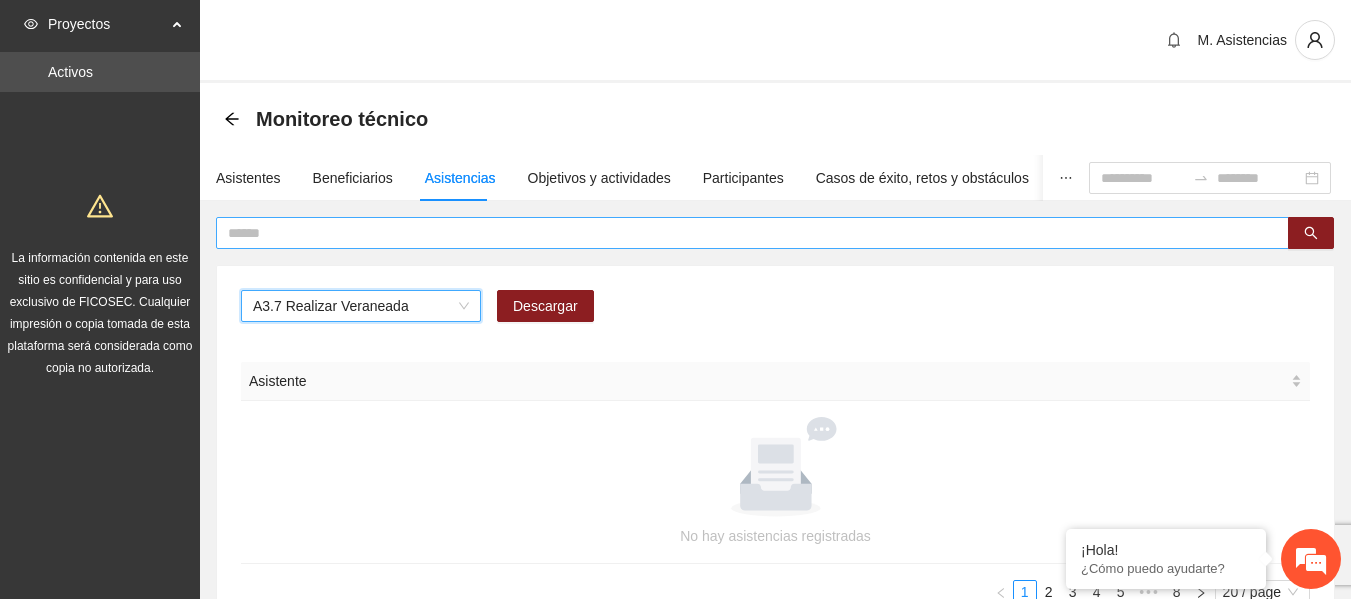 click at bounding box center [744, 233] 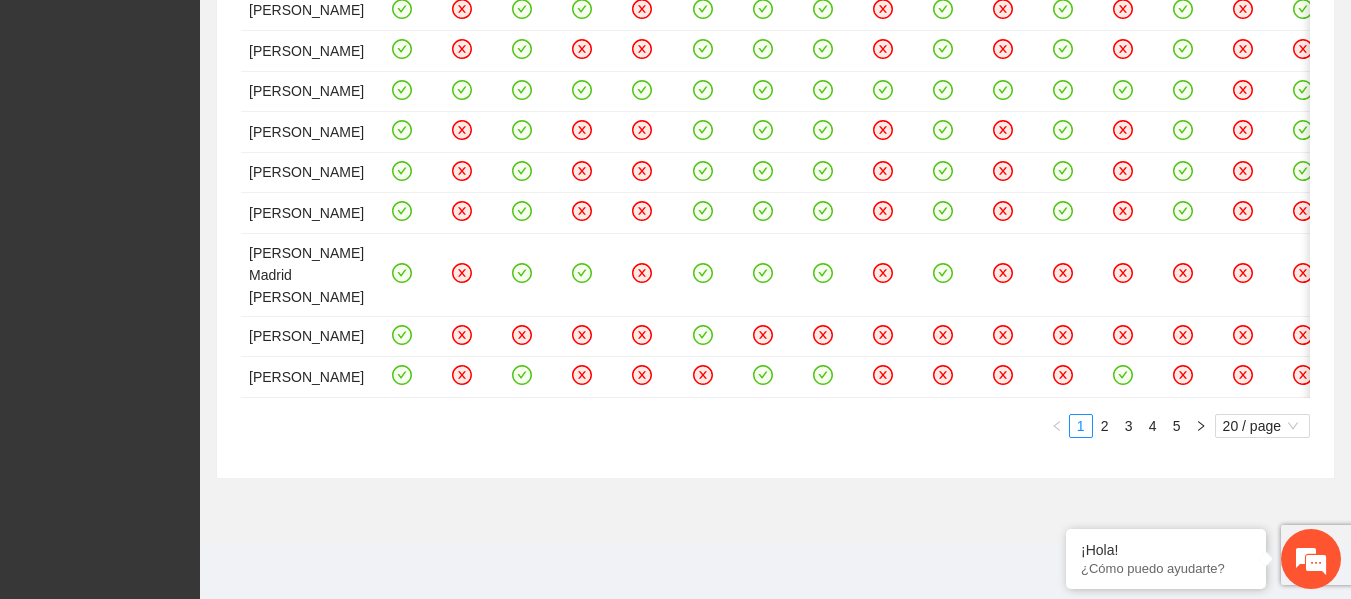 scroll, scrollTop: 1920, scrollLeft: 0, axis: vertical 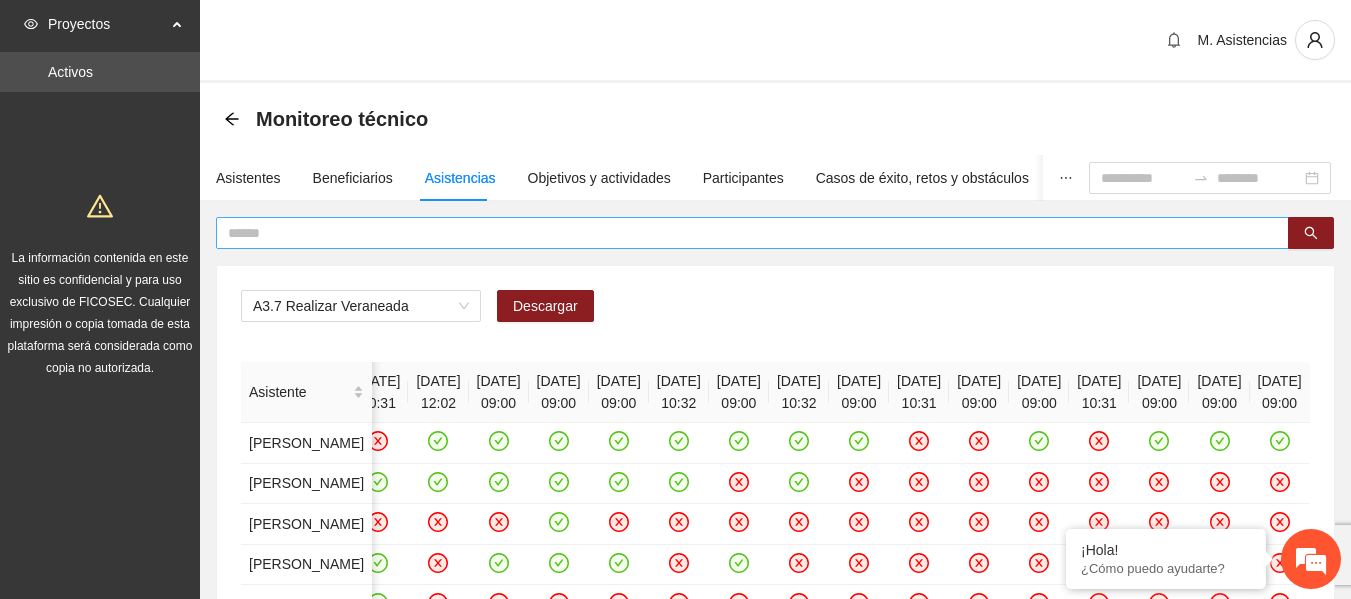 click at bounding box center (744, 233) 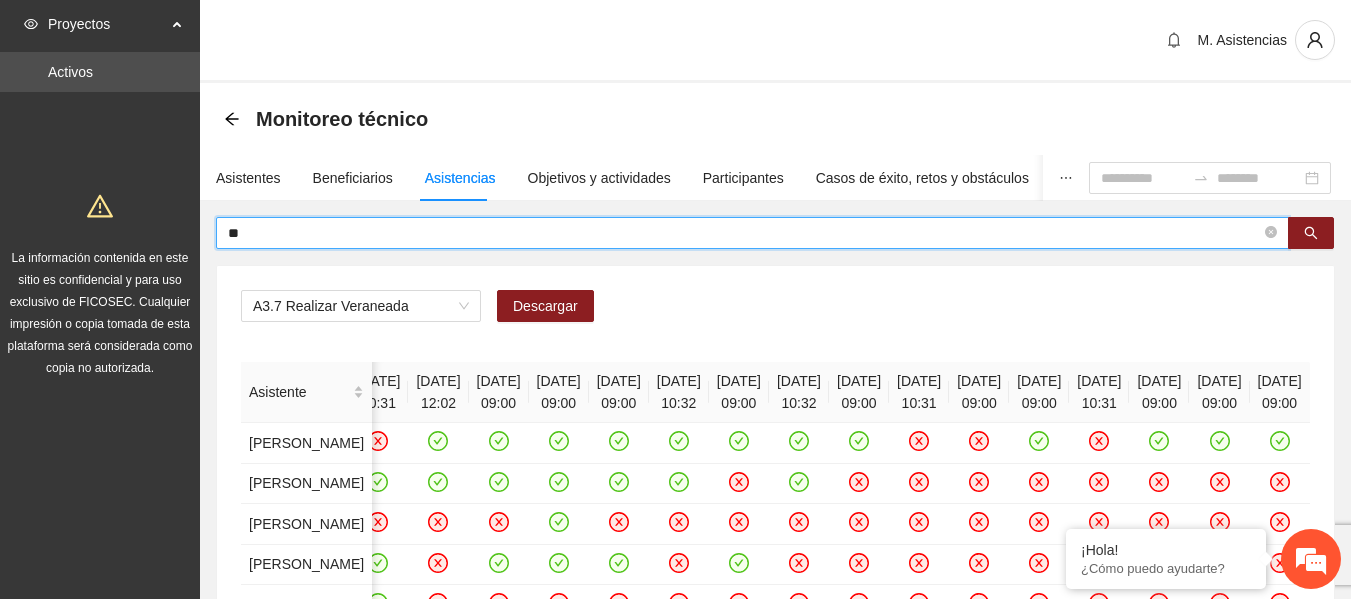 type on "*" 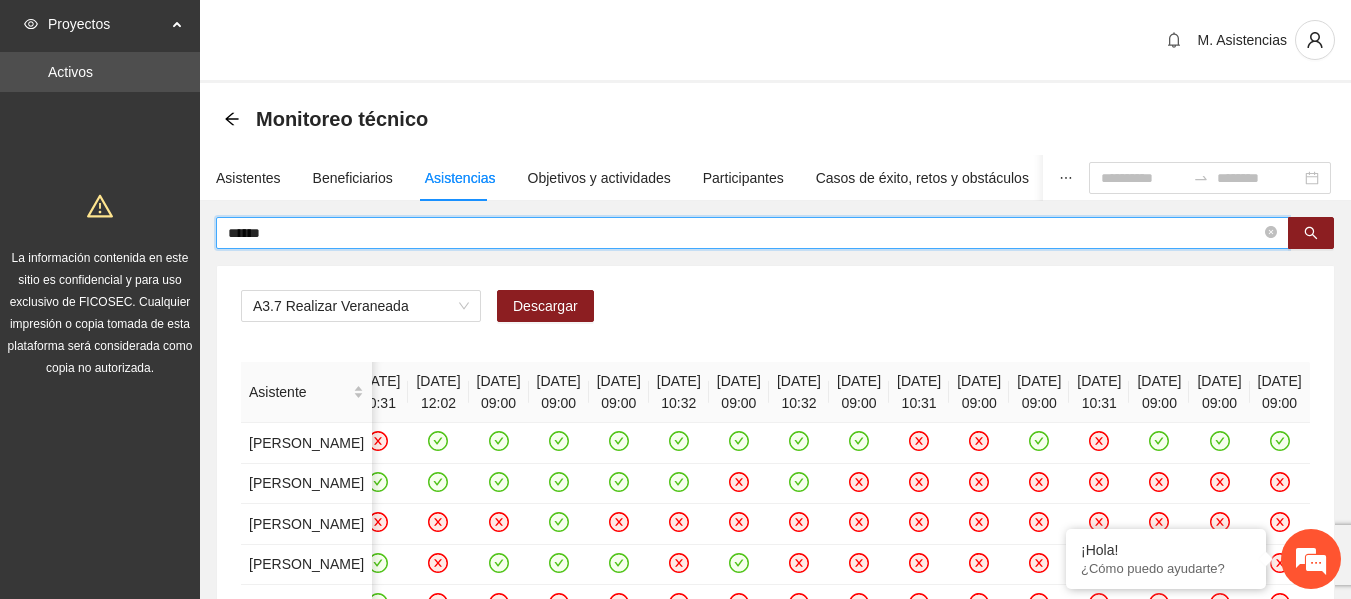 type on "******" 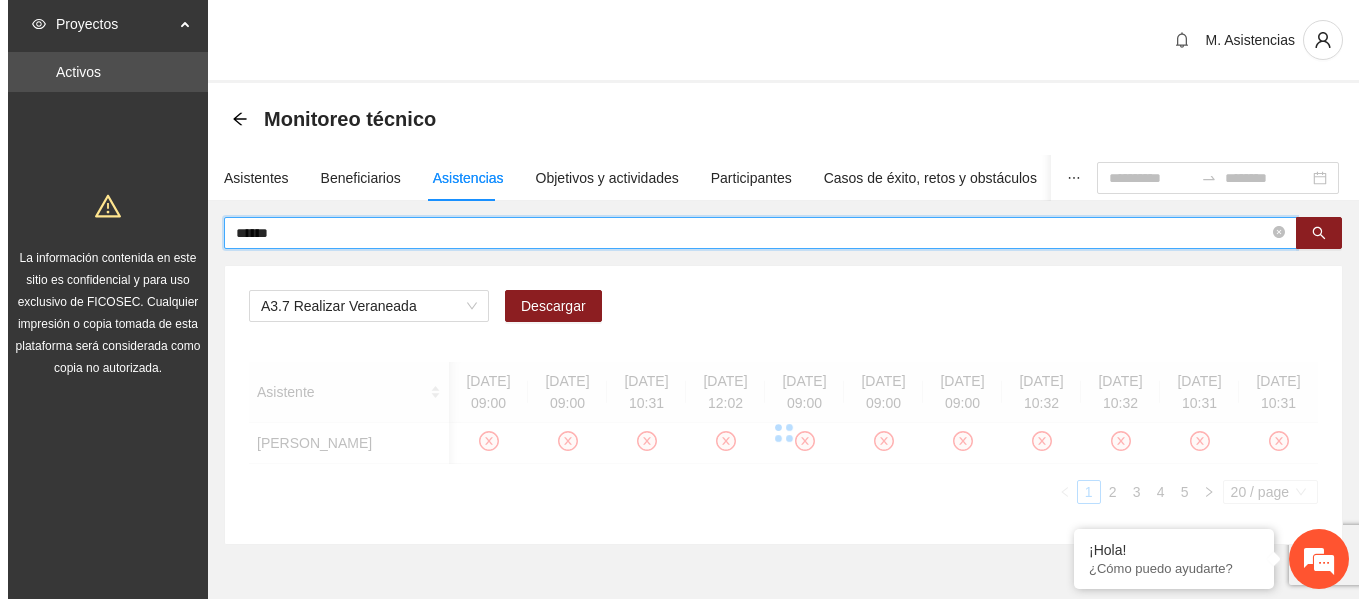 scroll, scrollTop: 0, scrollLeft: 4, axis: horizontal 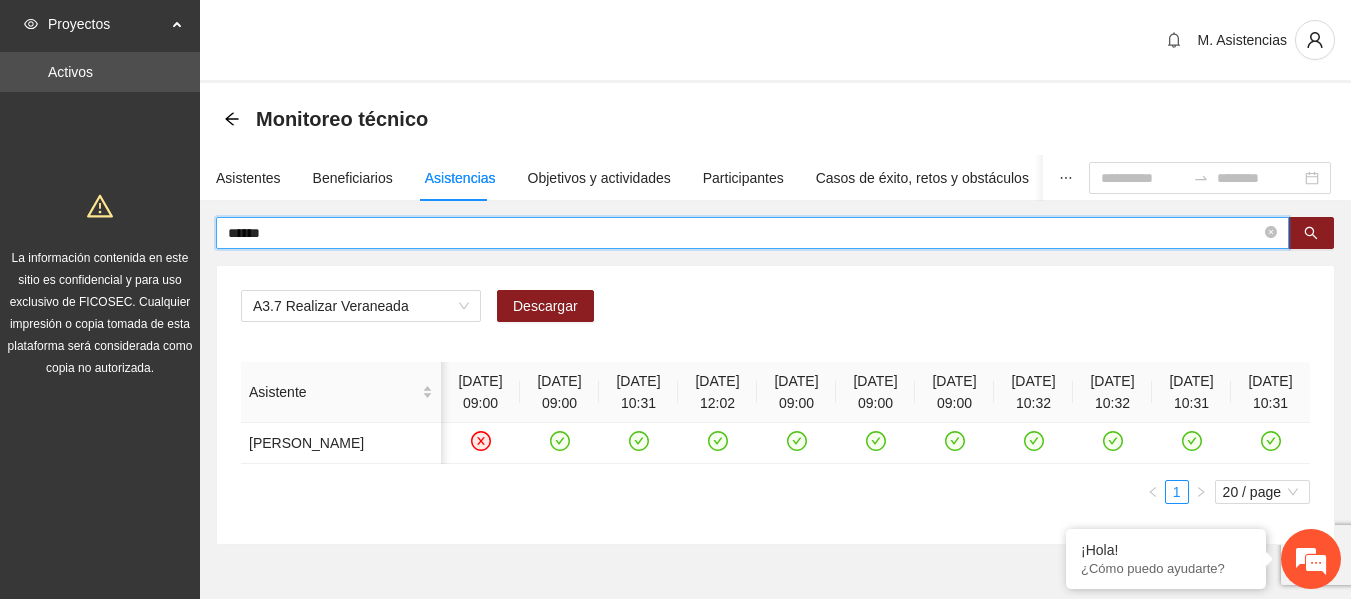 drag, startPoint x: 276, startPoint y: 226, endPoint x: 143, endPoint y: 236, distance: 133.37541 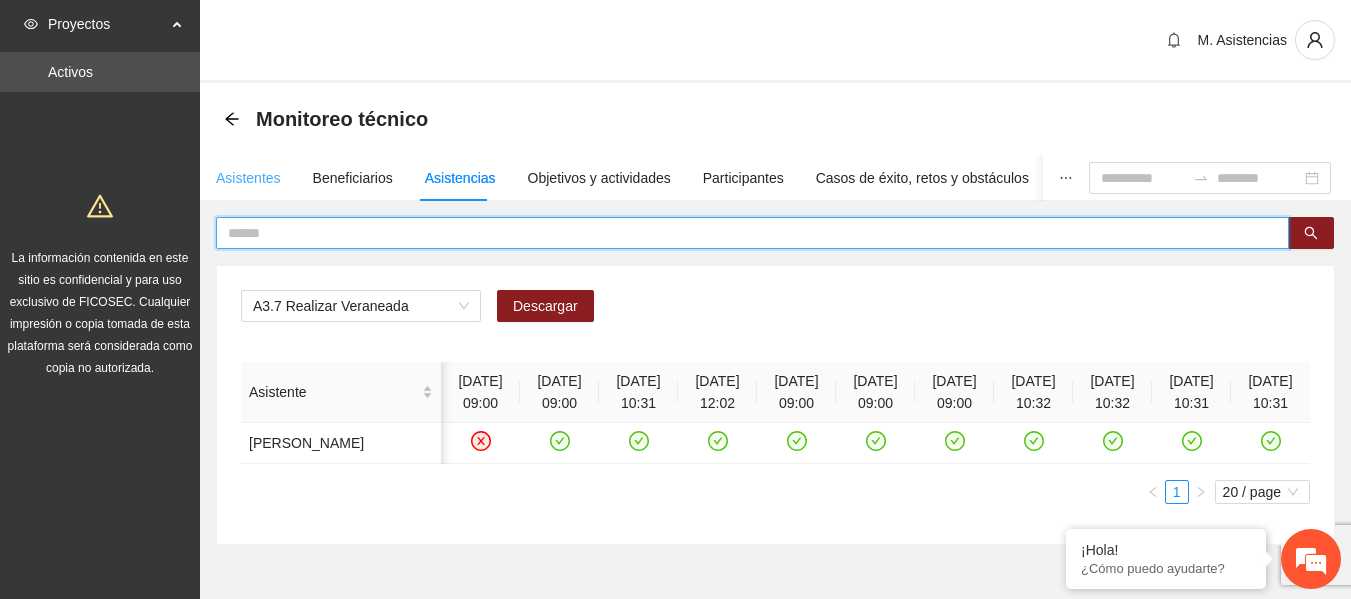 type 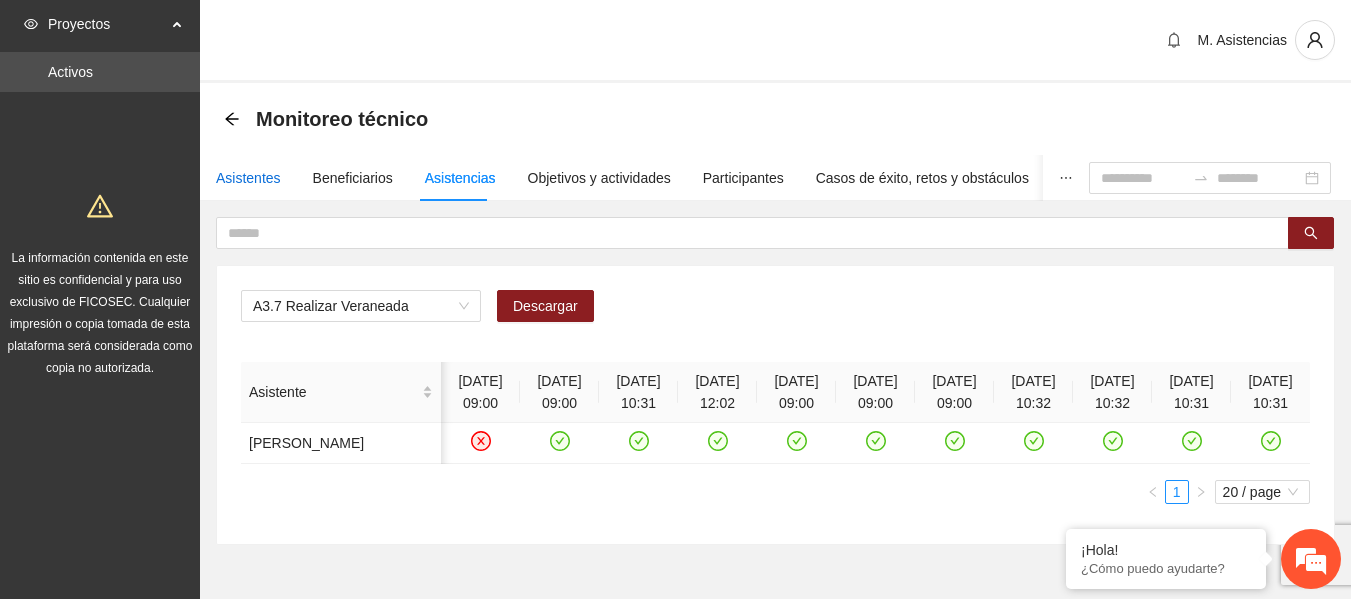 click on "Asistentes" at bounding box center [248, 178] 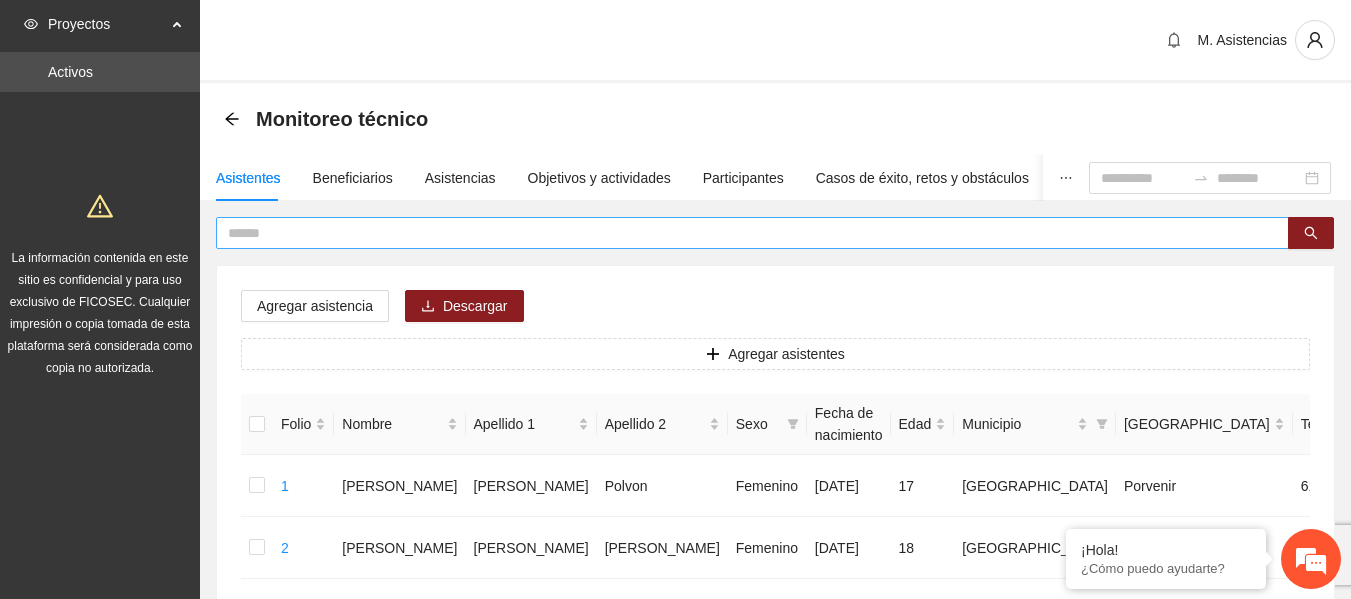 click at bounding box center [744, 233] 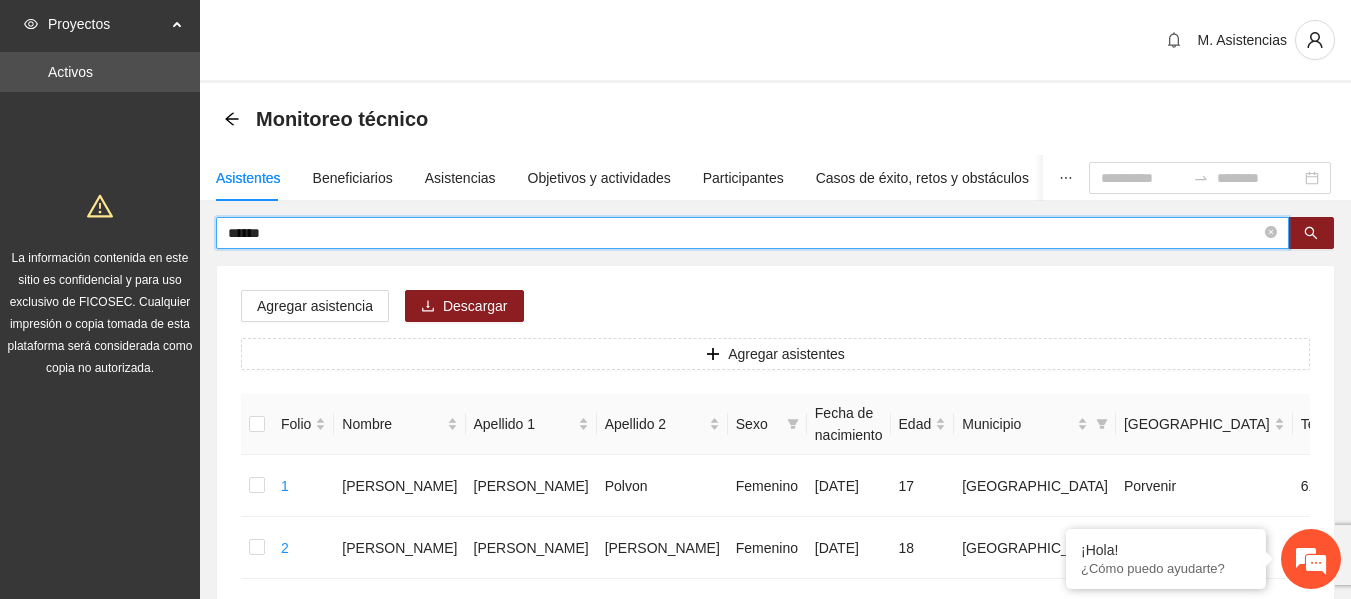 type on "******" 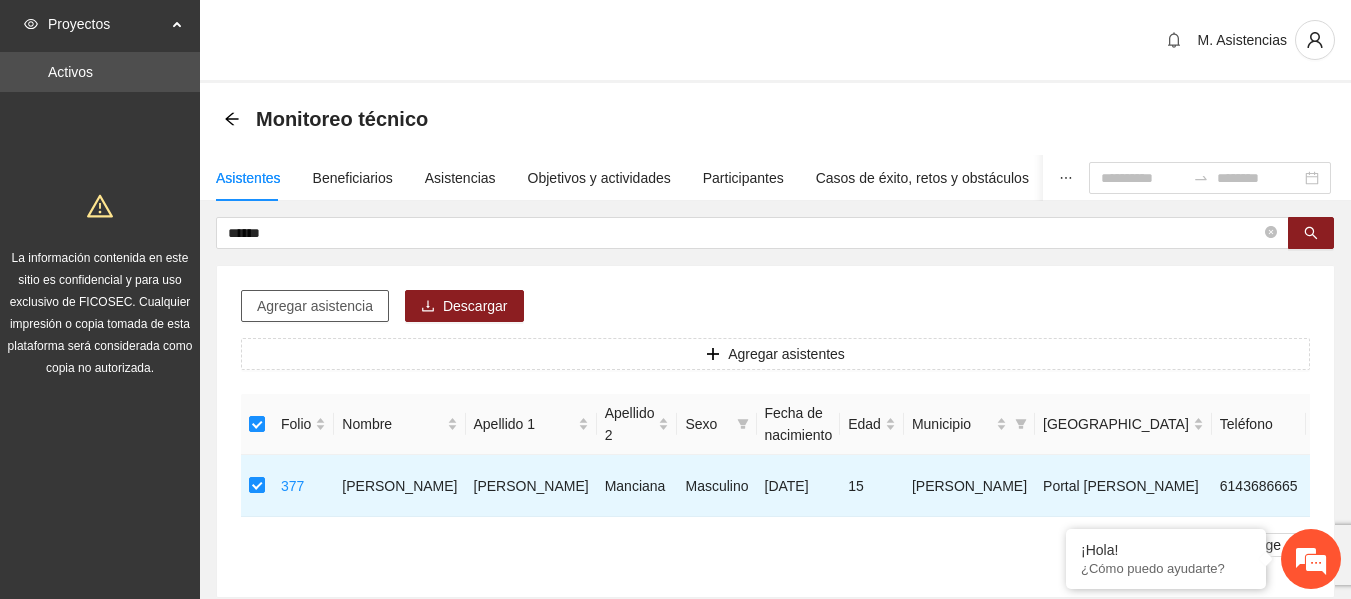 click on "Agregar asistencia" at bounding box center (315, 306) 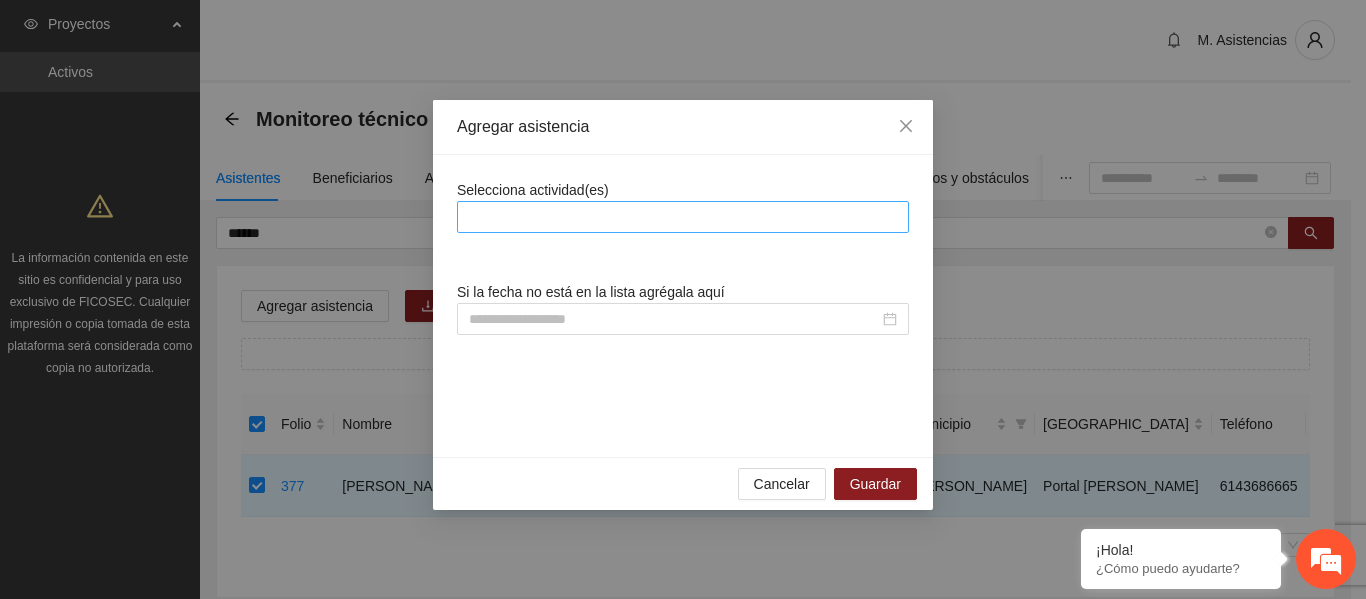 click at bounding box center [683, 217] 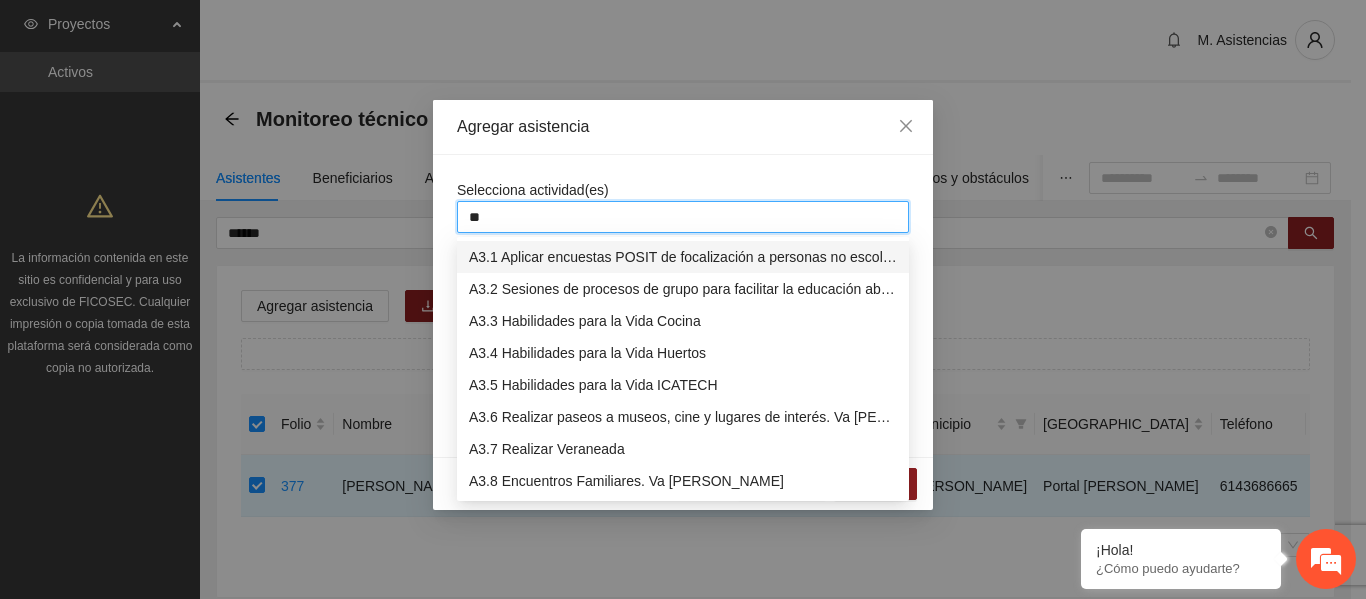 type on "***" 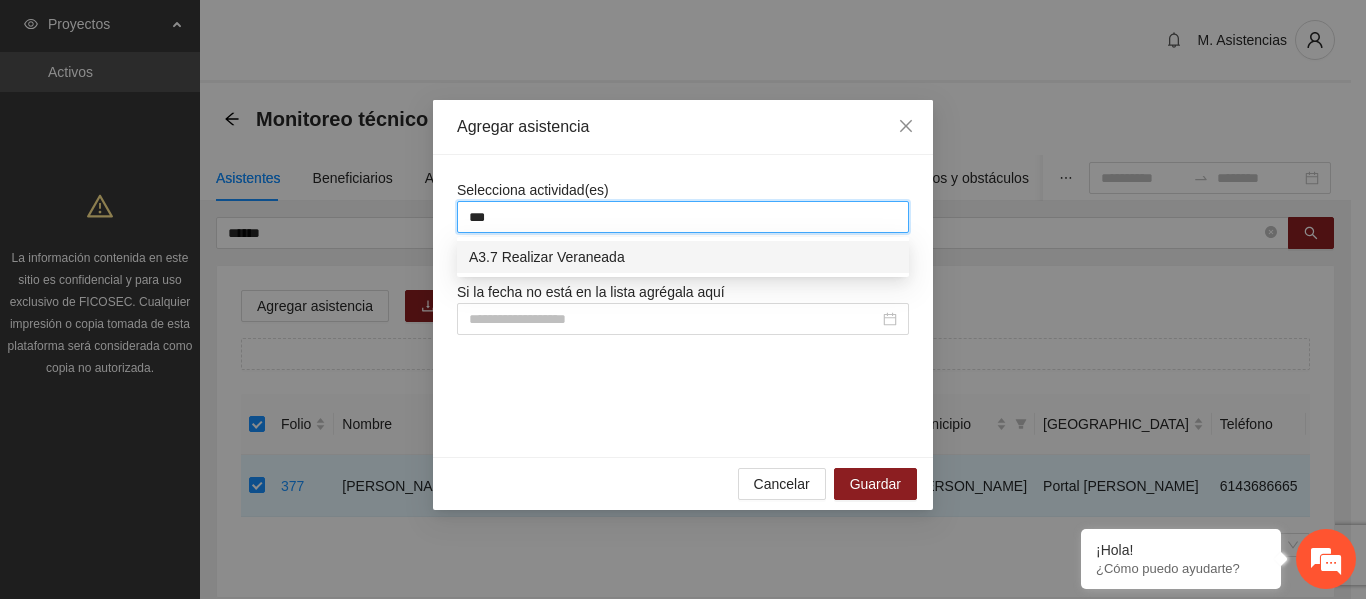 type 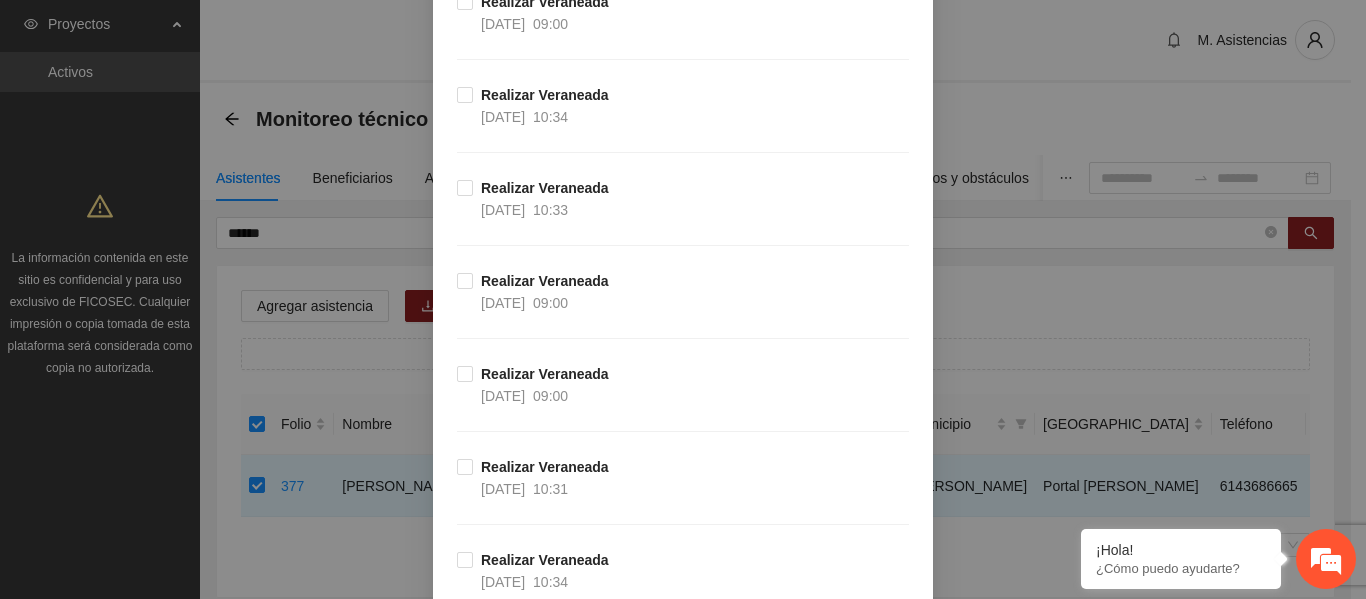 scroll, scrollTop: 1036, scrollLeft: 0, axis: vertical 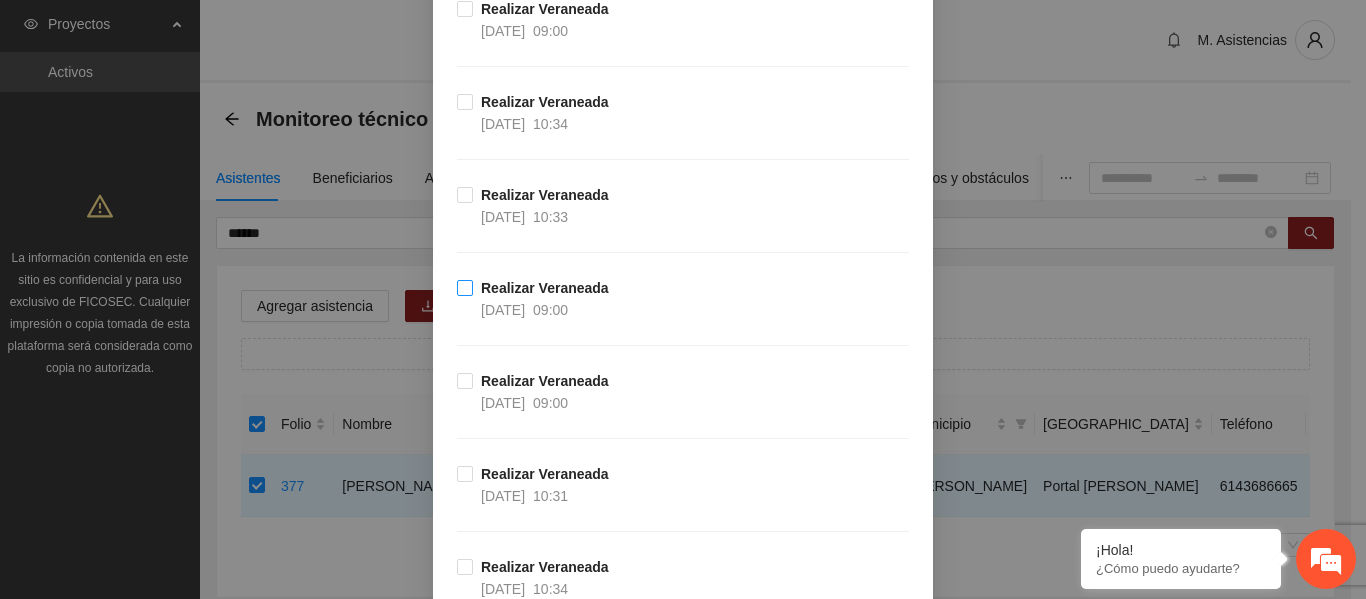 click on "Realizar Veraneada [DATE] 09:00" at bounding box center (537, 299) 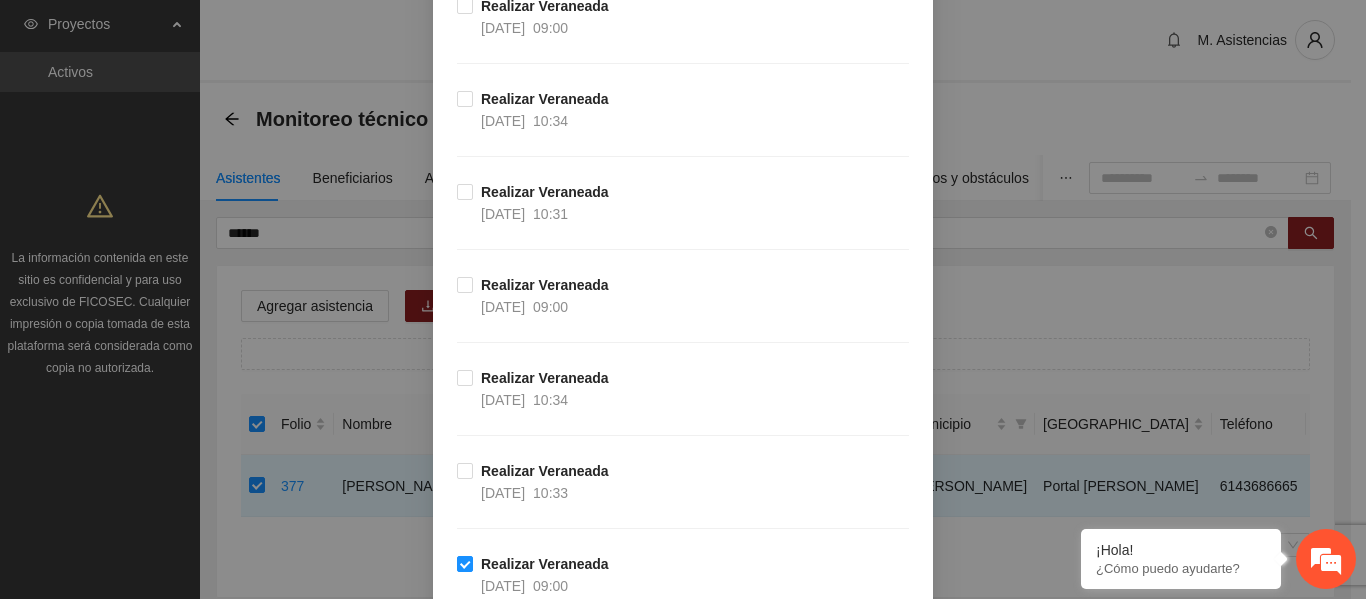 scroll, scrollTop: 673, scrollLeft: 0, axis: vertical 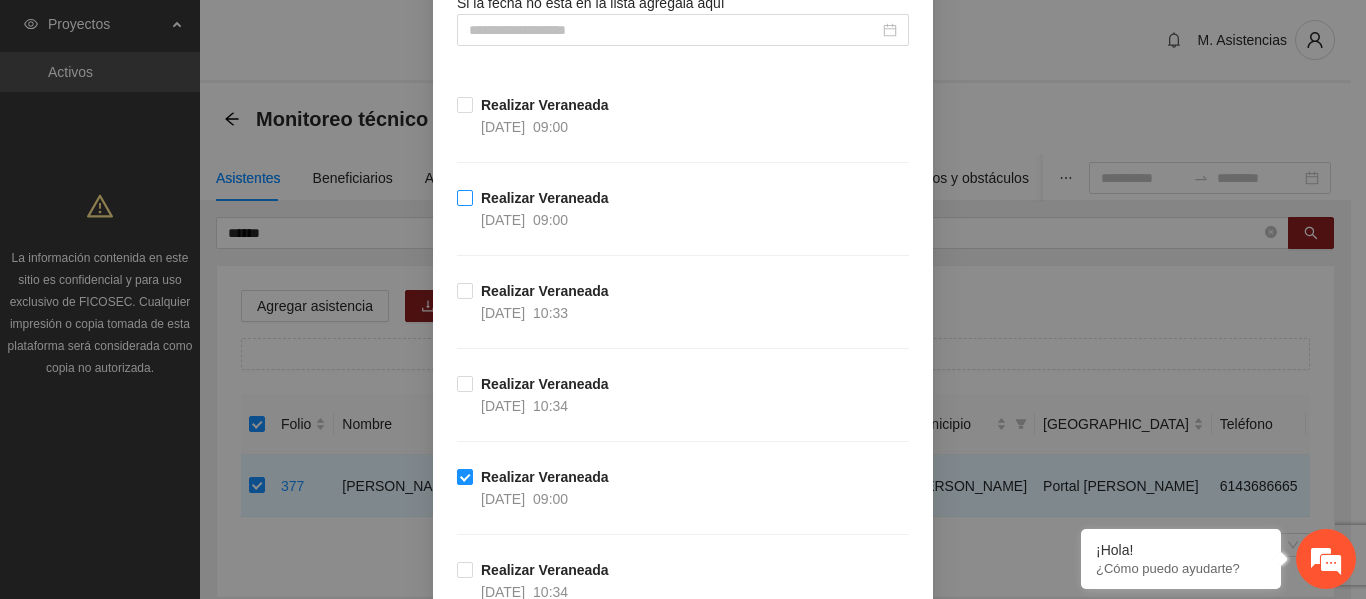 click on "Realizar Veraneada [DATE] 09:00" at bounding box center (545, 209) 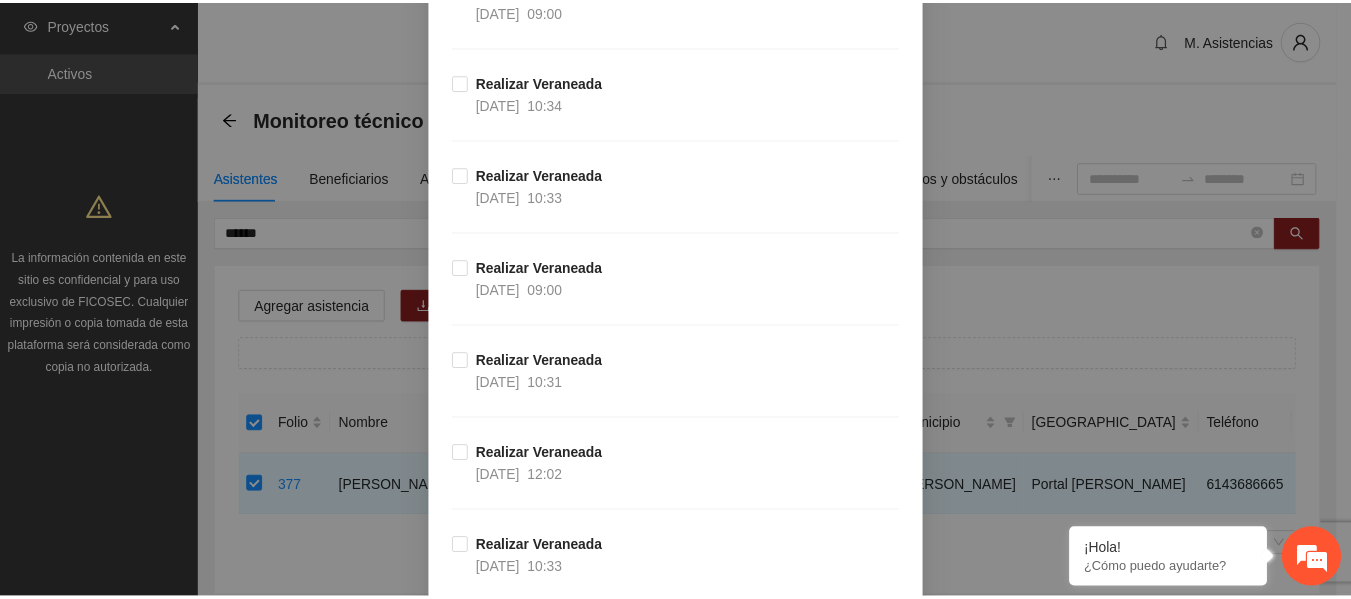 scroll, scrollTop: 3189, scrollLeft: 0, axis: vertical 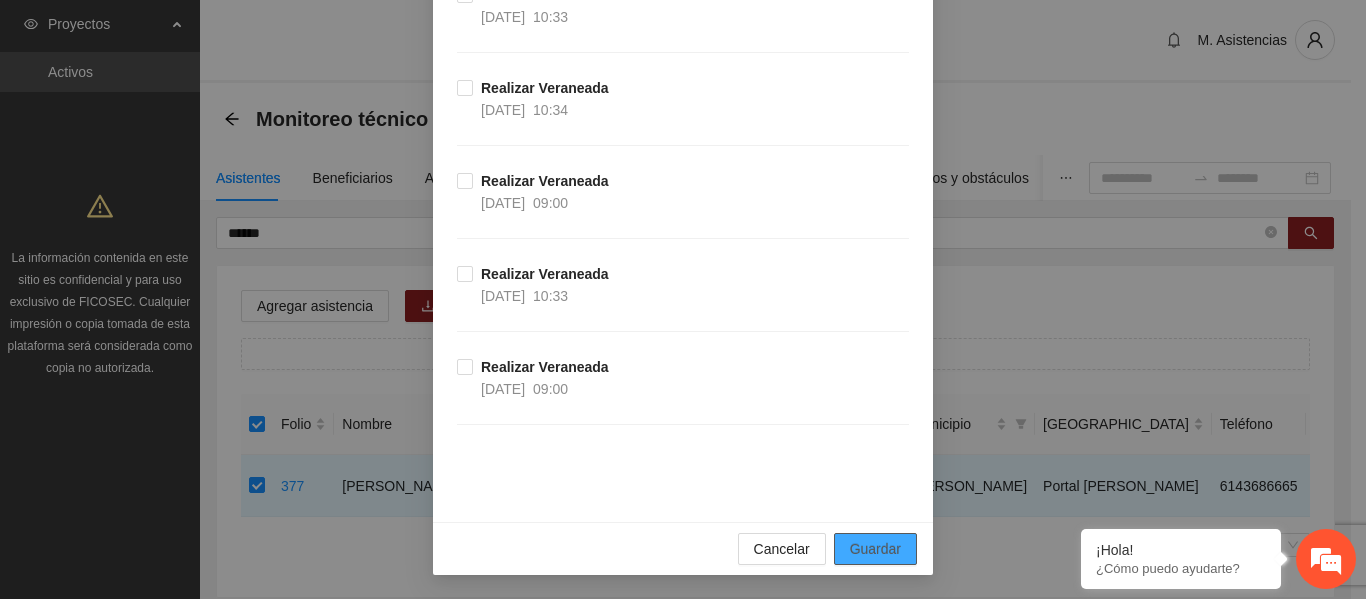 click on "Guardar" at bounding box center (875, 549) 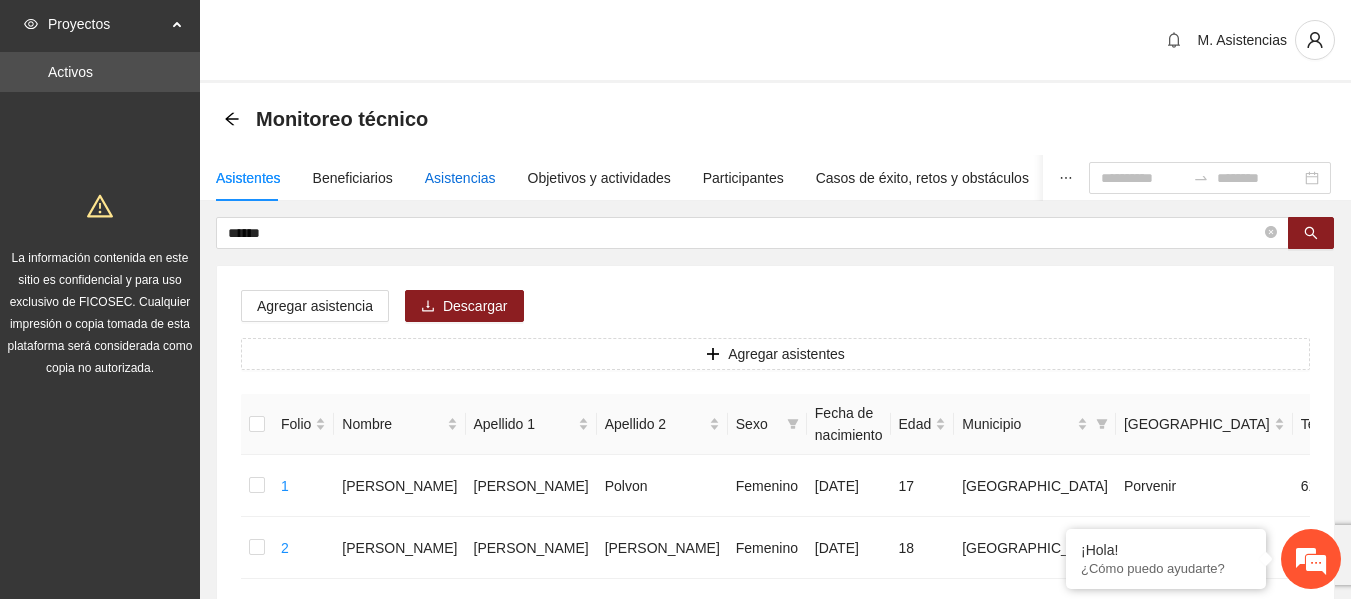 click on "Asistencias" at bounding box center [460, 178] 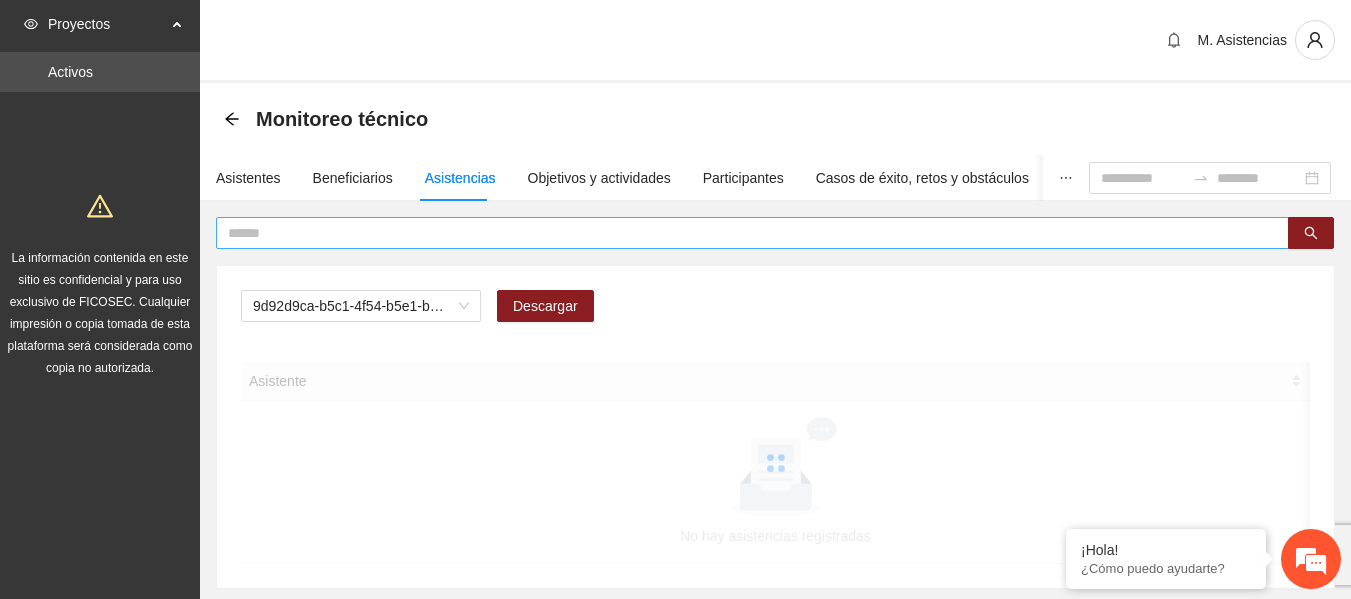 click at bounding box center [744, 233] 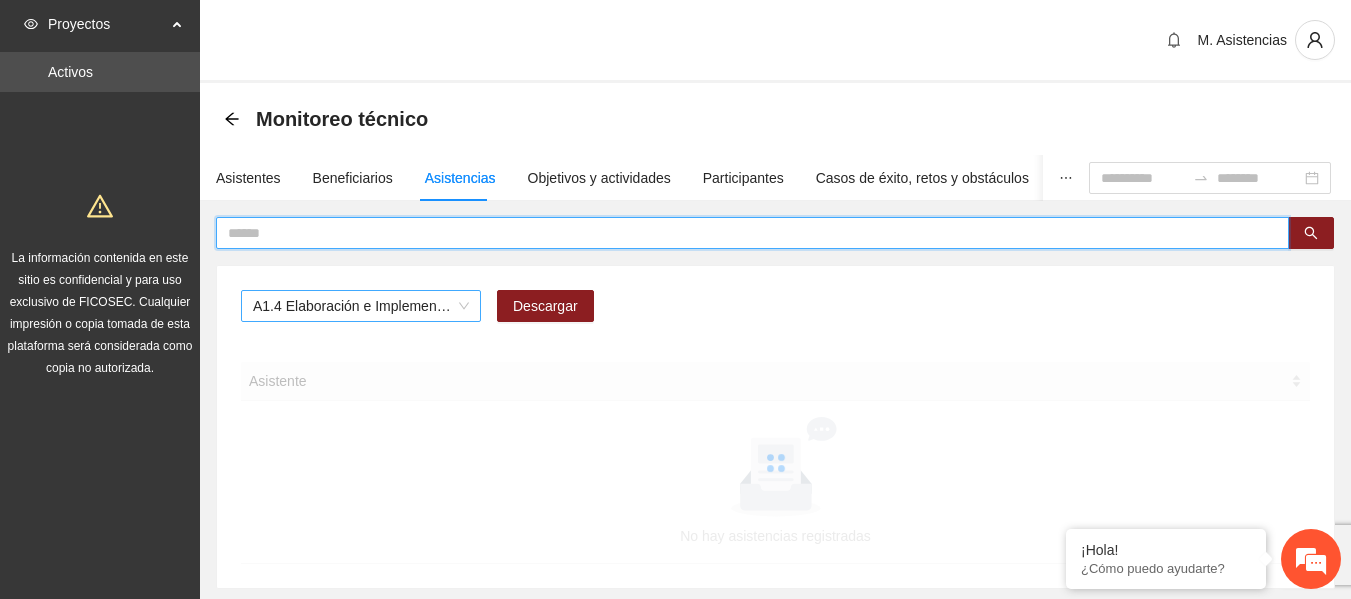 click on "A1.4 Elaboración e Implementación de Proyectos Juveniles" at bounding box center [361, 306] 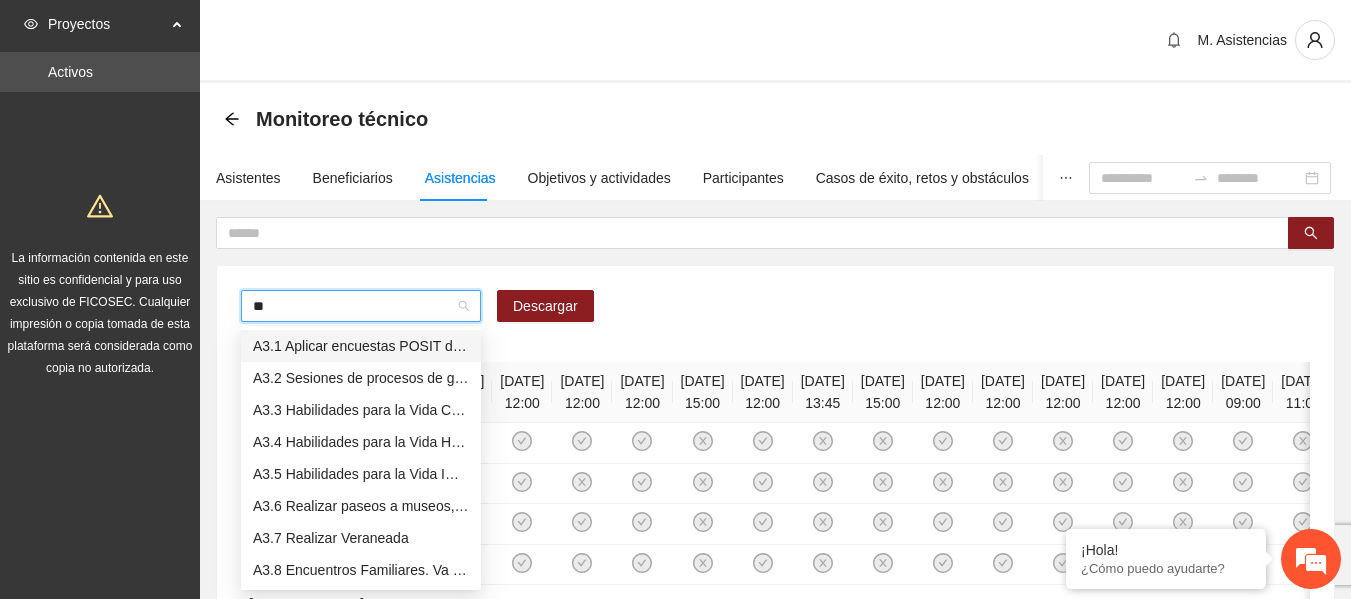 type on "***" 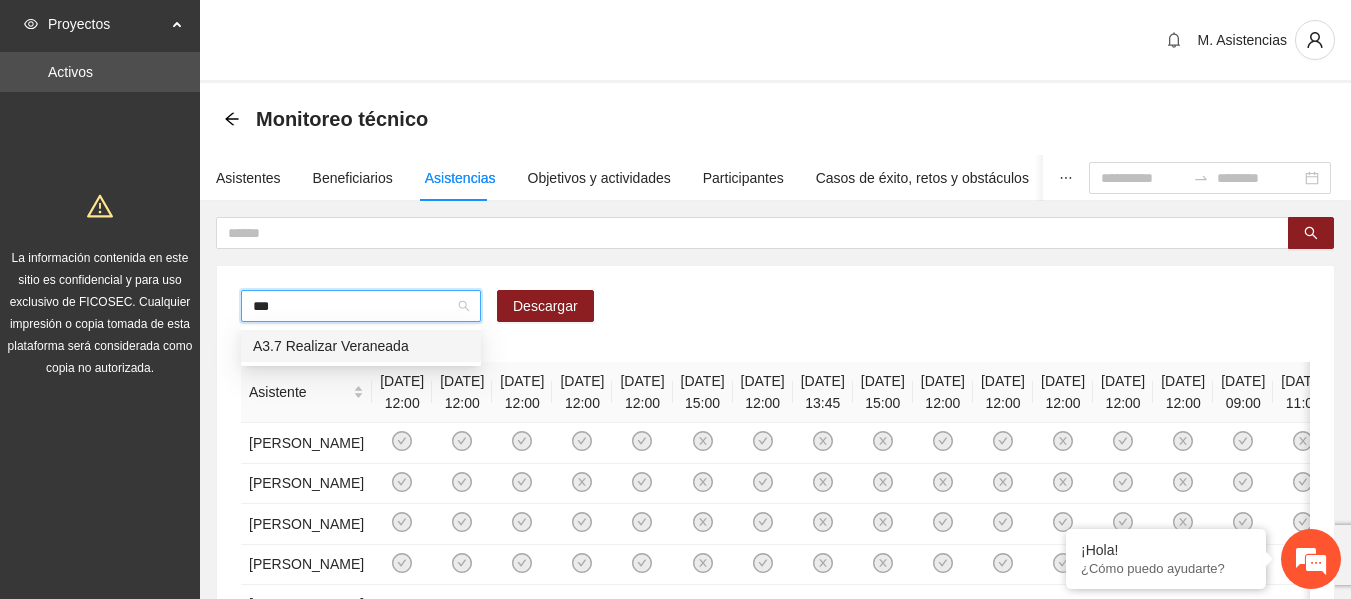 type 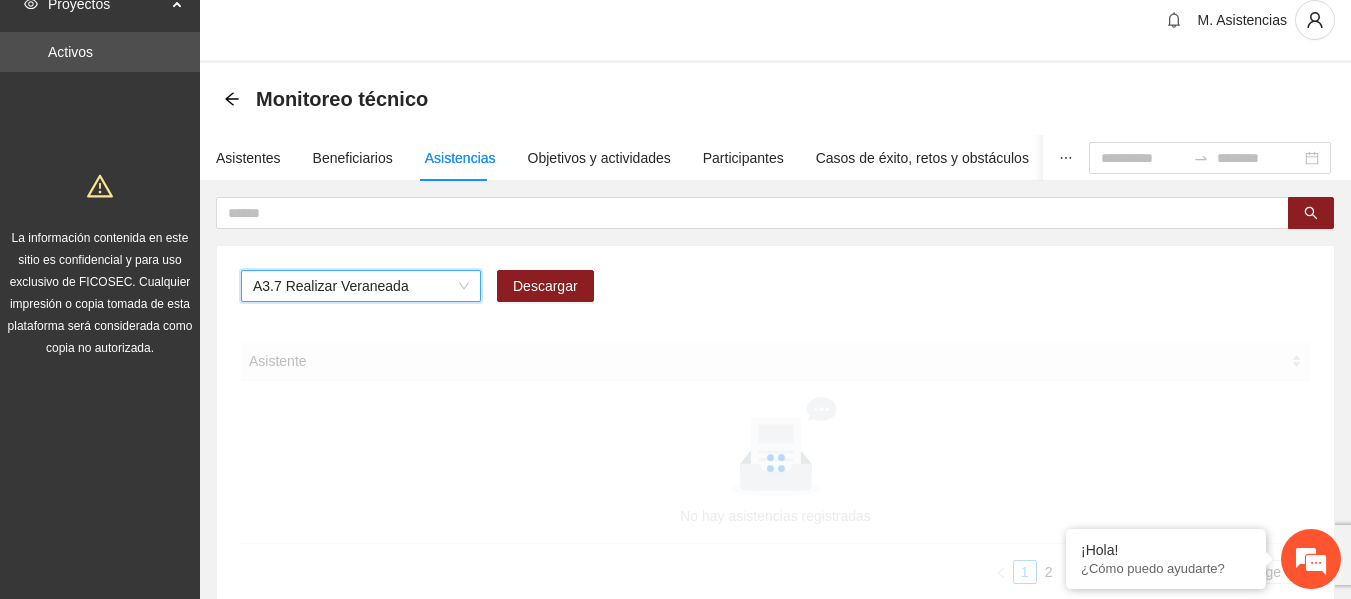 scroll, scrollTop: 22, scrollLeft: 0, axis: vertical 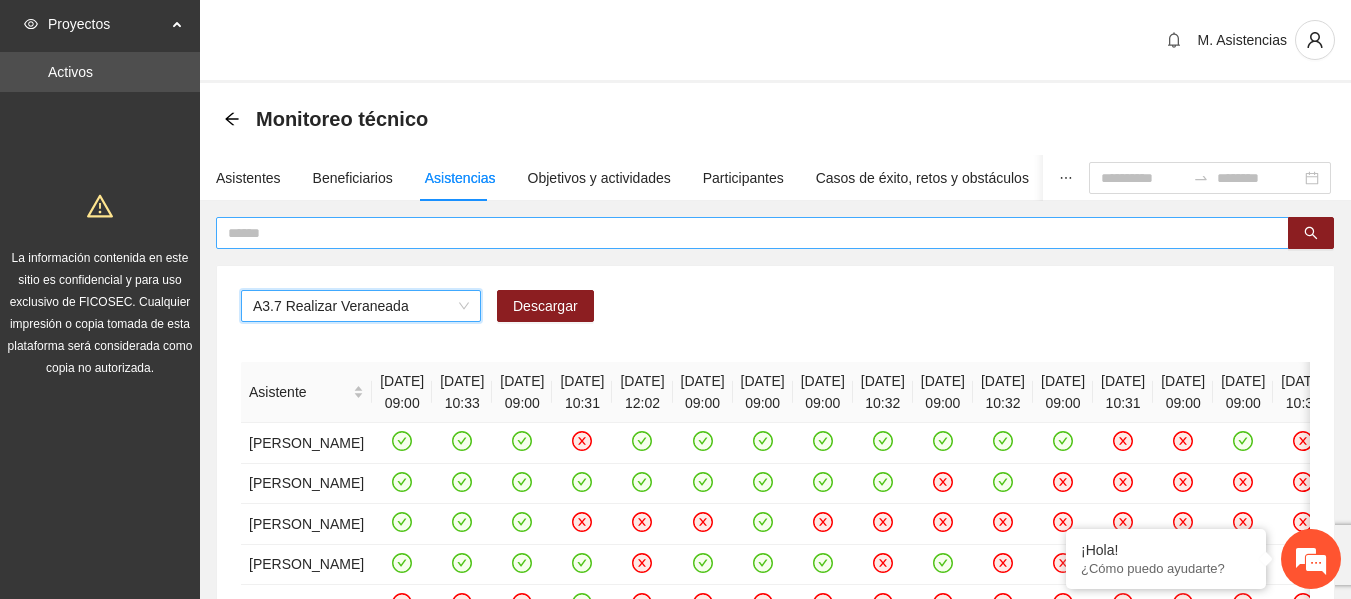 click at bounding box center (744, 233) 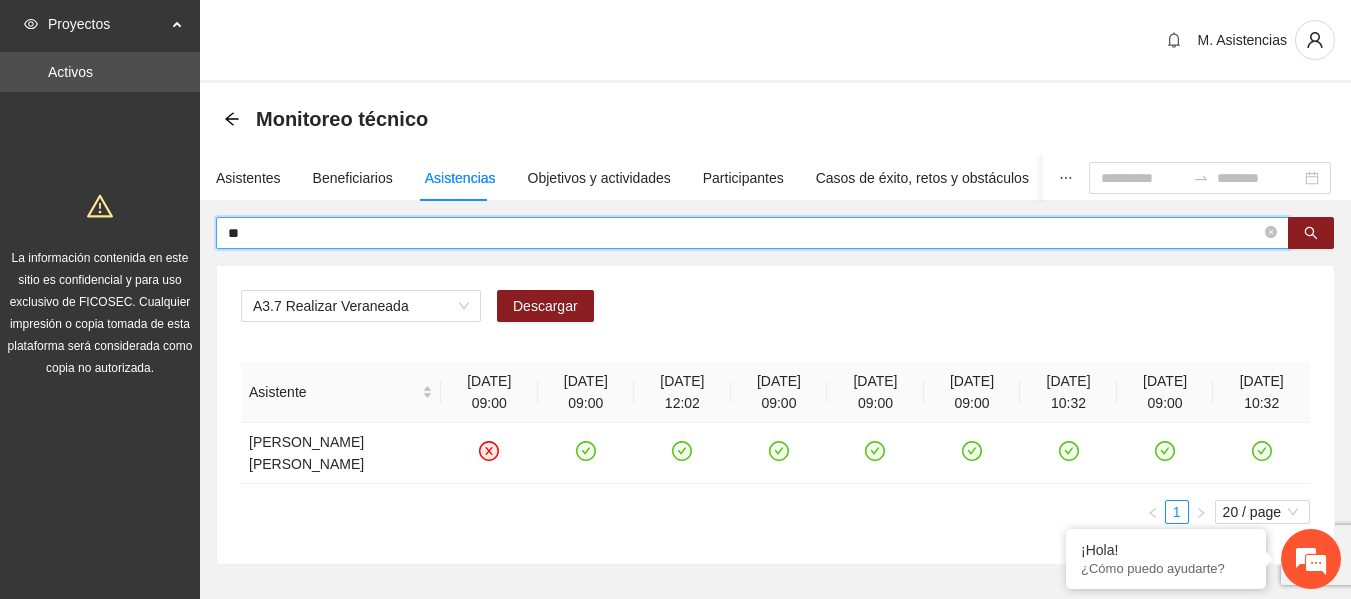 type on "*" 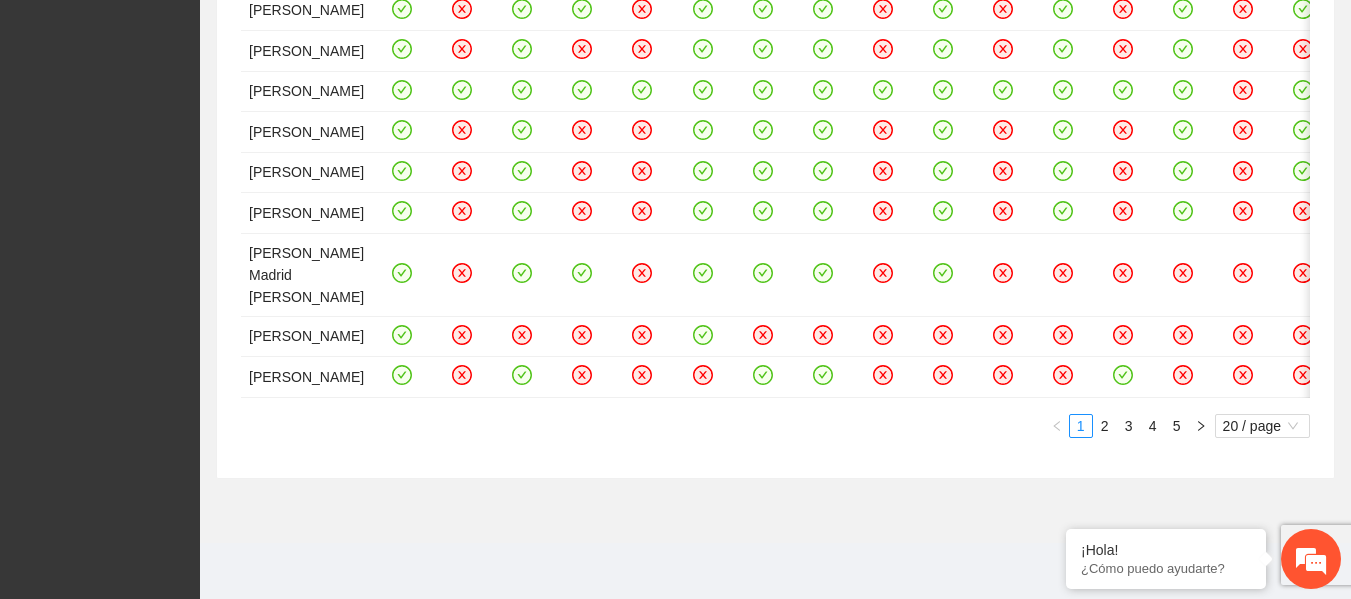 scroll, scrollTop: 1920, scrollLeft: 0, axis: vertical 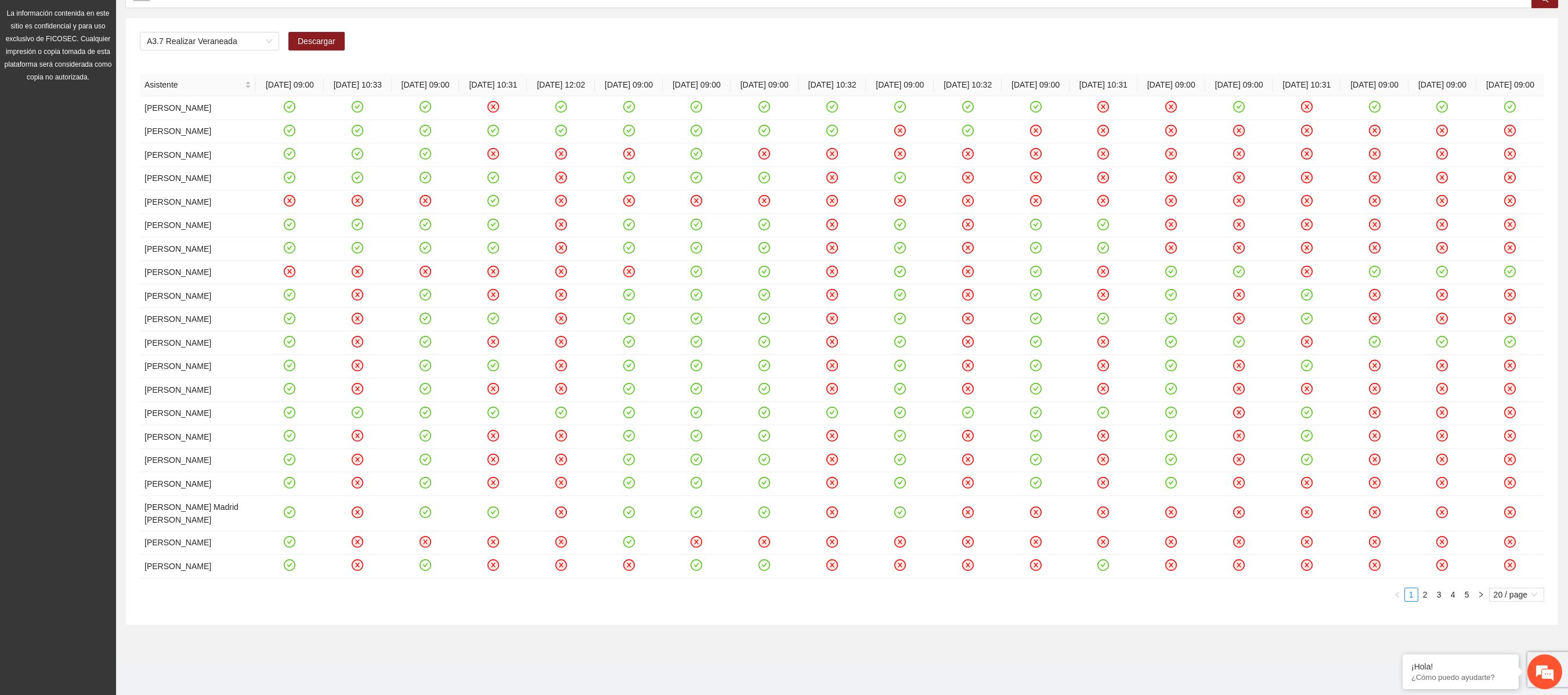 drag, startPoint x: 547, startPoint y: 0, endPoint x: 985, endPoint y: 650, distance: 783.801 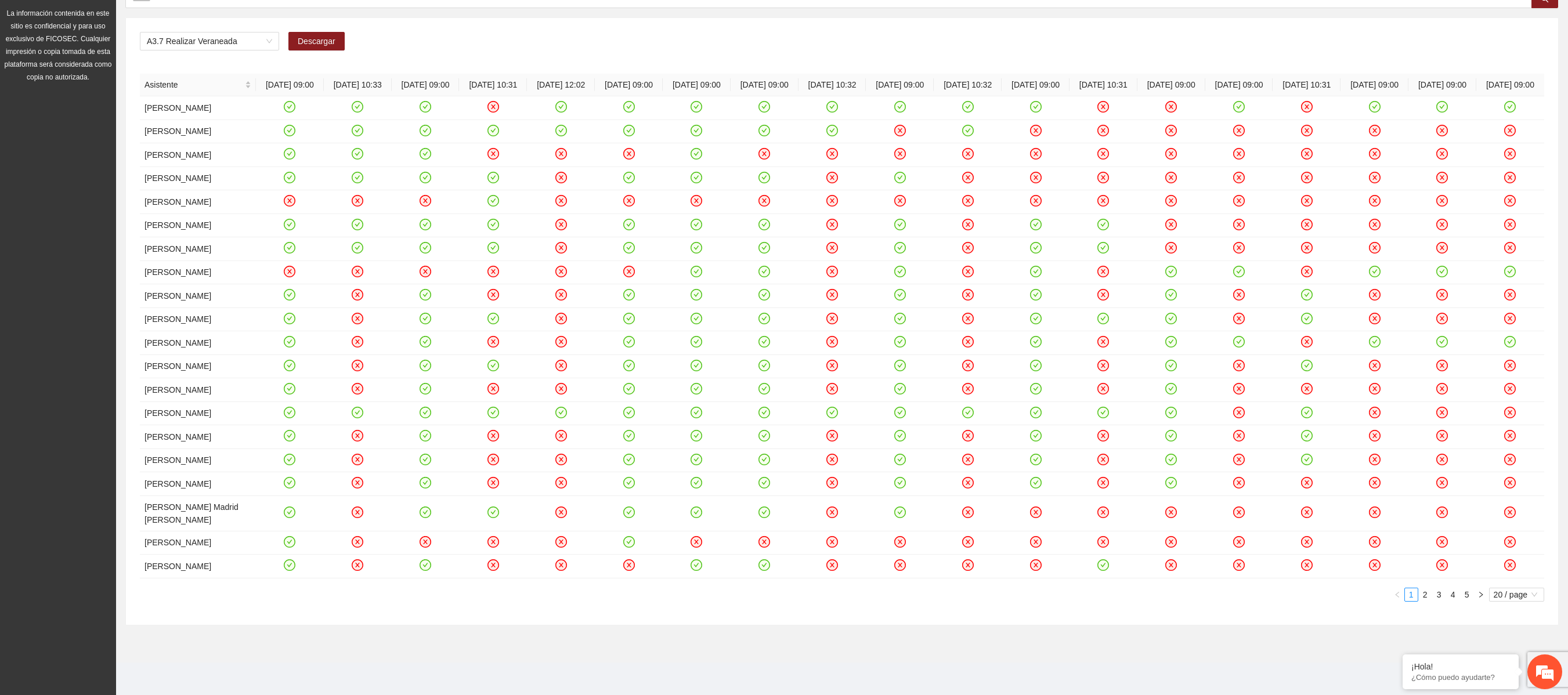 scroll, scrollTop: 174, scrollLeft: 0, axis: vertical 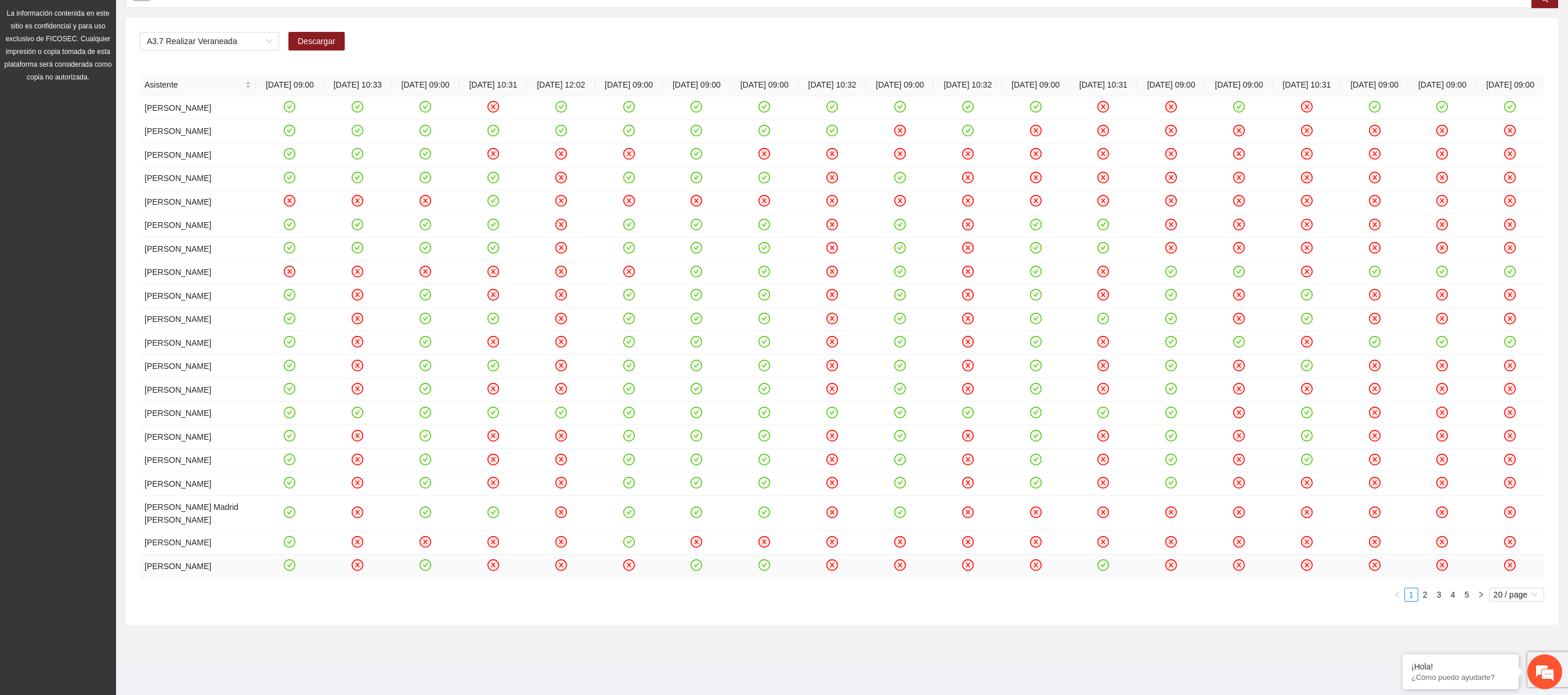 click 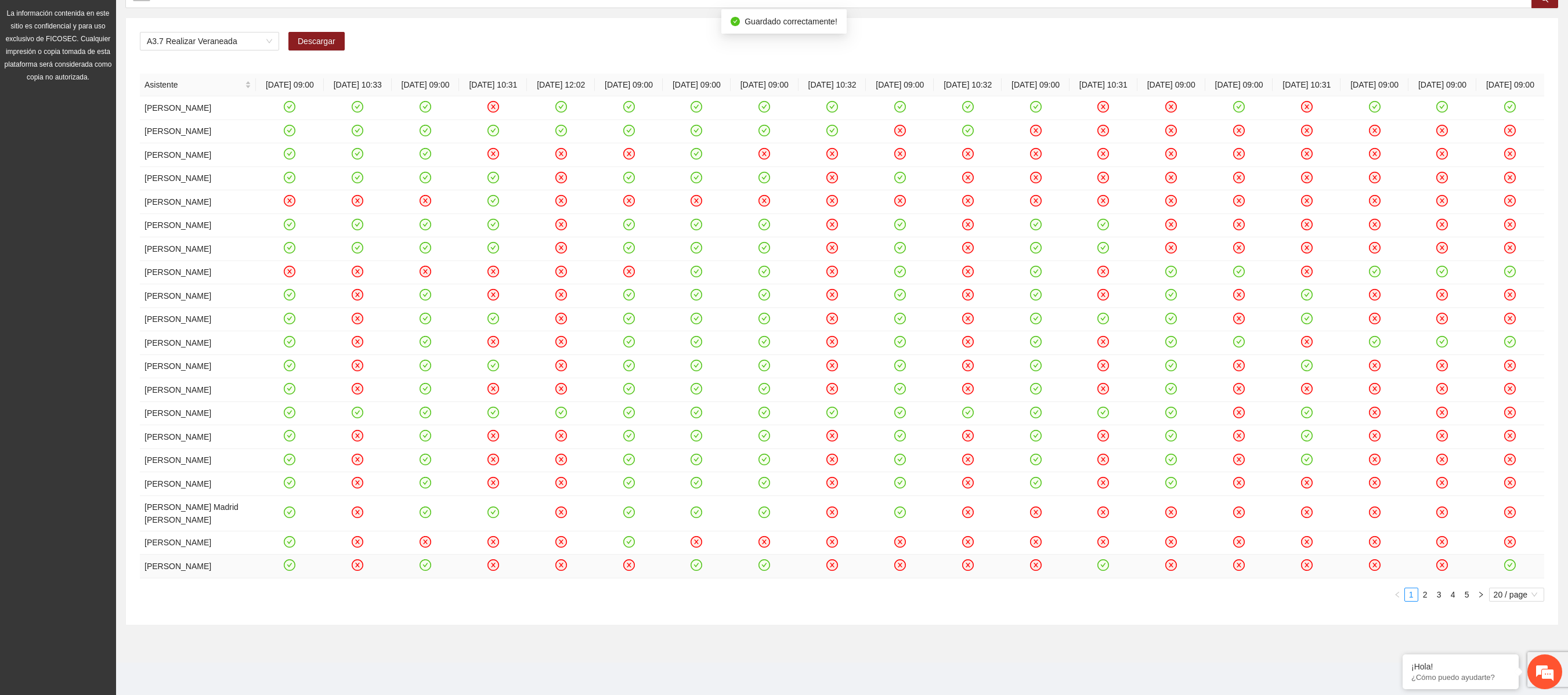 click 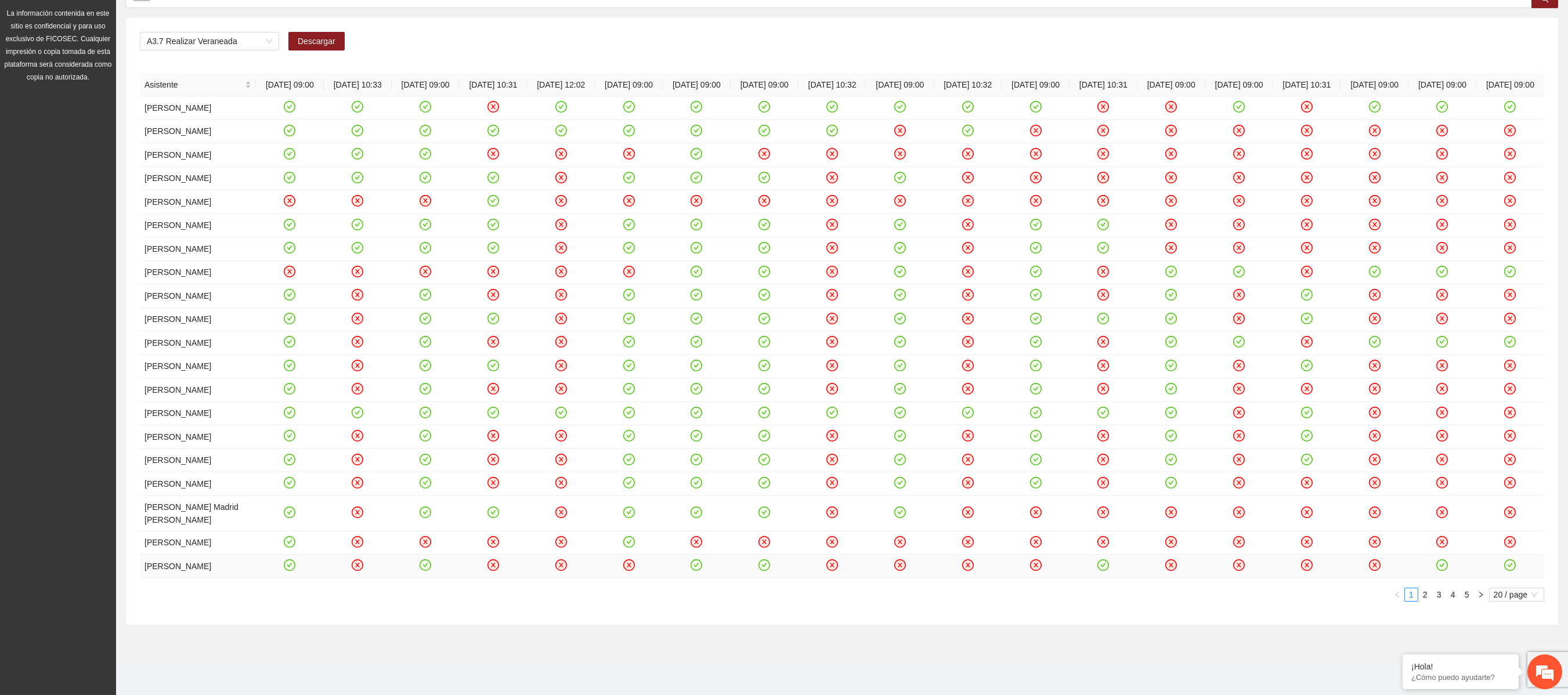 scroll, scrollTop: 159, scrollLeft: 0, axis: vertical 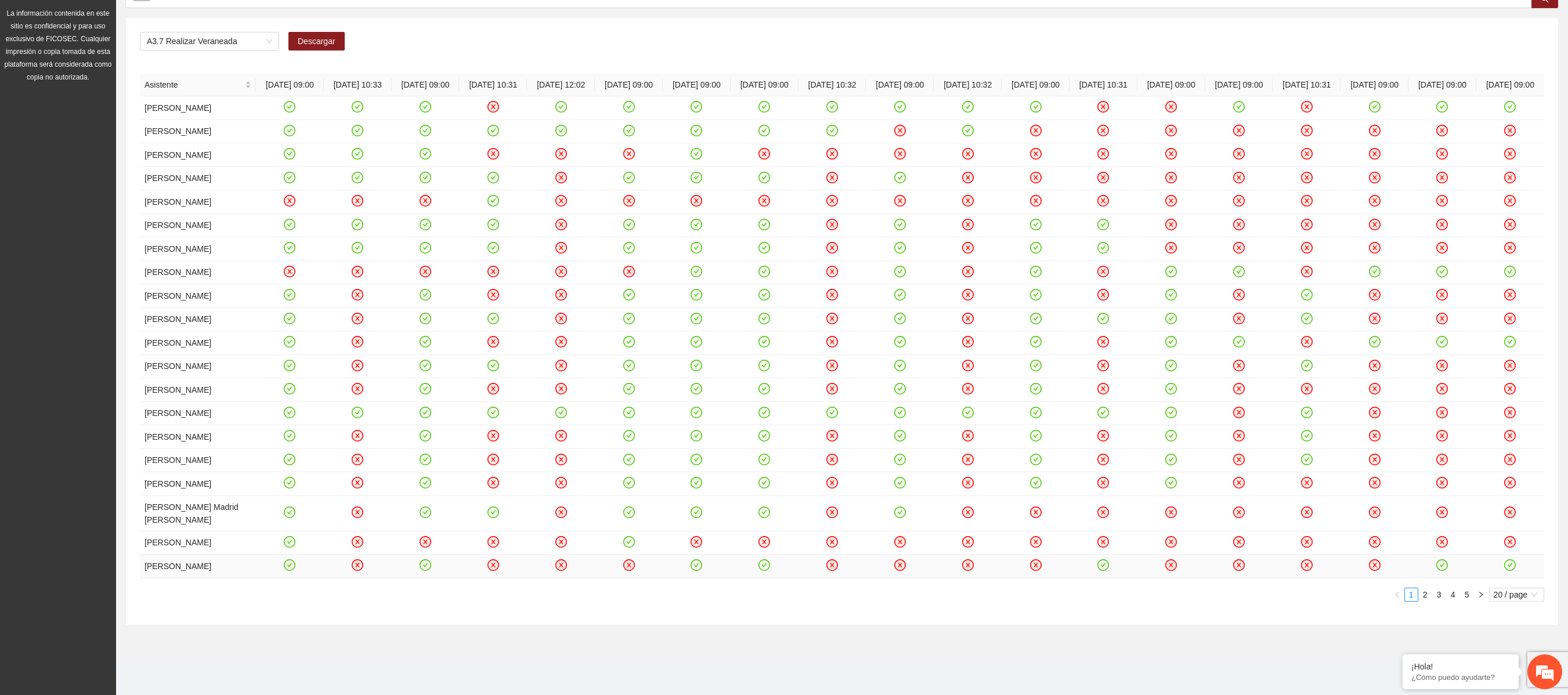 click 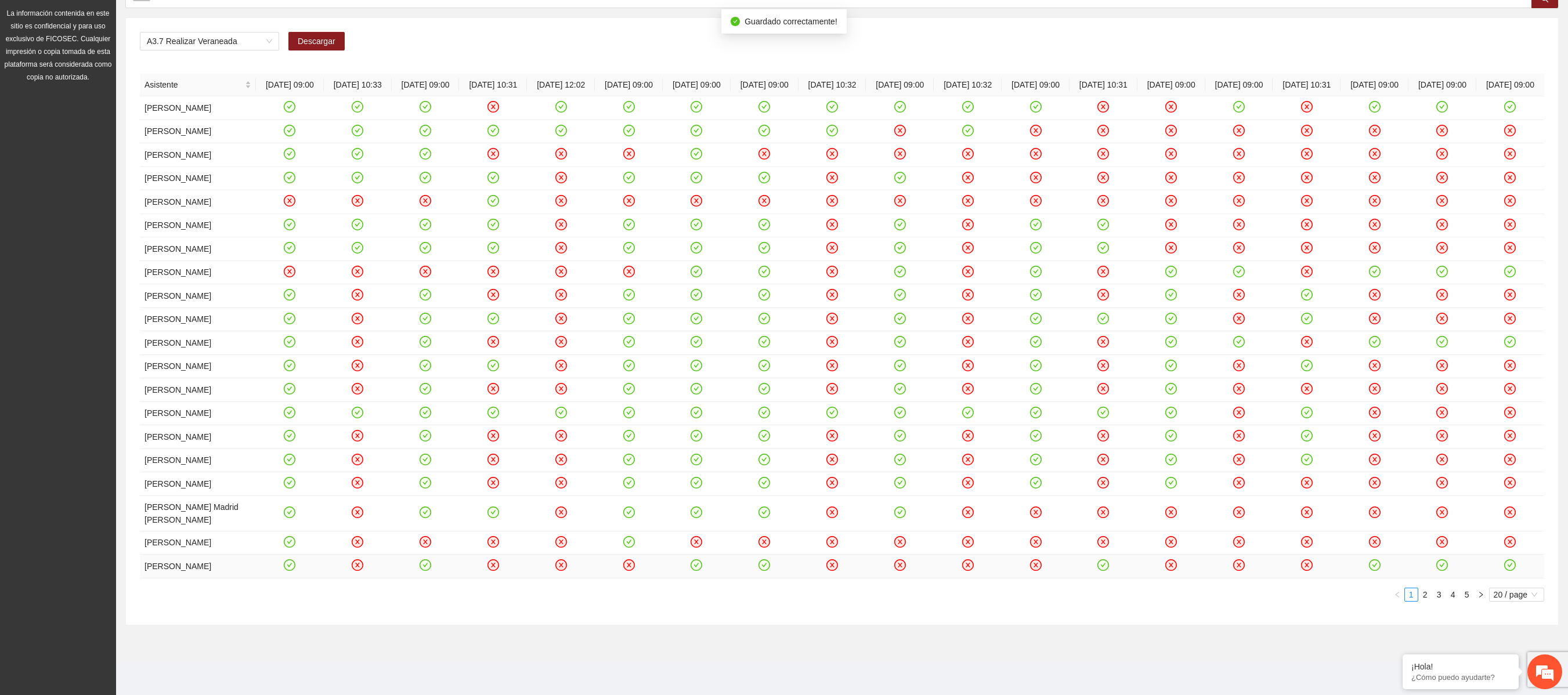click 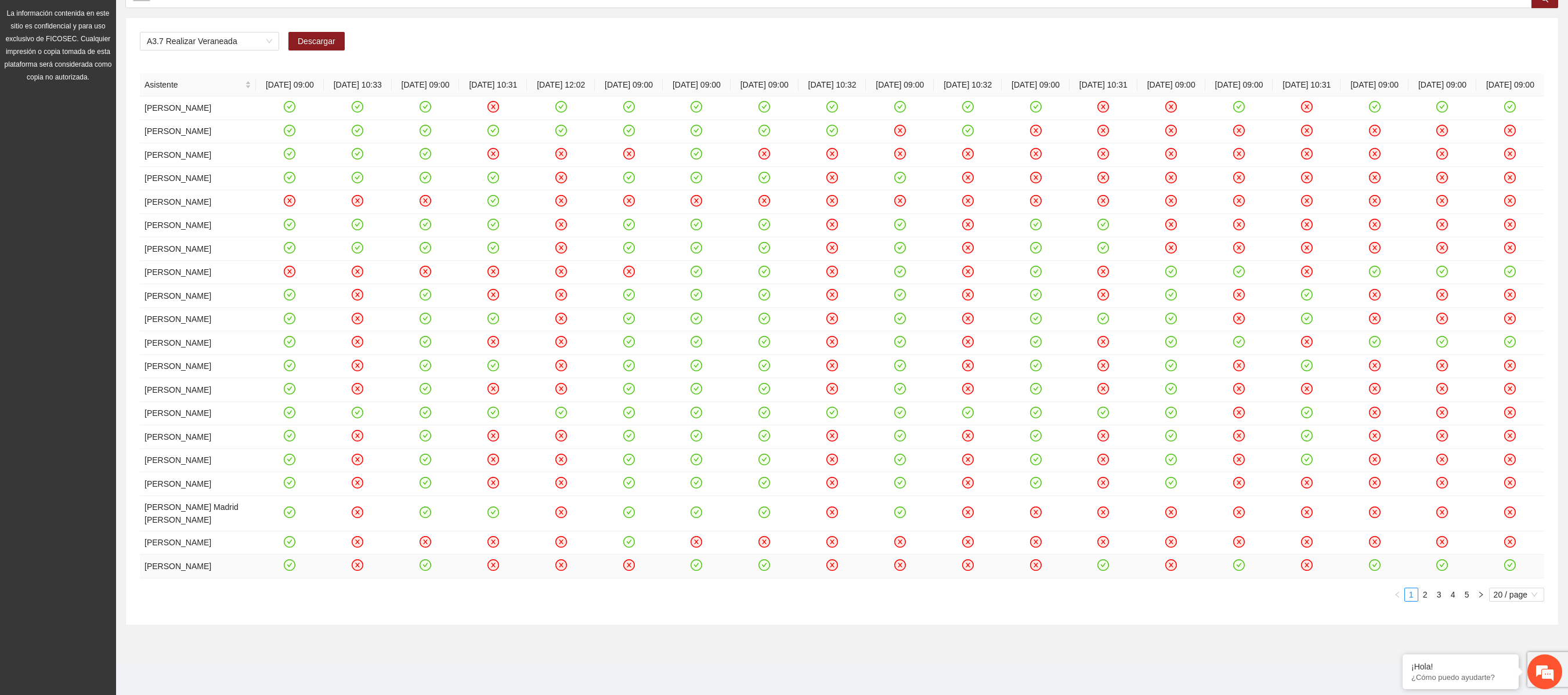scroll, scrollTop: 0, scrollLeft: 0, axis: both 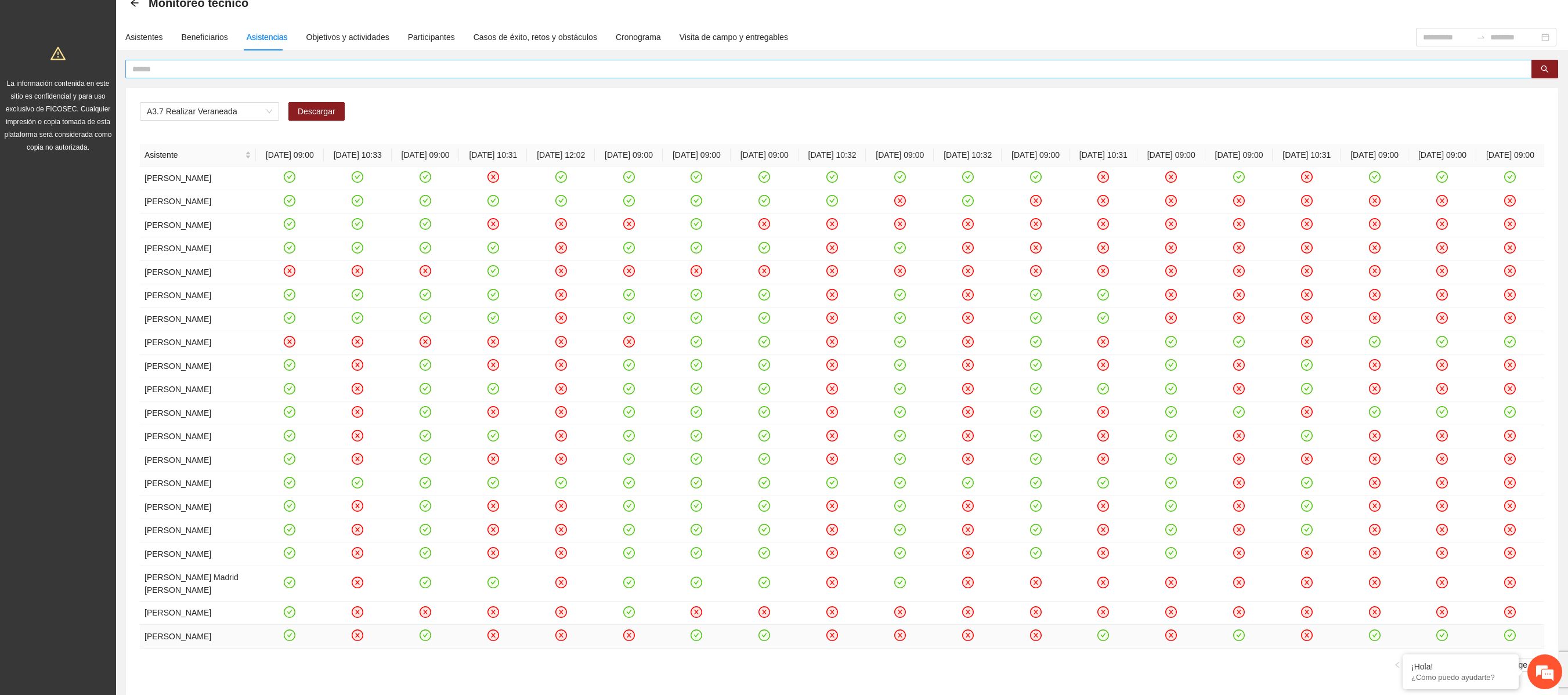 click at bounding box center [824, 69] 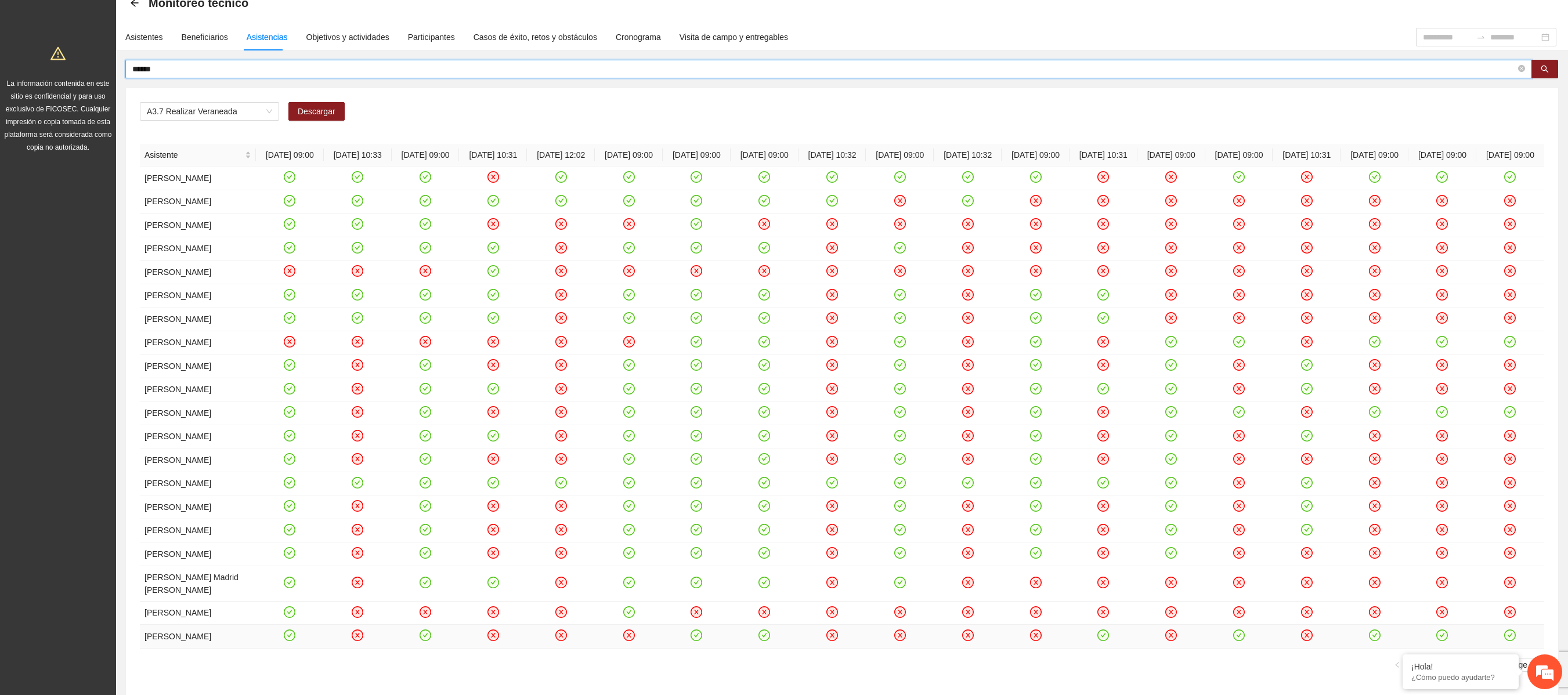 type on "******" 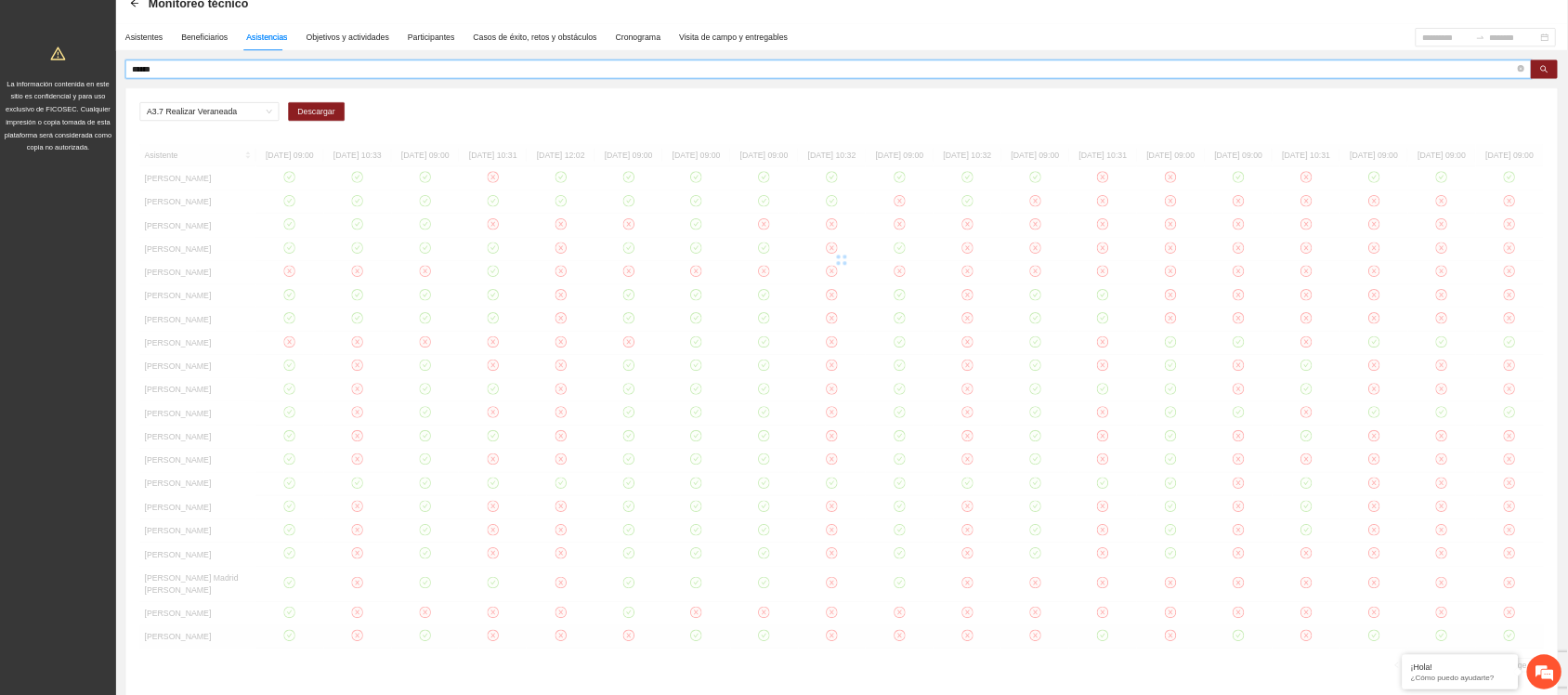 scroll, scrollTop: 0, scrollLeft: 0, axis: both 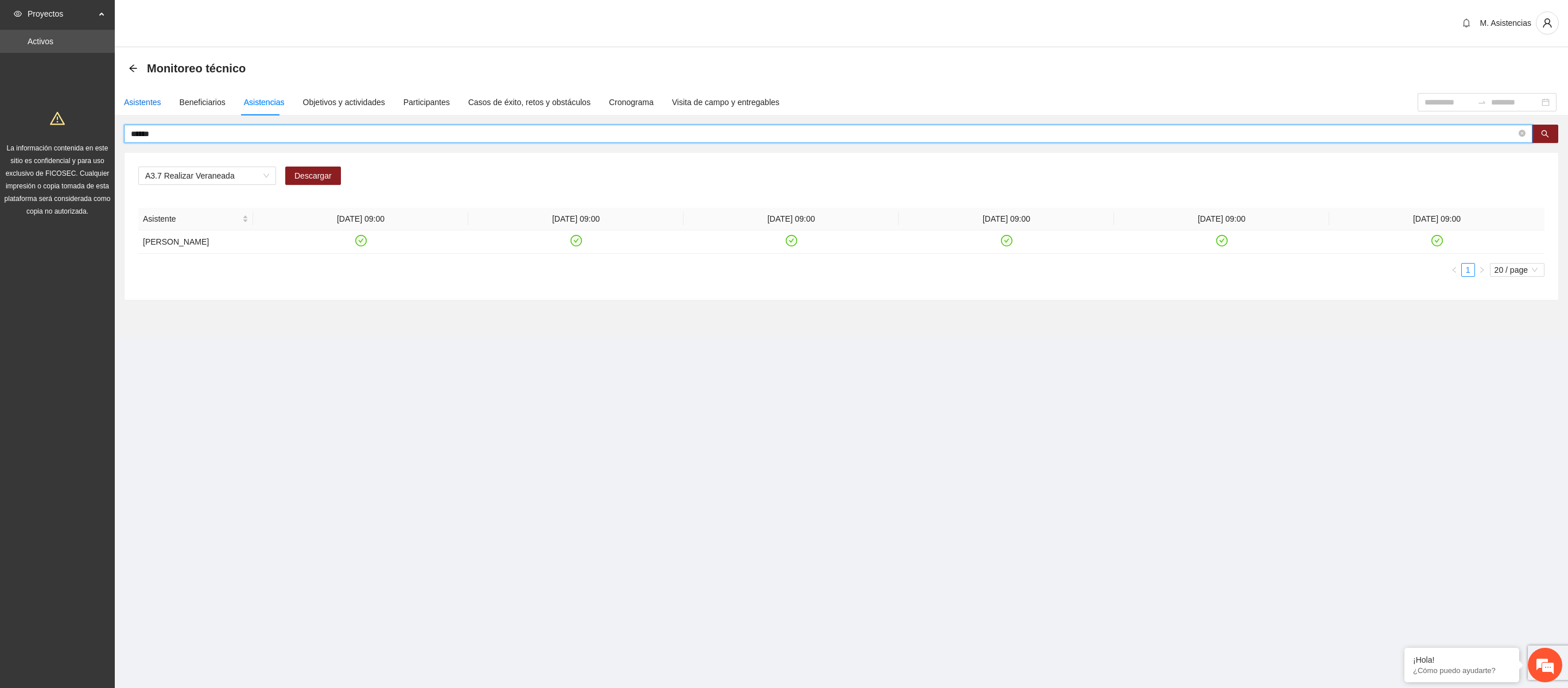 click on "Asistentes" at bounding box center (142, 102) 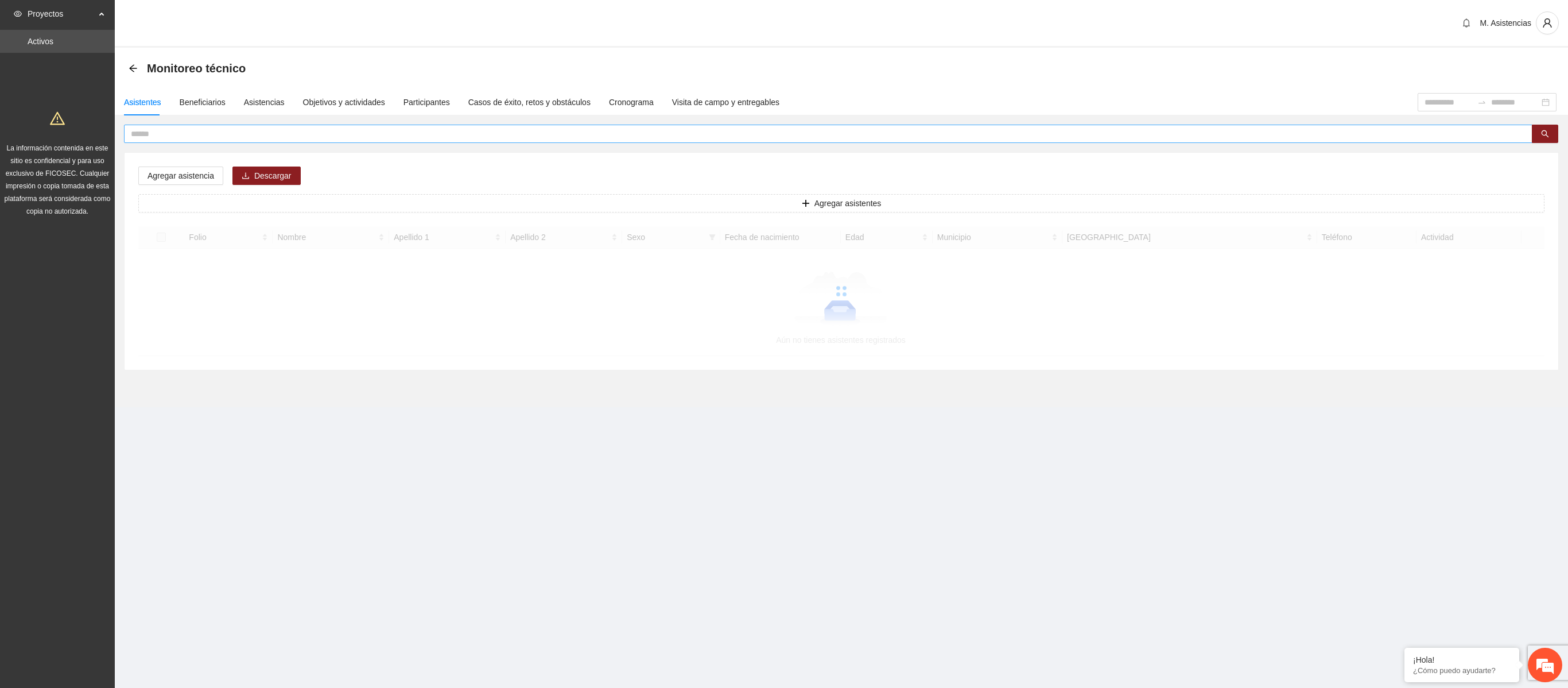 click at bounding box center [824, 134] 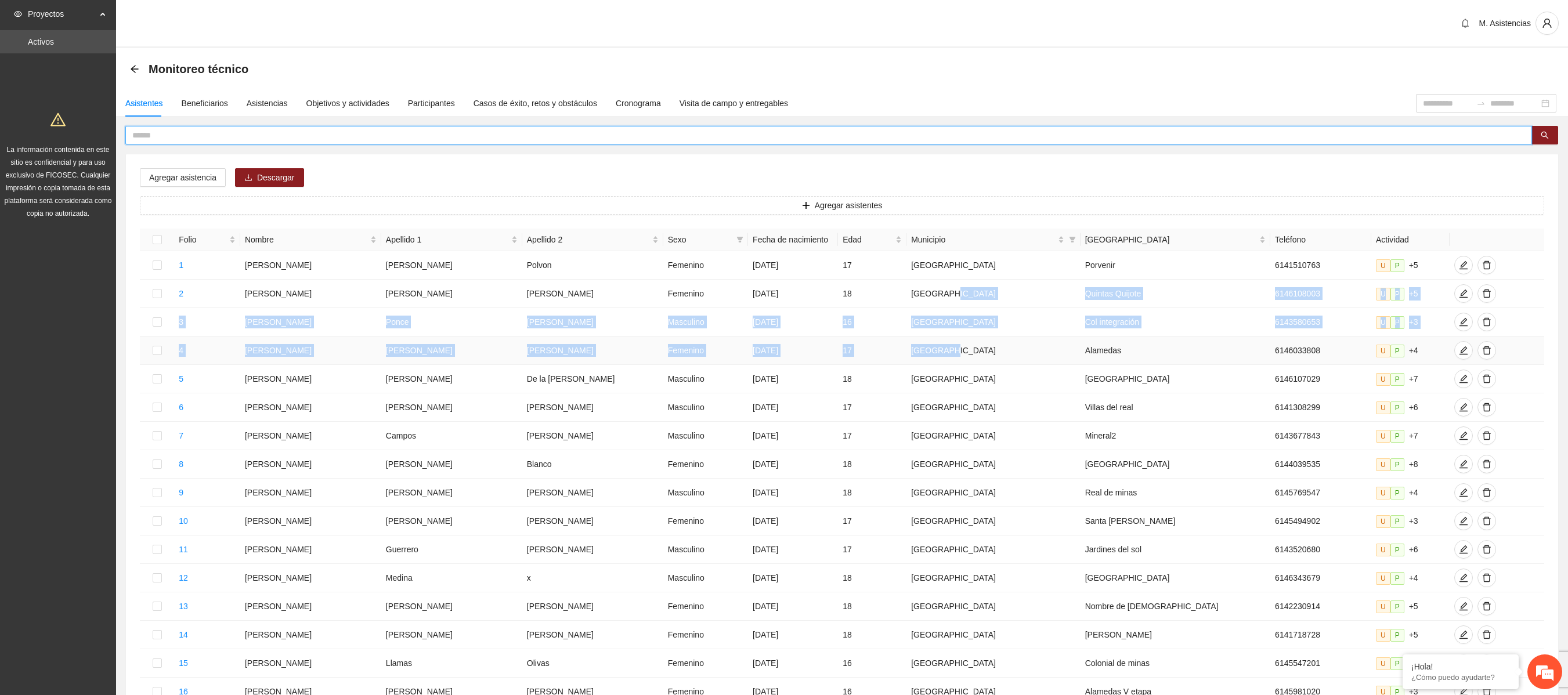 drag, startPoint x: 1005, startPoint y: 340, endPoint x: 1097, endPoint y: 196, distance: 170.8801 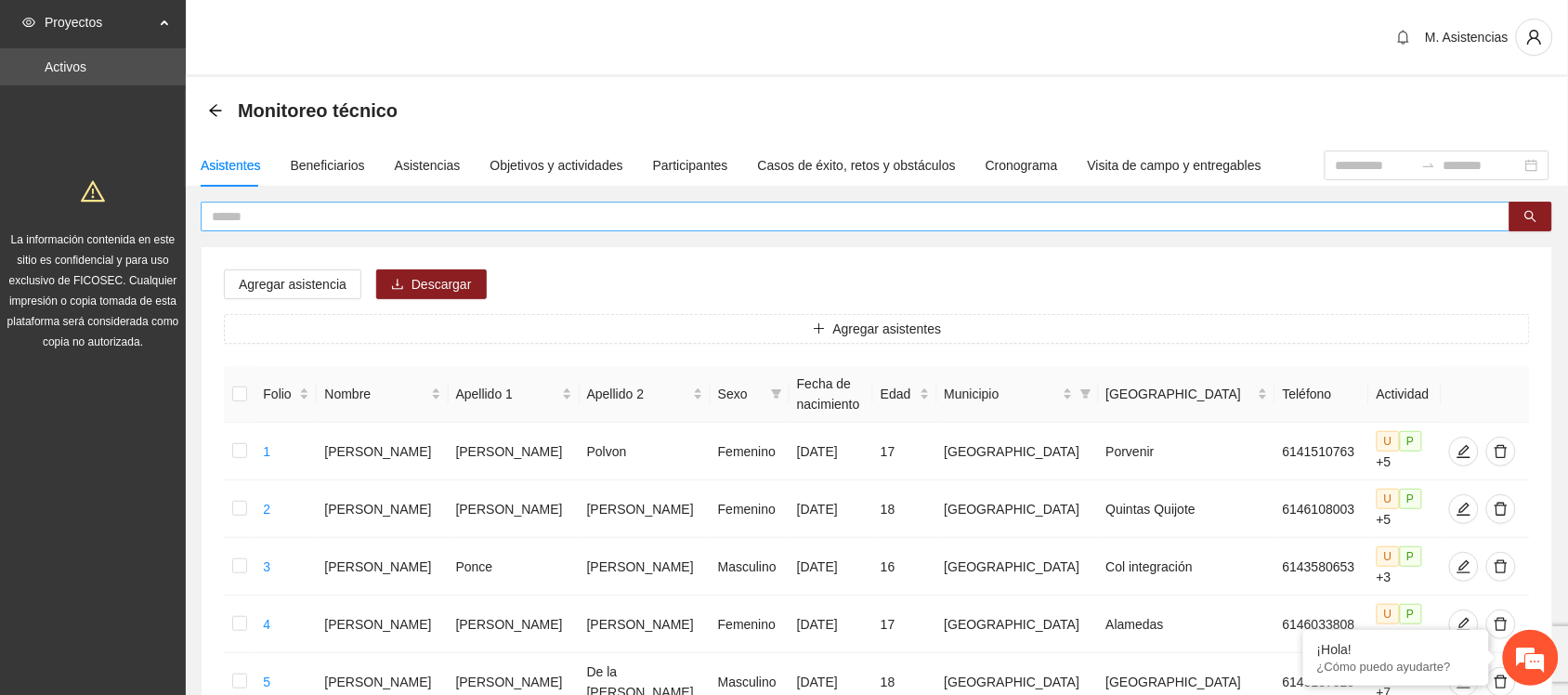 drag, startPoint x: 2536, startPoint y: 9, endPoint x: 237, endPoint y: 203, distance: 2307.1708 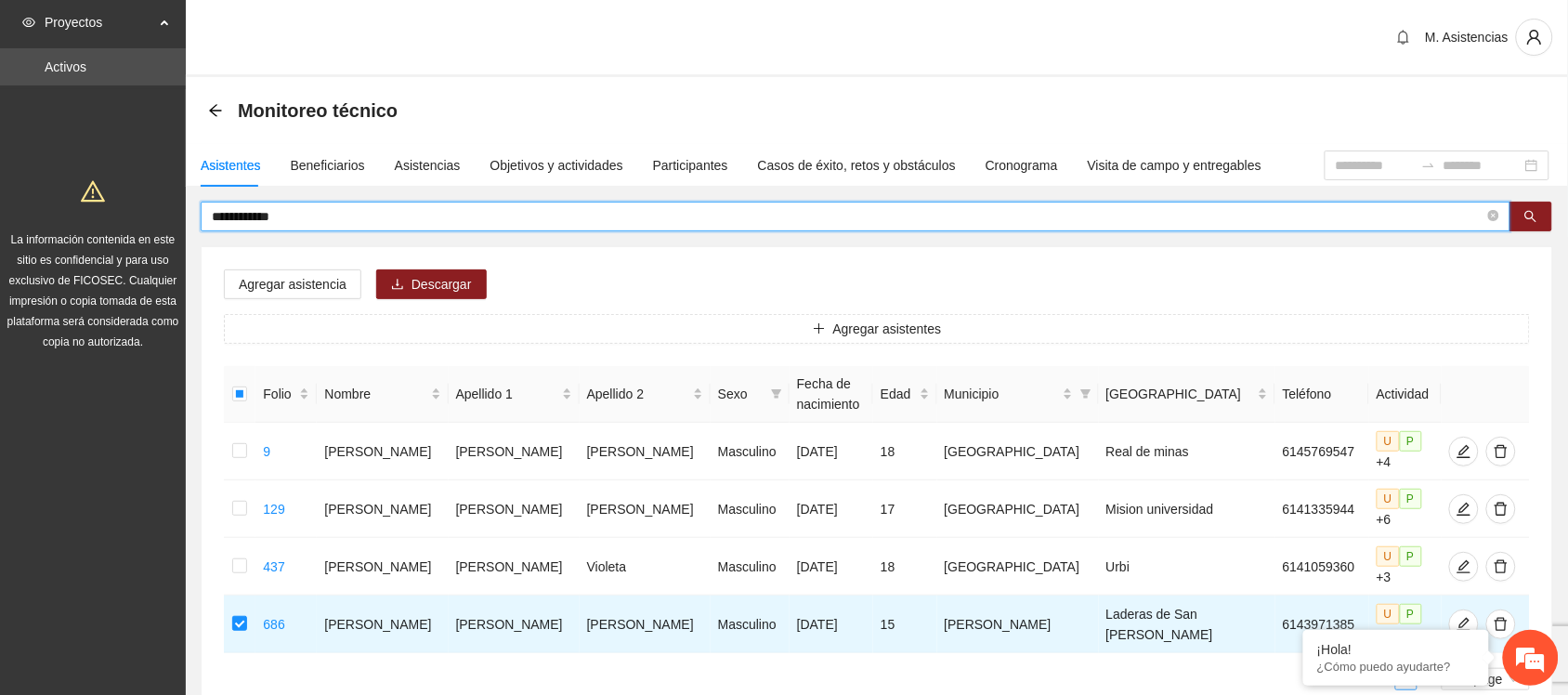 drag, startPoint x: 304, startPoint y: 215, endPoint x: 111, endPoint y: 211, distance: 193.04145 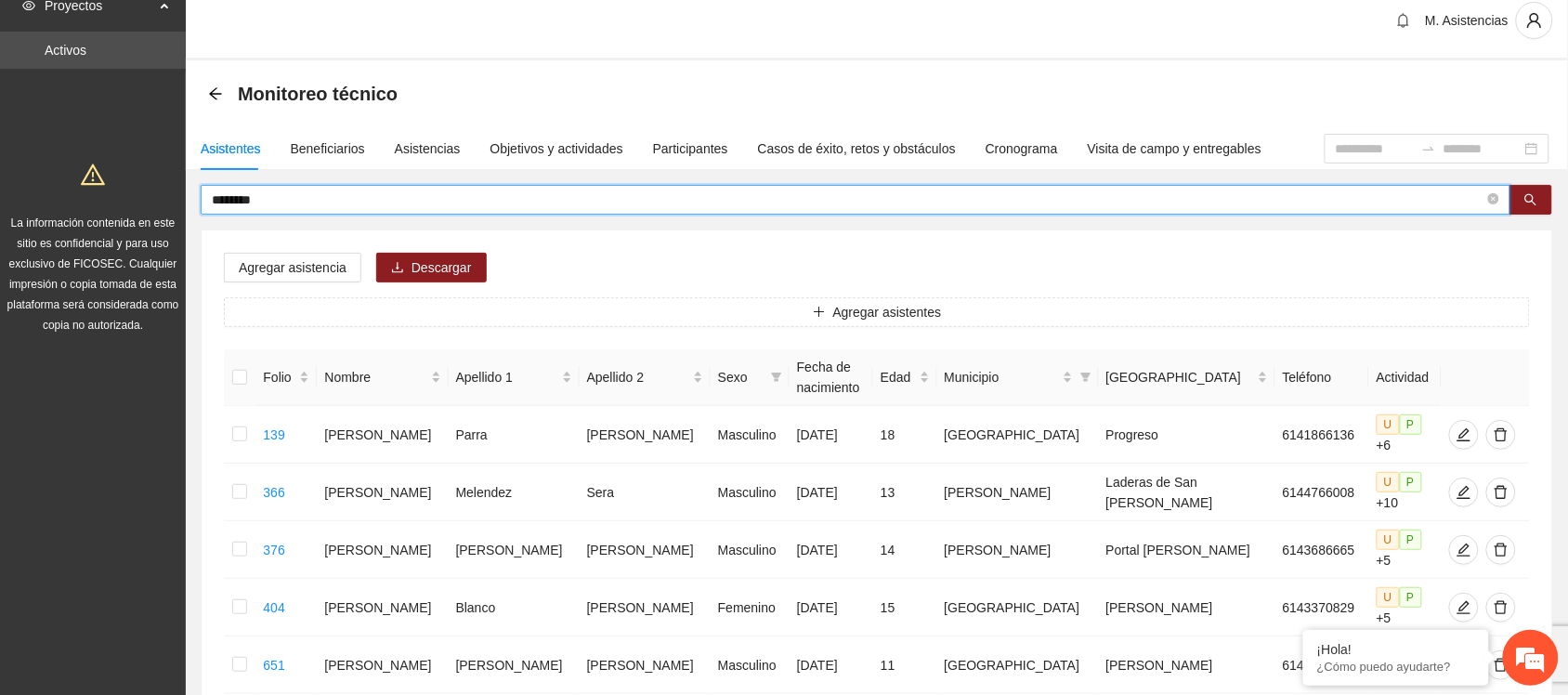 scroll, scrollTop: 26, scrollLeft: 0, axis: vertical 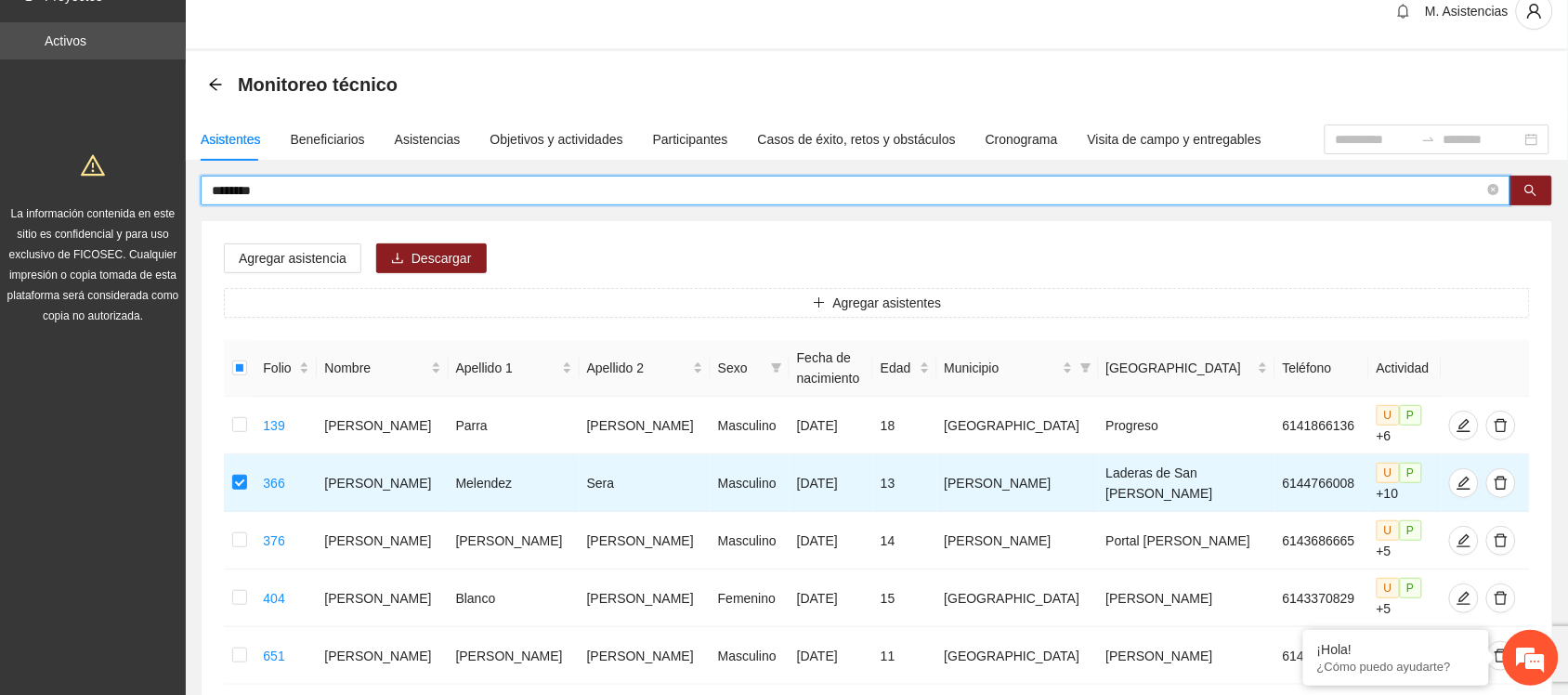 drag, startPoint x: 274, startPoint y: 192, endPoint x: 142, endPoint y: 211, distance: 133.36041 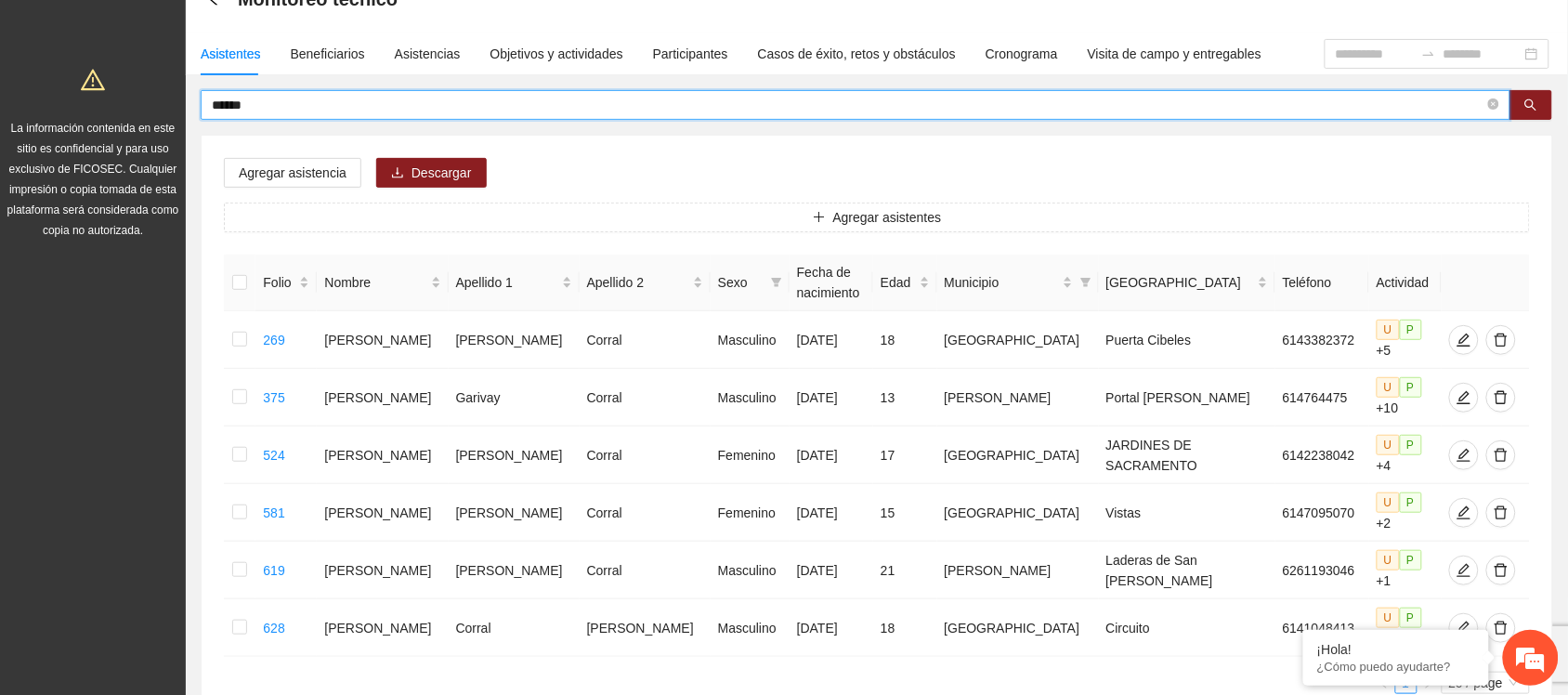 scroll, scrollTop: 113, scrollLeft: 0, axis: vertical 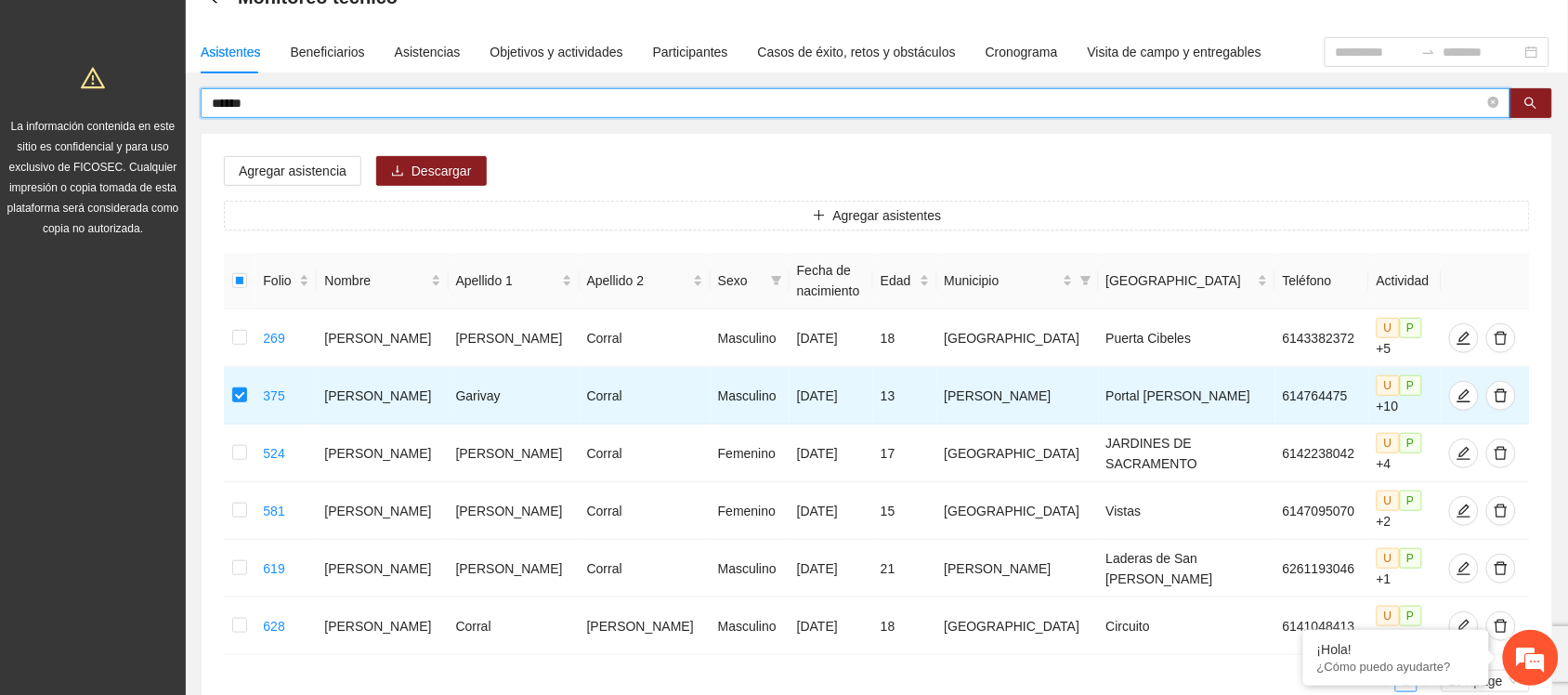 drag, startPoint x: 257, startPoint y: 110, endPoint x: 154, endPoint y: 127, distance: 104.39349 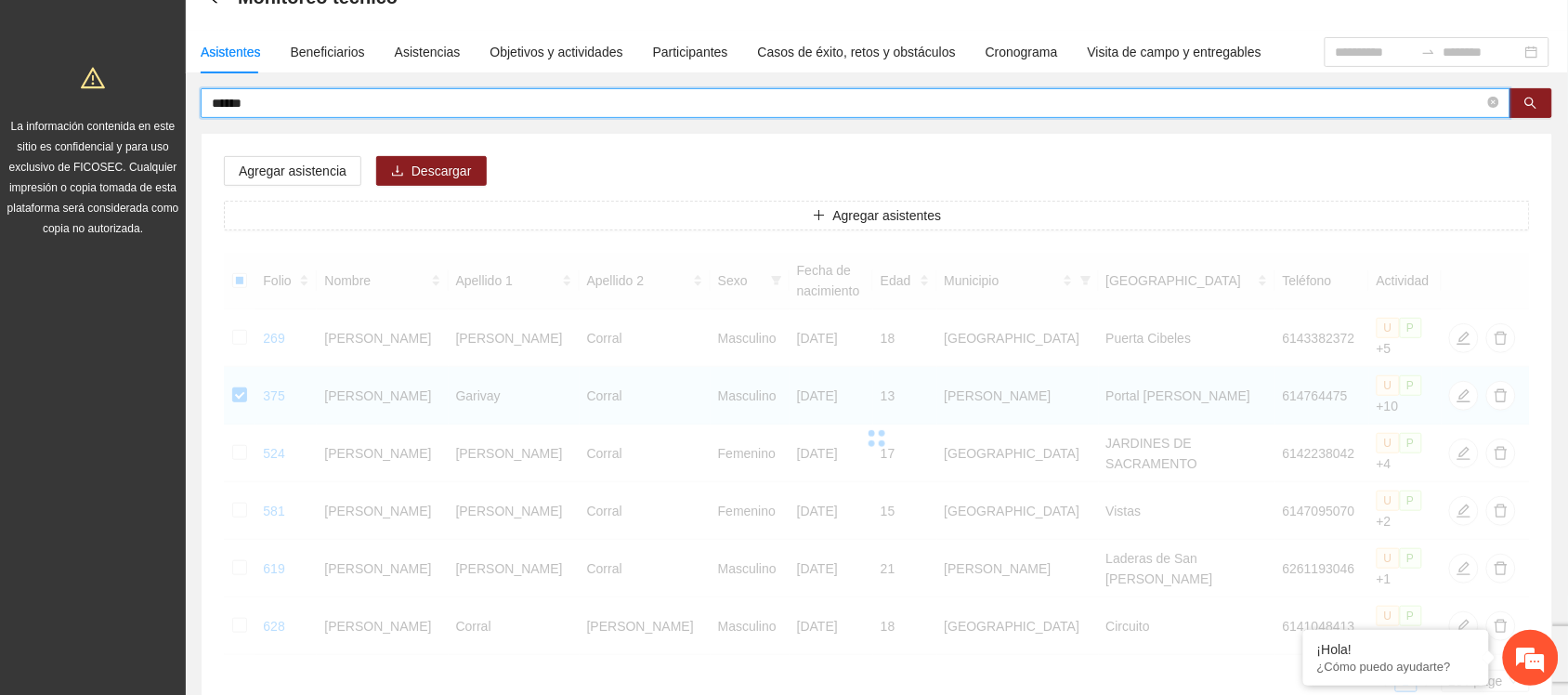 scroll, scrollTop: 51, scrollLeft: 0, axis: vertical 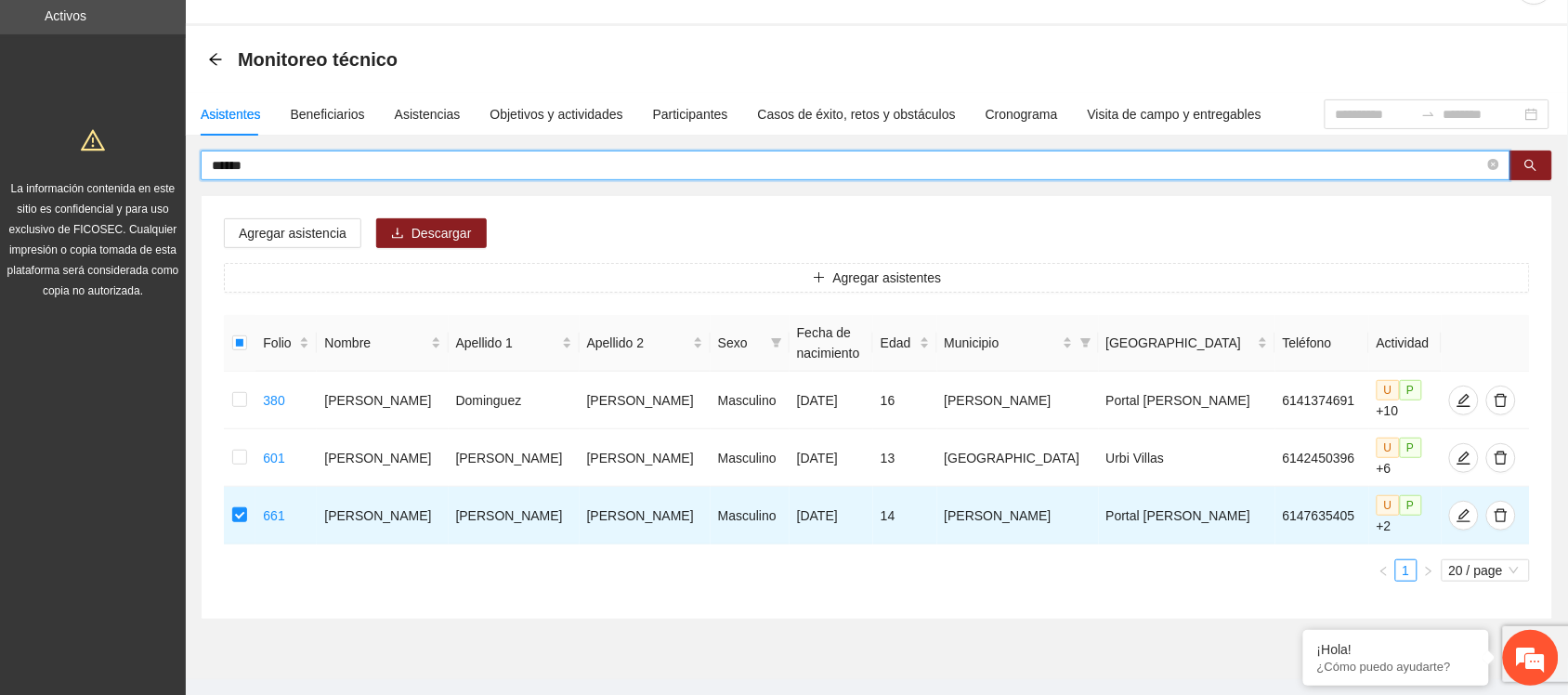 drag, startPoint x: 256, startPoint y: 163, endPoint x: 122, endPoint y: 188, distance: 136.31214 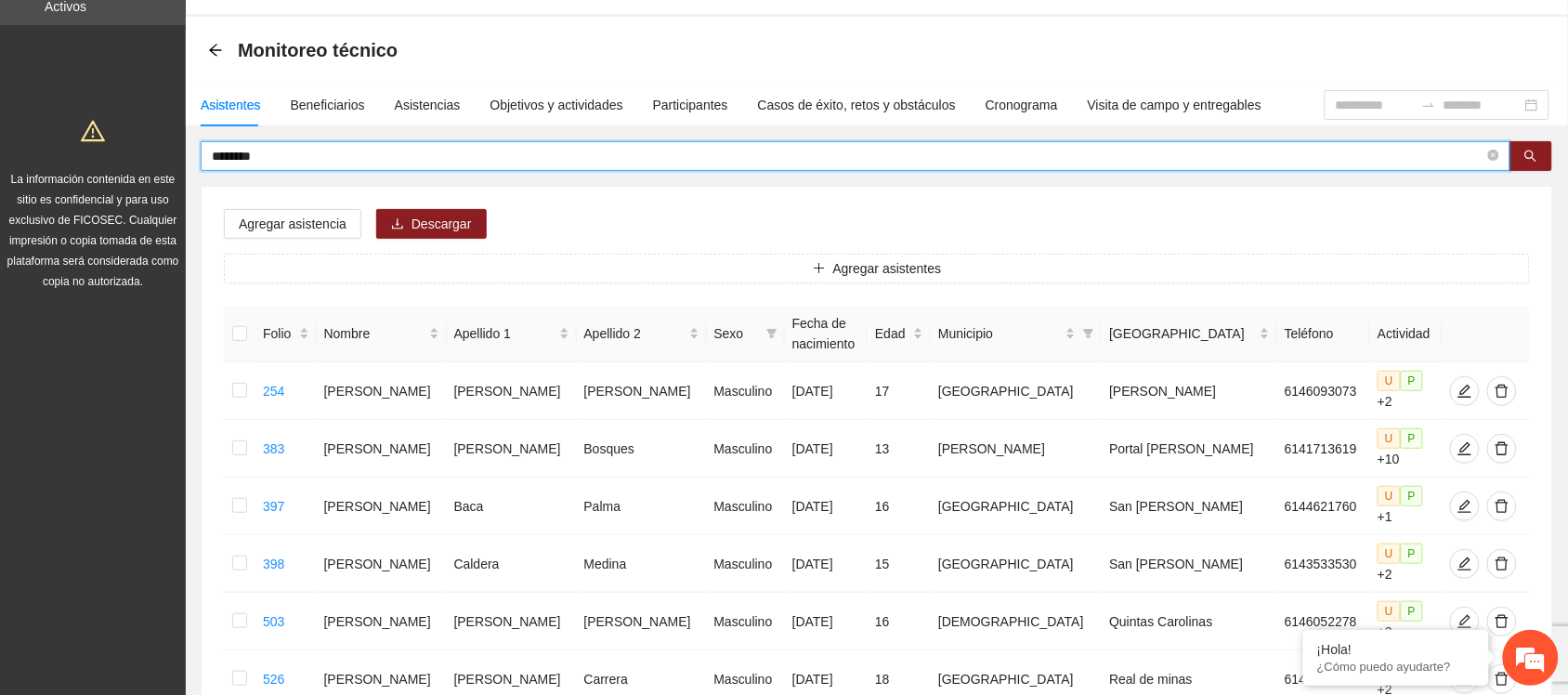 scroll, scrollTop: 62, scrollLeft: 0, axis: vertical 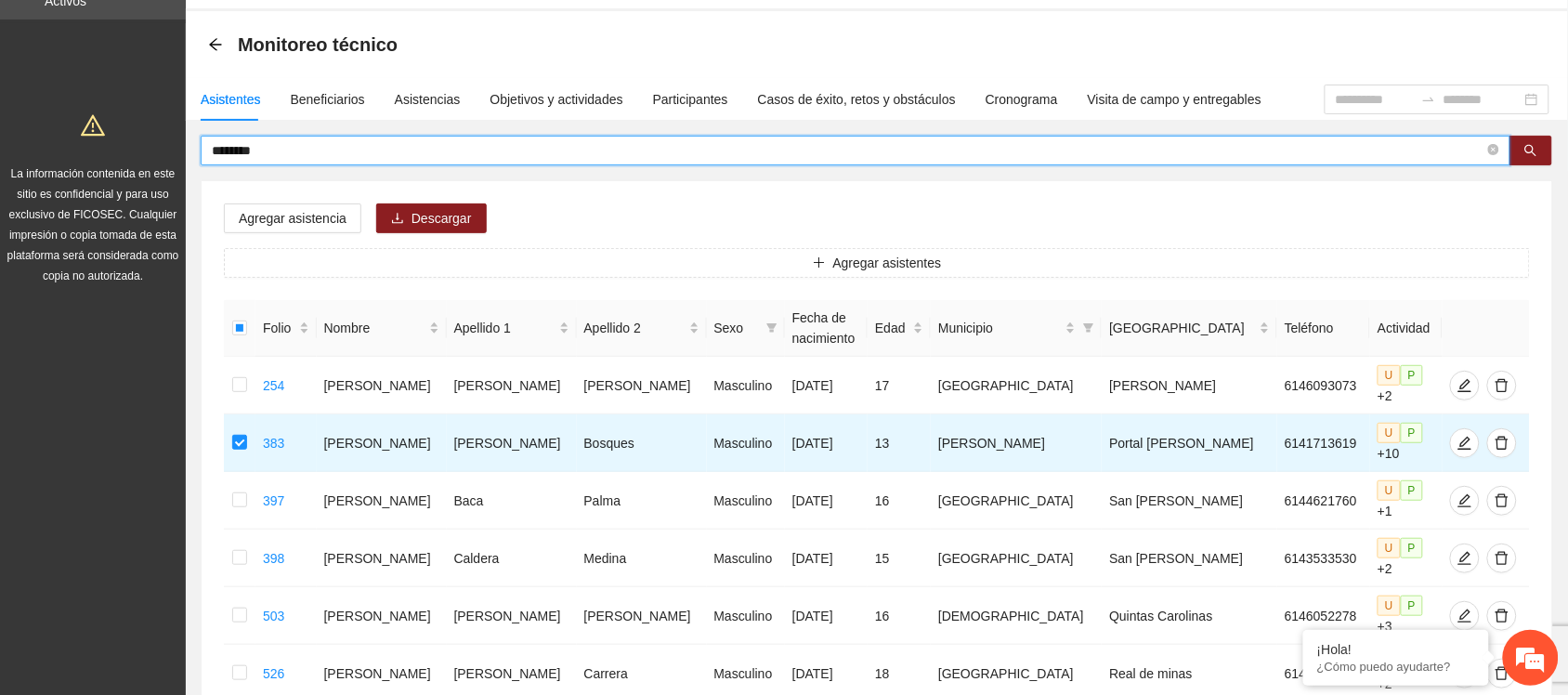 drag, startPoint x: 307, startPoint y: 154, endPoint x: 178, endPoint y: 168, distance: 129.75747 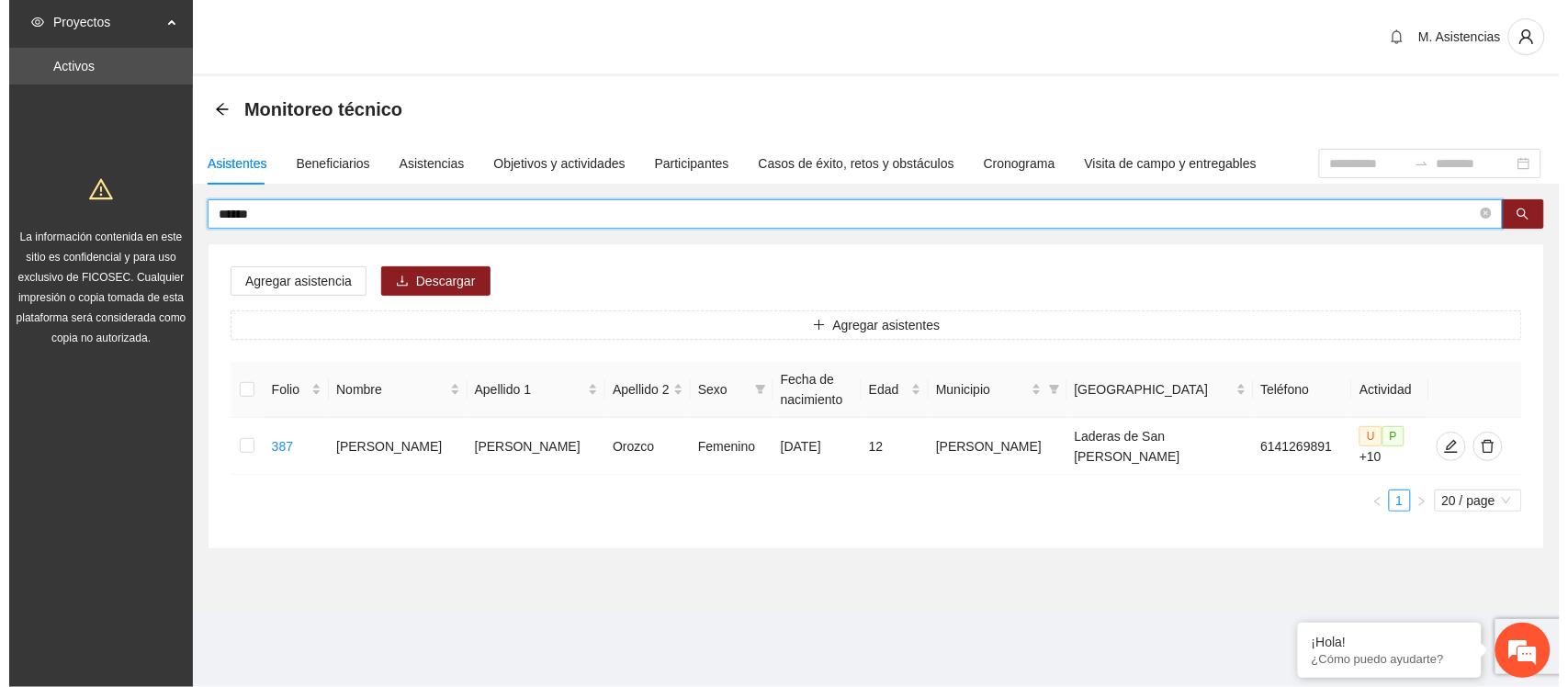 scroll, scrollTop: 0, scrollLeft: 0, axis: both 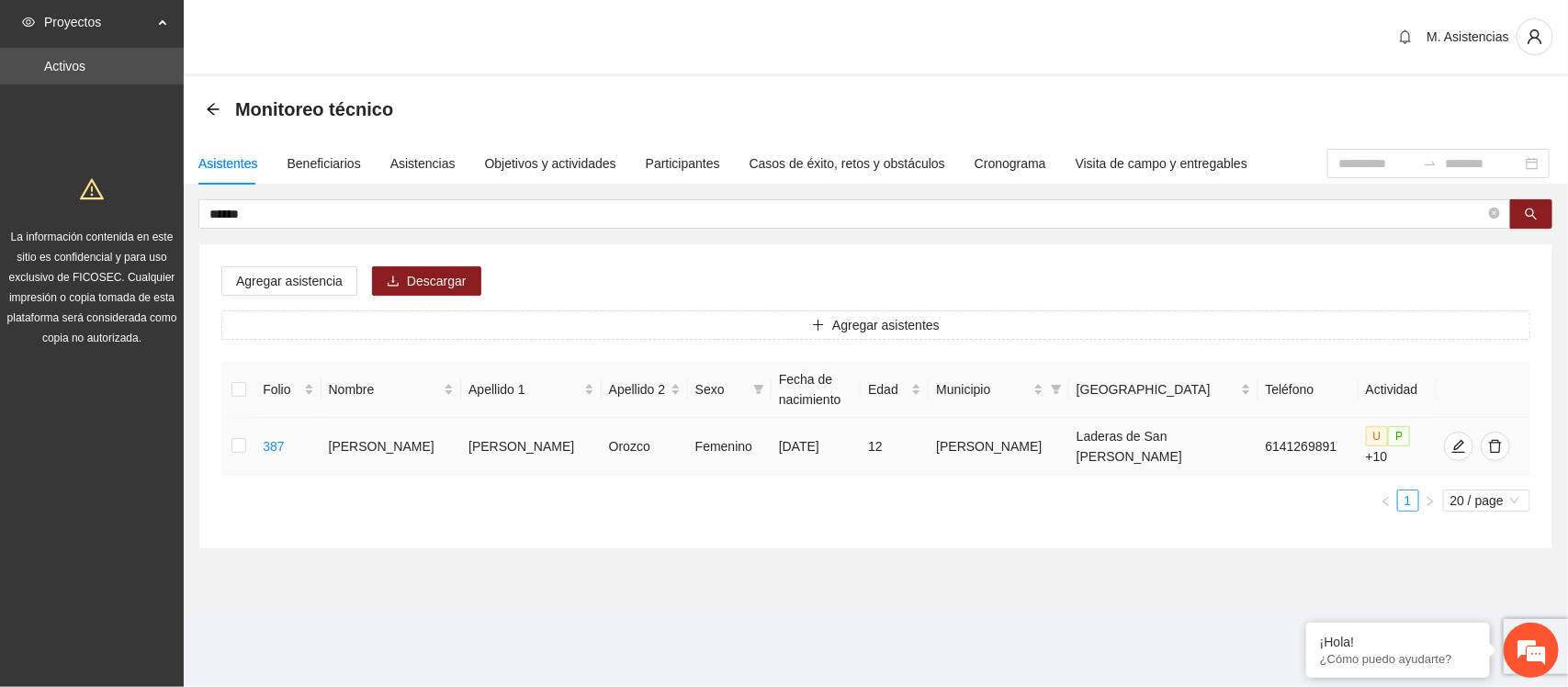 click at bounding box center (238, 446) 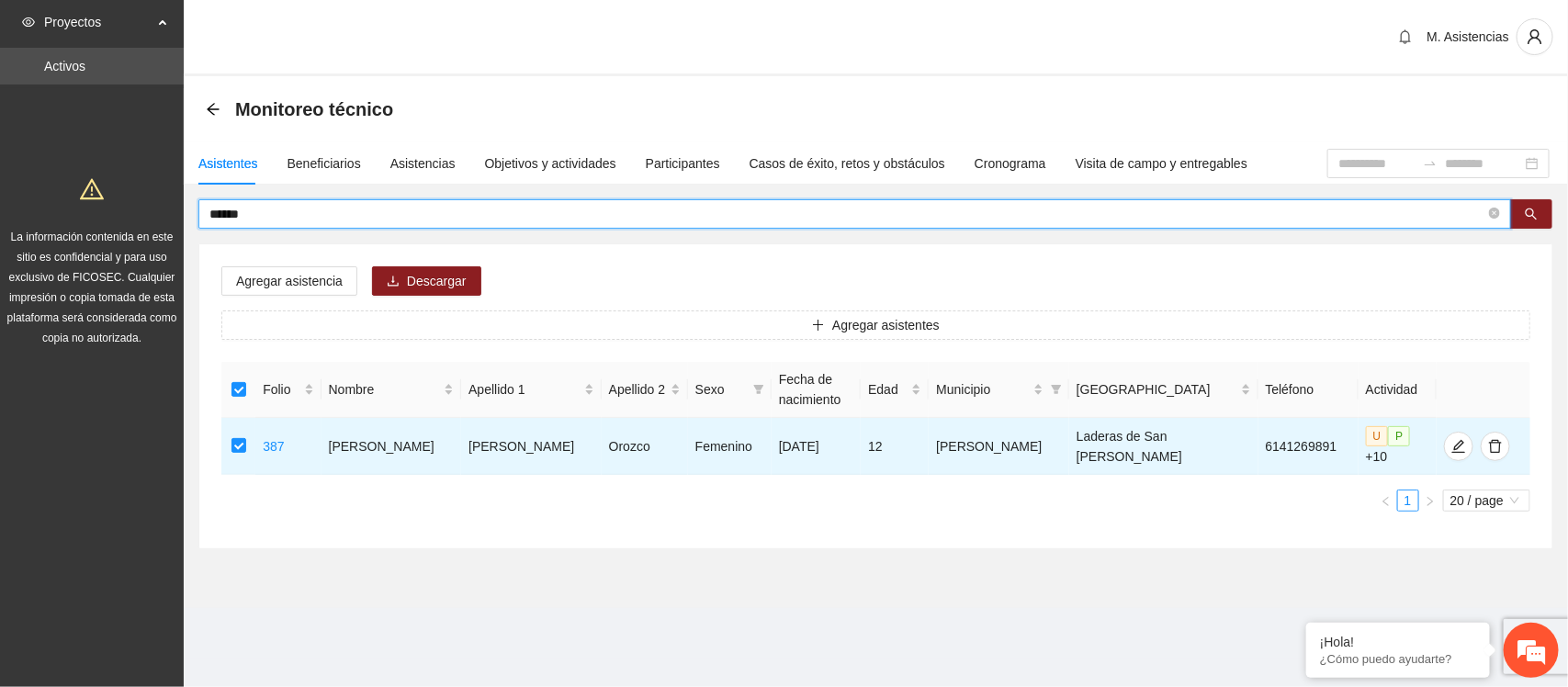 drag, startPoint x: 278, startPoint y: 212, endPoint x: 125, endPoint y: 231, distance: 154.17522 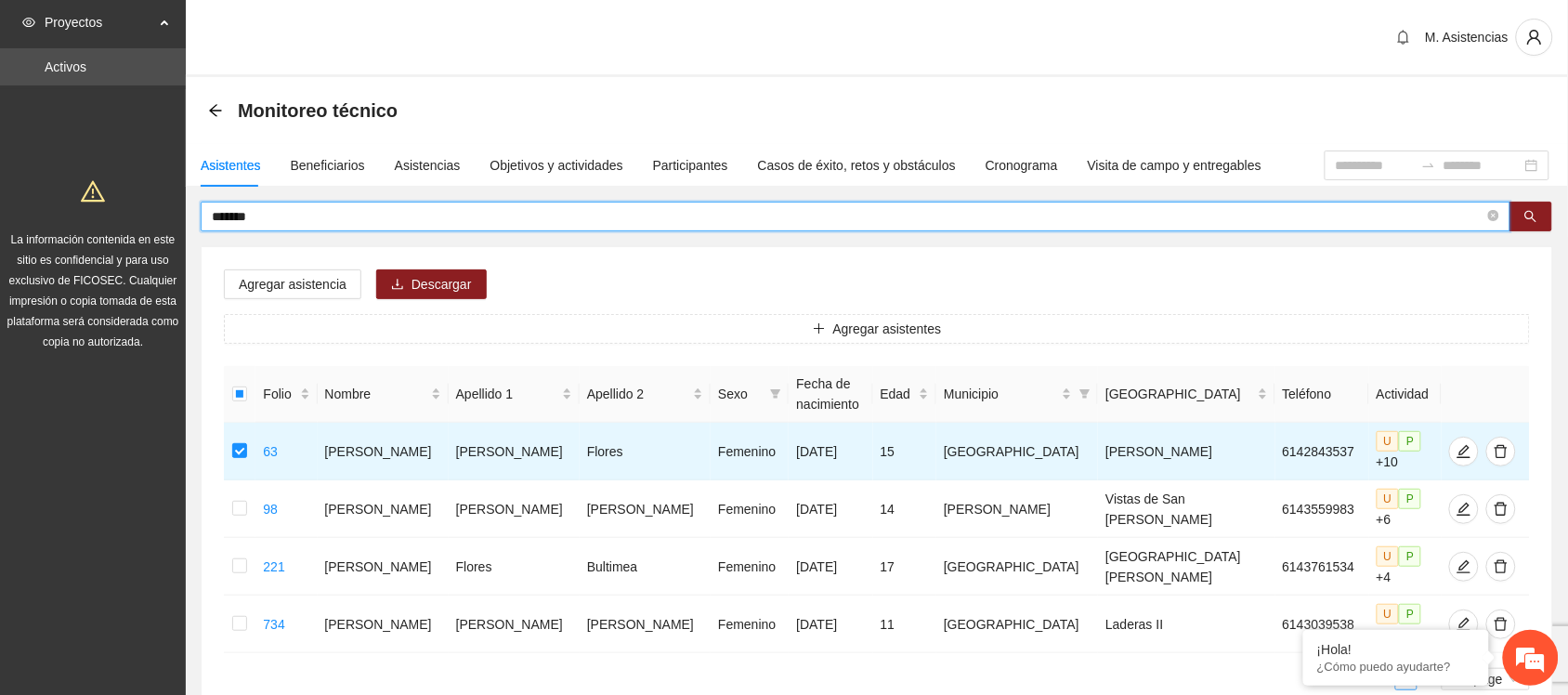 drag, startPoint x: 281, startPoint y: 218, endPoint x: 154, endPoint y: 216, distance: 127.01575 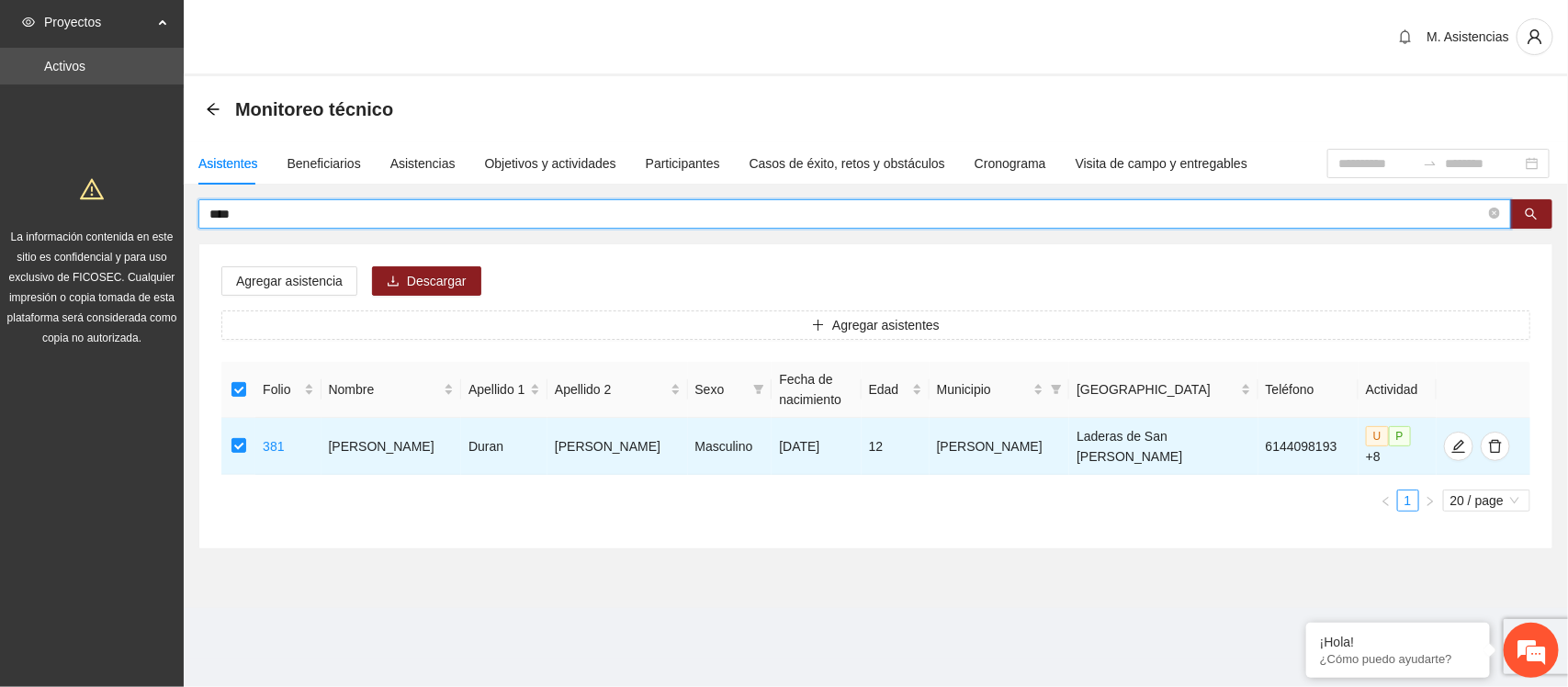 drag, startPoint x: 258, startPoint y: 218, endPoint x: 163, endPoint y: 218, distance: 95 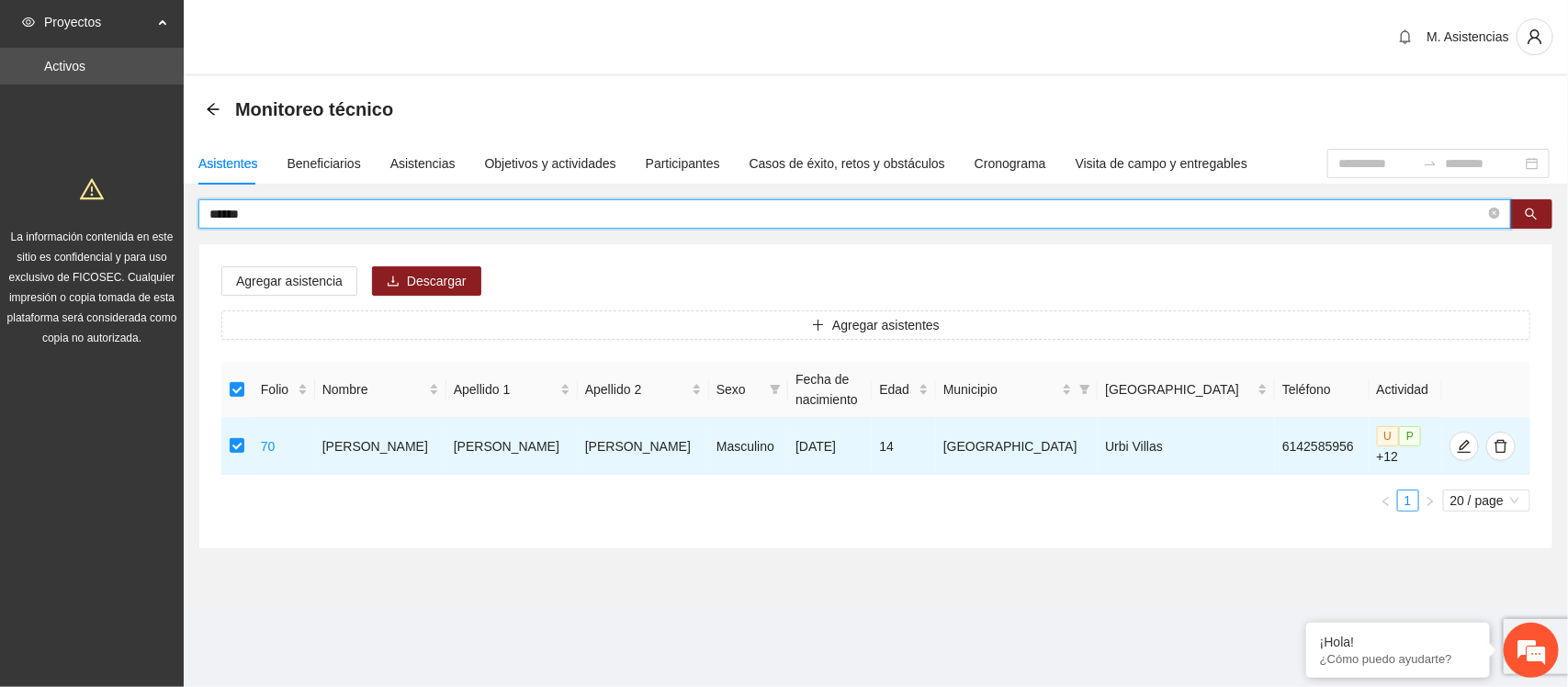 drag, startPoint x: 276, startPoint y: 212, endPoint x: 107, endPoint y: 216, distance: 169.04733 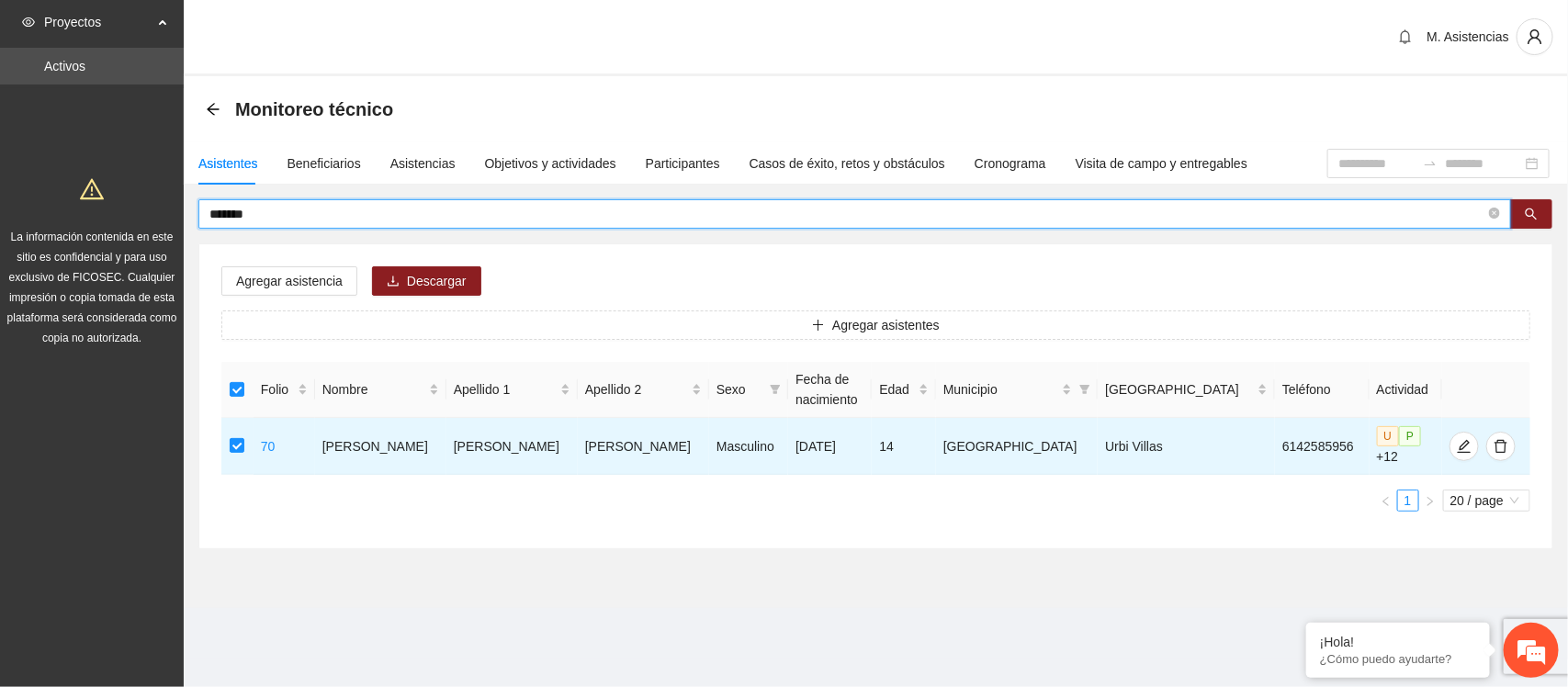 type on "*******" 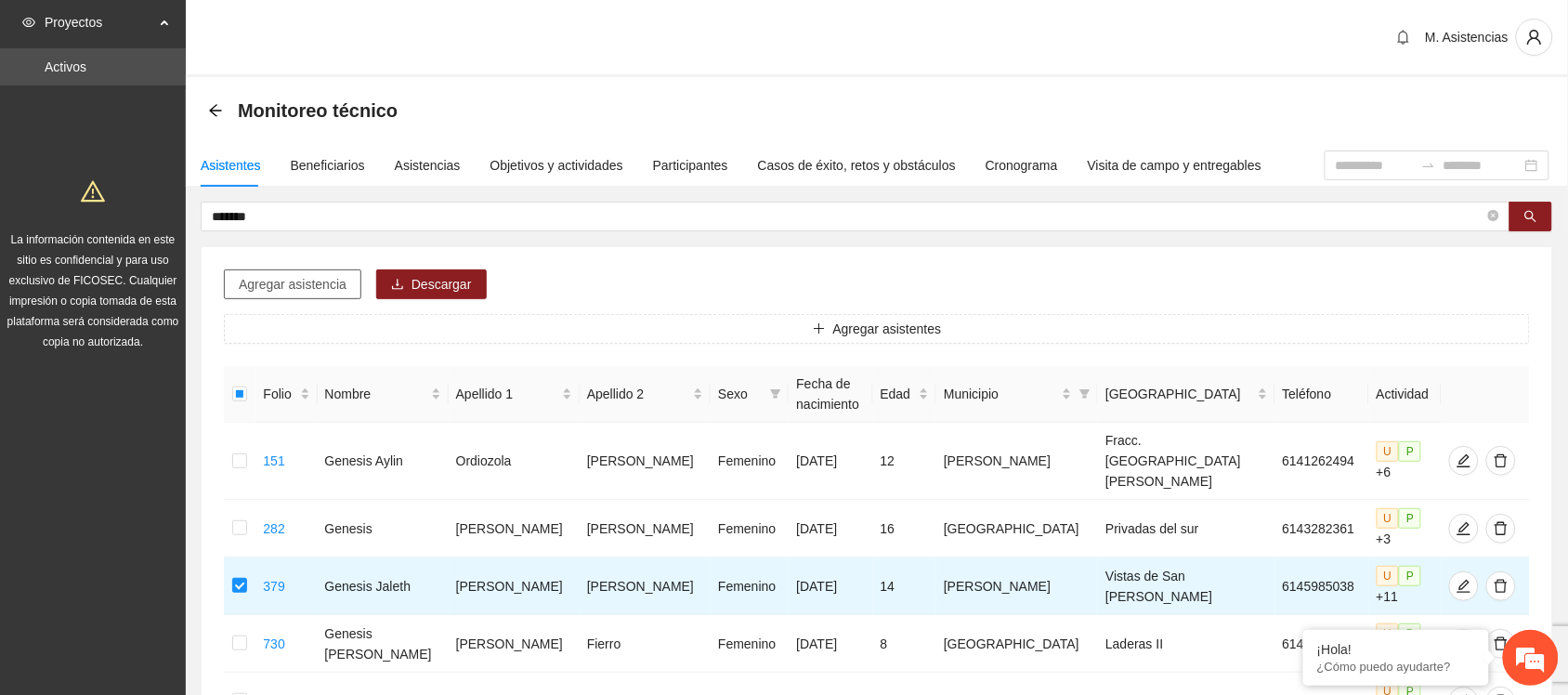 click on "Agregar asistencia" at bounding box center [293, 284] 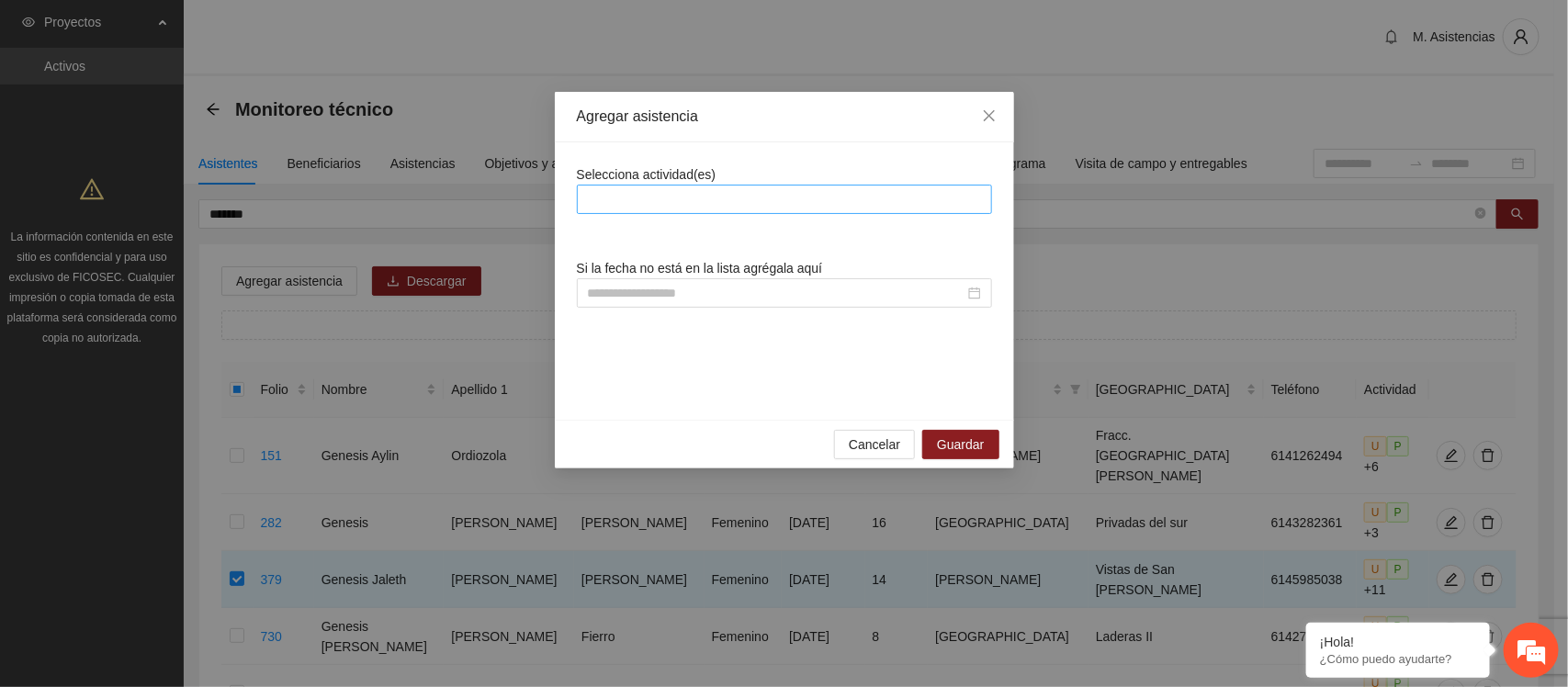 click at bounding box center [784, 199] 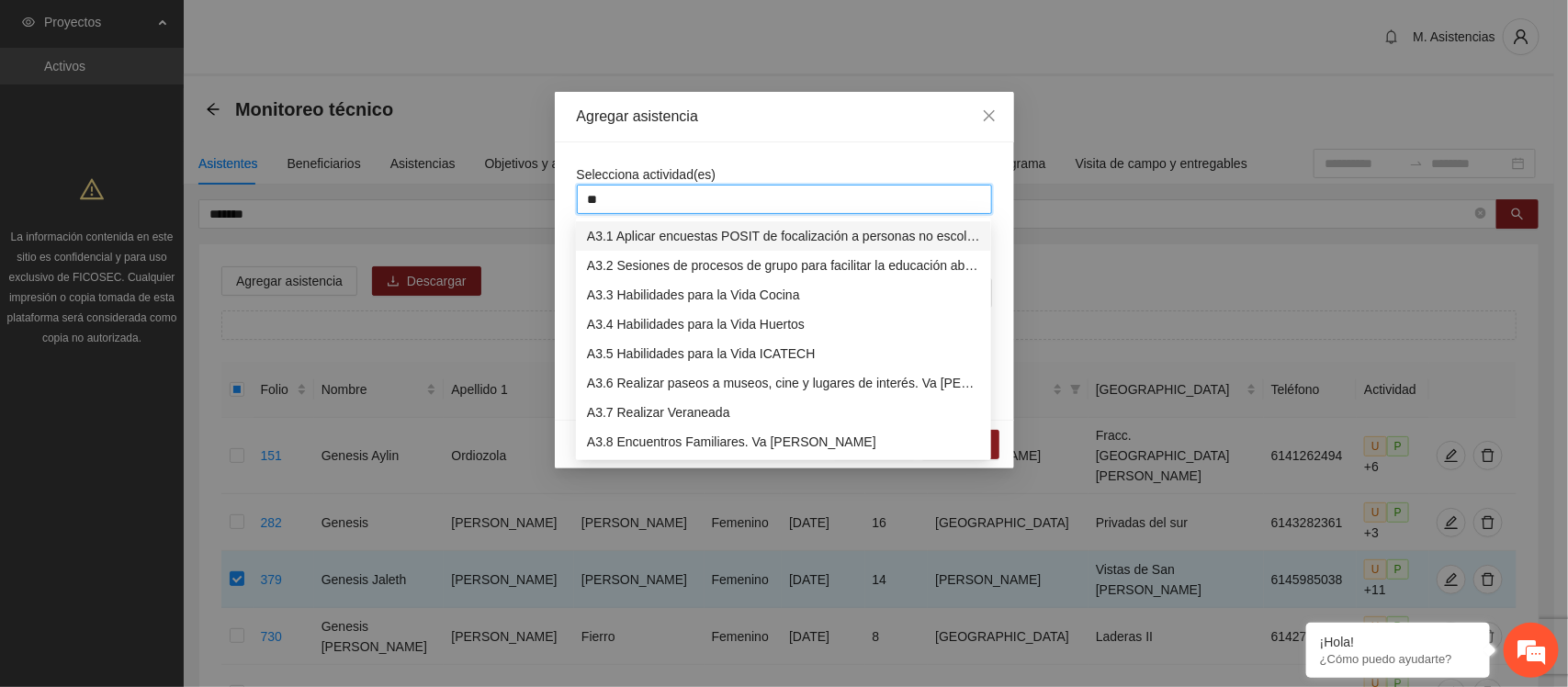 type on "***" 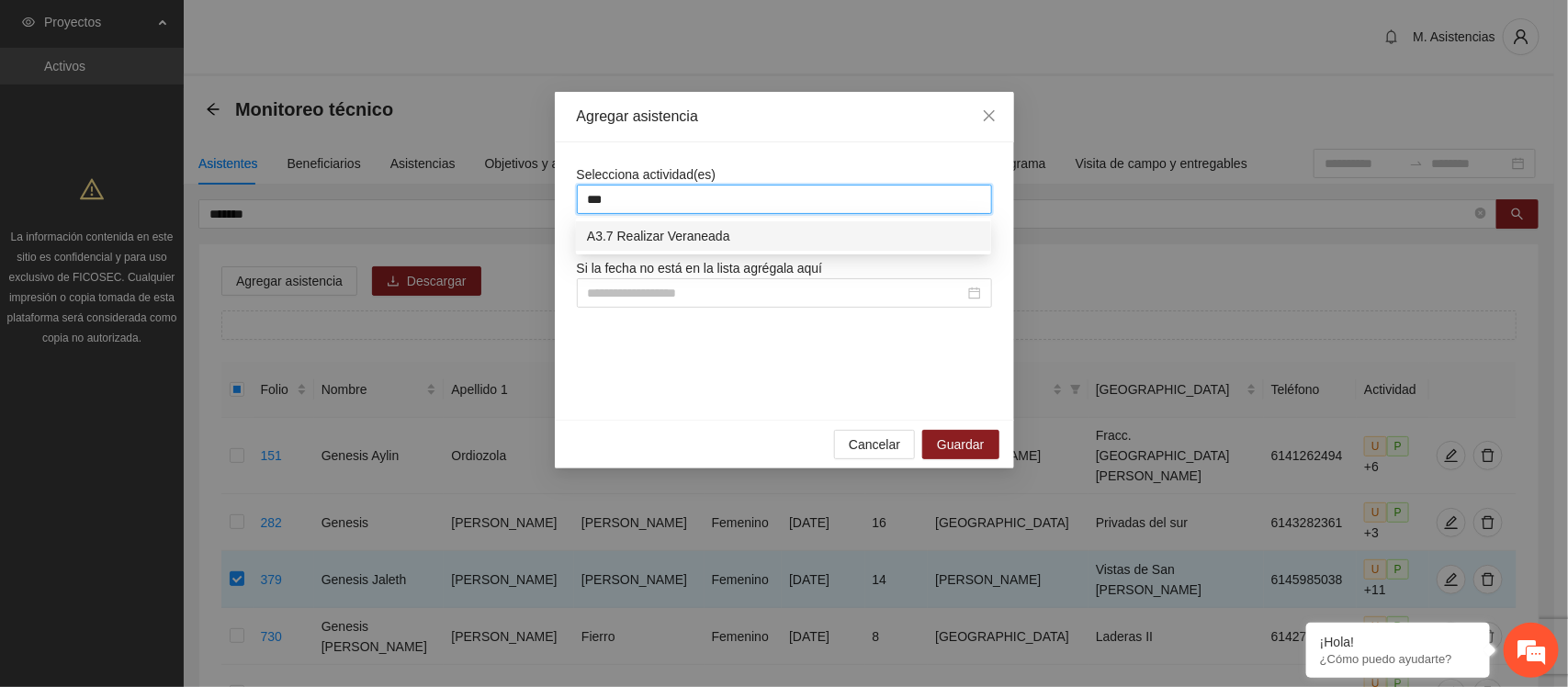 type 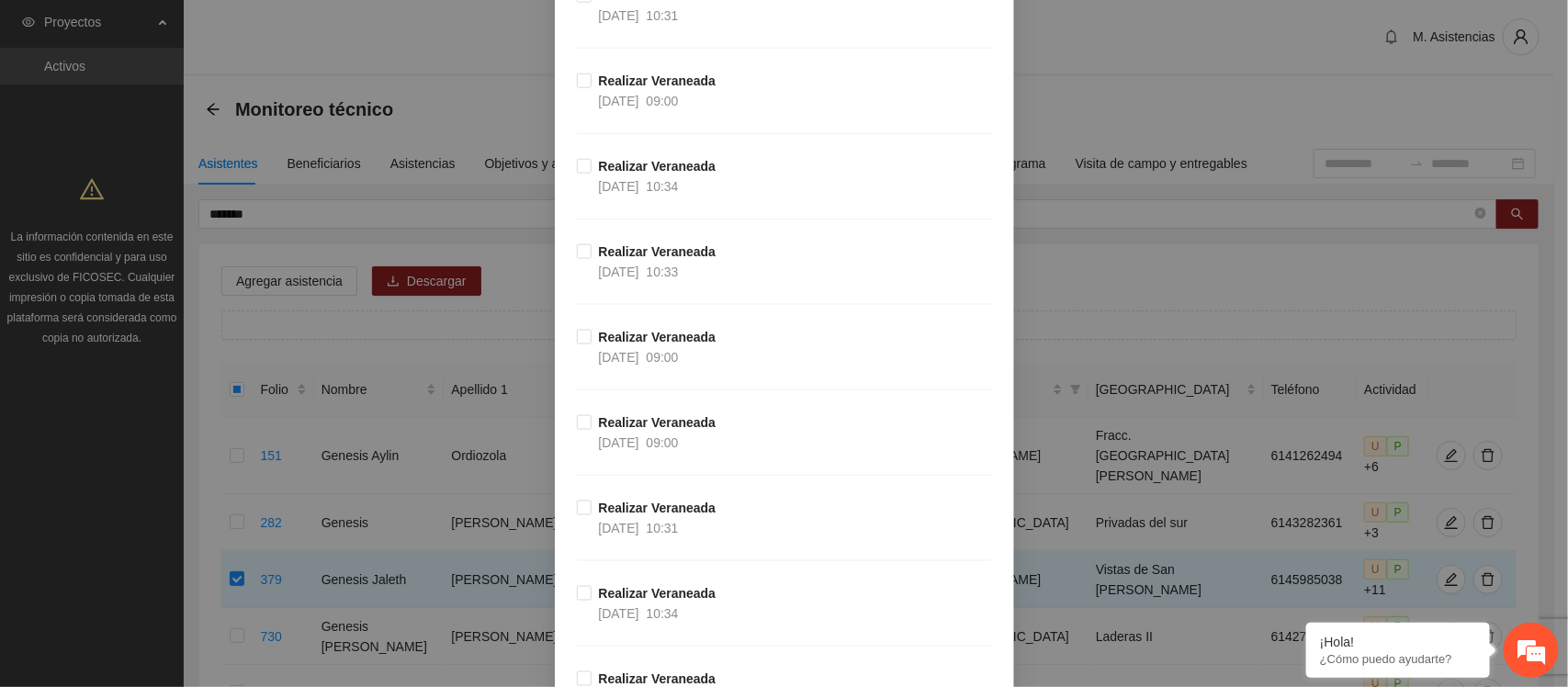 scroll, scrollTop: 897, scrollLeft: 0, axis: vertical 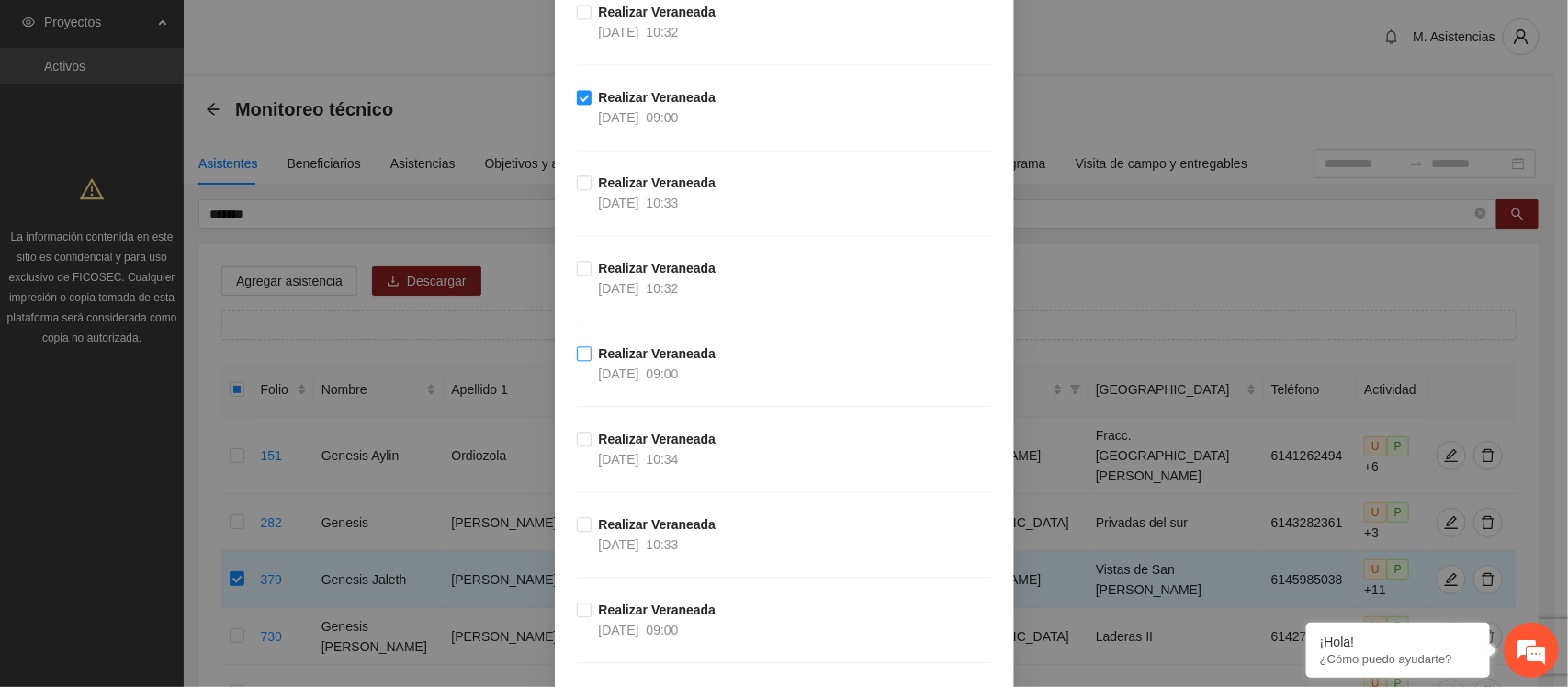 click on "Realizar Veraneada [DATE] 09:00" at bounding box center (650, 364) 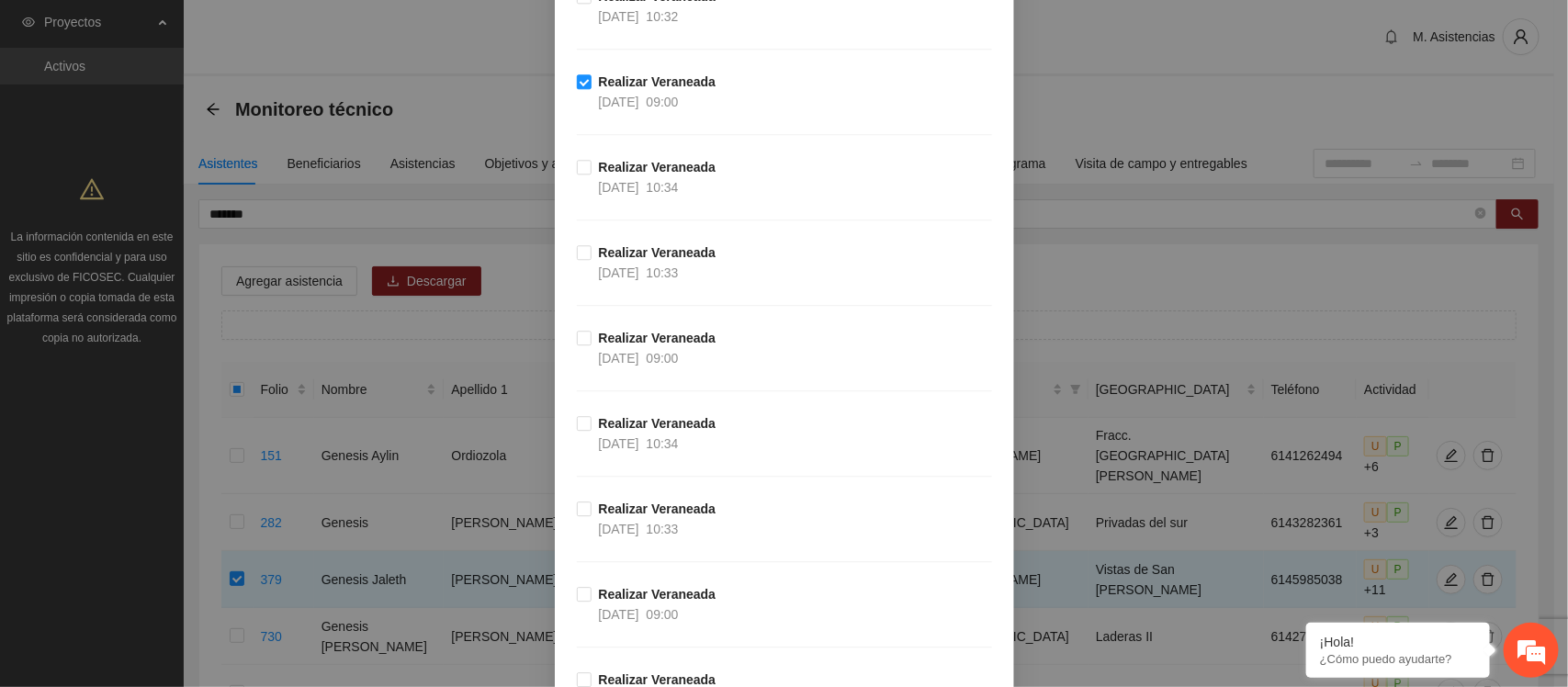 scroll, scrollTop: 2068, scrollLeft: 0, axis: vertical 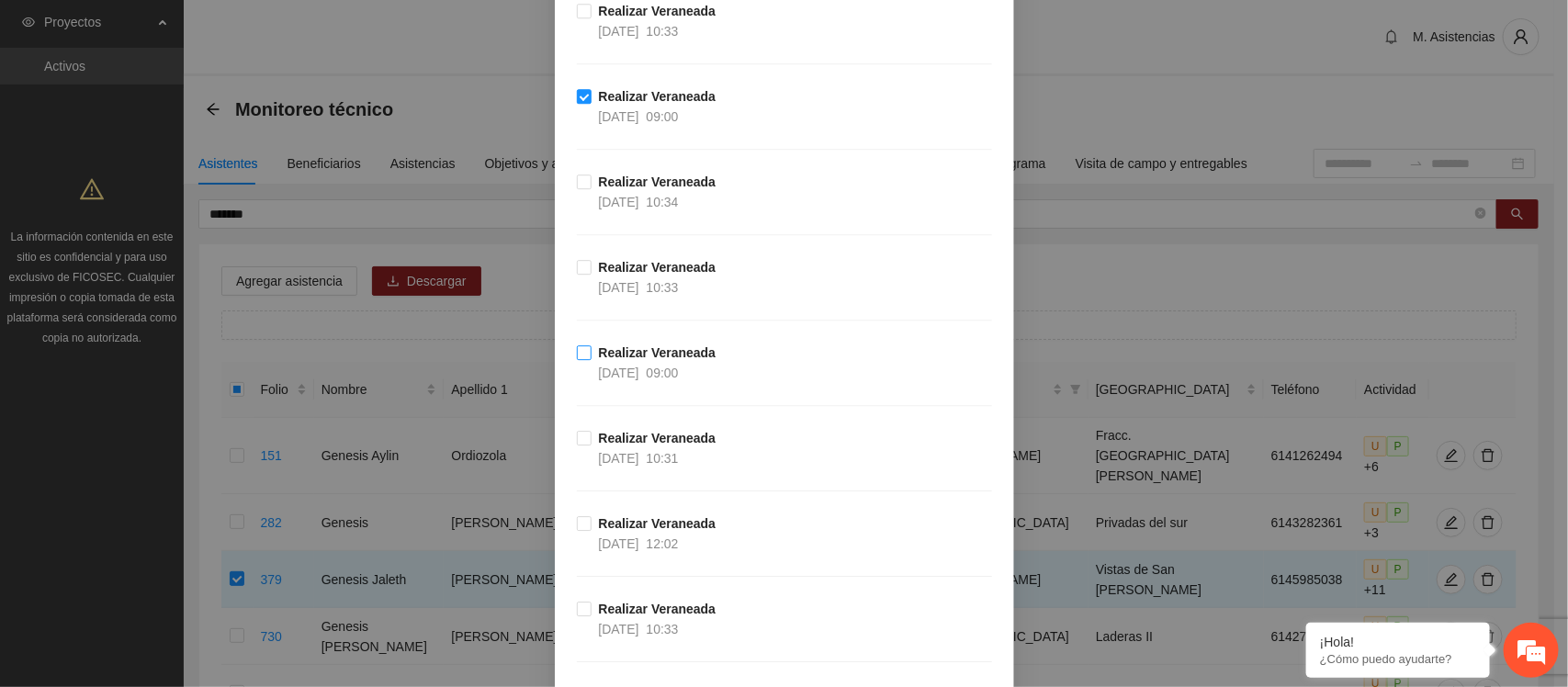 click on "Realizar Veraneada [DATE] 09:00" at bounding box center [650, 363] 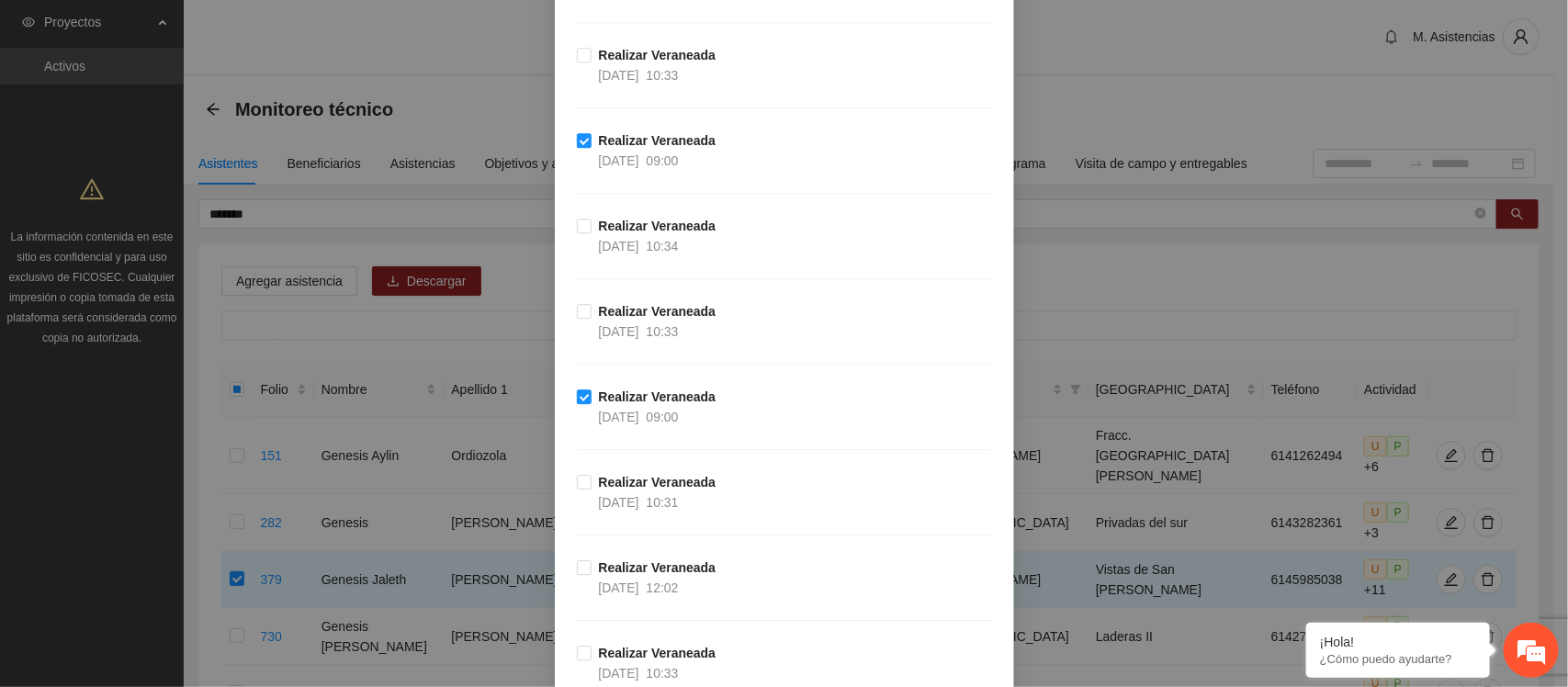 scroll, scrollTop: 2247, scrollLeft: 0, axis: vertical 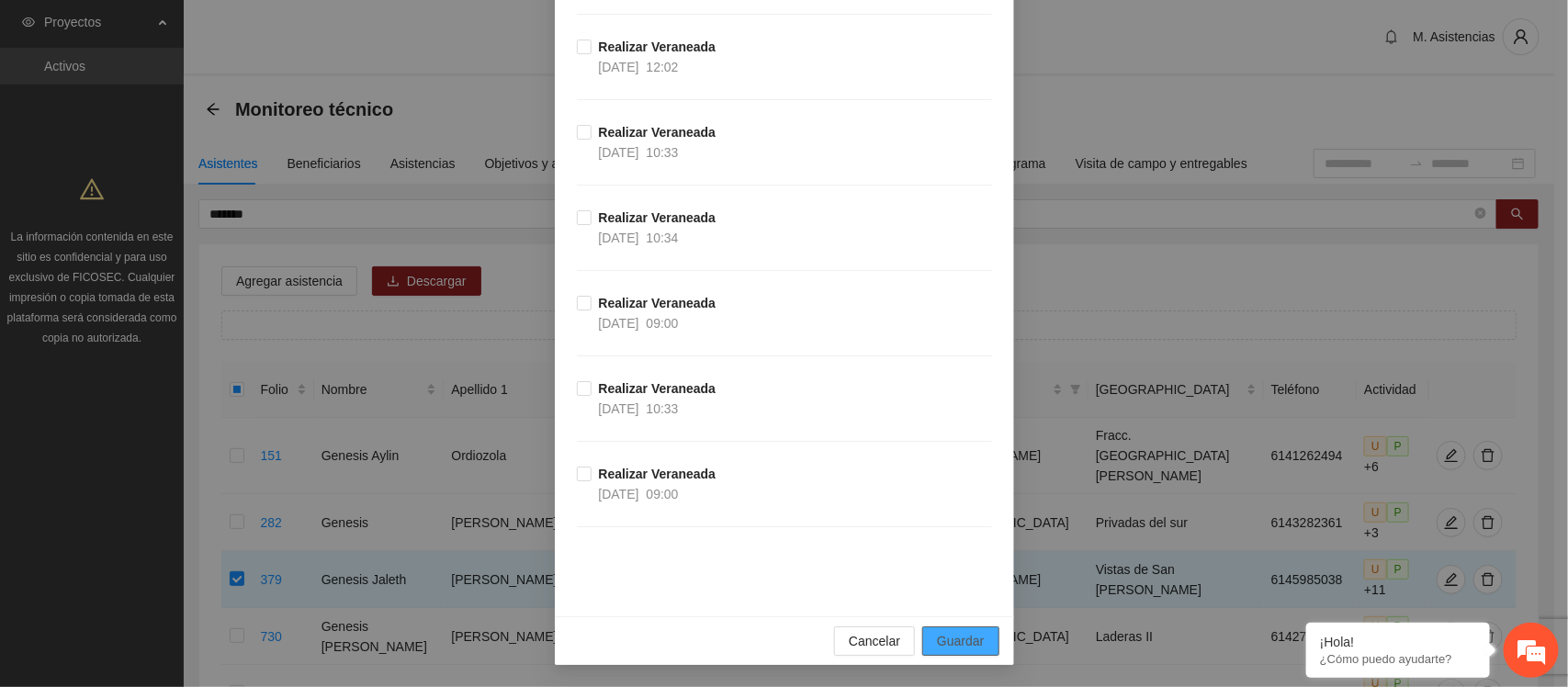 click on "Guardar" at bounding box center (960, 641) 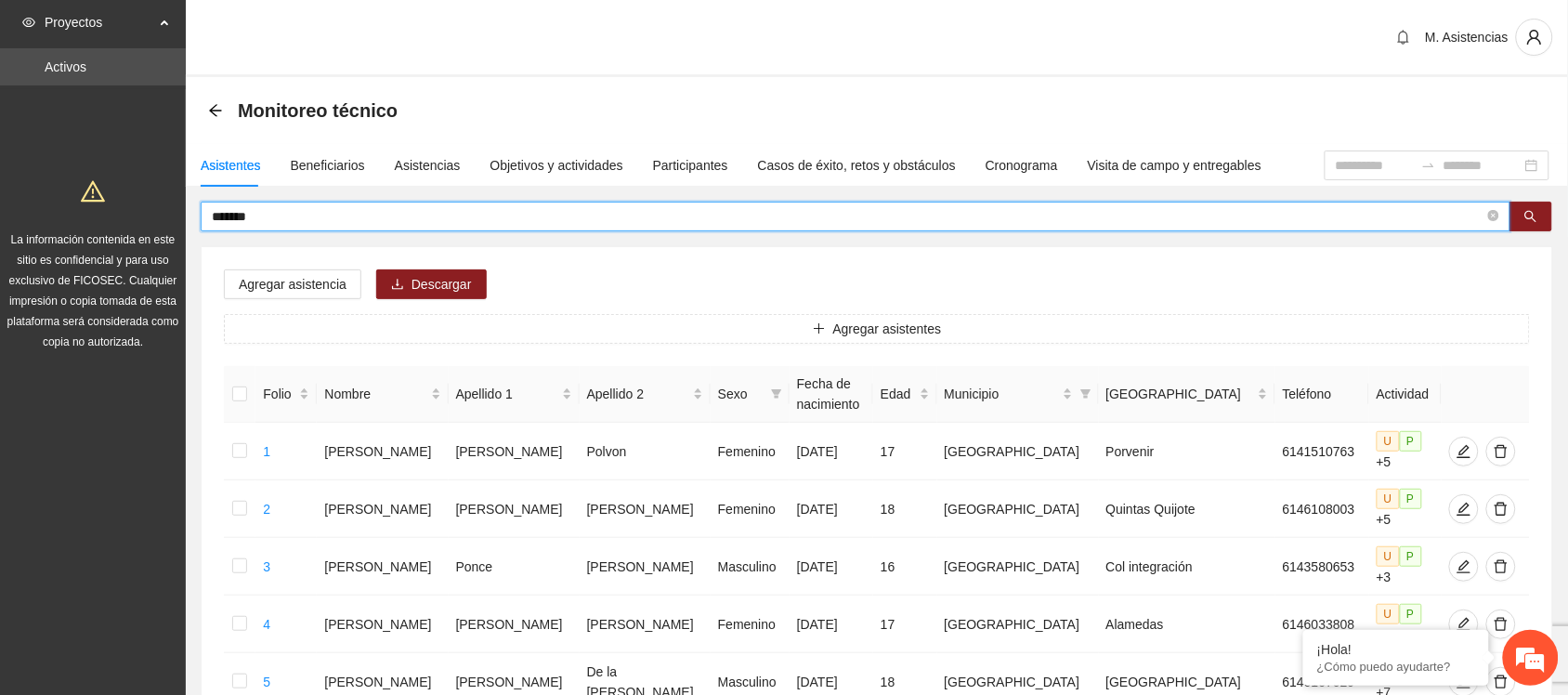 drag, startPoint x: 346, startPoint y: 206, endPoint x: 137, endPoint y: 214, distance: 209.15305 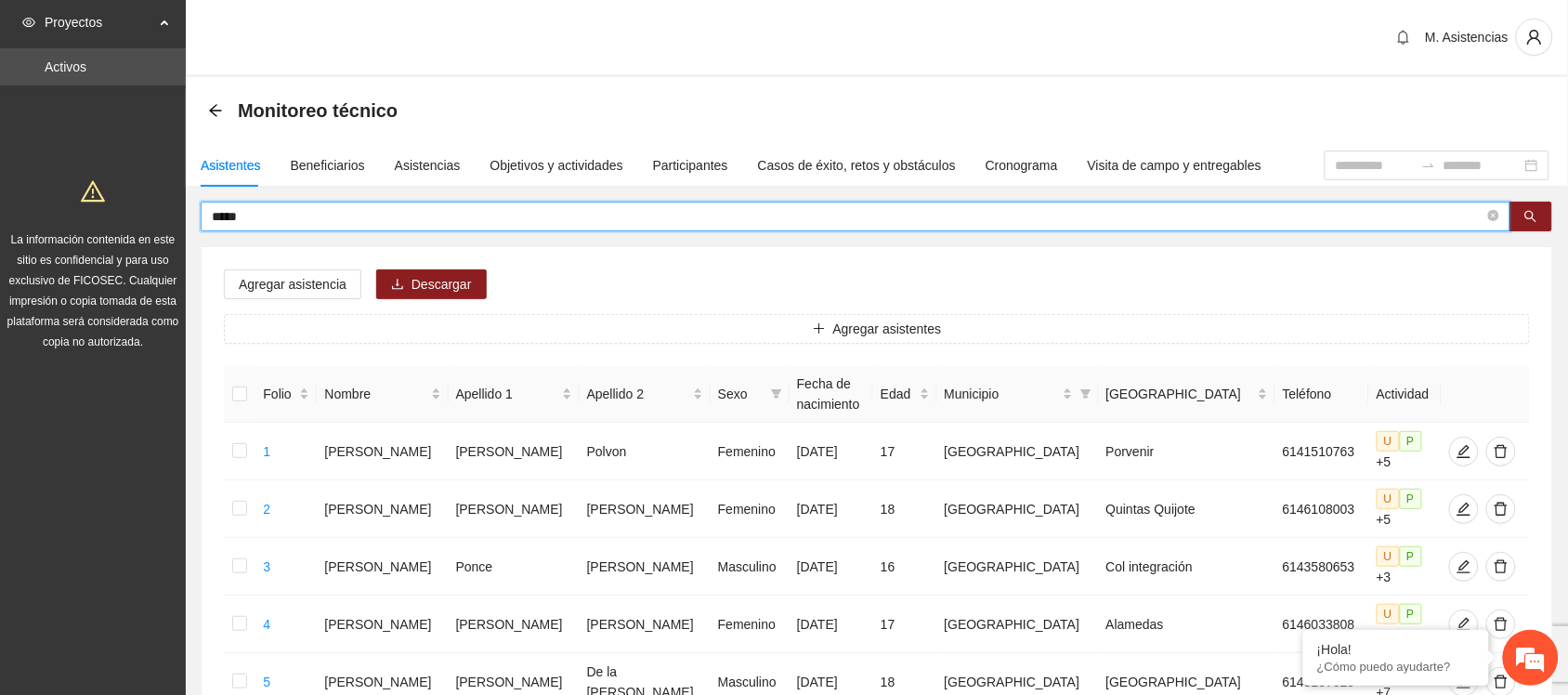 type on "*****" 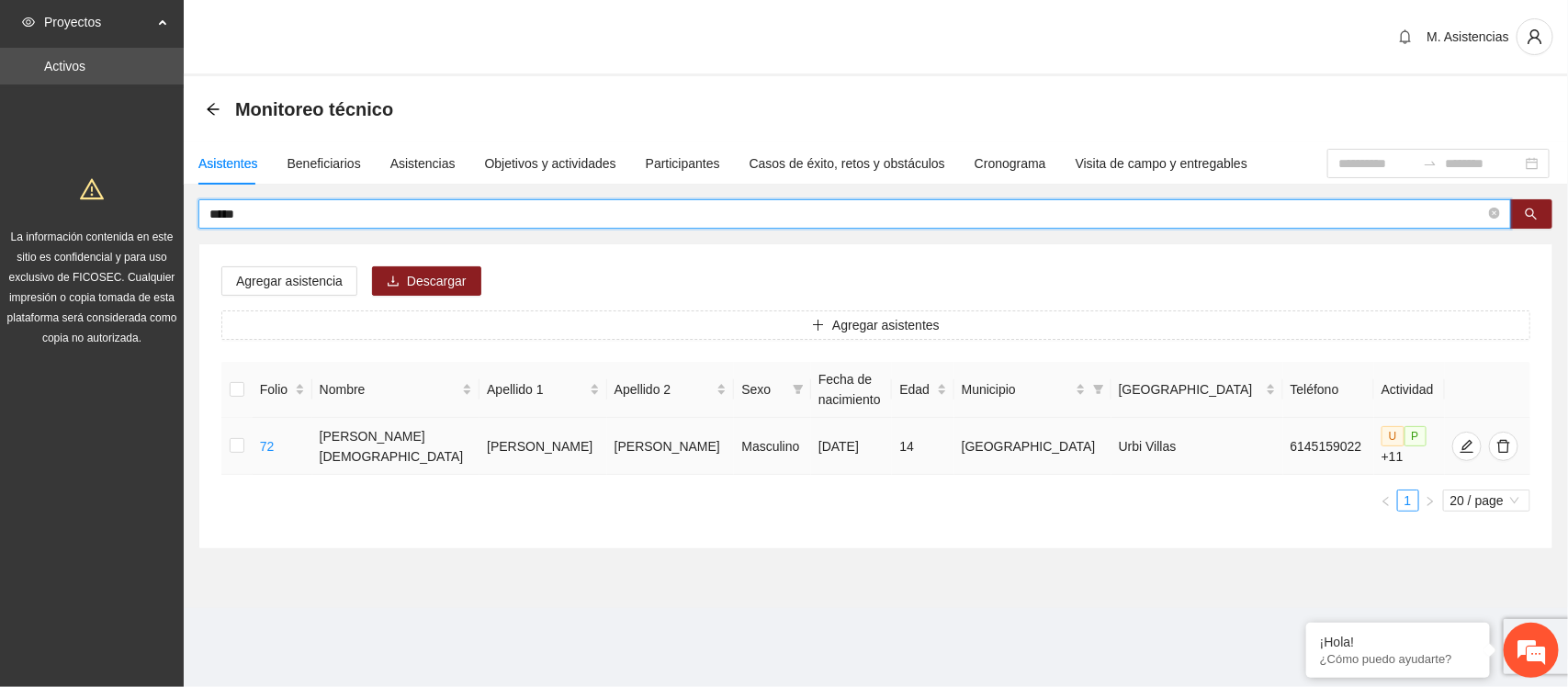 click at bounding box center (237, 446) 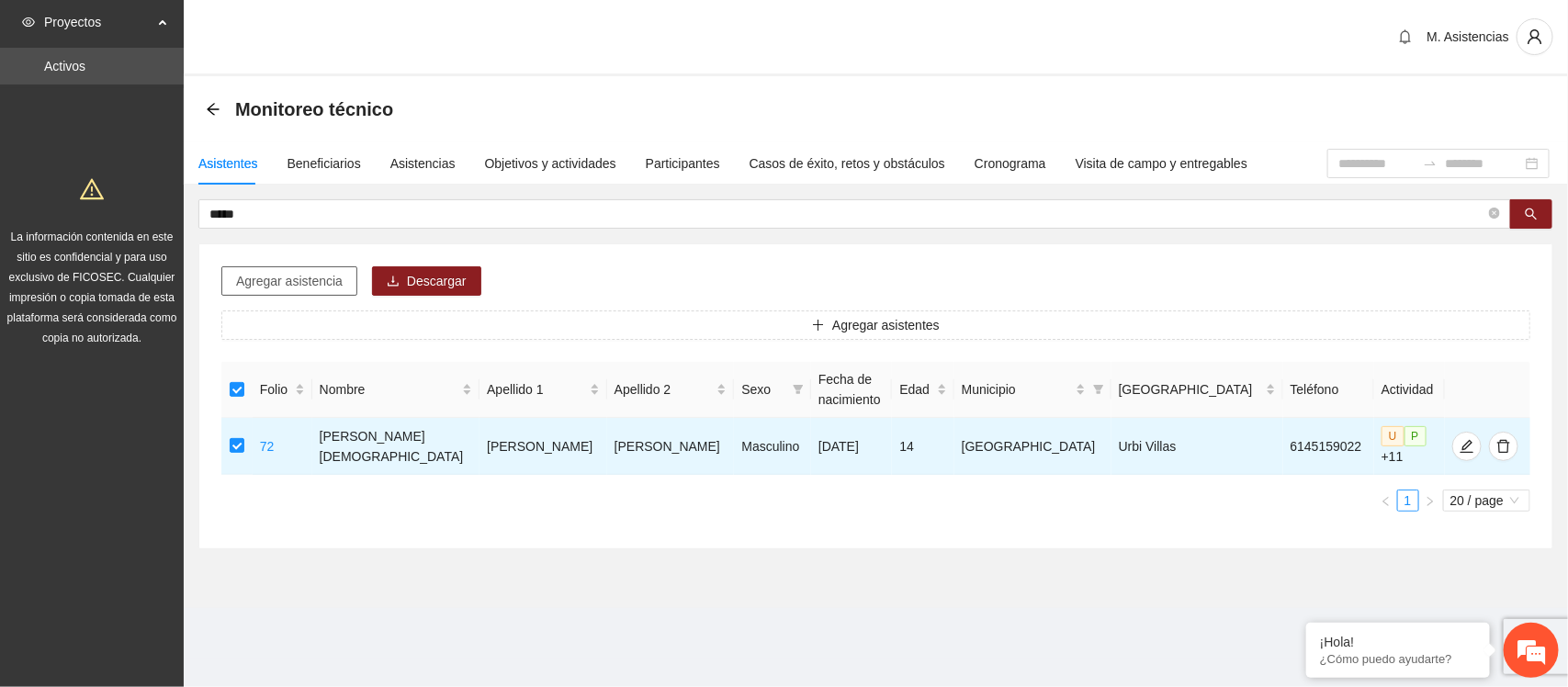 click on "Agregar asistencia" at bounding box center [289, 281] 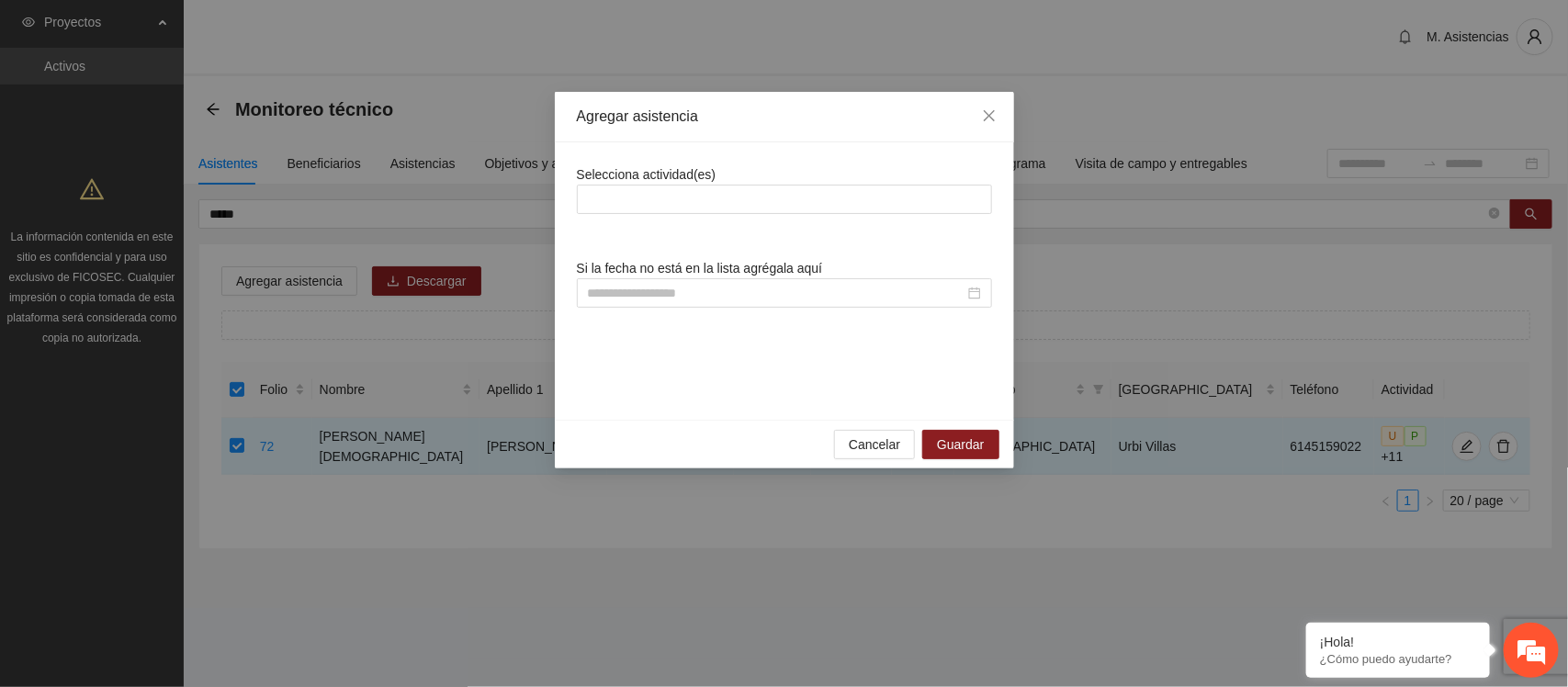click on "Selecciona actividad(es)" at bounding box center [647, 175] 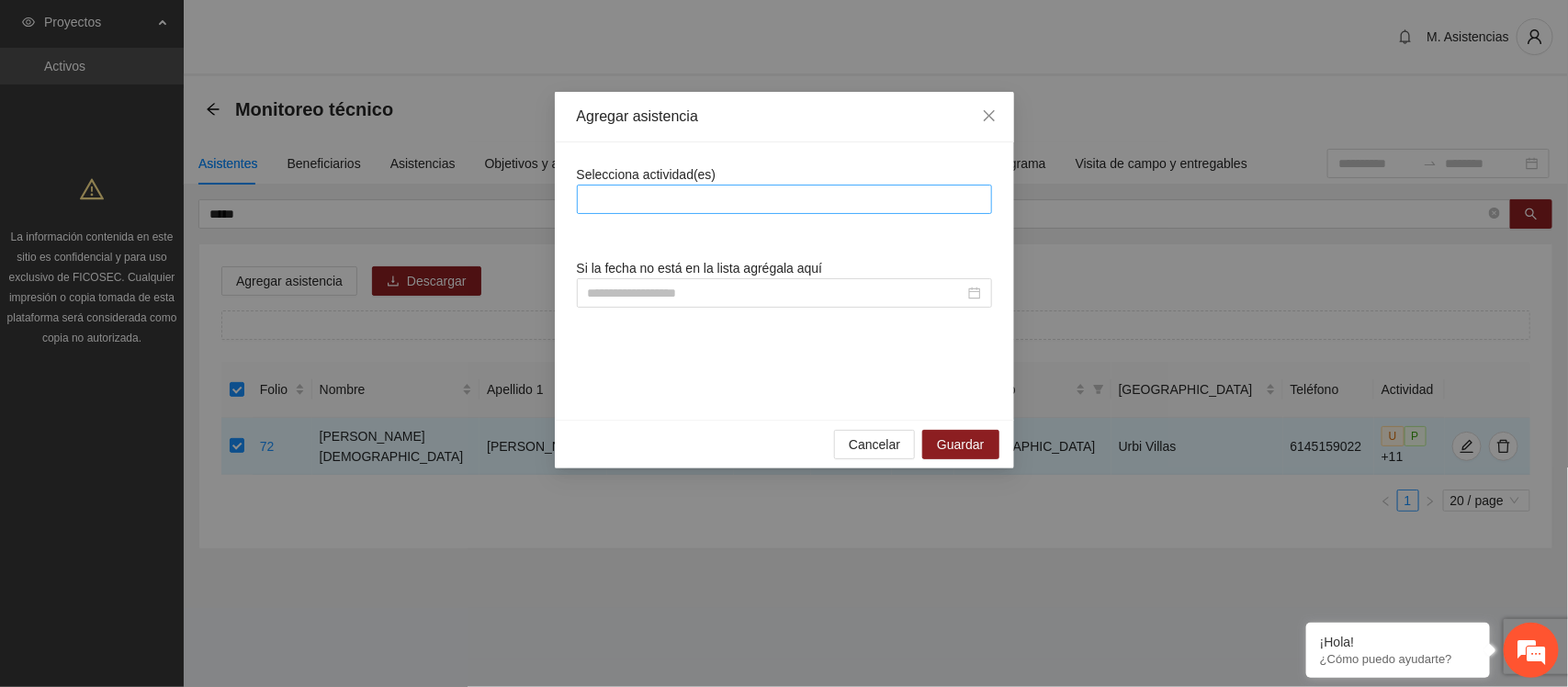 click at bounding box center (784, 199) 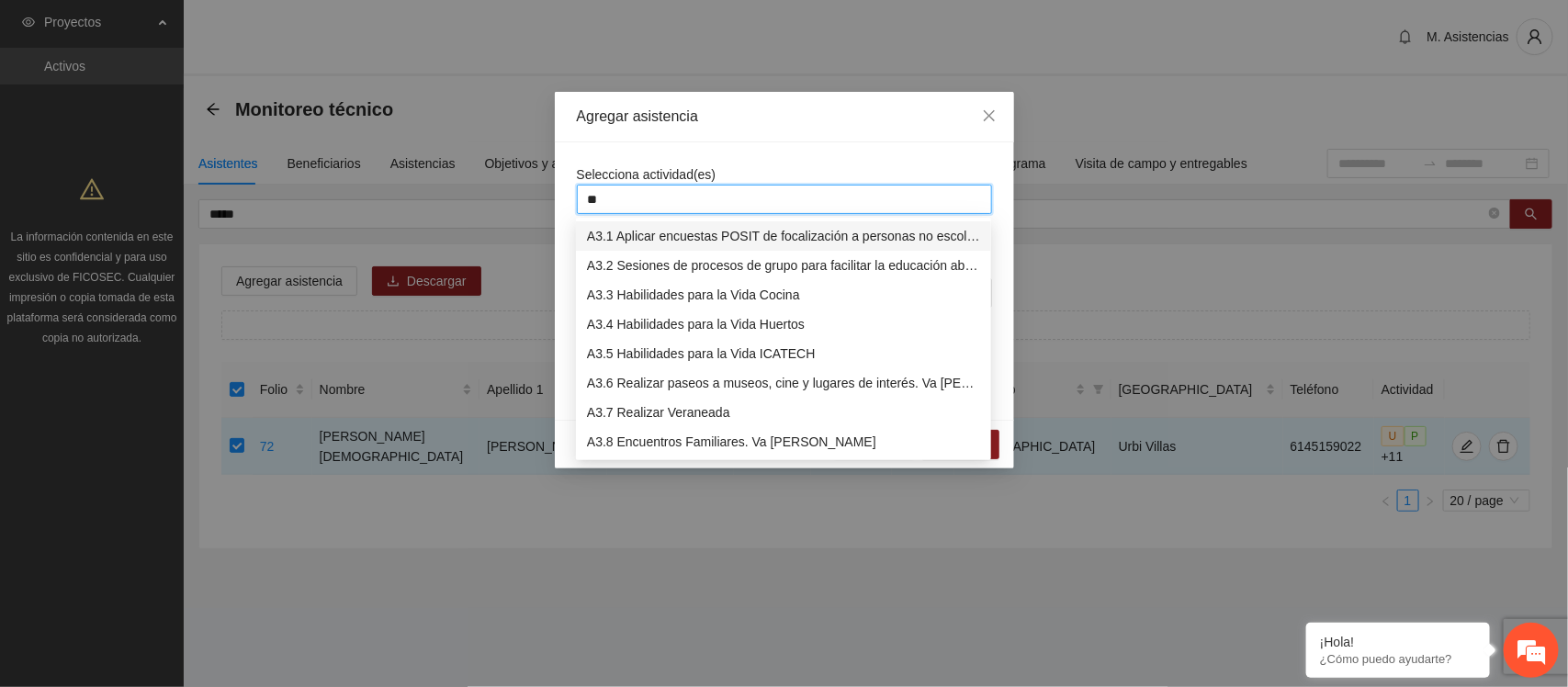 type on "***" 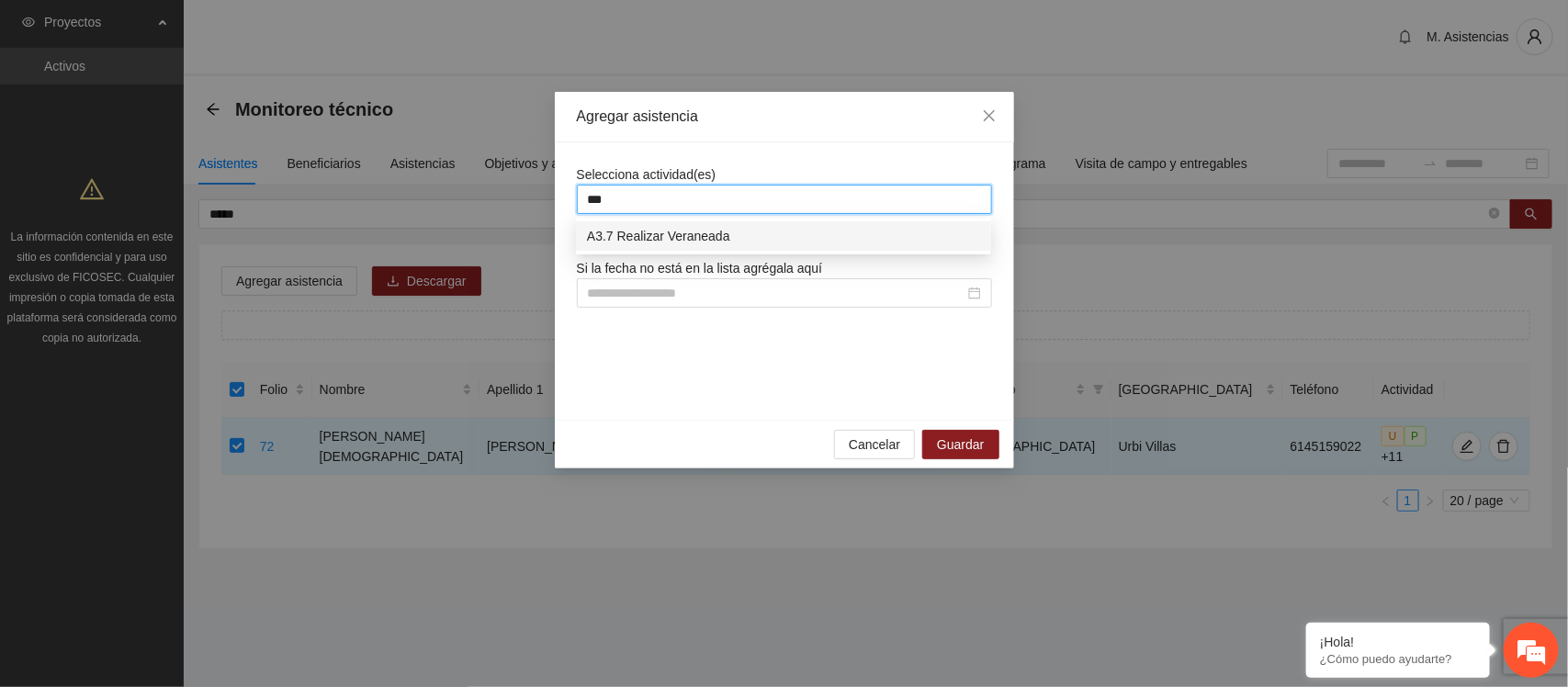 type 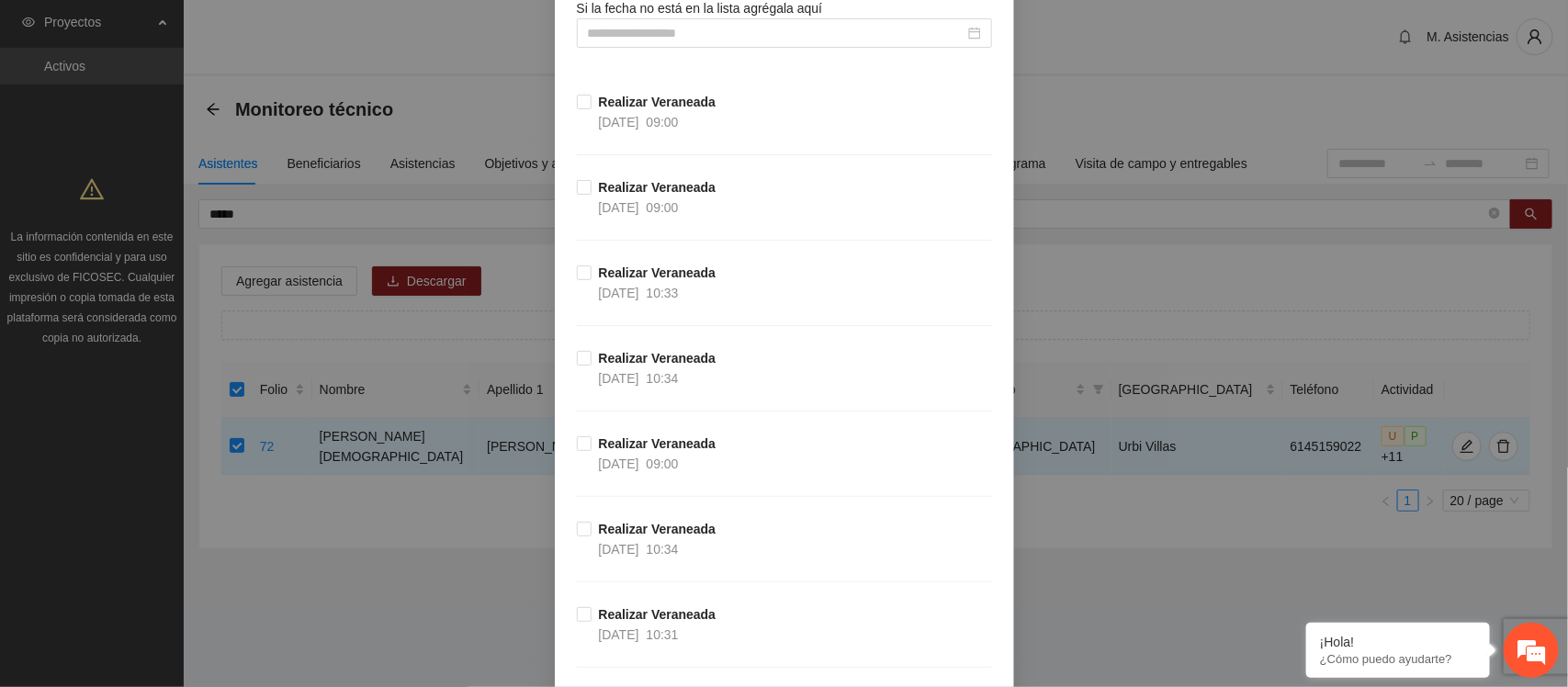 scroll, scrollTop: 278, scrollLeft: 0, axis: vertical 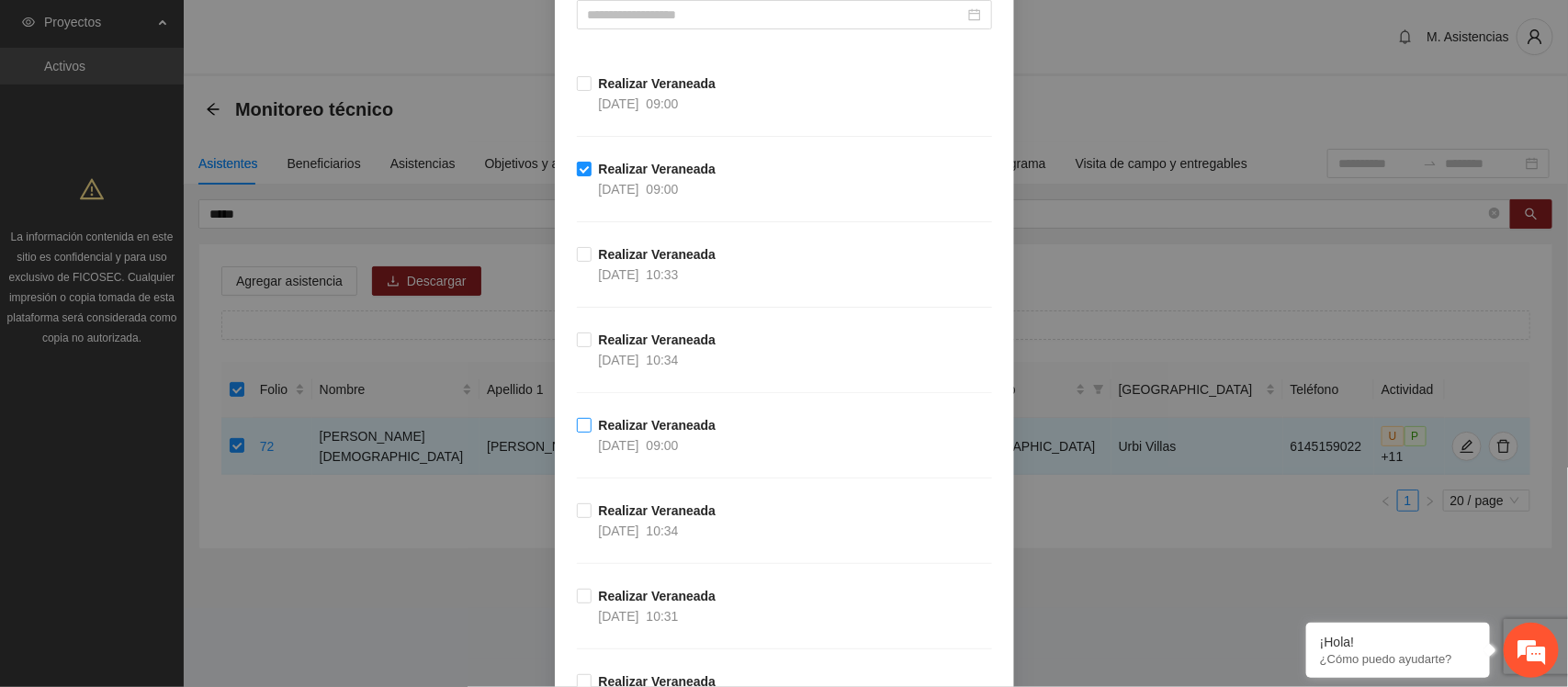 click on "Realizar Veraneada [DATE] 09:00" at bounding box center [650, 435] 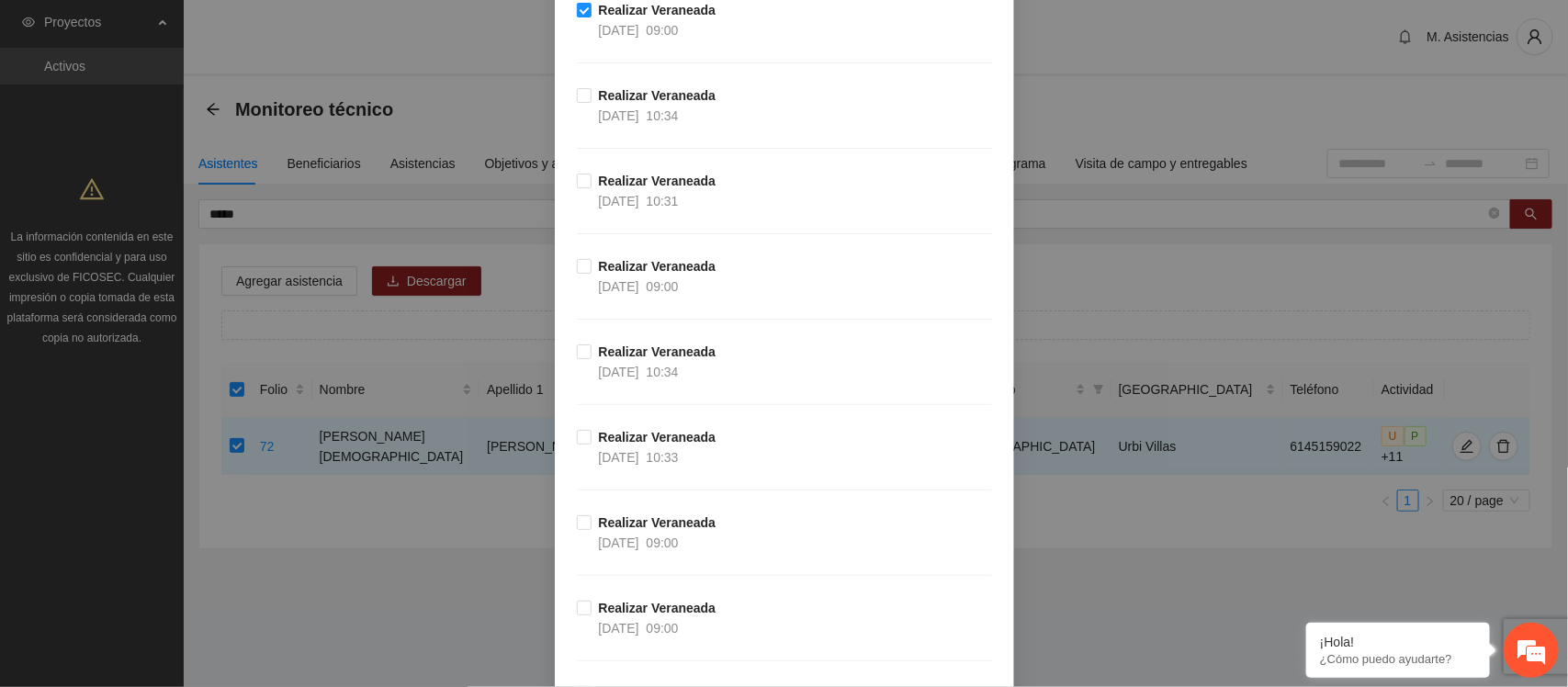 scroll, scrollTop: 700, scrollLeft: 0, axis: vertical 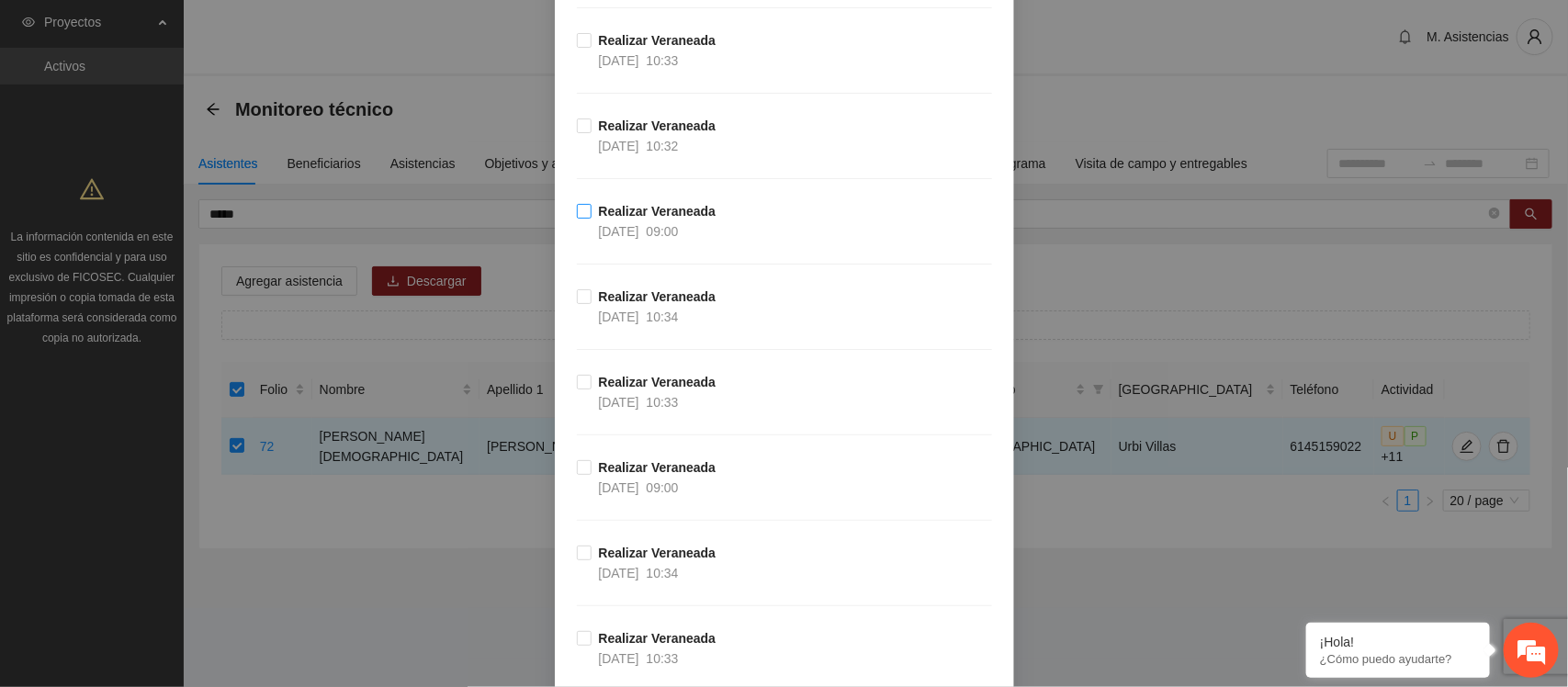 click on "Realizar Veraneada [DATE] 09:00" at bounding box center [658, 221] 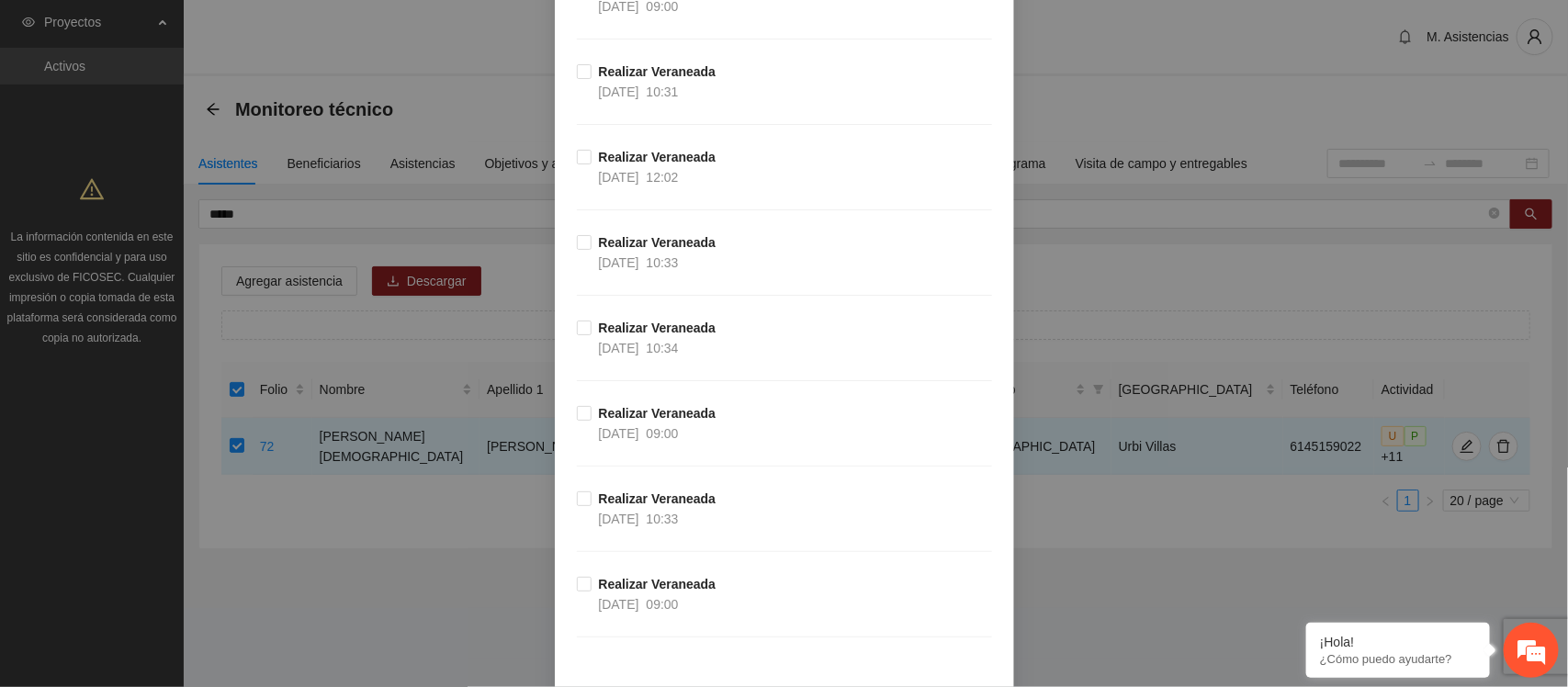 scroll, scrollTop: 2799, scrollLeft: 0, axis: vertical 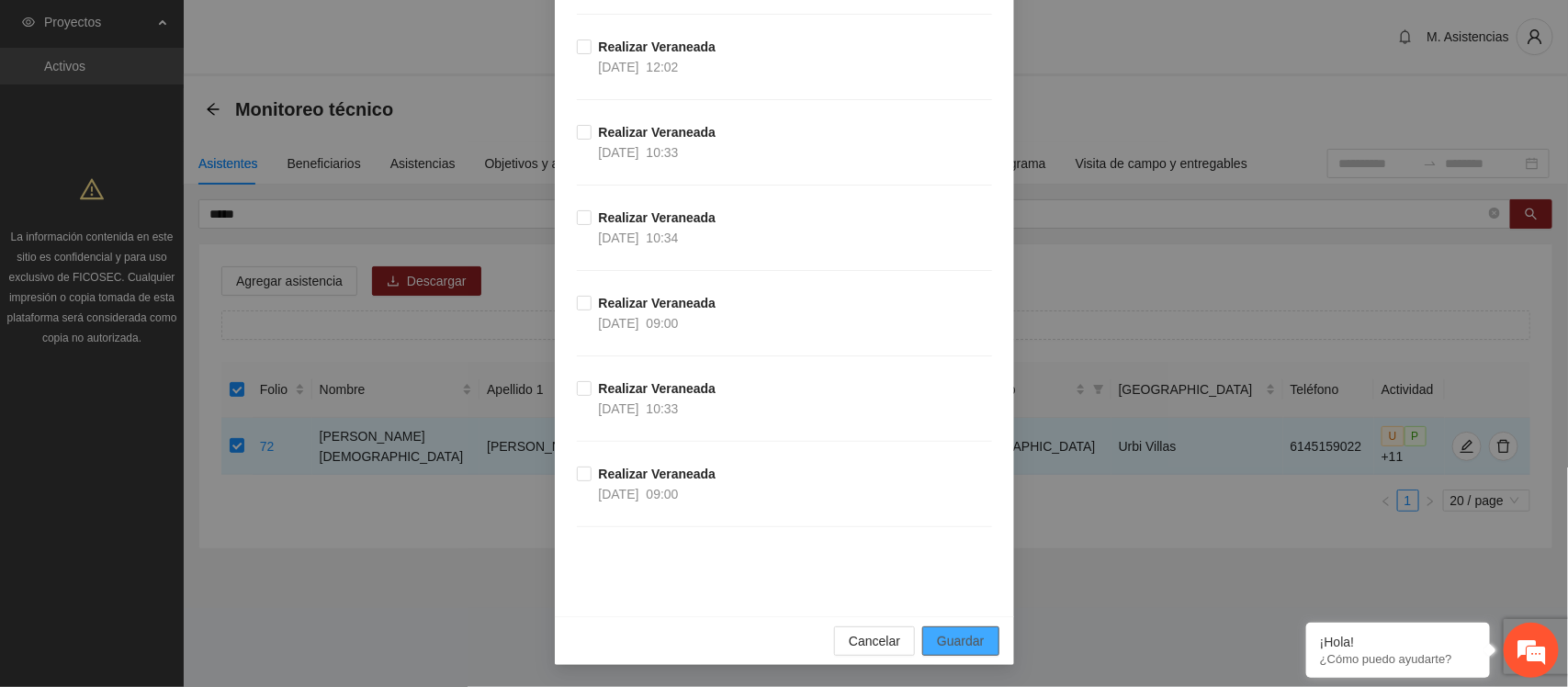 click on "Guardar" at bounding box center (960, 641) 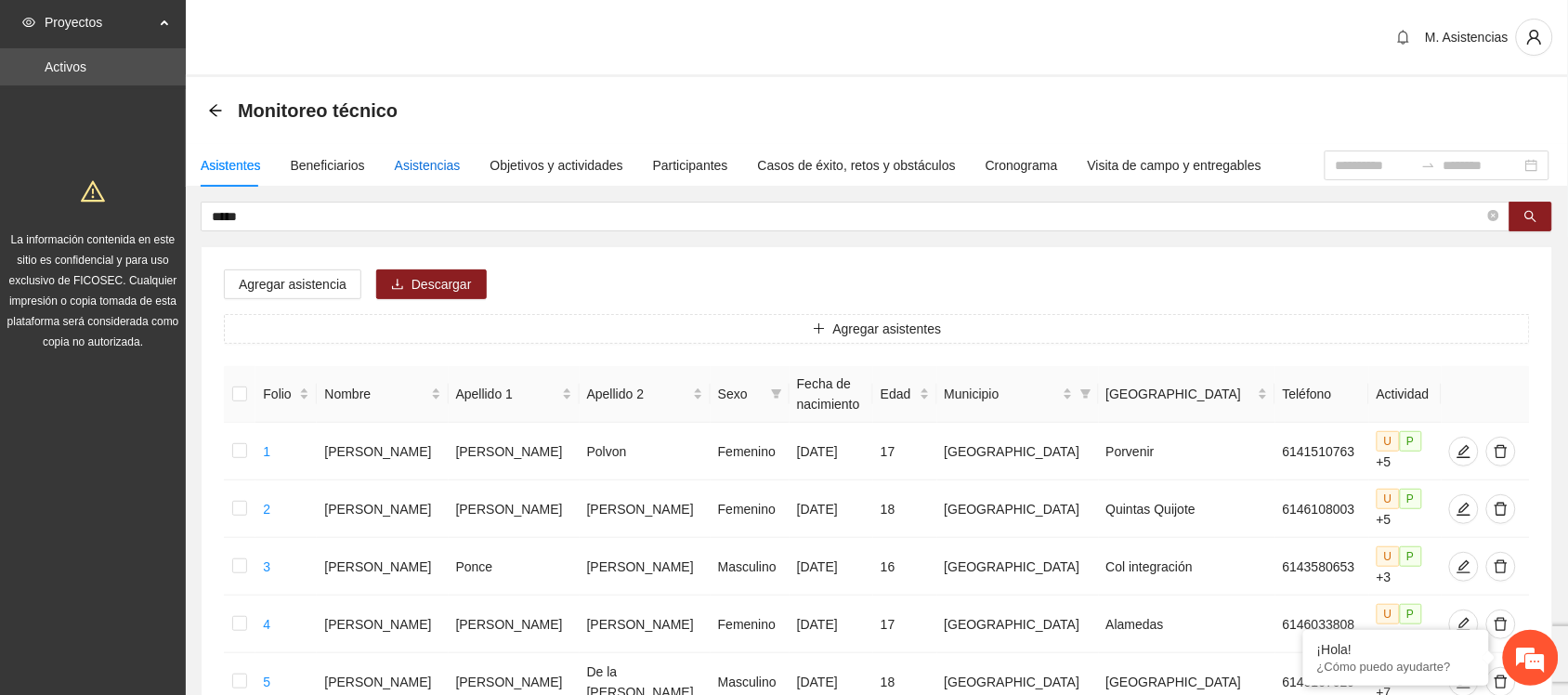 click on "Asistencias" at bounding box center [427, 165] 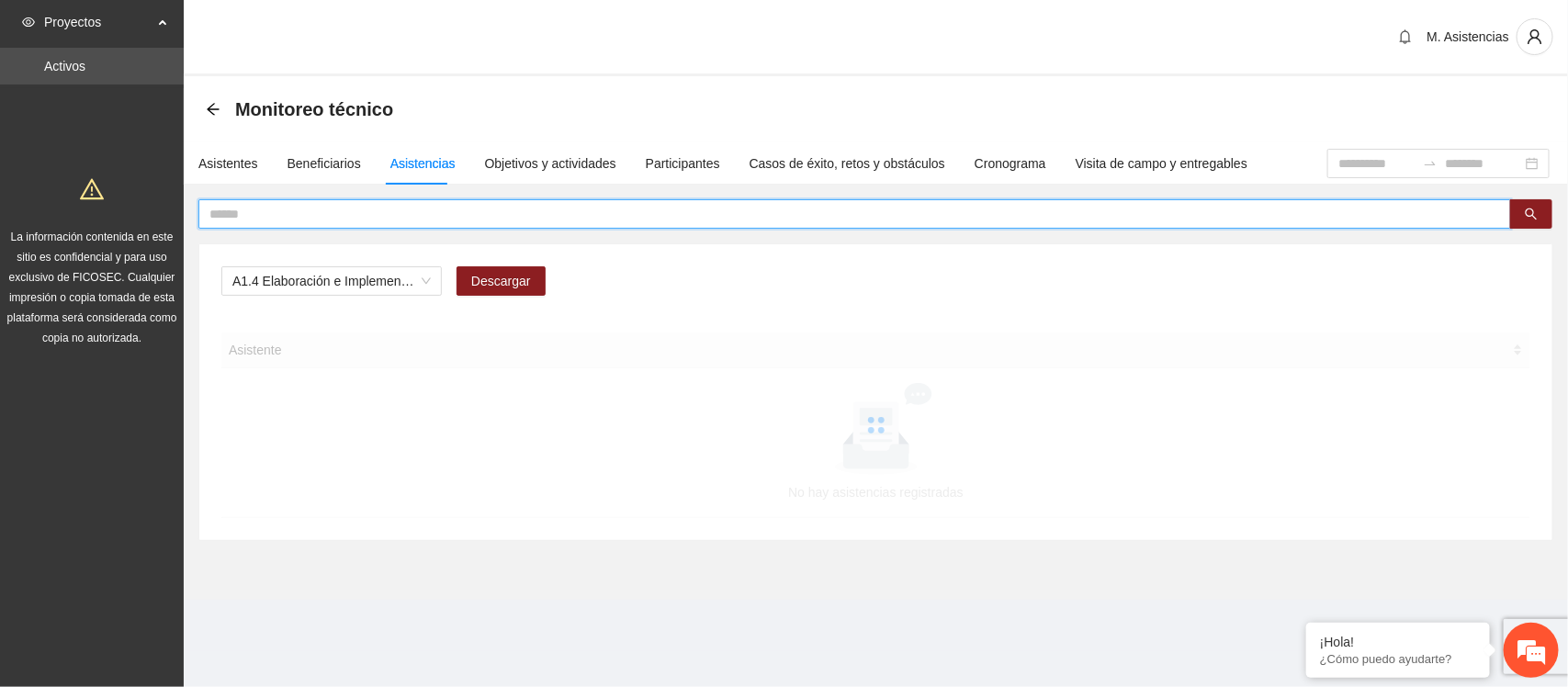 click at bounding box center (847, 214) 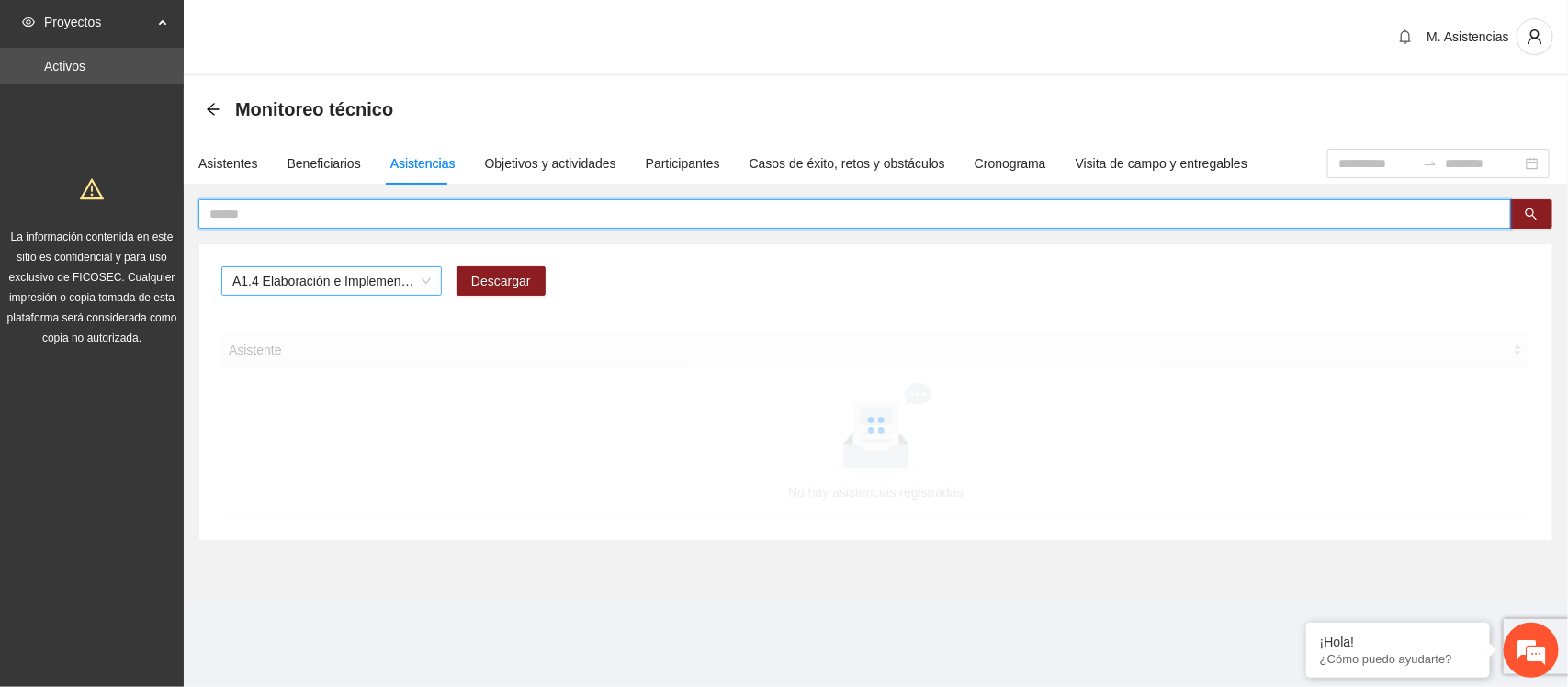 click on "A1.4 Elaboración e Implementación de Proyectos Juveniles" at bounding box center [332, 281] 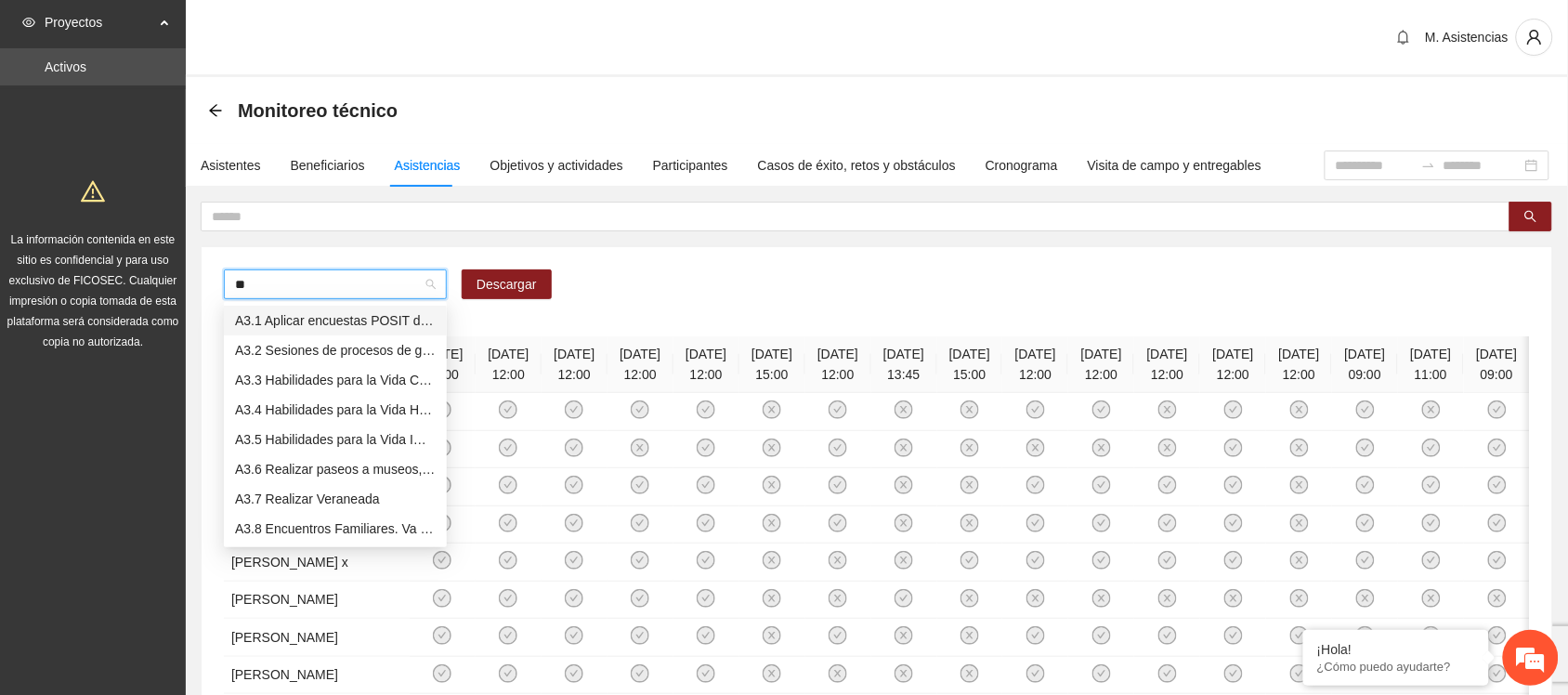 type on "***" 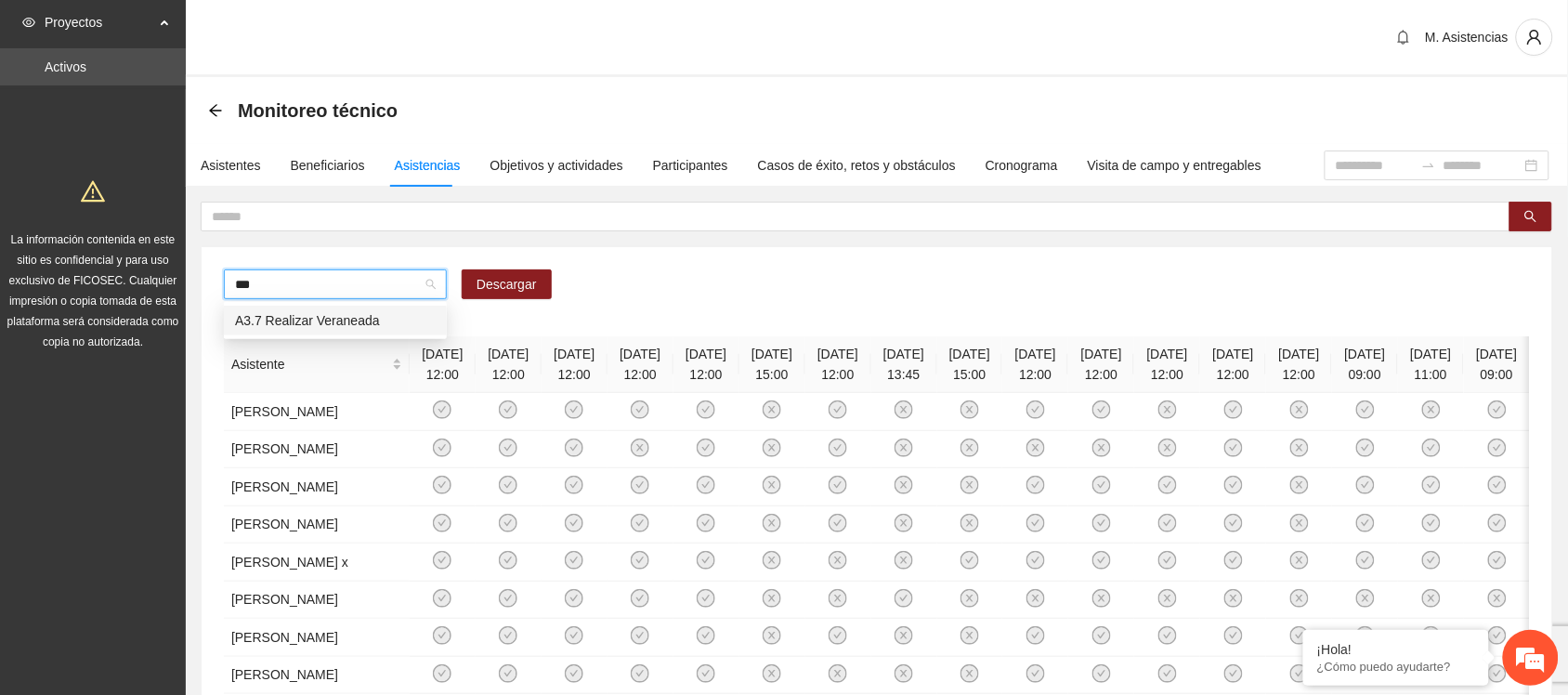 type 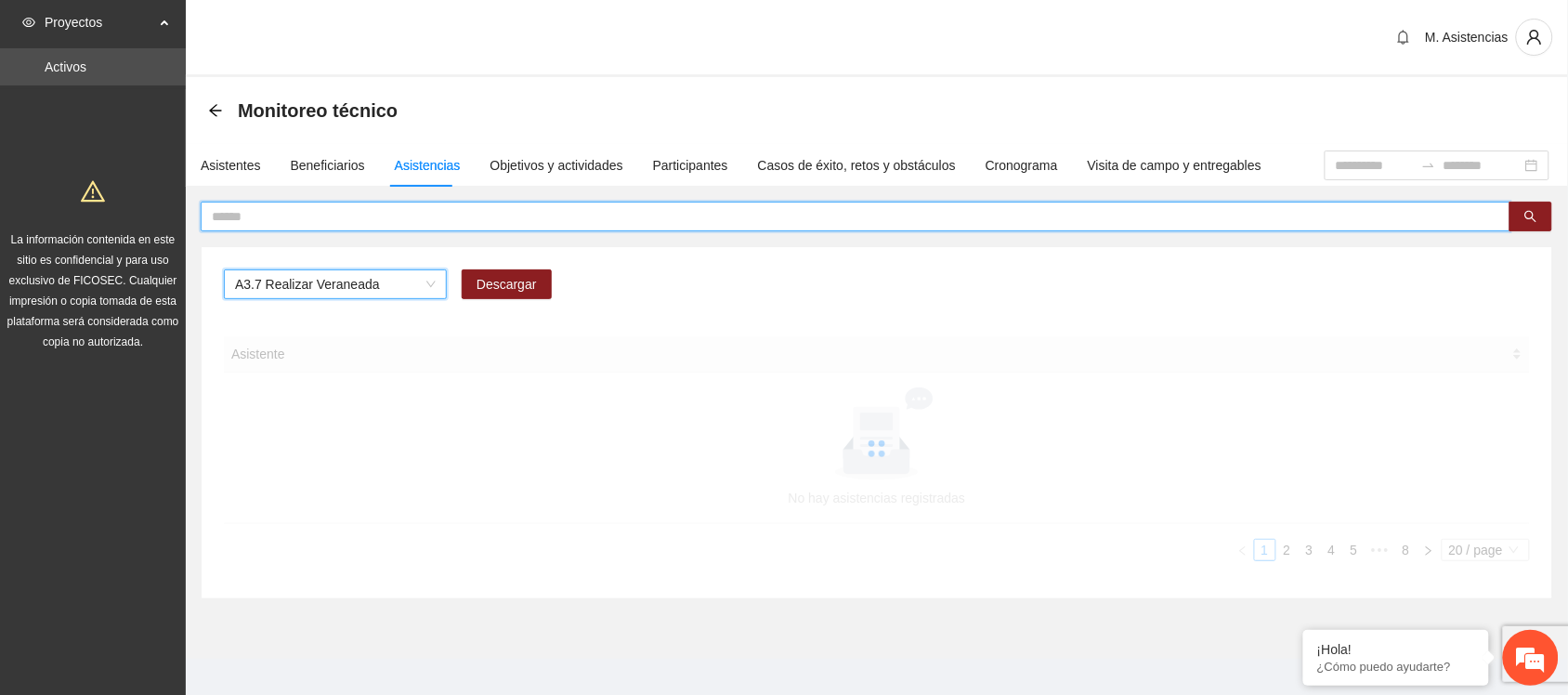 click at bounding box center [848, 216] 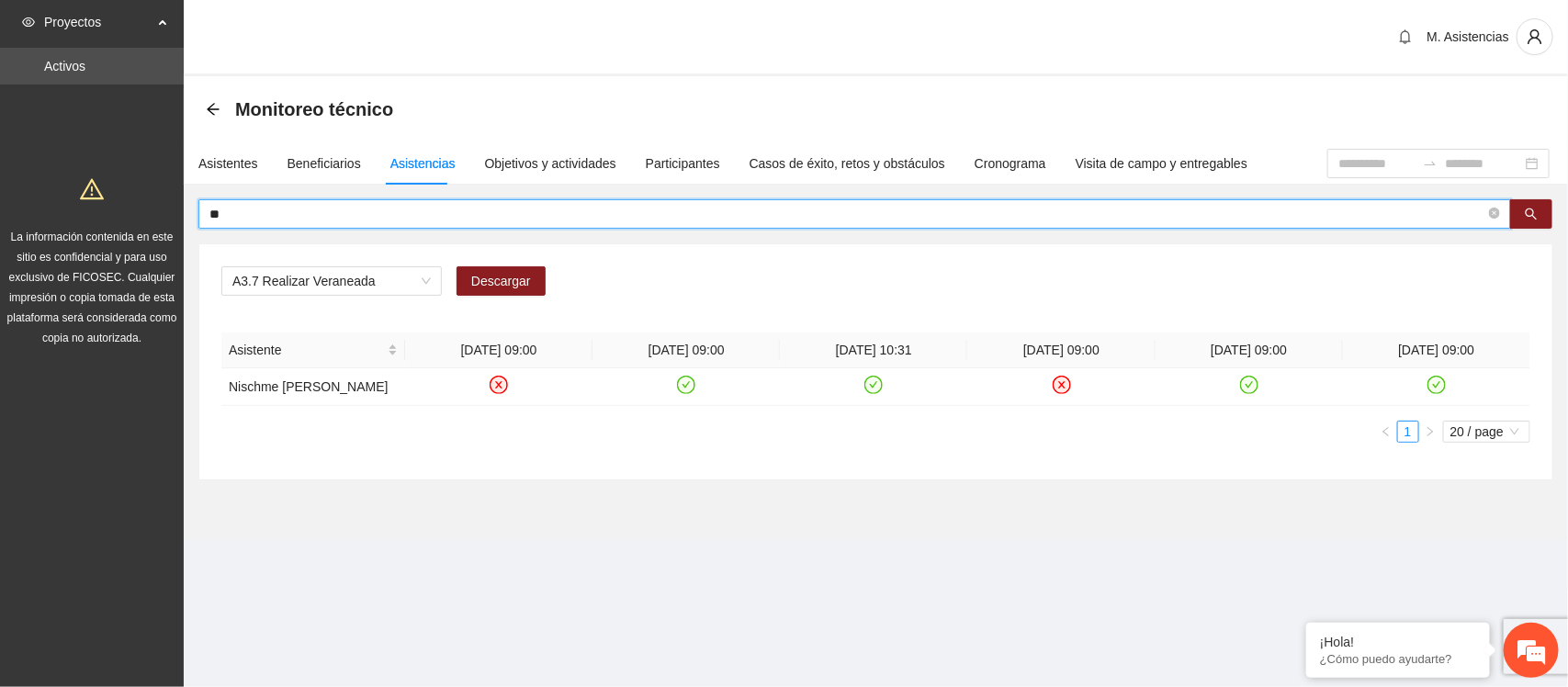 type on "*" 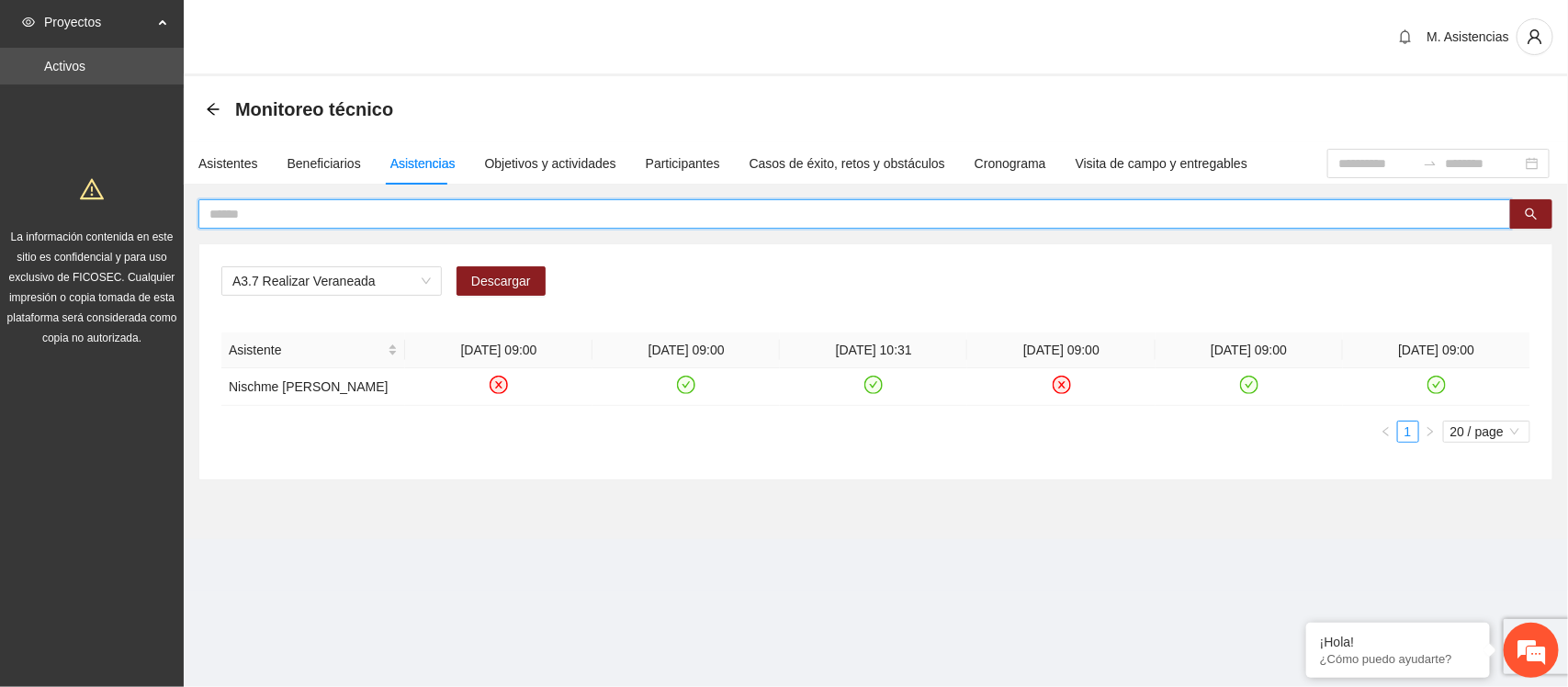 click at bounding box center [854, 214] 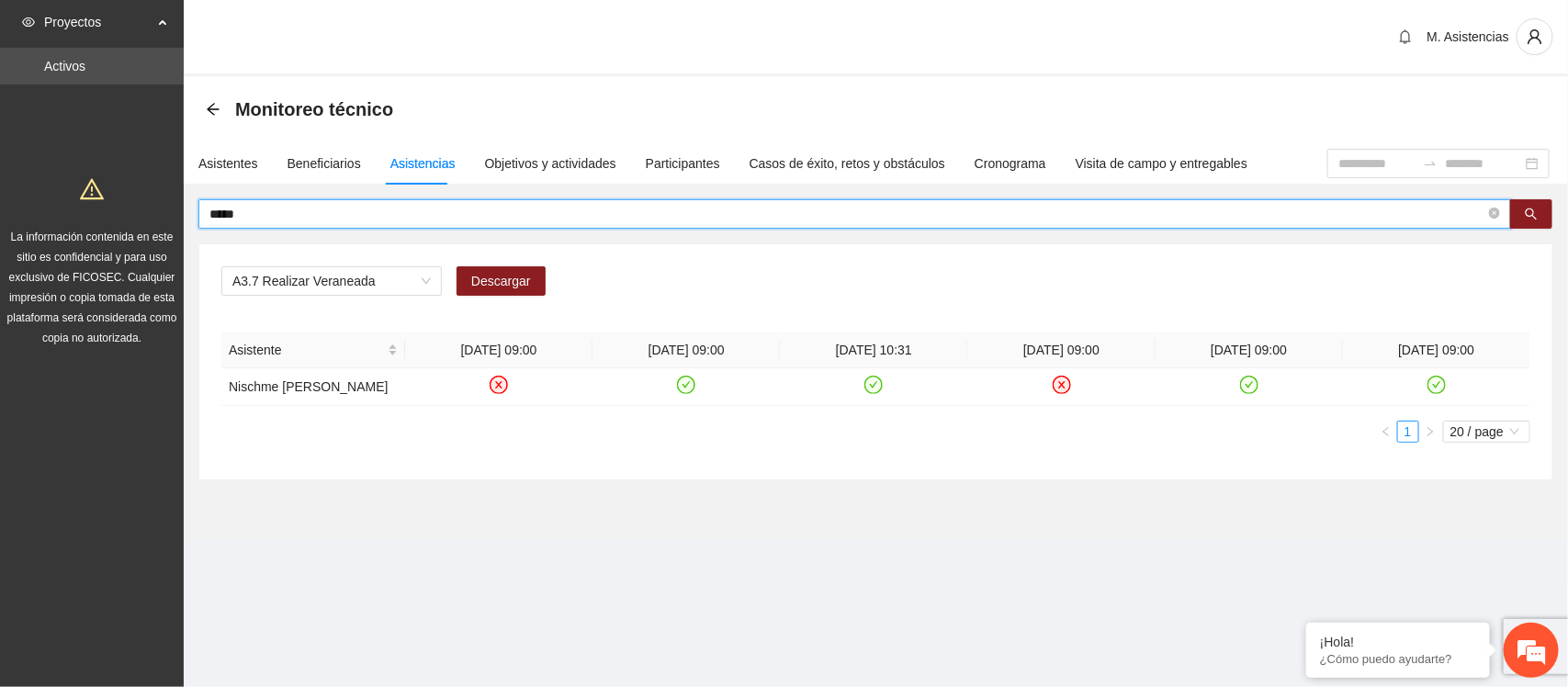 type on "*****" 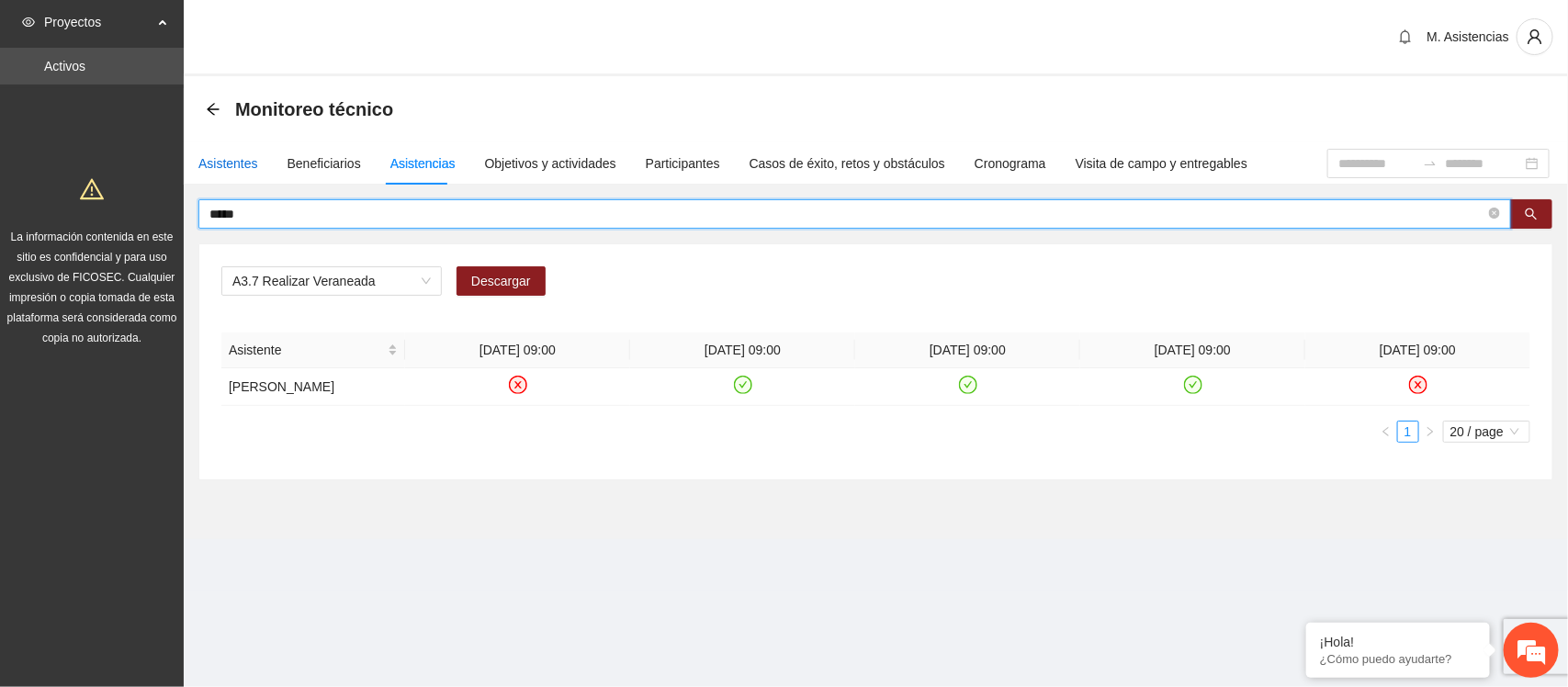click on "Asistentes" at bounding box center (228, 163) 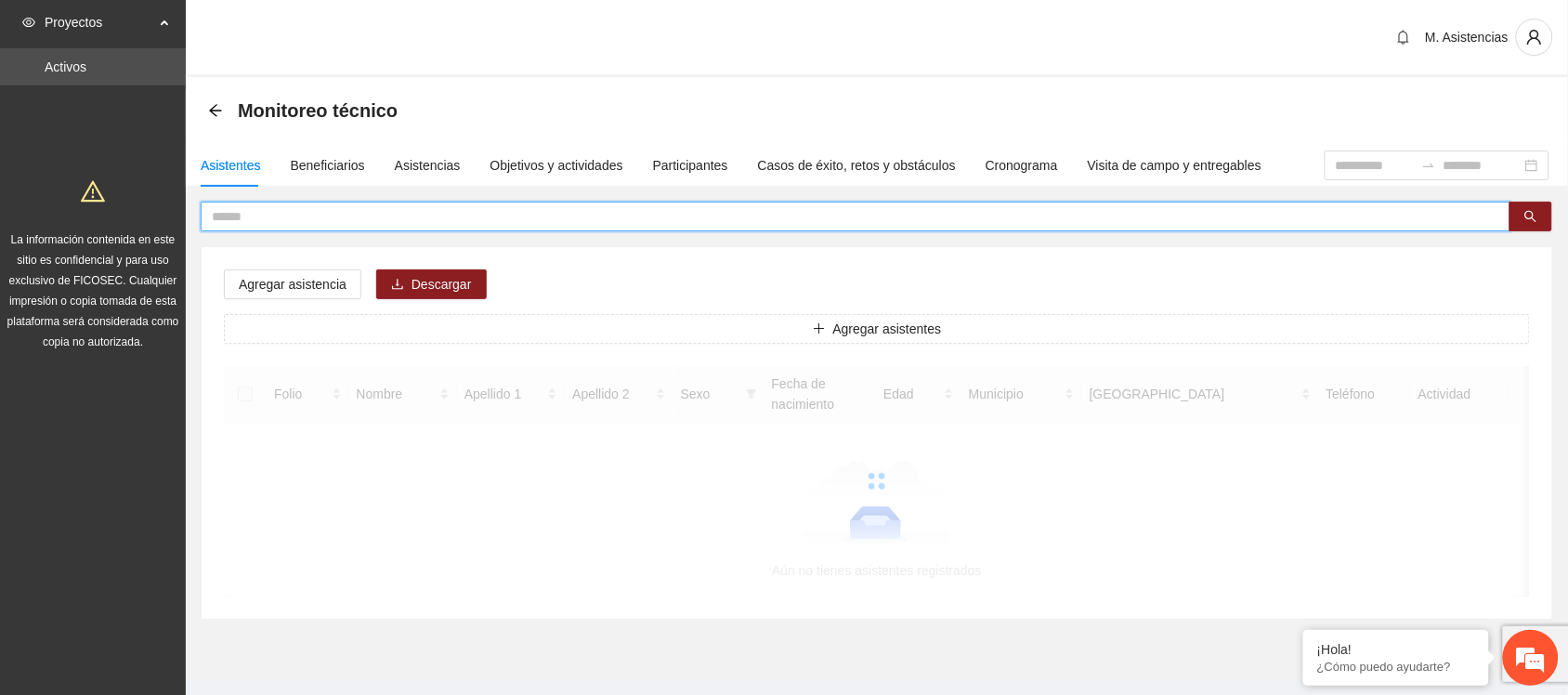 click at bounding box center [848, 216] 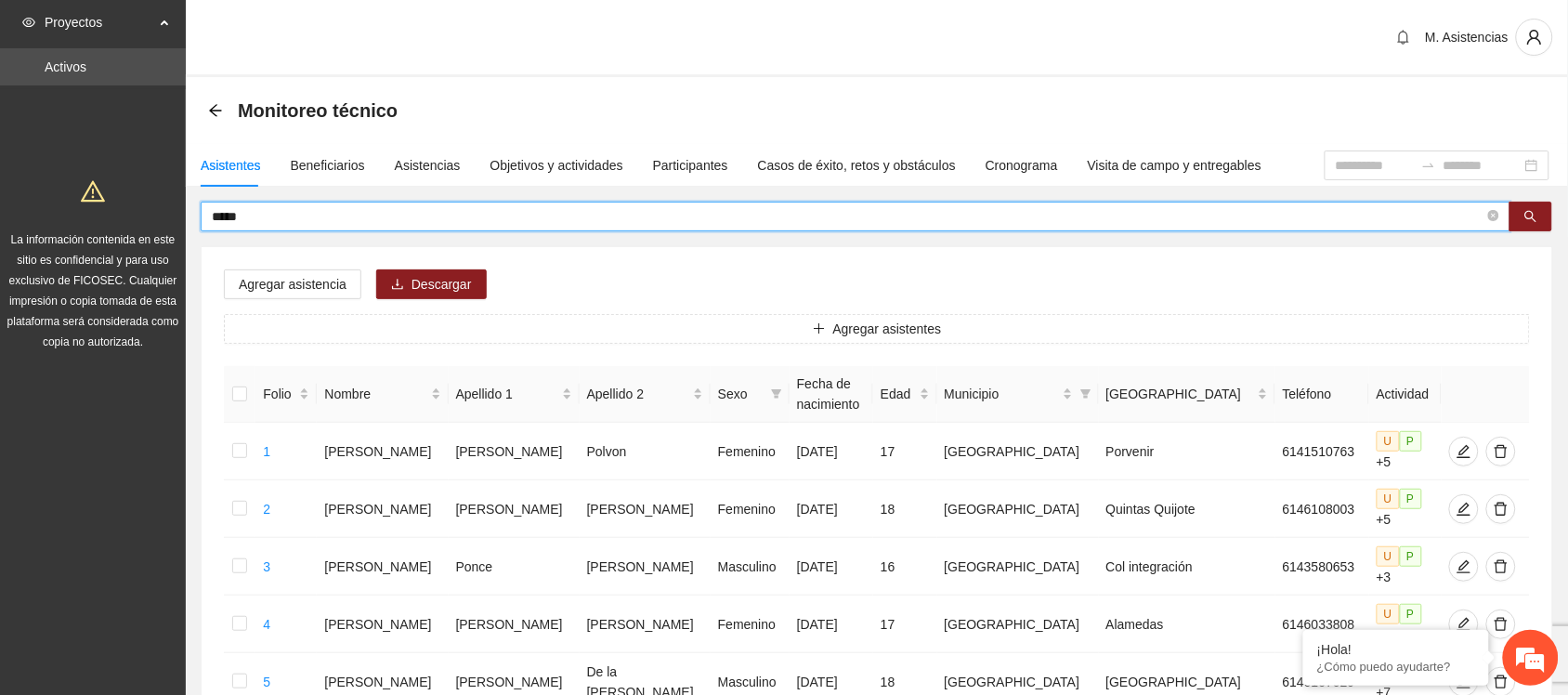 type on "*****" 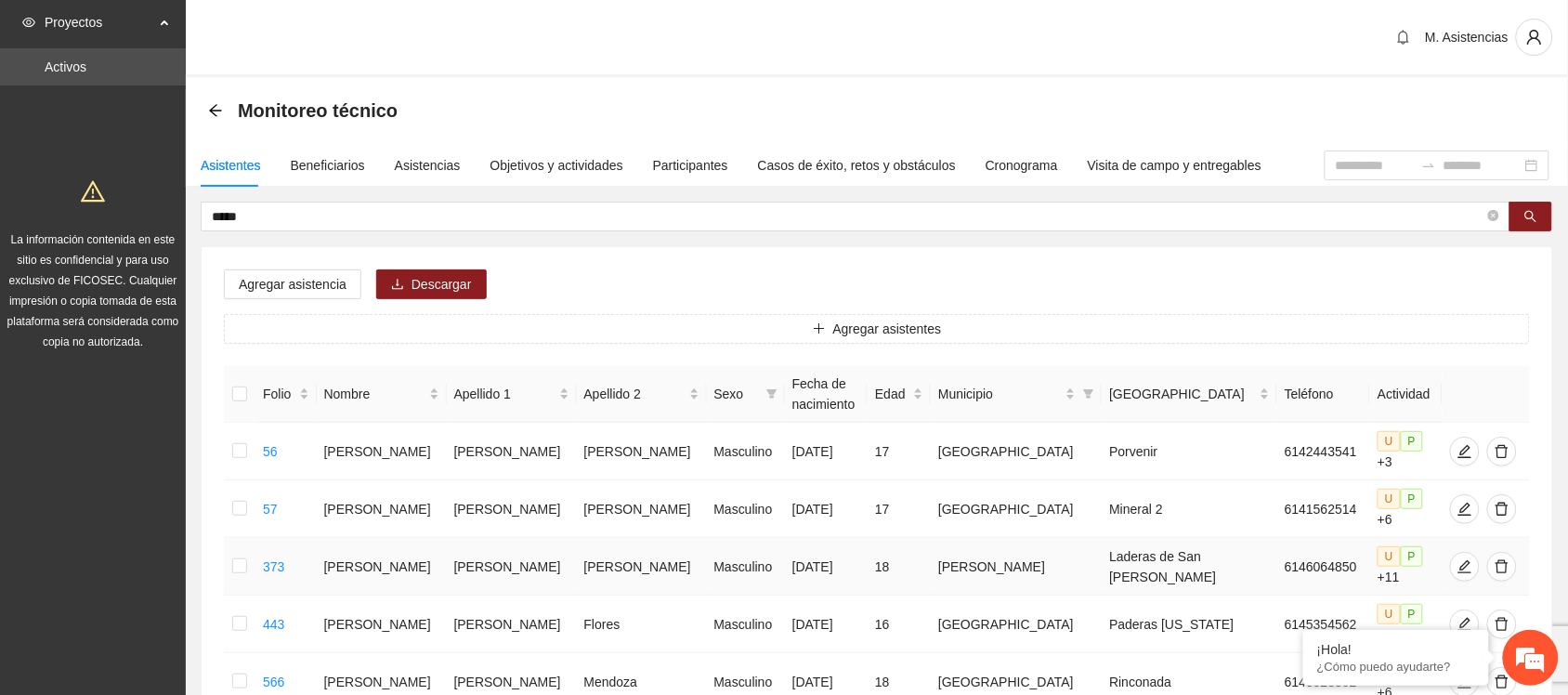 click at bounding box center [240, 567] 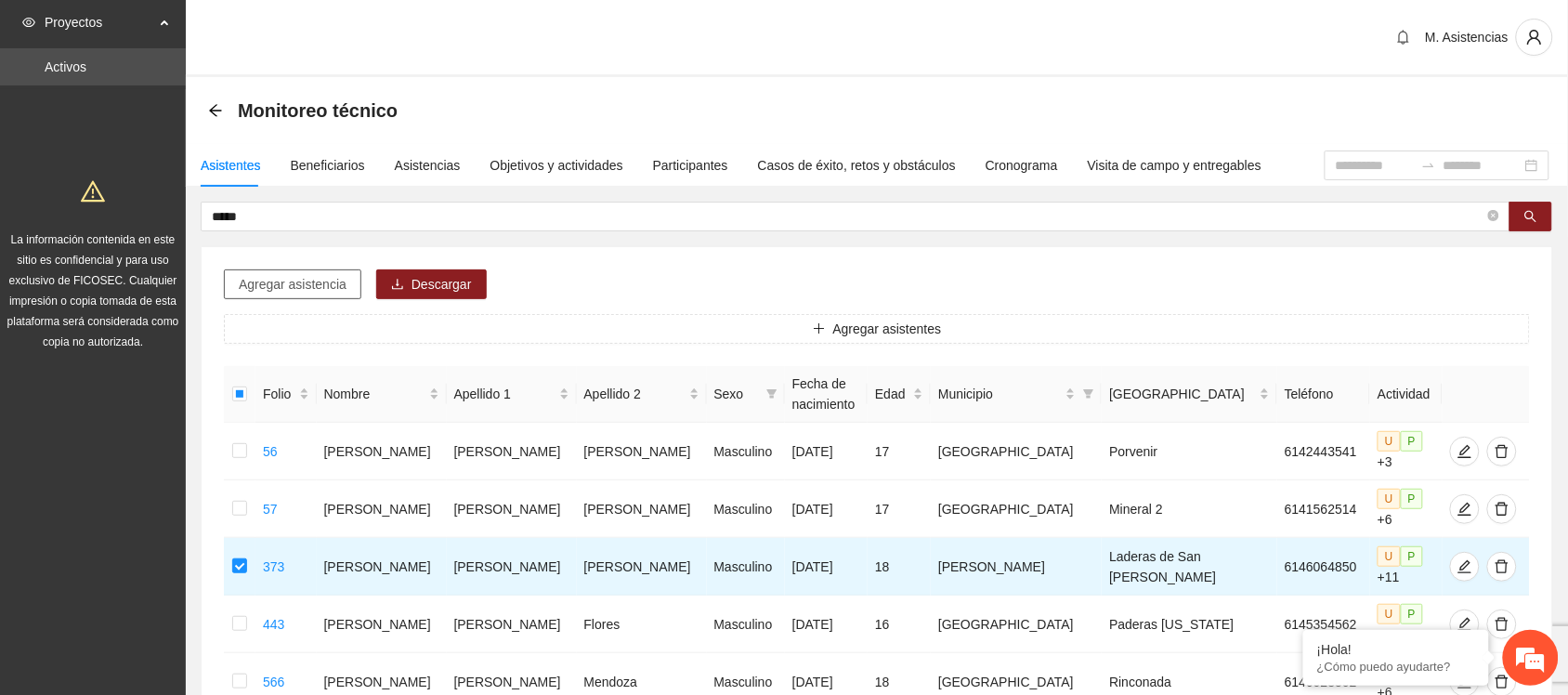 click on "Agregar asistencia" at bounding box center [293, 284] 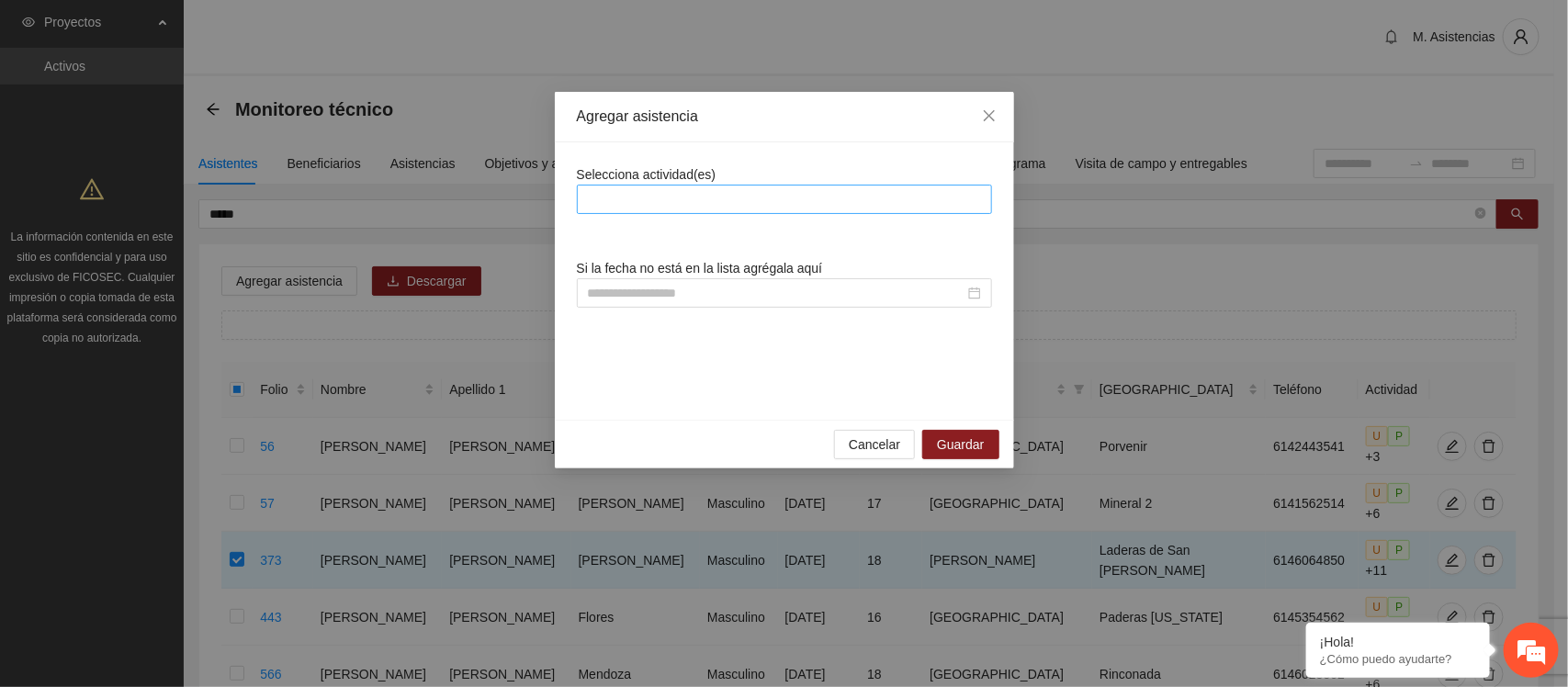 click at bounding box center (784, 199) 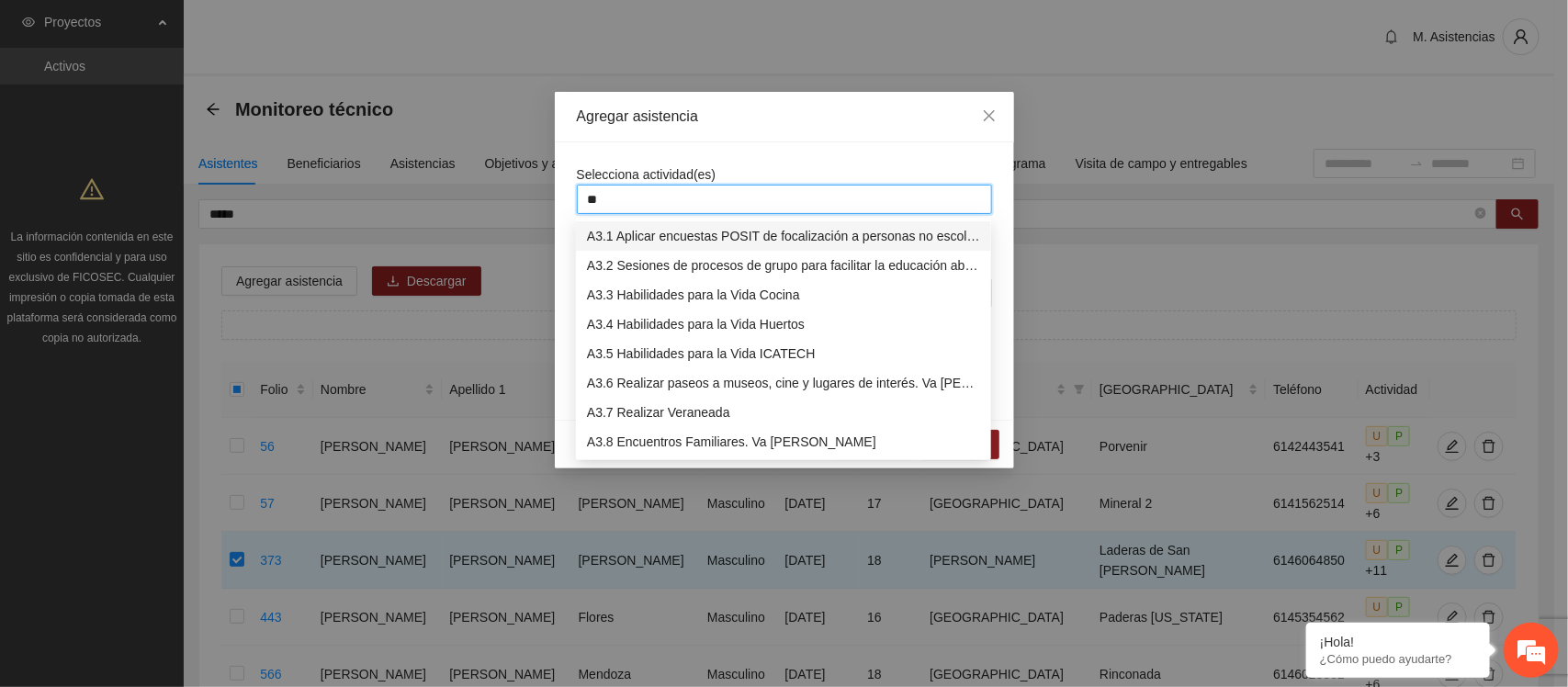 type on "***" 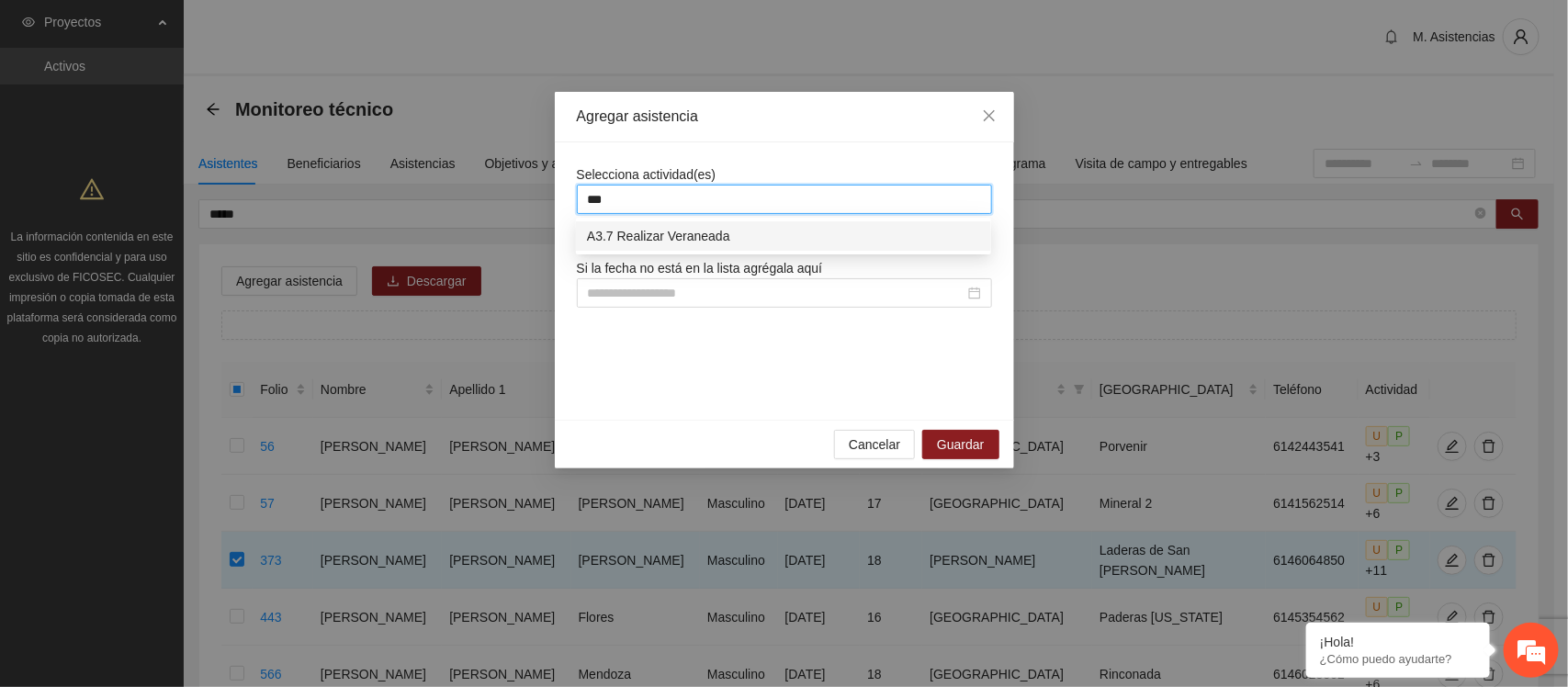 type 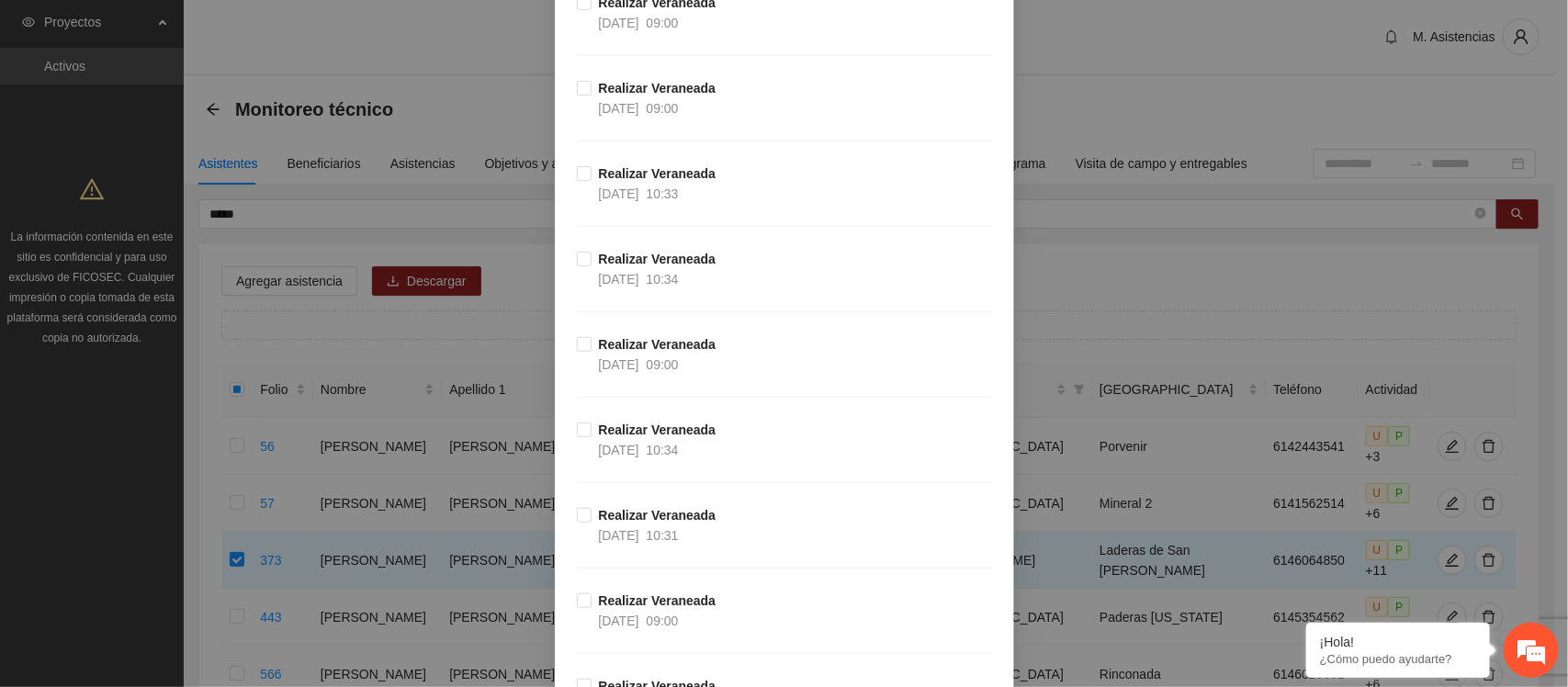 scroll, scrollTop: 346, scrollLeft: 0, axis: vertical 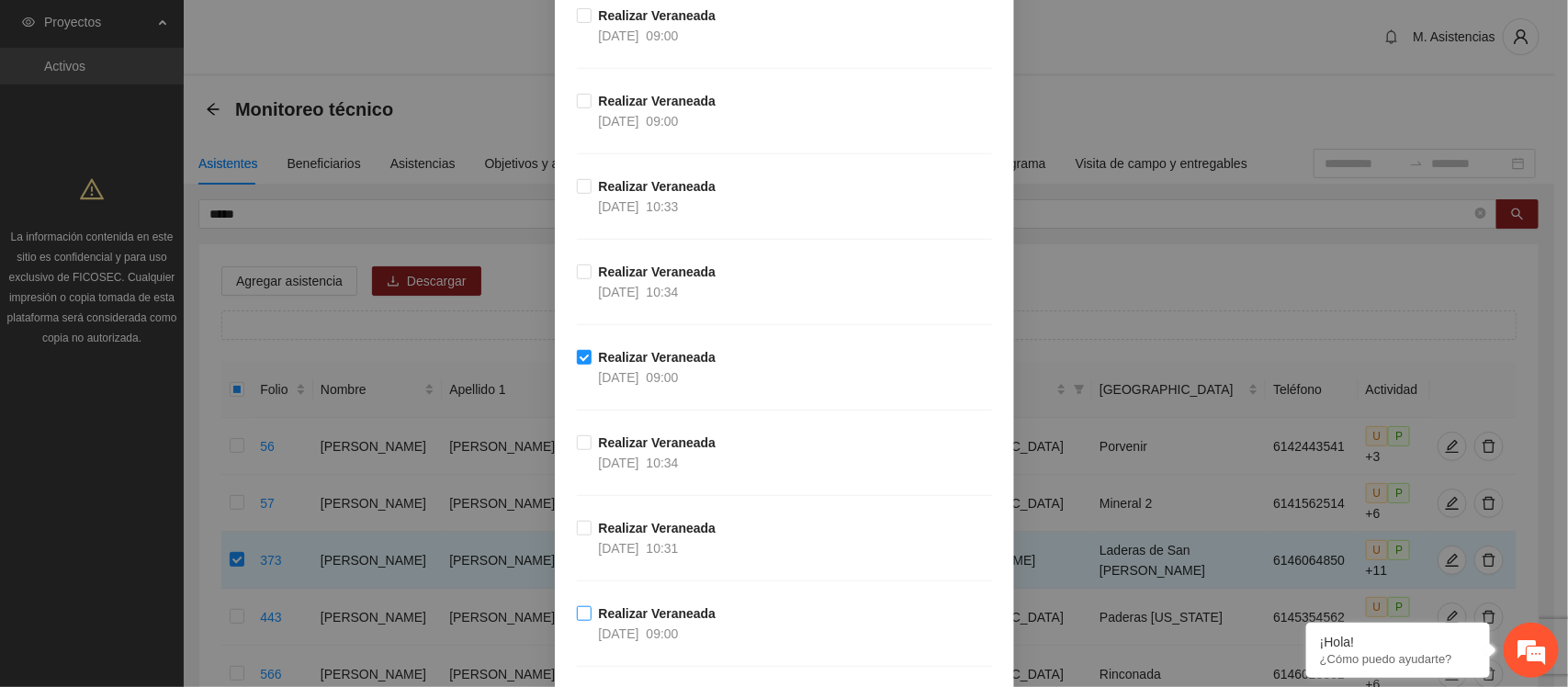 click on "Realizar Veraneada [DATE] 09:00" at bounding box center [658, 624] 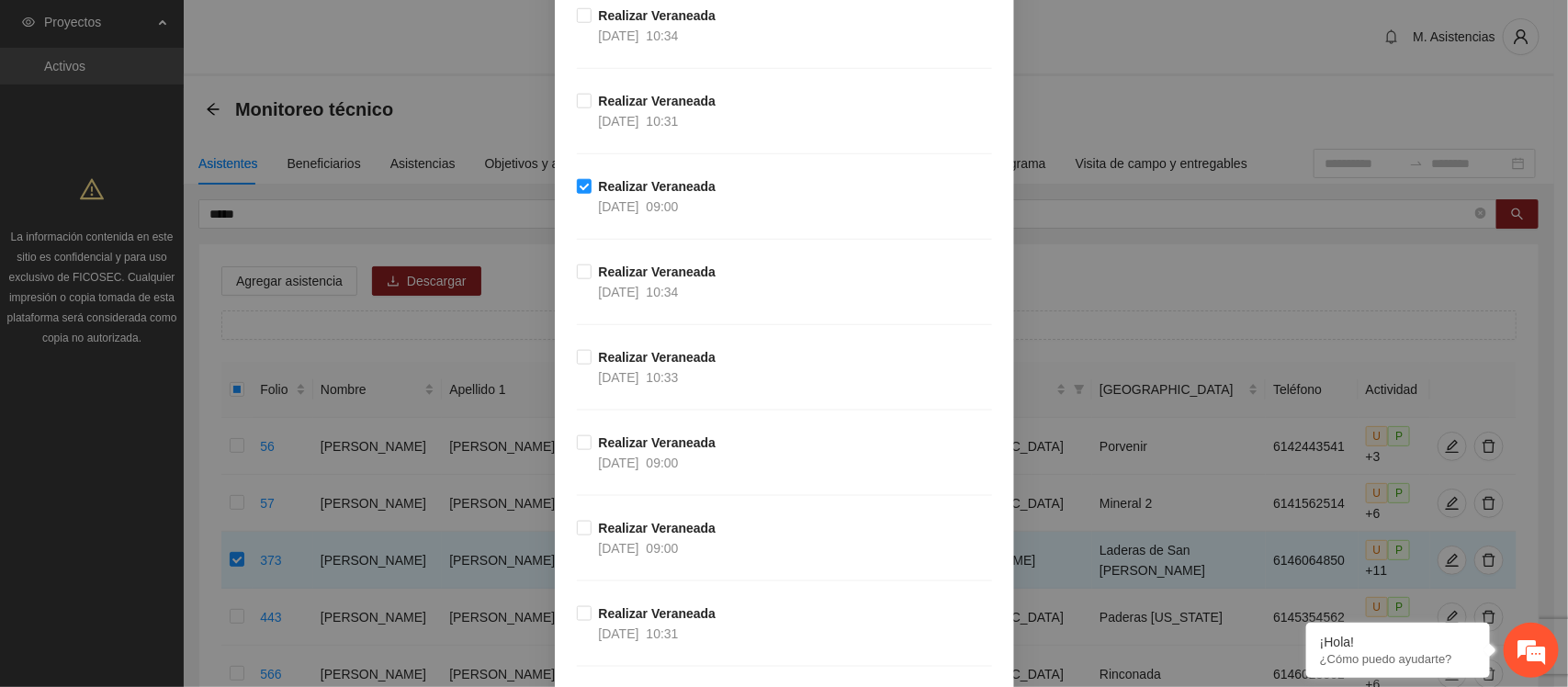 scroll, scrollTop: 786, scrollLeft: 0, axis: vertical 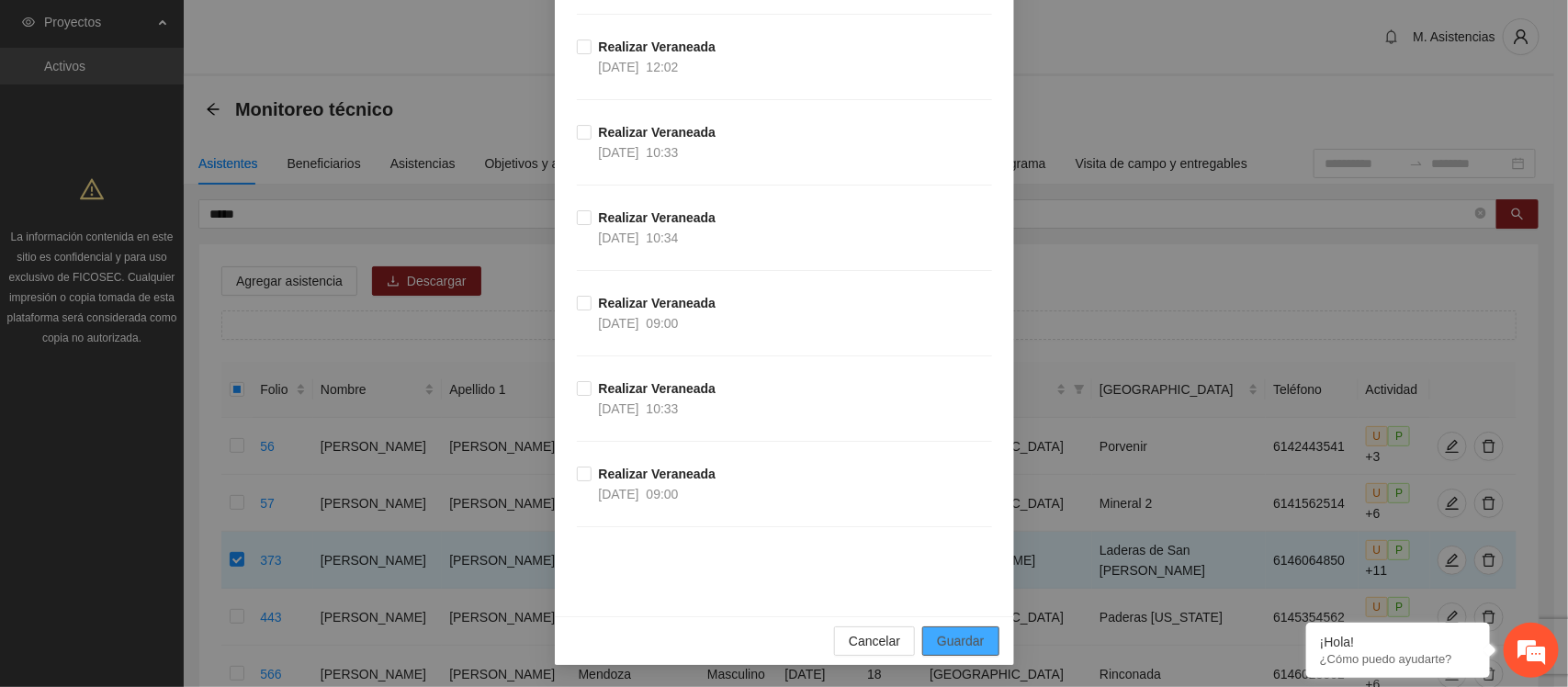click on "Guardar" at bounding box center (960, 641) 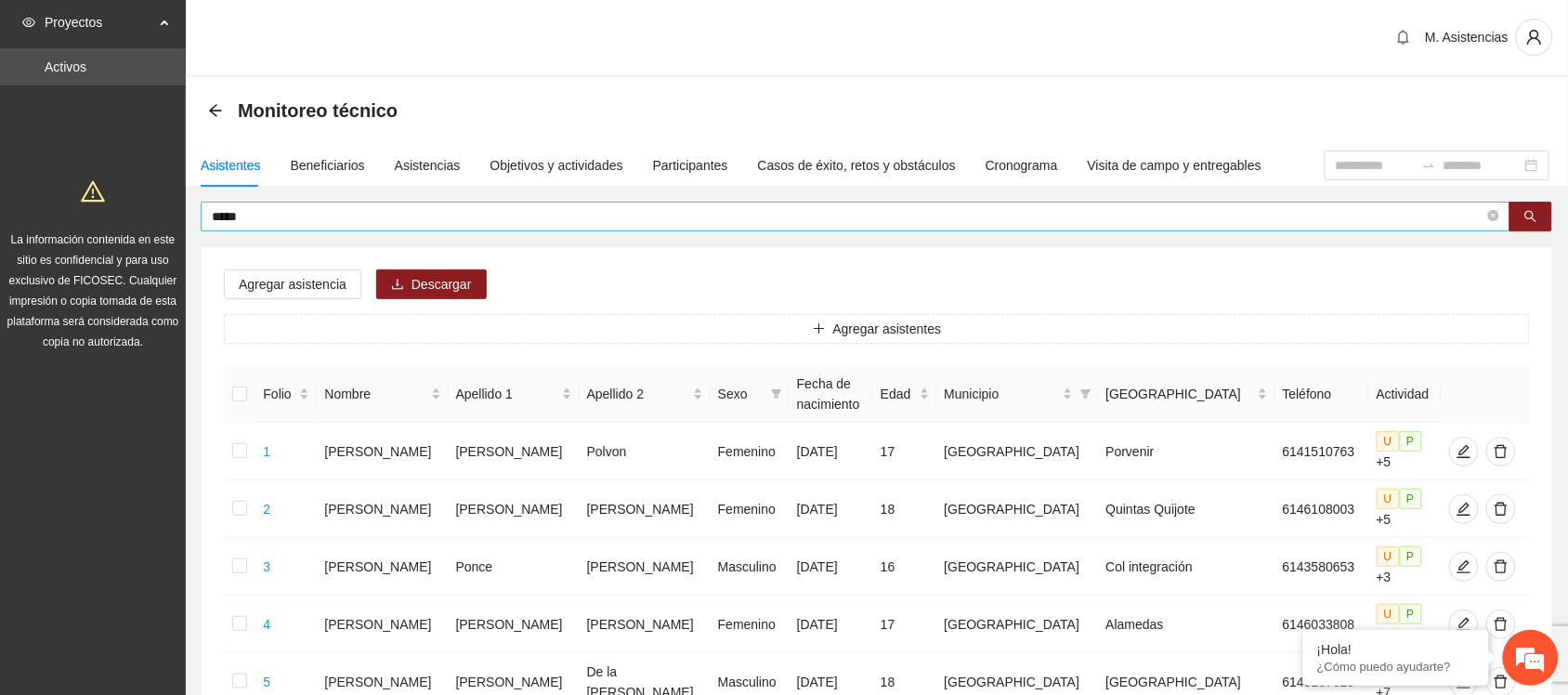 click on "*****" at bounding box center (856, 216) 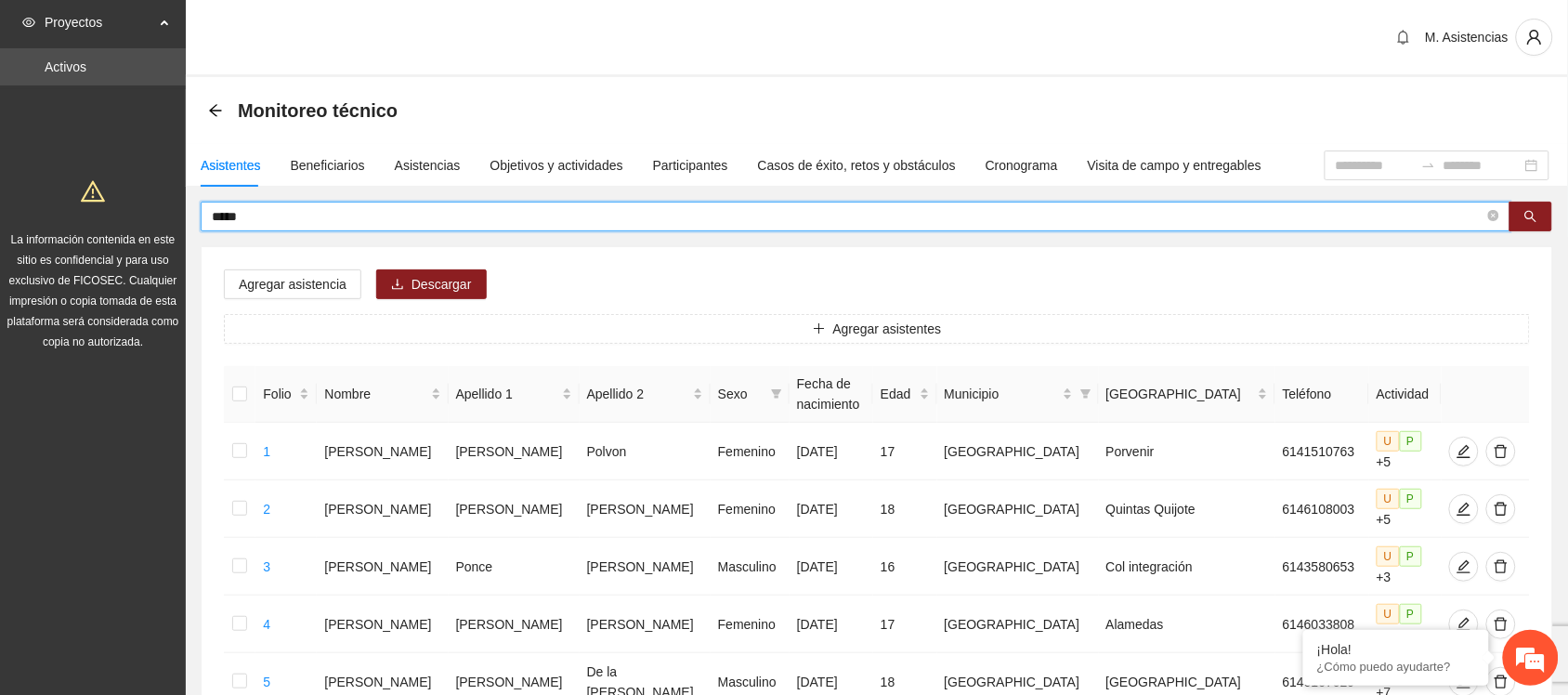 click on "*****" at bounding box center (856, 216) 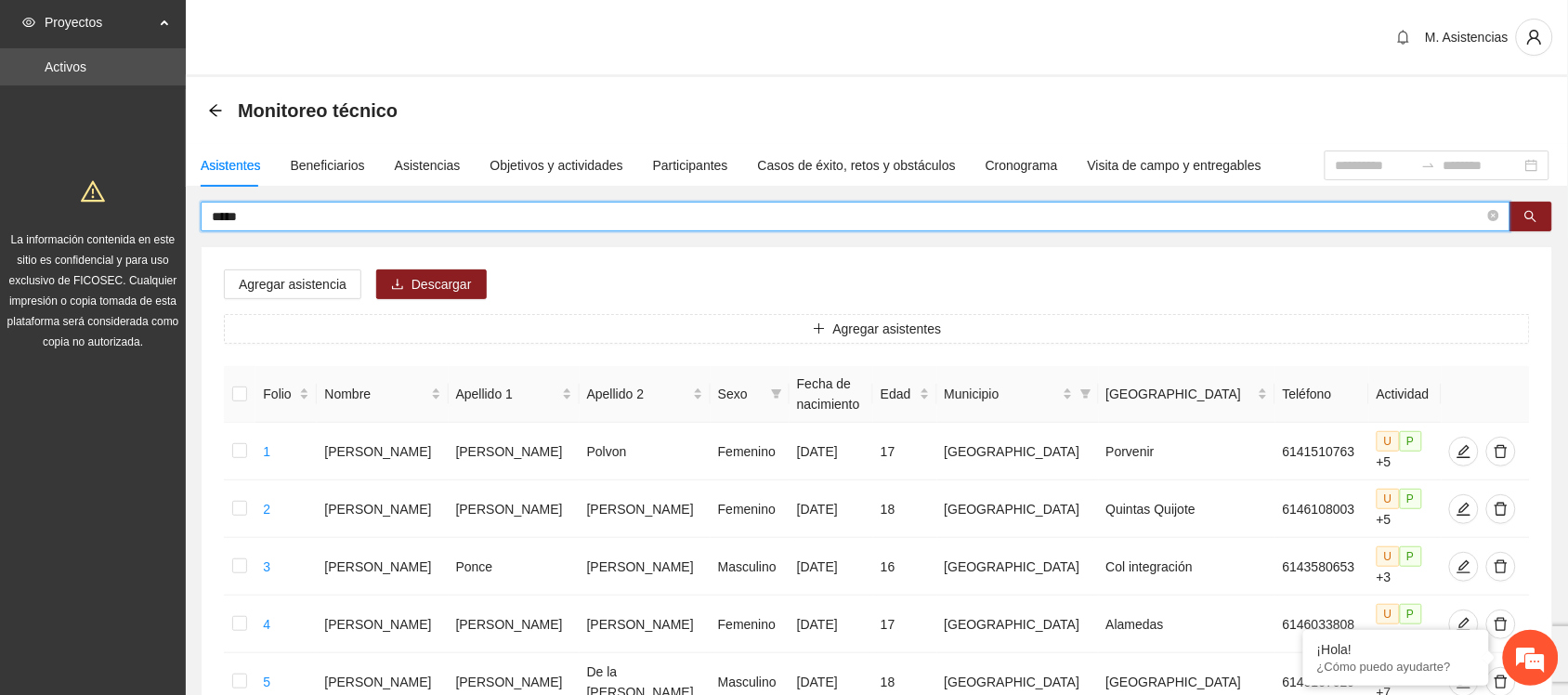 drag, startPoint x: 280, startPoint y: 215, endPoint x: 84, endPoint y: 246, distance: 198.43639 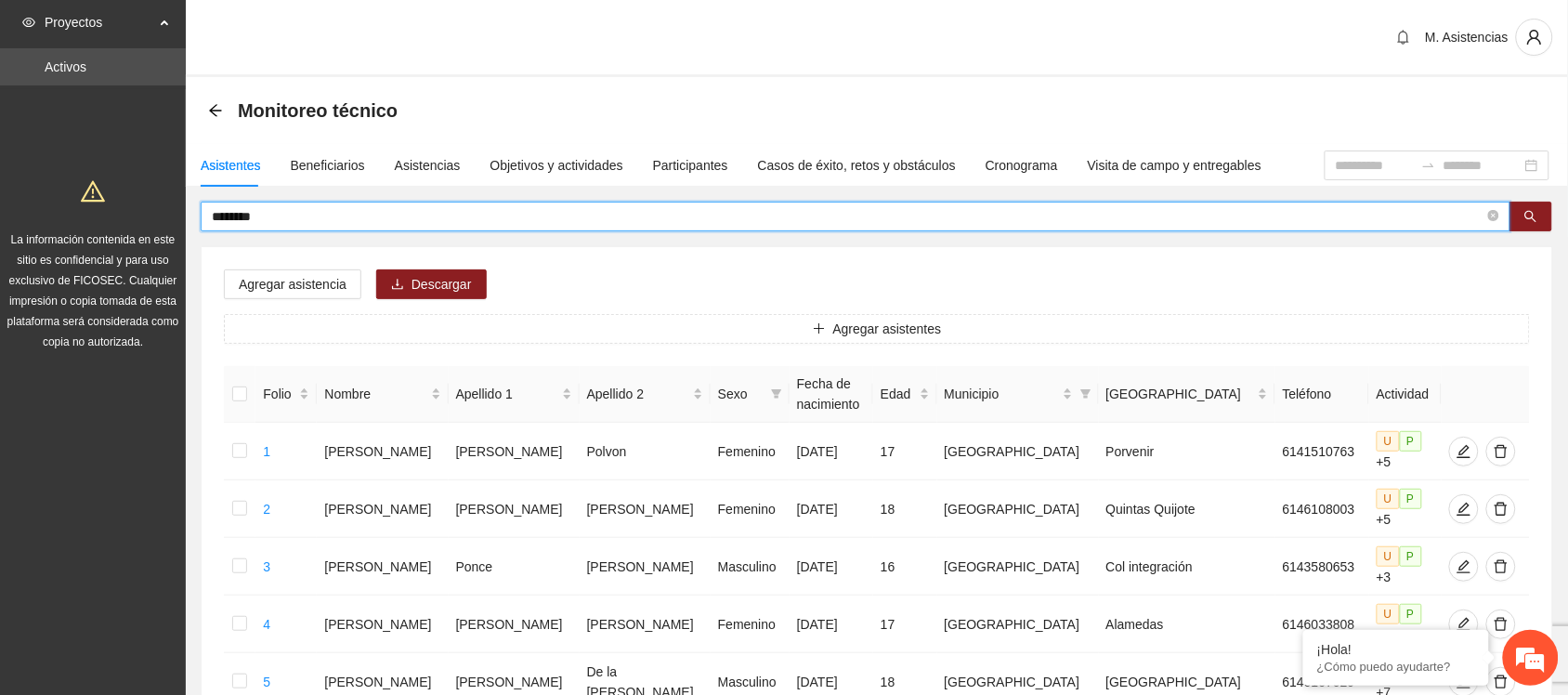 type on "********" 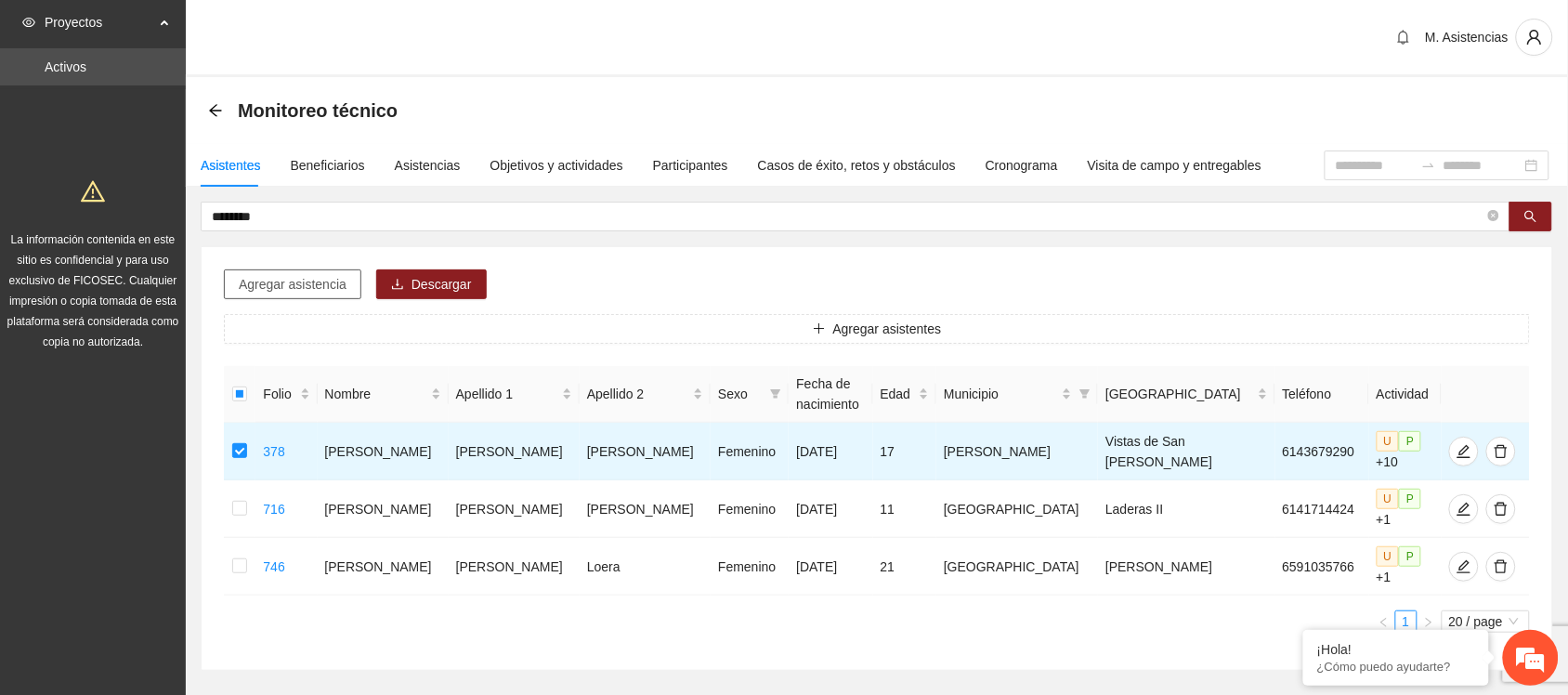 click on "Agregar asistencia" at bounding box center (293, 284) 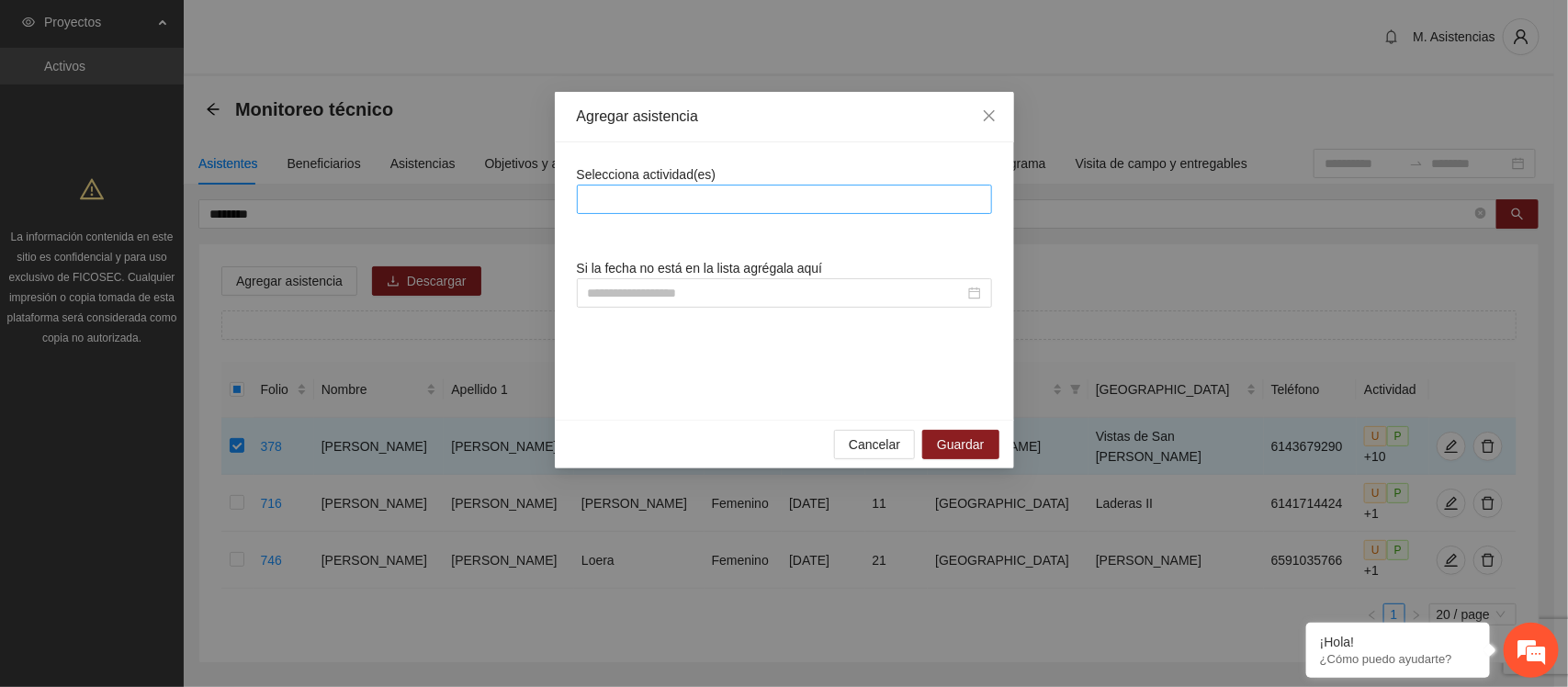 click at bounding box center (784, 199) 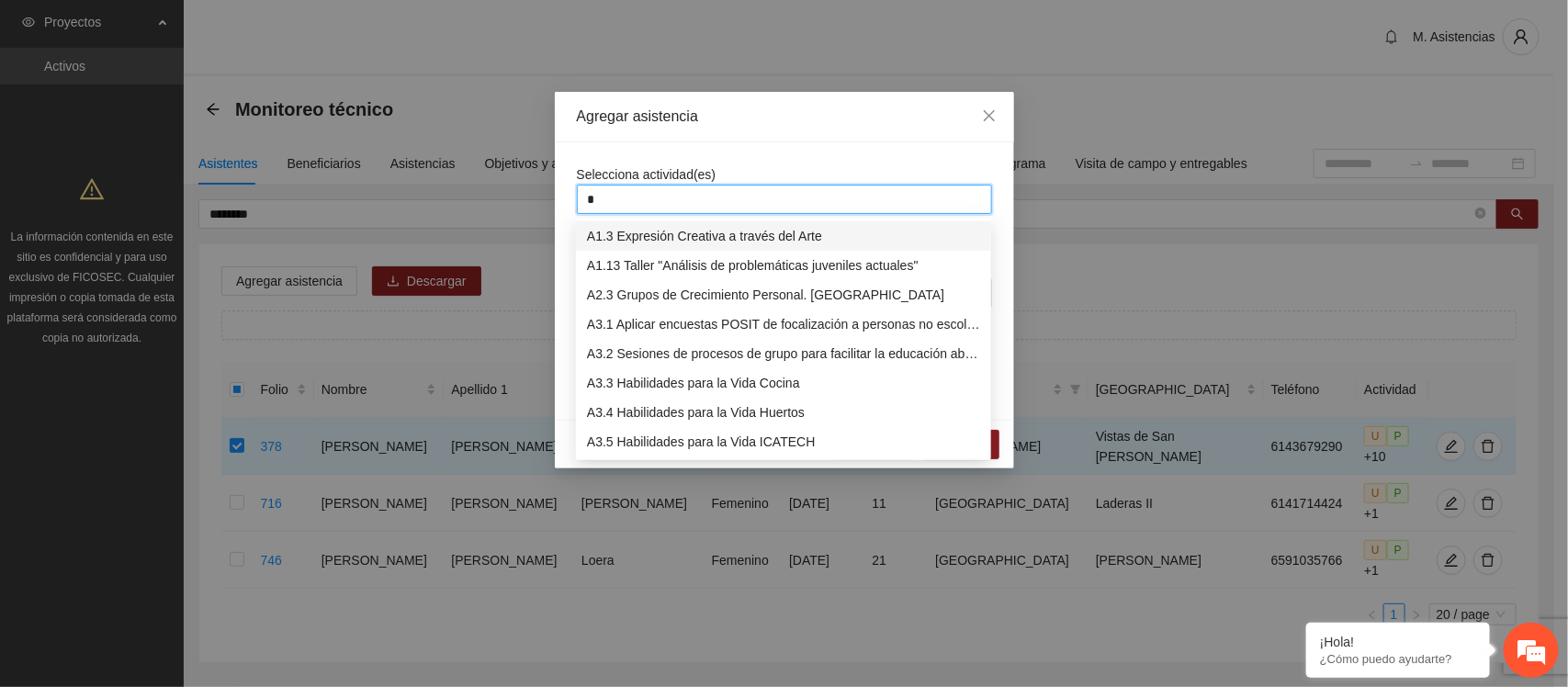 type on "**" 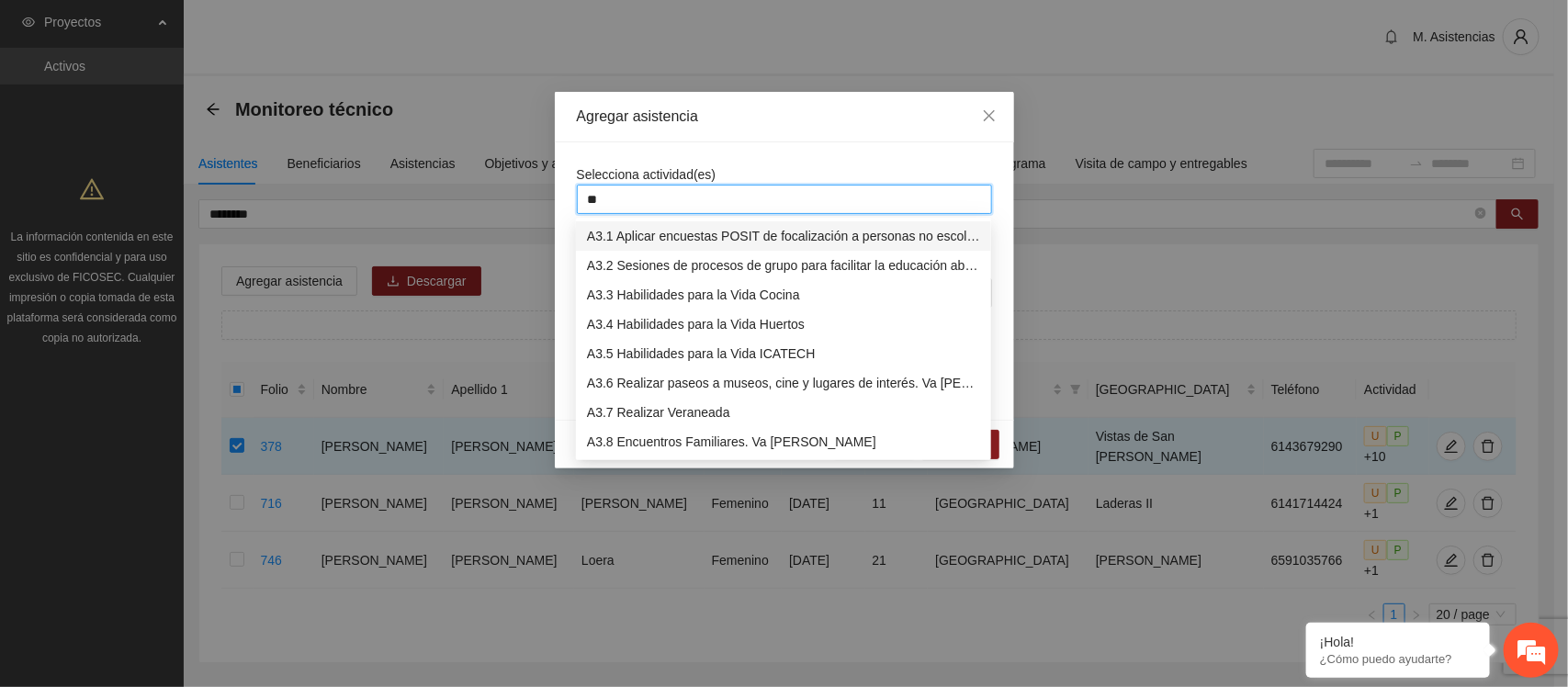 type on "***" 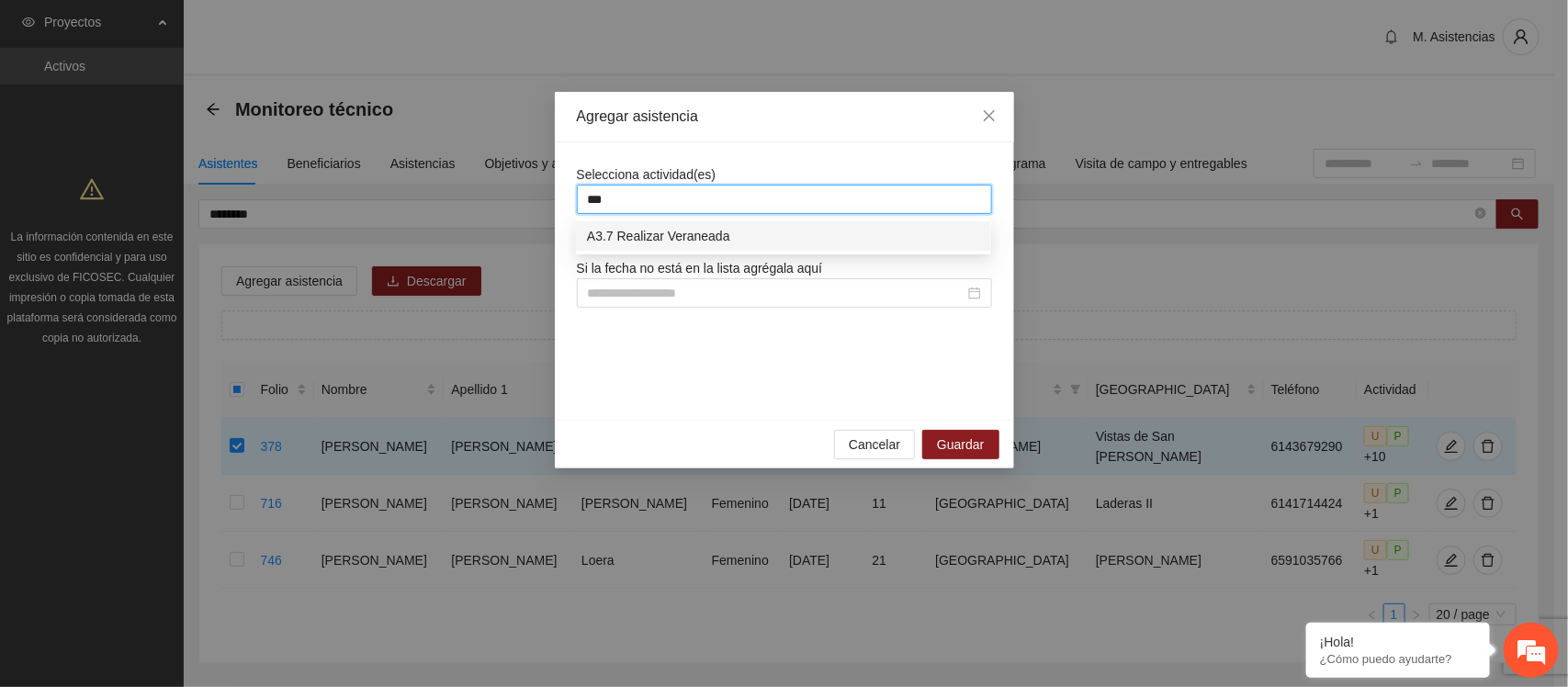 type 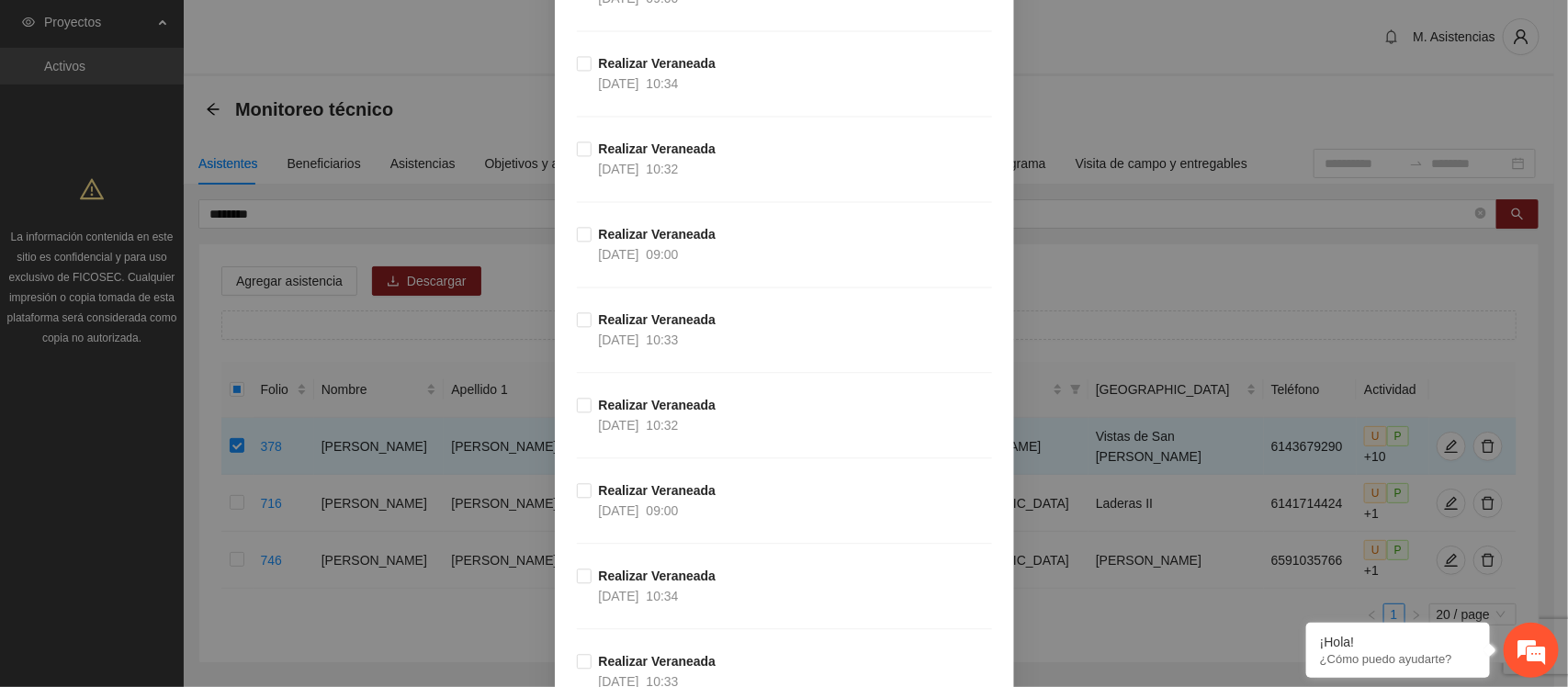 scroll, scrollTop: 1691, scrollLeft: 0, axis: vertical 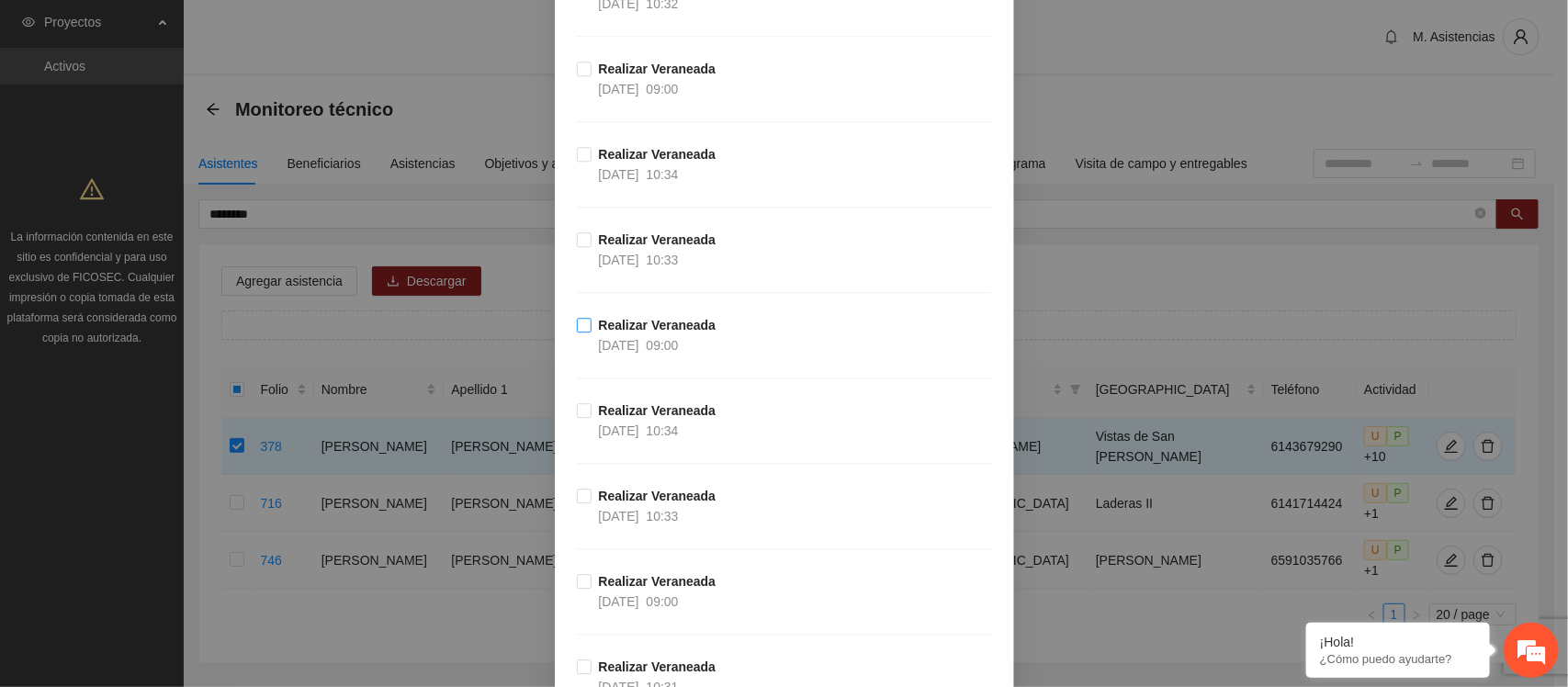 click on "Realizar Veraneada [DATE] 09:00" at bounding box center (658, 335) 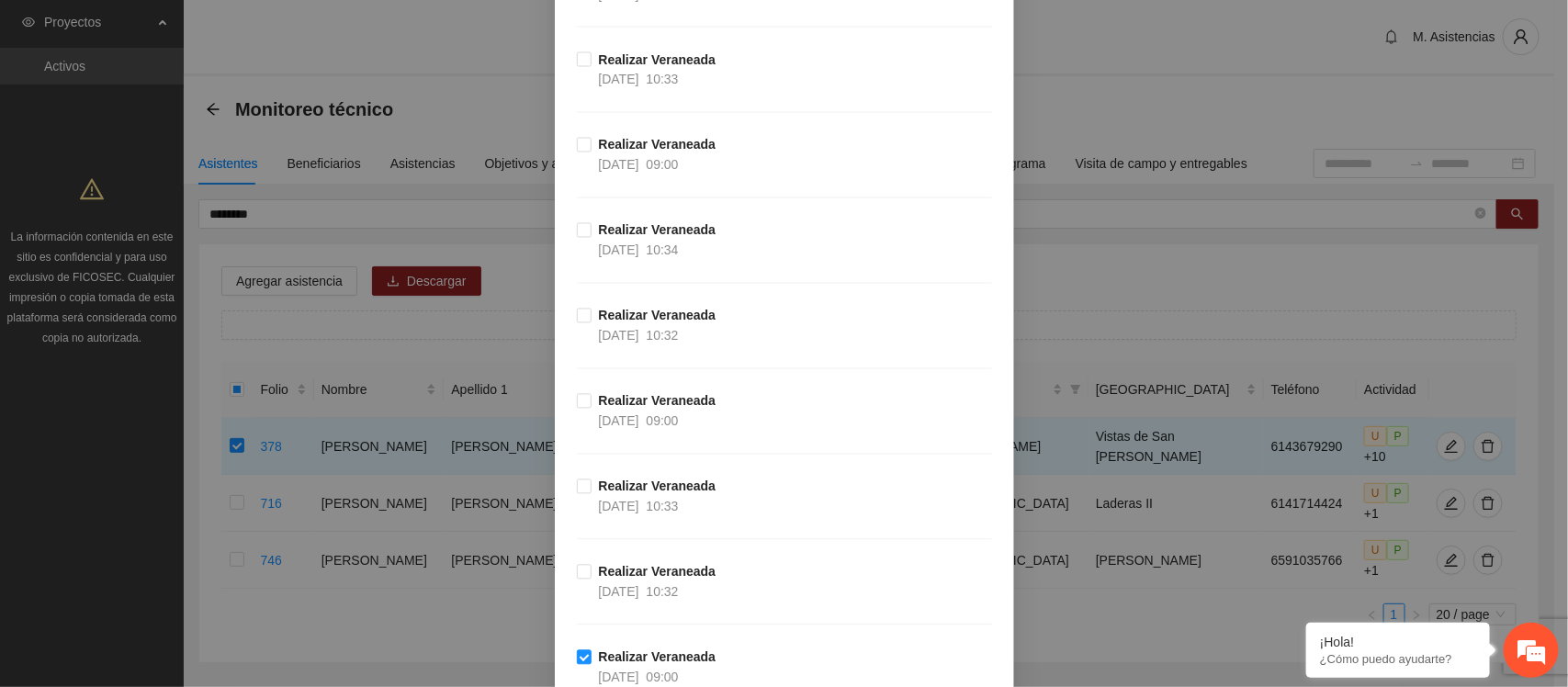 scroll, scrollTop: 1492, scrollLeft: 0, axis: vertical 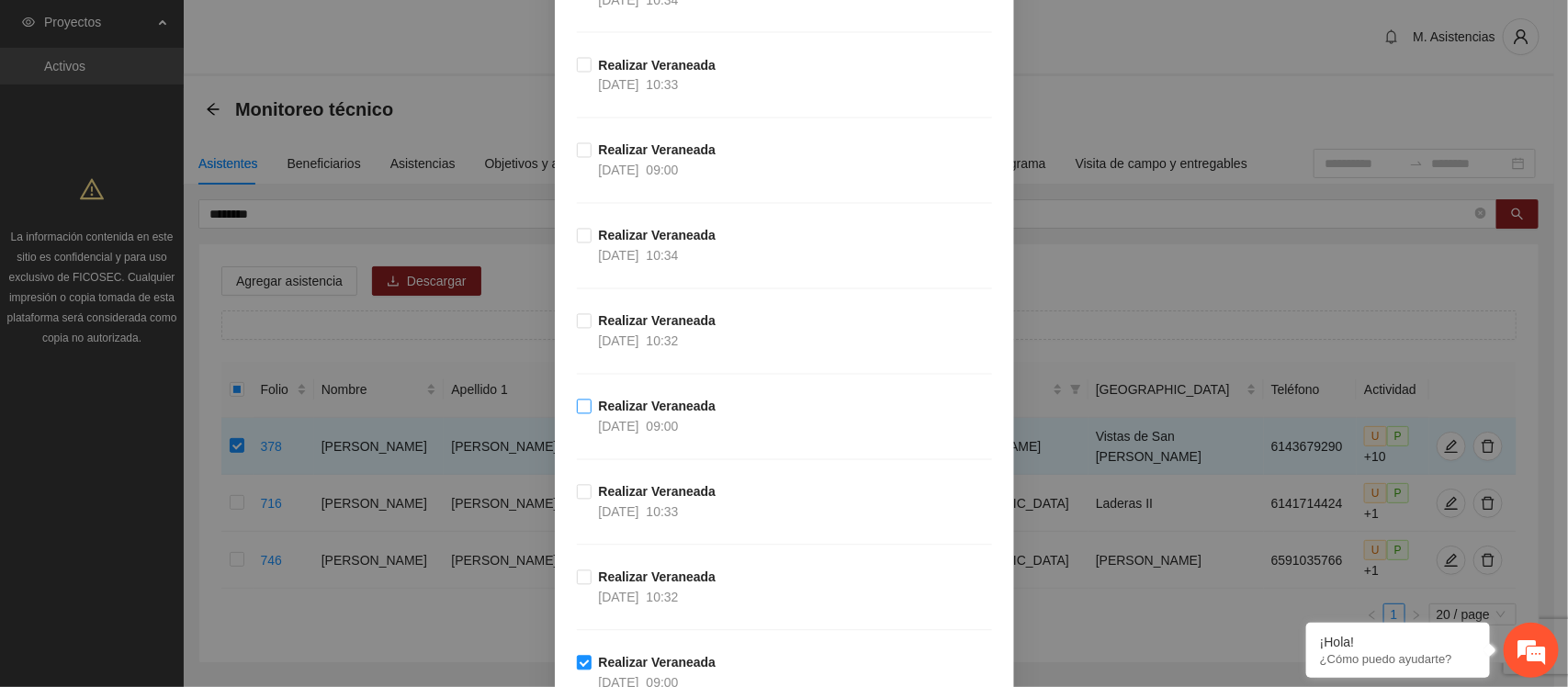 click on "Realizar Veraneada [DATE] 09:00" at bounding box center (658, 417) 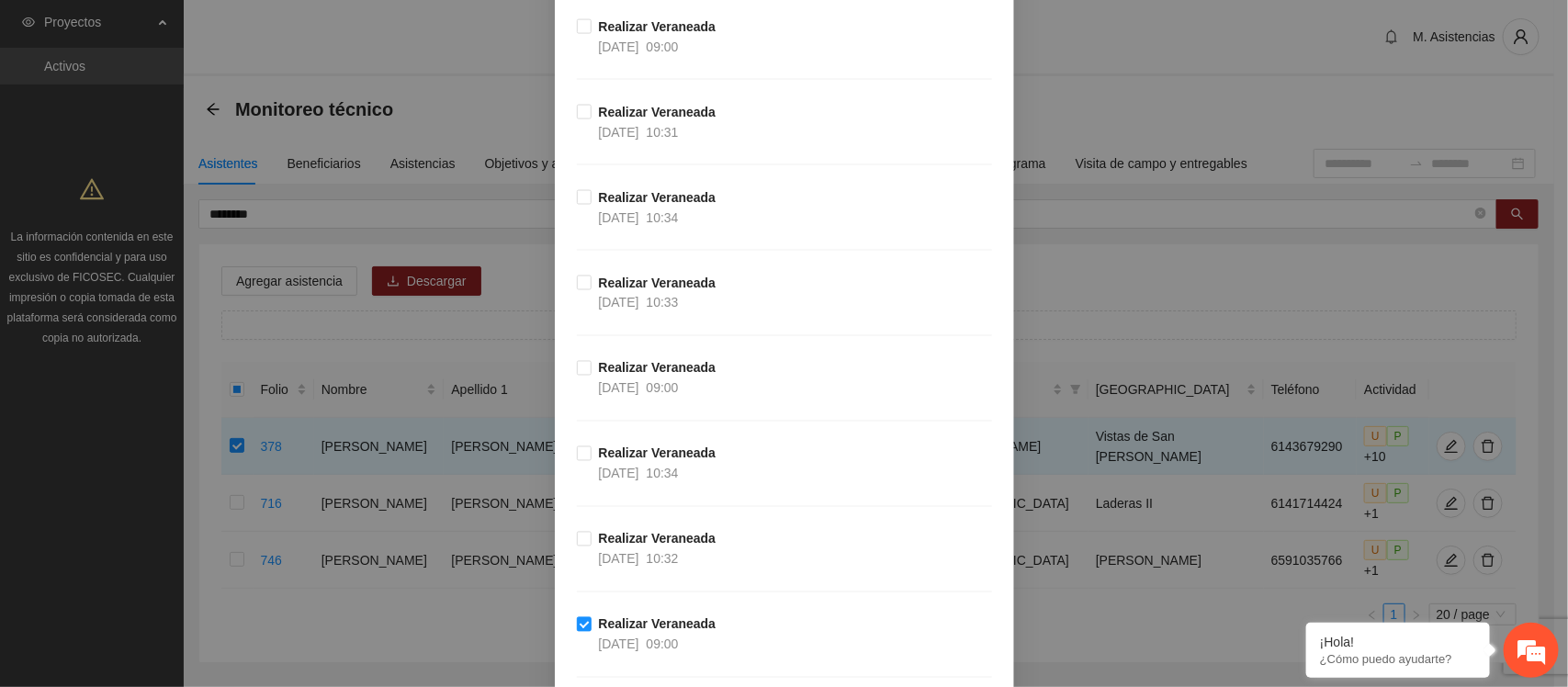 scroll, scrollTop: 1269, scrollLeft: 0, axis: vertical 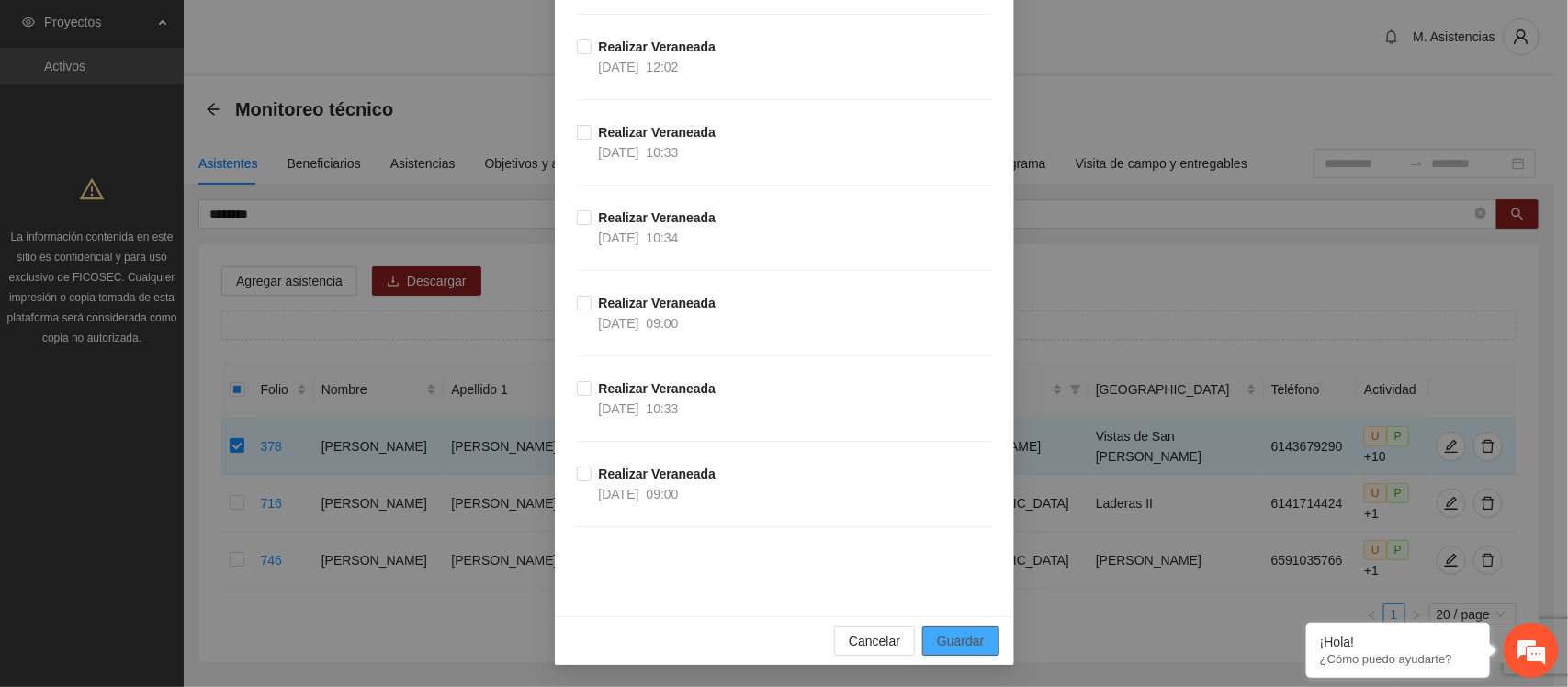 click on "Guardar" at bounding box center [960, 641] 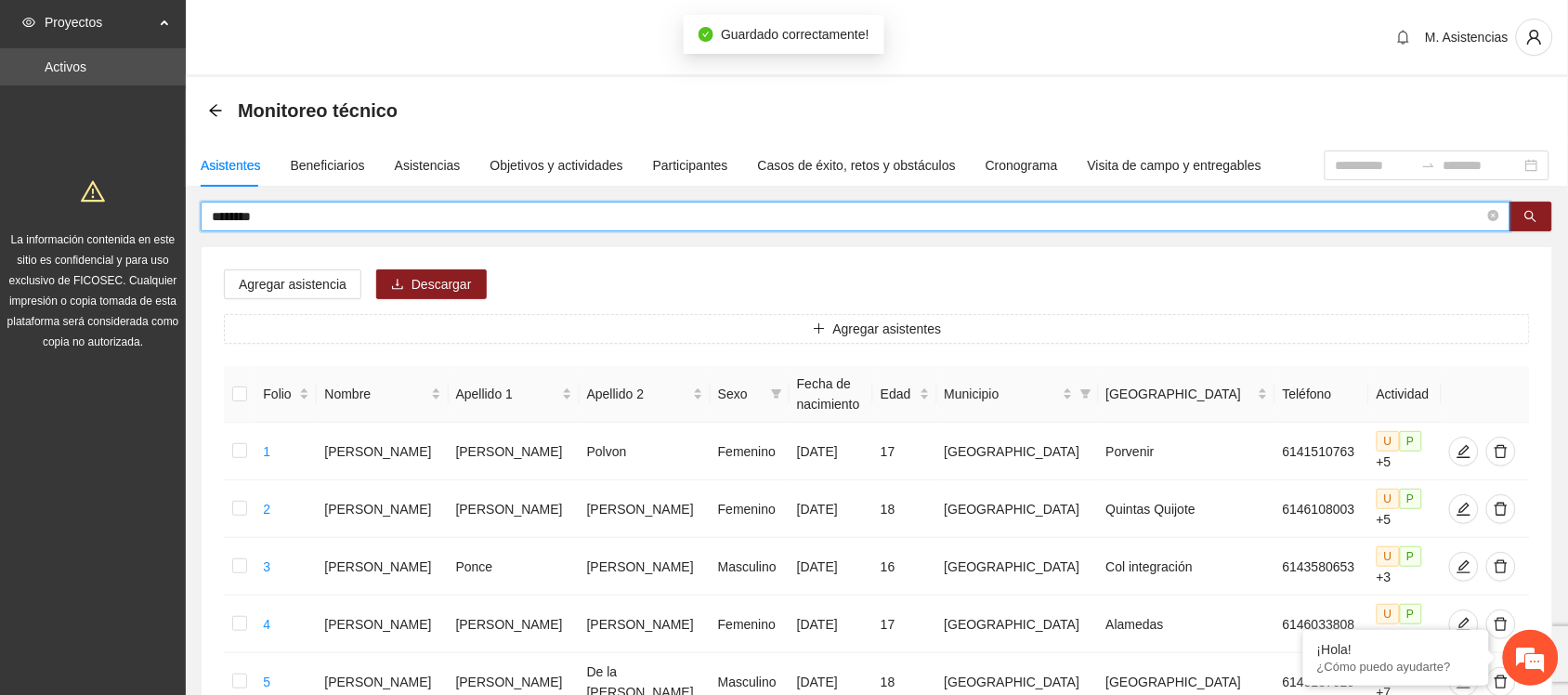 drag, startPoint x: 304, startPoint y: 216, endPoint x: 61, endPoint y: 214, distance: 243.00823 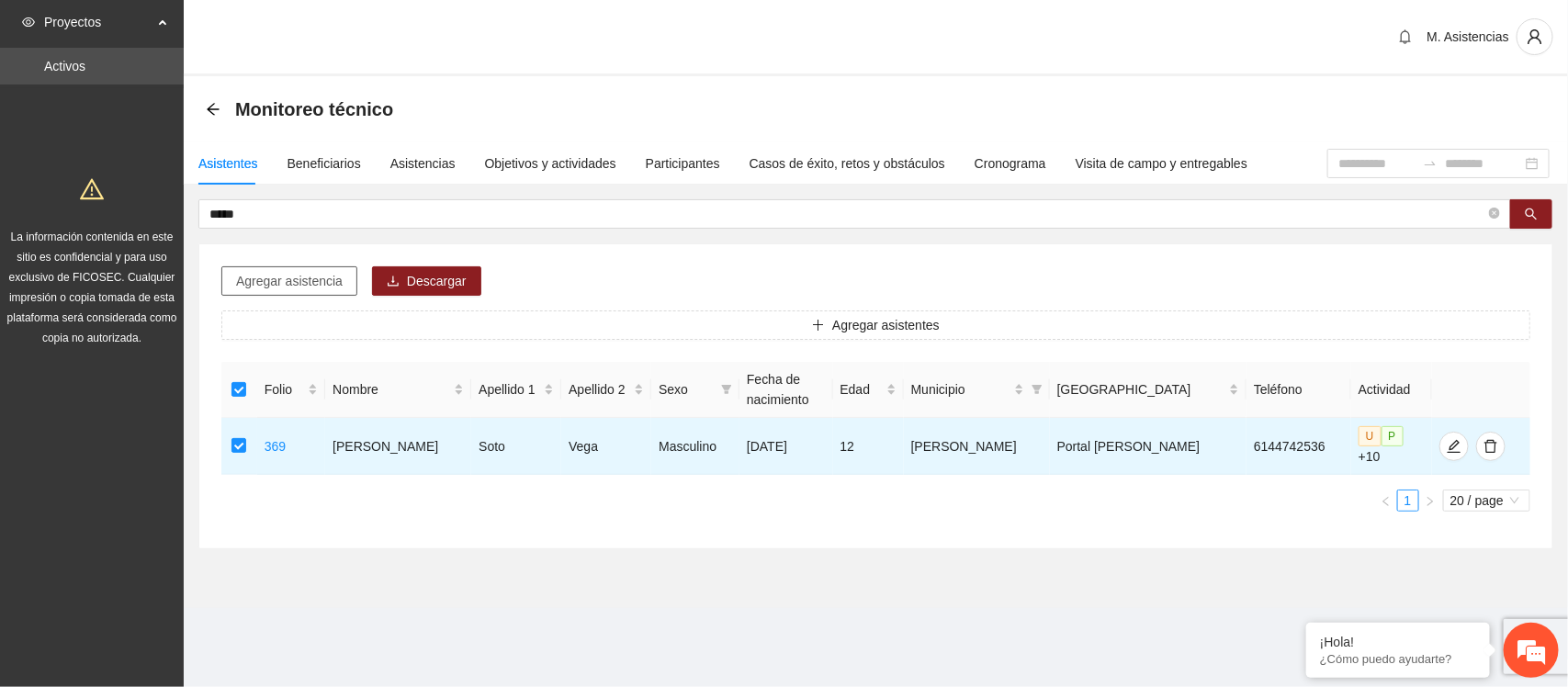 click on "Agregar asistencia" at bounding box center [289, 281] 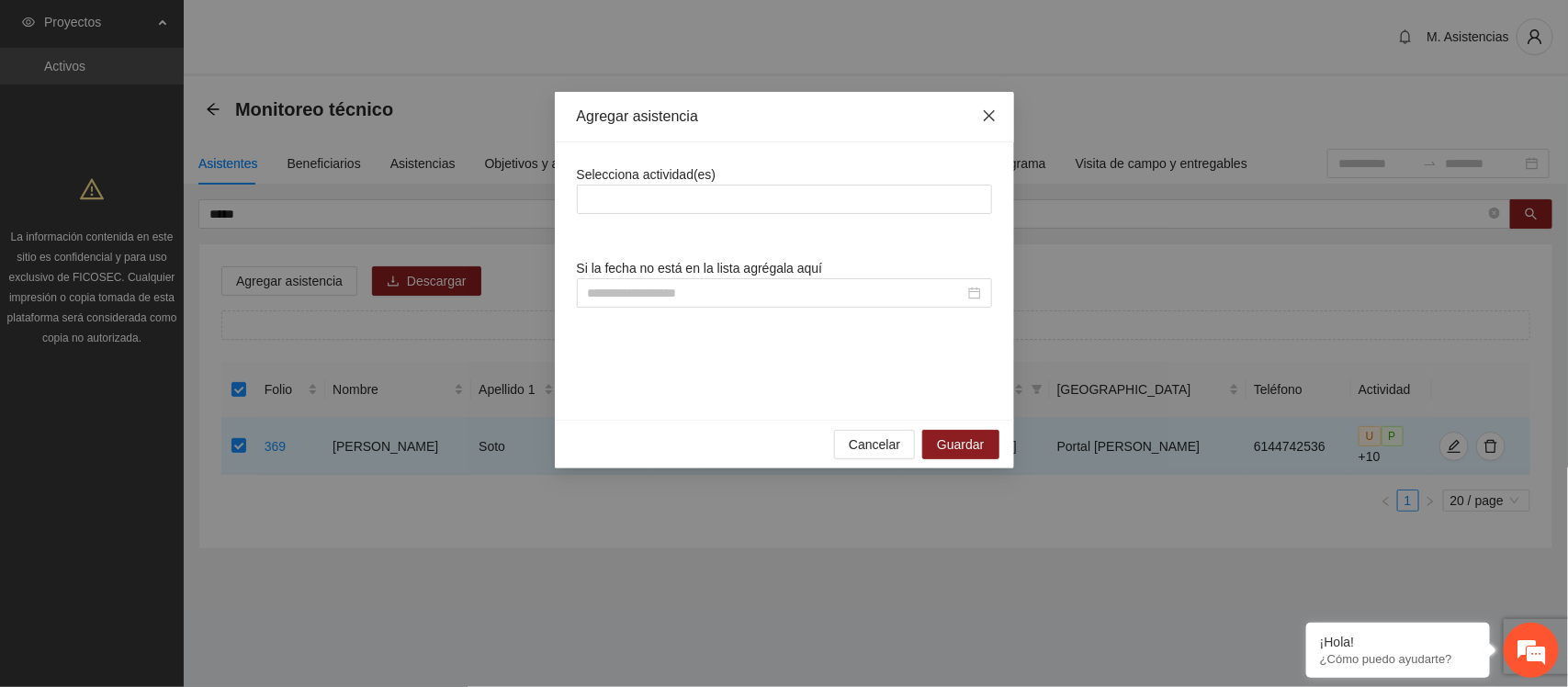 click 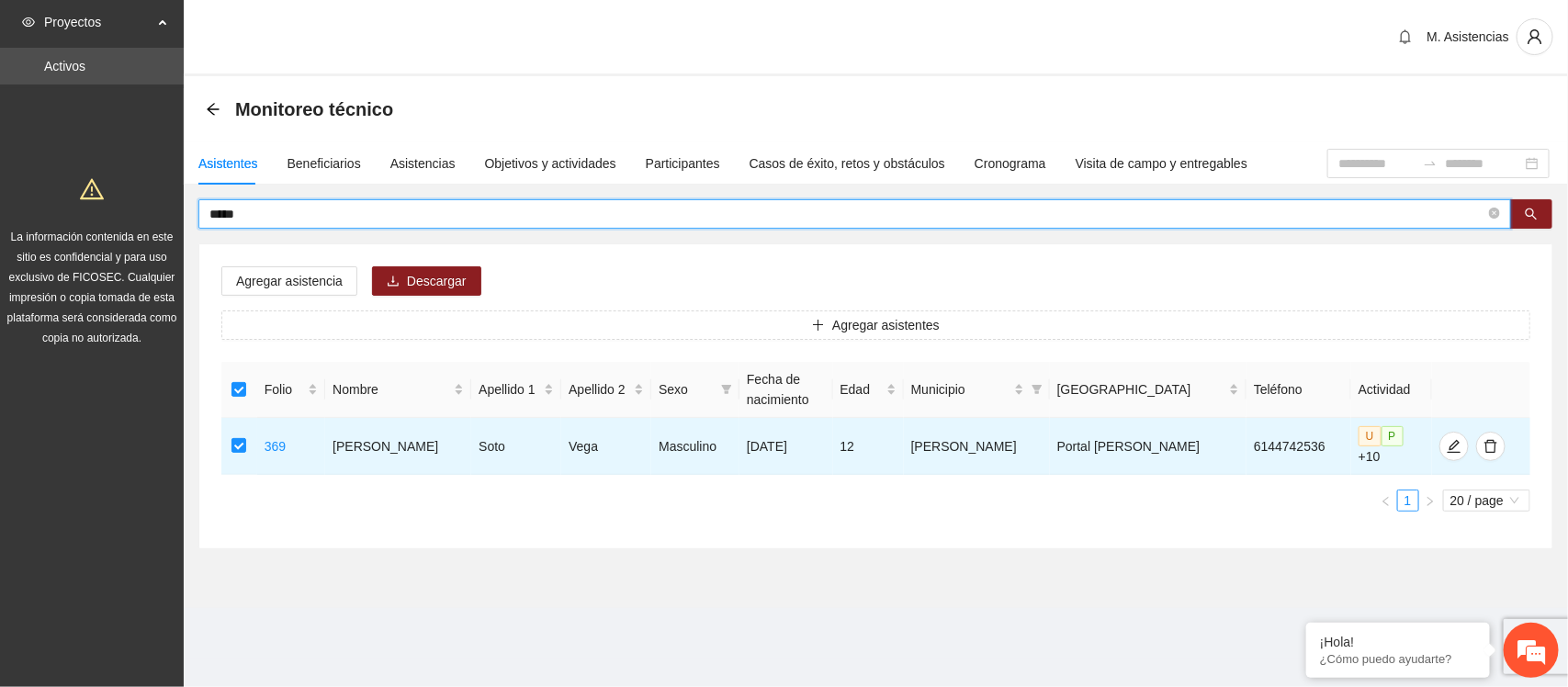 drag, startPoint x: 312, startPoint y: 211, endPoint x: 87, endPoint y: 218, distance: 225.10886 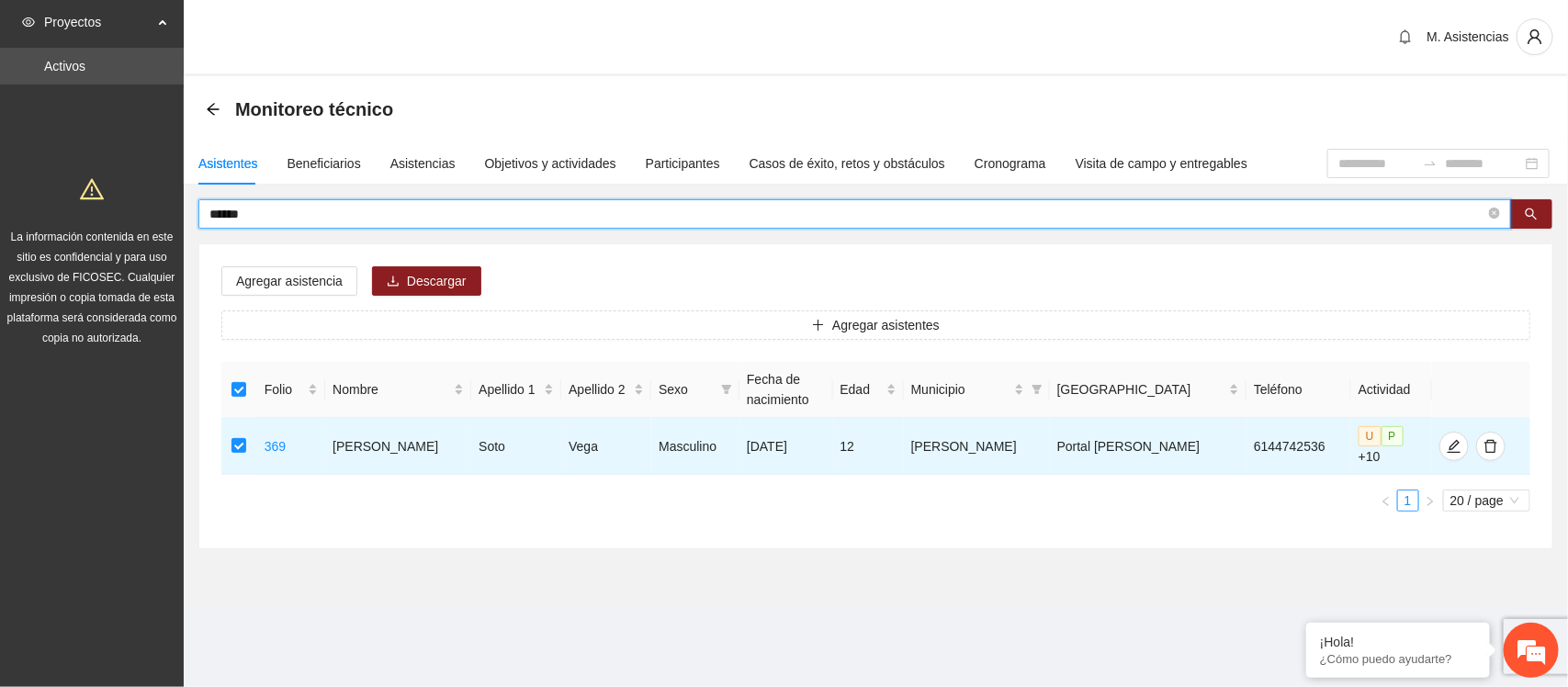 type on "*****" 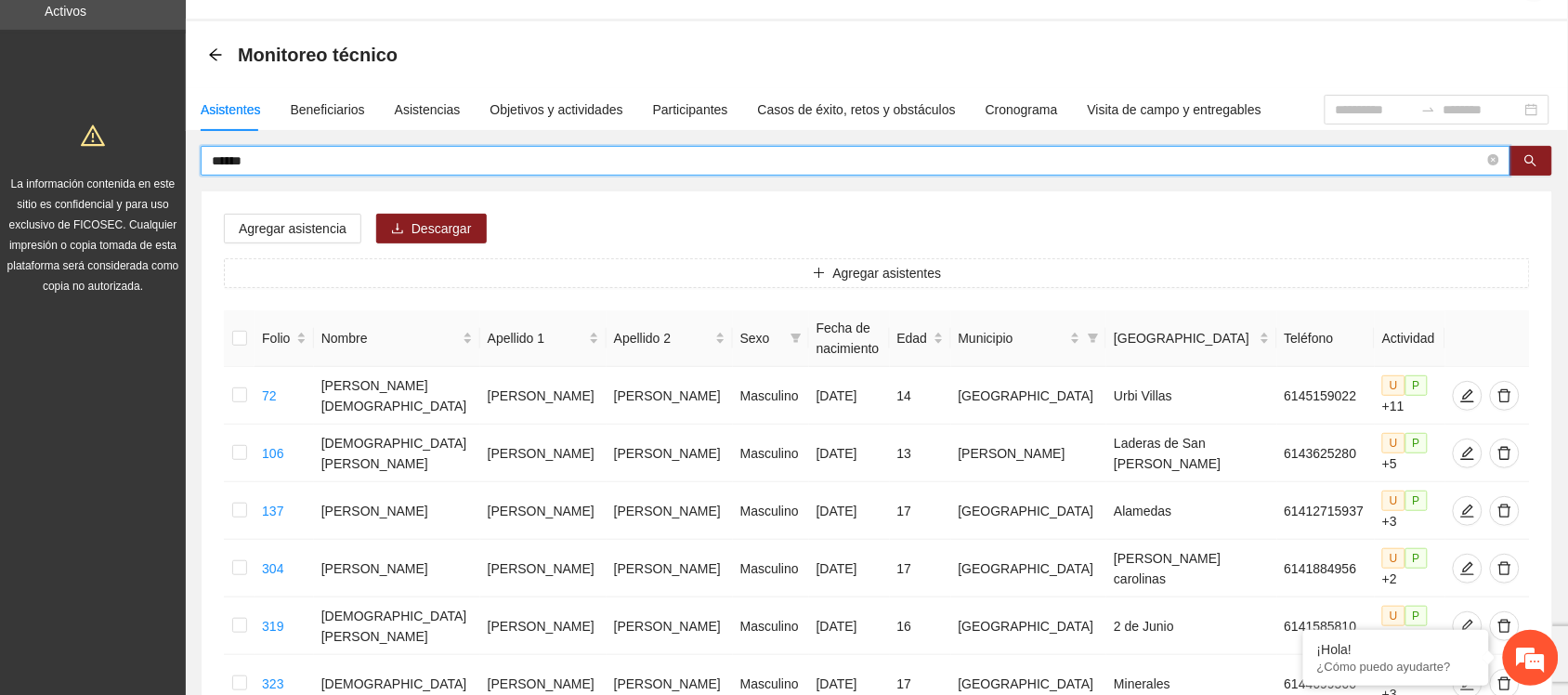 scroll, scrollTop: 58, scrollLeft: 0, axis: vertical 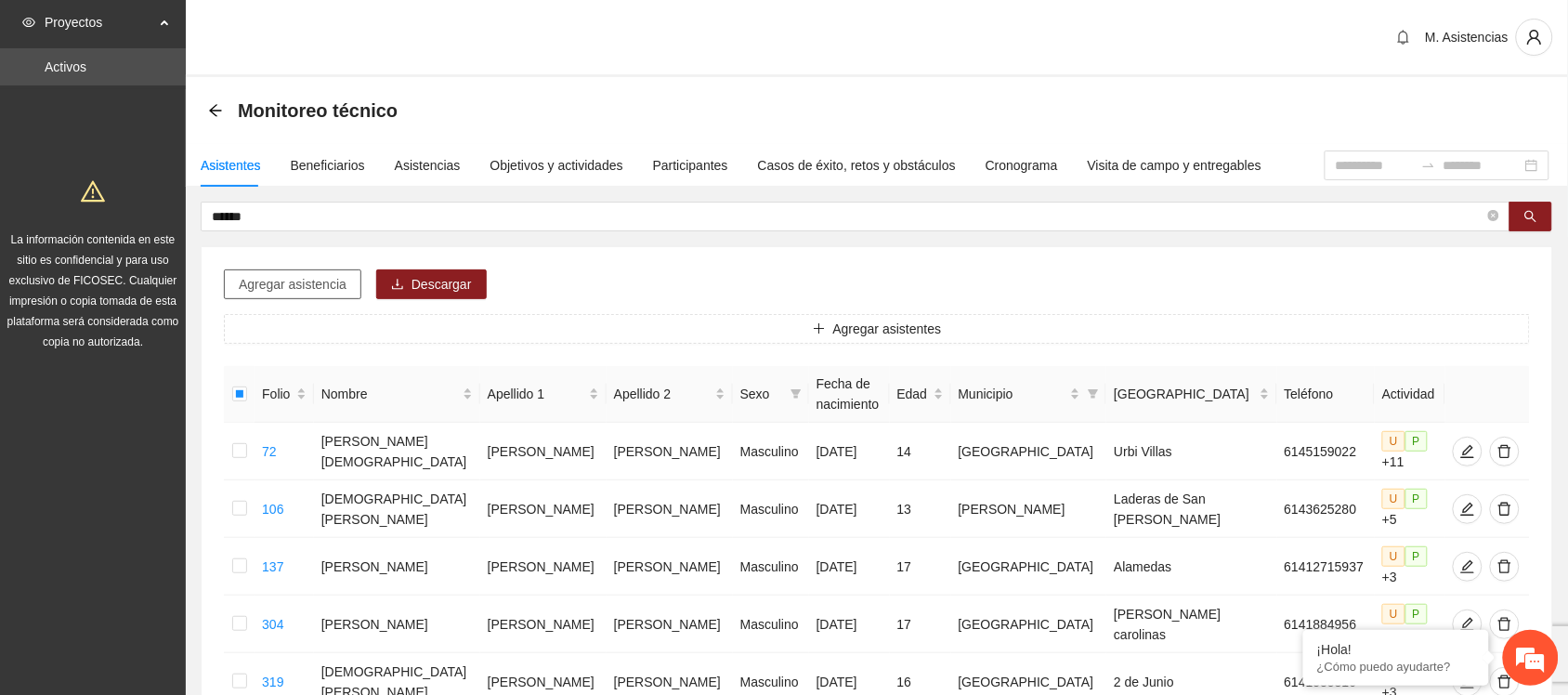 click on "Agregar asistencia" at bounding box center (293, 284) 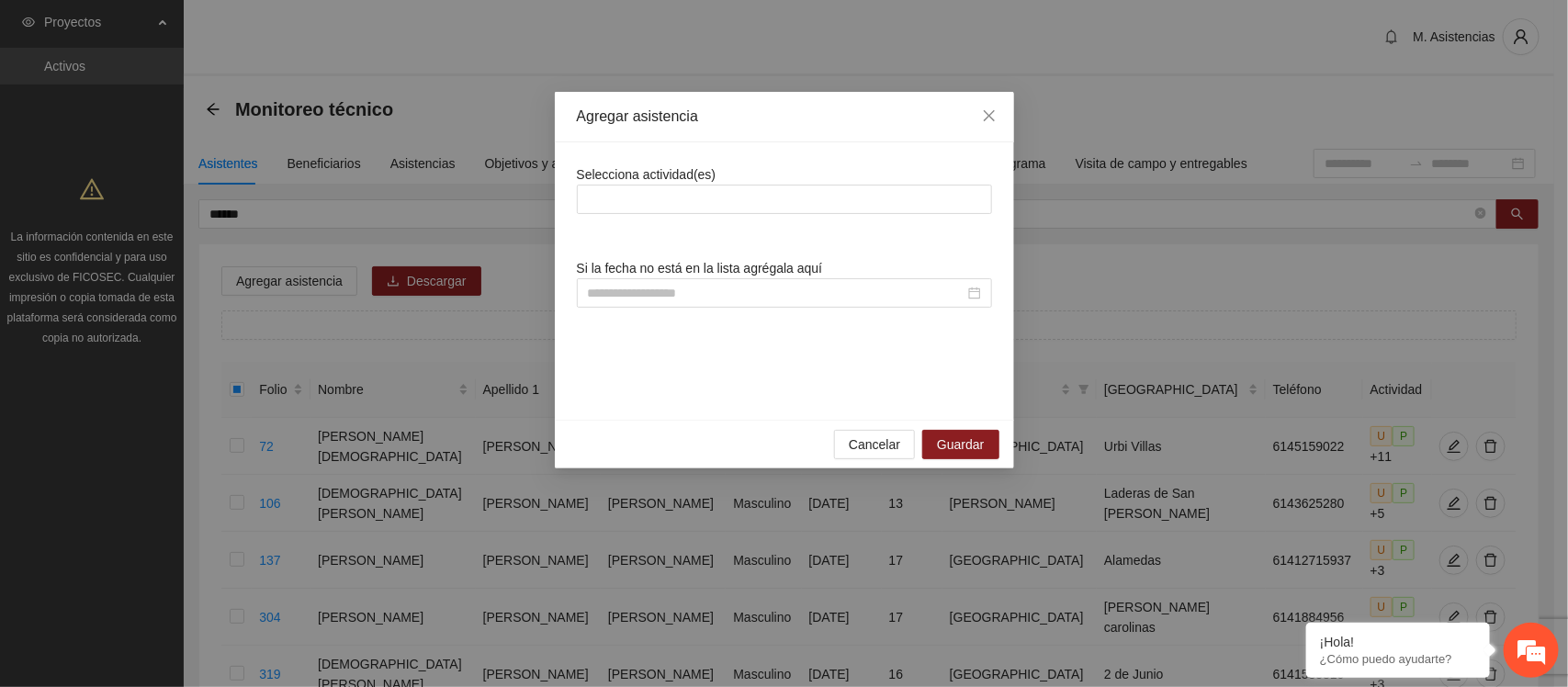 click on "Selecciona actividad(es)" at bounding box center [647, 175] 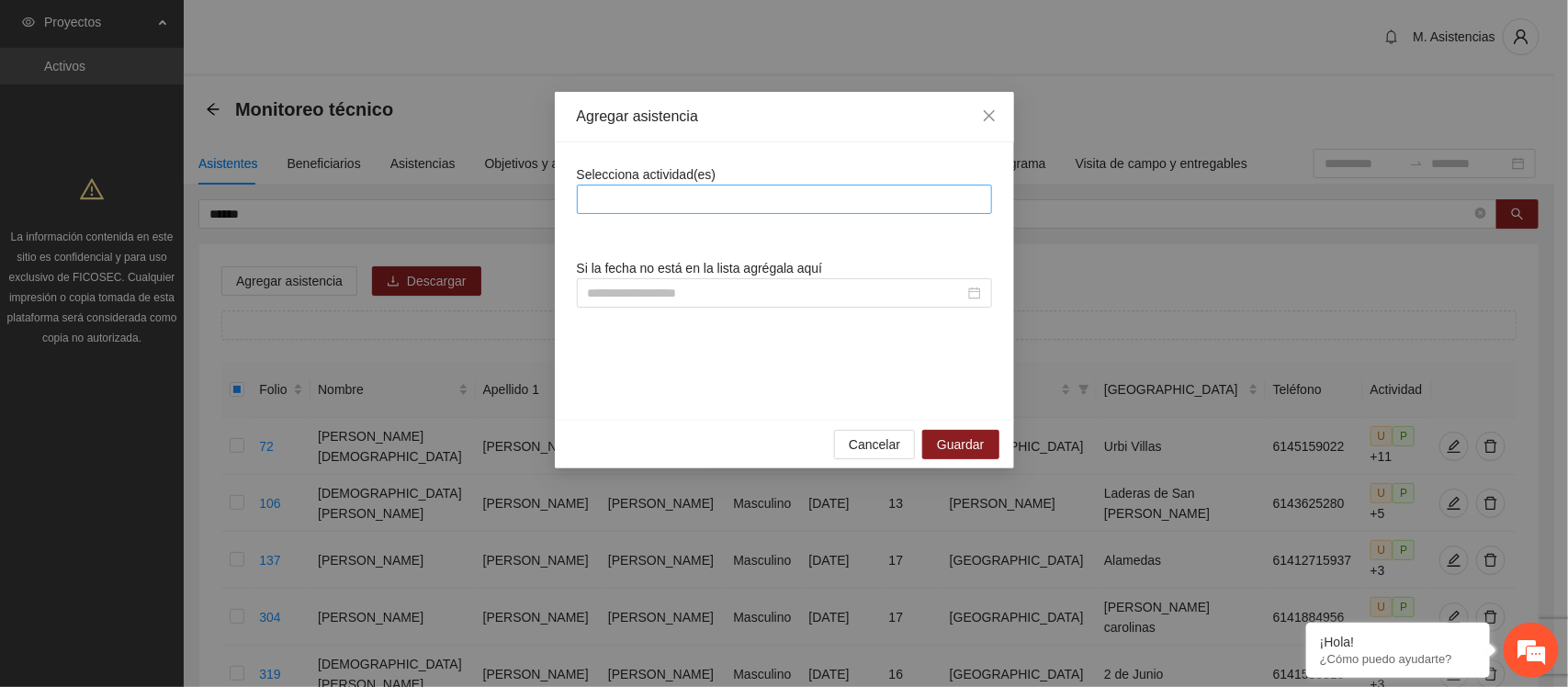 click at bounding box center [784, 199] 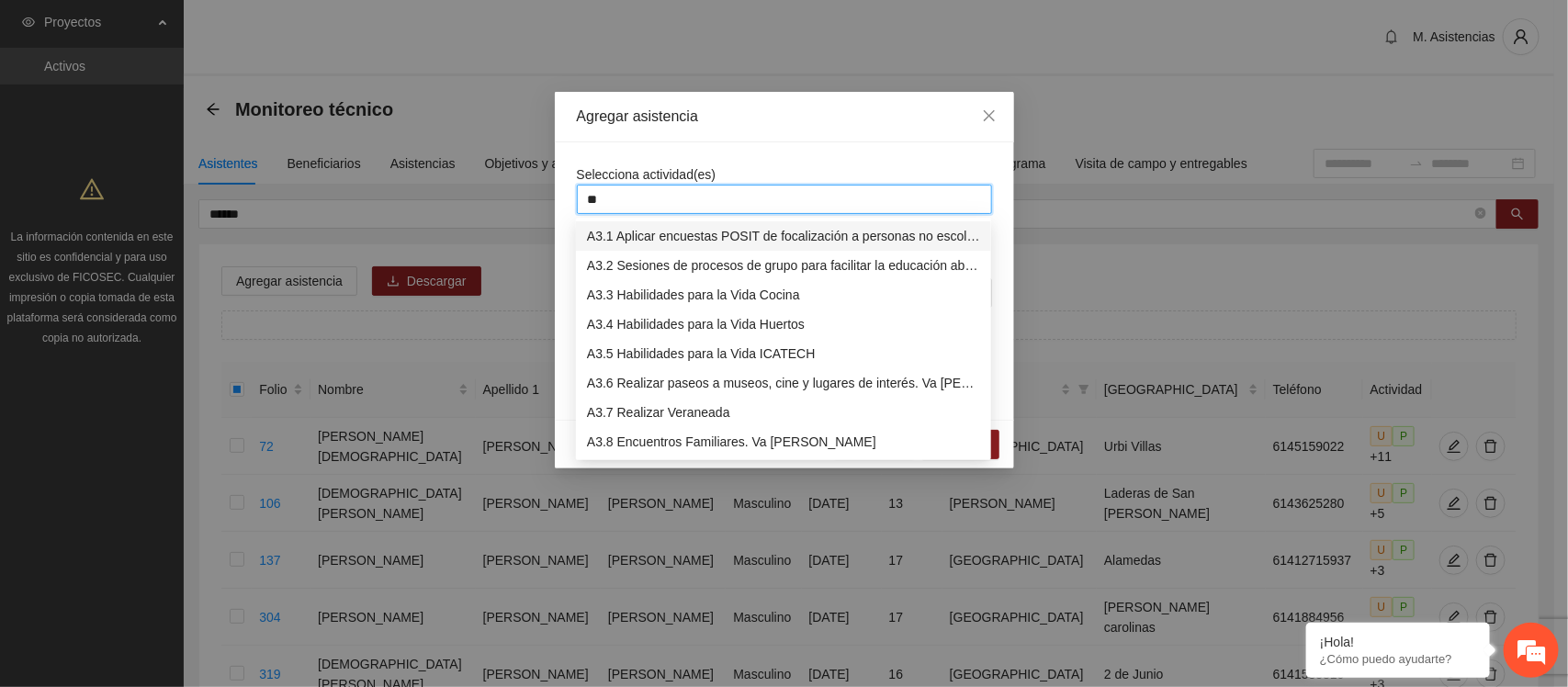 type on "***" 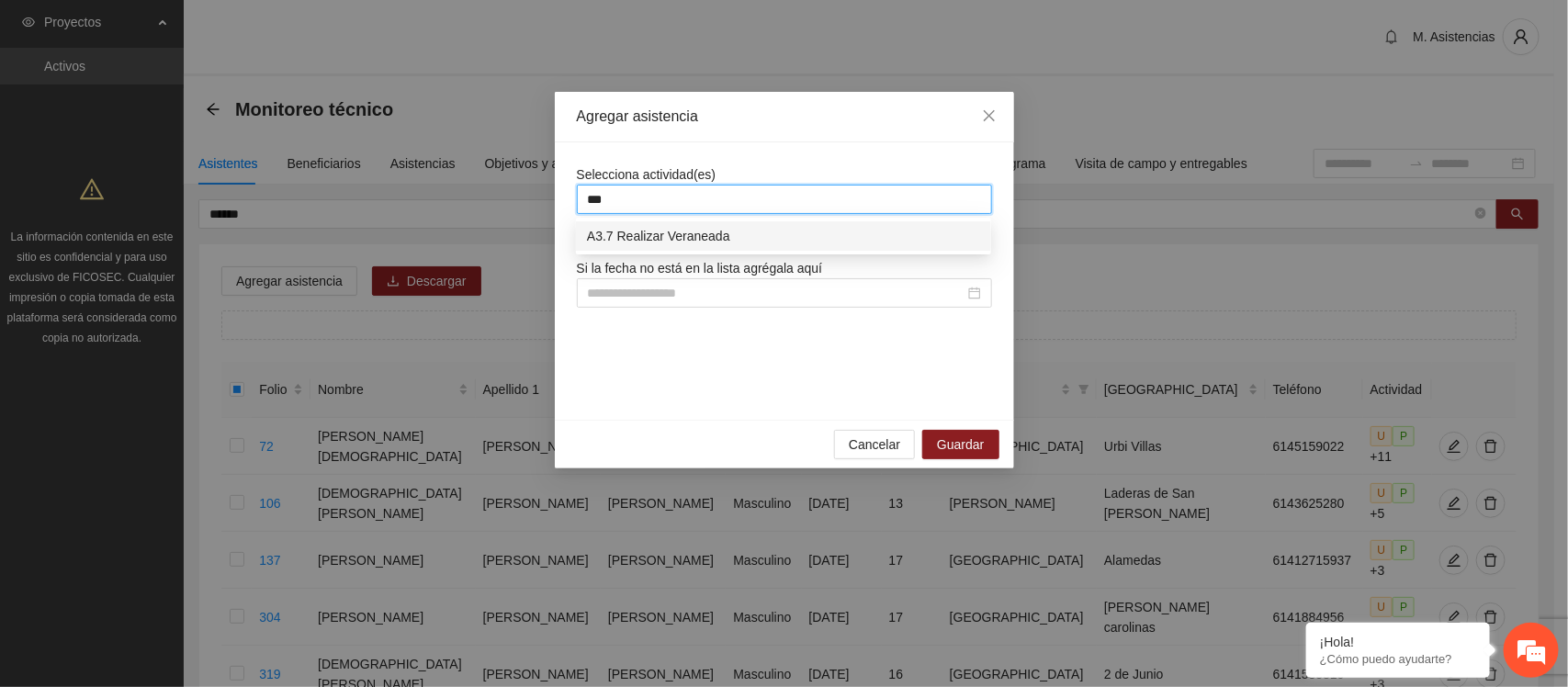 type 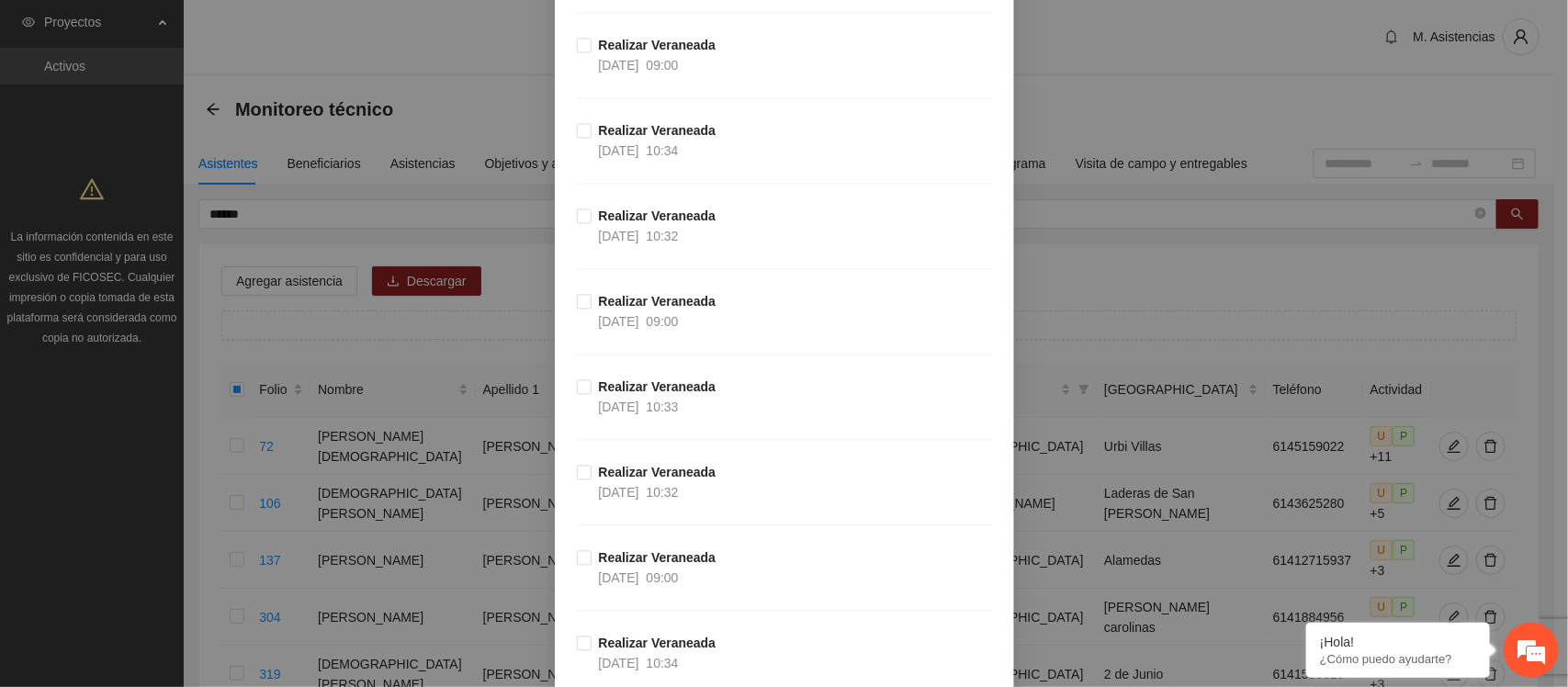 scroll, scrollTop: 1604, scrollLeft: 0, axis: vertical 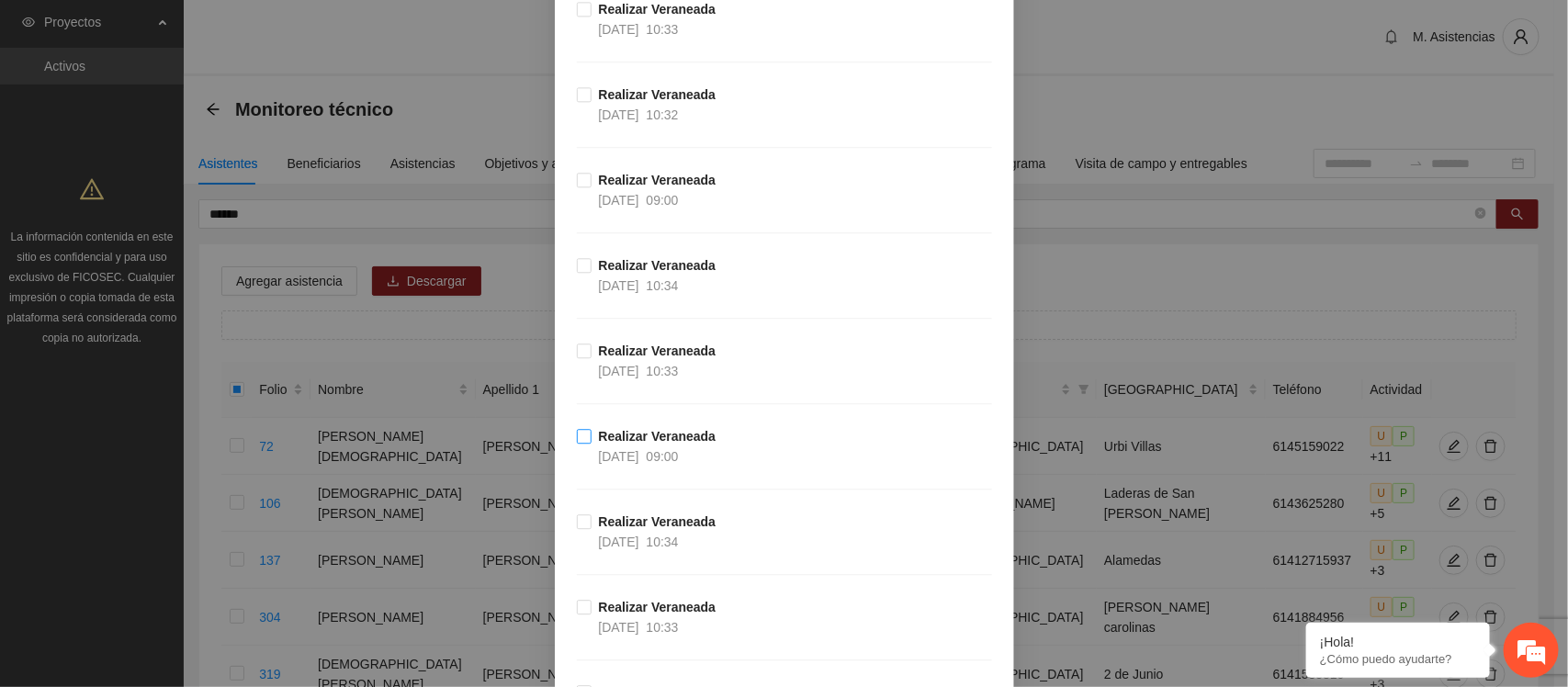 click on "Realizar Veraneada [DATE] 09:00" at bounding box center (650, 446) 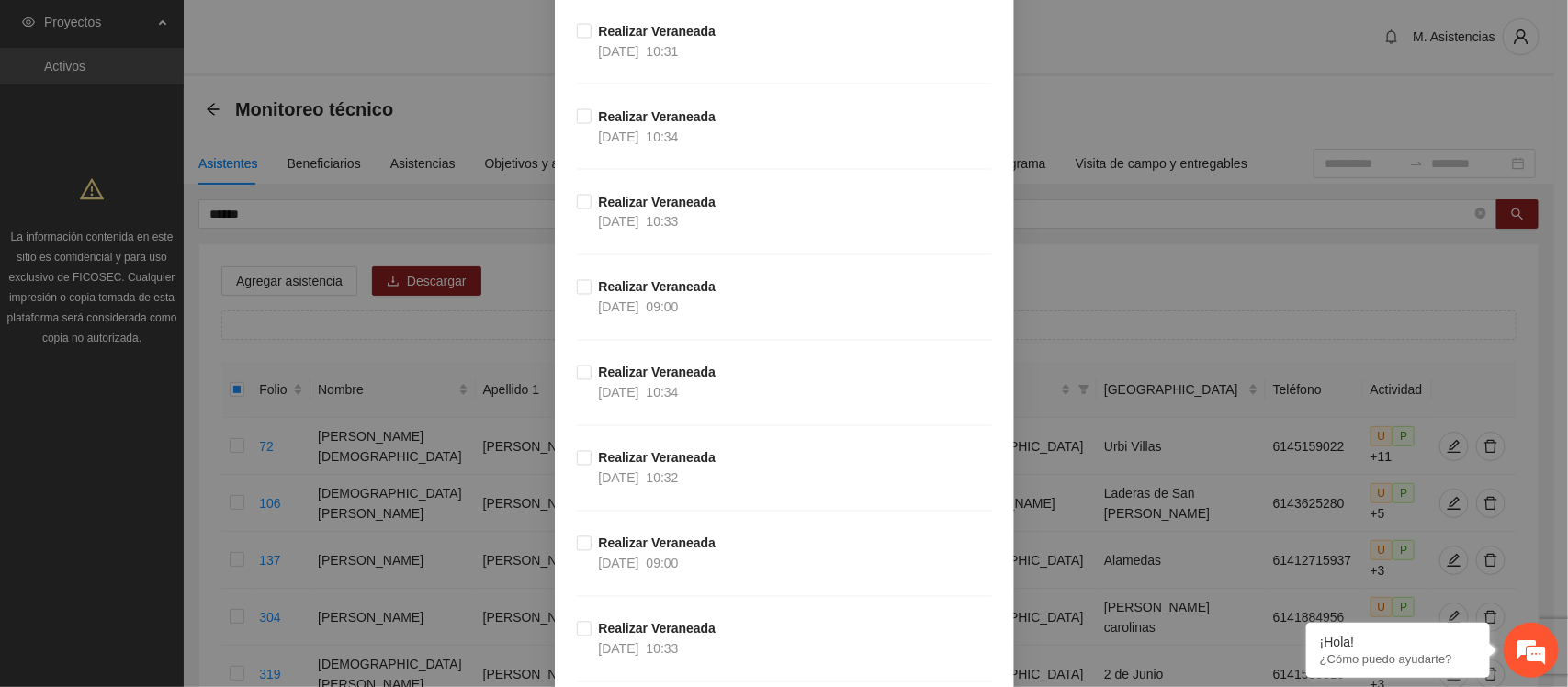 scroll, scrollTop: 1306, scrollLeft: 0, axis: vertical 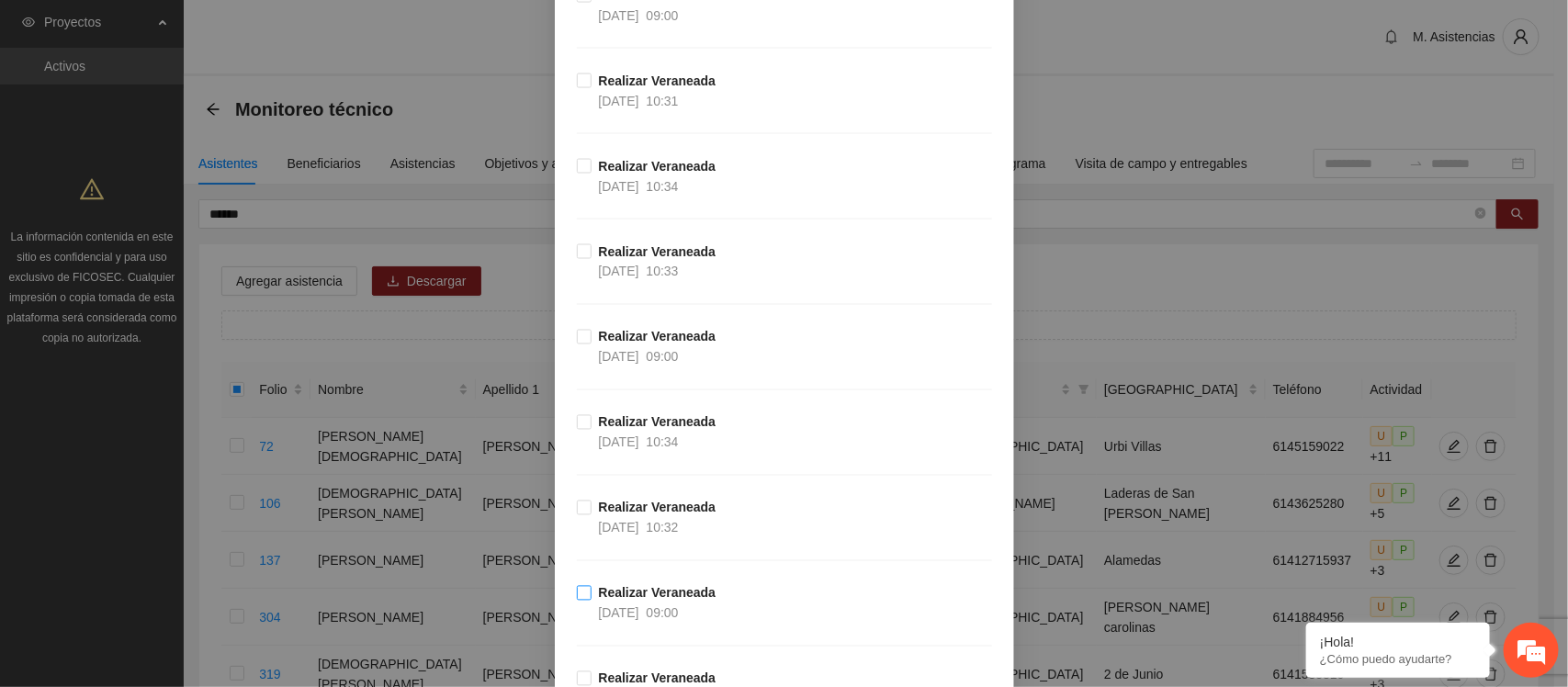 click on "Realizar Veraneada [DATE] 09:00" at bounding box center (650, 603) 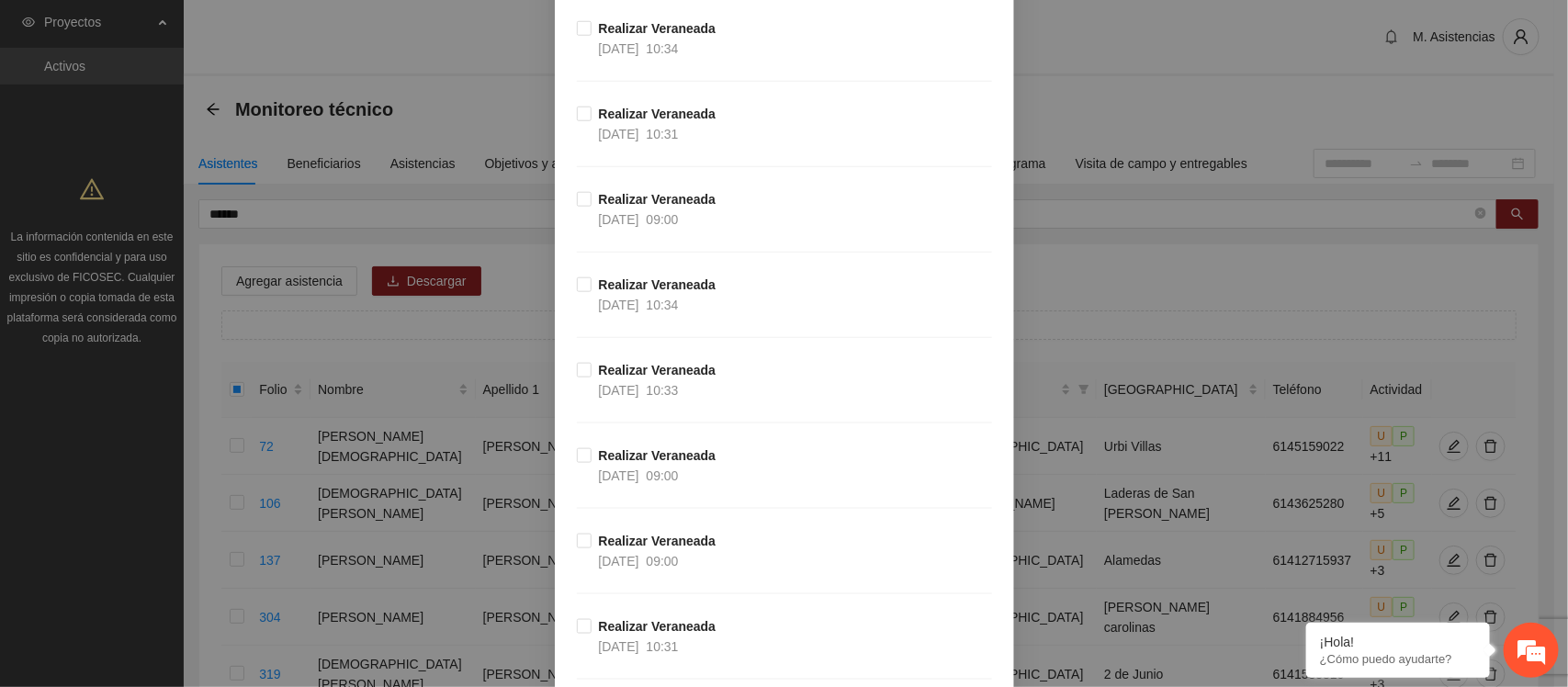 scroll, scrollTop: 749, scrollLeft: 0, axis: vertical 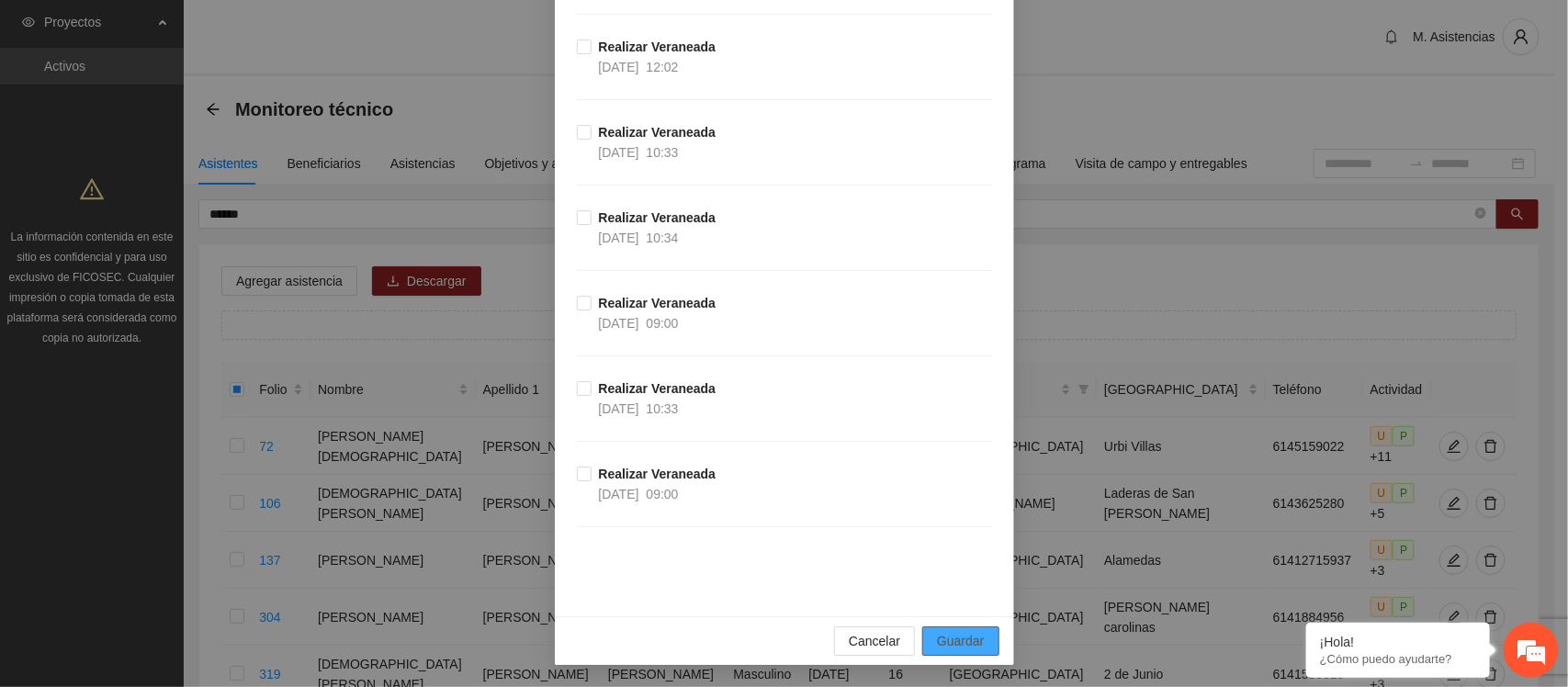 click on "Guardar" at bounding box center [960, 641] 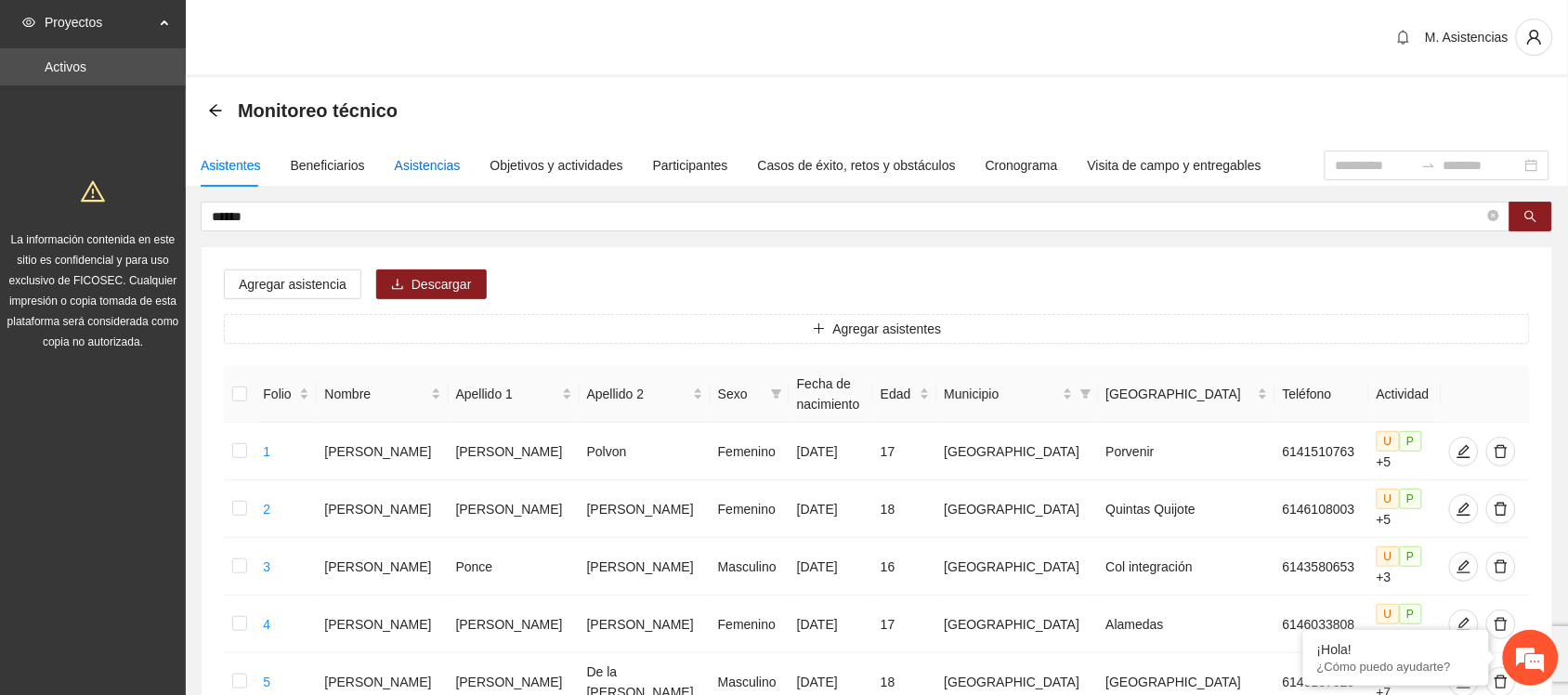 click on "Asistencias" at bounding box center (427, 165) 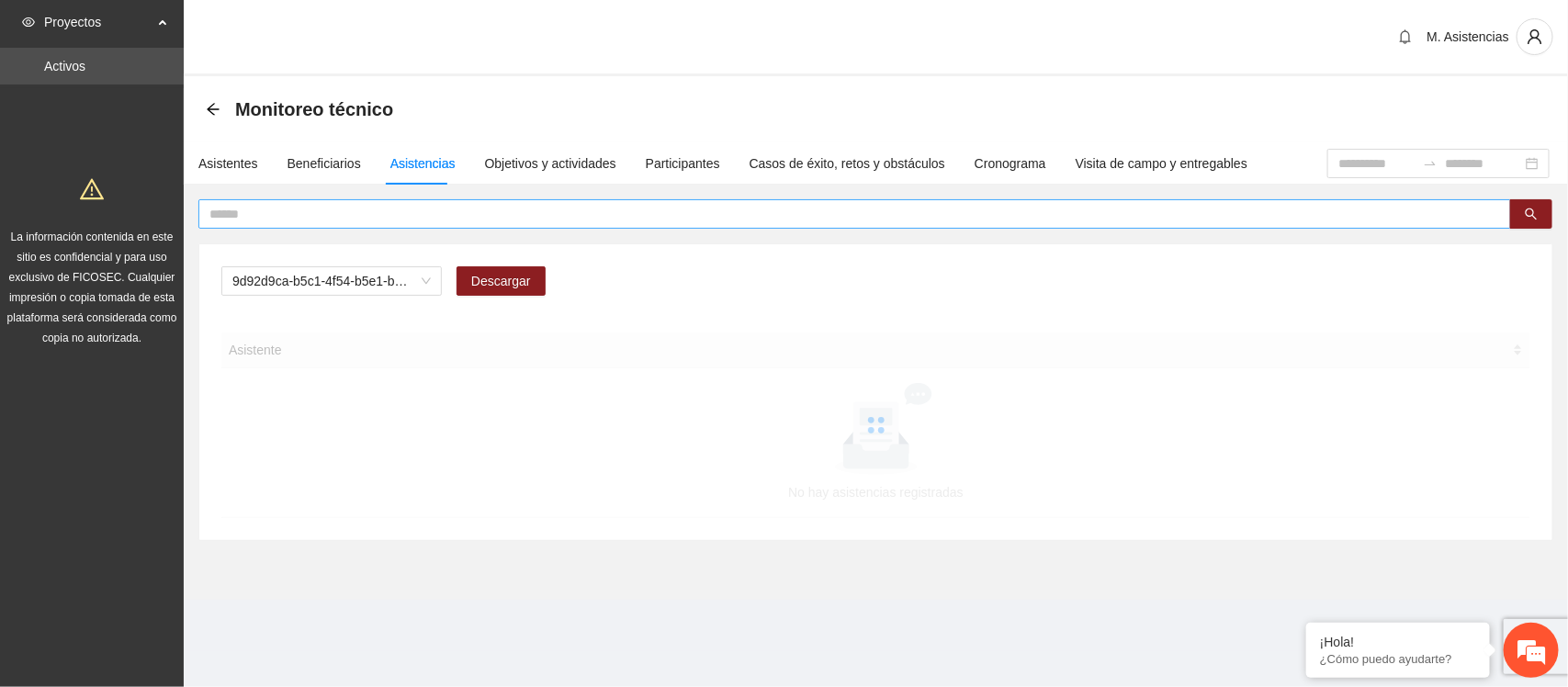 click at bounding box center [847, 214] 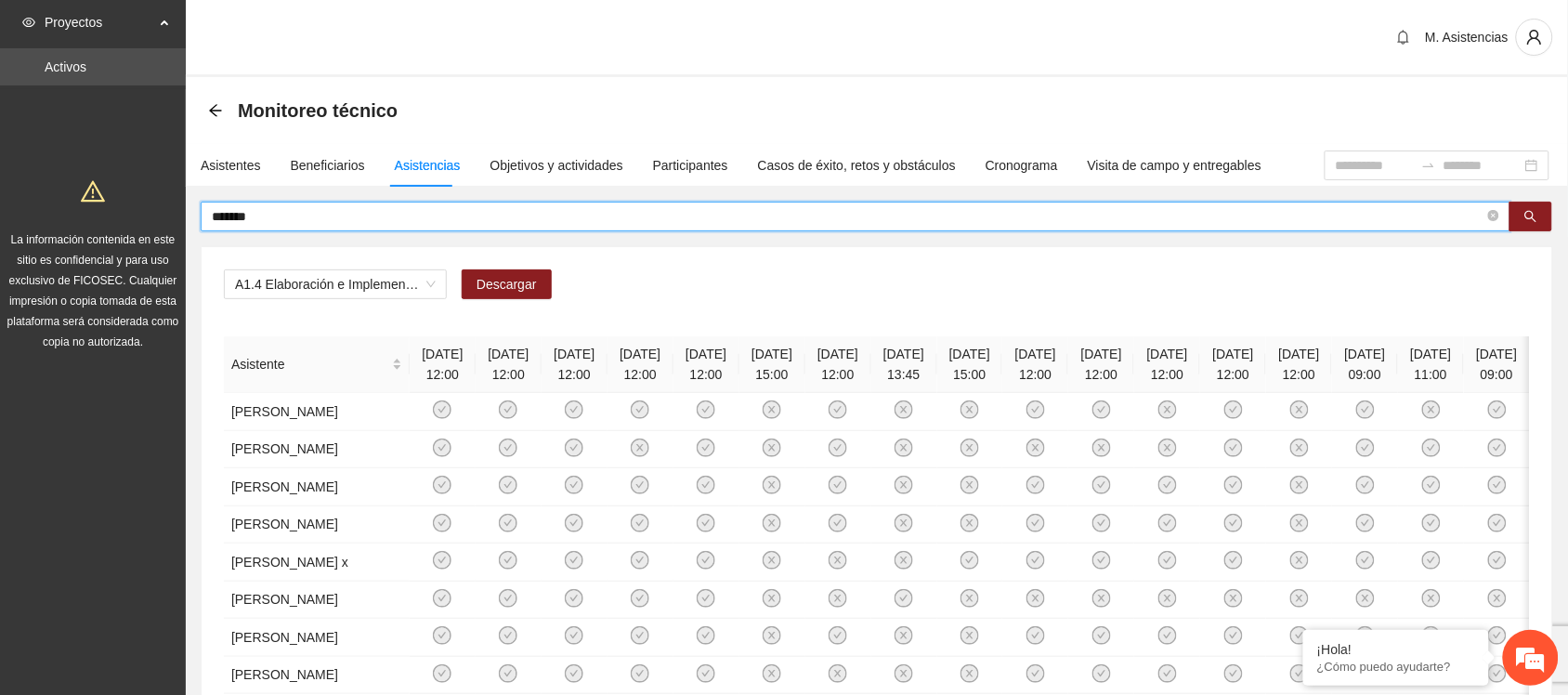 type on "*******" 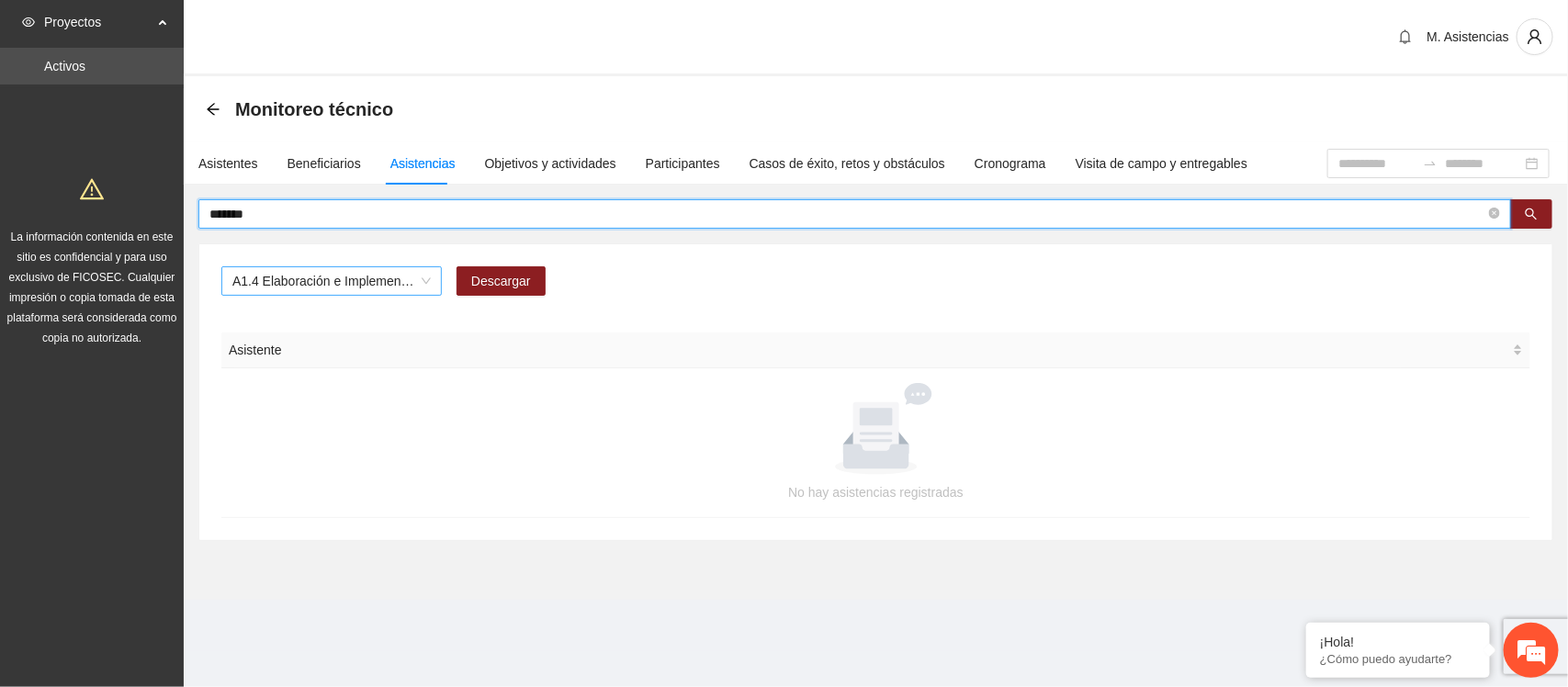click on "A1.4 Elaboración e Implementación de Proyectos Juveniles" at bounding box center (332, 281) 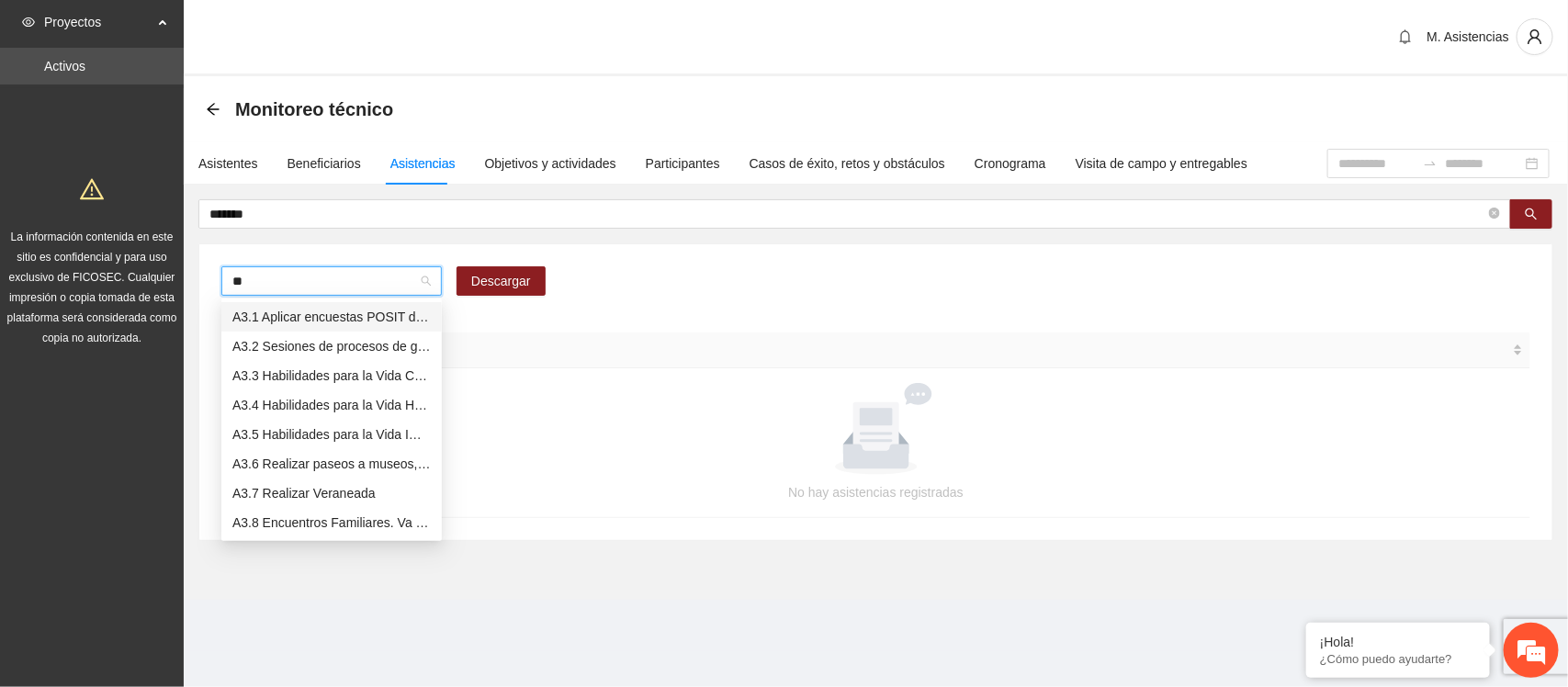 type on "***" 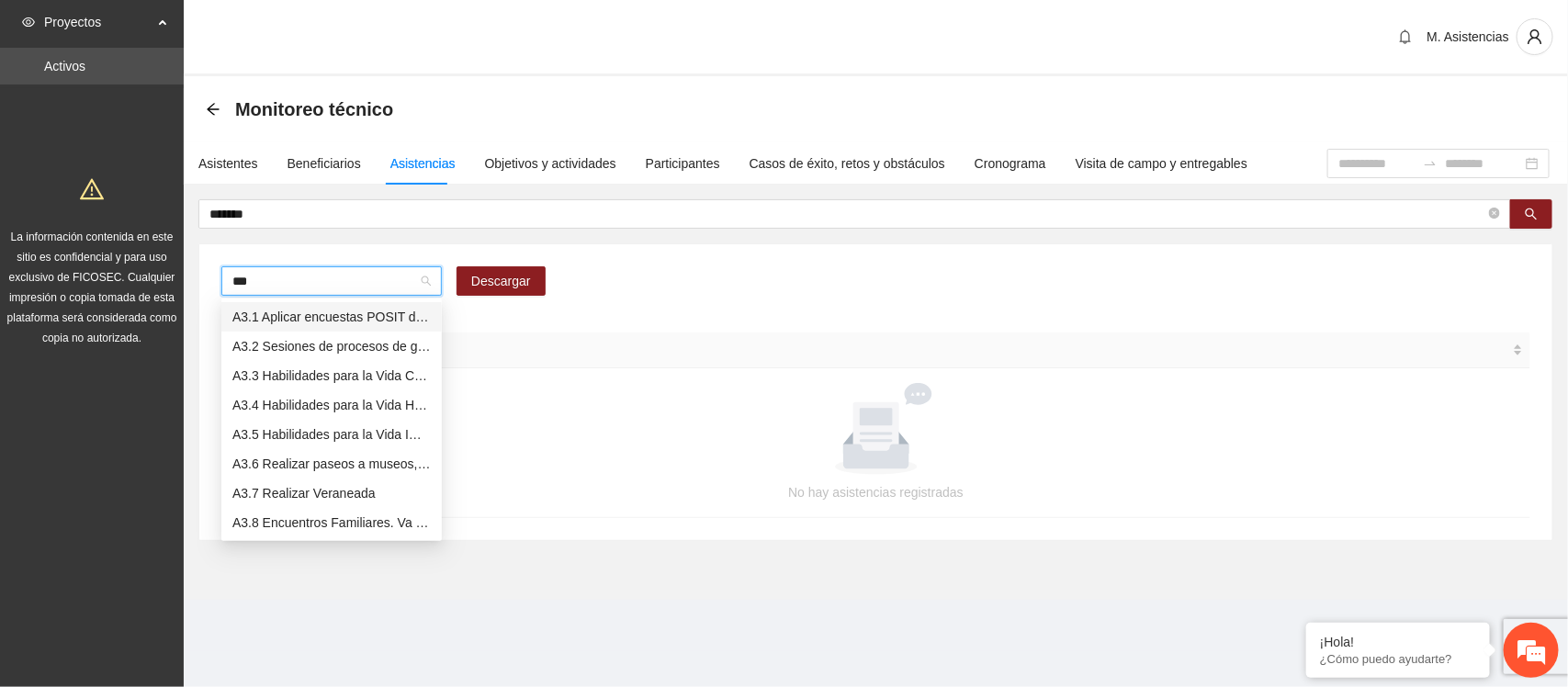 type 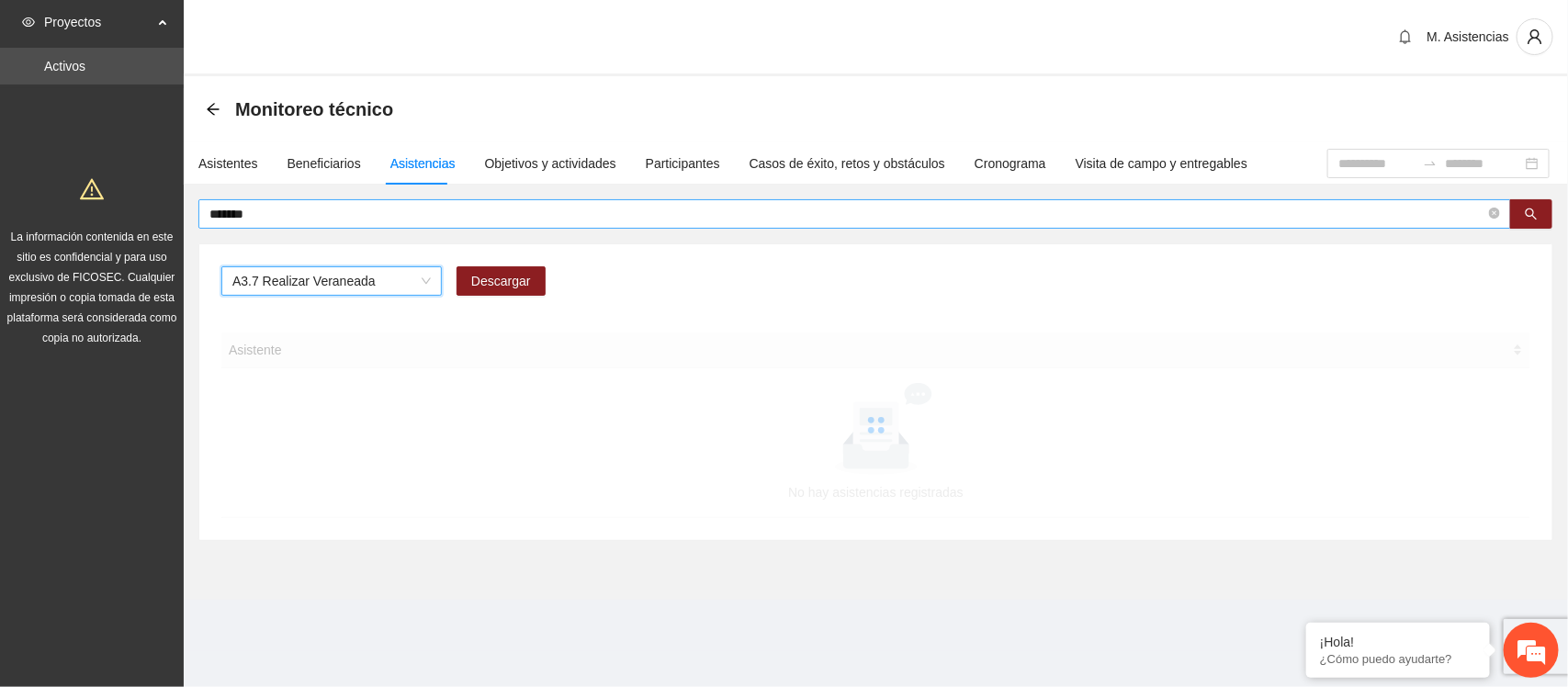 click on "*******" at bounding box center [847, 214] 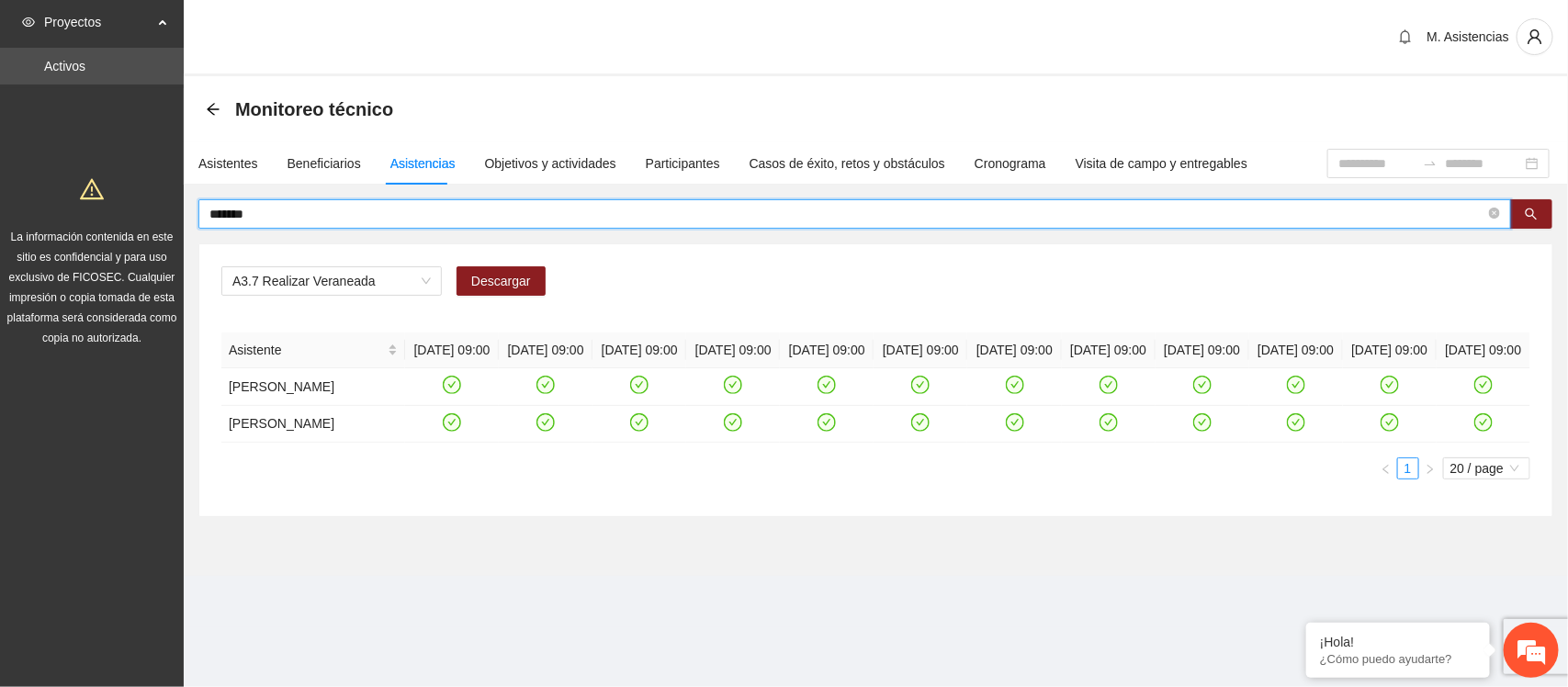 drag, startPoint x: 297, startPoint y: 211, endPoint x: 56, endPoint y: 223, distance: 241.29857 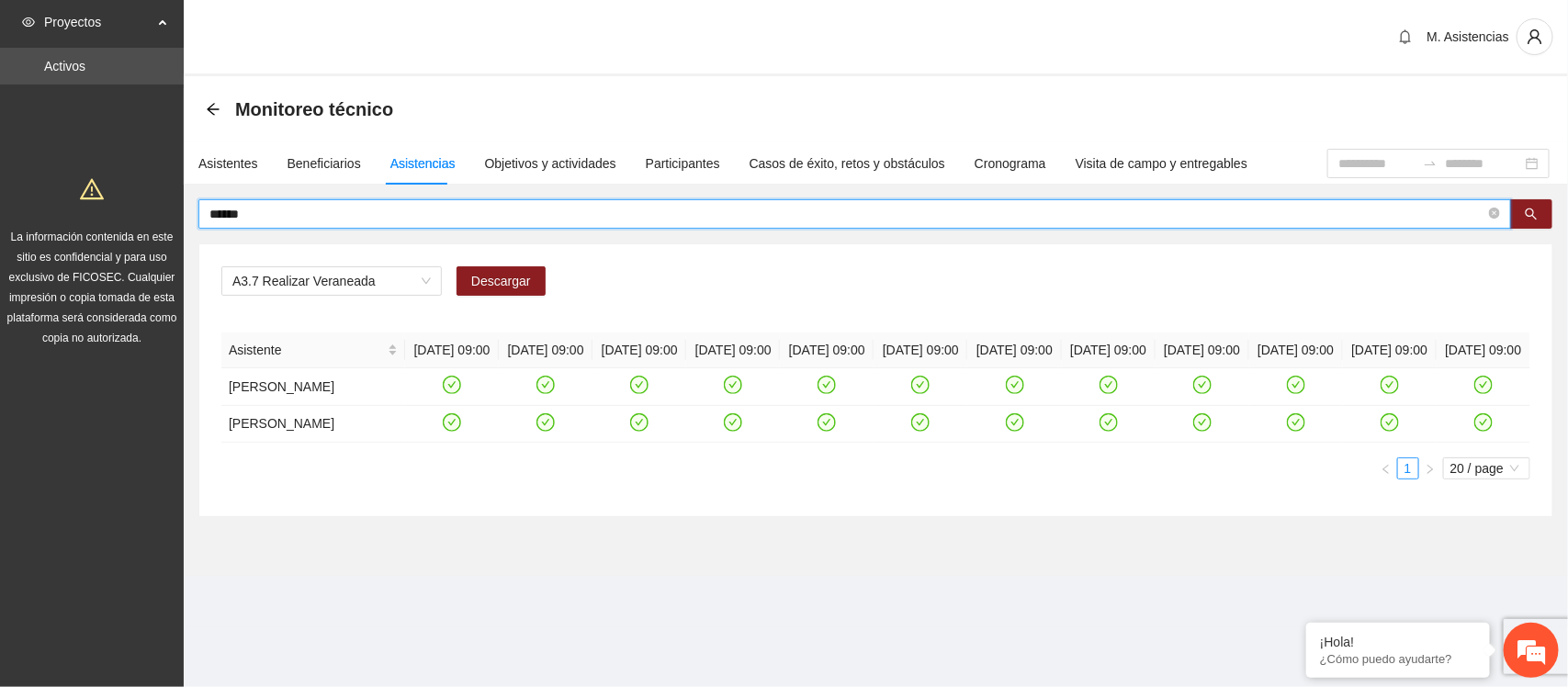 type on "******" 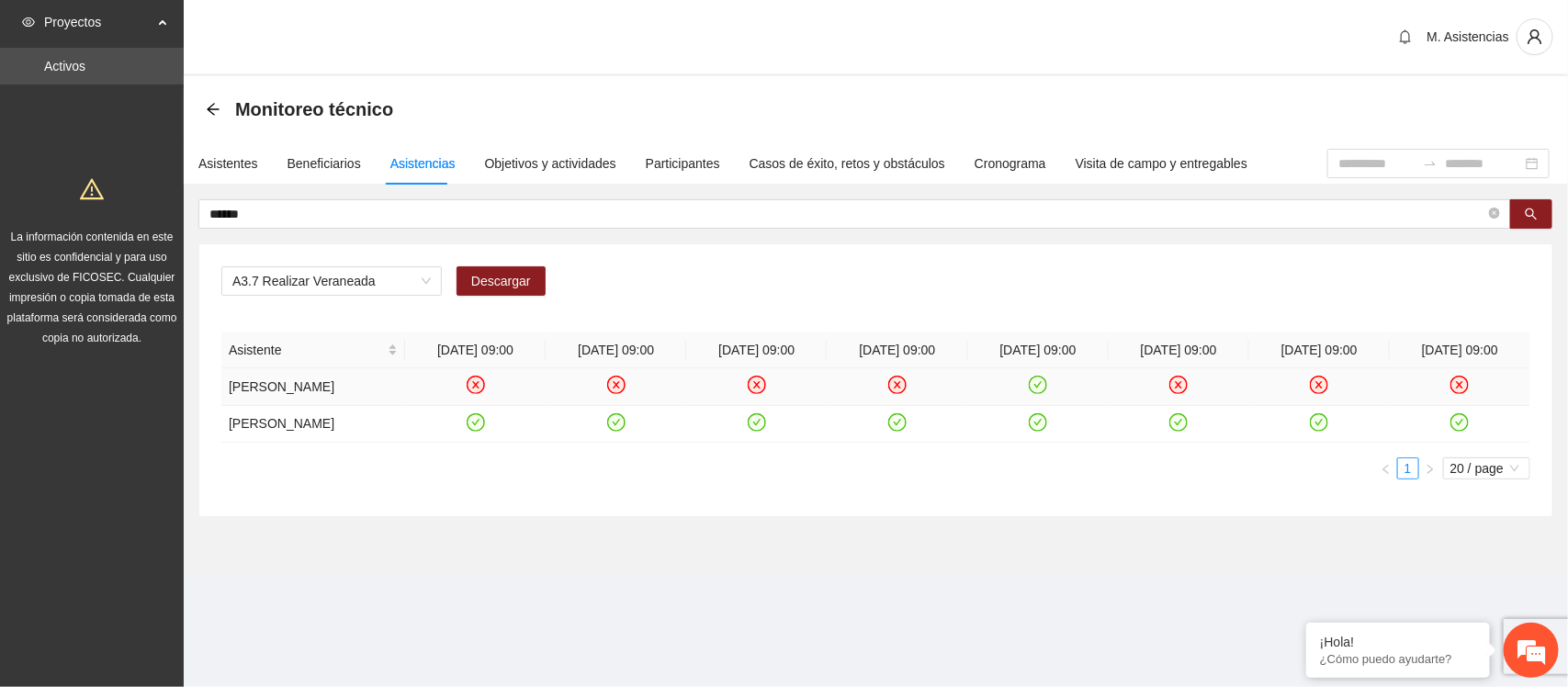 click 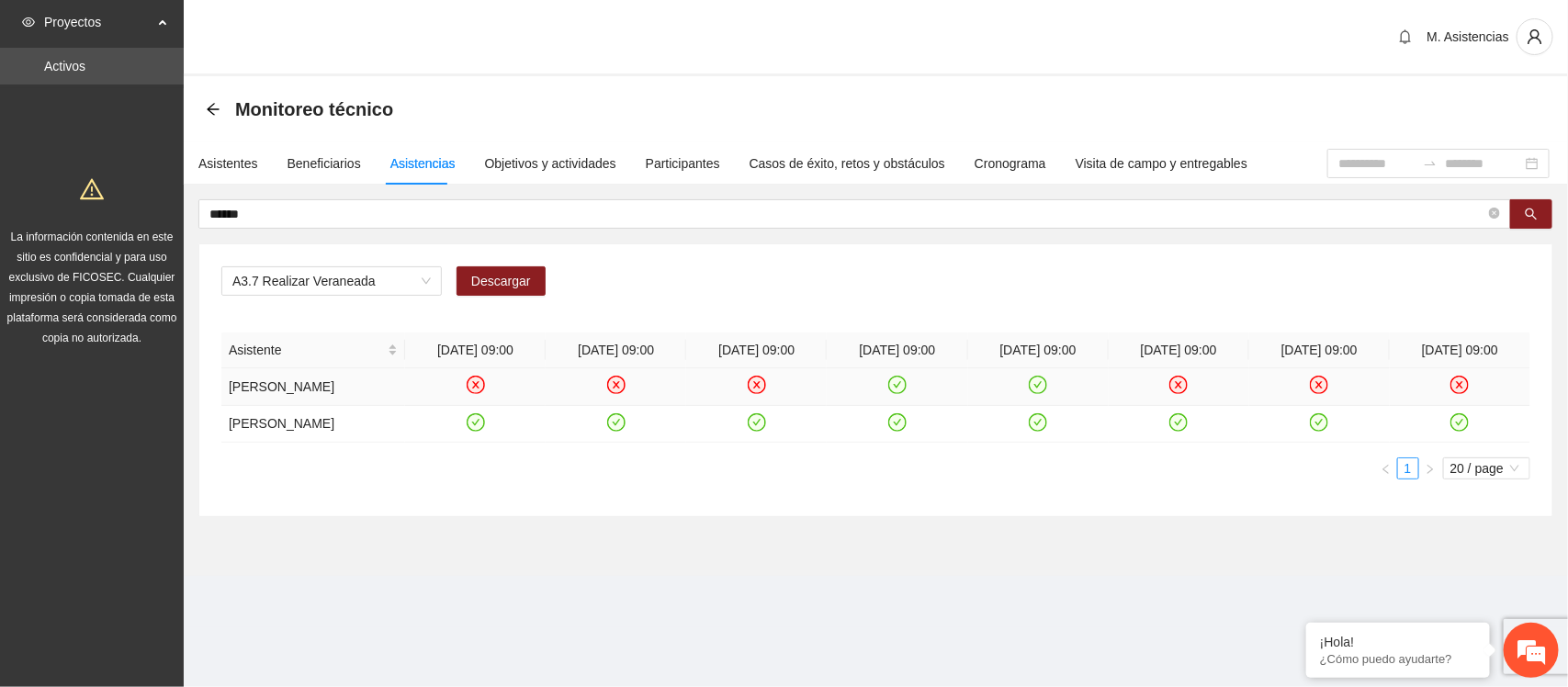 click 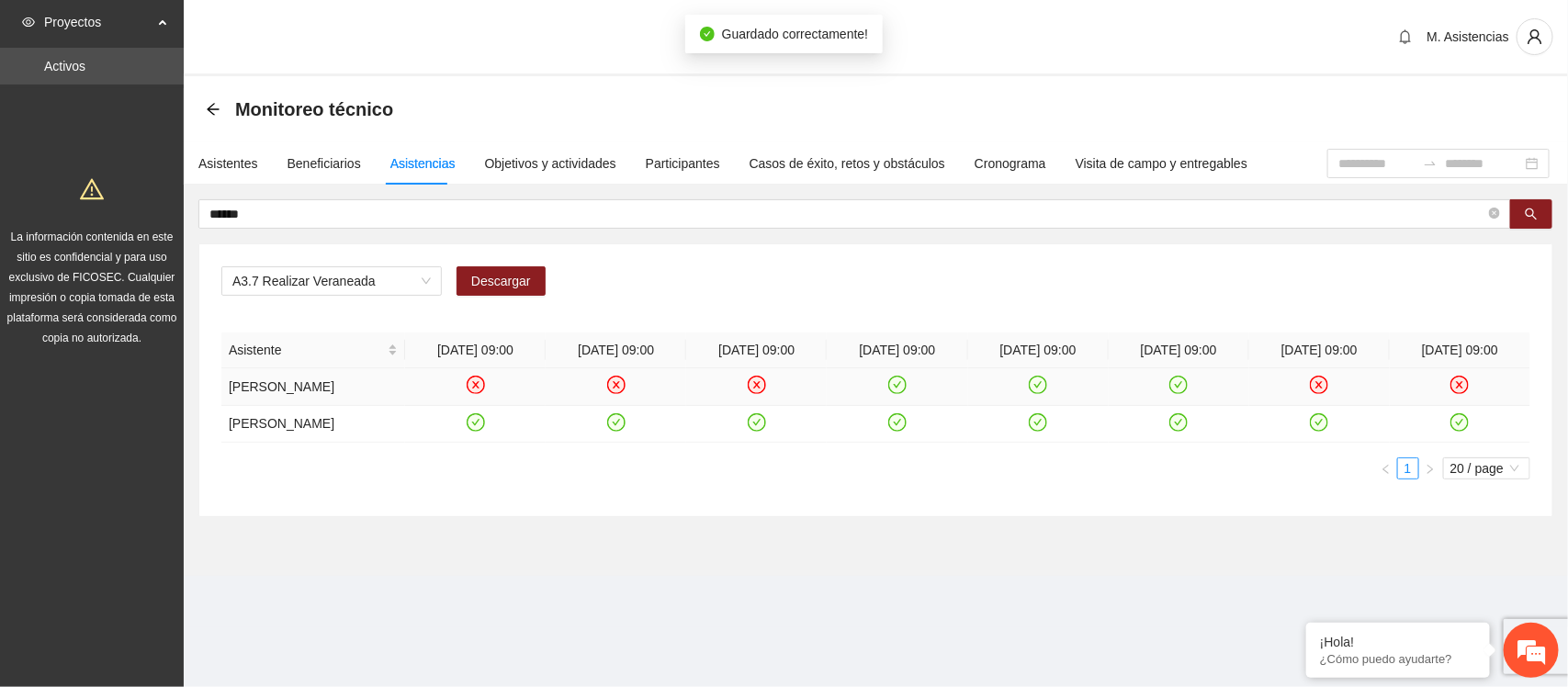 click 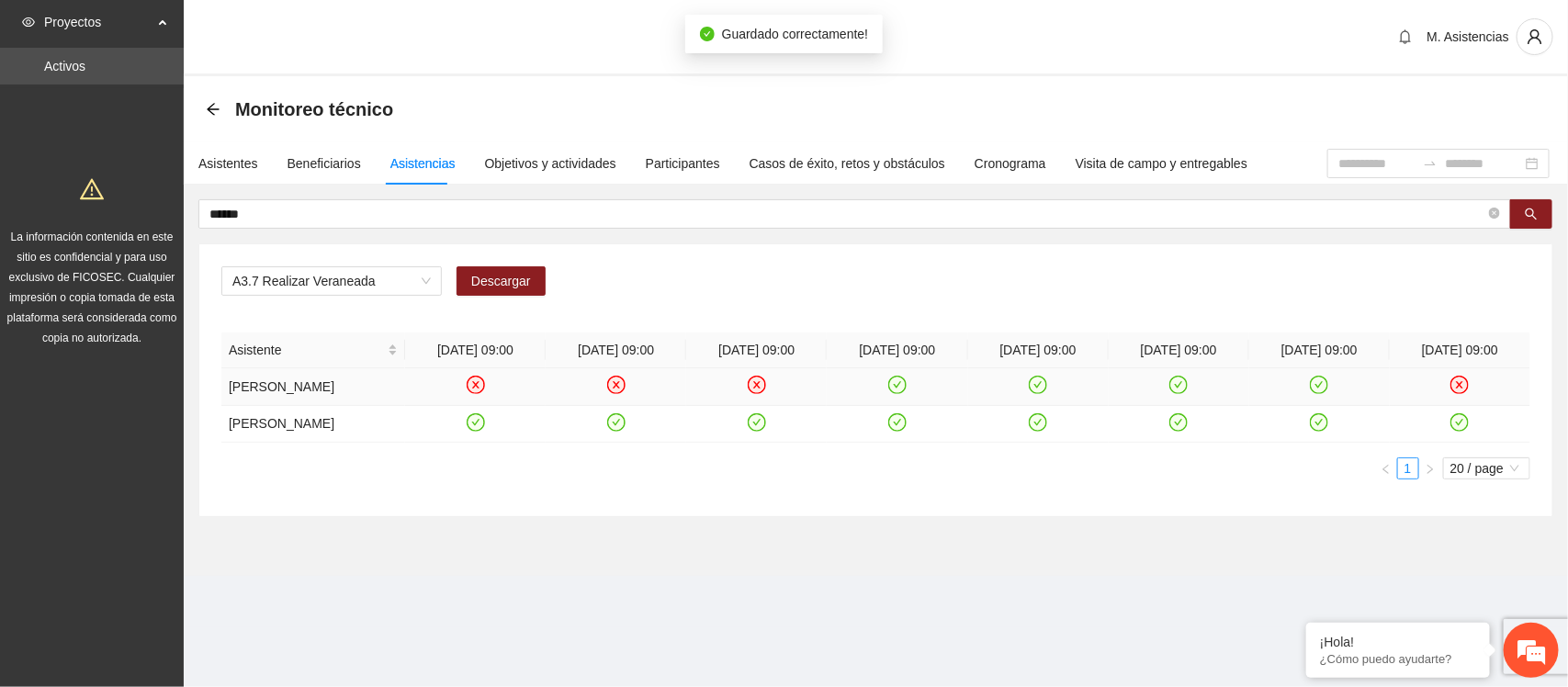 click 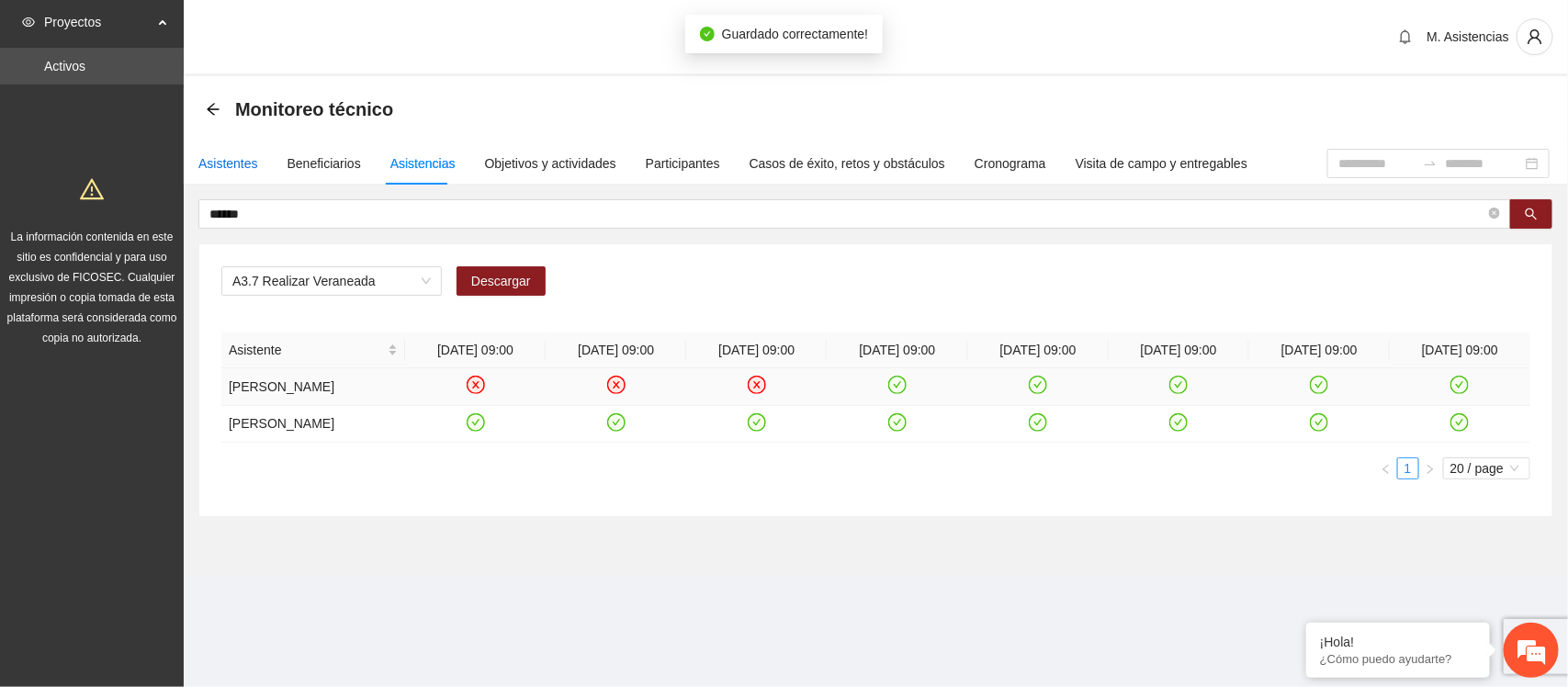 click on "Asistentes" at bounding box center [228, 163] 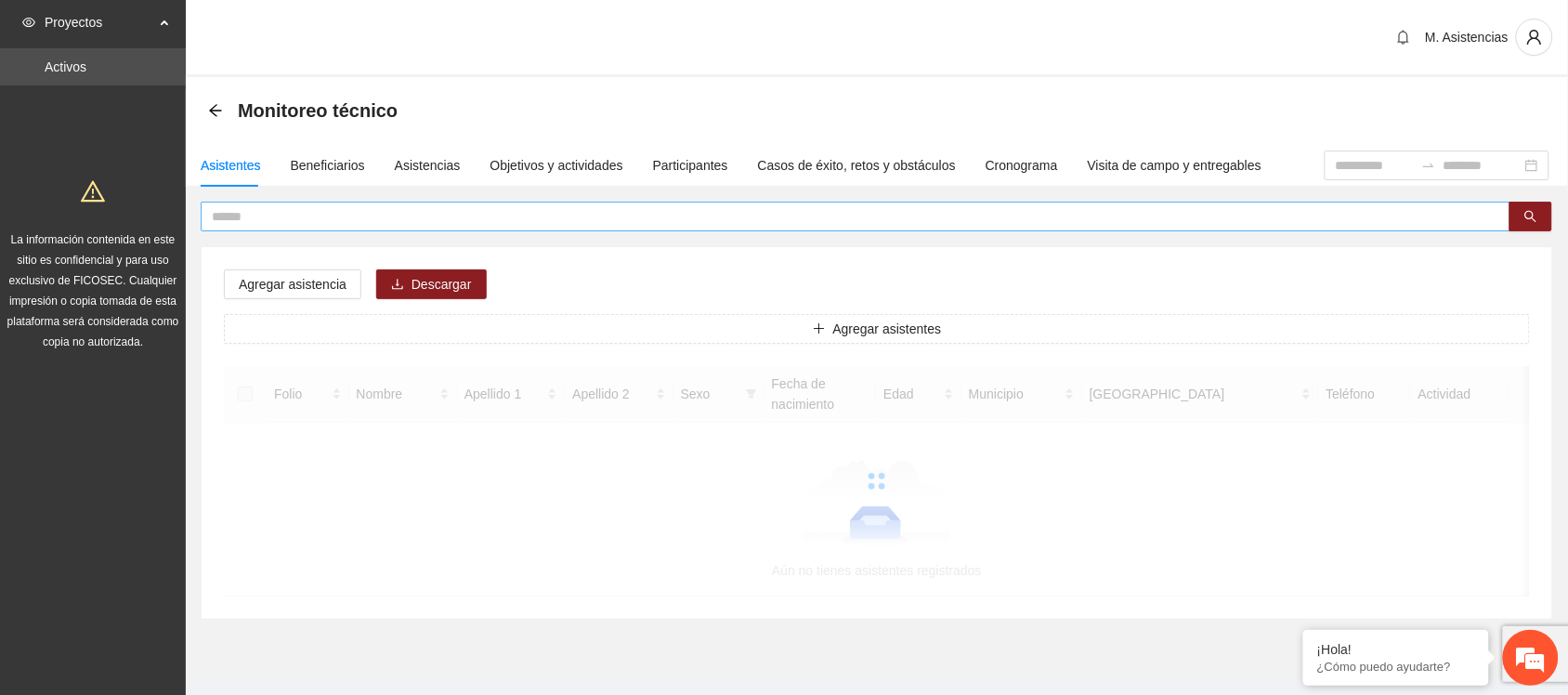 click at bounding box center (848, 216) 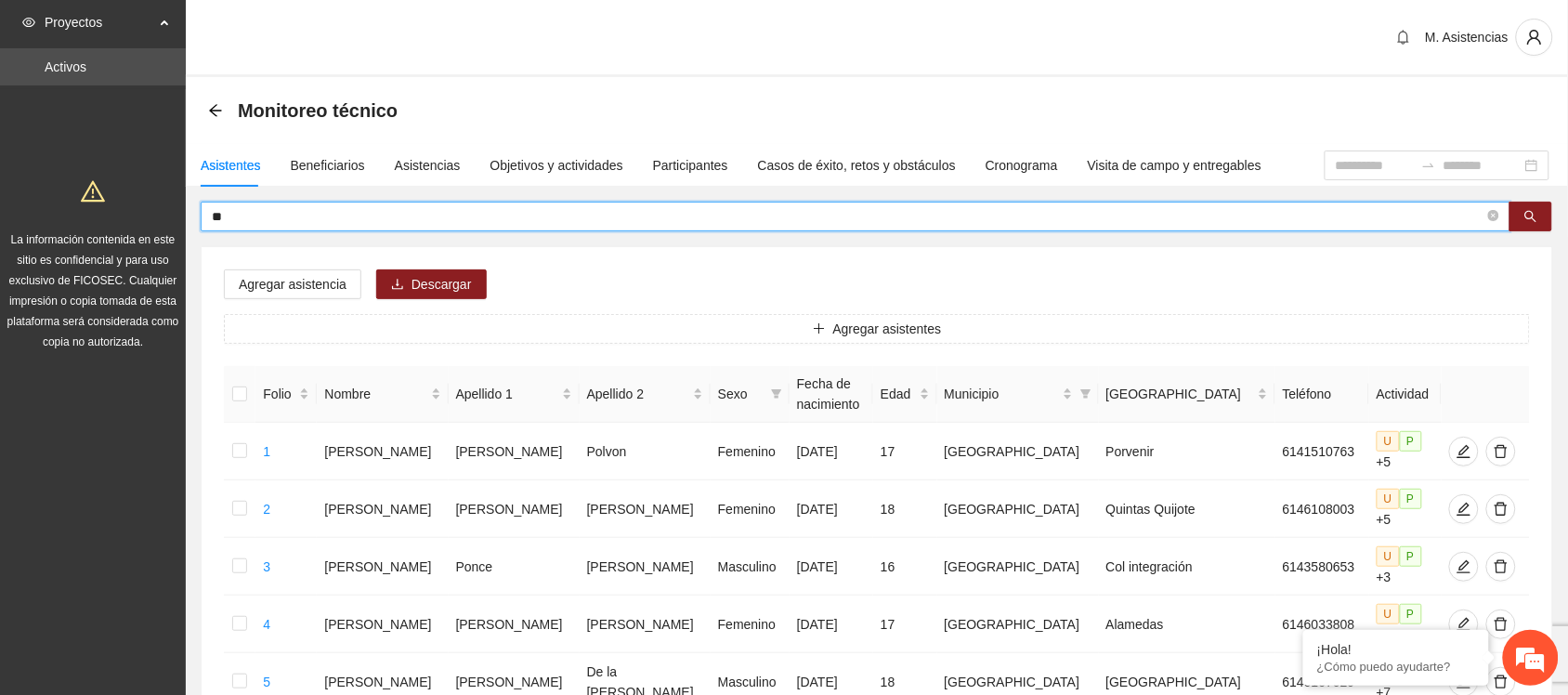 type on "*" 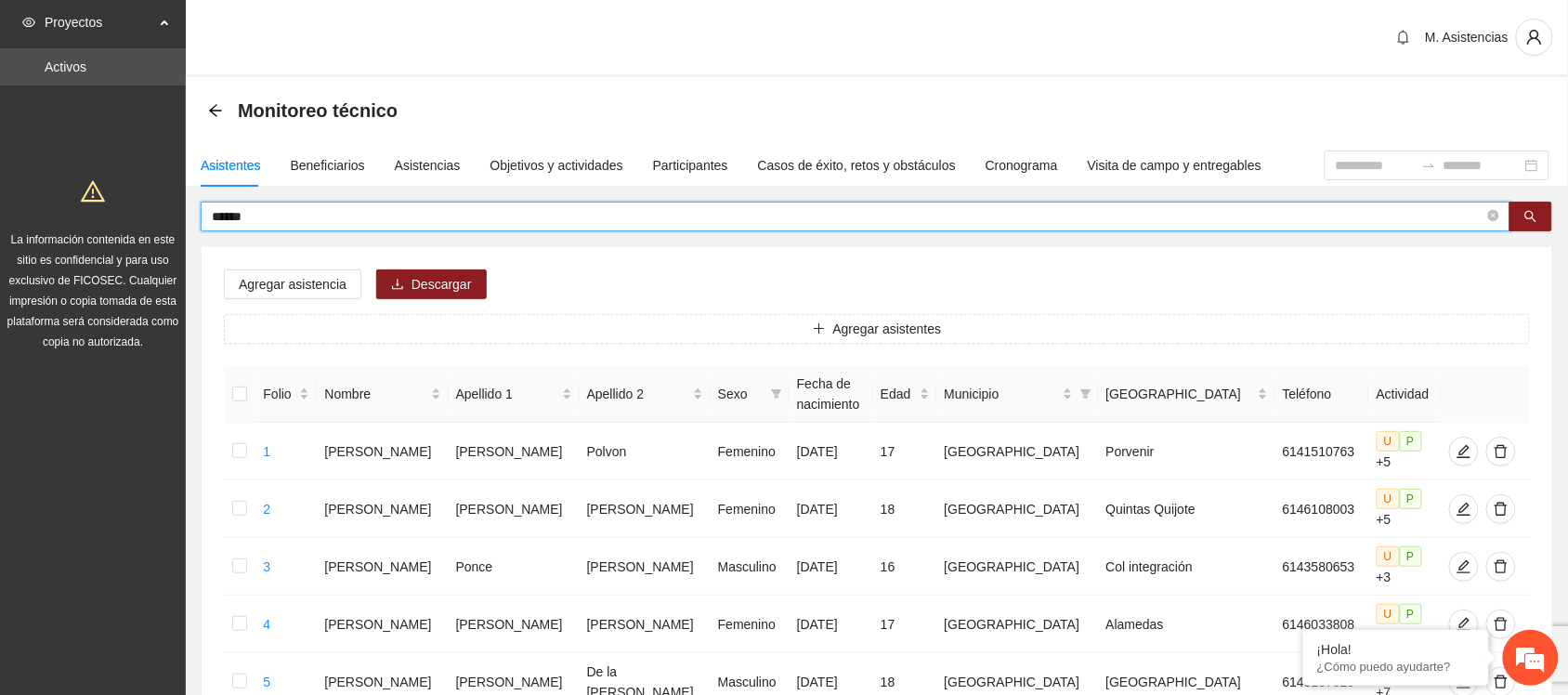 type on "******" 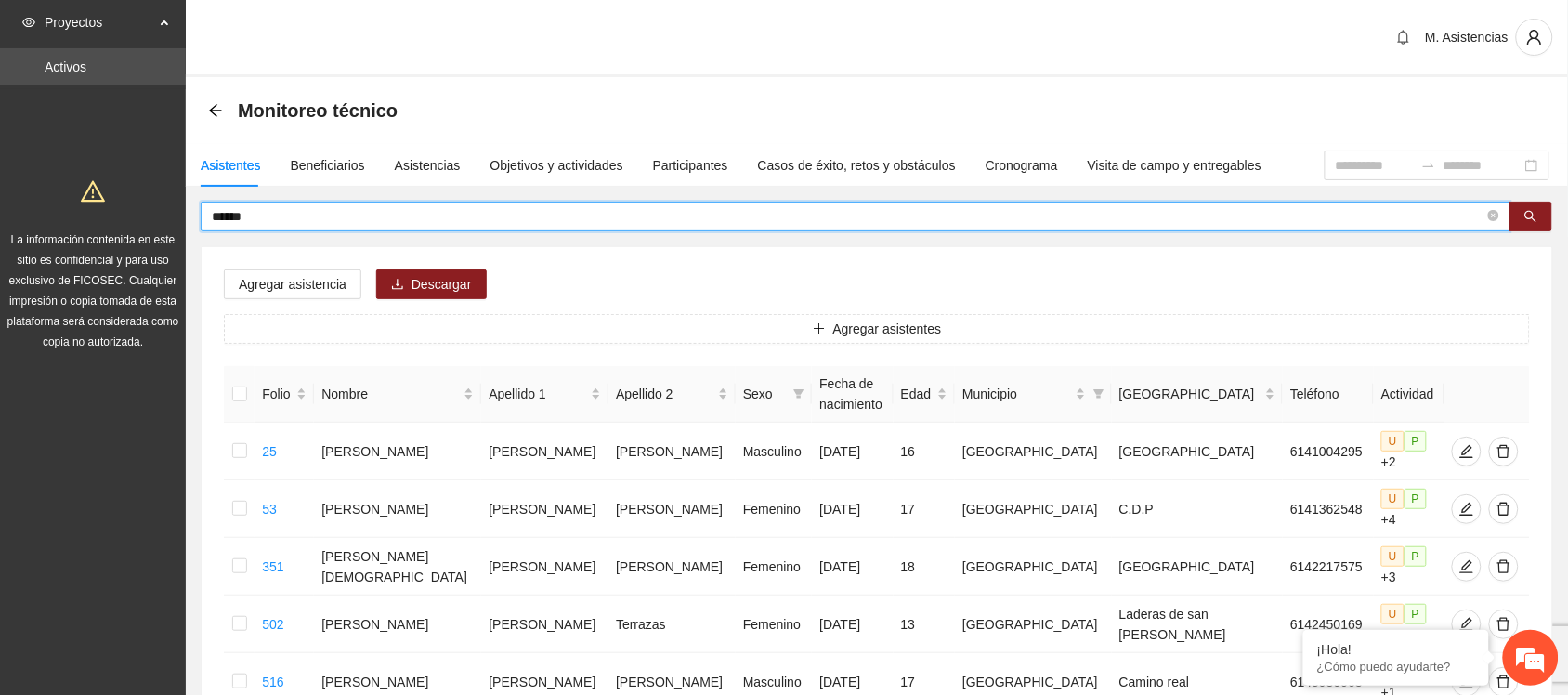click on "******" at bounding box center (848, 216) 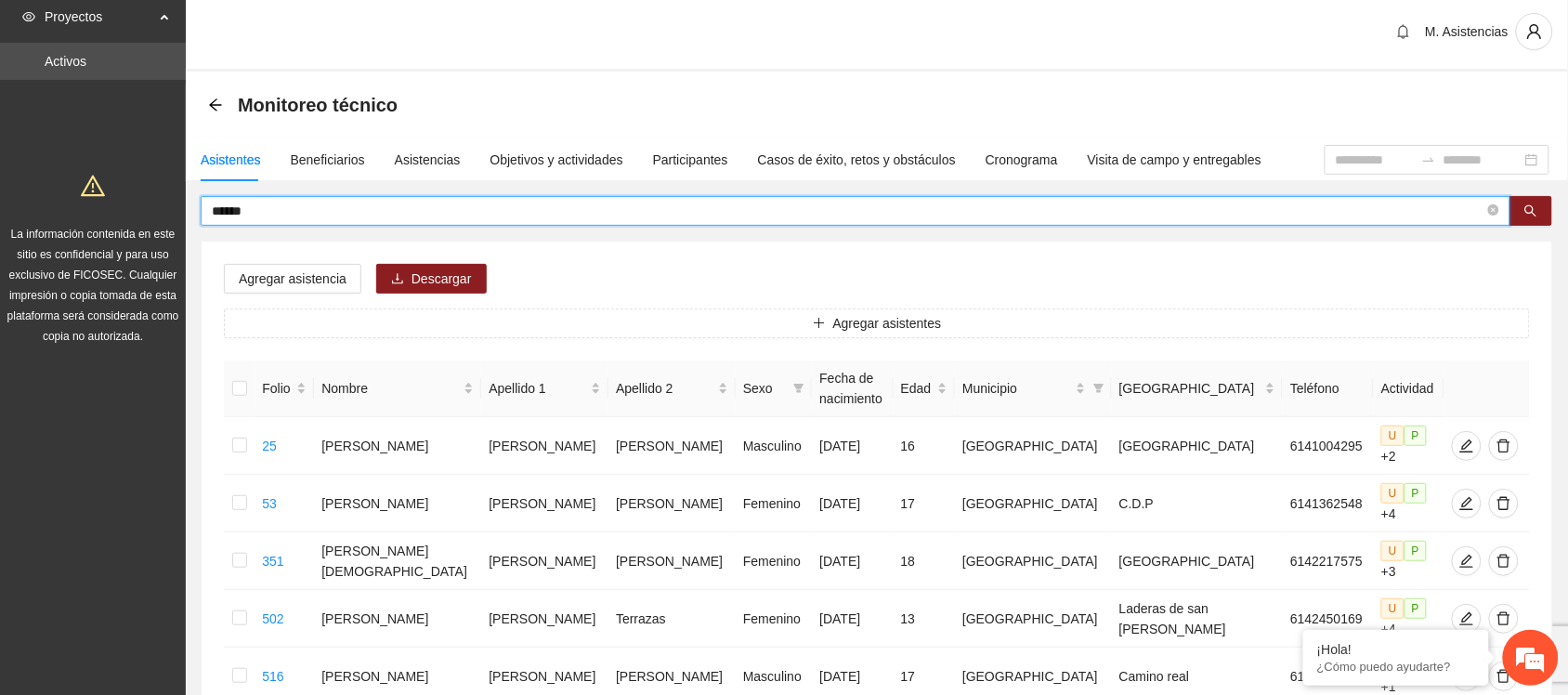scroll, scrollTop: 11, scrollLeft: 0, axis: vertical 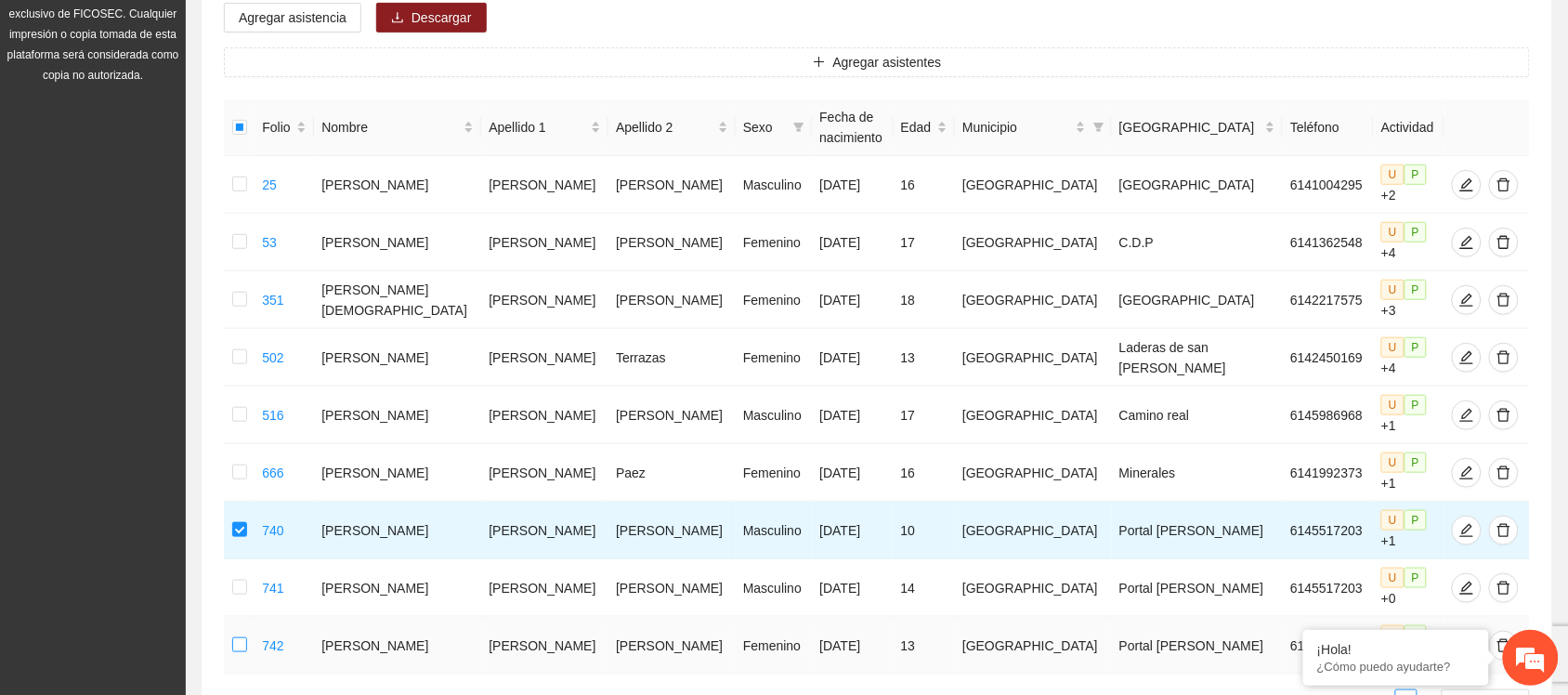click at bounding box center [240, 646] 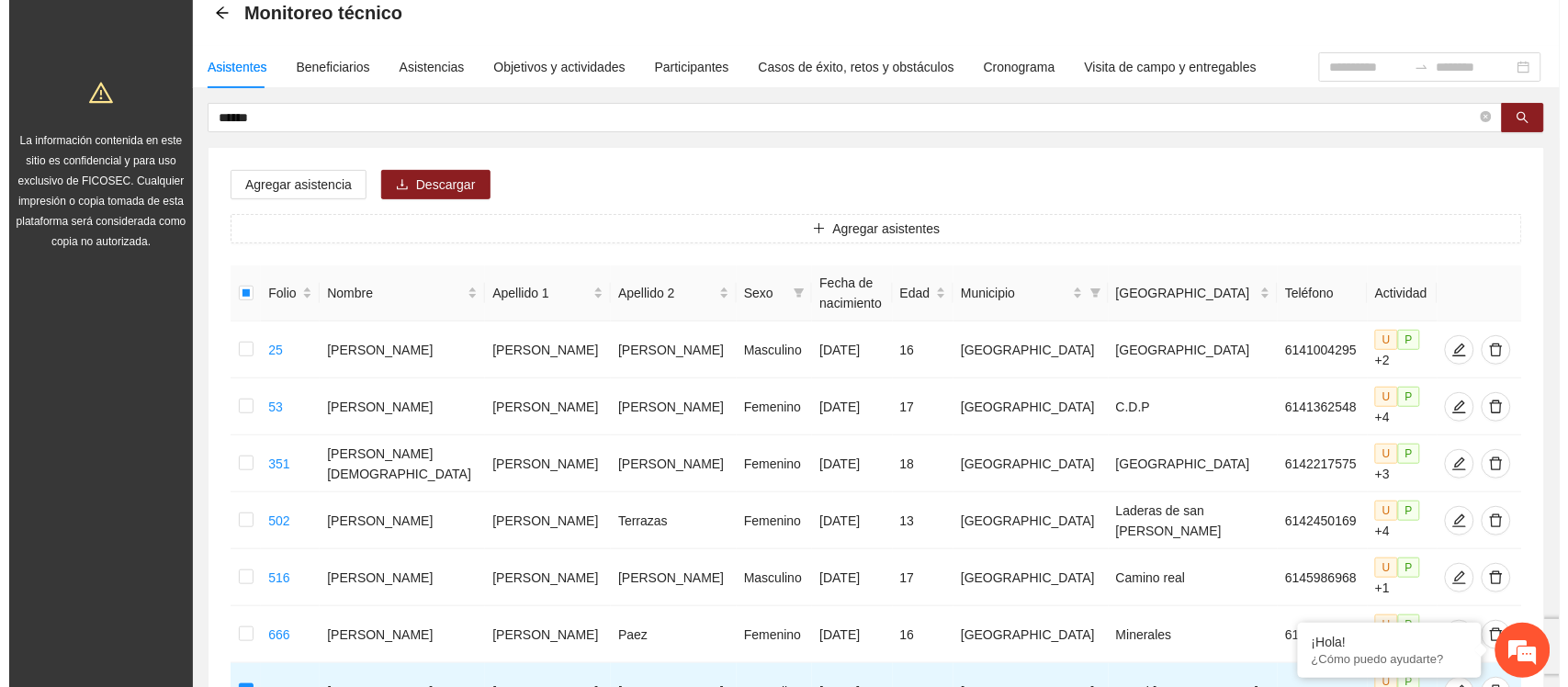 scroll, scrollTop: 0, scrollLeft: 0, axis: both 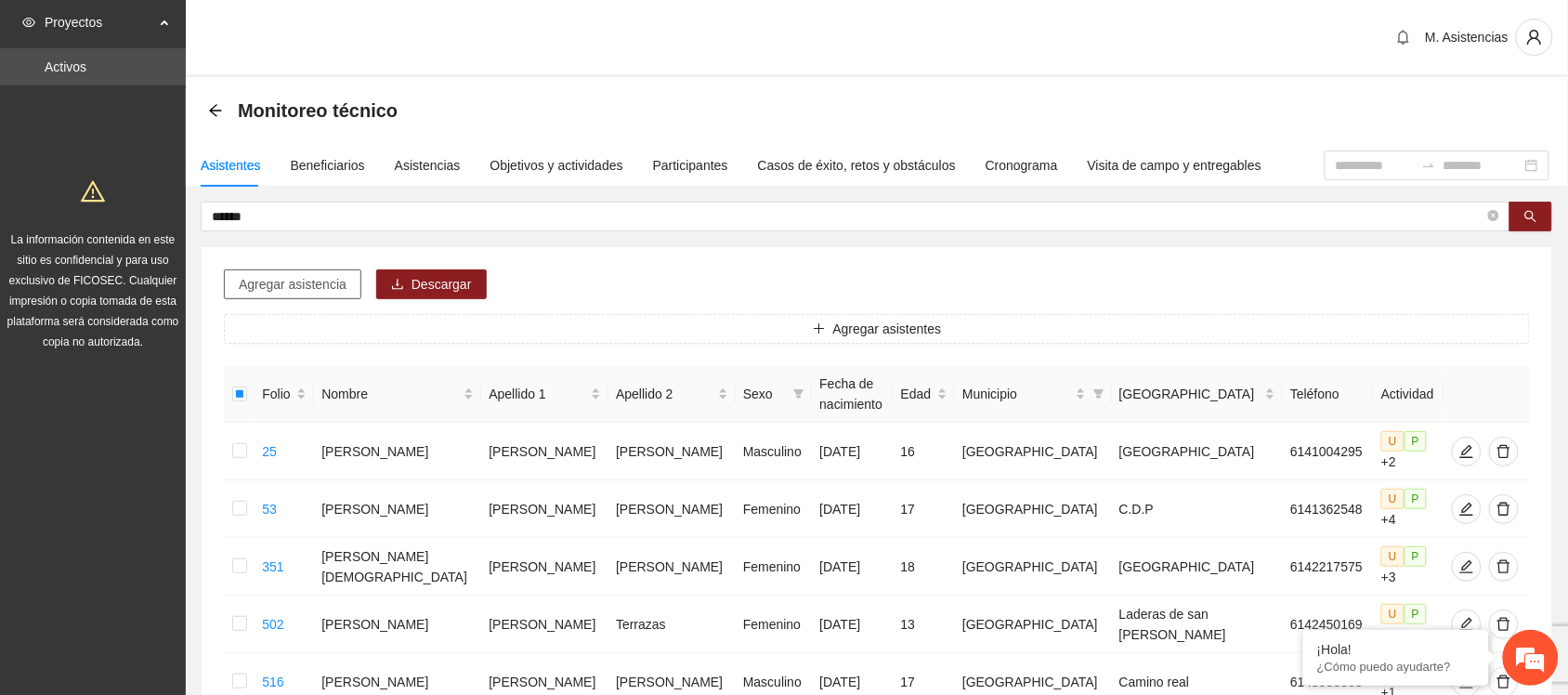 click on "Agregar asistencia" at bounding box center (293, 284) 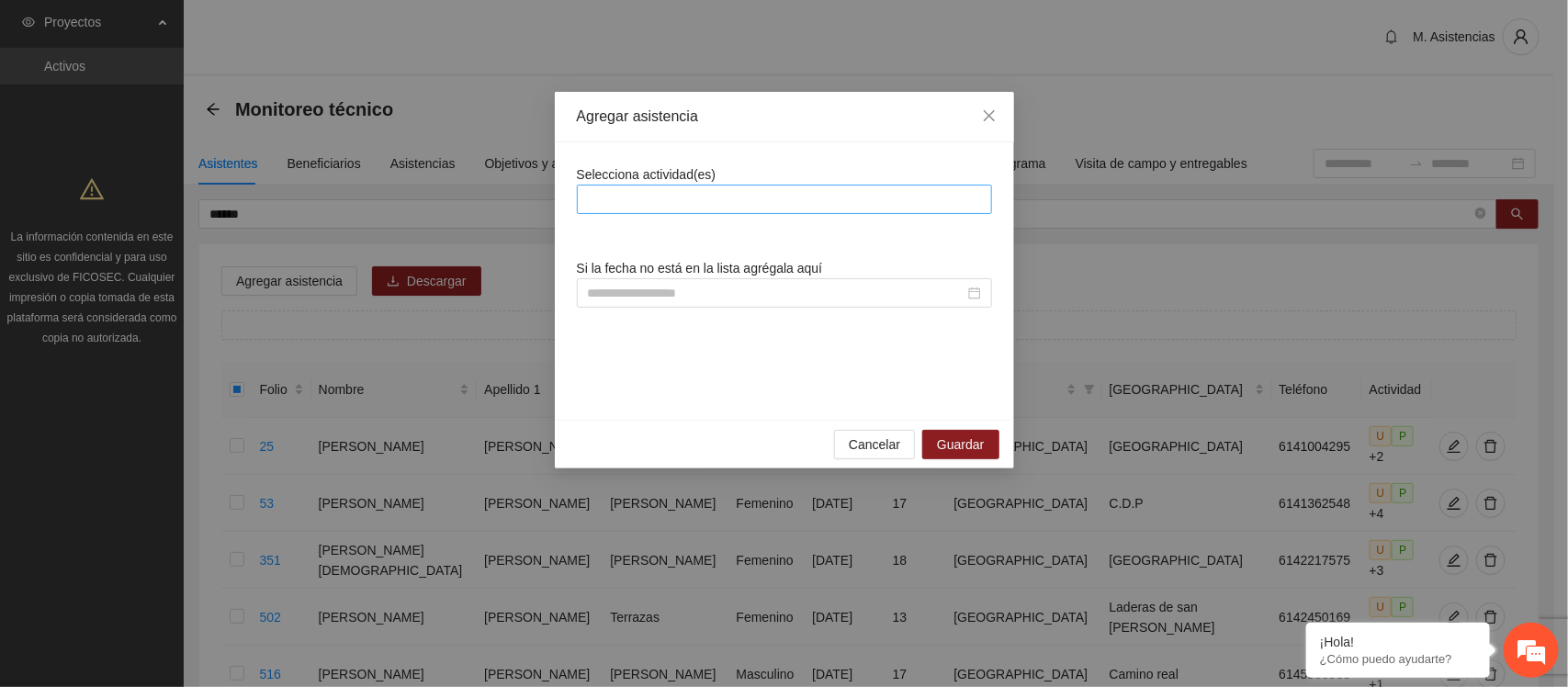 click at bounding box center [784, 199] 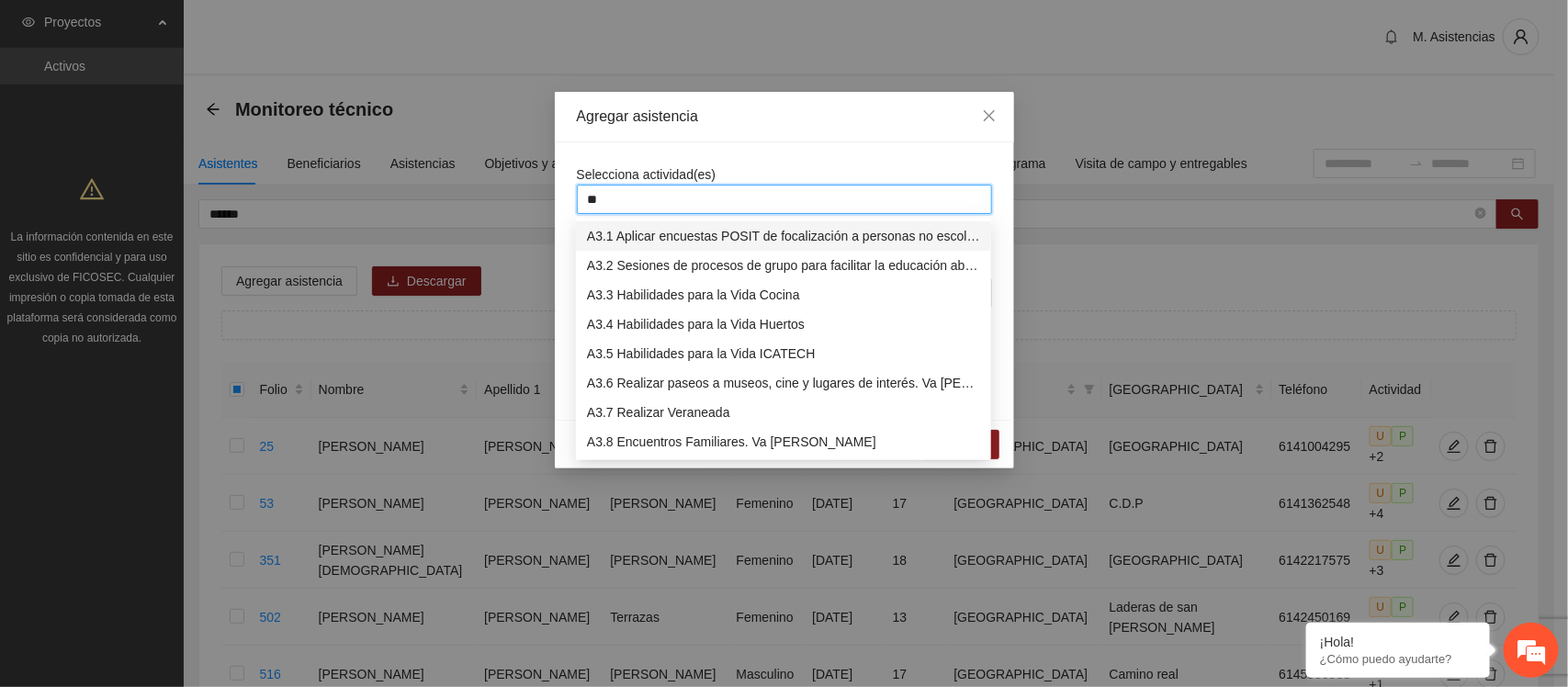 type on "***" 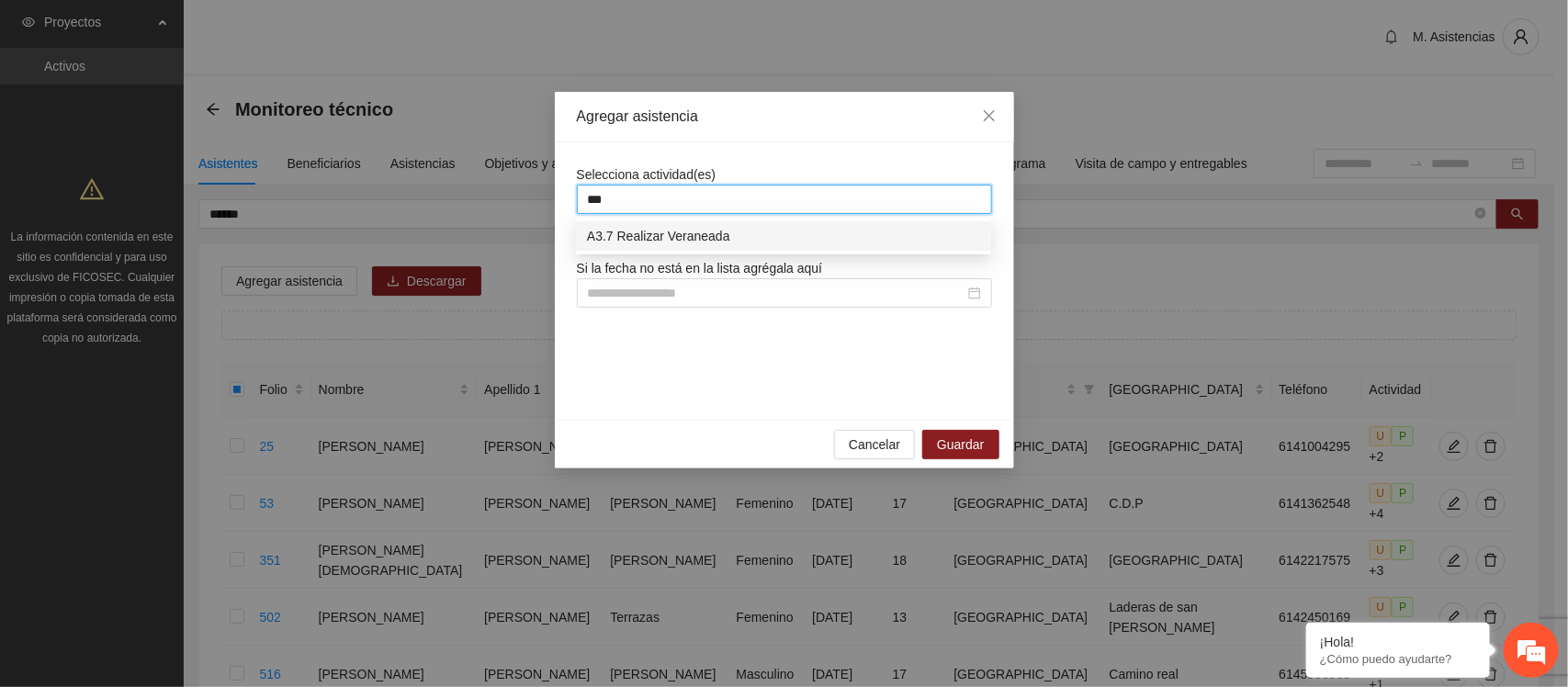 type 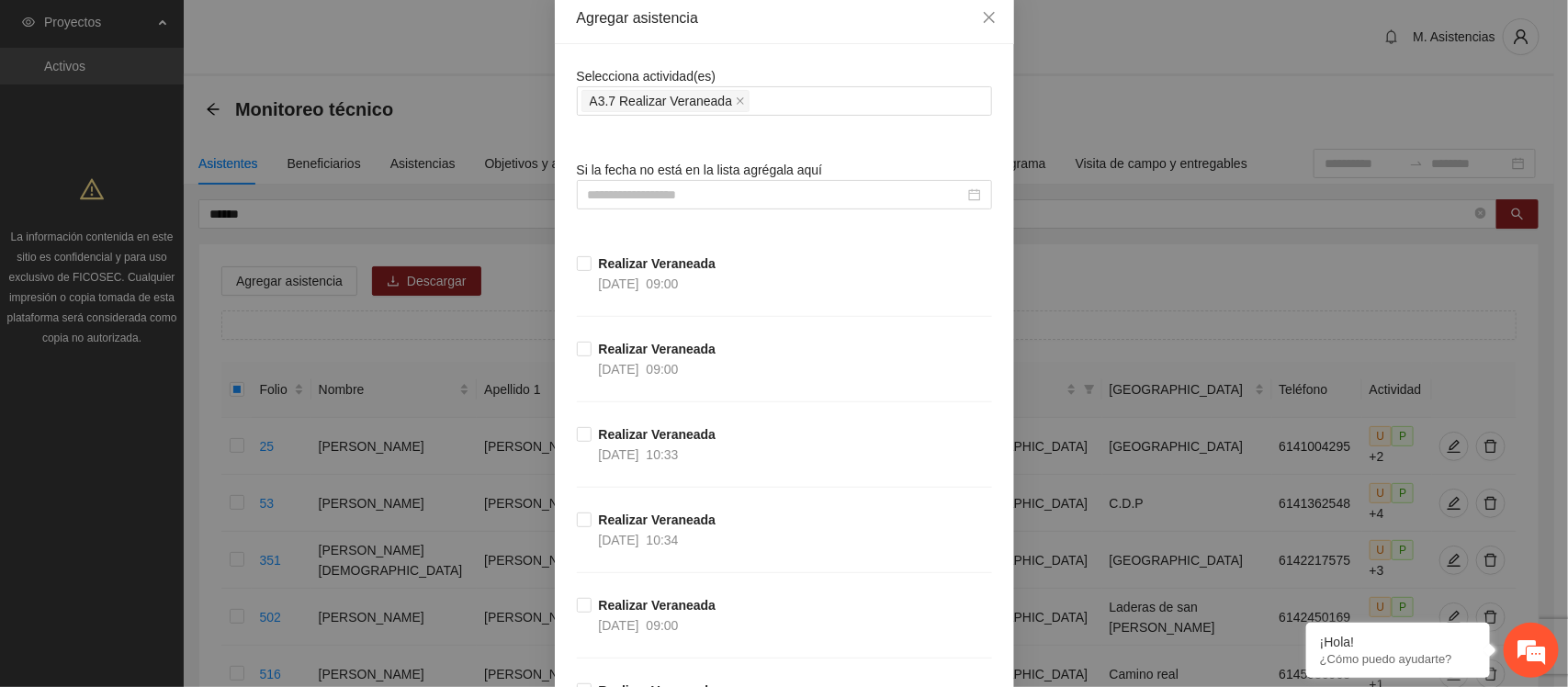 scroll, scrollTop: 106, scrollLeft: 0, axis: vertical 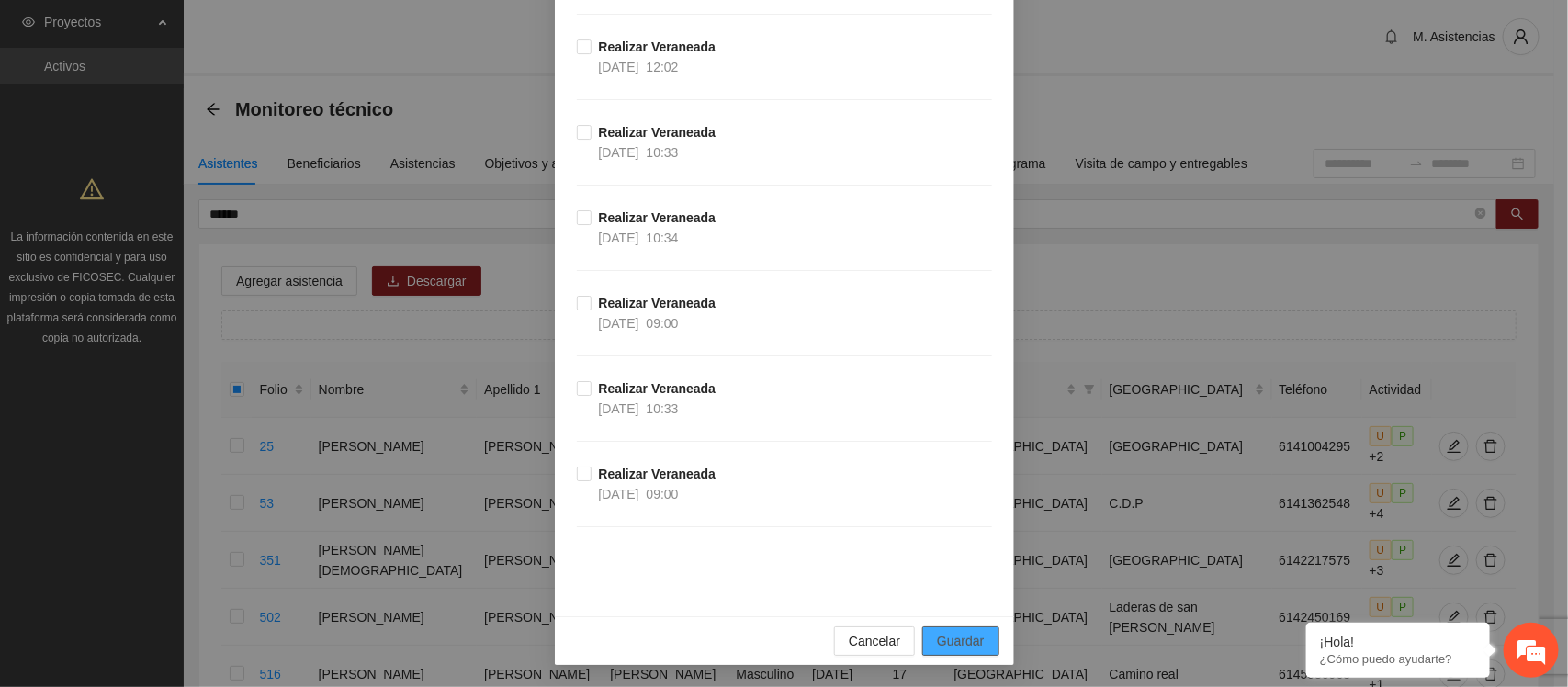 click on "Guardar" at bounding box center (960, 641) 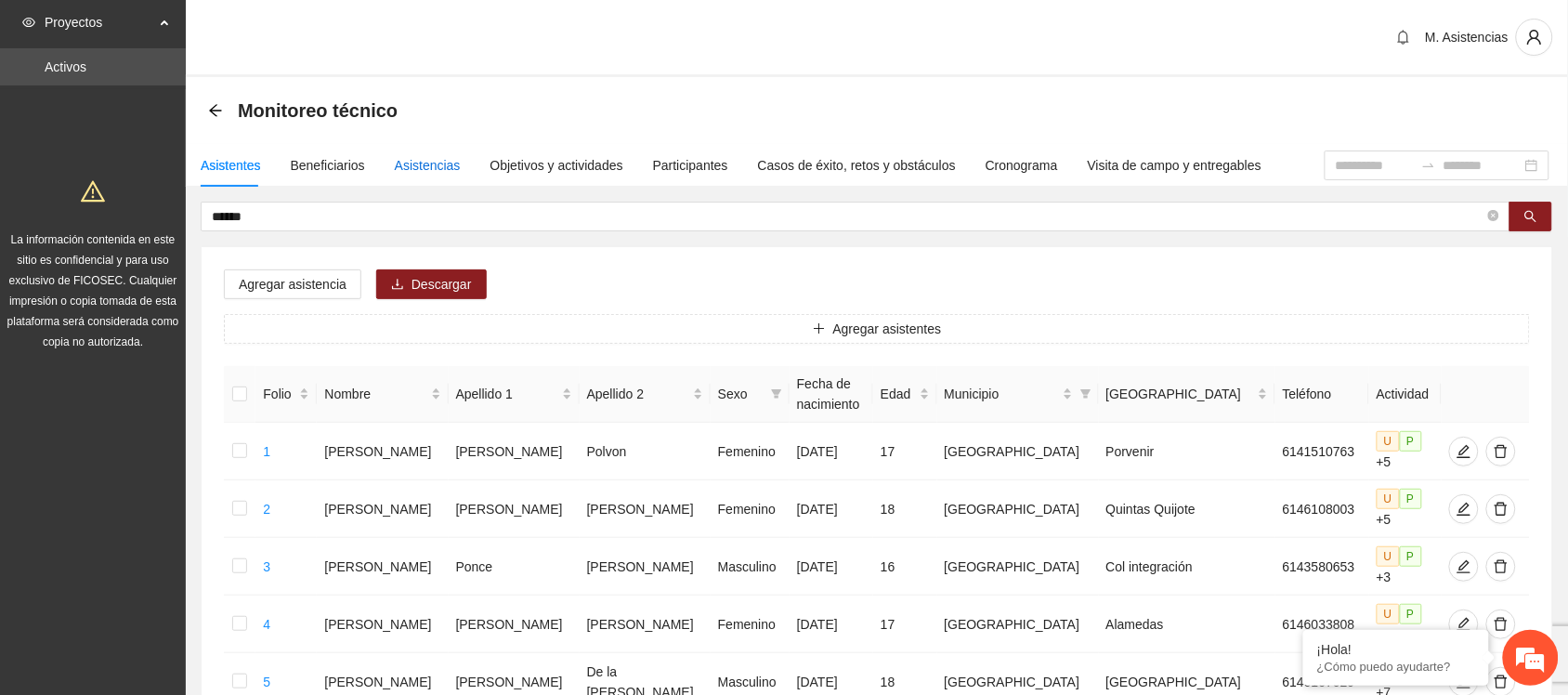 click on "Asistencias" at bounding box center [427, 165] 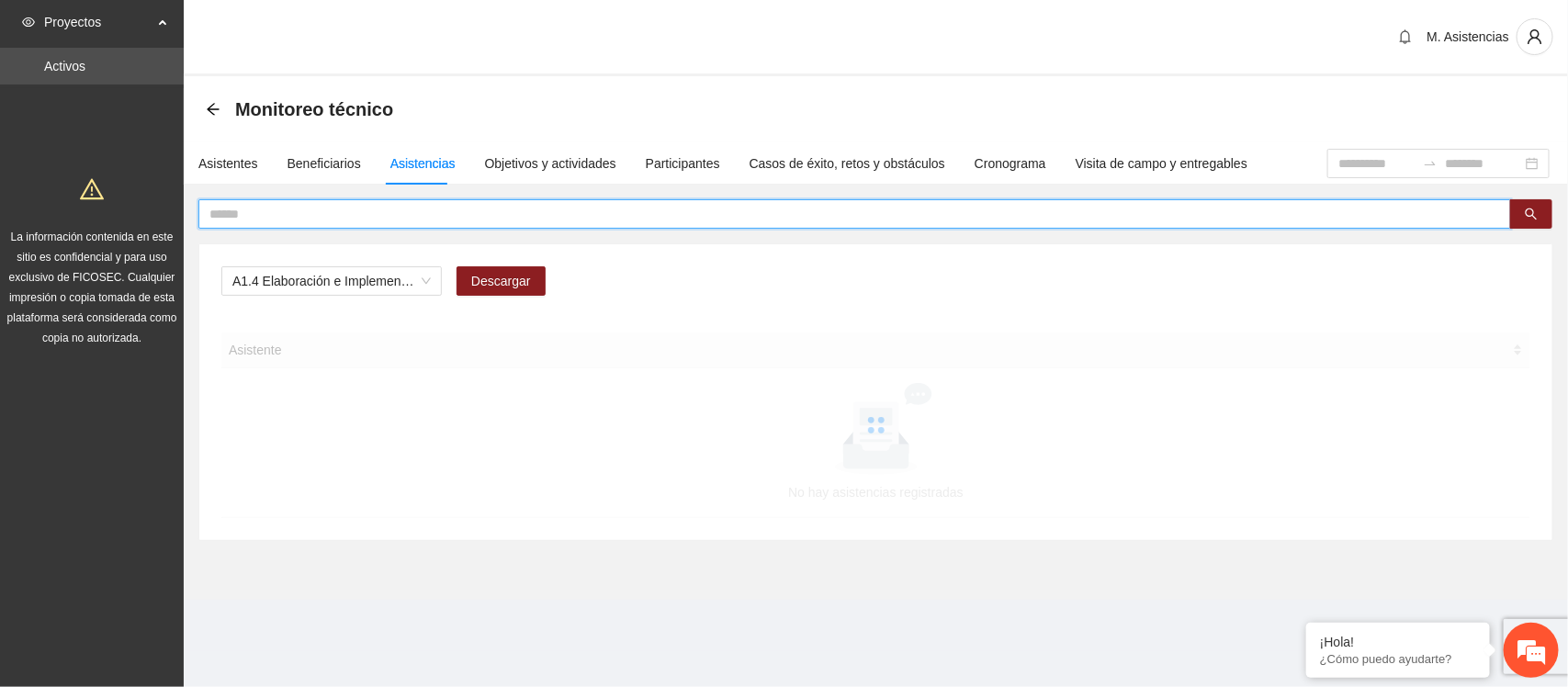 click at bounding box center (847, 214) 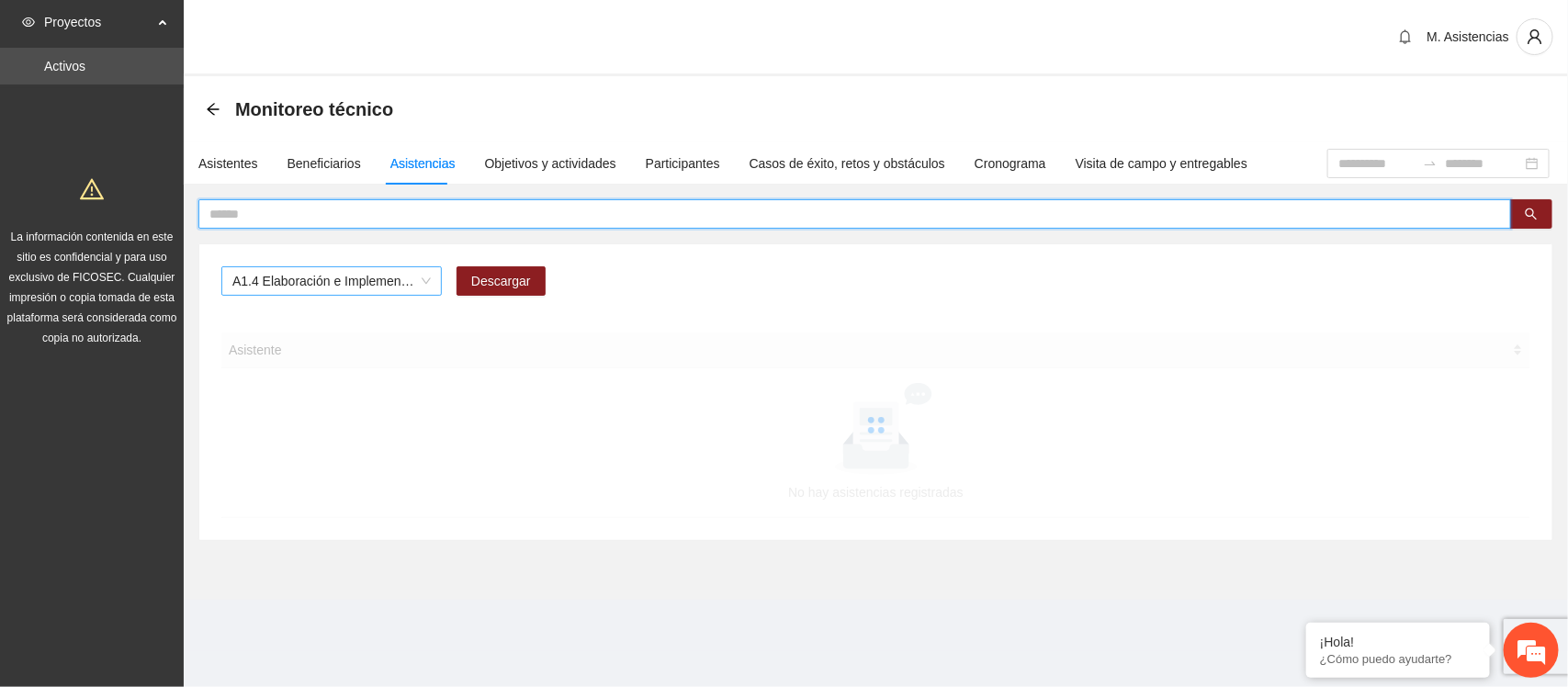 click on "A1.4 Elaboración e Implementación de Proyectos Juveniles" at bounding box center [332, 281] 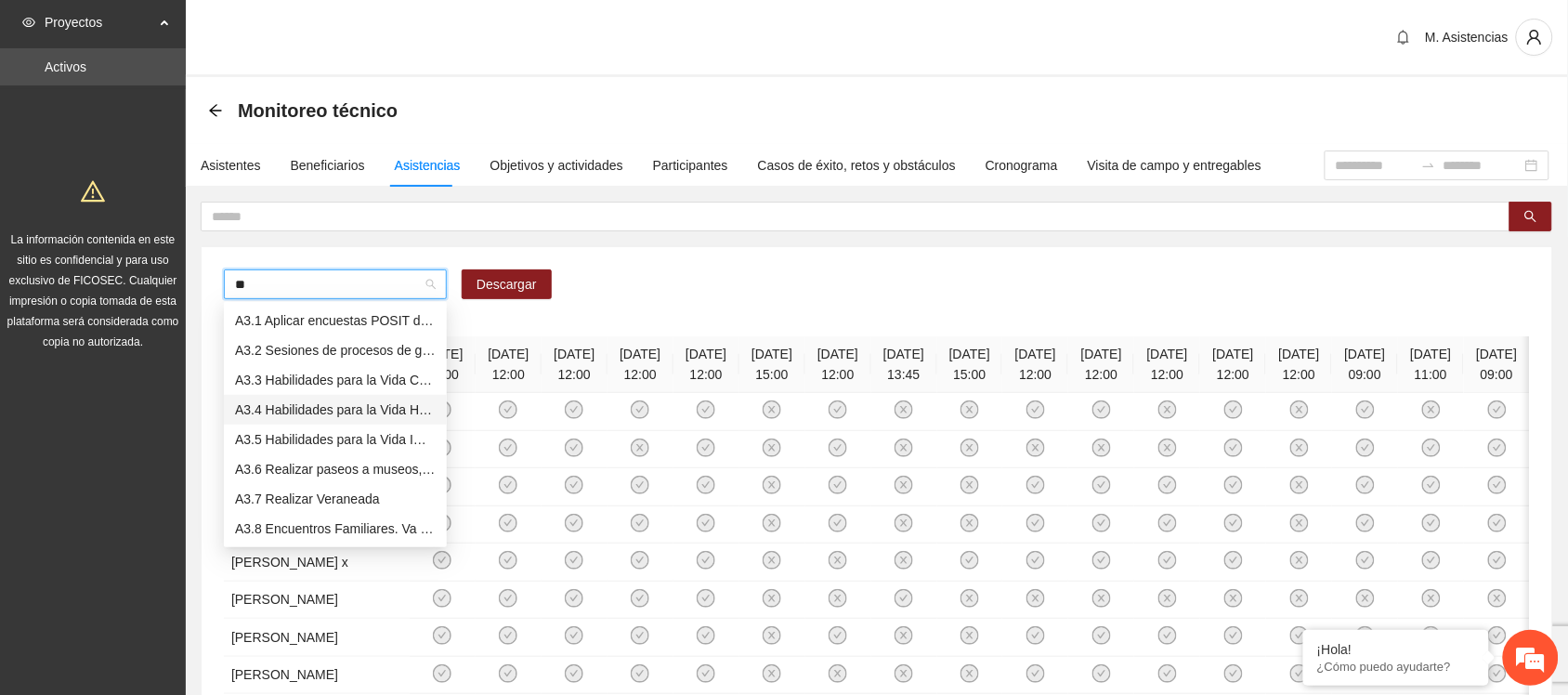type on "***" 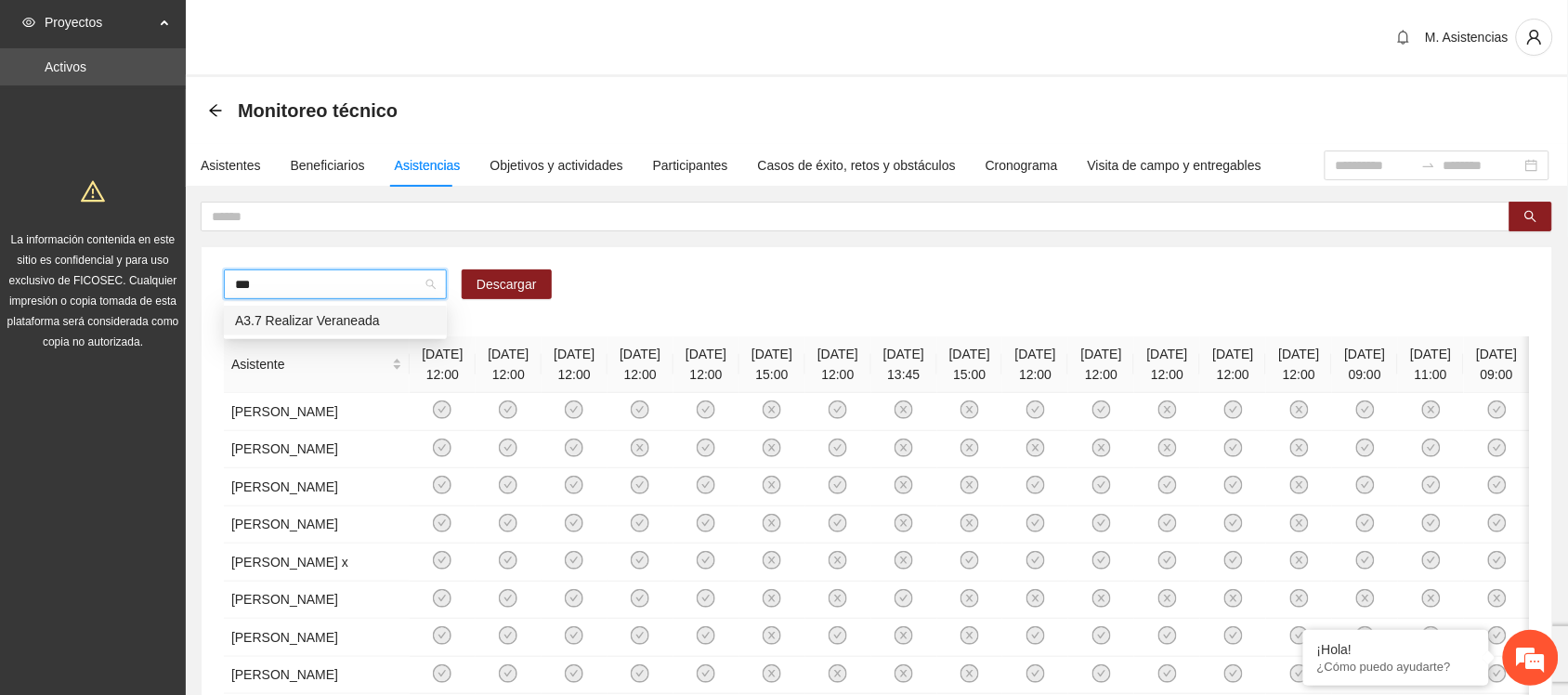 type 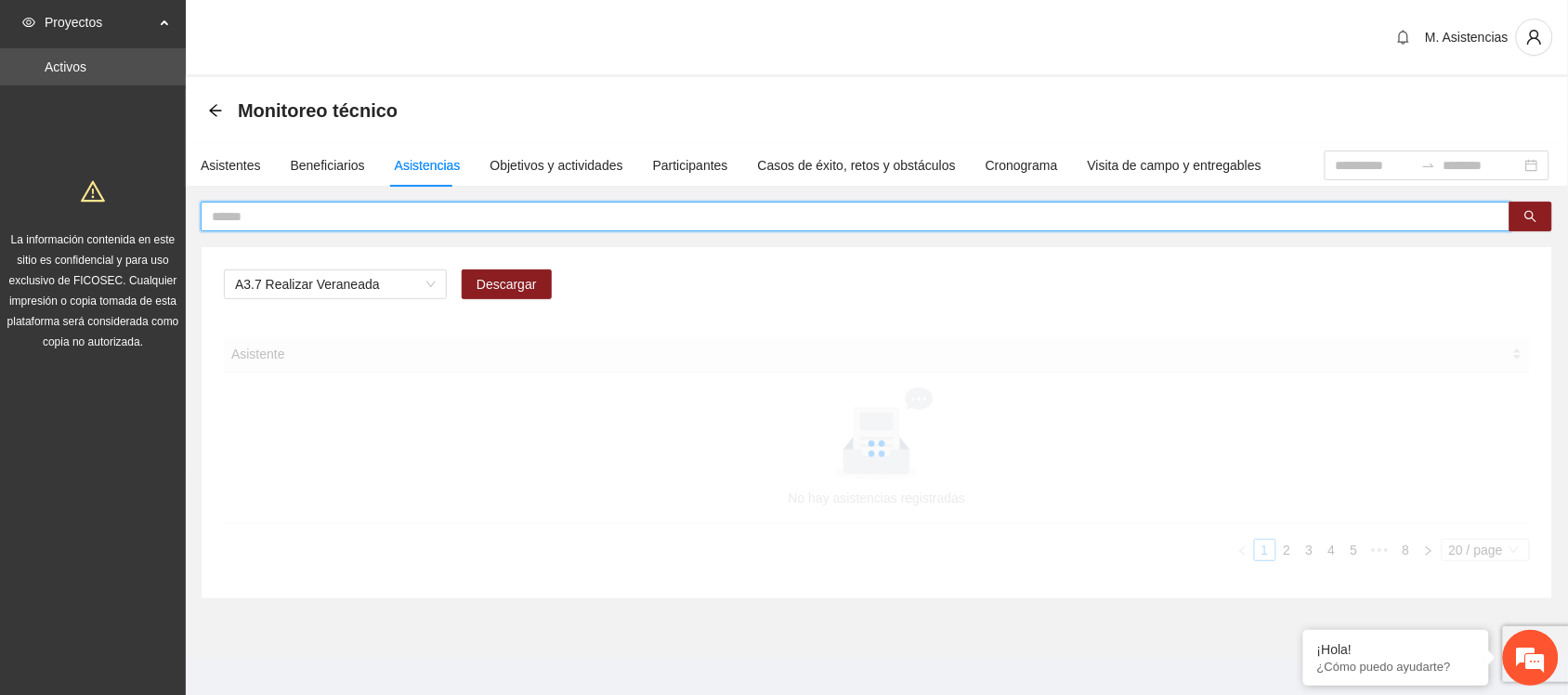click at bounding box center [848, 216] 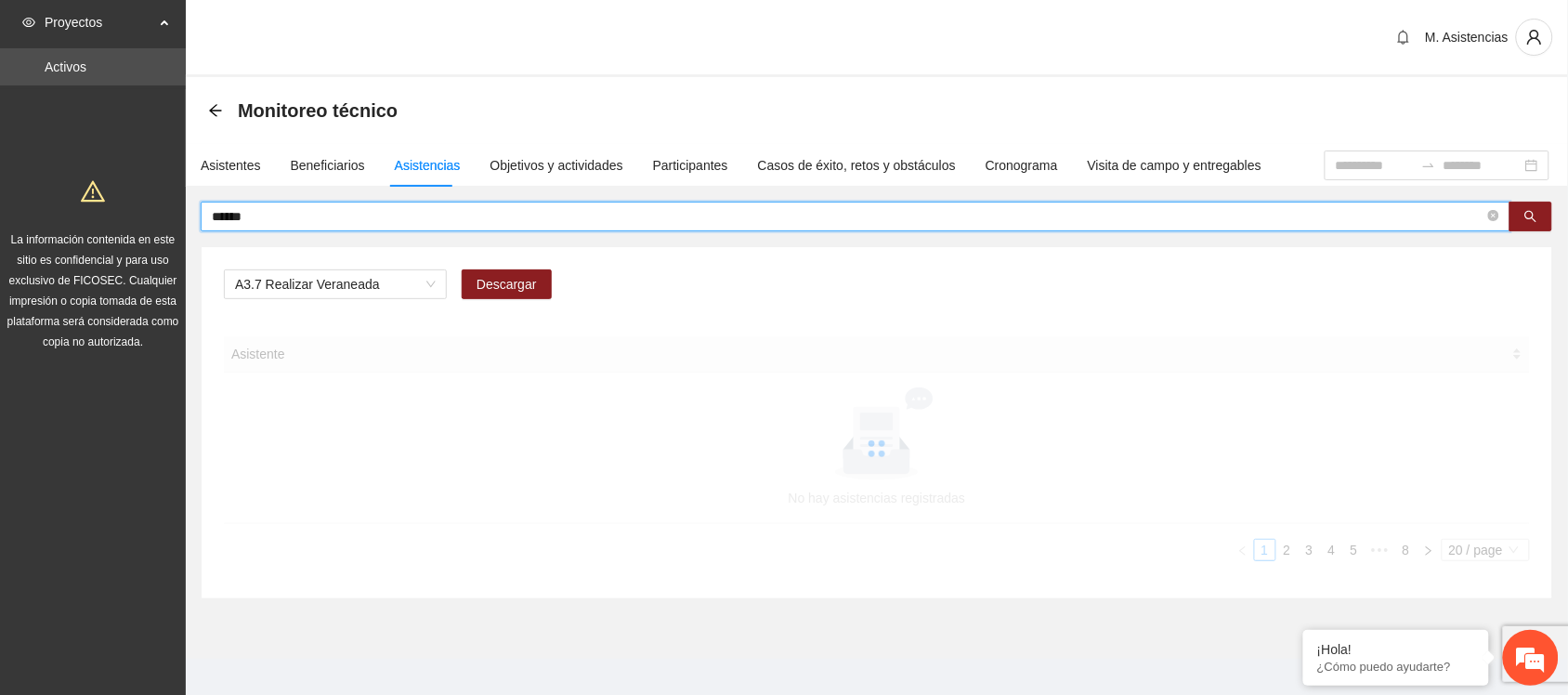 type on "******" 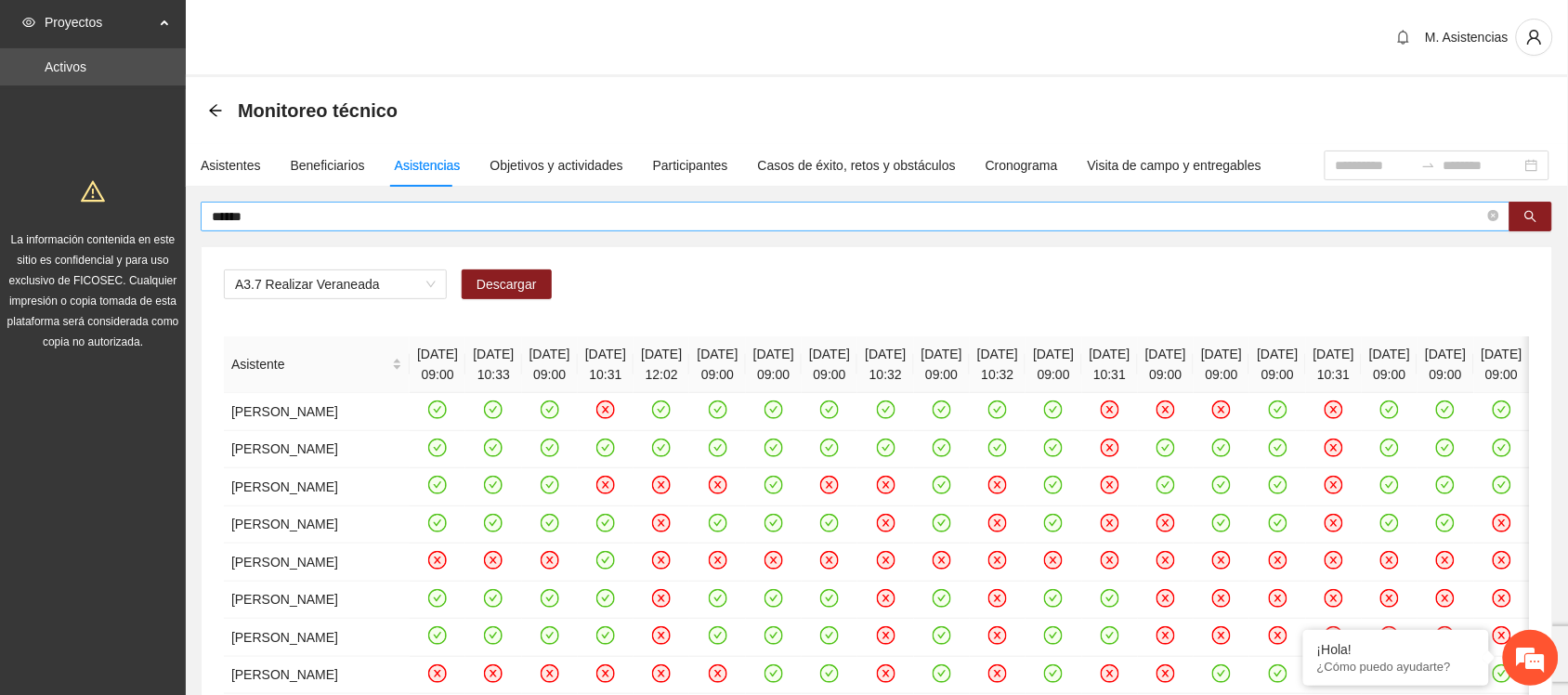 click on "******" at bounding box center (856, 216) 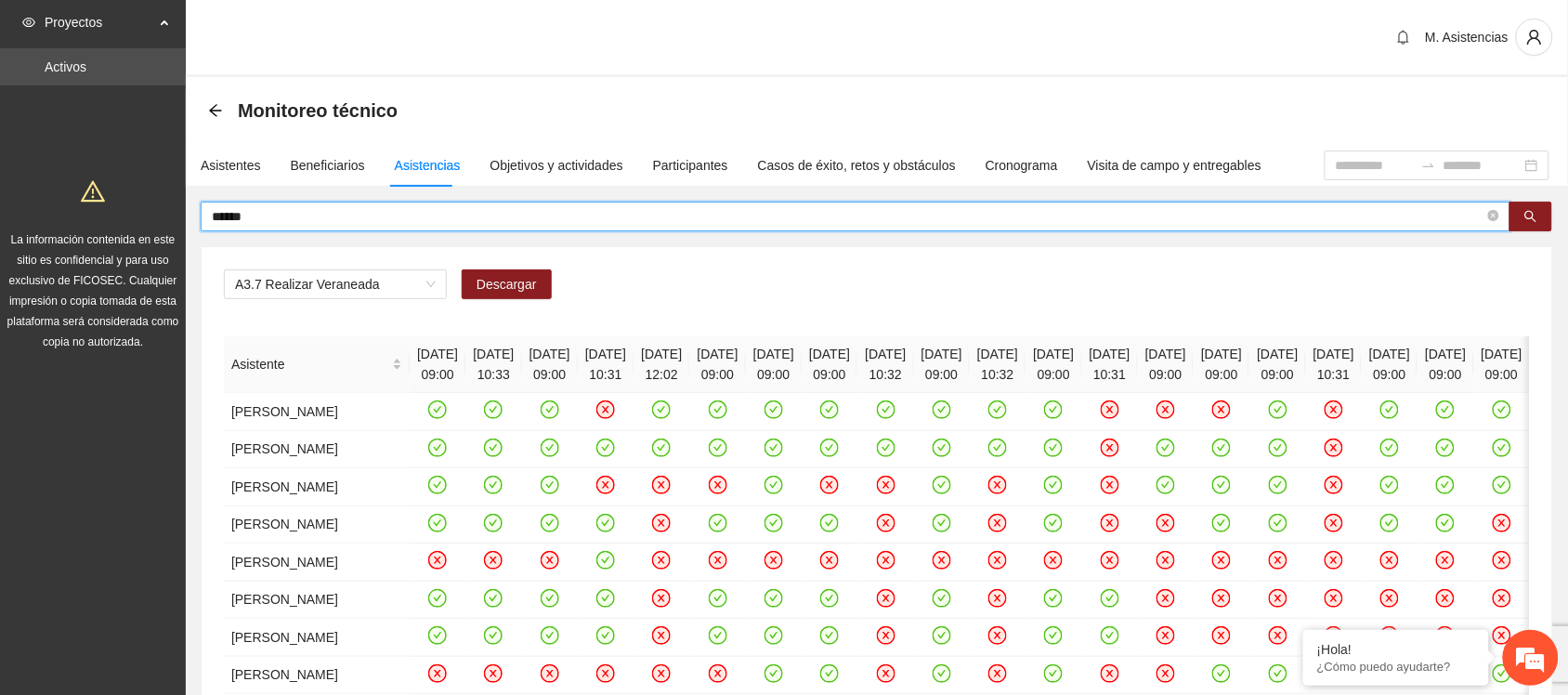 click on "******" at bounding box center (848, 216) 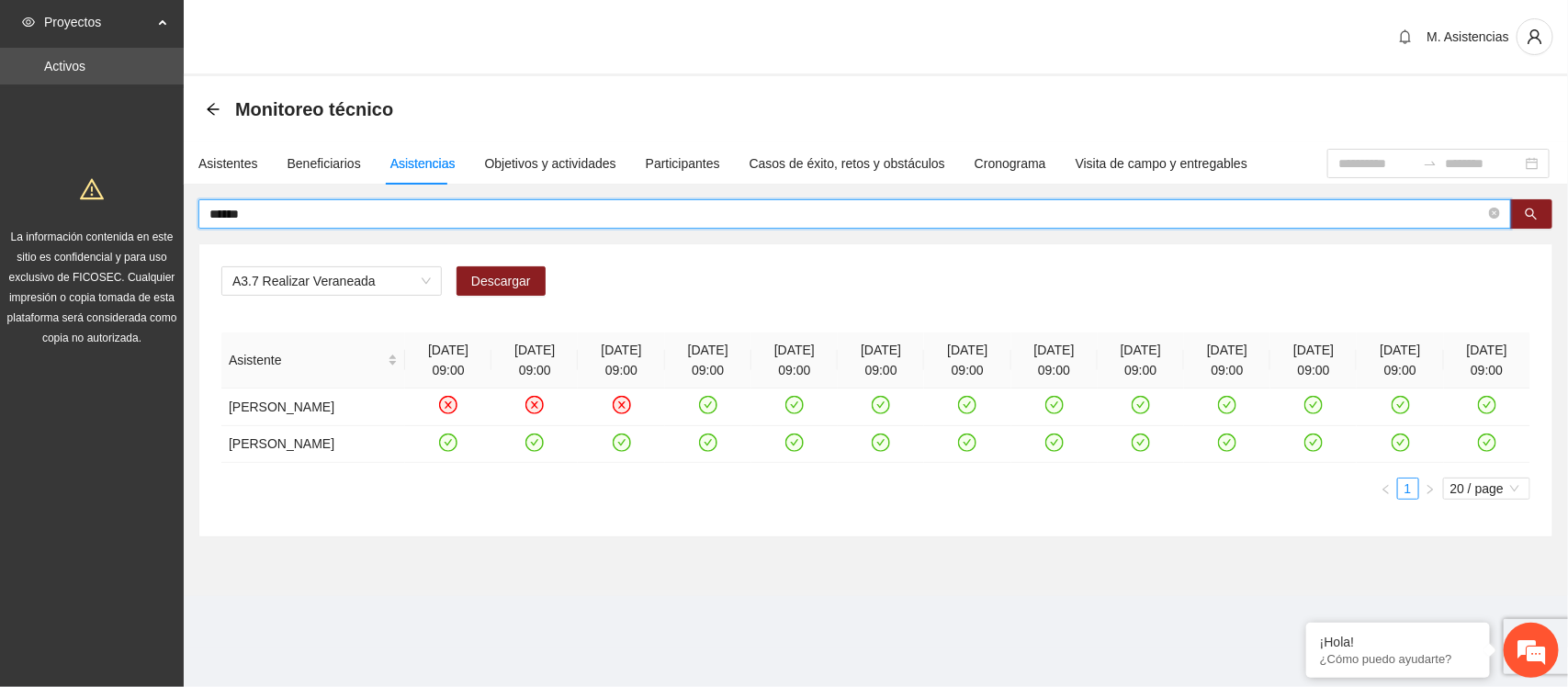 drag, startPoint x: 251, startPoint y: 216, endPoint x: 142, endPoint y: 222, distance: 109.16501 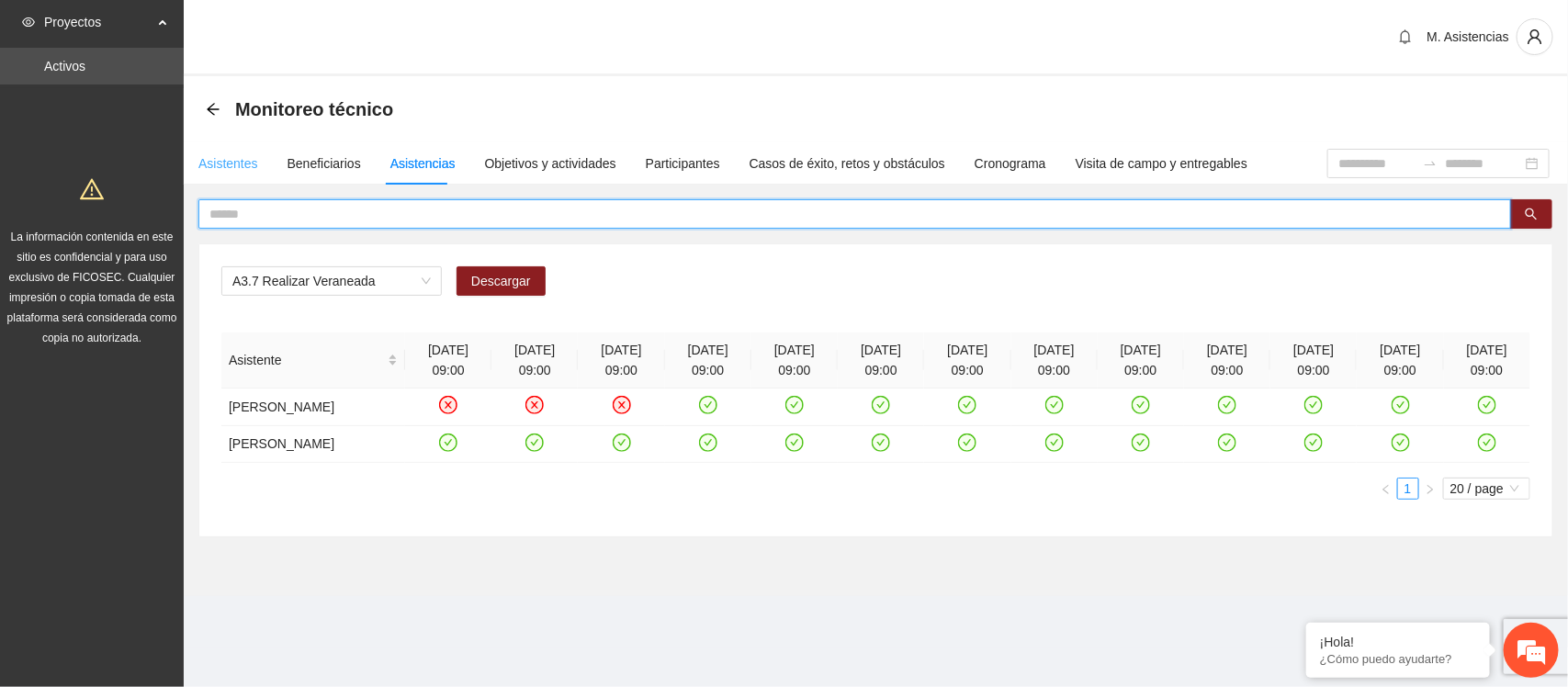 type 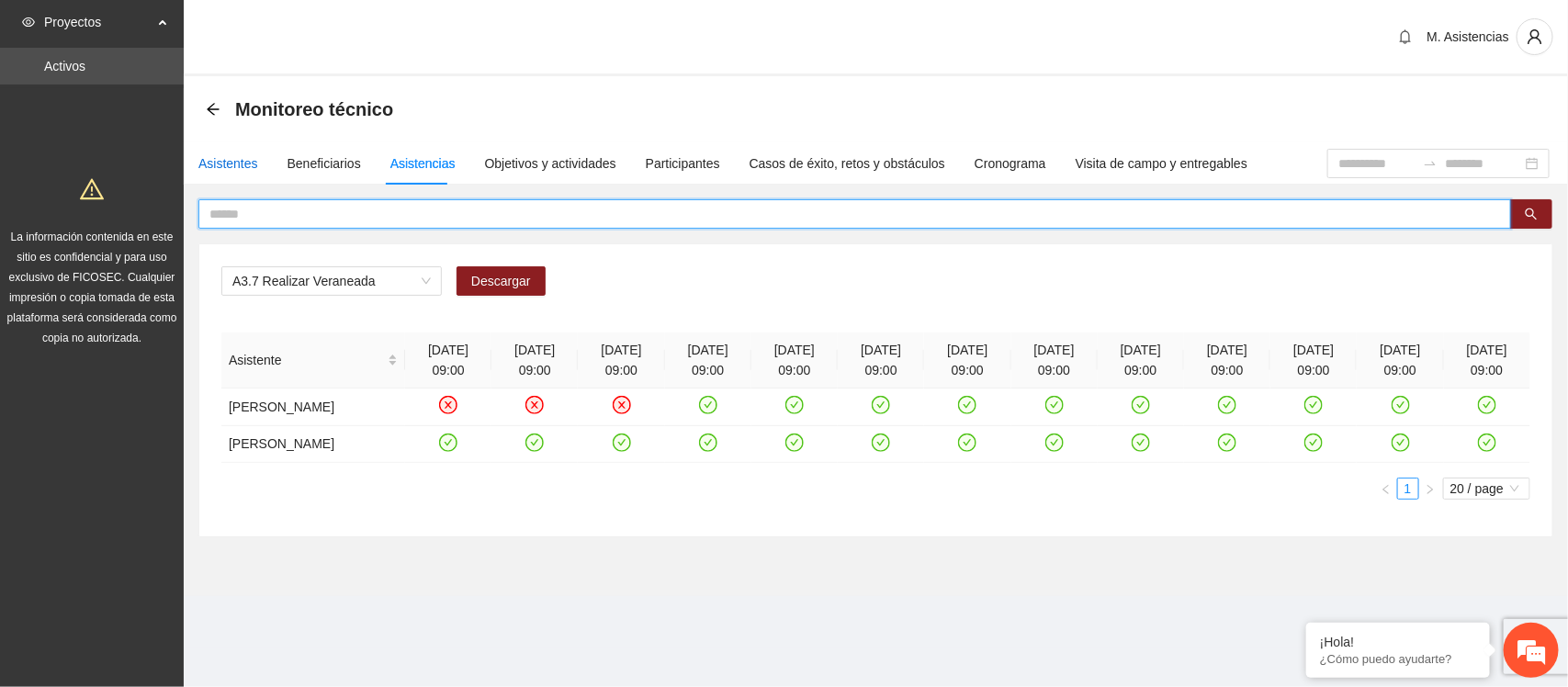 click on "Asistentes" at bounding box center [228, 163] 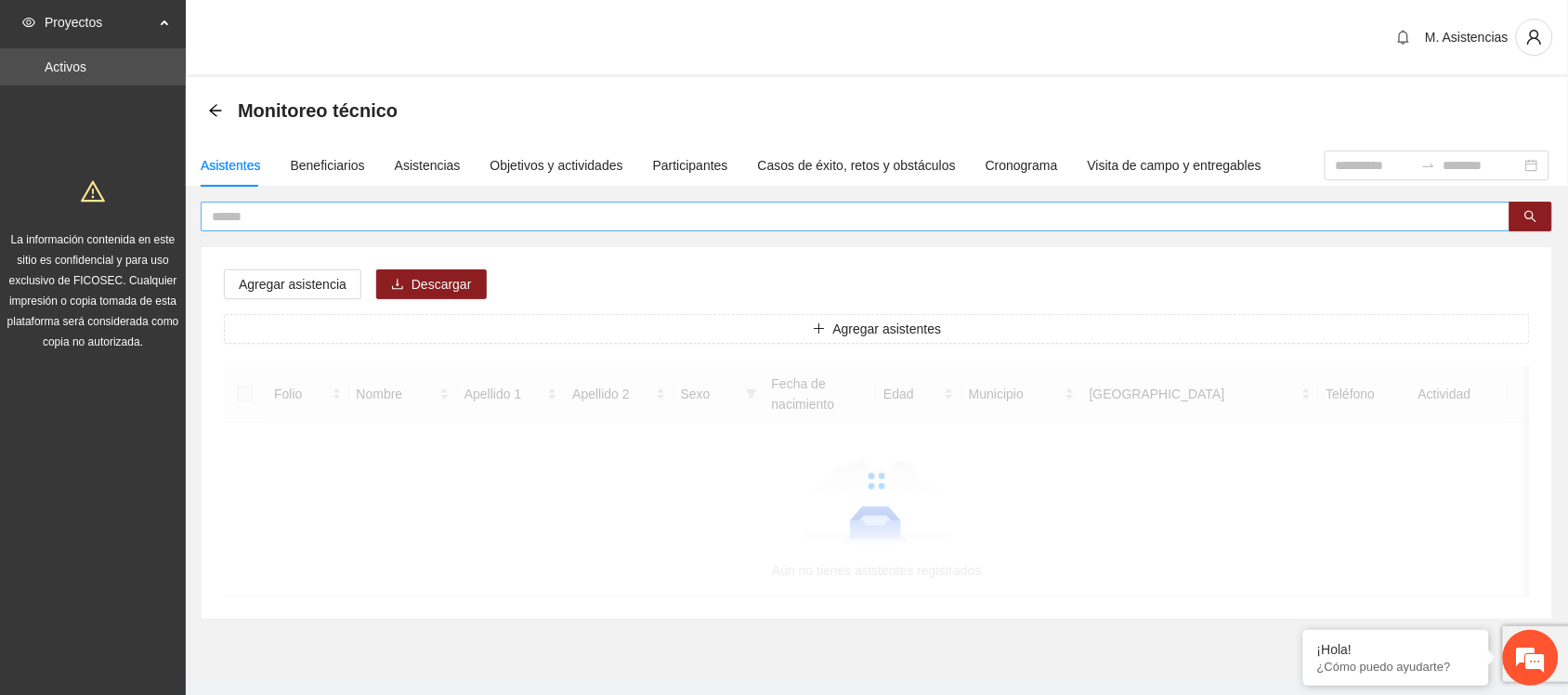 click at bounding box center [848, 216] 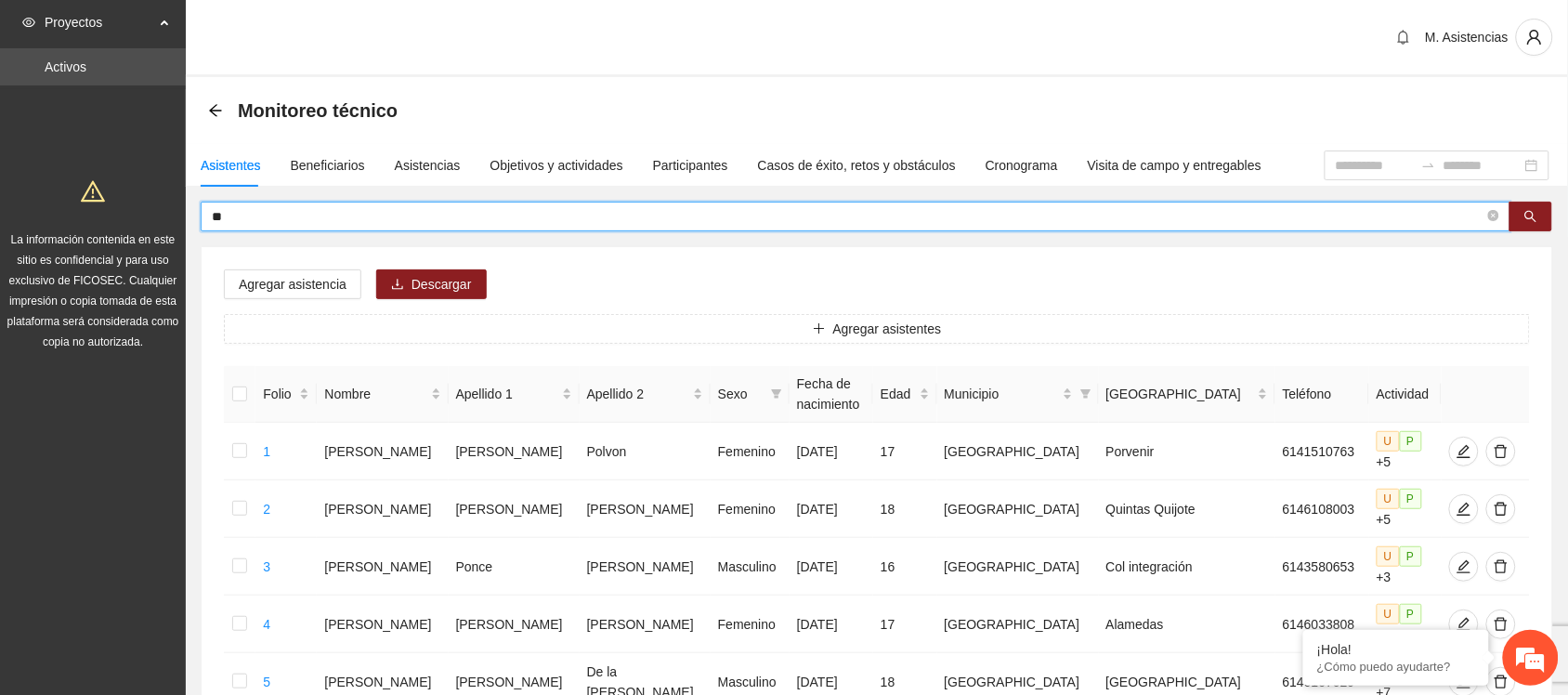 type on "*" 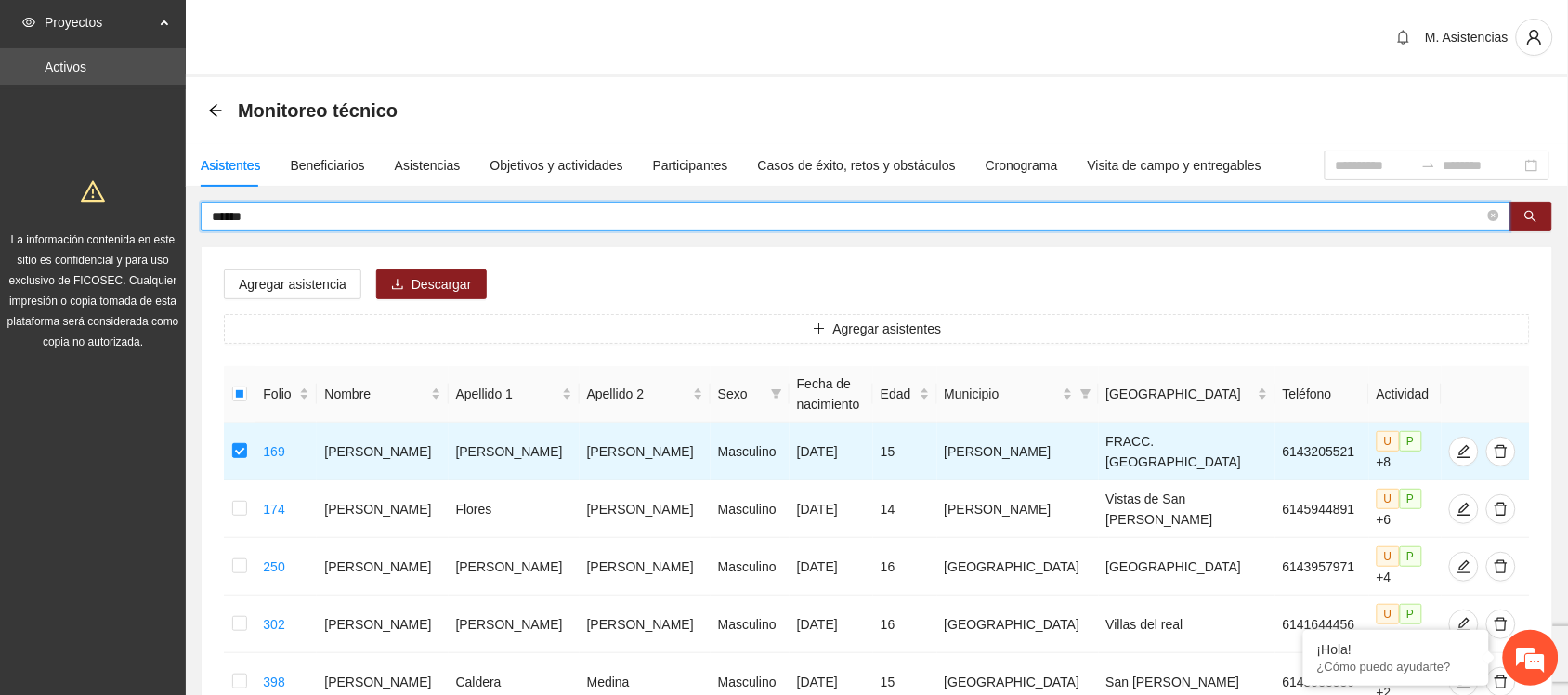 drag, startPoint x: 265, startPoint y: 215, endPoint x: 47, endPoint y: 252, distance: 221.11762 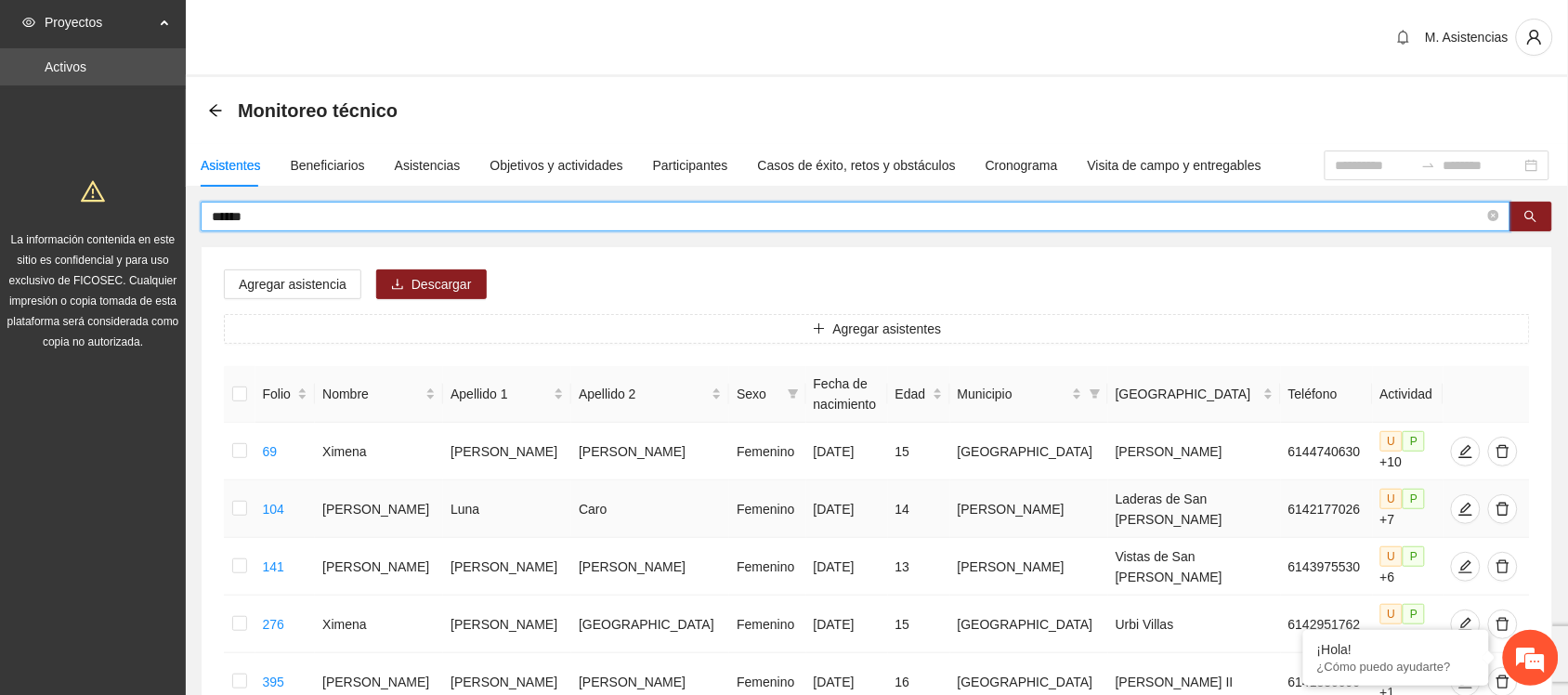 click at bounding box center [240, 509] 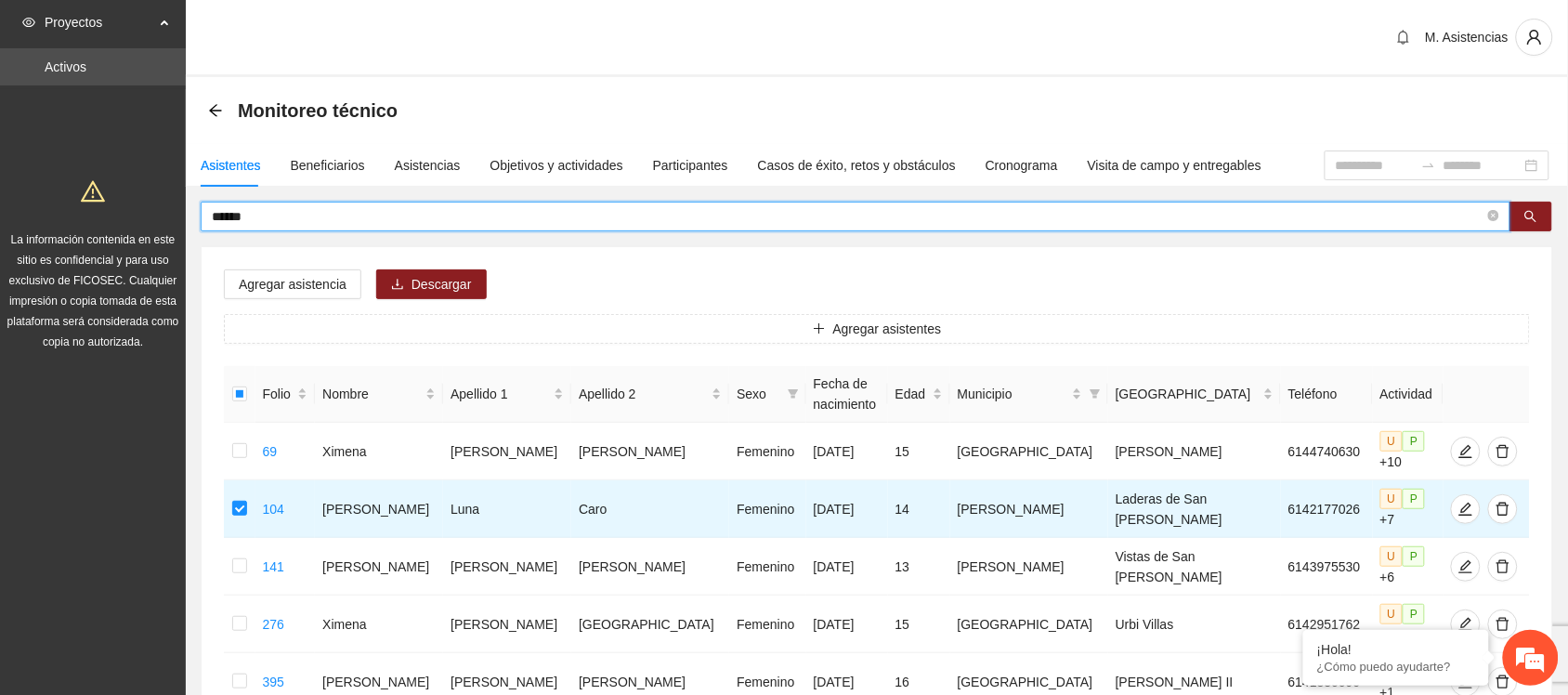 drag, startPoint x: 261, startPoint y: 218, endPoint x: 167, endPoint y: 219, distance: 94.00532 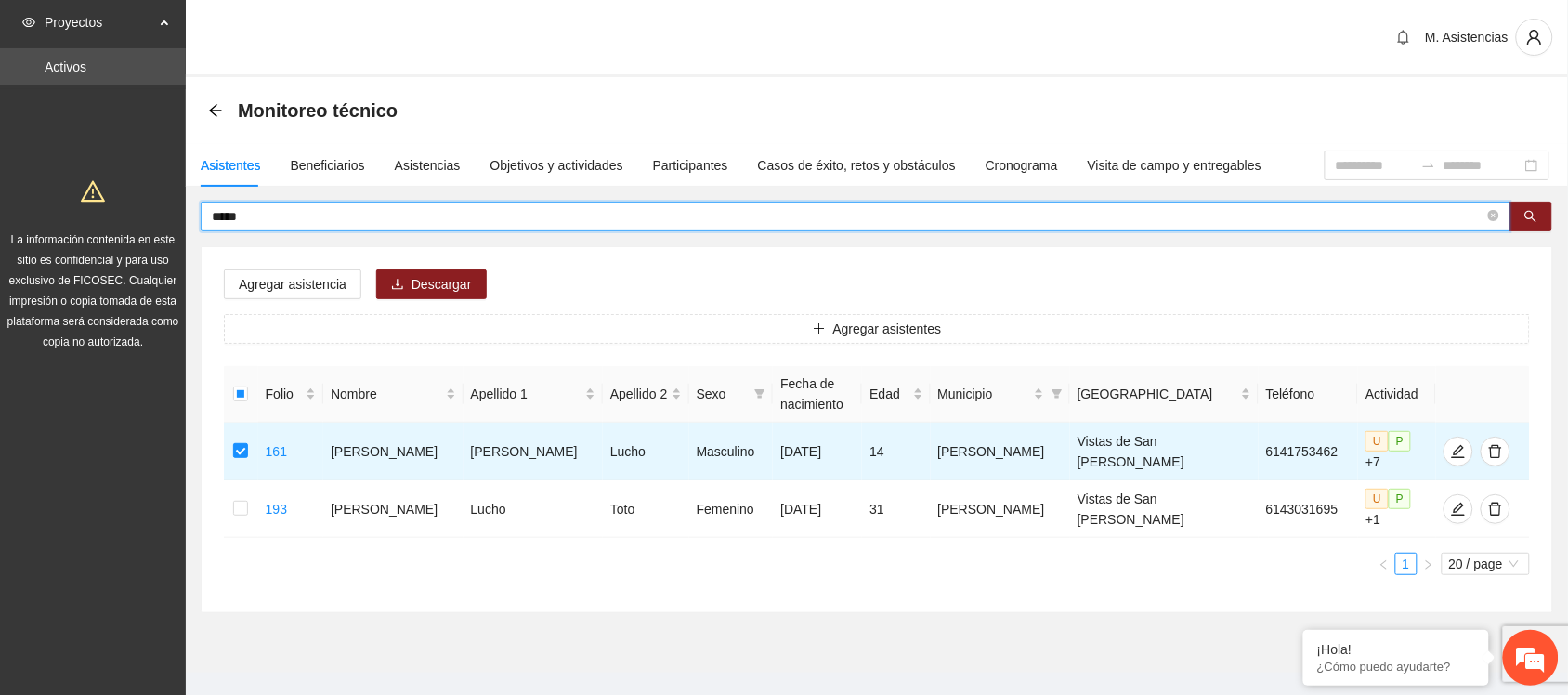 drag, startPoint x: 289, startPoint y: 210, endPoint x: 139, endPoint y: 211, distance: 150.00333 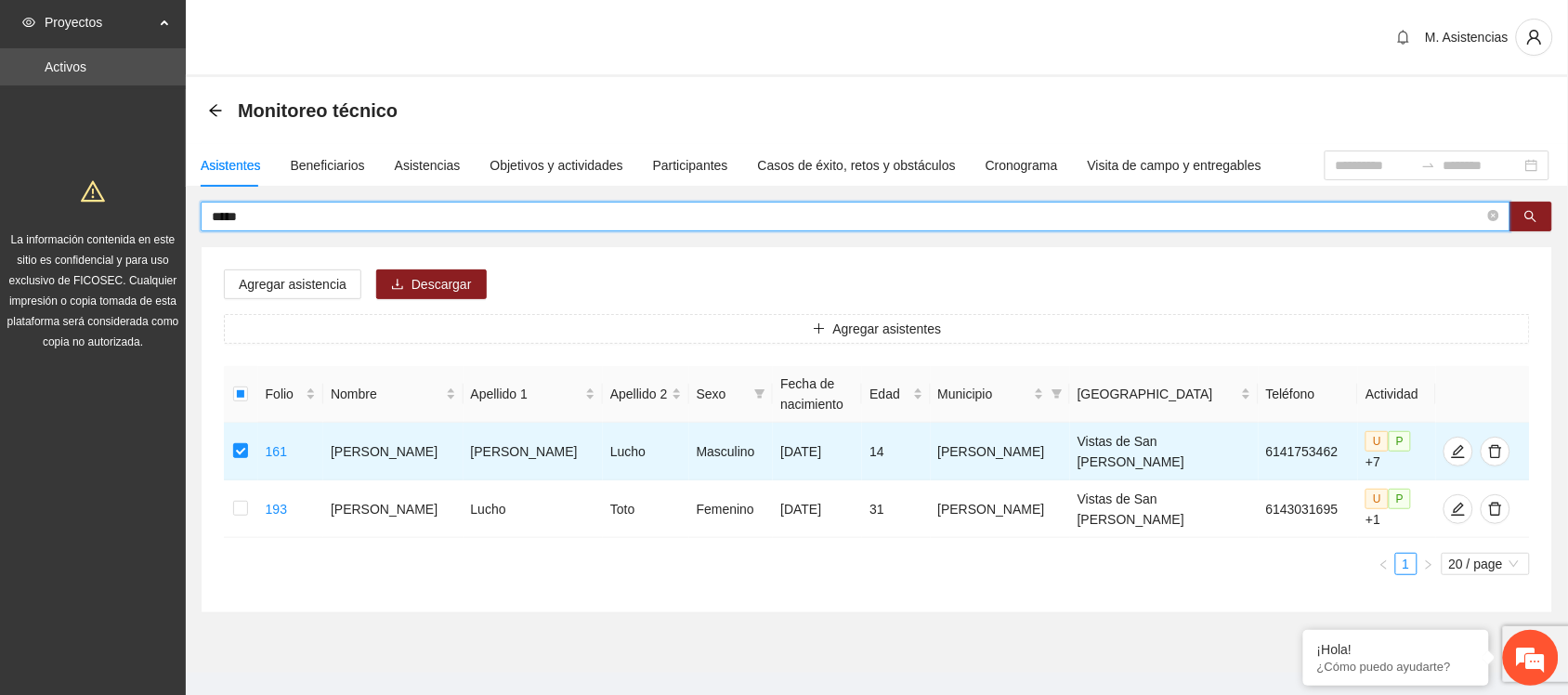 type on "*****" 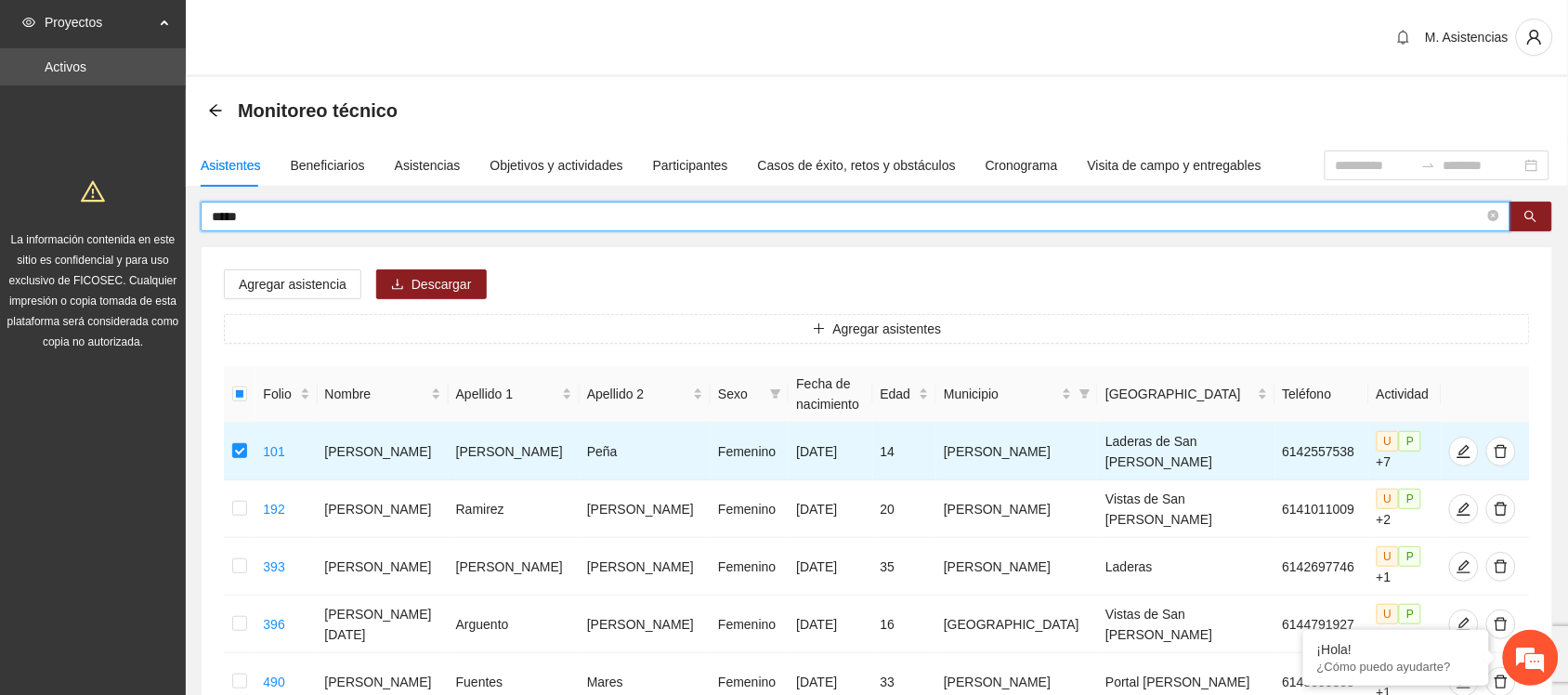 drag, startPoint x: 266, startPoint y: 220, endPoint x: 63, endPoint y: 229, distance: 203.19941 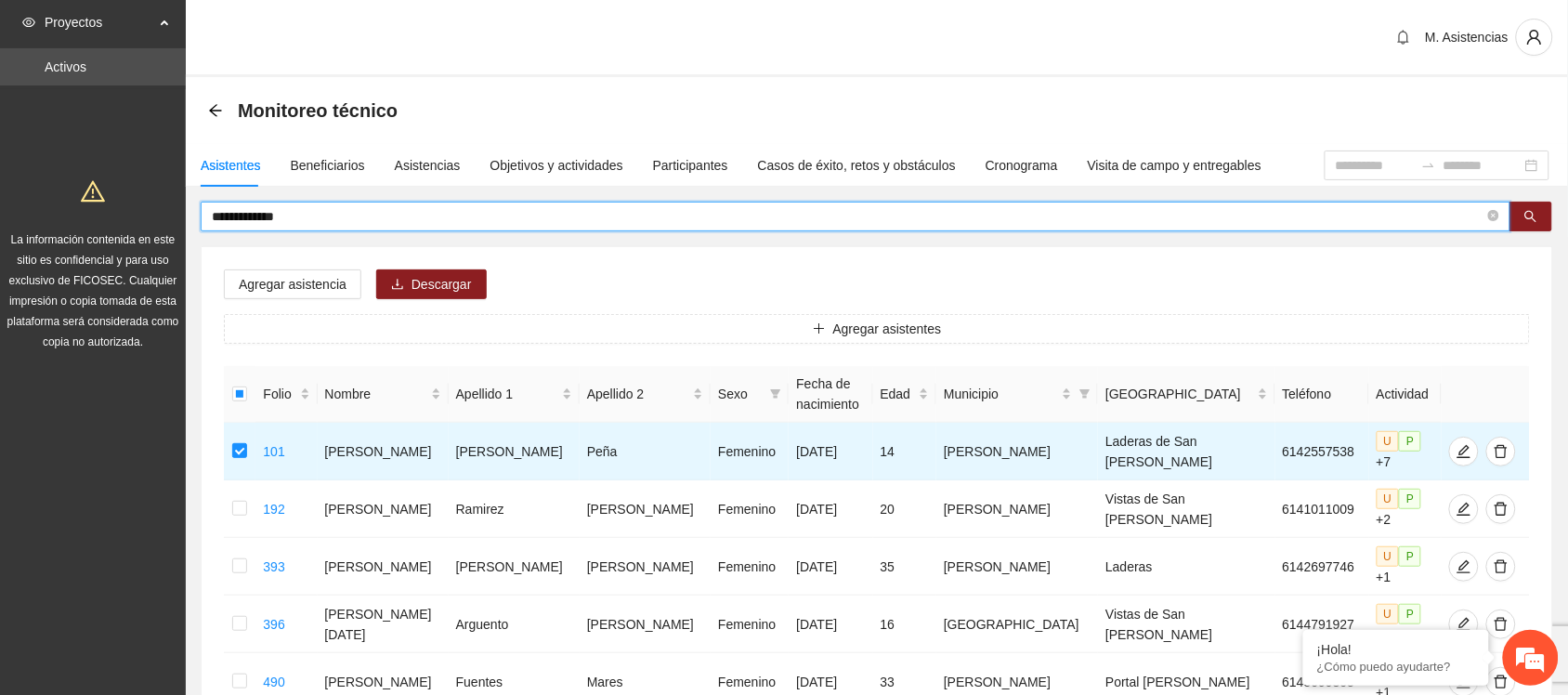 type on "**********" 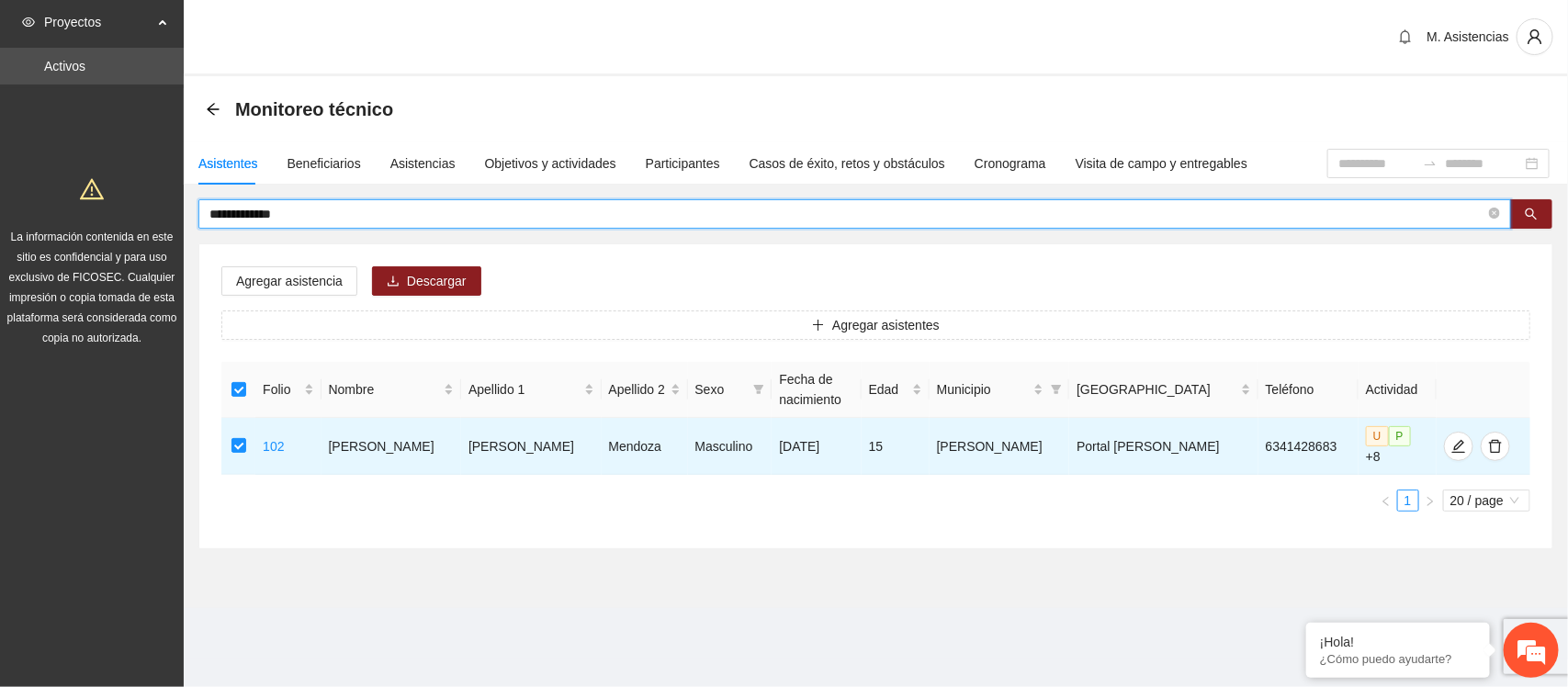 drag, startPoint x: 324, startPoint y: 208, endPoint x: 99, endPoint y: 226, distance: 225.71885 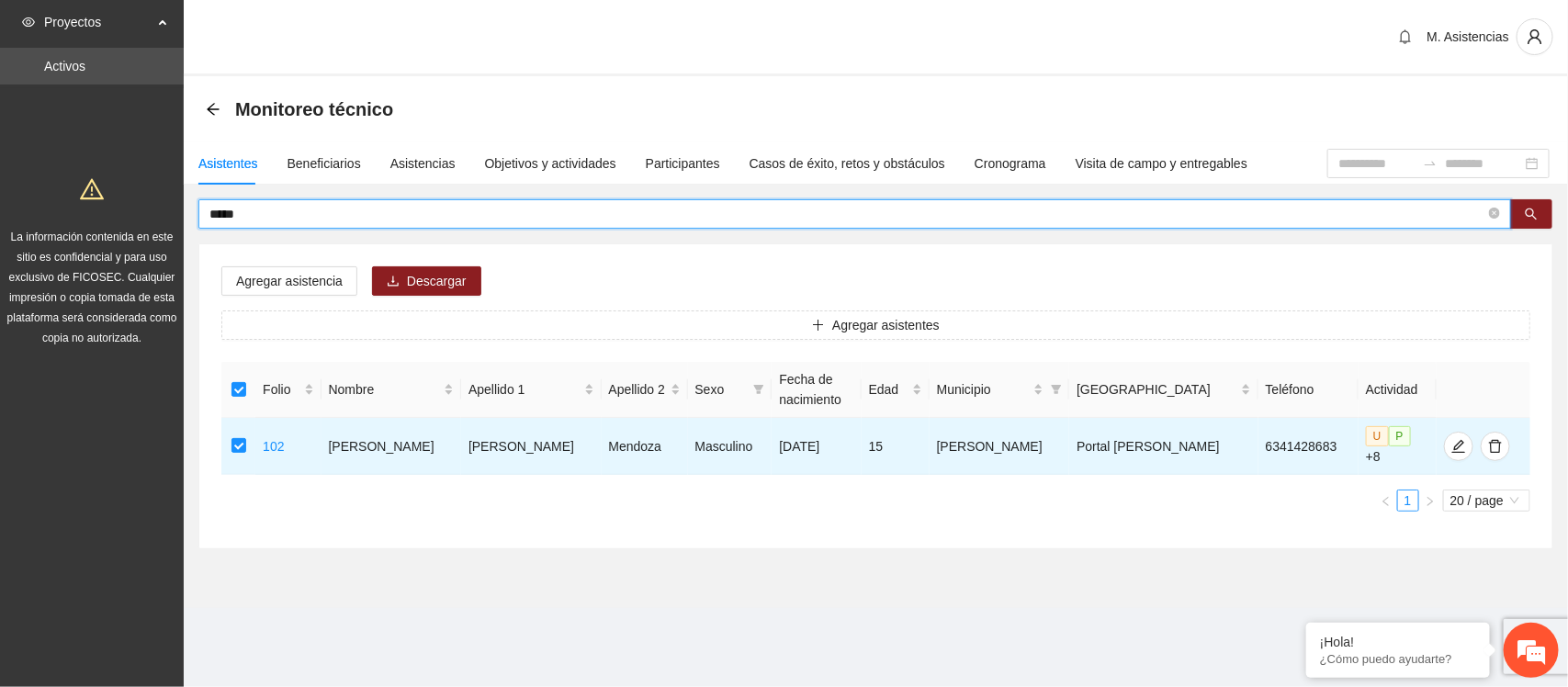 type on "*****" 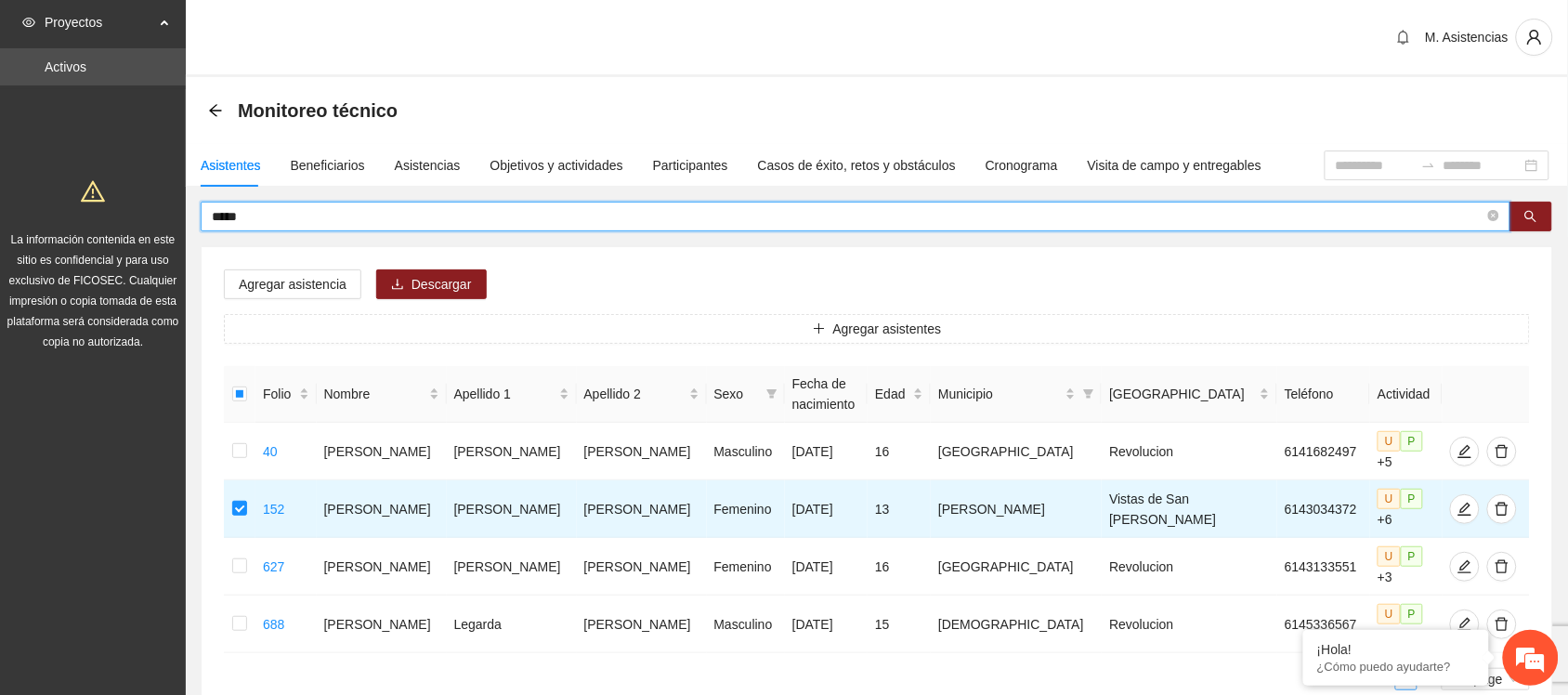 drag, startPoint x: 277, startPoint y: 216, endPoint x: 113, endPoint y: 218, distance: 164.01219 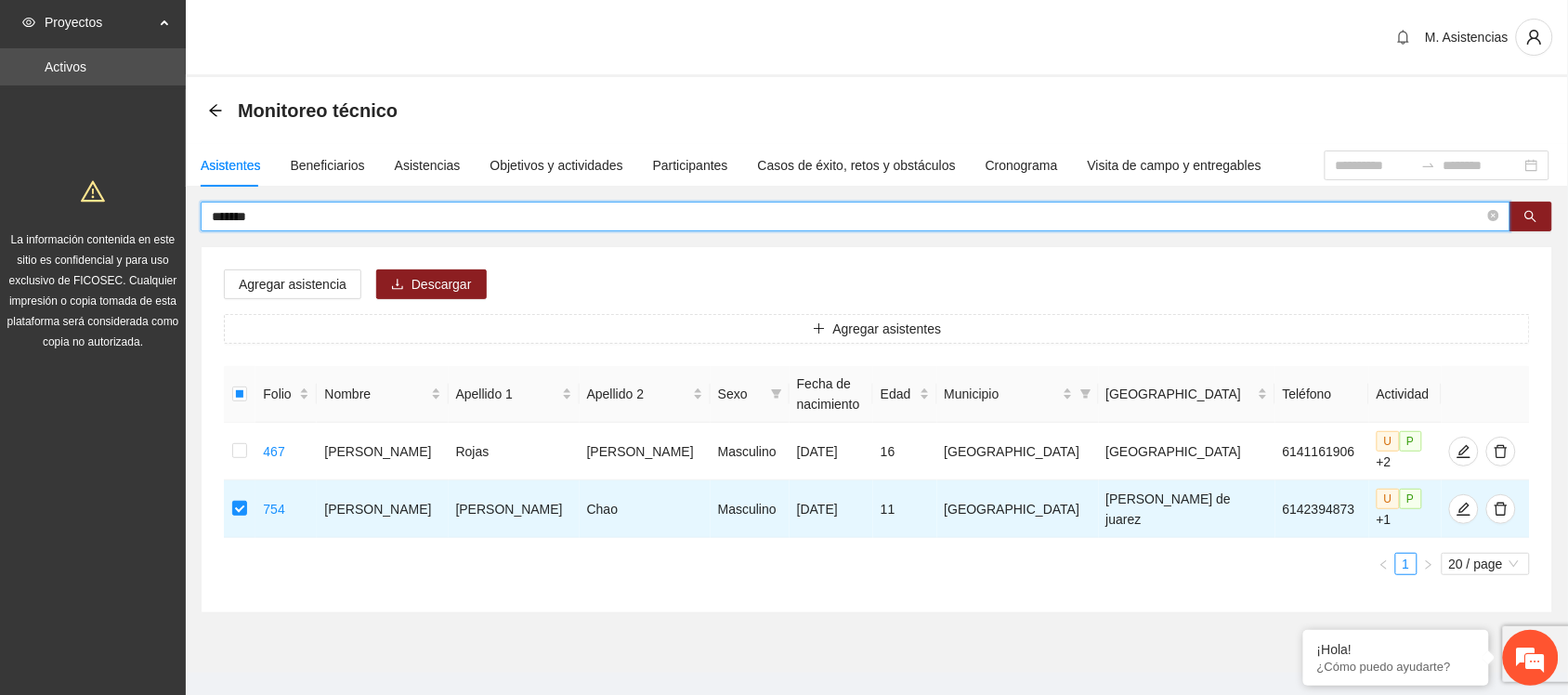 drag, startPoint x: 313, startPoint y: 210, endPoint x: 123, endPoint y: 225, distance: 190.59119 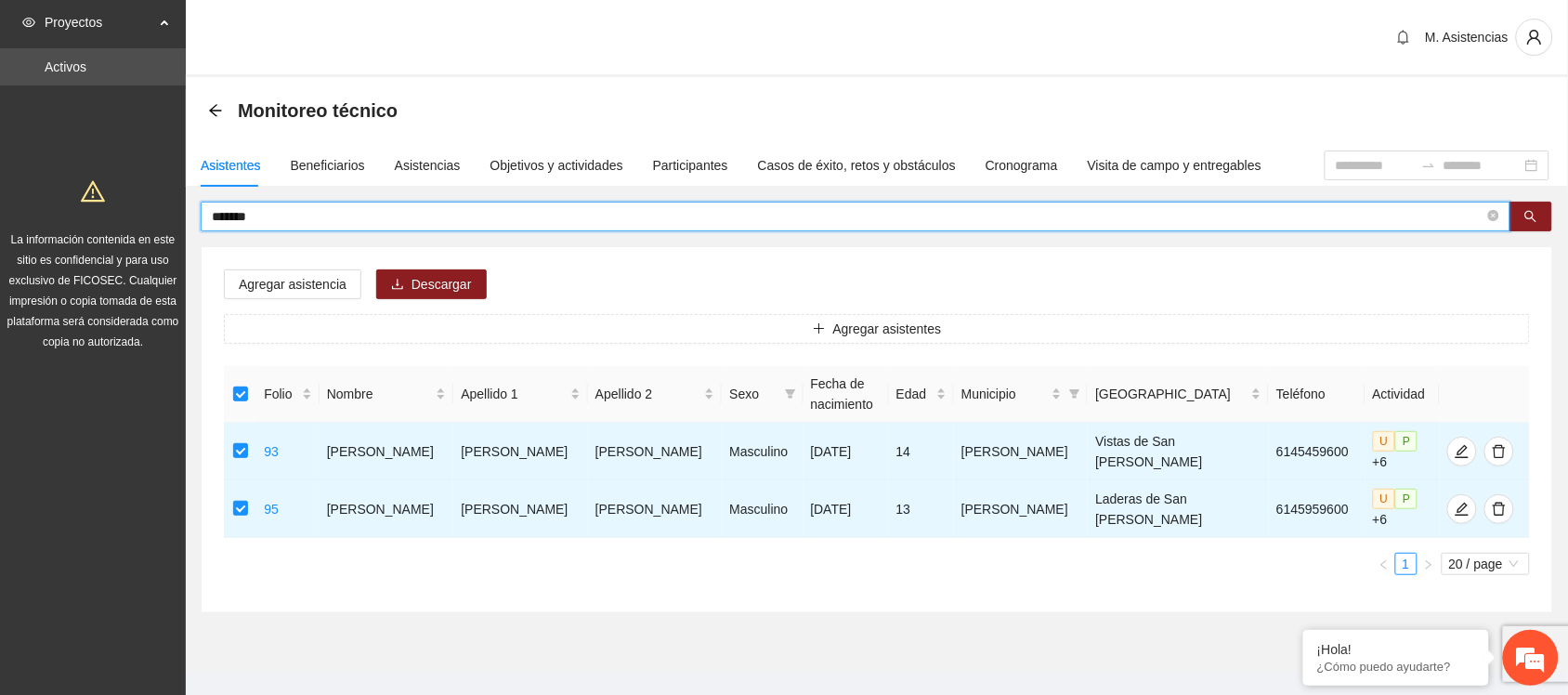 drag, startPoint x: 281, startPoint y: 225, endPoint x: 174, endPoint y: 204, distance: 109.04128 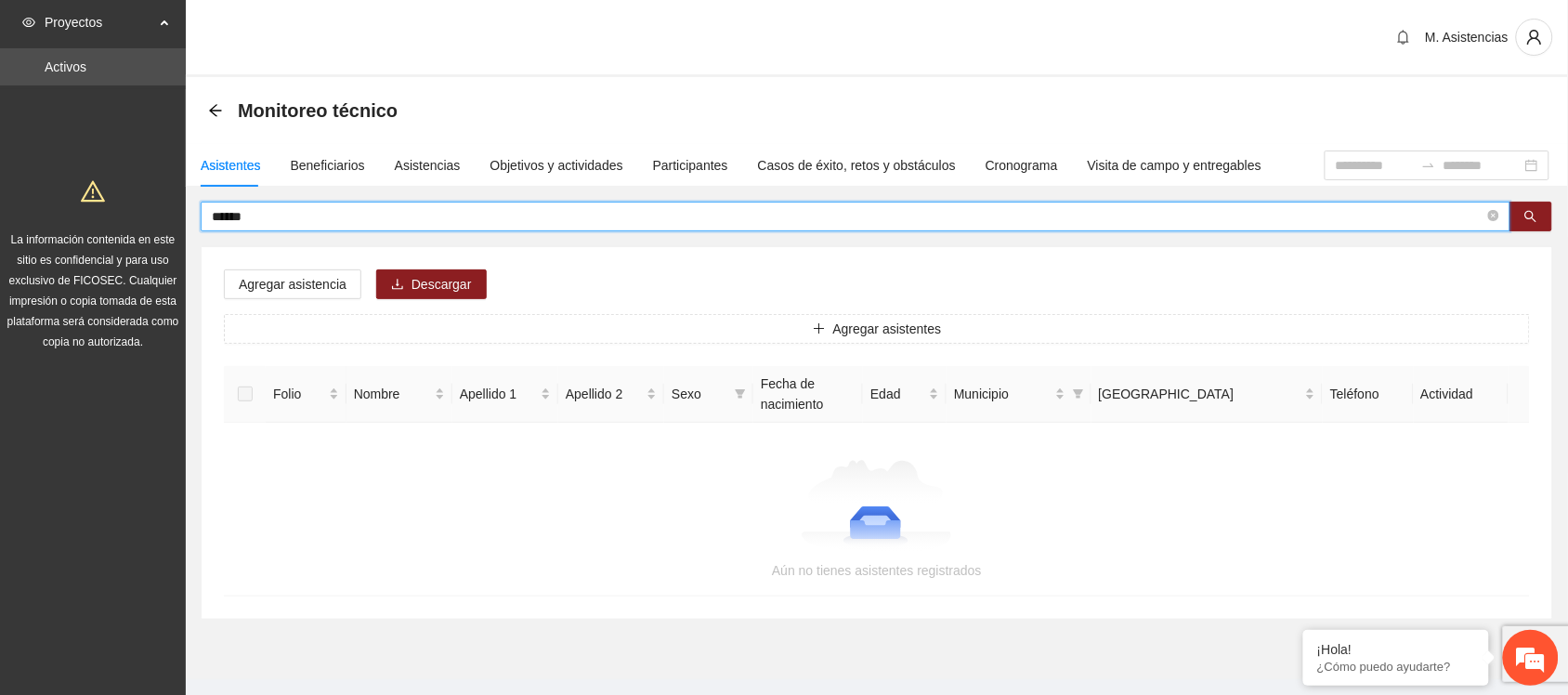 type on "******" 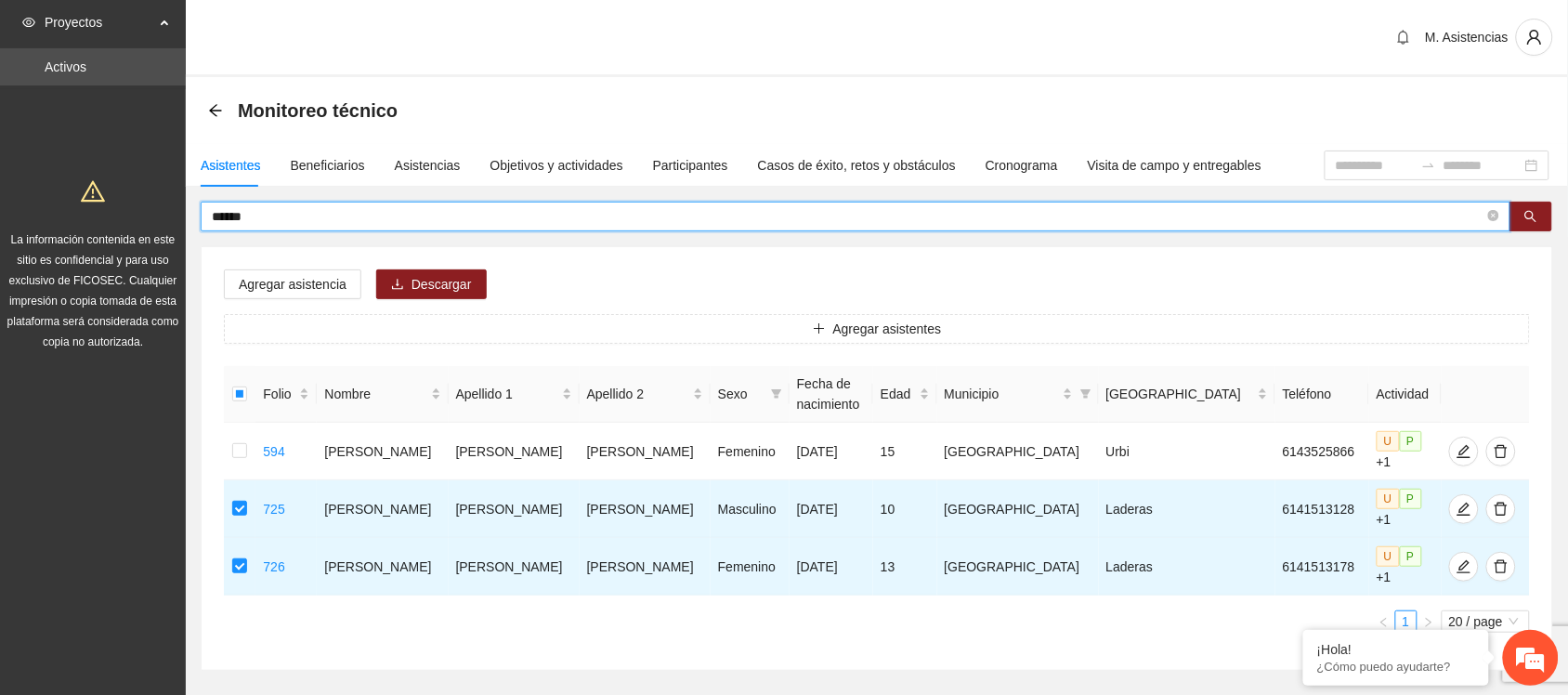 drag, startPoint x: 291, startPoint y: 212, endPoint x: 100, endPoint y: 244, distance: 193.66208 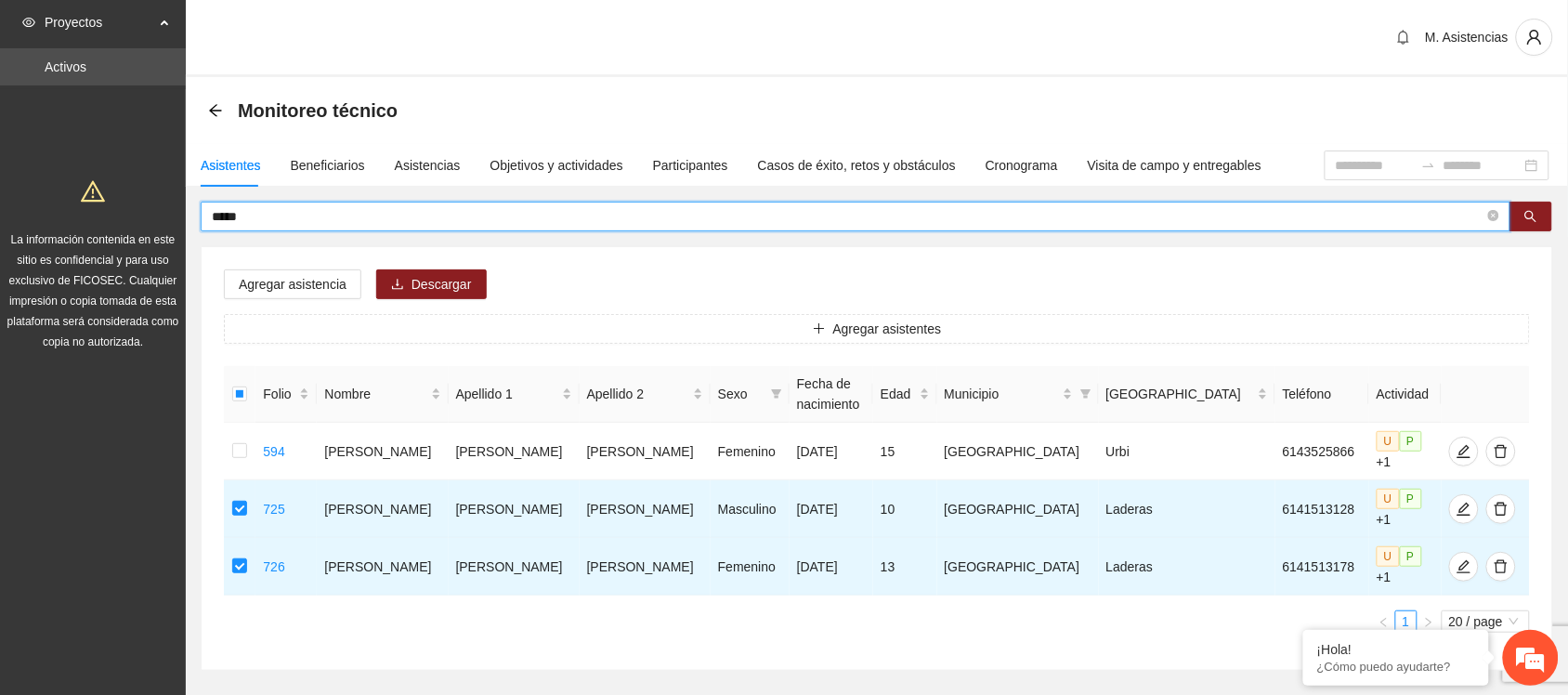 type on "*****" 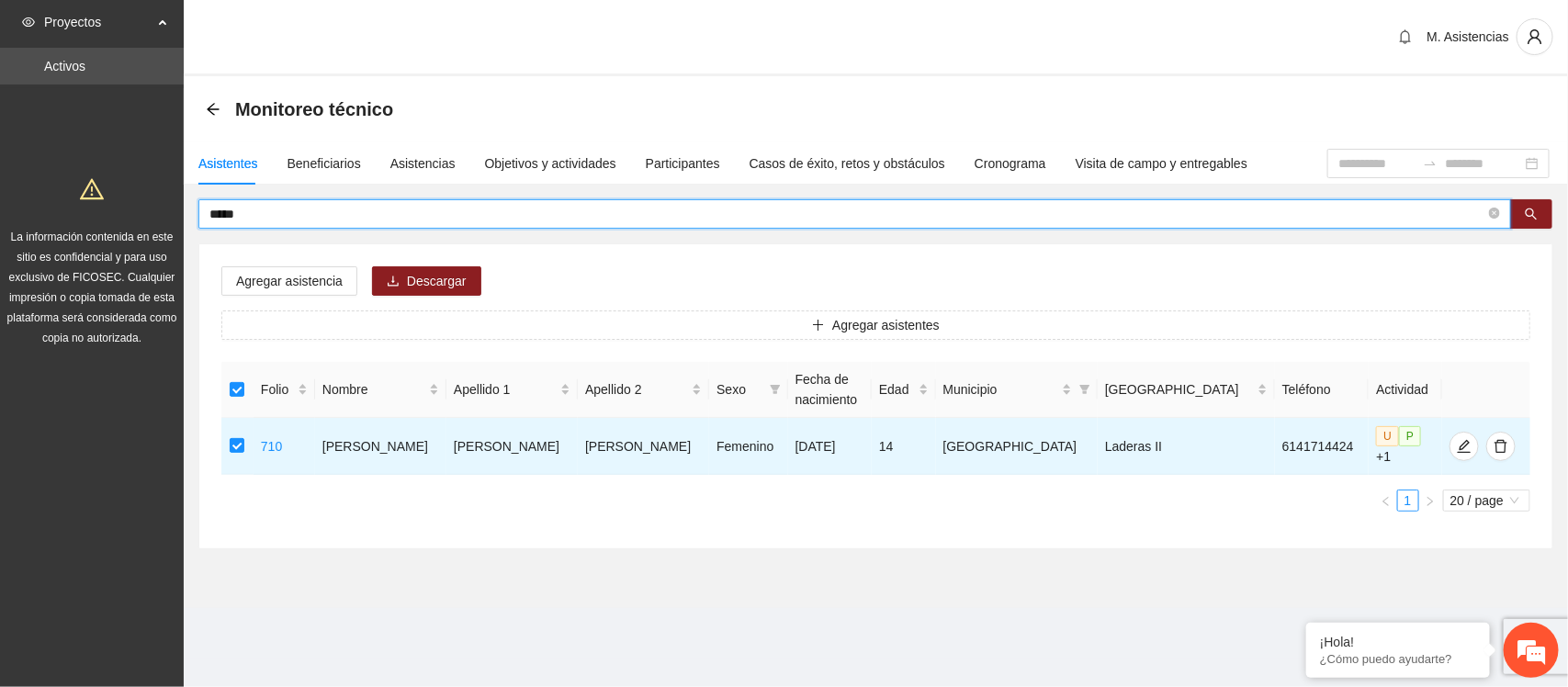 drag, startPoint x: 255, startPoint y: 208, endPoint x: 124, endPoint y: 222, distance: 131.74597 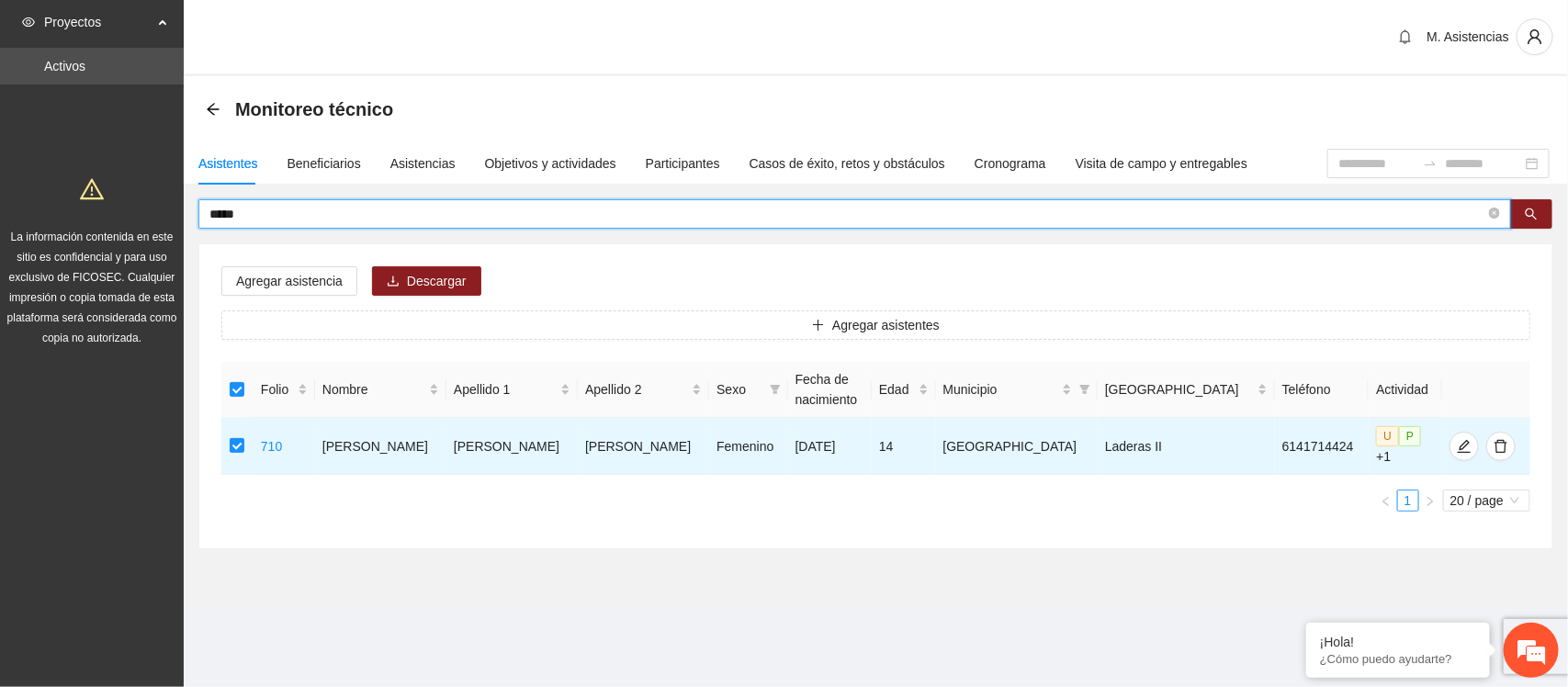 type on "*****" 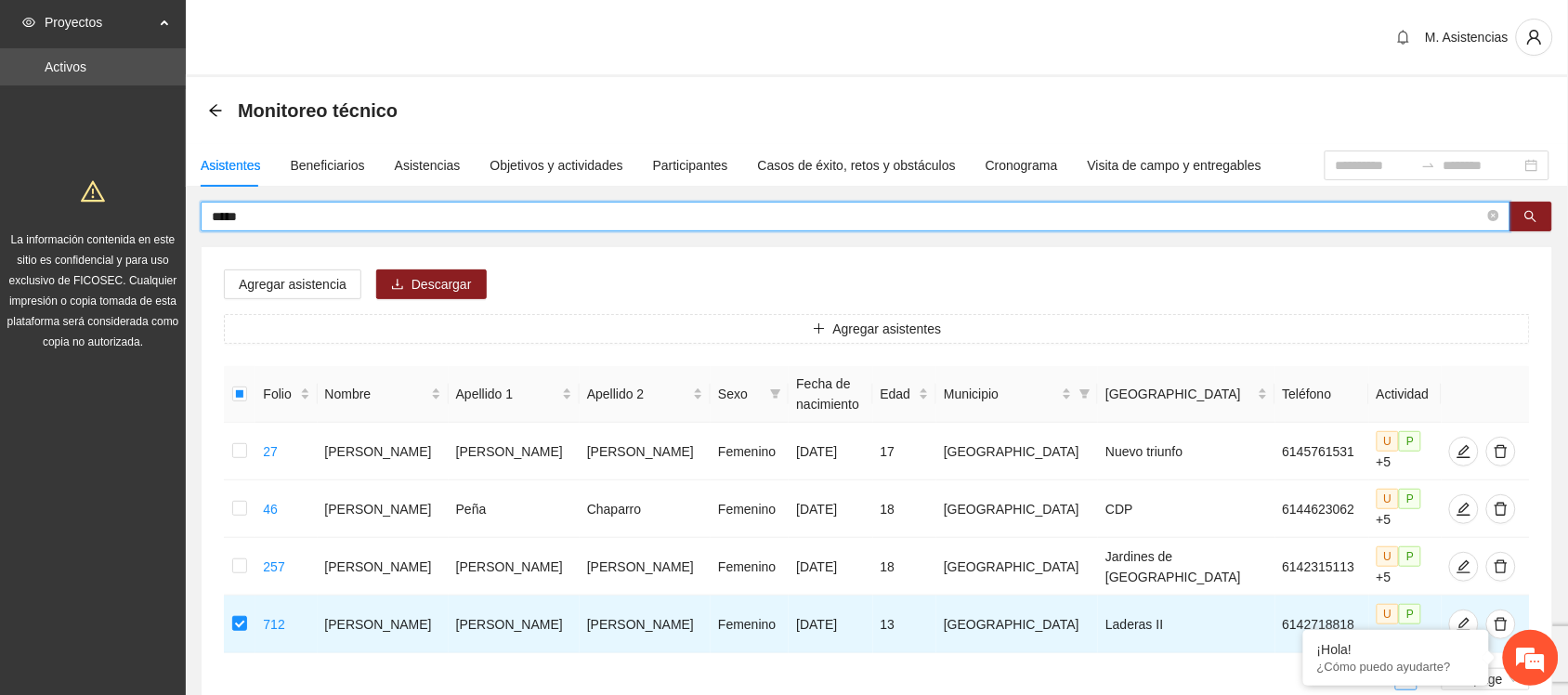 drag, startPoint x: 269, startPoint y: 215, endPoint x: 135, endPoint y: 233, distance: 135.20355 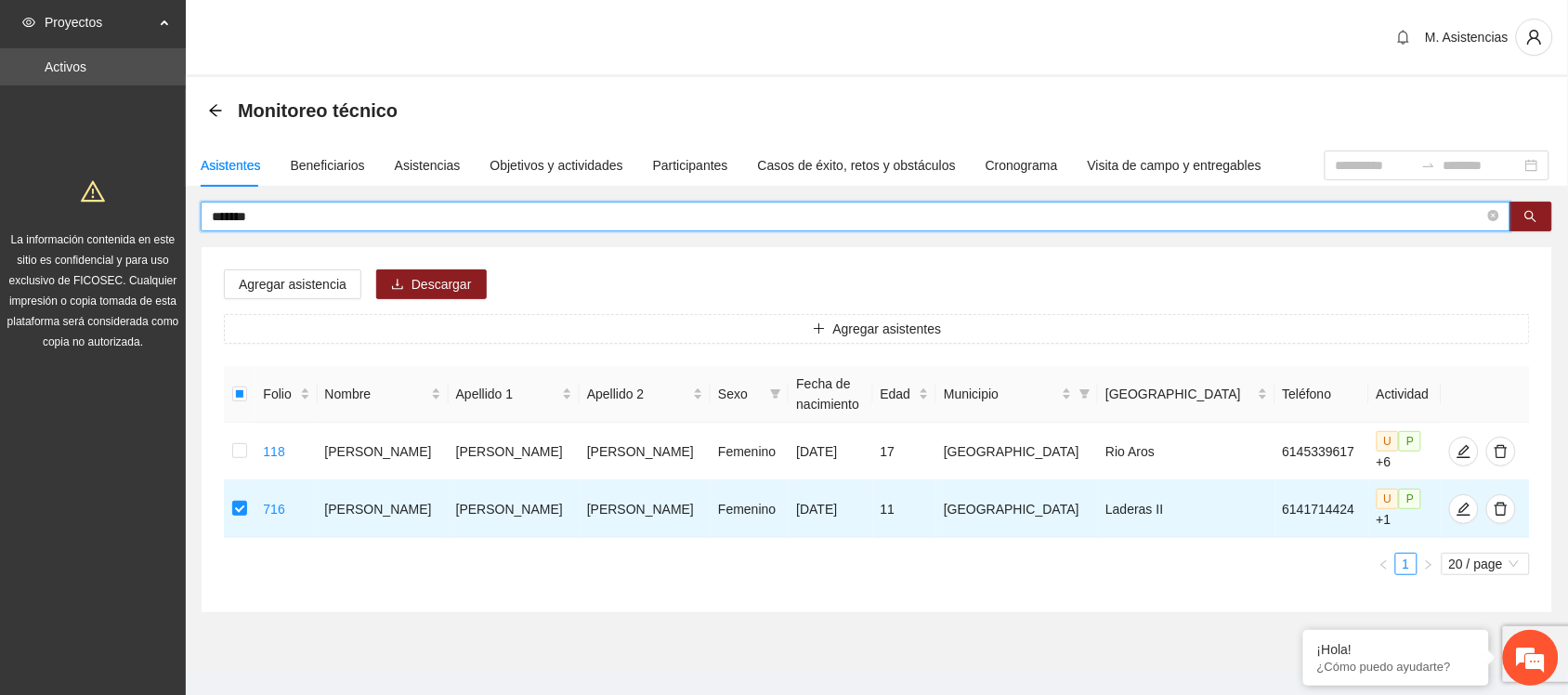 drag, startPoint x: 289, startPoint y: 211, endPoint x: 85, endPoint y: 219, distance: 204.1568 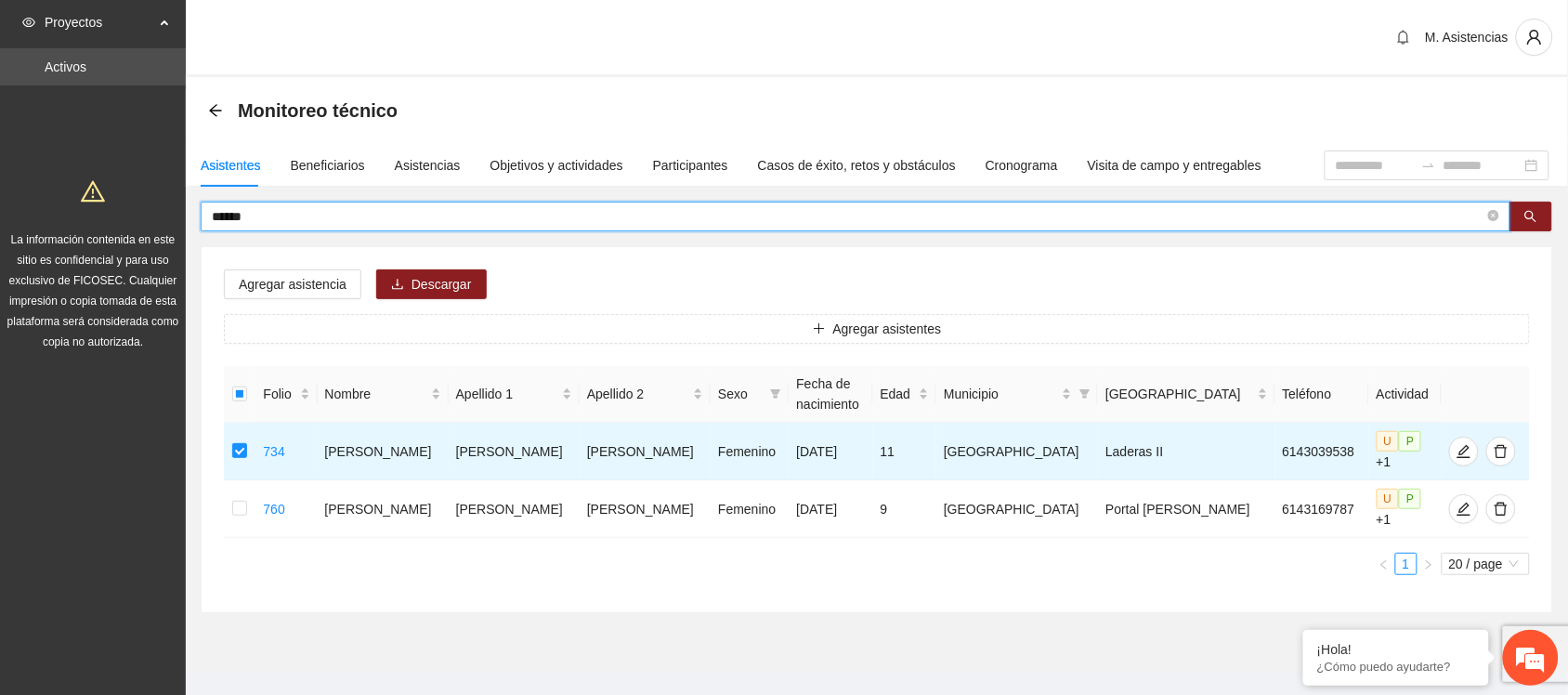 drag, startPoint x: 285, startPoint y: 215, endPoint x: 146, endPoint y: 216, distance: 139.0036 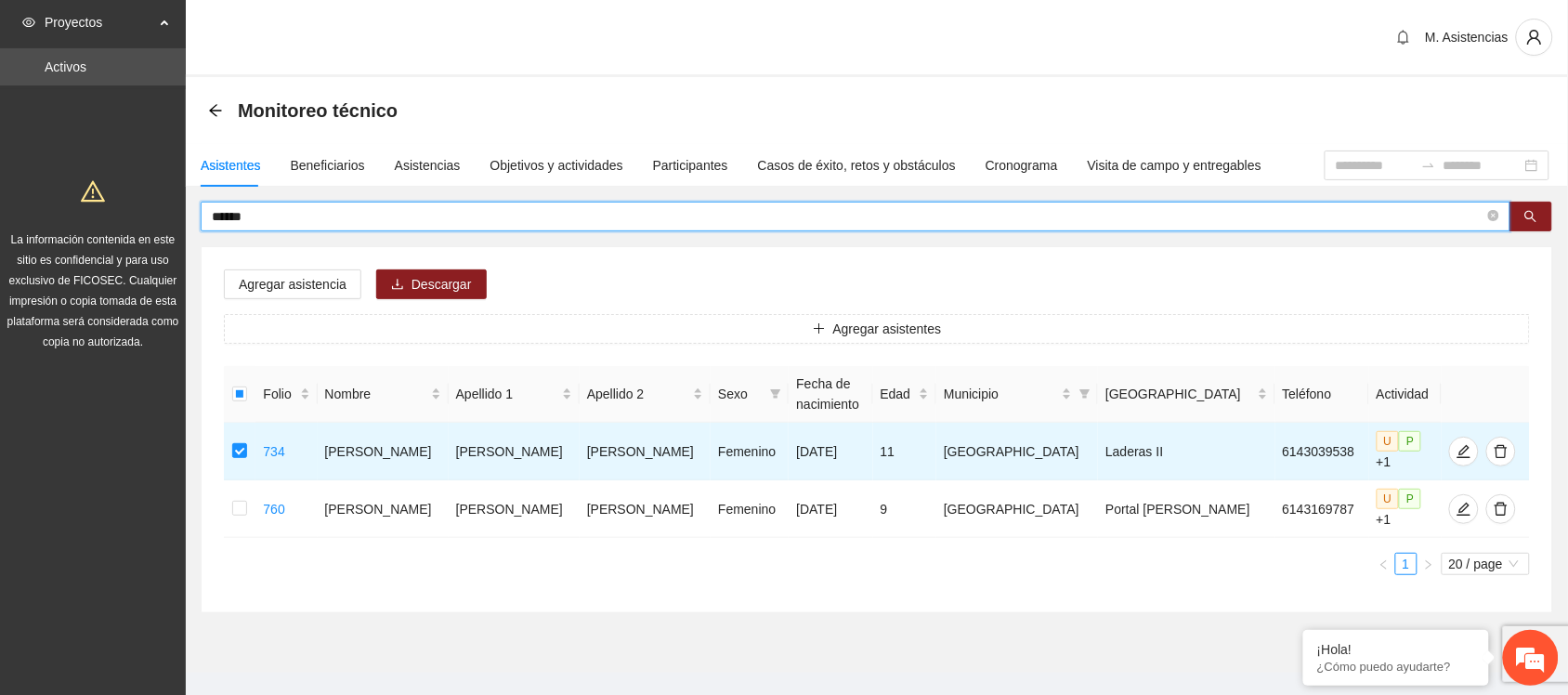 type on "*" 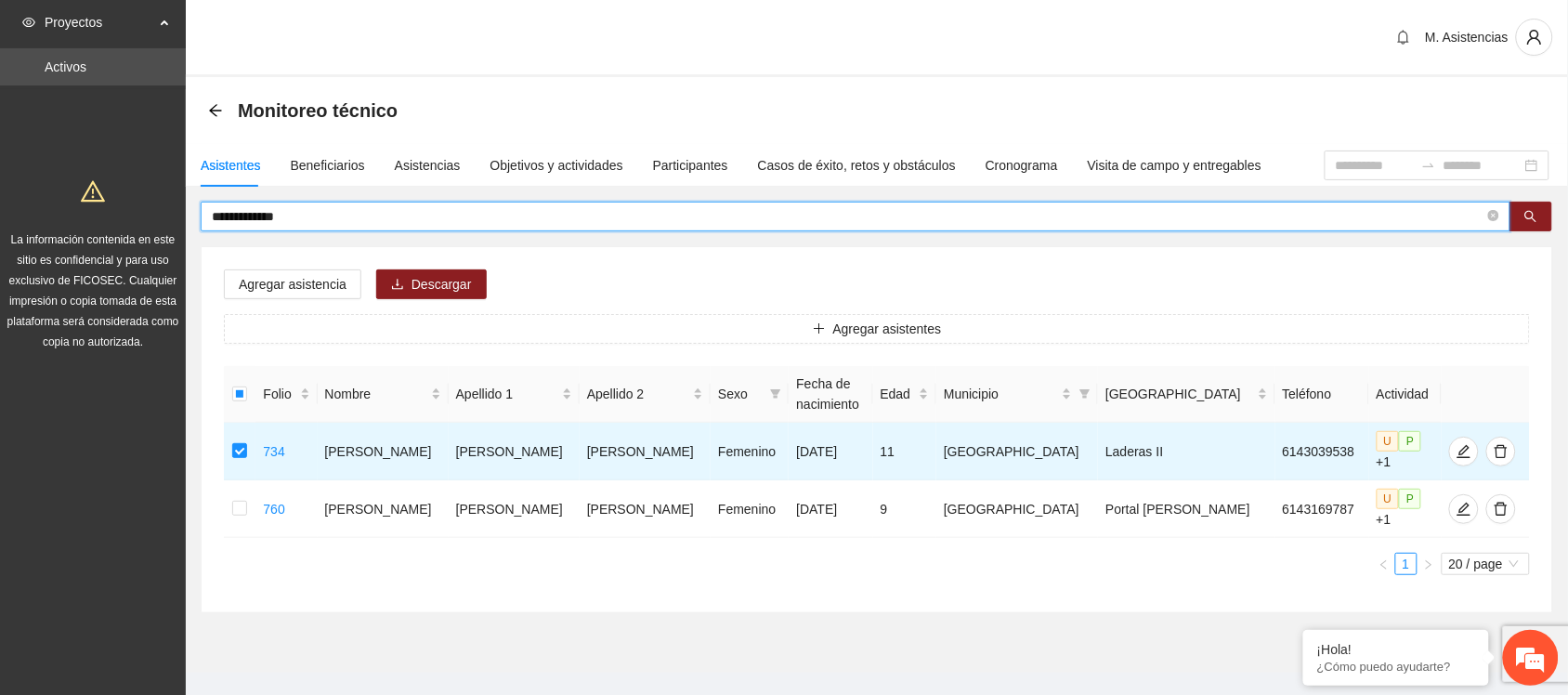 type on "**********" 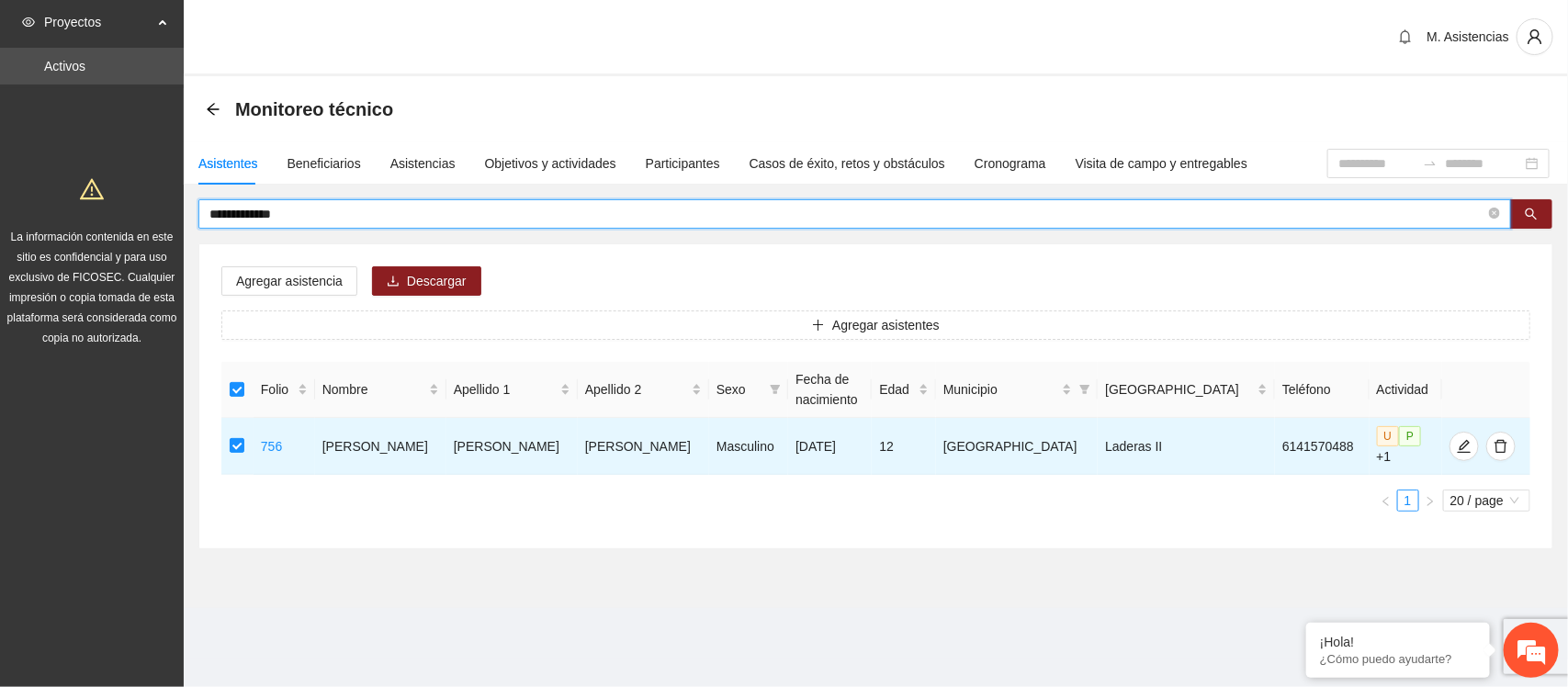 drag, startPoint x: 320, startPoint y: 212, endPoint x: 116, endPoint y: 218, distance: 204.08822 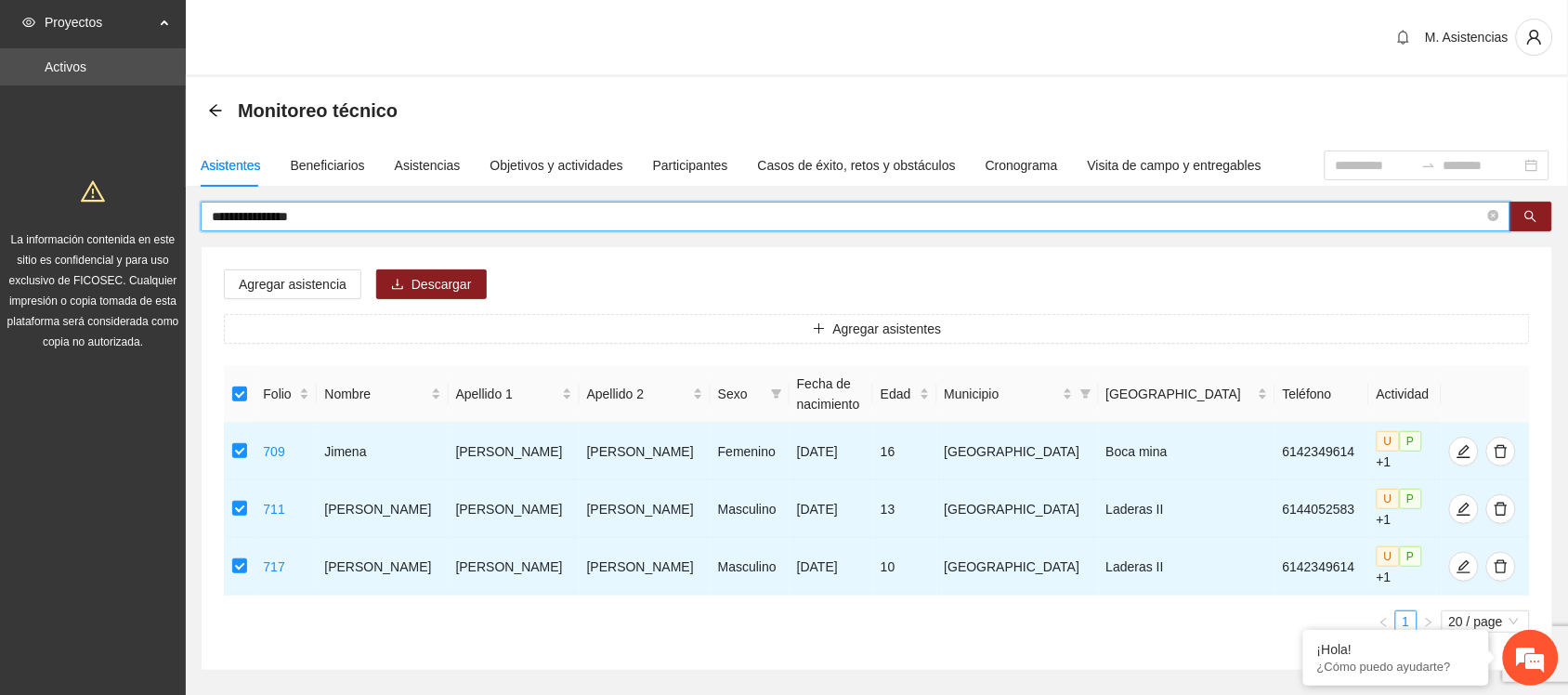 drag, startPoint x: 327, startPoint y: 212, endPoint x: 123, endPoint y: 214, distance: 204.0098 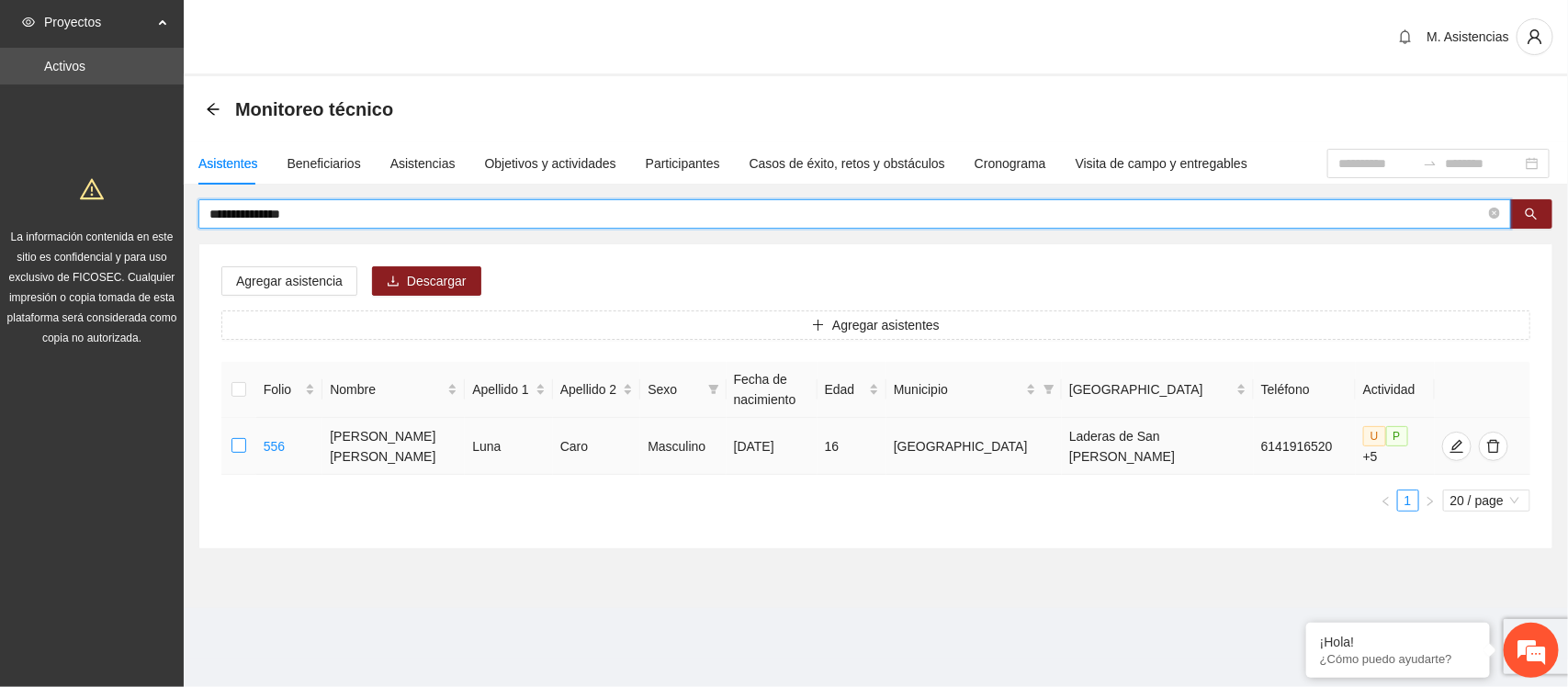 click at bounding box center [239, 446] 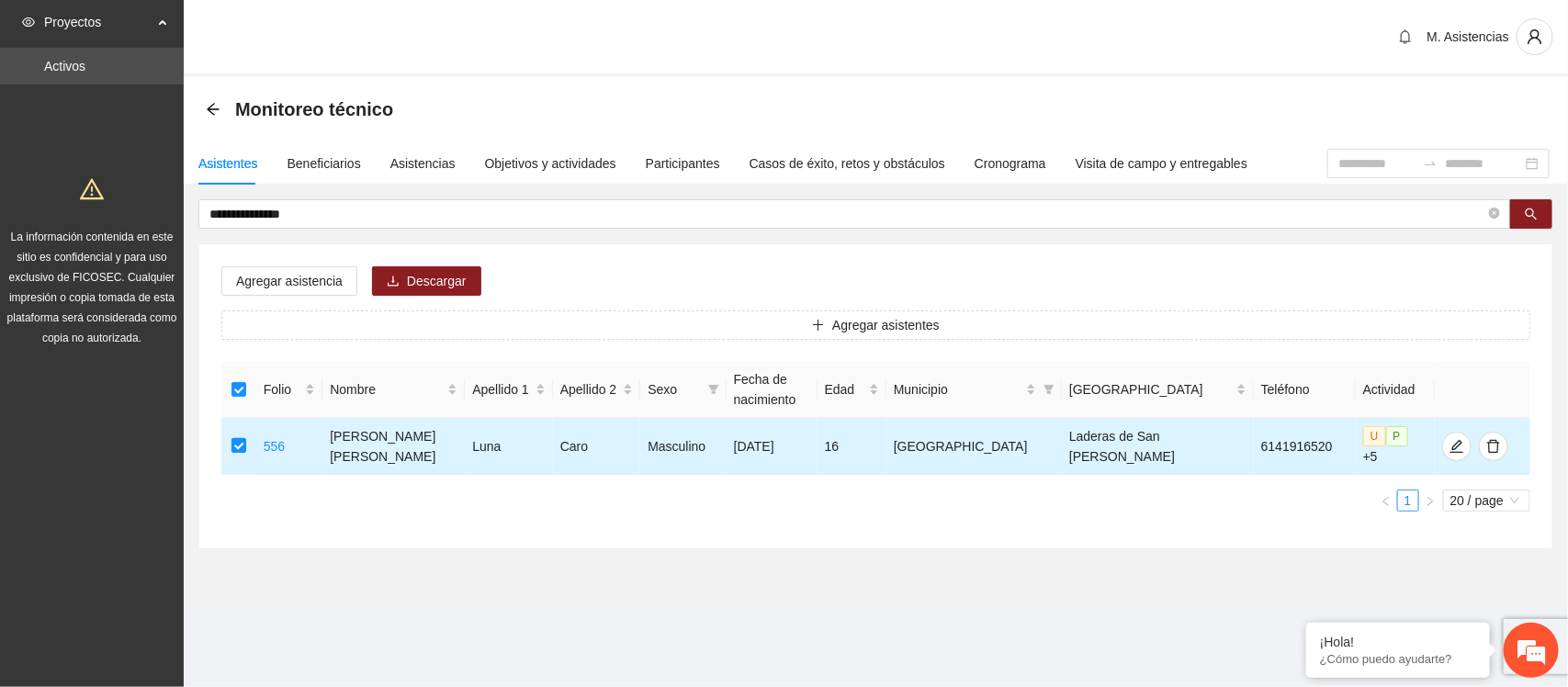 click at bounding box center (239, 445) 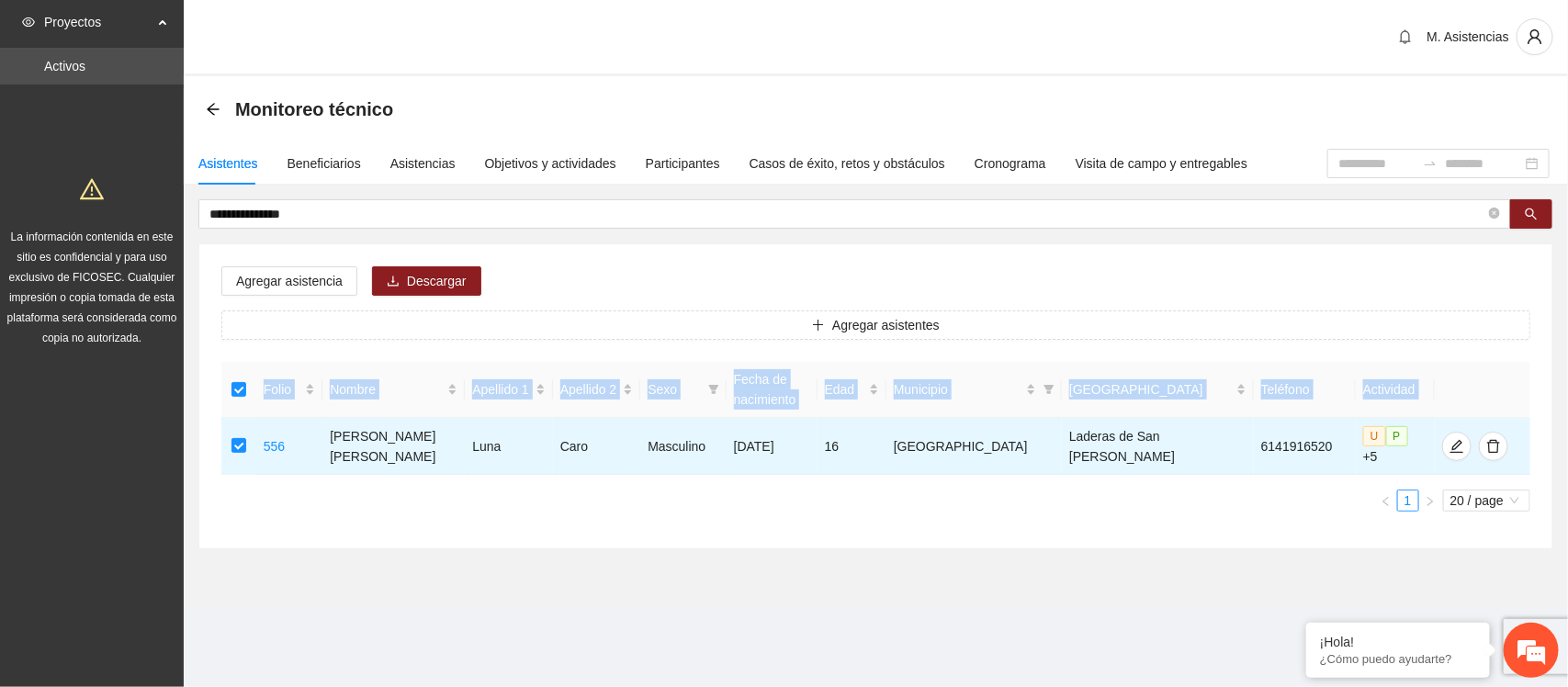 drag, startPoint x: 245, startPoint y: 453, endPoint x: 296, endPoint y: 260, distance: 199.62465 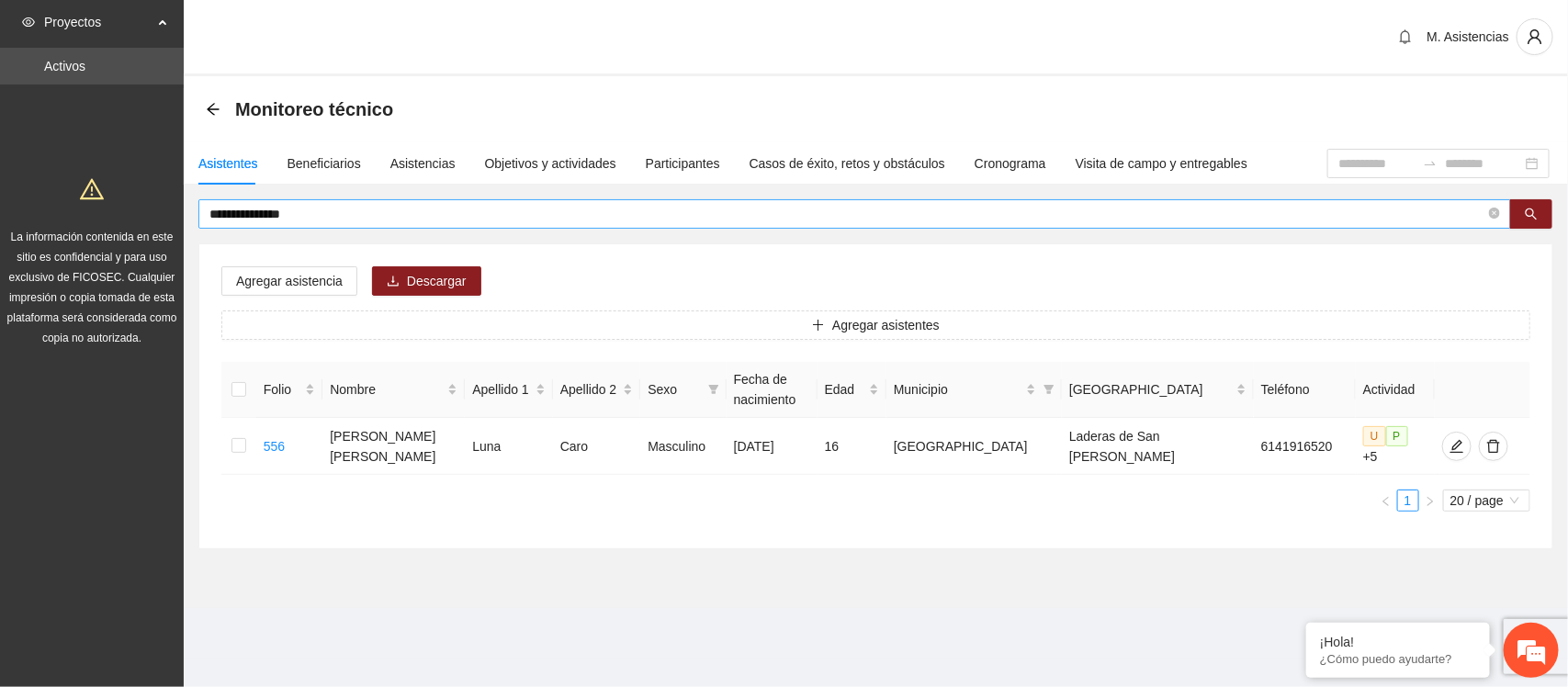 click on "**********" at bounding box center [847, 214] 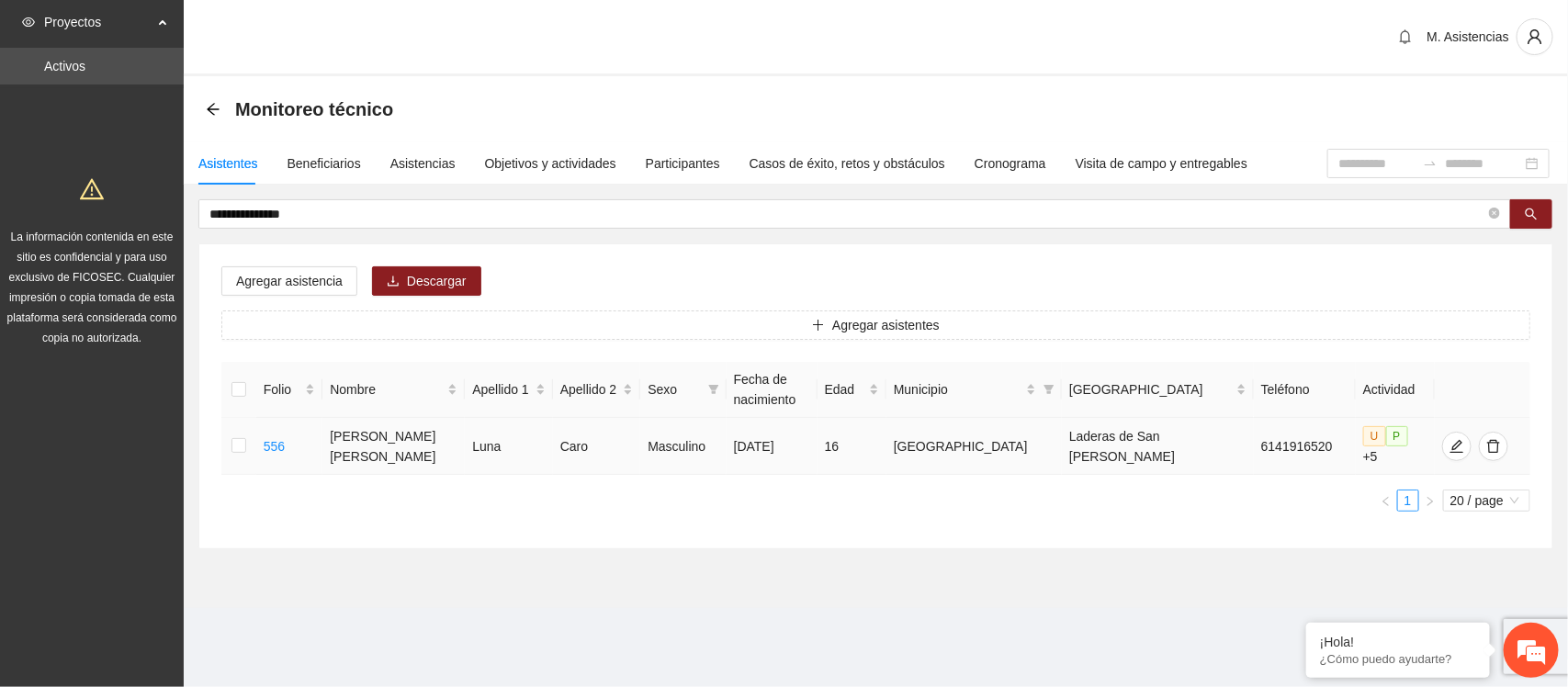 click at bounding box center [239, 446] 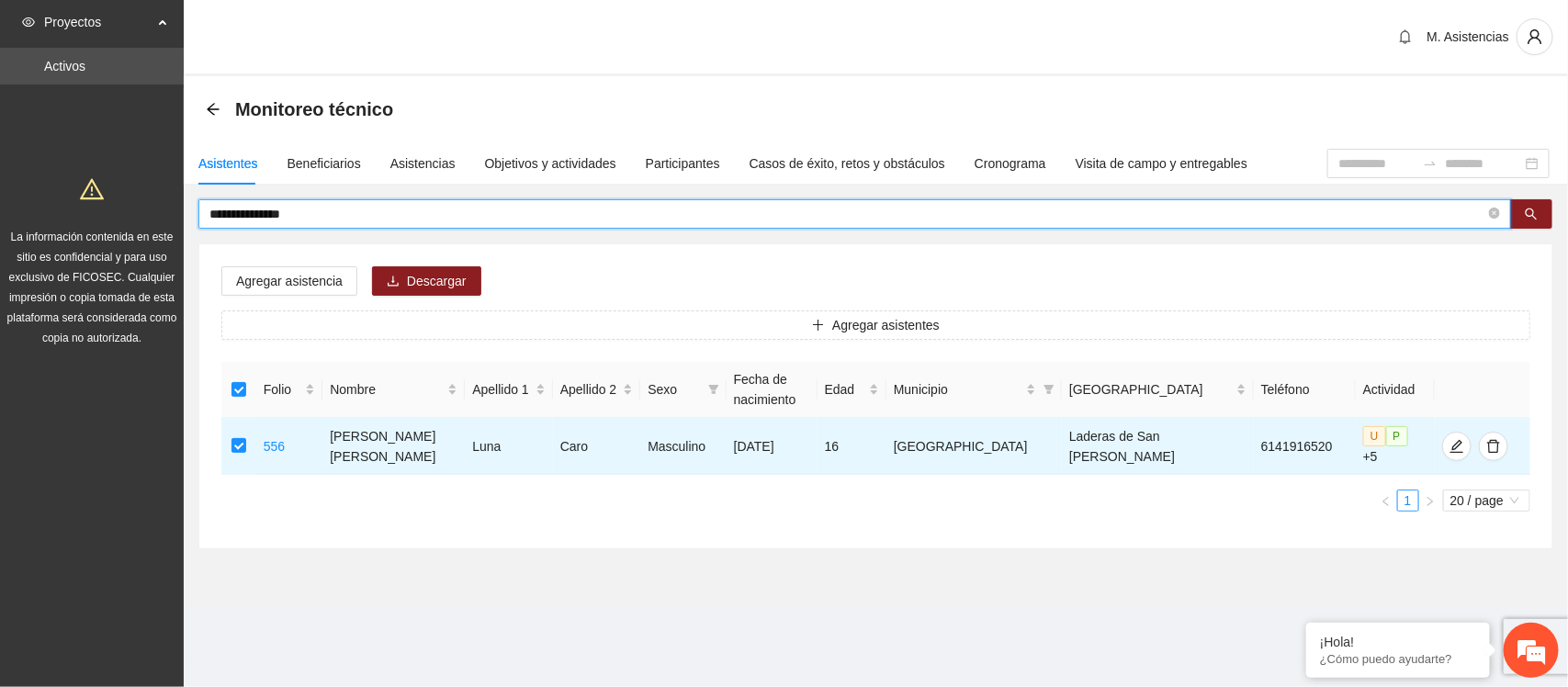 drag, startPoint x: 314, startPoint y: 217, endPoint x: 79, endPoint y: 248, distance: 237.03586 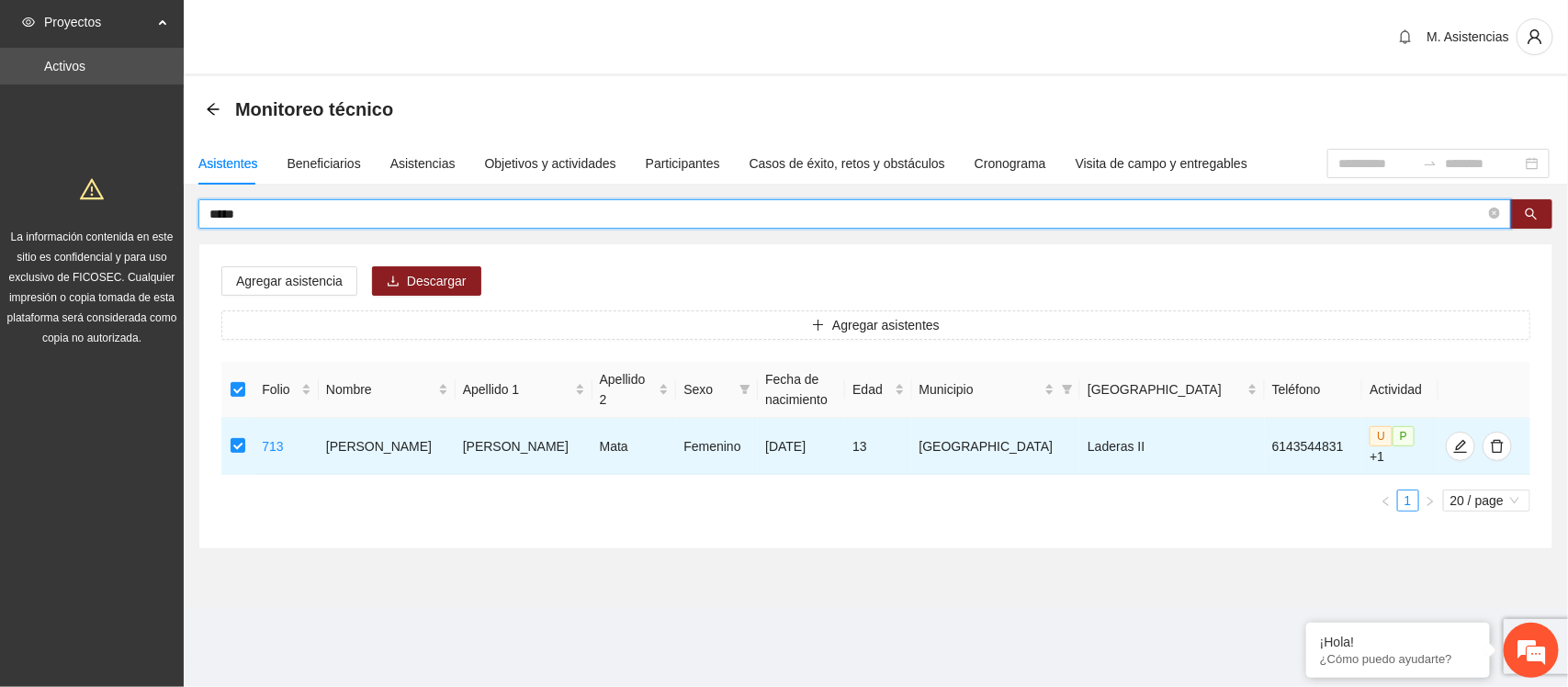 drag, startPoint x: 255, startPoint y: 209, endPoint x: 69, endPoint y: 225, distance: 186.6869 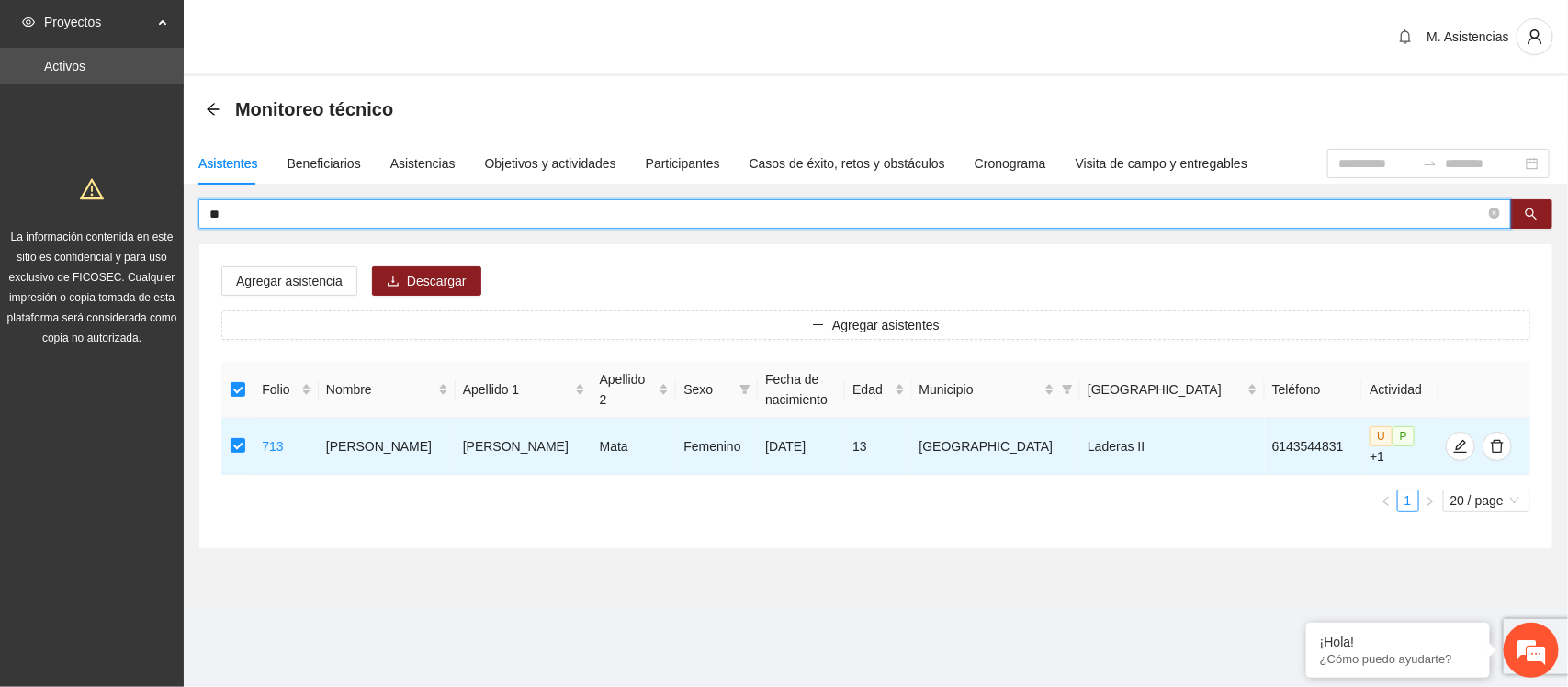 type on "*" 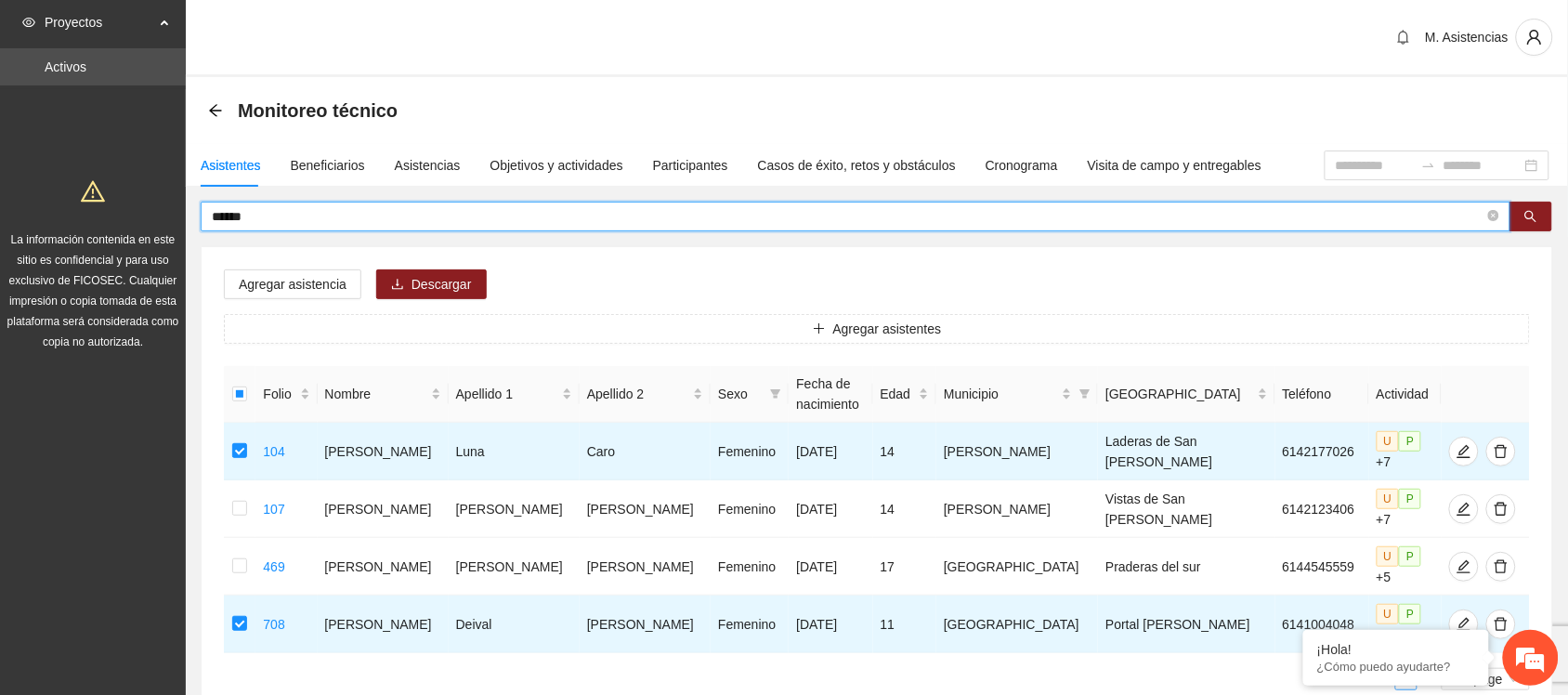 drag, startPoint x: 276, startPoint y: 205, endPoint x: 161, endPoint y: 221, distance: 116.1077 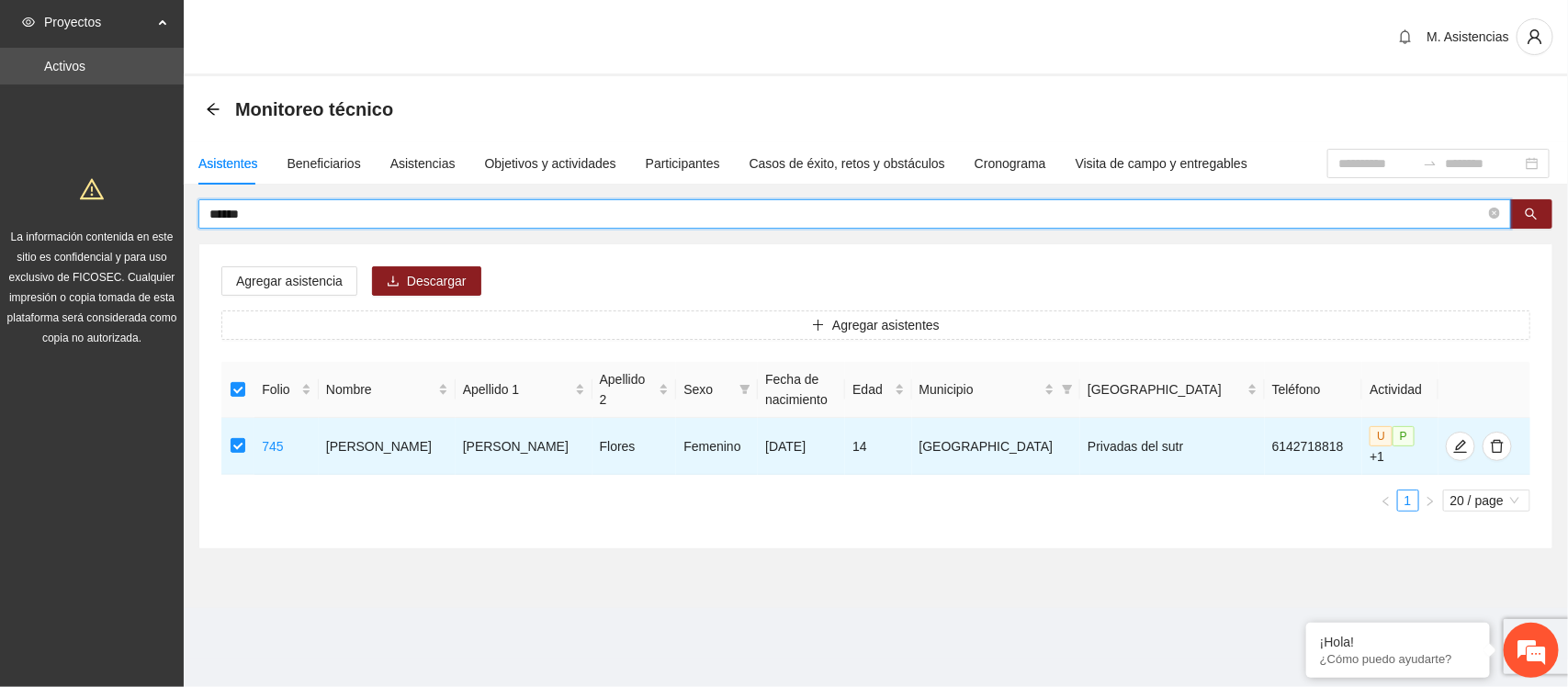 drag, startPoint x: 295, startPoint y: 220, endPoint x: 129, endPoint y: 231, distance: 166.36406 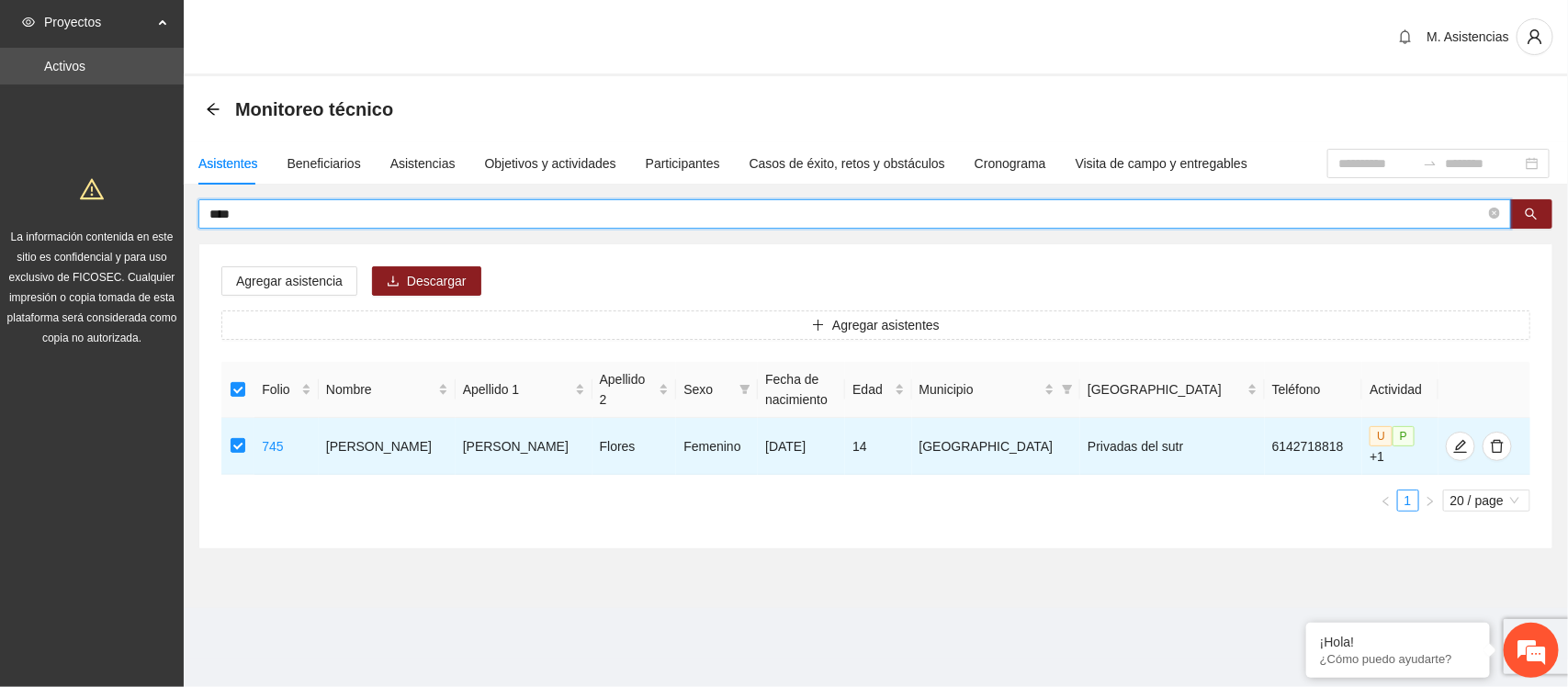type on "****" 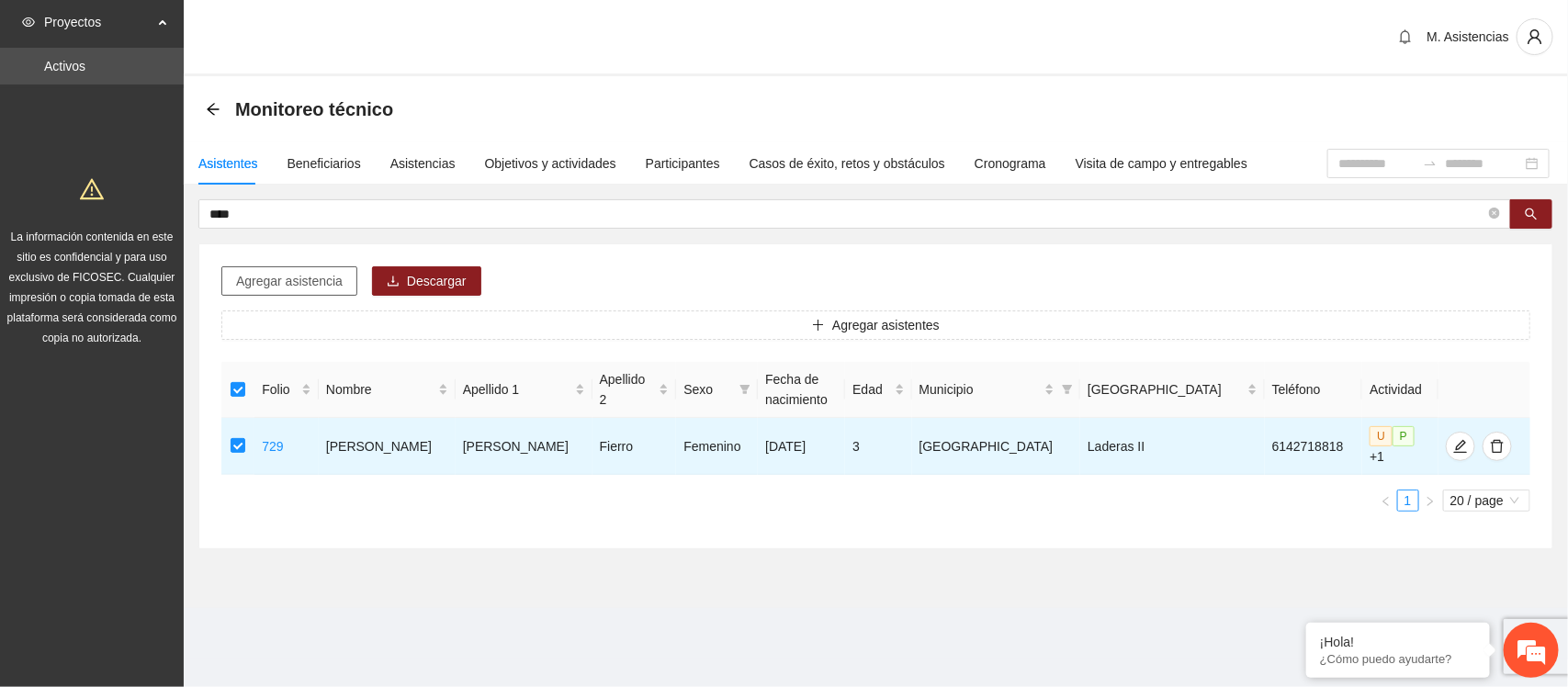 click on "Agregar asistentes Folio Nombre Apellido 1 Apellido 2 Sexo Fecha de nacimiento Edad Municipio Colonia Teléfono Actividad                           729 [PERSON_NAME] Femenino [DATE] 3 [GEOGRAPHIC_DATA] Laderas II 6142718818 U P +1 1 20 / page" at bounding box center [875, 418] 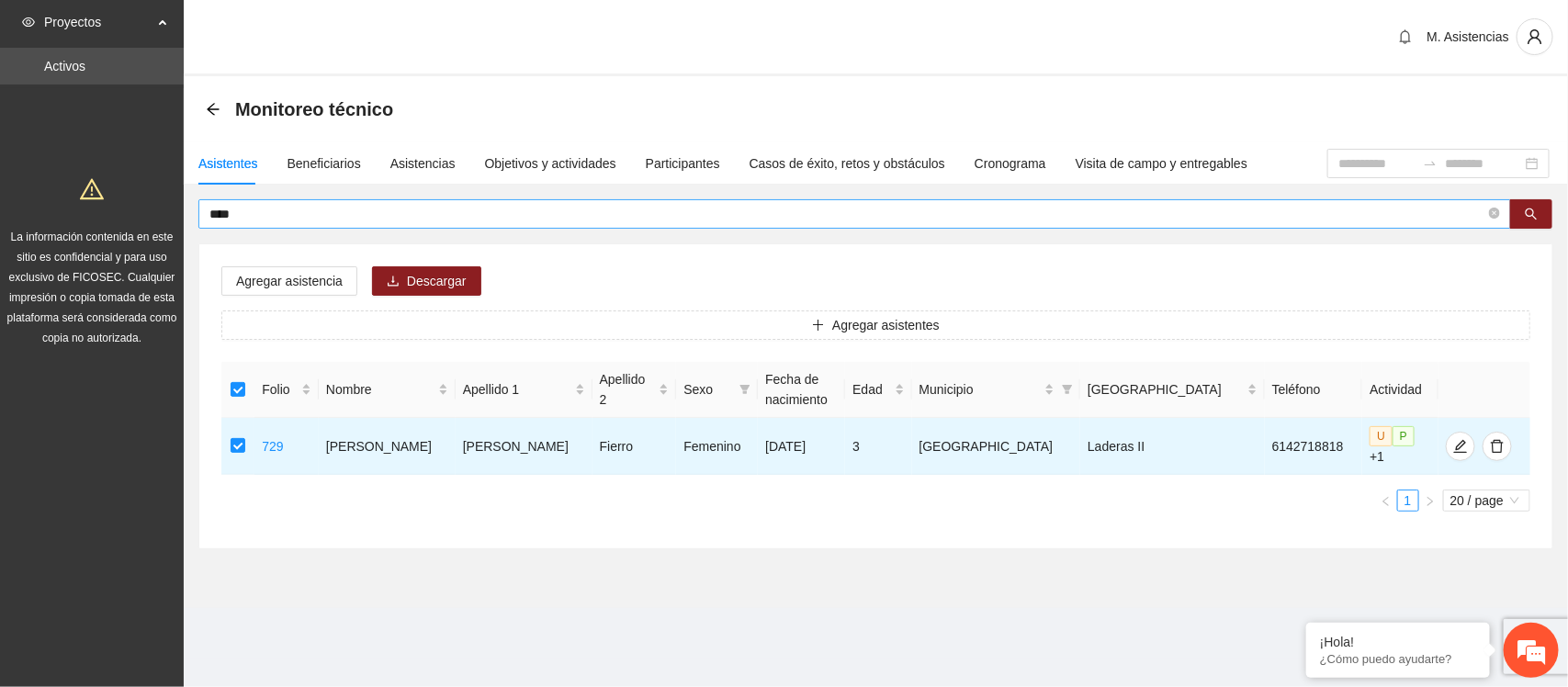 drag, startPoint x: 271, startPoint y: 223, endPoint x: 211, endPoint y: 211, distance: 61.188234 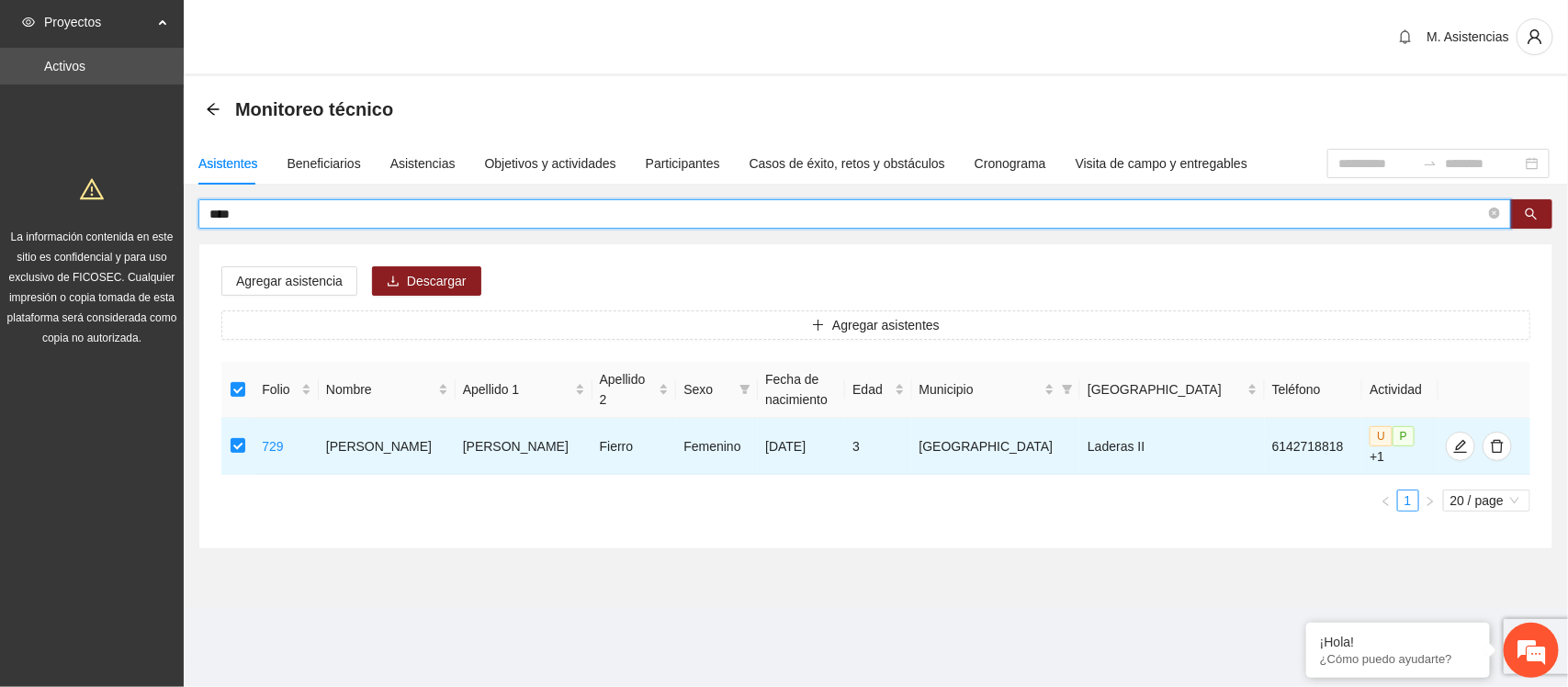 drag, startPoint x: 282, startPoint y: 214, endPoint x: 142, endPoint y: 197, distance: 141.02837 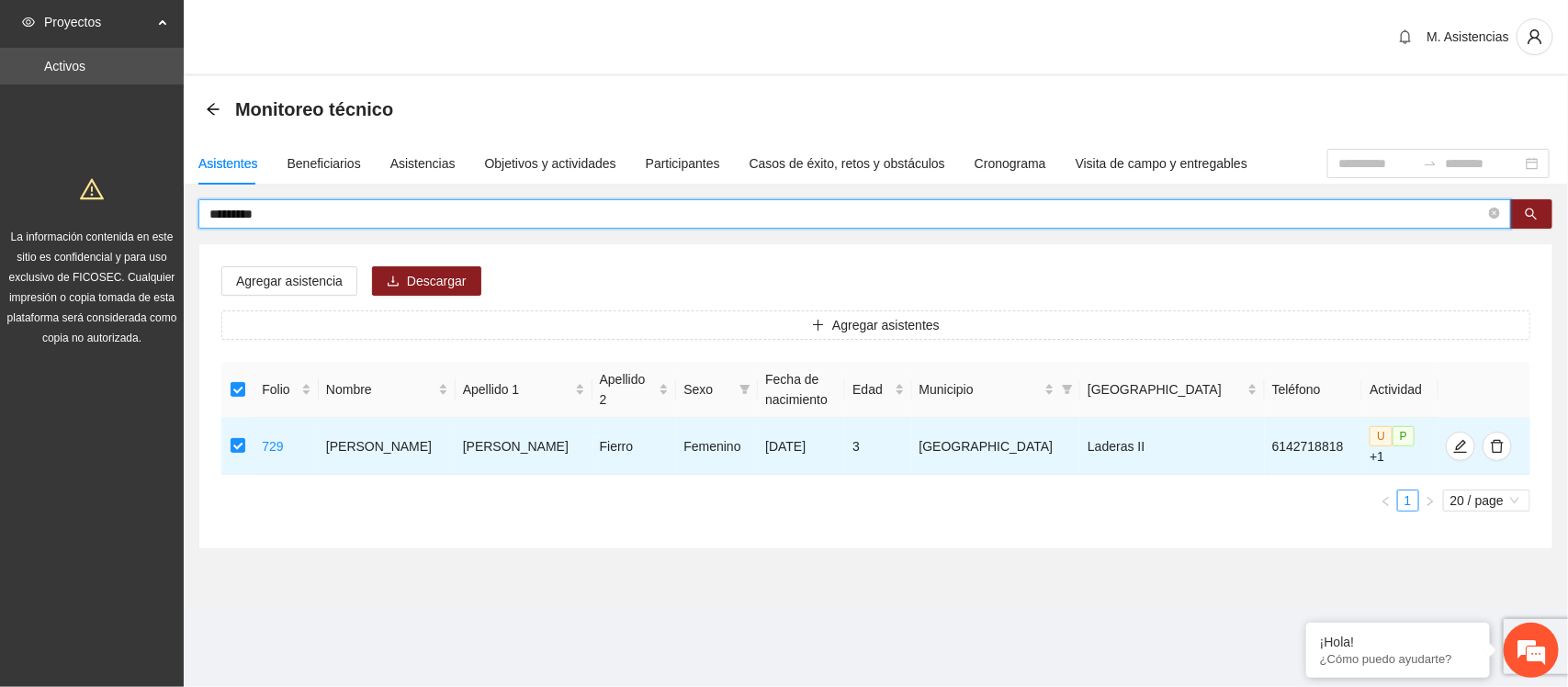 type on "*********" 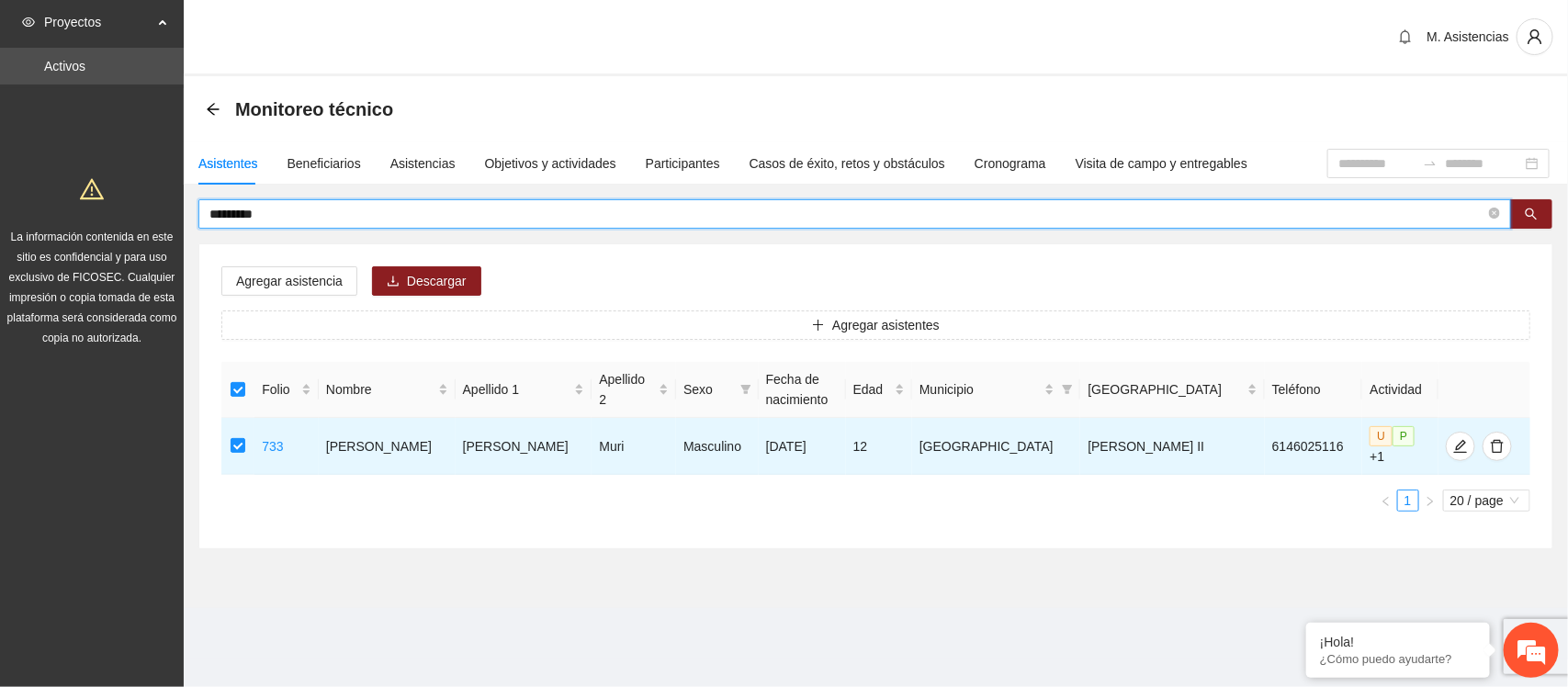 drag, startPoint x: 294, startPoint y: 216, endPoint x: 118, endPoint y: 218, distance: 176.01136 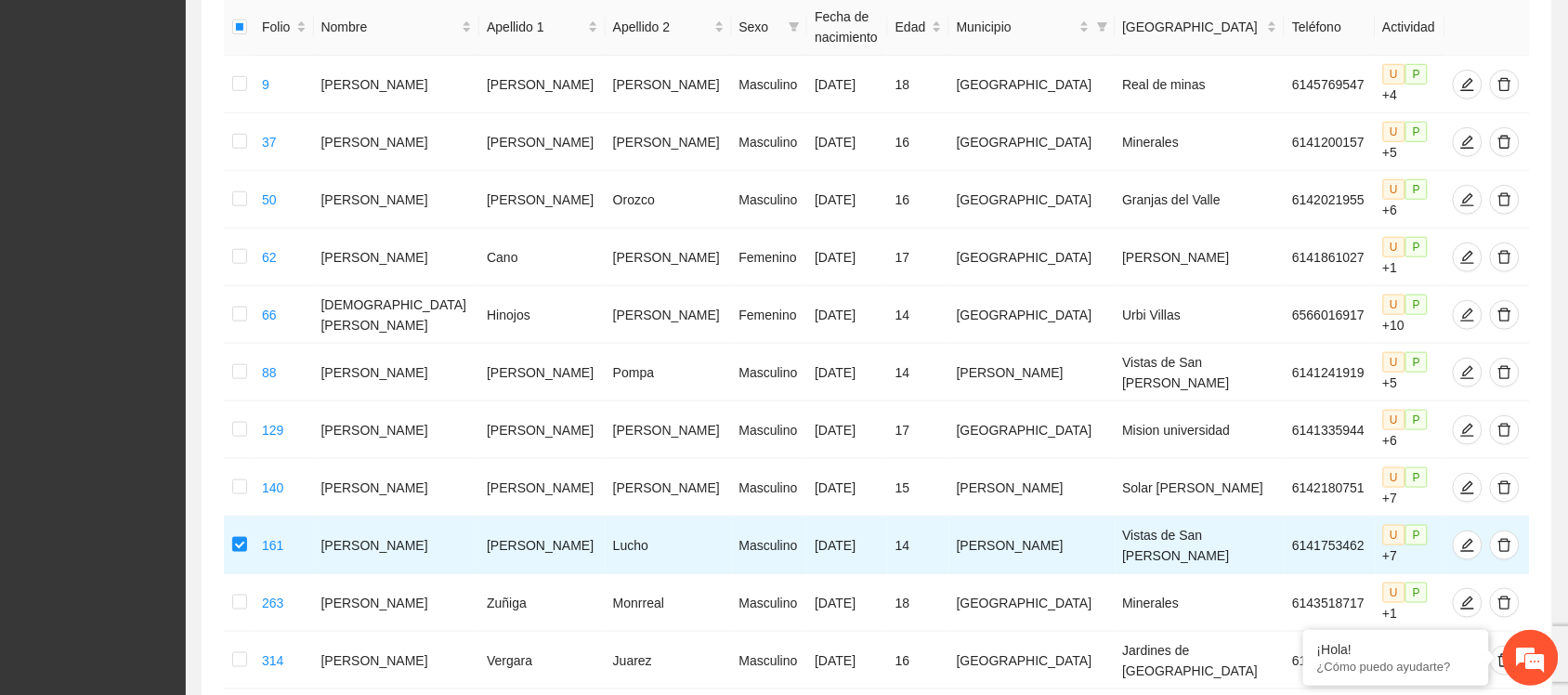 scroll, scrollTop: 364, scrollLeft: 0, axis: vertical 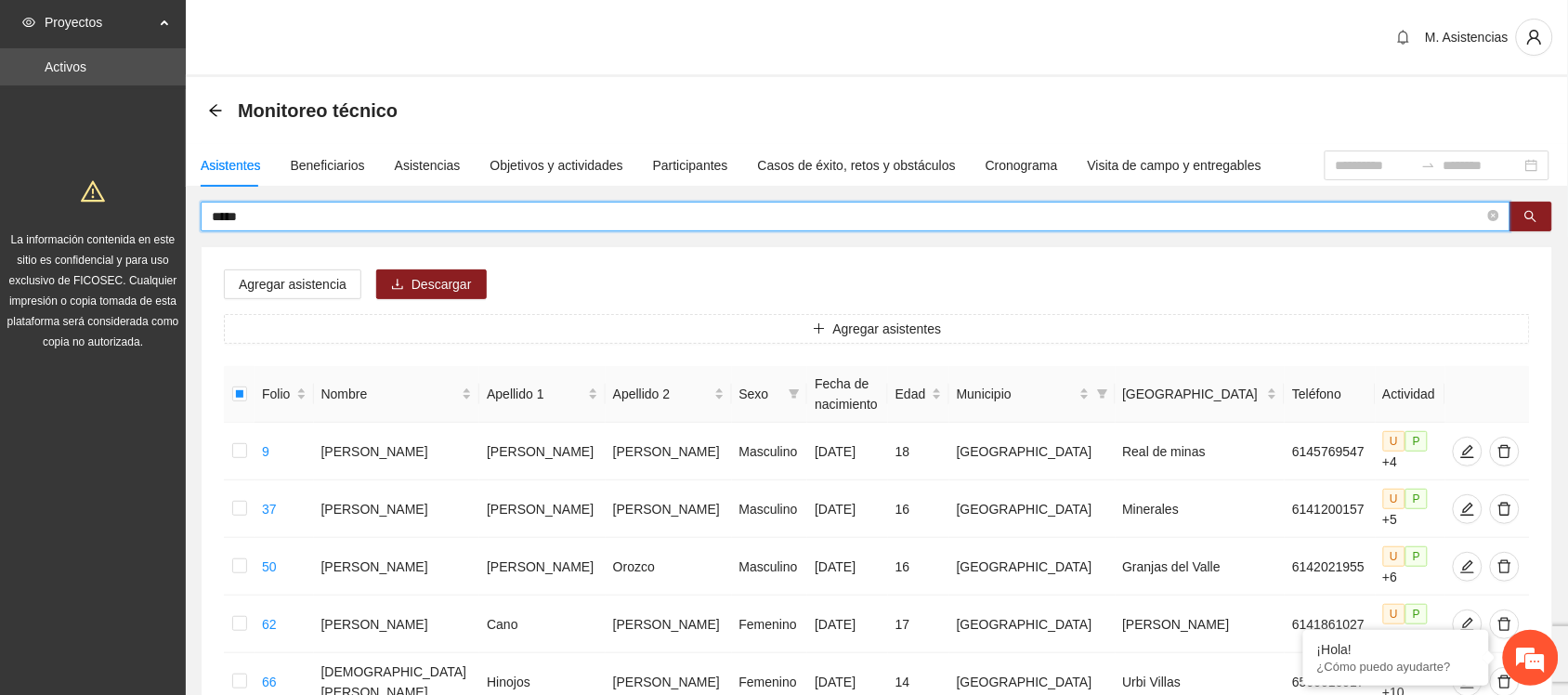 drag, startPoint x: 255, startPoint y: 225, endPoint x: 145, endPoint y: 221, distance: 110.0727 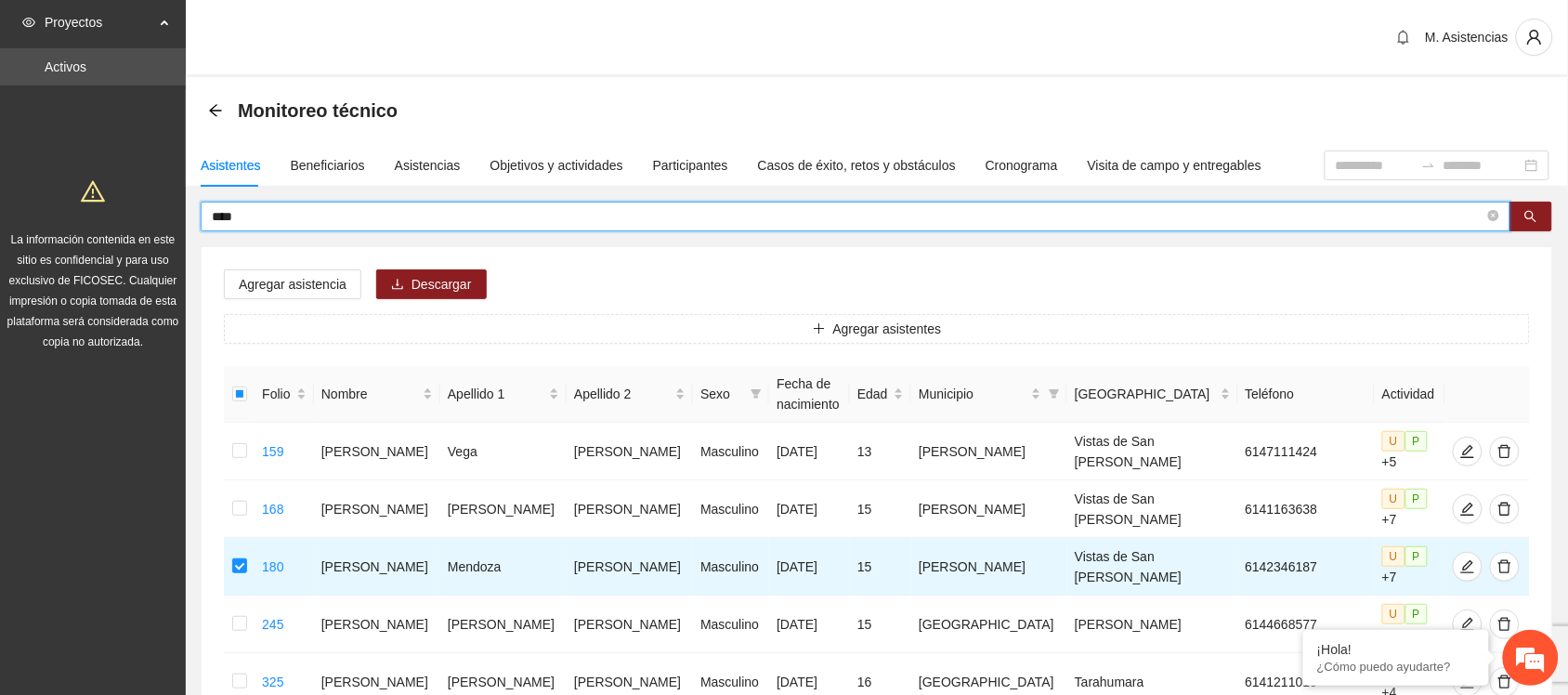 drag, startPoint x: 262, startPoint y: 210, endPoint x: 136, endPoint y: 229, distance: 127.42449 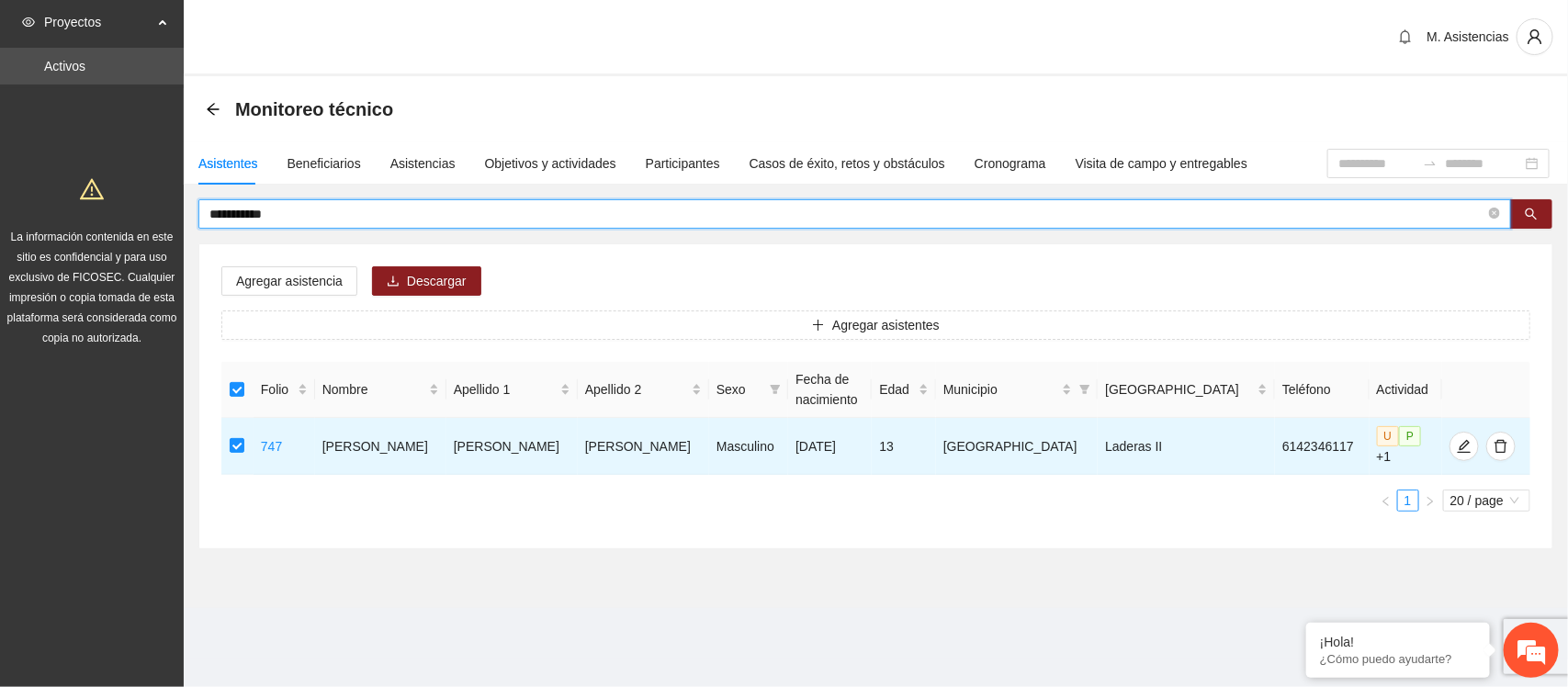 drag, startPoint x: 300, startPoint y: 221, endPoint x: 78, endPoint y: 225, distance: 222.03603 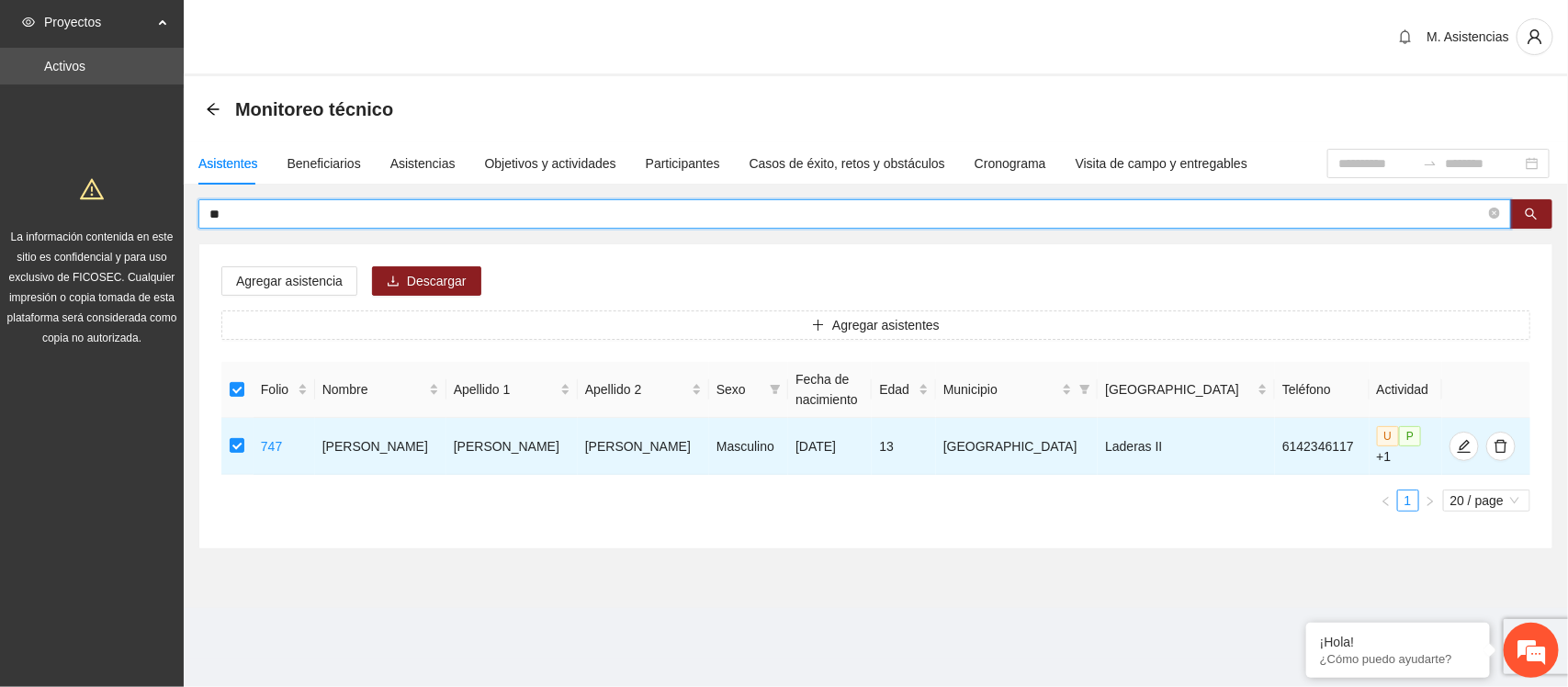 type on "*" 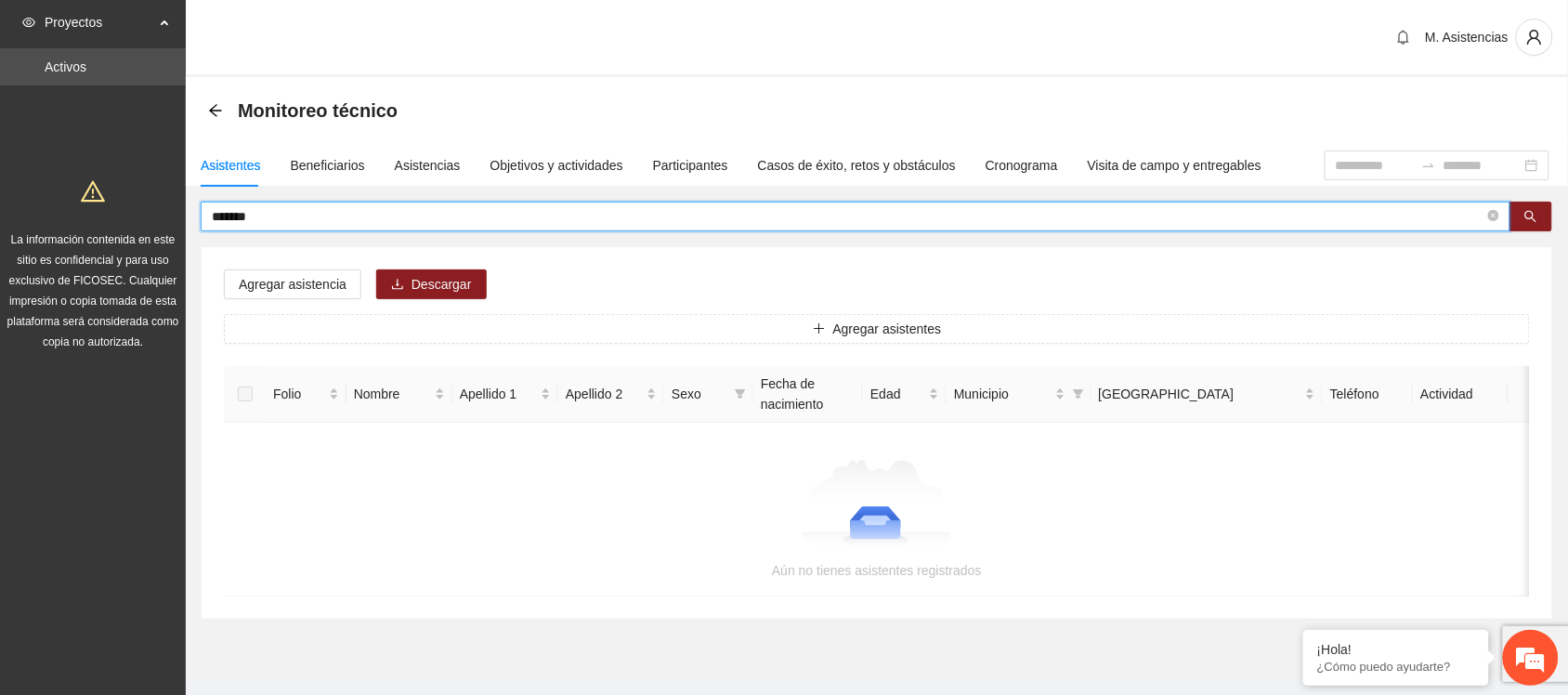 type on "*******" 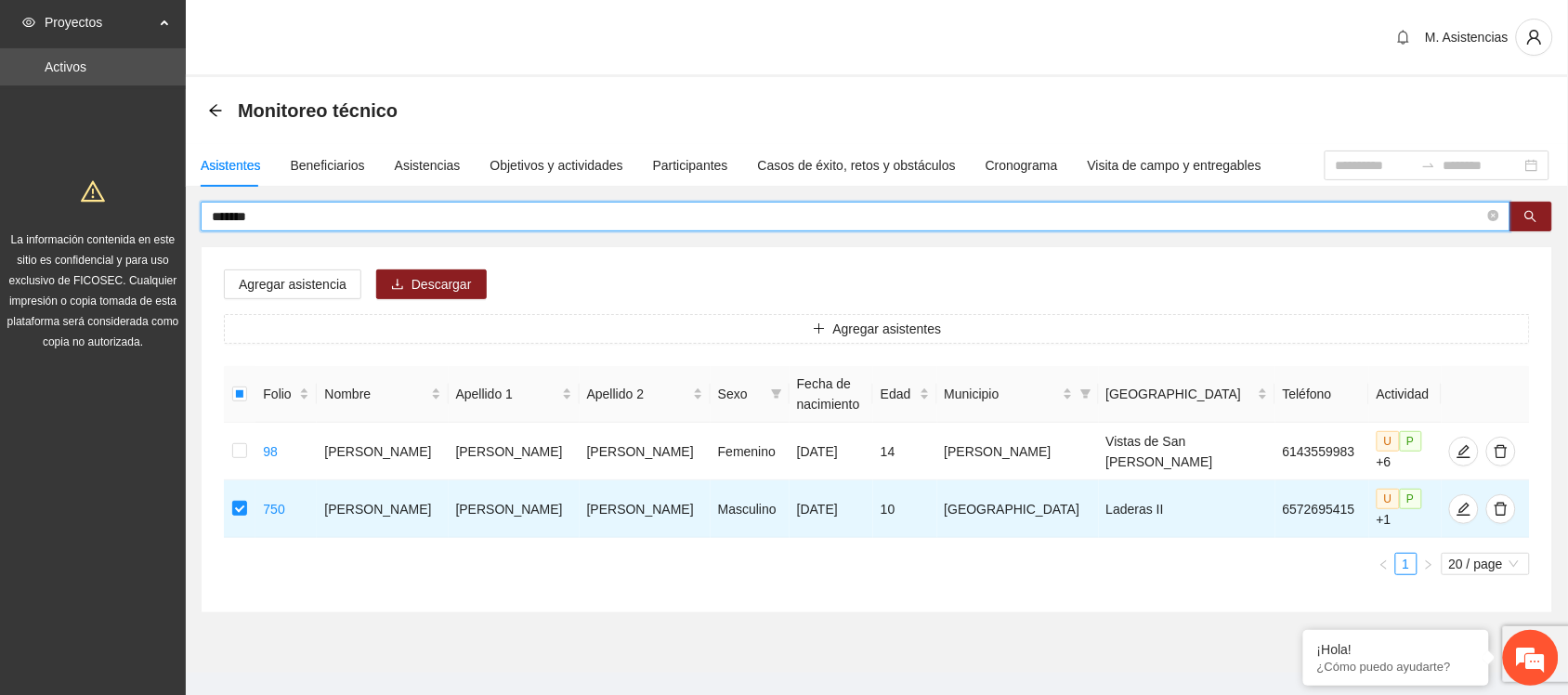 drag, startPoint x: 284, startPoint y: 220, endPoint x: 137, endPoint y: 215, distance: 147.08501 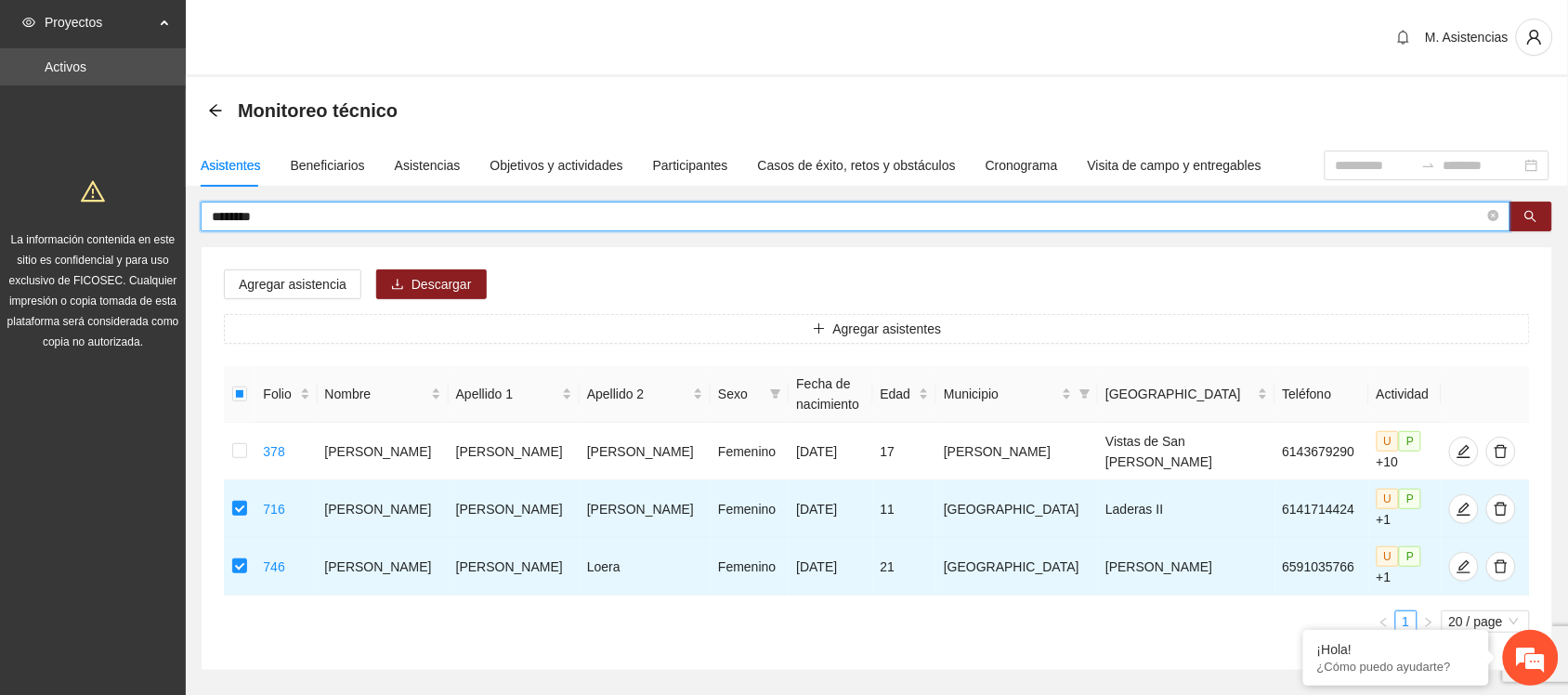 drag, startPoint x: 290, startPoint y: 221, endPoint x: 116, endPoint y: 243, distance: 175.38529 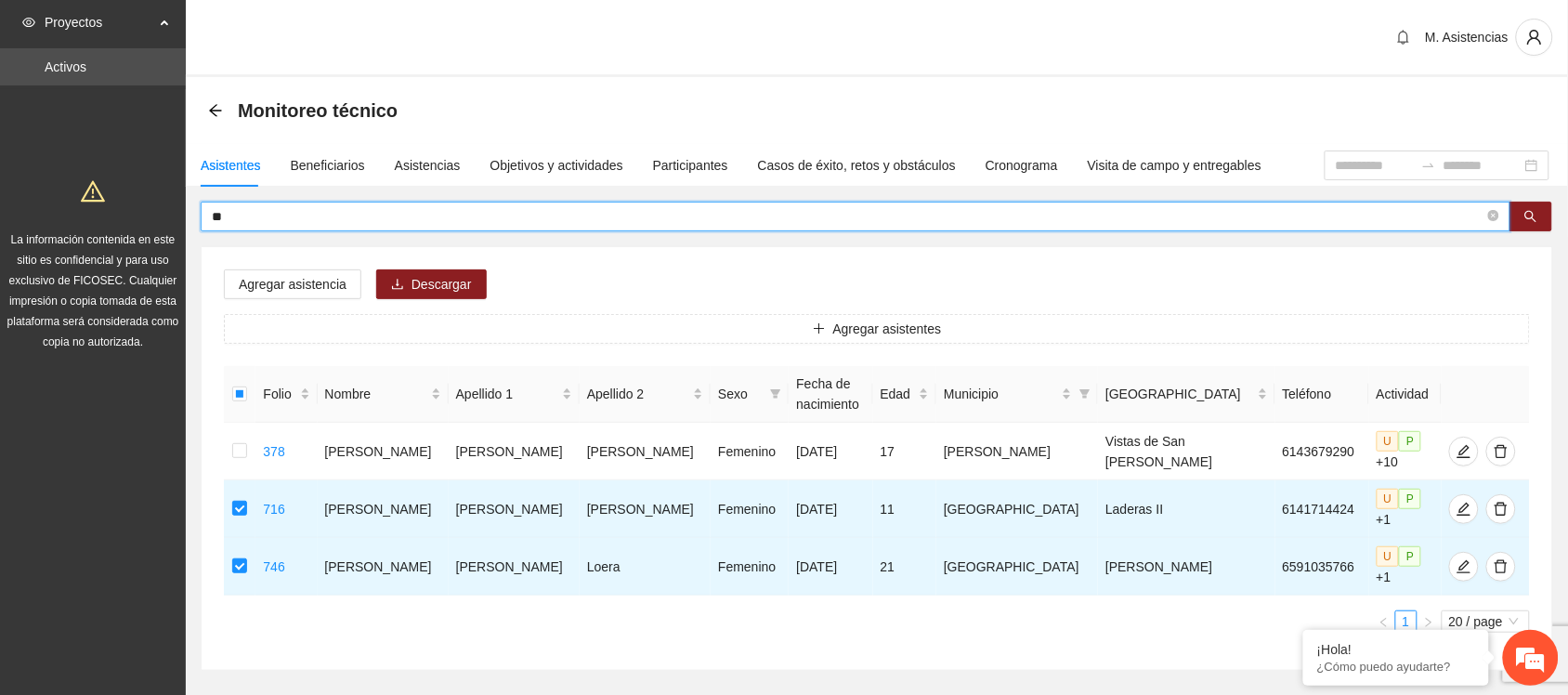 type on "*" 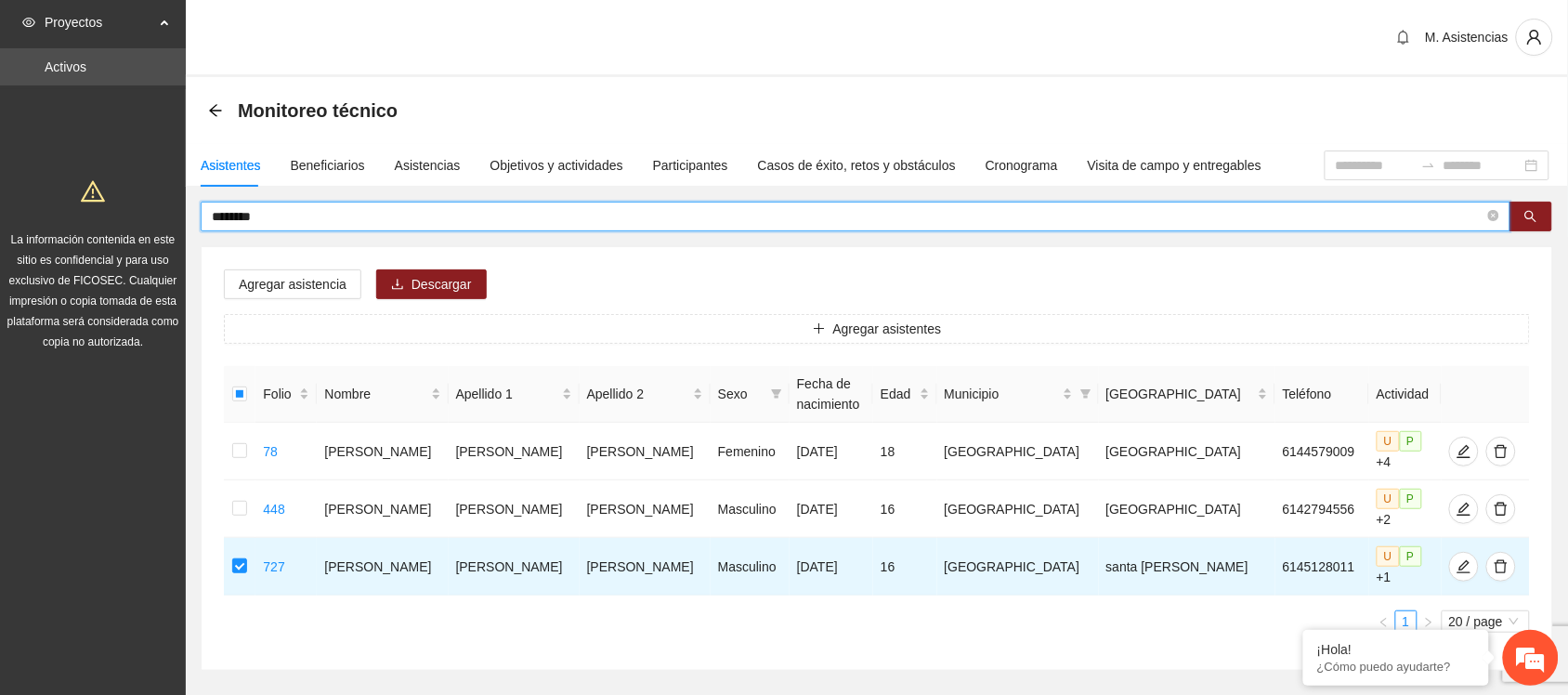 drag, startPoint x: 294, startPoint y: 215, endPoint x: 72, endPoint y: 233, distance: 222.72853 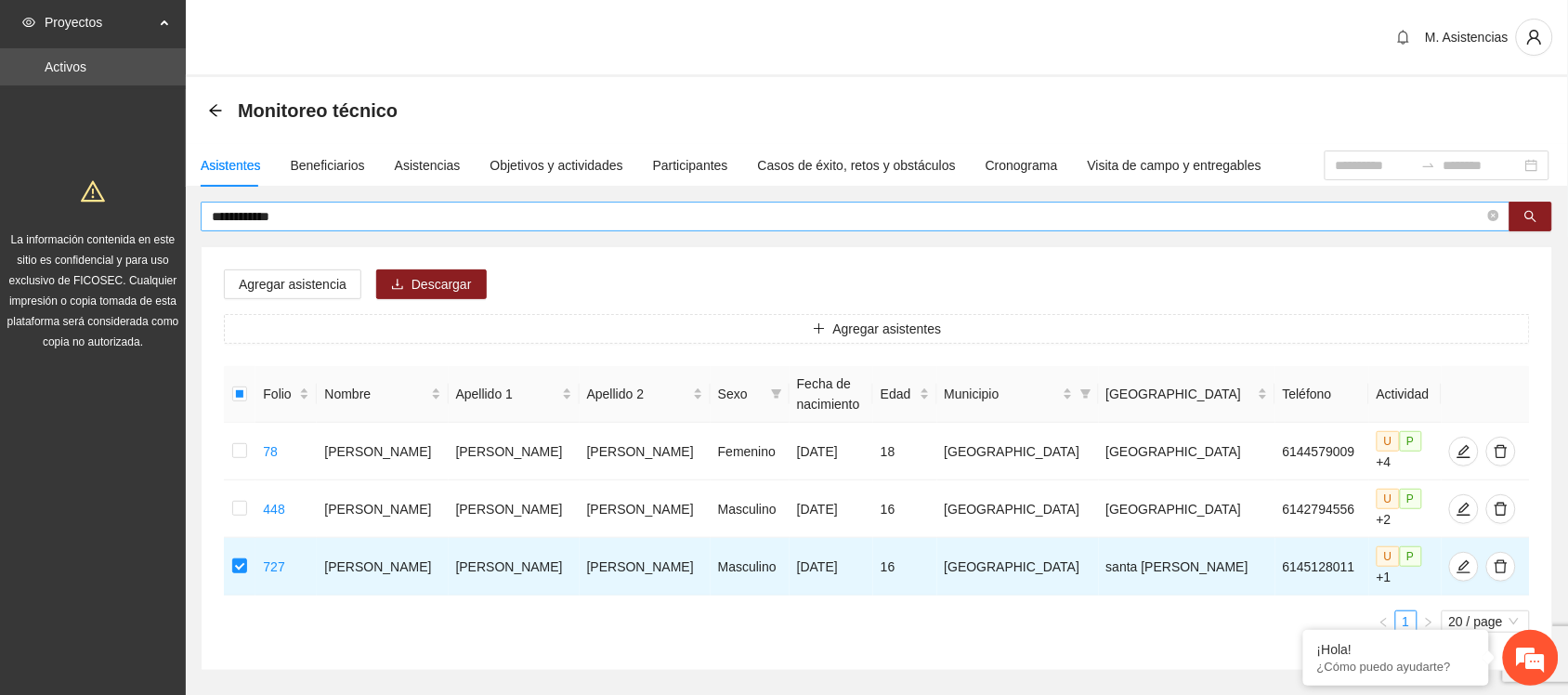click on "**********" at bounding box center [848, 216] 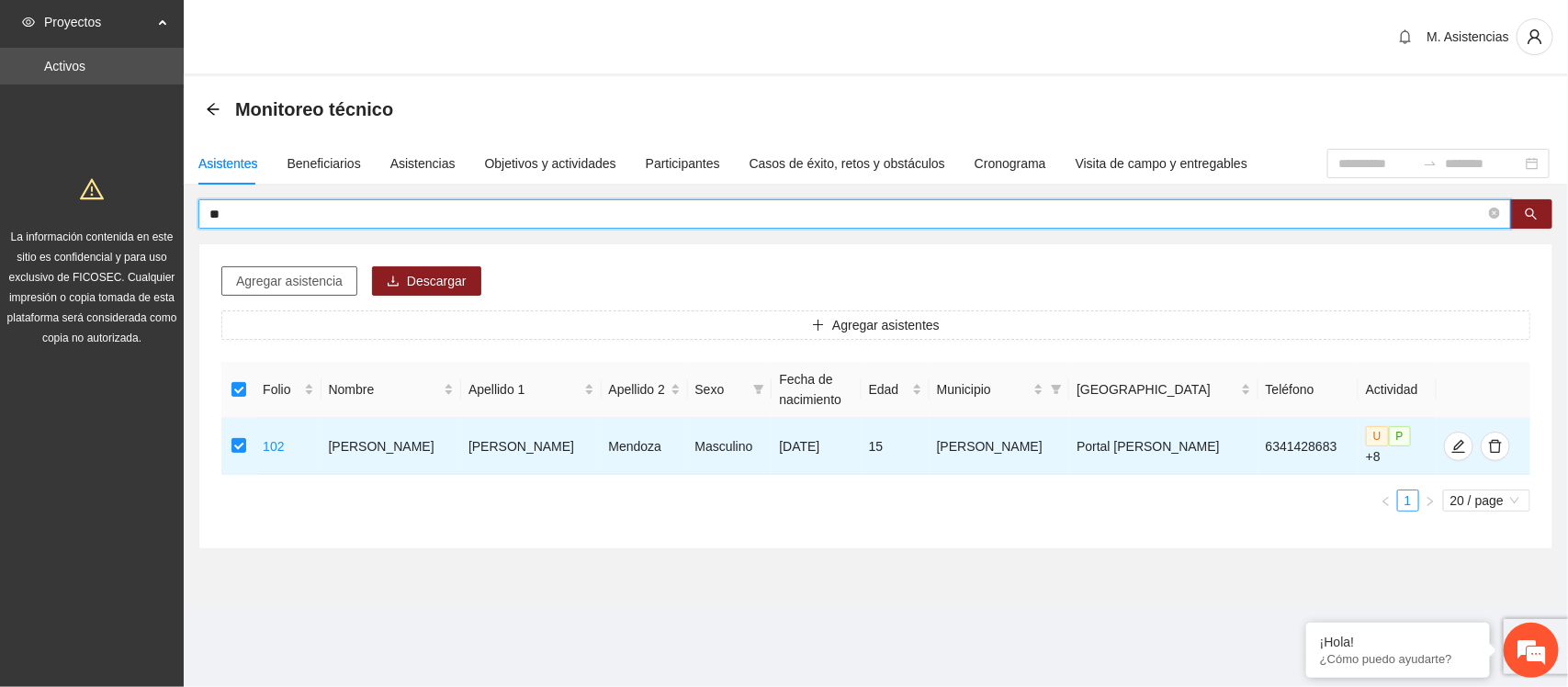 type on "*" 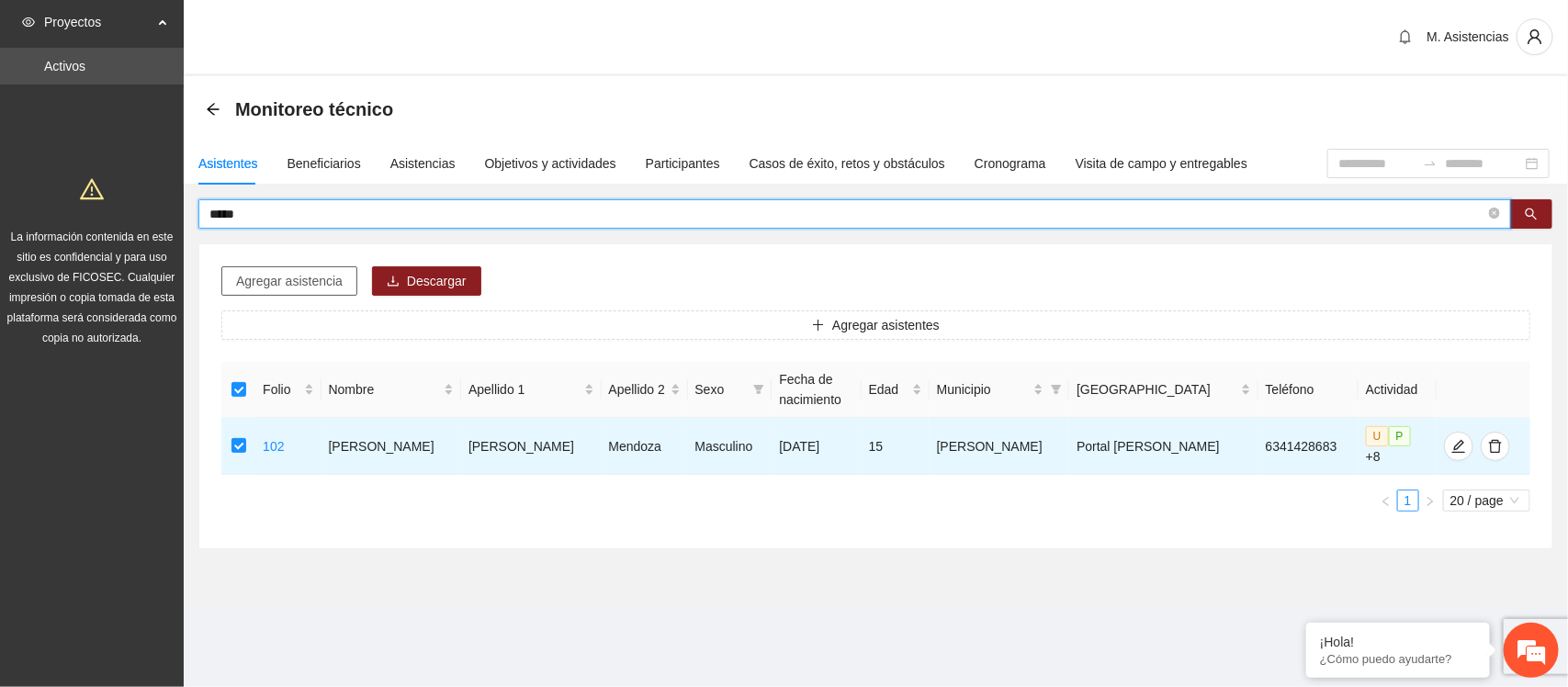 type on "*****" 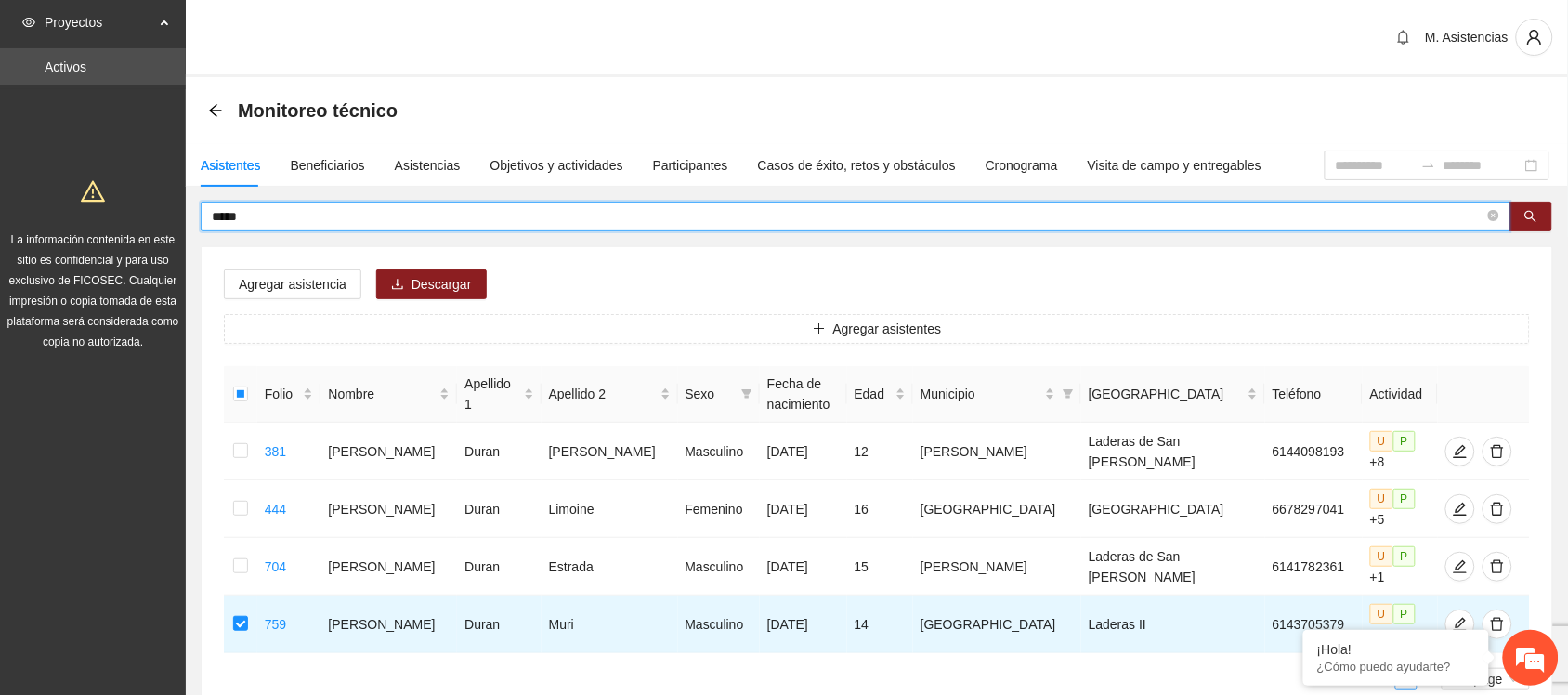 drag, startPoint x: 283, startPoint y: 216, endPoint x: 110, endPoint y: 229, distance: 173.48775 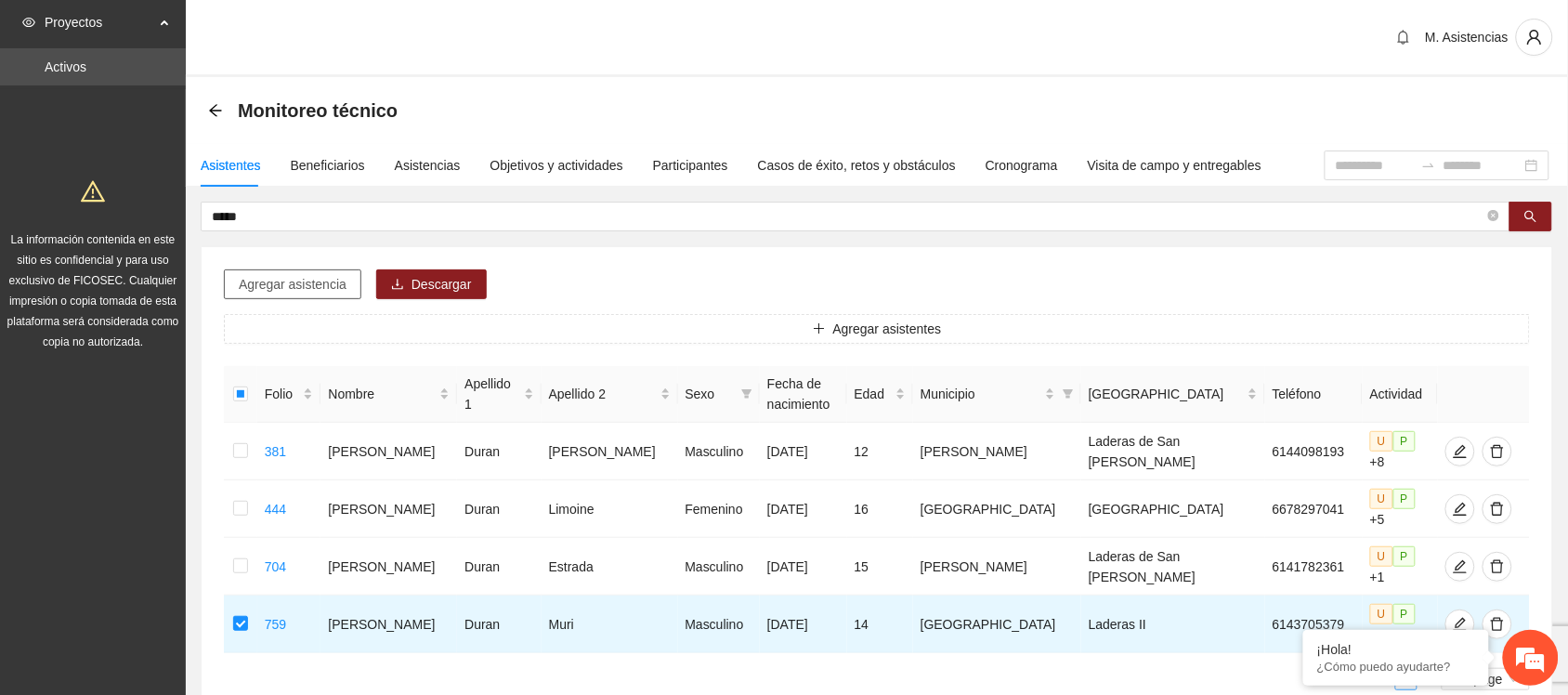click on "Agregar asistencia" at bounding box center [293, 284] 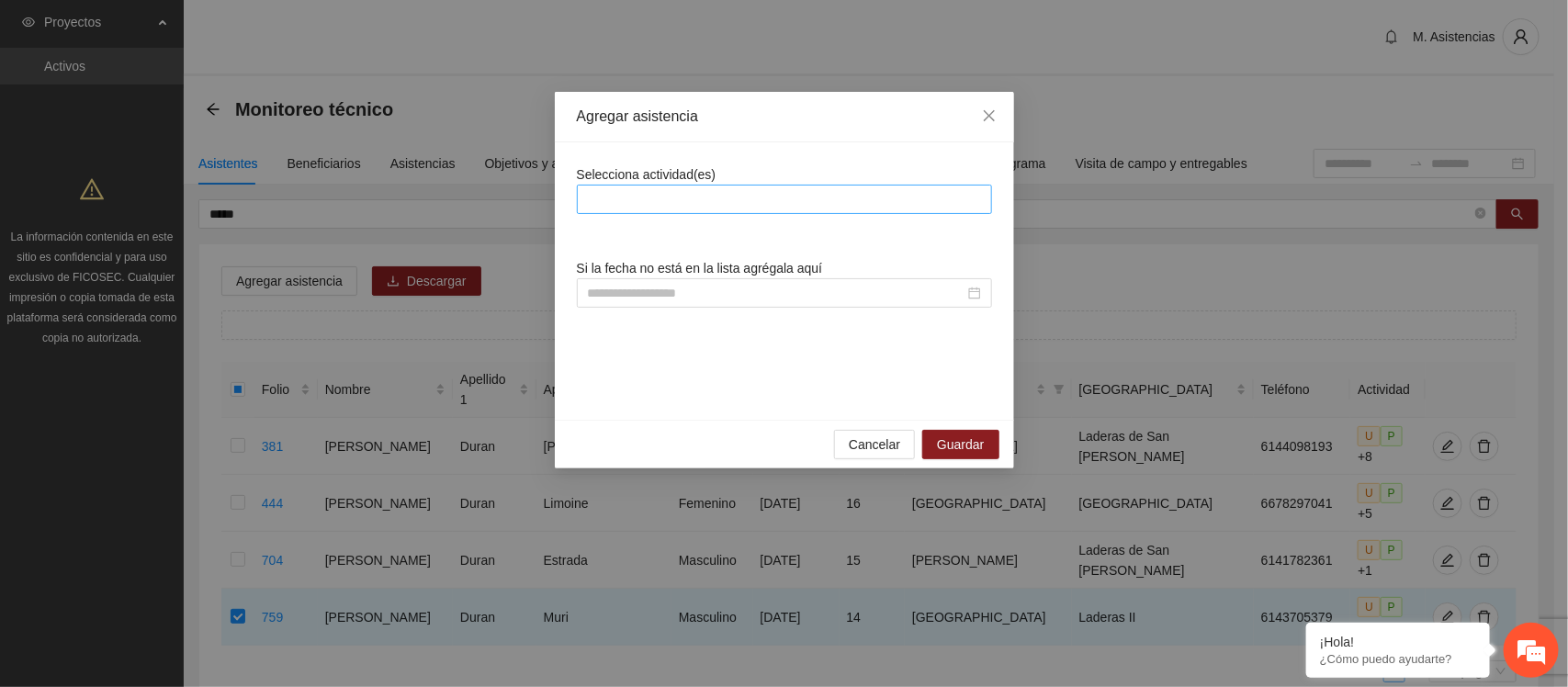 click at bounding box center [784, 199] 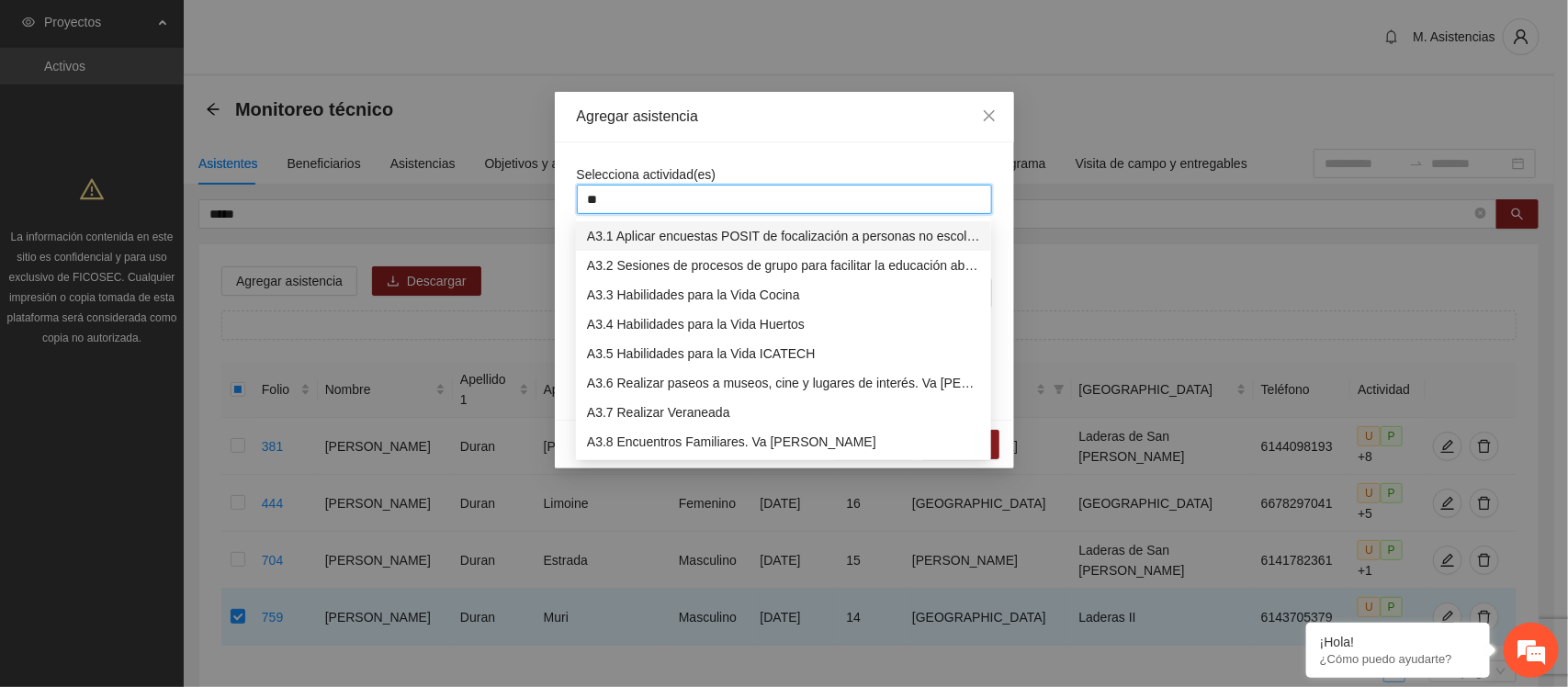 type on "***" 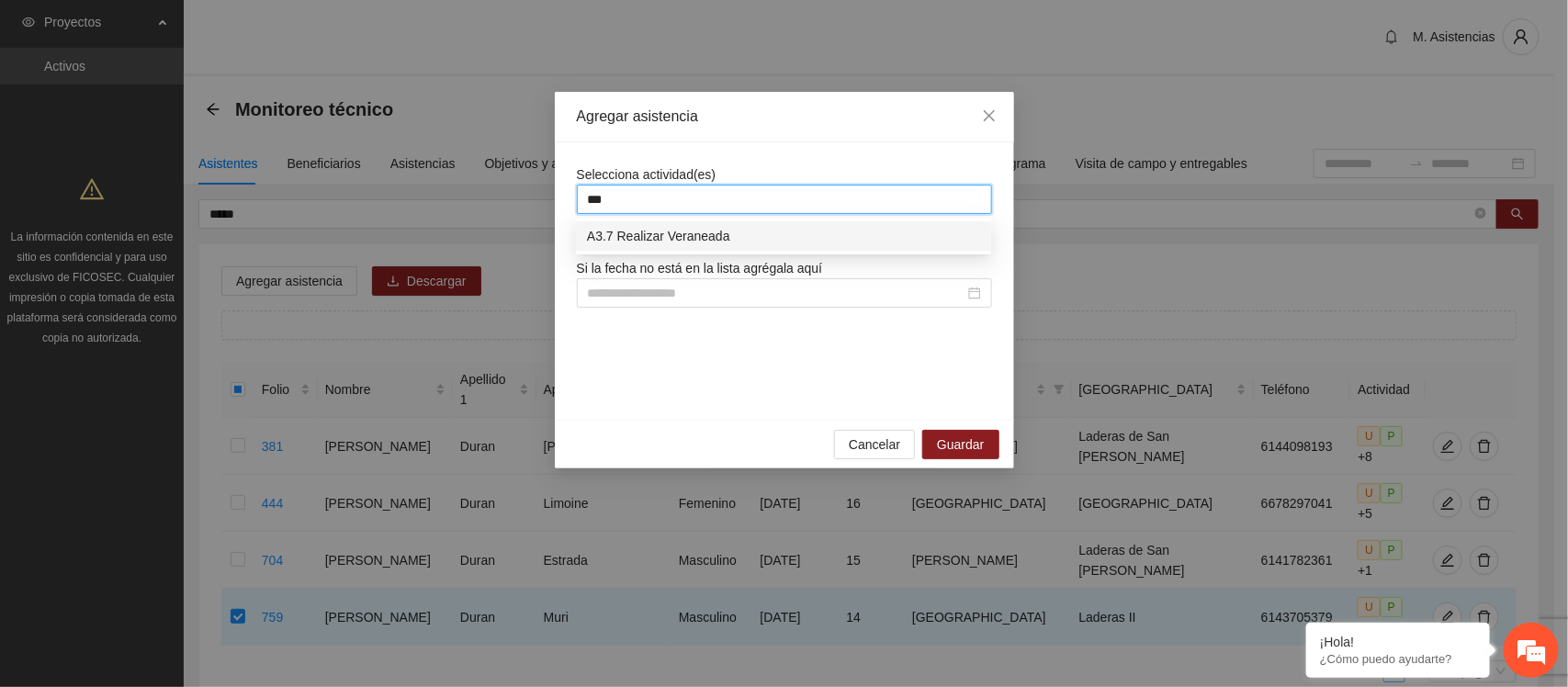 type 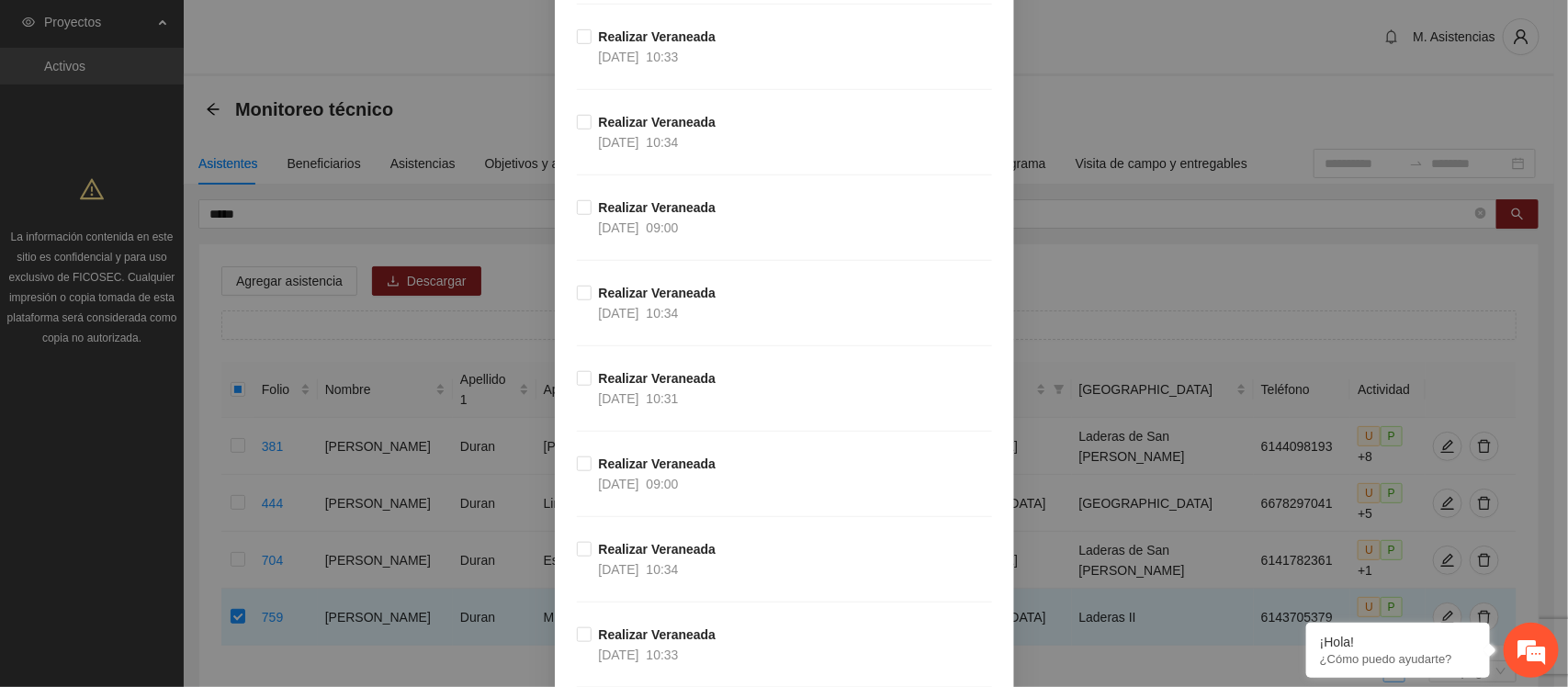 scroll, scrollTop: 501, scrollLeft: 0, axis: vertical 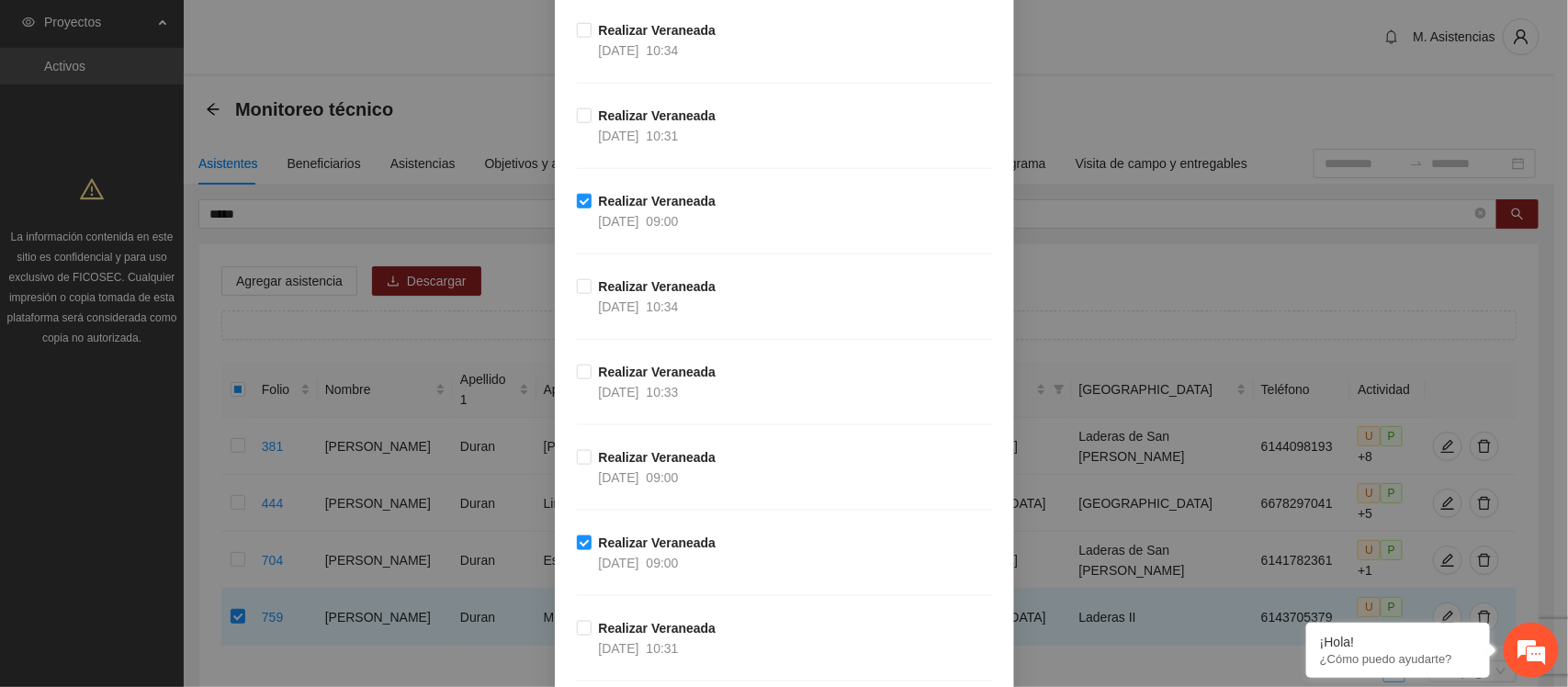click on "Realizar Veraneada [DATE] 10:31" at bounding box center (784, 148) 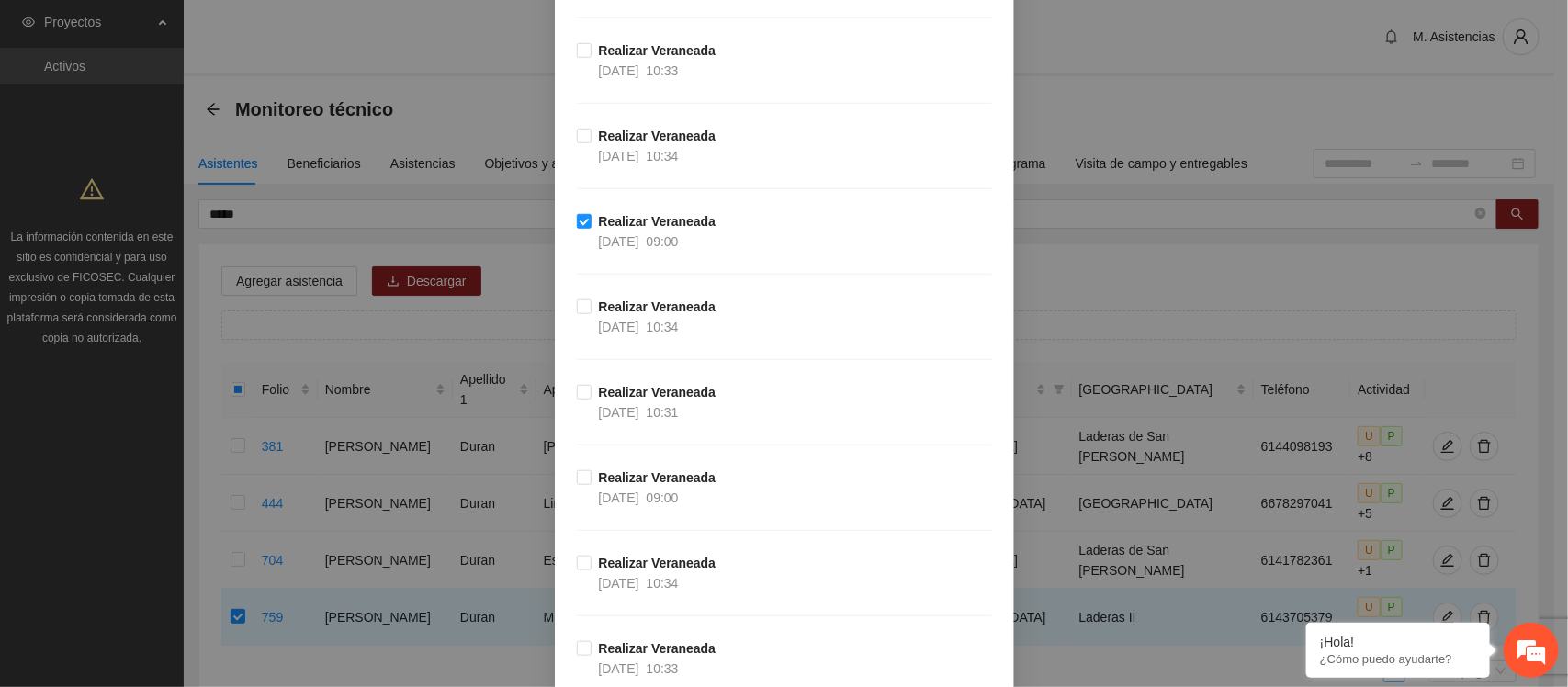 scroll, scrollTop: 464, scrollLeft: 0, axis: vertical 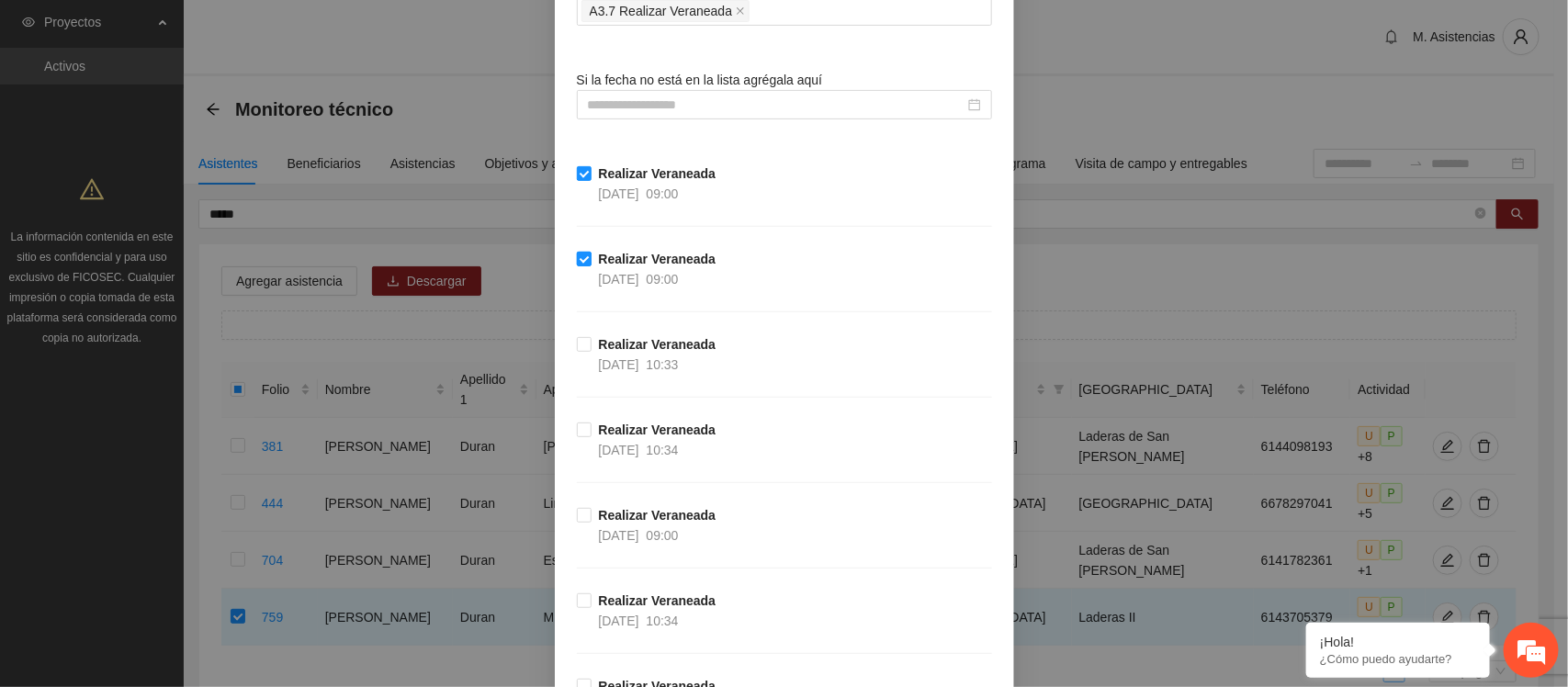 click on "Realizar Veraneada [DATE] 09:00" at bounding box center (658, 269) 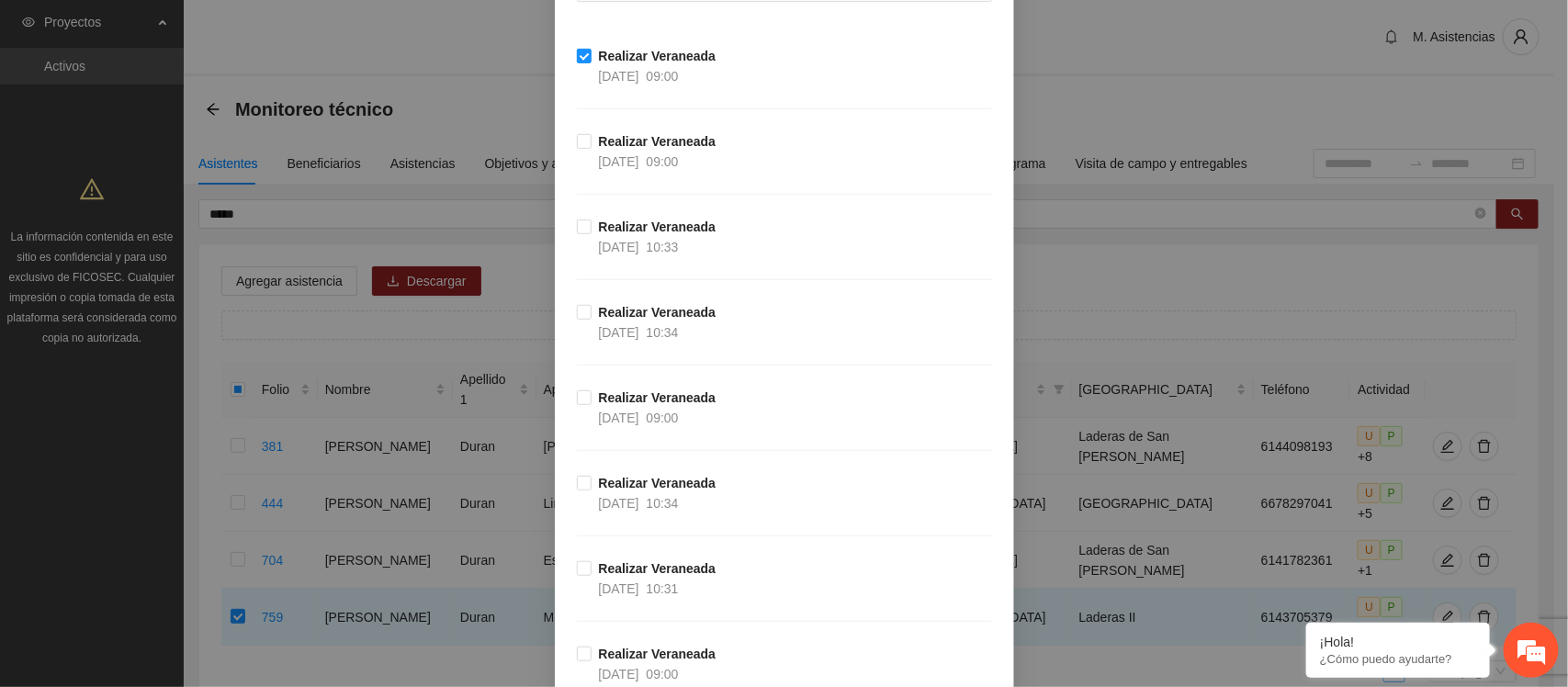 scroll, scrollTop: 300, scrollLeft: 0, axis: vertical 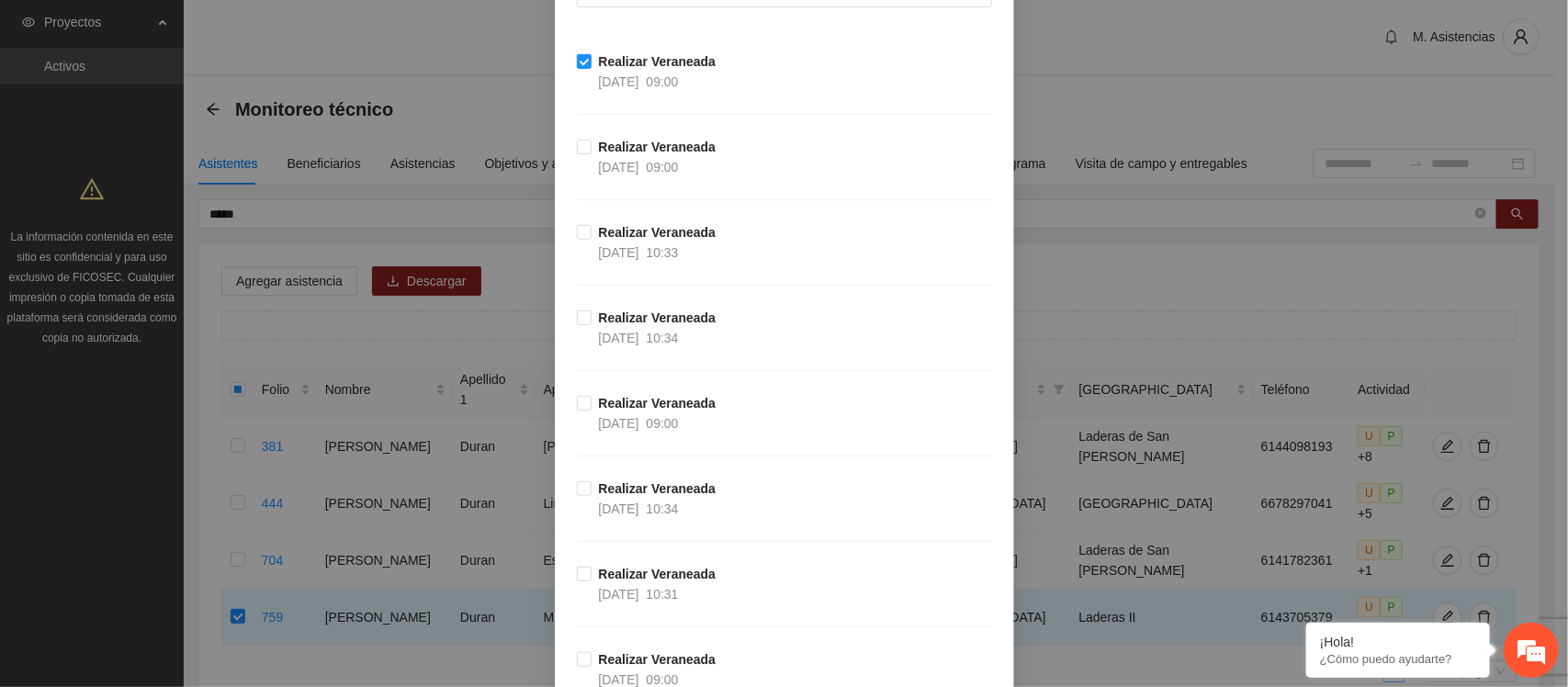 click on "Realizar Veraneada [DATE] 09:00" at bounding box center (784, 94) 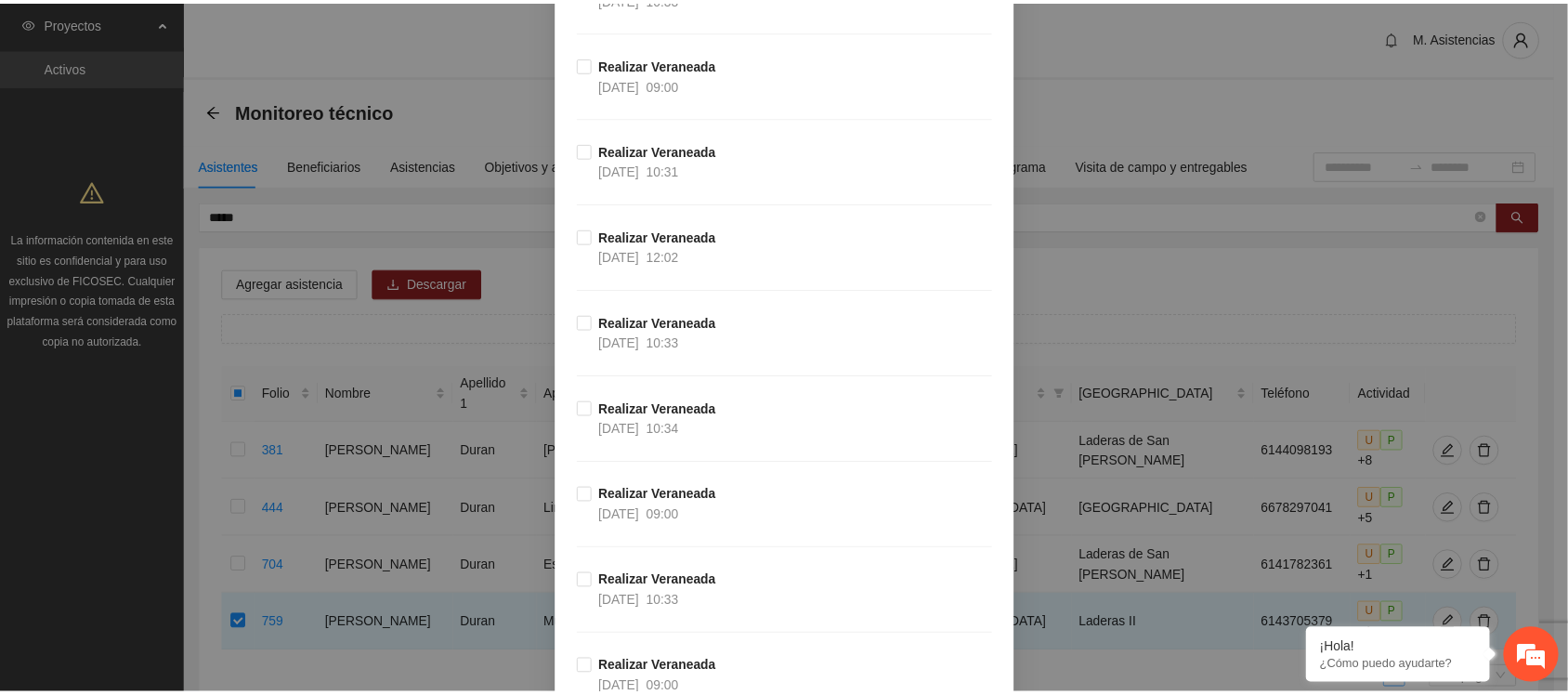 scroll, scrollTop: 2831, scrollLeft: 0, axis: vertical 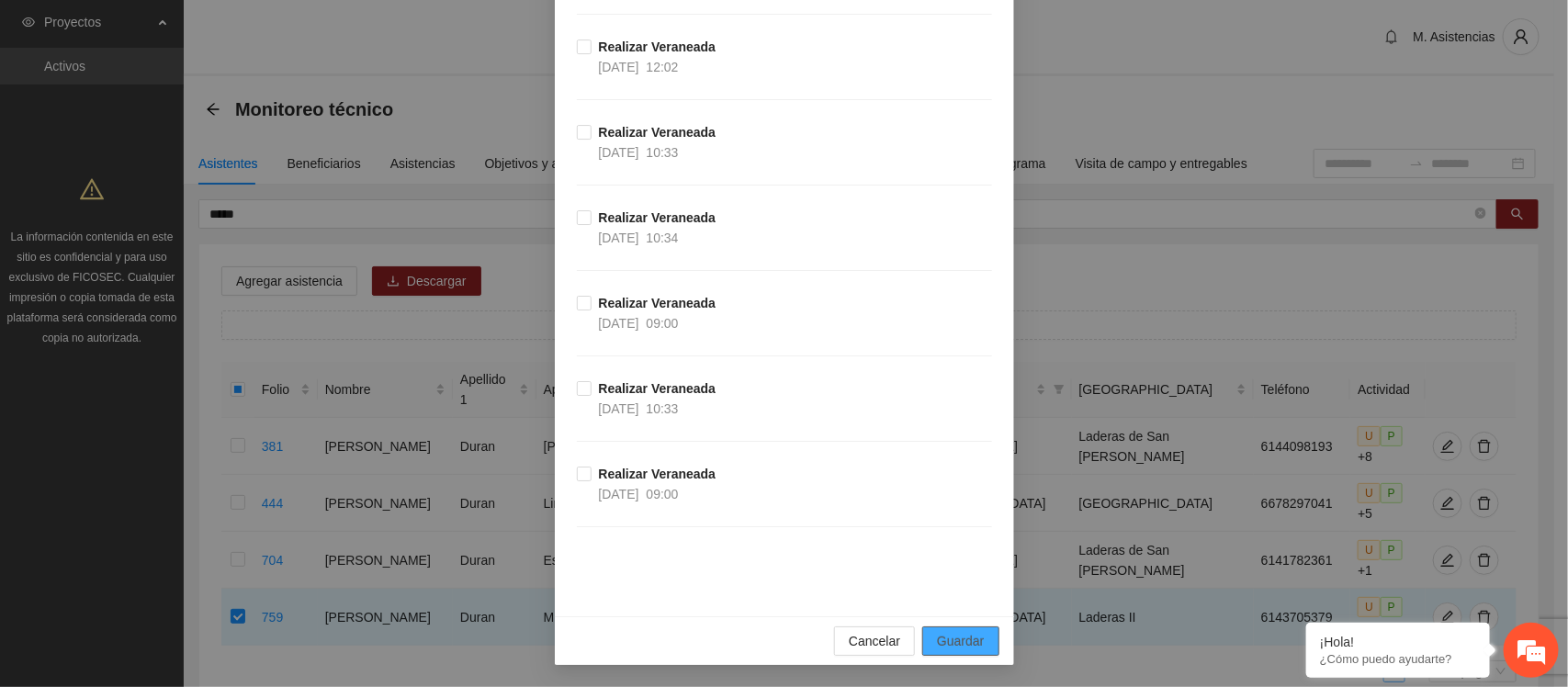 click on "Guardar" at bounding box center (960, 641) 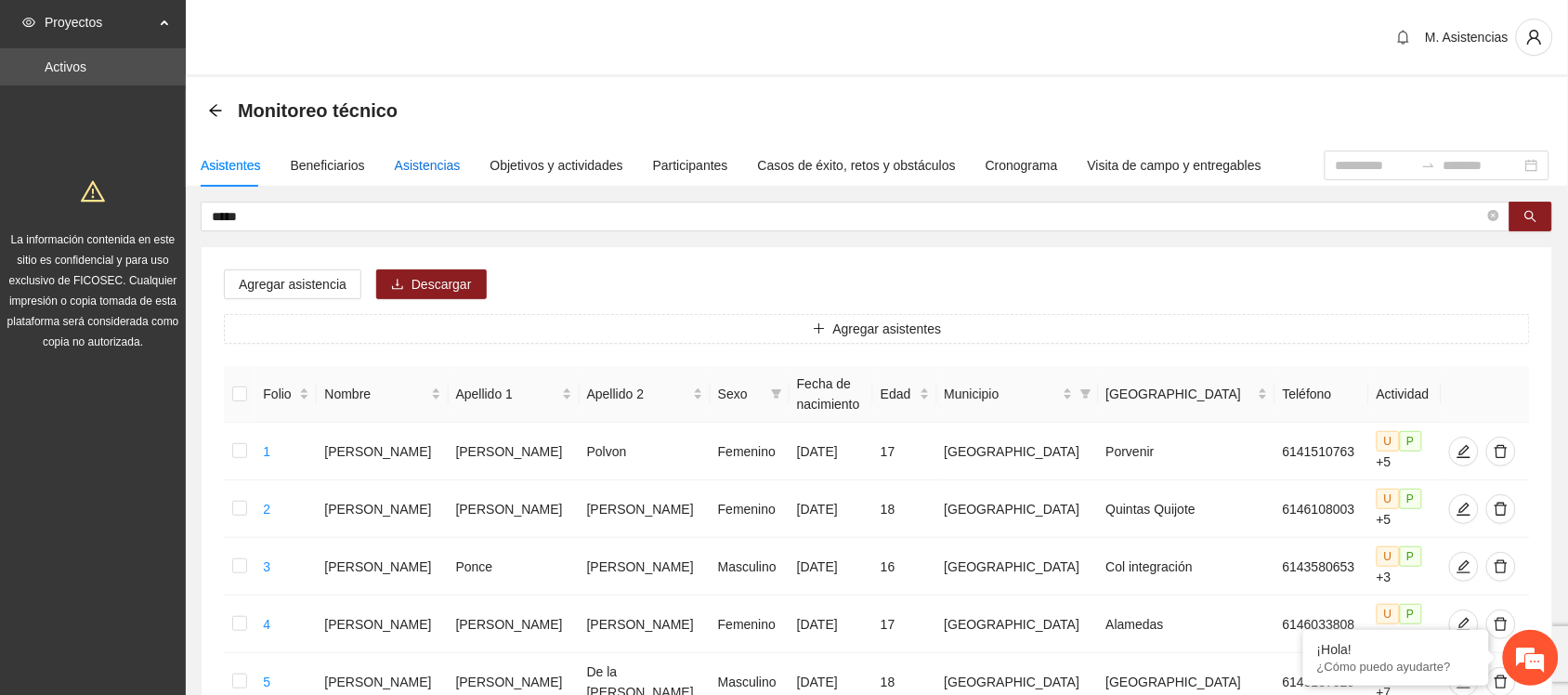 click on "Asistencias" at bounding box center [427, 165] 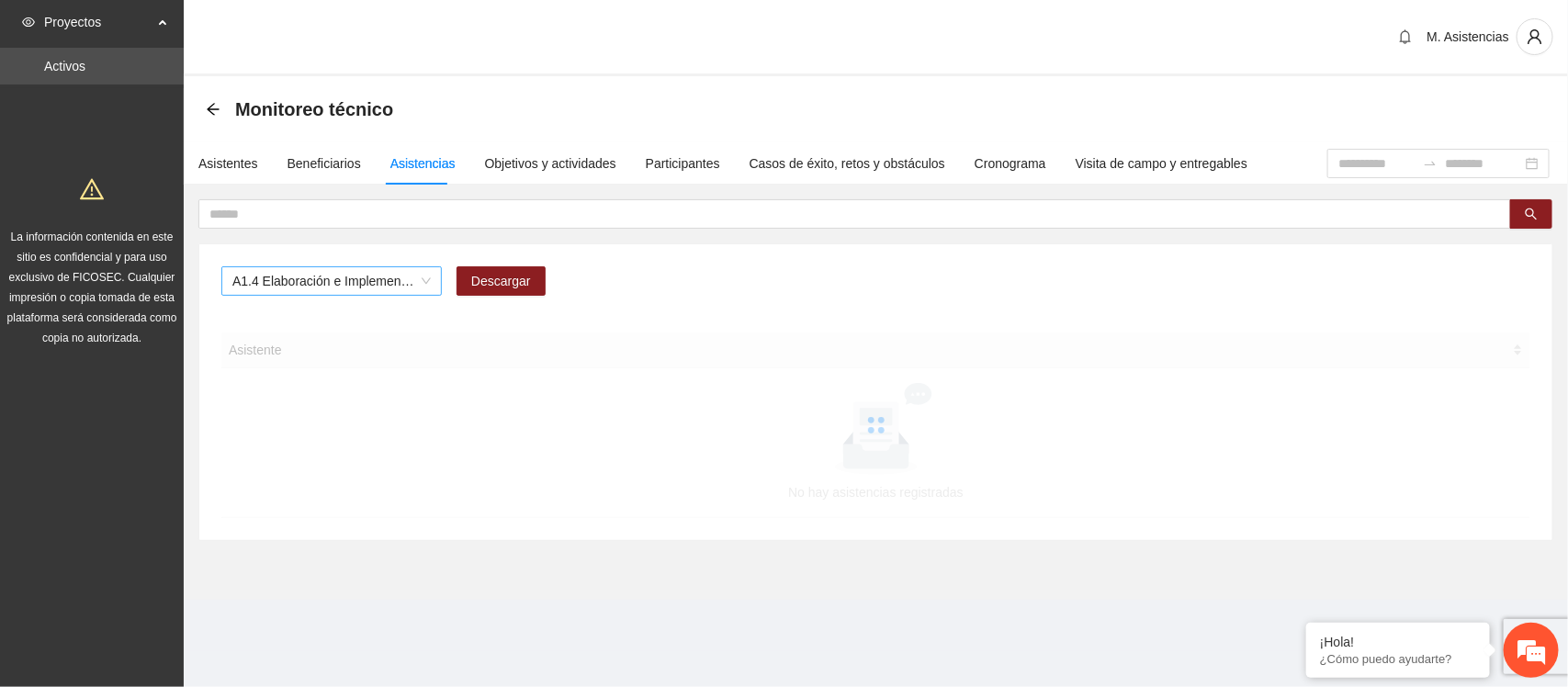 click on "A1.4 Elaboración e Implementación de Proyectos Juveniles" at bounding box center (332, 281) 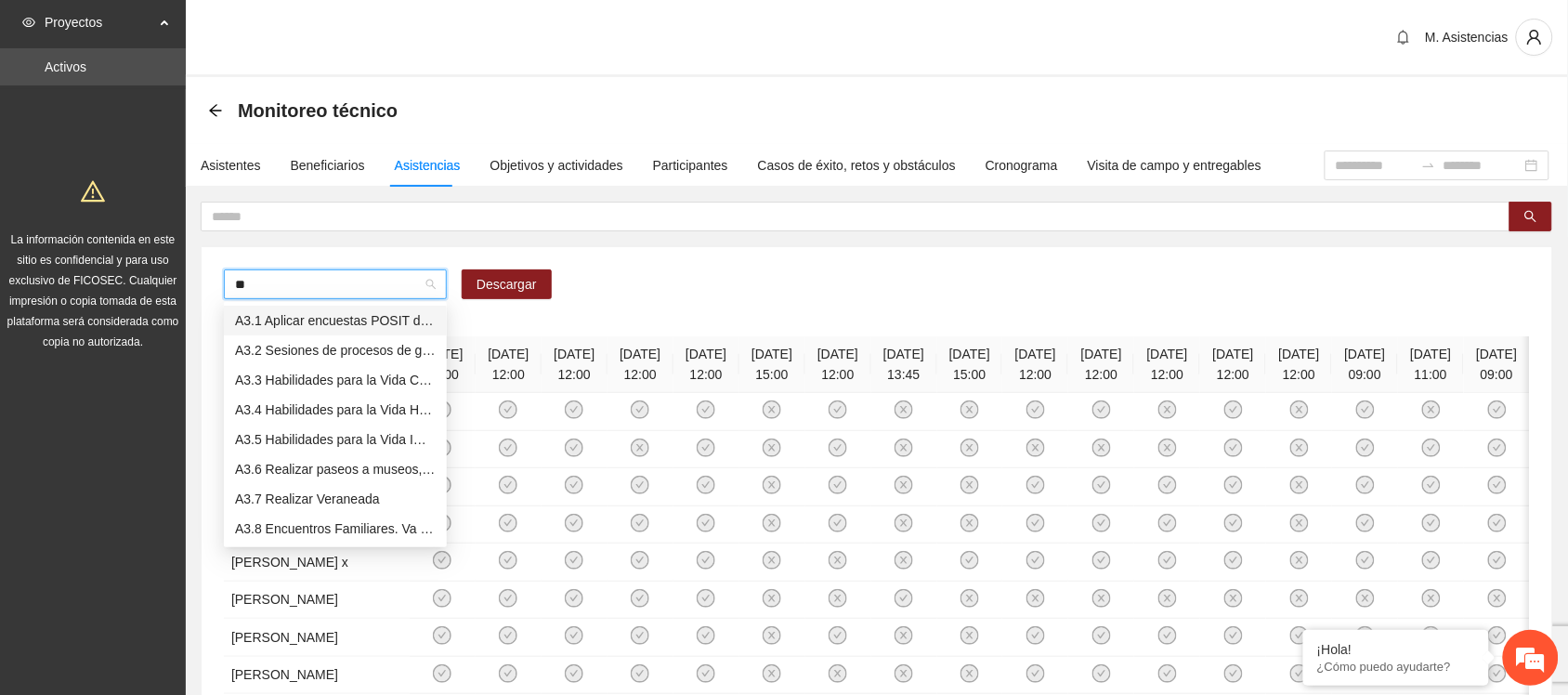 type on "***" 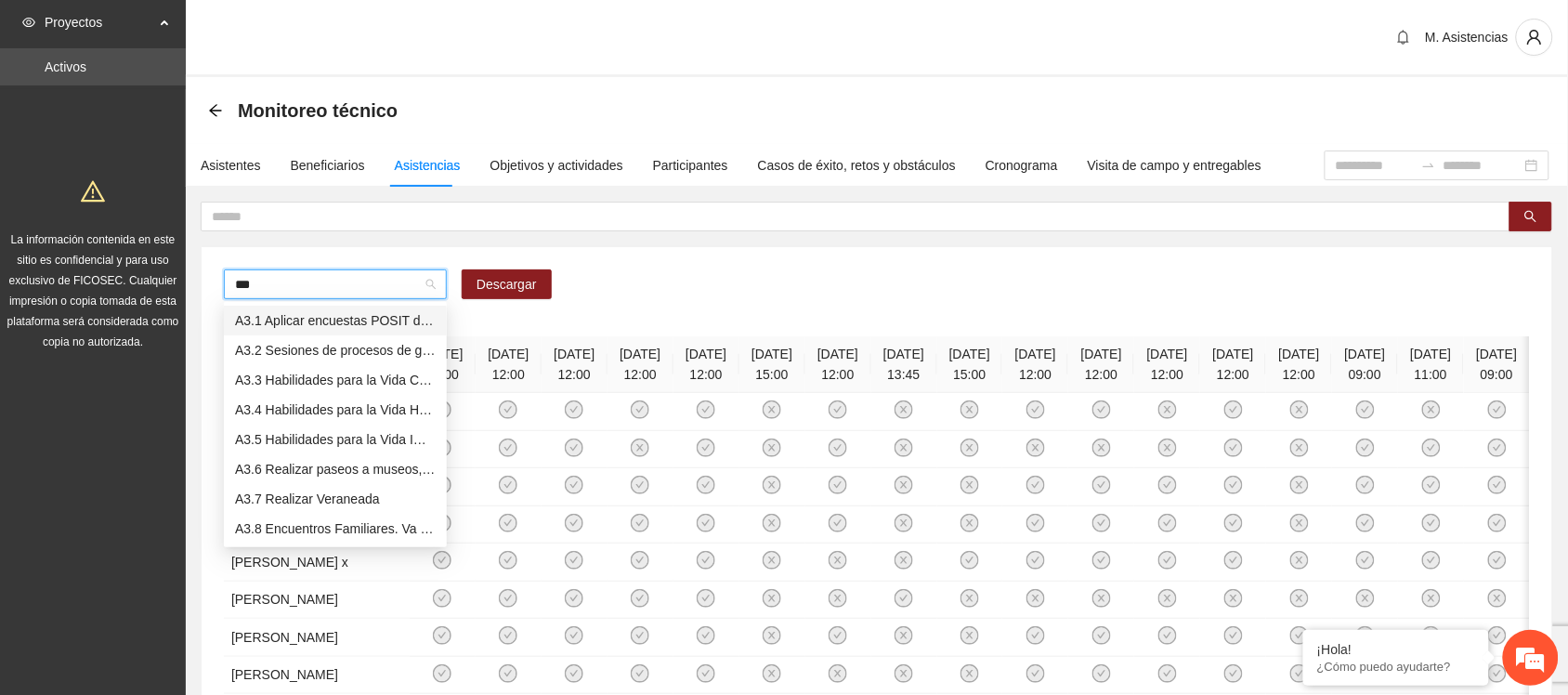 type 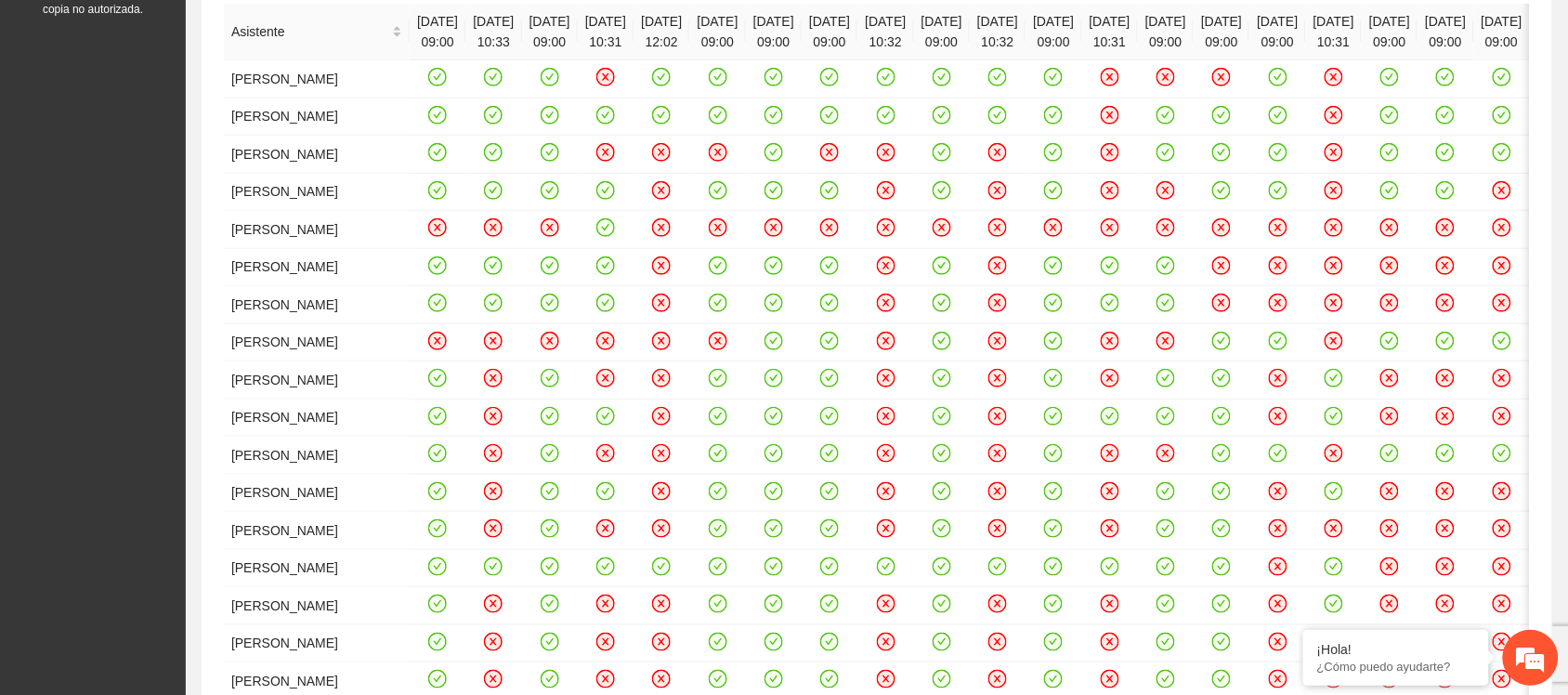 scroll, scrollTop: 342, scrollLeft: 0, axis: vertical 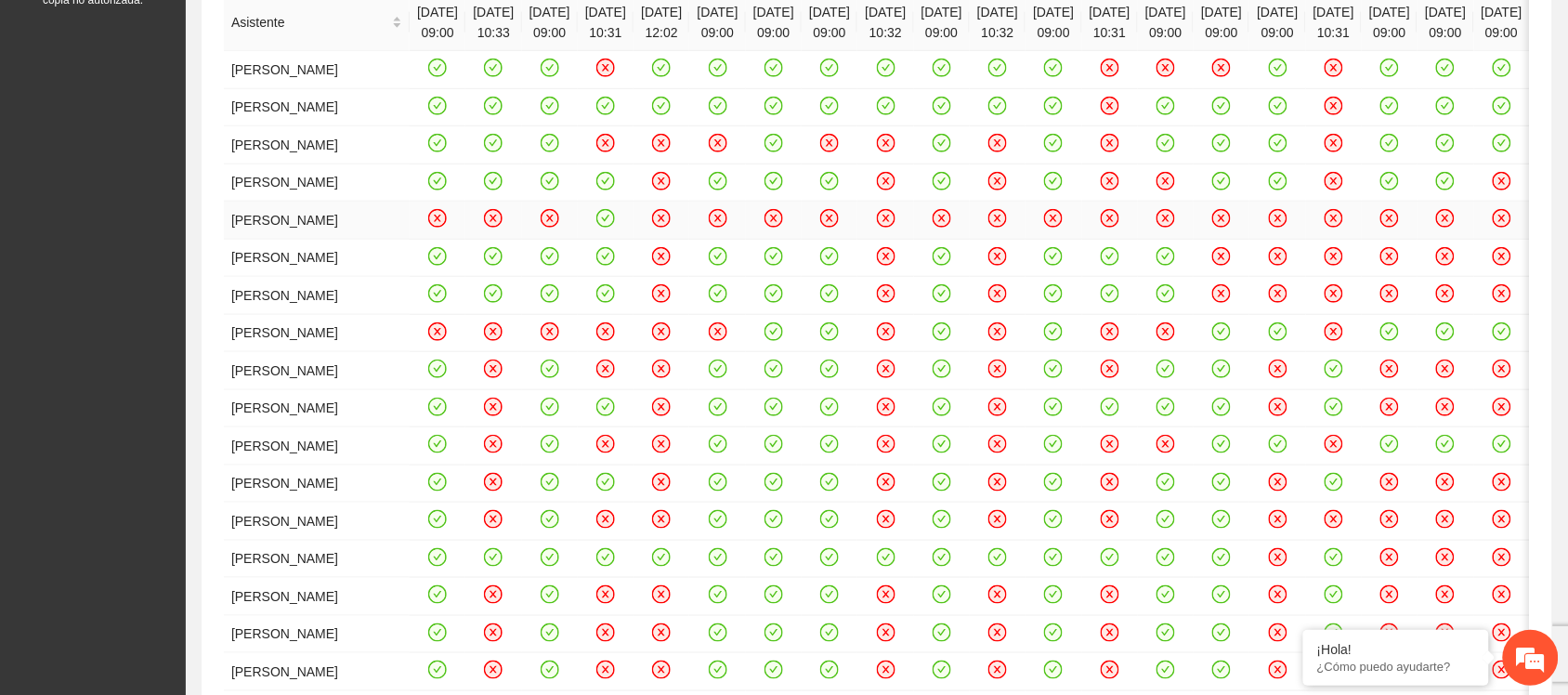 click 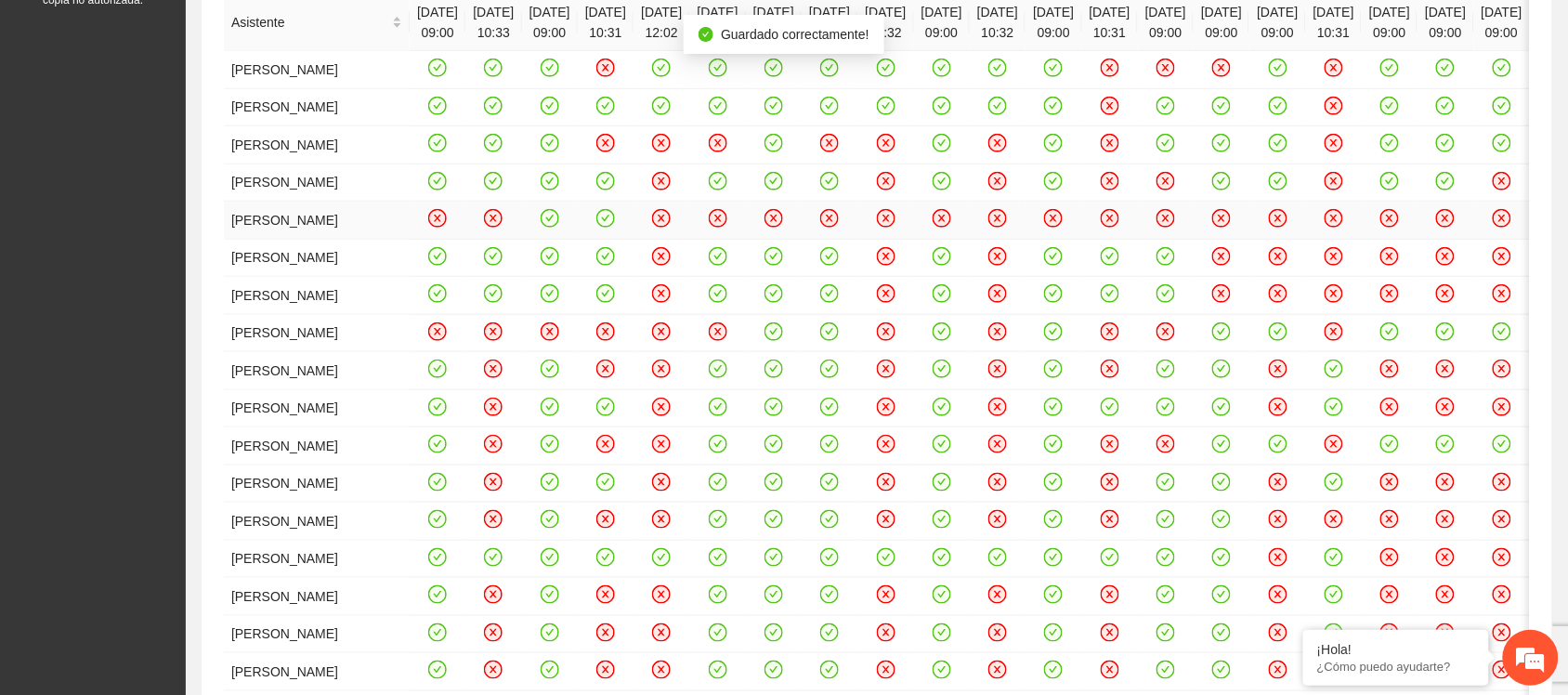 click 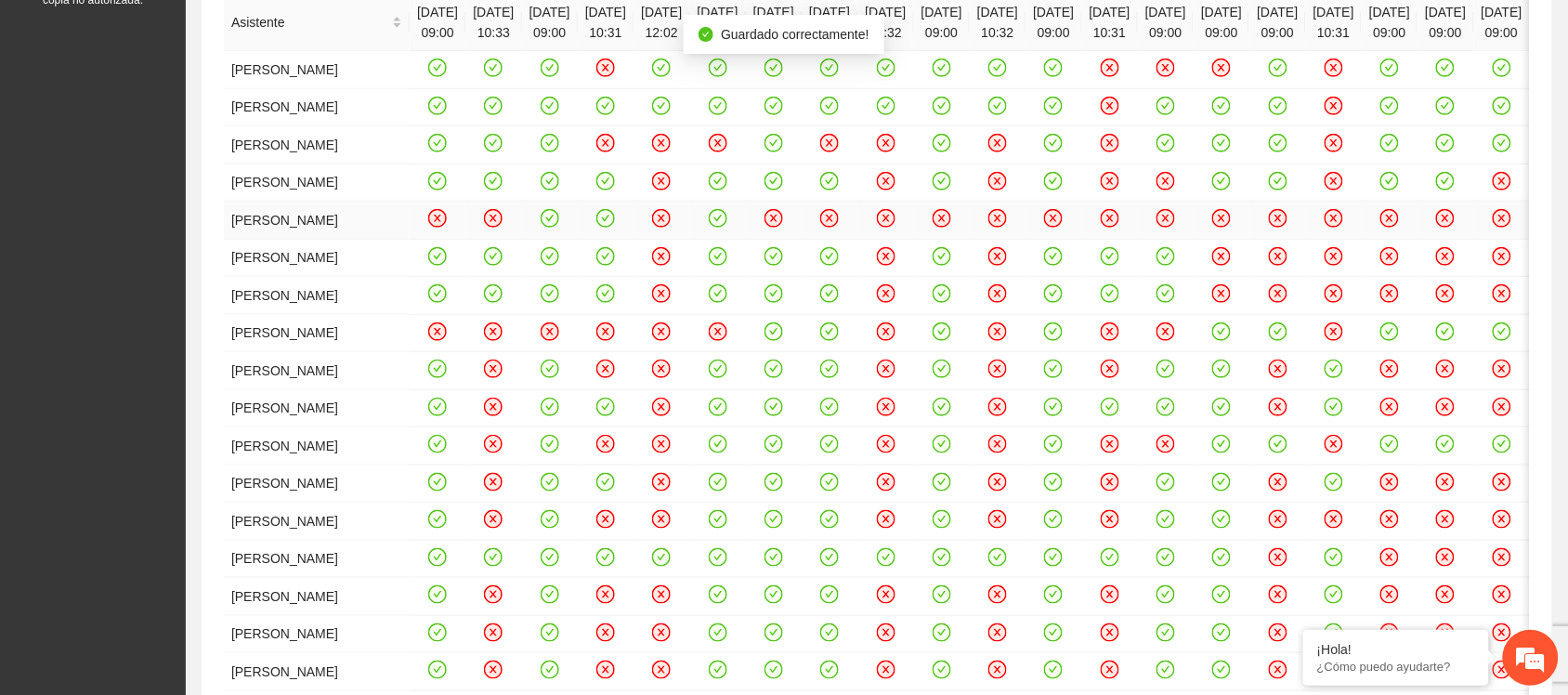 click 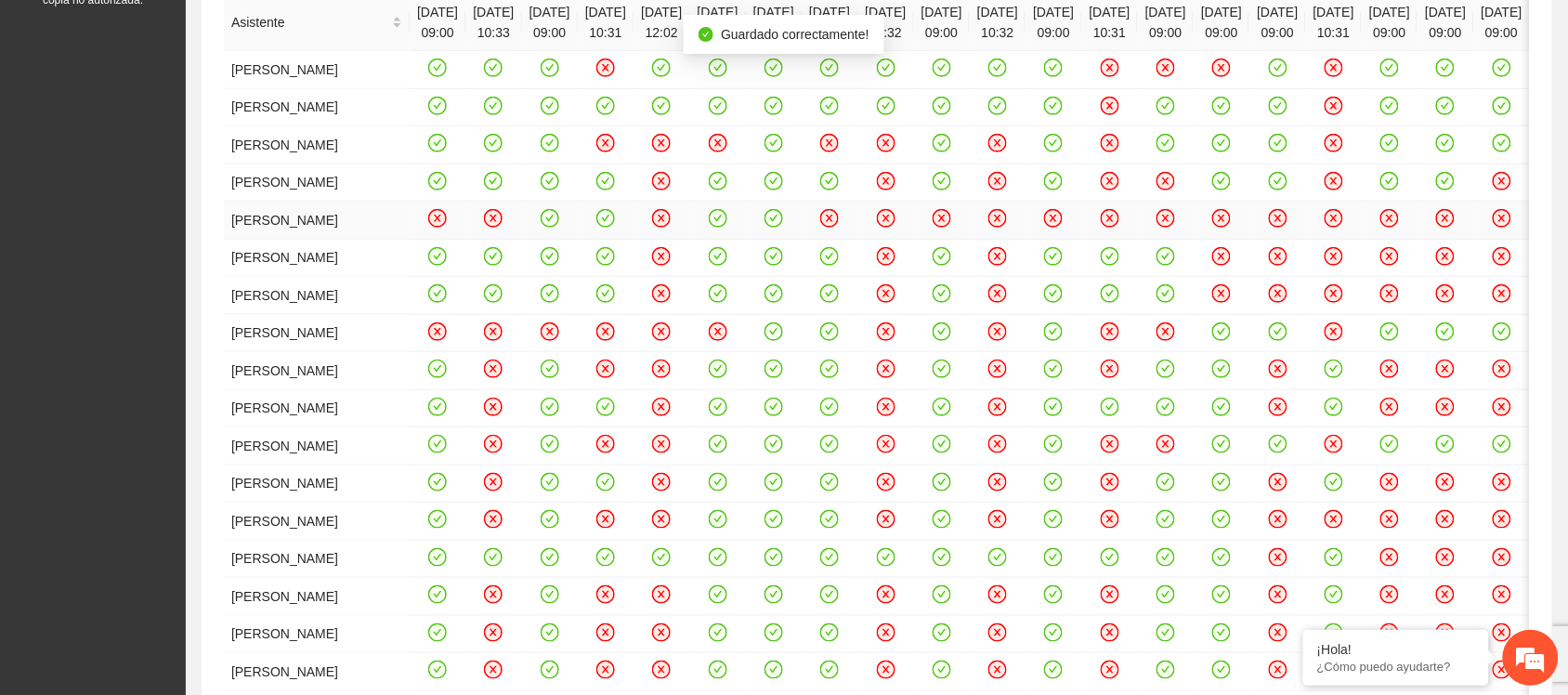 click 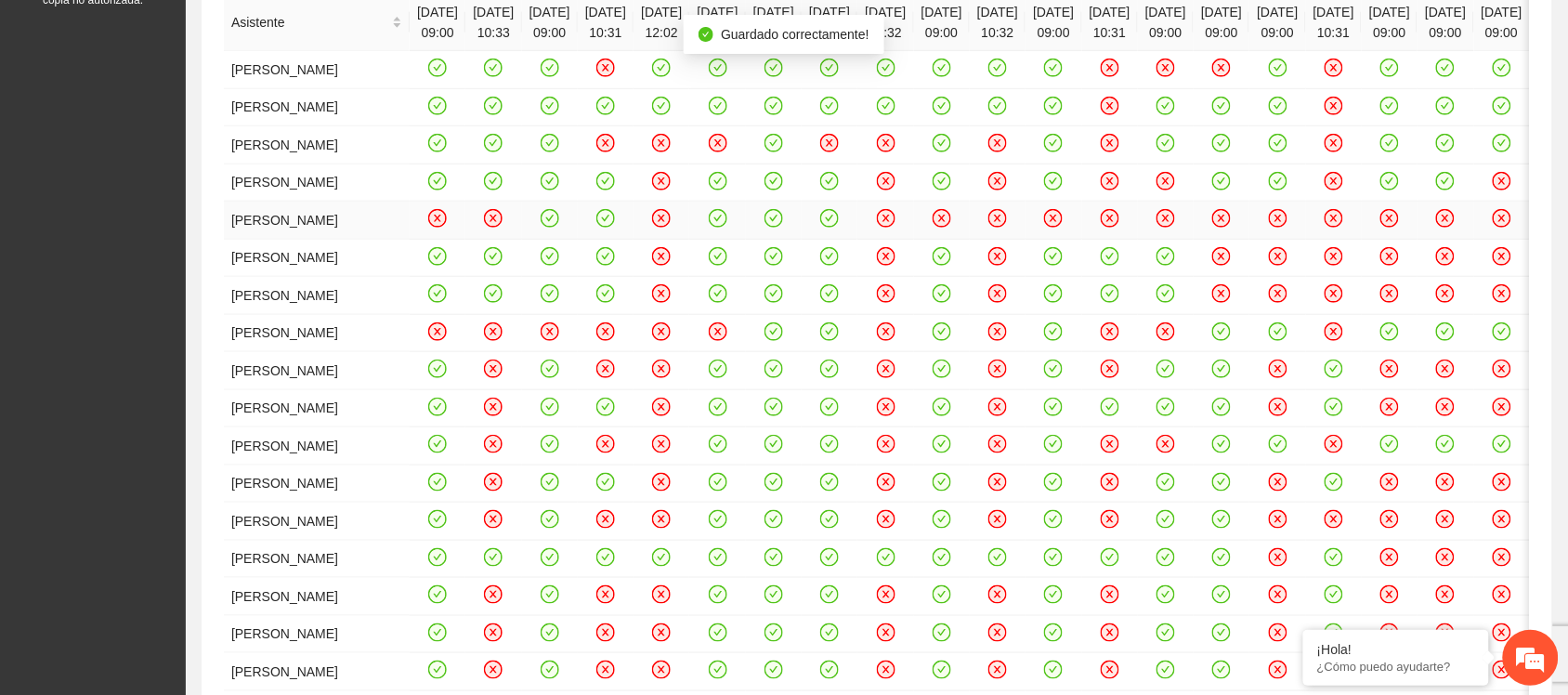 click 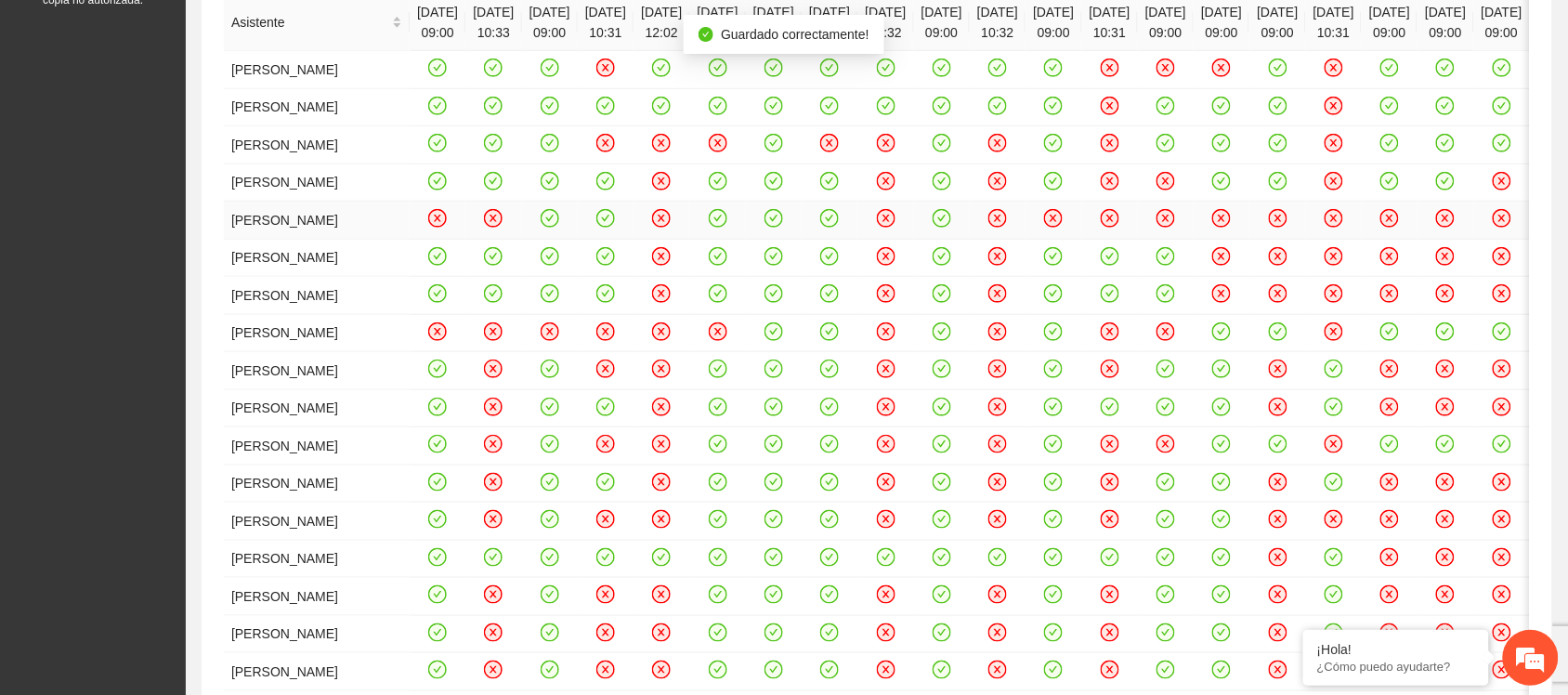 click 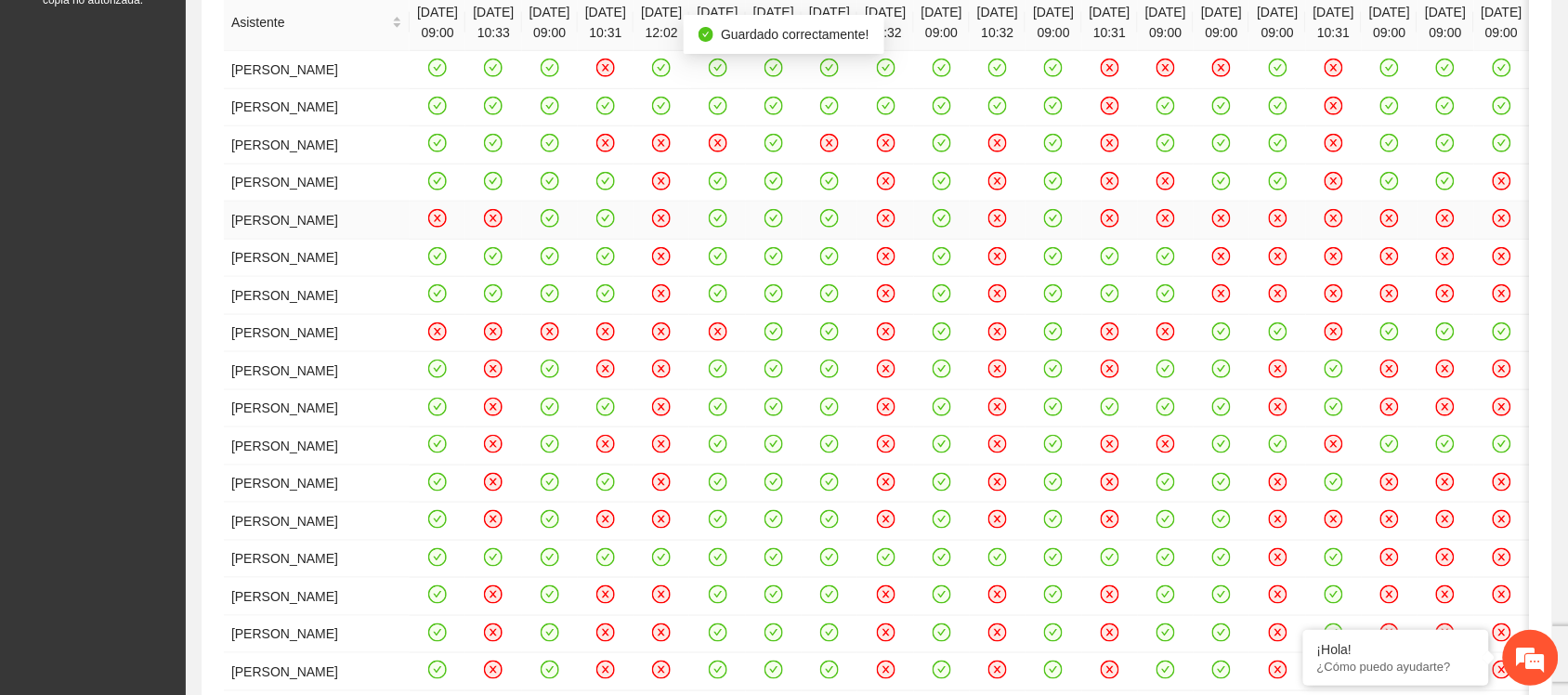 click 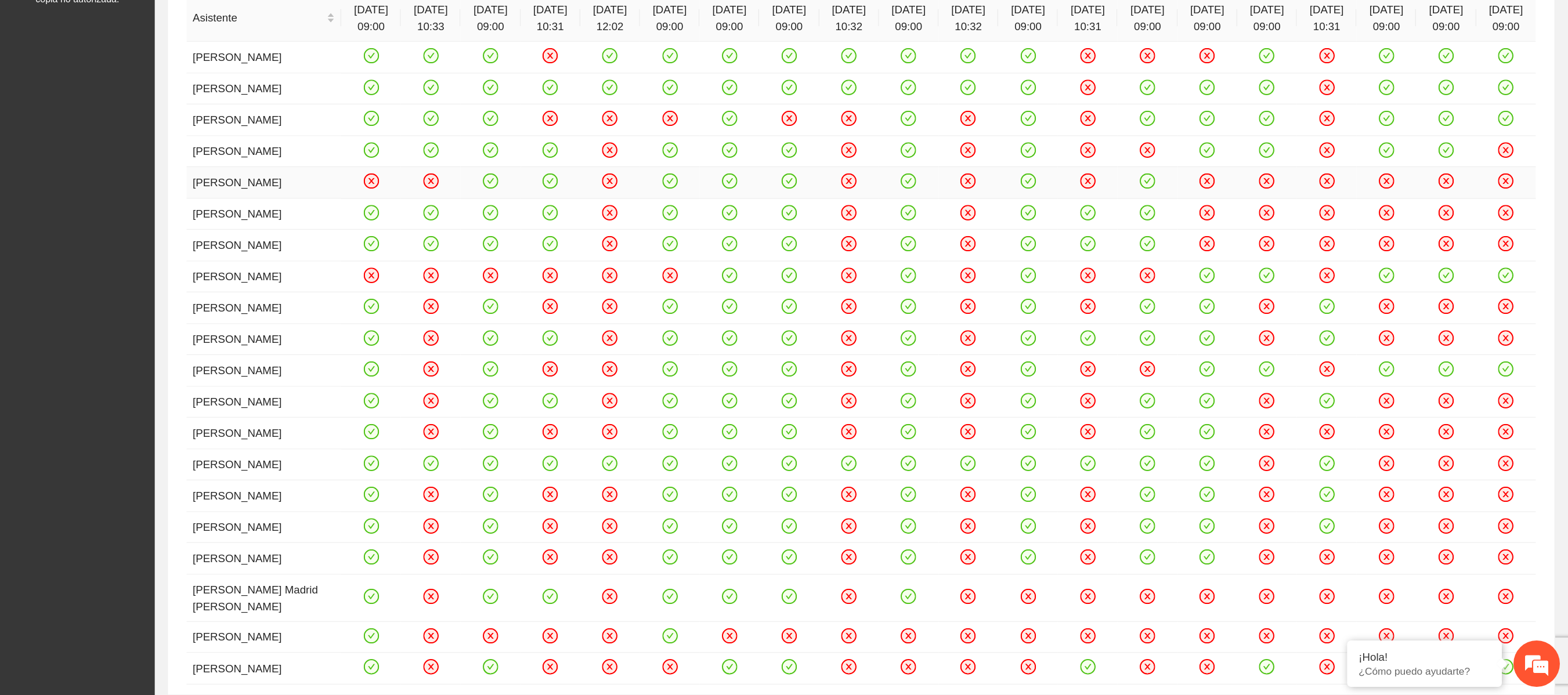scroll, scrollTop: 215, scrollLeft: 0, axis: vertical 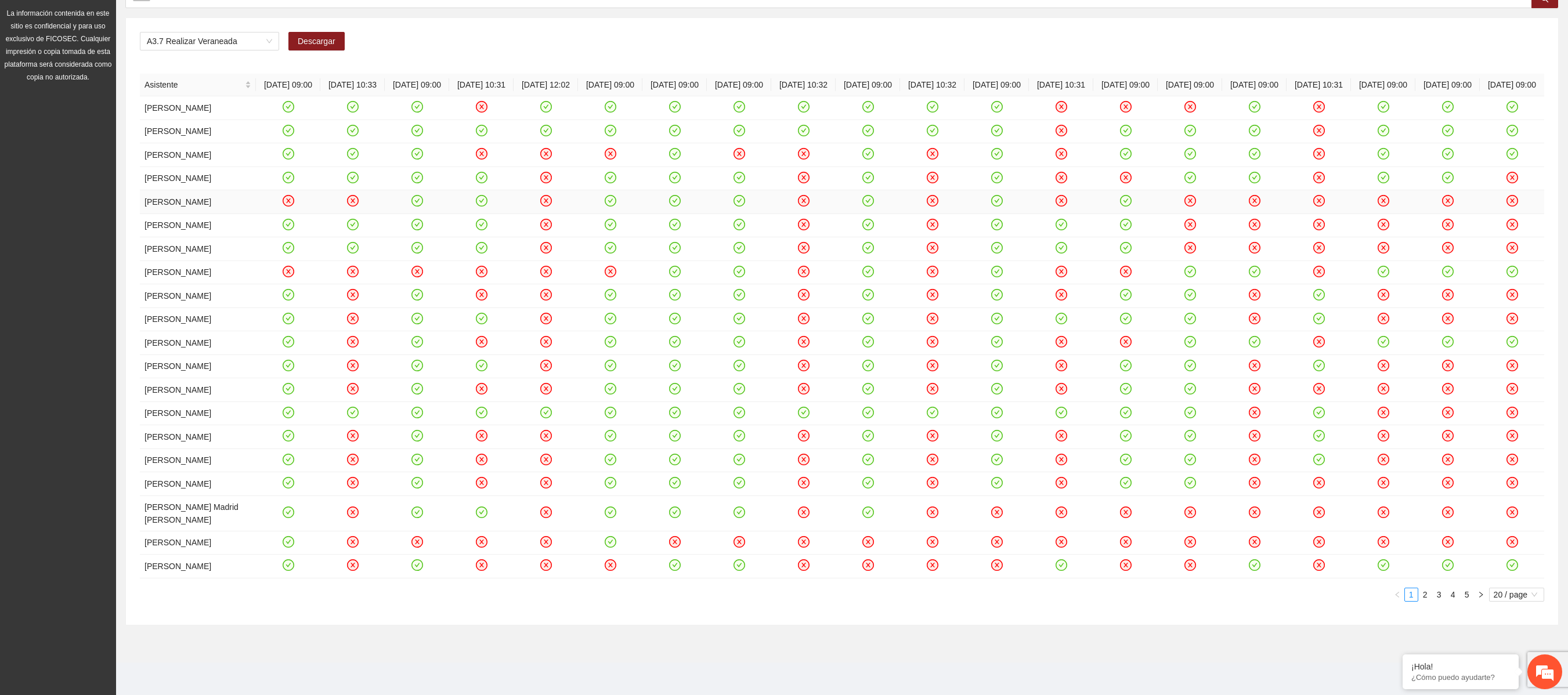 drag, startPoint x: 990, startPoint y: 8, endPoint x: 227, endPoint y: 652, distance: 998.4513 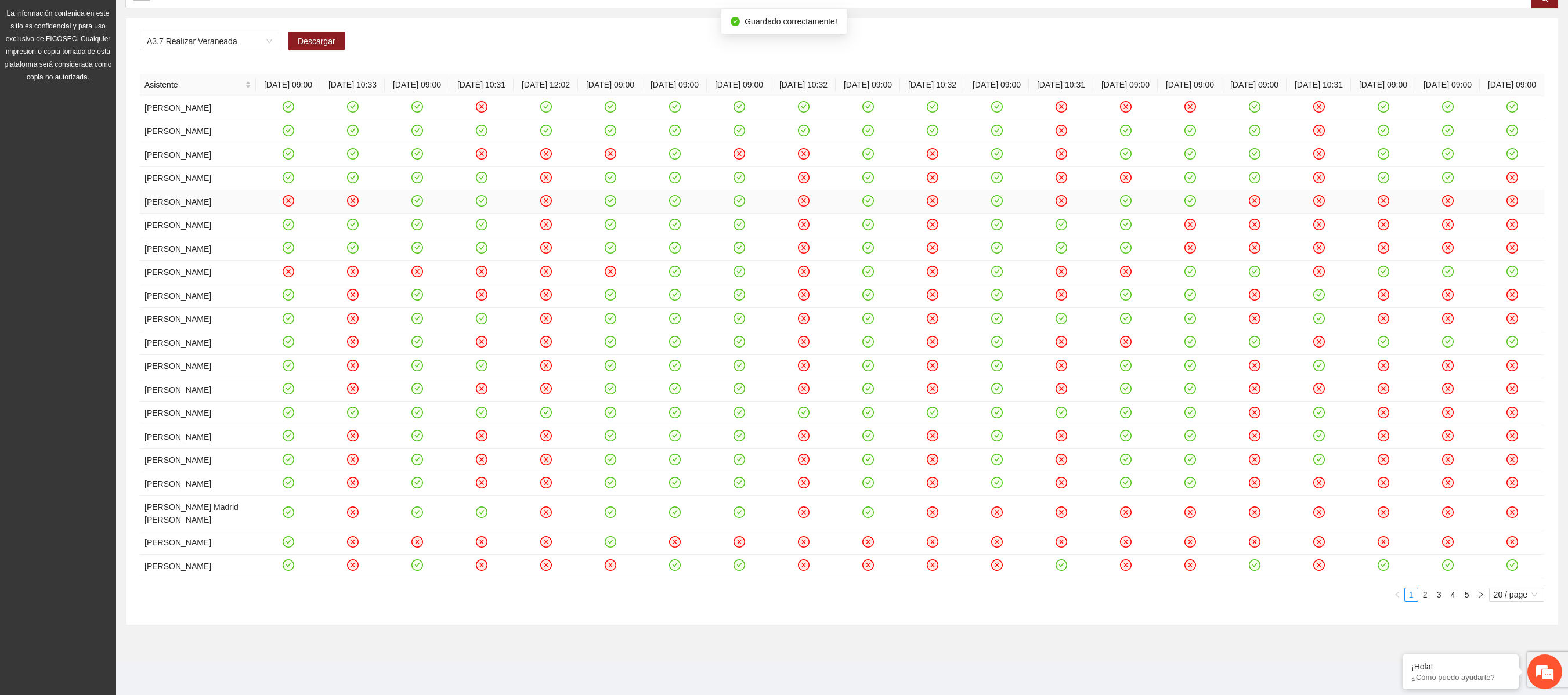 click 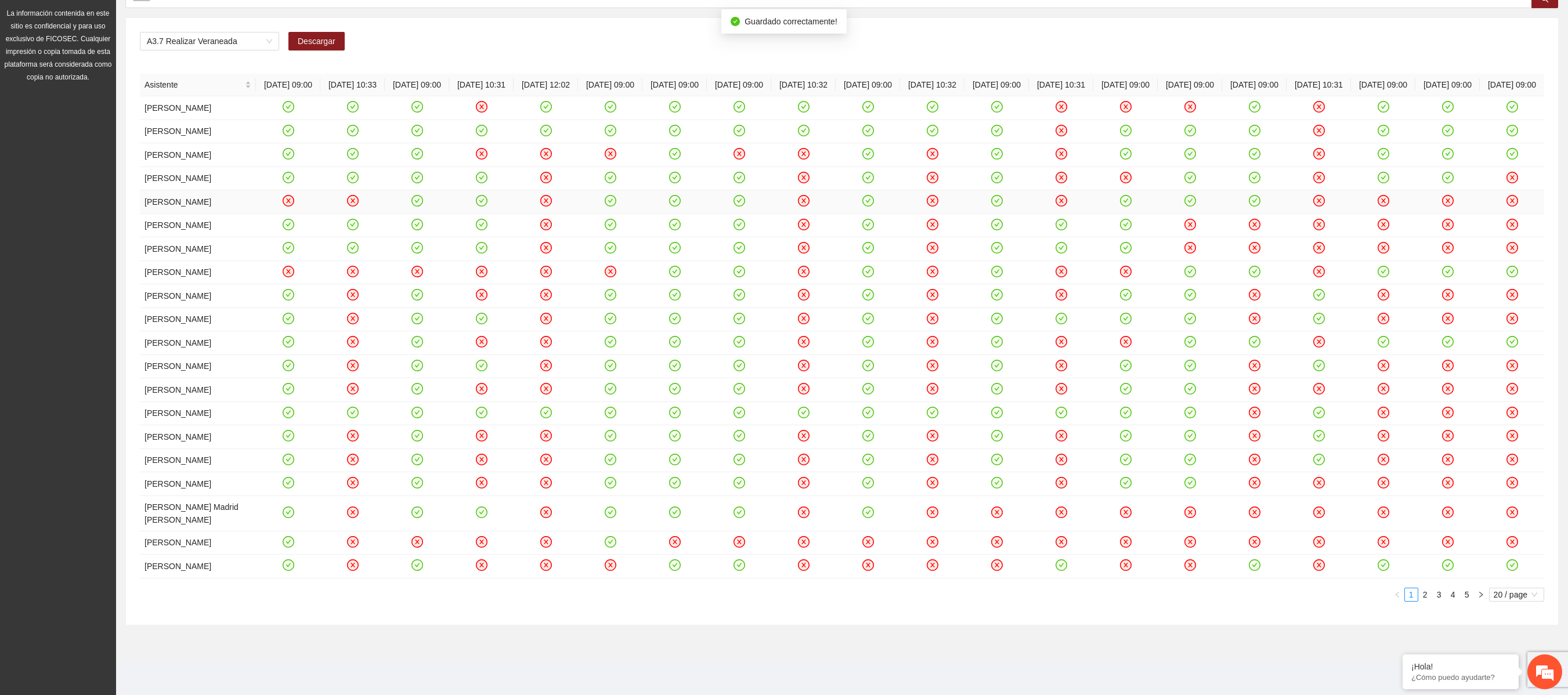 click 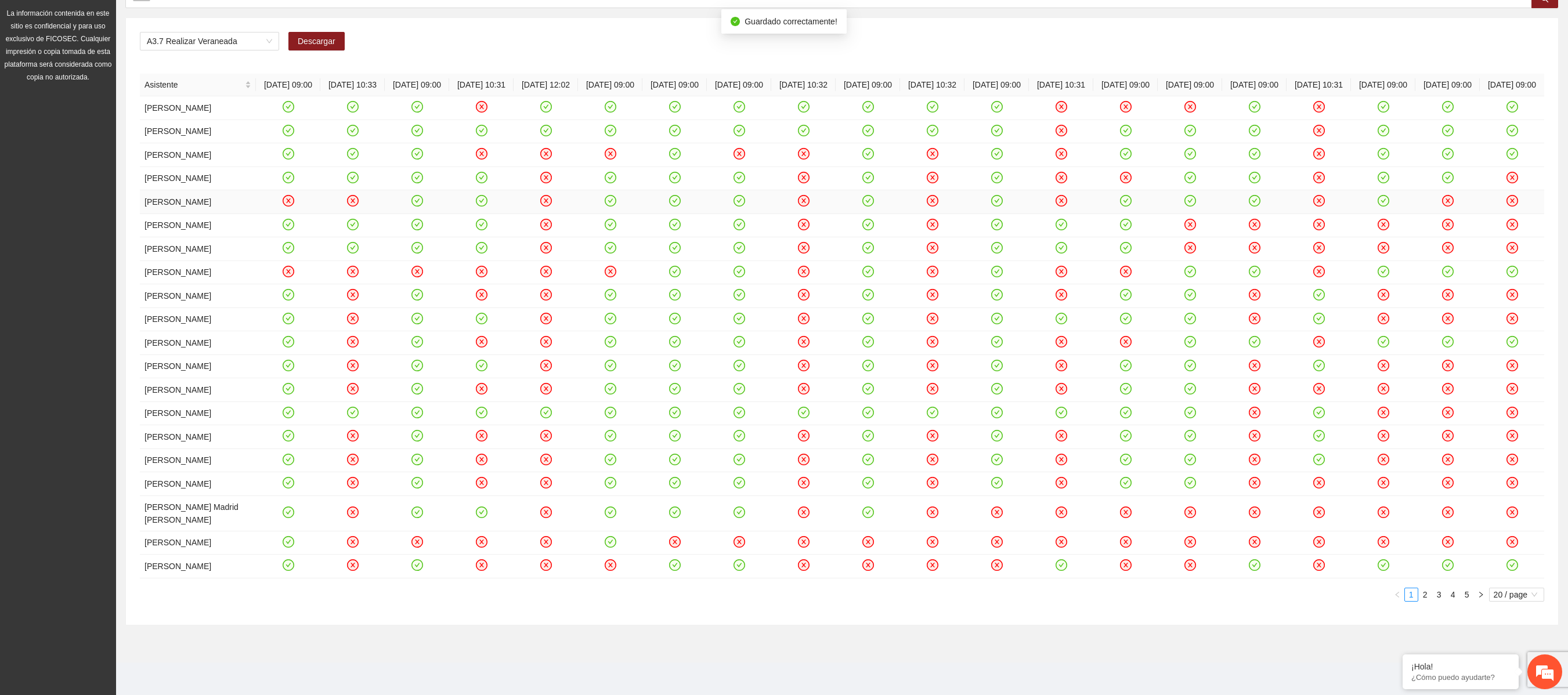 click 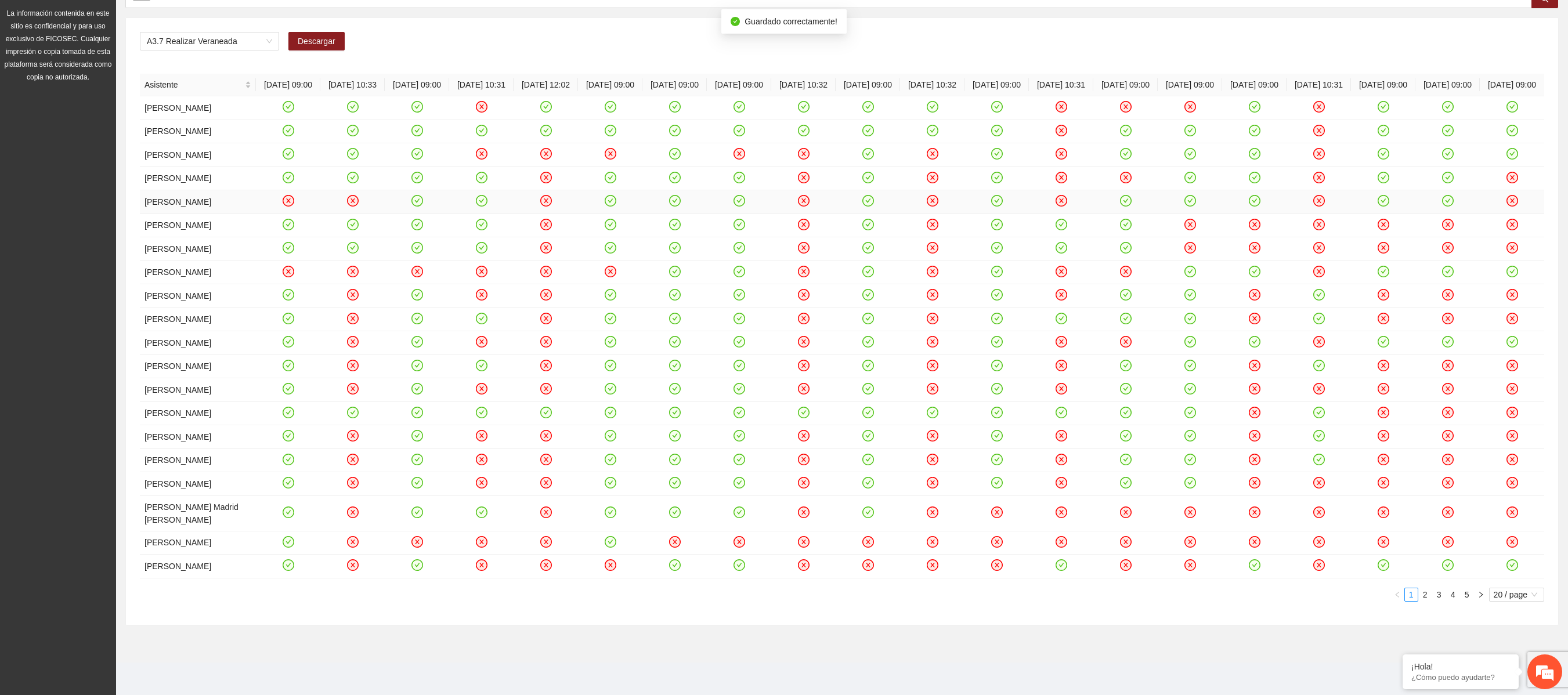 click 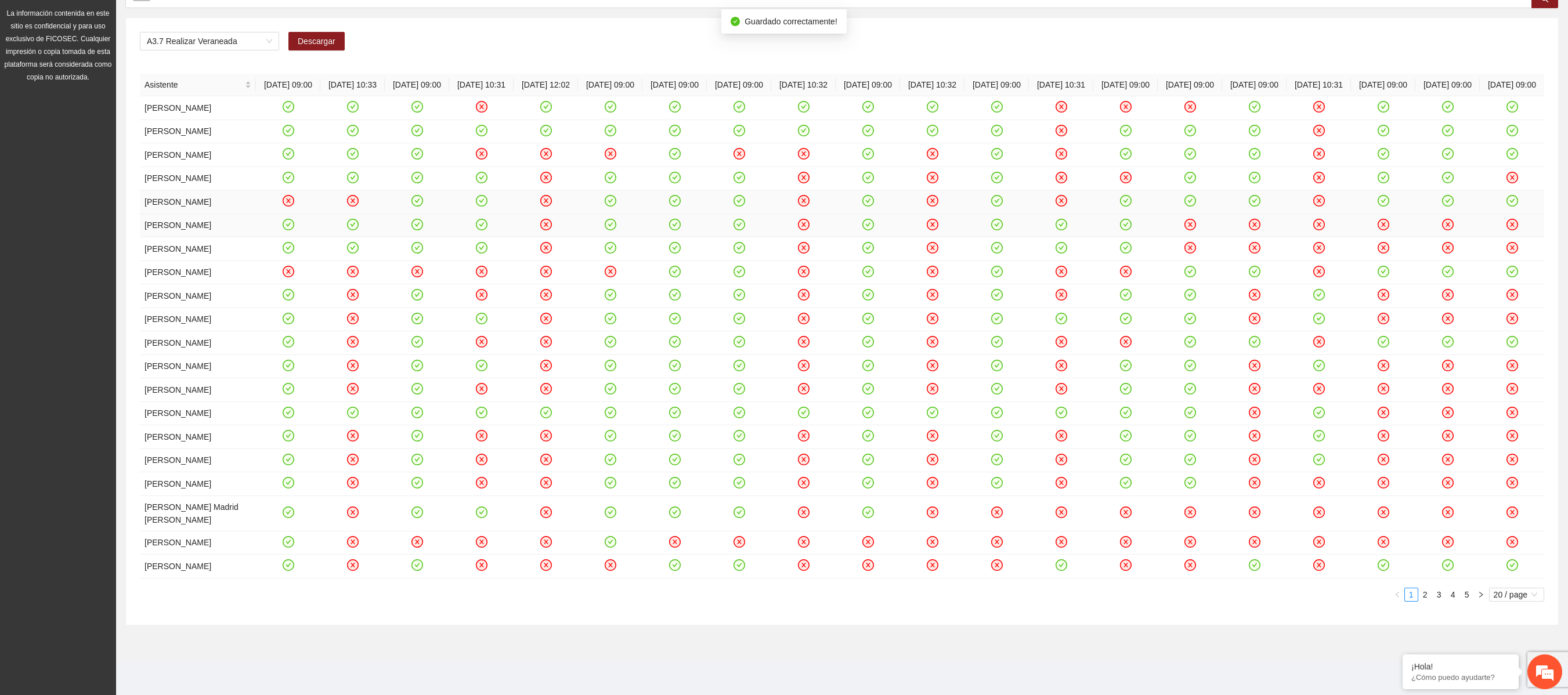 click 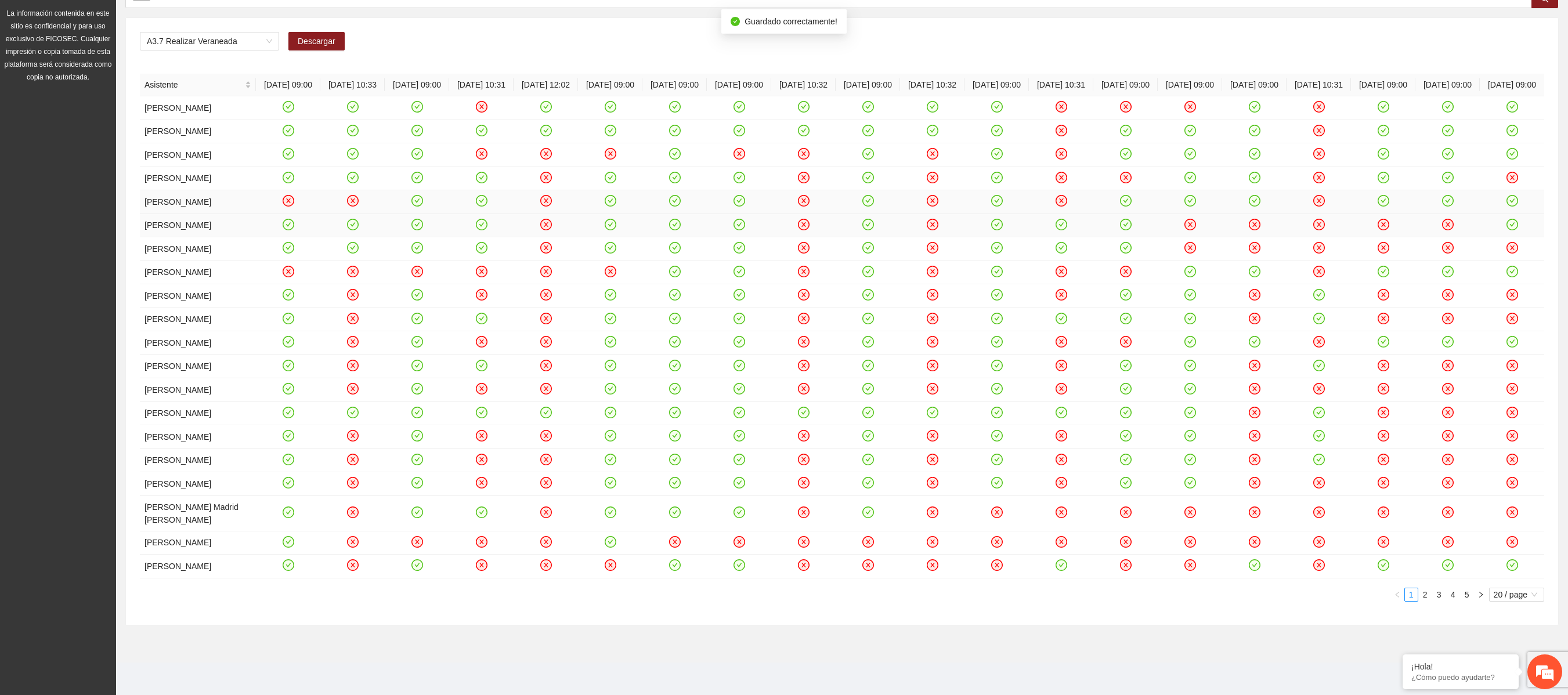 click 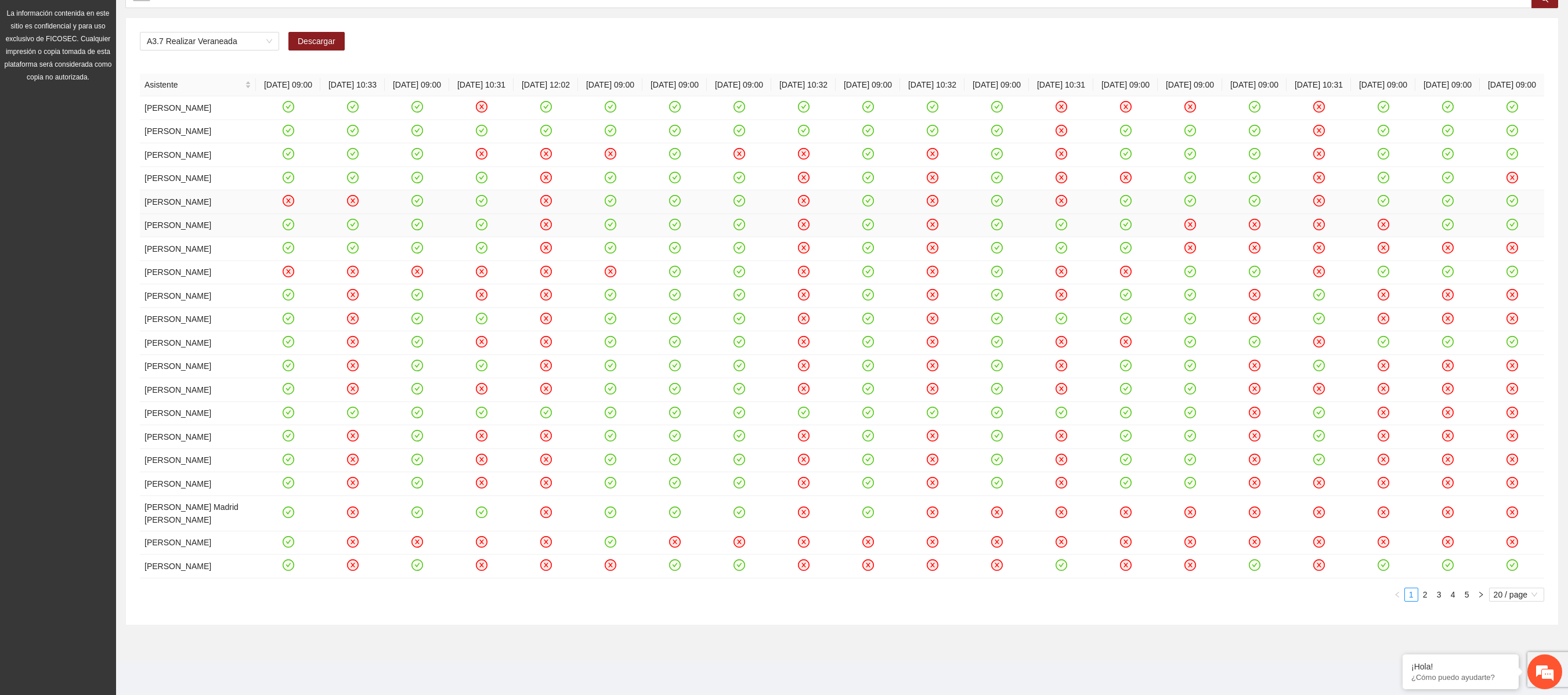 click 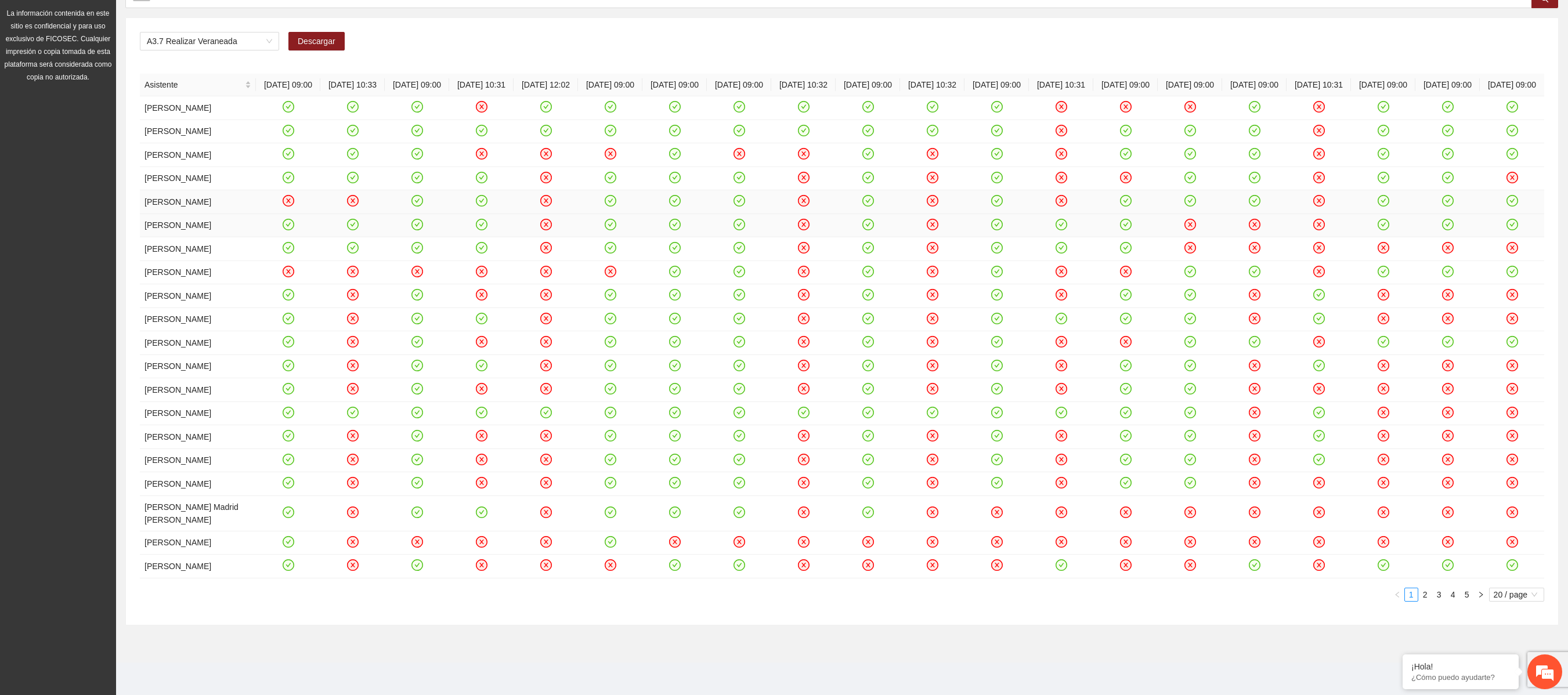 click at bounding box center [1254, 226] 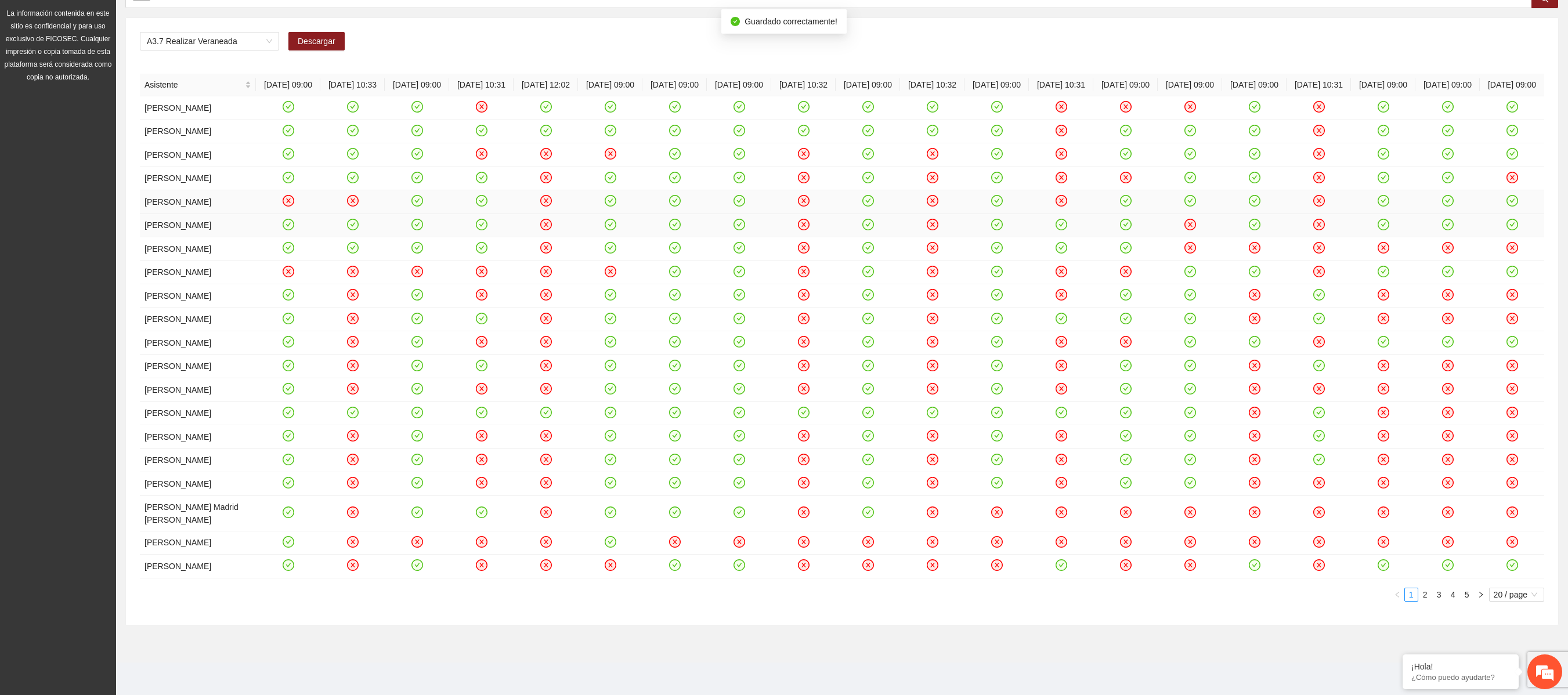 click 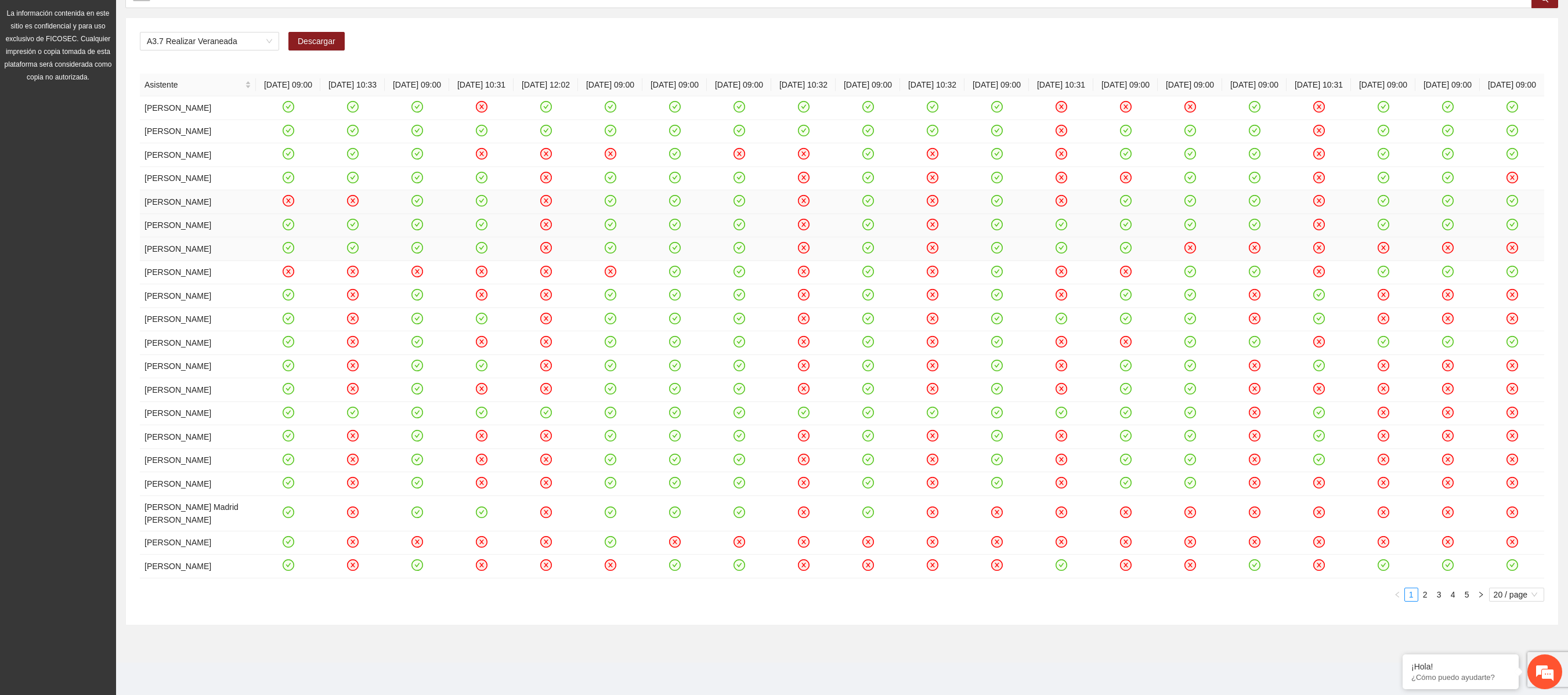 drag, startPoint x: 1193, startPoint y: 175, endPoint x: 1188, endPoint y: 204, distance: 29.427878 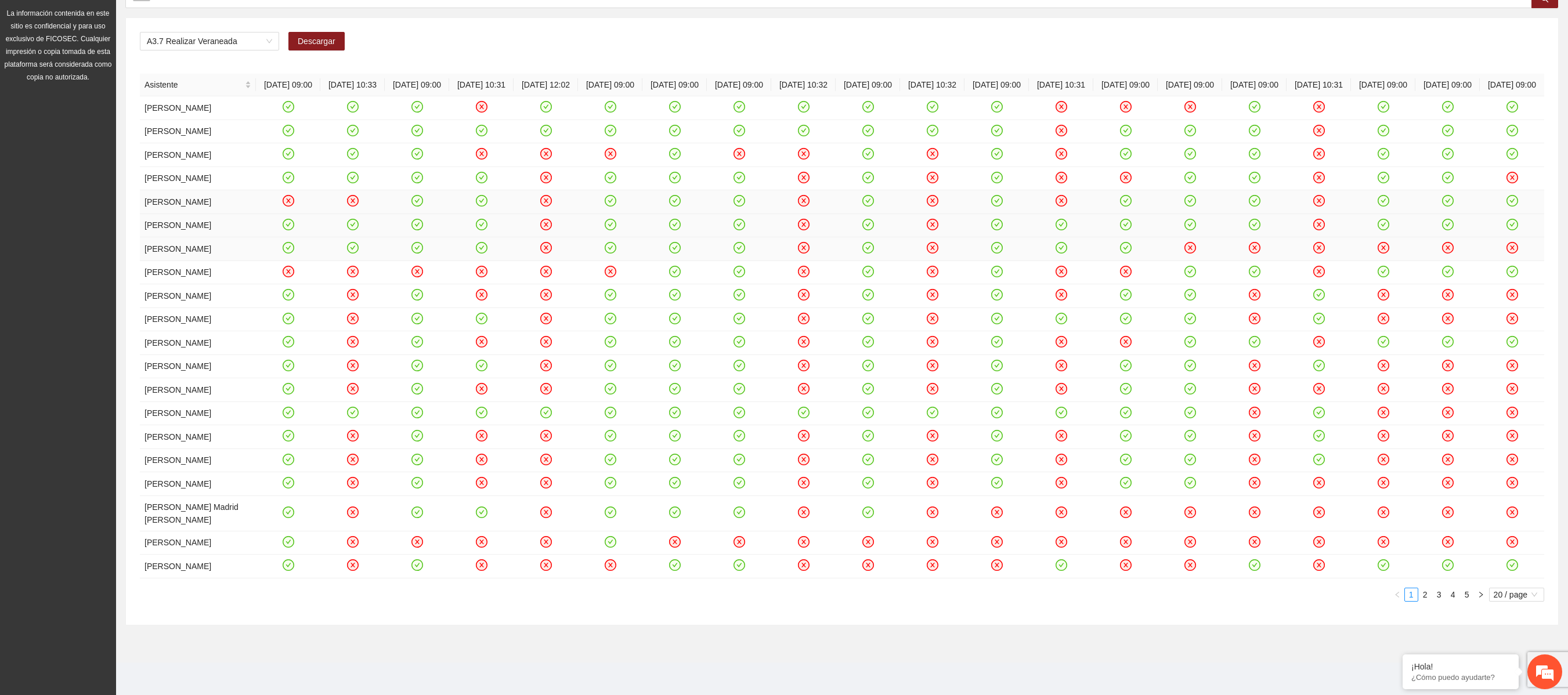 click 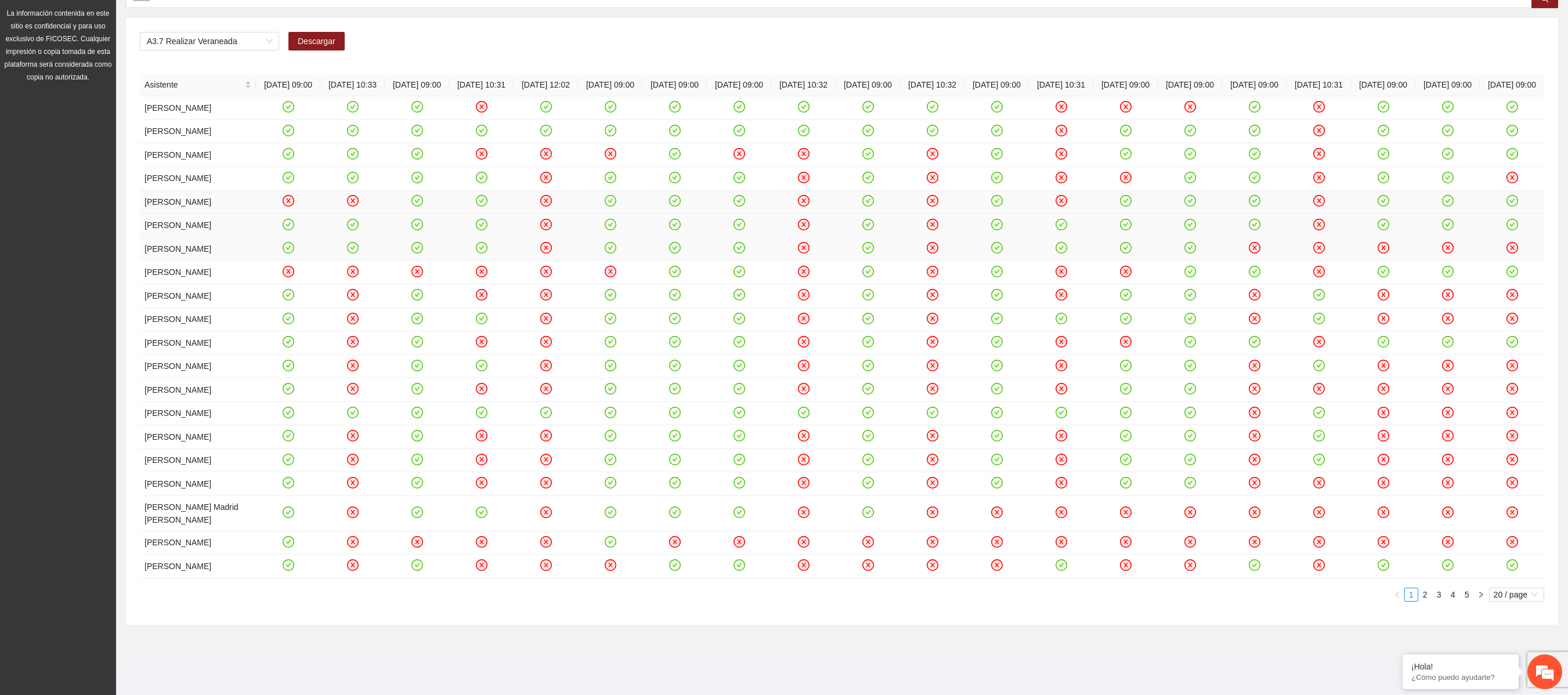 click 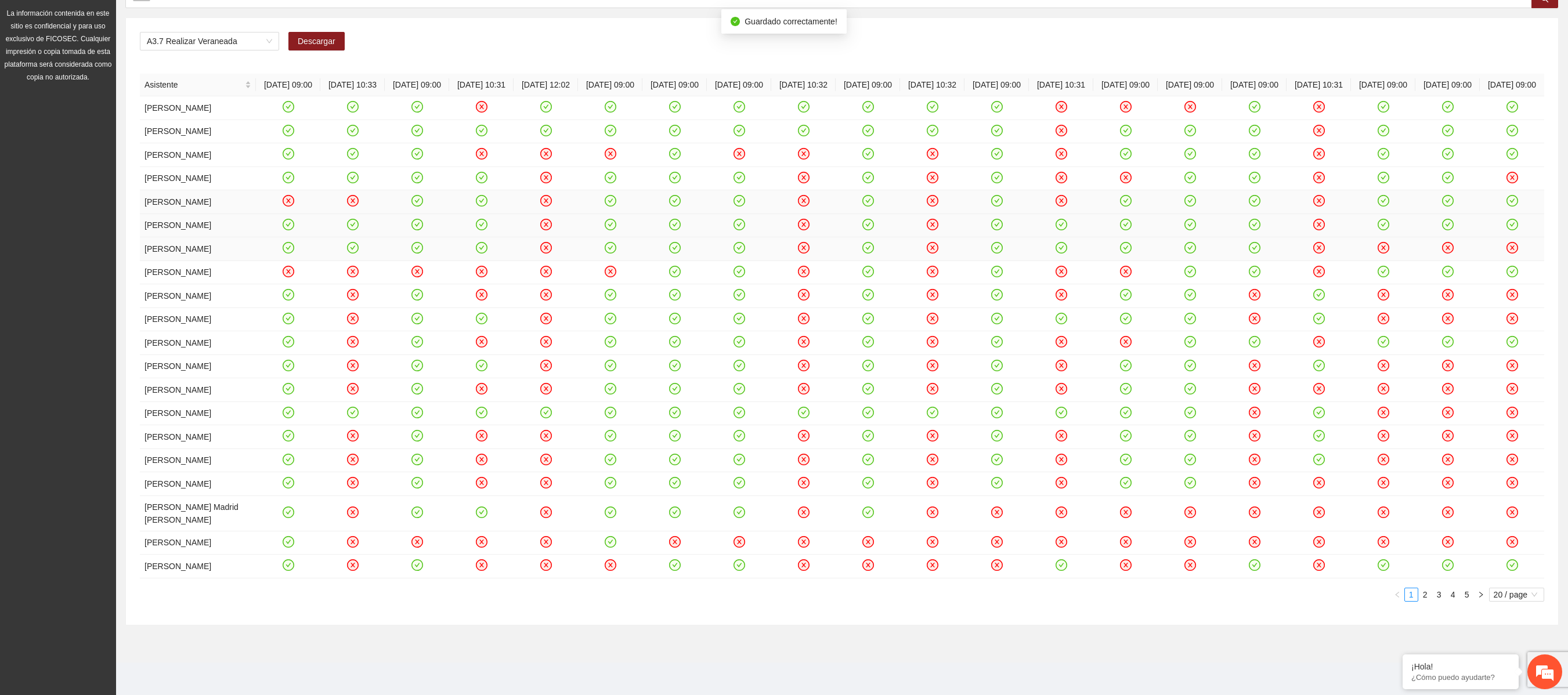 click 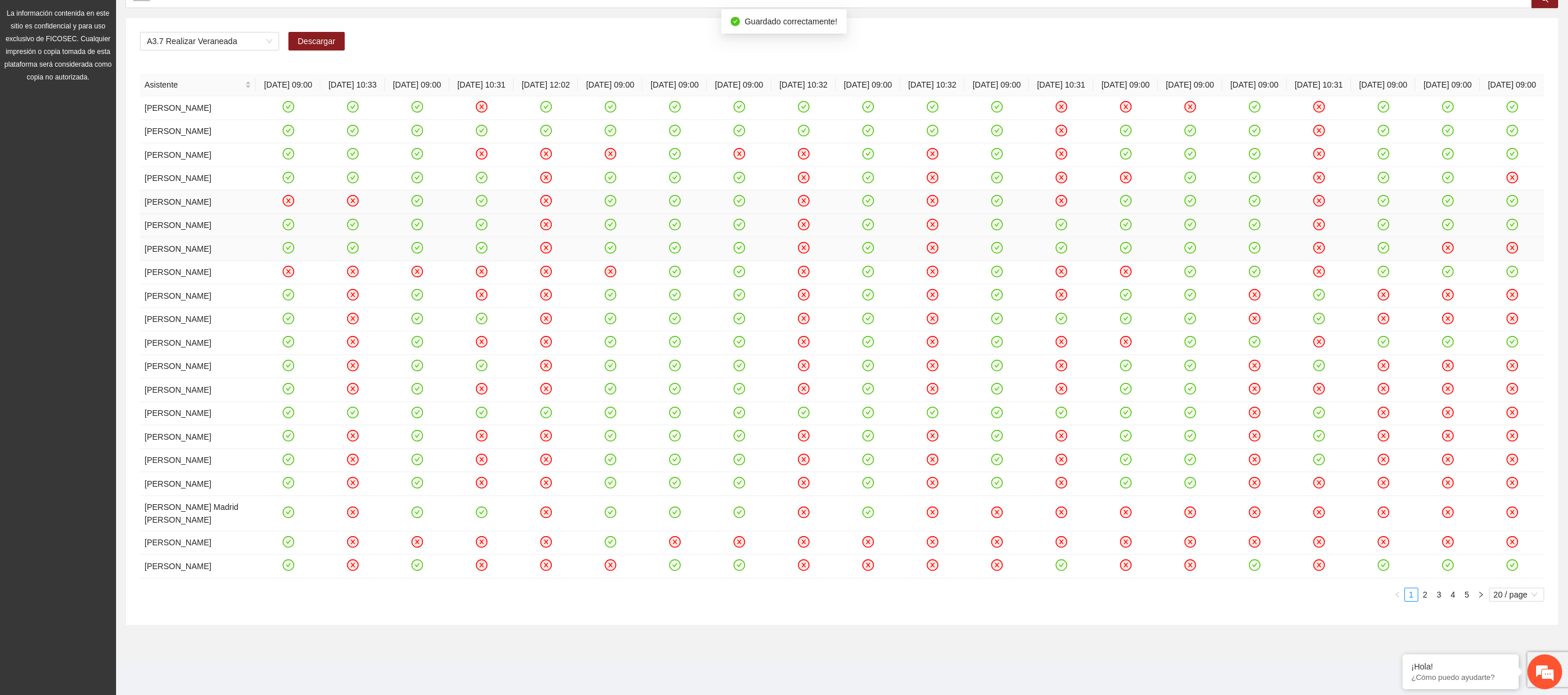 click 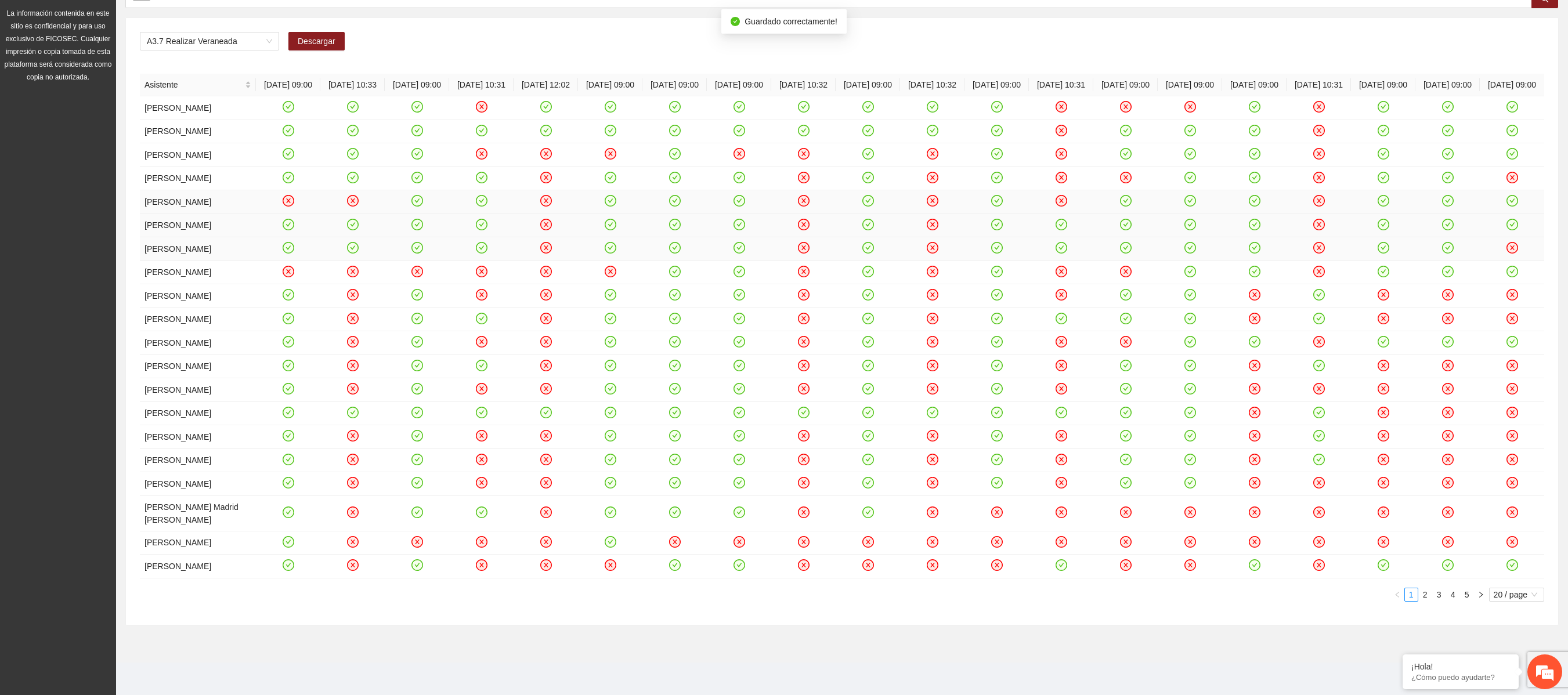 click 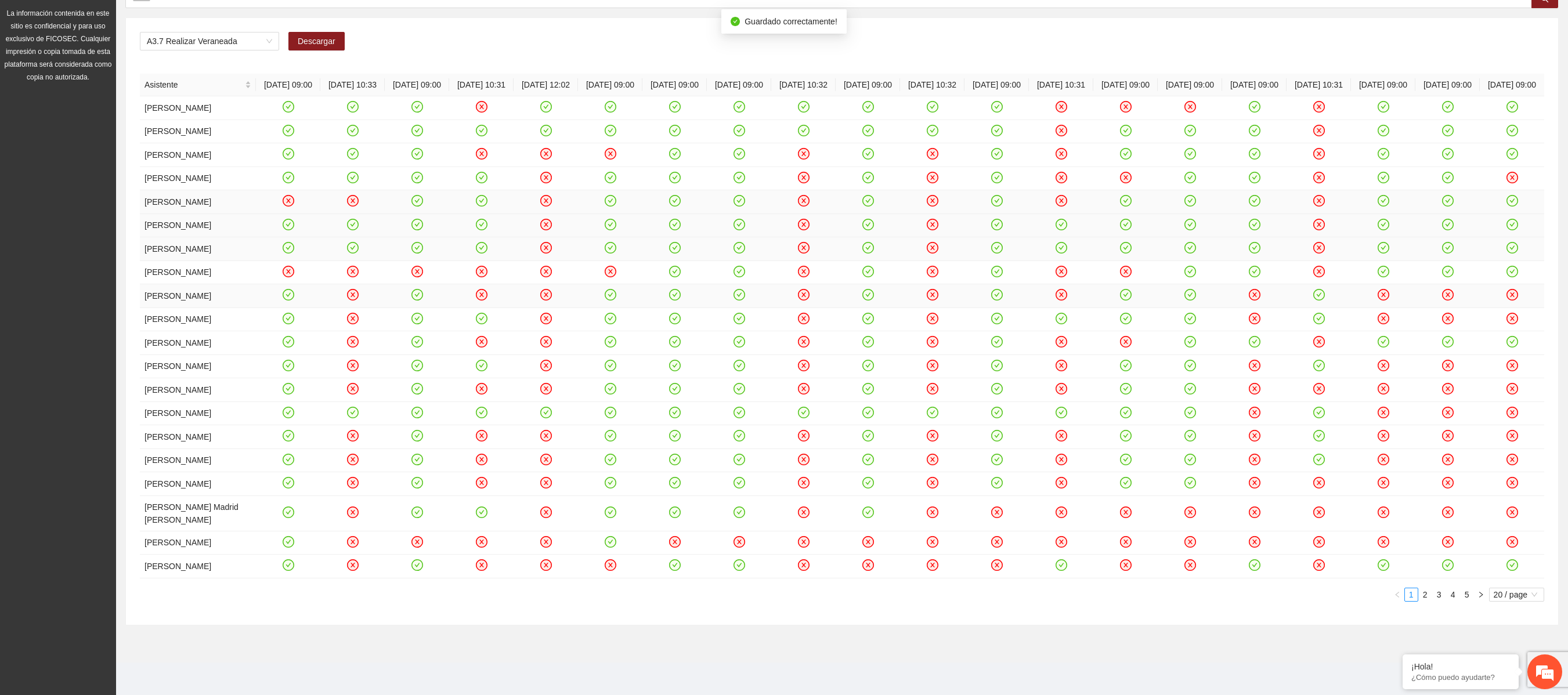 click 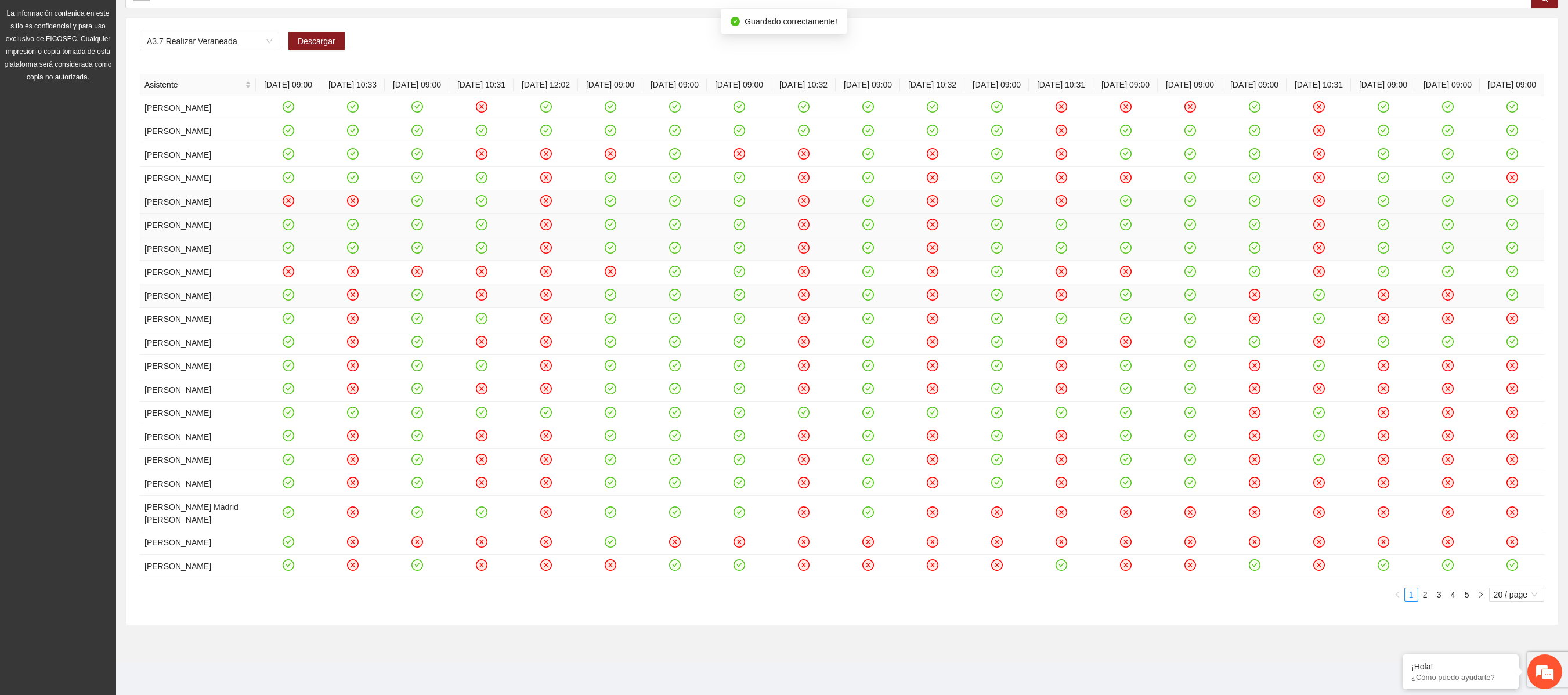 click 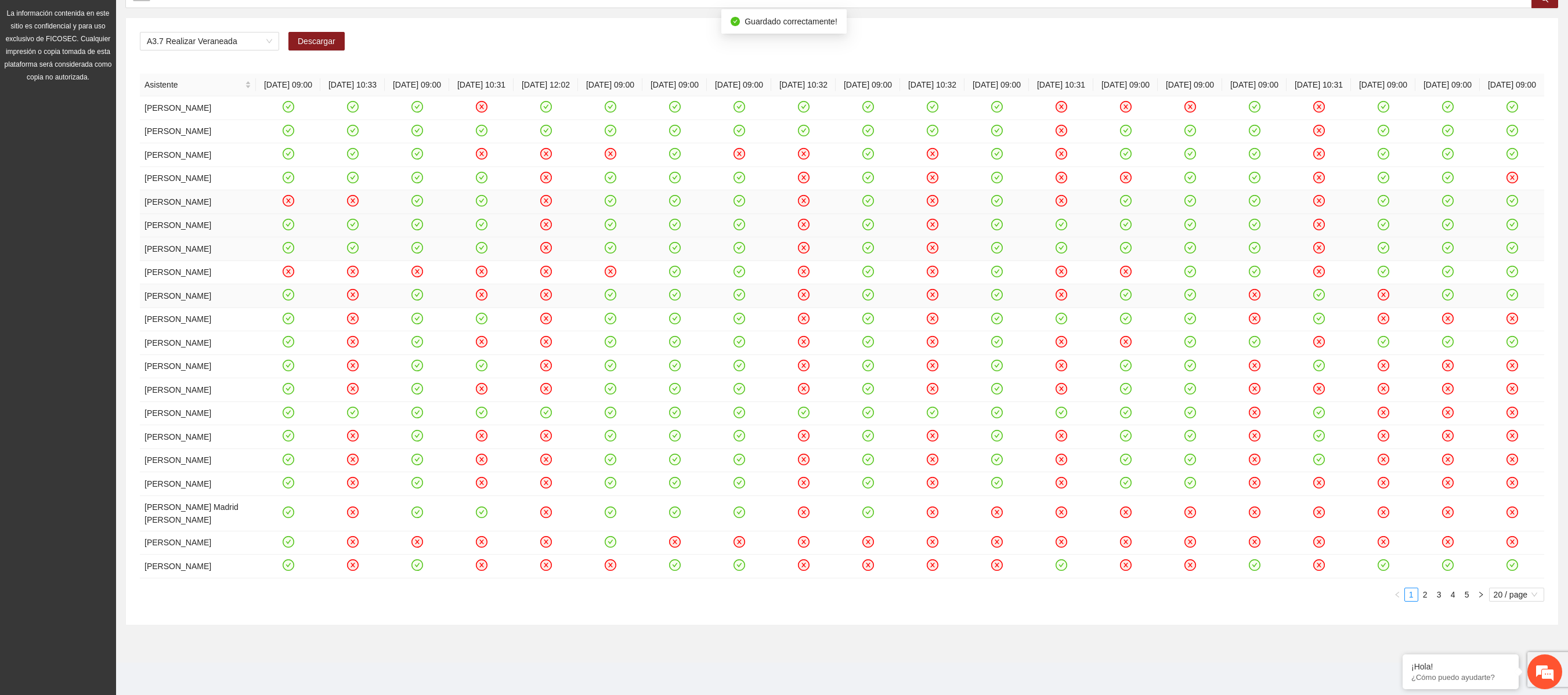click 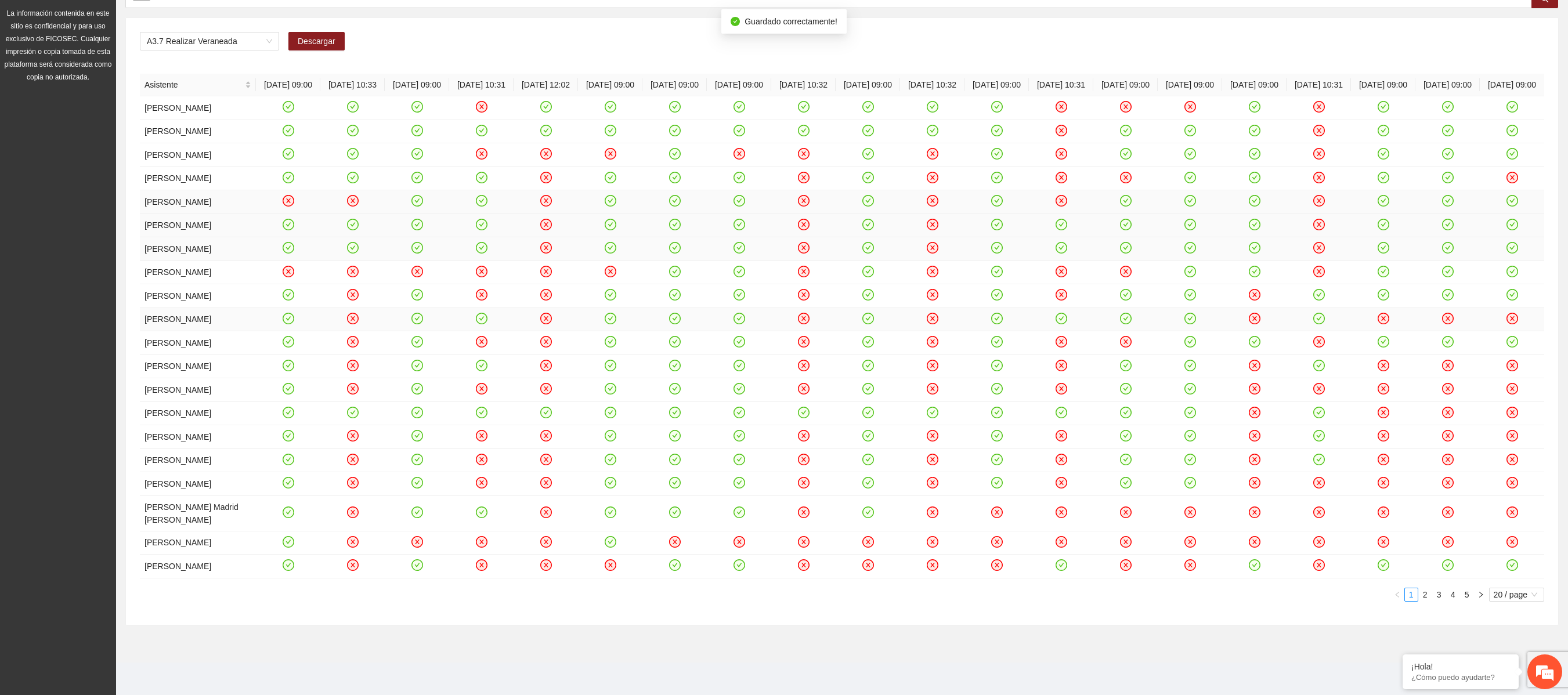 click 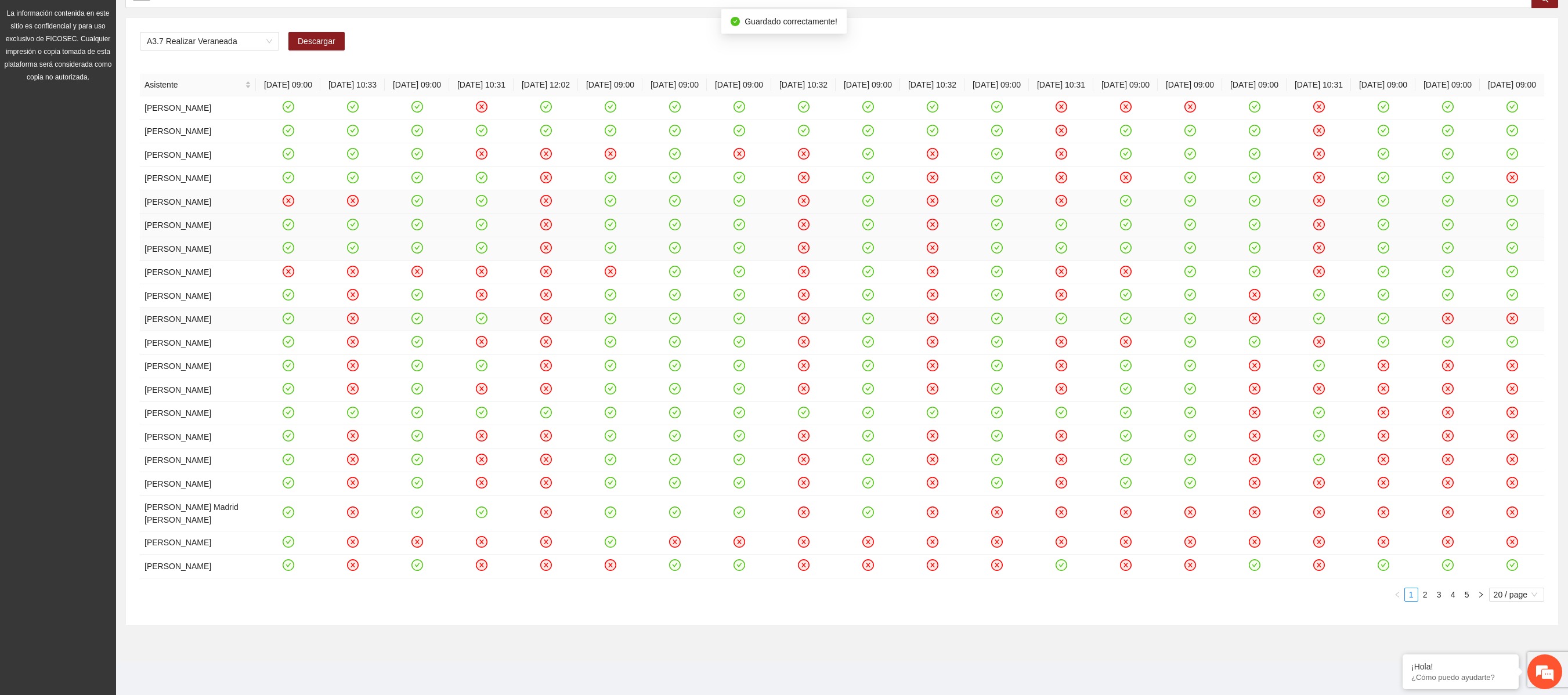 click 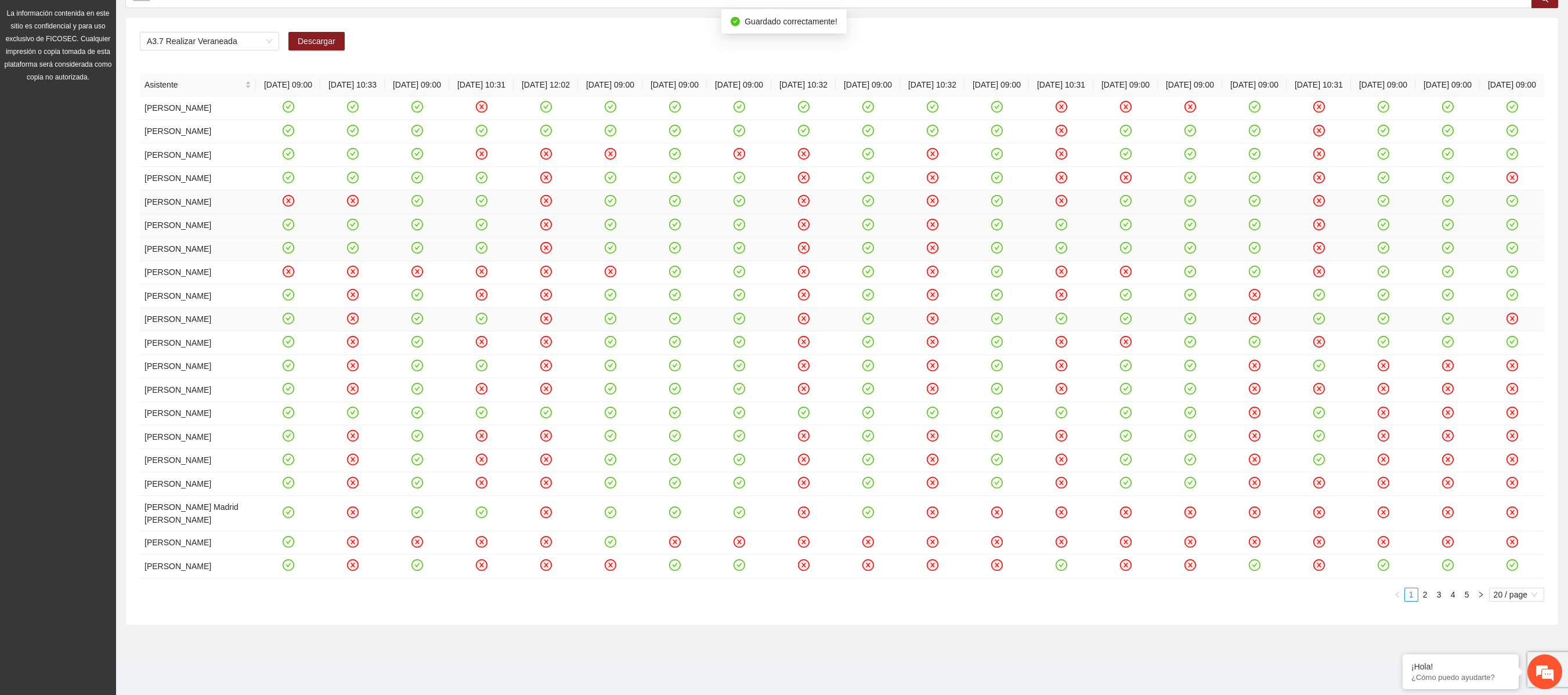 click 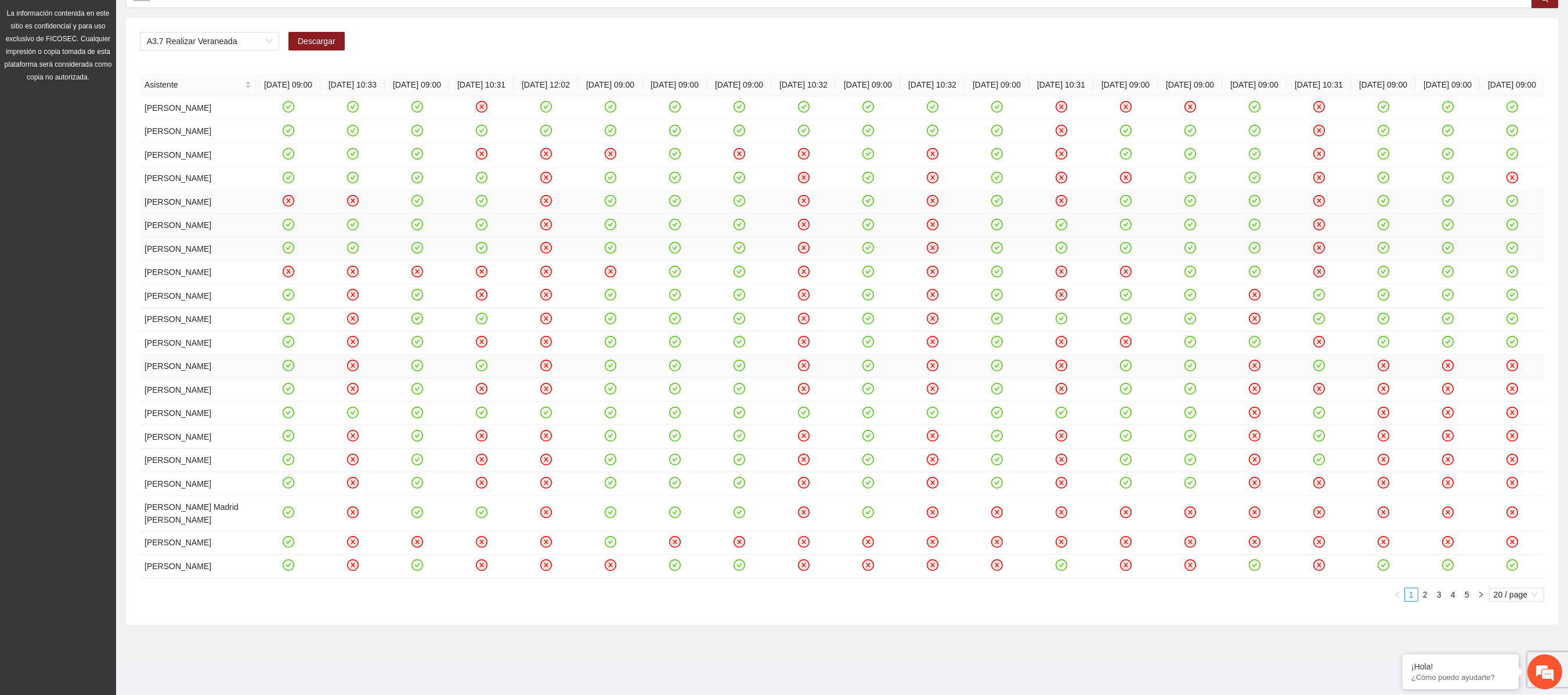 click at bounding box center (1512, 367) 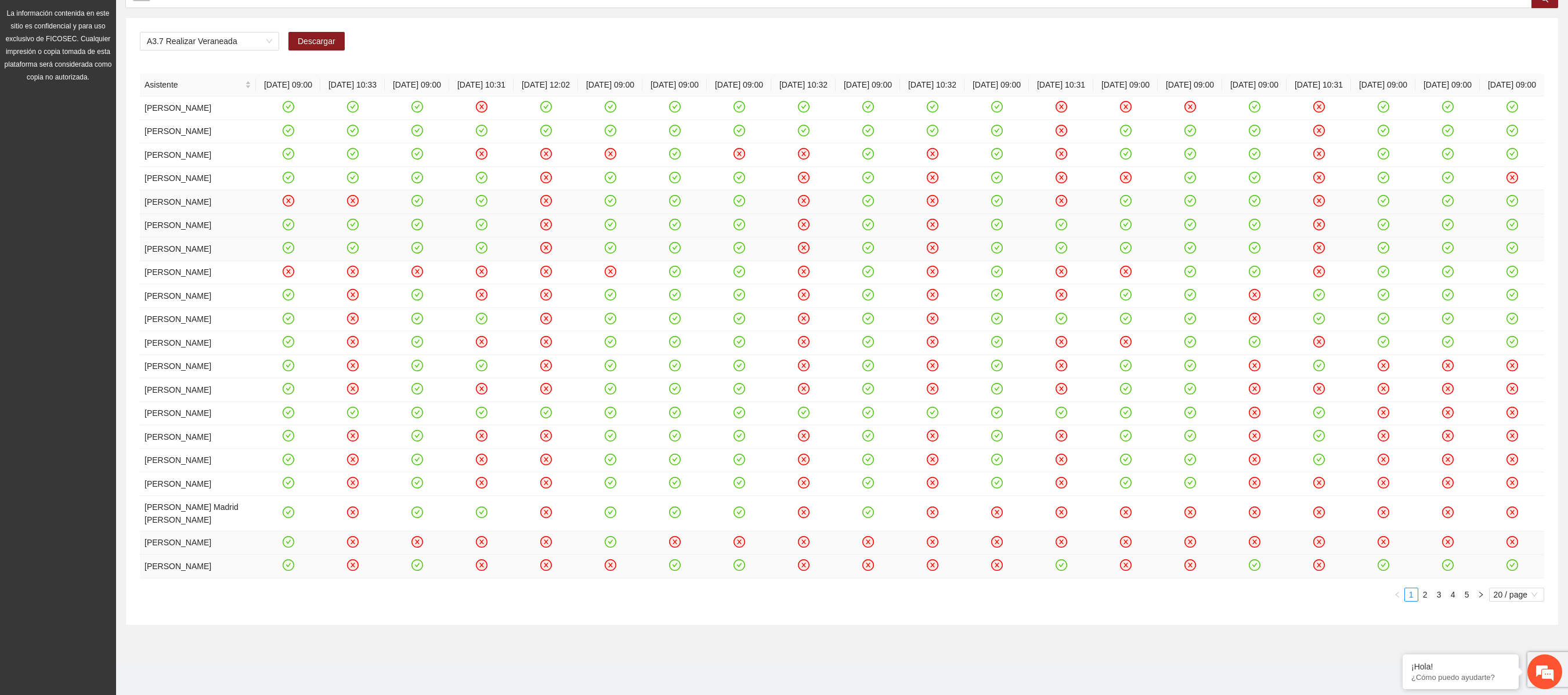 drag, startPoint x: 1382, startPoint y: 356, endPoint x: 1501, endPoint y: 567, distance: 242.2437 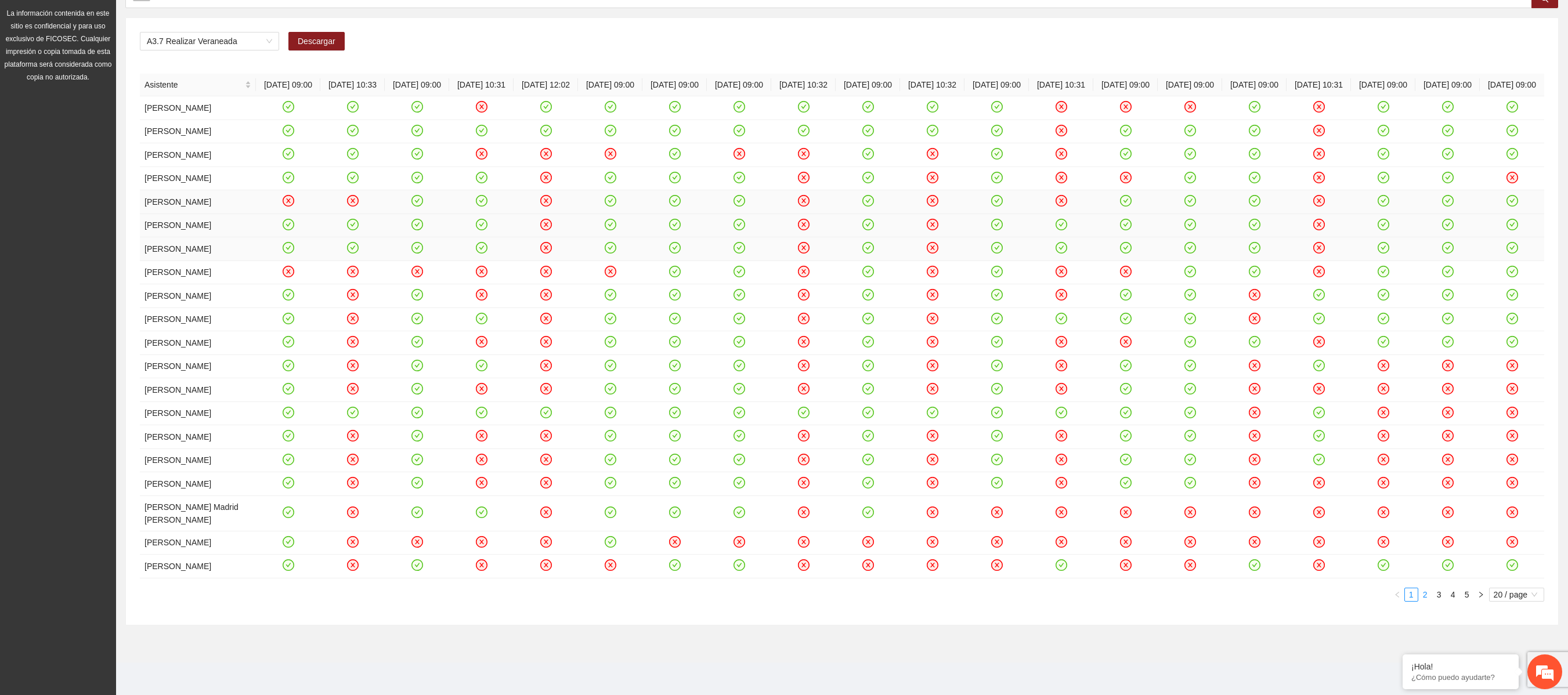 click on "2" at bounding box center [1425, 595] 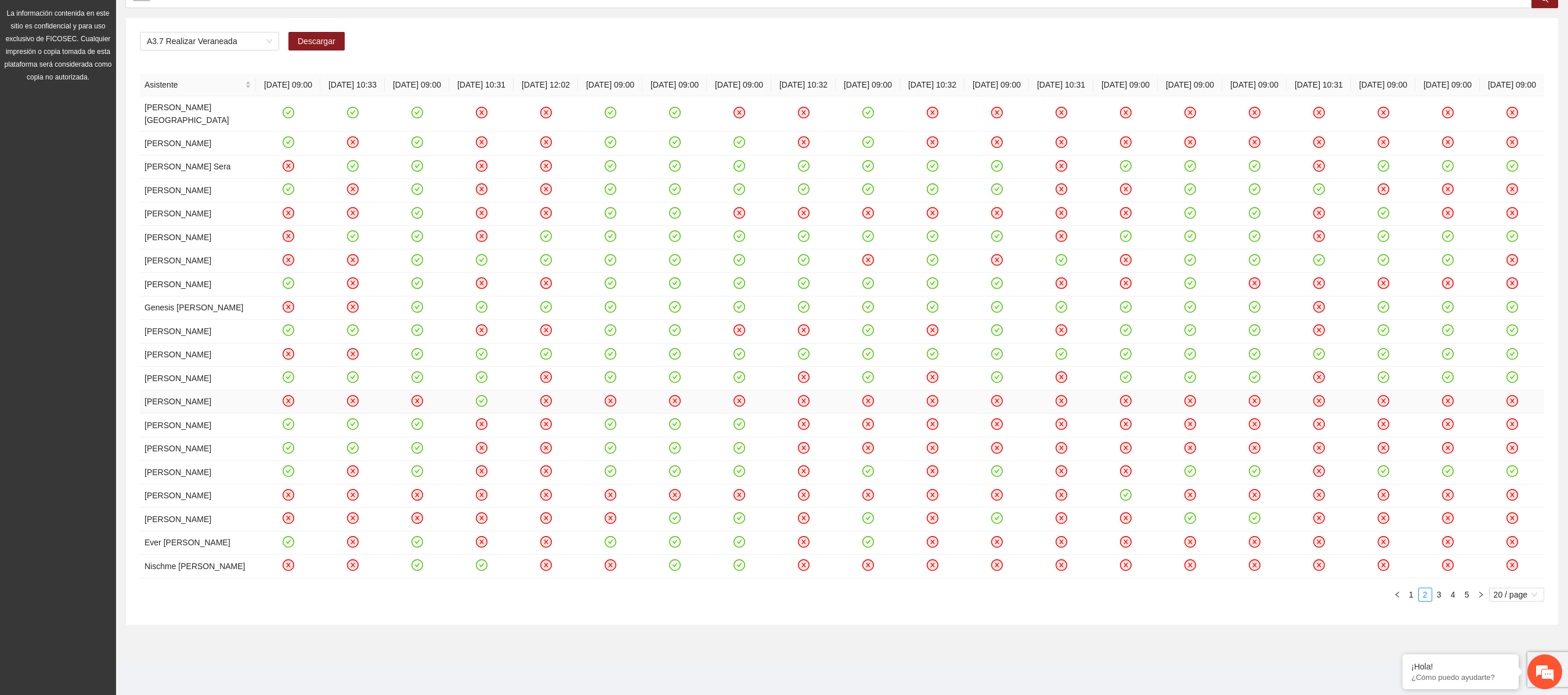 click 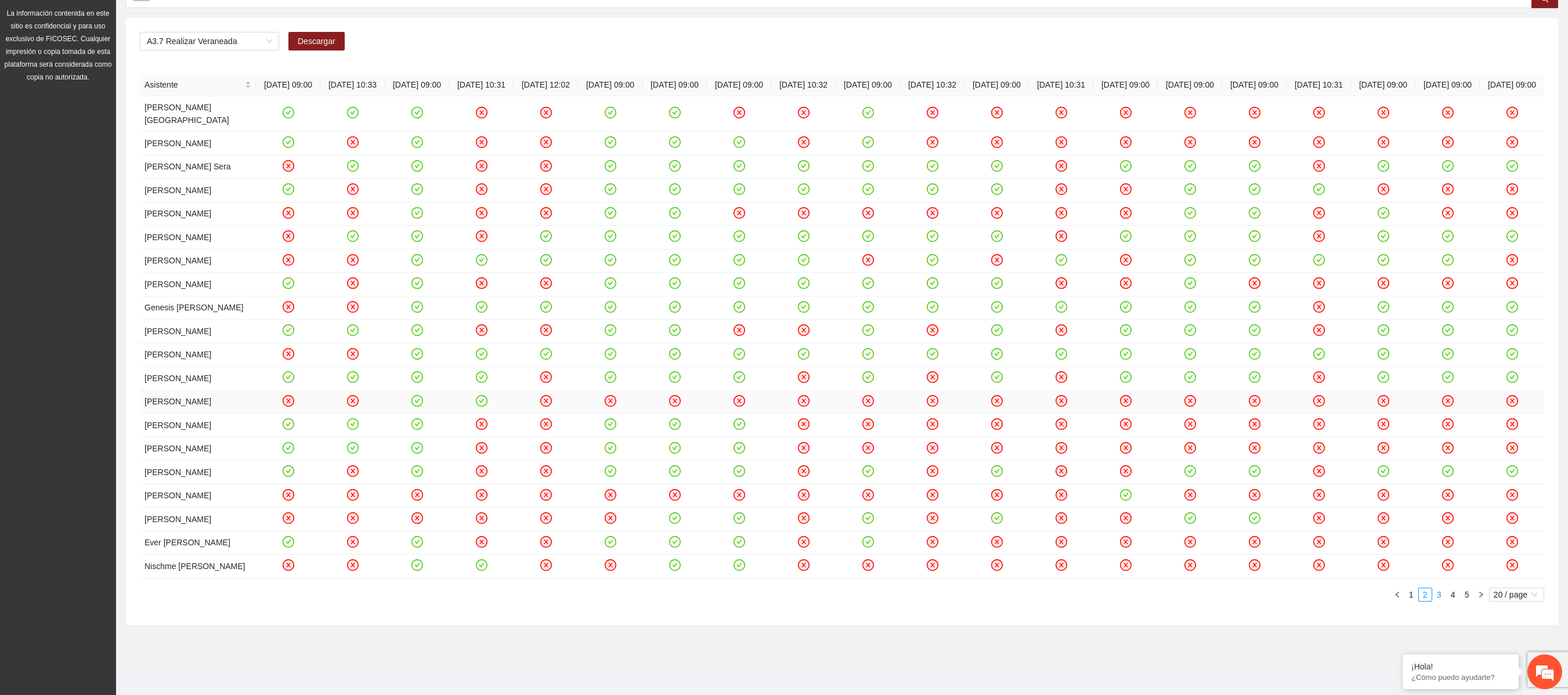 click on "3" at bounding box center [1439, 595] 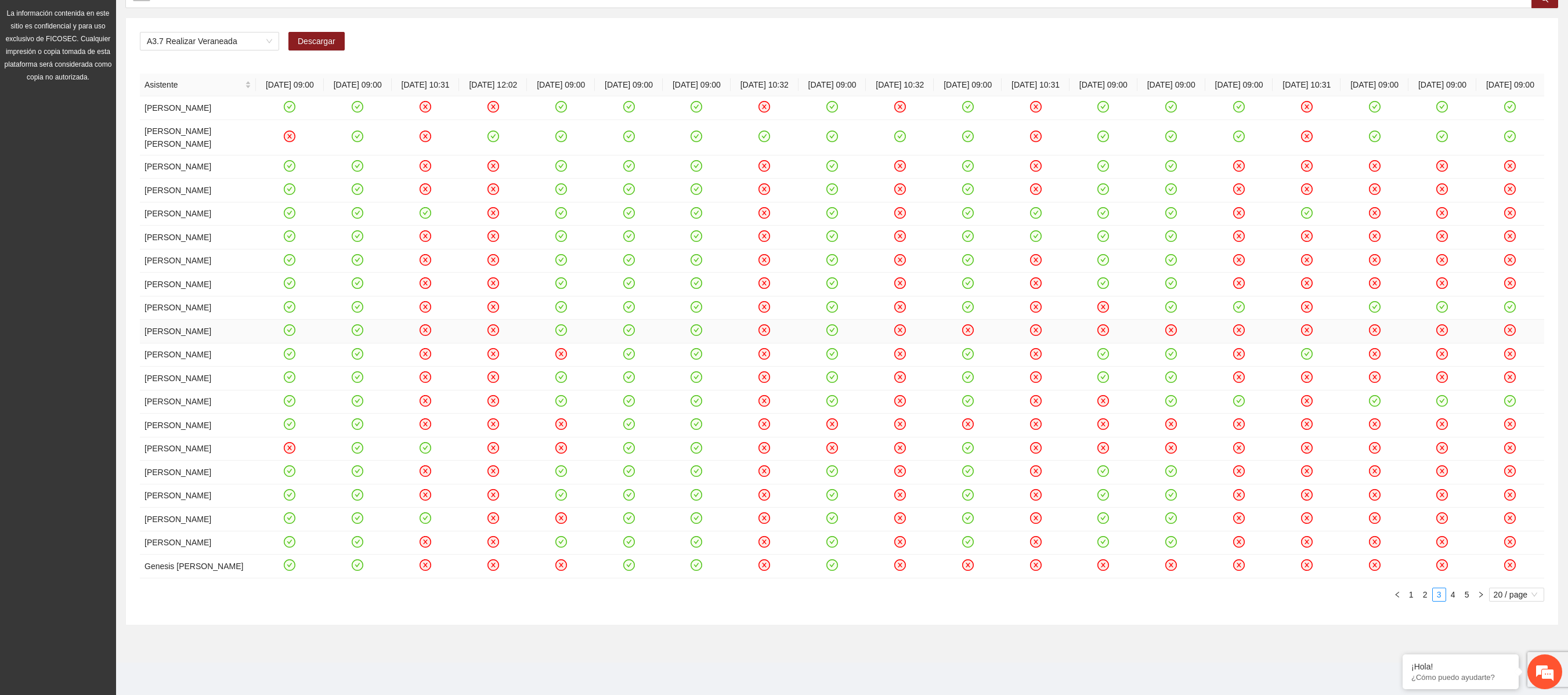 click 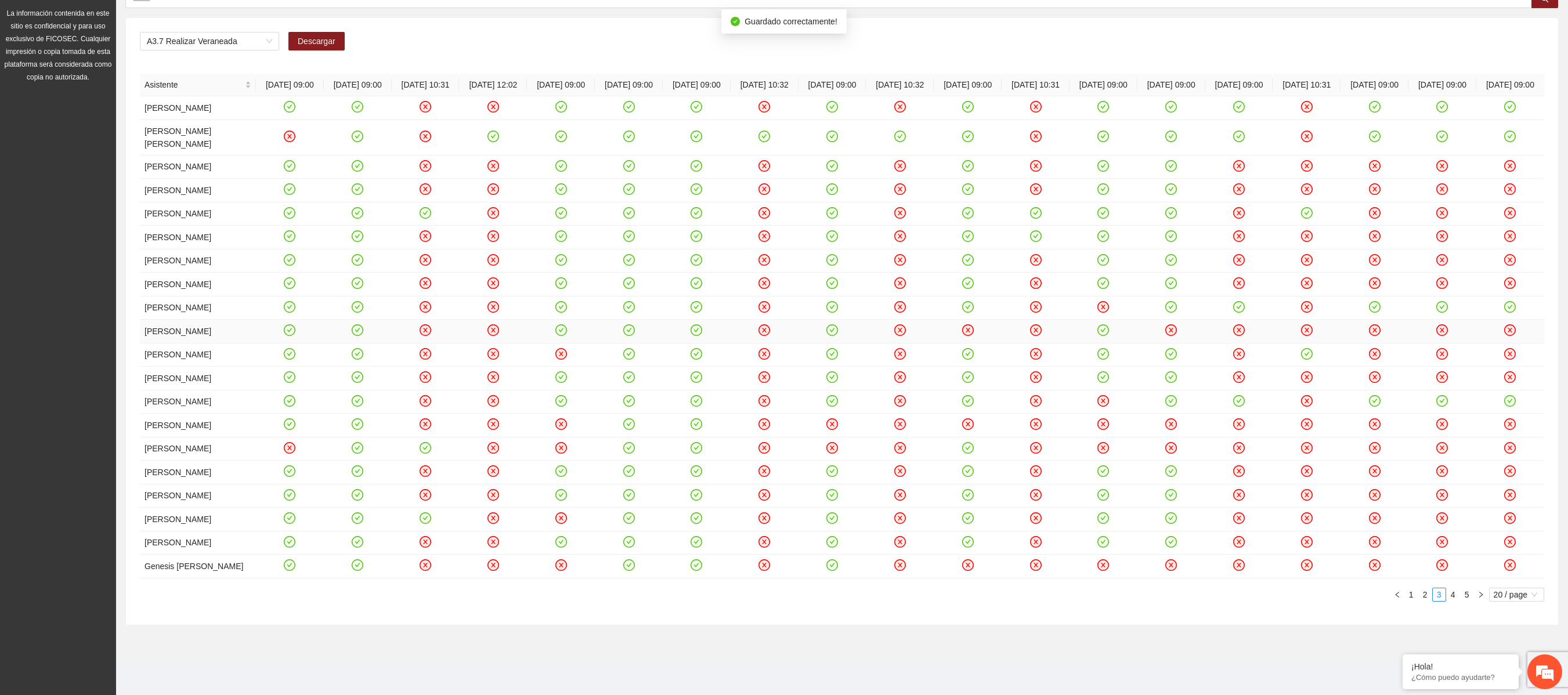 click 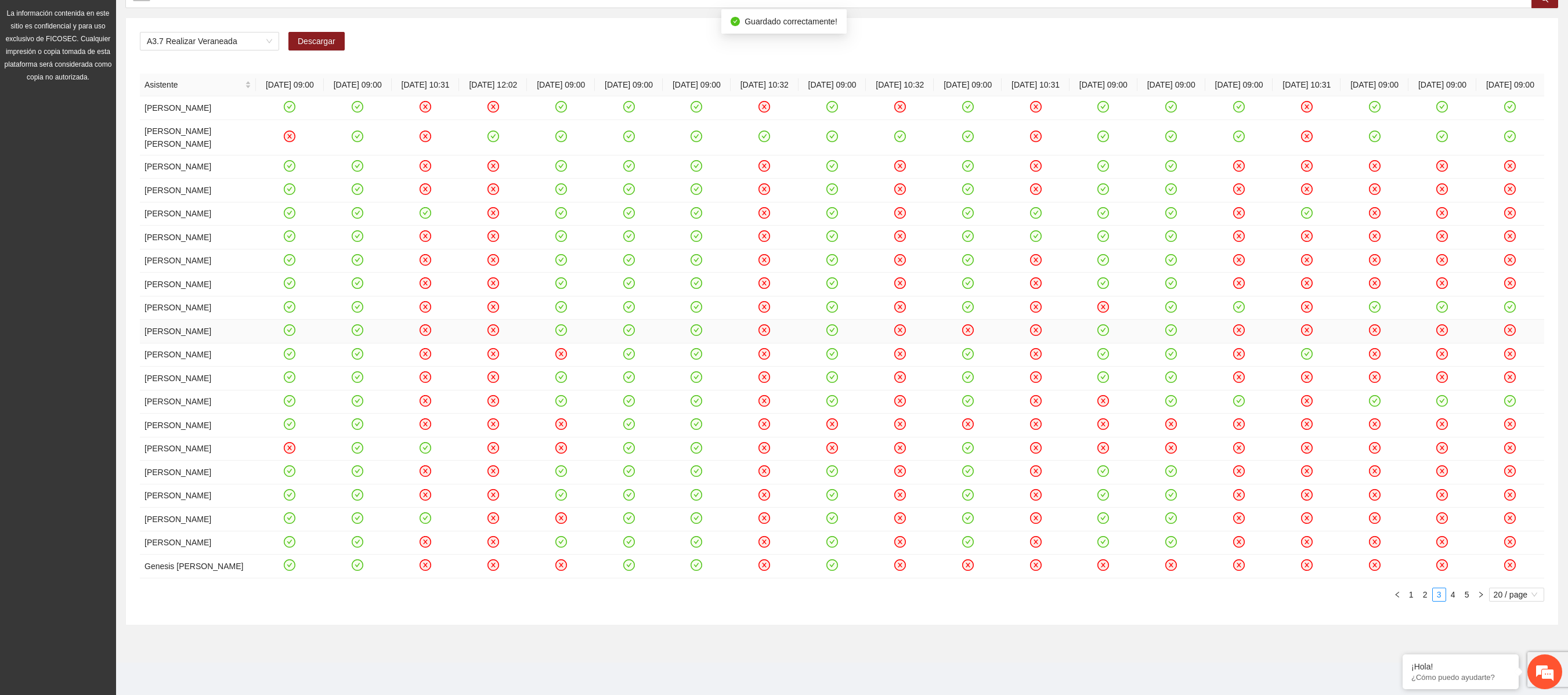 click 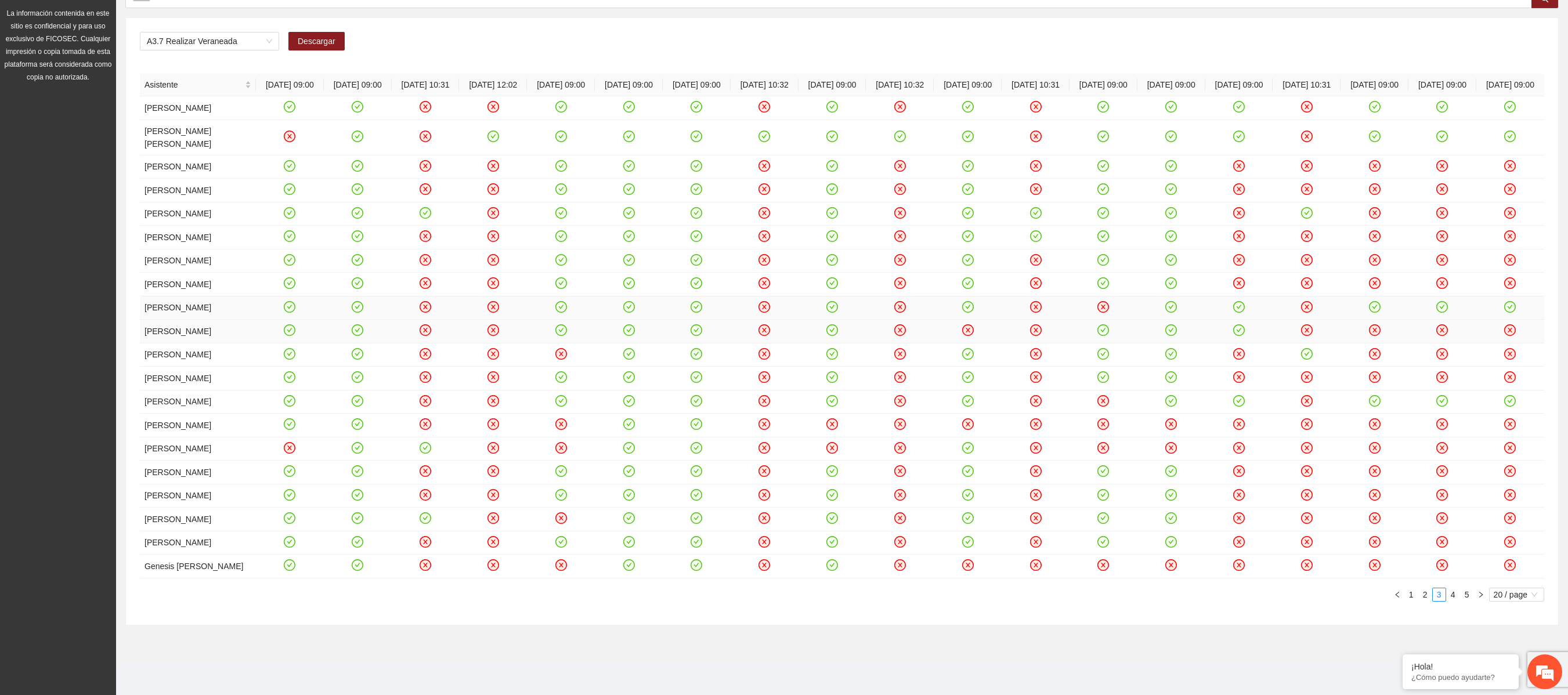 click 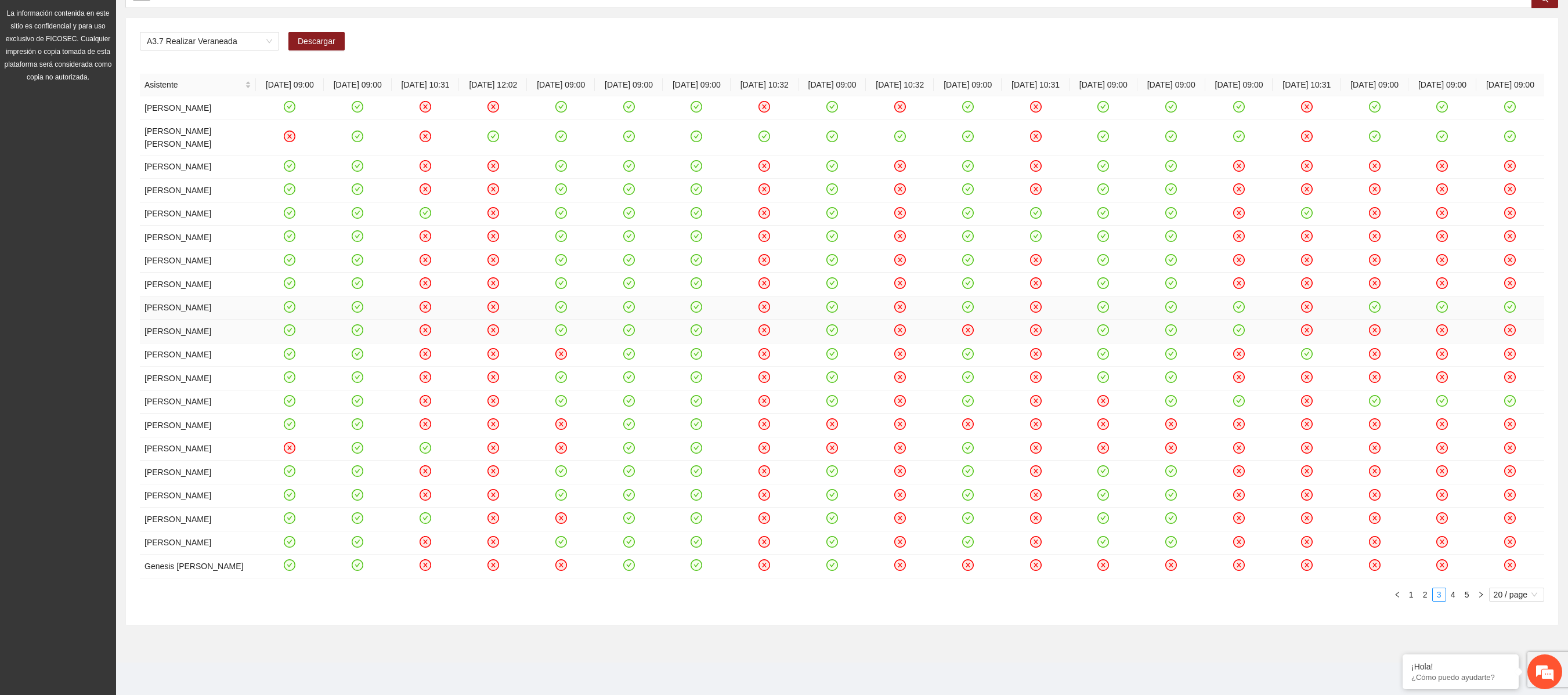 click 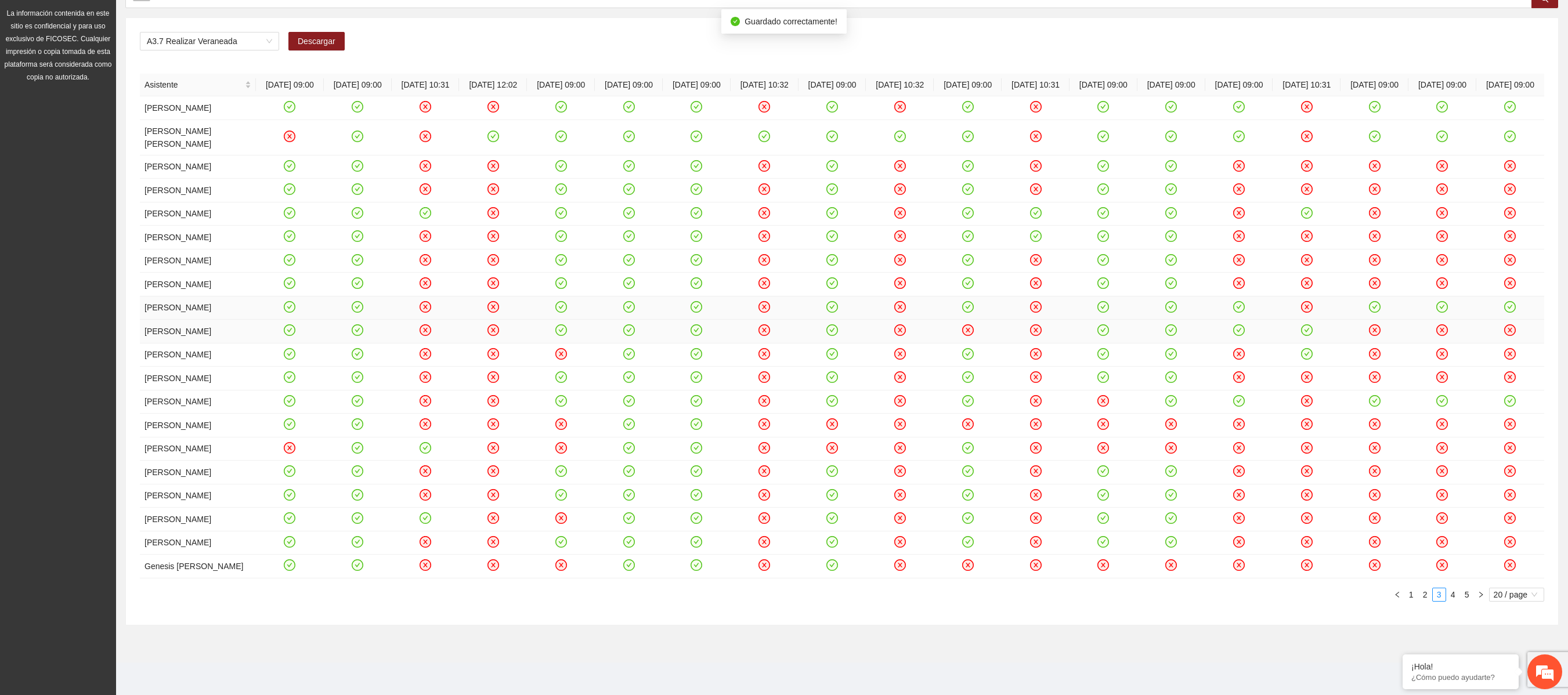 click 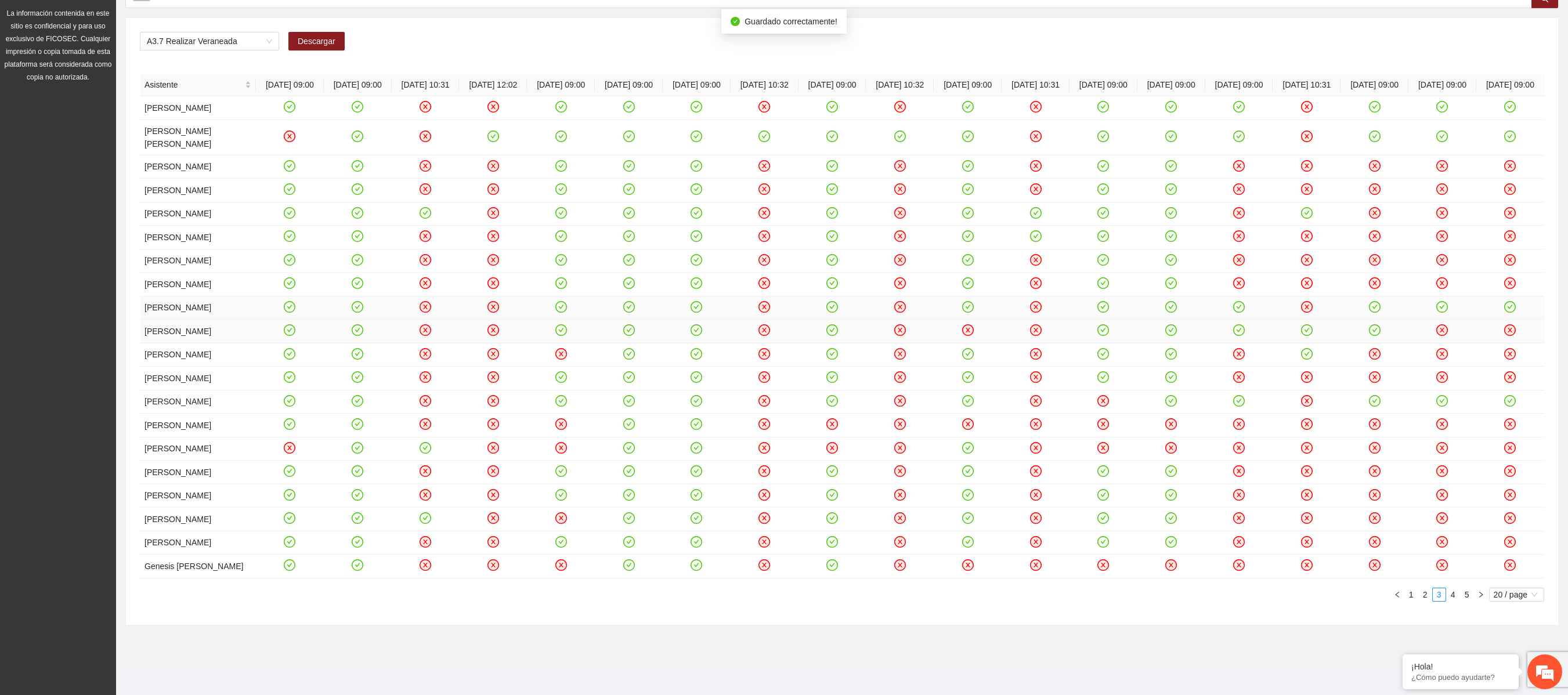 click 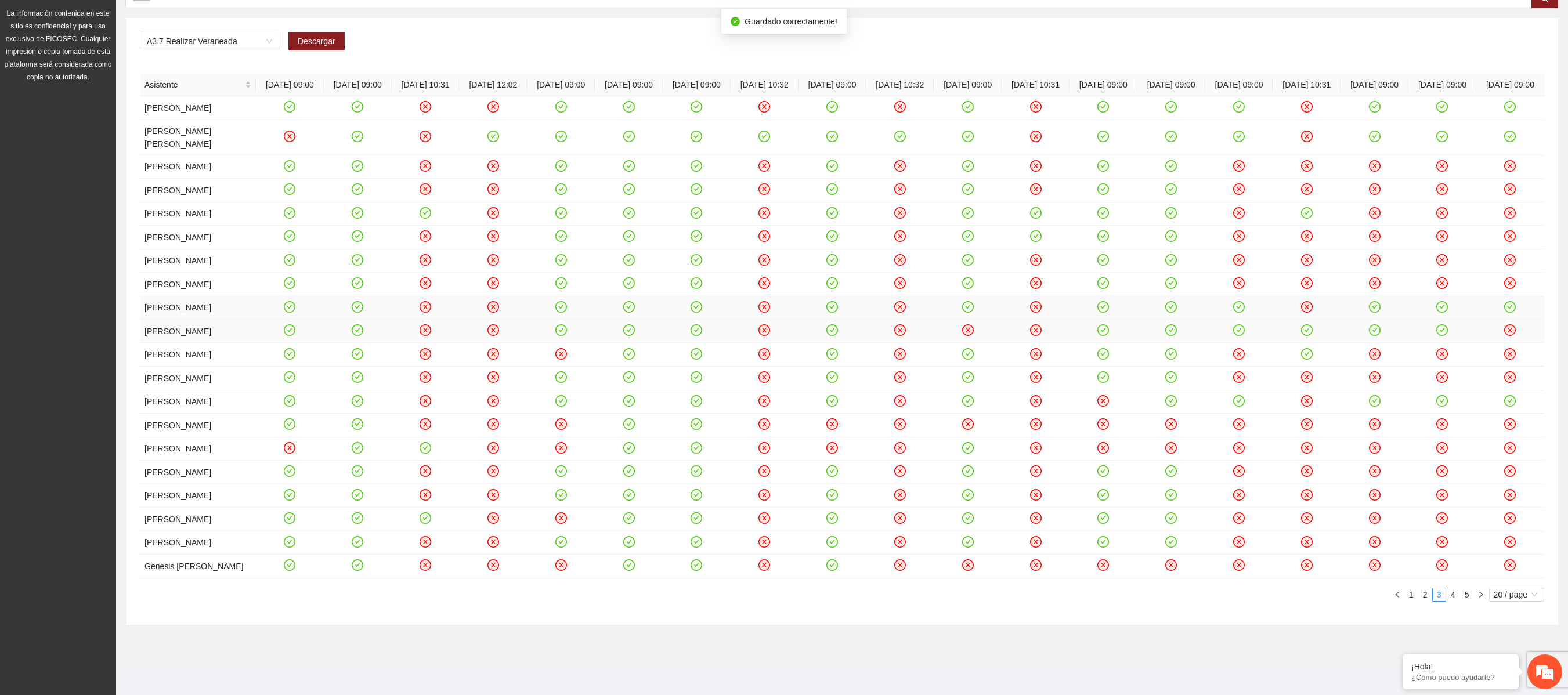 click 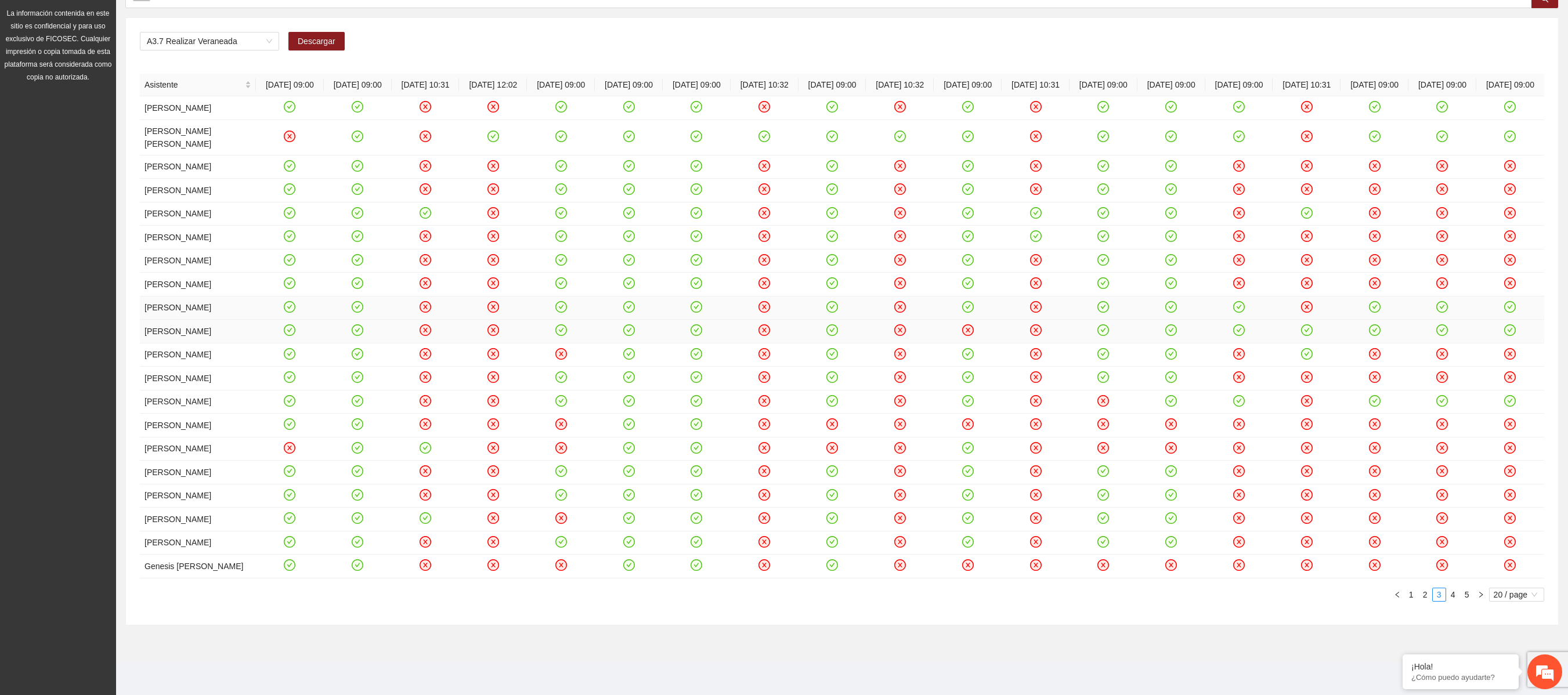scroll, scrollTop: 282, scrollLeft: 0, axis: vertical 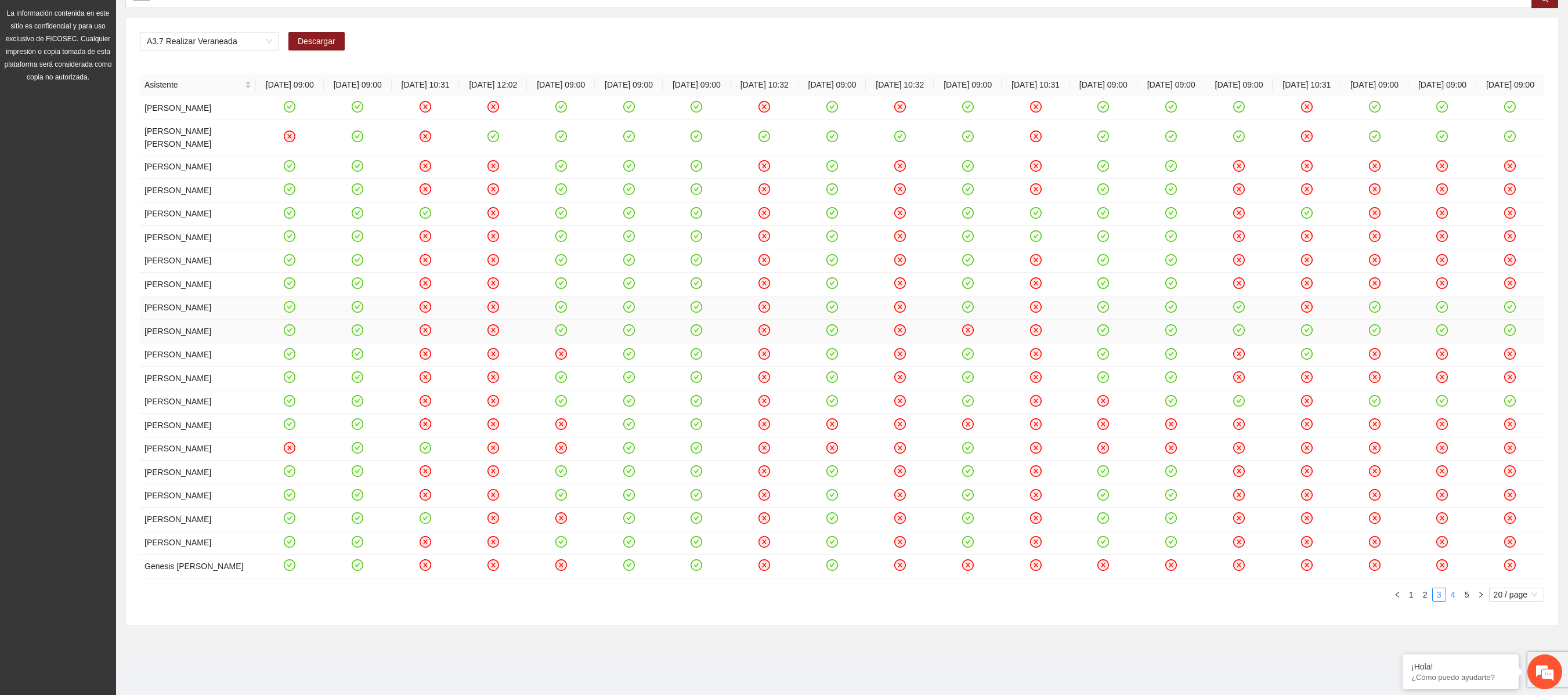 click on "4" at bounding box center [1453, 595] 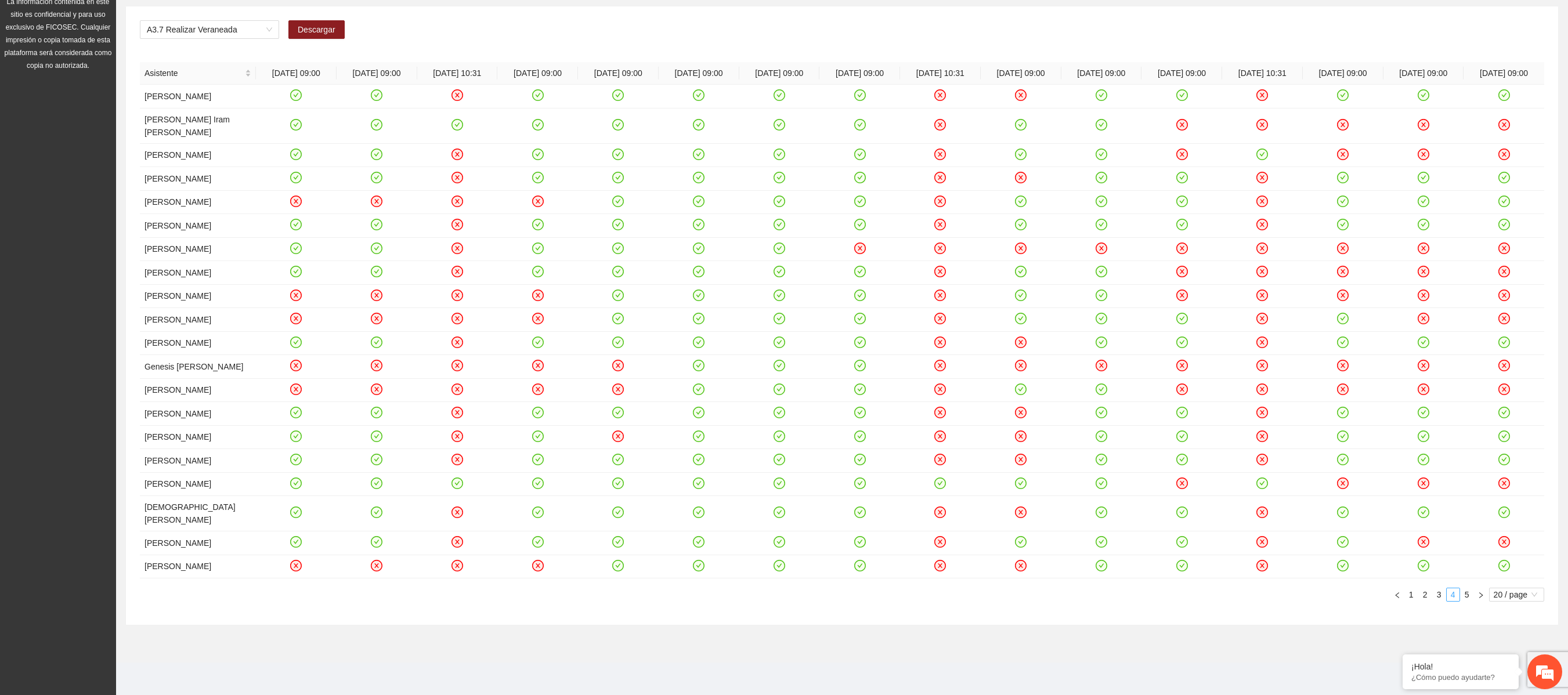 scroll, scrollTop: 210, scrollLeft: 0, axis: vertical 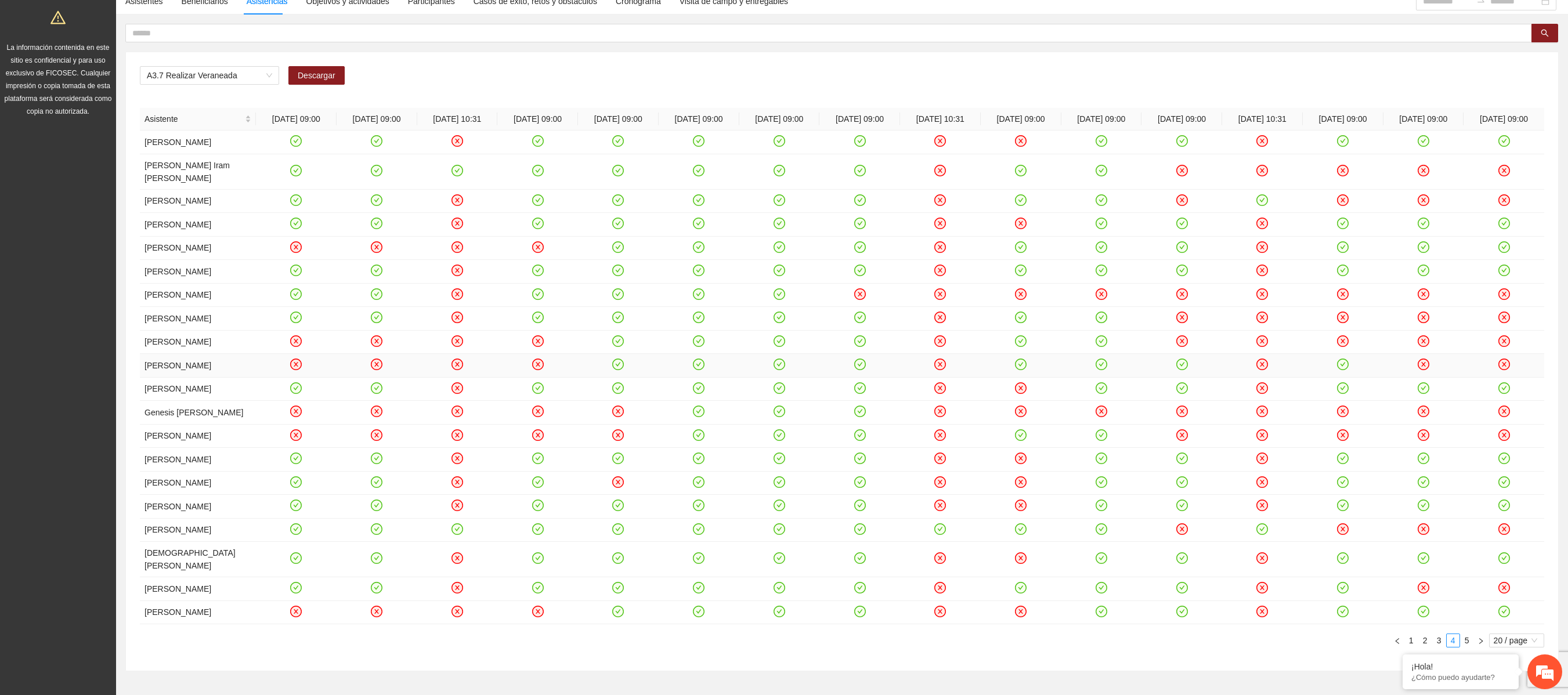 click 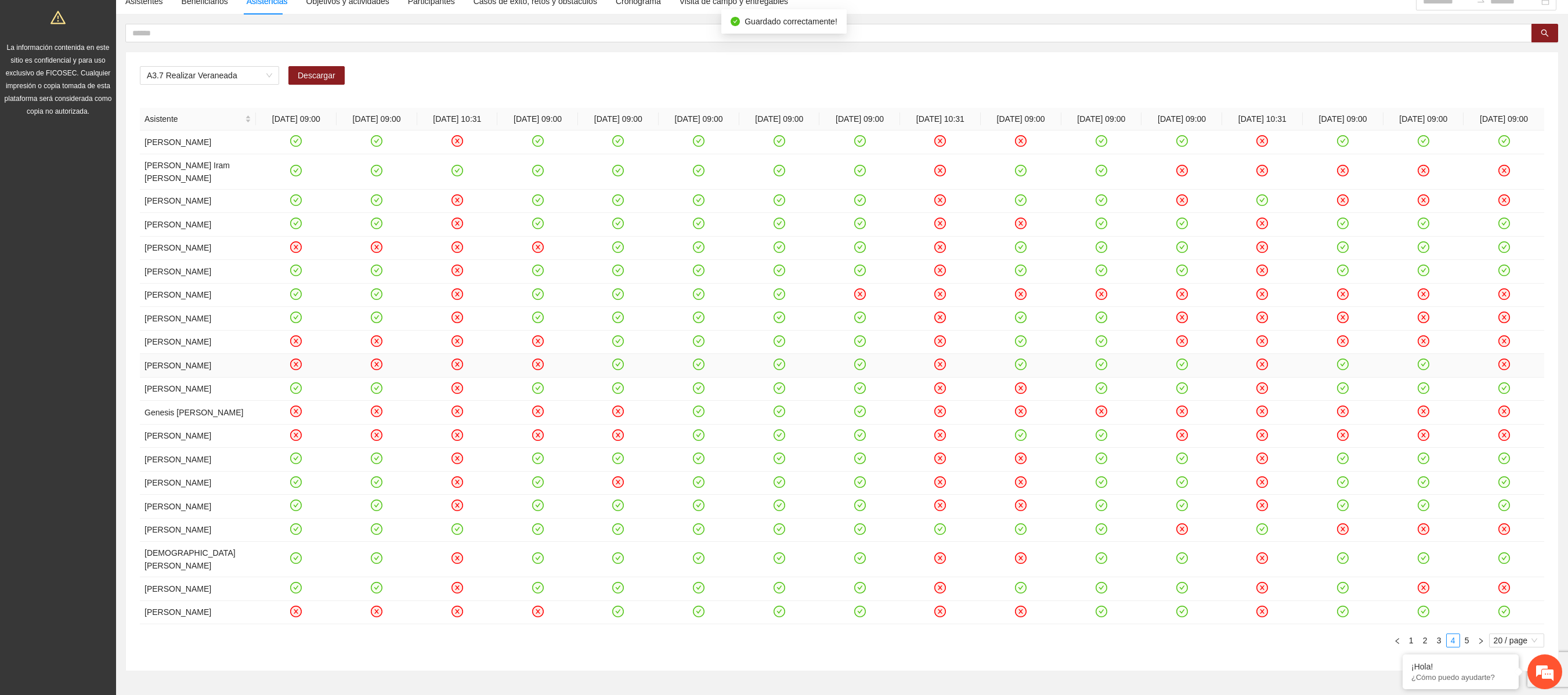 click 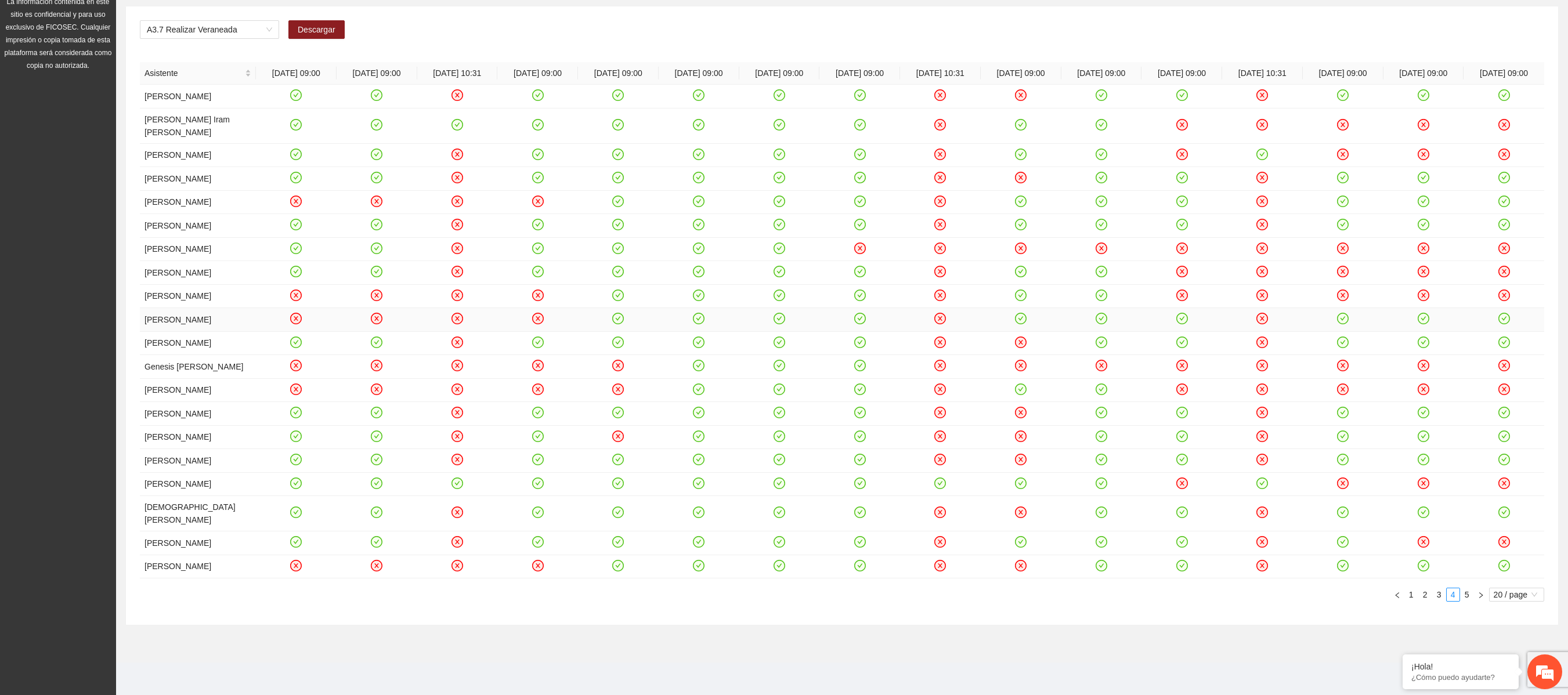 scroll, scrollTop: 210, scrollLeft: 0, axis: vertical 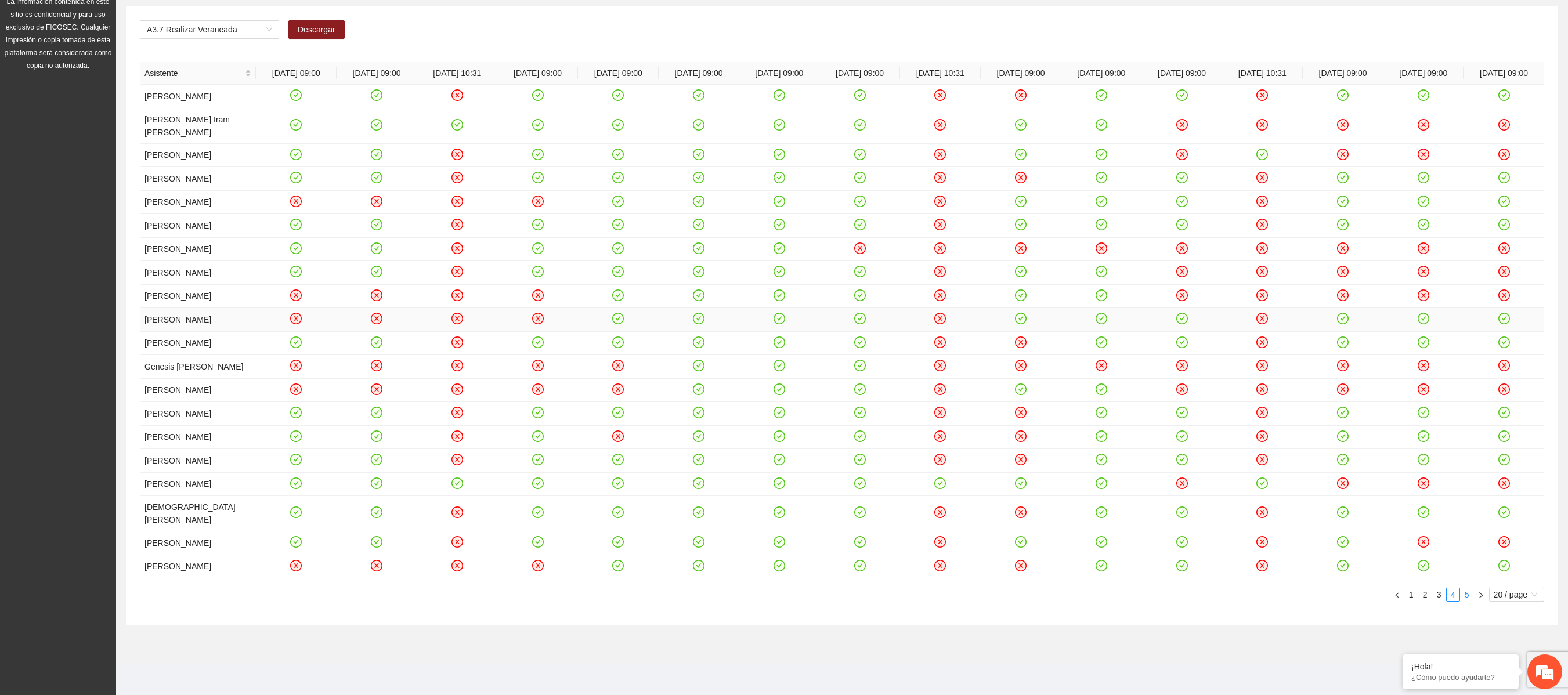 click on "5" at bounding box center [1467, 595] 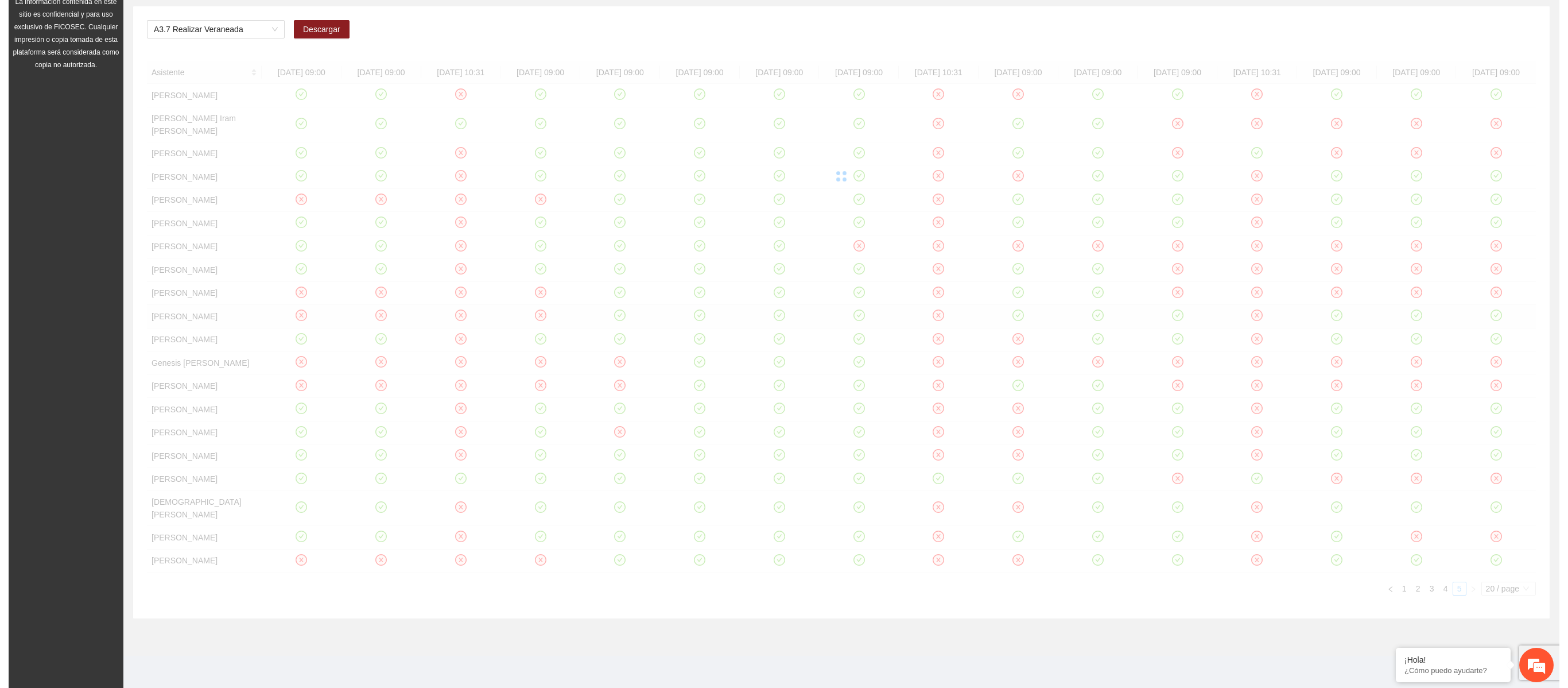 scroll, scrollTop: 0, scrollLeft: 0, axis: both 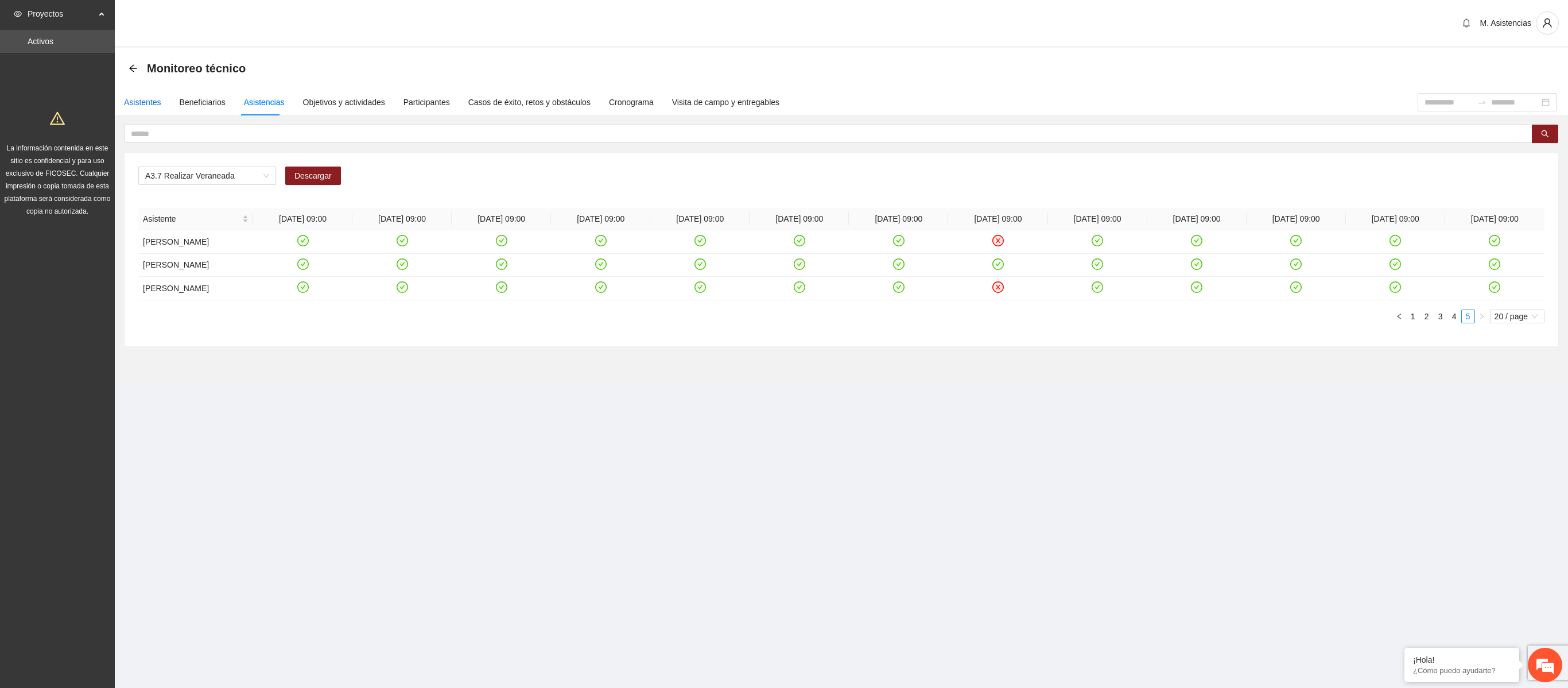 click on "Asistentes" at bounding box center (142, 102) 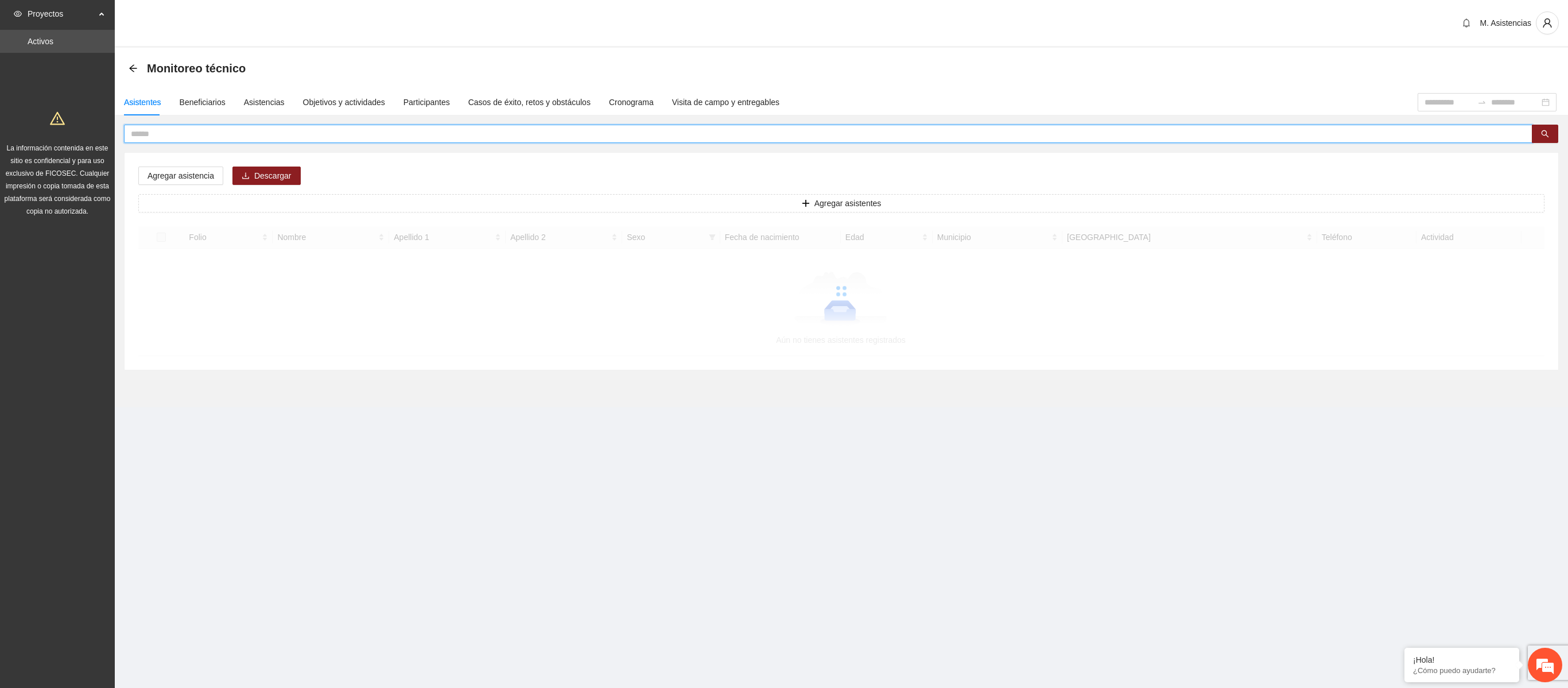 click at bounding box center [824, 134] 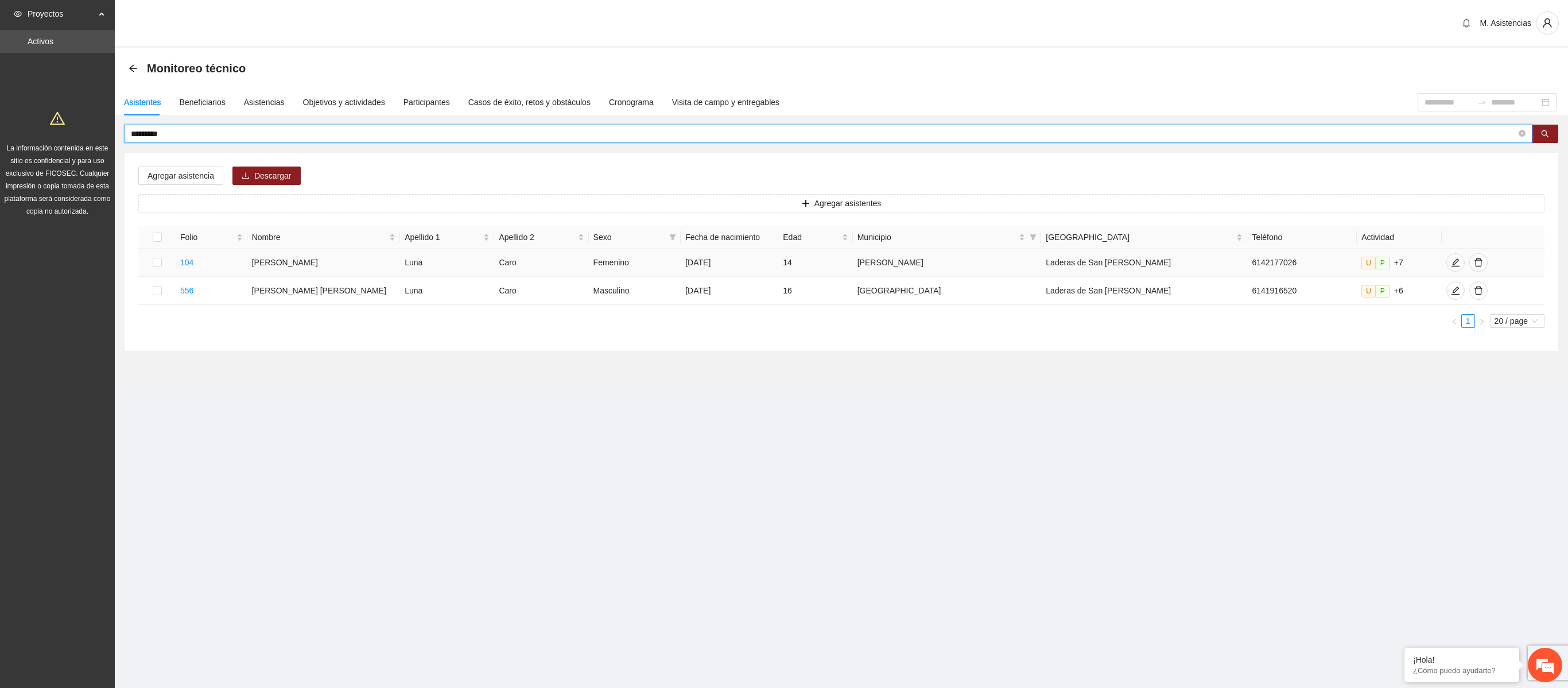click at bounding box center (157, 262) 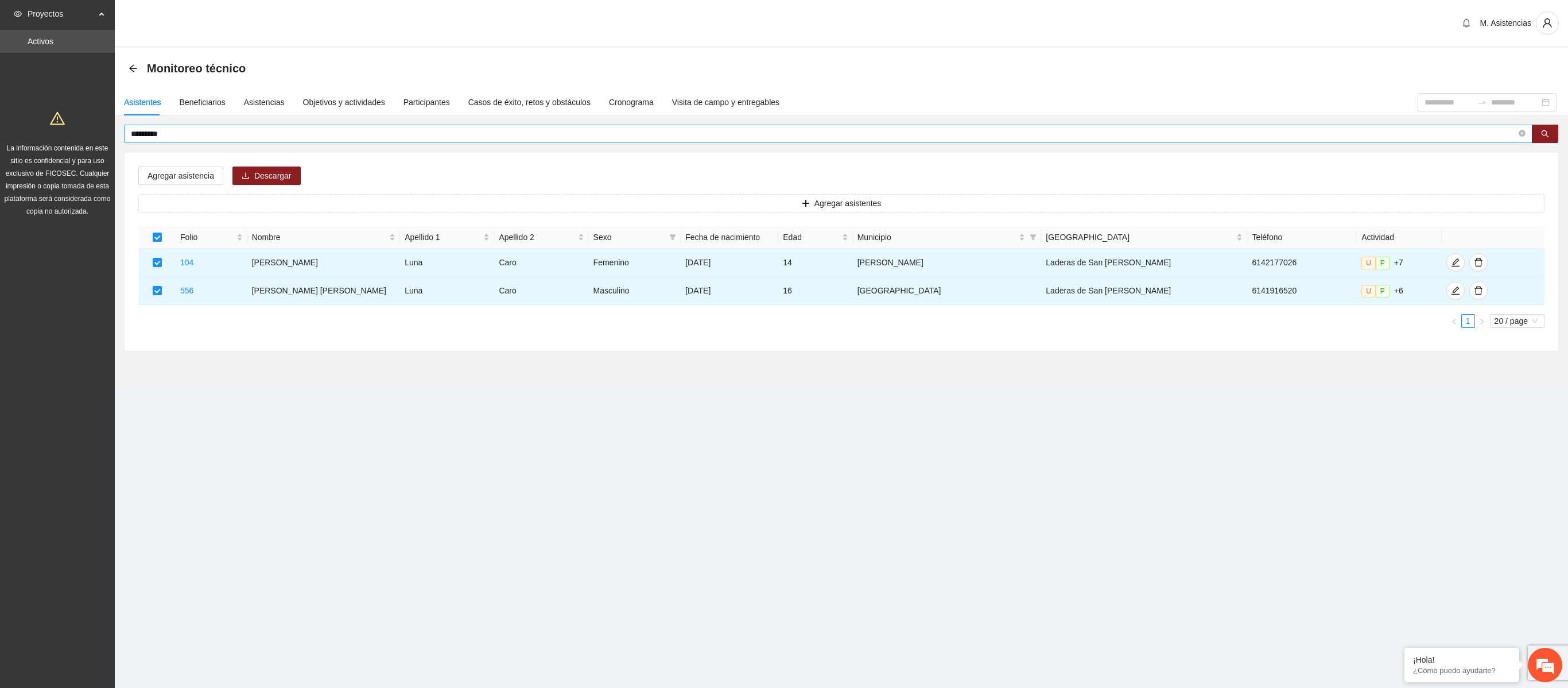 drag, startPoint x: 185, startPoint y: 126, endPoint x: 158, endPoint y: 132, distance: 27.65863 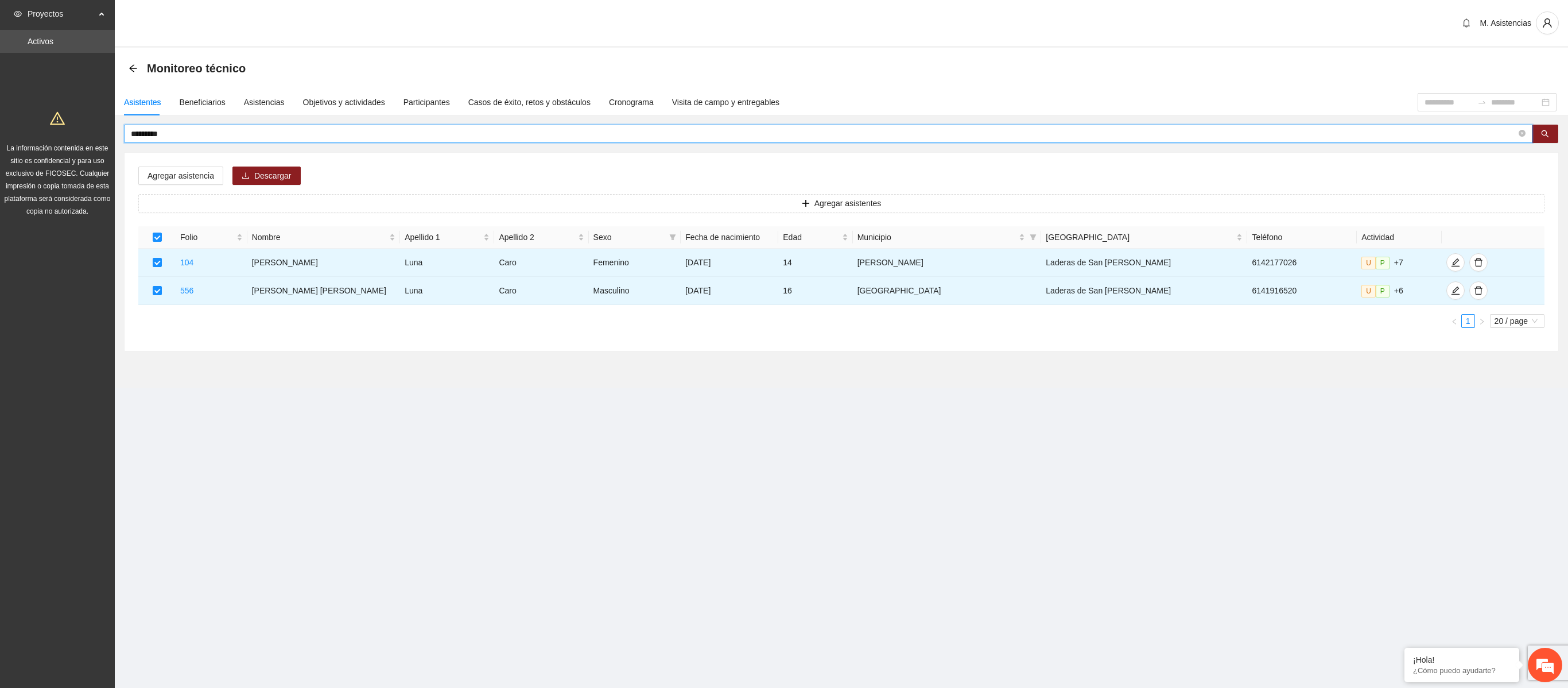 drag, startPoint x: 184, startPoint y: 130, endPoint x: 83, endPoint y: 129, distance: 101.00495 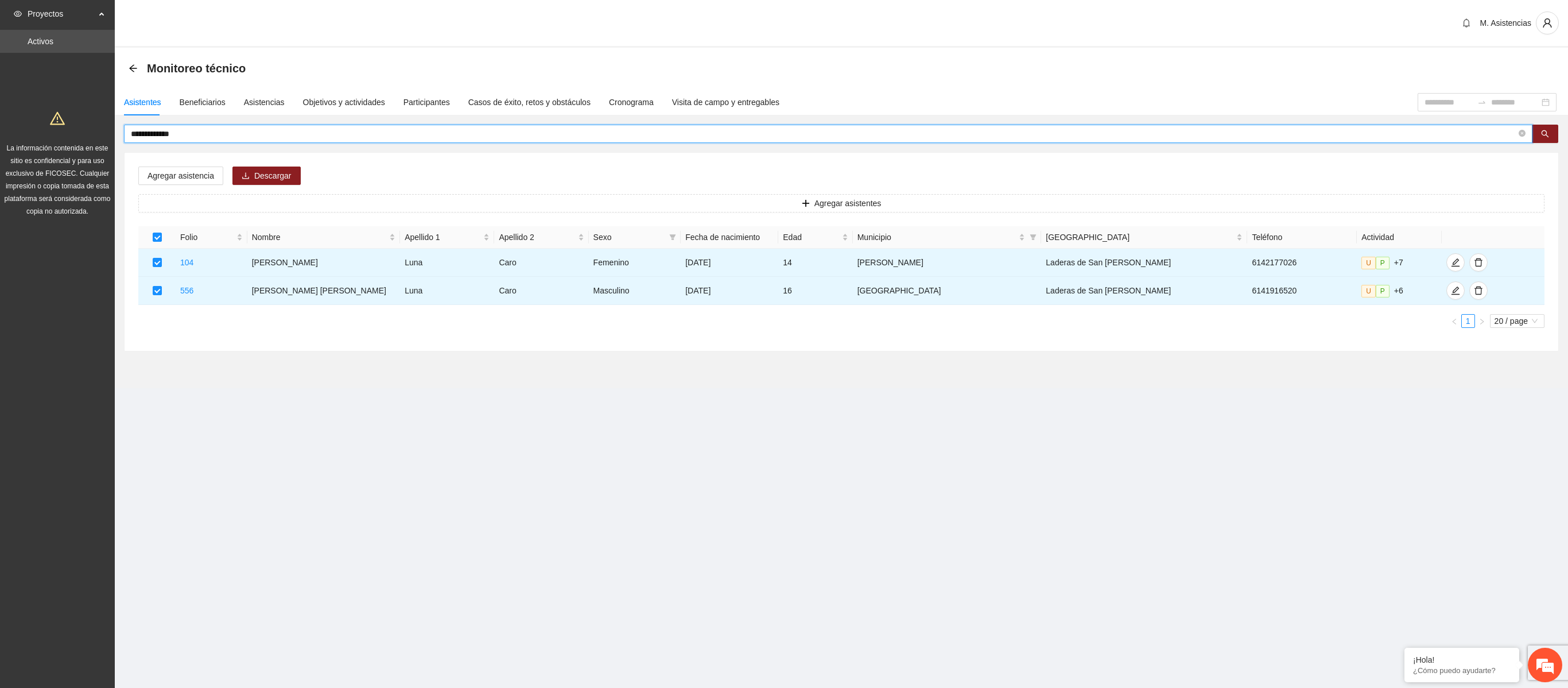 type on "**********" 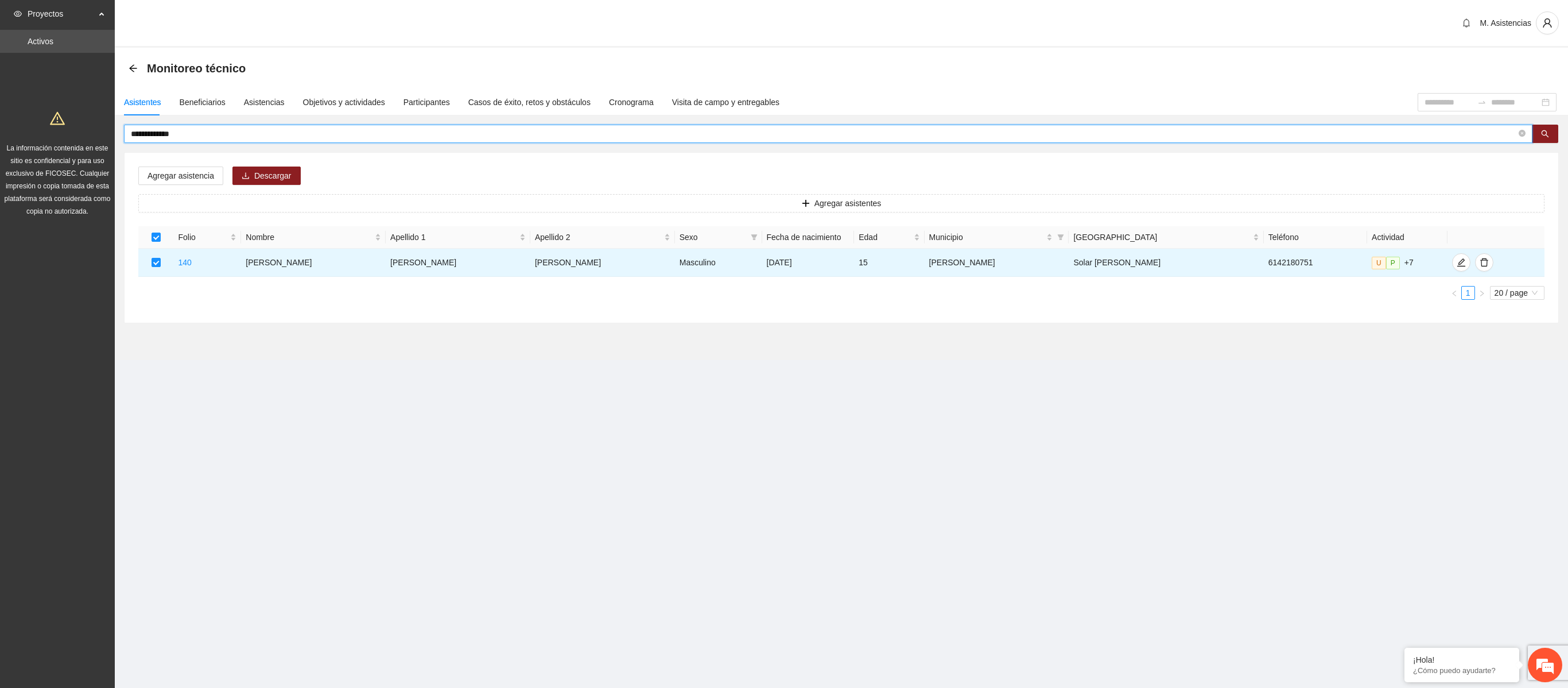 drag, startPoint x: 186, startPoint y: 133, endPoint x: 73, endPoint y: 133, distance: 113 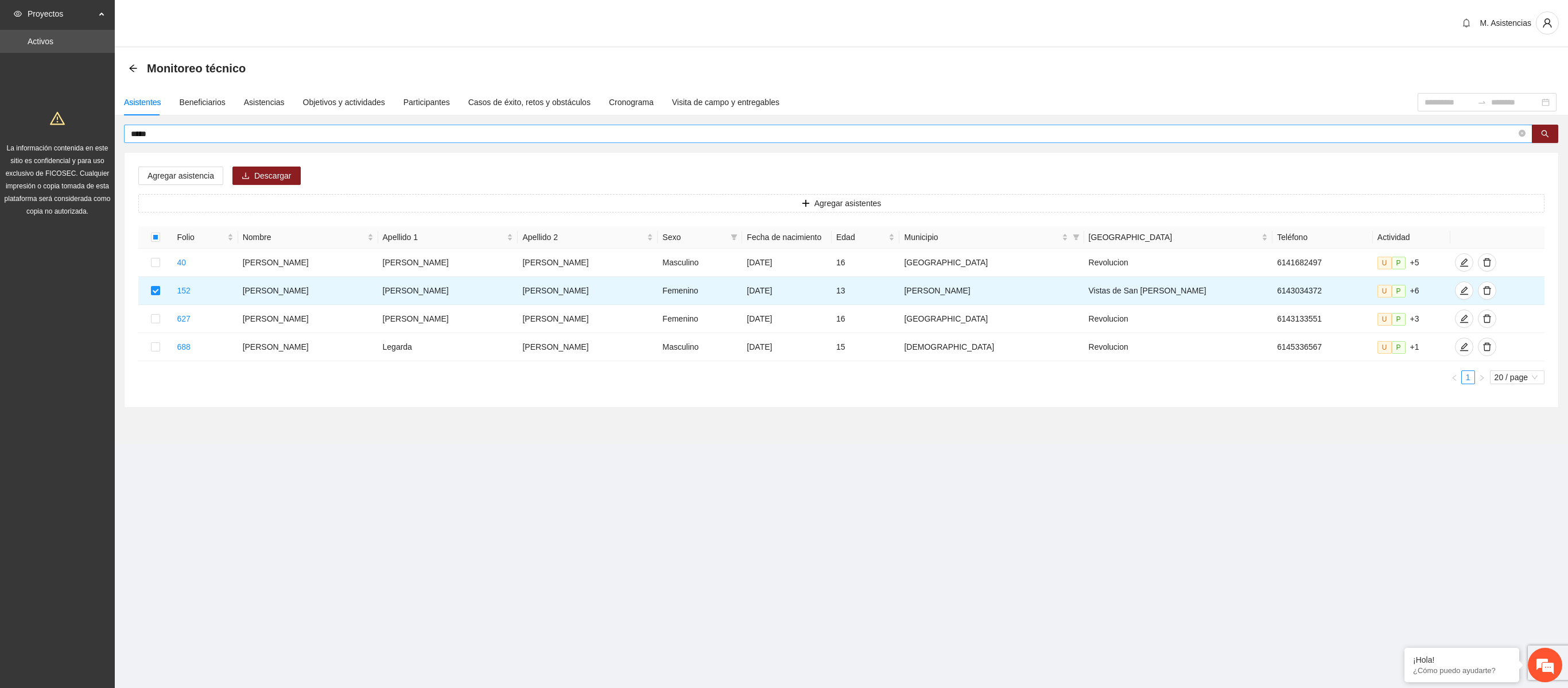 drag, startPoint x: 177, startPoint y: 125, endPoint x: 160, endPoint y: 126, distance: 17.029386 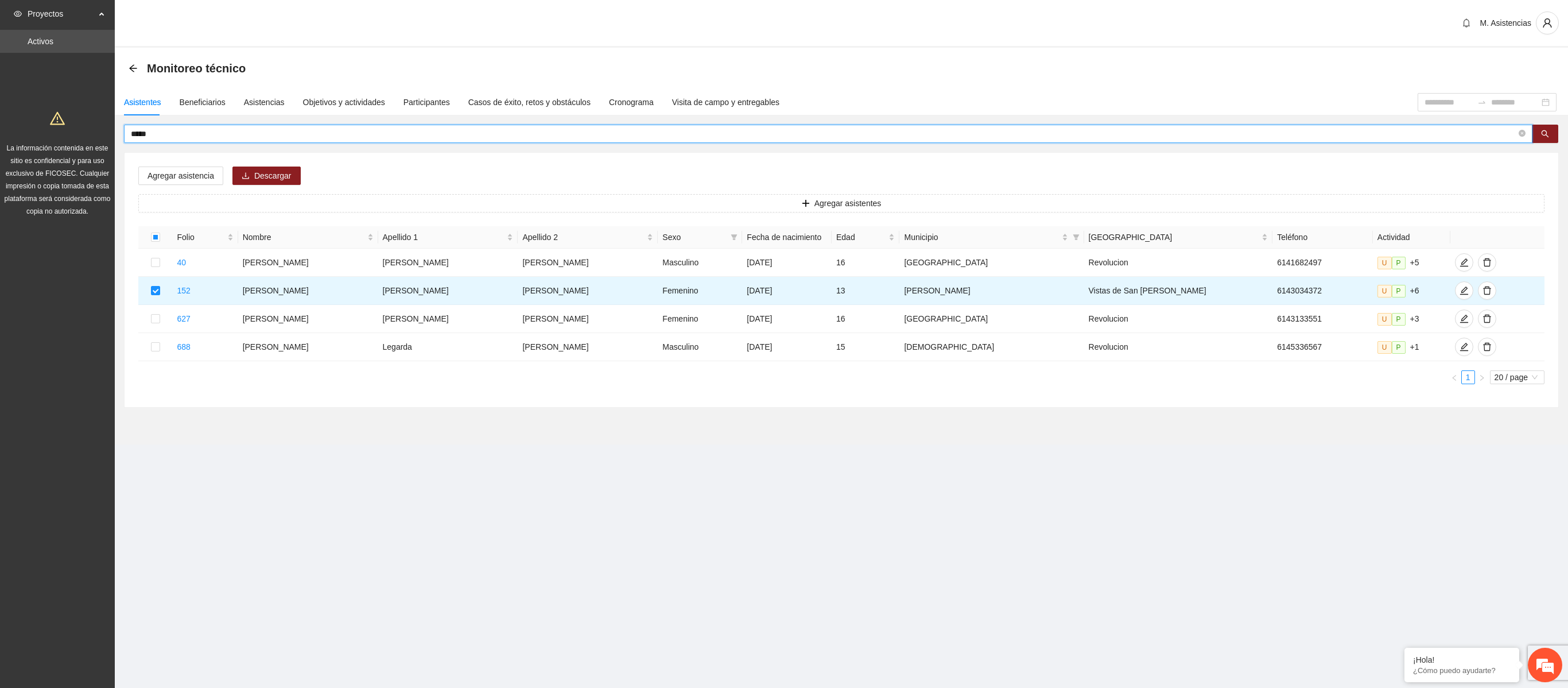 drag, startPoint x: 160, startPoint y: 139, endPoint x: 108, endPoint y: 137, distance: 52.038447 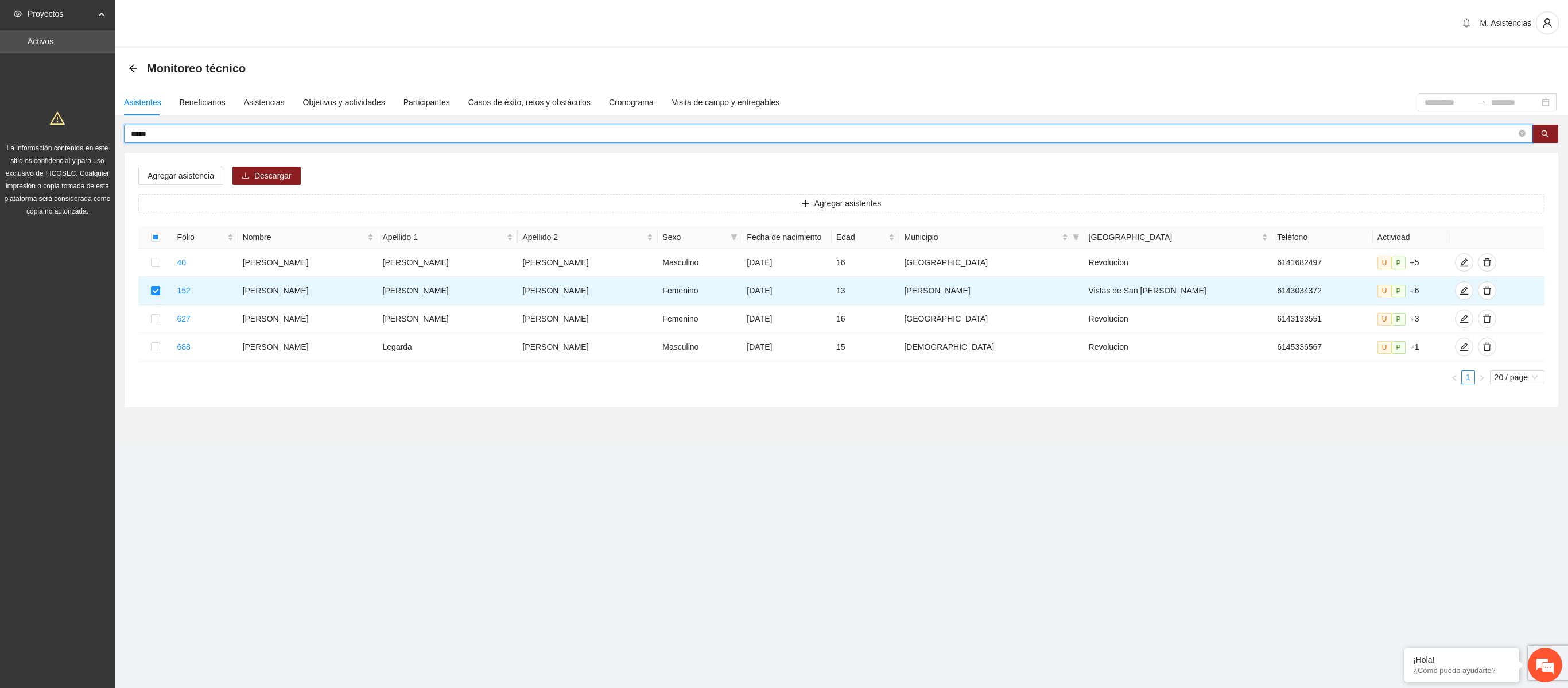 type on "*****" 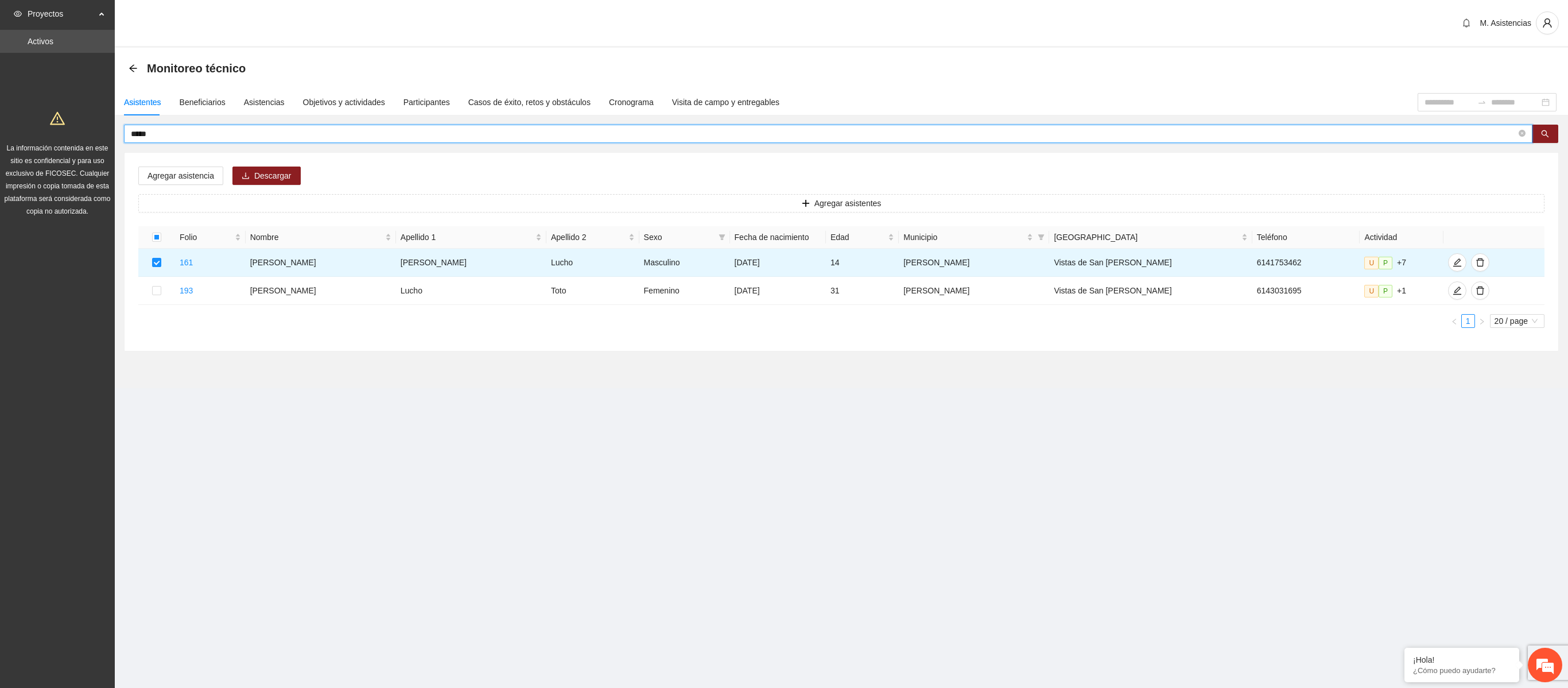 drag, startPoint x: 164, startPoint y: 131, endPoint x: 68, endPoint y: 131, distance: 96 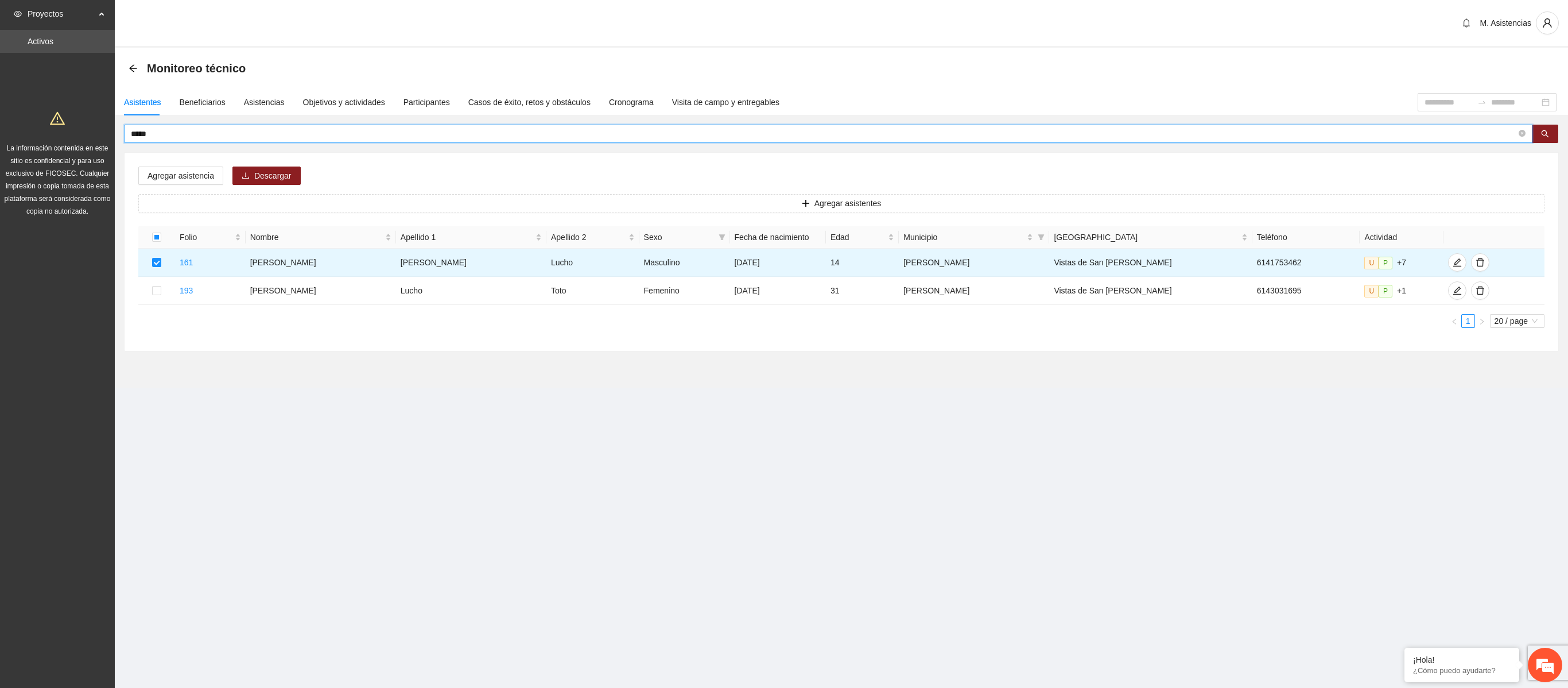 type on "*****" 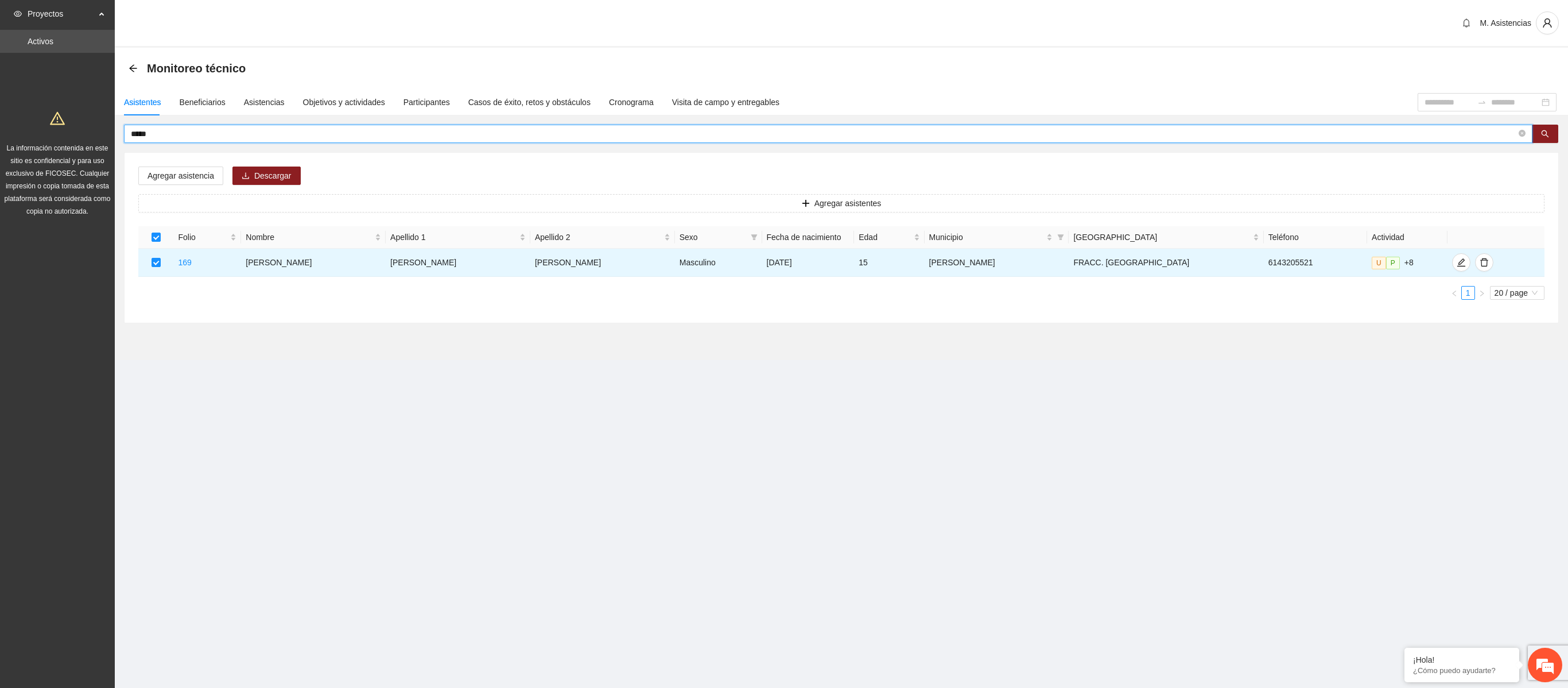 drag, startPoint x: 169, startPoint y: 130, endPoint x: 55, endPoint y: 111, distance: 115.57249 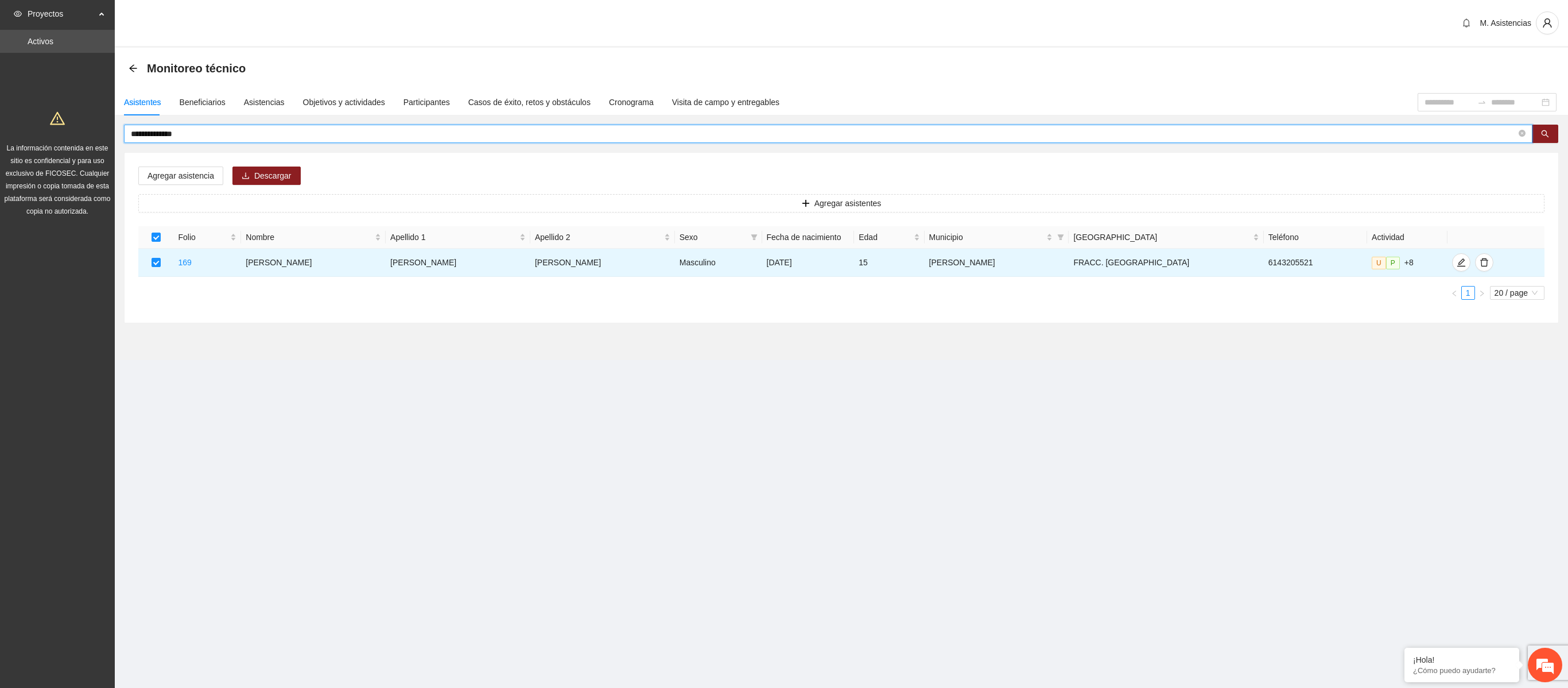 type on "**********" 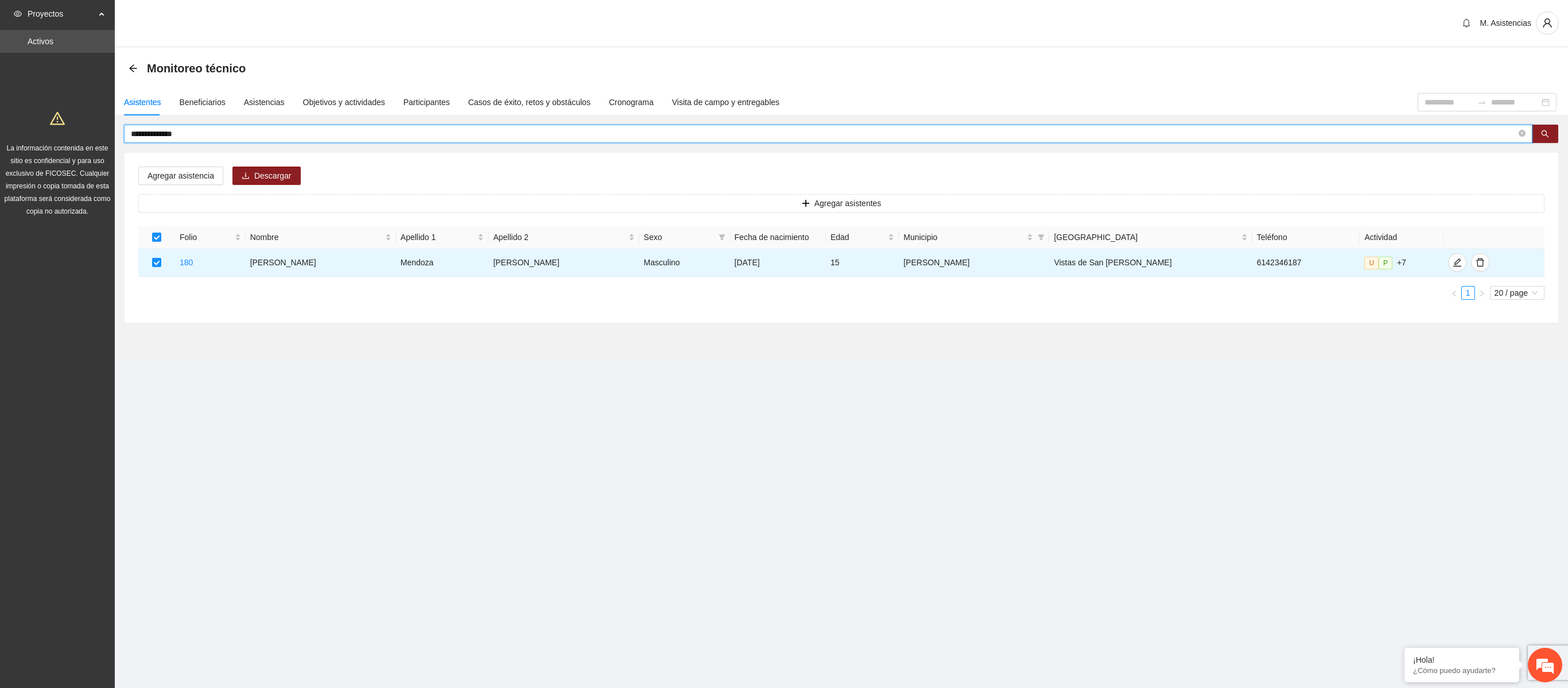 drag, startPoint x: 212, startPoint y: 132, endPoint x: 56, endPoint y: 147, distance: 156.7195 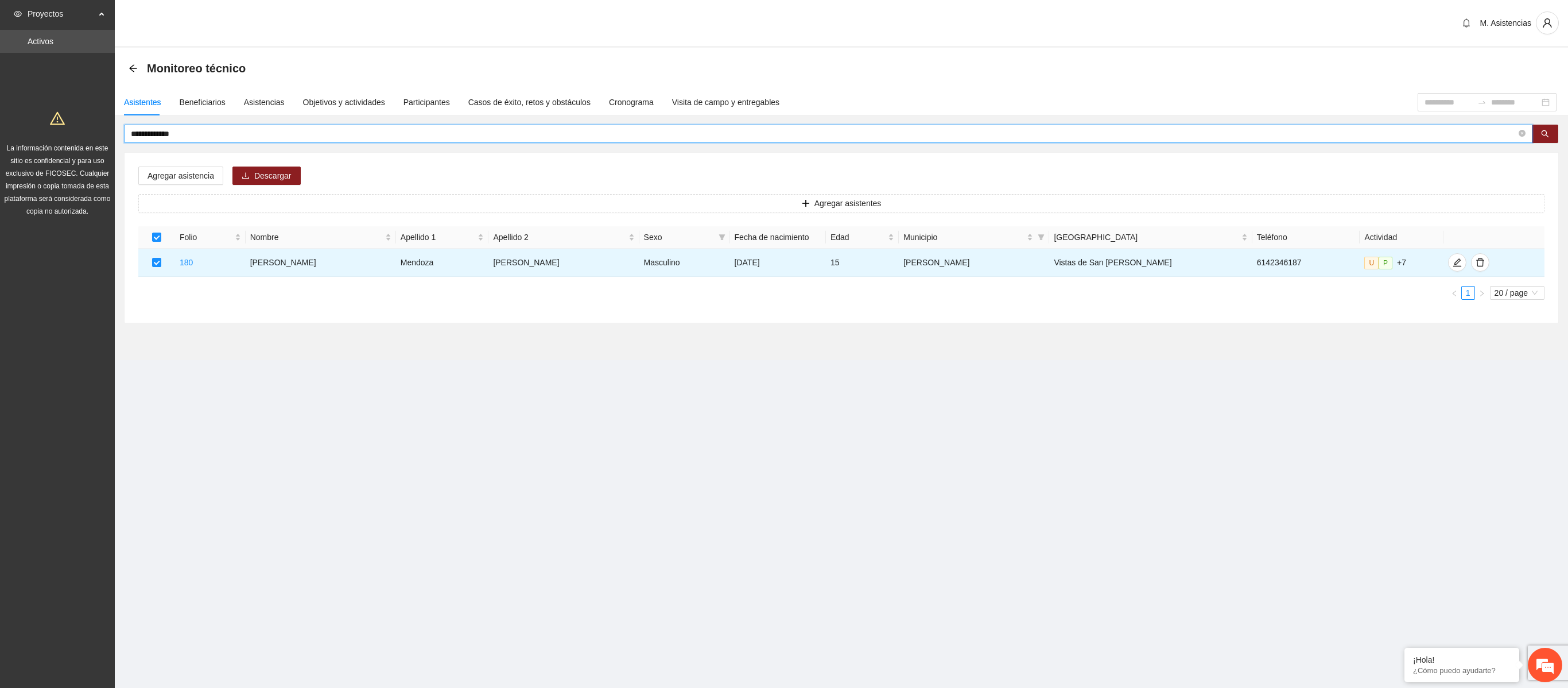 type on "**********" 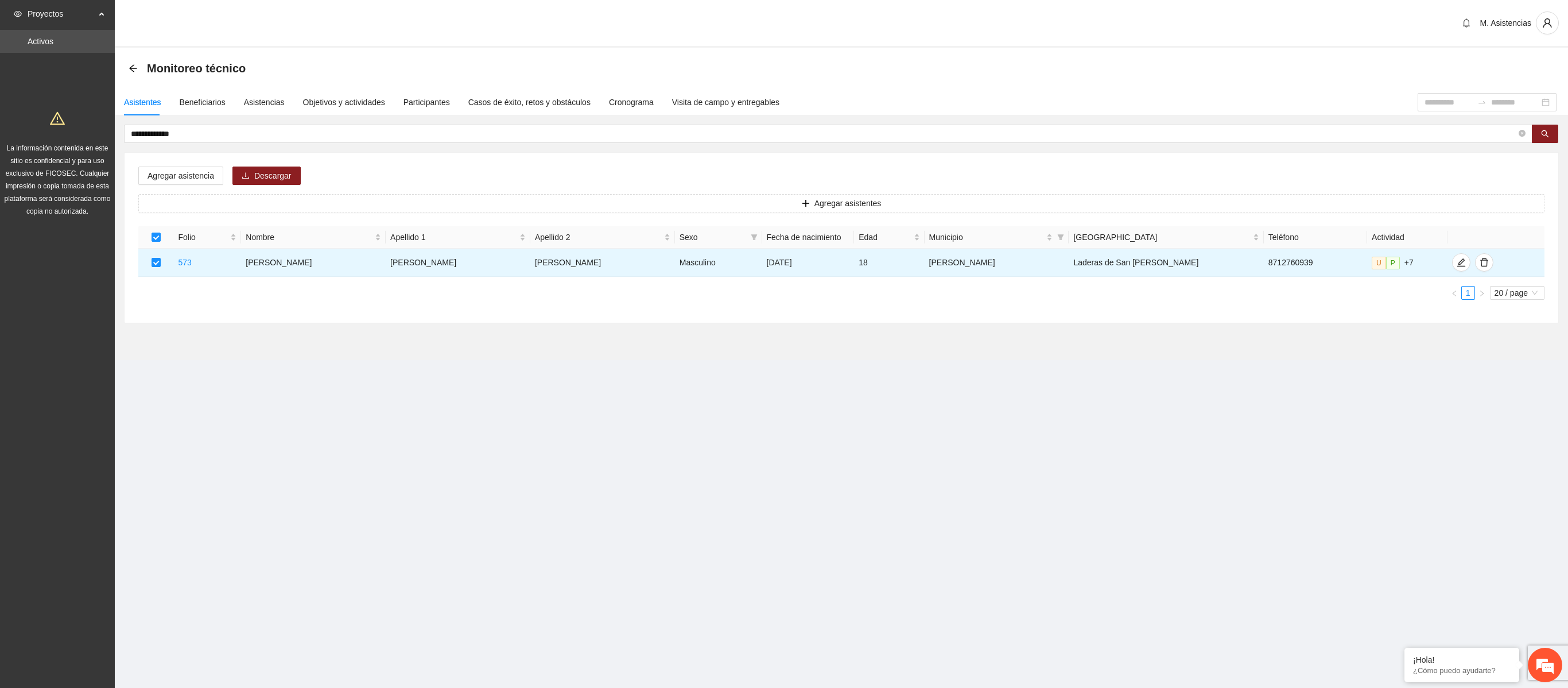 click on "**********" at bounding box center (841, 206) 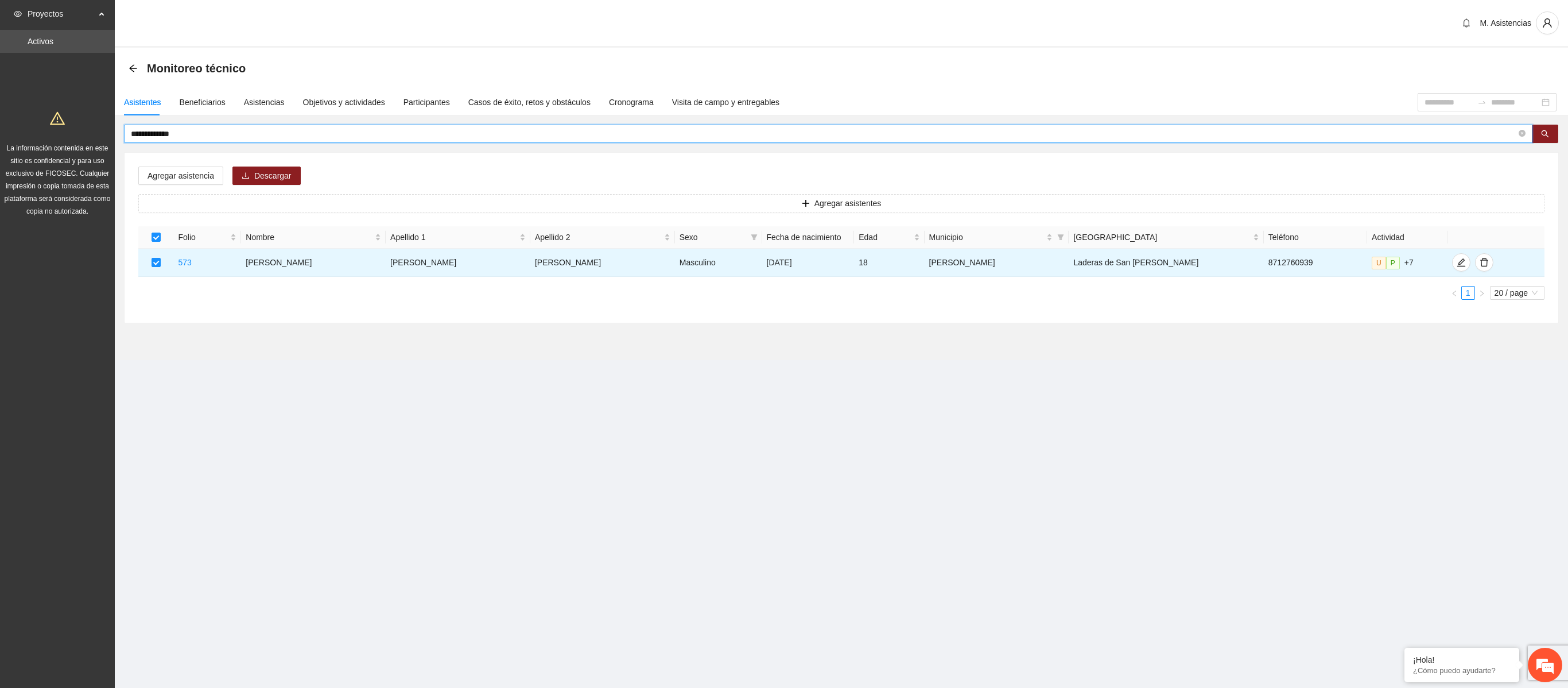 drag, startPoint x: 210, startPoint y: 136, endPoint x: 80, endPoint y: 149, distance: 130.64838 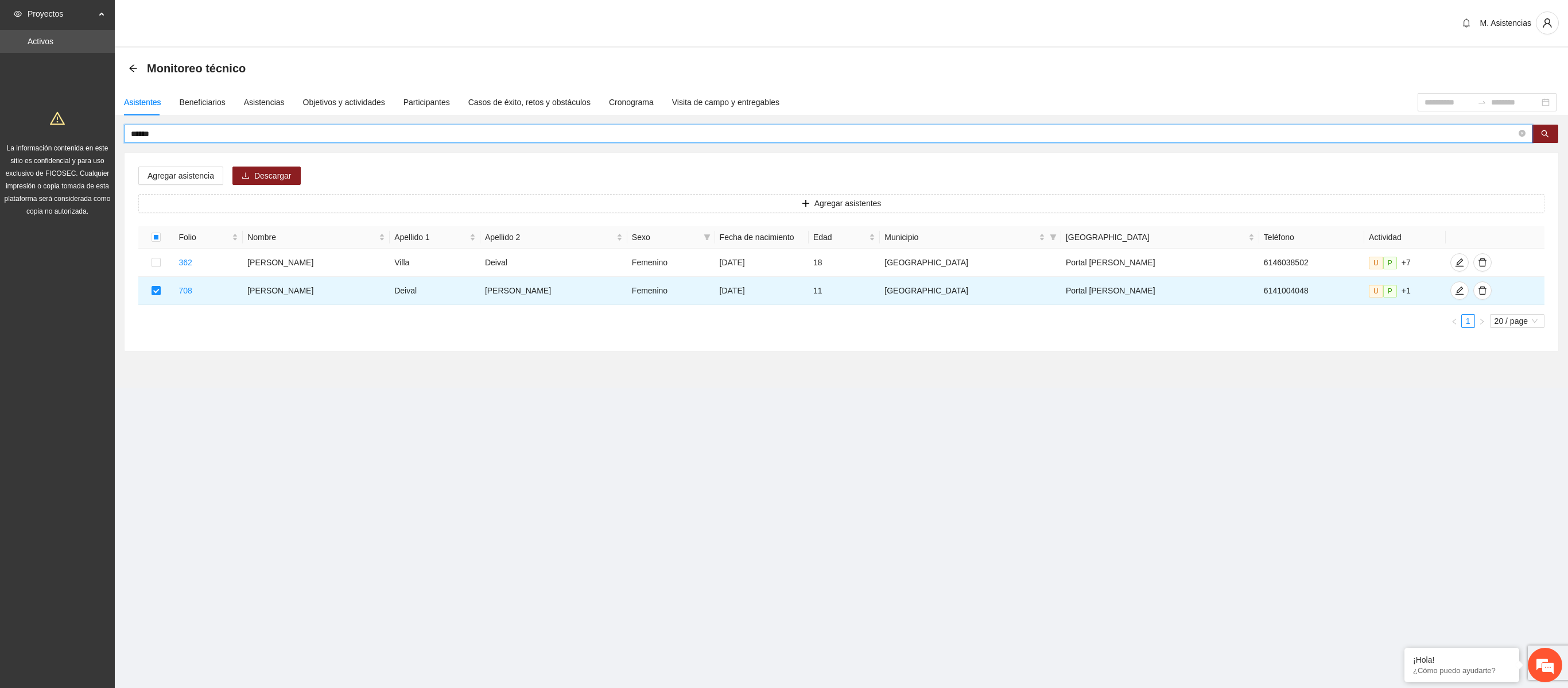 drag, startPoint x: 207, startPoint y: 130, endPoint x: 14, endPoint y: 125, distance: 193.0648 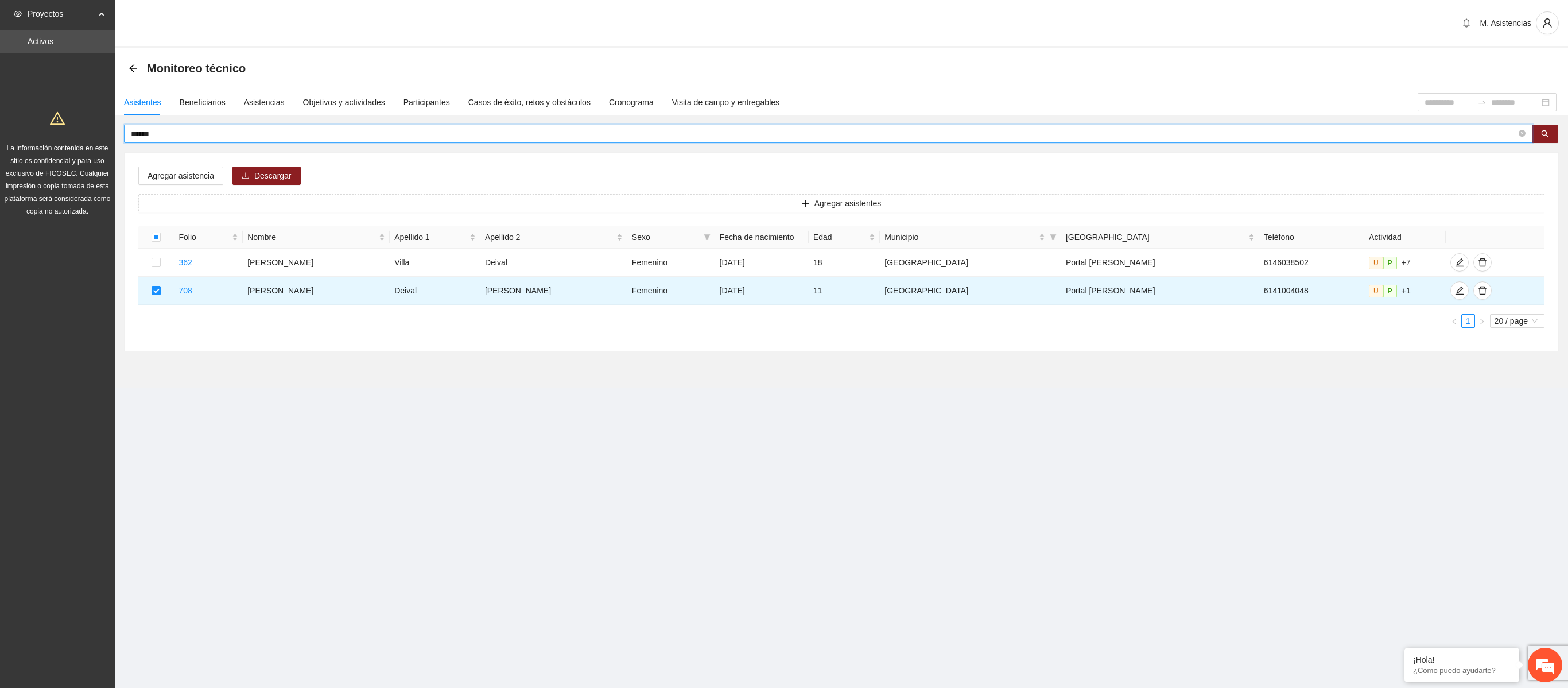 type on "*" 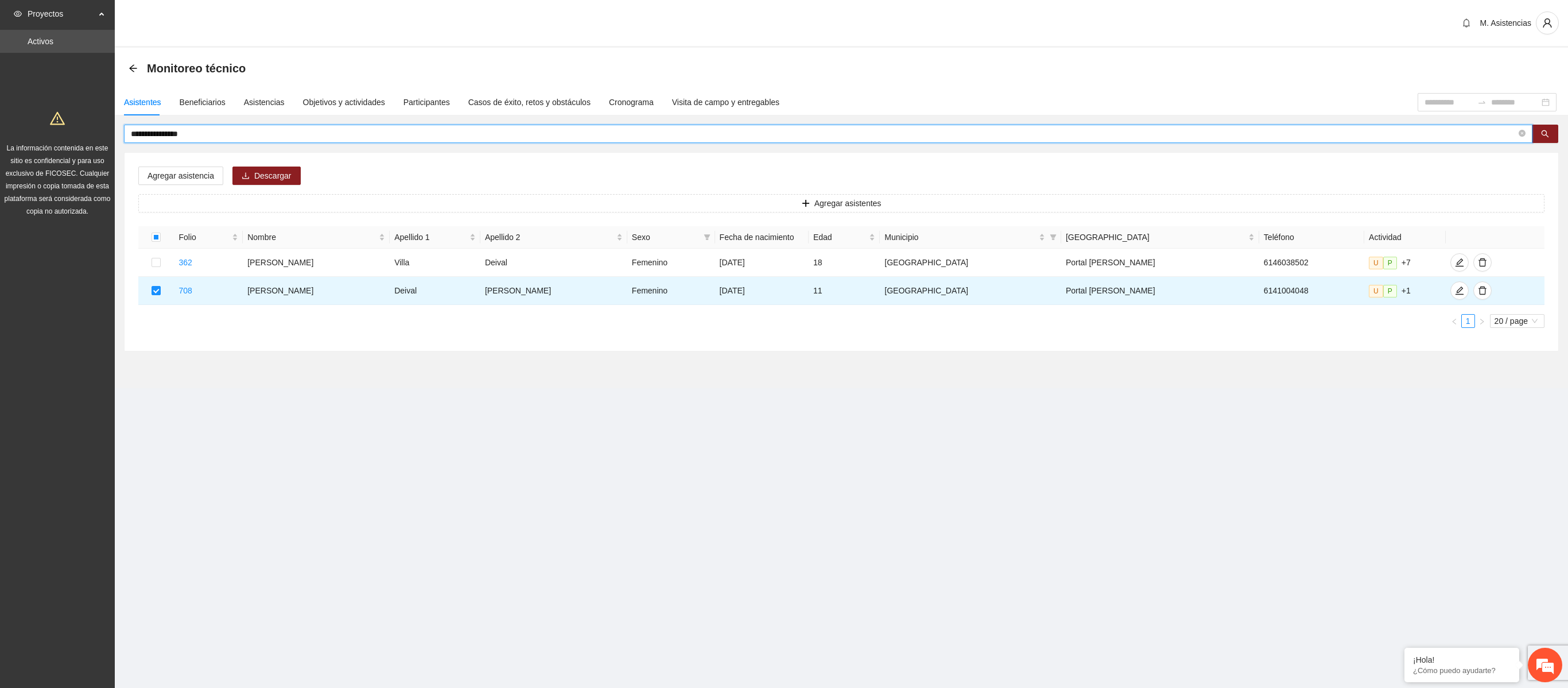 type on "**********" 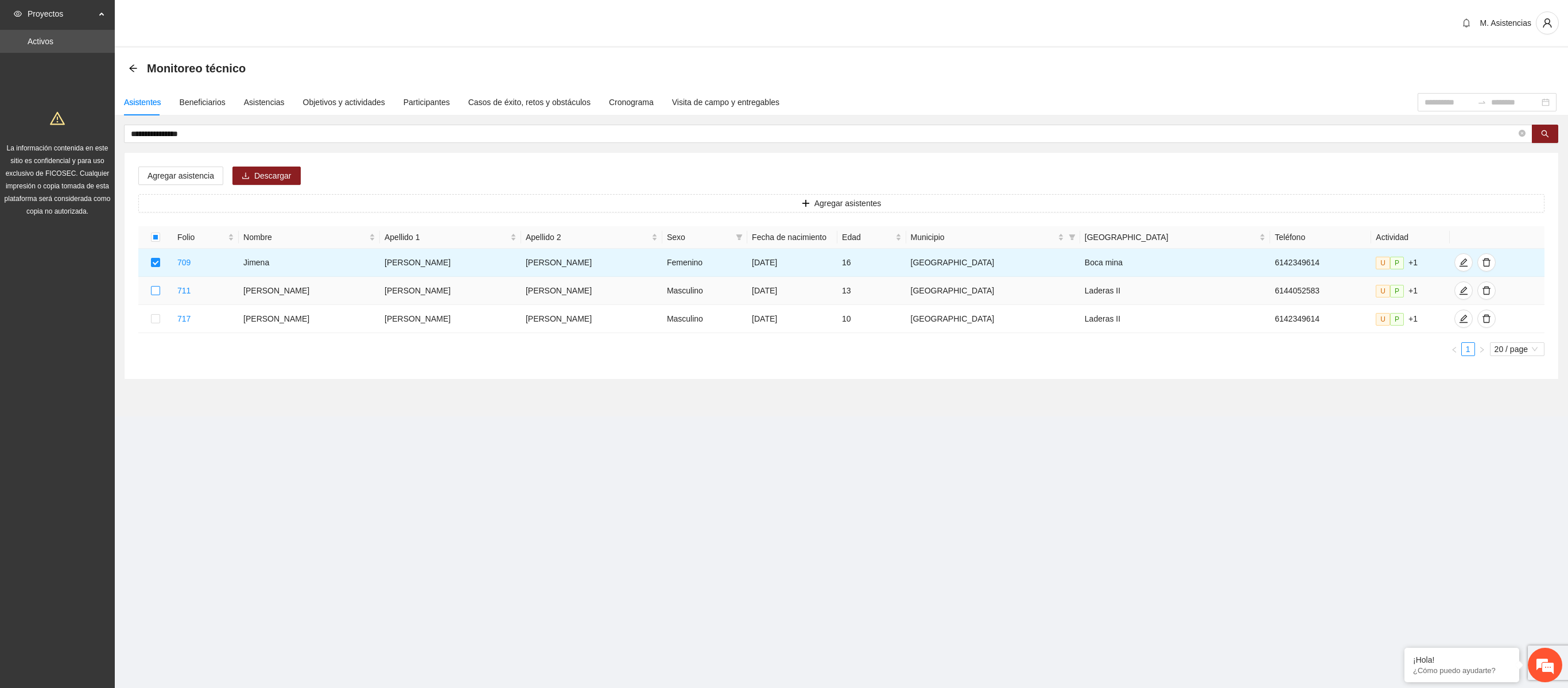 click at bounding box center [156, 291] 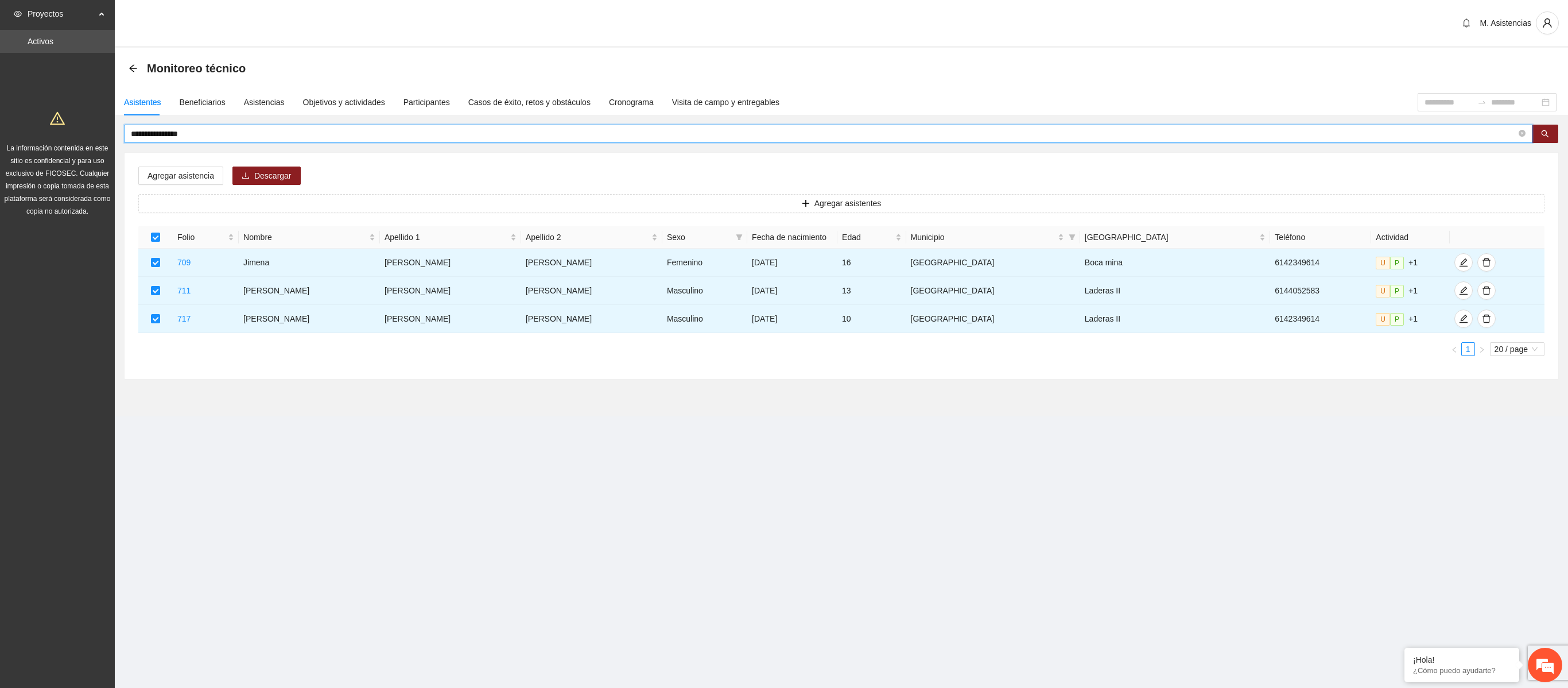 drag, startPoint x: 193, startPoint y: 129, endPoint x: 51, endPoint y: 137, distance: 142.22517 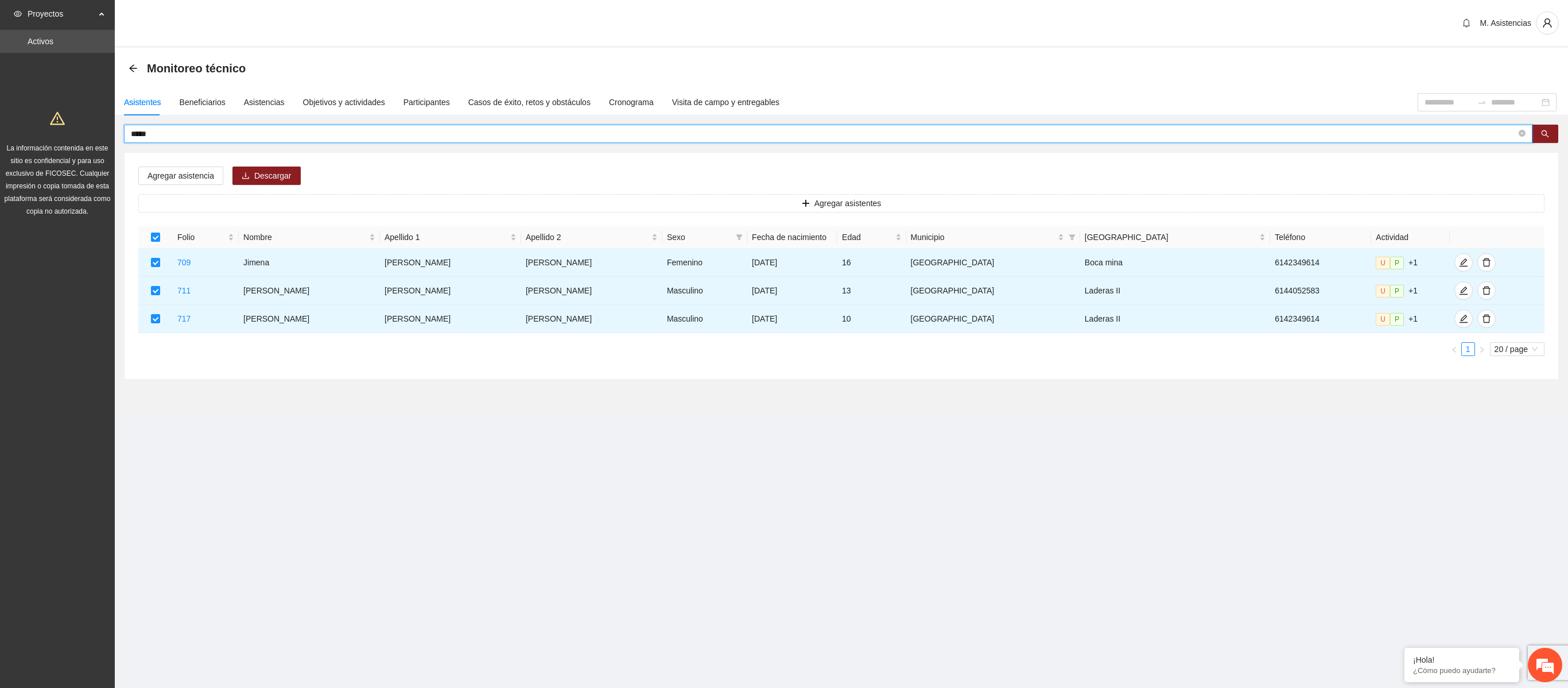 type on "*****" 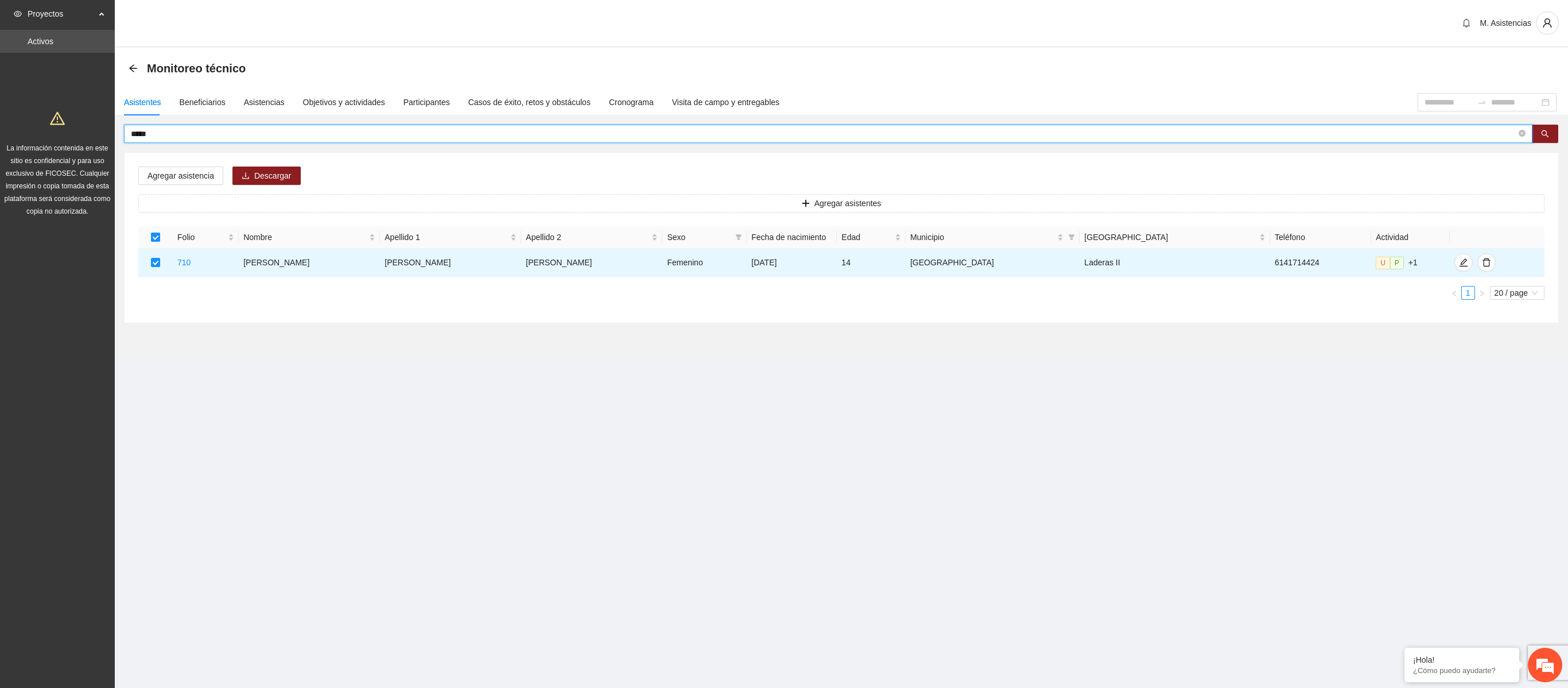 drag, startPoint x: 177, startPoint y: 138, endPoint x: 45, endPoint y: 130, distance: 132.2422 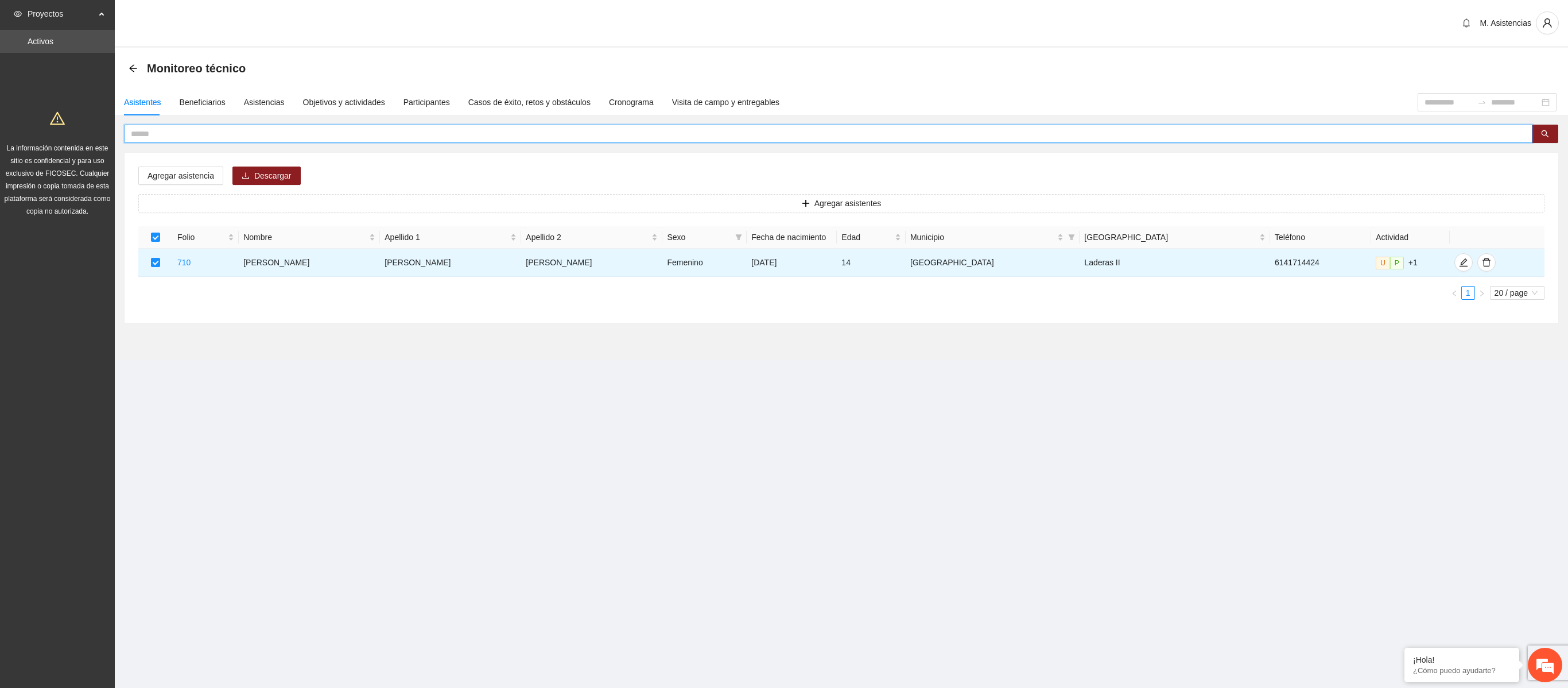 type on "*" 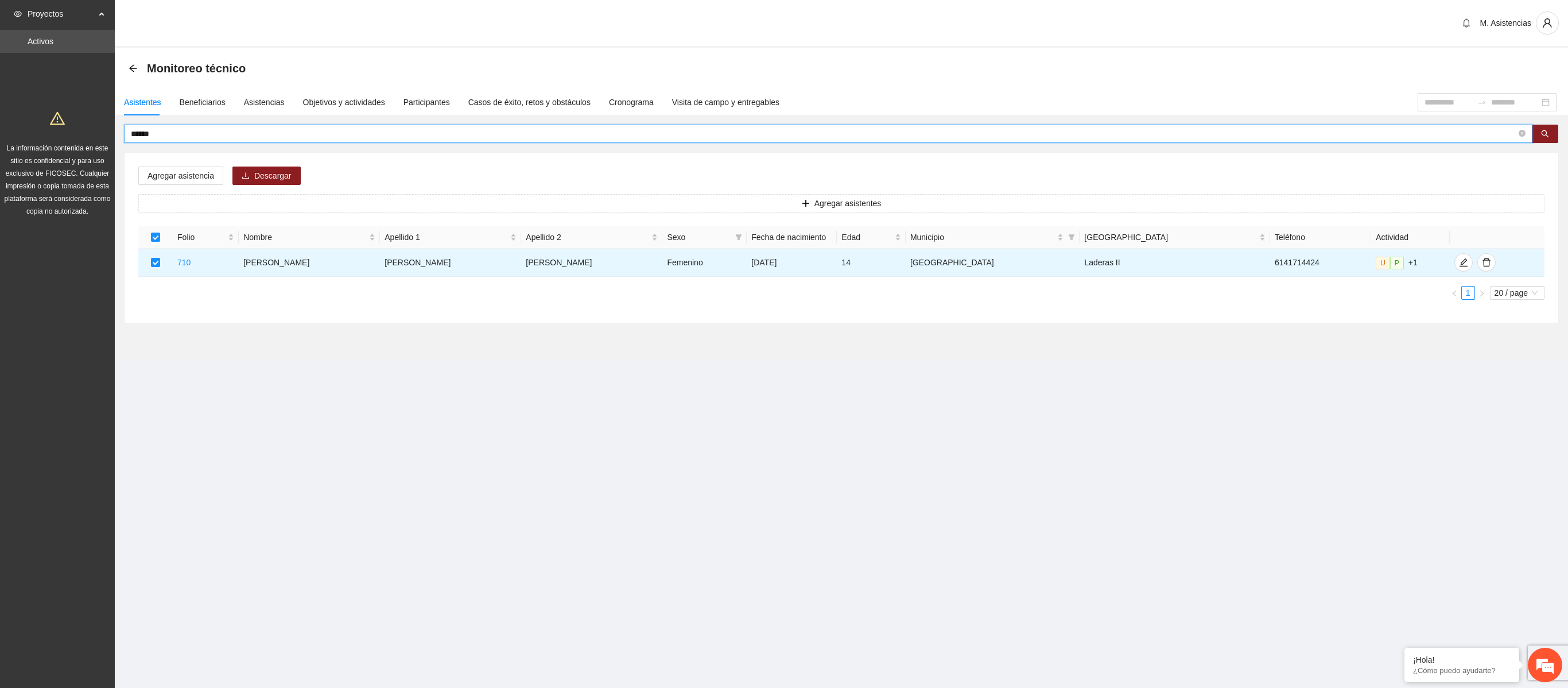 type on "*****" 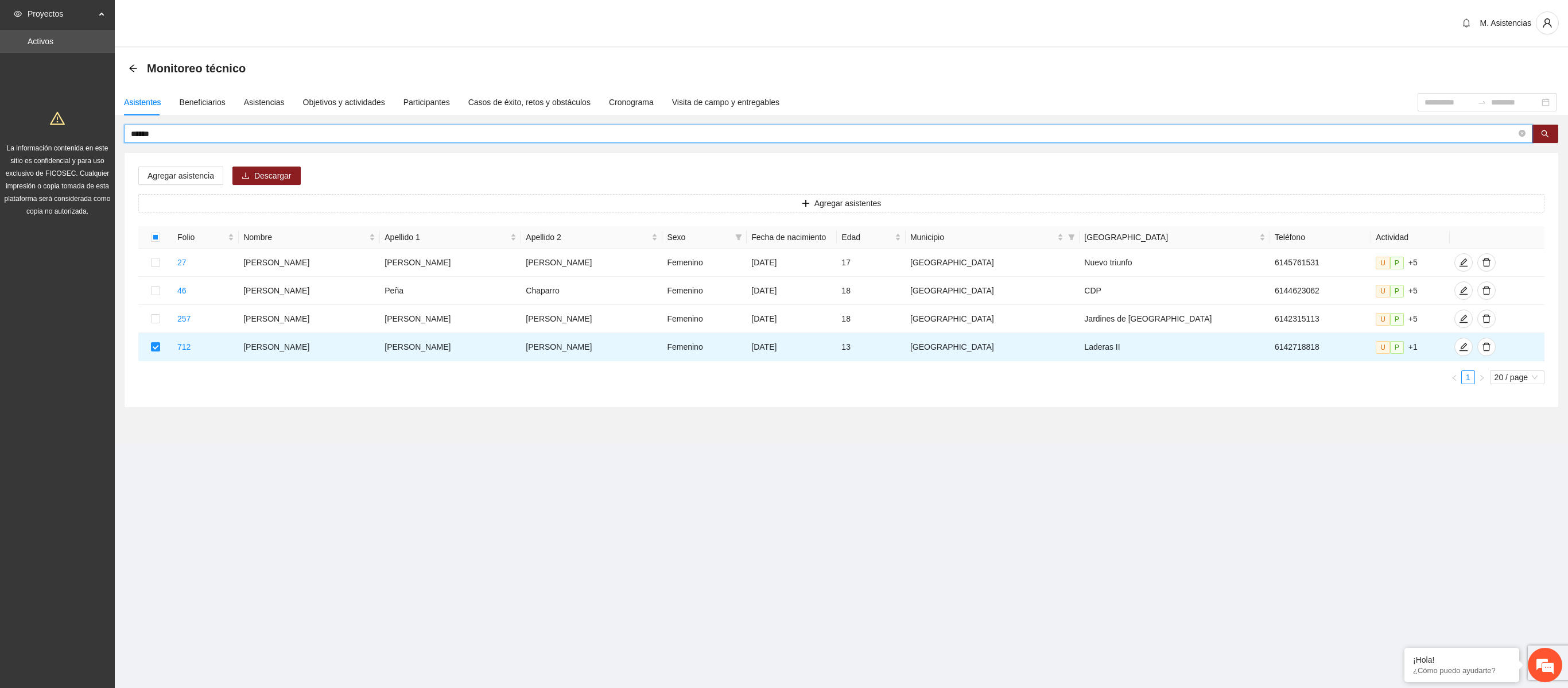 drag, startPoint x: 177, startPoint y: 137, endPoint x: 30, endPoint y: 142, distance: 147.08501 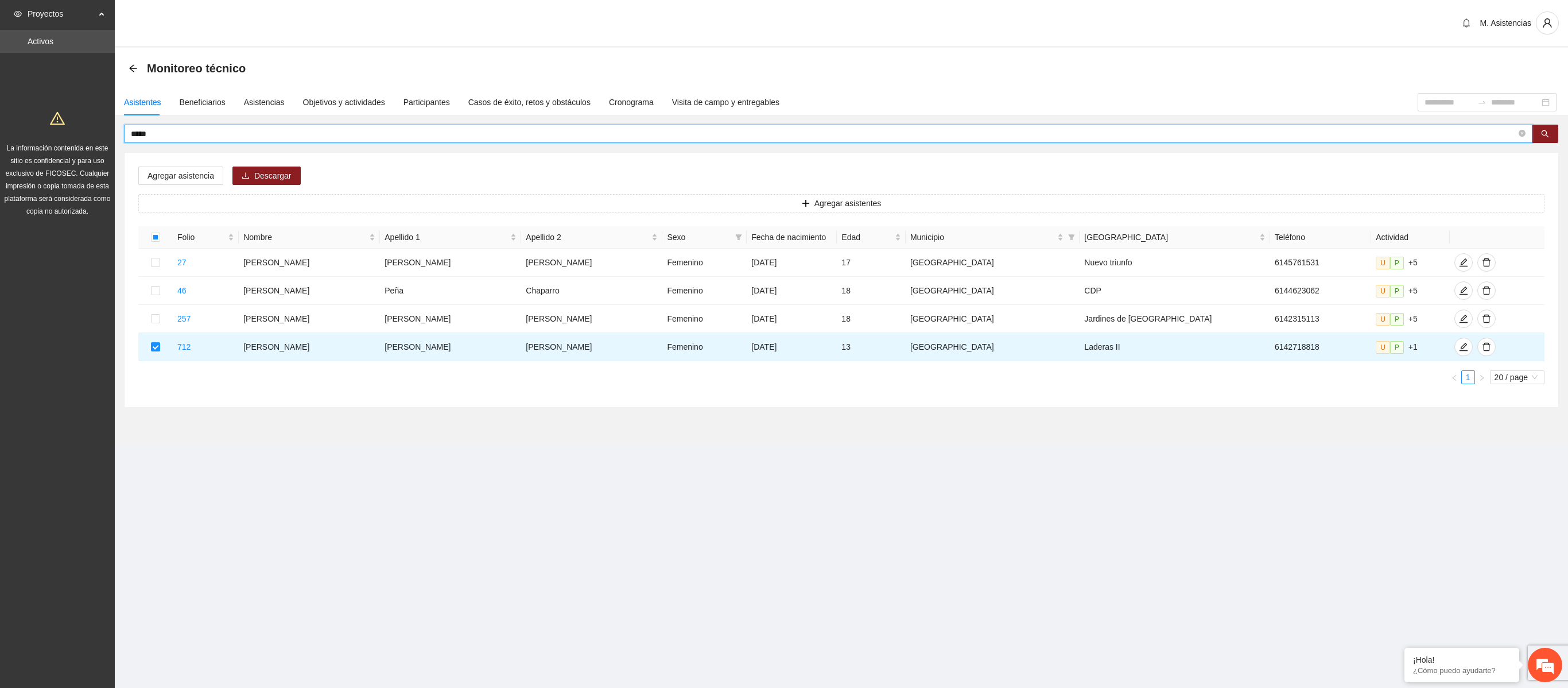 type on "*****" 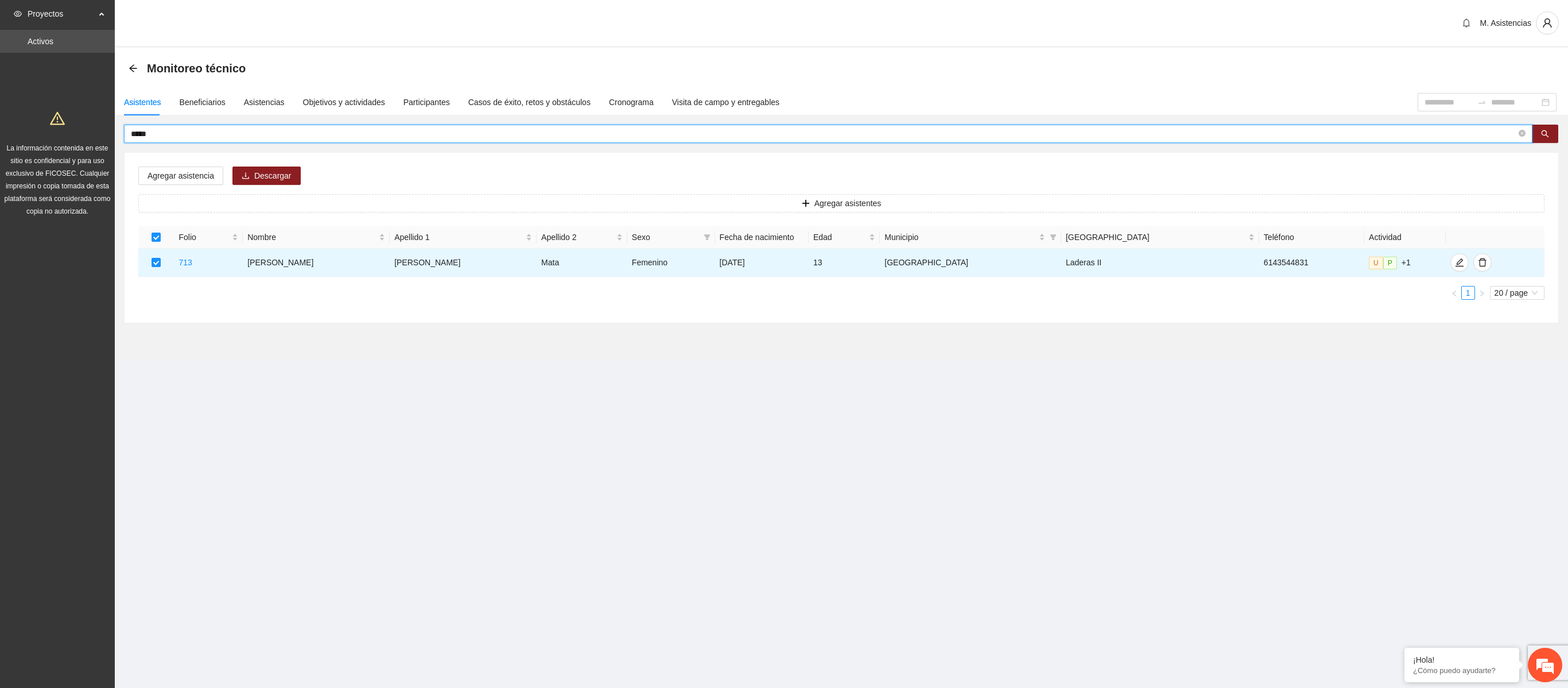 drag, startPoint x: 161, startPoint y: 131, endPoint x: 23, endPoint y: 133, distance: 138.01449 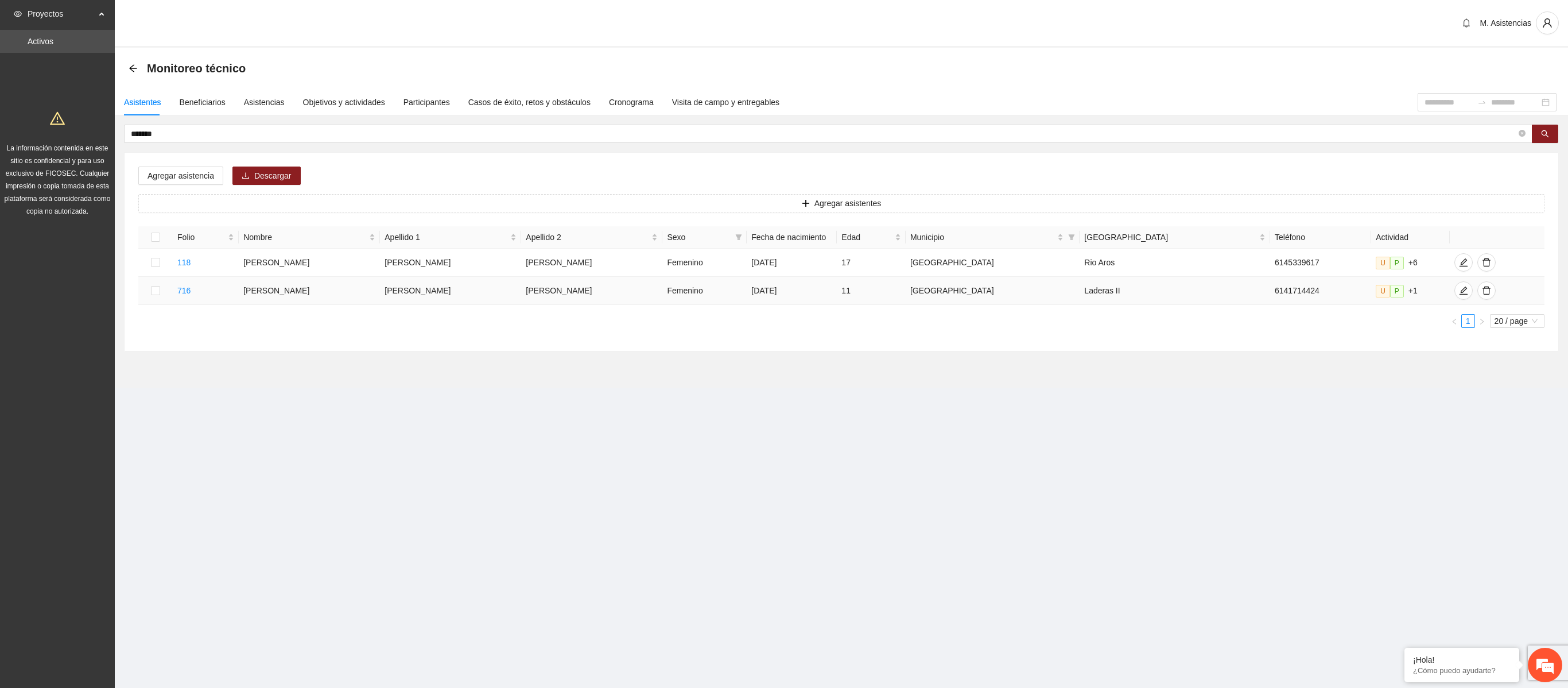click at bounding box center (156, 291) 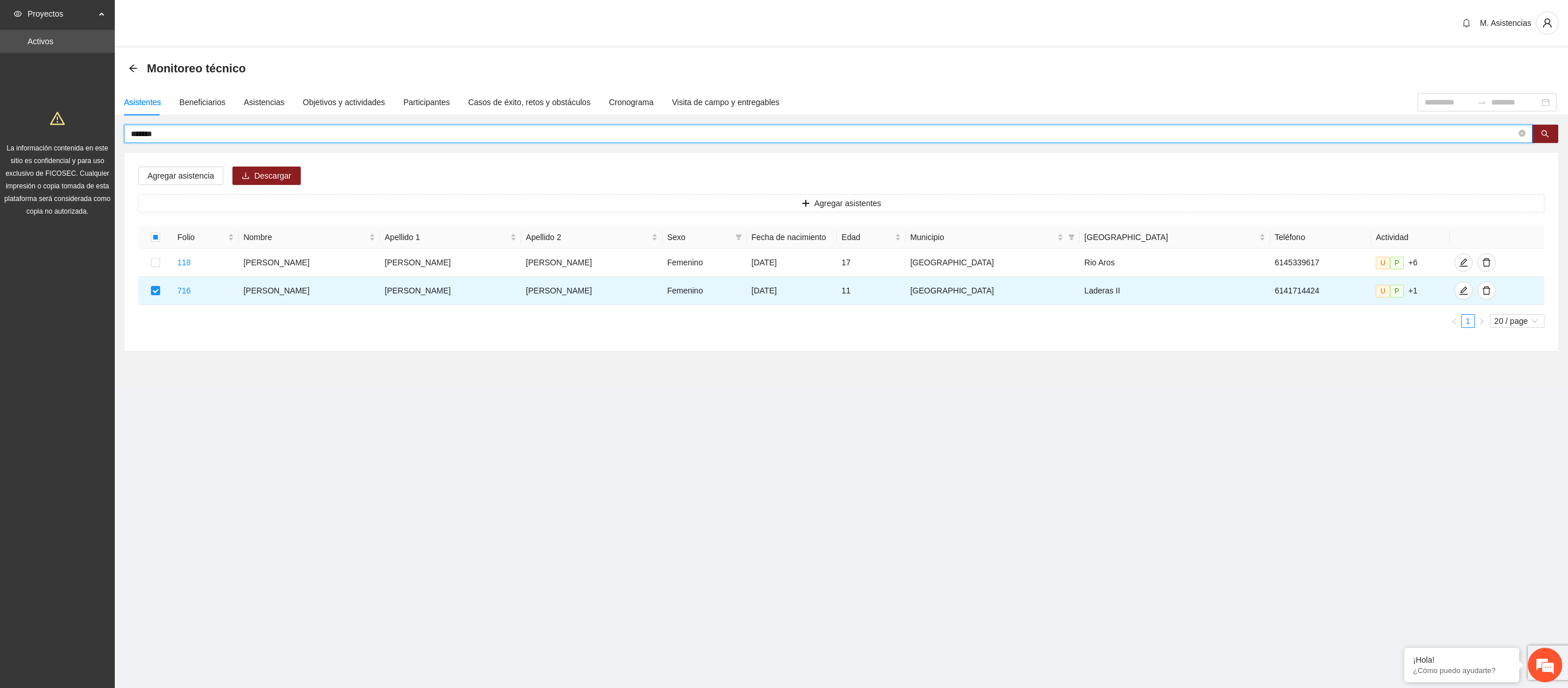 drag, startPoint x: 183, startPoint y: 138, endPoint x: 68, endPoint y: 136, distance: 115.02 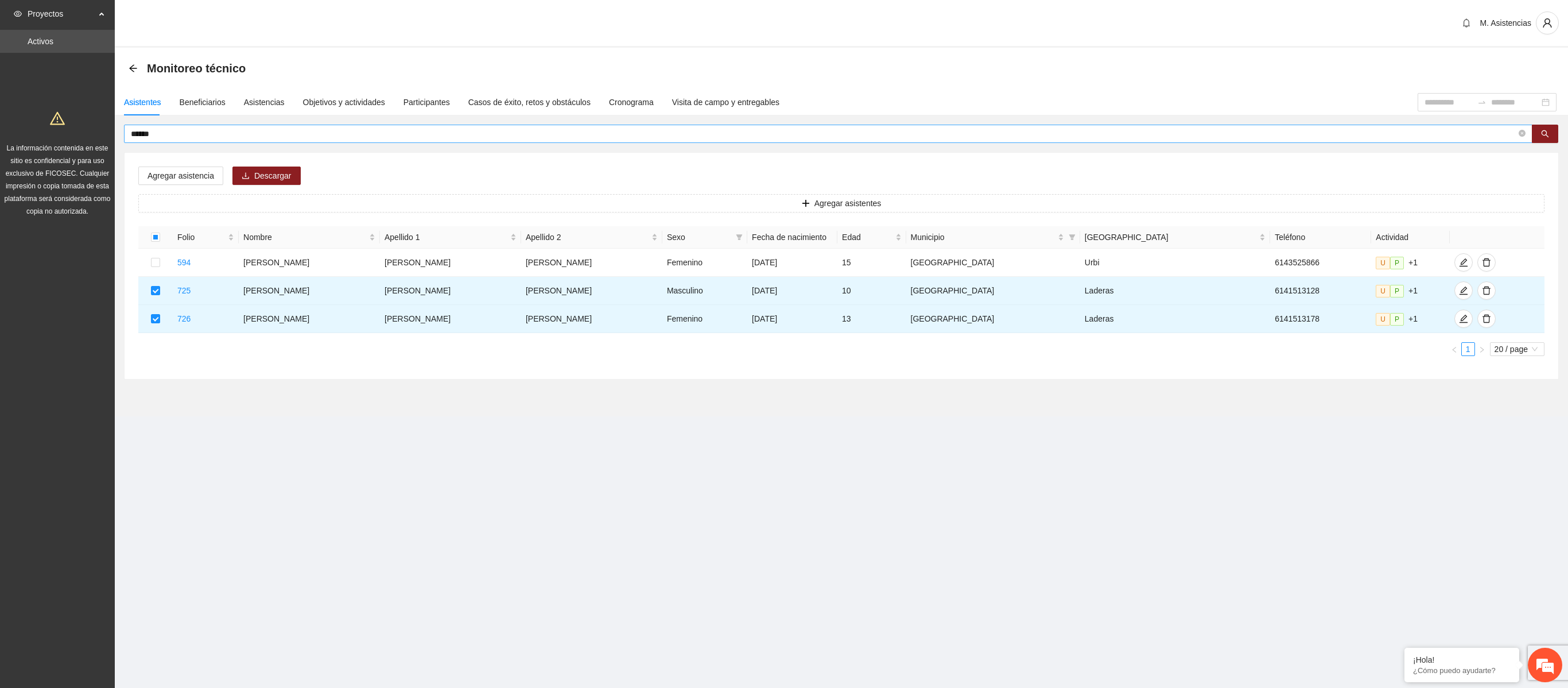 drag, startPoint x: 203, startPoint y: 125, endPoint x: 147, endPoint y: 140, distance: 57.974132 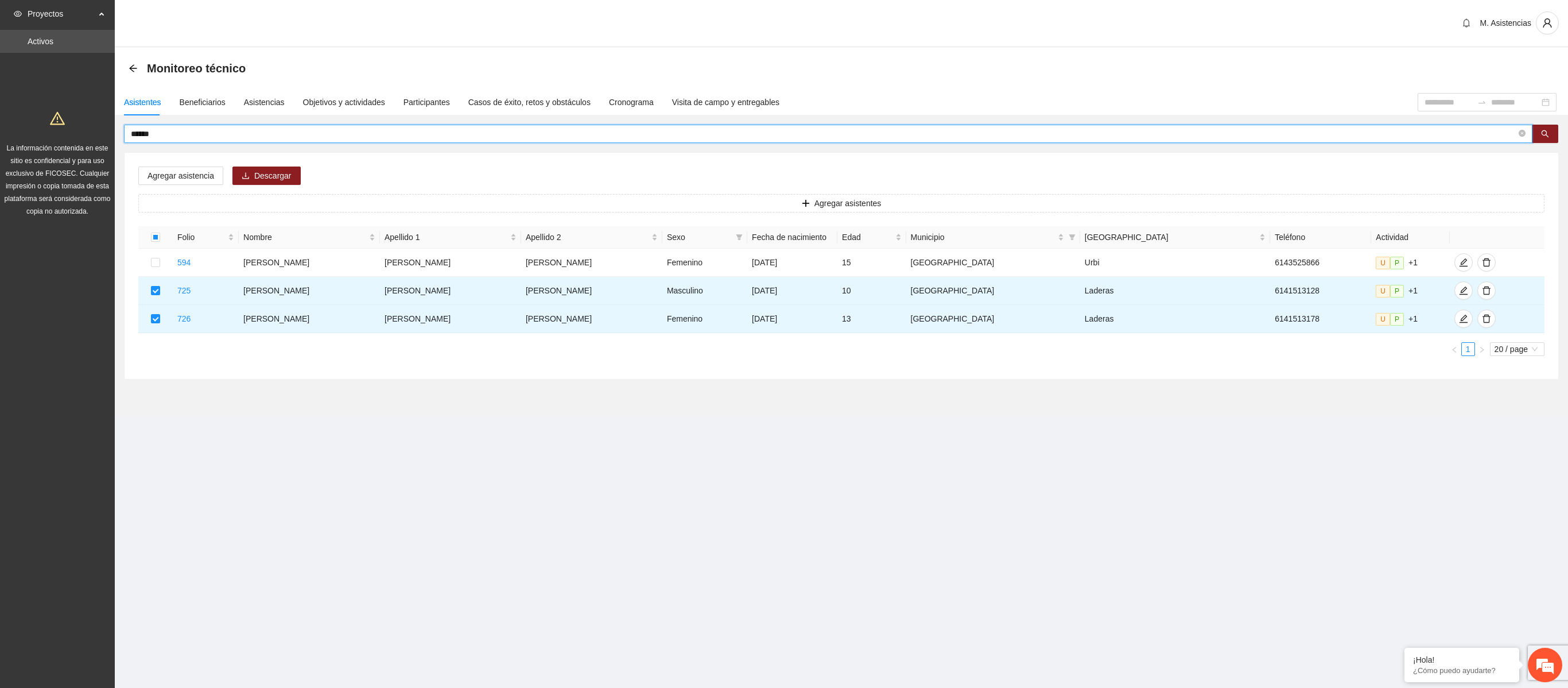 drag, startPoint x: 173, startPoint y: 130, endPoint x: 79, endPoint y: 136, distance: 94.1913 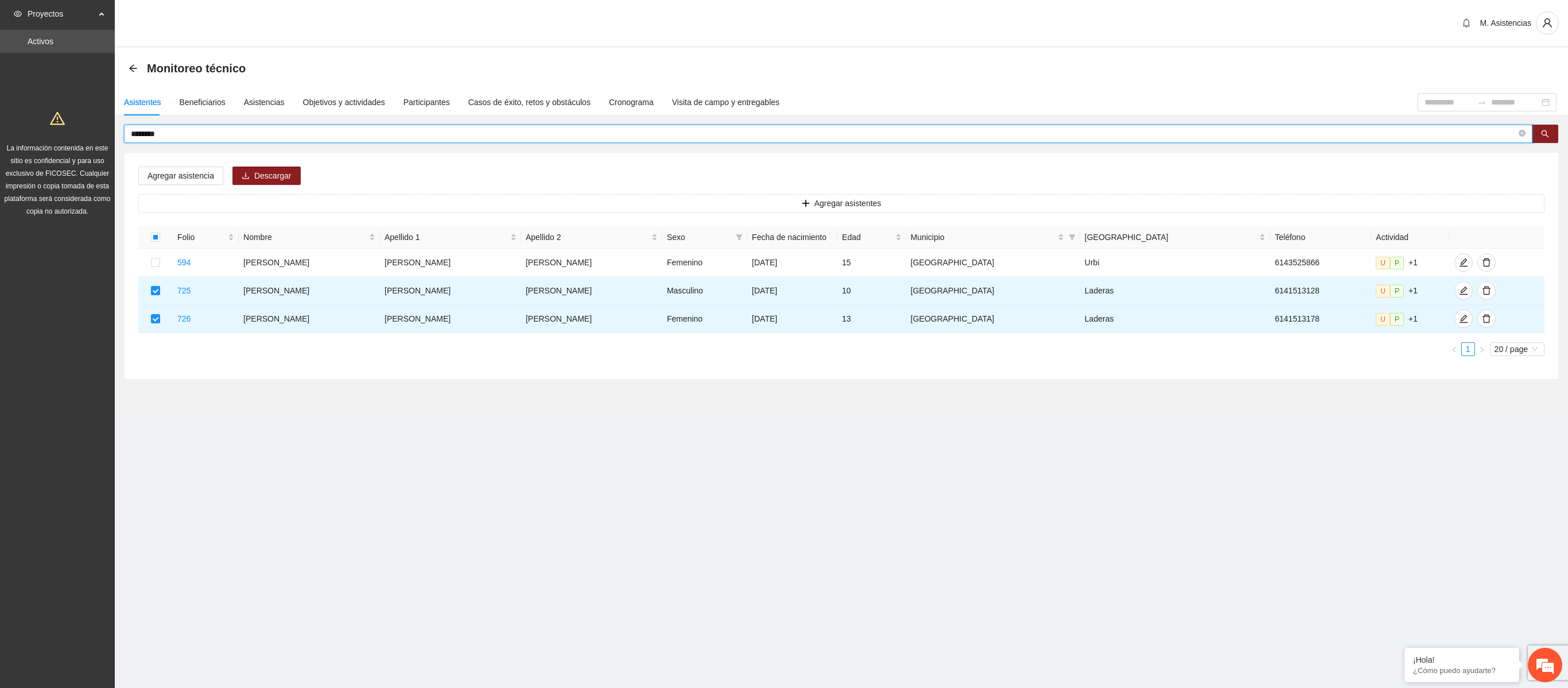 type on "********" 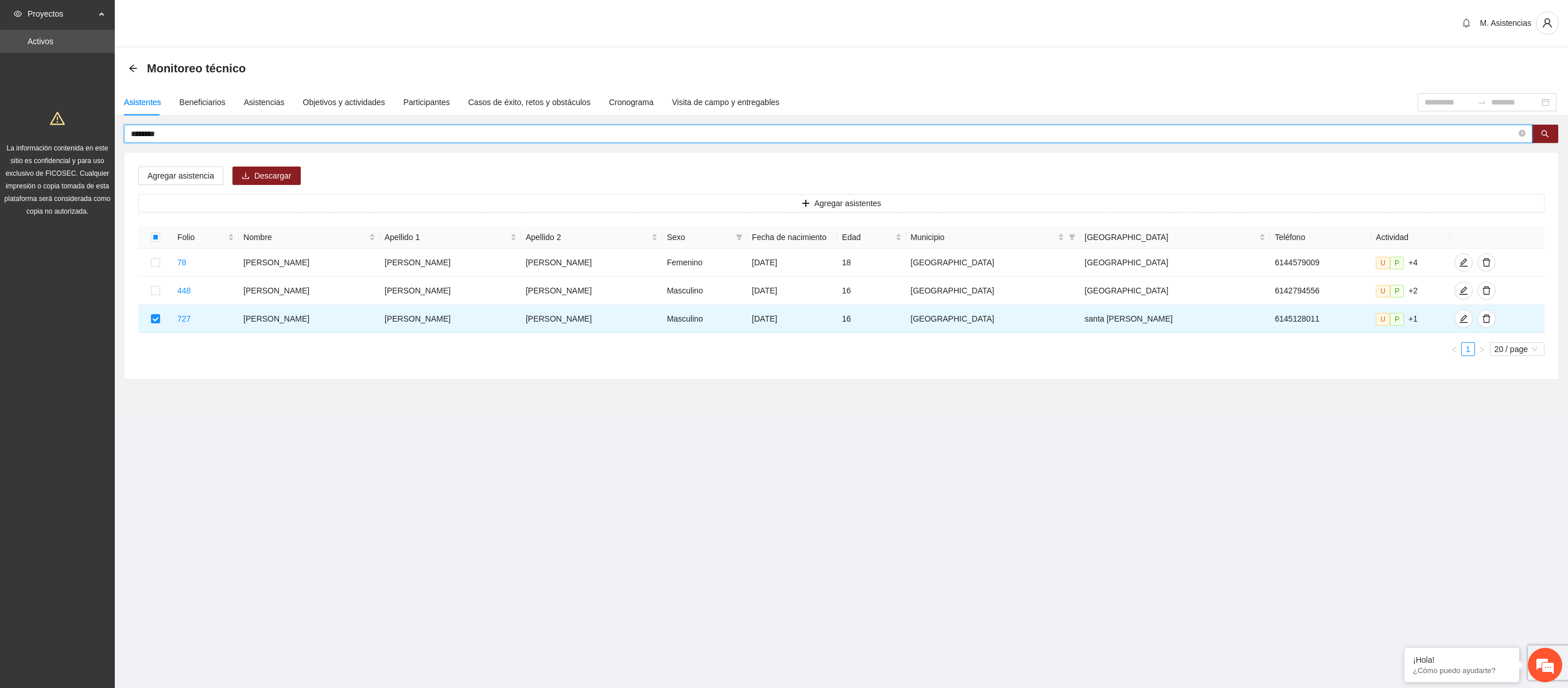 drag, startPoint x: 195, startPoint y: 131, endPoint x: 93, endPoint y: 123, distance: 102.31324 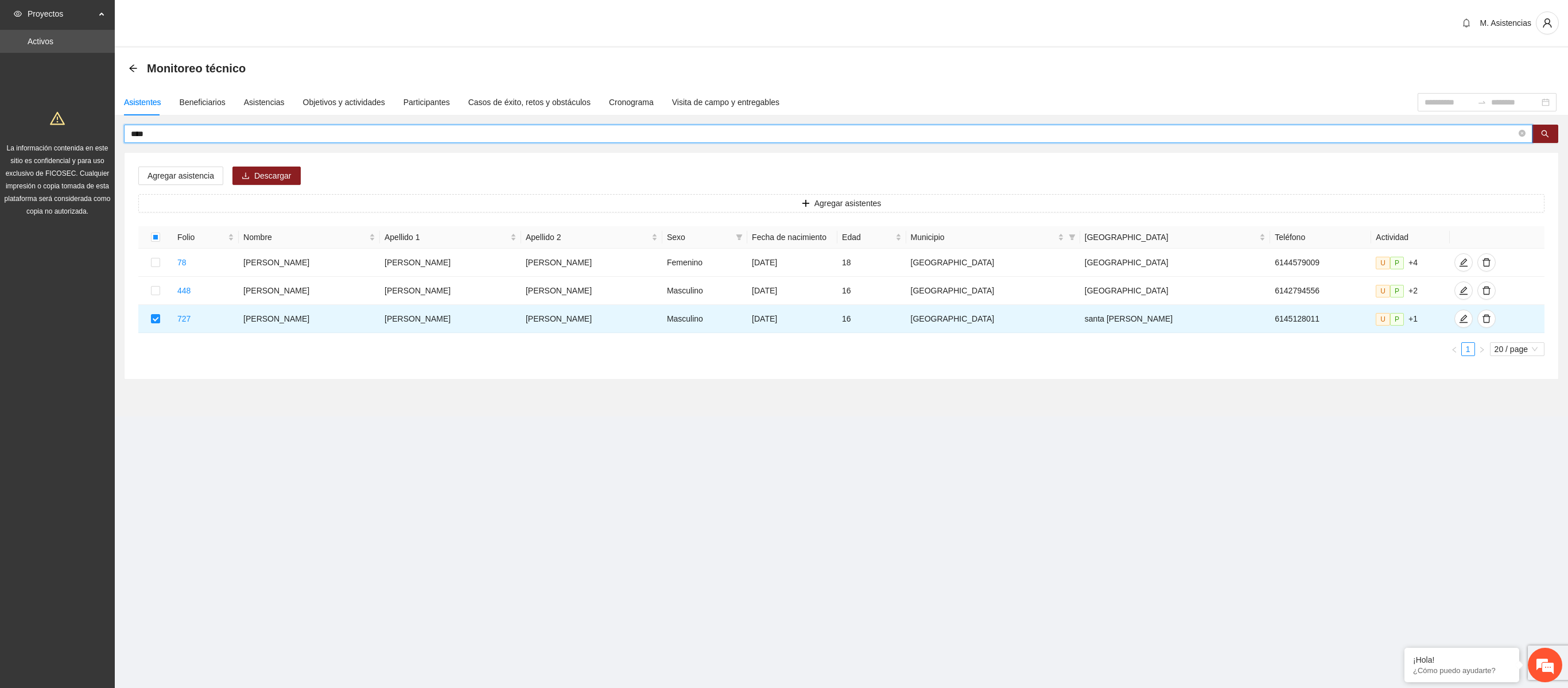 type on "****" 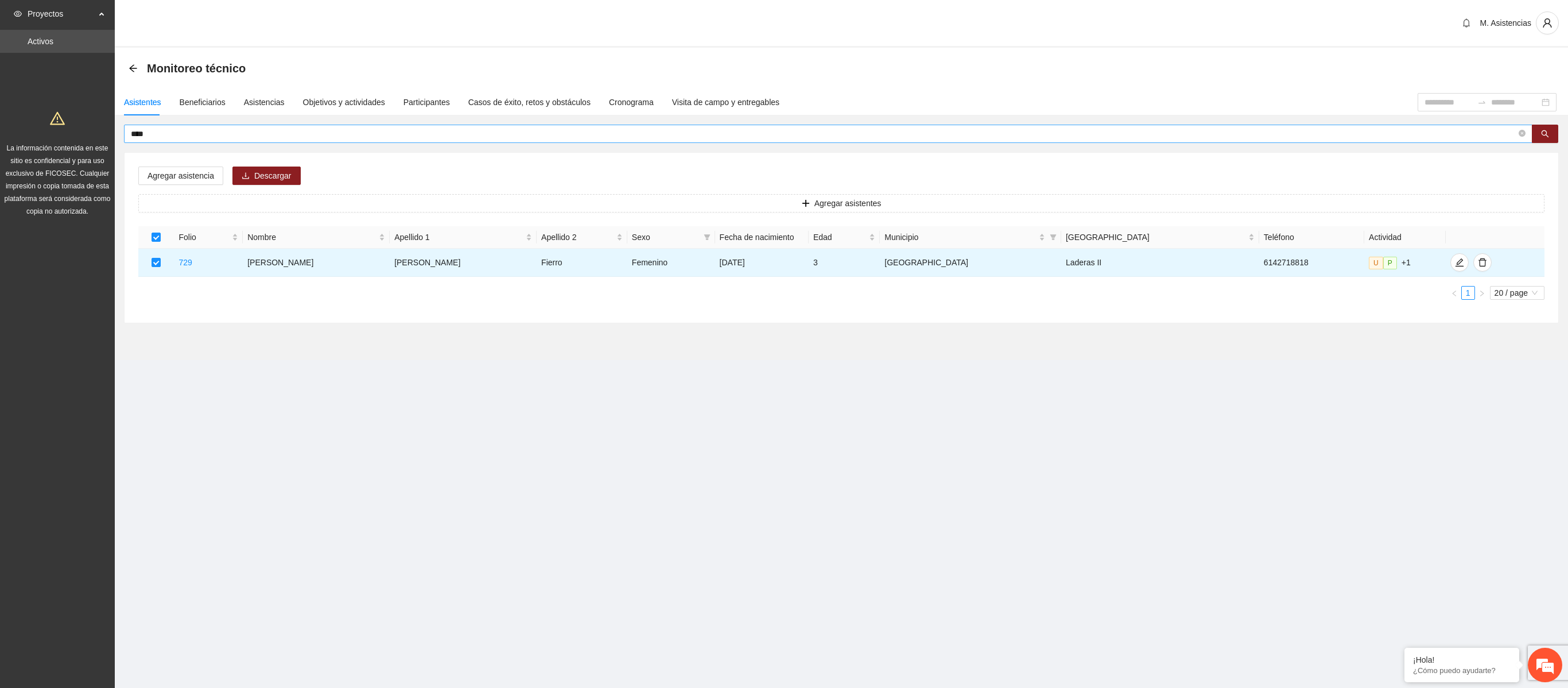 drag, startPoint x: 168, startPoint y: 125, endPoint x: 147, endPoint y: 126, distance: 21.0238 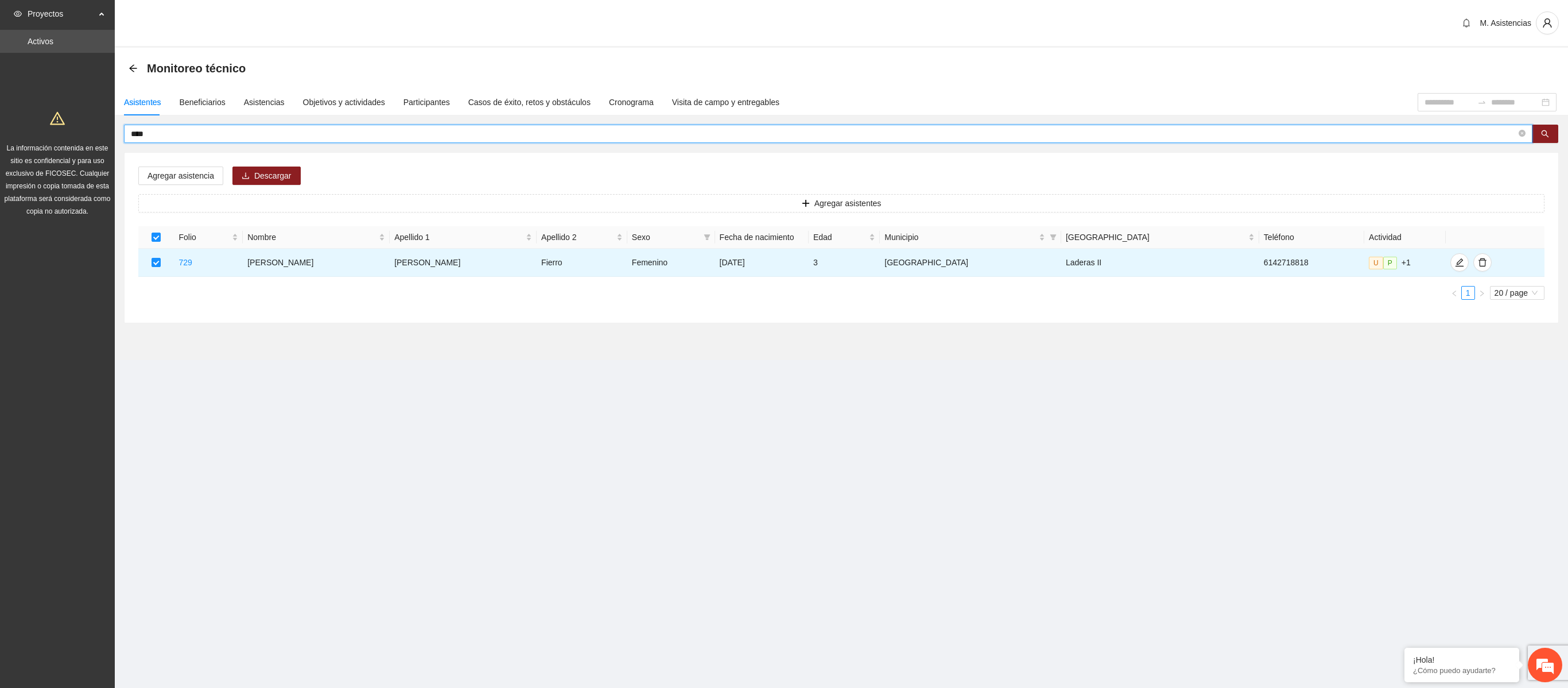 drag, startPoint x: 160, startPoint y: 131, endPoint x: 101, endPoint y: 134, distance: 59.076222 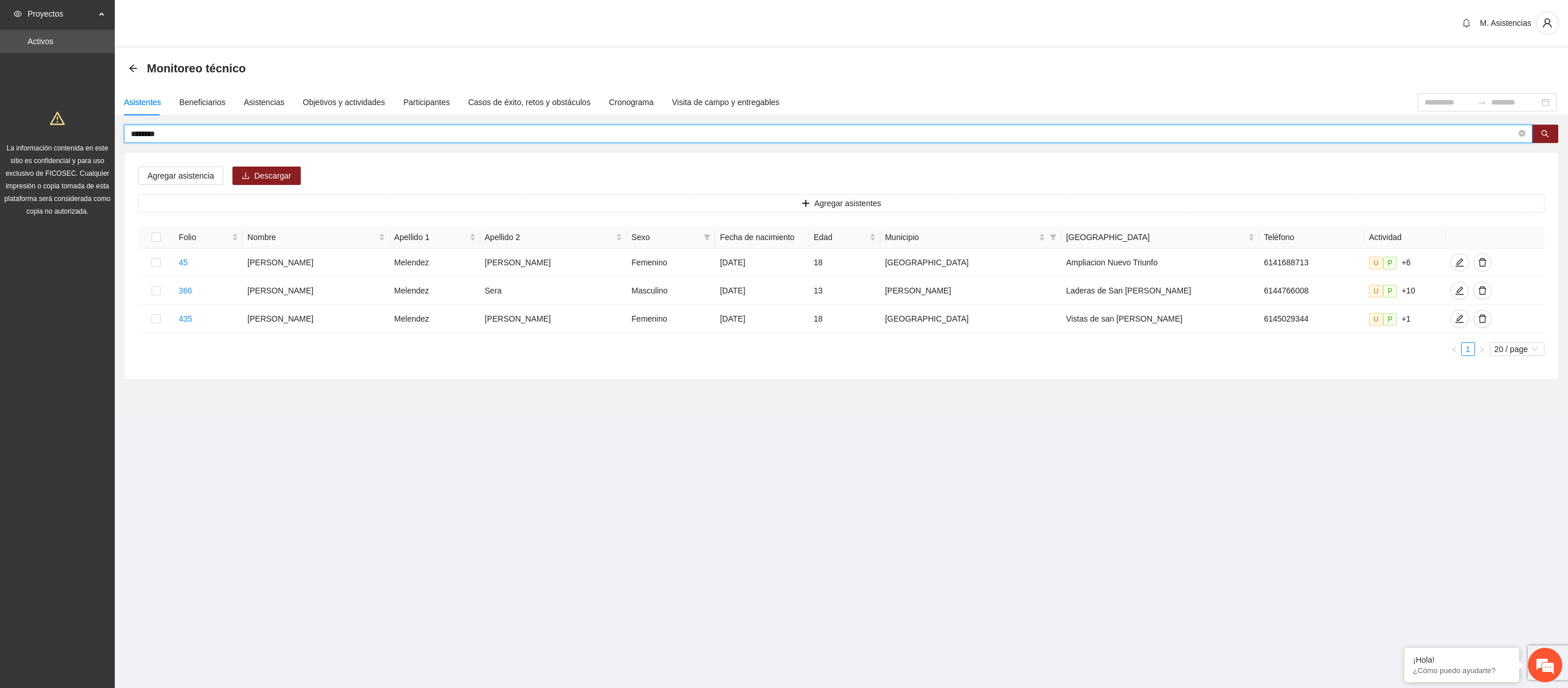 drag, startPoint x: 183, startPoint y: 134, endPoint x: 99, endPoint y: 136, distance: 84.0238 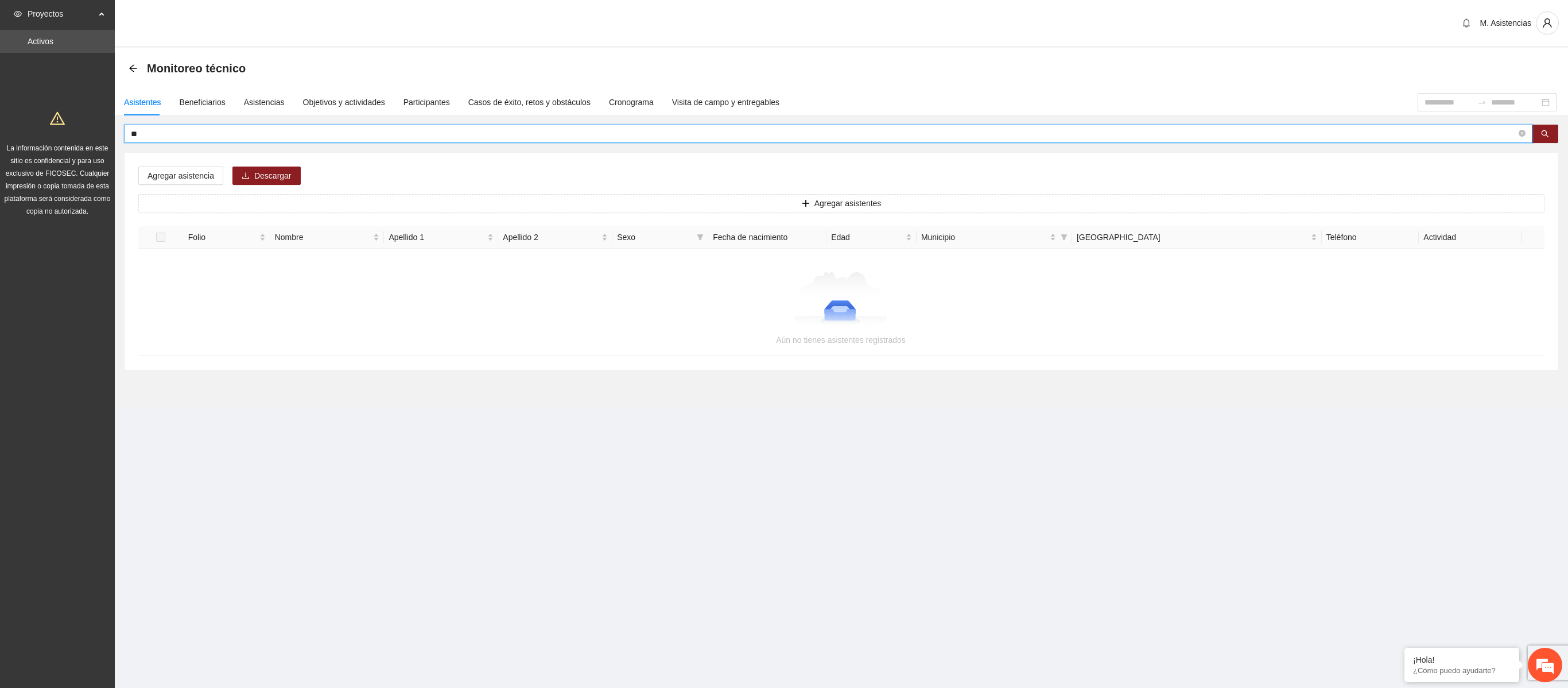 type on "*" 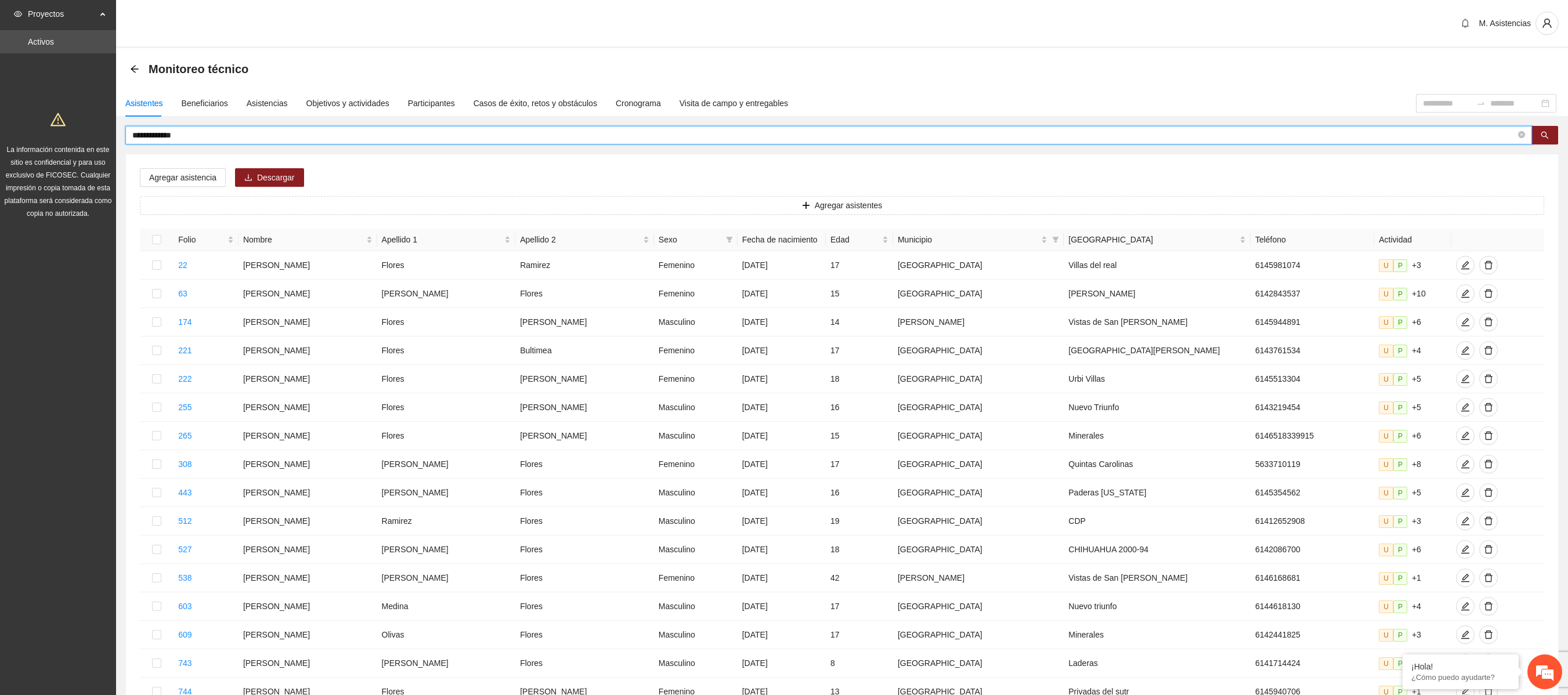 type on "**********" 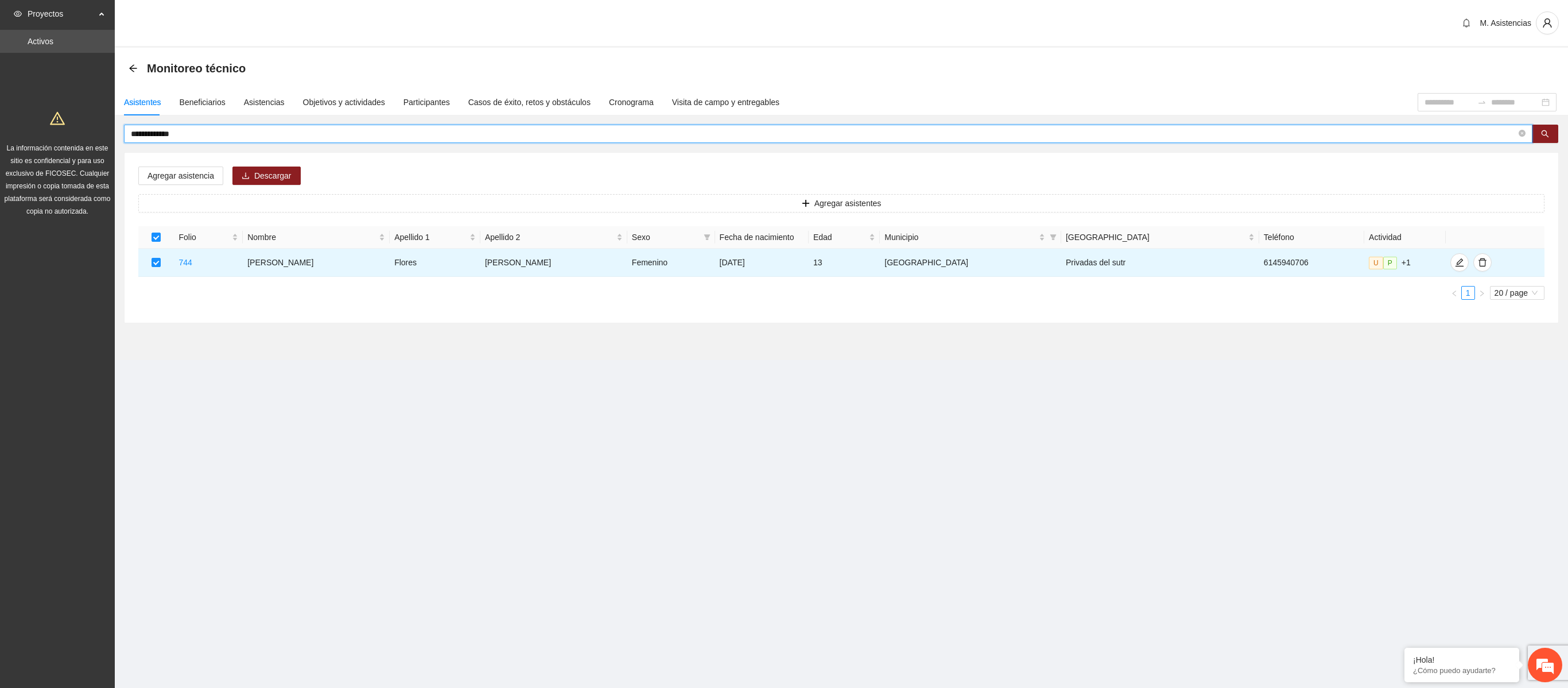 drag, startPoint x: 188, startPoint y: 130, endPoint x: 24, endPoint y: 144, distance: 164.59648 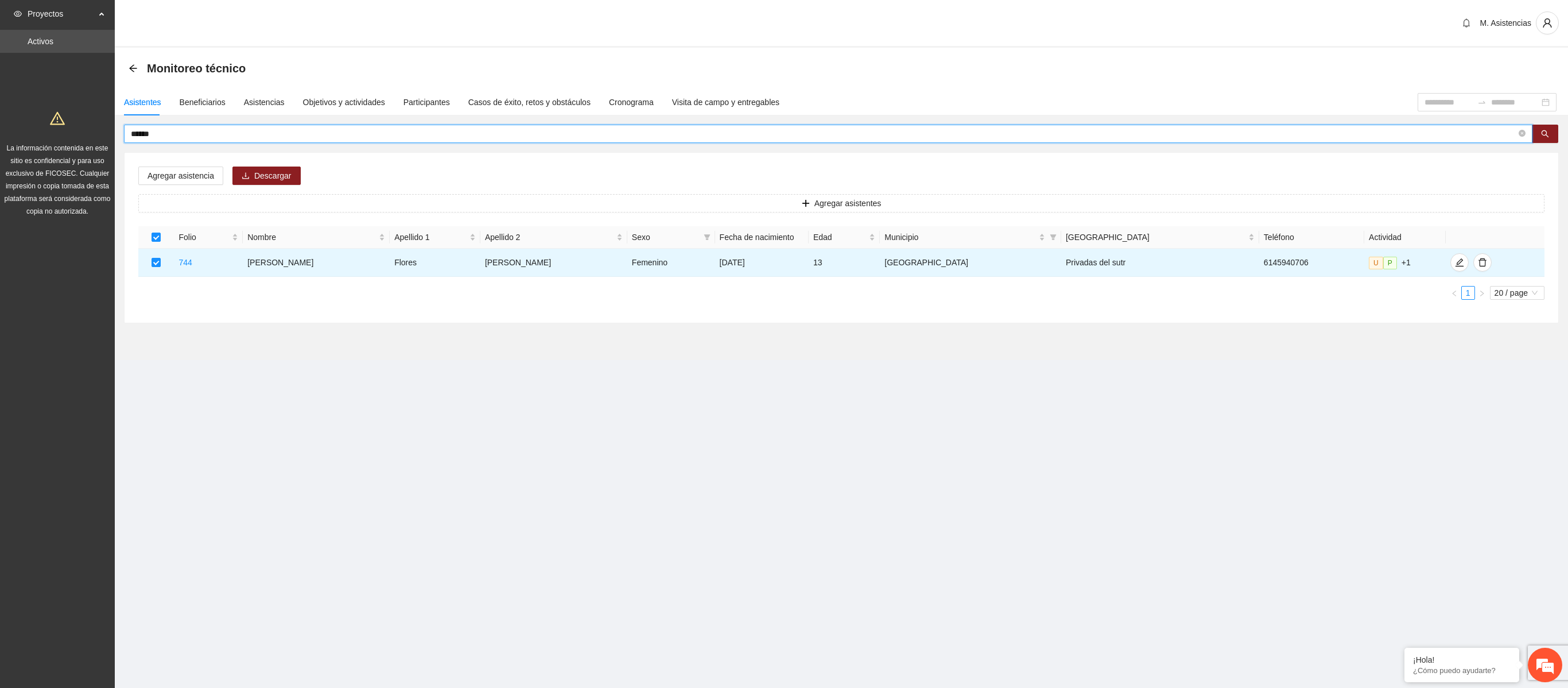 type on "******" 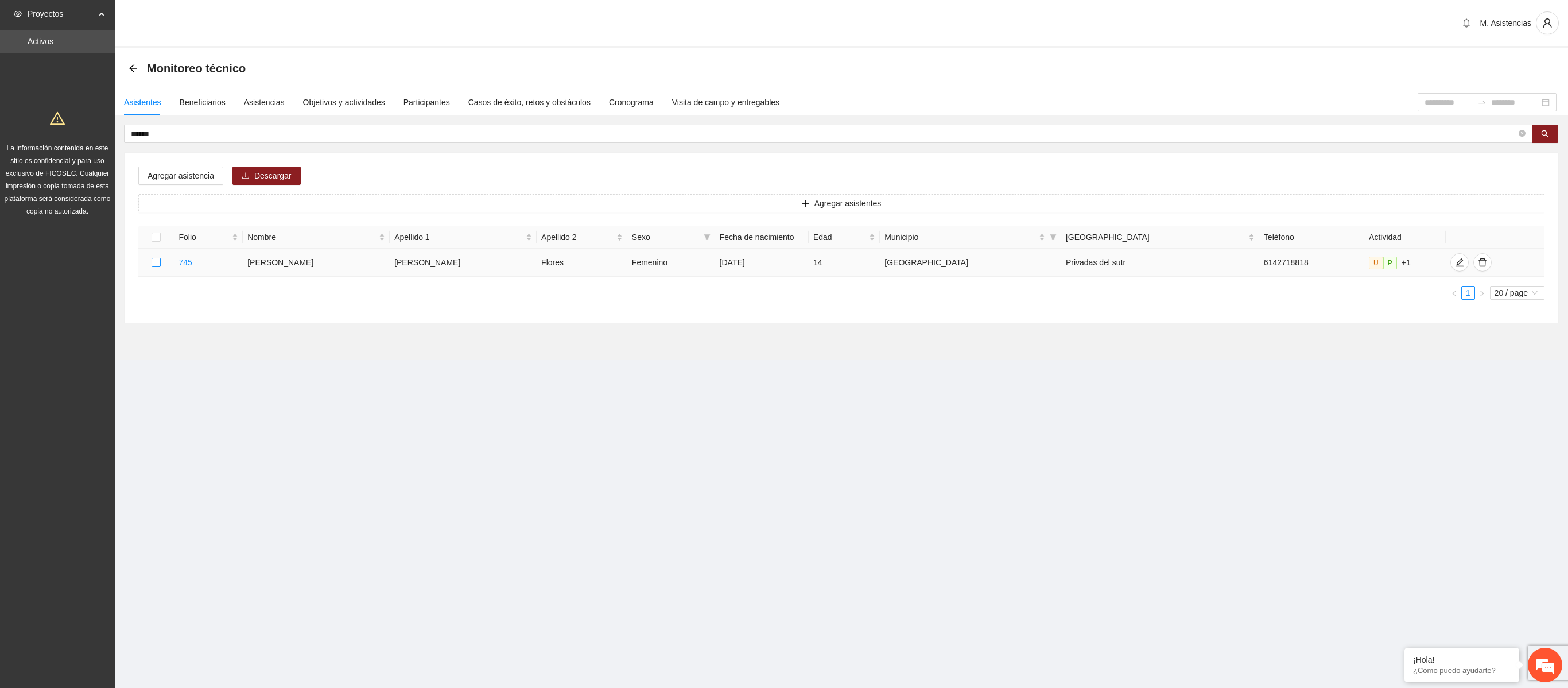 click at bounding box center (156, 262) 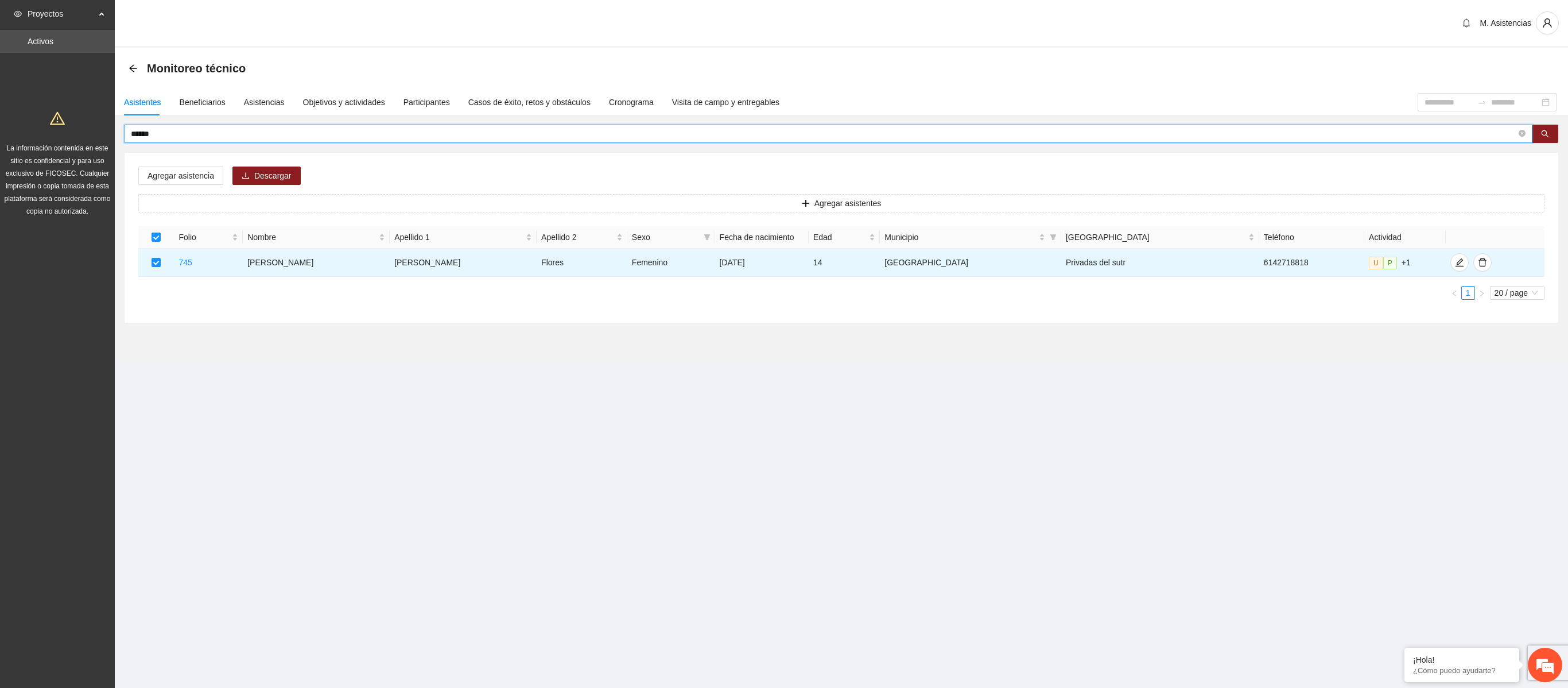 drag, startPoint x: 150, startPoint y: 132, endPoint x: 67, endPoint y: 141, distance: 83.4865 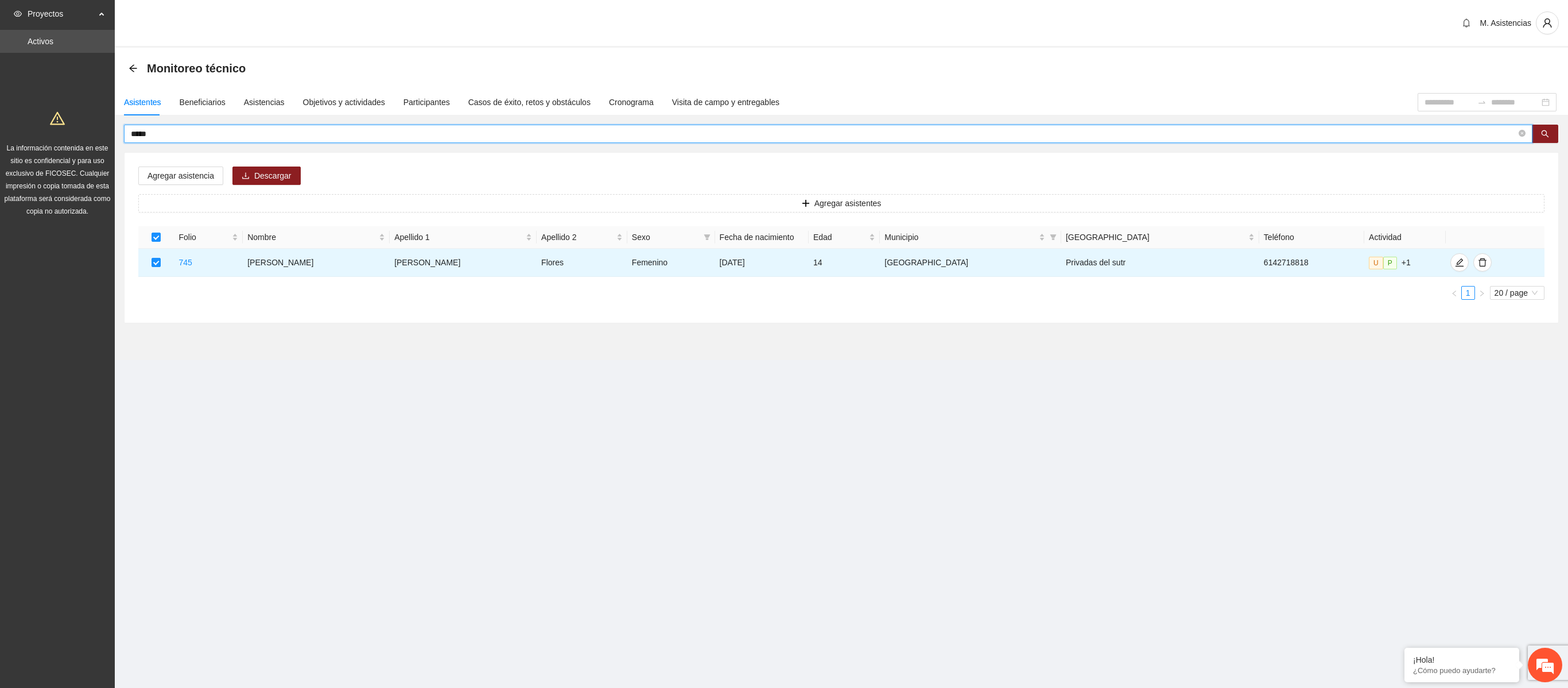 type on "****" 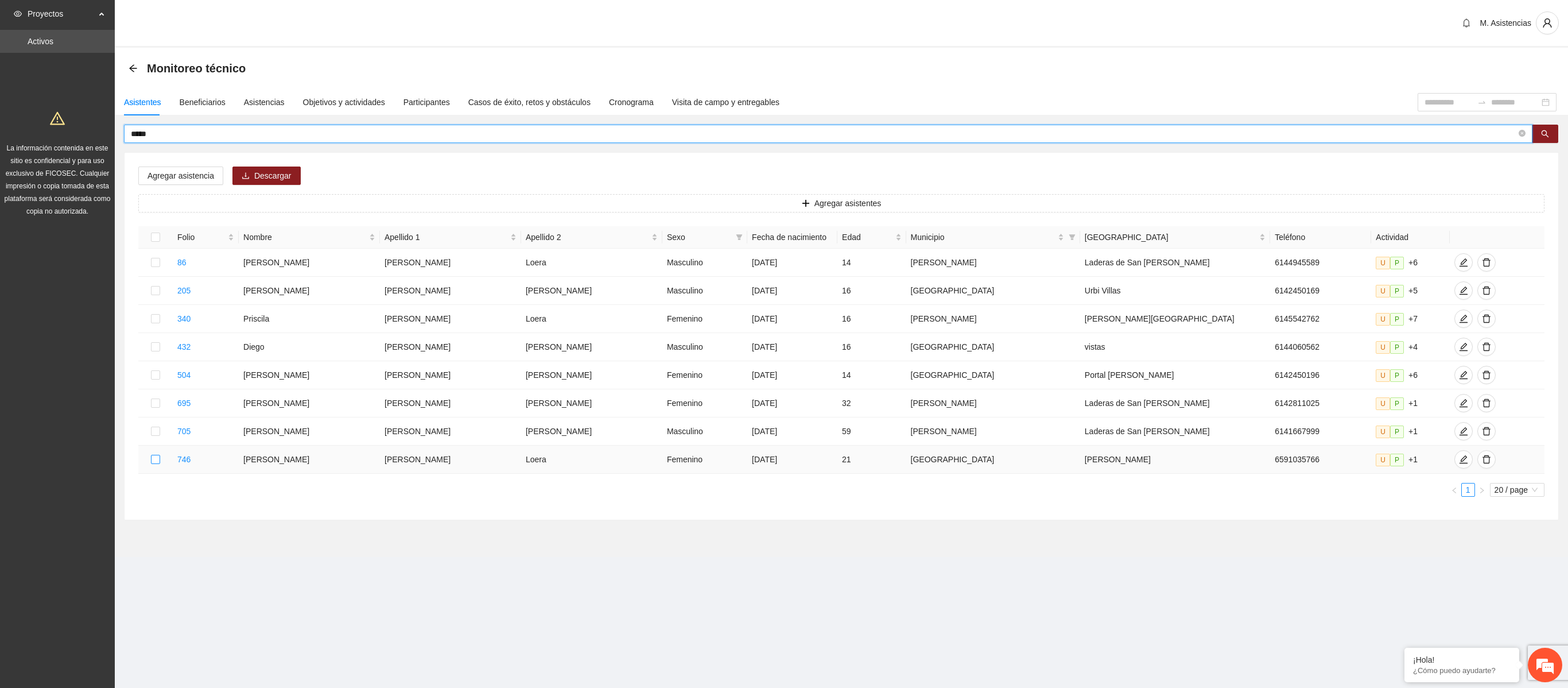 click at bounding box center (156, 459) 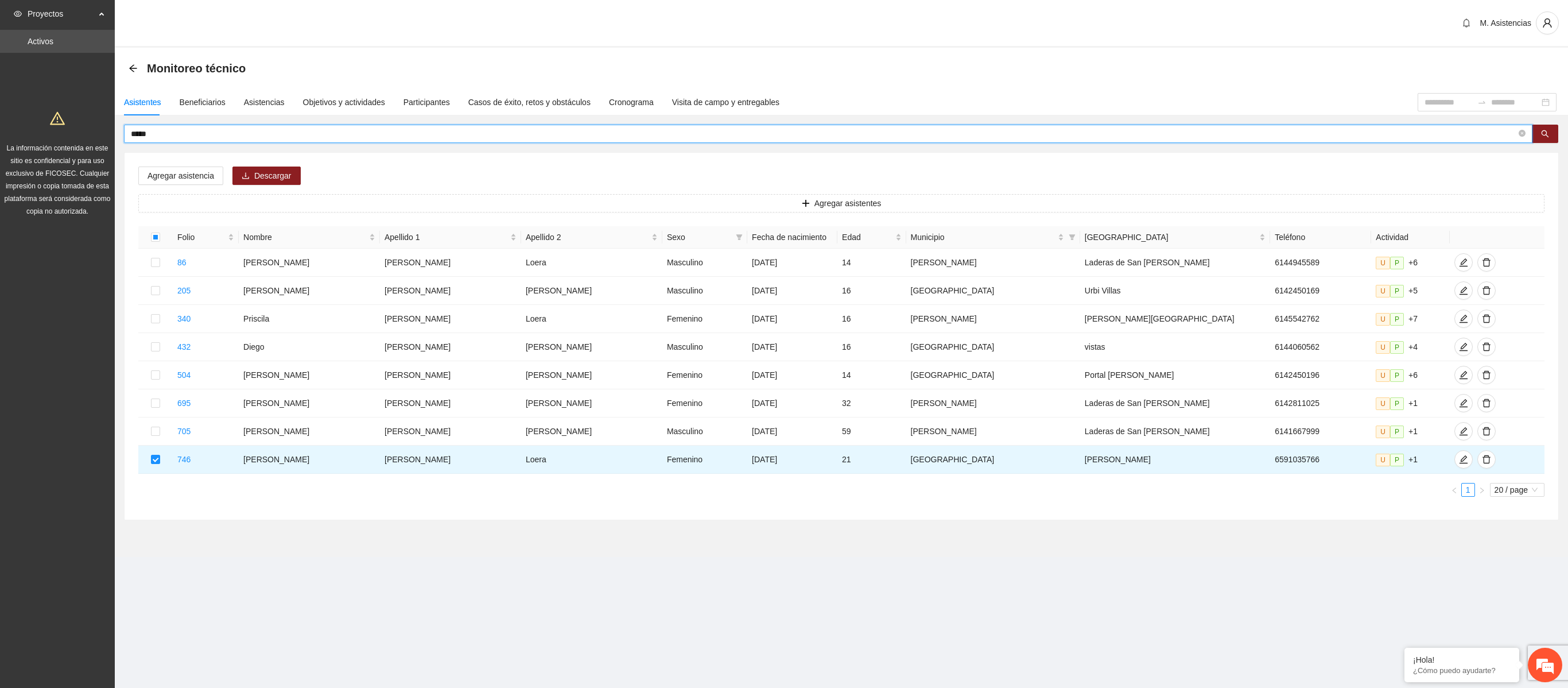 drag, startPoint x: 179, startPoint y: 131, endPoint x: 37, endPoint y: 129, distance: 142.01408 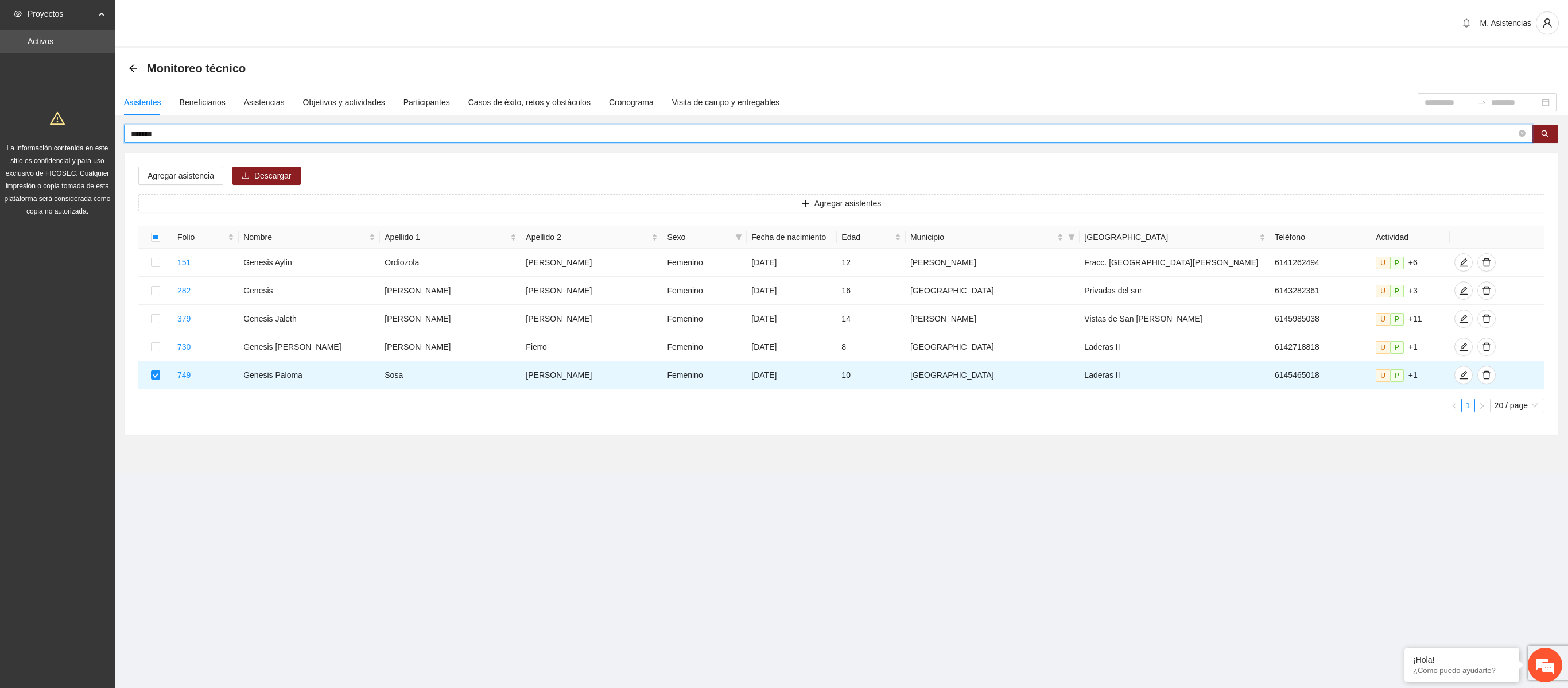 drag, startPoint x: 162, startPoint y: 129, endPoint x: 3, endPoint y: 150, distance: 160.3808 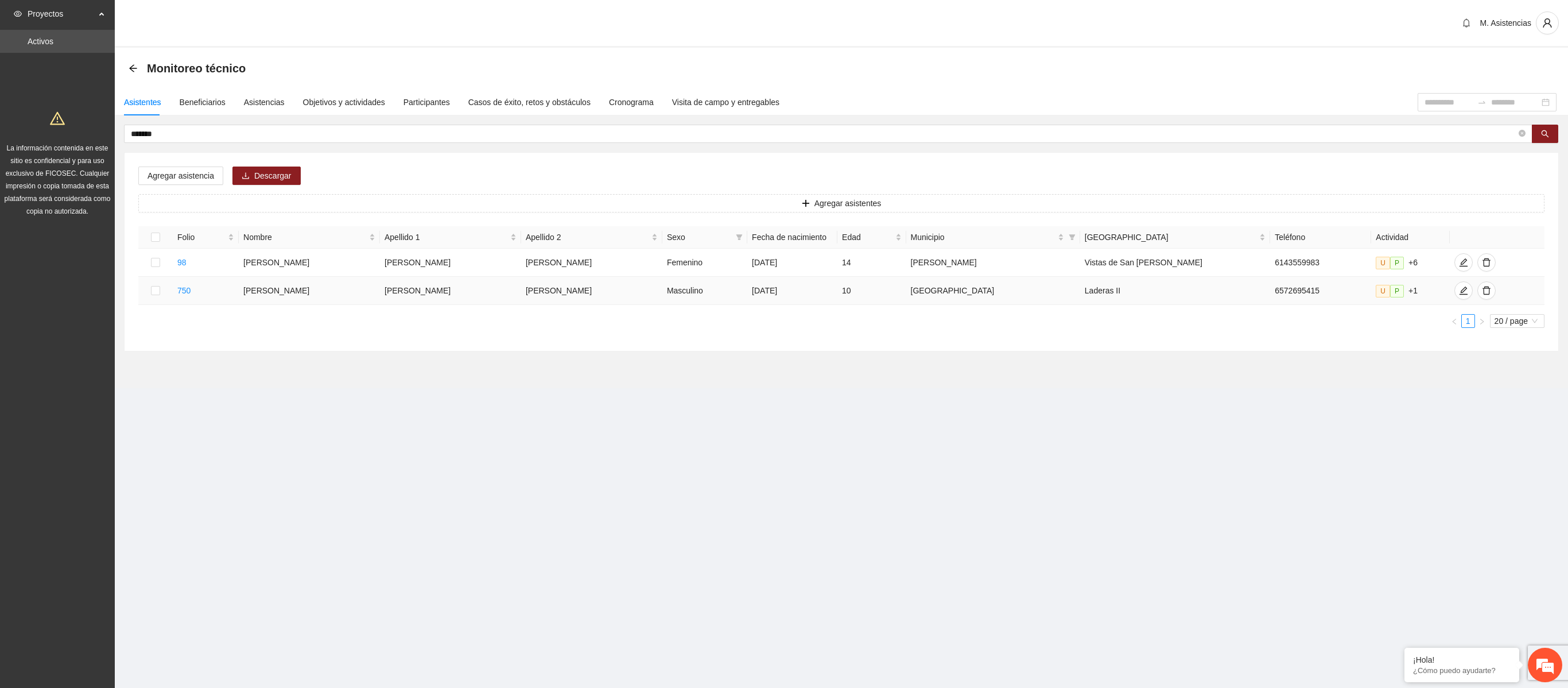 click at bounding box center [156, 291] 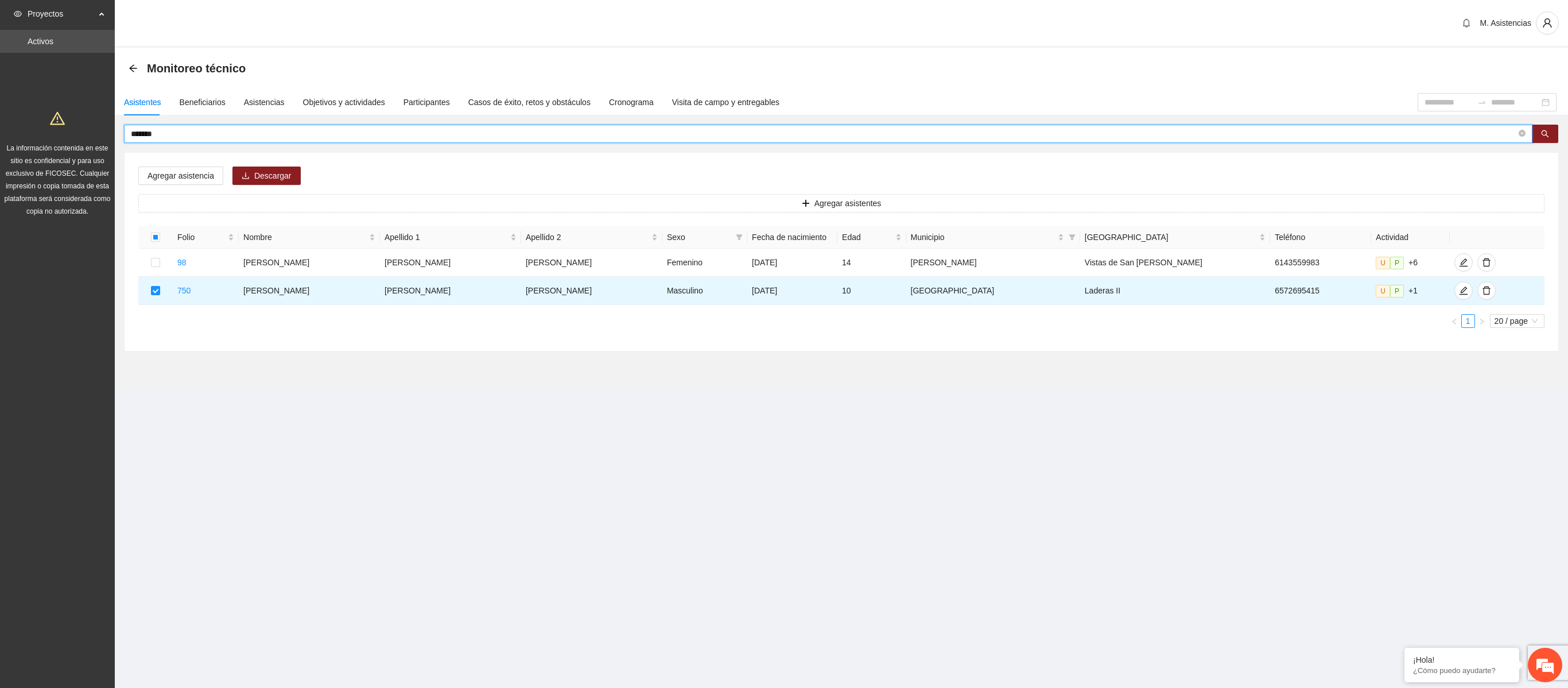 drag, startPoint x: 192, startPoint y: 133, endPoint x: 83, endPoint y: 132, distance: 109.00459 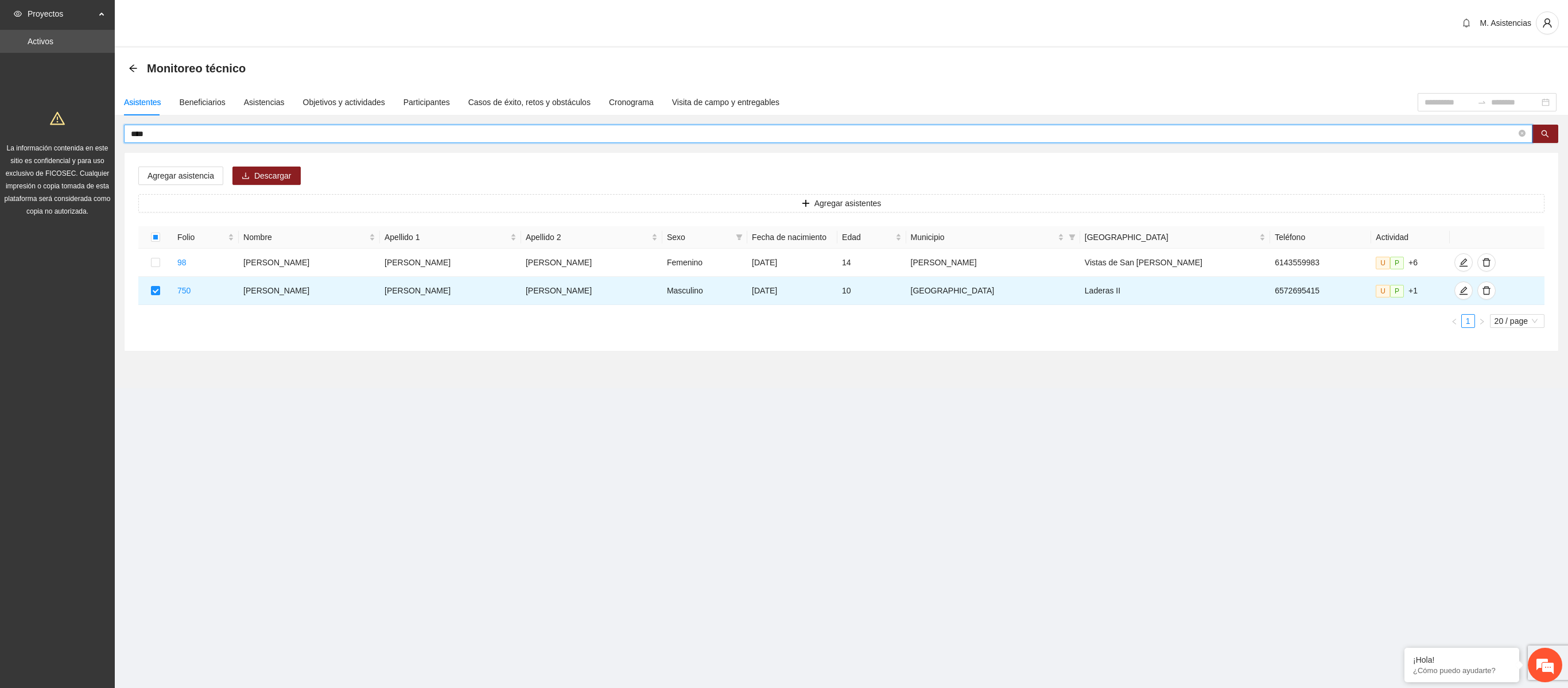 type on "****" 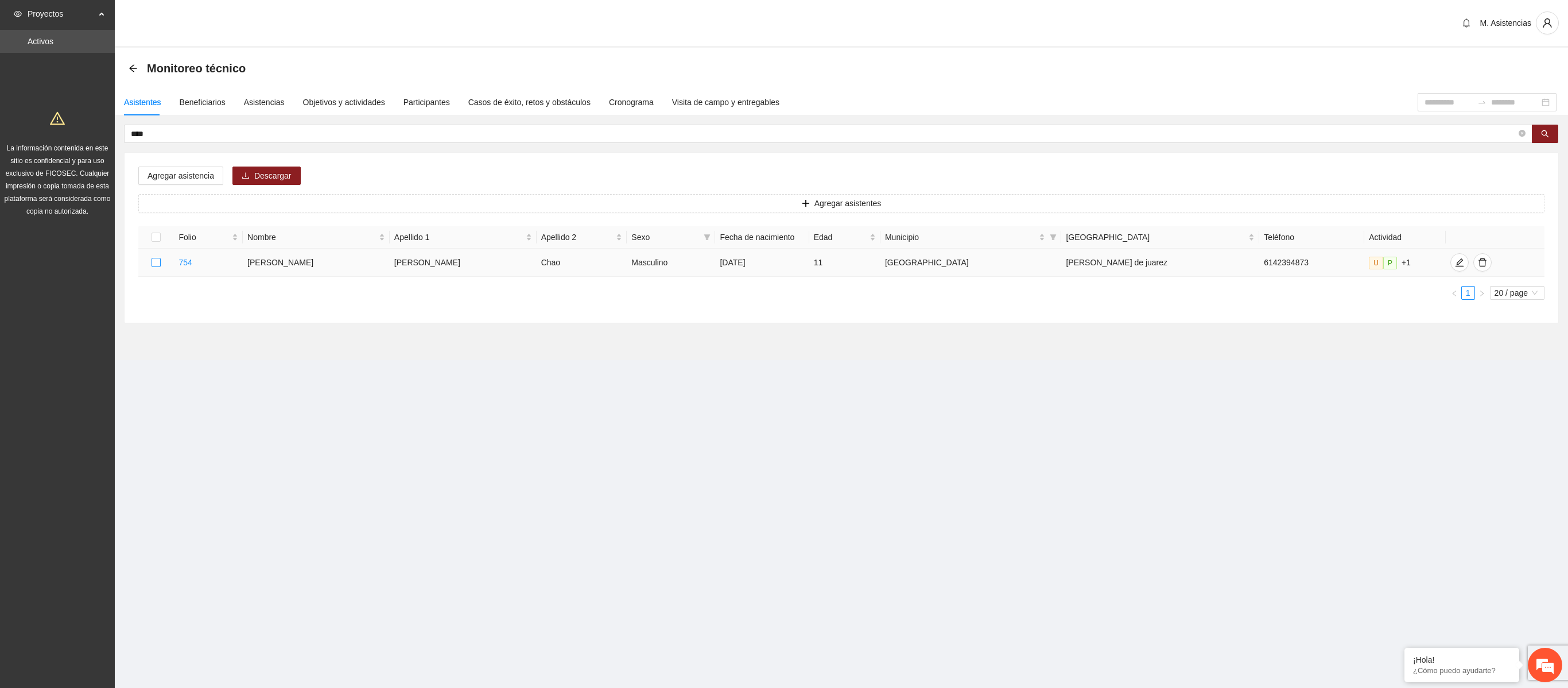 click at bounding box center (156, 262) 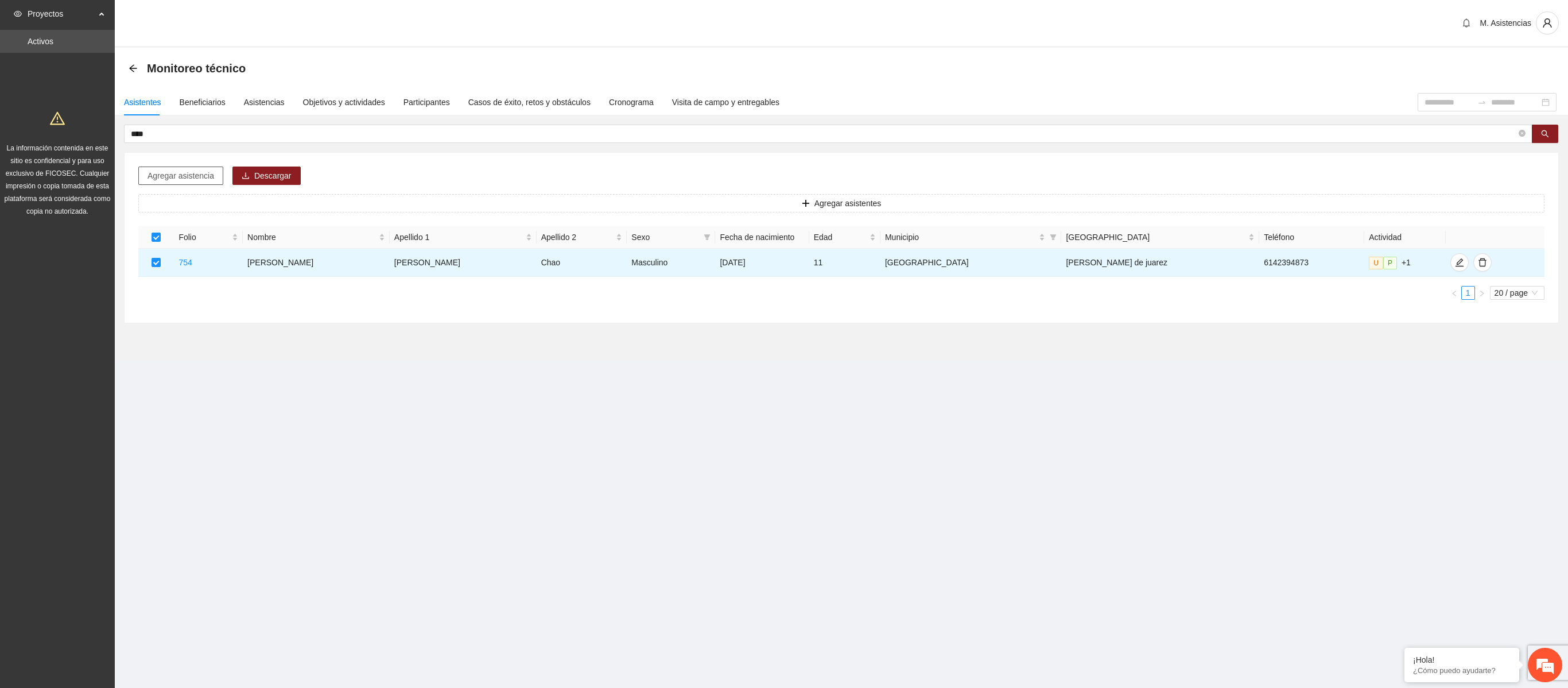 click on "Agregar asistencia" at bounding box center [181, 176] 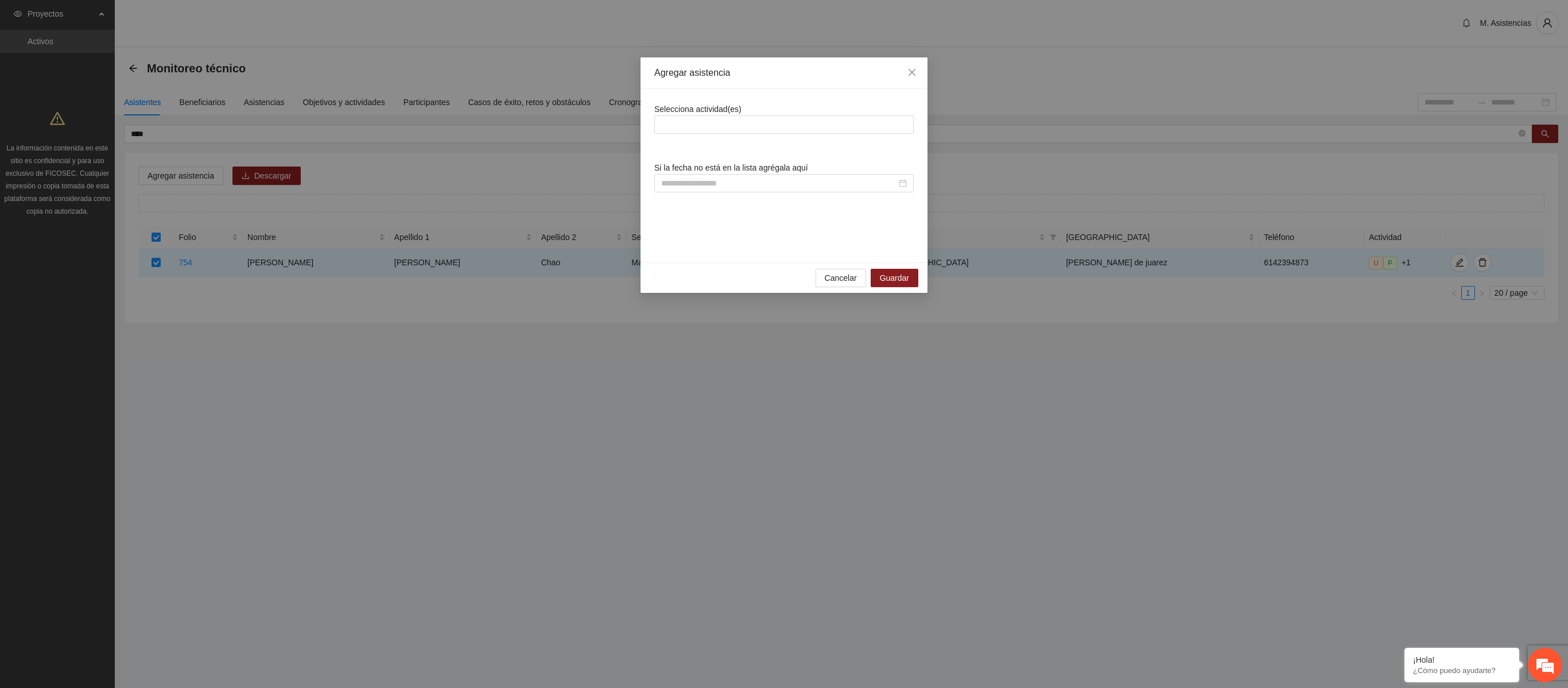 click on "Selecciona actividad(es)" at bounding box center (698, 109) 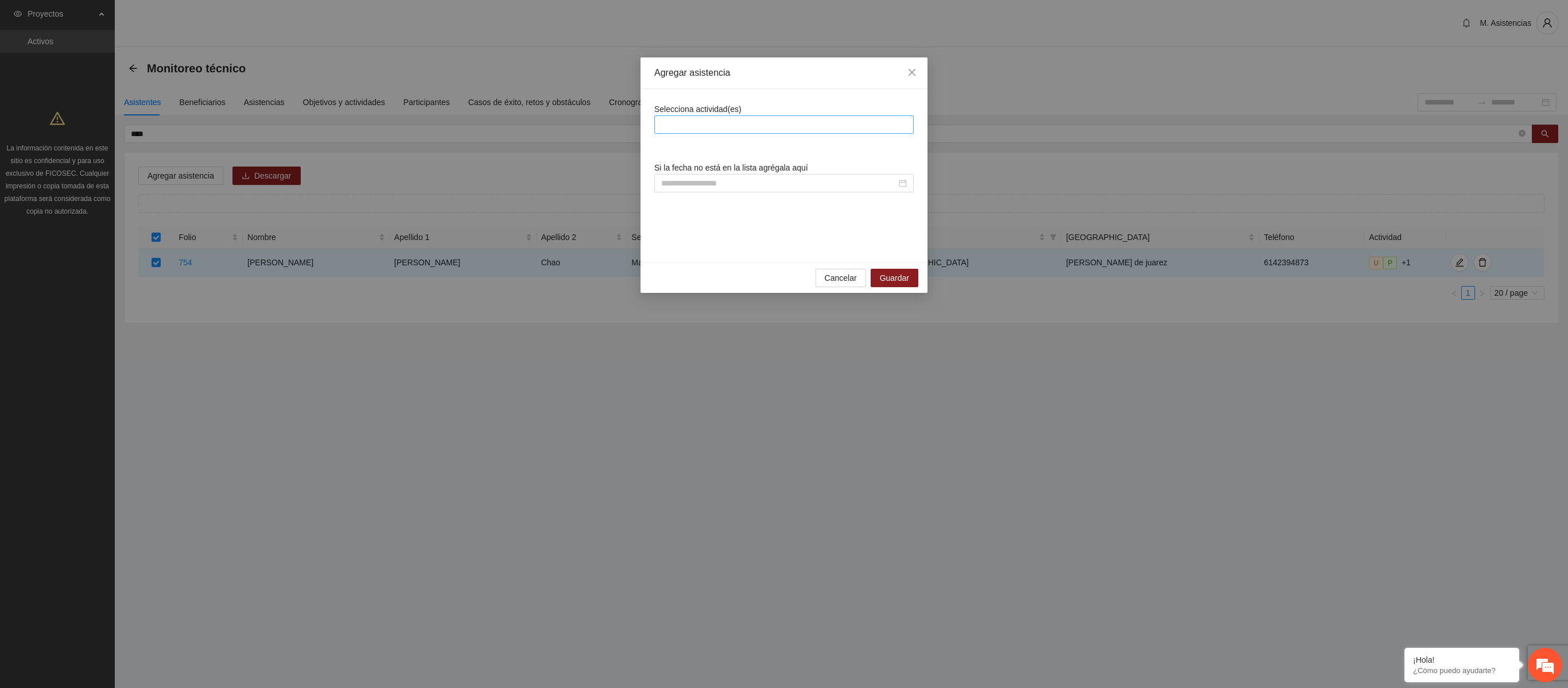 click at bounding box center [784, 125] 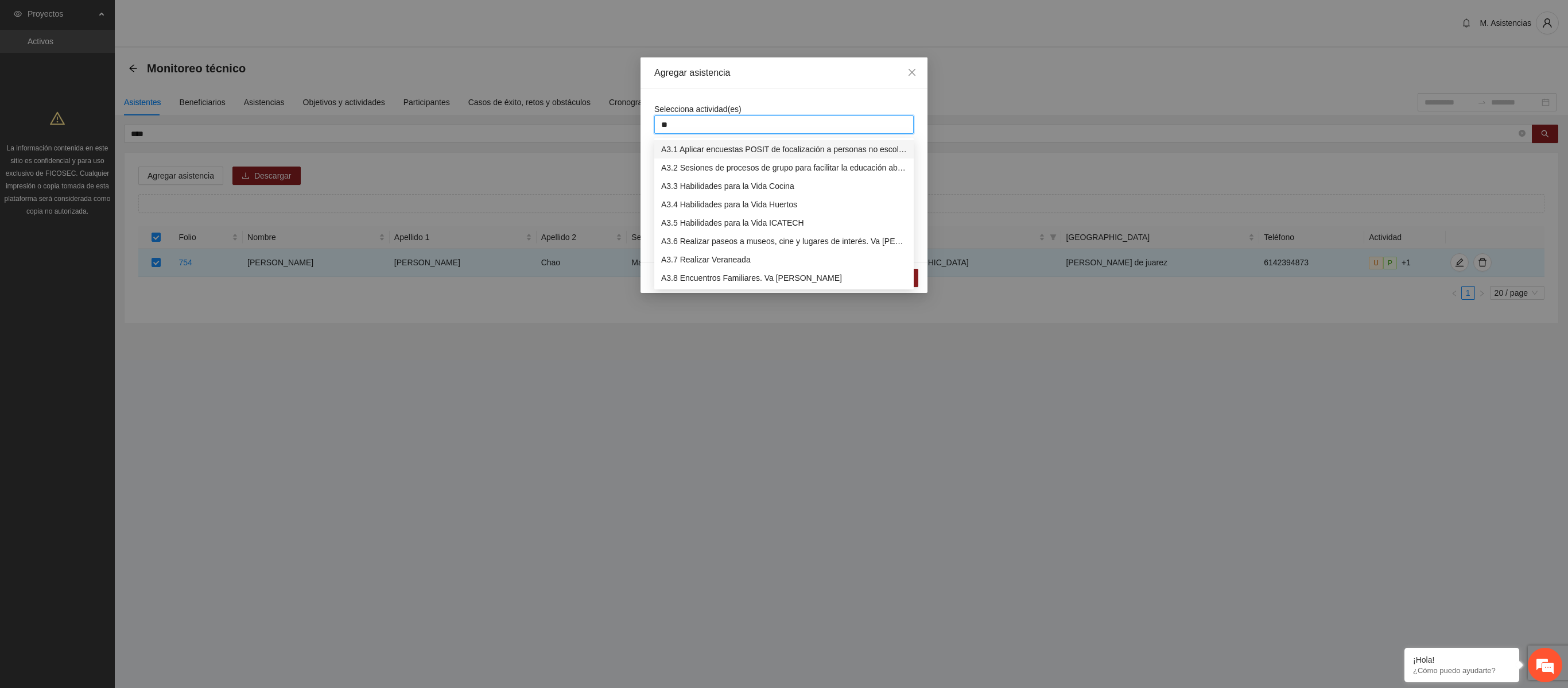 type on "***" 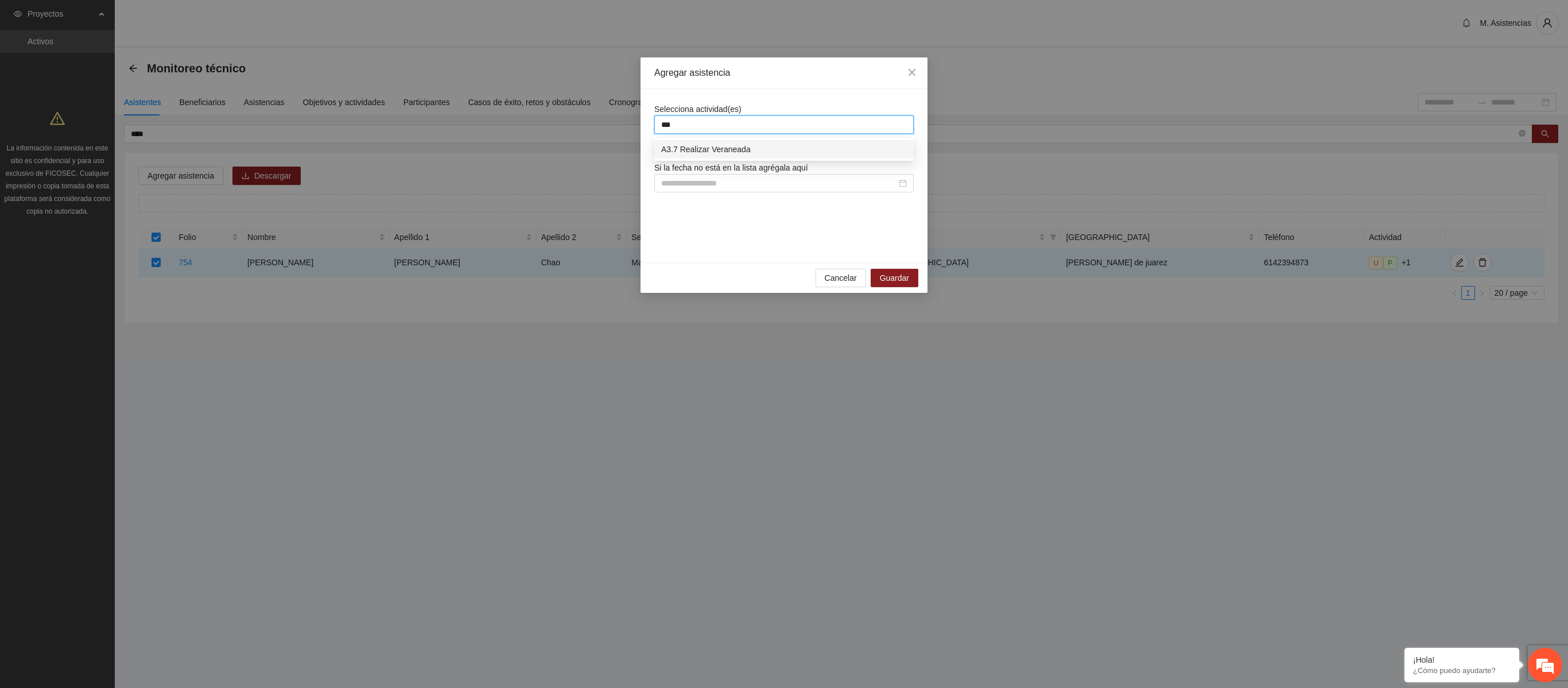 type 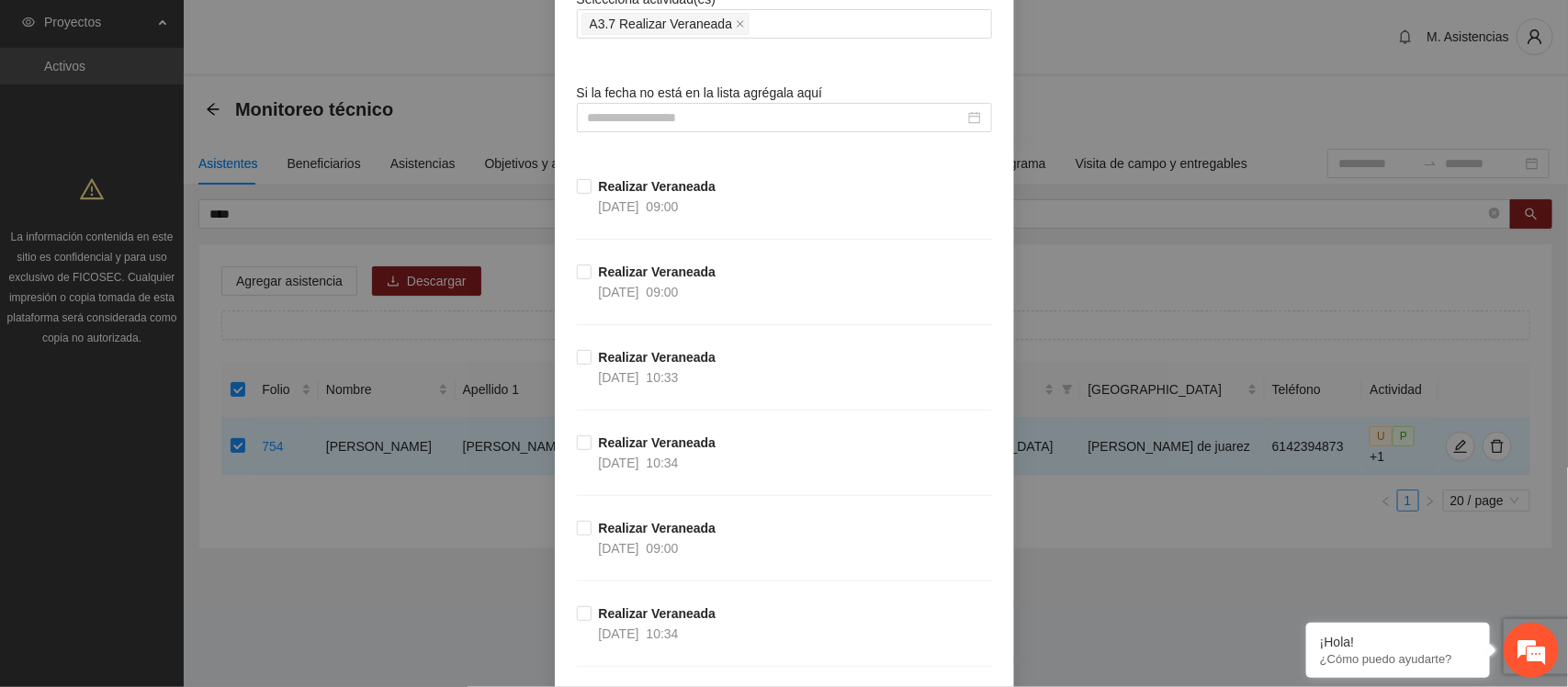 scroll, scrollTop: 175, scrollLeft: 0, axis: vertical 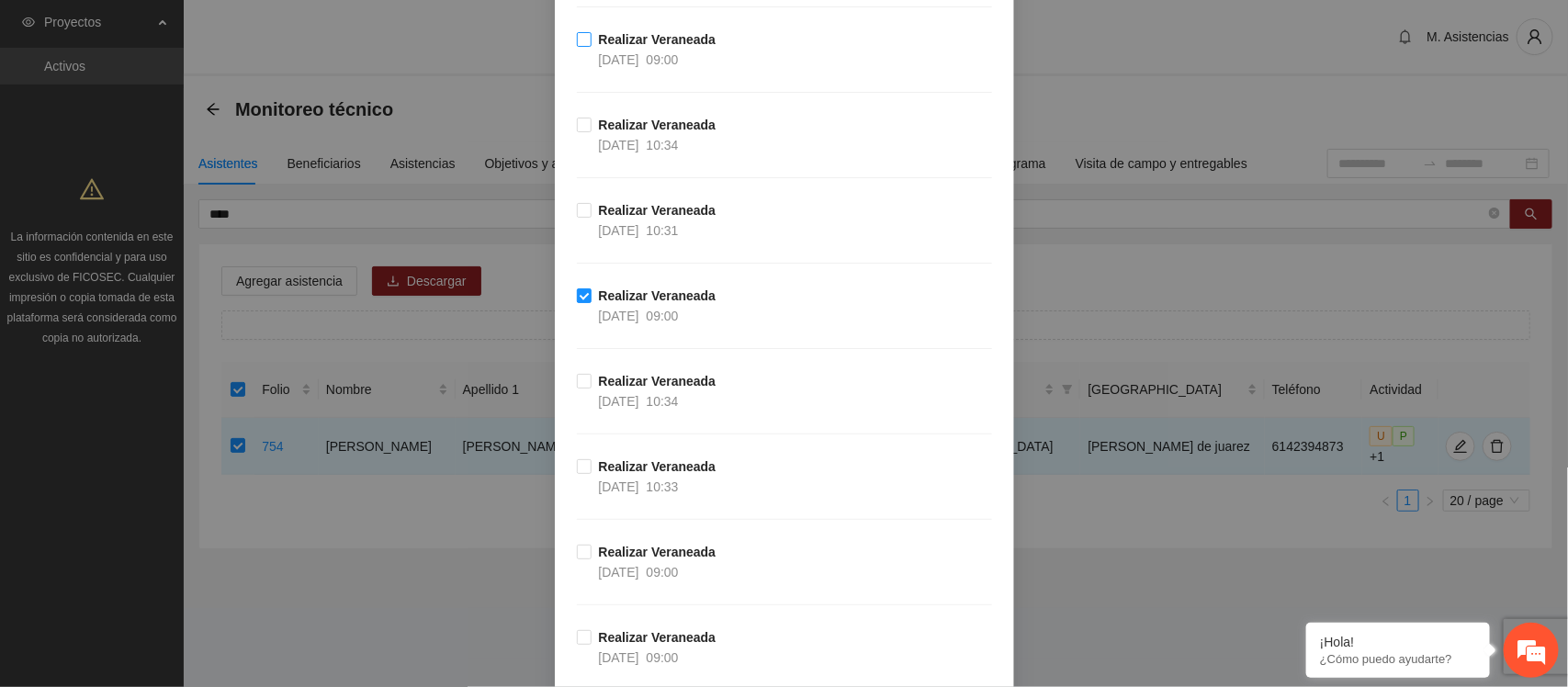 click on "Realizar Veraneada [DATE] 09:00" at bounding box center [650, 50] 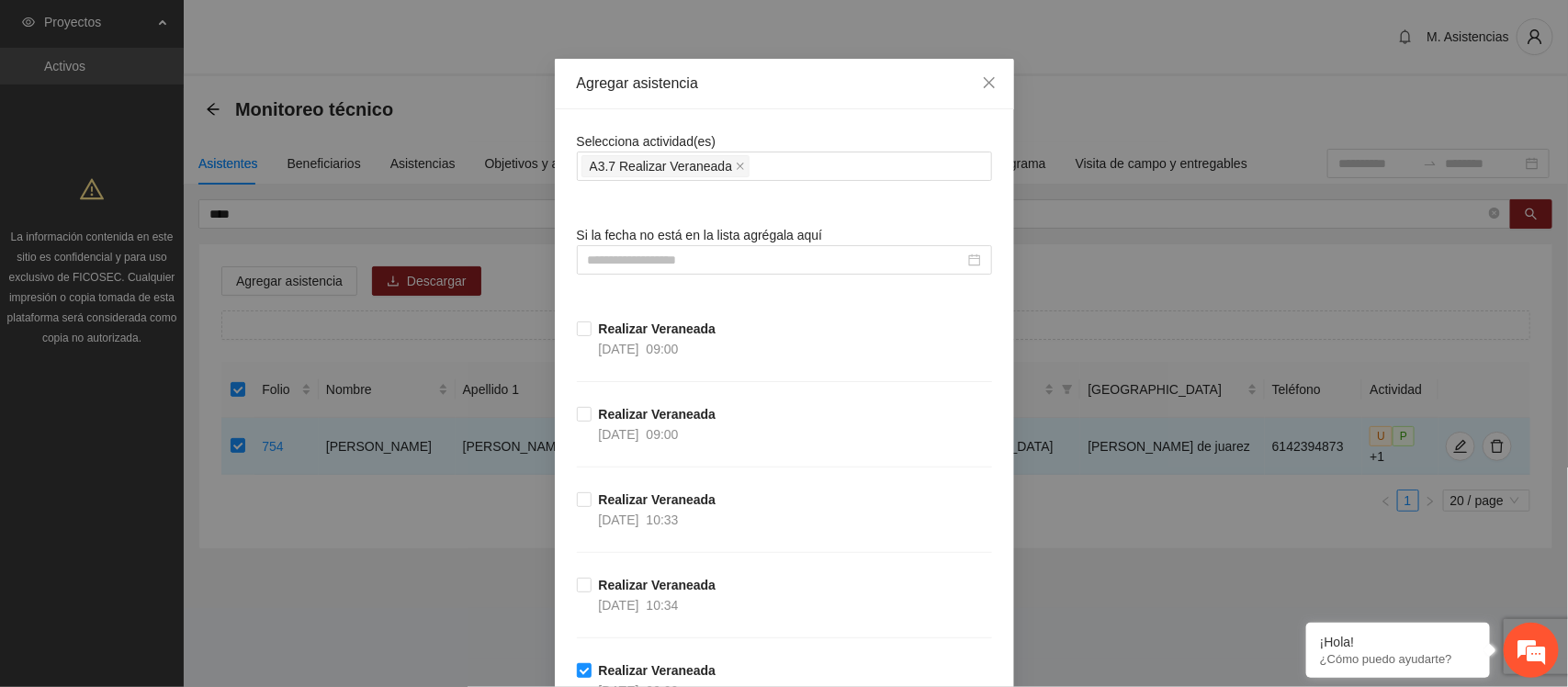 scroll, scrollTop: 0, scrollLeft: 0, axis: both 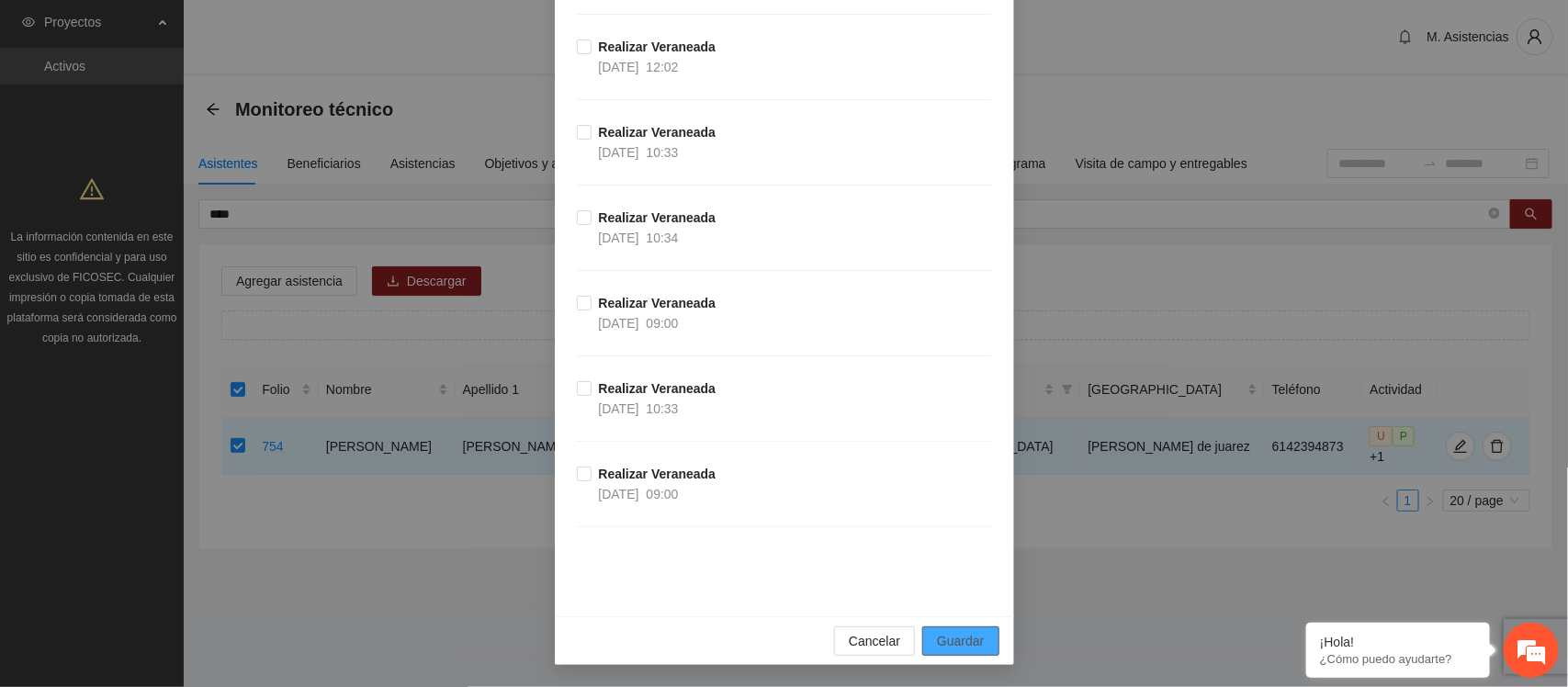 click on "Guardar" at bounding box center [960, 641] 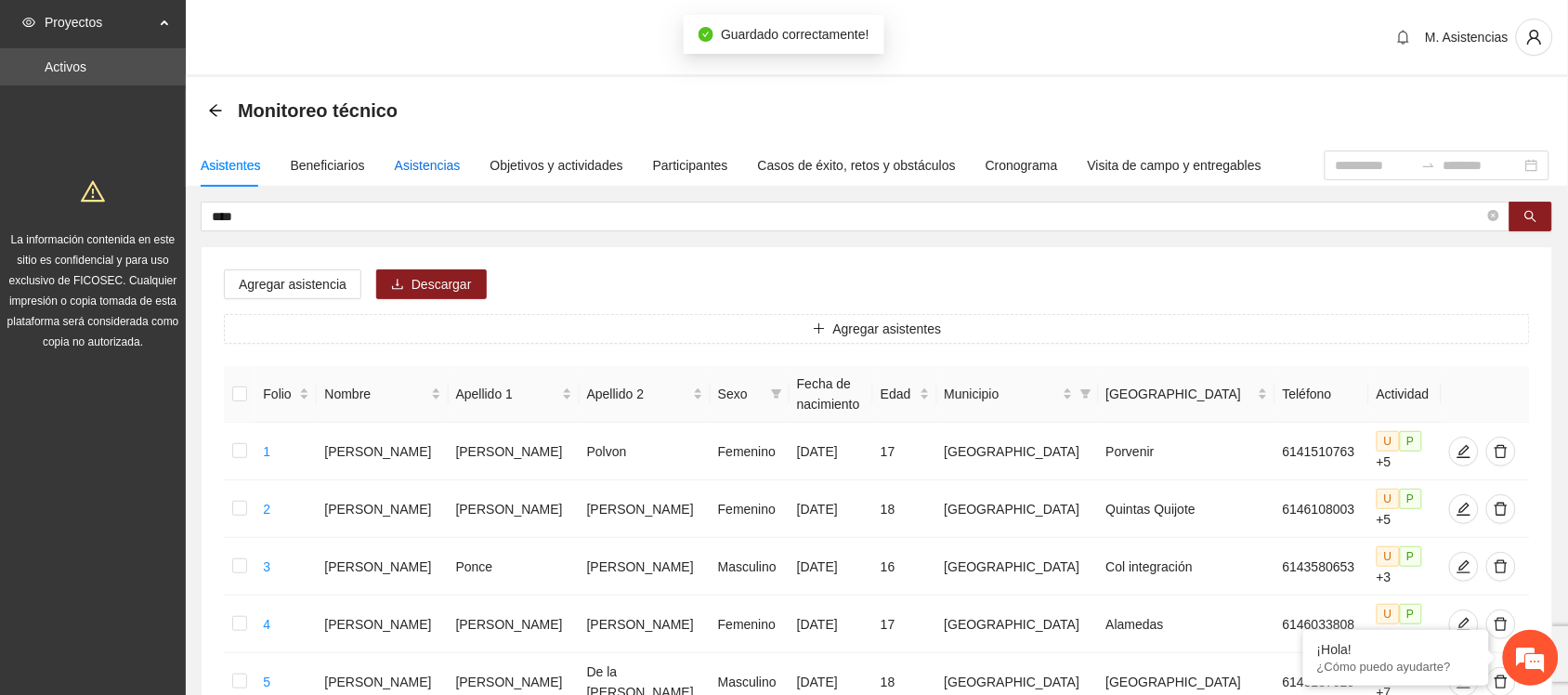 click on "Asistencias" at bounding box center [427, 165] 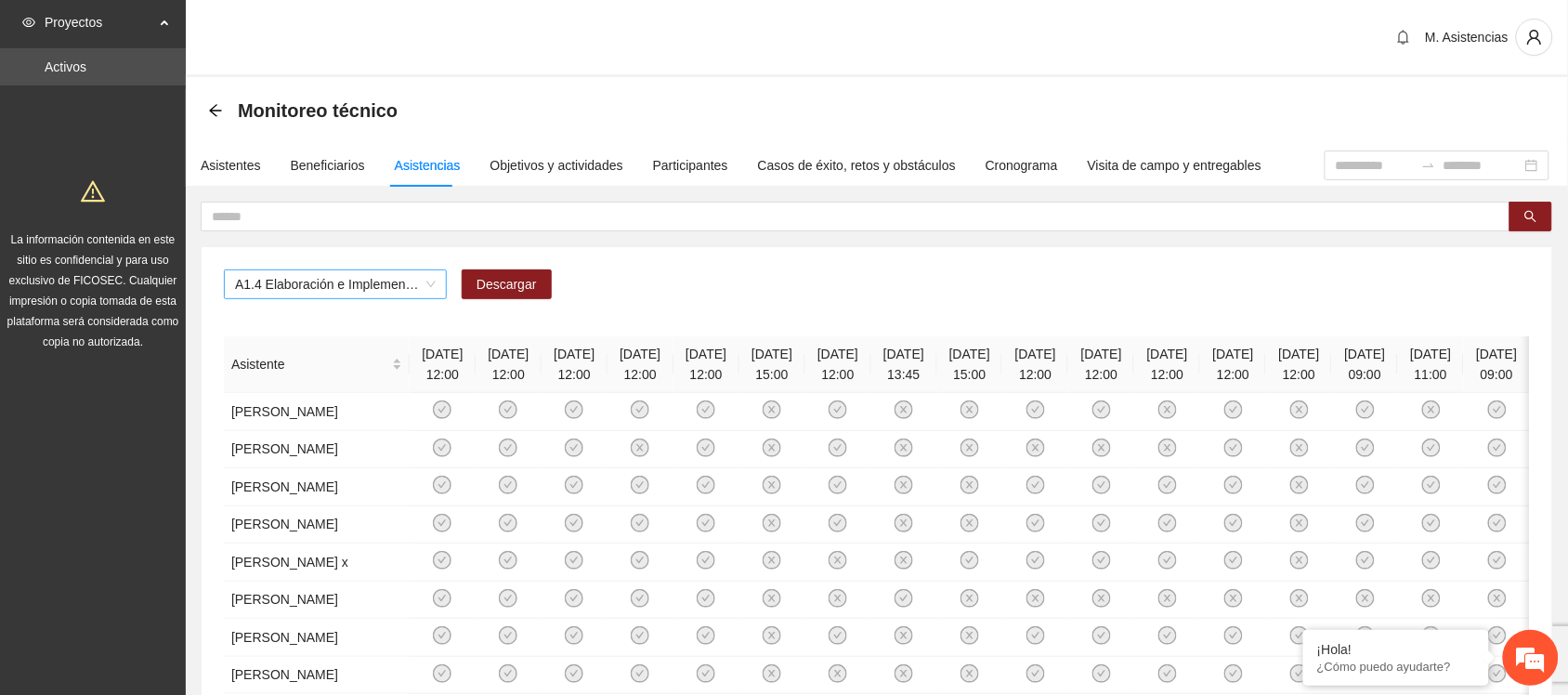 click on "A1.4 Elaboración e Implementación de Proyectos Juveniles" at bounding box center (335, 284) 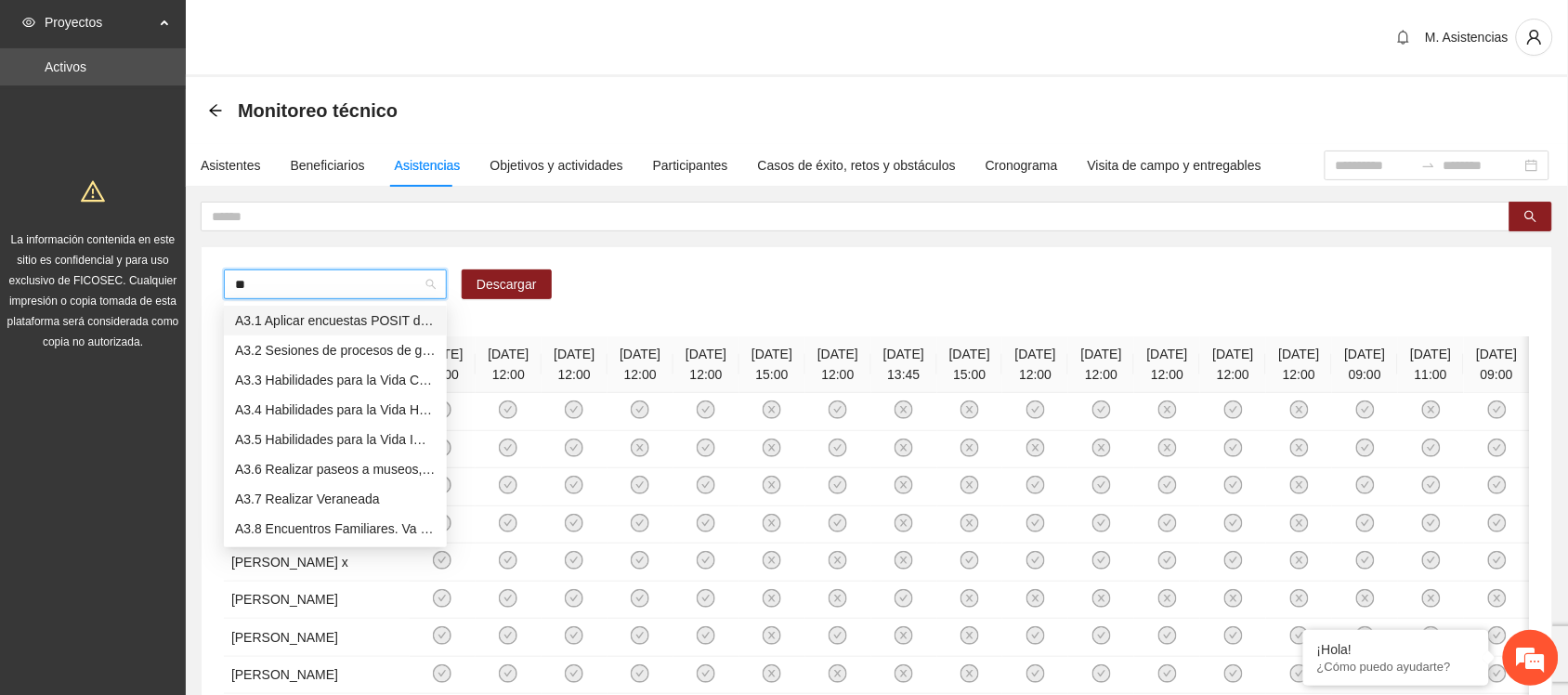 type on "***" 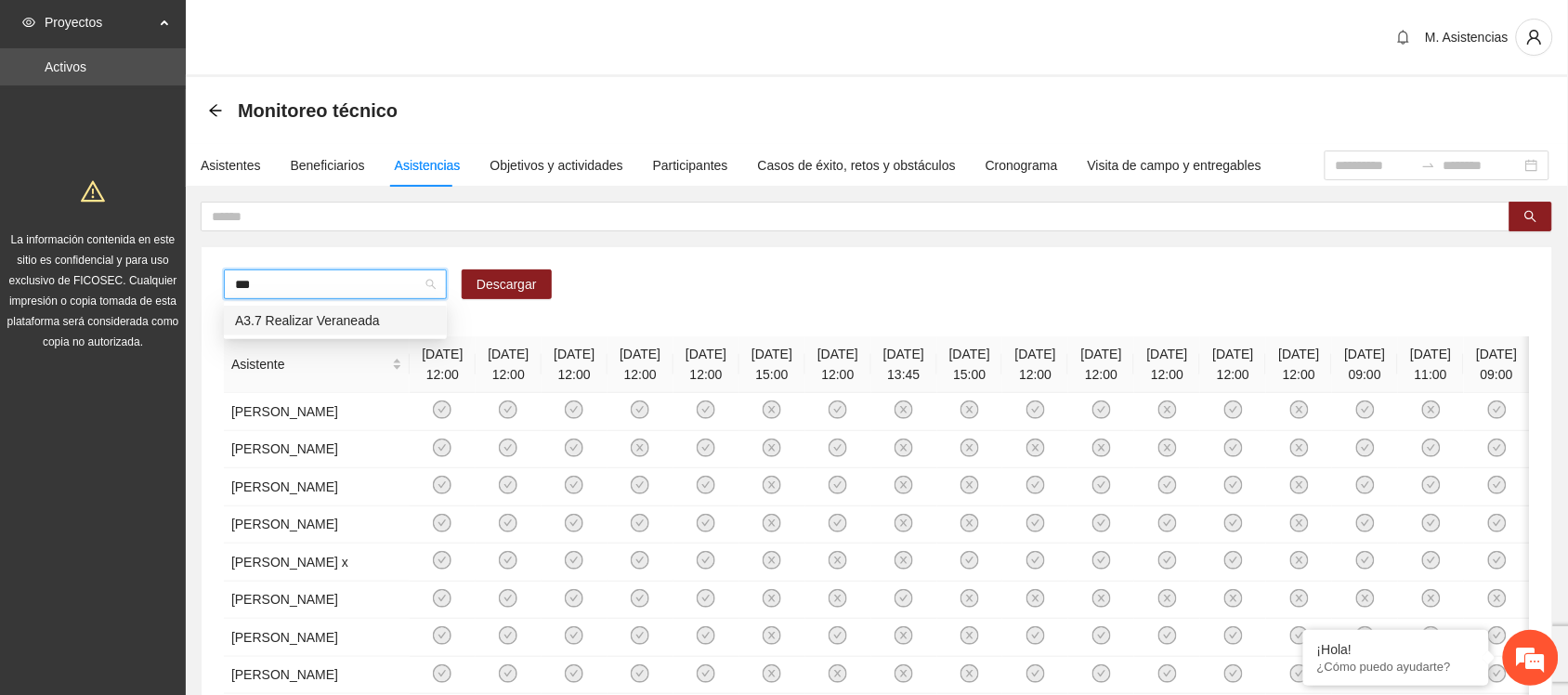 type 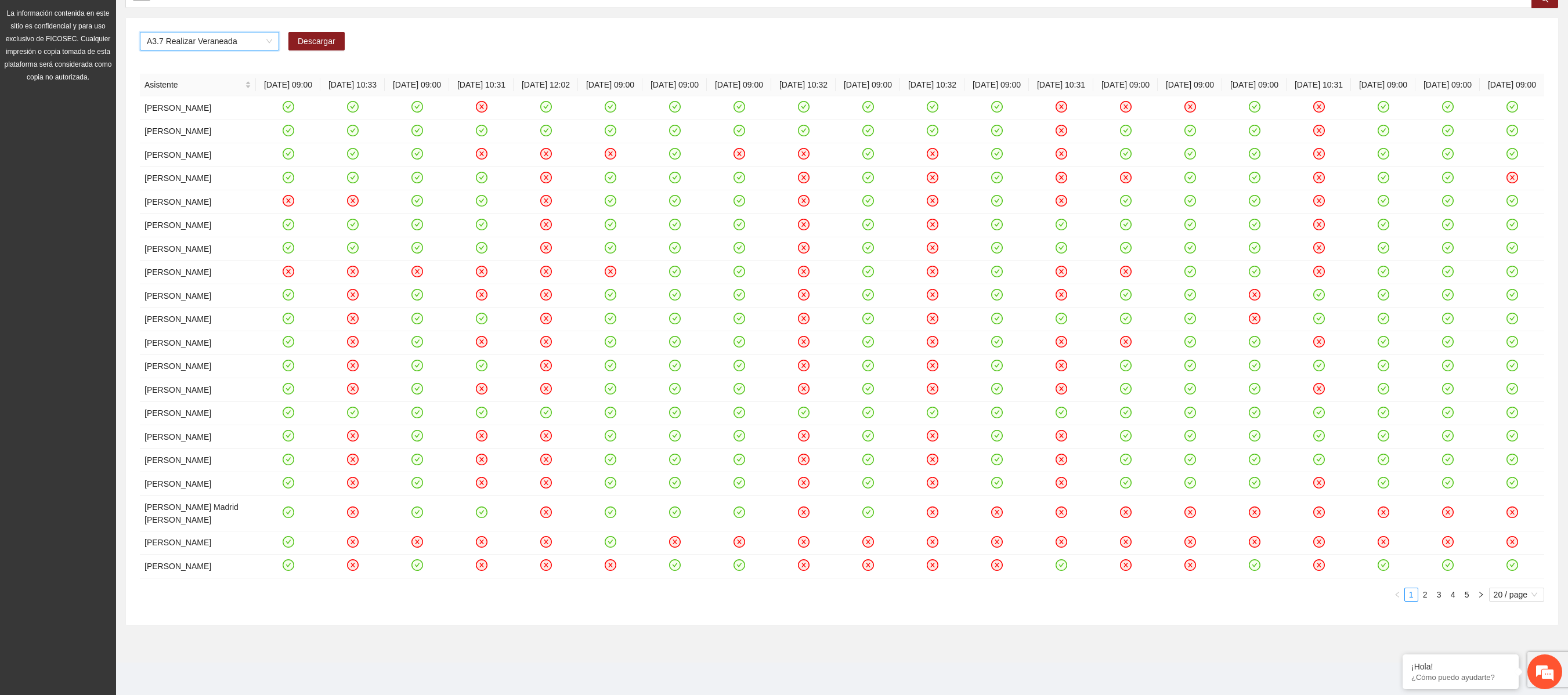 scroll, scrollTop: 223, scrollLeft: 0, axis: vertical 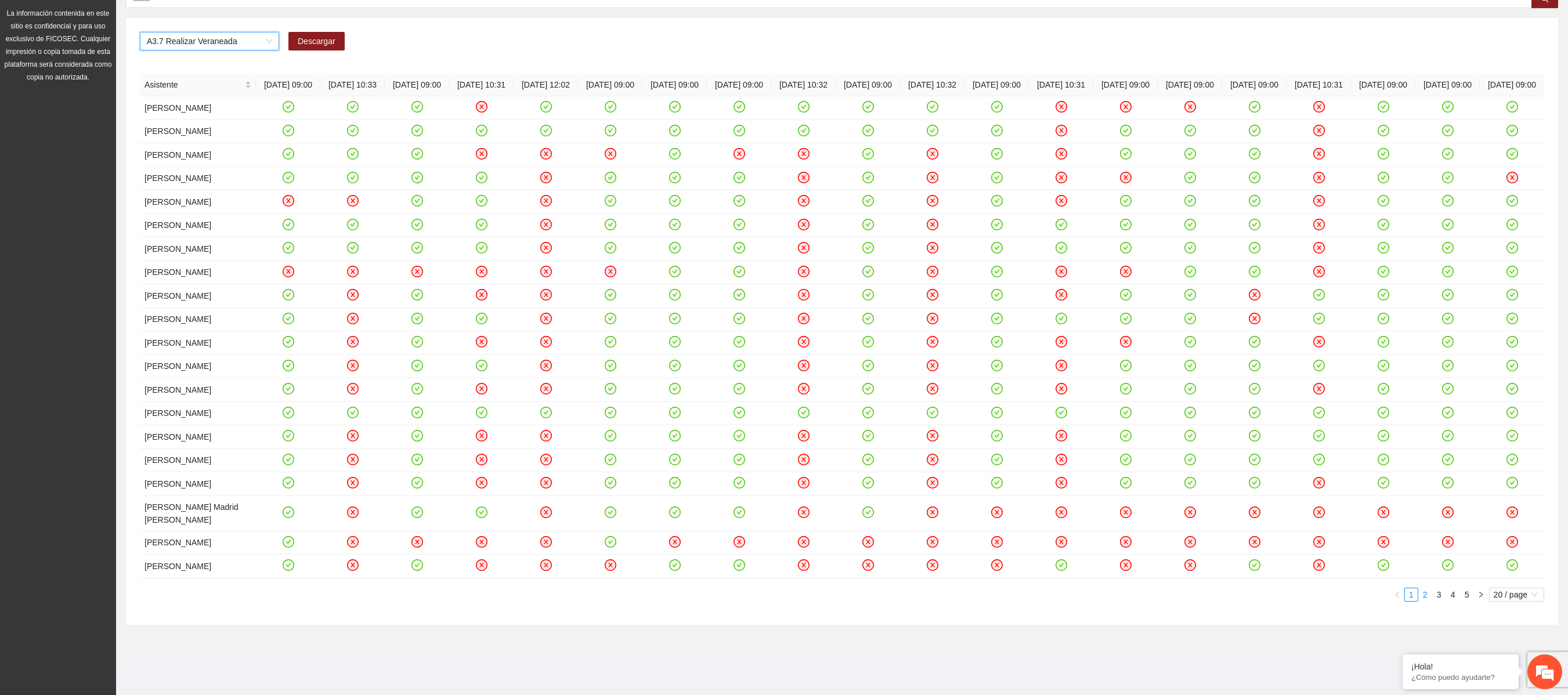 click on "2" at bounding box center (1425, 595) 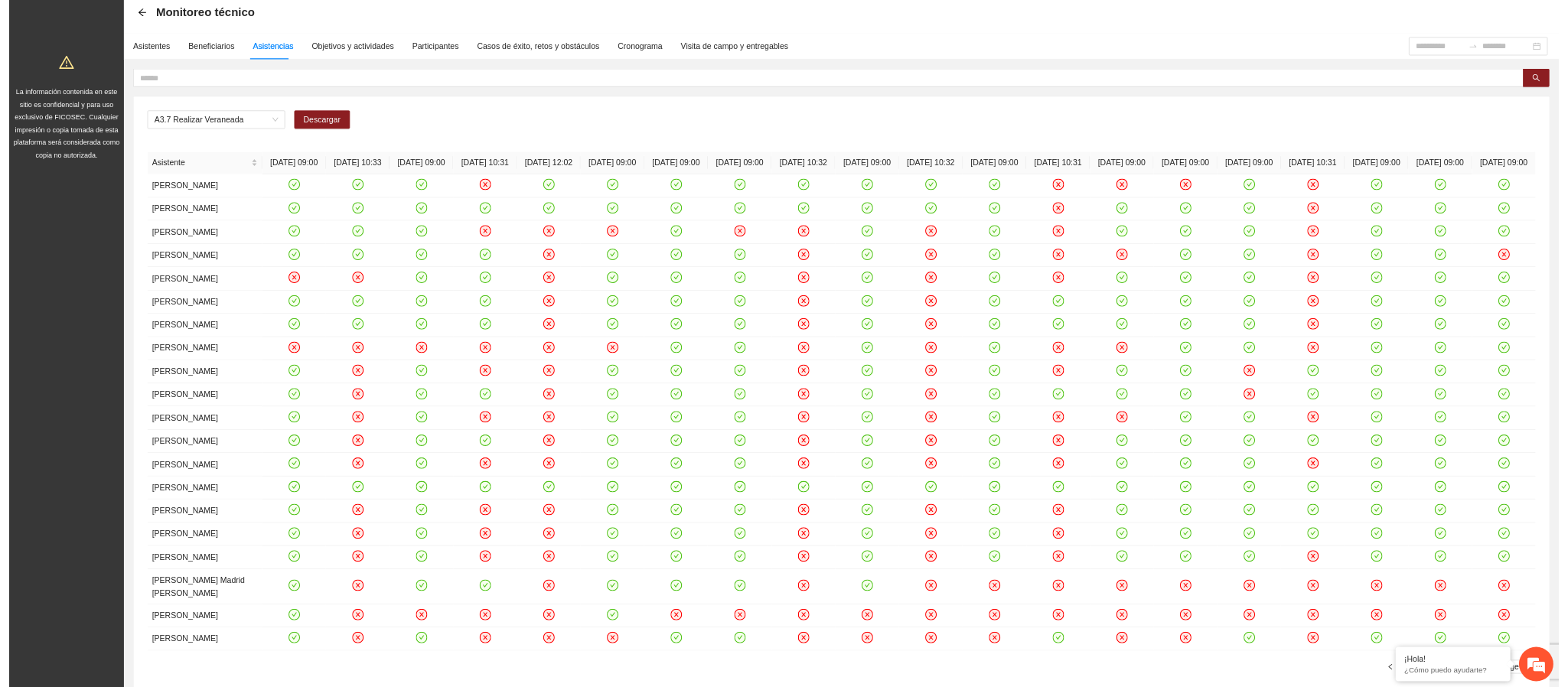scroll, scrollTop: 0, scrollLeft: 0, axis: both 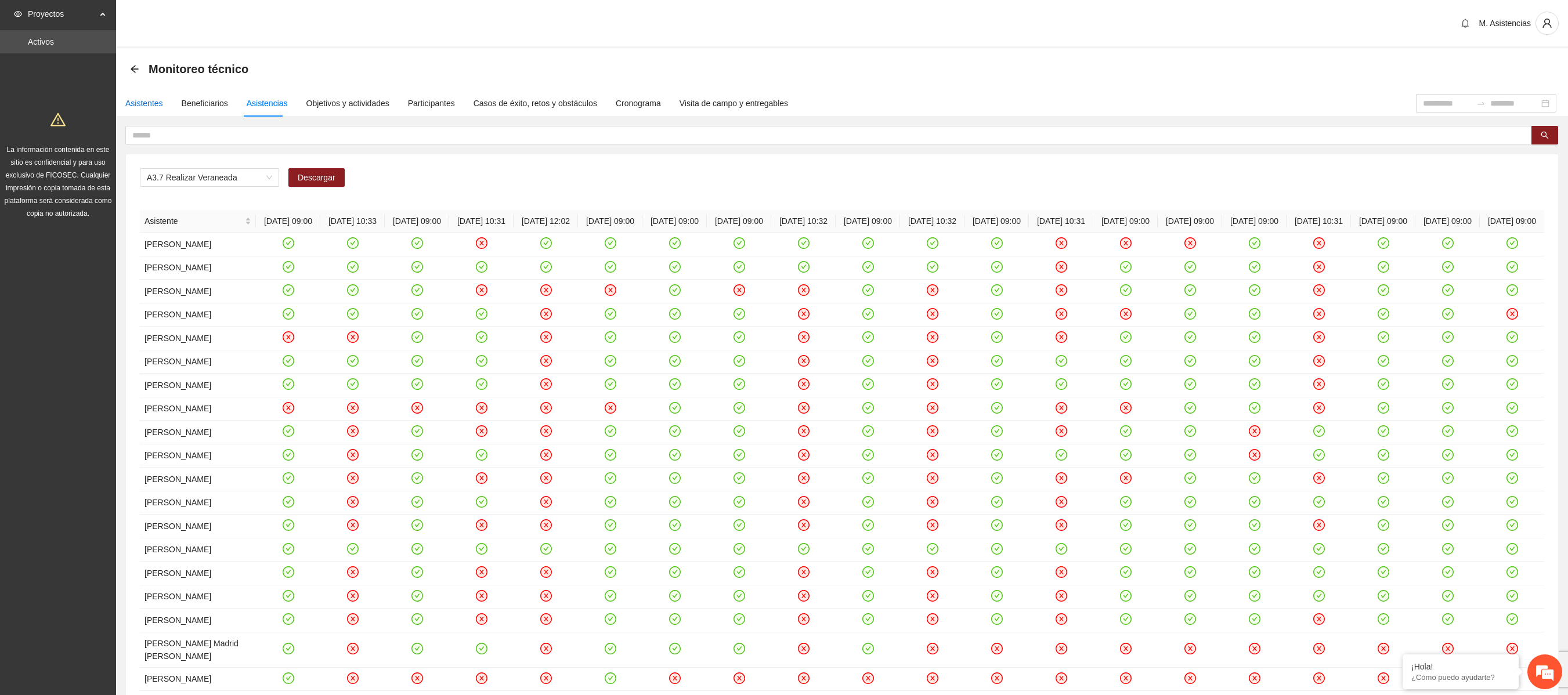 click on "Asistentes" at bounding box center [144, 103] 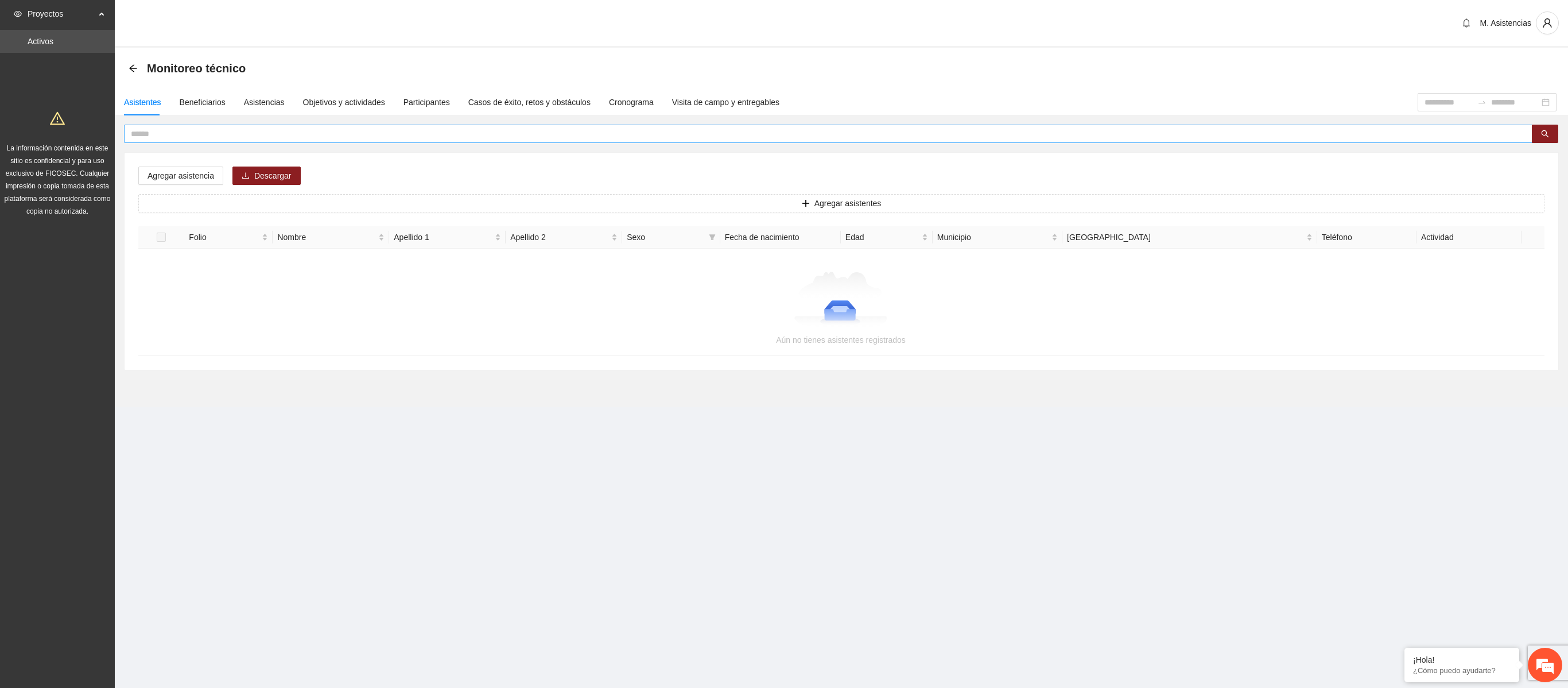 click at bounding box center [824, 134] 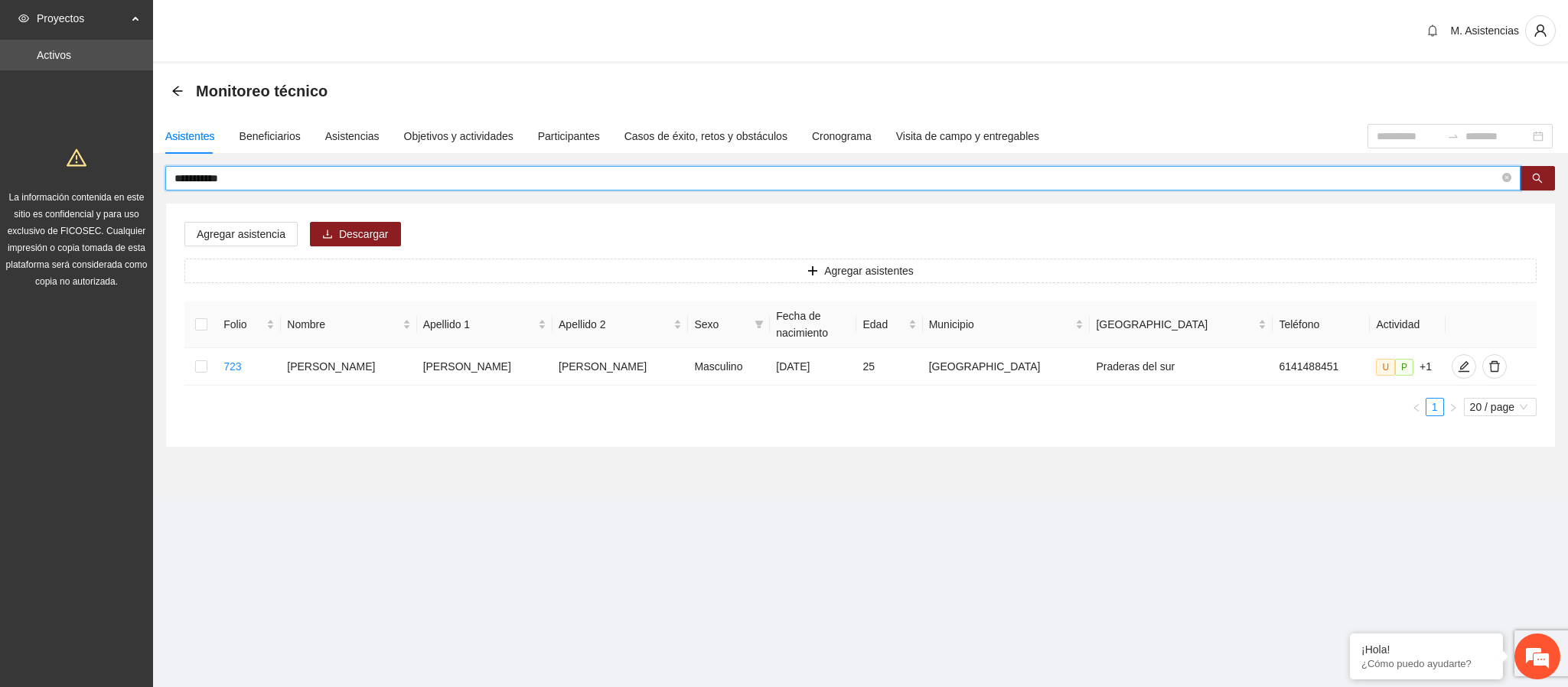 drag, startPoint x: 1824, startPoint y: 15, endPoint x: 760, endPoint y: 399, distance: 1131.173 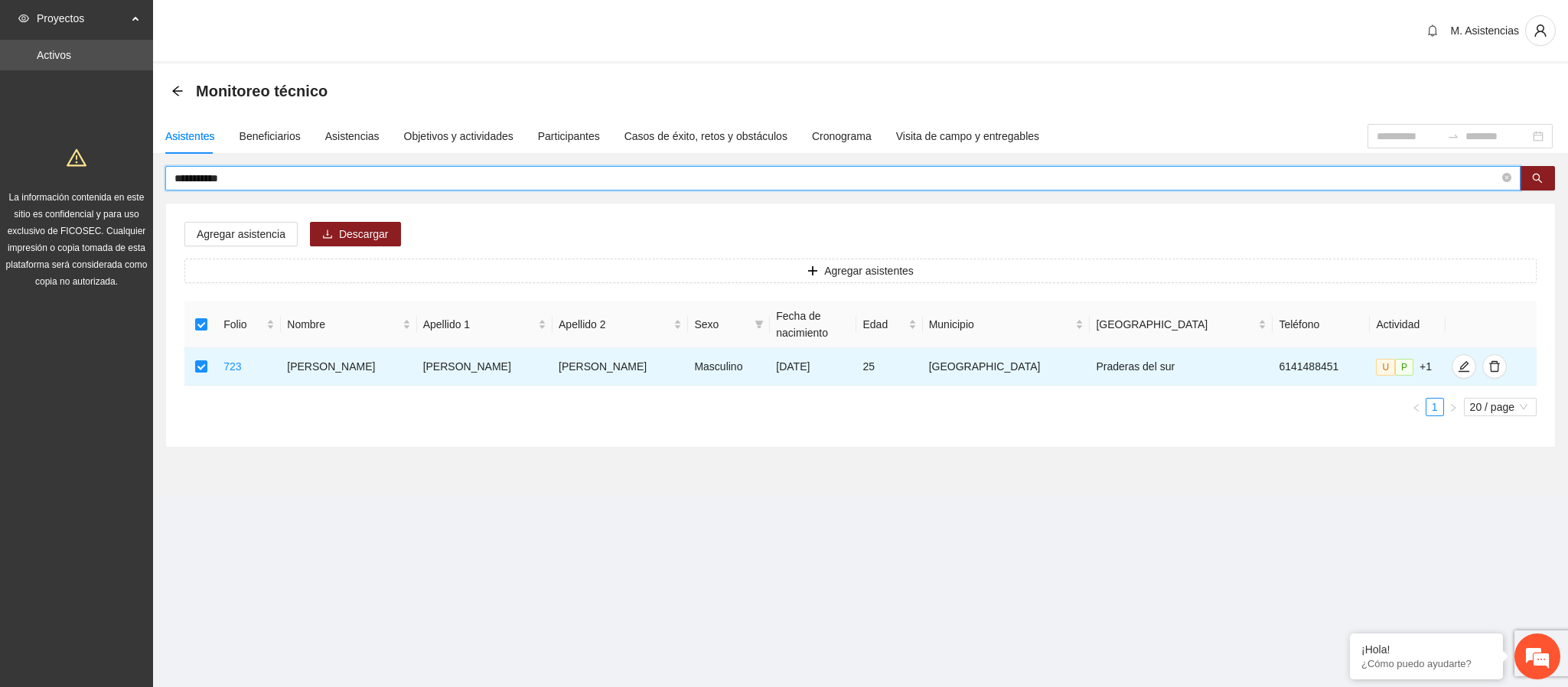 drag, startPoint x: 269, startPoint y: 173, endPoint x: 115, endPoint y: 171, distance: 154.01299 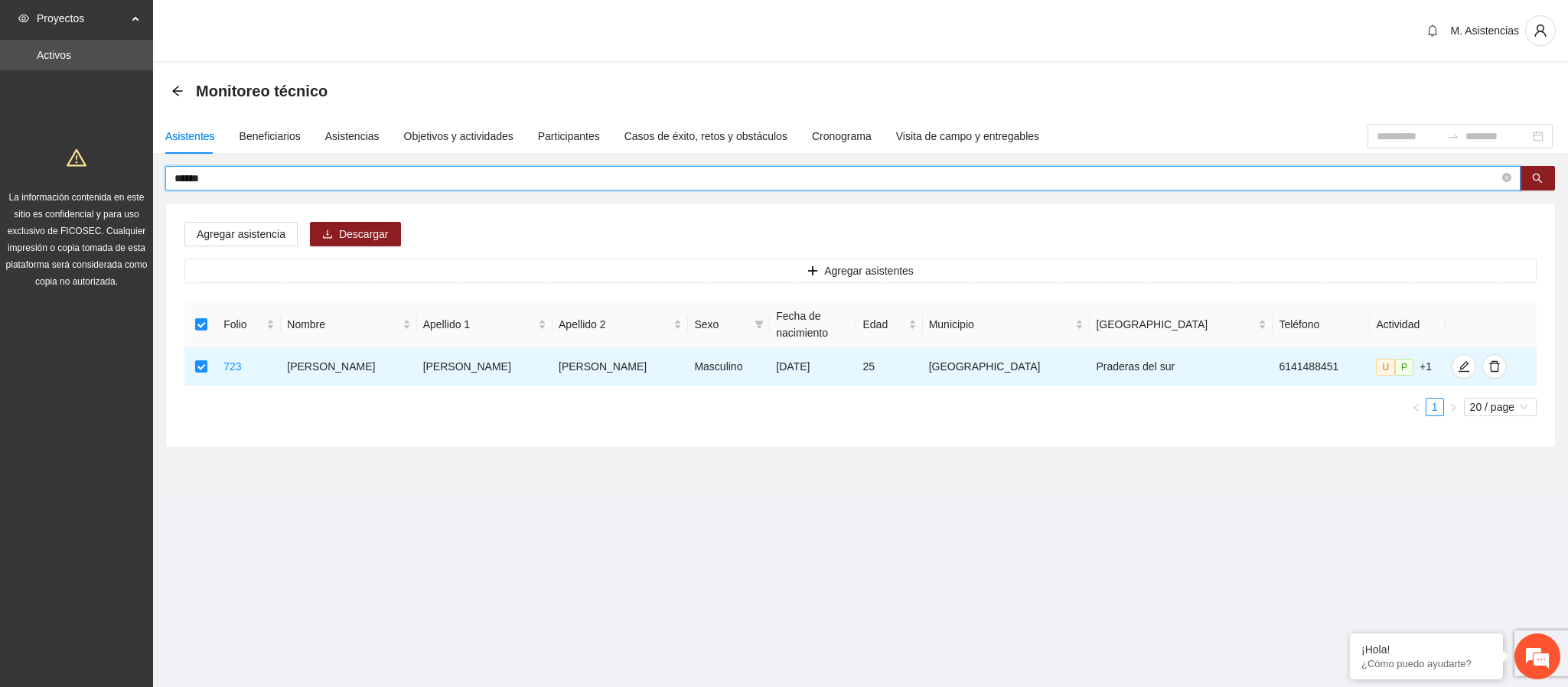 type on "*****" 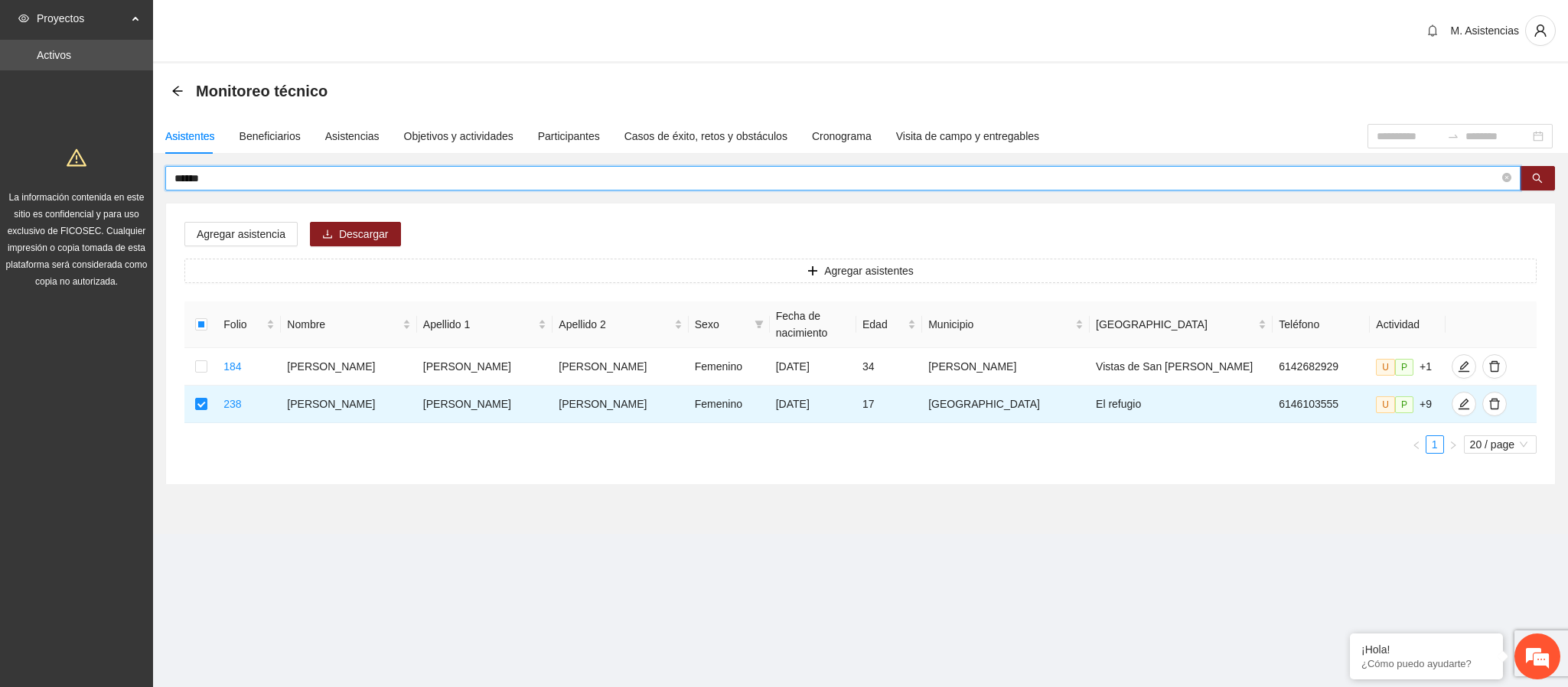drag, startPoint x: 236, startPoint y: 172, endPoint x: 88, endPoint y: 187, distance: 148.75819 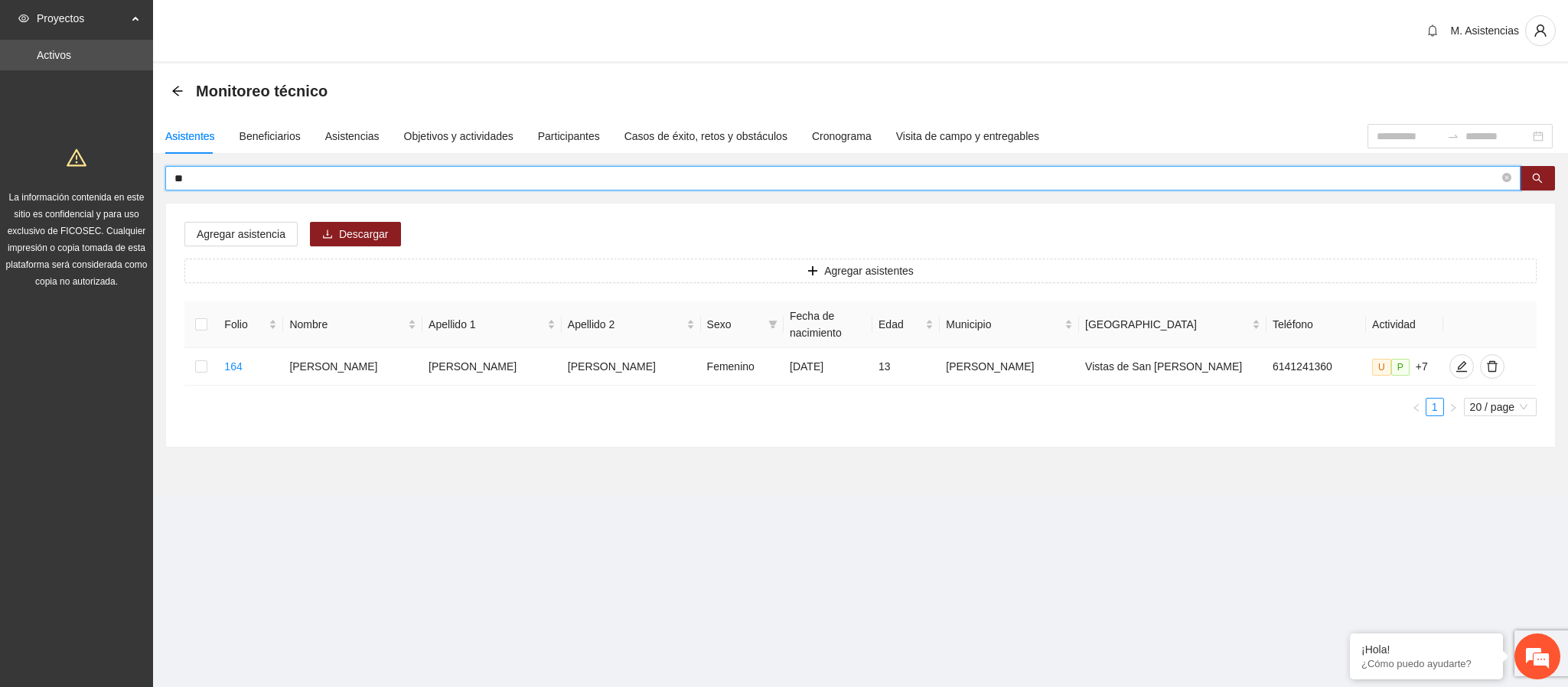 type on "*" 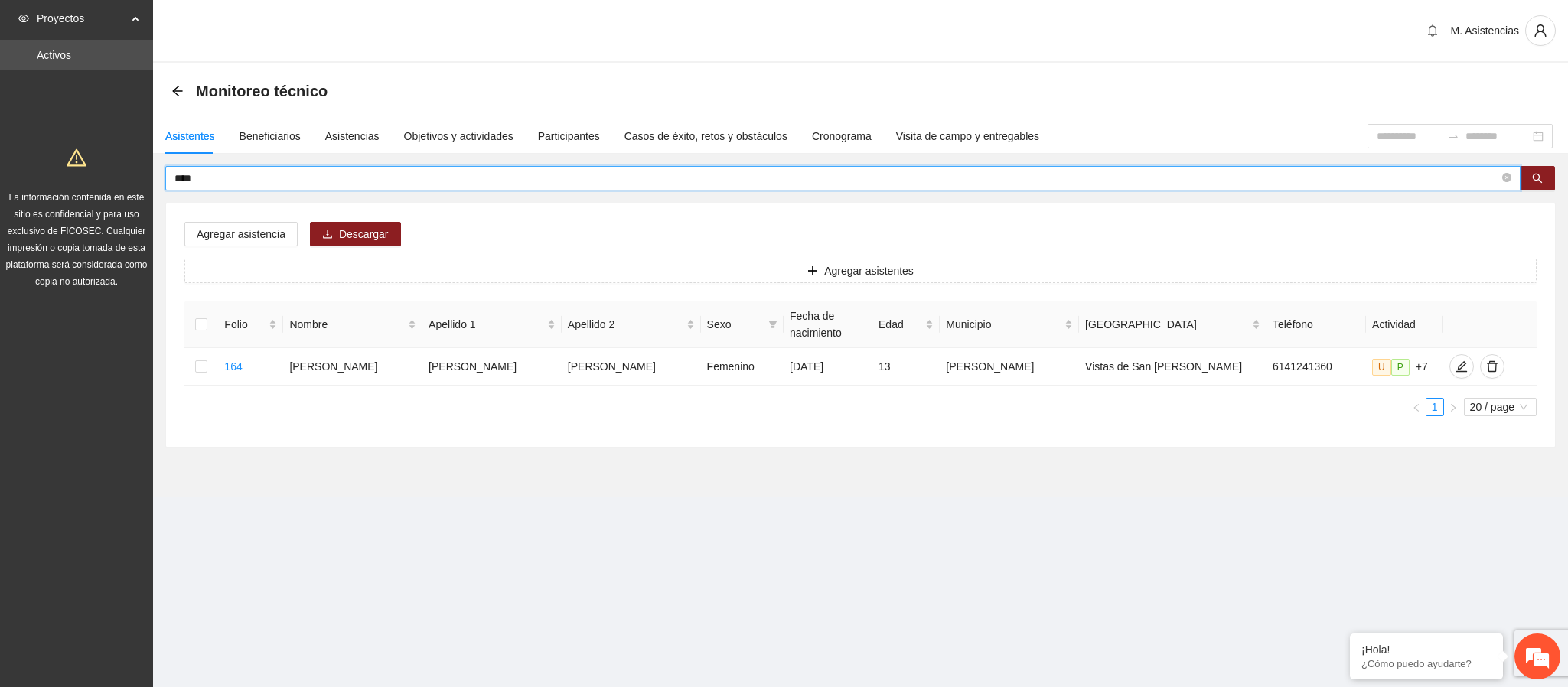 type on "****" 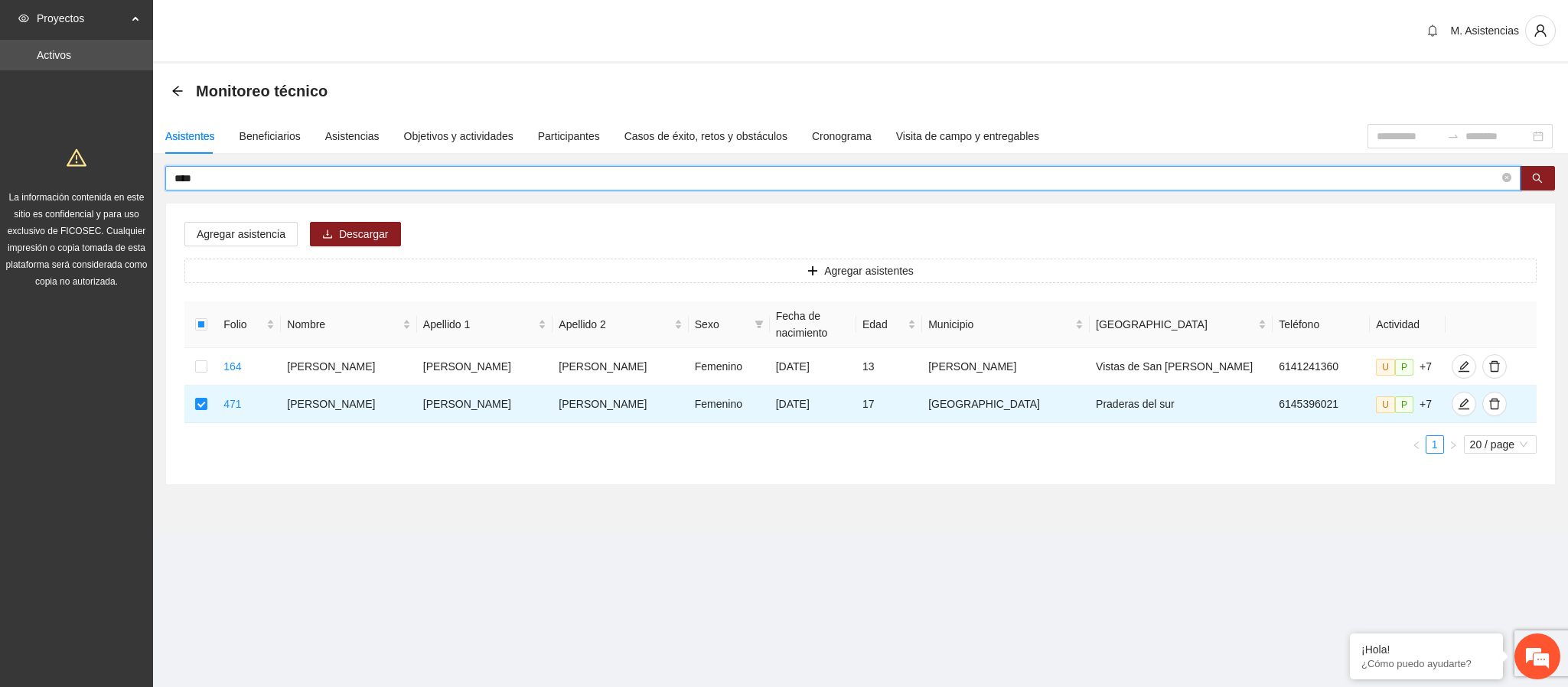 drag, startPoint x: 221, startPoint y: 177, endPoint x: 109, endPoint y: 186, distance: 112.361 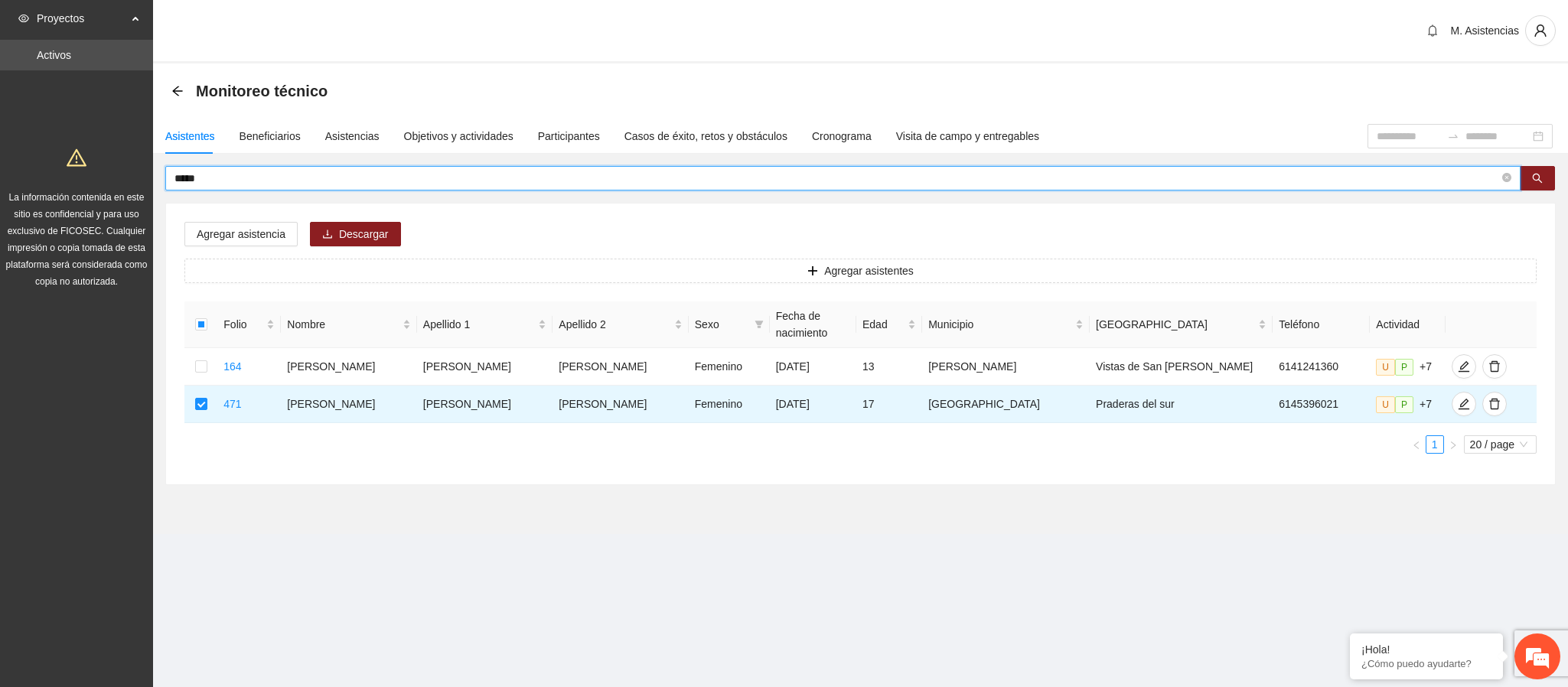 type on "*****" 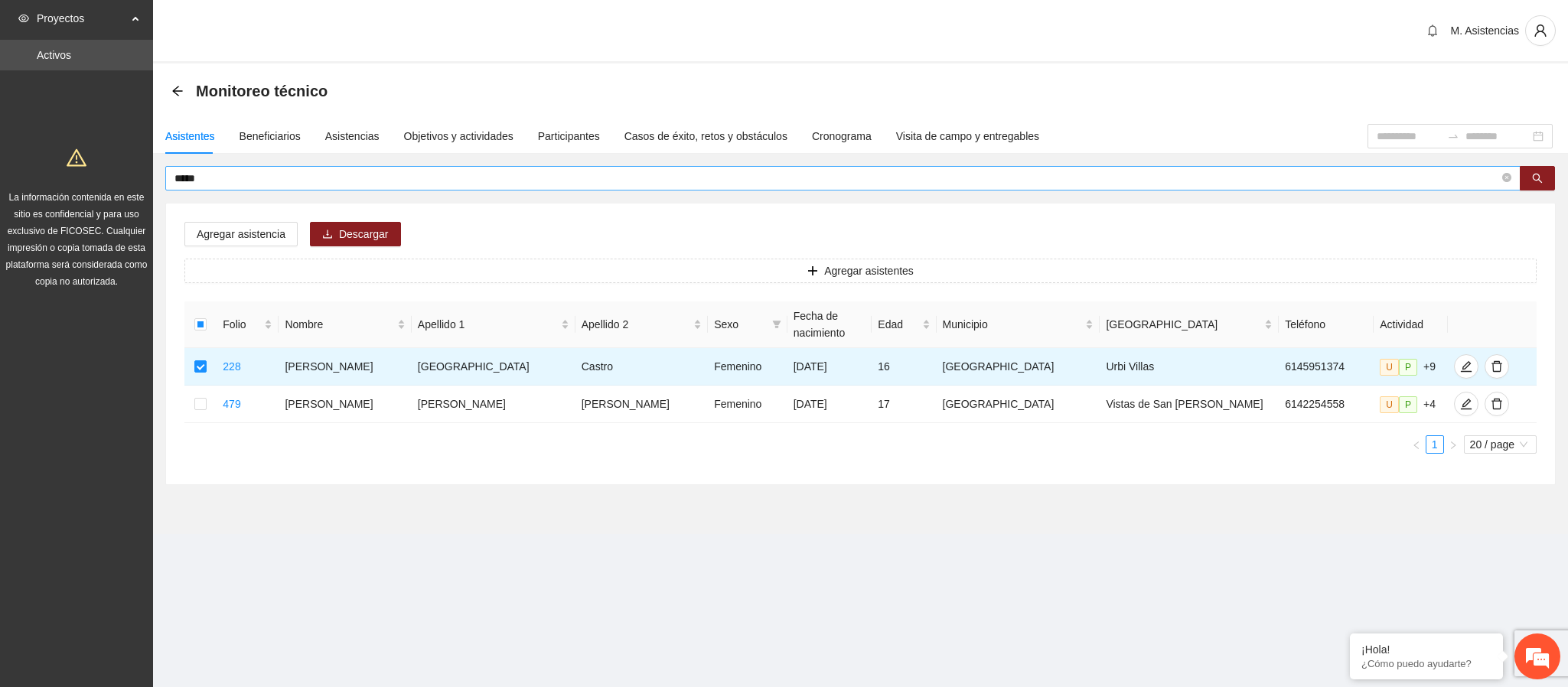 drag, startPoint x: 212, startPoint y: 187, endPoint x: 209, endPoint y: 177, distance: 10.440307 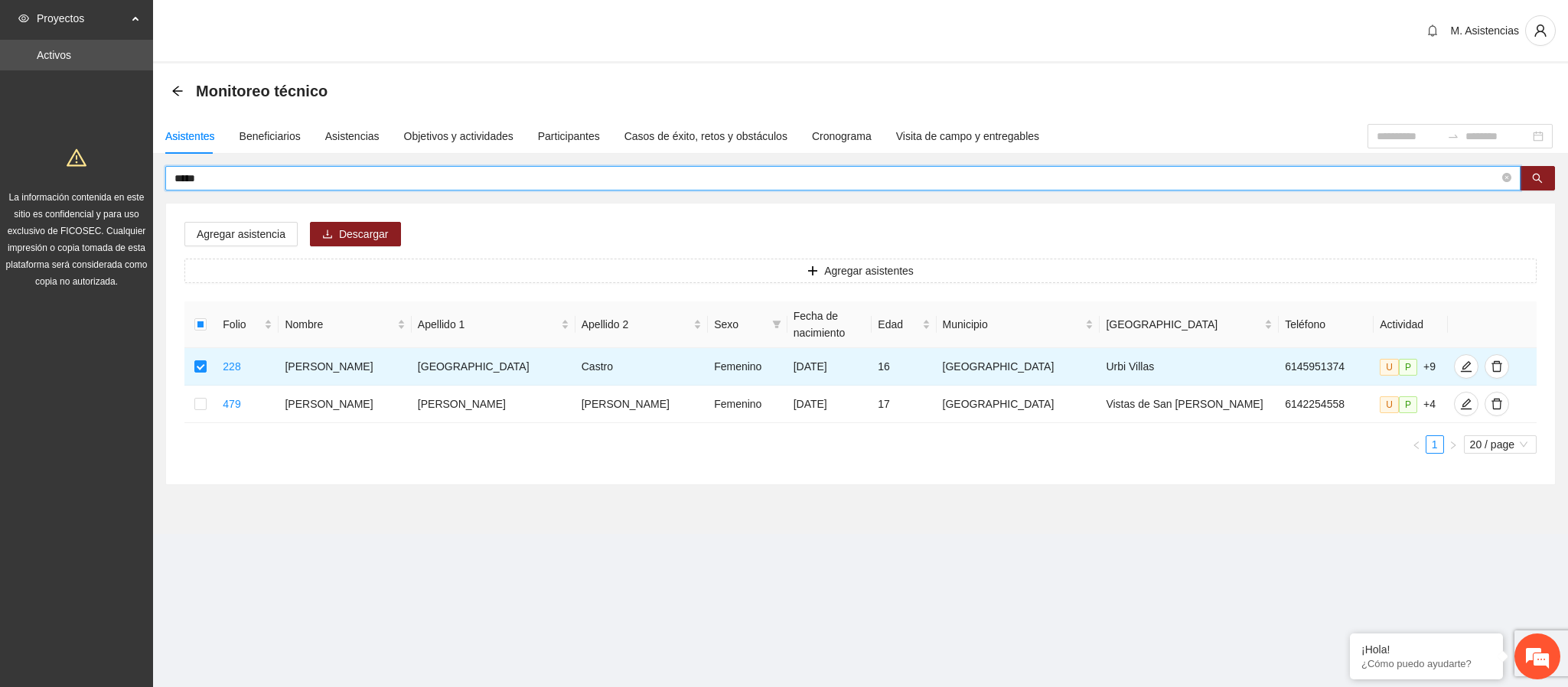 drag, startPoint x: 209, startPoint y: 177, endPoint x: 117, endPoint y: 200, distance: 94.83143 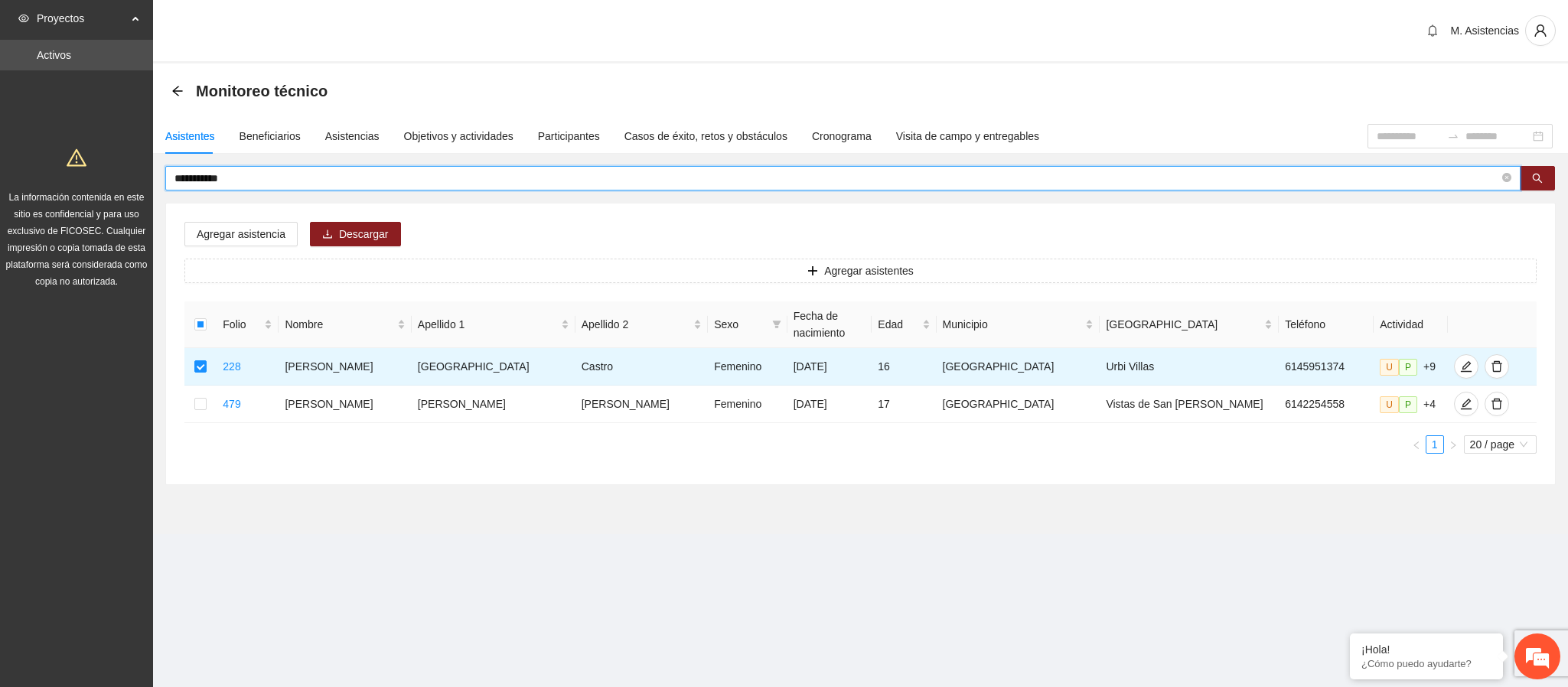 type on "**********" 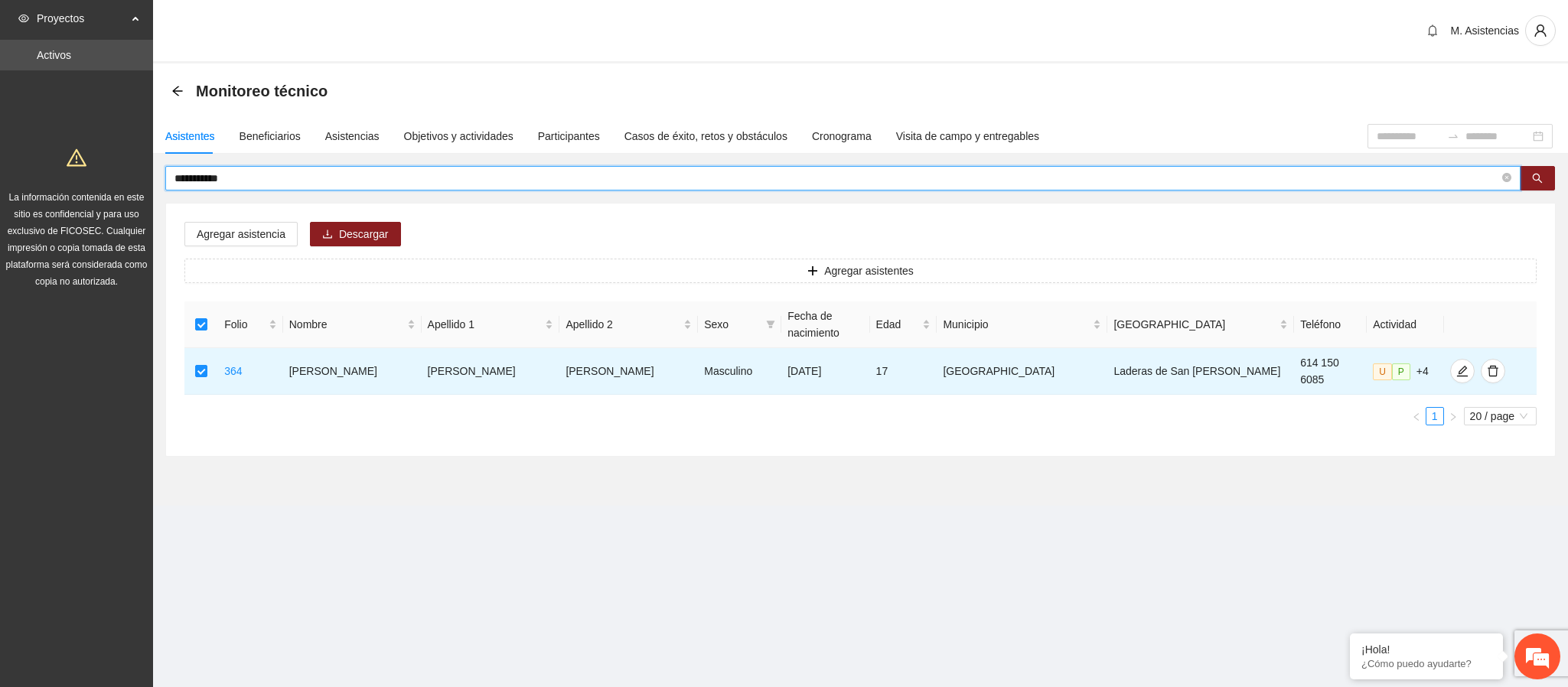 drag, startPoint x: 240, startPoint y: 174, endPoint x: 126, endPoint y: 184, distance: 114.43776 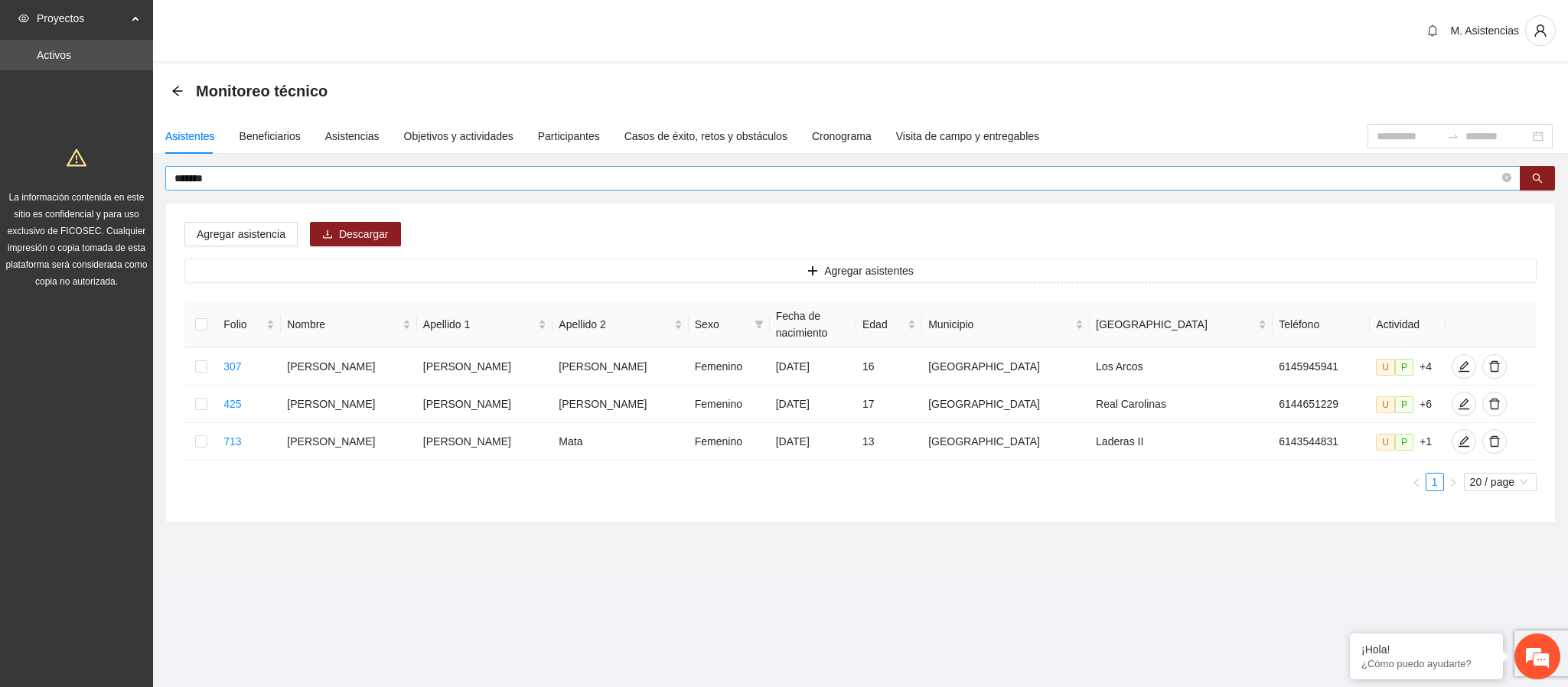 click on "*******" at bounding box center (843, 178) 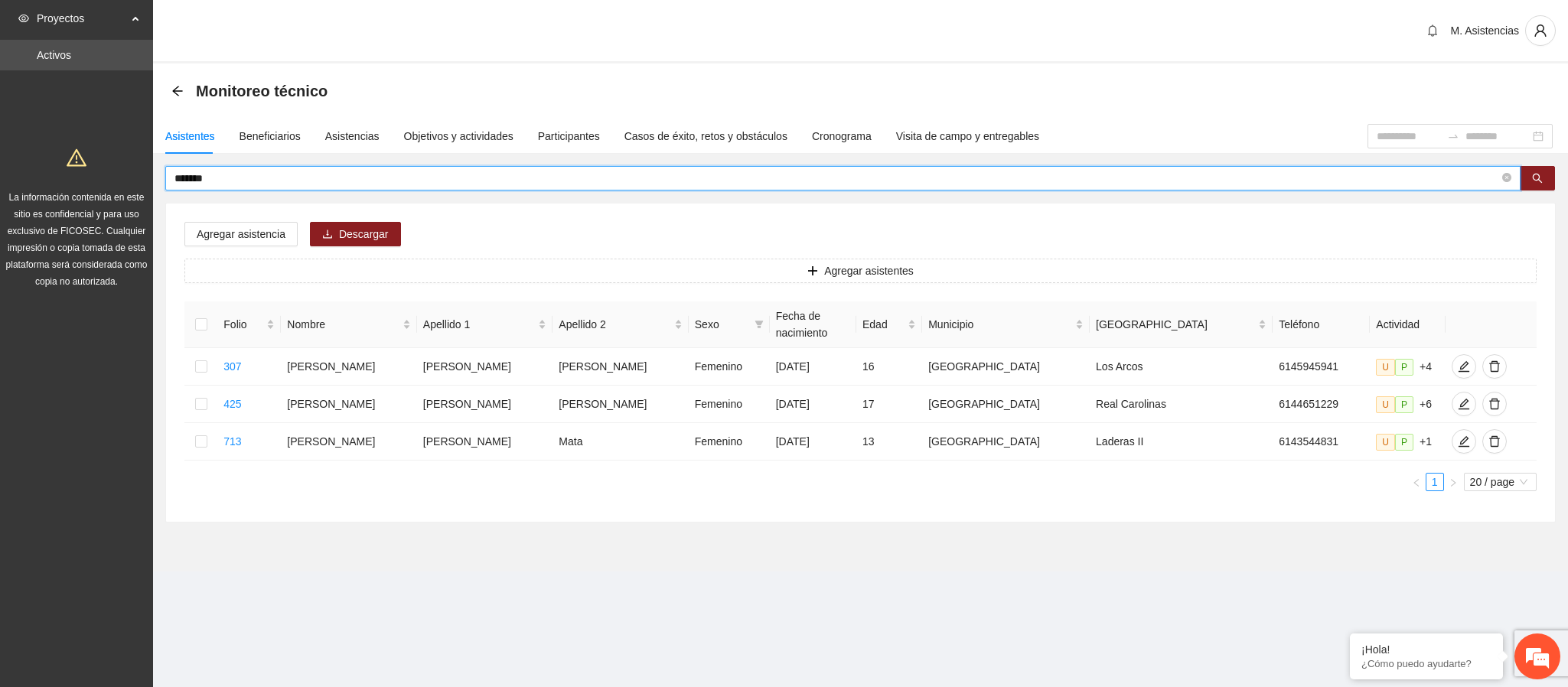 drag, startPoint x: 230, startPoint y: 179, endPoint x: 125, endPoint y: 181, distance: 105.01905 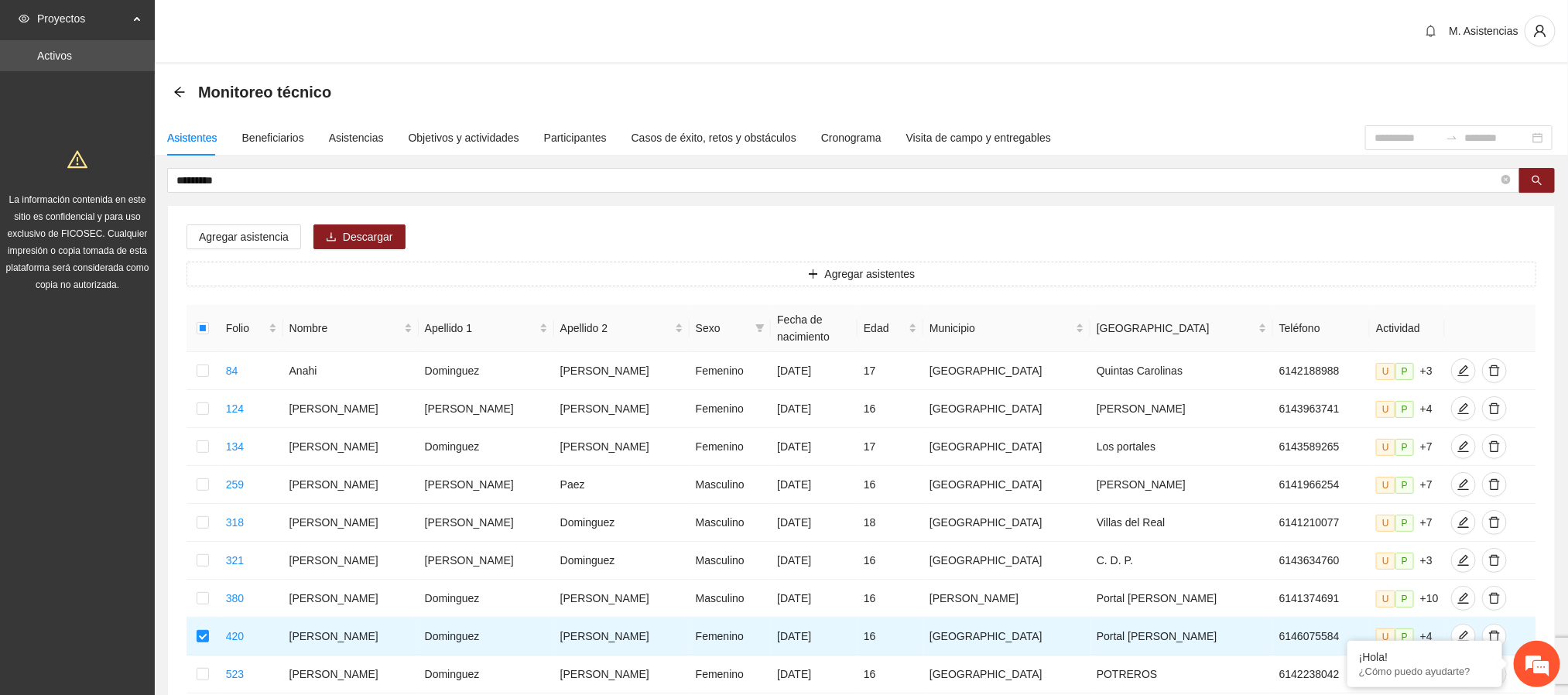 drag, startPoint x: 260, startPoint y: 190, endPoint x: 149, endPoint y: 188, distance: 111.01802 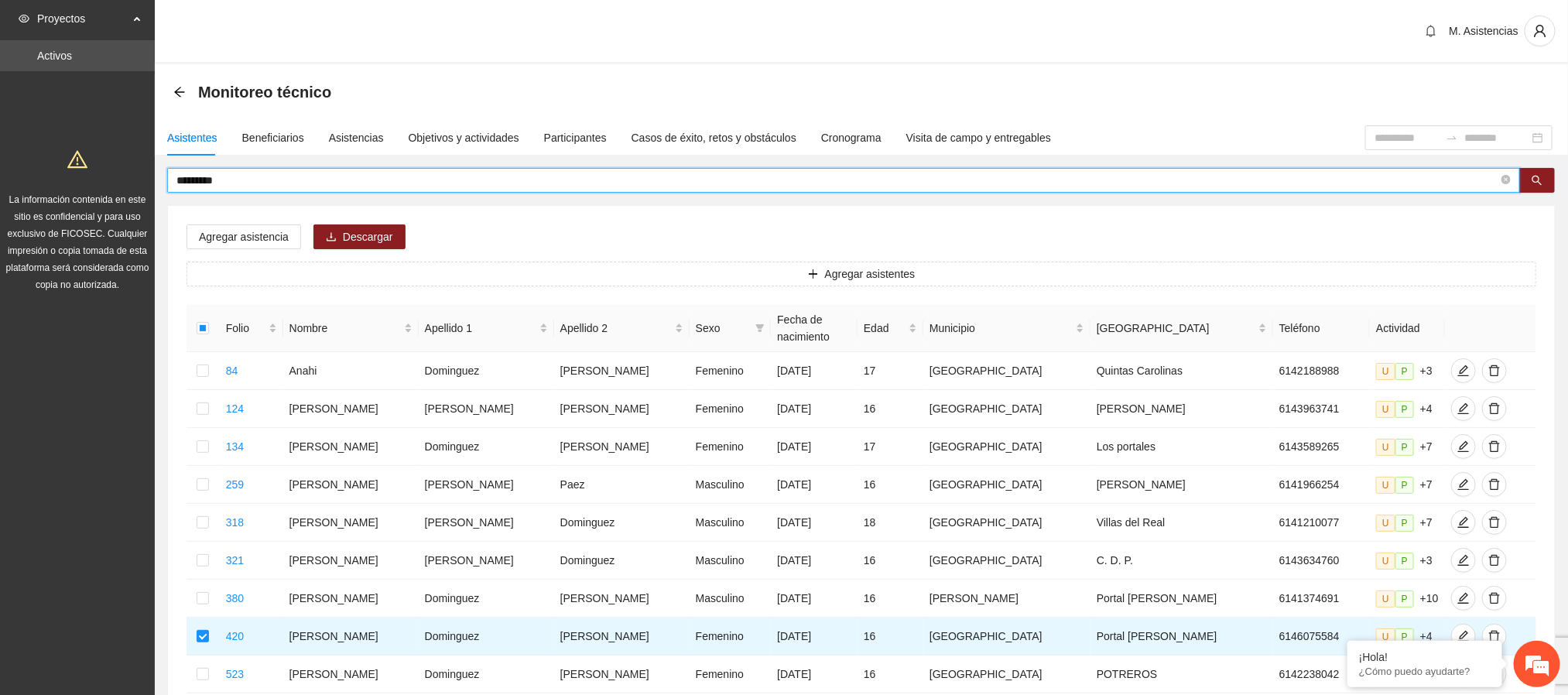 drag, startPoint x: 237, startPoint y: 179, endPoint x: 131, endPoint y: 179, distance: 106 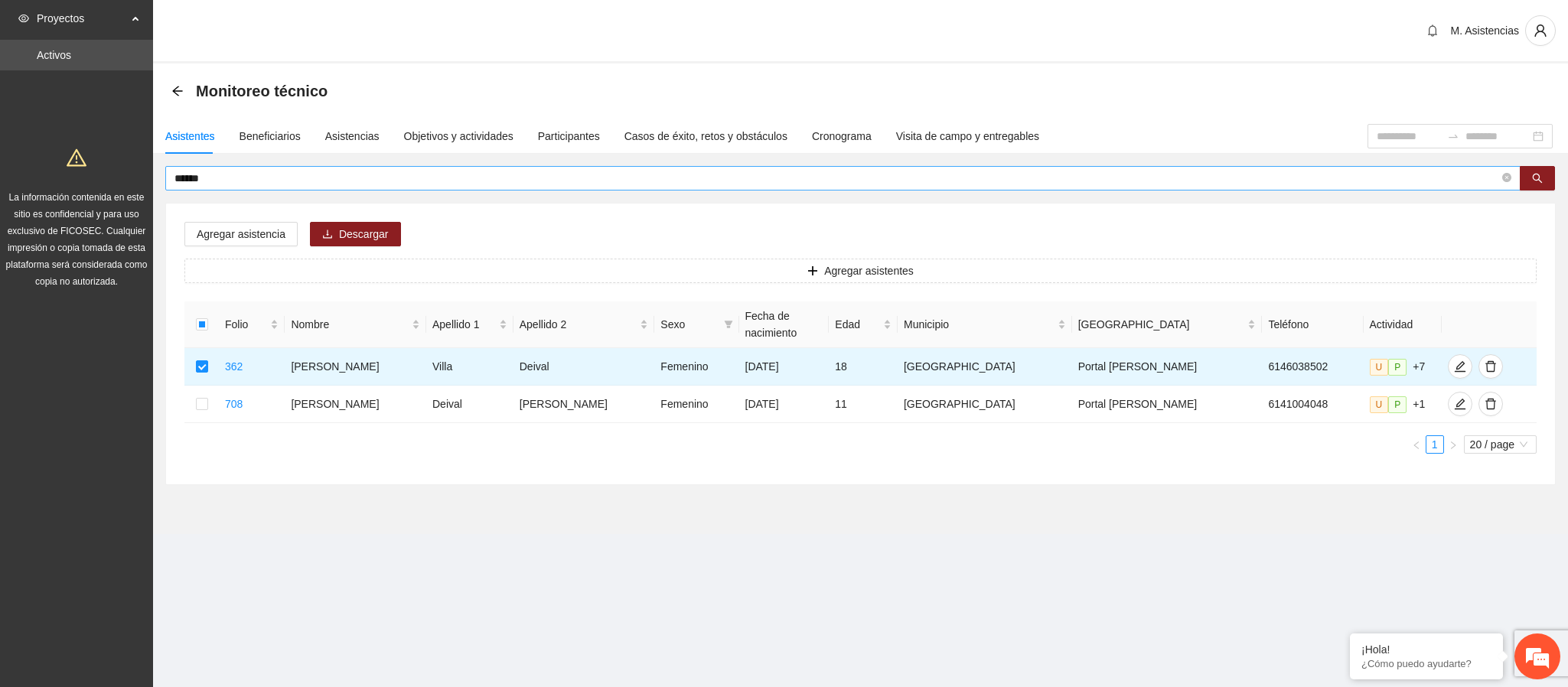click on "******" at bounding box center [843, 178] 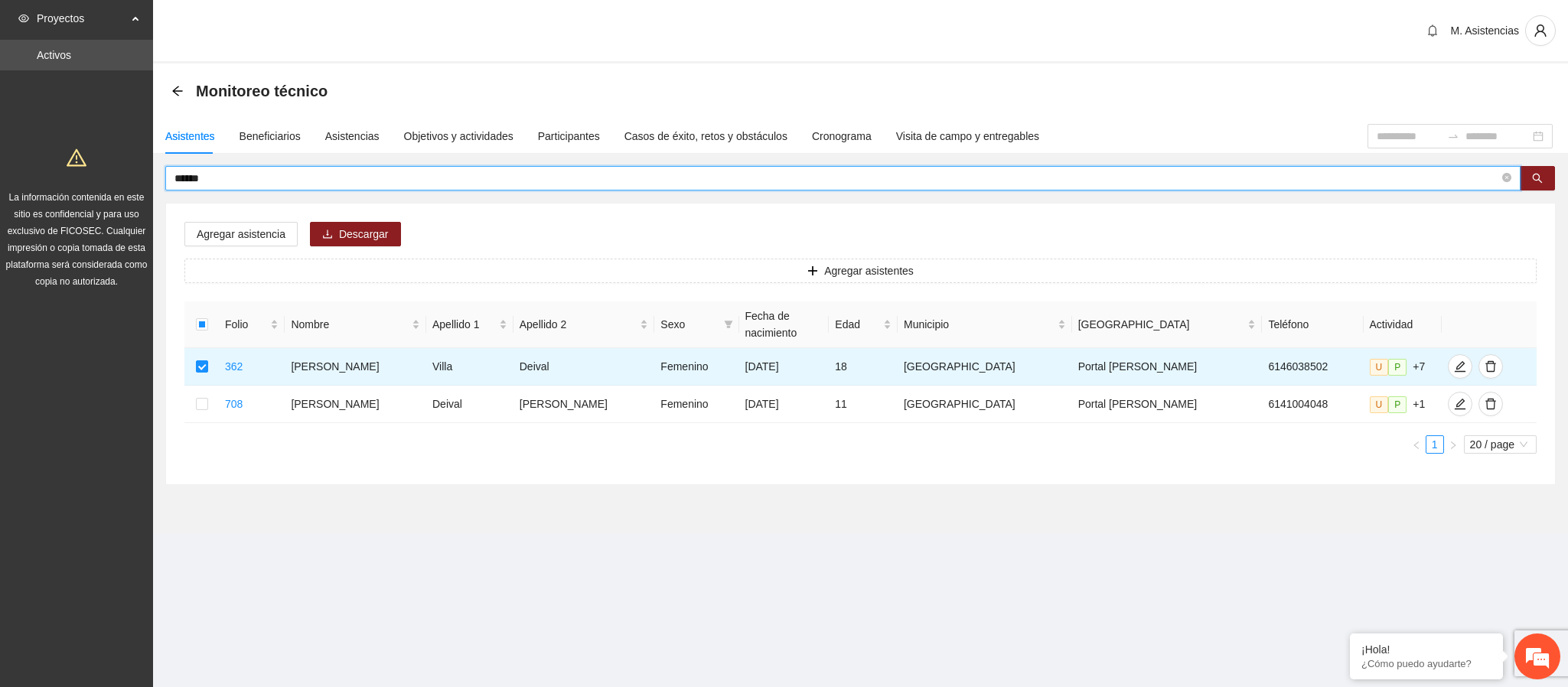 drag, startPoint x: 232, startPoint y: 180, endPoint x: 140, endPoint y: 163, distance: 94 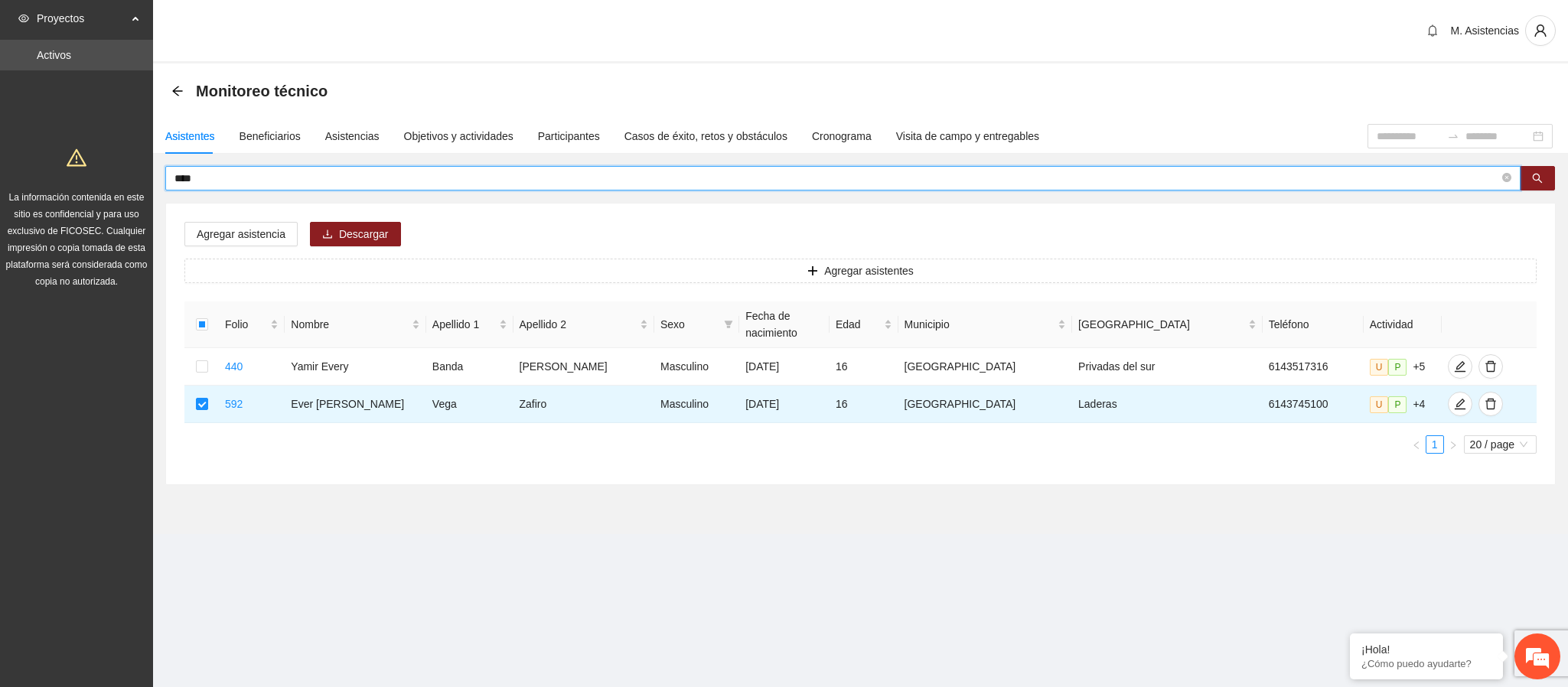 drag, startPoint x: 221, startPoint y: 175, endPoint x: 122, endPoint y: 177, distance: 99.0202 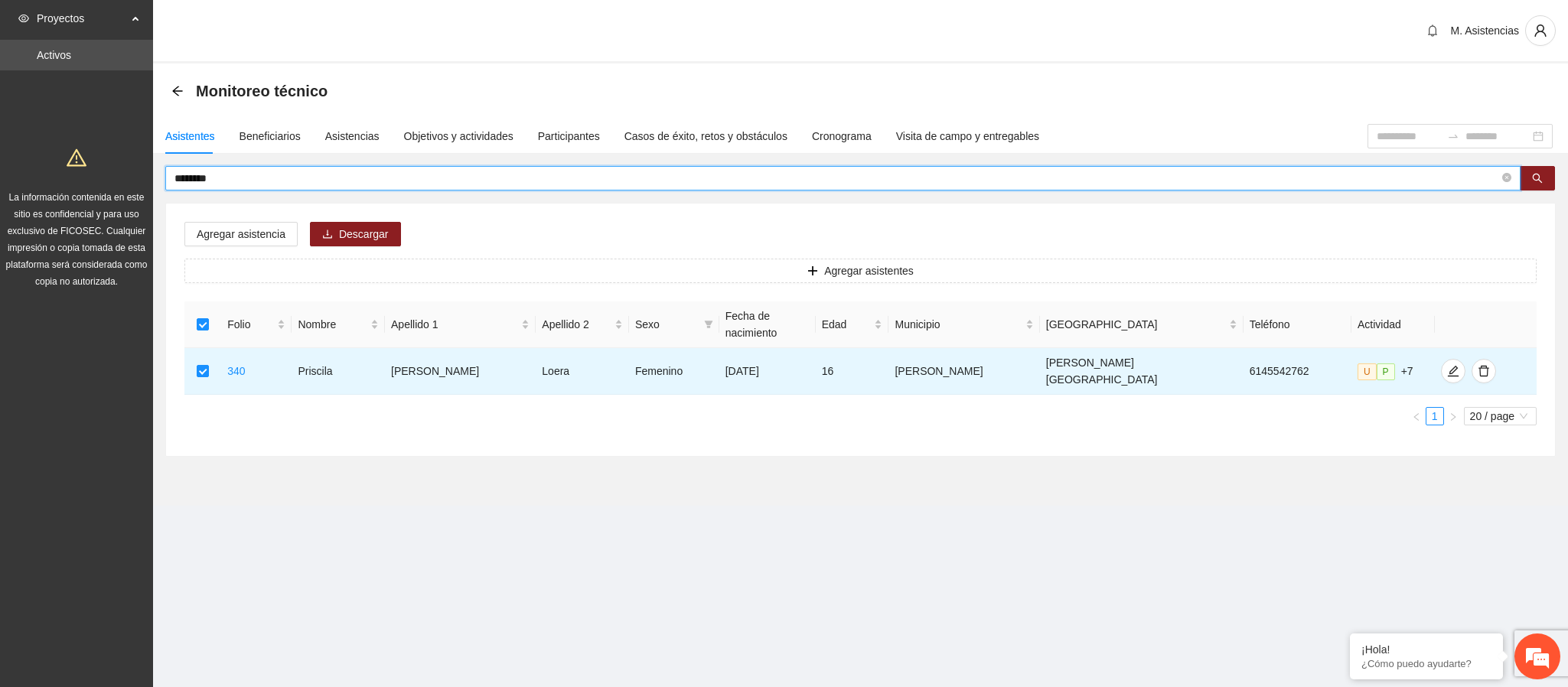 drag, startPoint x: 230, startPoint y: 177, endPoint x: 87, endPoint y: 187, distance: 143.34922 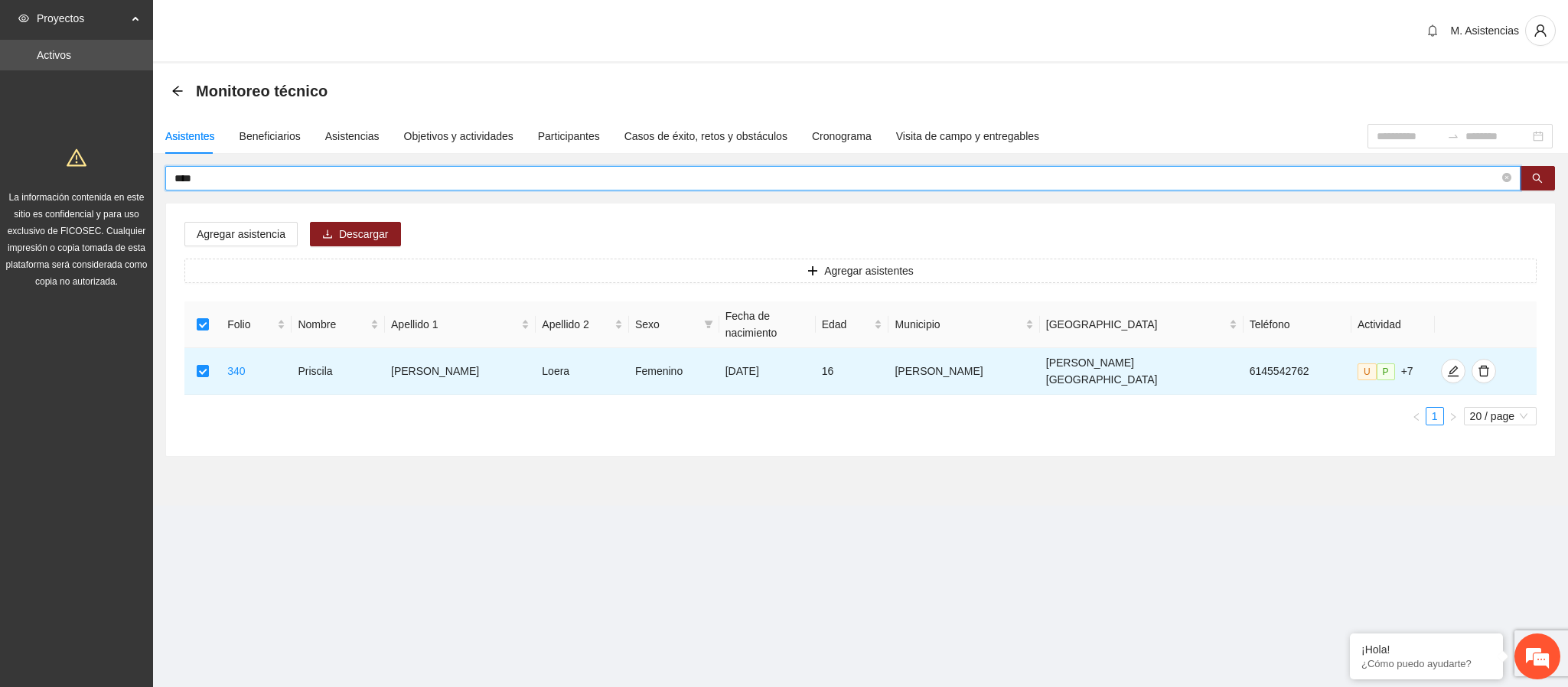 type on "****" 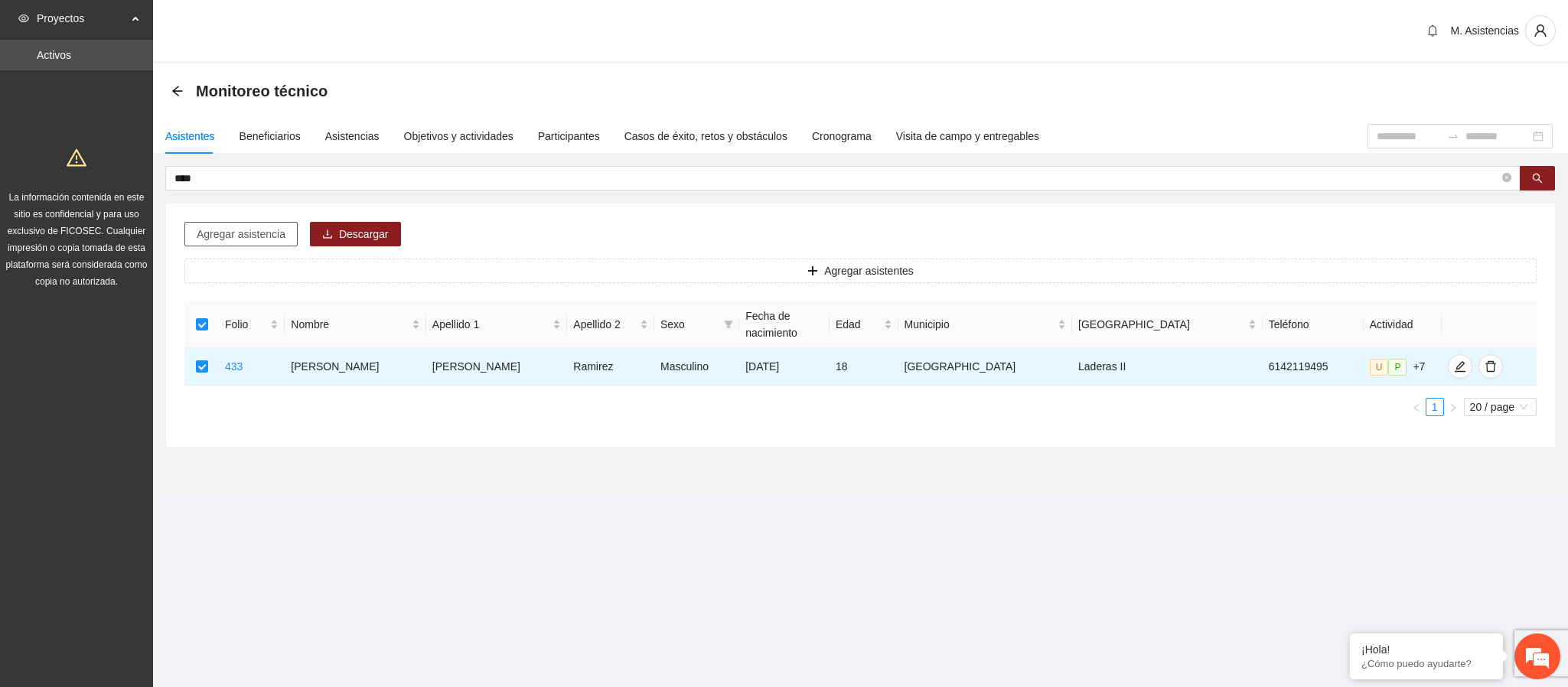 click on "Agregar asistencia" at bounding box center [241, 234] 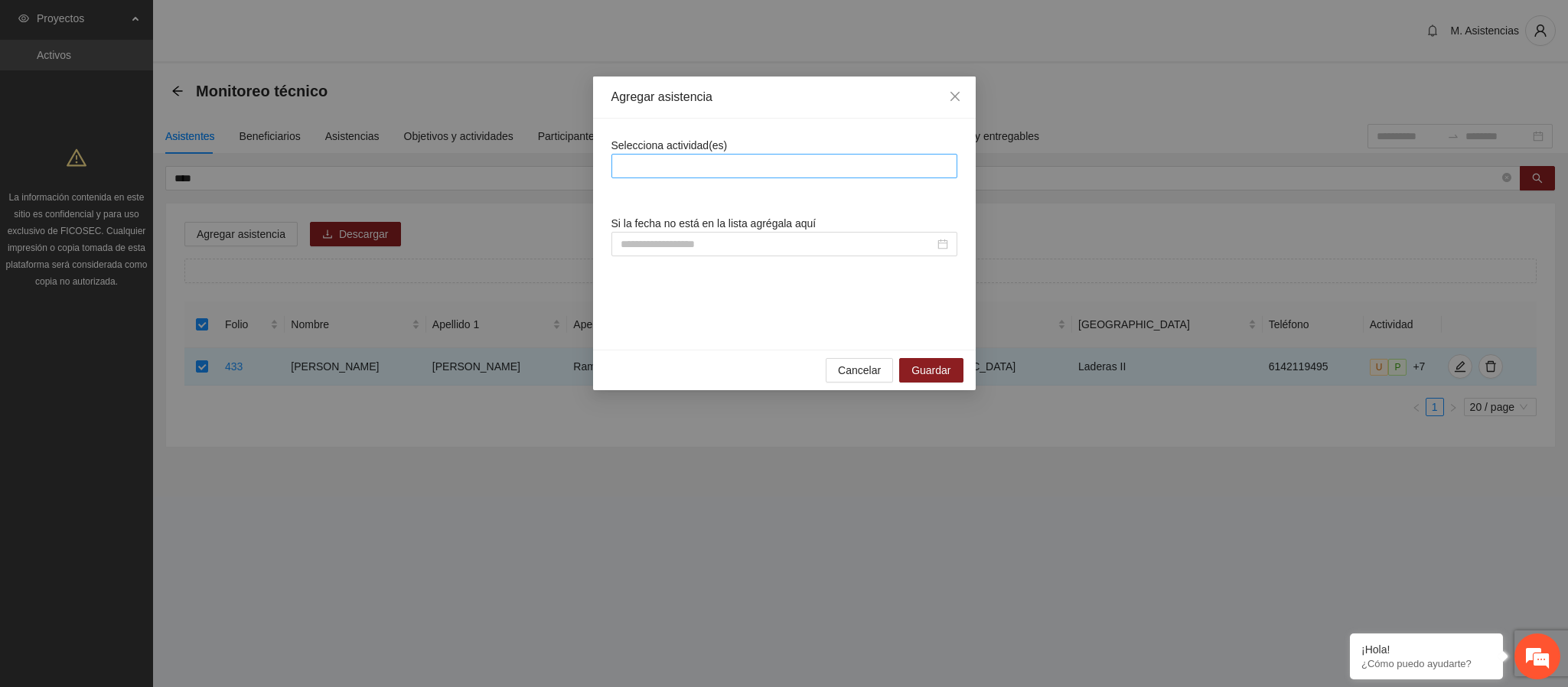 click at bounding box center (784, 166) 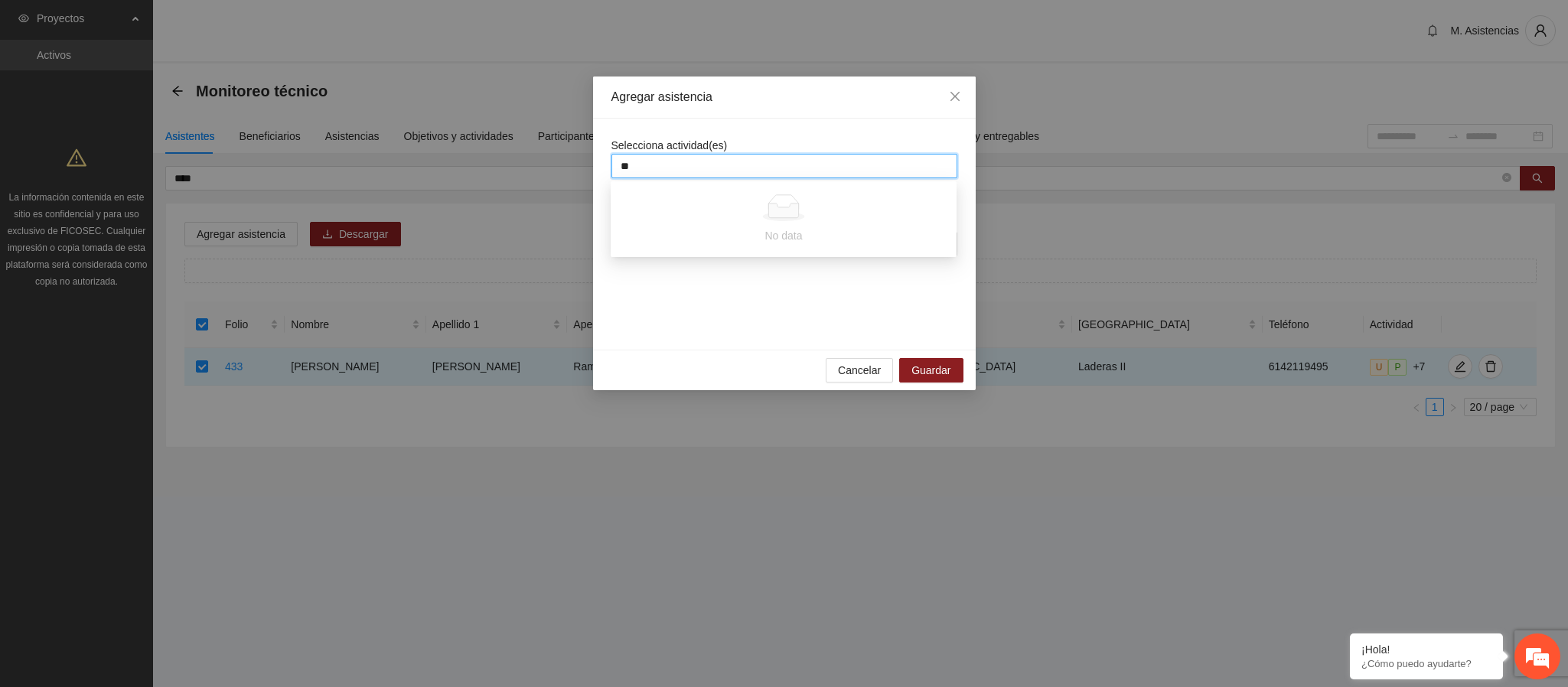 type on "***" 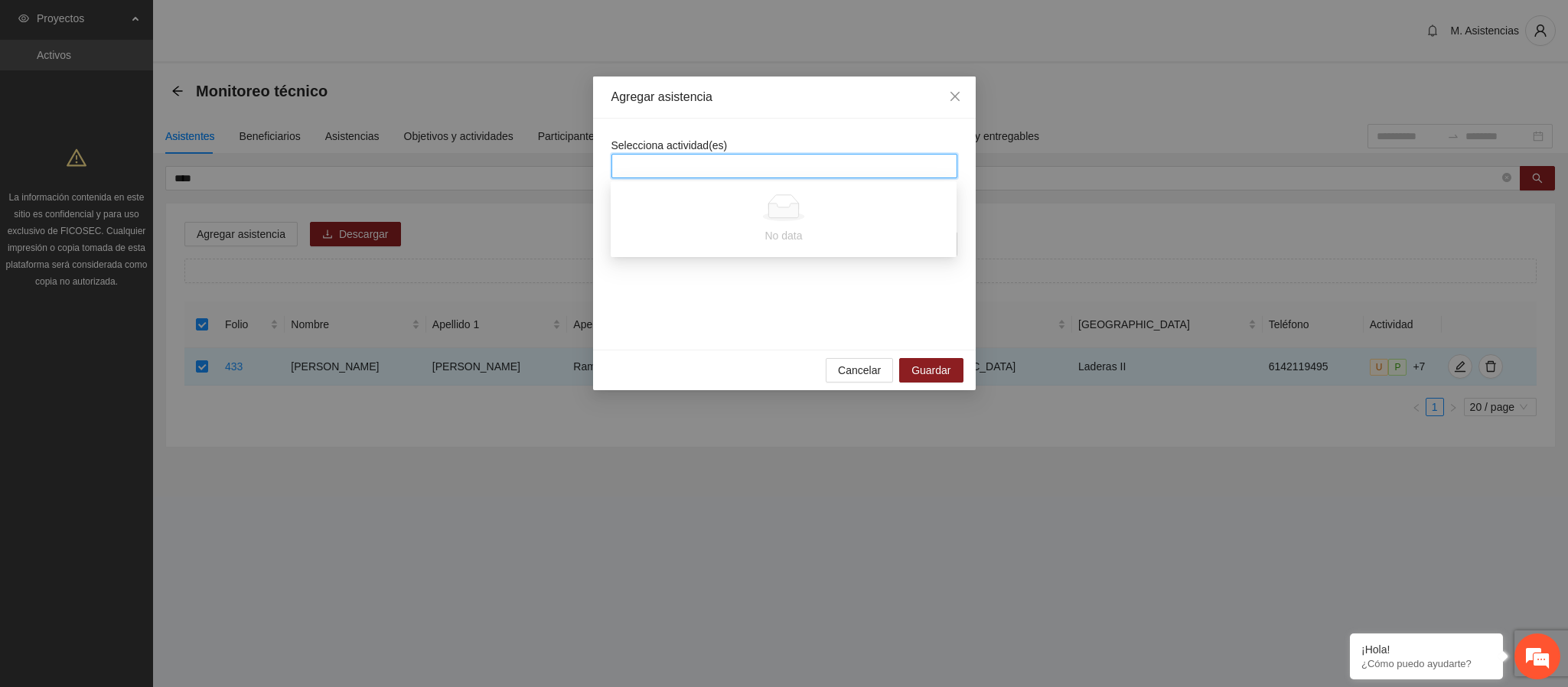 click at bounding box center [784, 166] 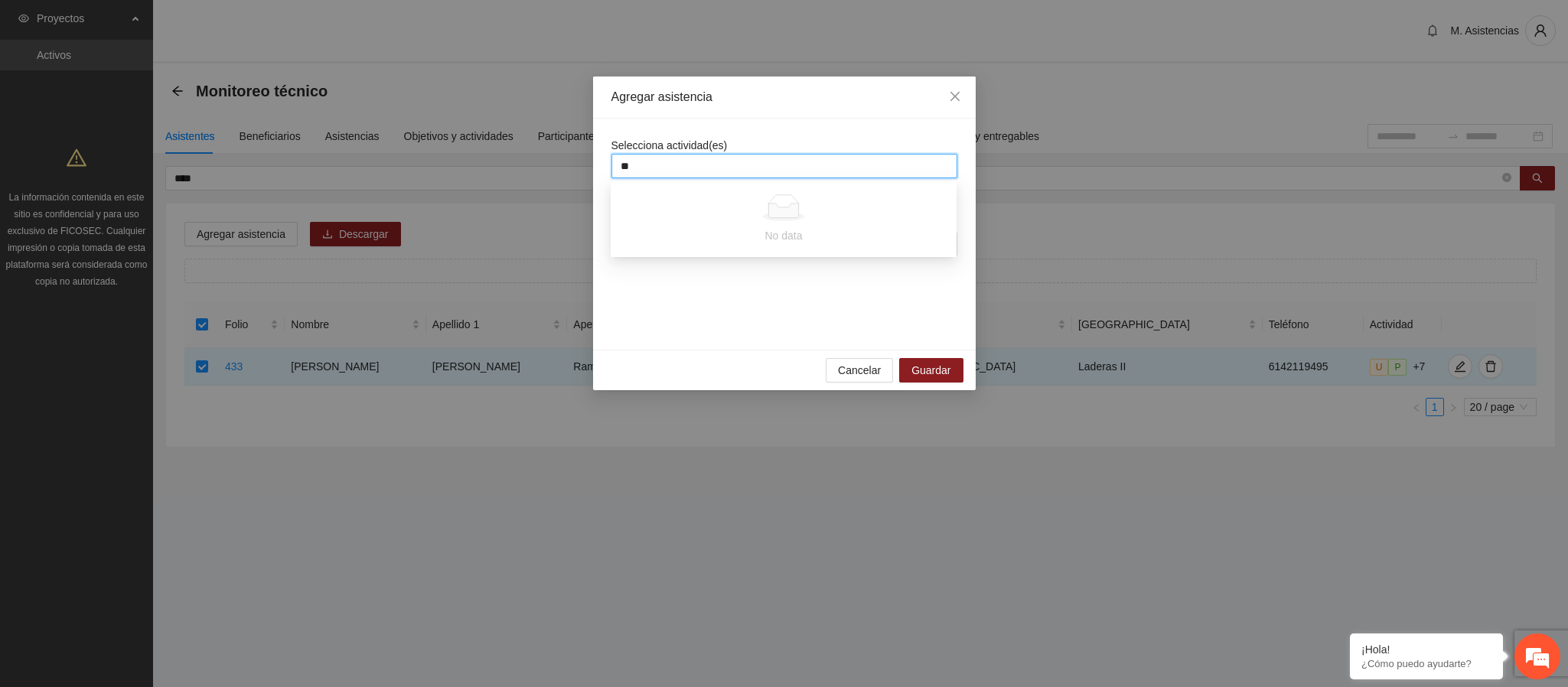 type on "***" 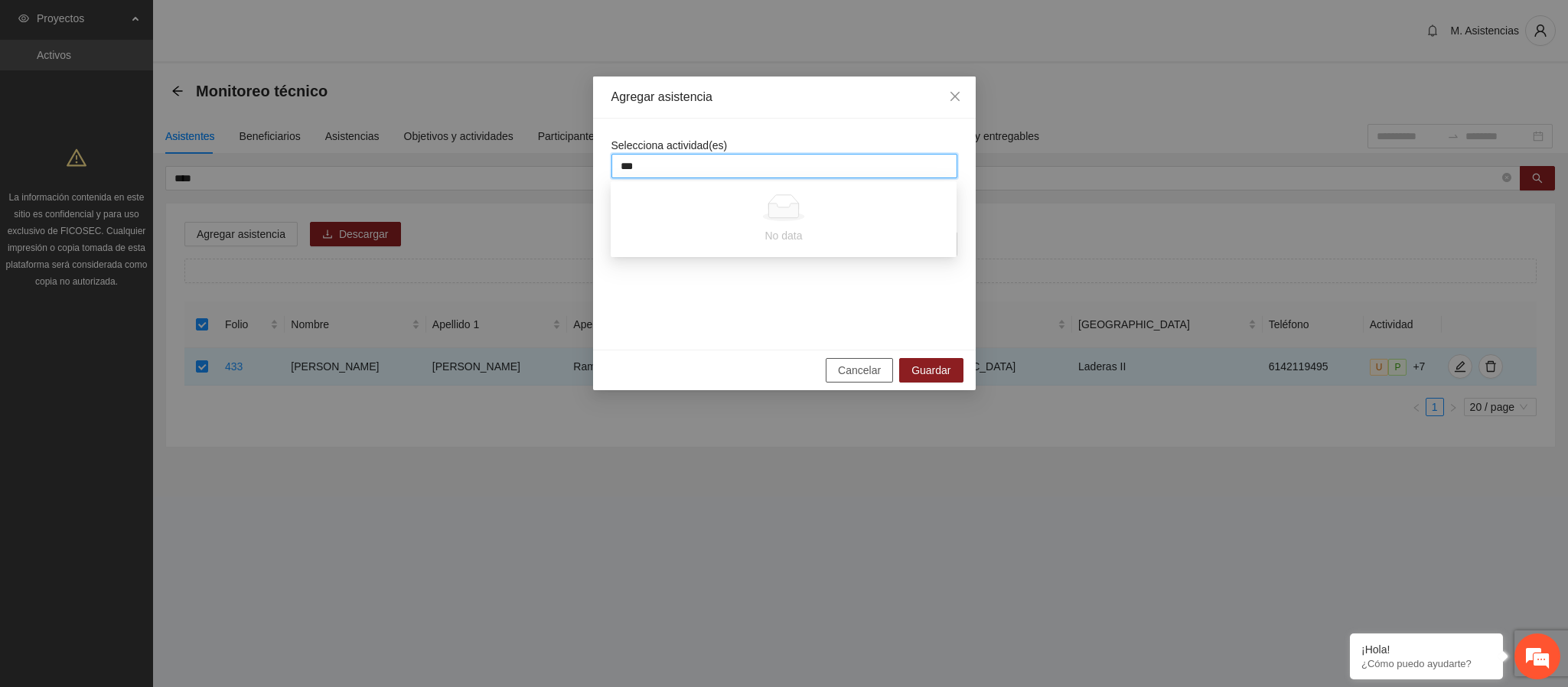 type 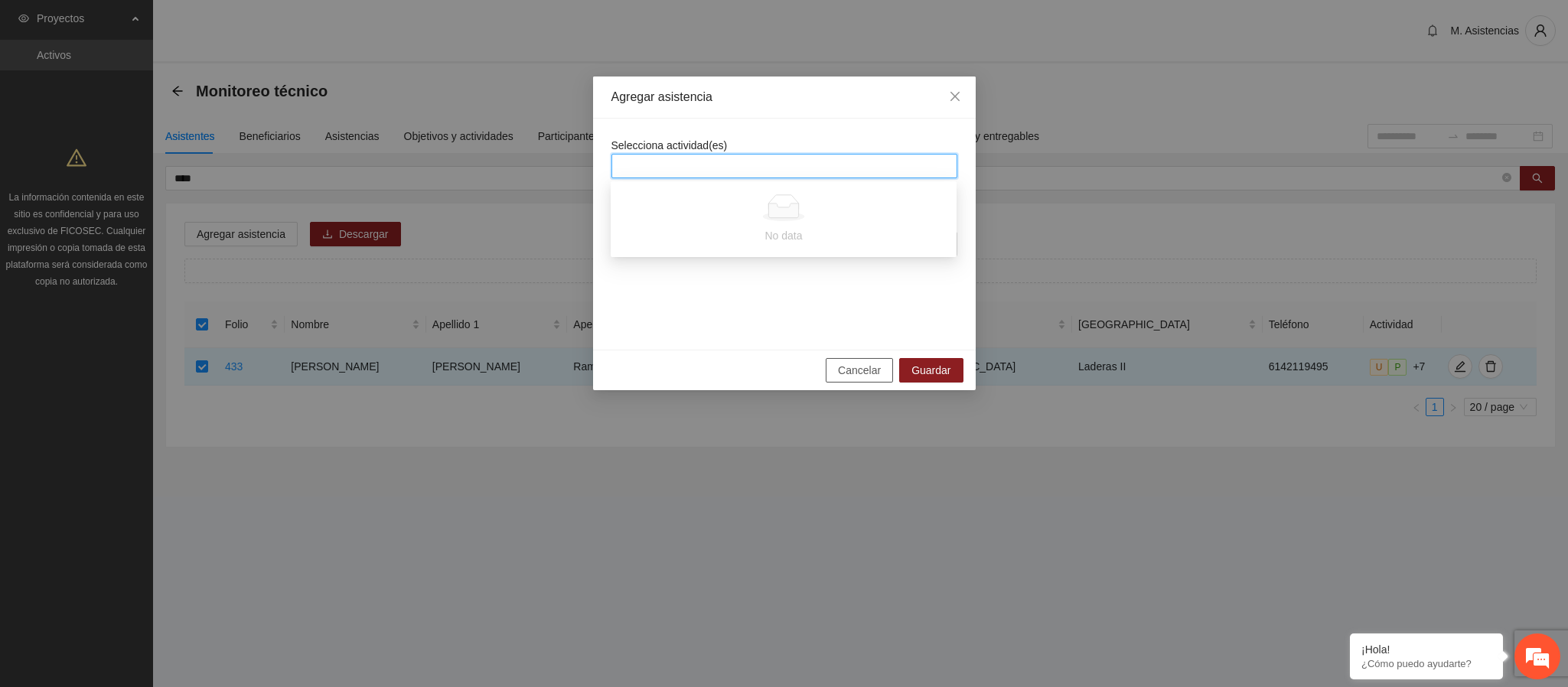 click on "Cancelar" at bounding box center [859, 370] 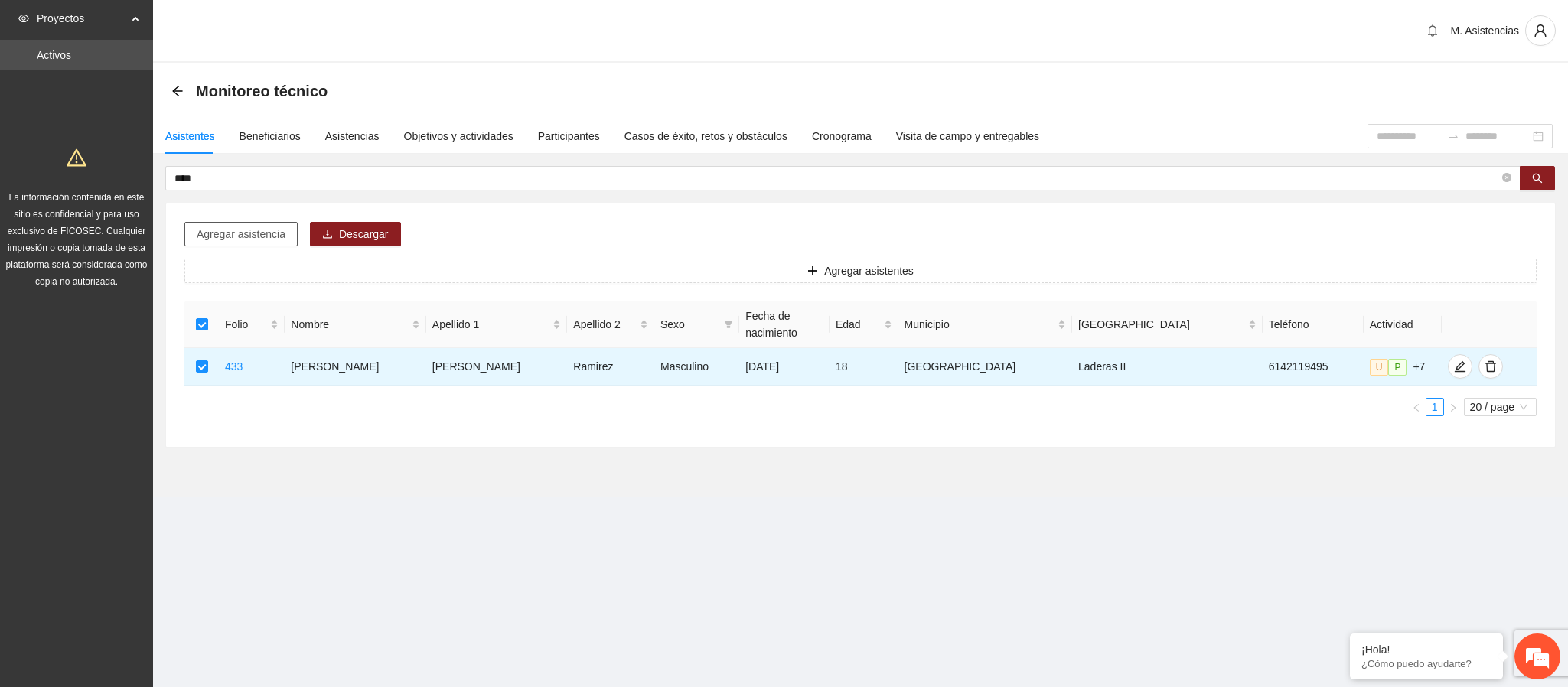 click on "Agregar asistencia" at bounding box center (241, 234) 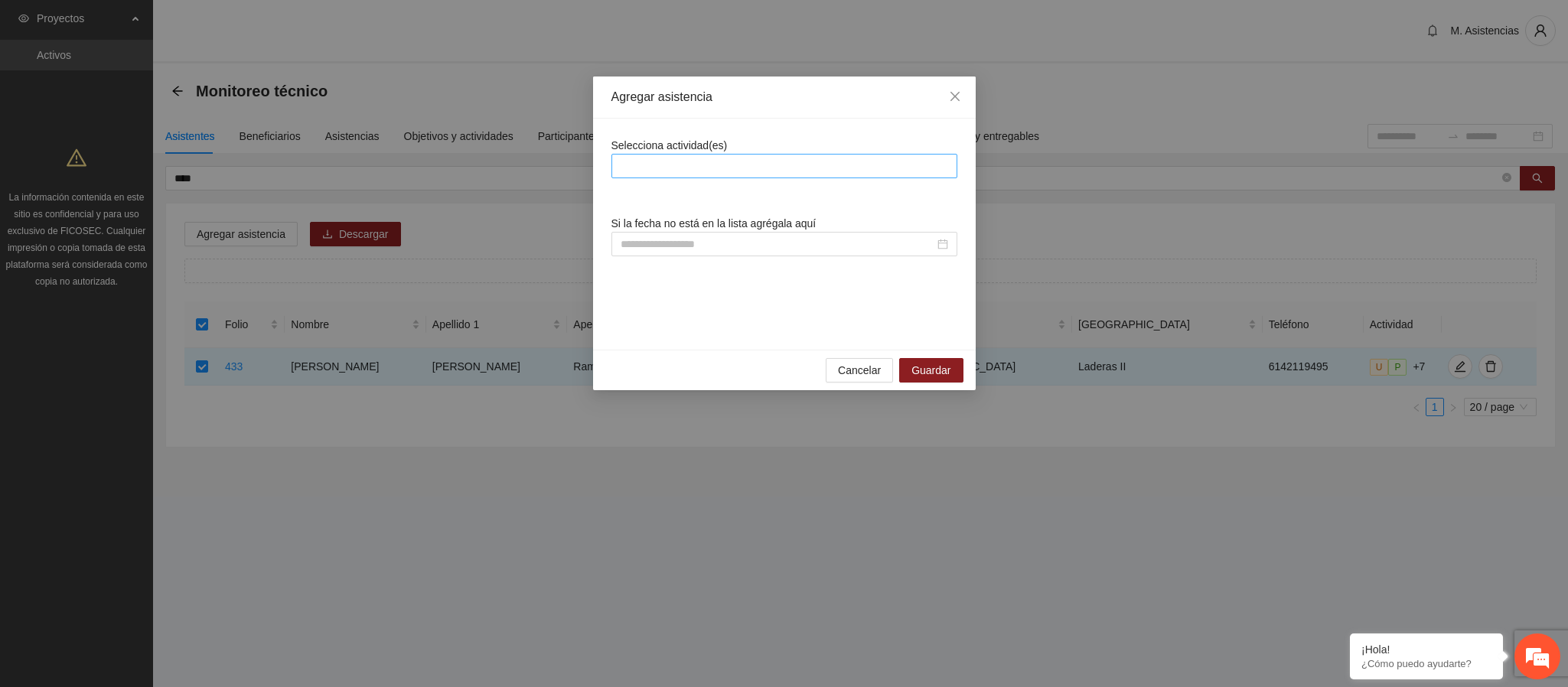 click at bounding box center (784, 166) 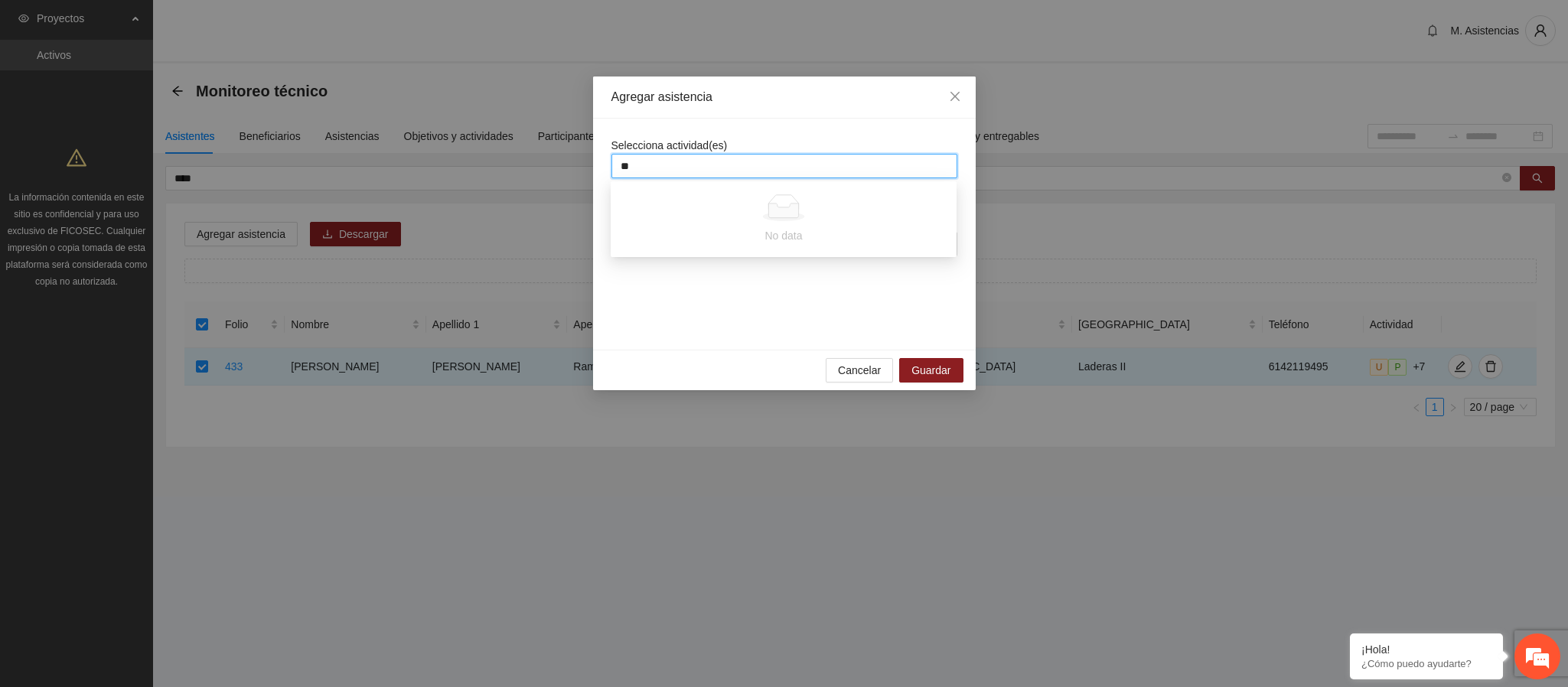 type on "*" 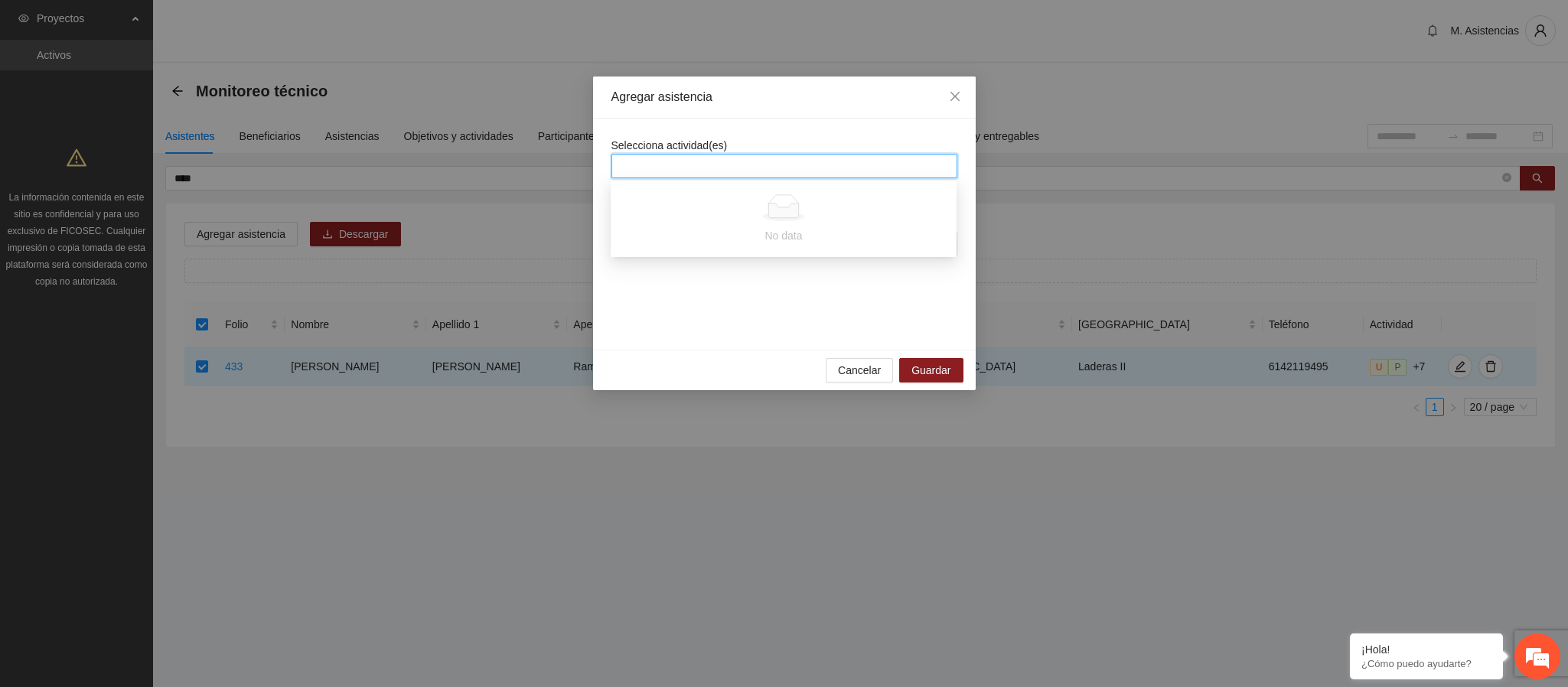 click on "Selecciona actividad(es)   Si la fecha no está en la lista agrégala aquí" at bounding box center [784, 234] 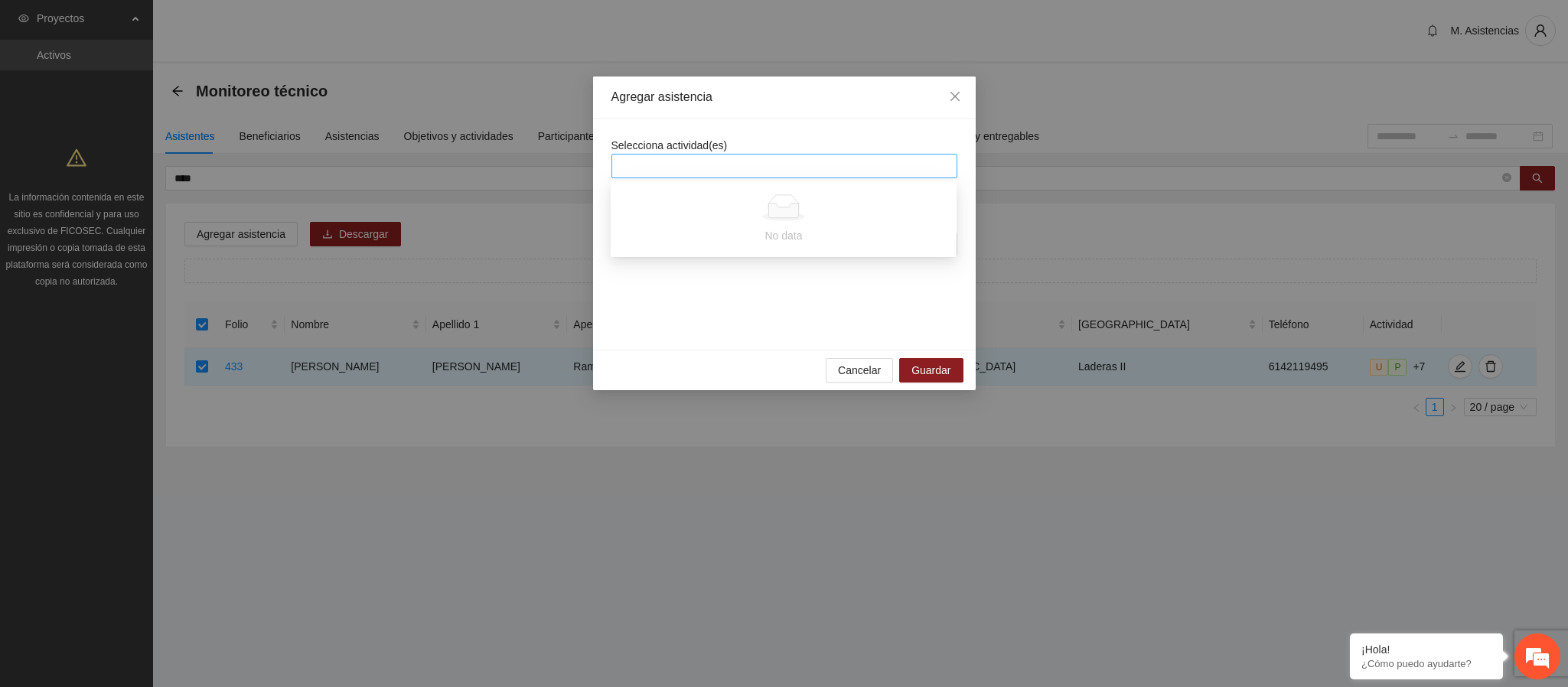 click at bounding box center (784, 166) 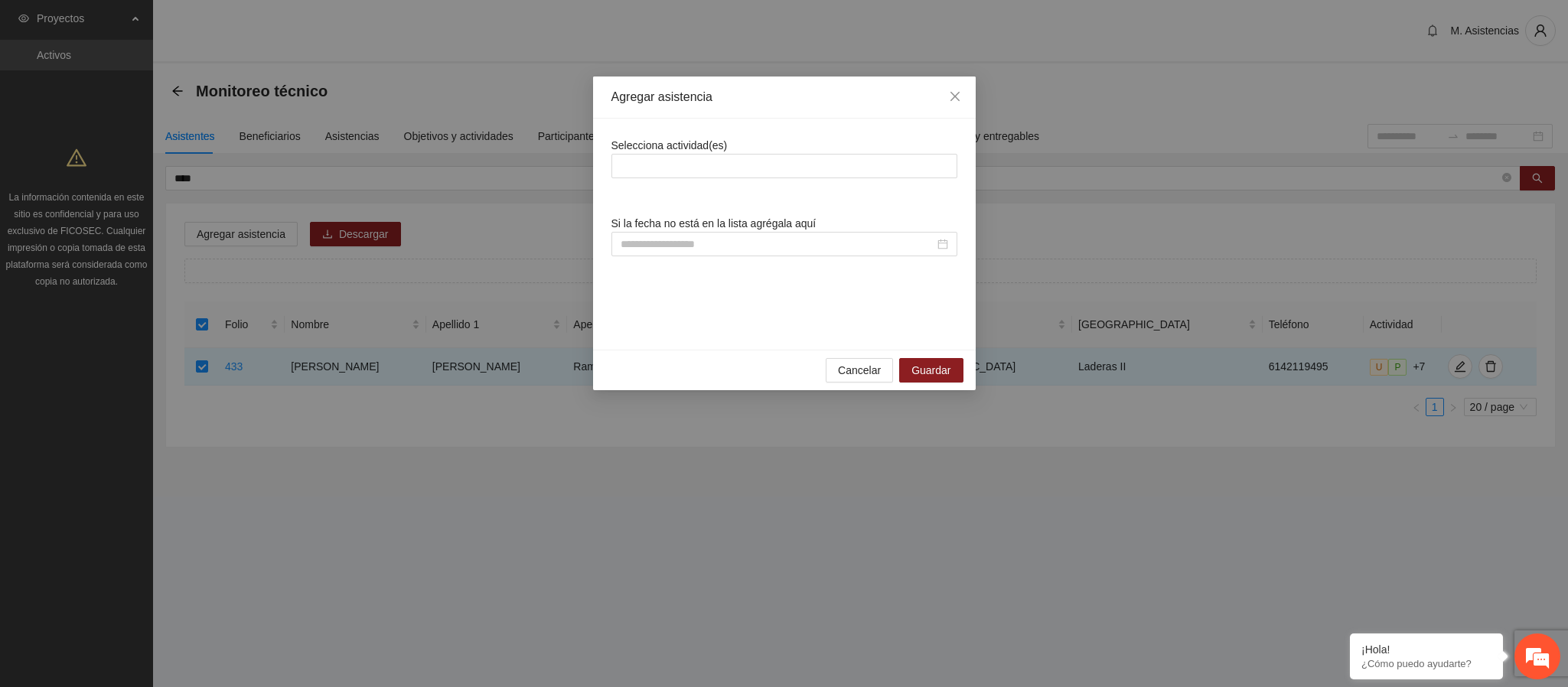 click on "Selecciona actividad(es)   Si la fecha no está en la lista agrégala aquí" at bounding box center [784, 234] 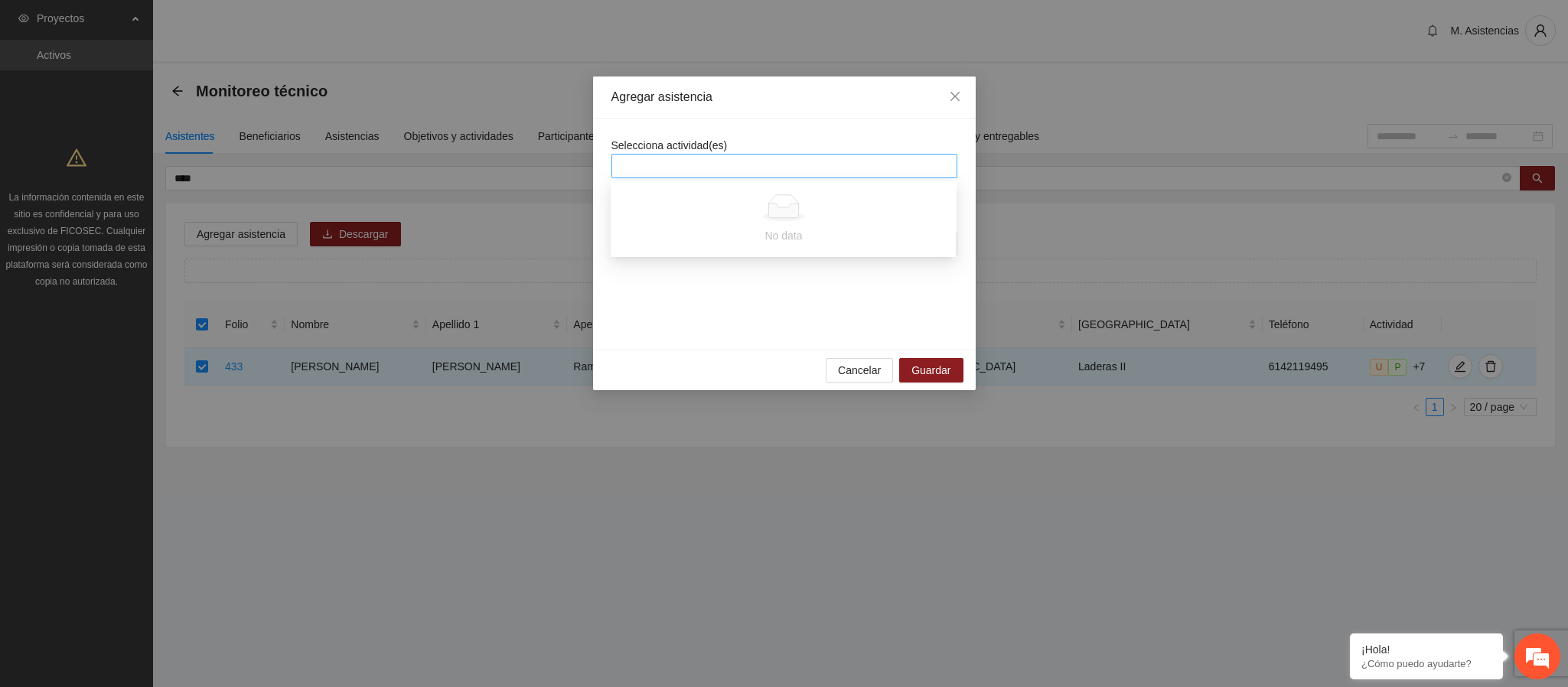 click at bounding box center (784, 166) 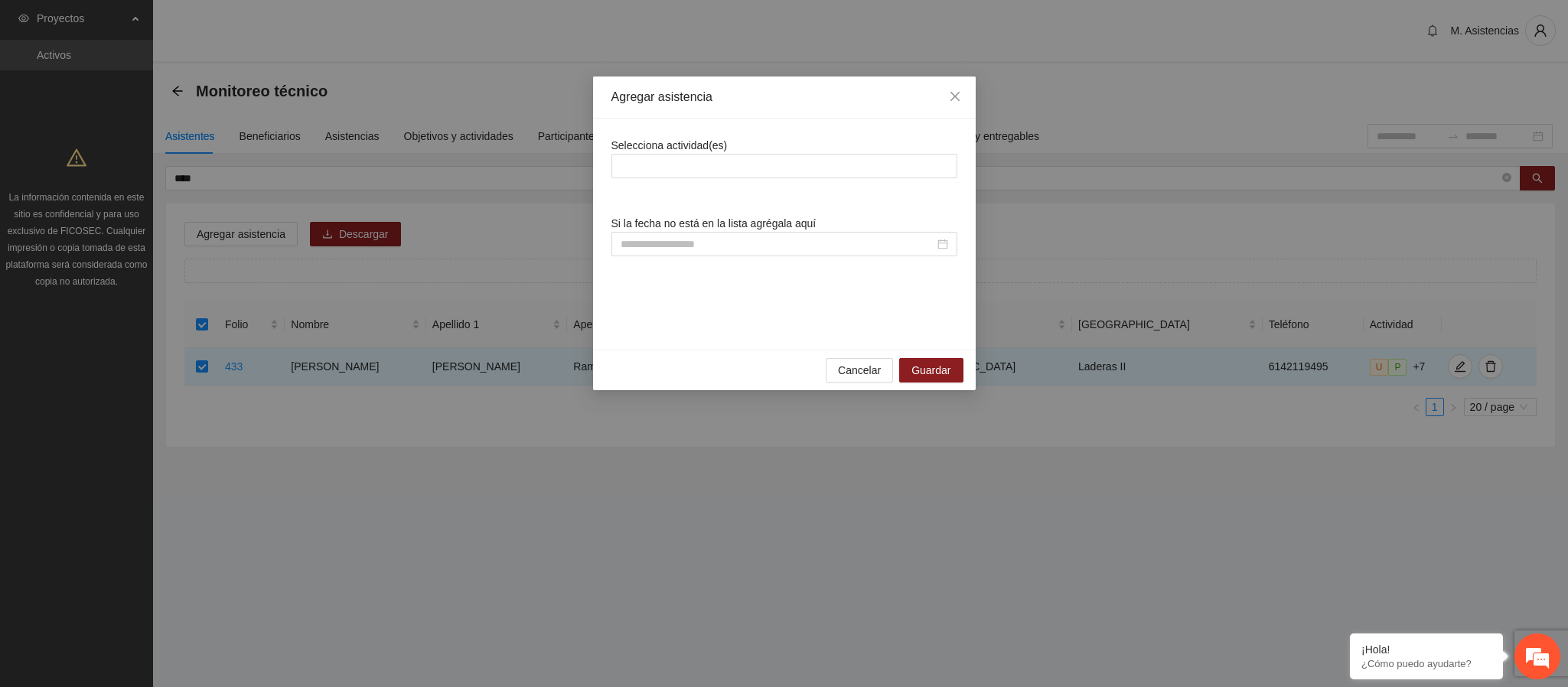 click on "Selecciona actividad(es)   Si la fecha no está en la lista agrégala aquí" at bounding box center (784, 234) 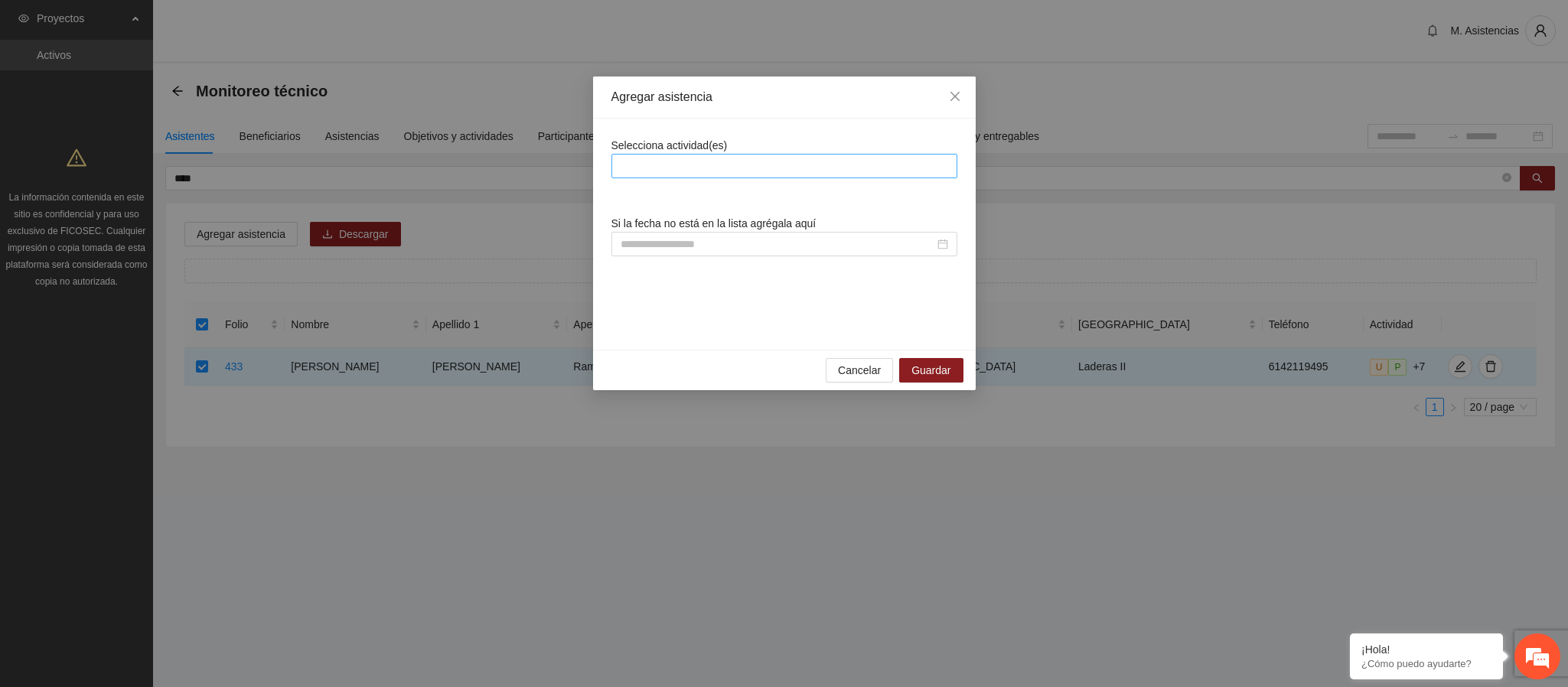 click at bounding box center (784, 166) 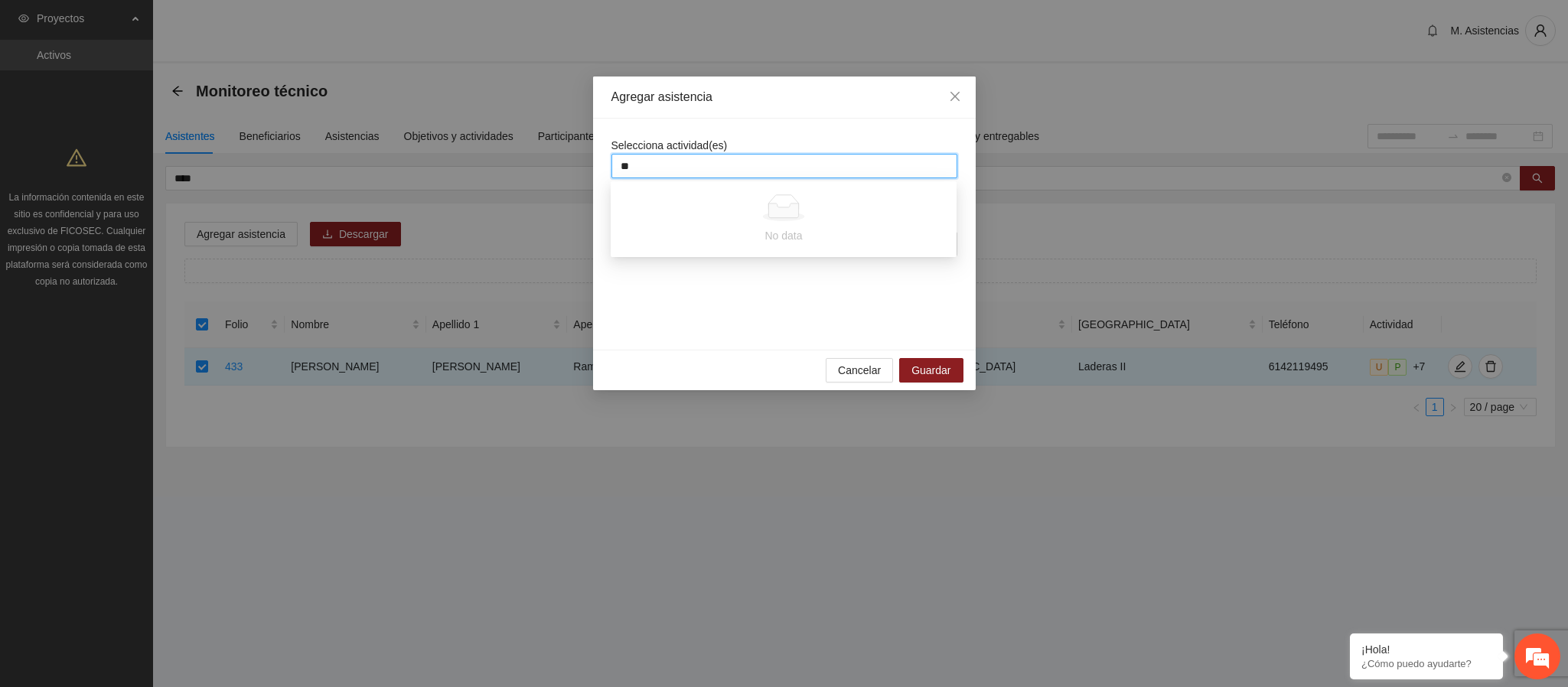 type on "***" 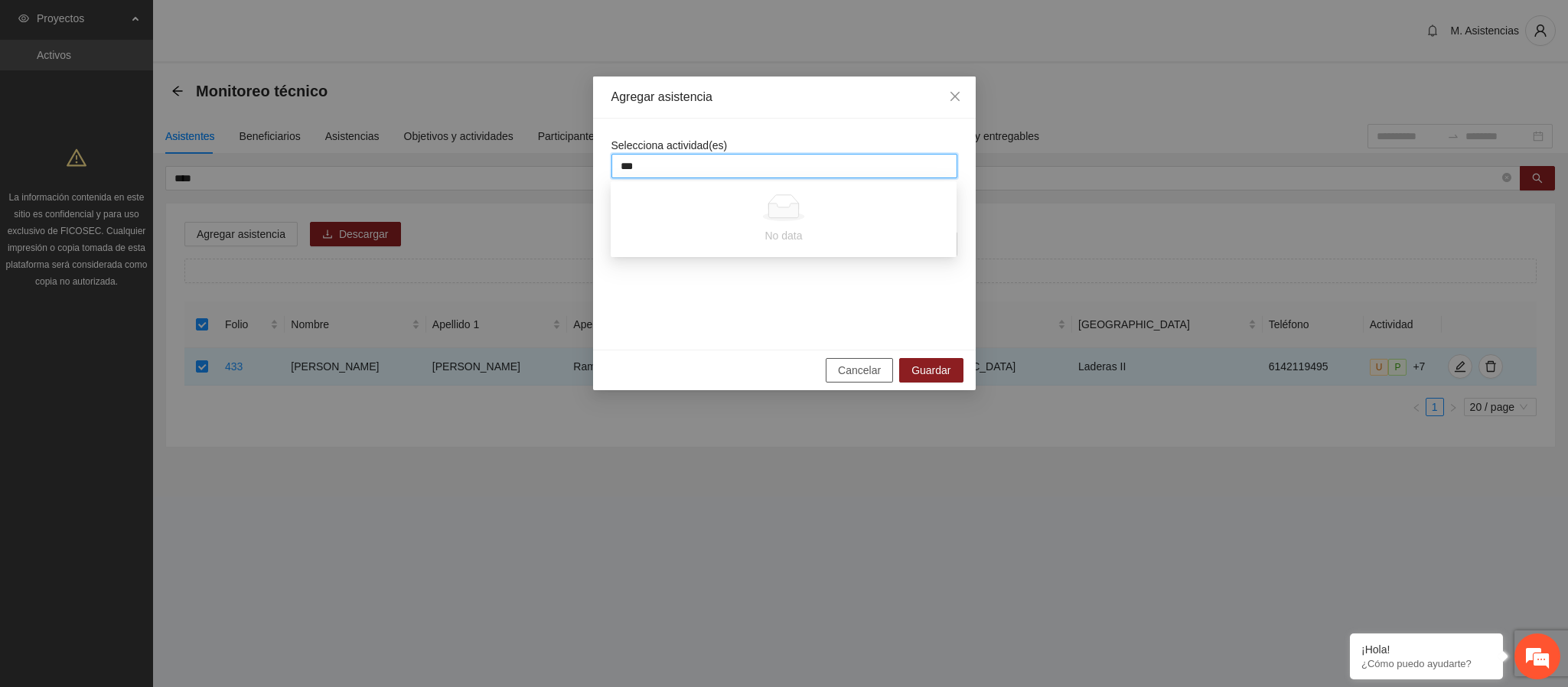 type 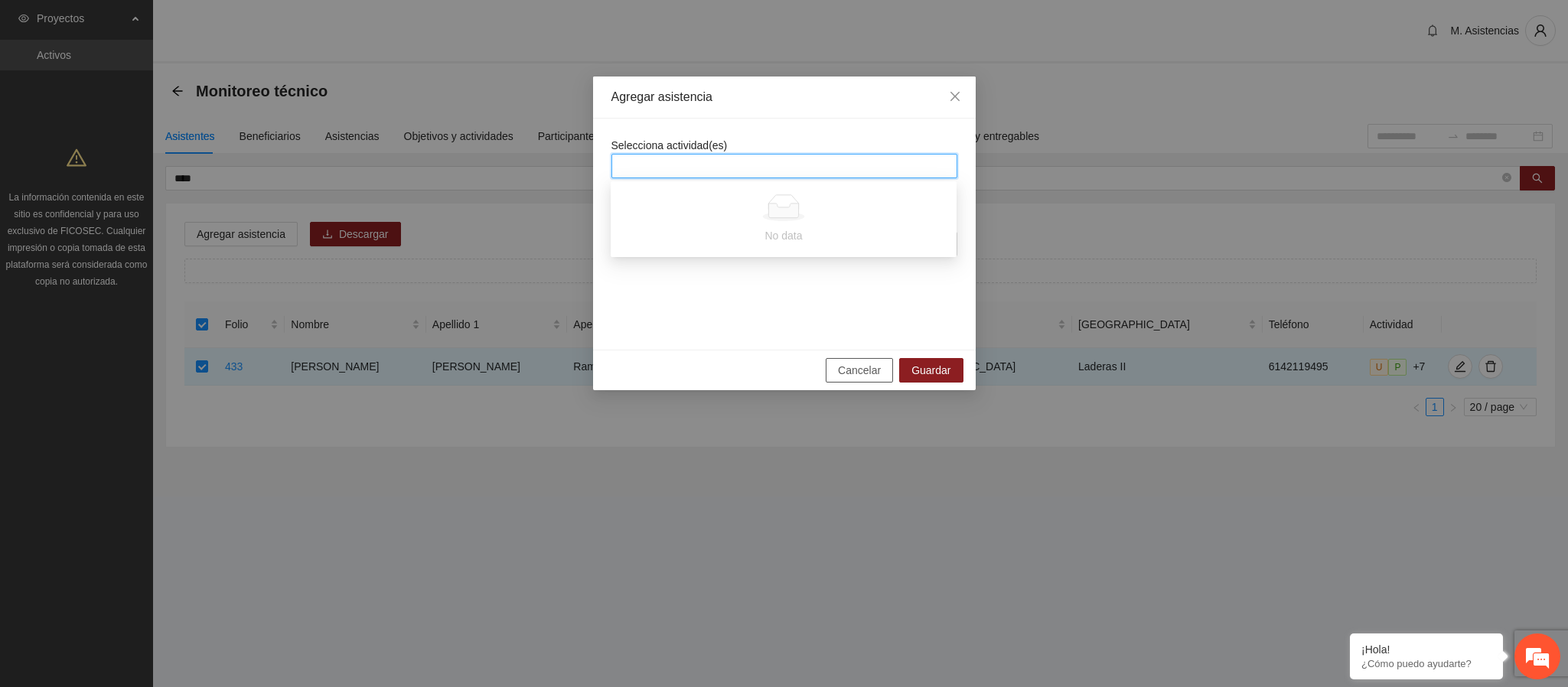 click on "Cancelar" at bounding box center (859, 370) 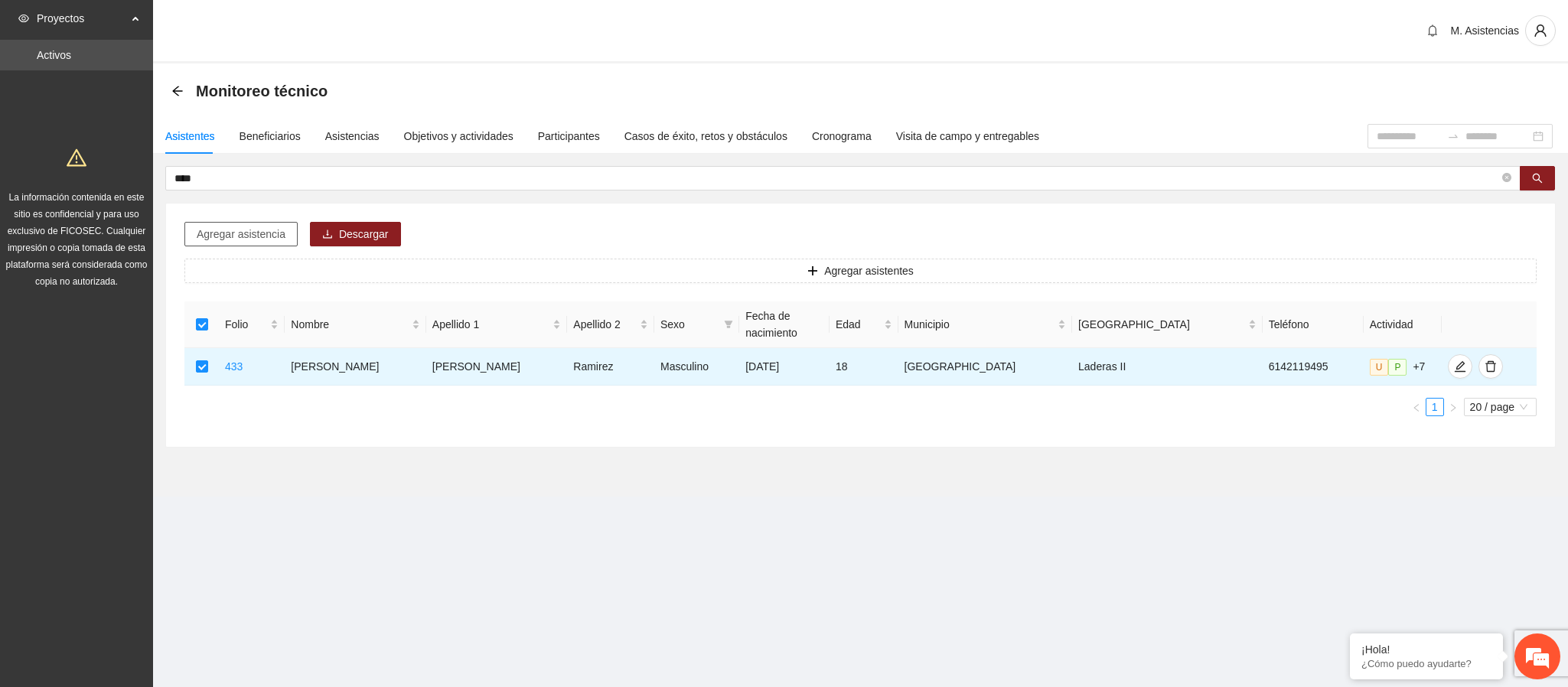 click on "Agregar asistencia" at bounding box center (241, 234) 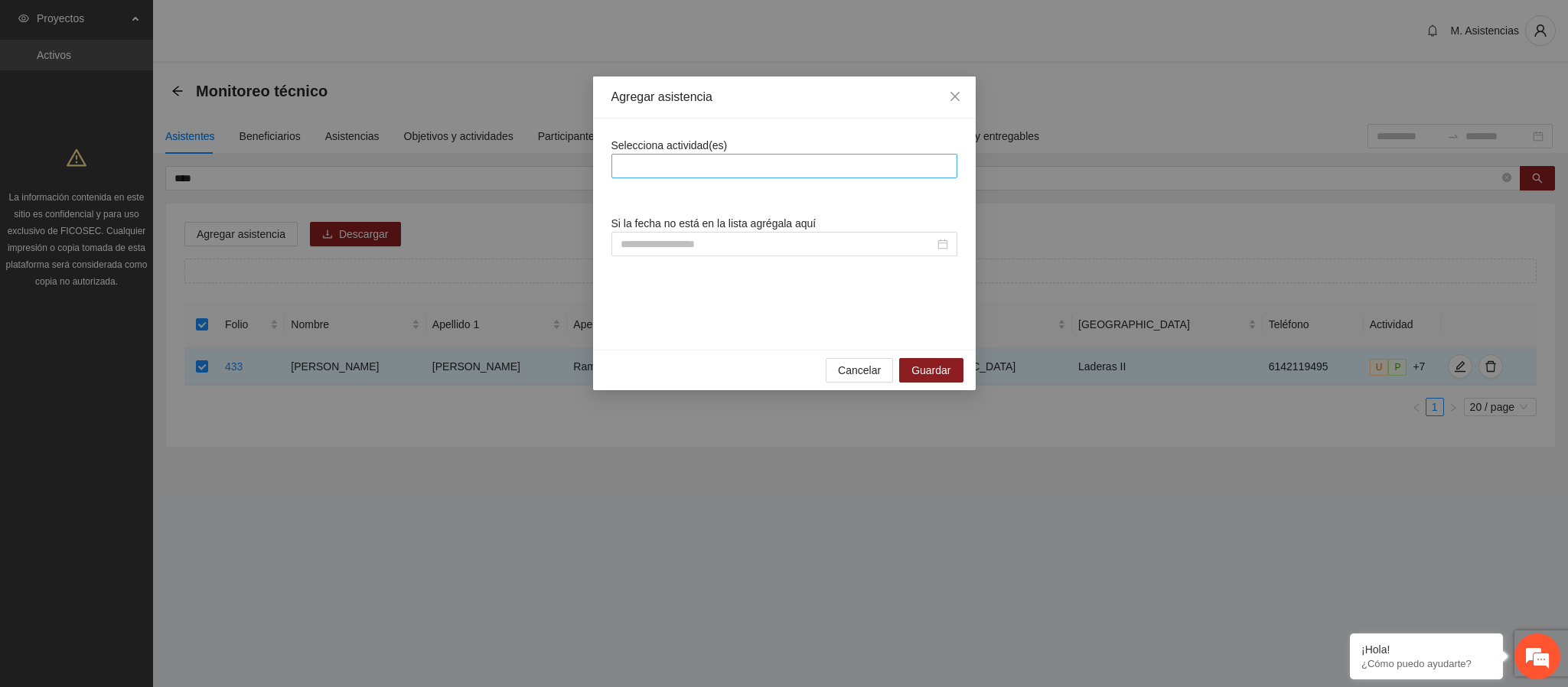 click at bounding box center [784, 166] 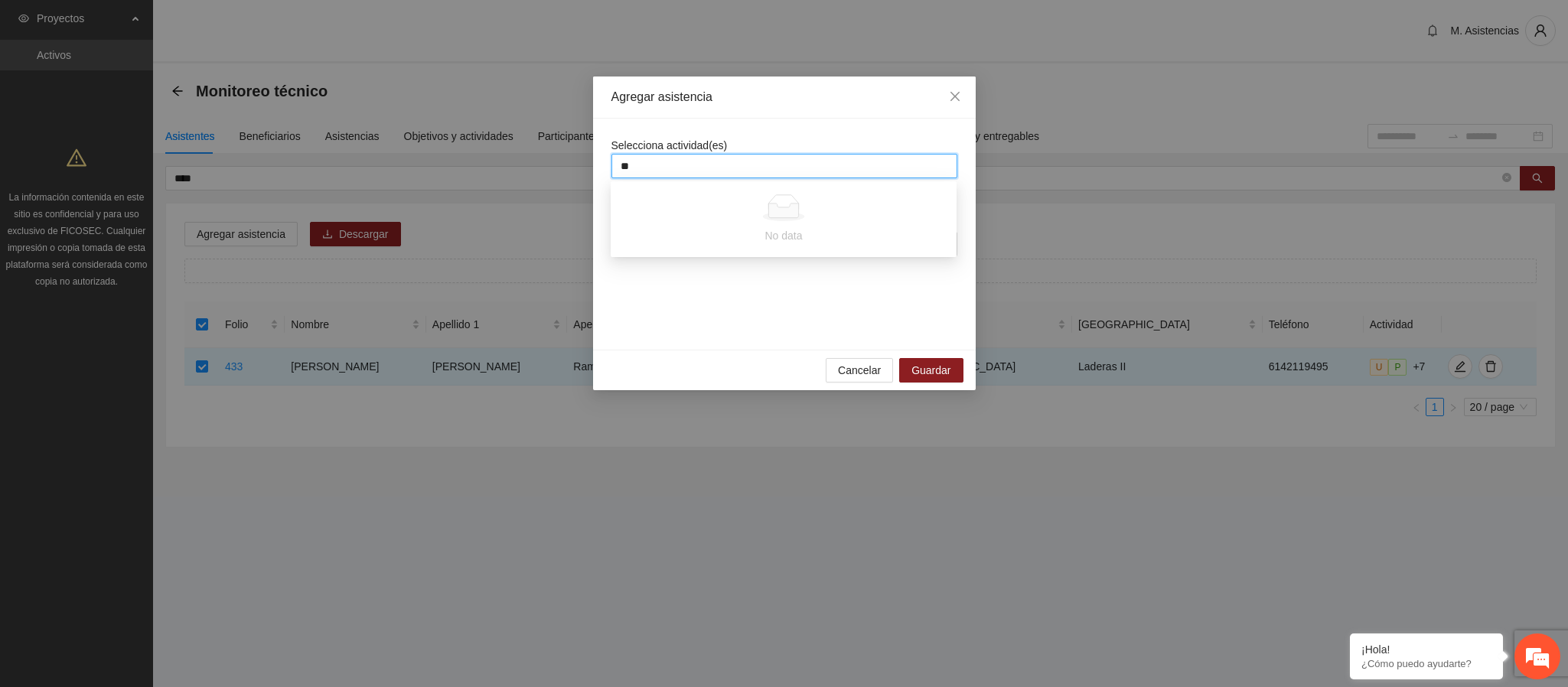 type on "***" 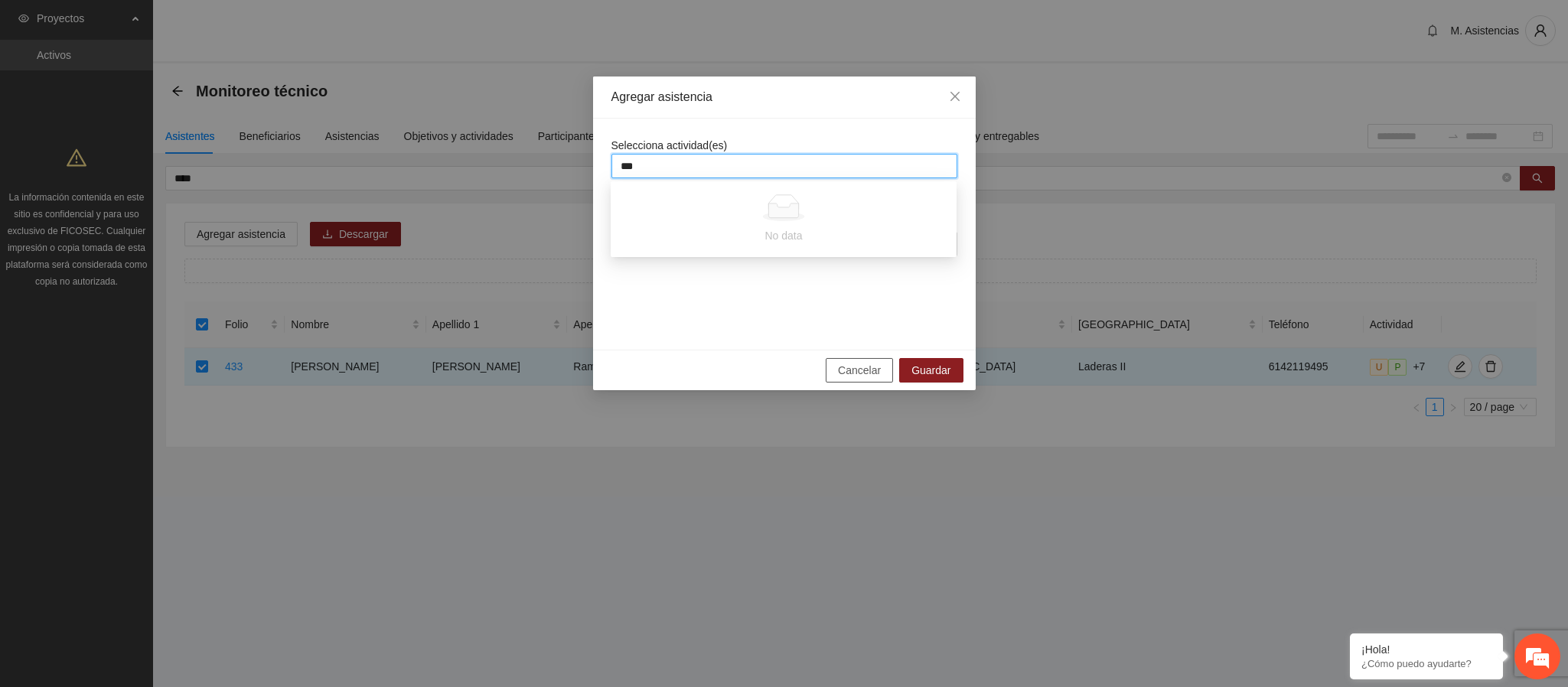 type 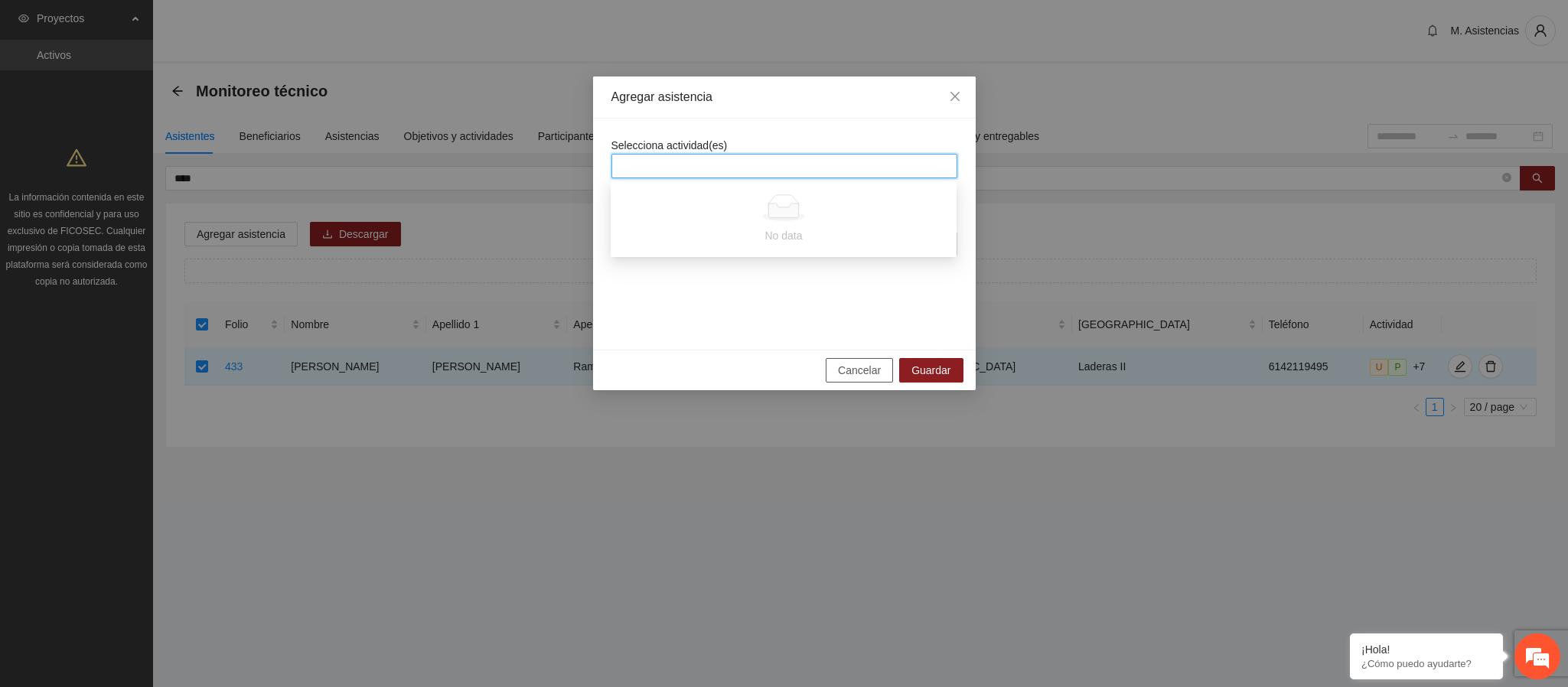 click on "Cancelar" at bounding box center [859, 370] 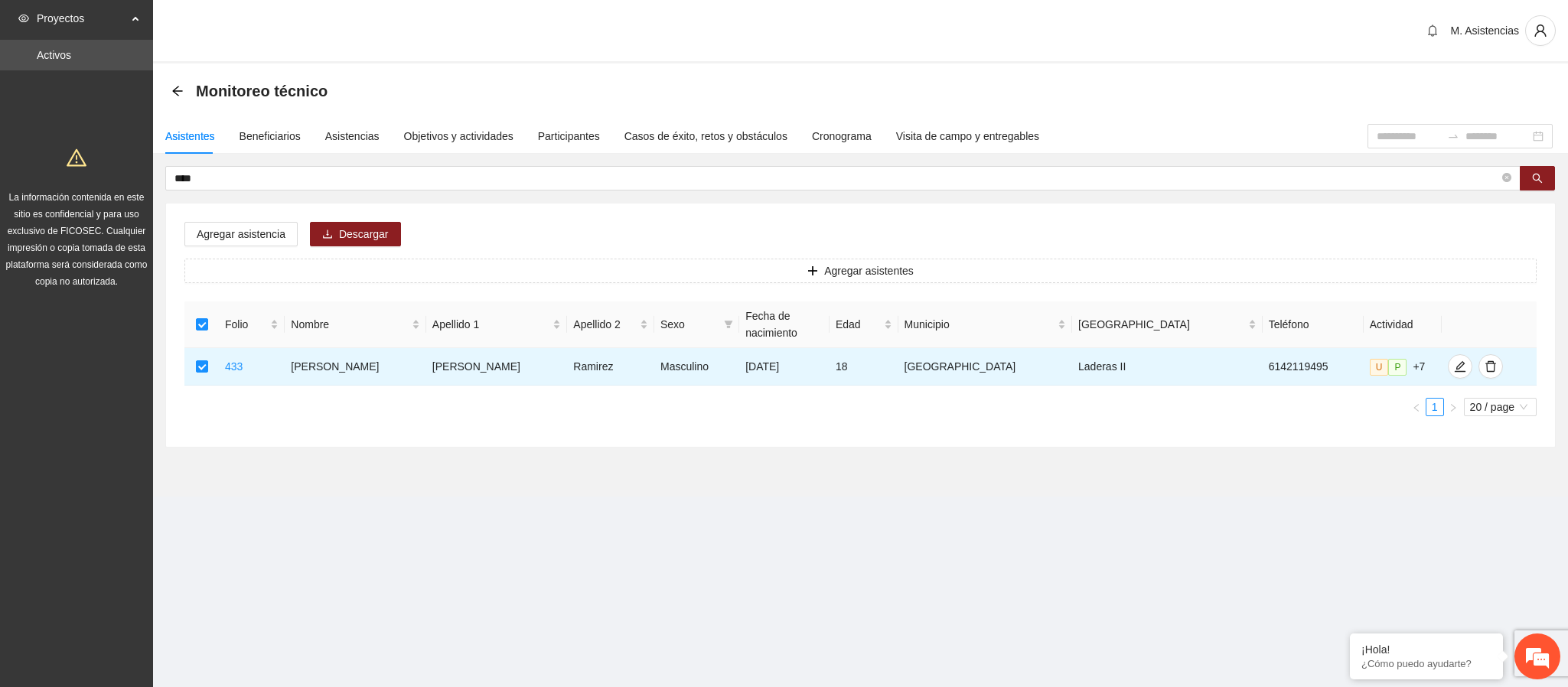 click on "Folio Nombre Apellido 1 Apellido 2 Sexo Fecha de nacimiento Edad Municipio Colonia Teléfono Actividad                           433 [PERSON_NAME] Masculino [DATE] 18 Chihuahua Laderas II  6142119495 U P +7 1 20 / page" at bounding box center (860, 365) 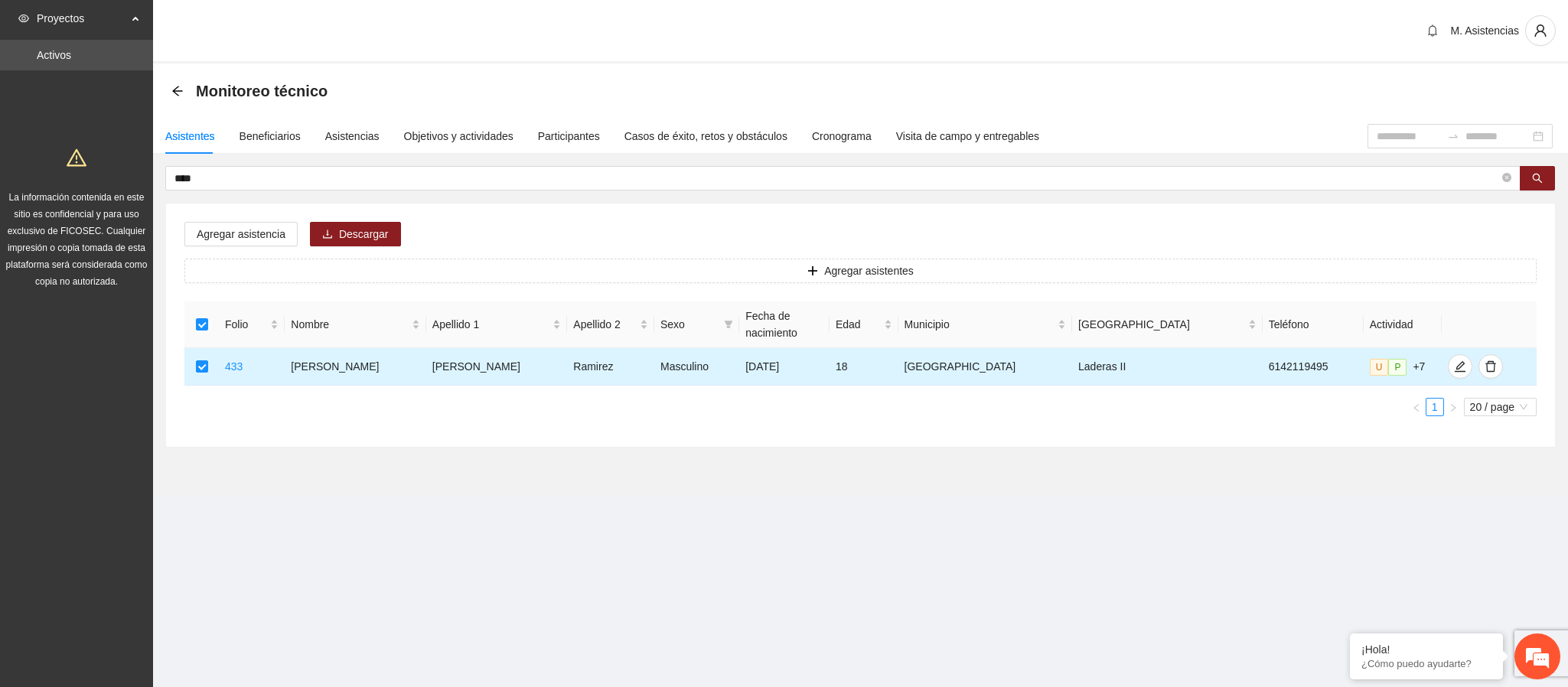 click on "433" at bounding box center [252, 366] 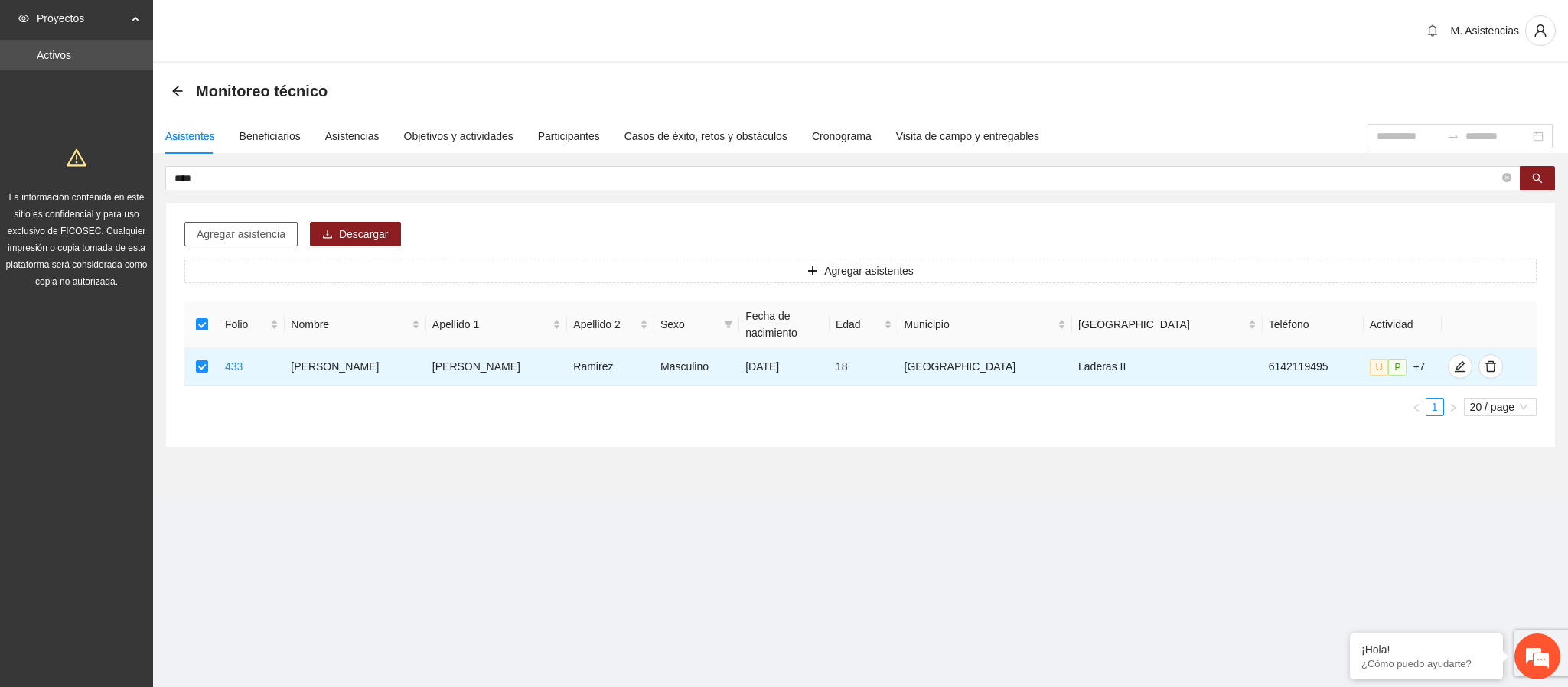 click on "Agregar asistencia" at bounding box center [241, 234] 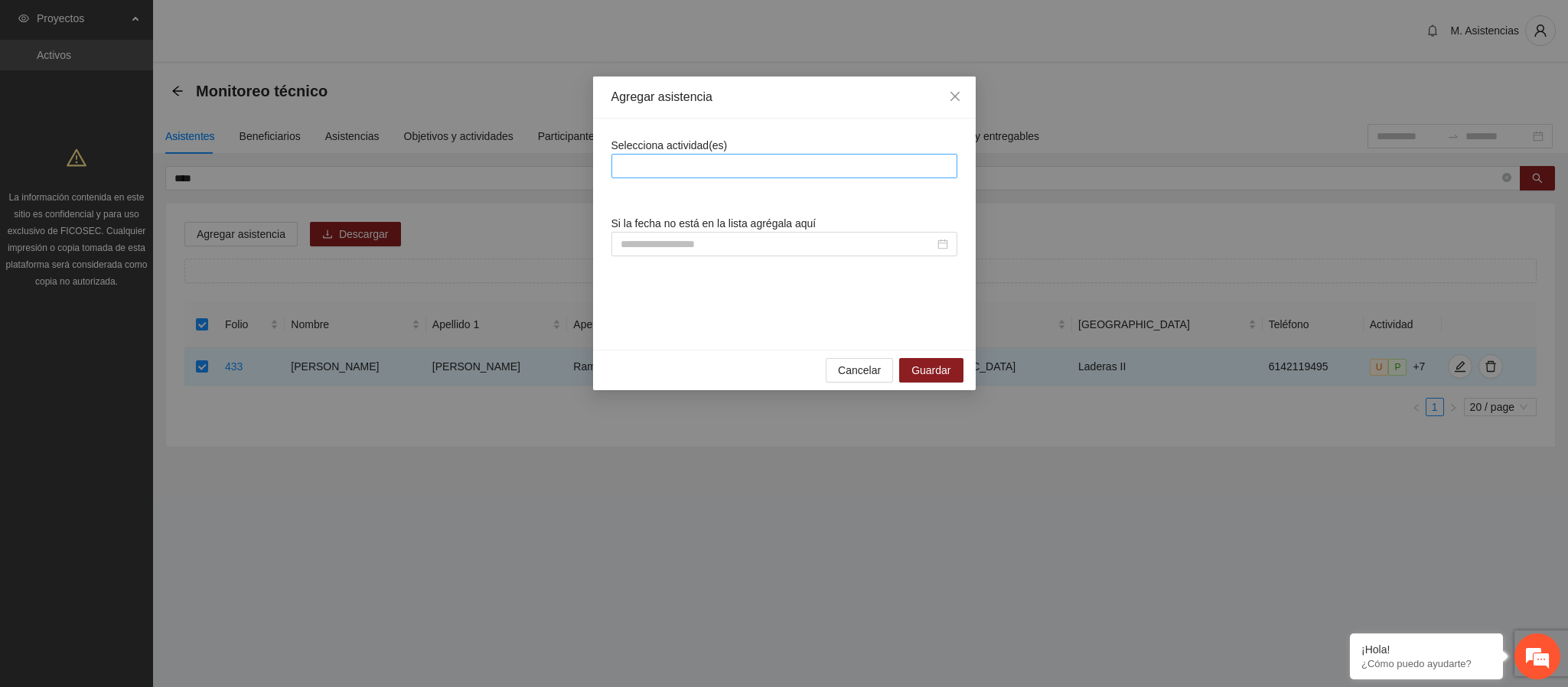 click at bounding box center (784, 166) 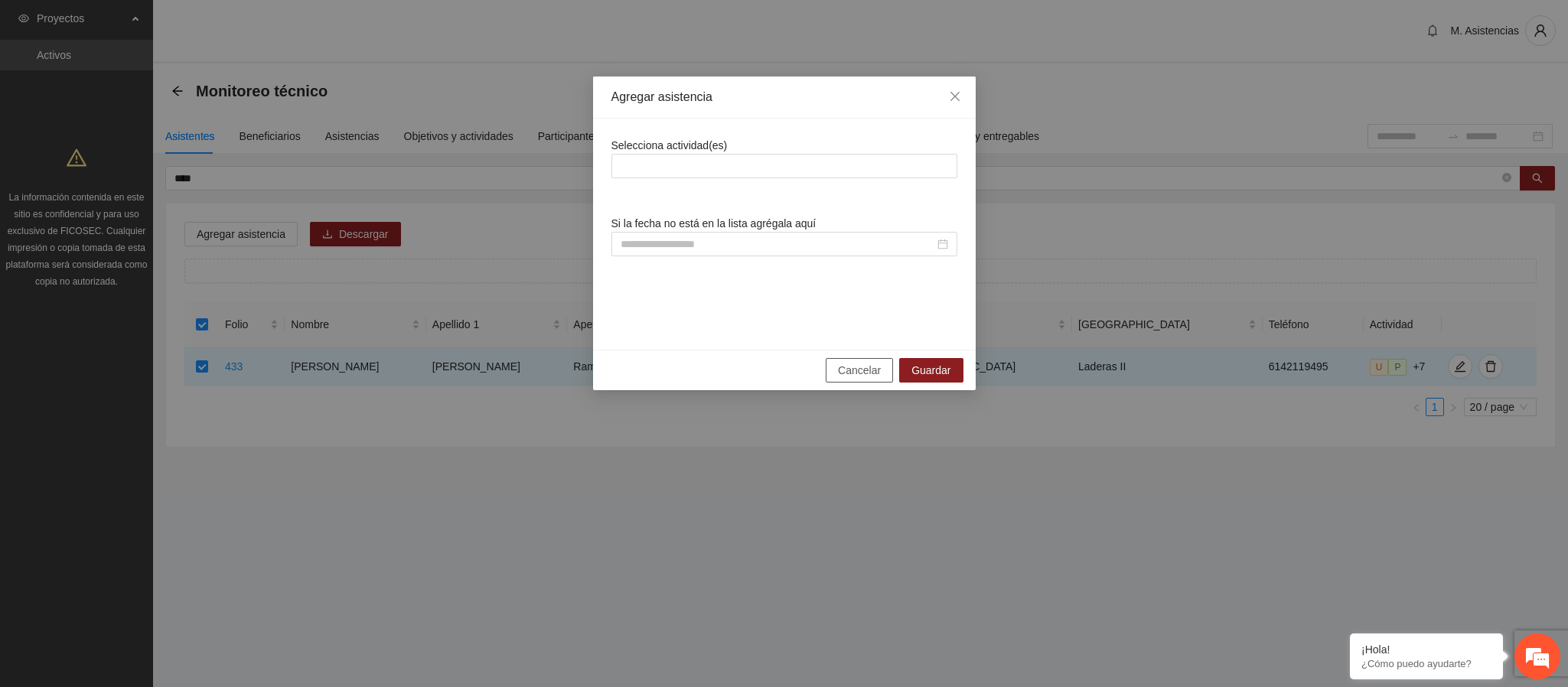 click on "Cancelar" at bounding box center (859, 370) 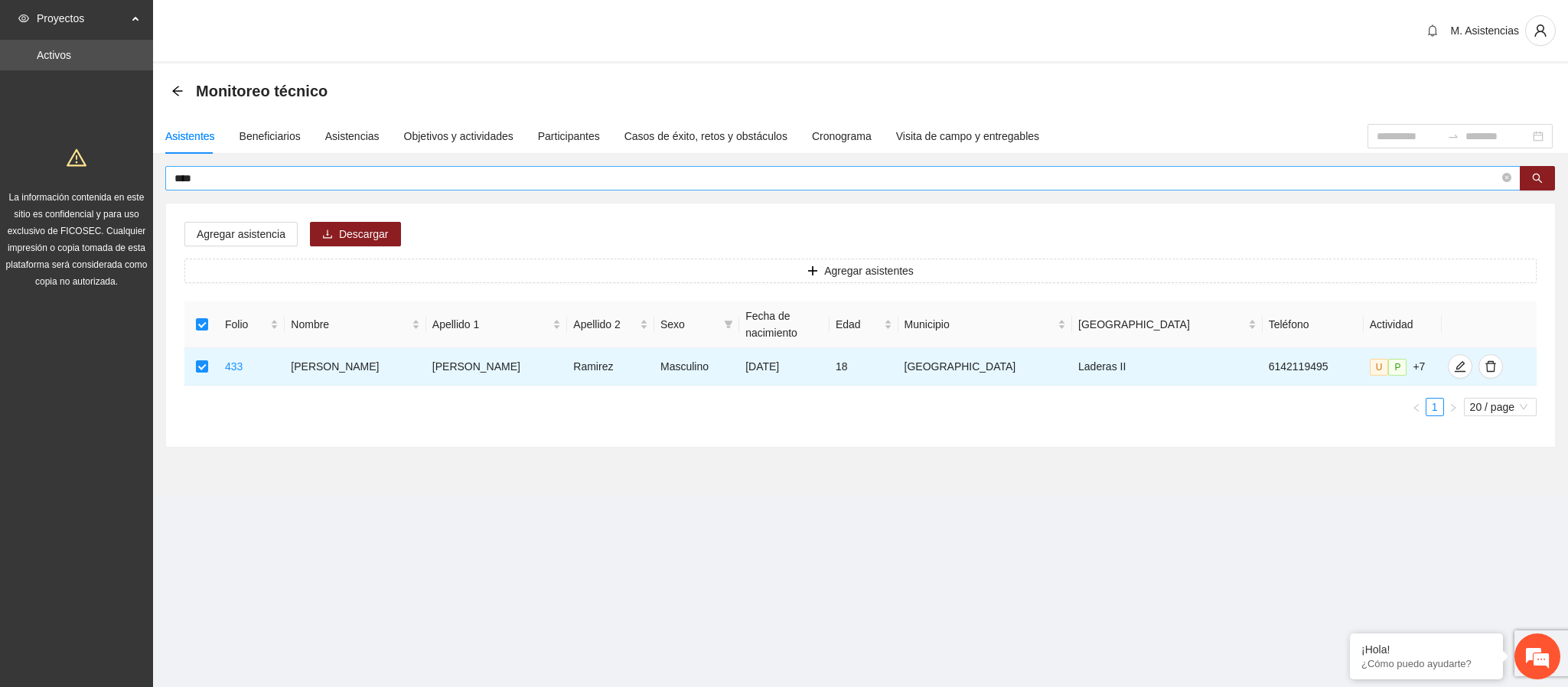 click on "****" at bounding box center (836, 178) 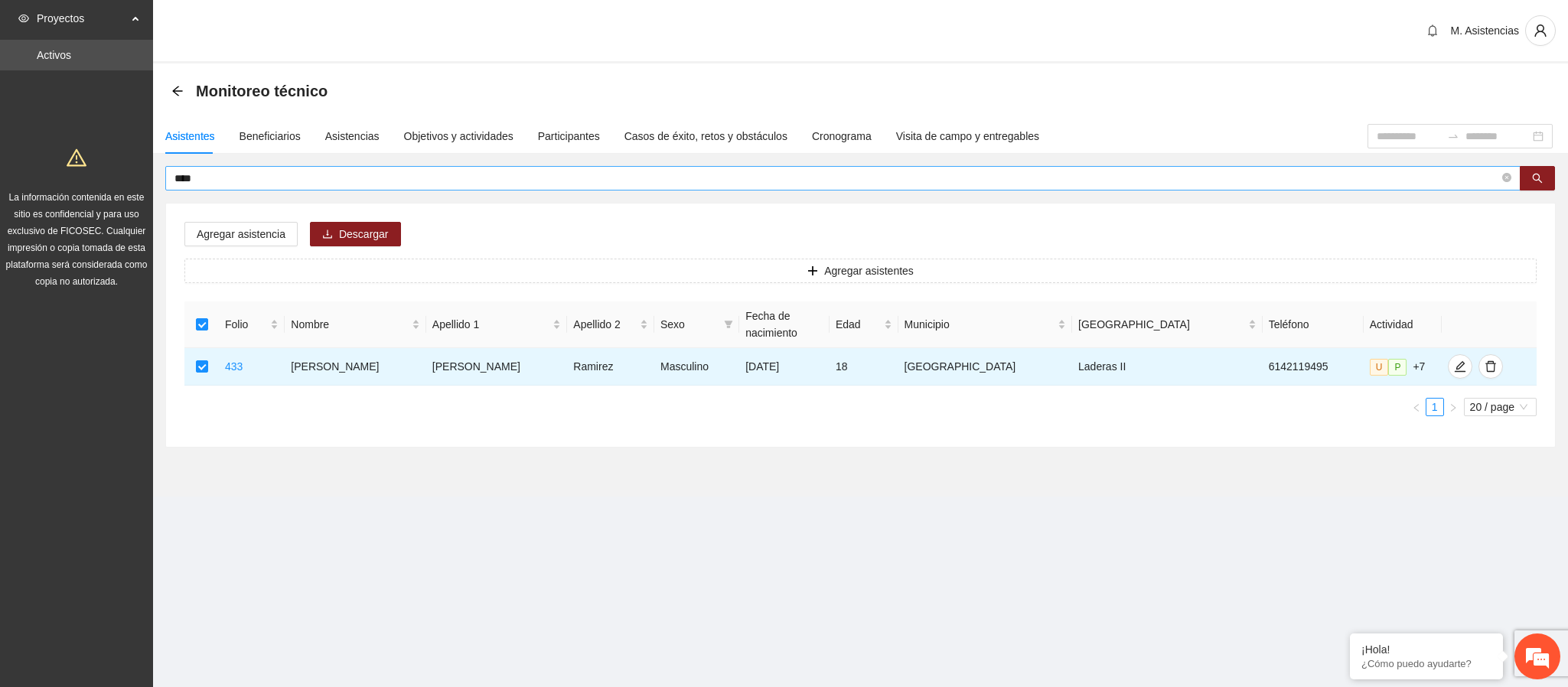 click on "****" at bounding box center [843, 178] 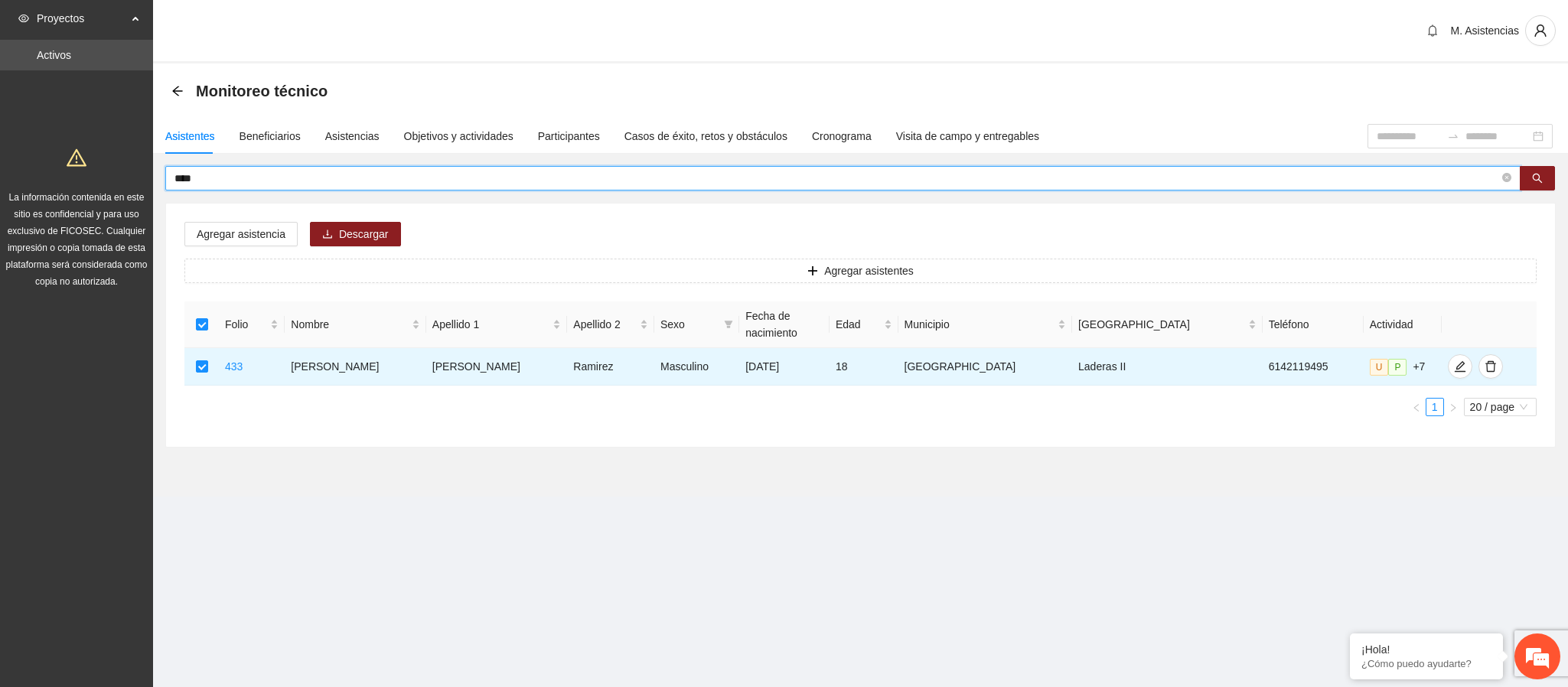click on "****" at bounding box center [836, 178] 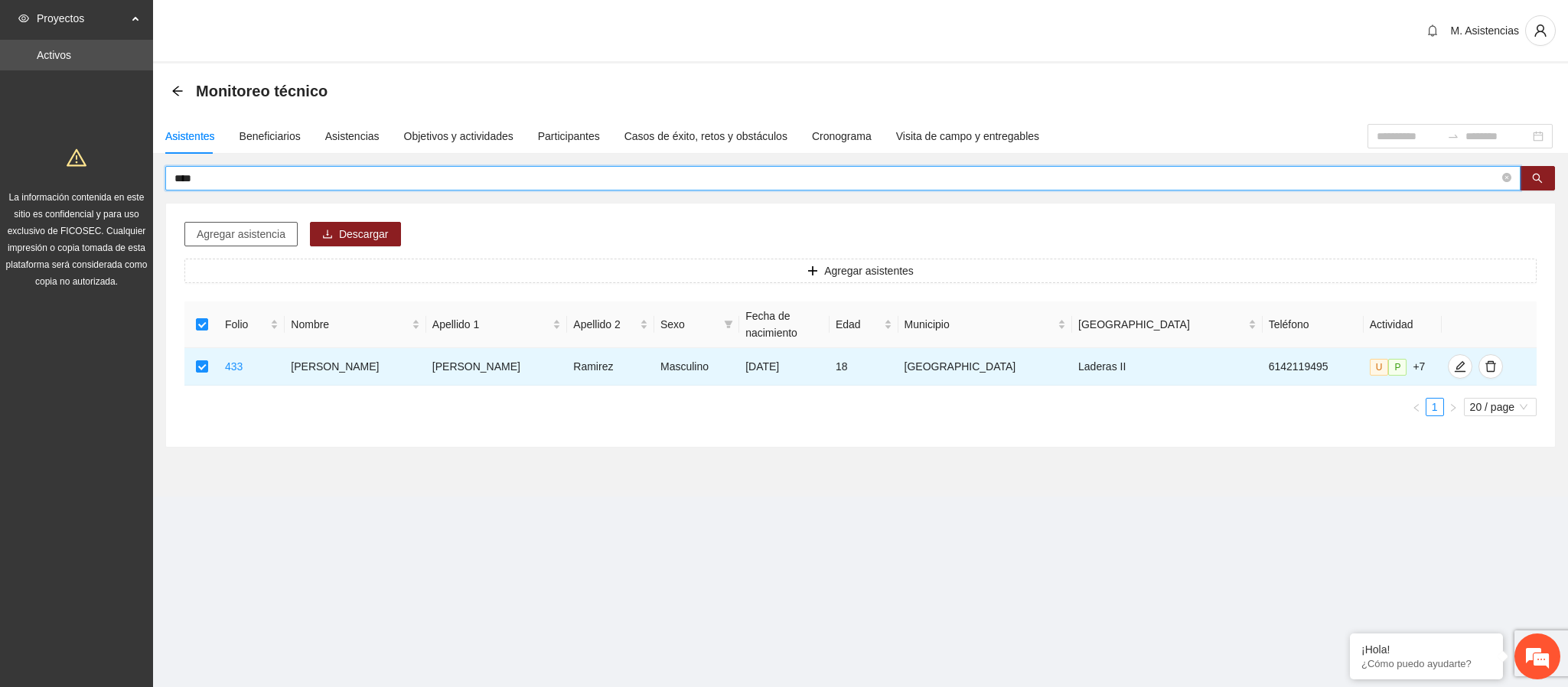 click on "Agregar asistencia" at bounding box center (241, 234) 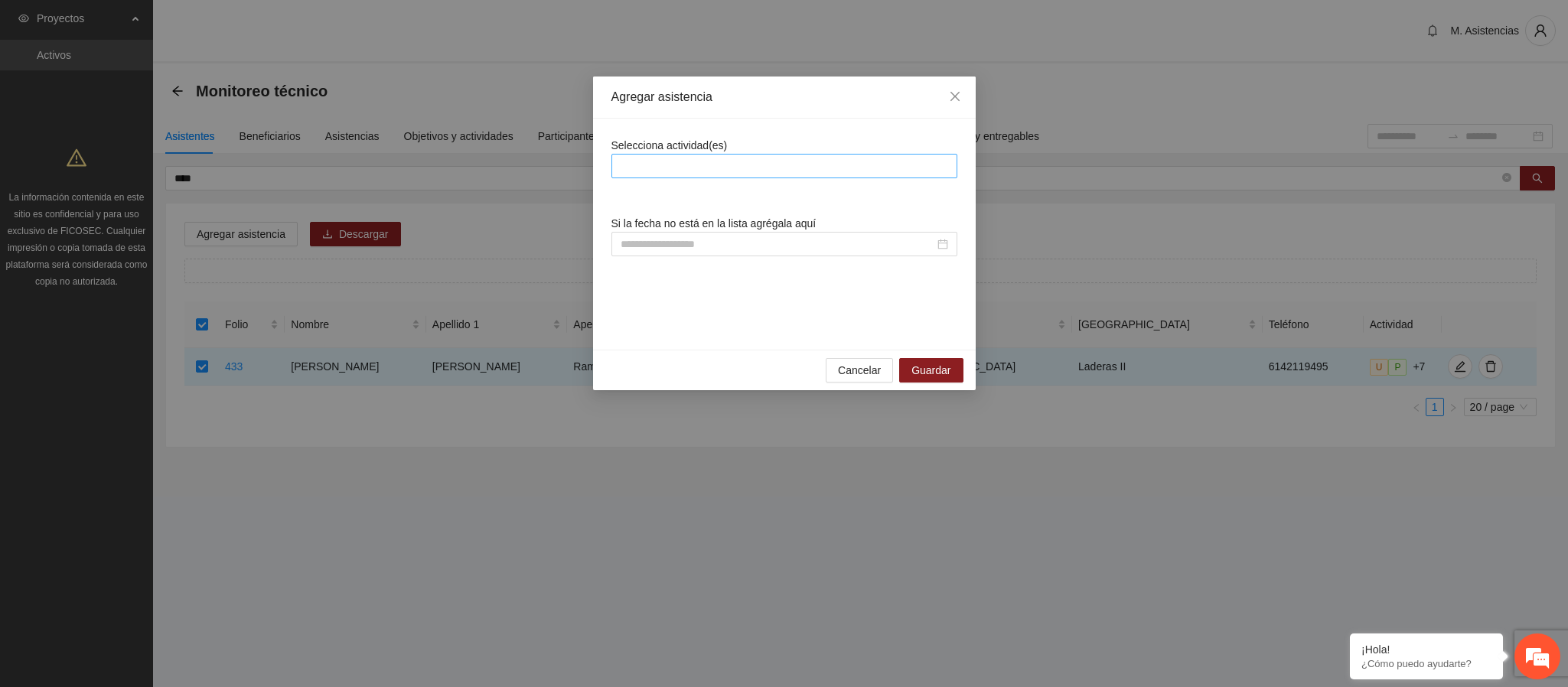 click at bounding box center [784, 166] 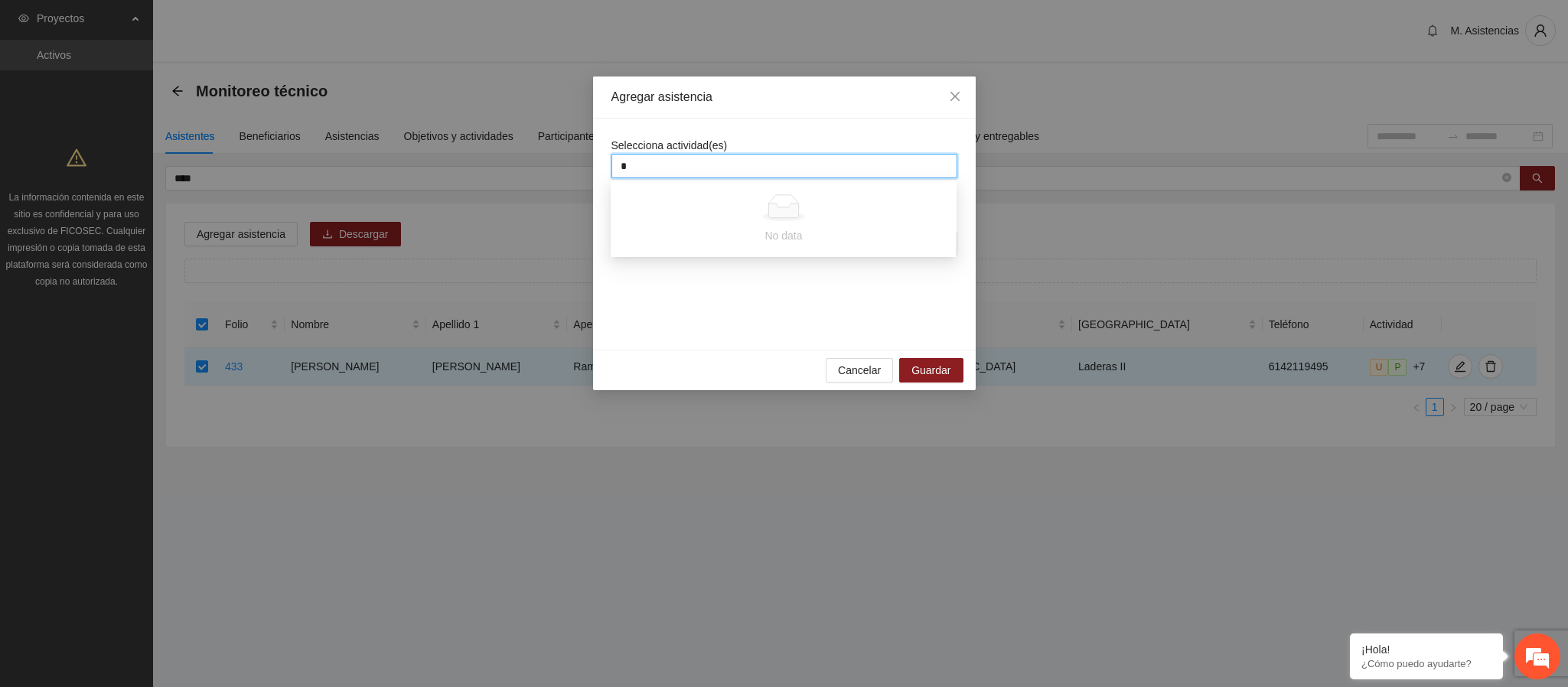 type on "**" 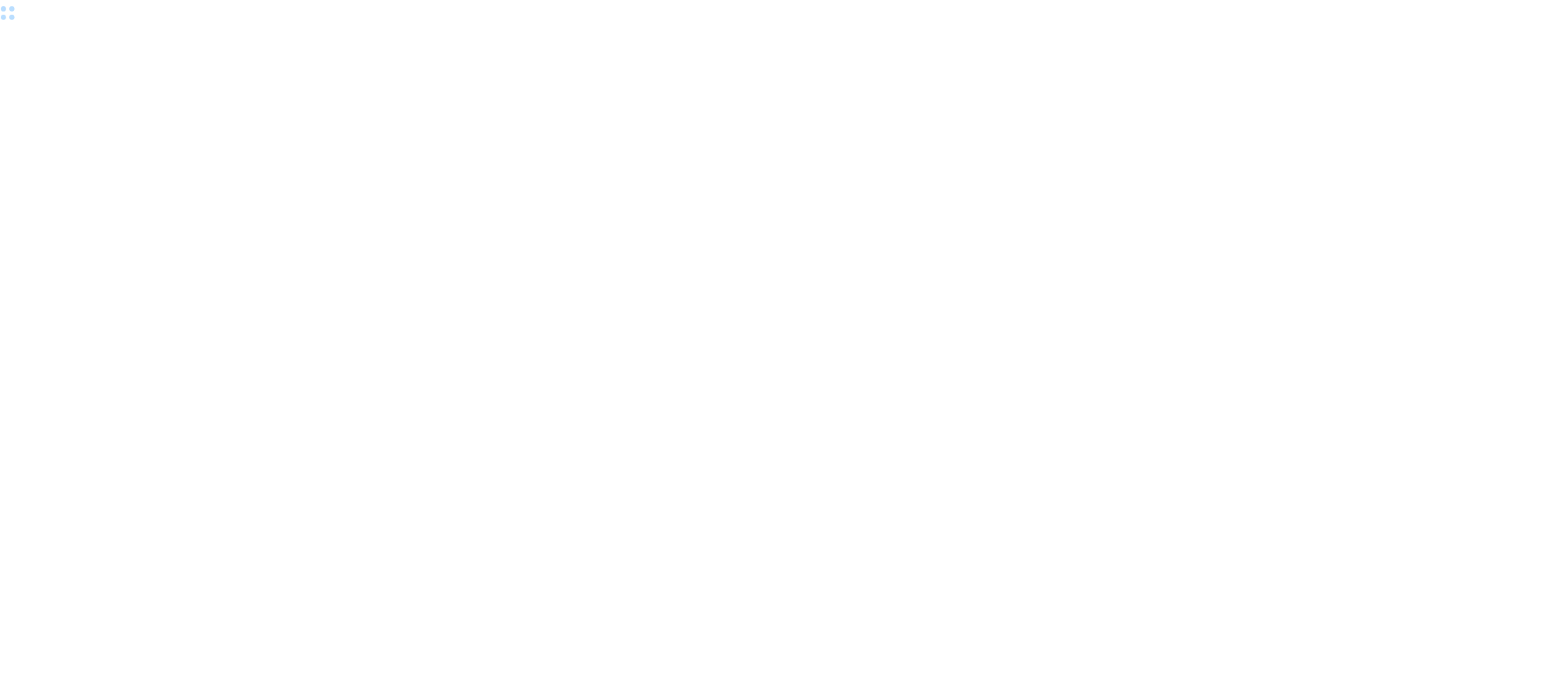 scroll, scrollTop: 0, scrollLeft: 0, axis: both 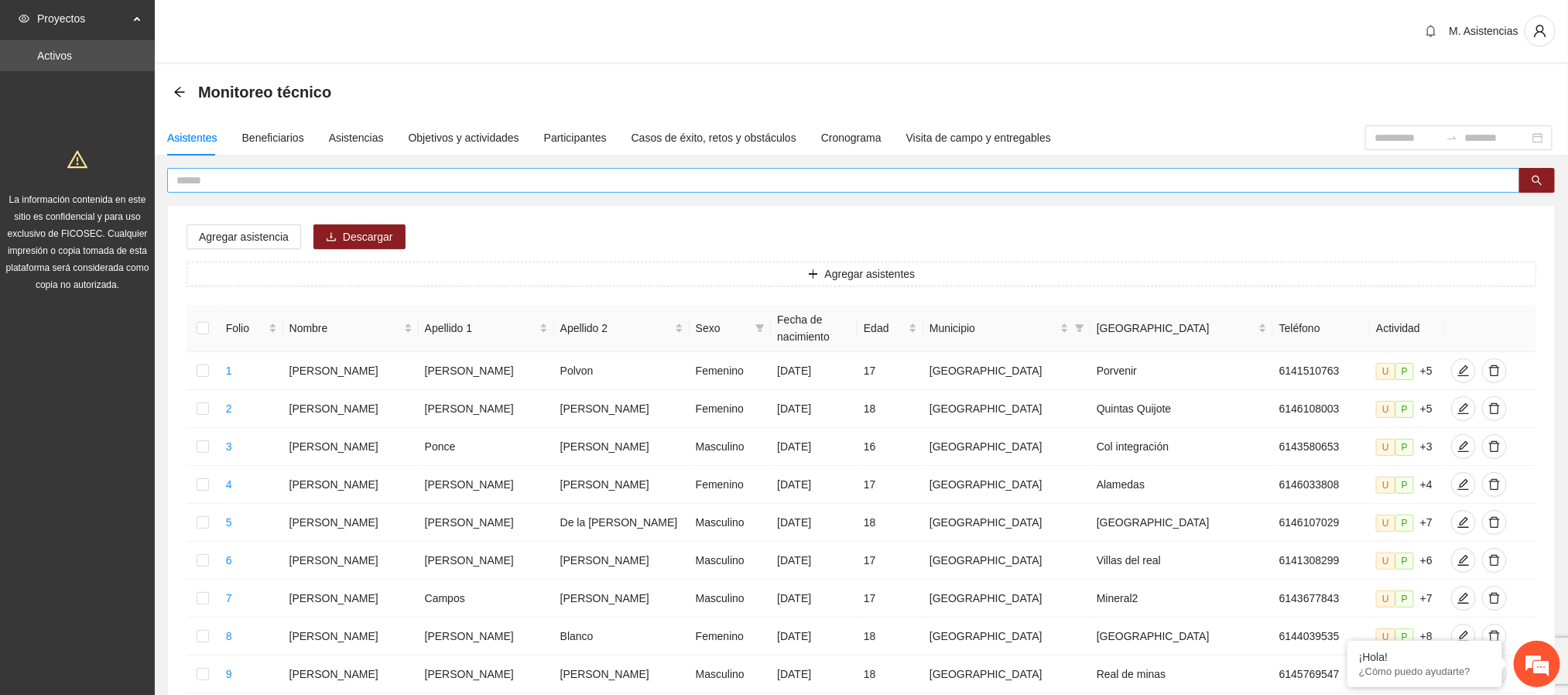 click at bounding box center [837, 180] 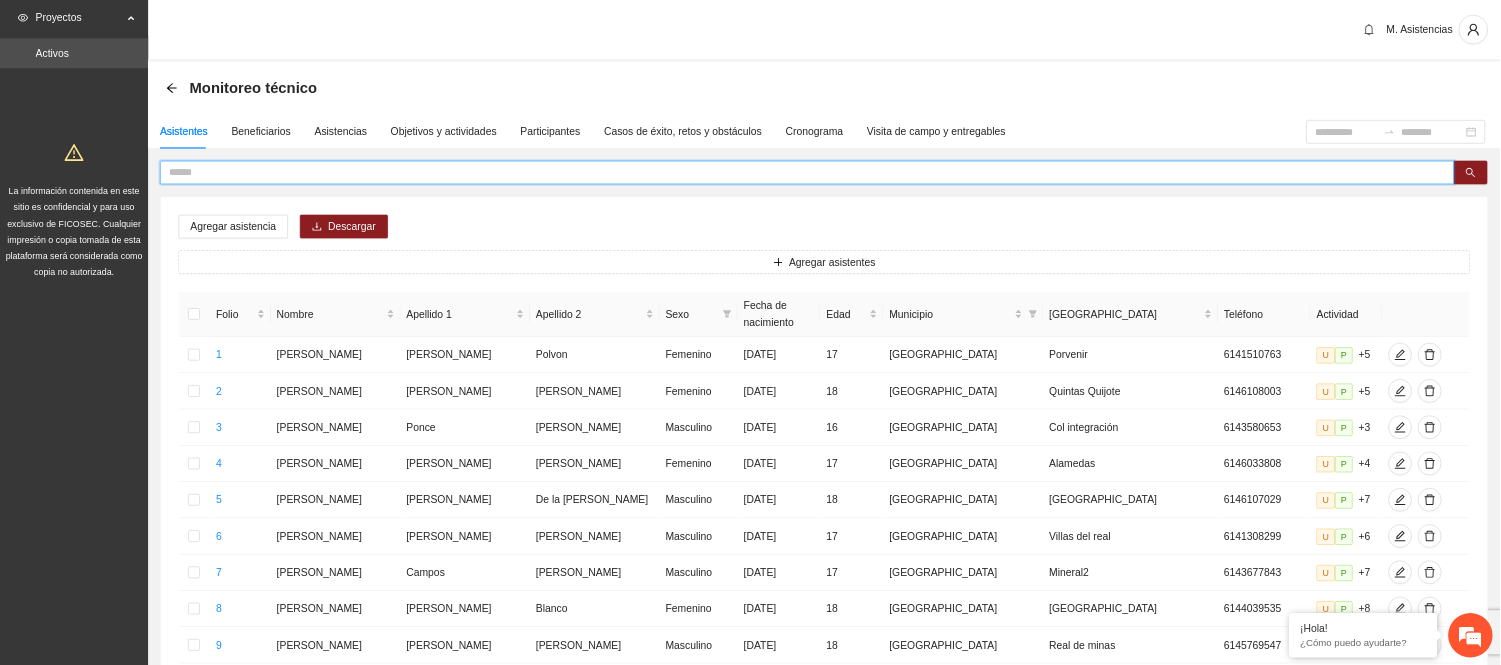 scroll, scrollTop: 0, scrollLeft: 0, axis: both 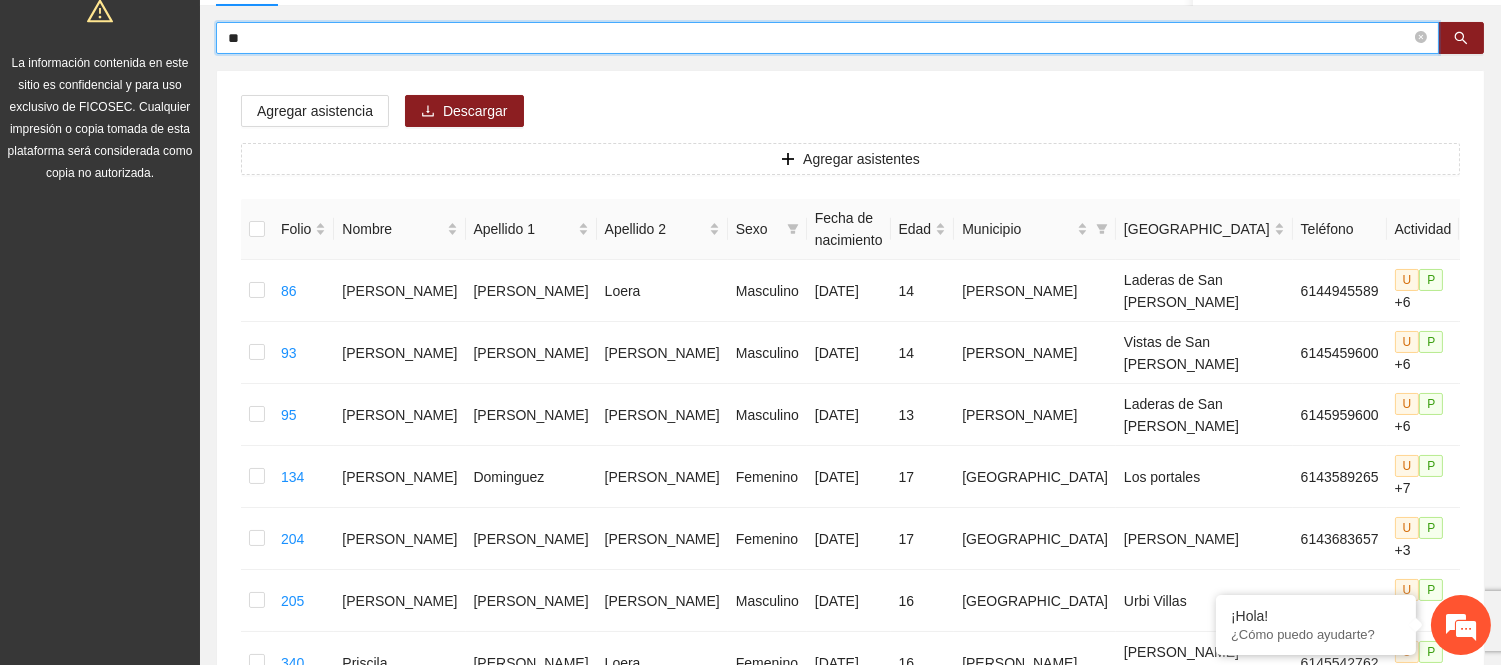 type on "*" 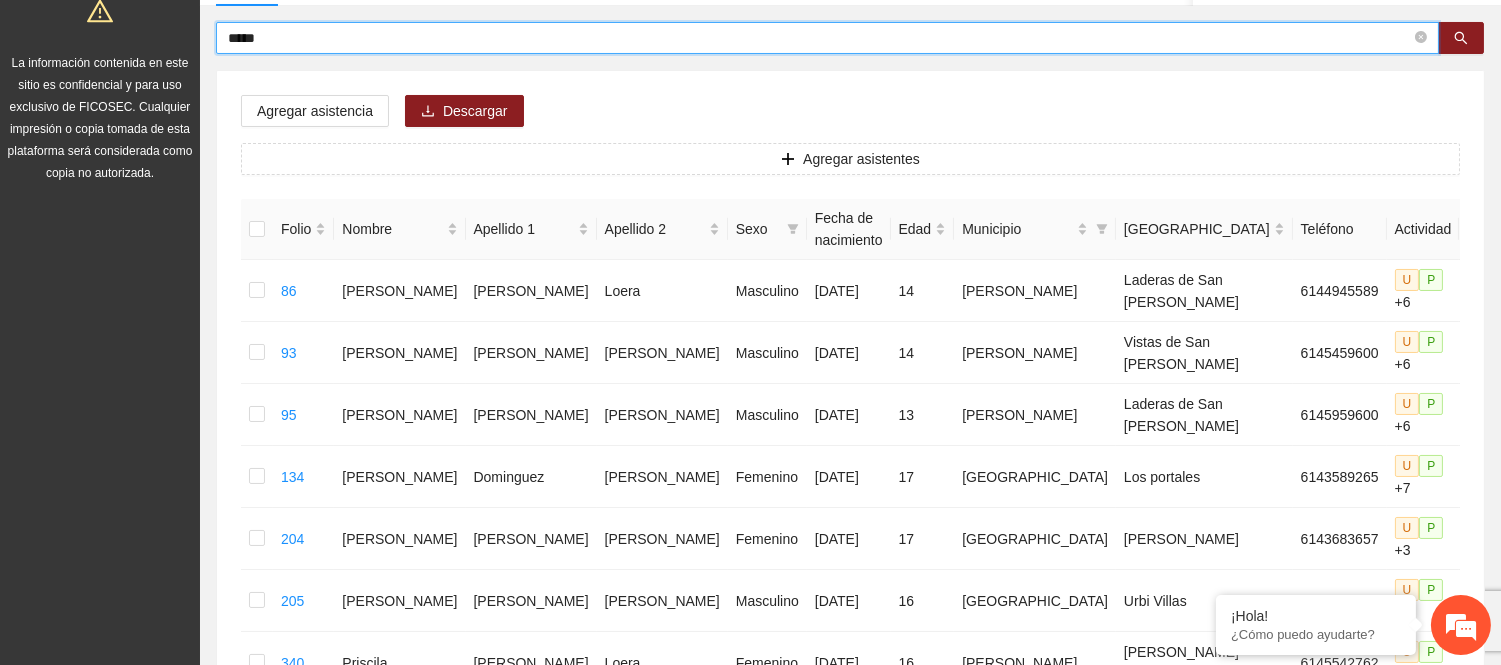 type on "*****" 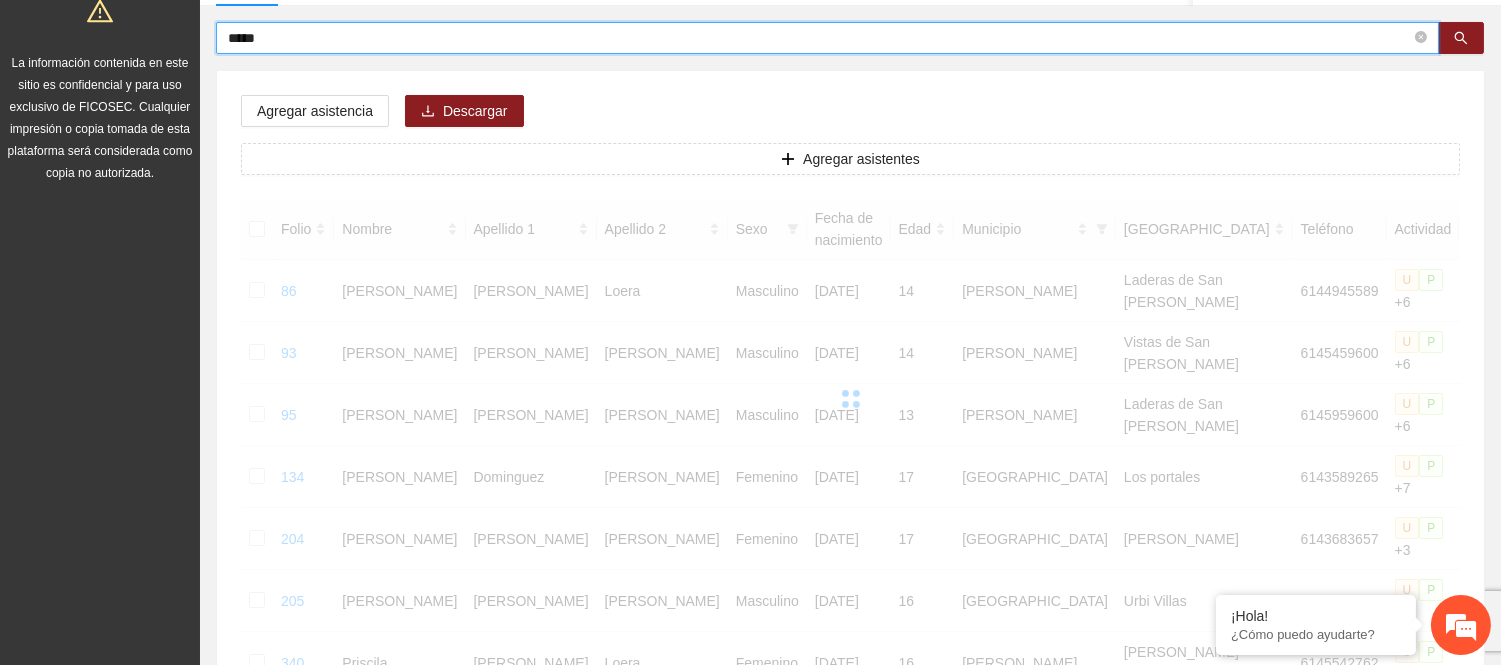 scroll, scrollTop: 51, scrollLeft: 0, axis: vertical 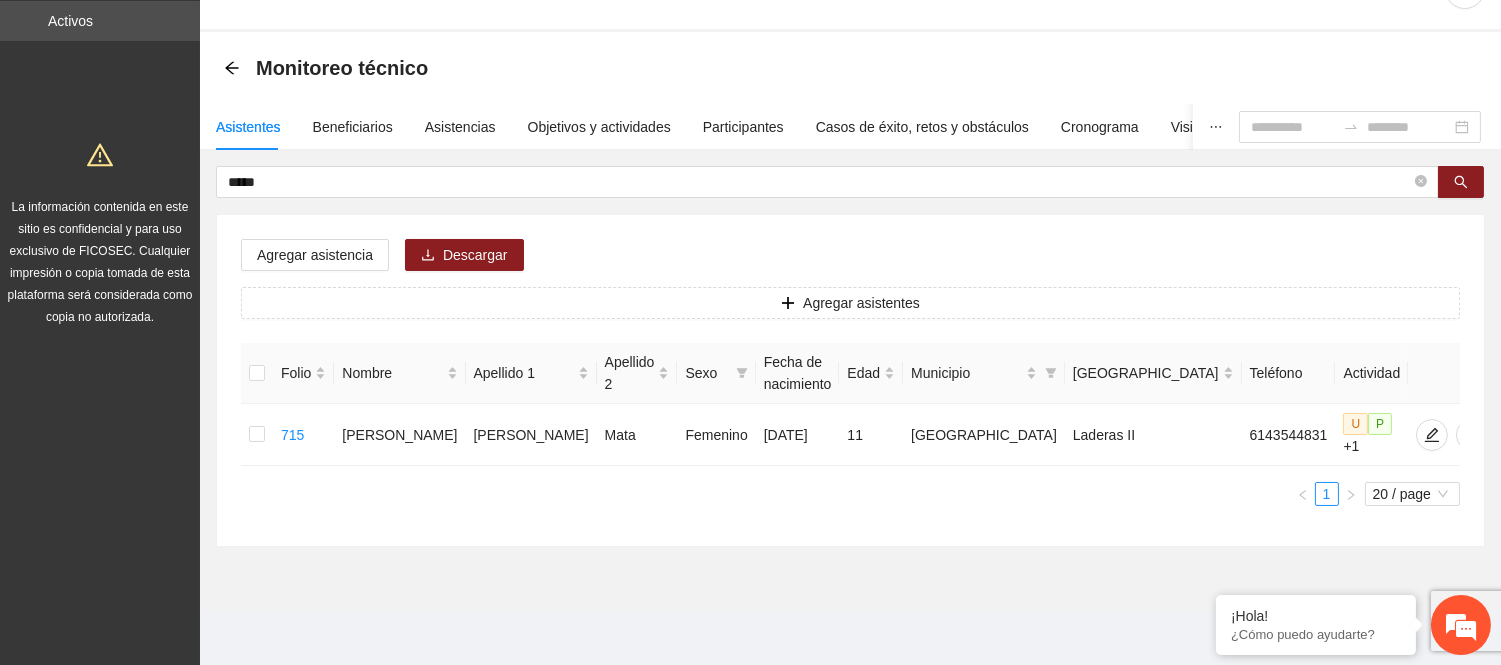 click on "Monitoreo técnico Asistentes Beneficiarios Asistencias Objetivos y actividades Participantes Casos de éxito, retos y obstáculos Cronograma Visita de campo y entregables ***** Agregar asistencia Descargar Agregar asistentes Folio Nombre Apellido 1 Apellido 2 Sexo Fecha de nacimiento Edad Municipio Colonia Teléfono Actividad                           715 Azuri Naidelyn  Cruz Mata Femenino 07/12/2013 11 Chihuahua Laderas II 6143544831 U P +1 1 20 / page" at bounding box center (850, 321) 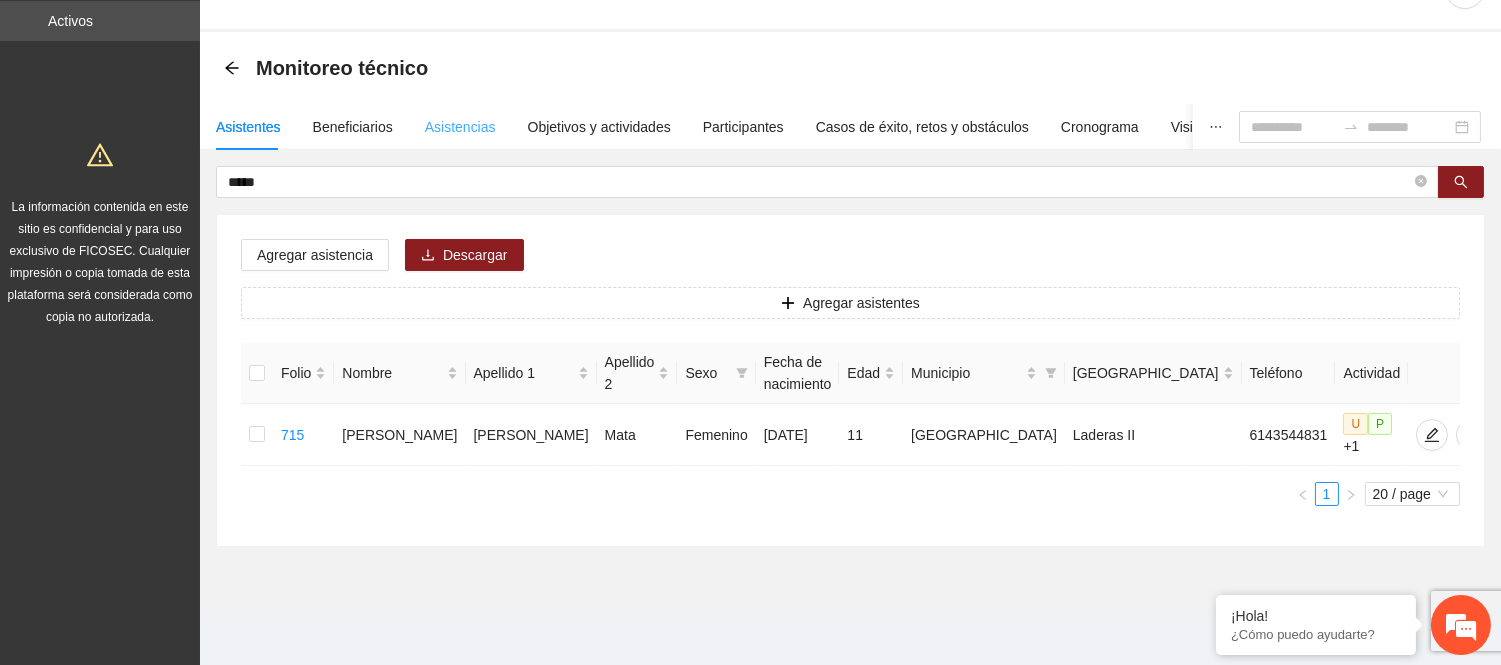 click on "Asistencias" at bounding box center (460, 127) 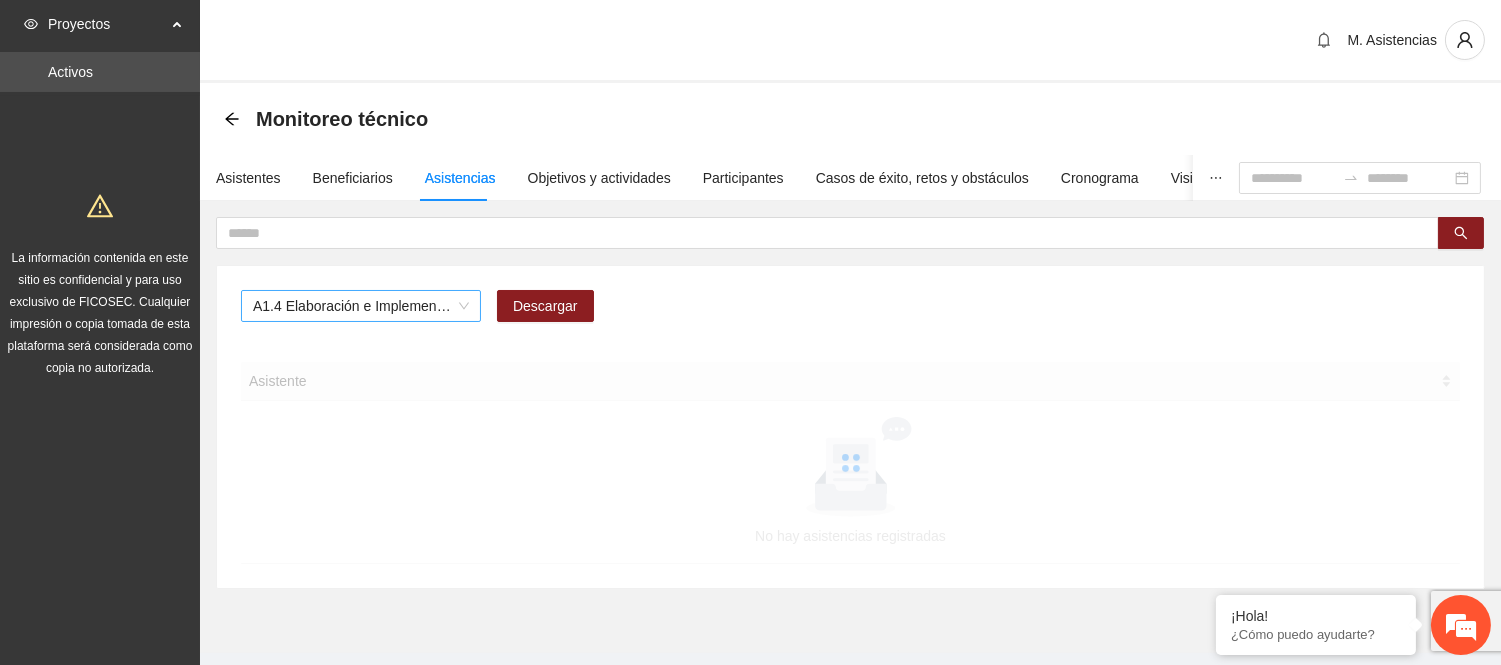 click on "A1.4 Elaboración e Implementación de Proyectos Juveniles" at bounding box center [361, 306] 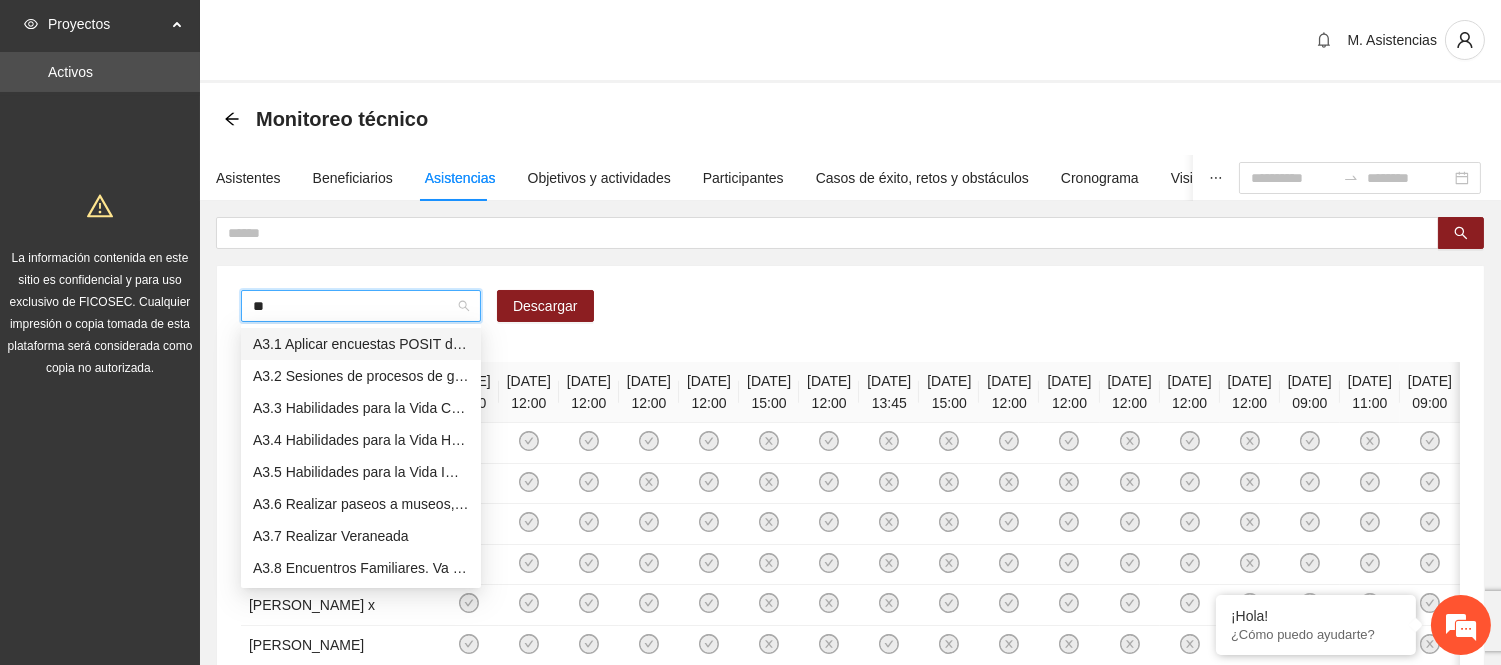 type on "***" 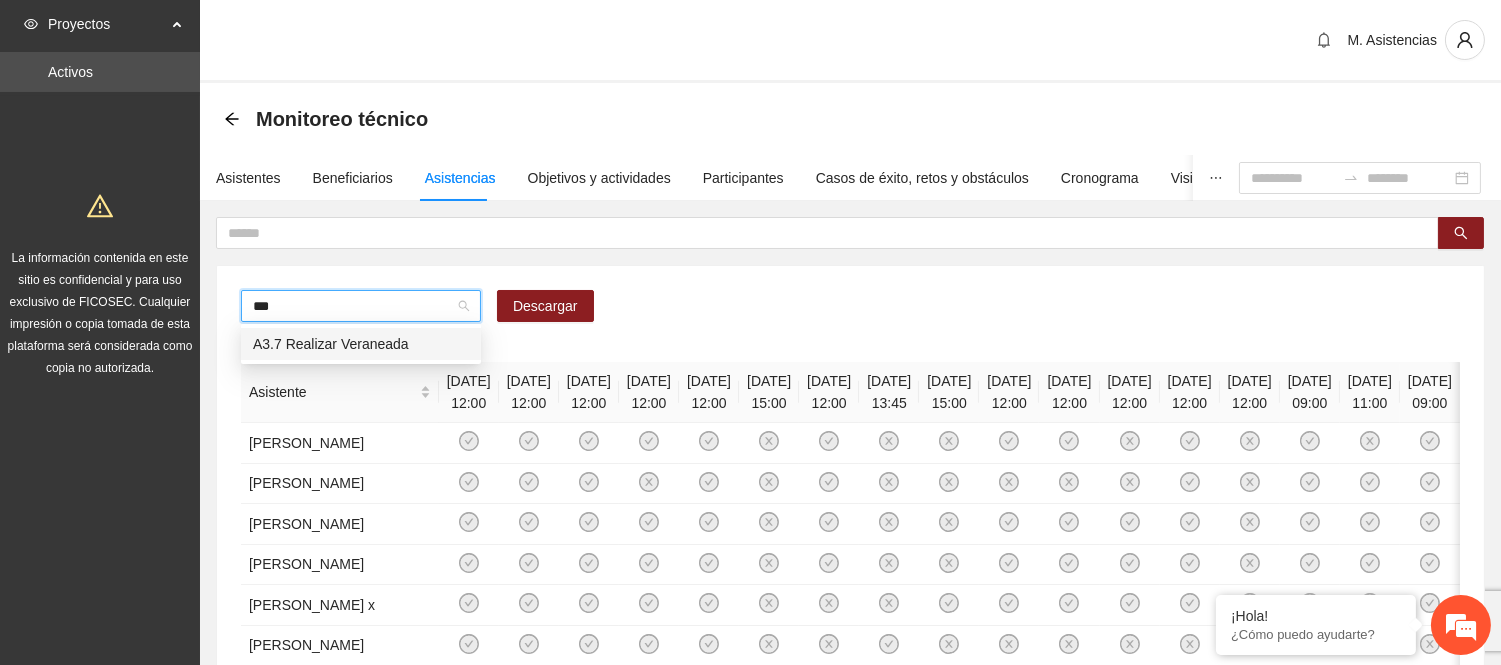 type 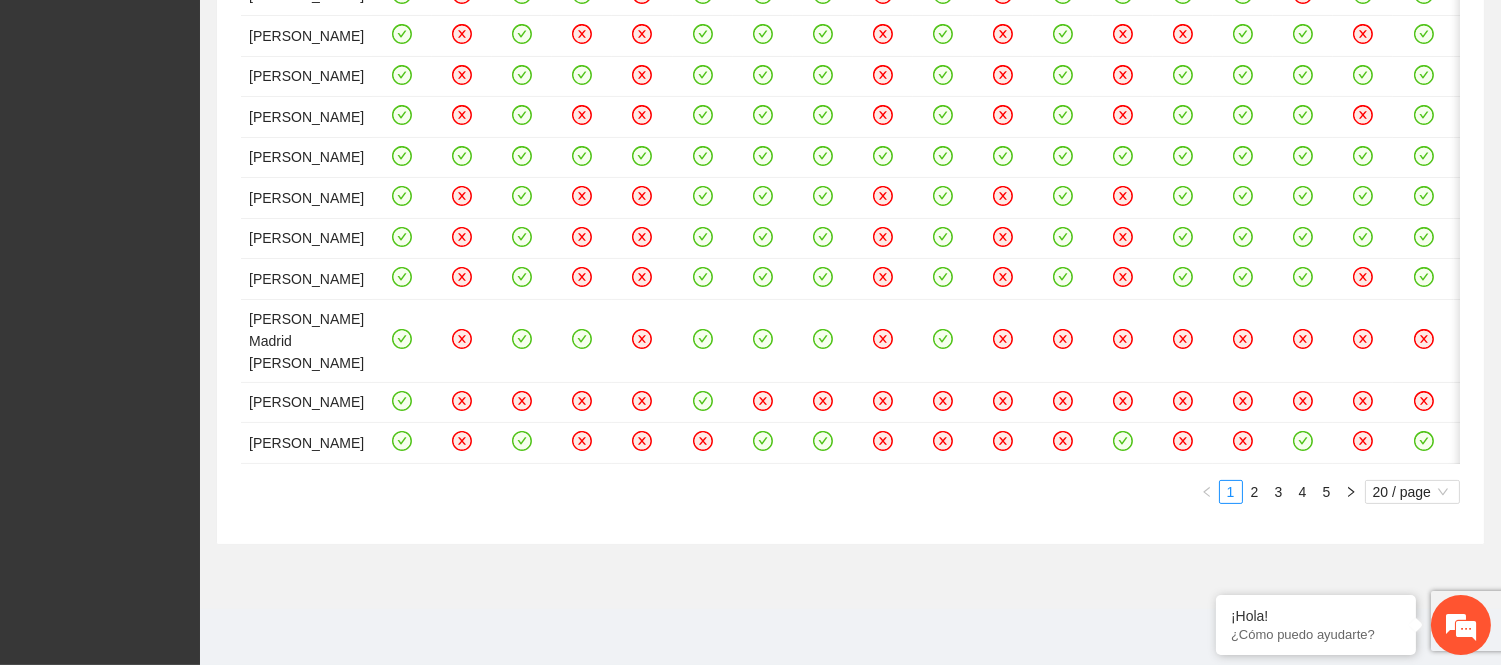 scroll, scrollTop: 1760, scrollLeft: 0, axis: vertical 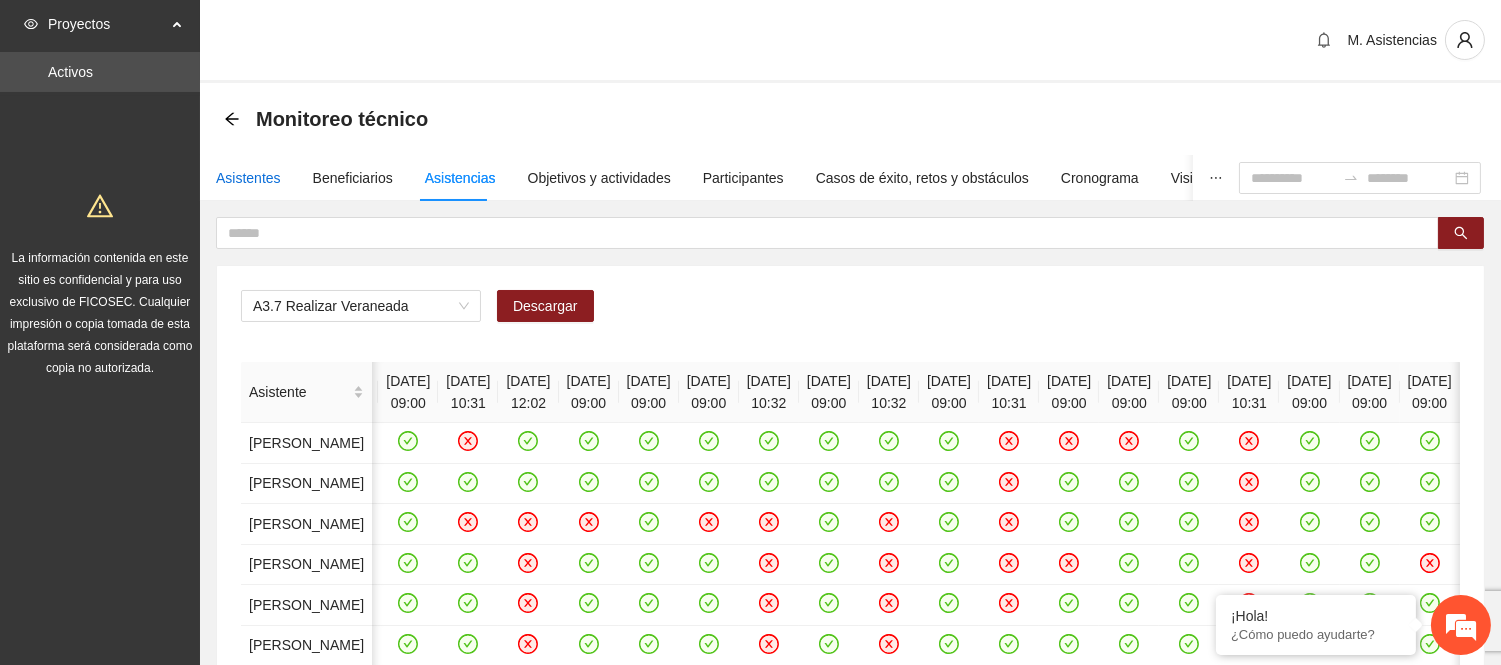 click on "Asistentes" at bounding box center (248, 178) 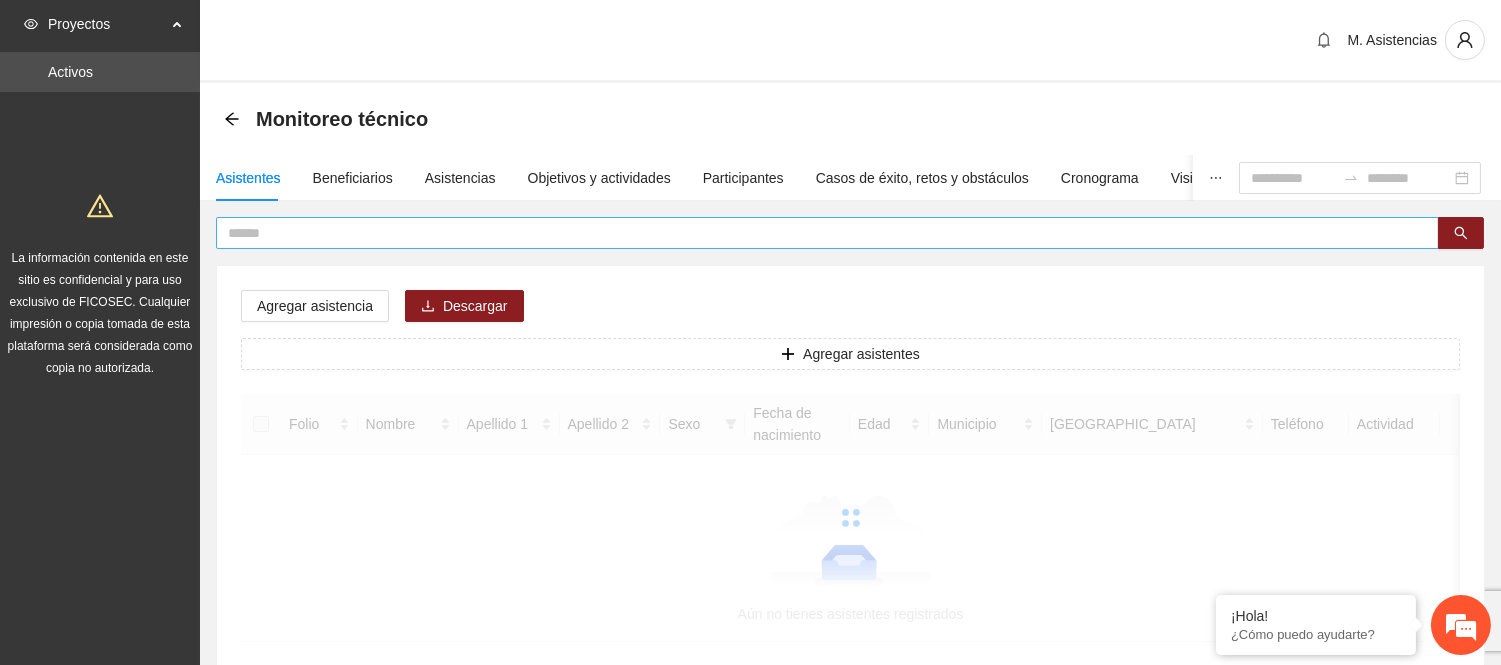 click at bounding box center (819, 233) 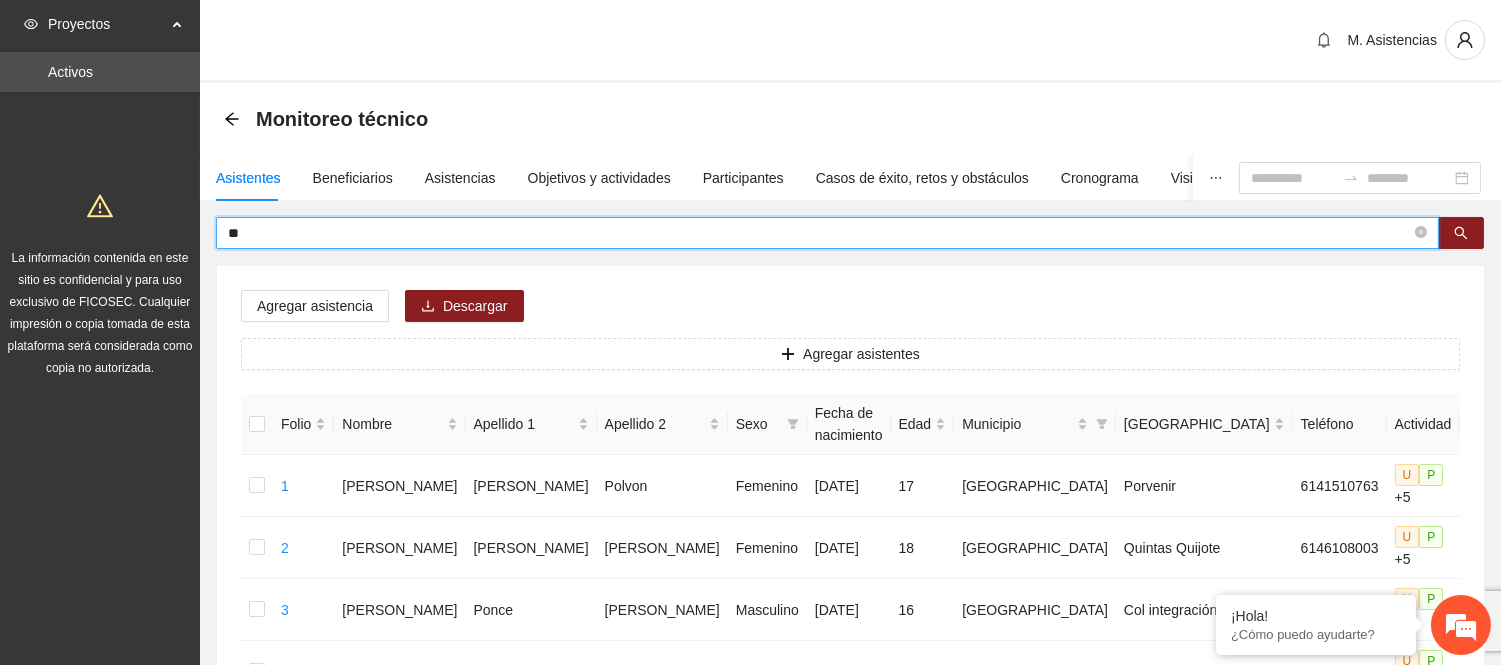 type on "*" 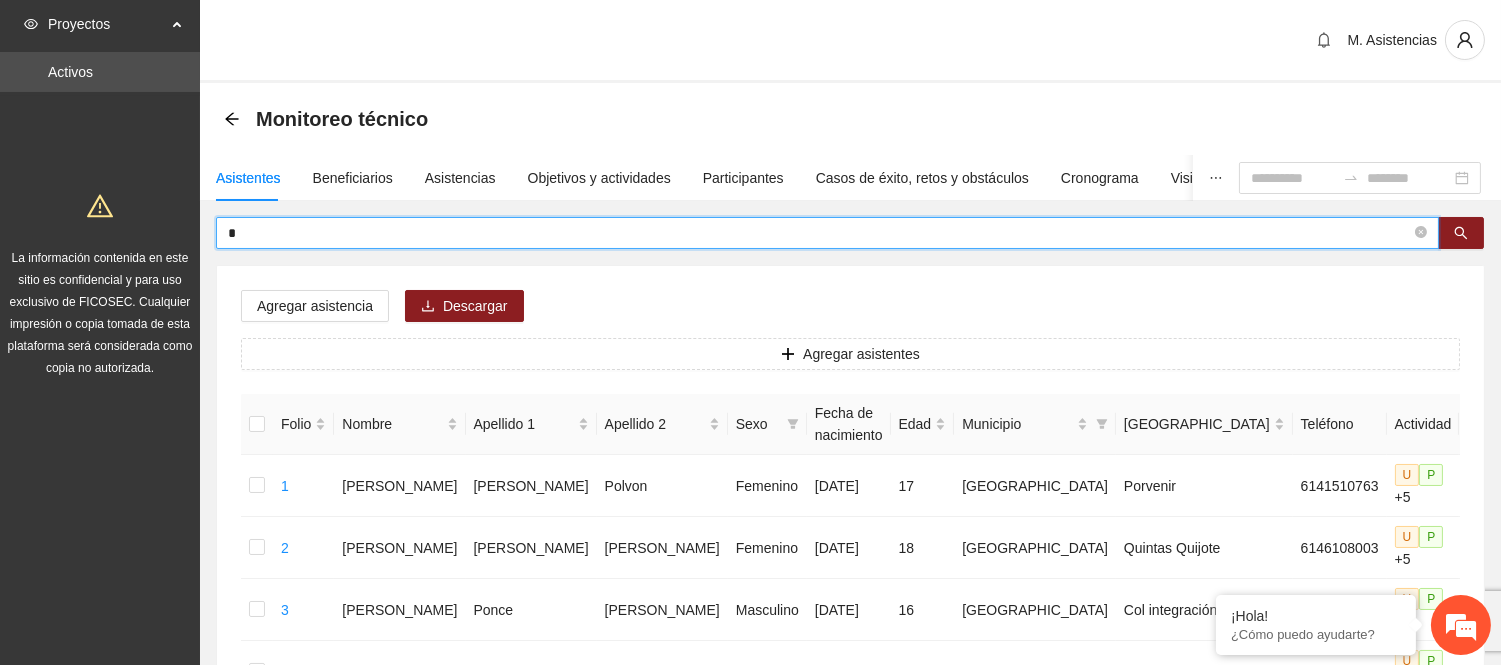 type 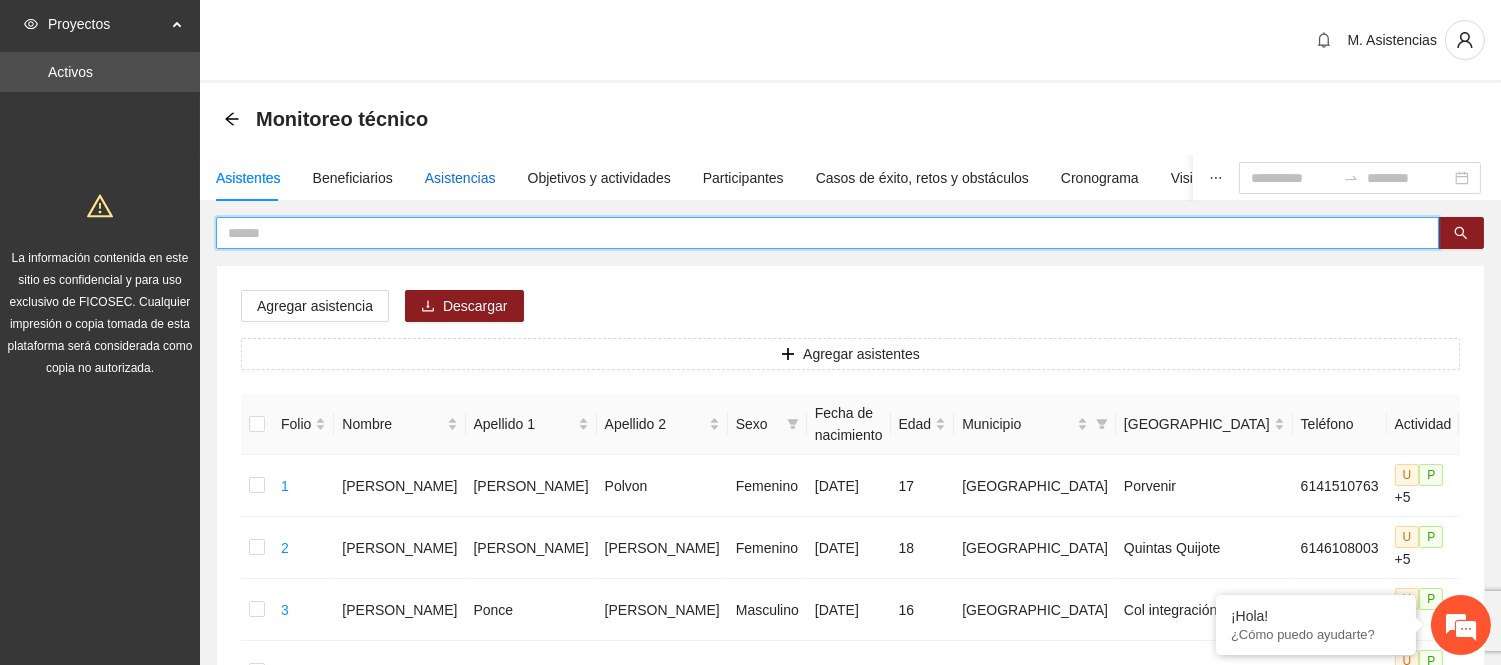 click on "Asistencias" at bounding box center [460, 178] 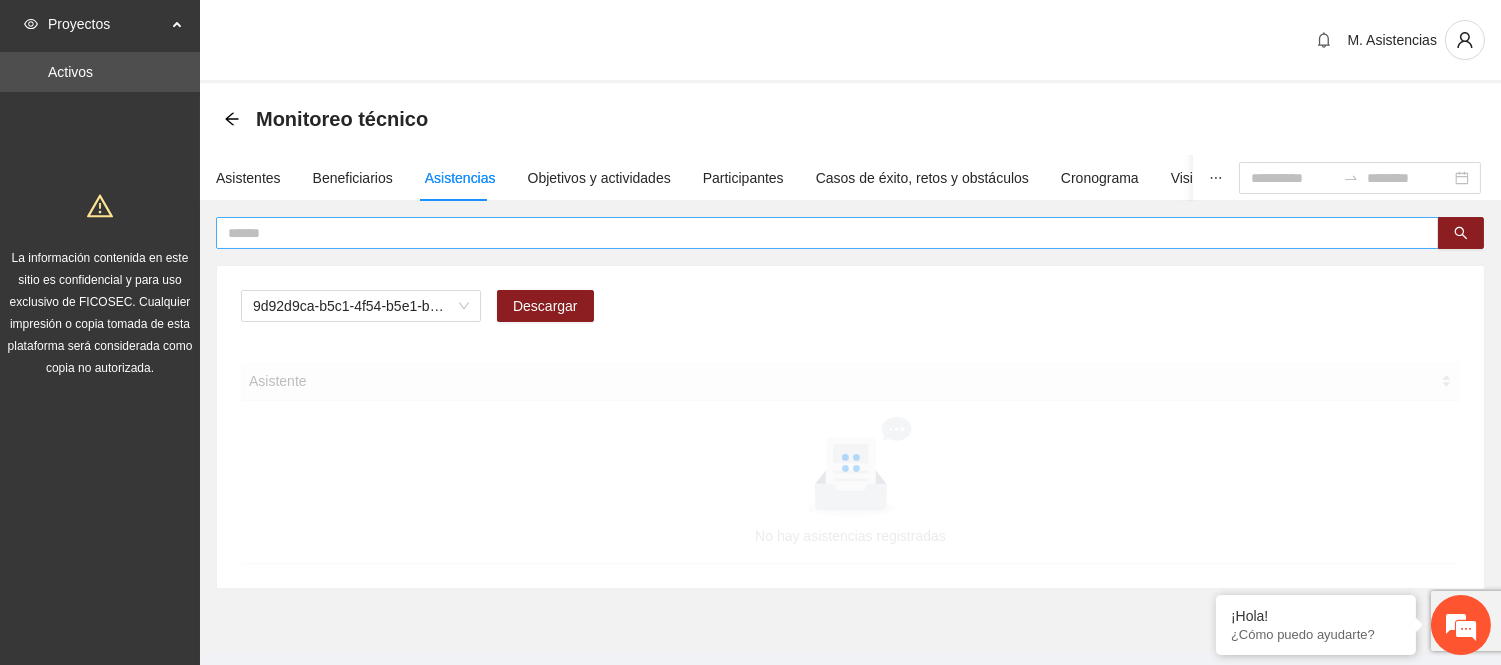 click at bounding box center [819, 233] 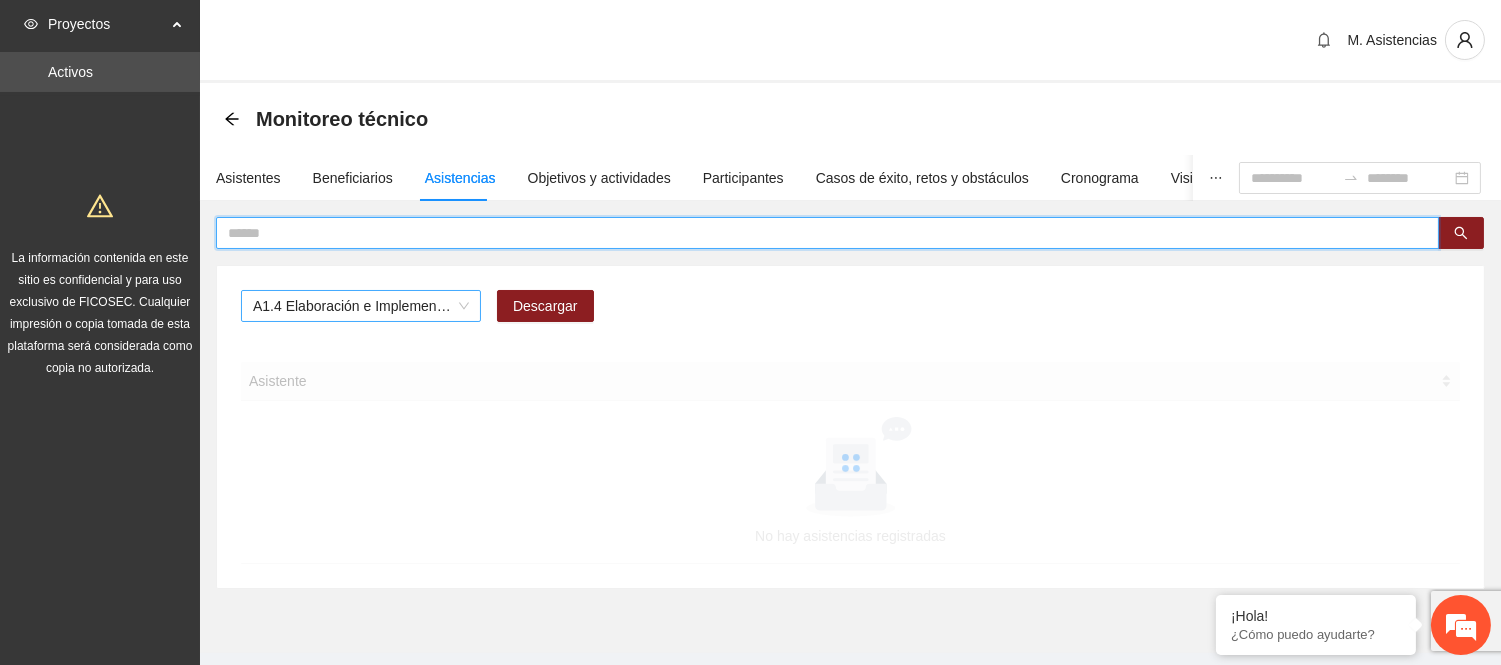 click on "A1.4 Elaboración e Implementación de Proyectos Juveniles" at bounding box center [361, 306] 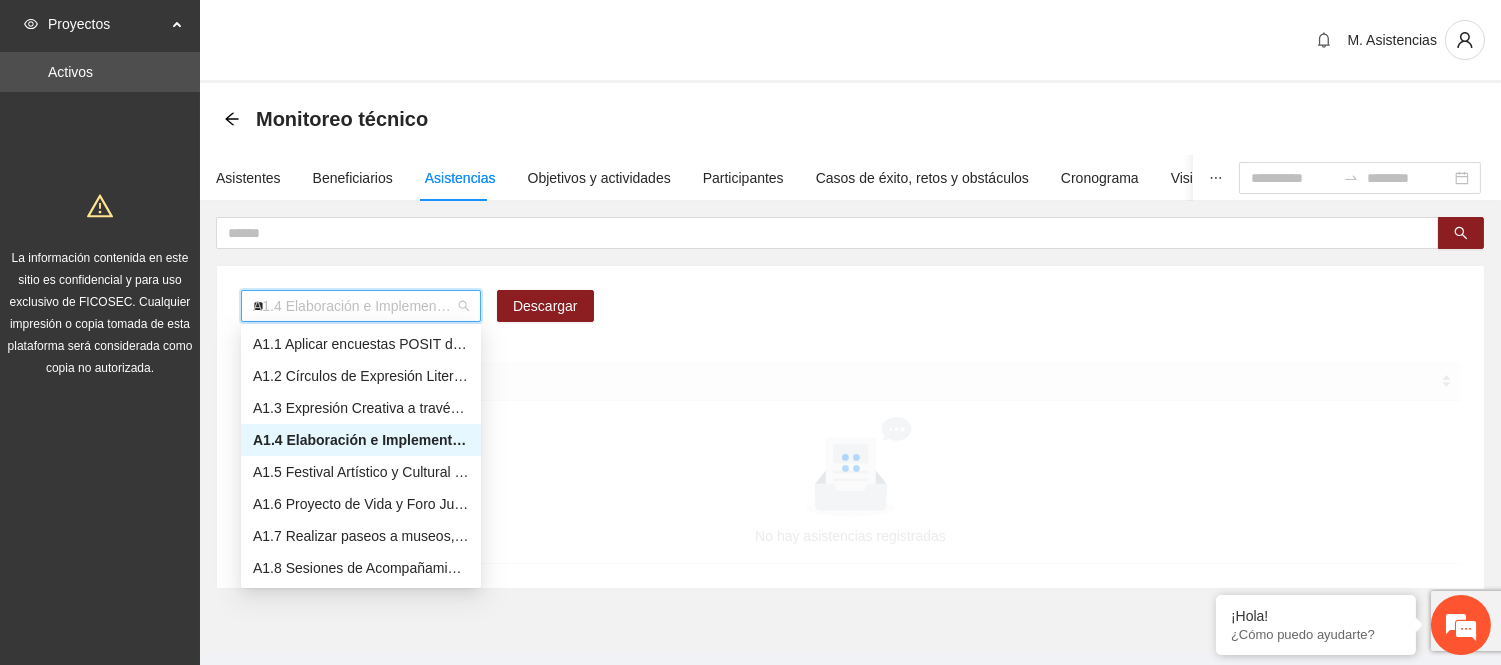 type on "***" 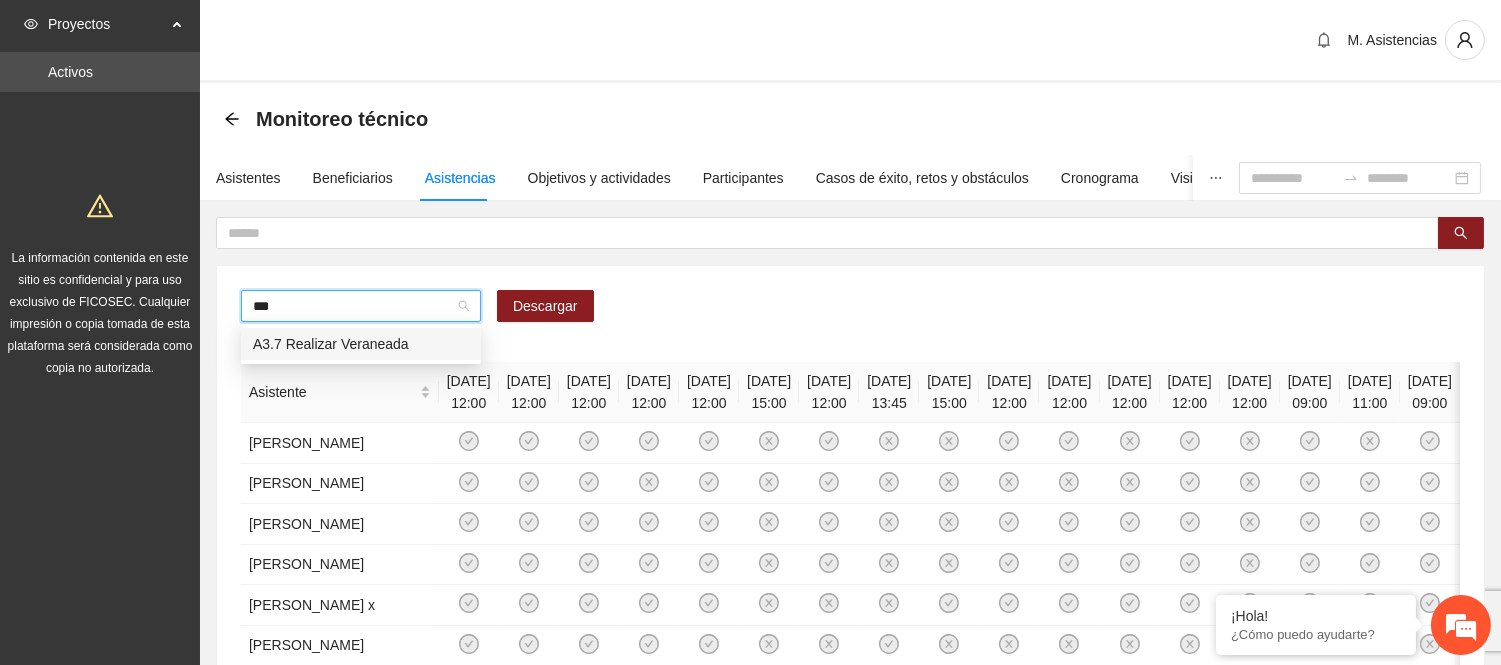 type 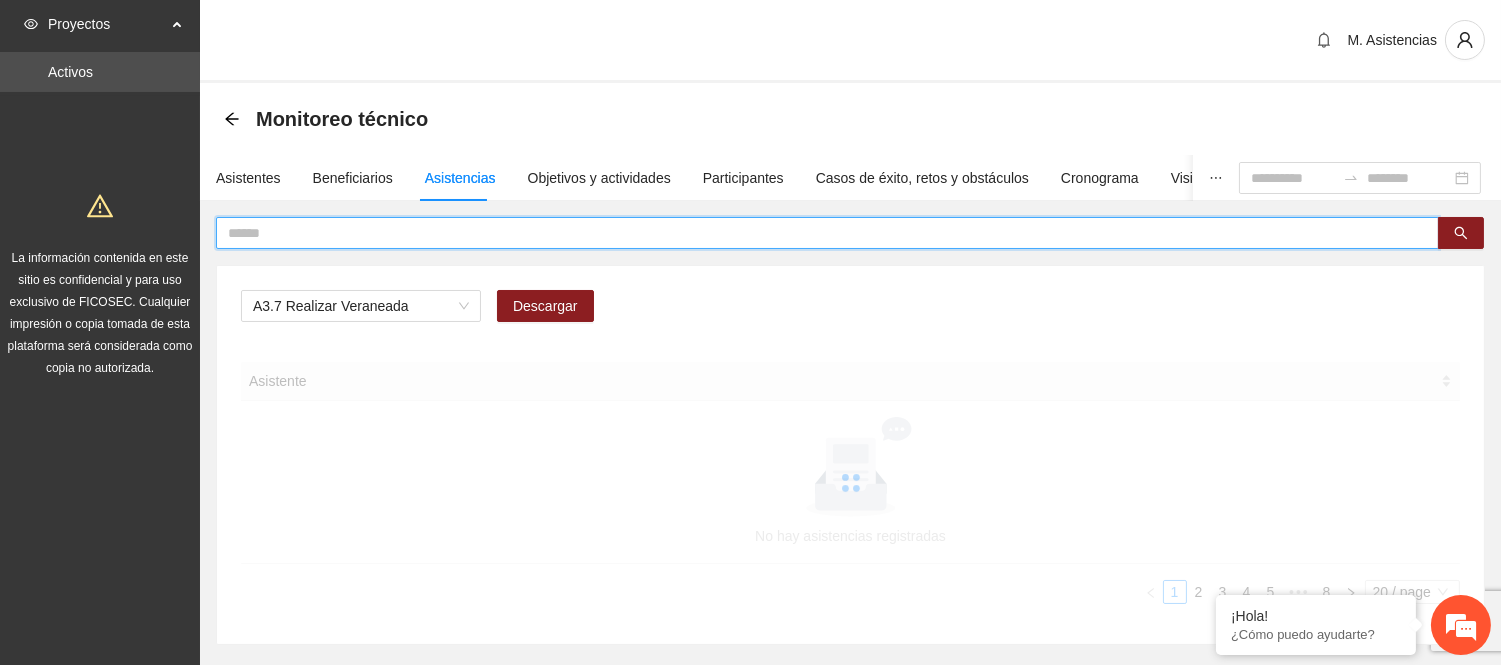 click at bounding box center (819, 233) 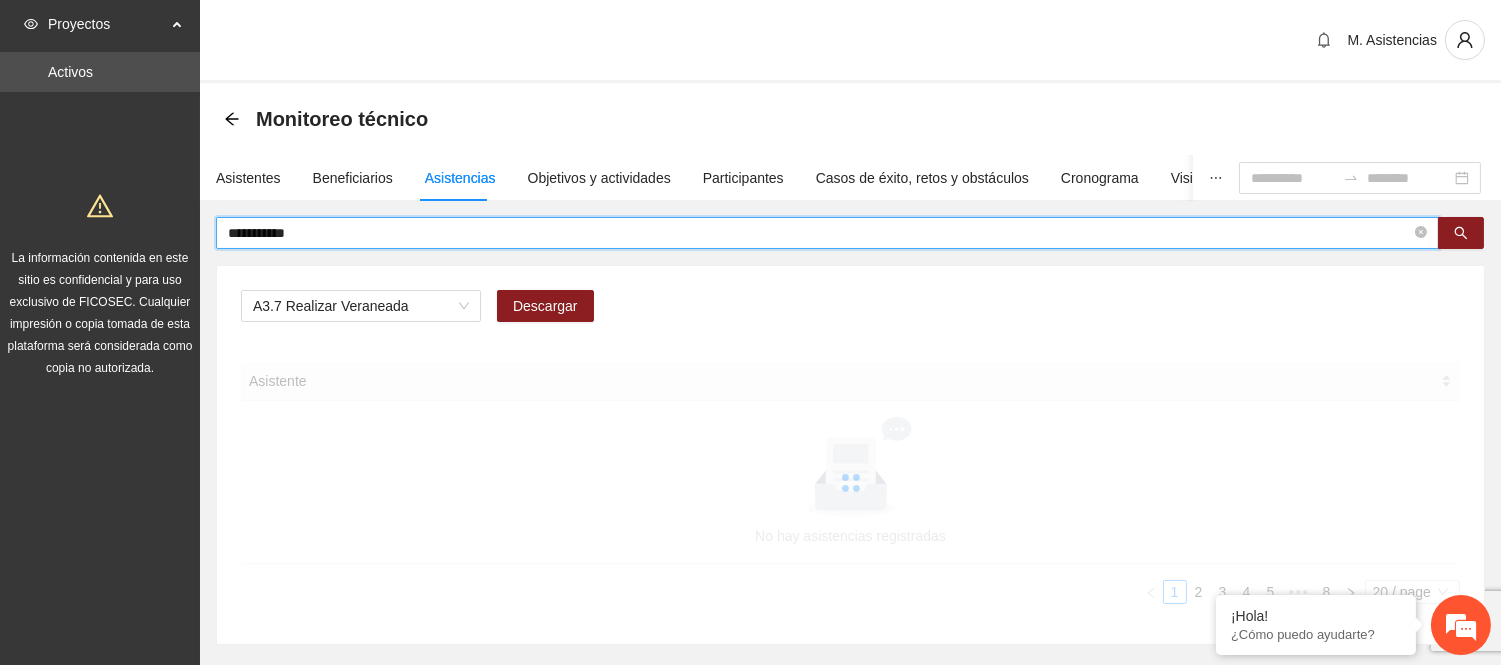 type on "**********" 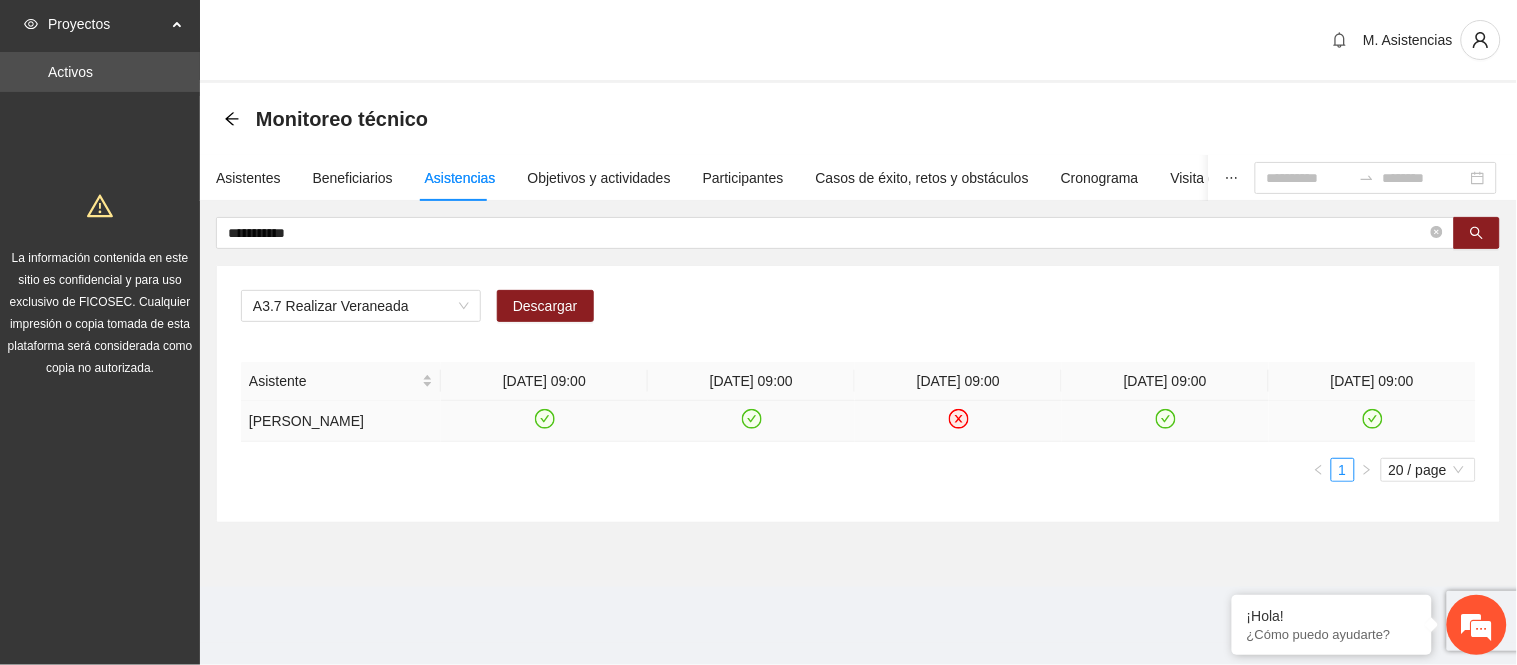 click 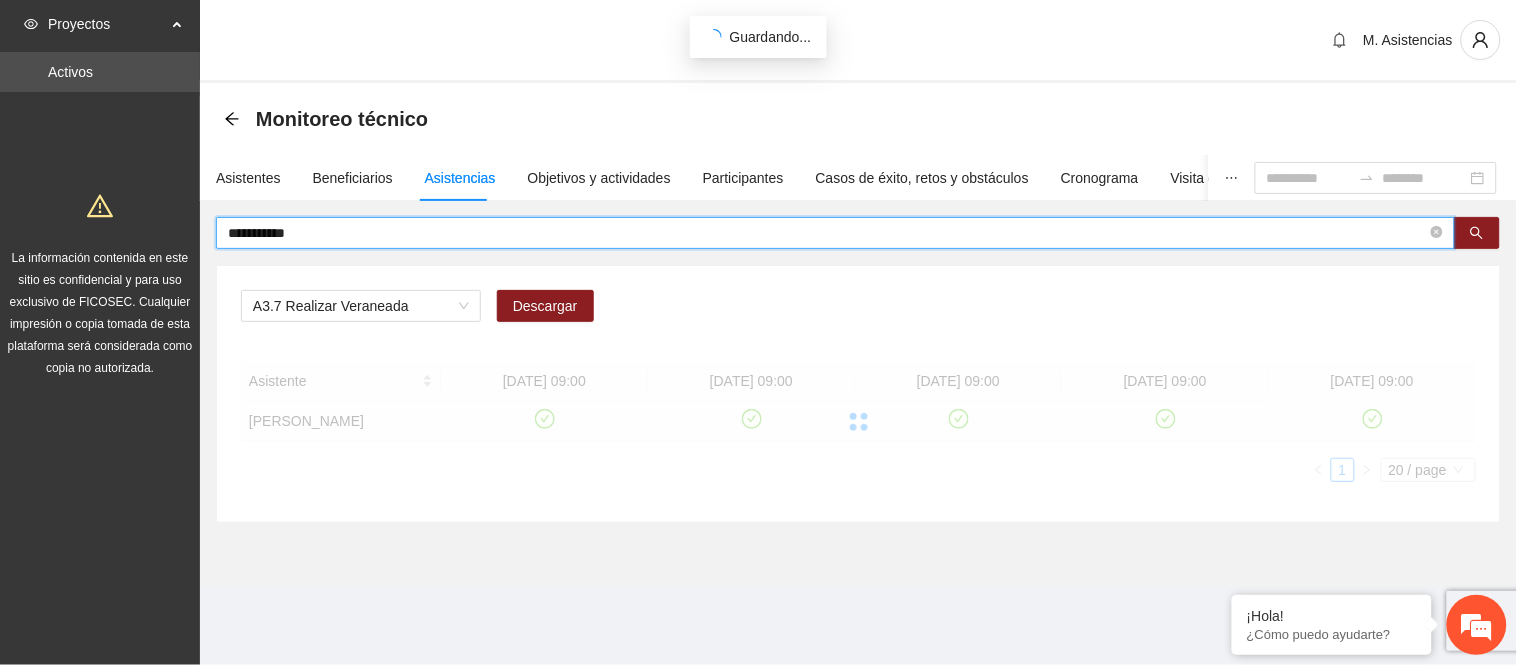 drag, startPoint x: 315, startPoint y: 232, endPoint x: 188, endPoint y: 240, distance: 127.25172 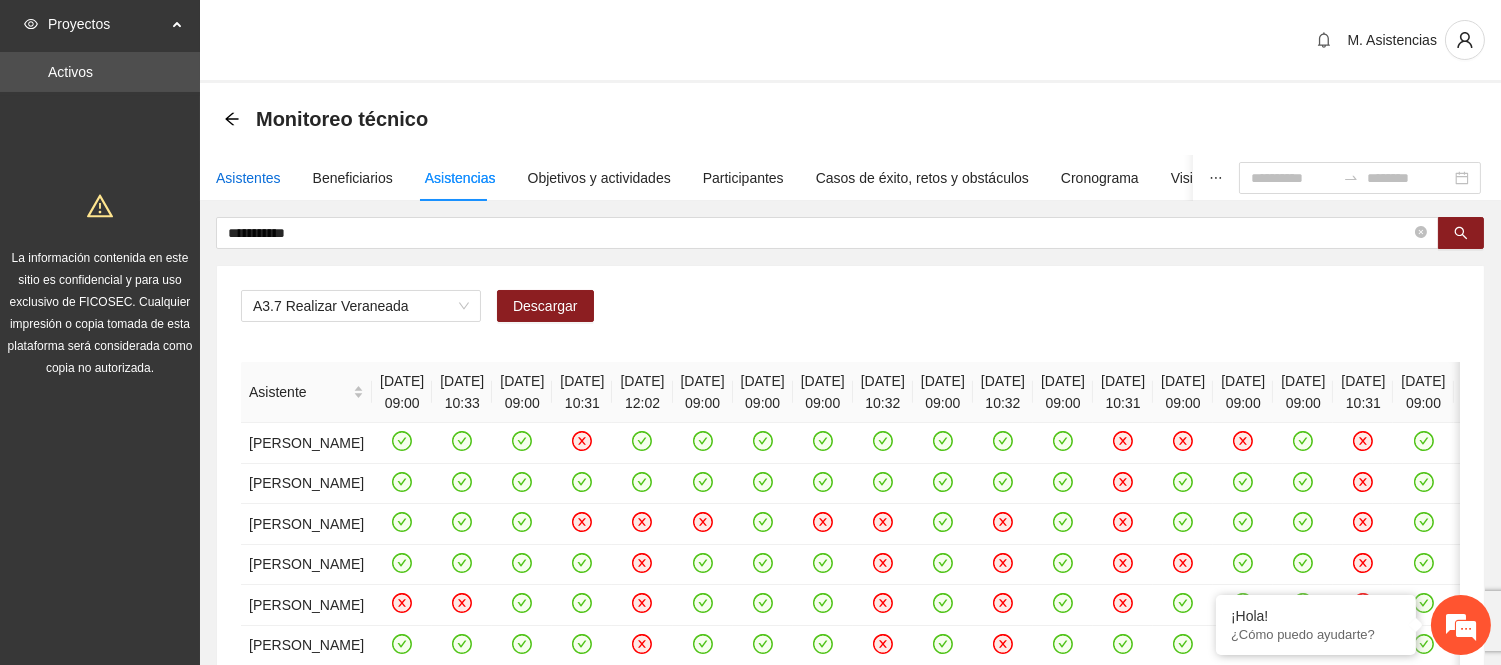 click on "Asistentes" at bounding box center [248, 178] 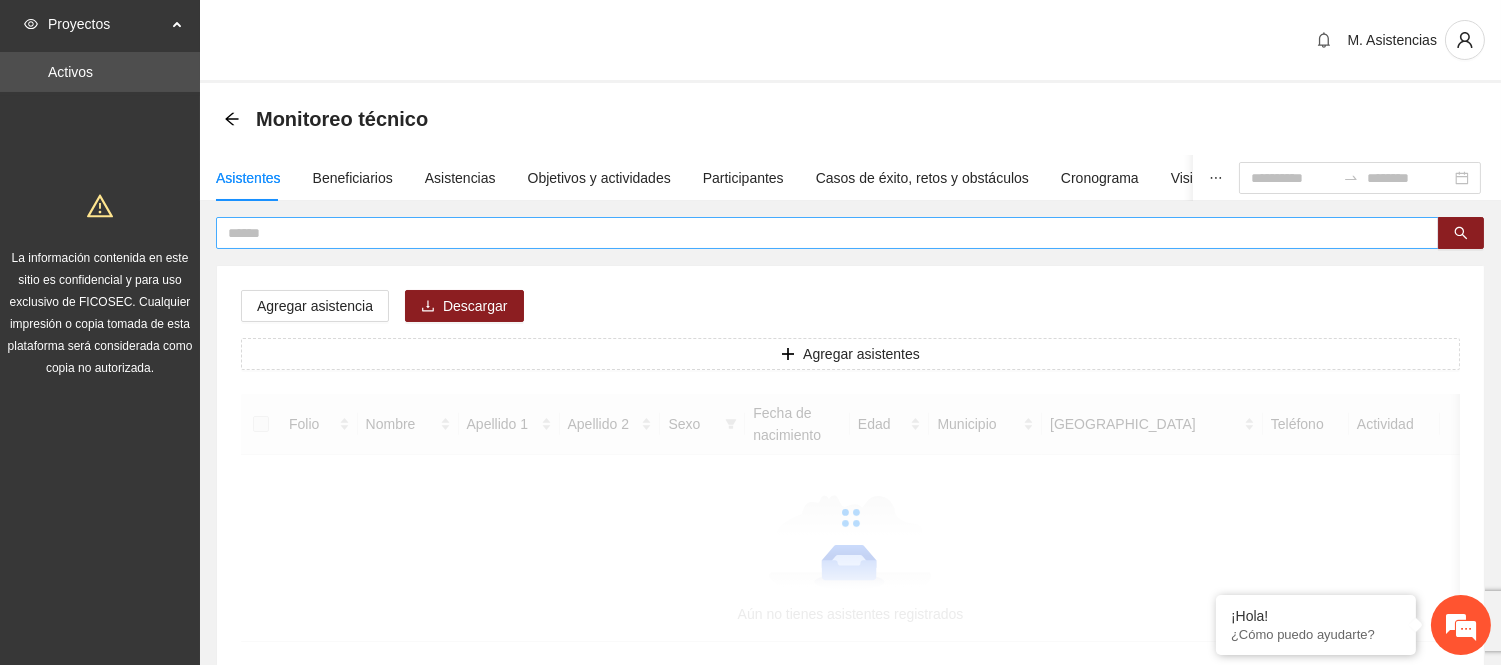 click at bounding box center [819, 233] 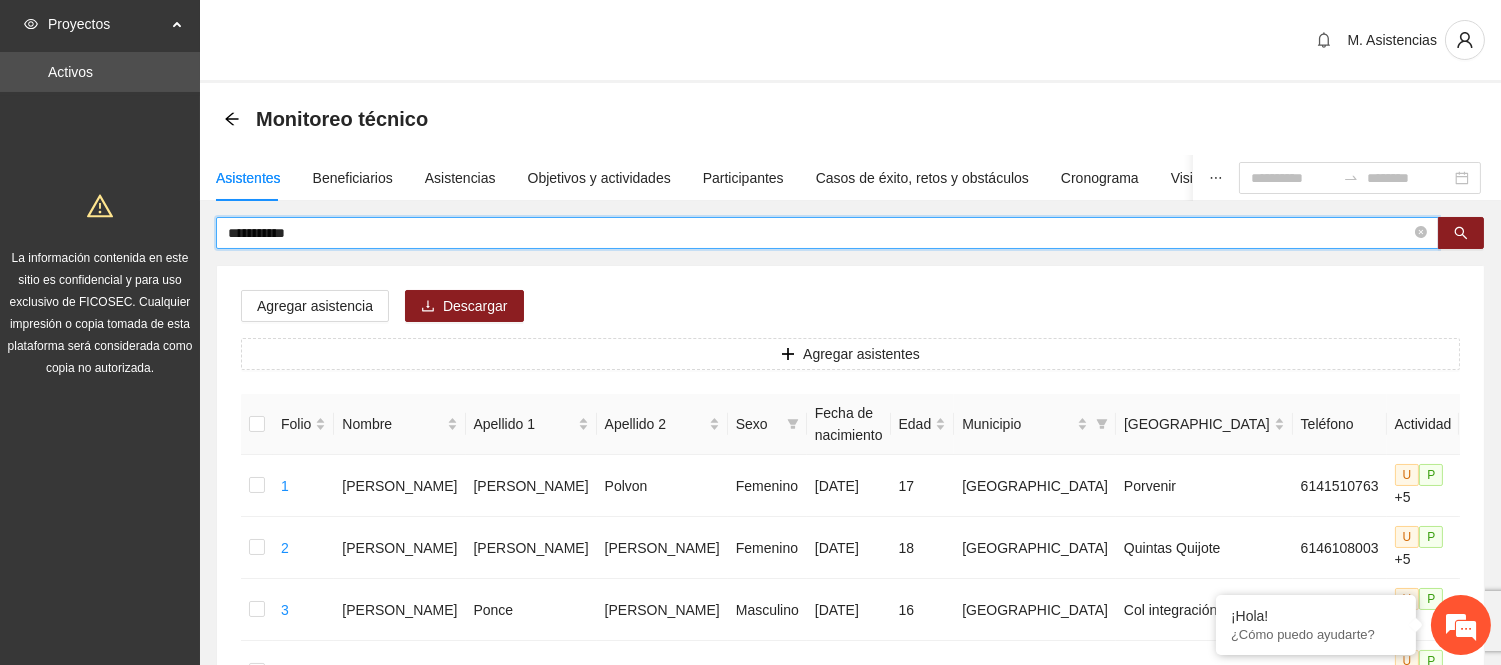 type on "**********" 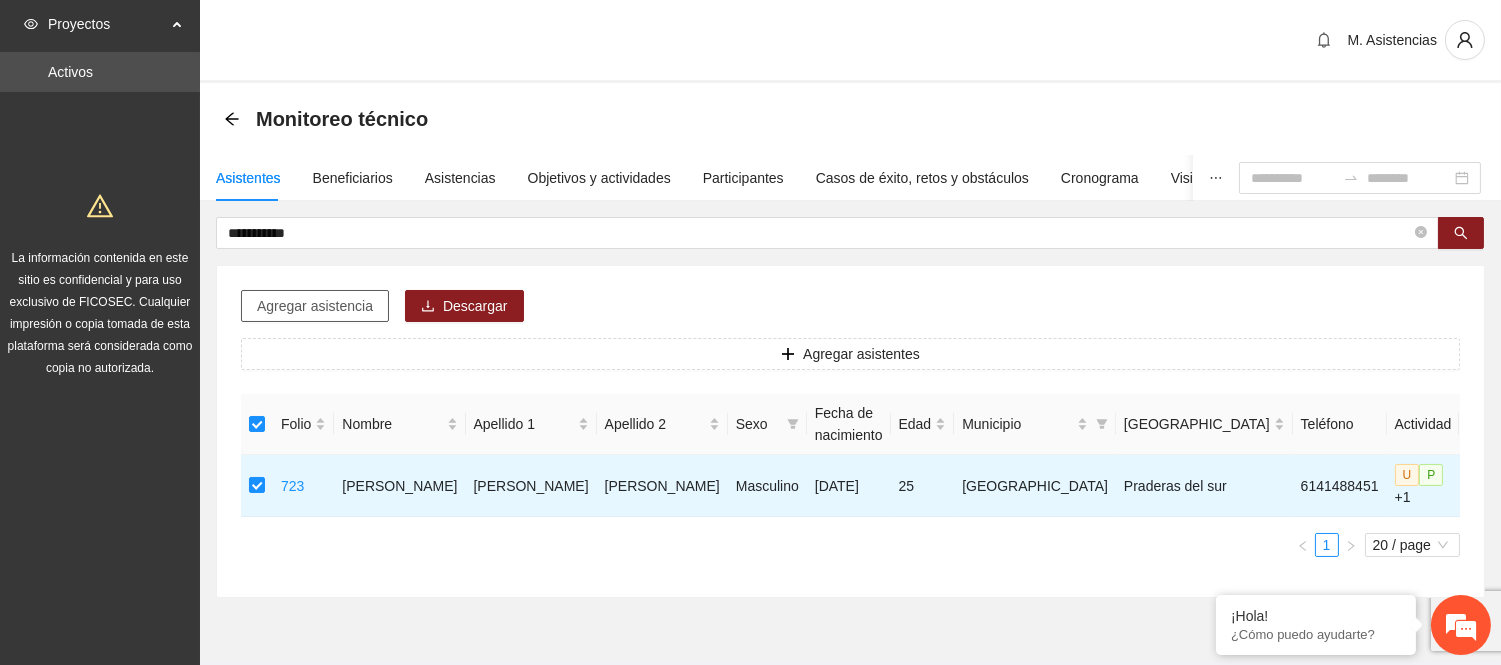 click on "Agregar asistencia" at bounding box center (315, 306) 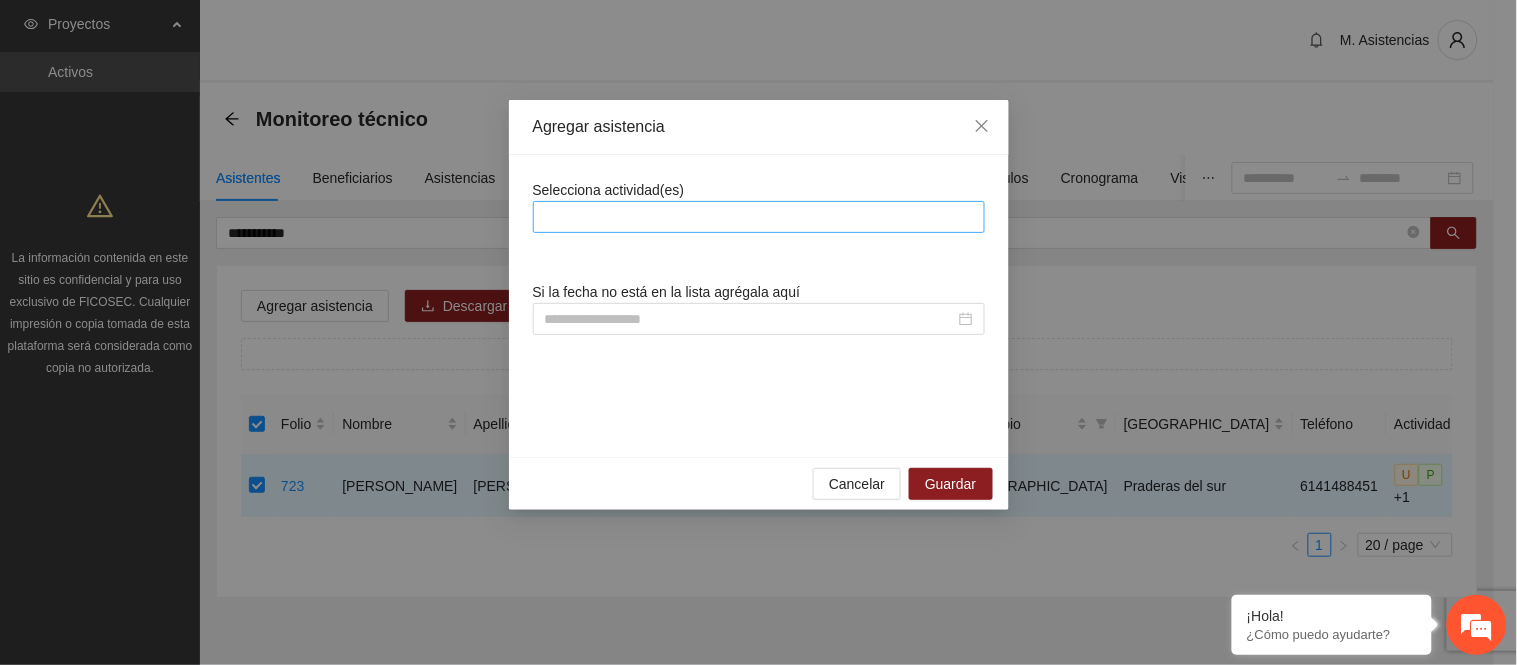 click at bounding box center (759, 217) 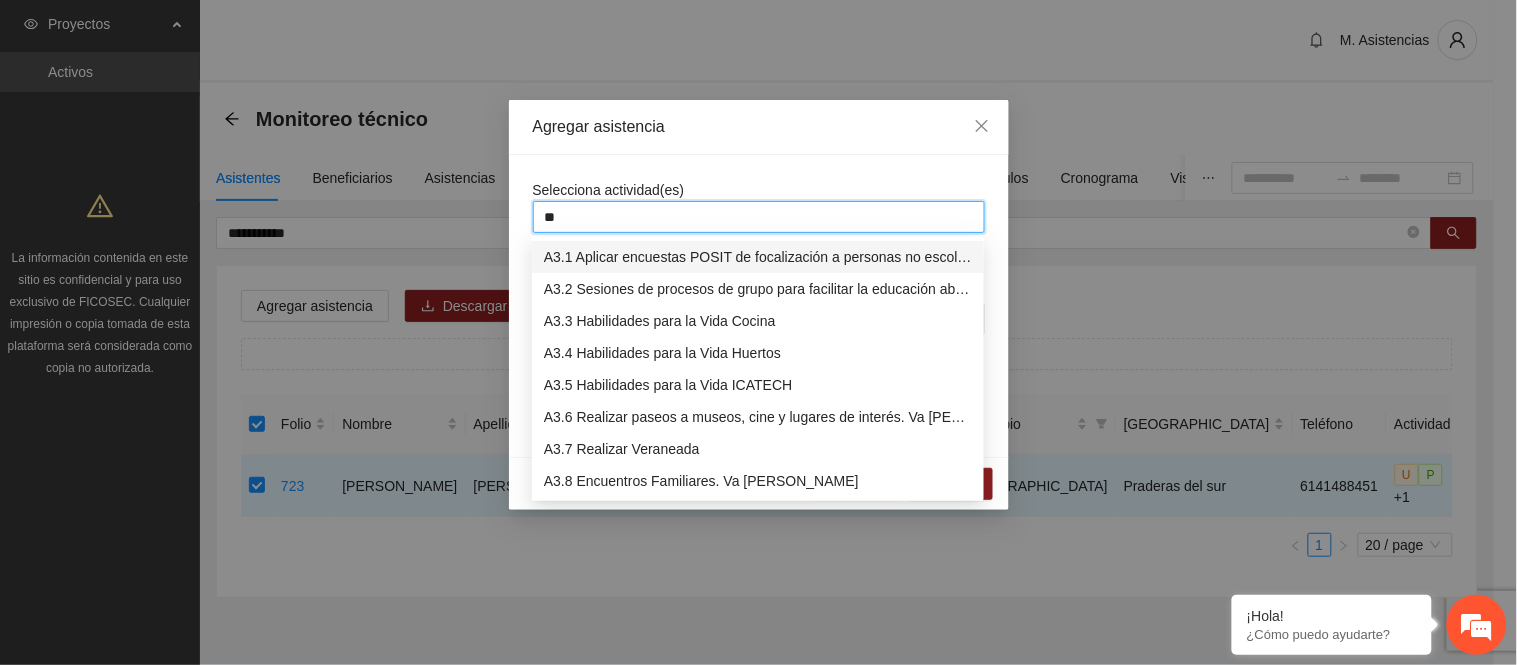 type on "***" 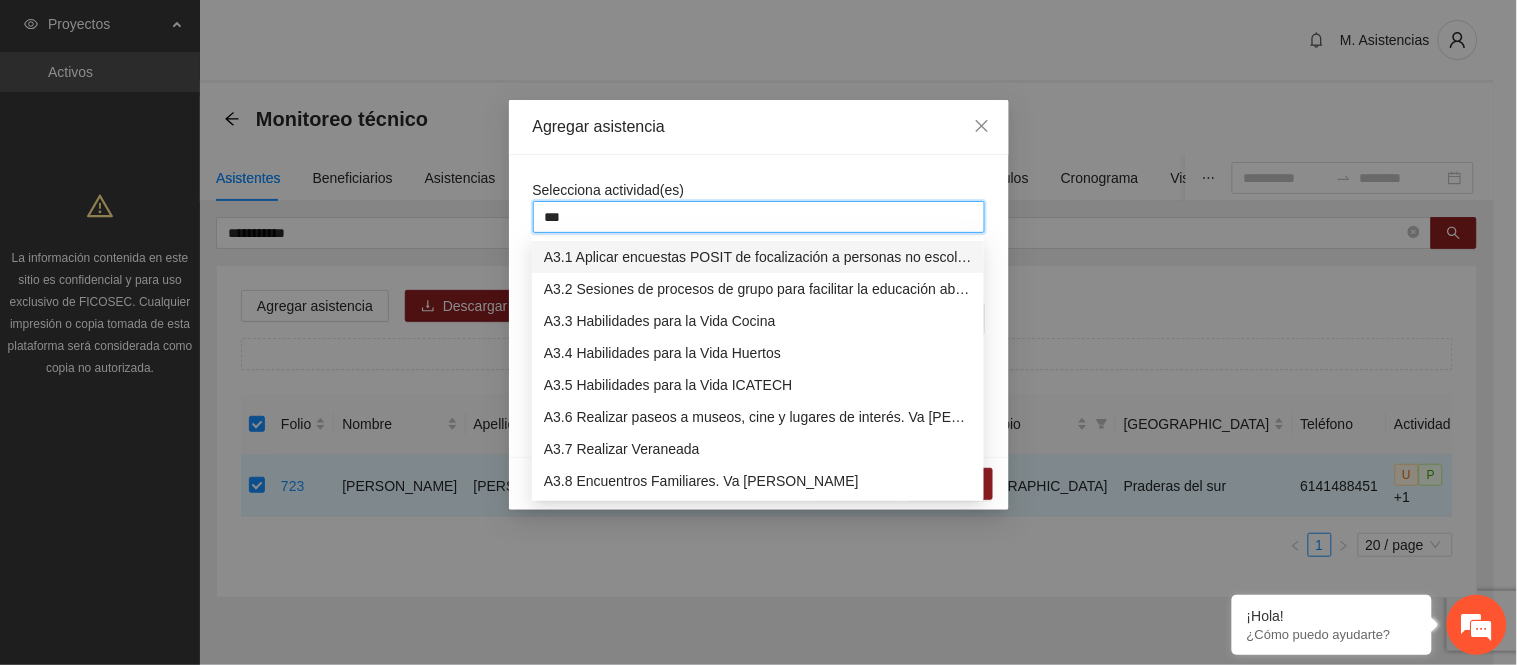 type 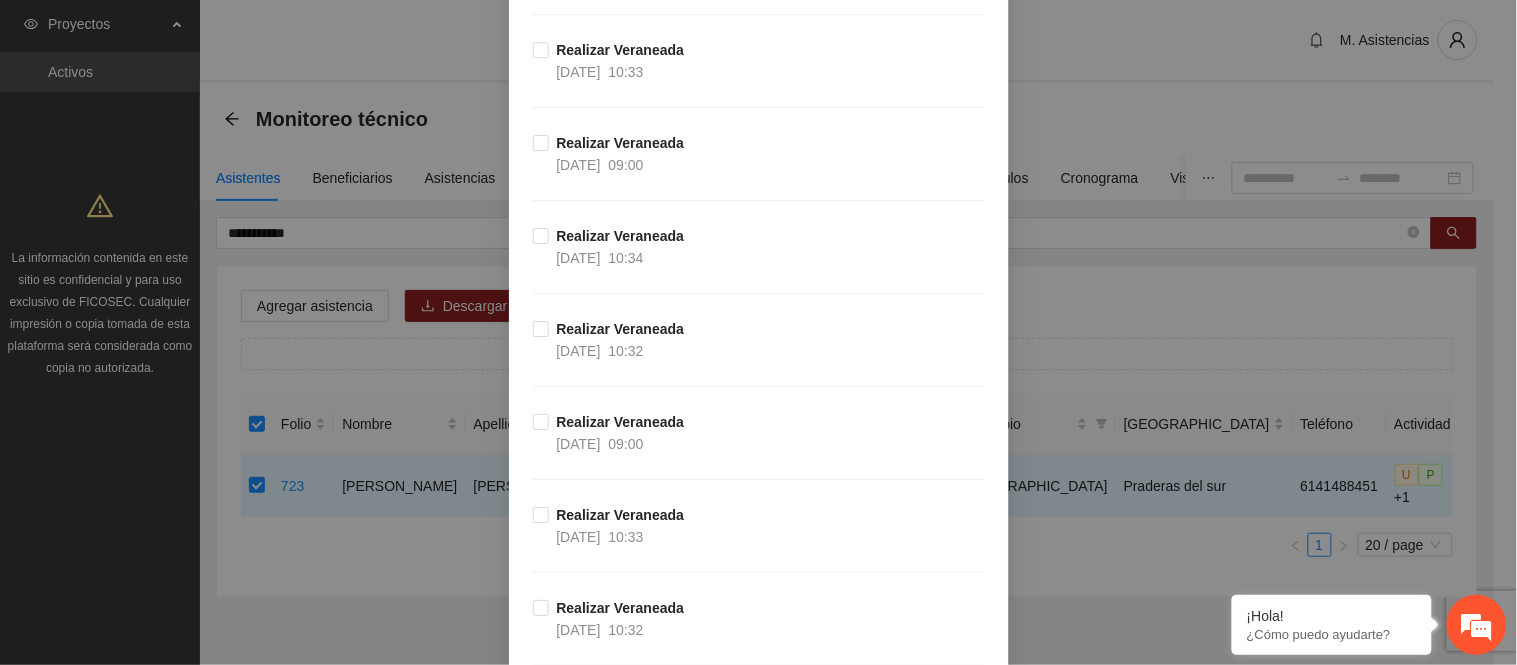 scroll, scrollTop: 1673, scrollLeft: 0, axis: vertical 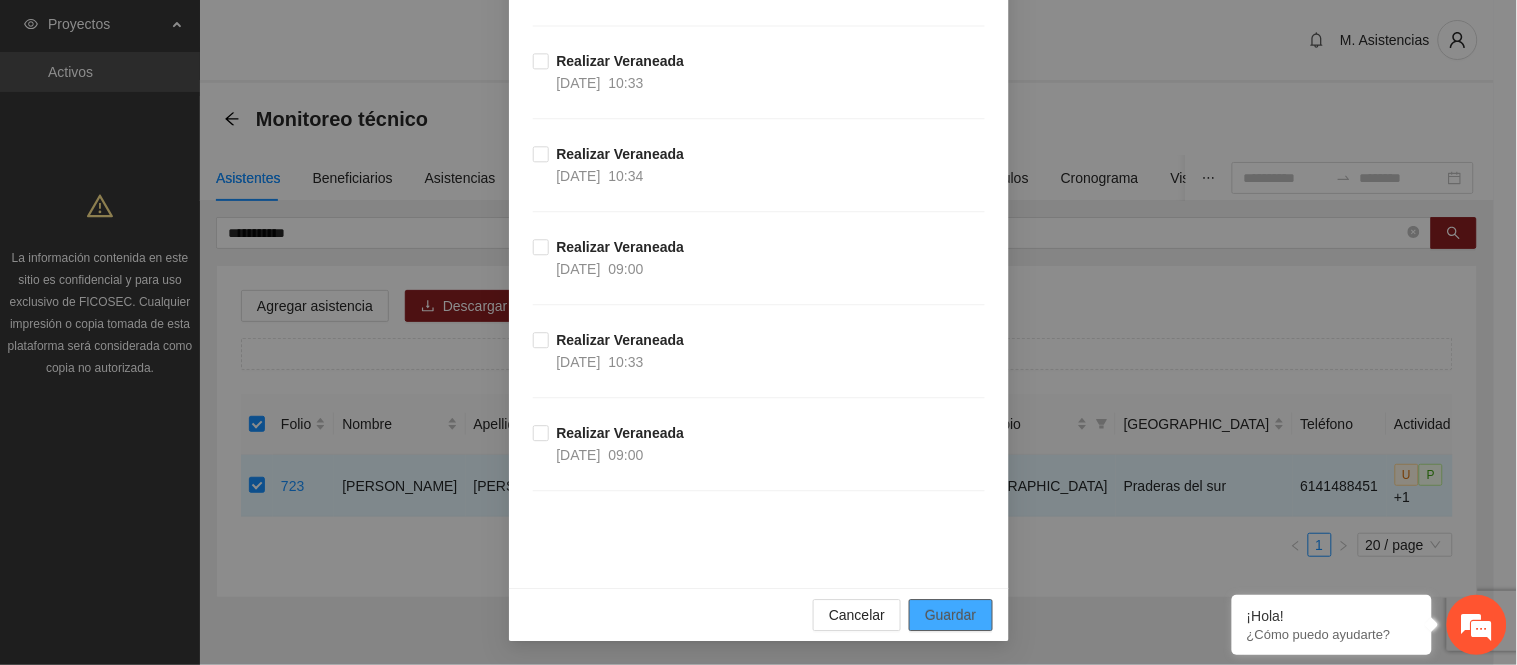 click on "Guardar" at bounding box center (950, 615) 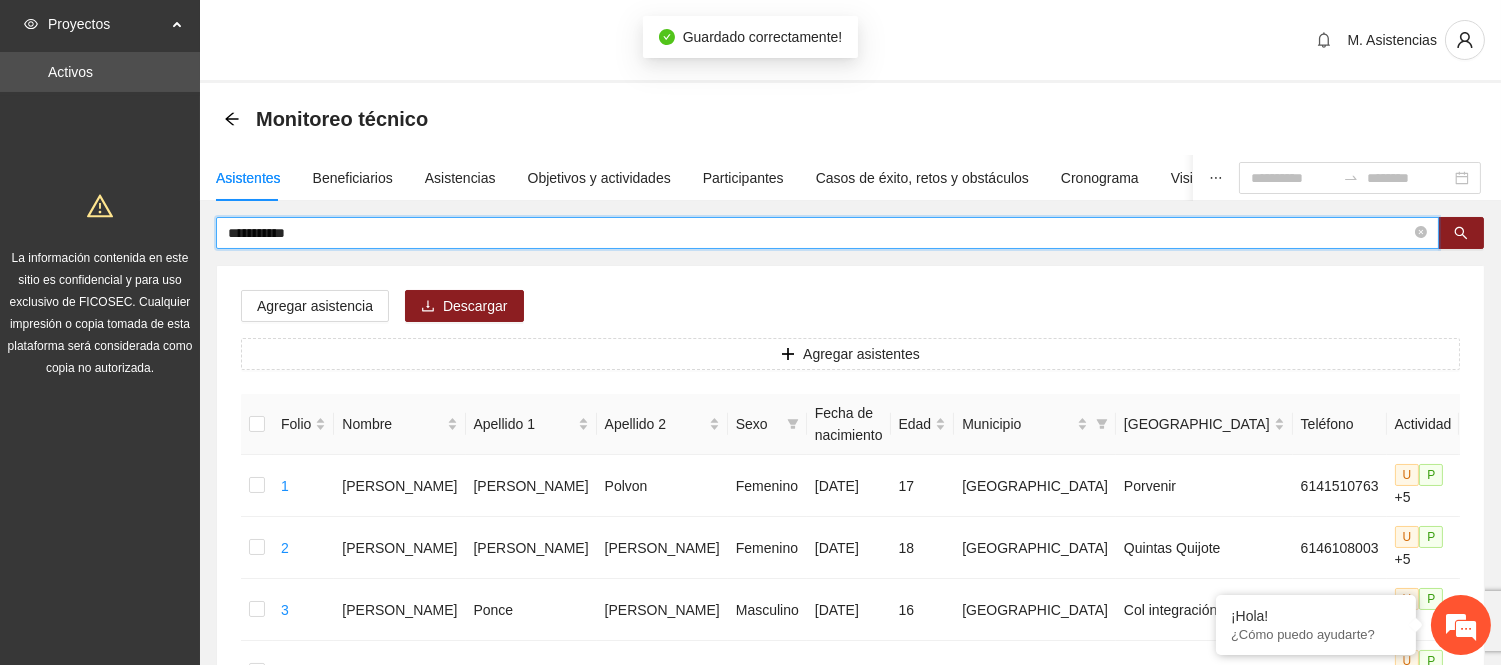 drag, startPoint x: 344, startPoint y: 234, endPoint x: 157, endPoint y: 241, distance: 187.13097 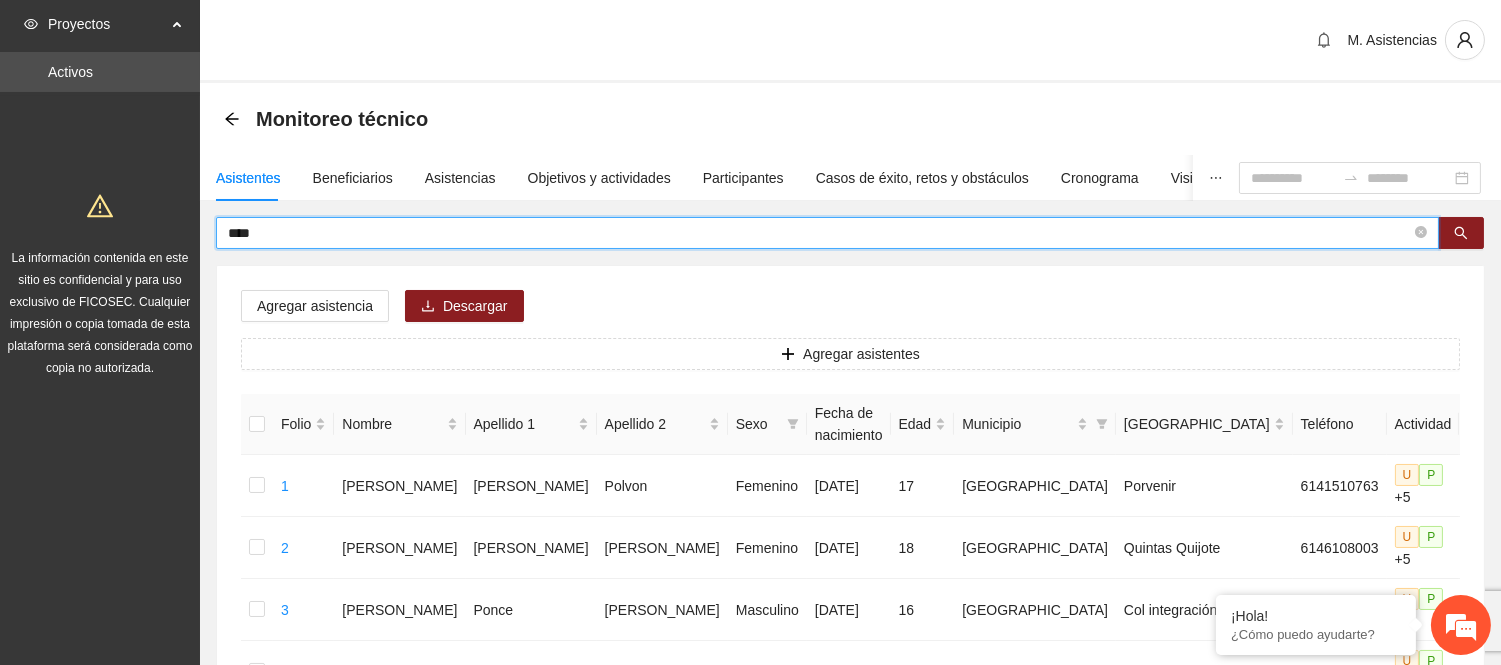 type on "****" 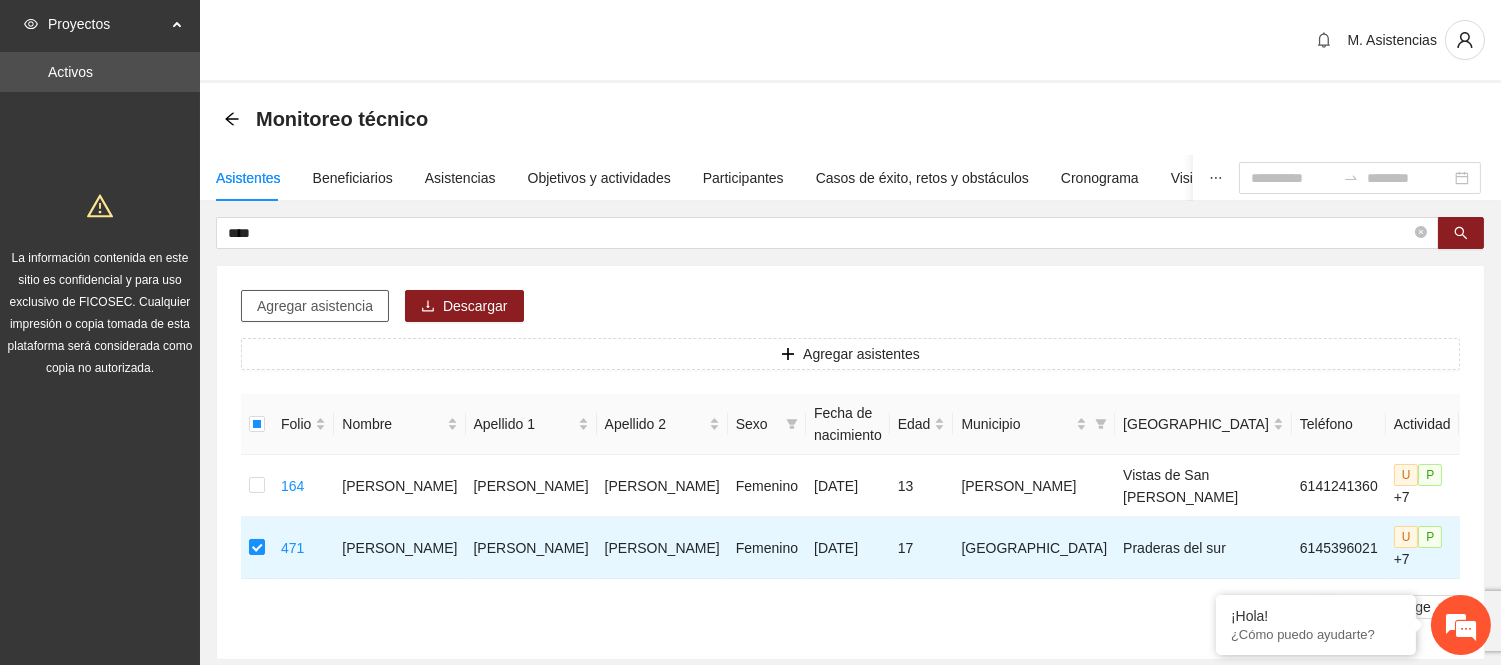 click on "Agregar asistencia" at bounding box center (315, 306) 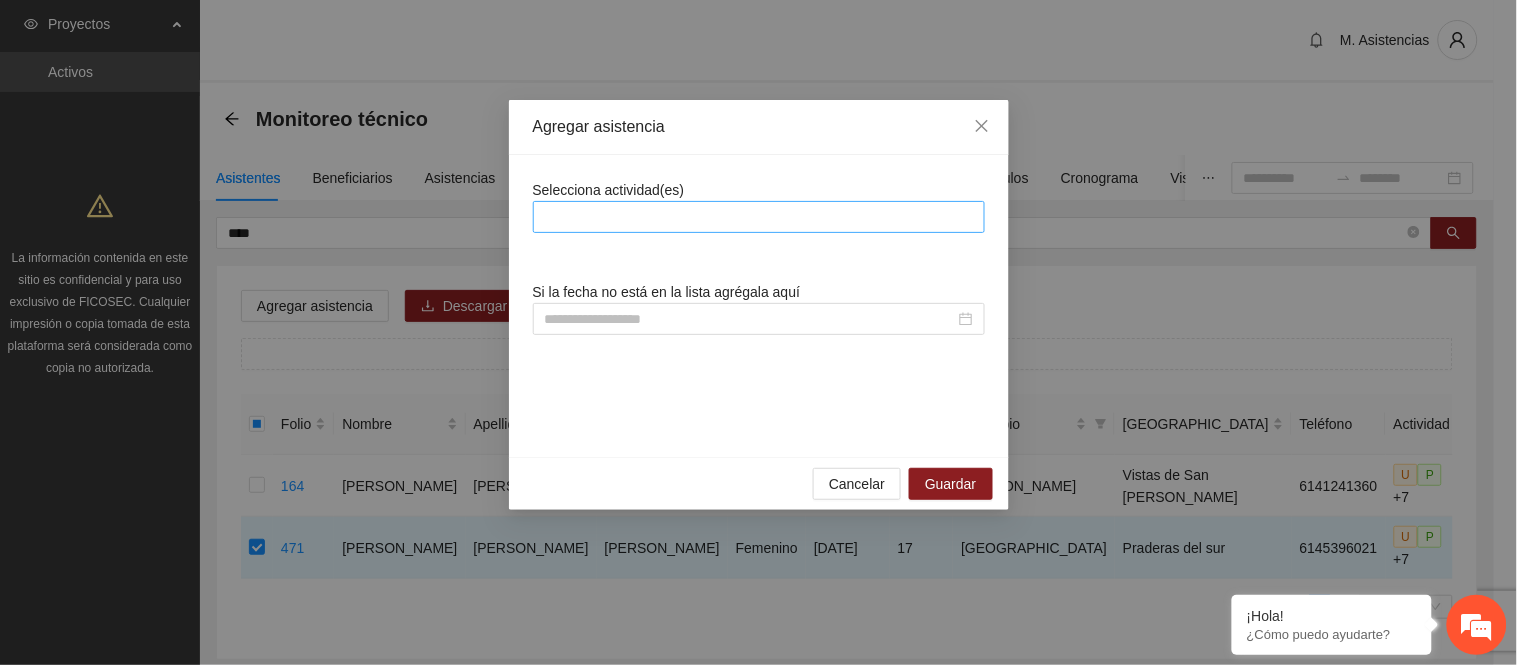 click at bounding box center [759, 217] 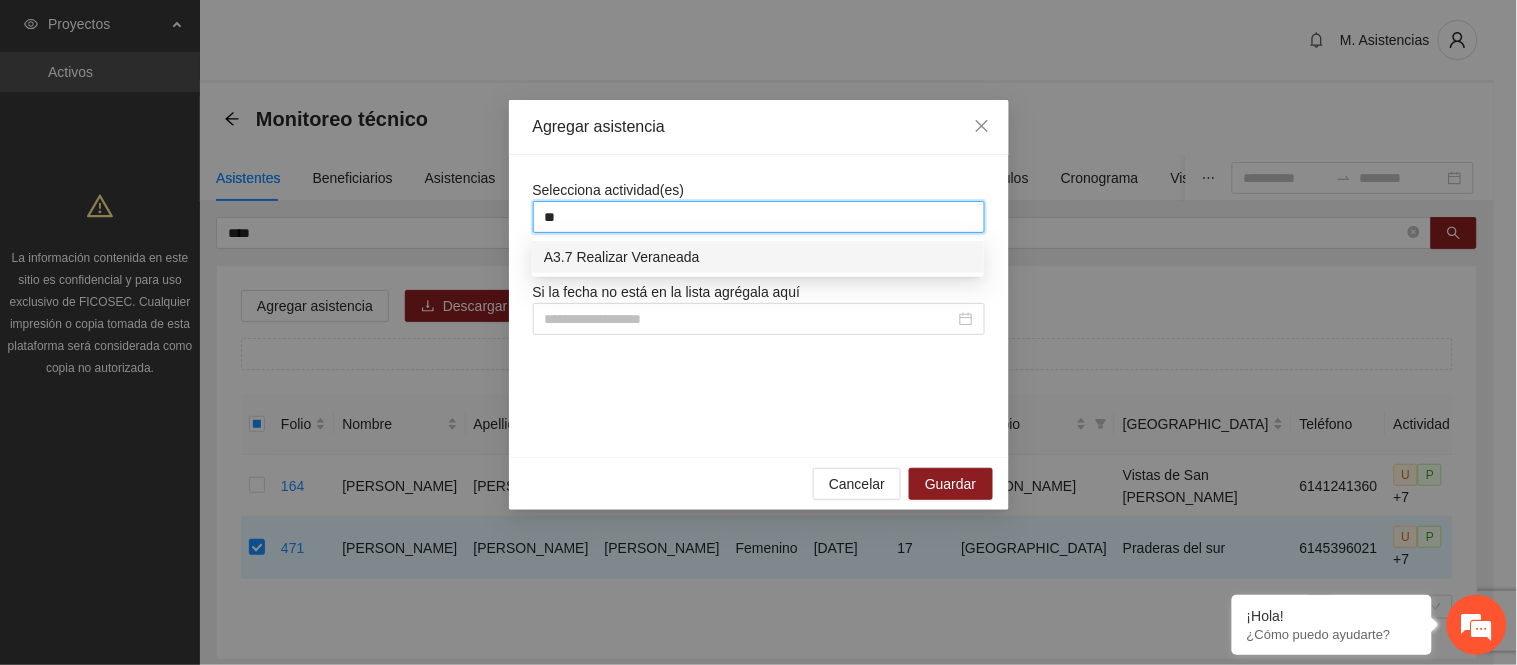 type on "***" 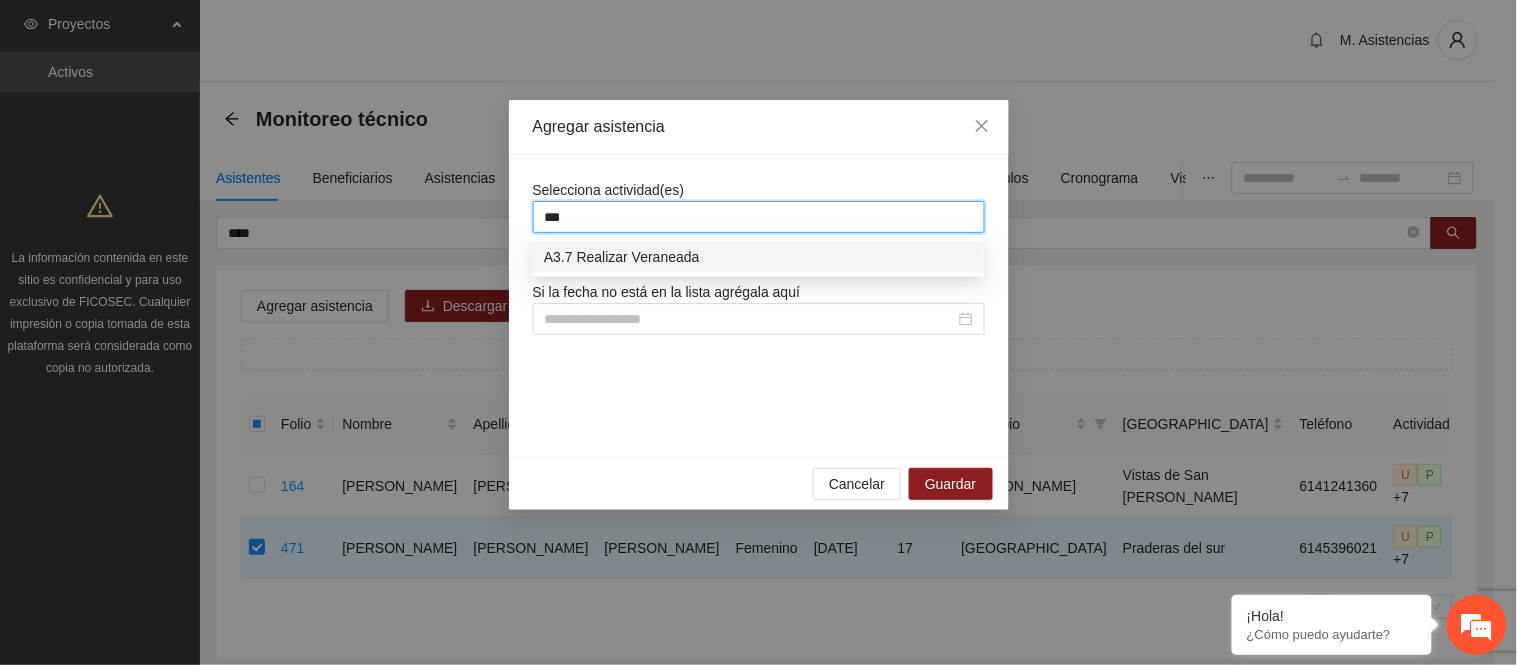 type 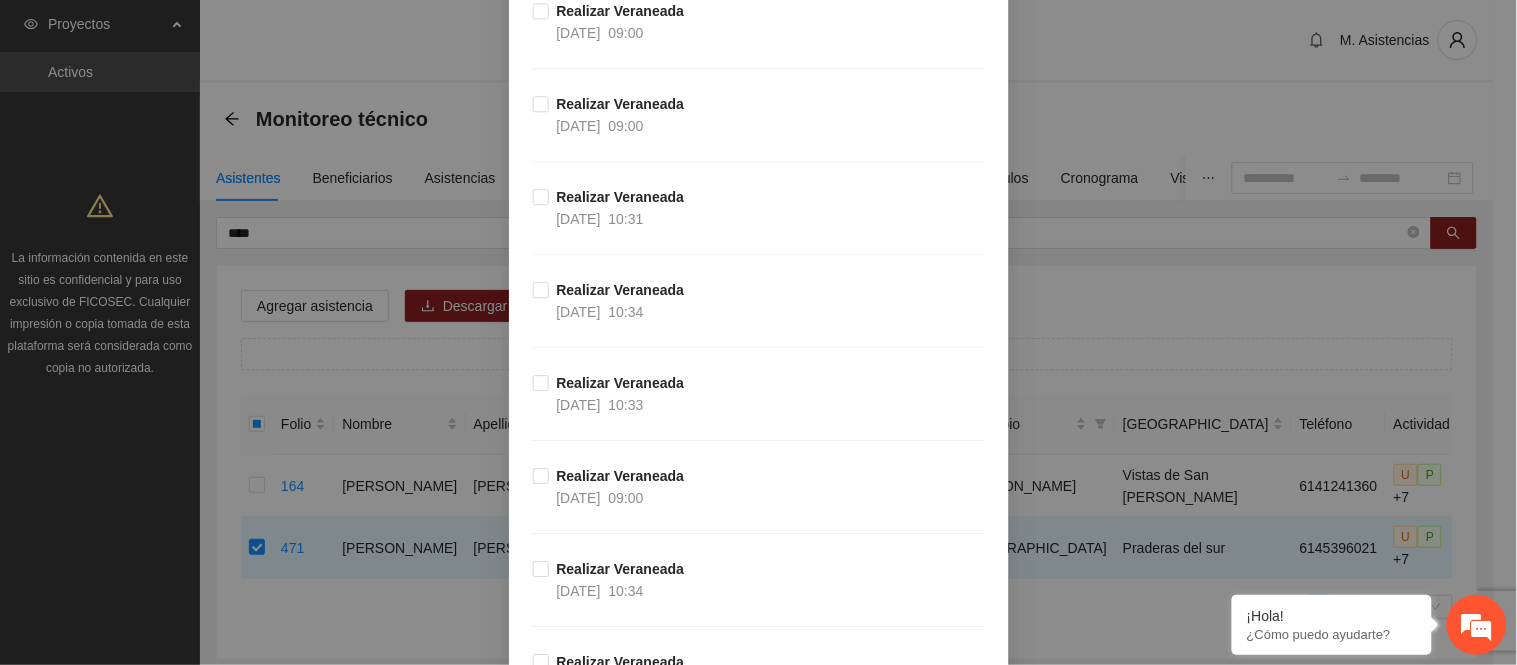 scroll, scrollTop: 1320, scrollLeft: 0, axis: vertical 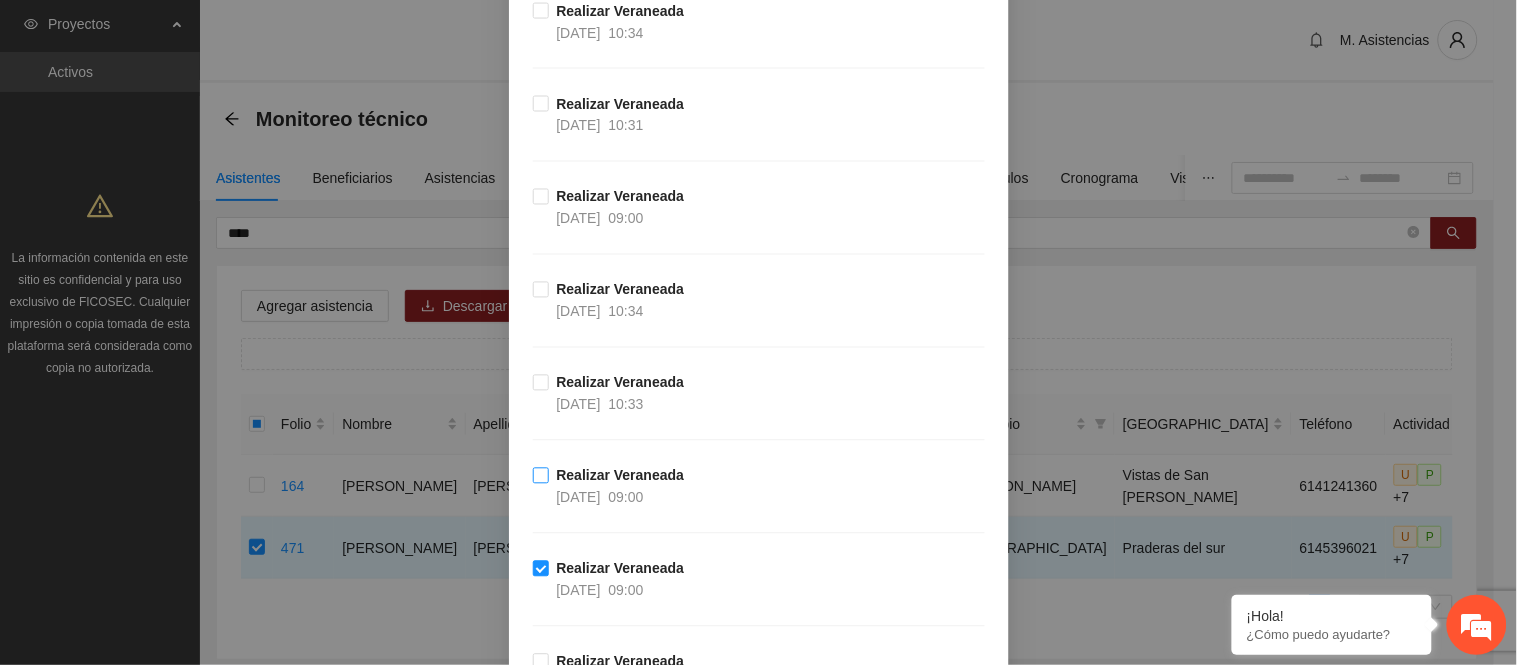 click on "Realizar Veraneada [DATE] 09:00" at bounding box center (621, 487) 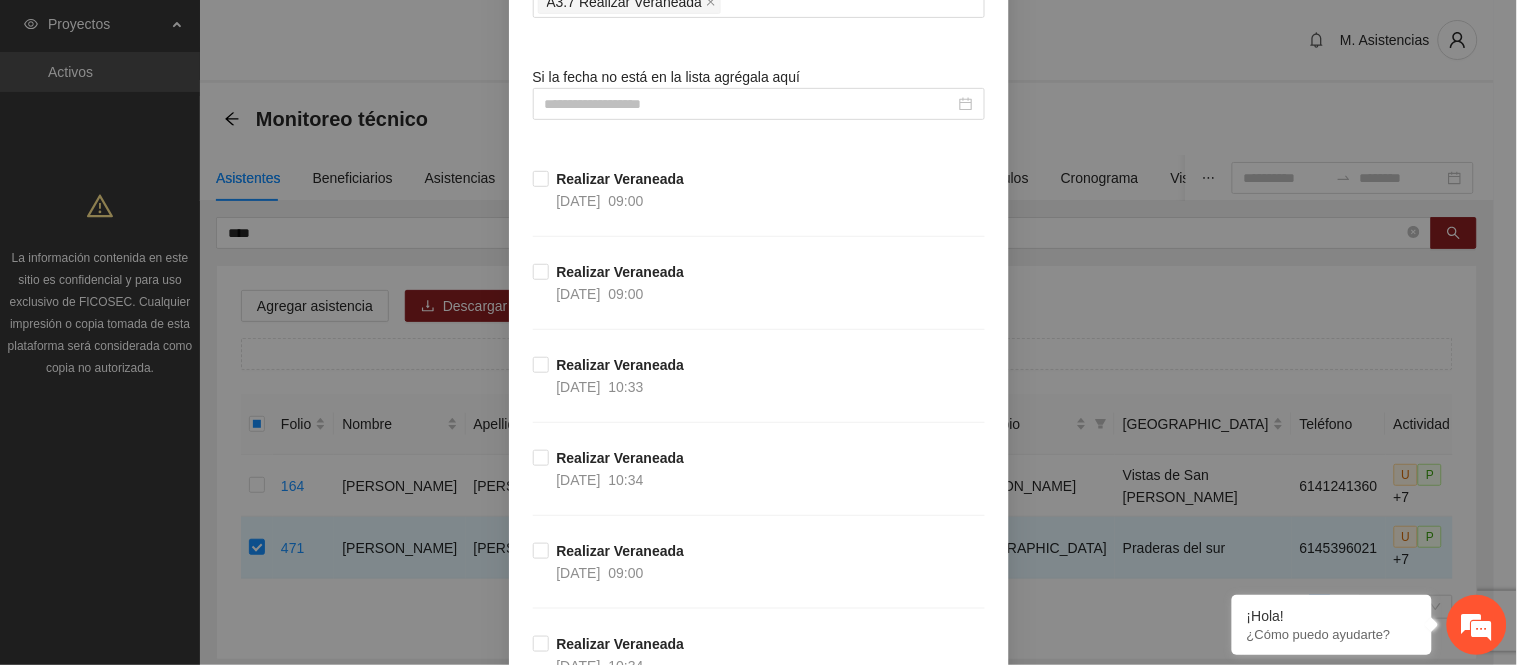 scroll, scrollTop: 195, scrollLeft: 0, axis: vertical 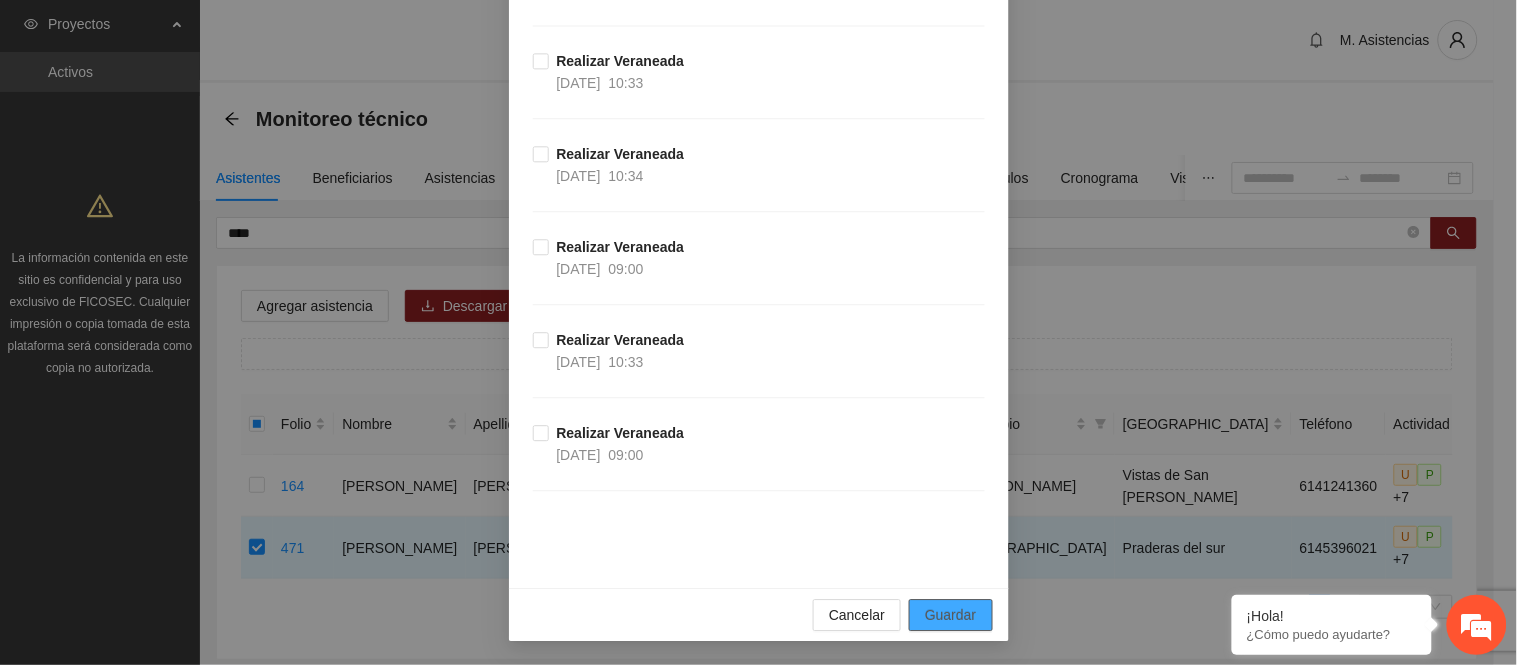 click on "Guardar" at bounding box center [950, 615] 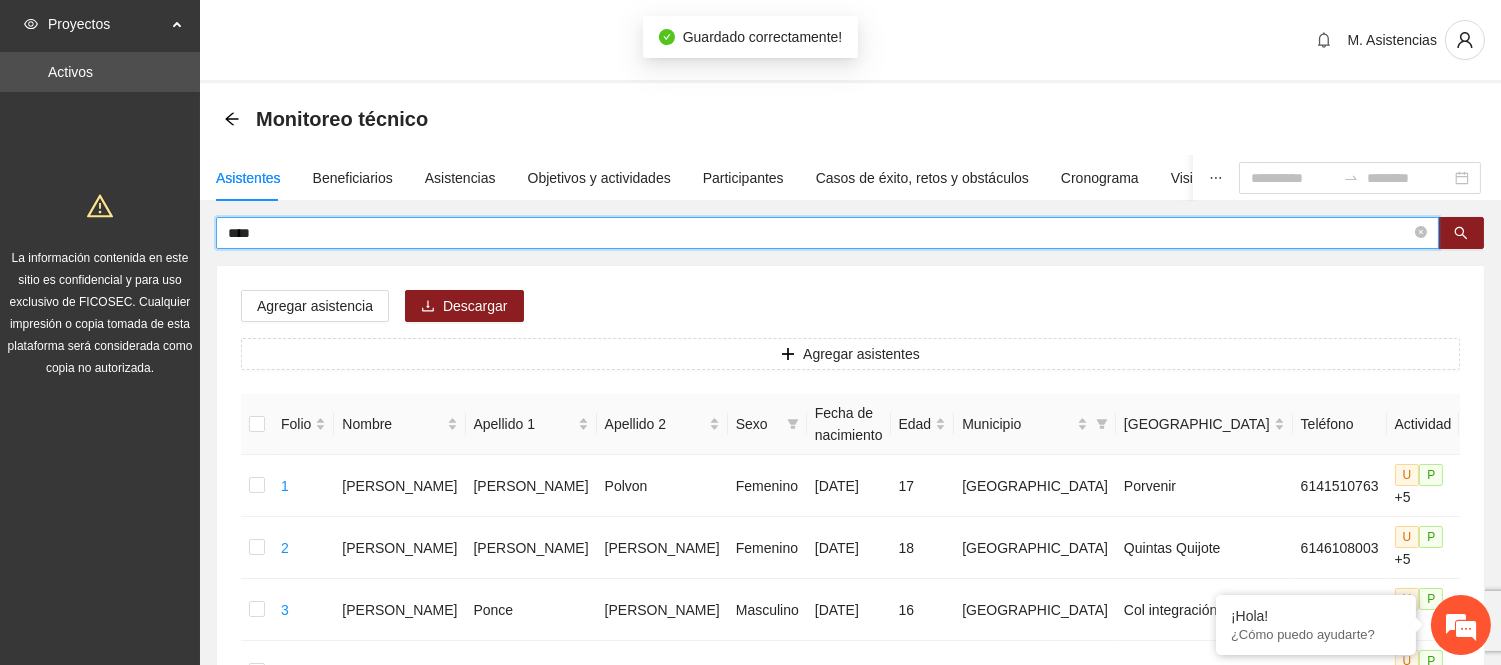 drag, startPoint x: 308, startPoint y: 227, endPoint x: 147, endPoint y: 231, distance: 161.04968 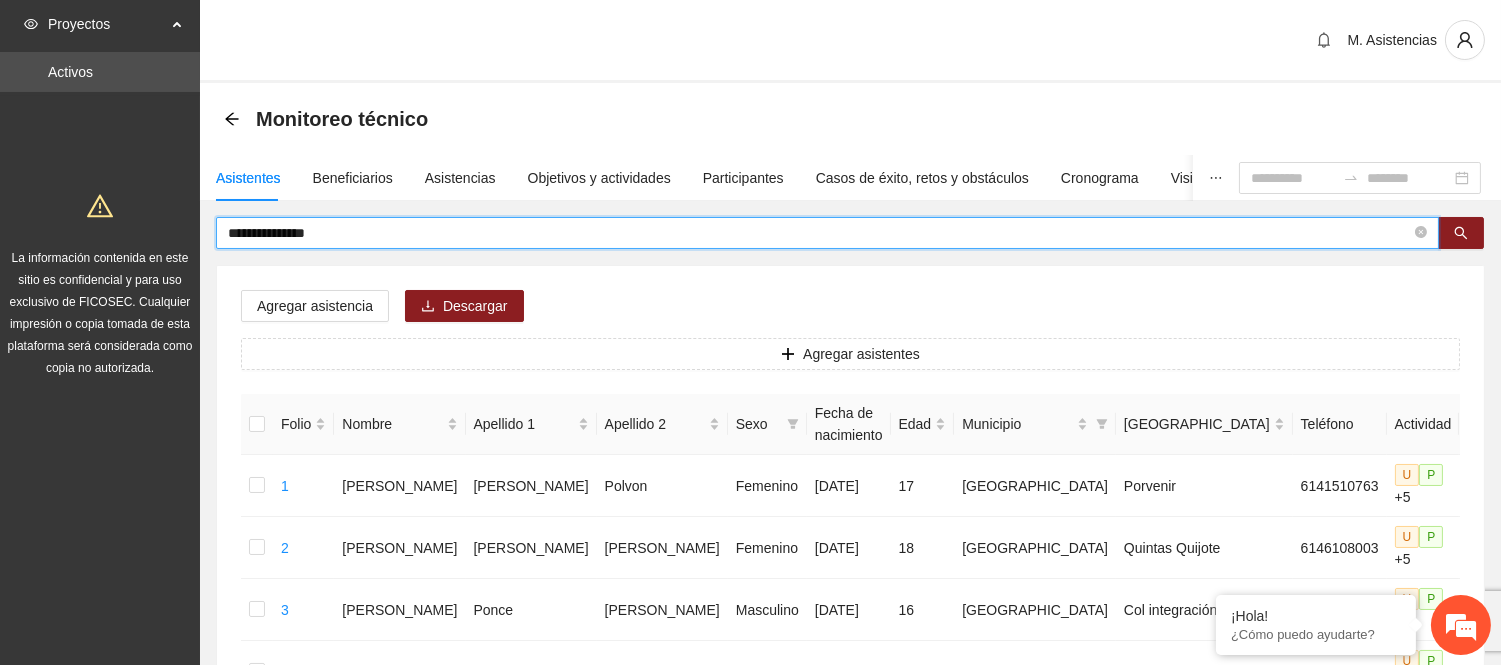 type on "**********" 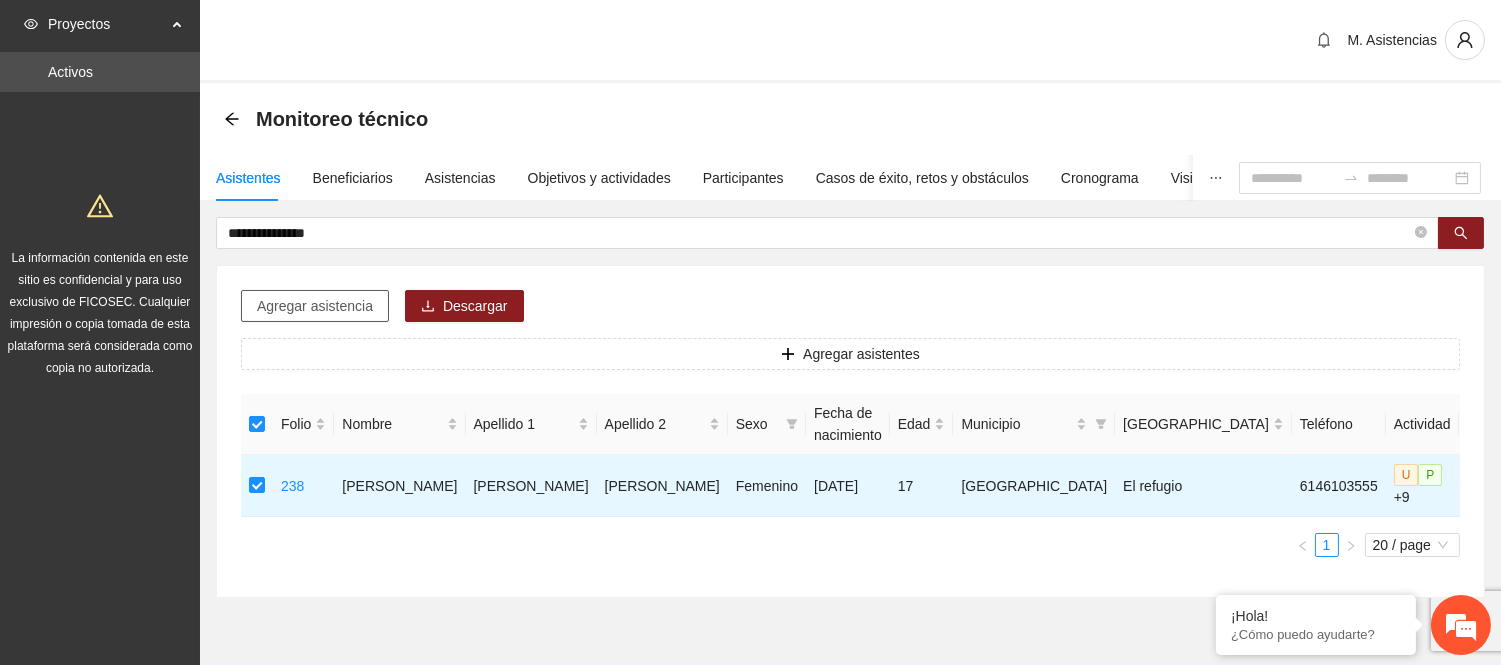 click on "Agregar asistencia" at bounding box center (315, 306) 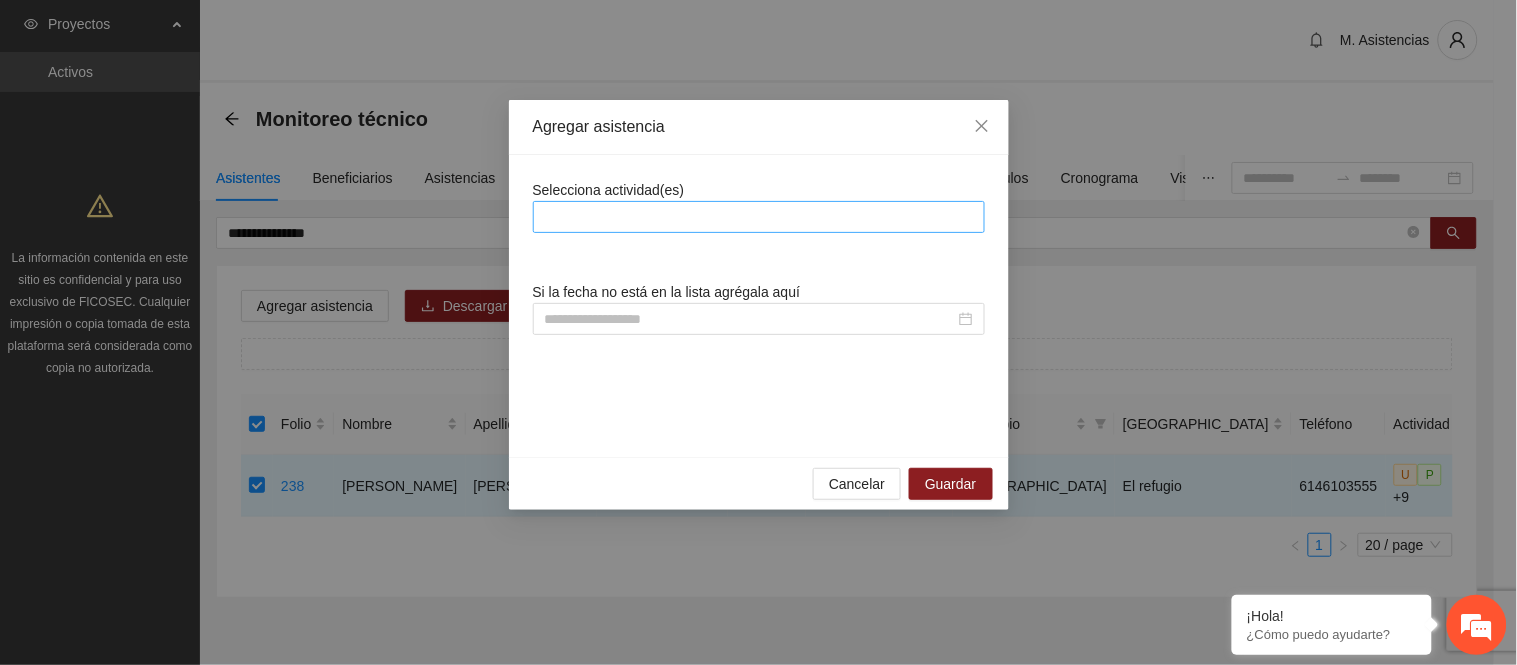 click at bounding box center [759, 217] 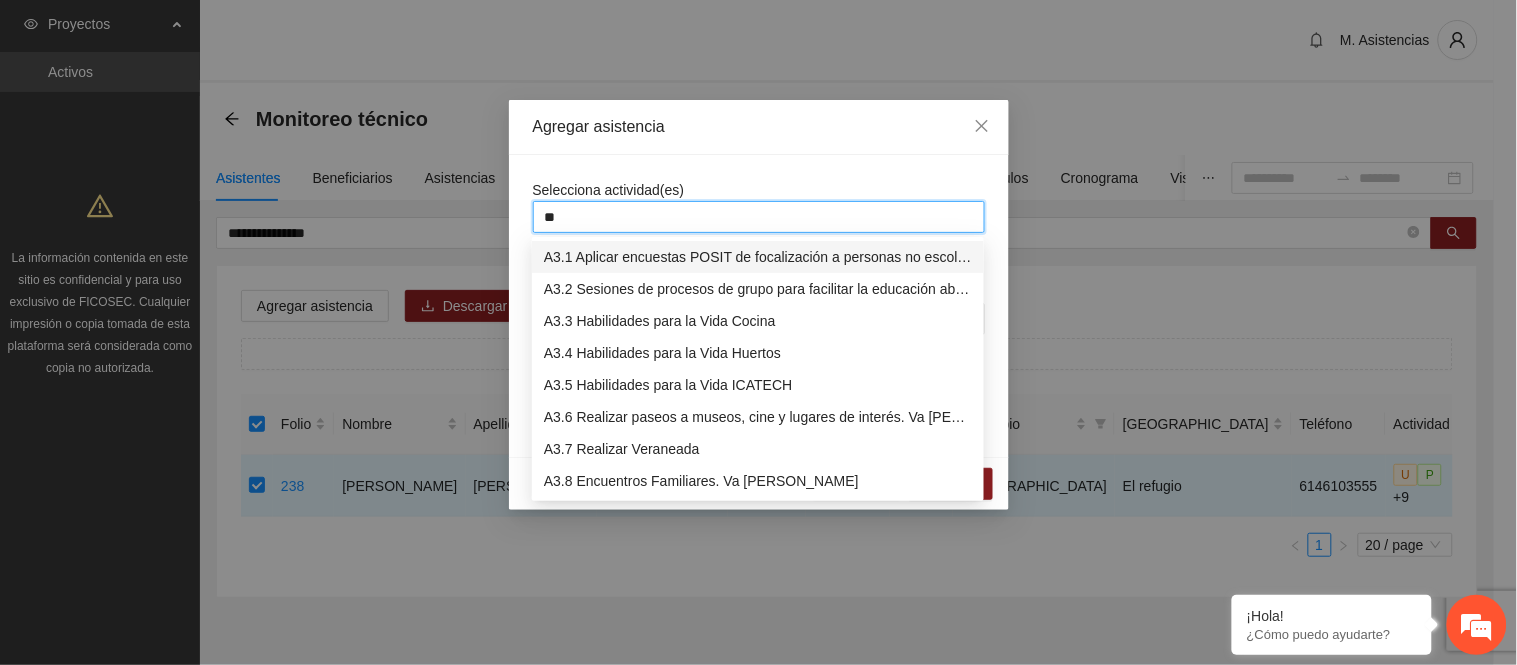 type on "***" 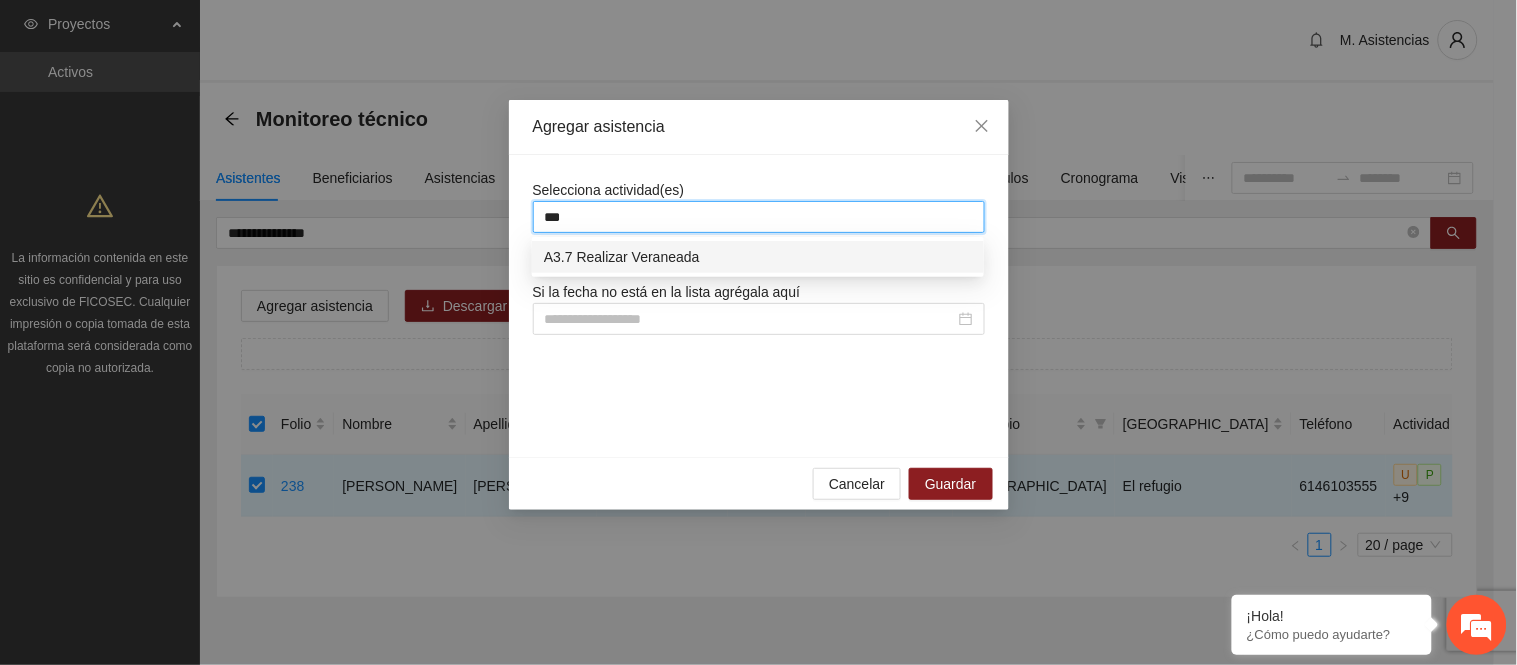type 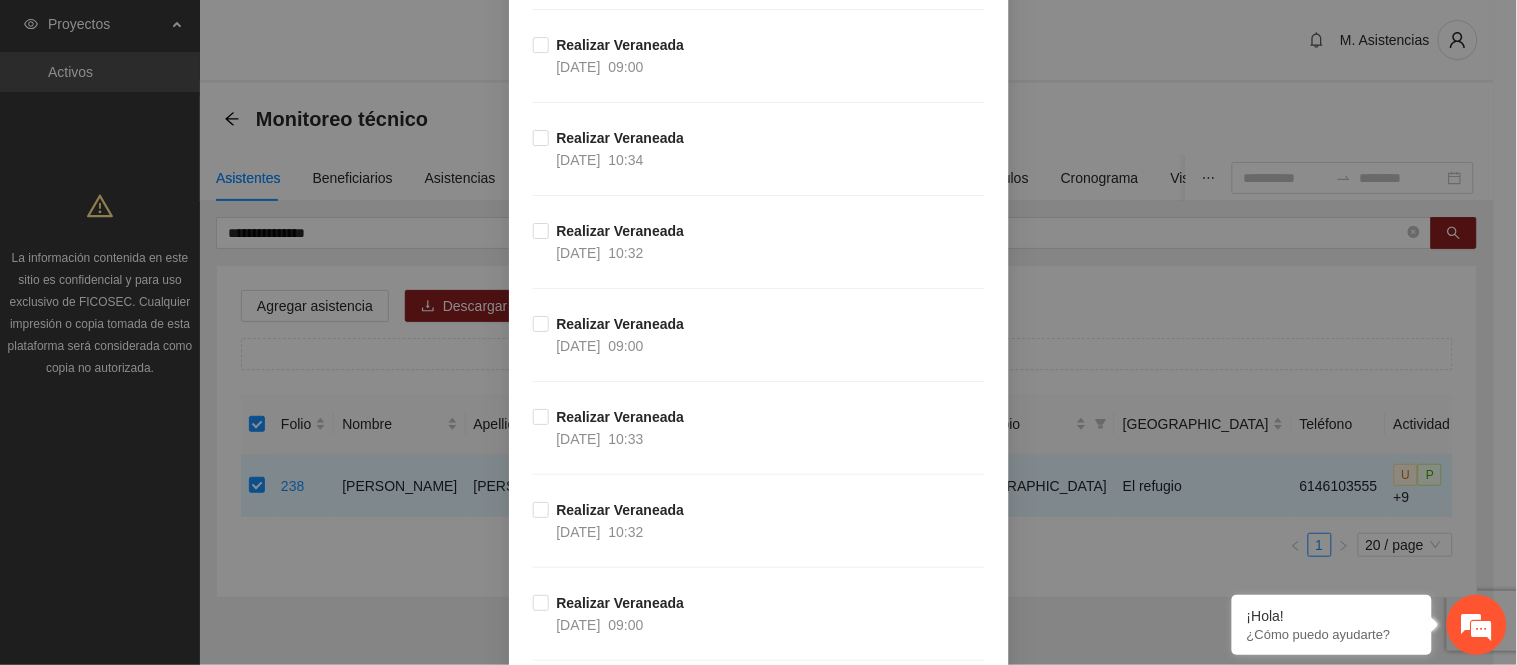 scroll, scrollTop: 1696, scrollLeft: 0, axis: vertical 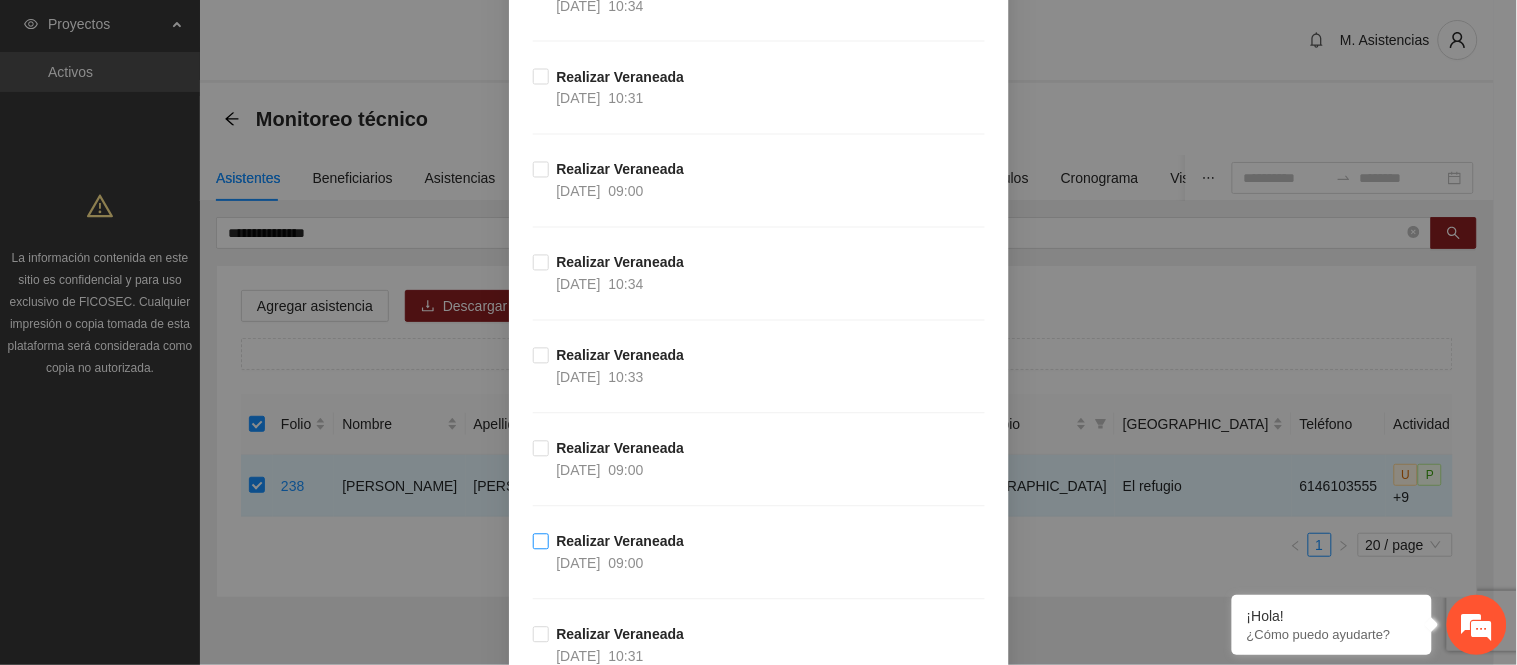 click on "Realizar Veraneada 11/07/2025 09:00" at bounding box center [621, 553] 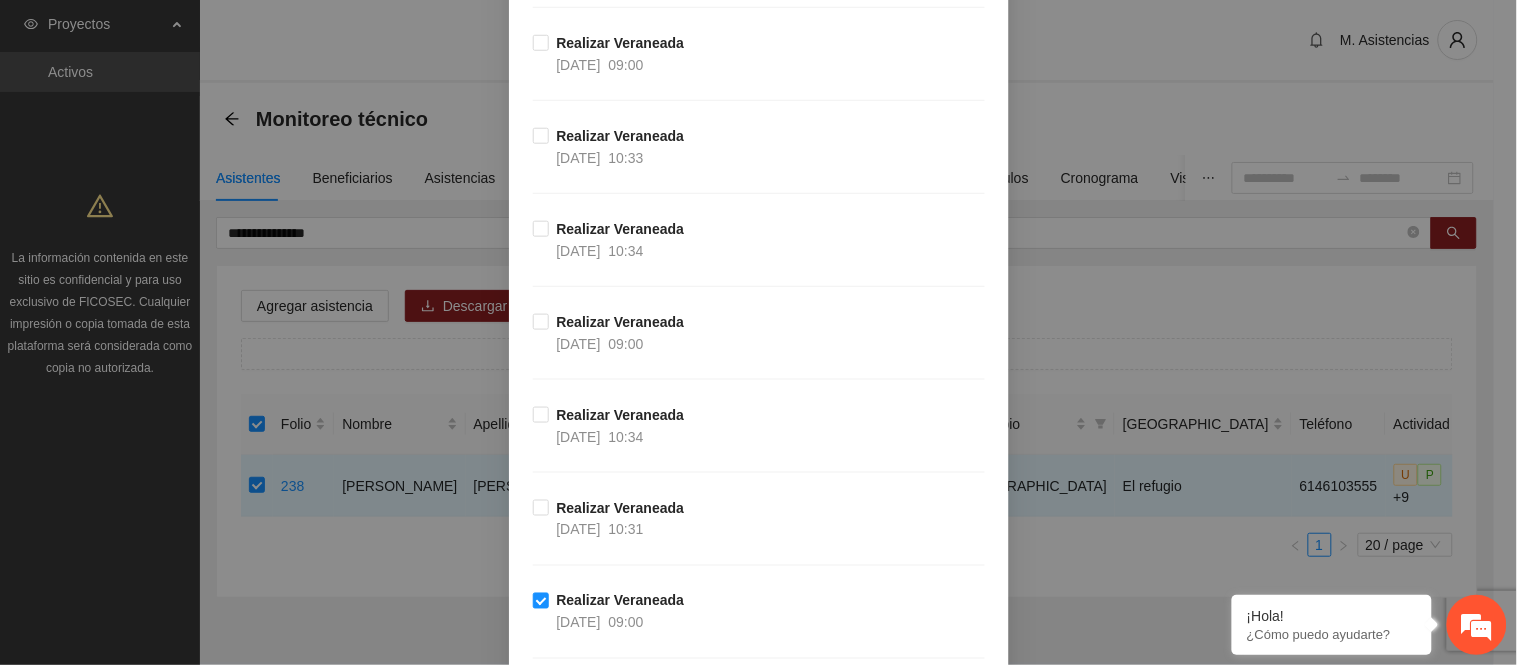 scroll, scrollTop: 437, scrollLeft: 0, axis: vertical 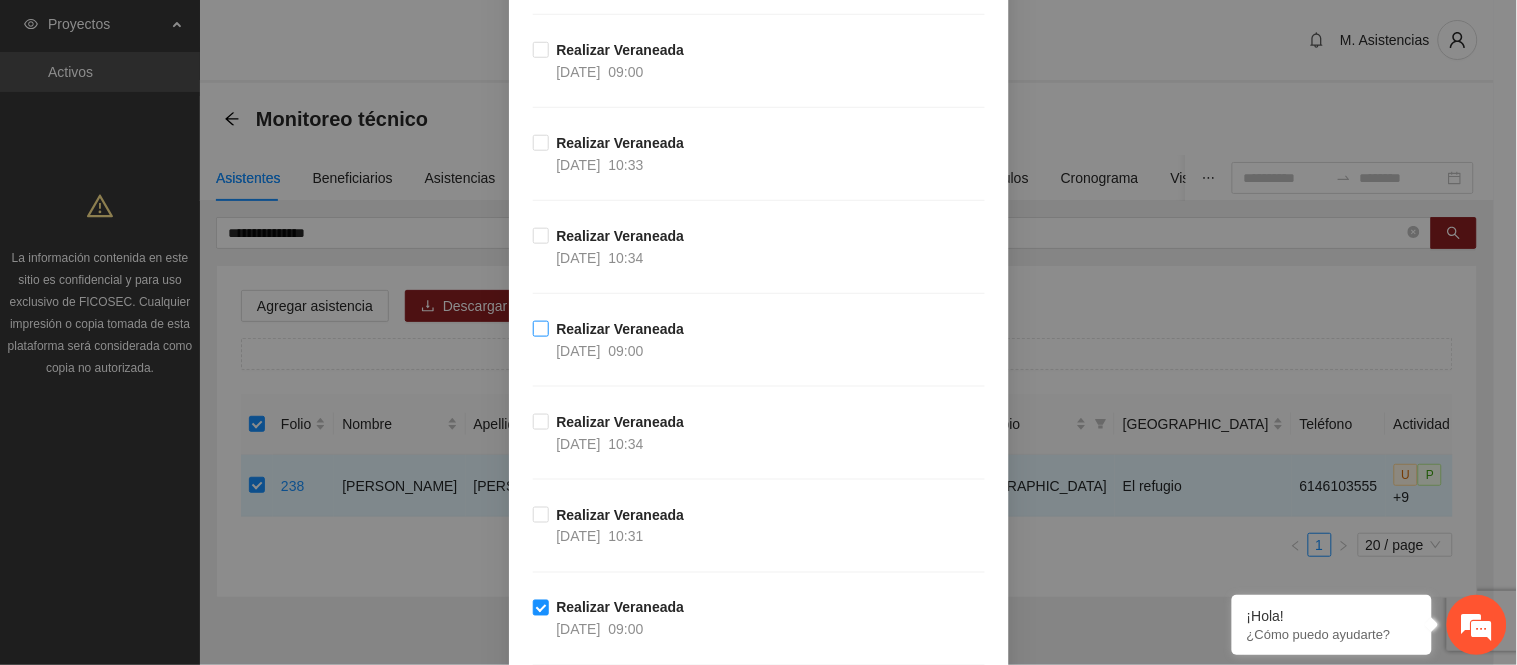 click on "Realizar Veraneada" at bounding box center [621, 329] 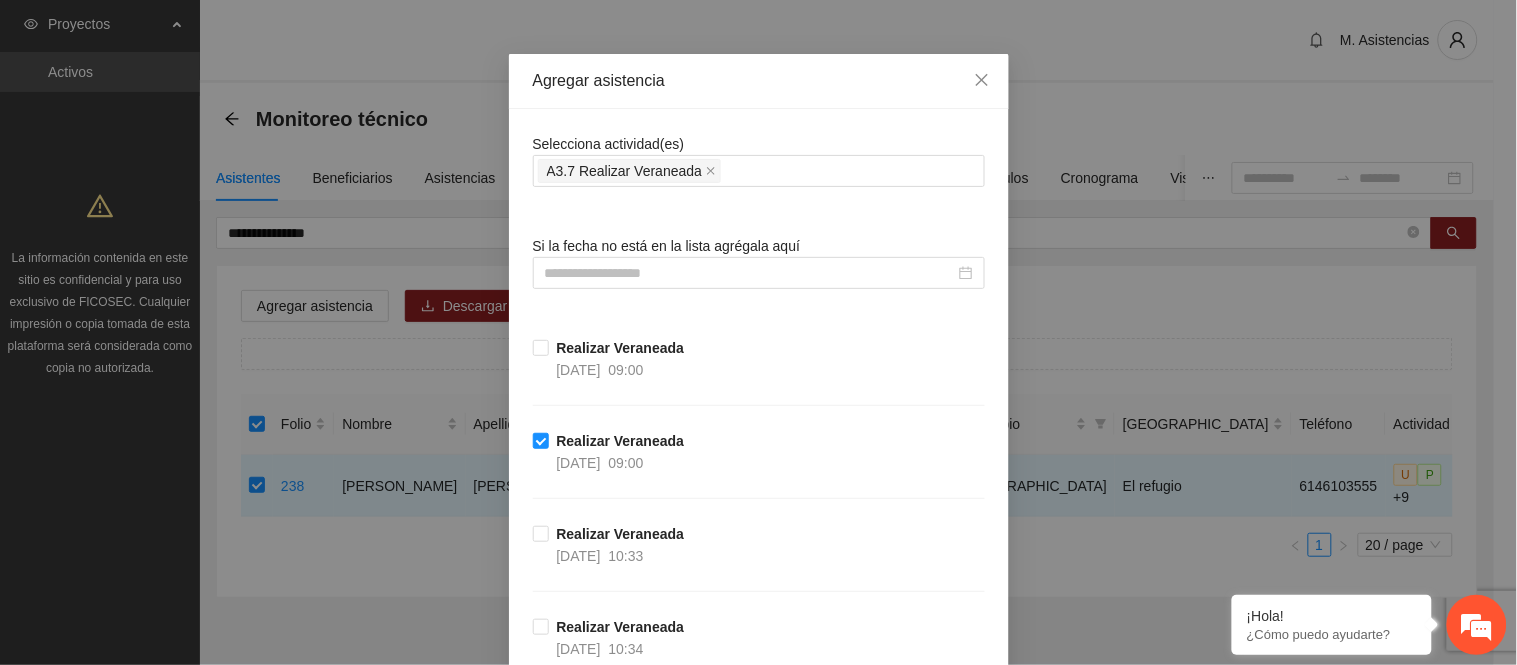 scroll, scrollTop: 40, scrollLeft: 0, axis: vertical 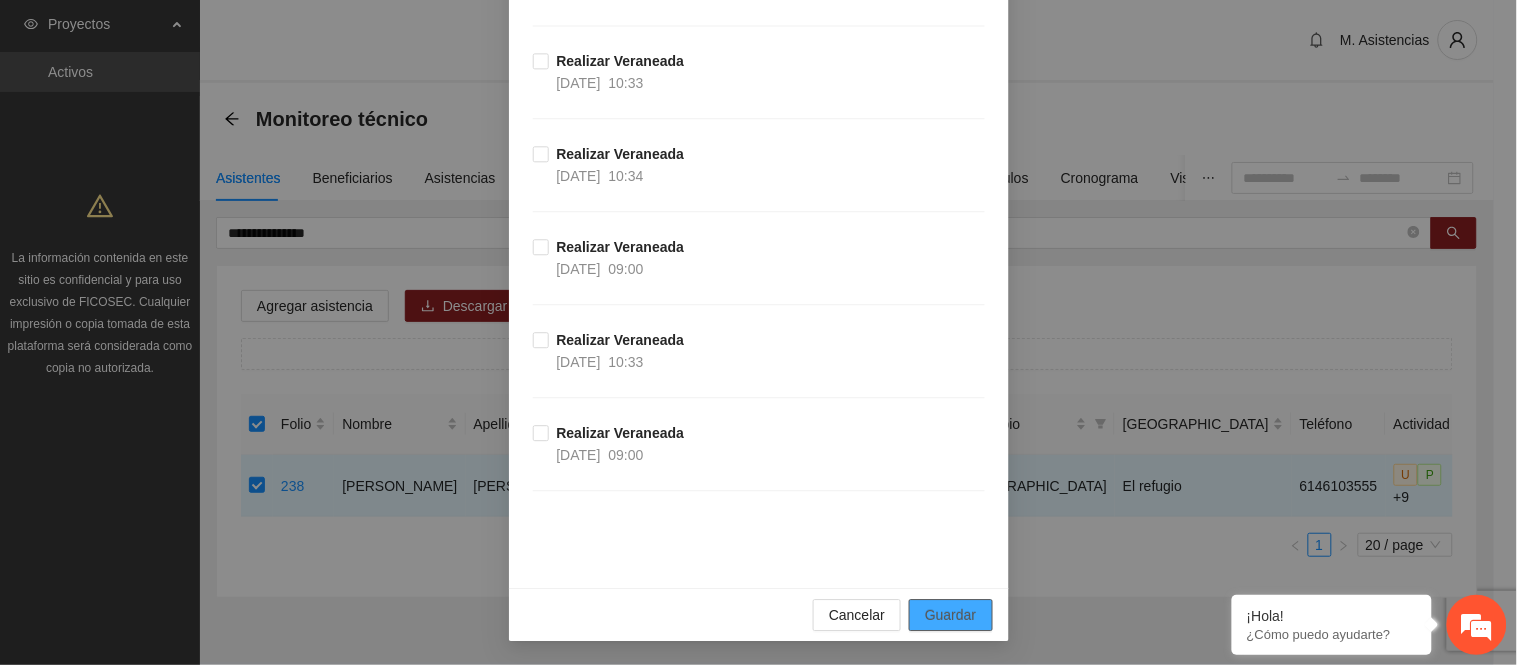 click on "Guardar" at bounding box center (950, 615) 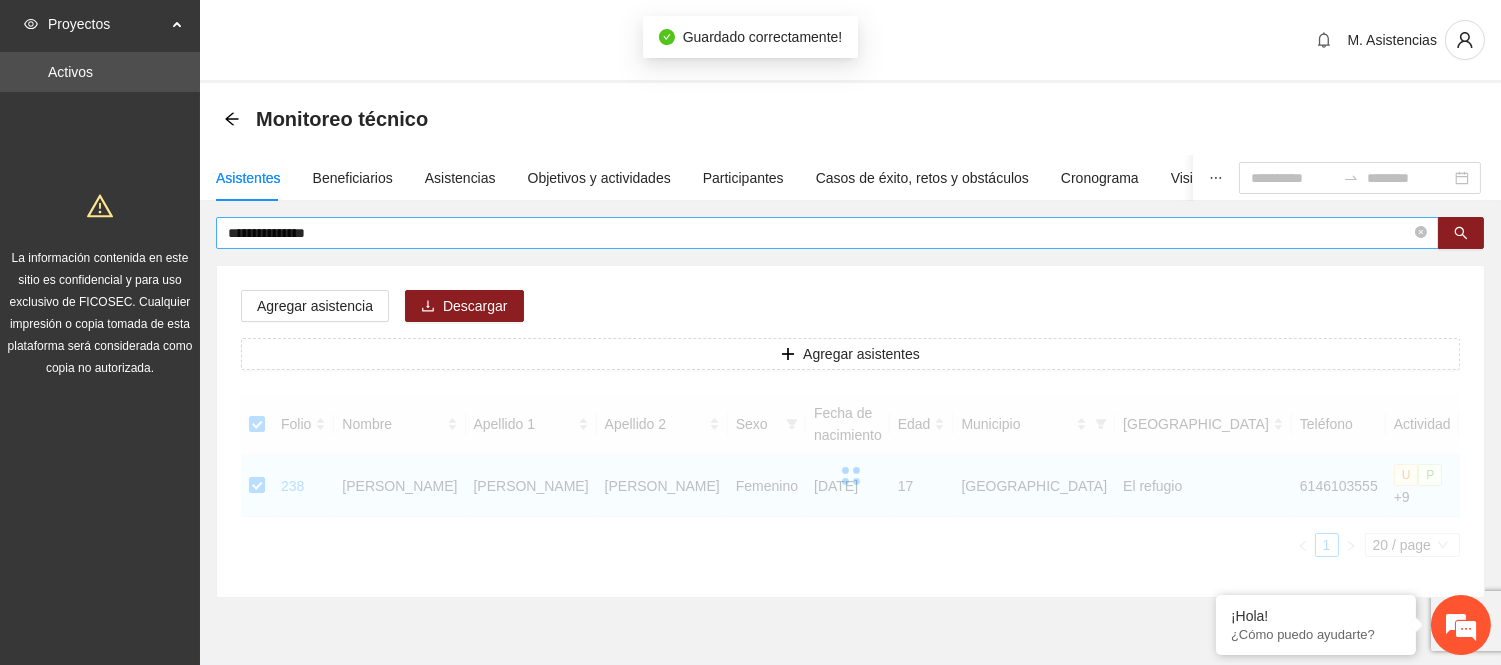 click on "**********" at bounding box center (819, 233) 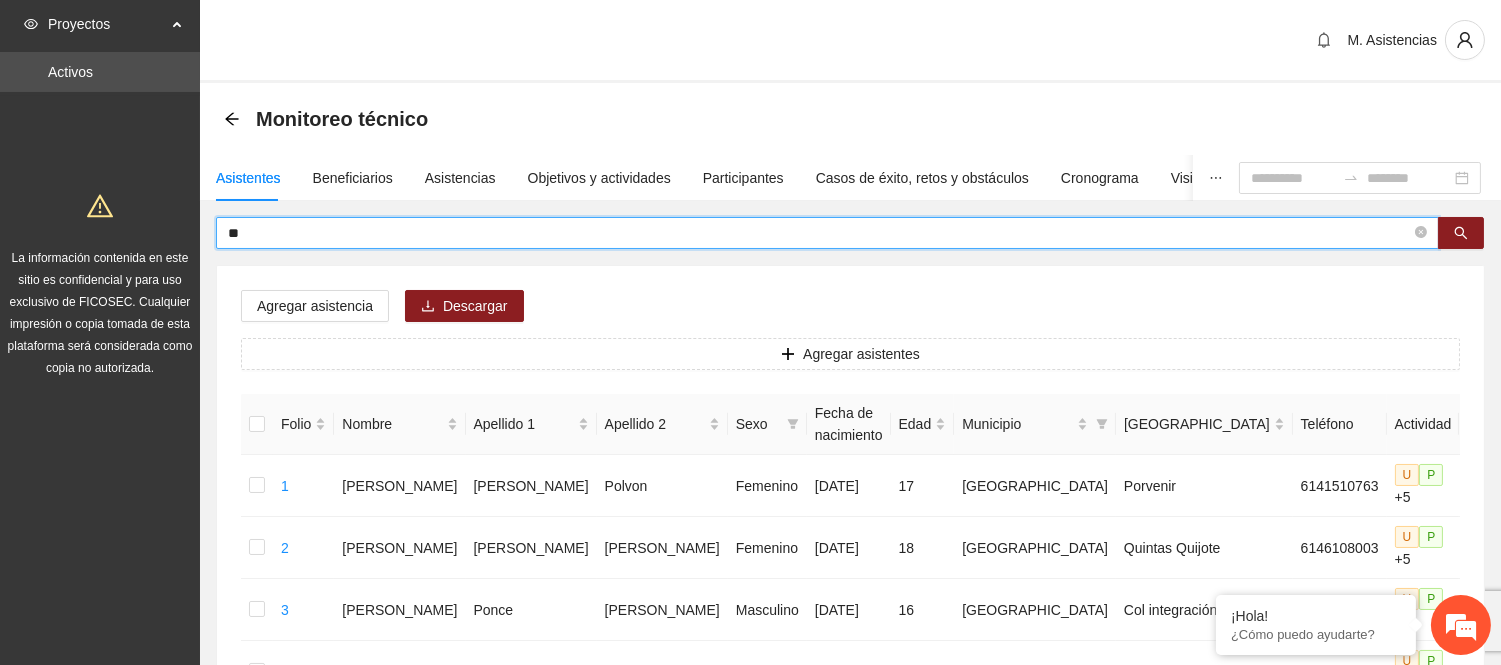 type on "*" 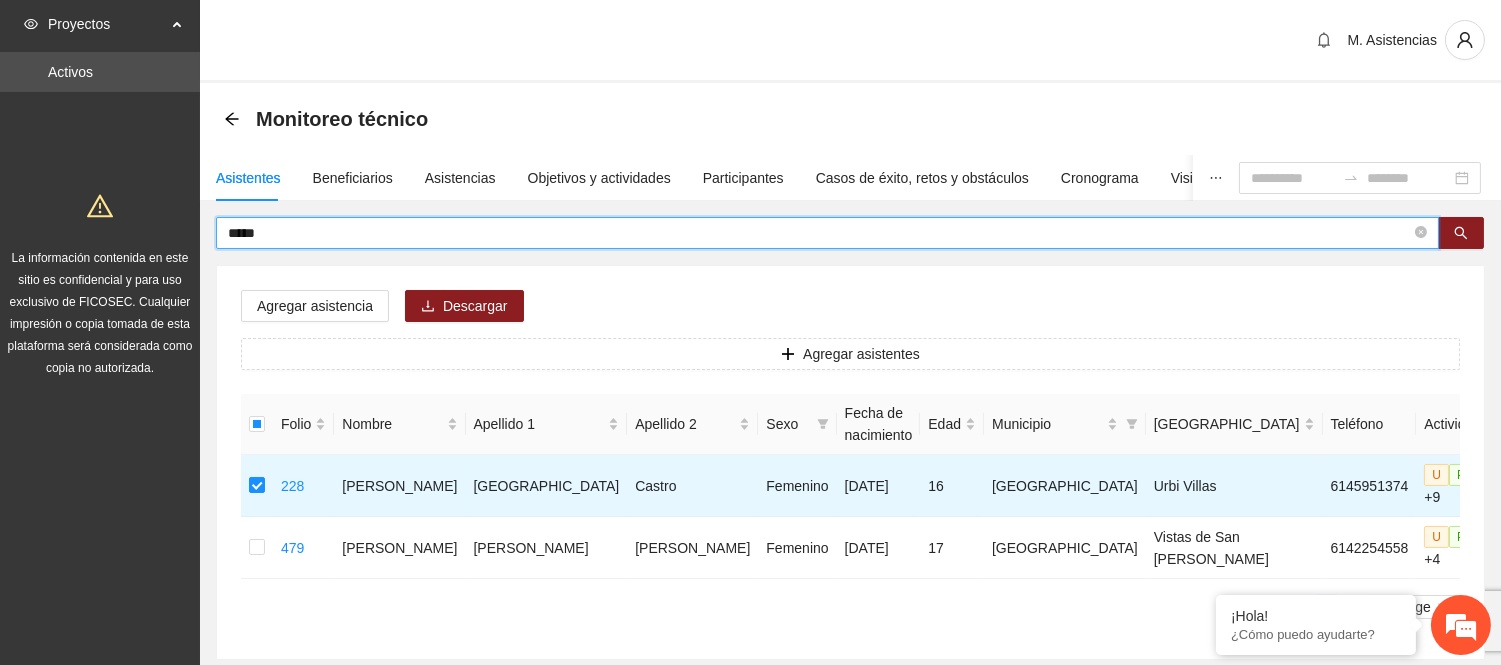 drag, startPoint x: 241, startPoint y: 230, endPoint x: 140, endPoint y: 244, distance: 101.96568 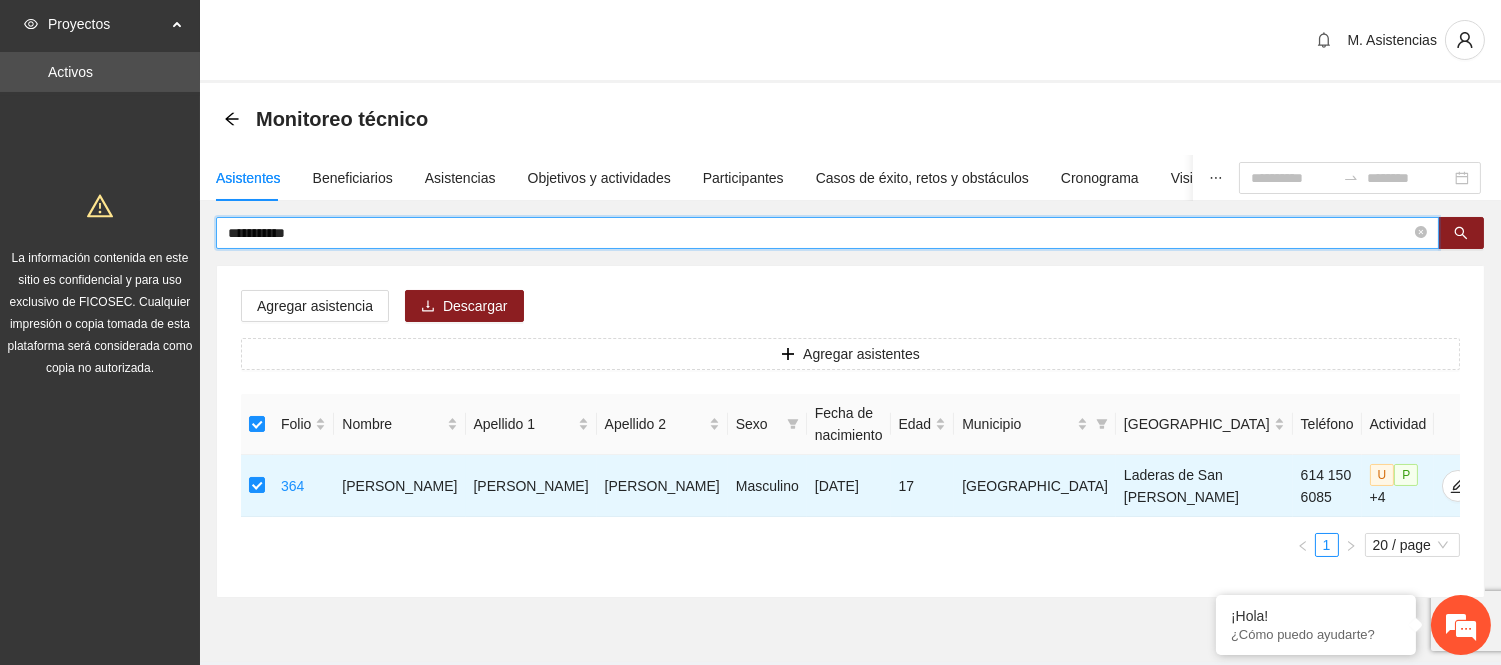 drag, startPoint x: 348, startPoint y: 235, endPoint x: 116, endPoint y: 234, distance: 232.00215 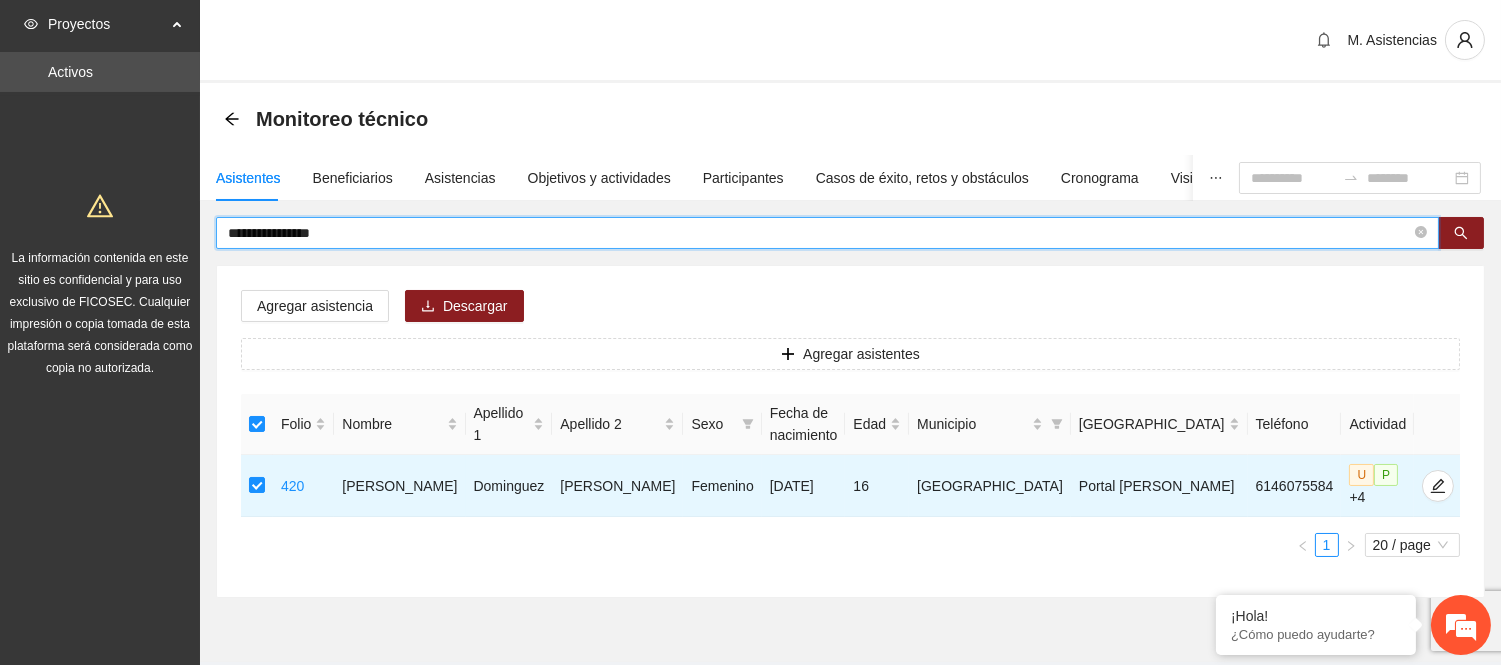 drag, startPoint x: 356, startPoint y: 228, endPoint x: 123, endPoint y: 236, distance: 233.1373 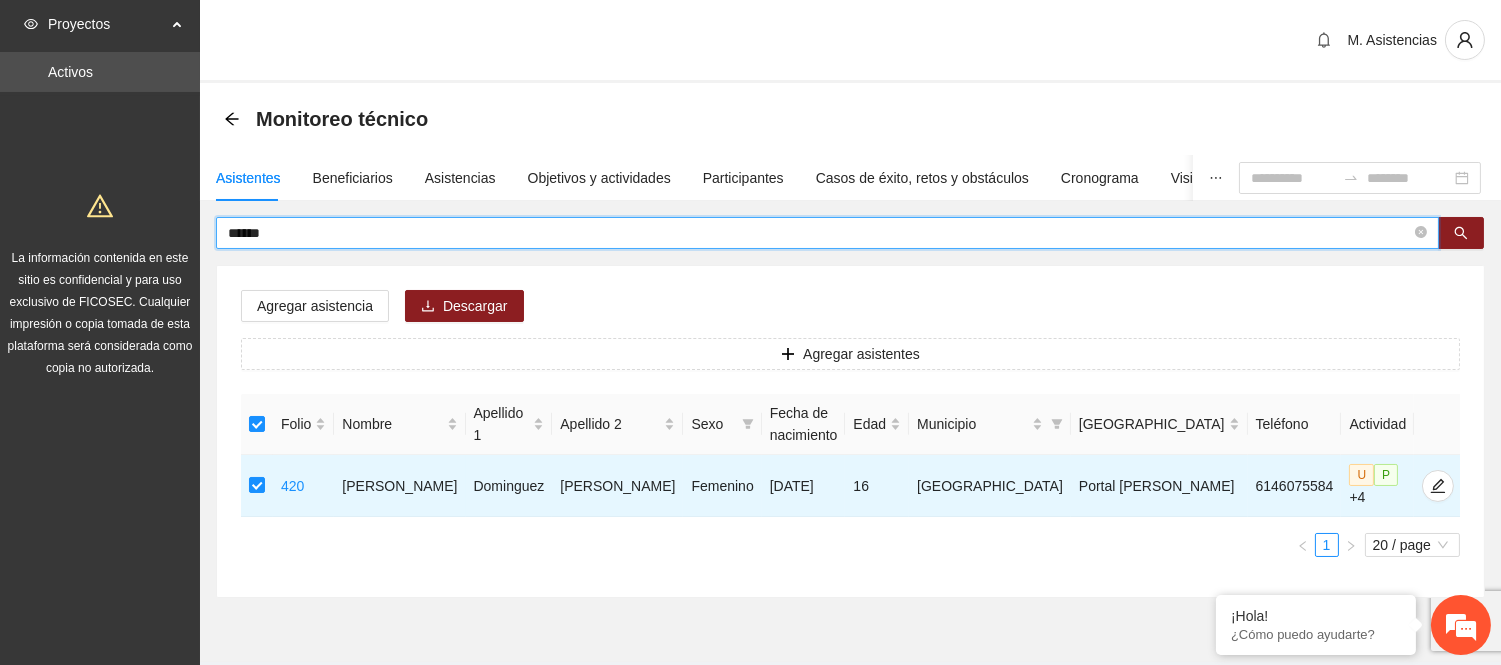 type on "******" 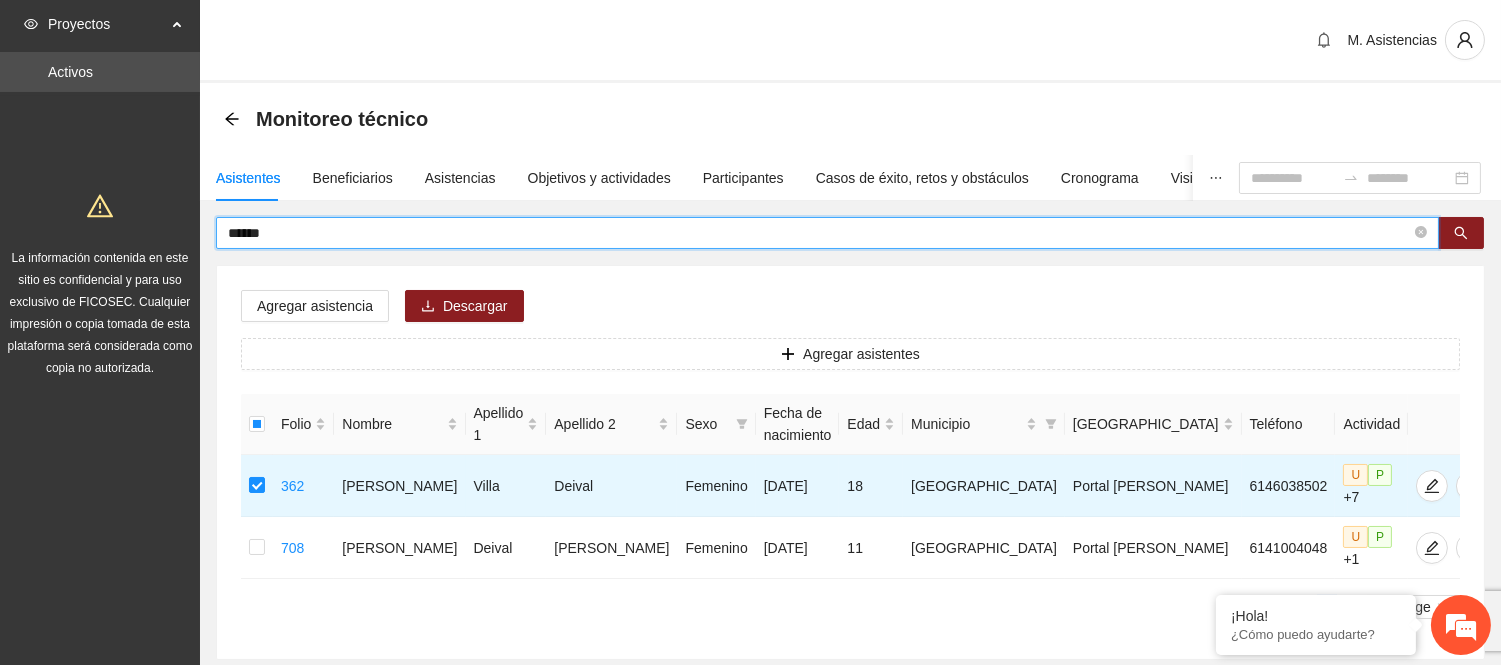 drag, startPoint x: 297, startPoint y: 223, endPoint x: 114, endPoint y: 247, distance: 184.56706 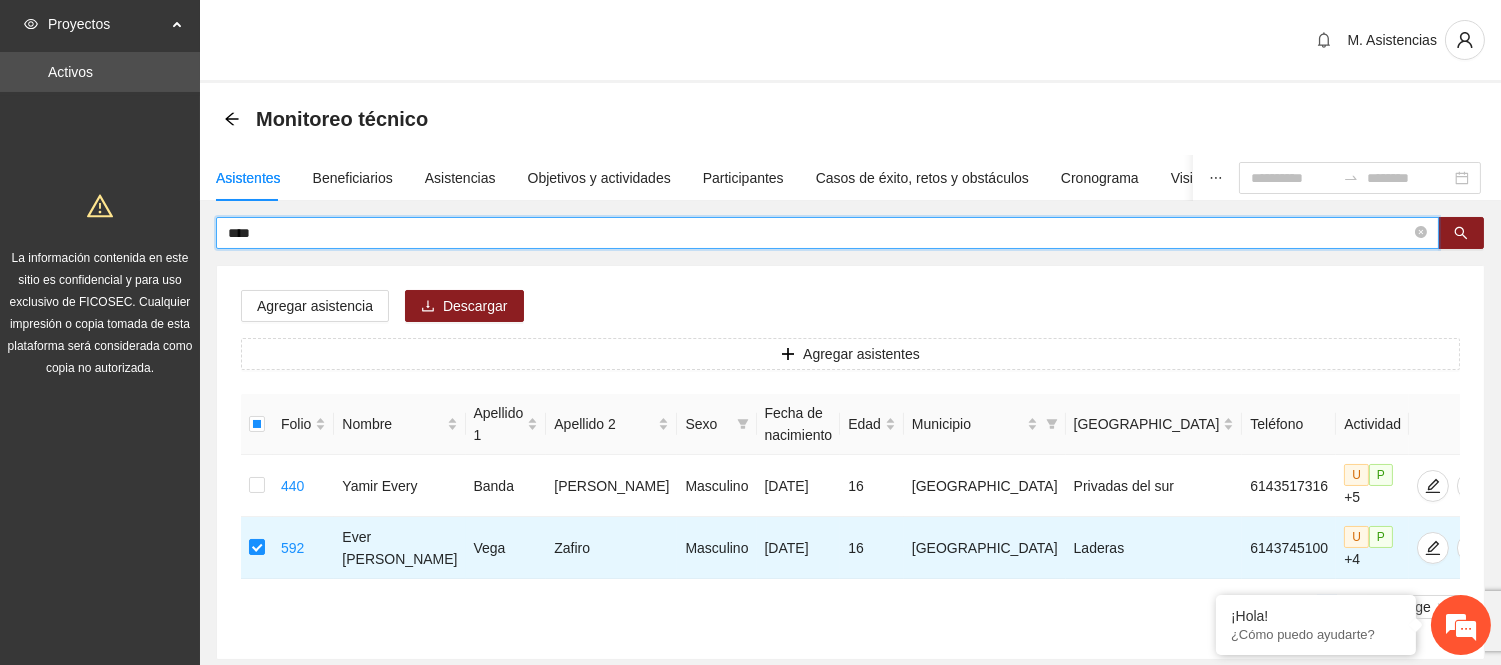 drag, startPoint x: 285, startPoint y: 238, endPoint x: 137, endPoint y: 240, distance: 148.01352 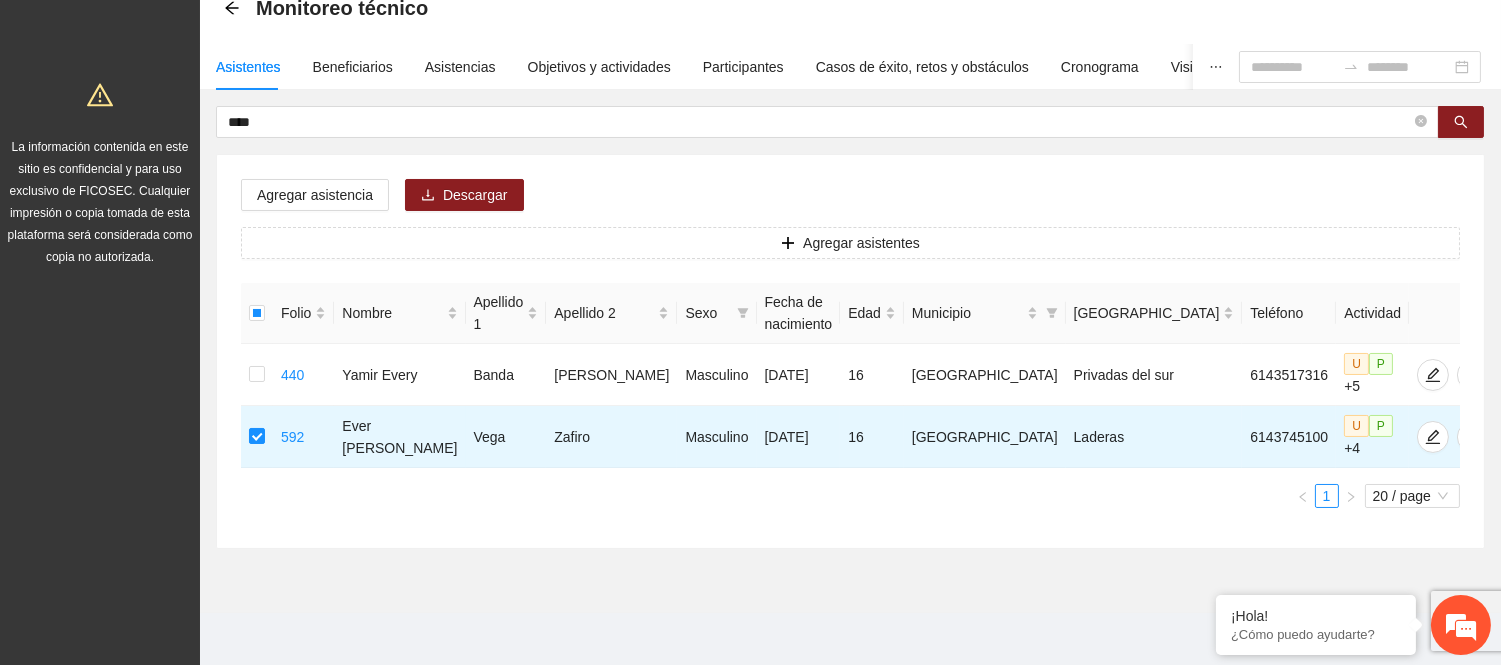 scroll, scrollTop: 112, scrollLeft: 0, axis: vertical 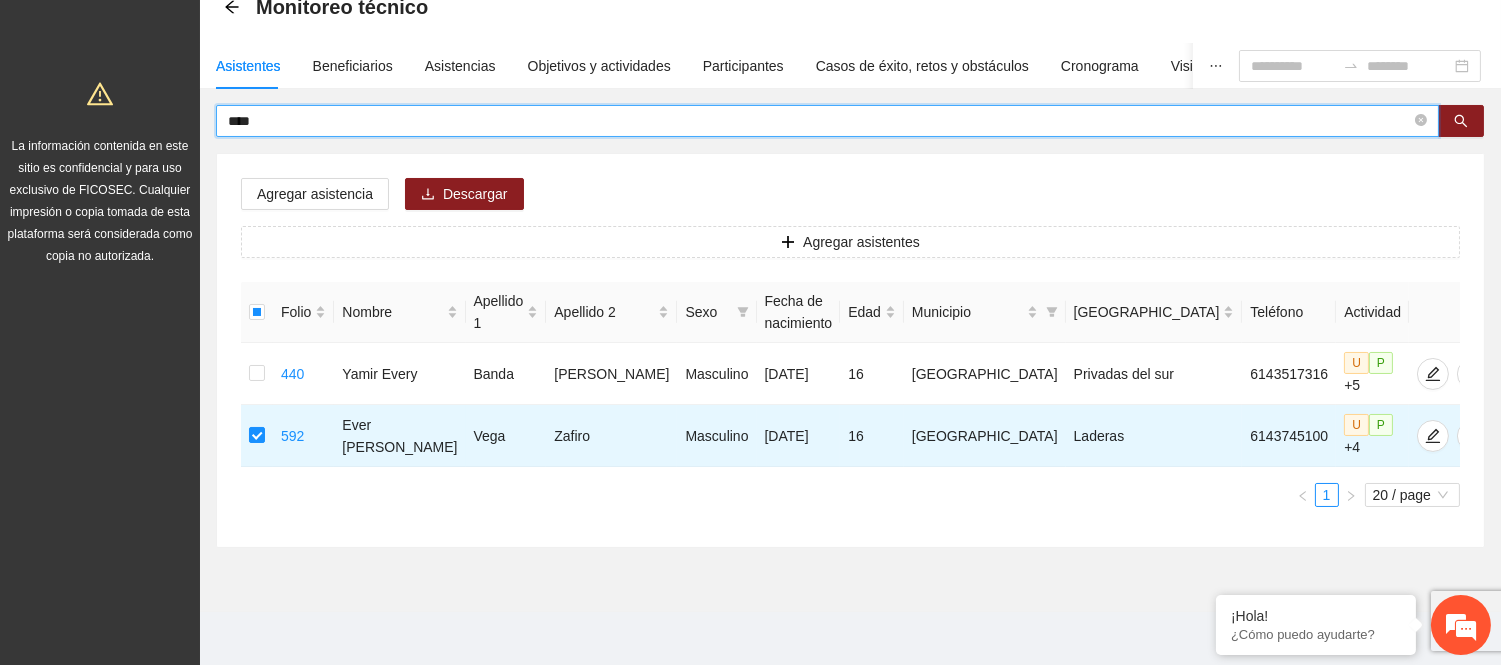 drag, startPoint x: 283, startPoint y: 112, endPoint x: 198, endPoint y: 100, distance: 85.84288 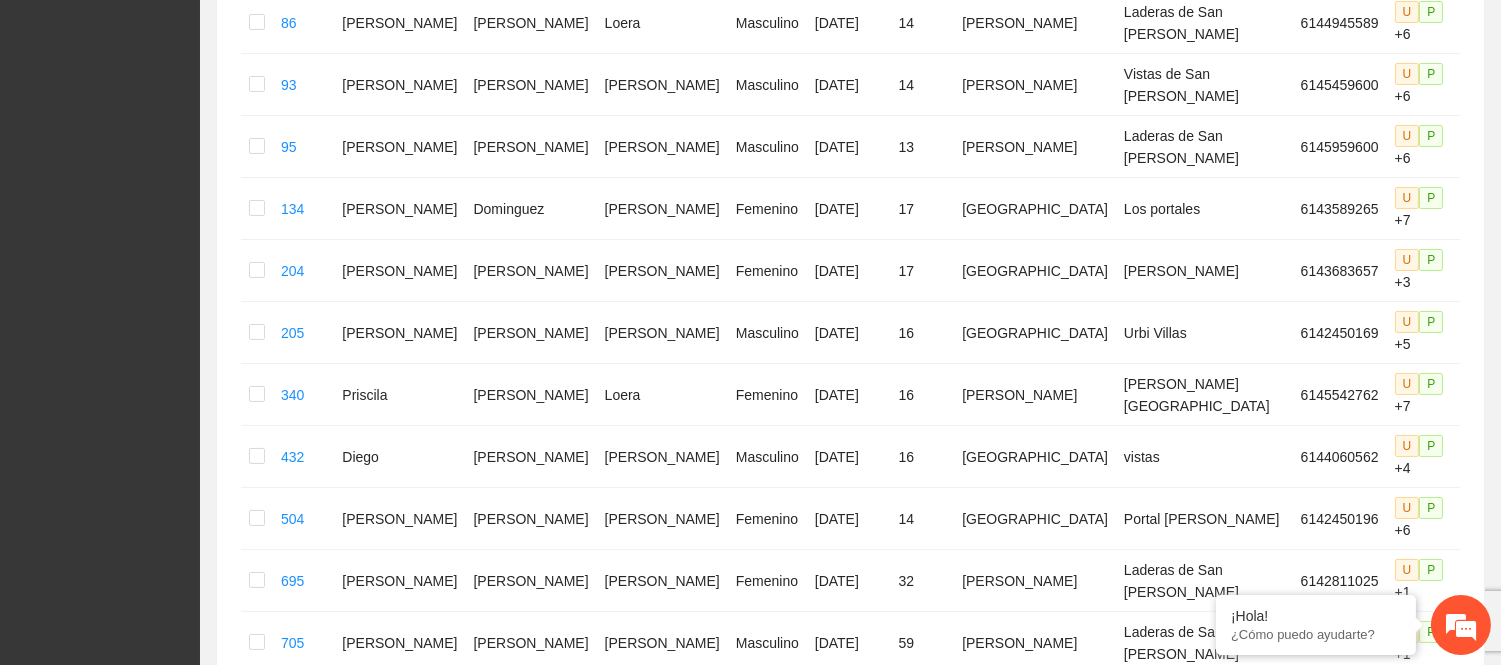 scroll, scrollTop: 465, scrollLeft: 0, axis: vertical 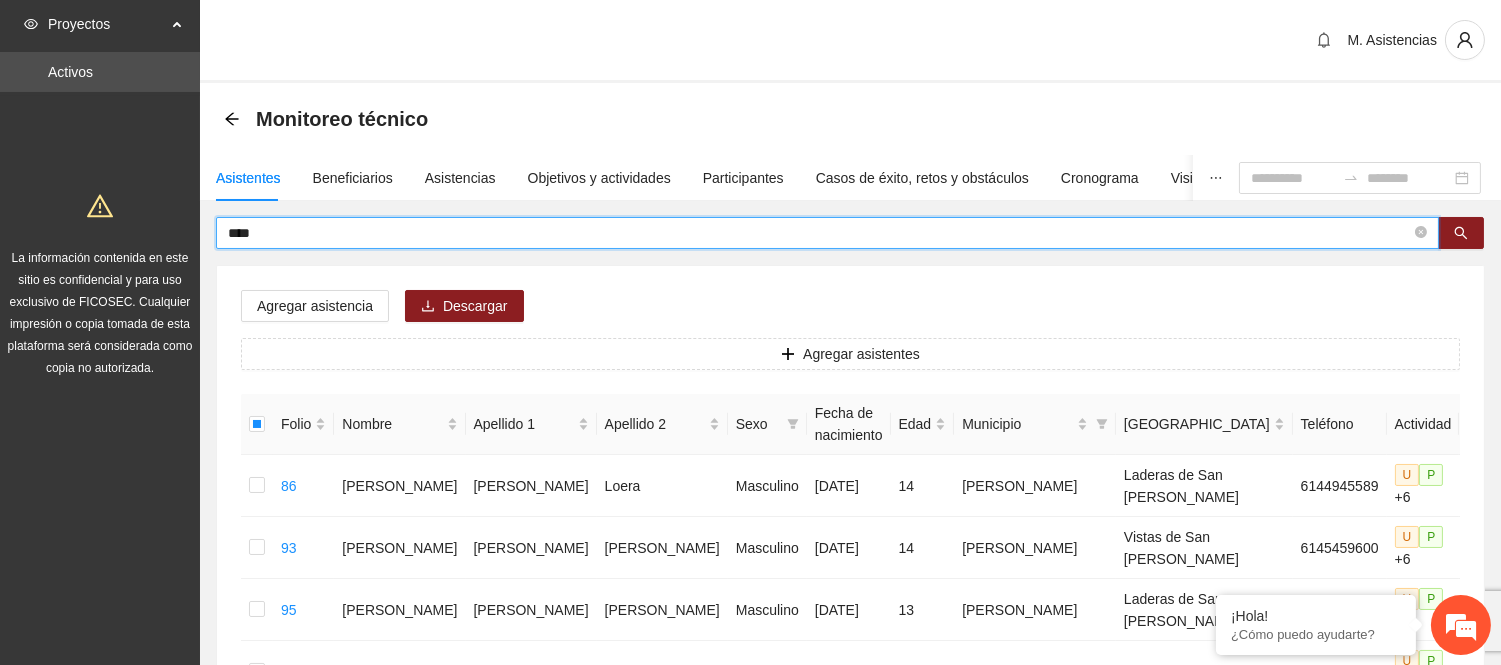 drag, startPoint x: 281, startPoint y: 238, endPoint x: 163, endPoint y: 221, distance: 119.218285 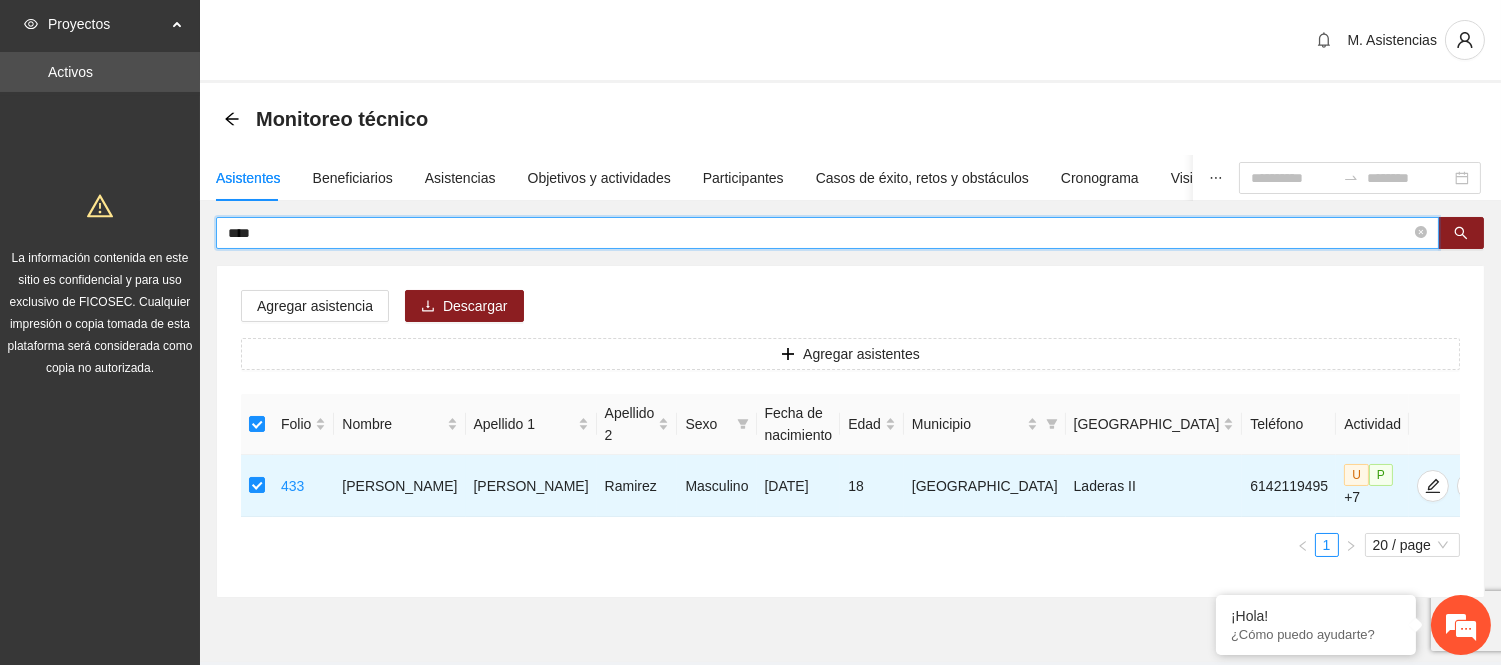 drag, startPoint x: 271, startPoint y: 225, endPoint x: 180, endPoint y: 217, distance: 91.350975 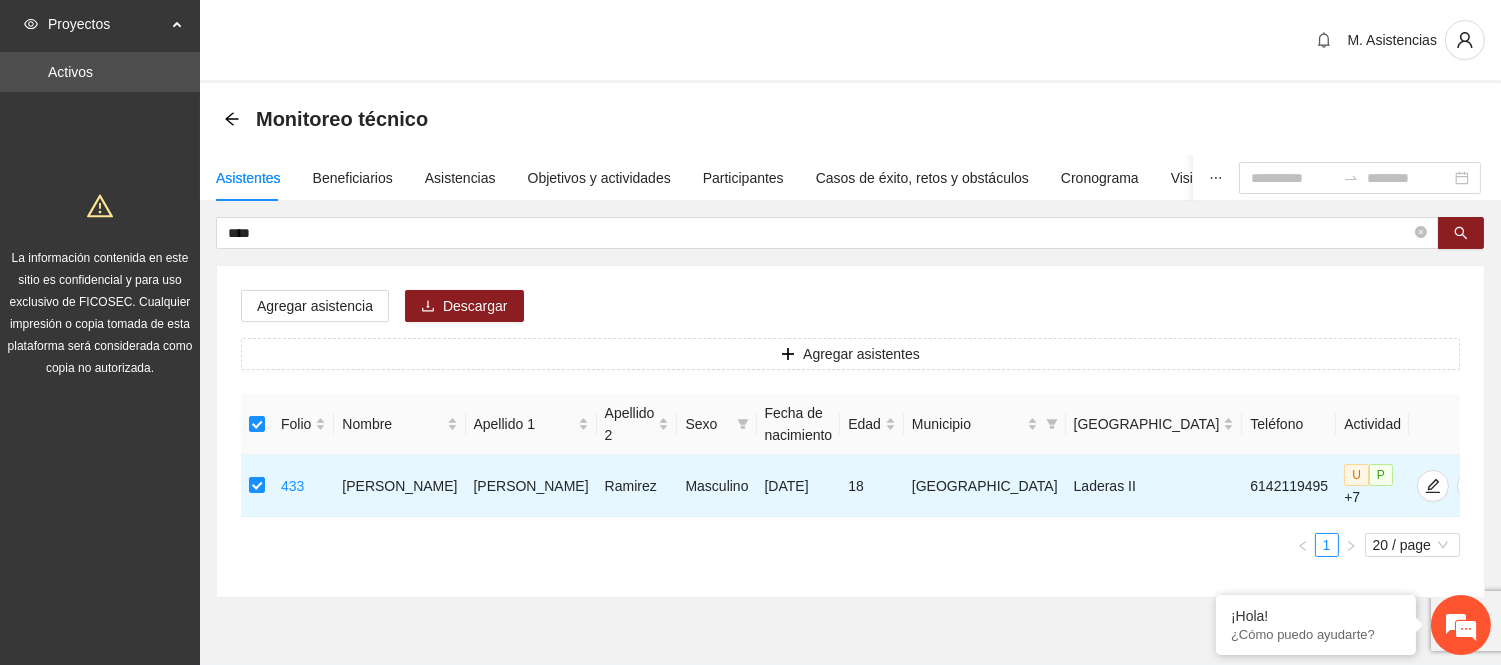 click at bounding box center [100, 203] 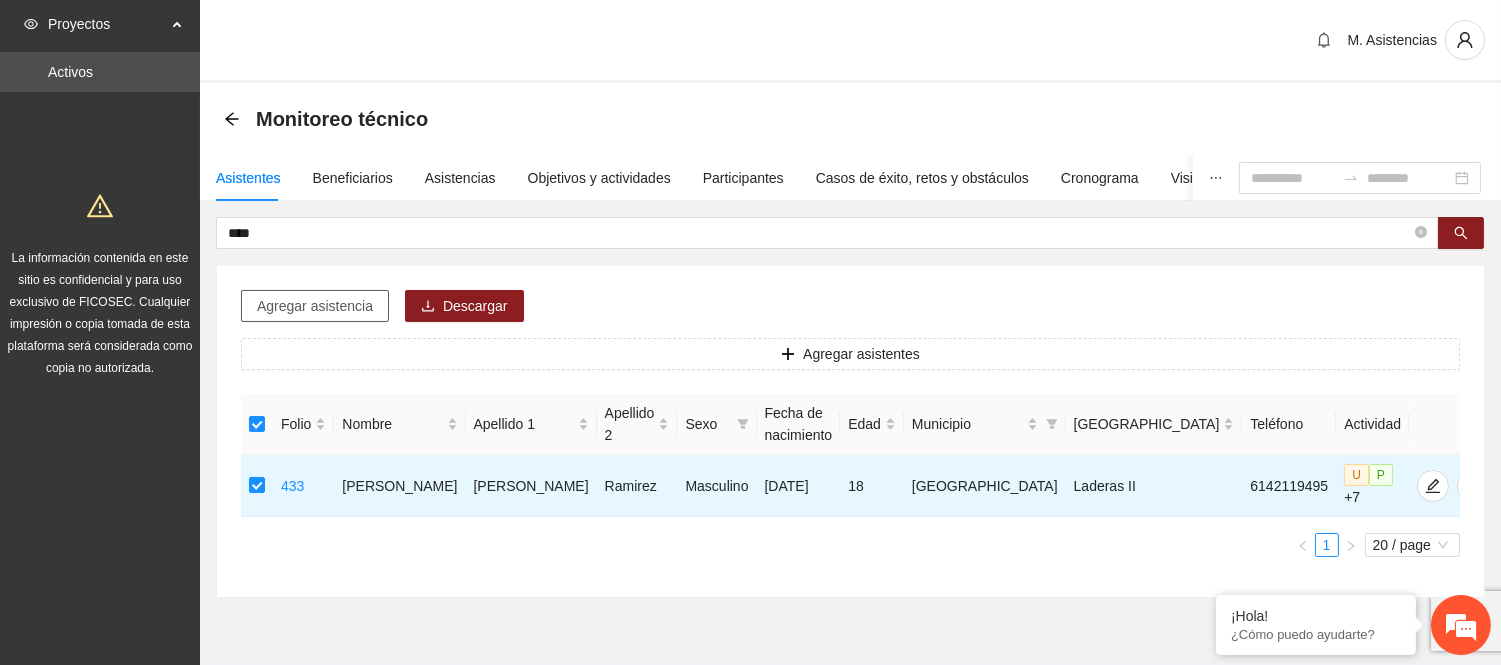 click on "Agregar asistencia" at bounding box center (315, 306) 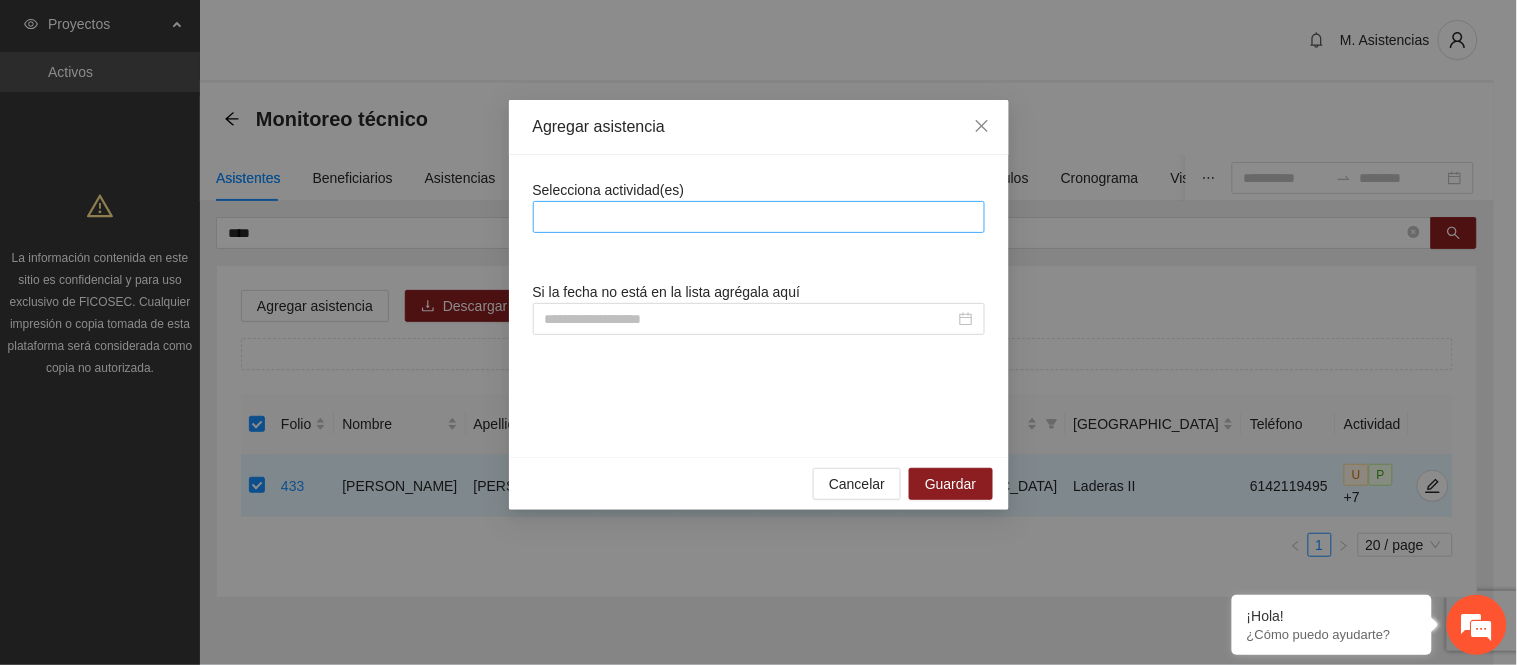 click at bounding box center (759, 217) 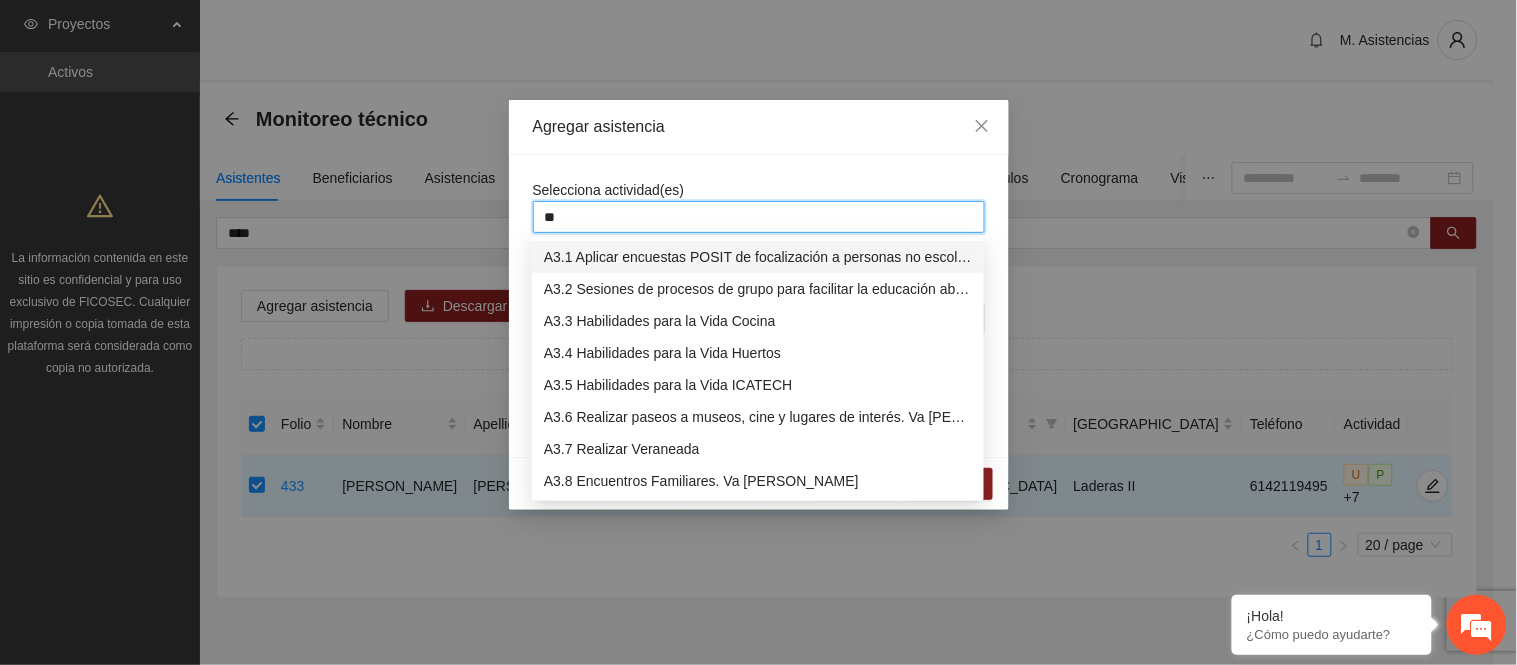type on "***" 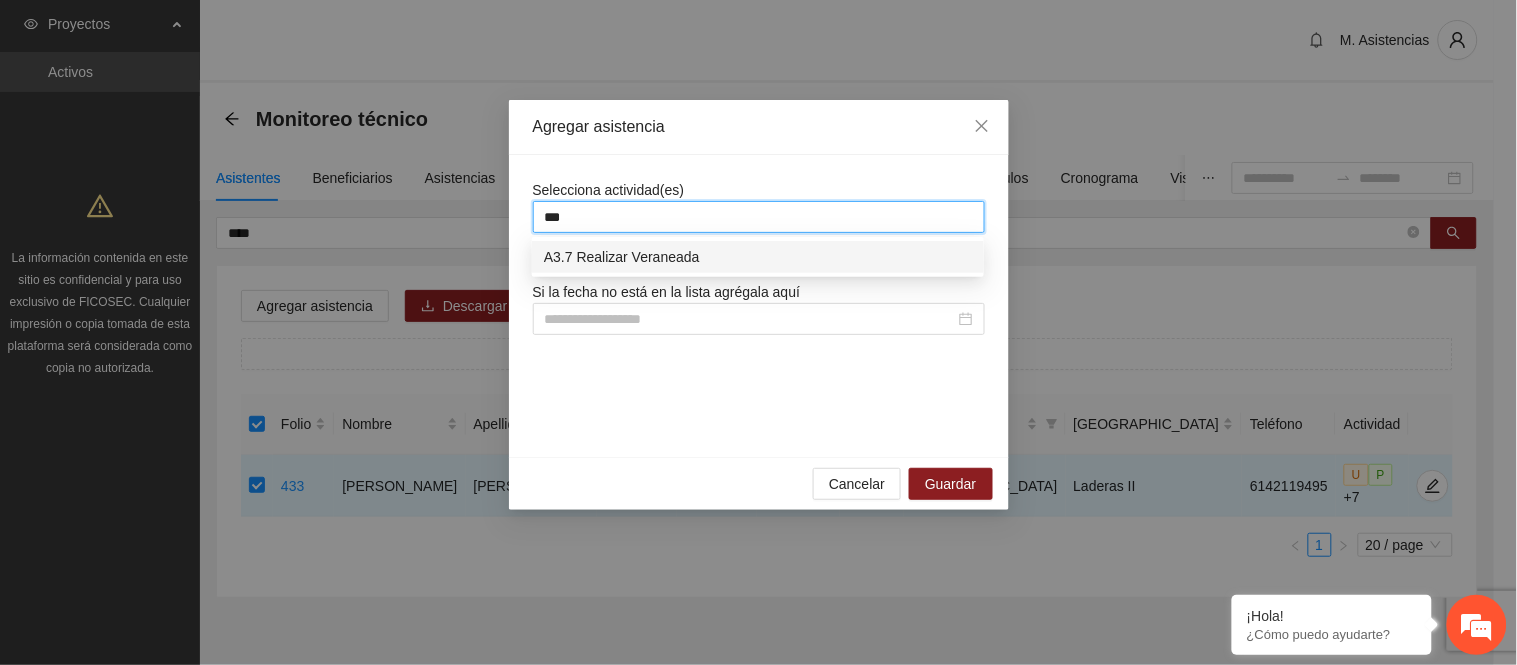 type 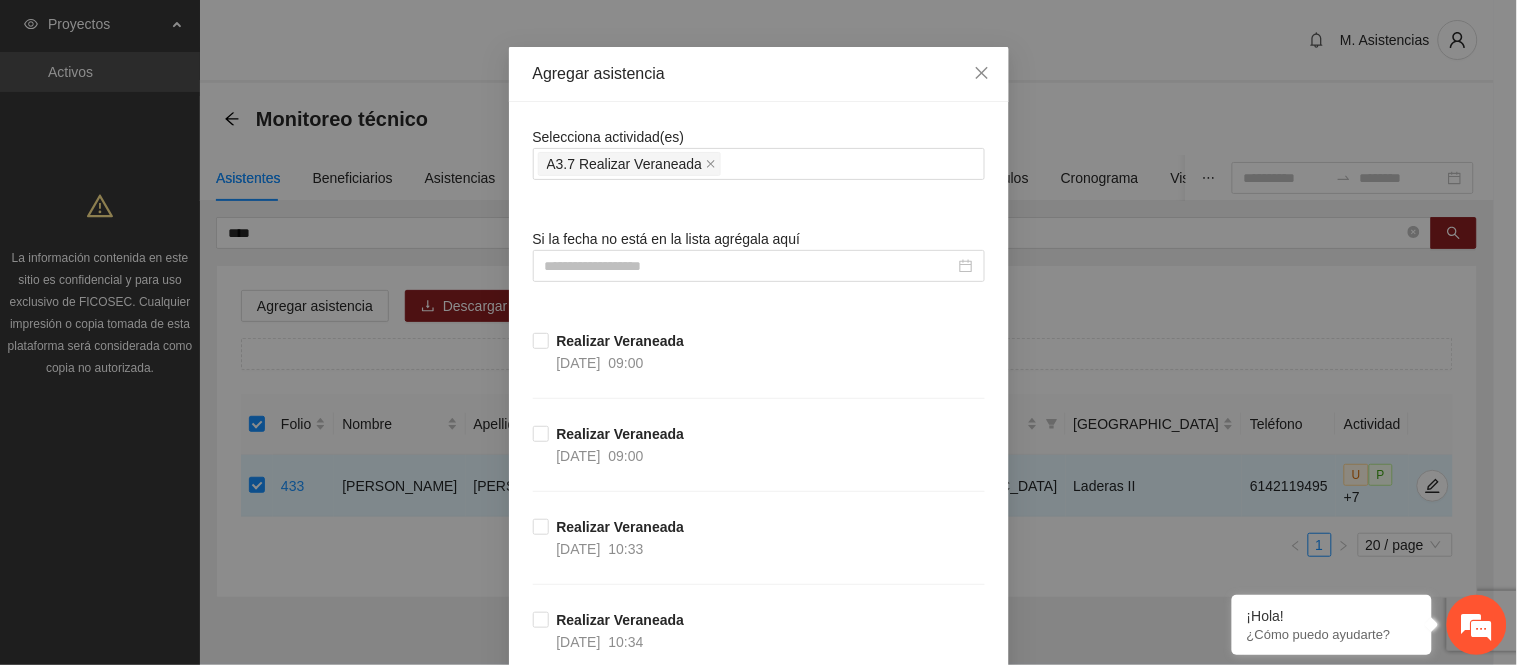 scroll, scrollTop: 61, scrollLeft: 0, axis: vertical 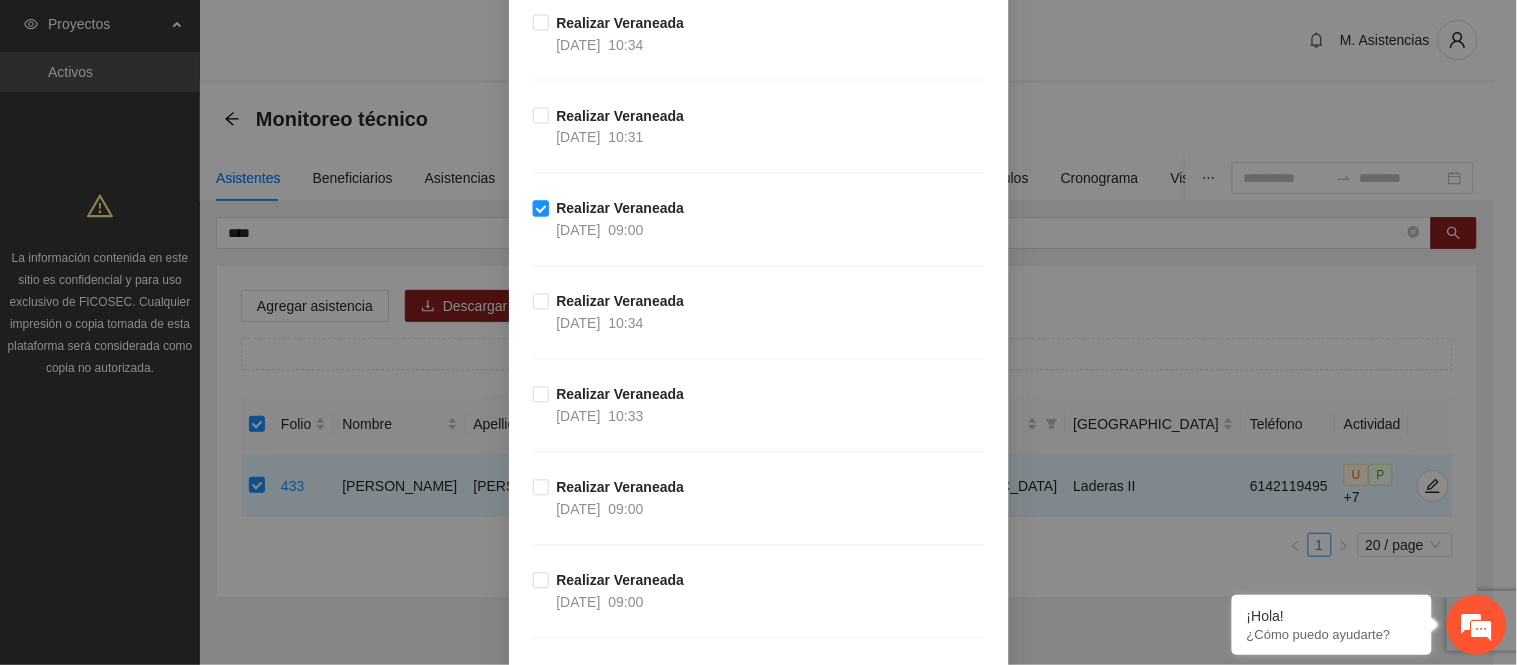 click on "Realizar Veraneada [DATE] 09:00" at bounding box center (621, 220) 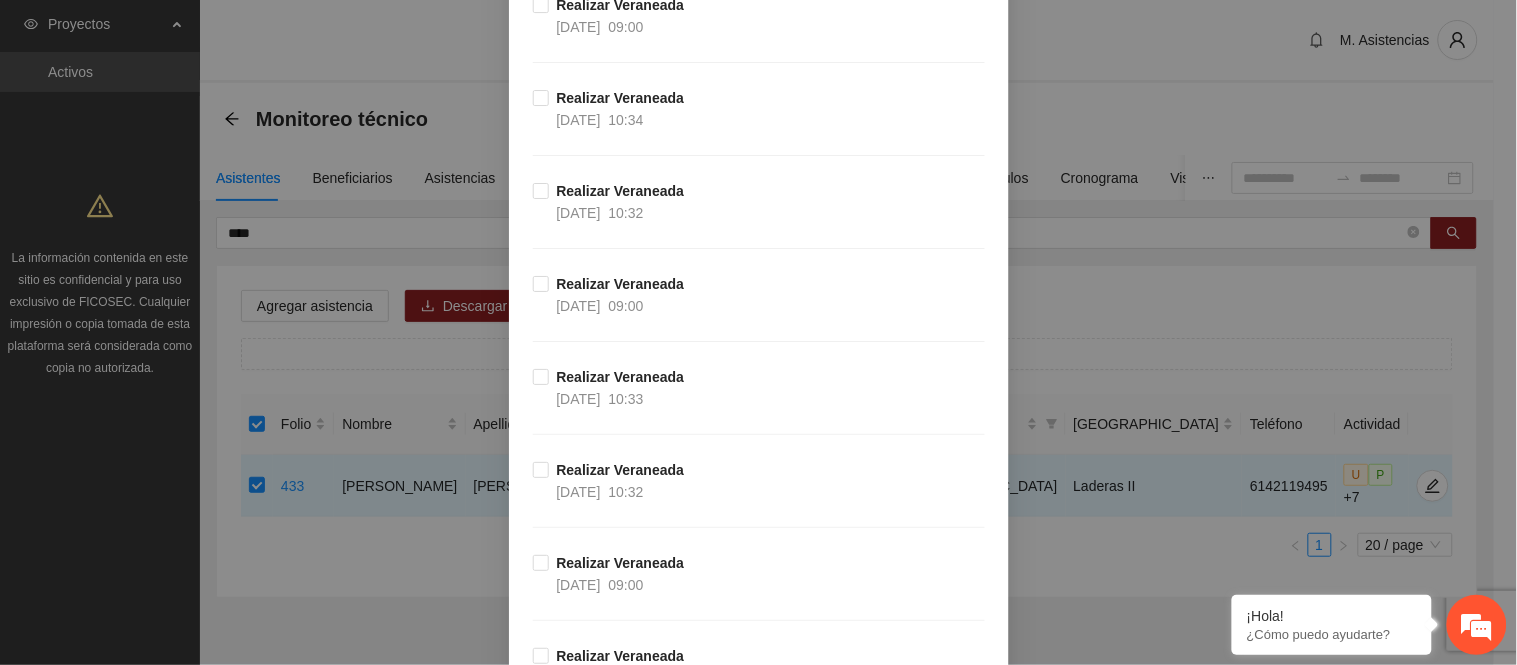 scroll, scrollTop: 1580, scrollLeft: 0, axis: vertical 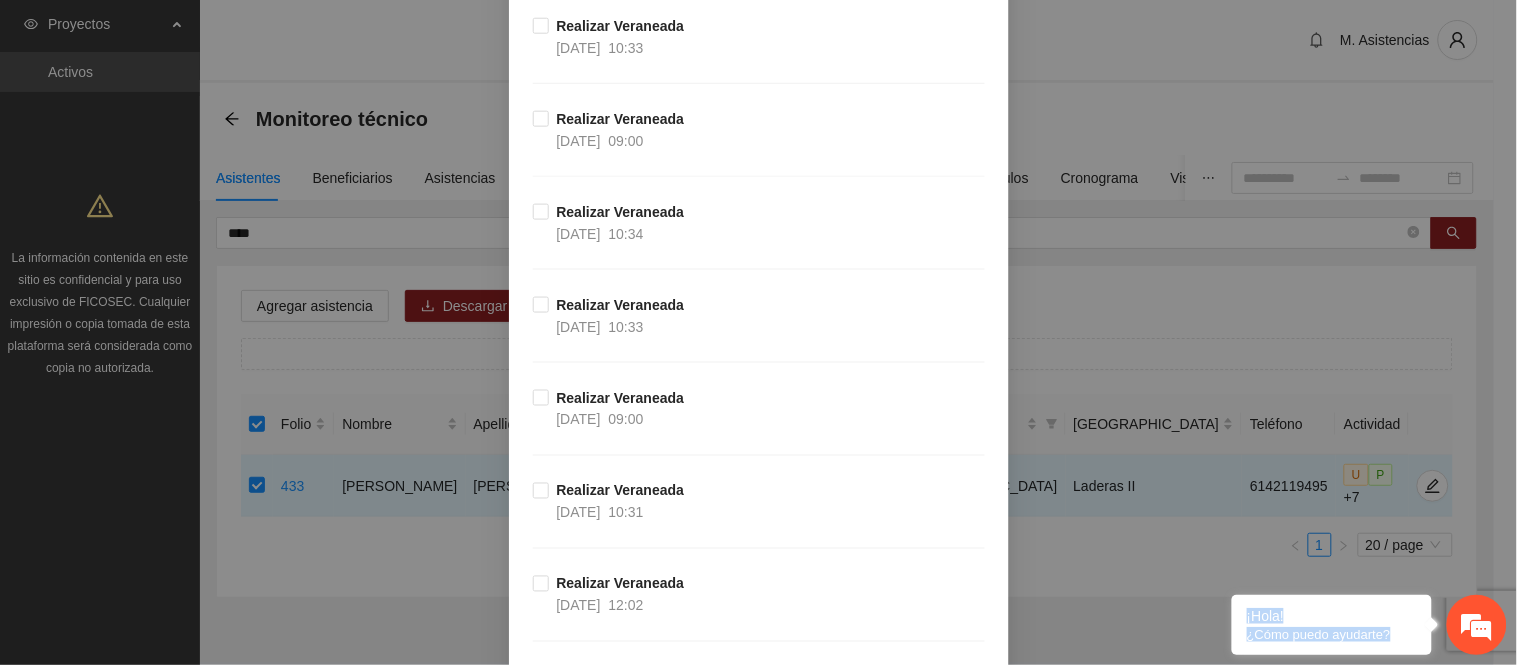 drag, startPoint x: 1497, startPoint y: 351, endPoint x: 1516, endPoint y: 717, distance: 366.49283 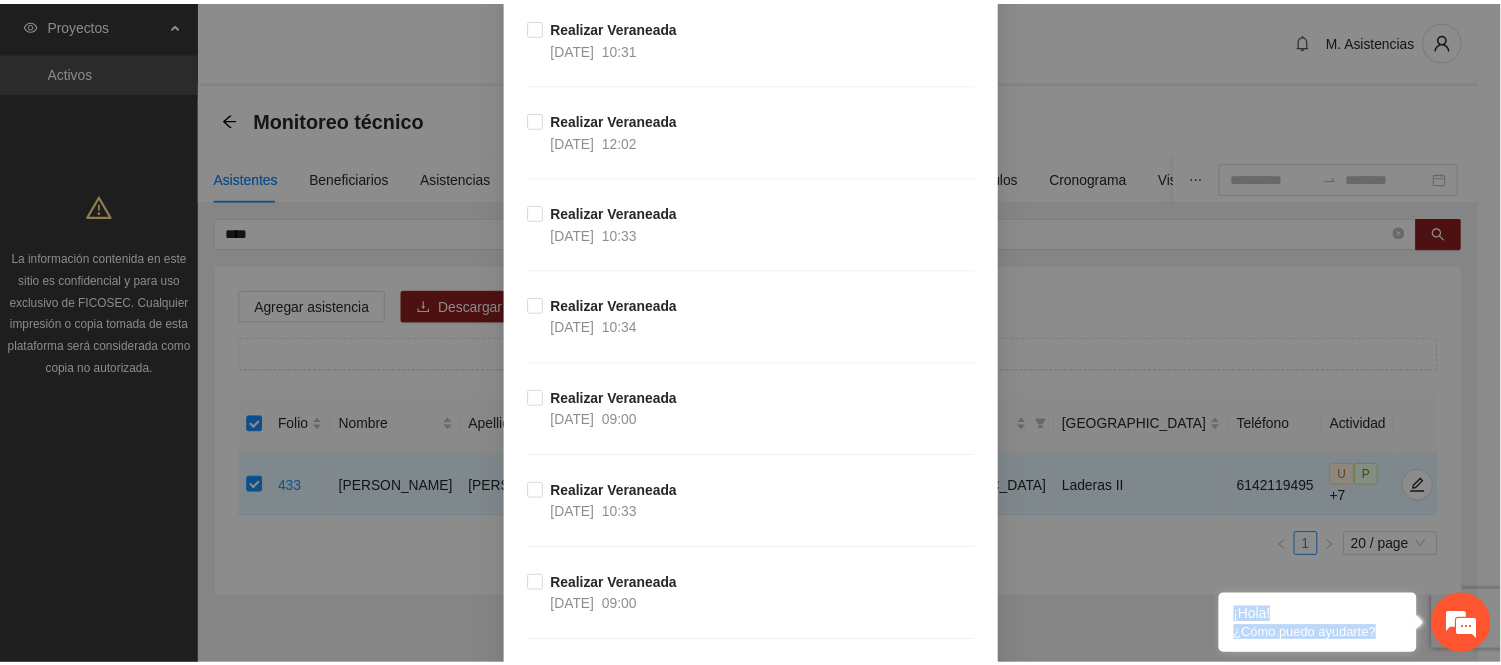 scroll, scrollTop: 3167, scrollLeft: 0, axis: vertical 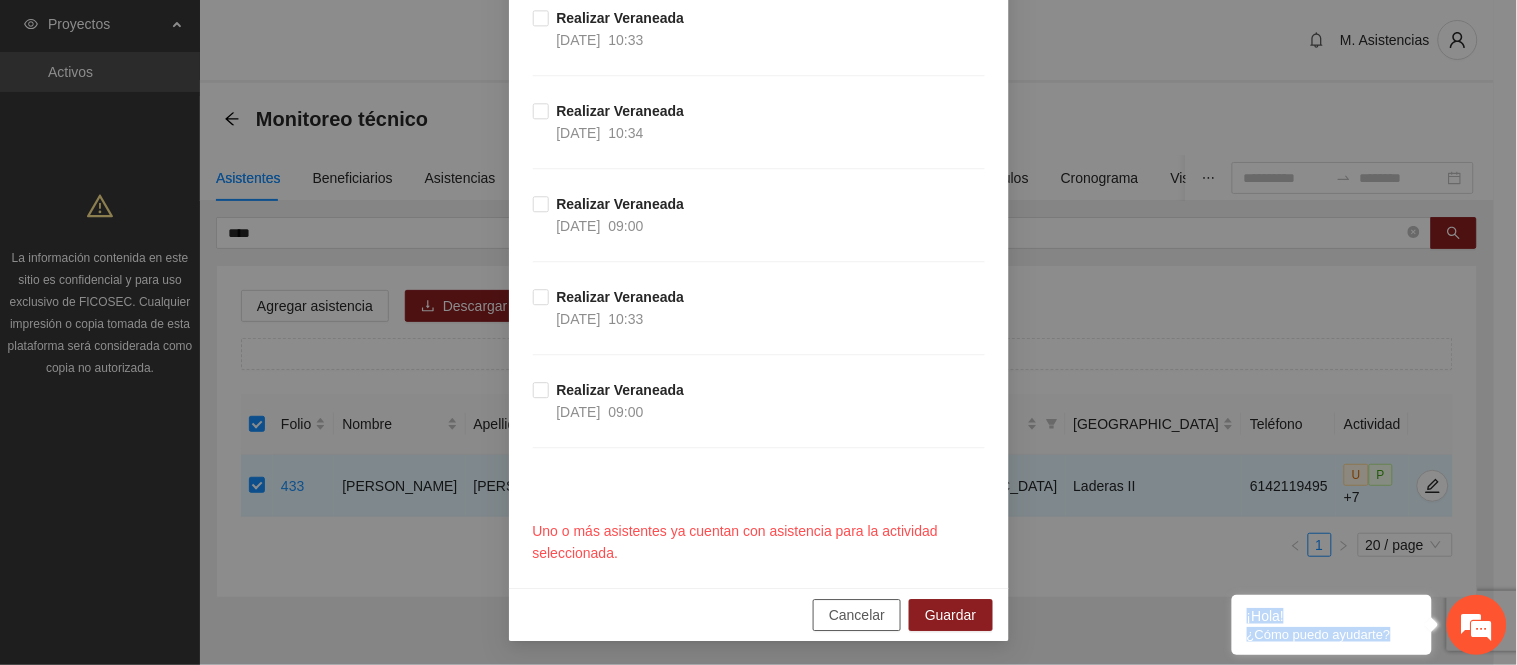 click on "Cancelar" at bounding box center [857, 615] 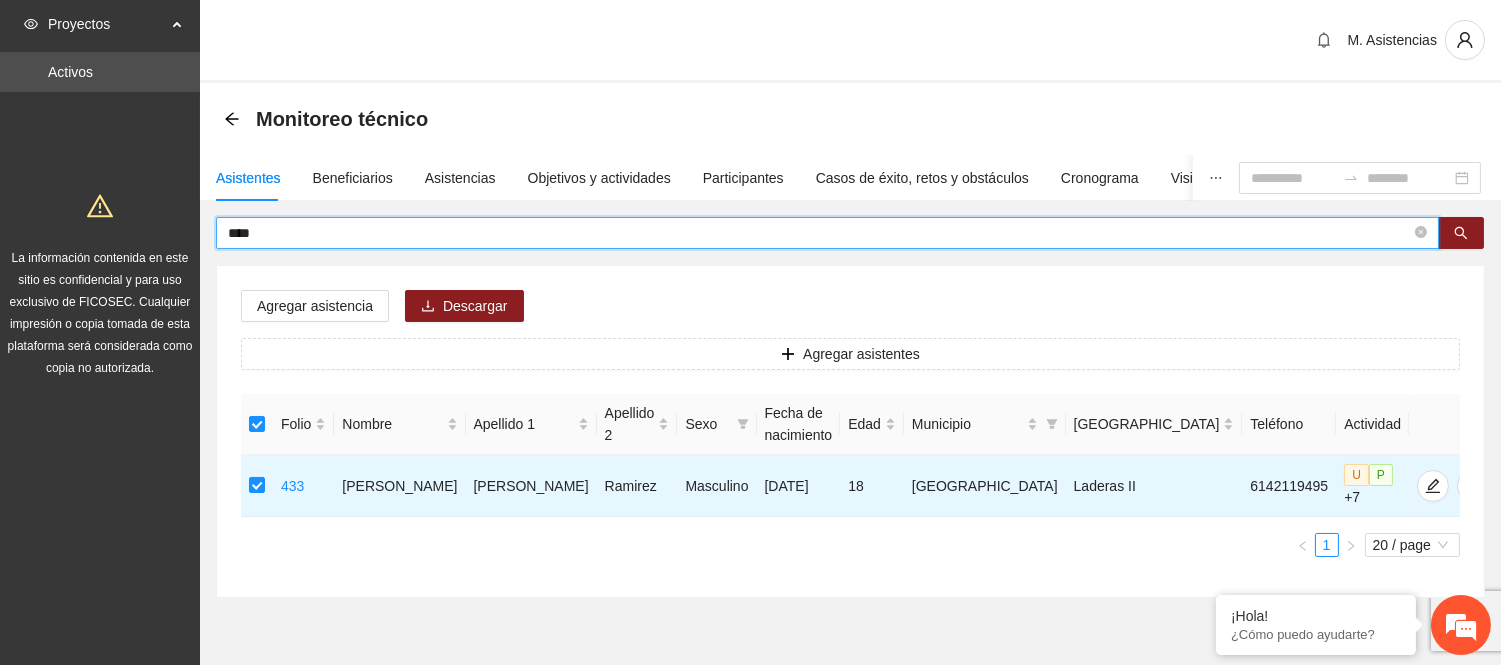 drag, startPoint x: 298, startPoint y: 228, endPoint x: 178, endPoint y: 240, distance: 120.59851 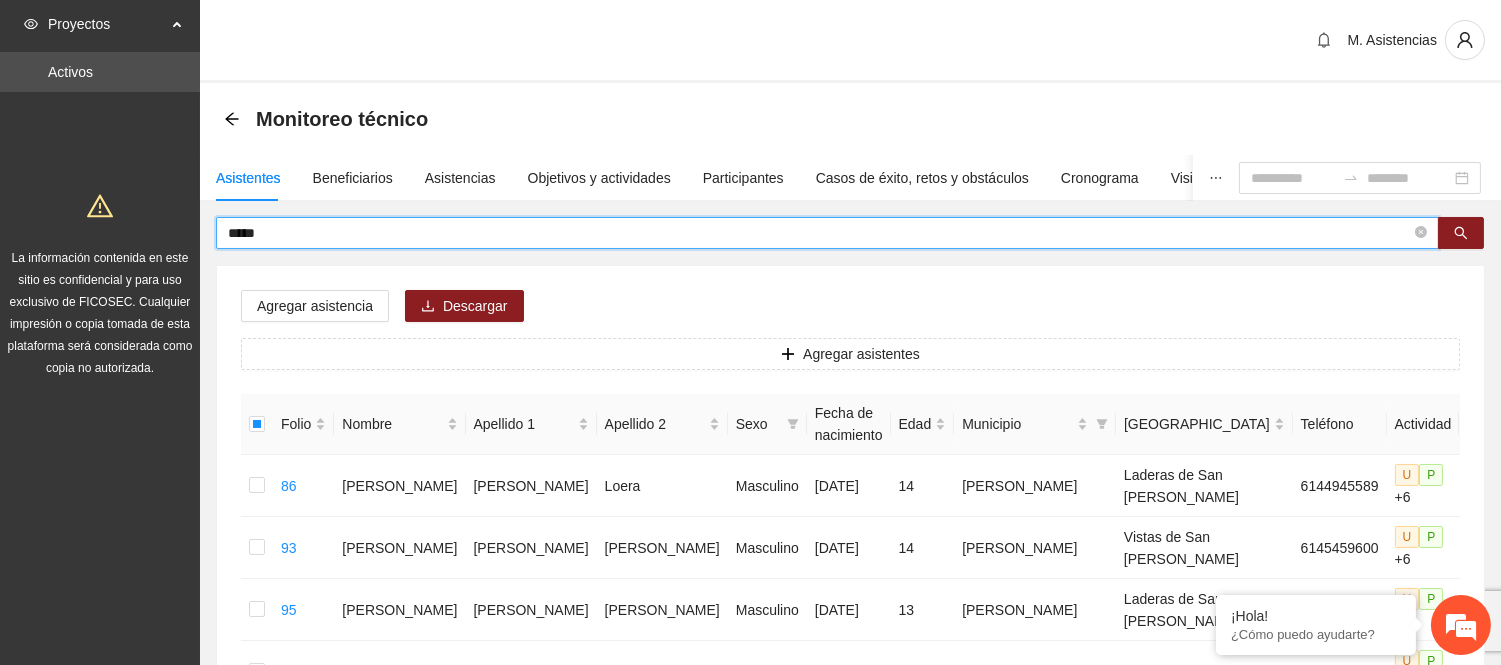 type on "*****" 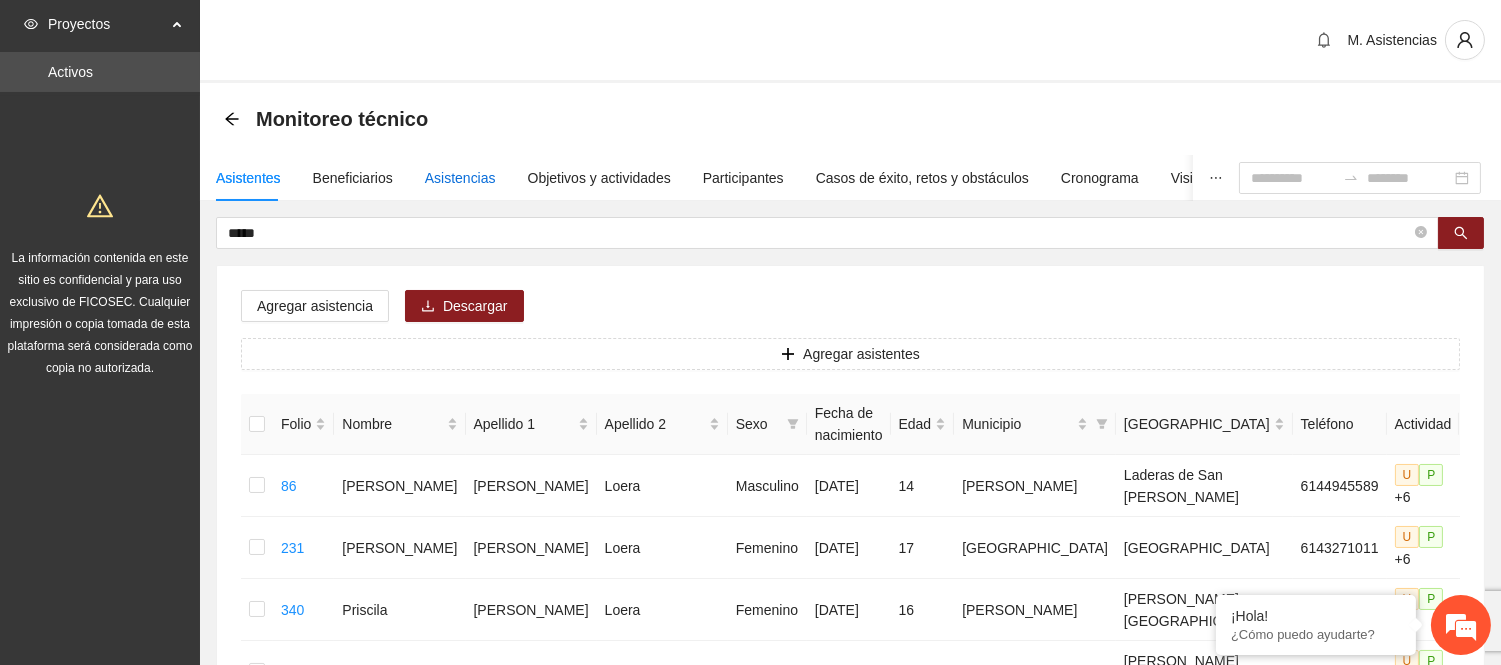 click on "Asistencias" at bounding box center (460, 178) 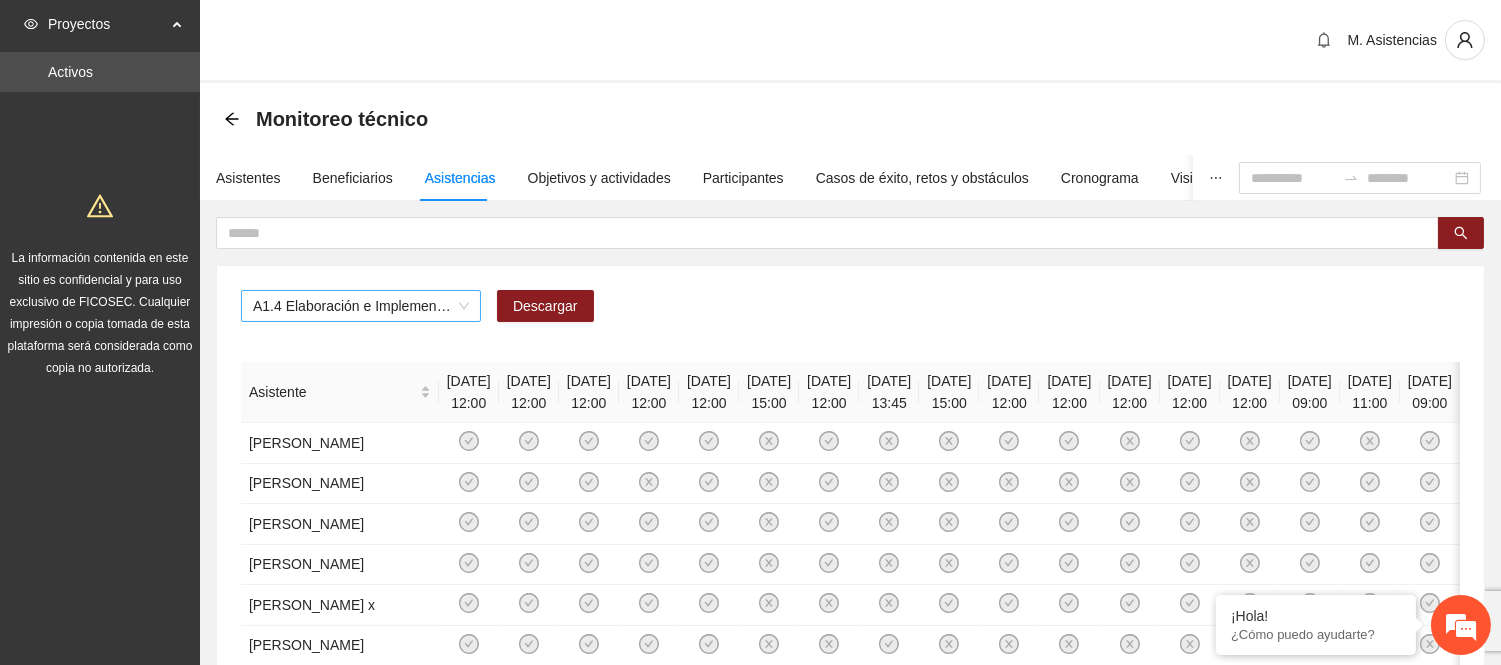 click on "A1.4 Elaboración e Implementación de Proyectos Juveniles" at bounding box center (361, 306) 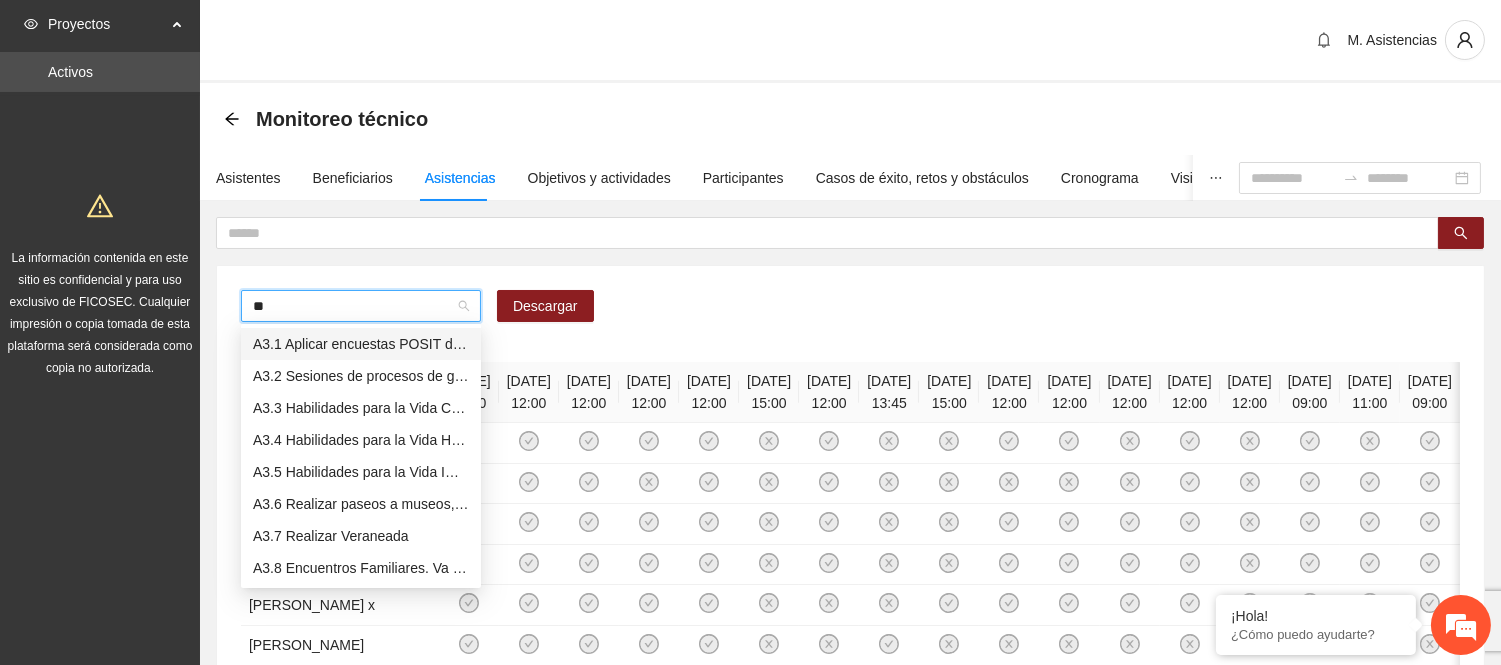 type on "***" 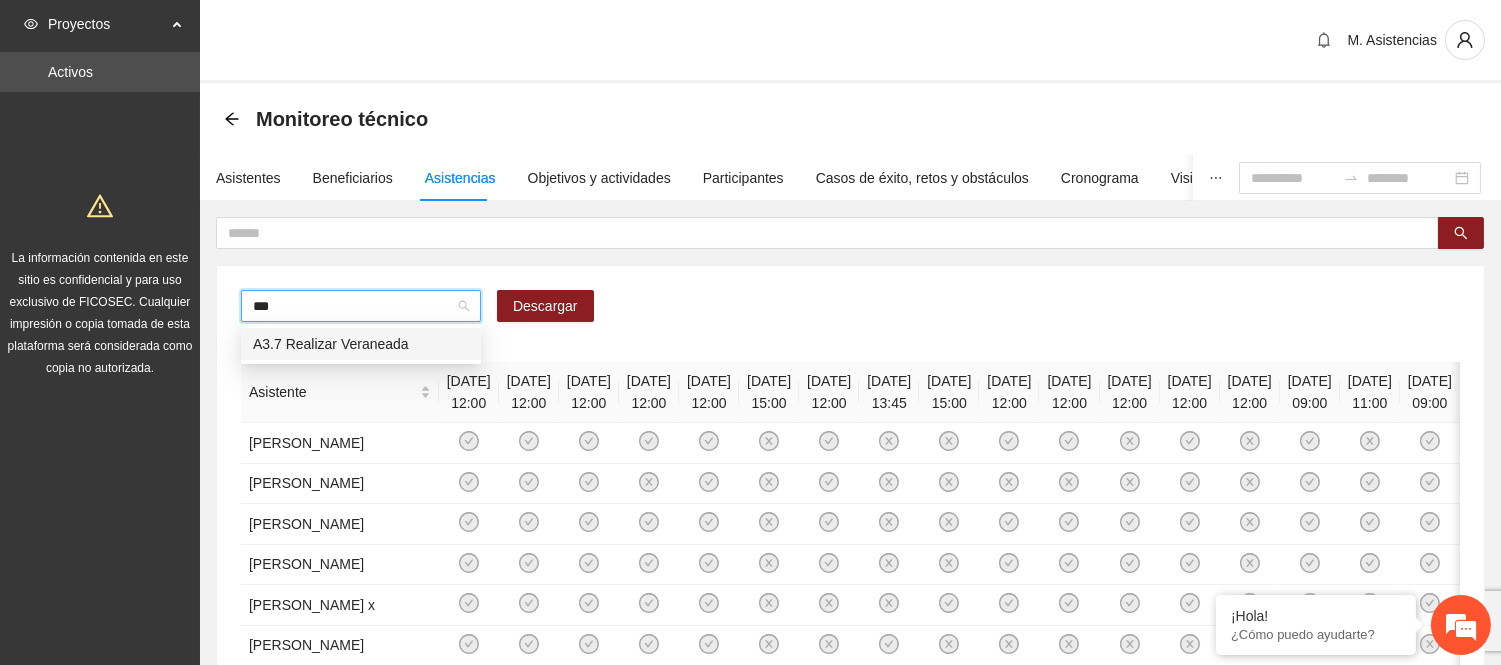 type 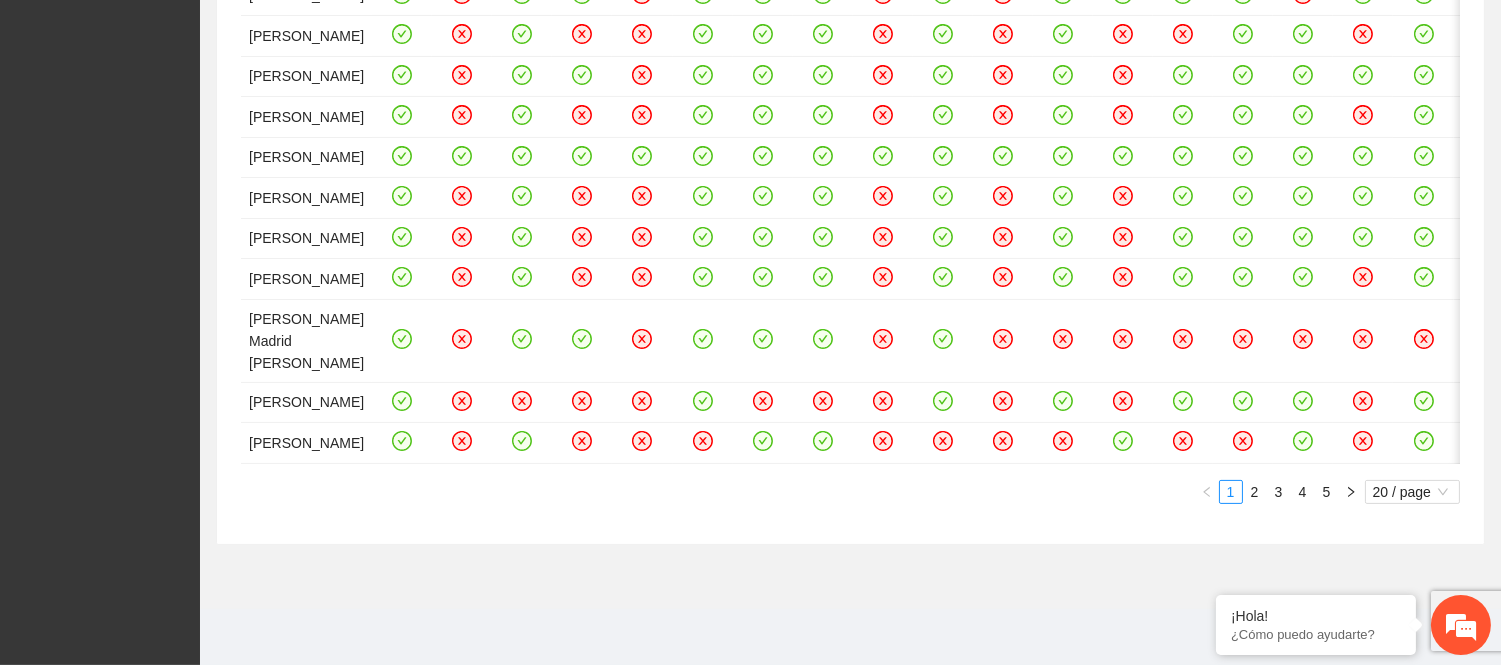 scroll, scrollTop: 1841, scrollLeft: 0, axis: vertical 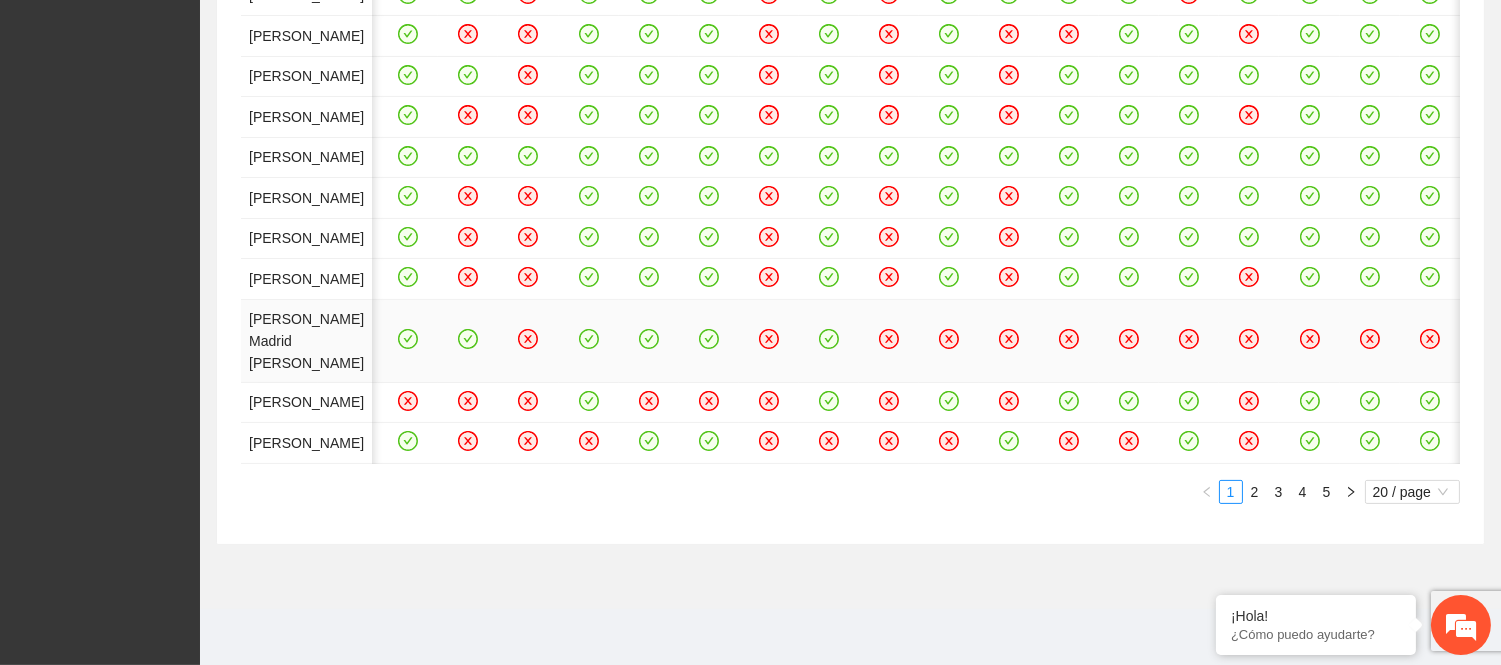 click 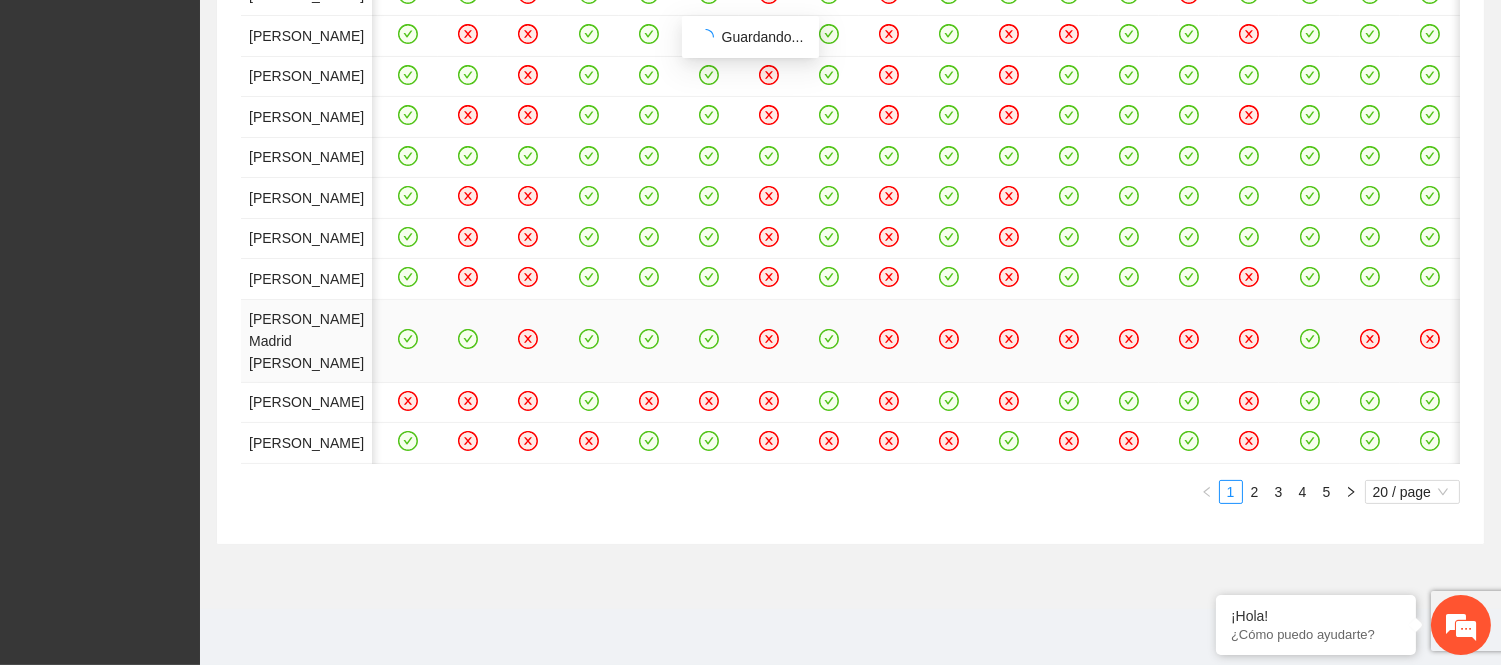 click 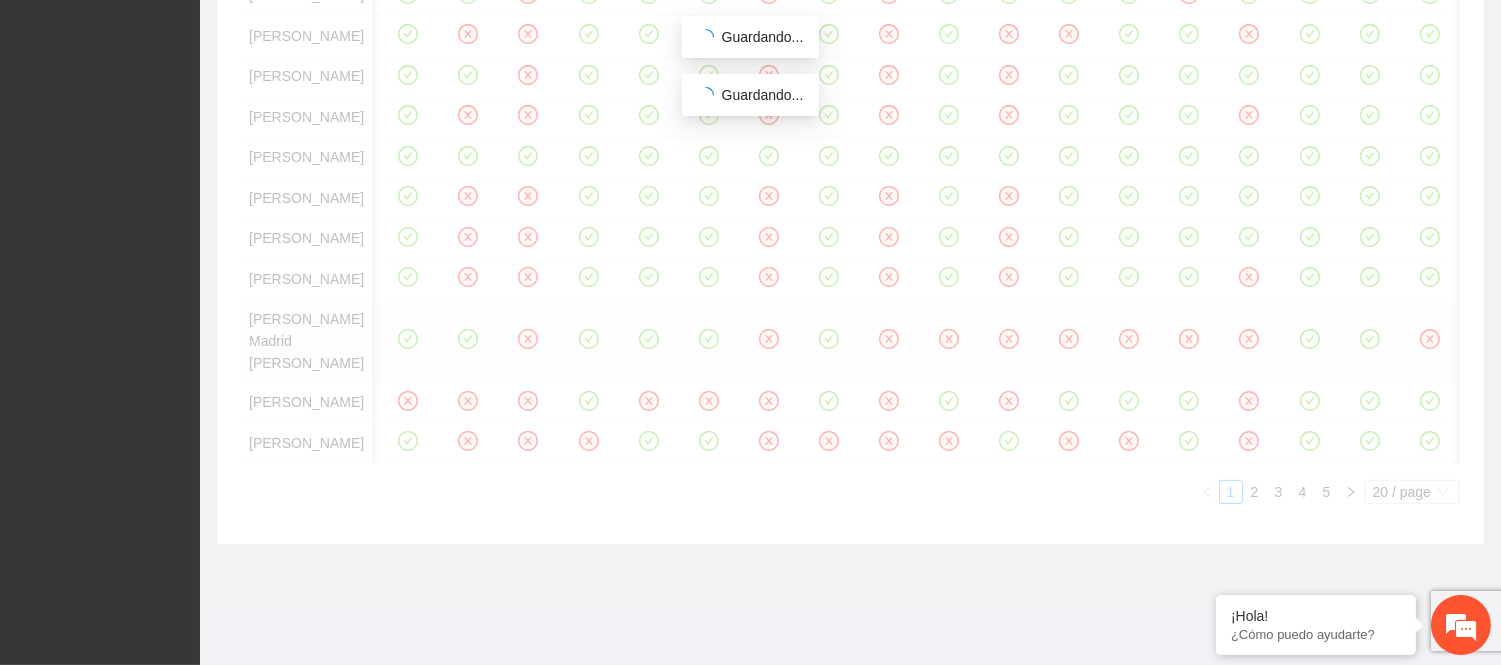 click on "Asistente 01/07/2025 09:00 01/07/2025 10:33 03/07/2025 09:00 03/07/2025 10:31 03/07/2025 12:02 04/07/2025 09:00 07/07/2025 09:00 08/07/2025 09:00 08/07/2025 10:32 09/07/2025 09:00 09/07/2025 10:32 10/07/2025 09:00 10/07/2025 10:31 11/07/2025 09:00 14/07/2025 09:00 15/07/2025 09:00 15/07/2025 10:31 16/07/2025 09:00 17/07/2025 09:00 18/07/2025 09:00                                           Alma Griselda Ayala Carrillo Adilene Clarissa Caraveo Flores Marvin Noris Cobos Jairo Jesus Varela Varela Martin Adiel  Loya Loera Luis Roman Marrufo Loya Daniel Antonio Marrufo Loya Luna Maria Villalobos Fuentes Karla Naomi Ruelas Peña Edgar Eduardo Muñoz Mendoza Katherine Estrella Villalobos  Fuentes Ximena Janeth Luna Caro Angel Felipe  Quiroz Ortega Alondra Ginette Lucio Zubirán  Angel Giovanni García  Lucho Carlos Simon  Miura Romero Axel Manuel Mendoza  Cataño Julia Isabel Madrid Castro Nancy Estefania Salas Torres Priscila Loya Loera 1 2 3 4 5 20 / page" at bounding box center (850, 27) 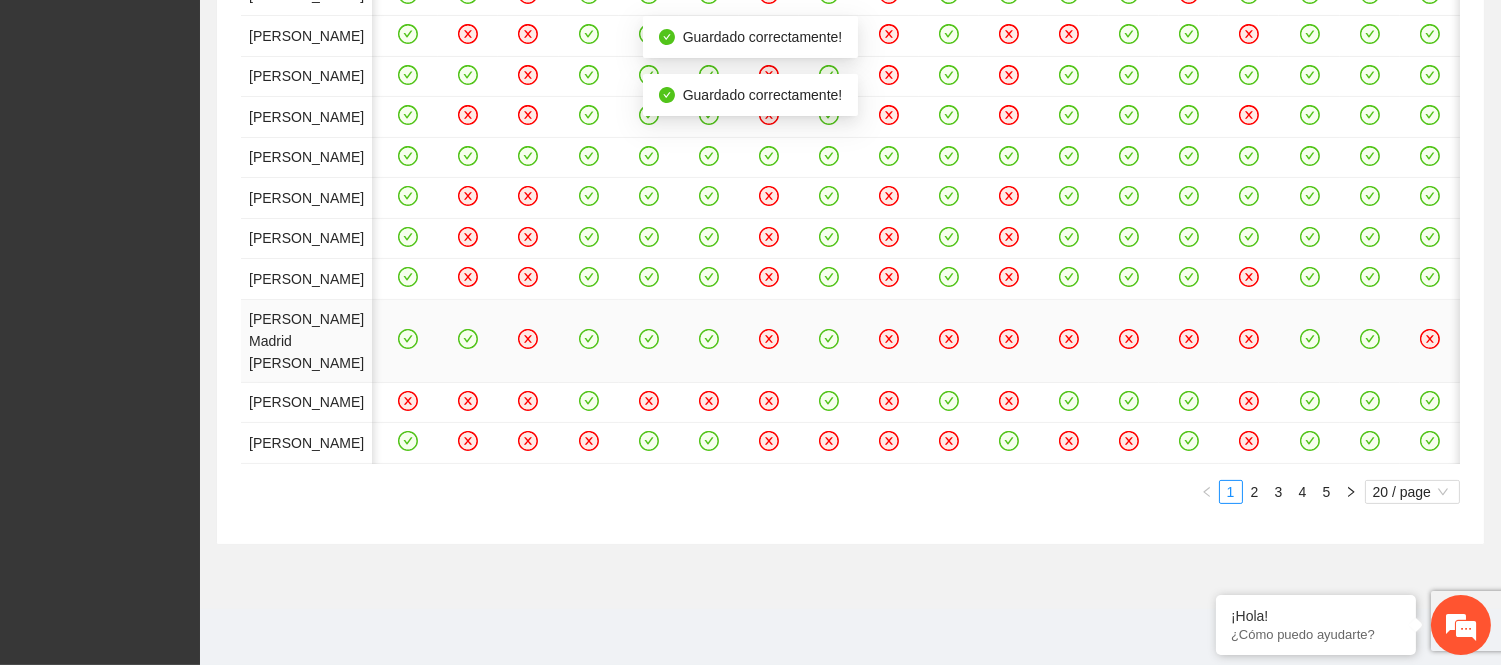 click 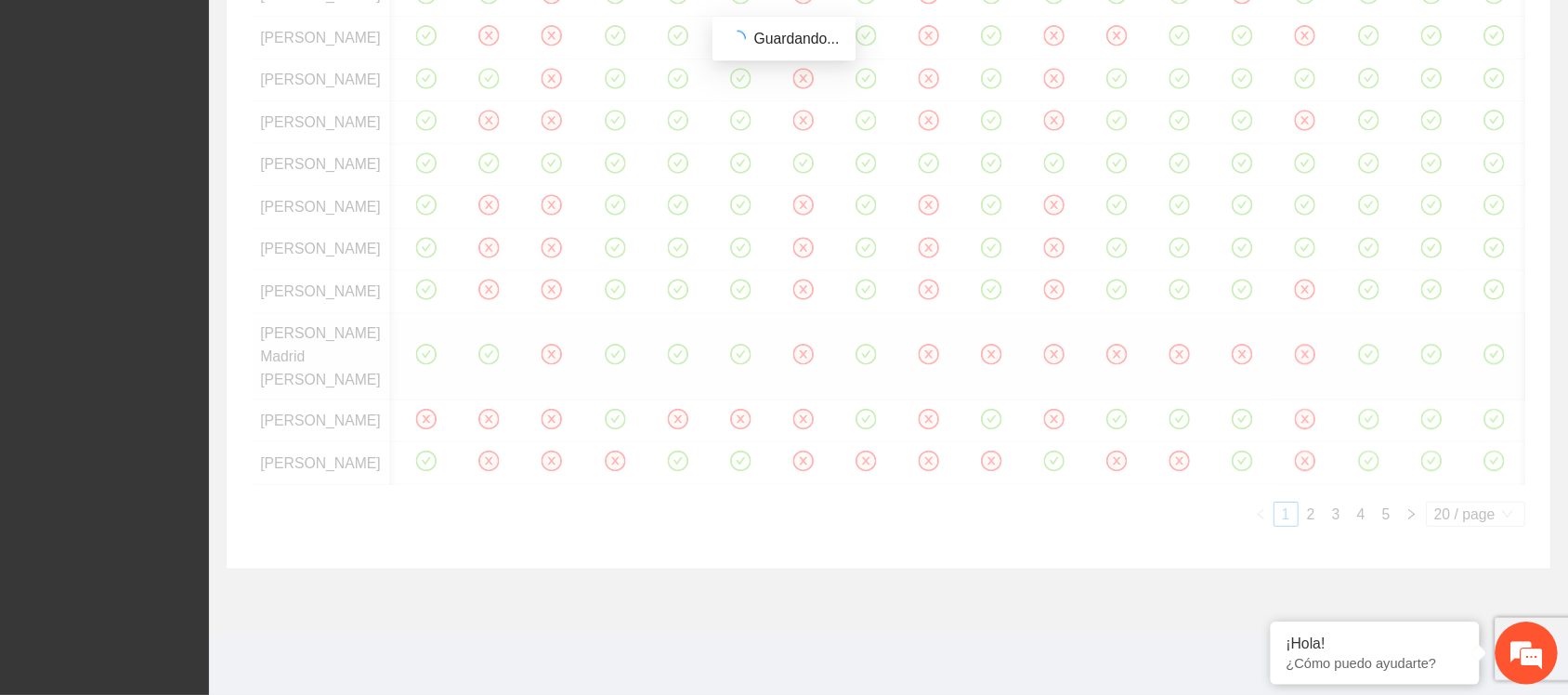 scroll, scrollTop: 1652, scrollLeft: 0, axis: vertical 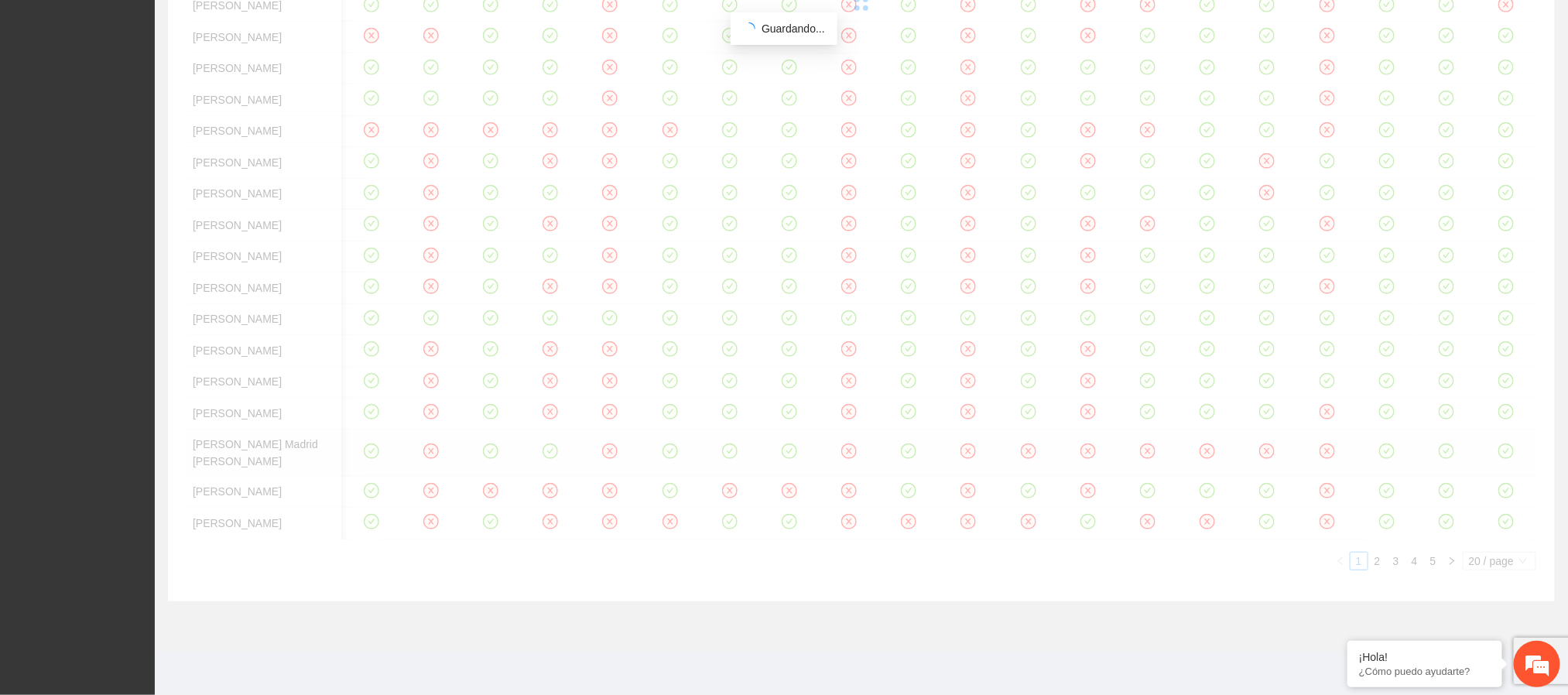 drag, startPoint x: 1167, startPoint y: 13, endPoint x: 987, endPoint y: 651, distance: 662.90572 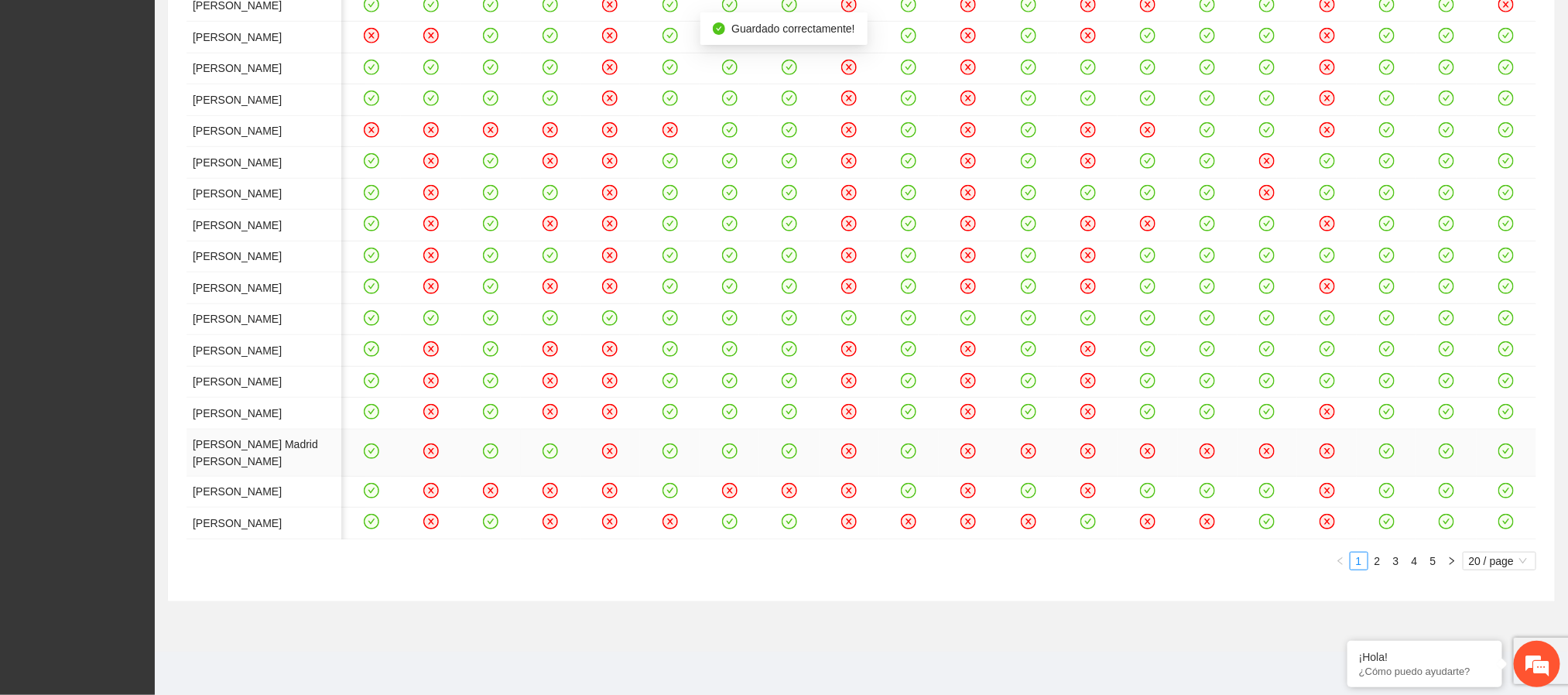 scroll, scrollTop: 996, scrollLeft: 0, axis: vertical 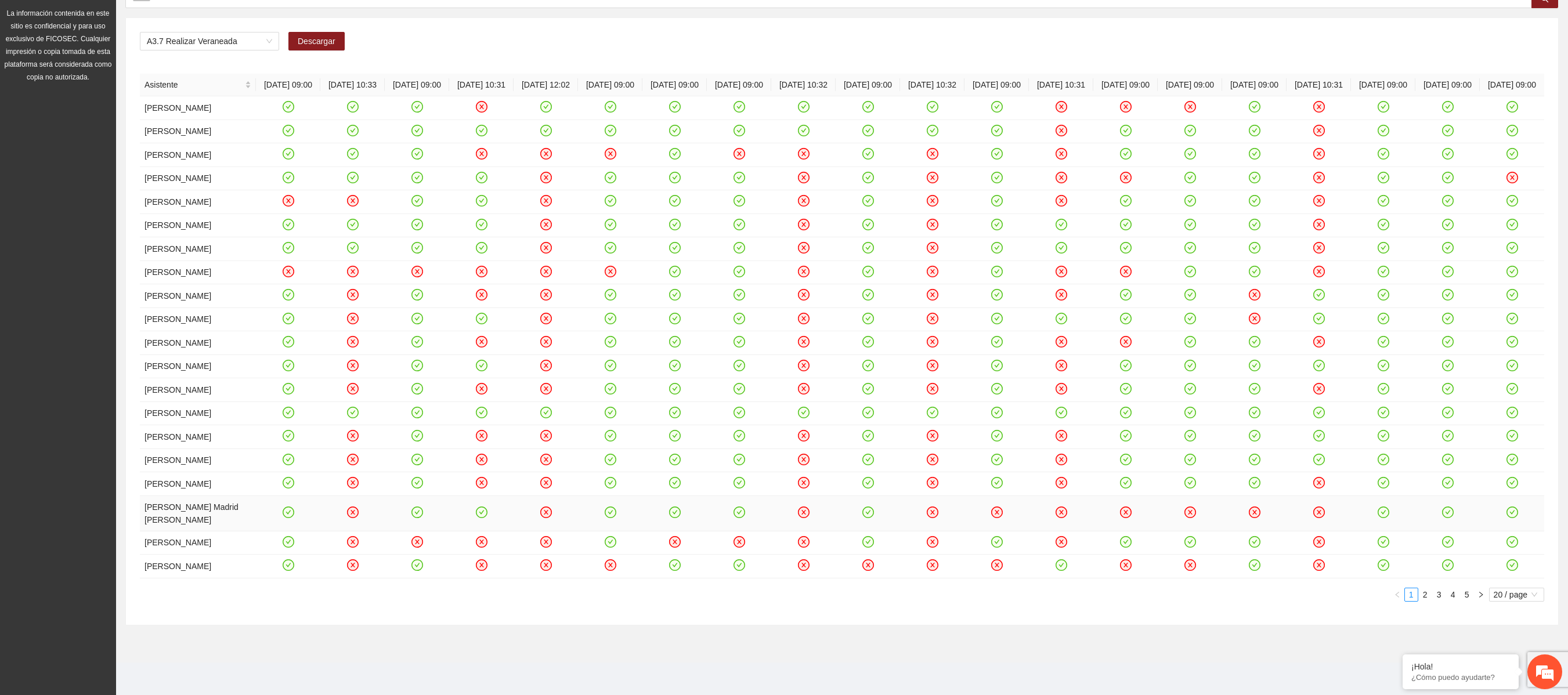 drag, startPoint x: 1182, startPoint y: 1, endPoint x: 1003, endPoint y: 636, distance: 659.7469 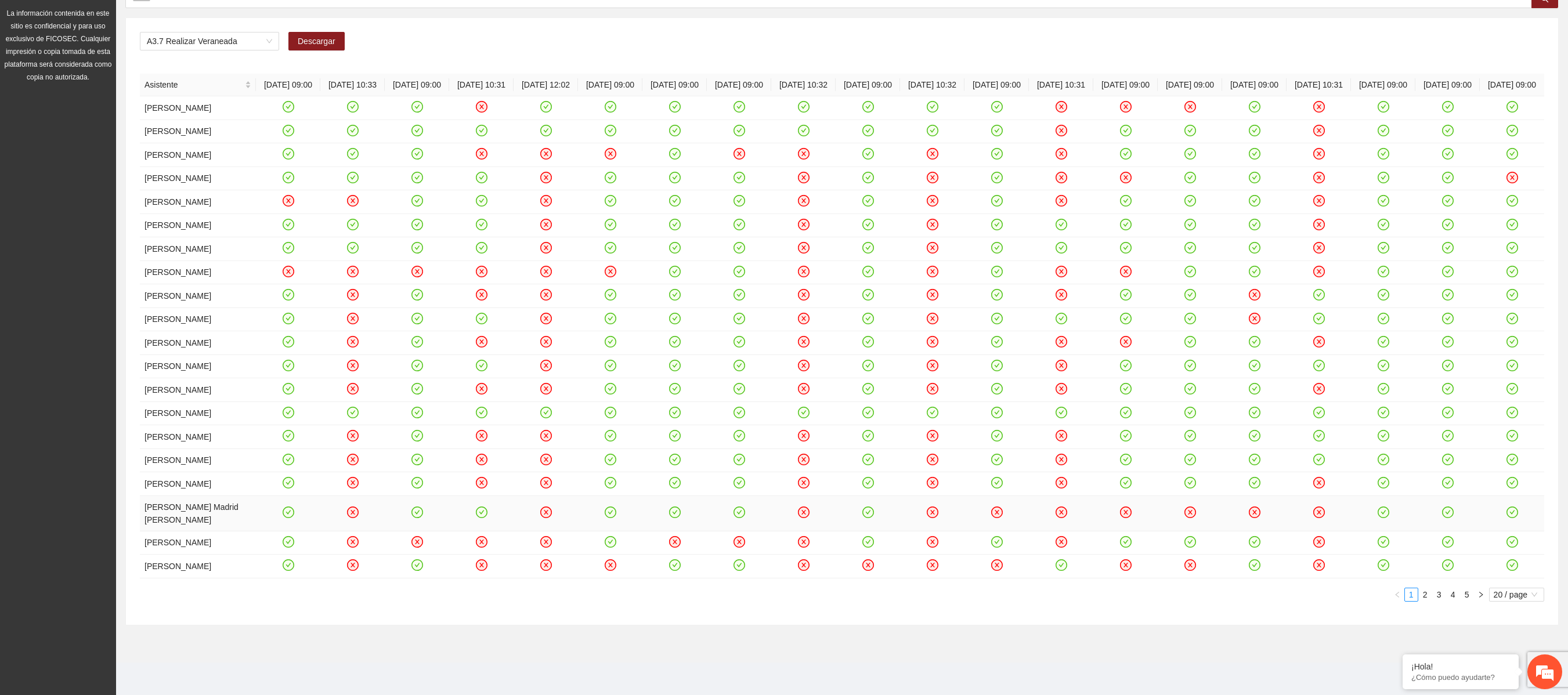 scroll, scrollTop: 153, scrollLeft: 0, axis: vertical 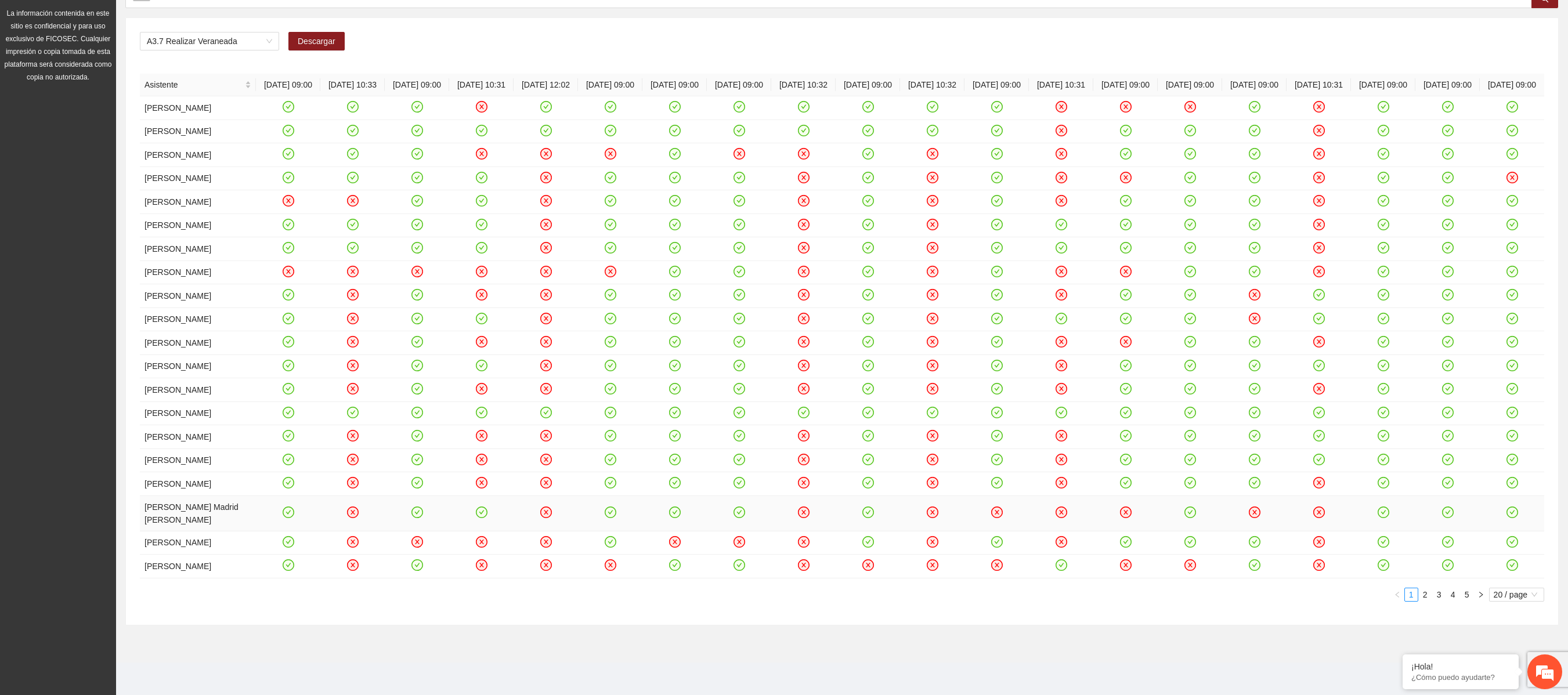 click 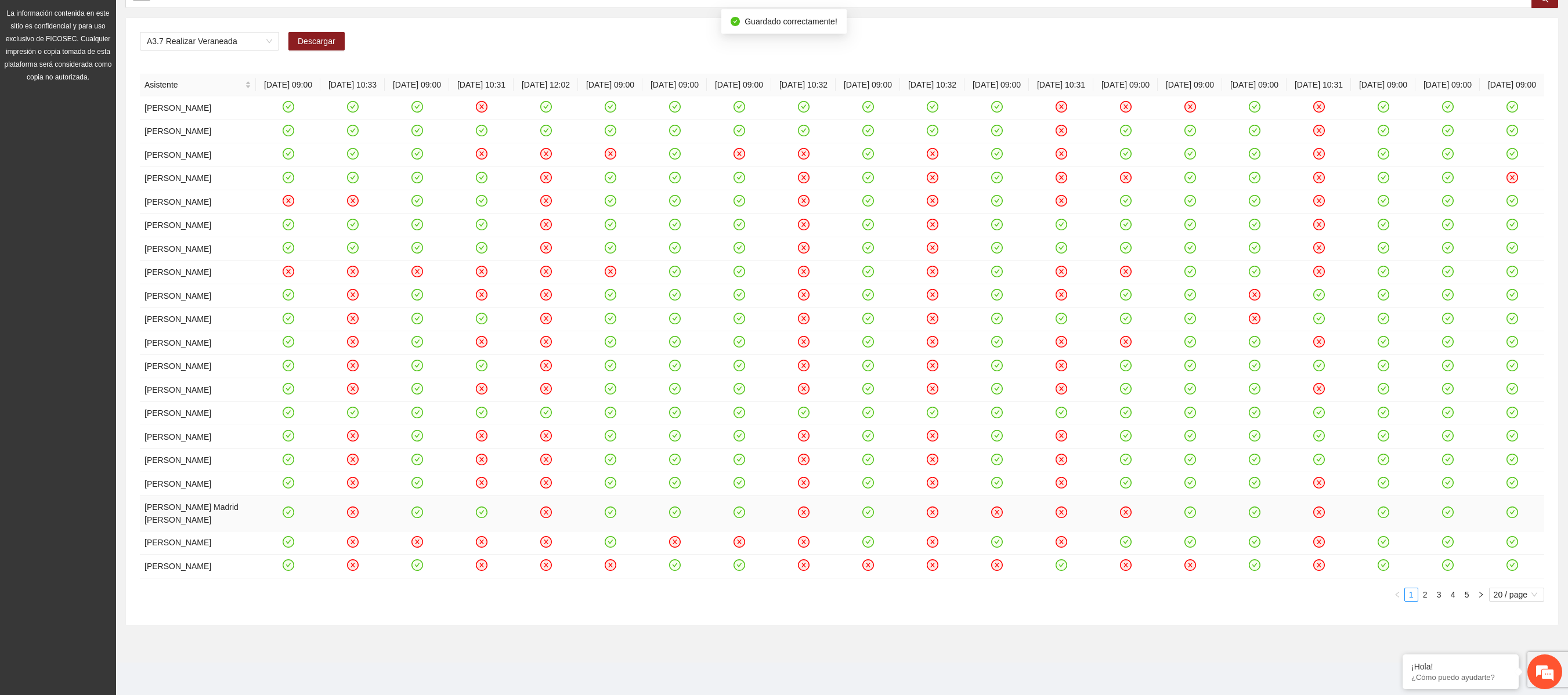 click 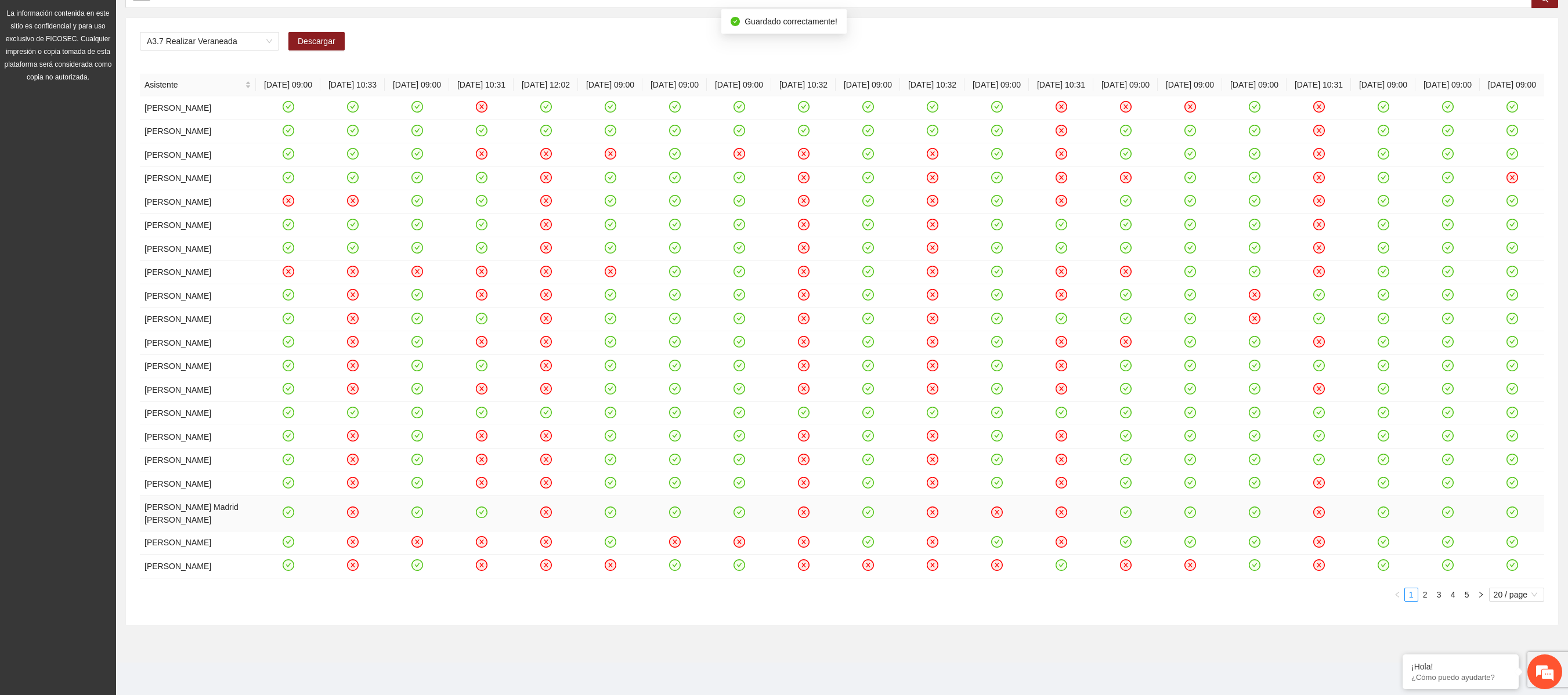 click 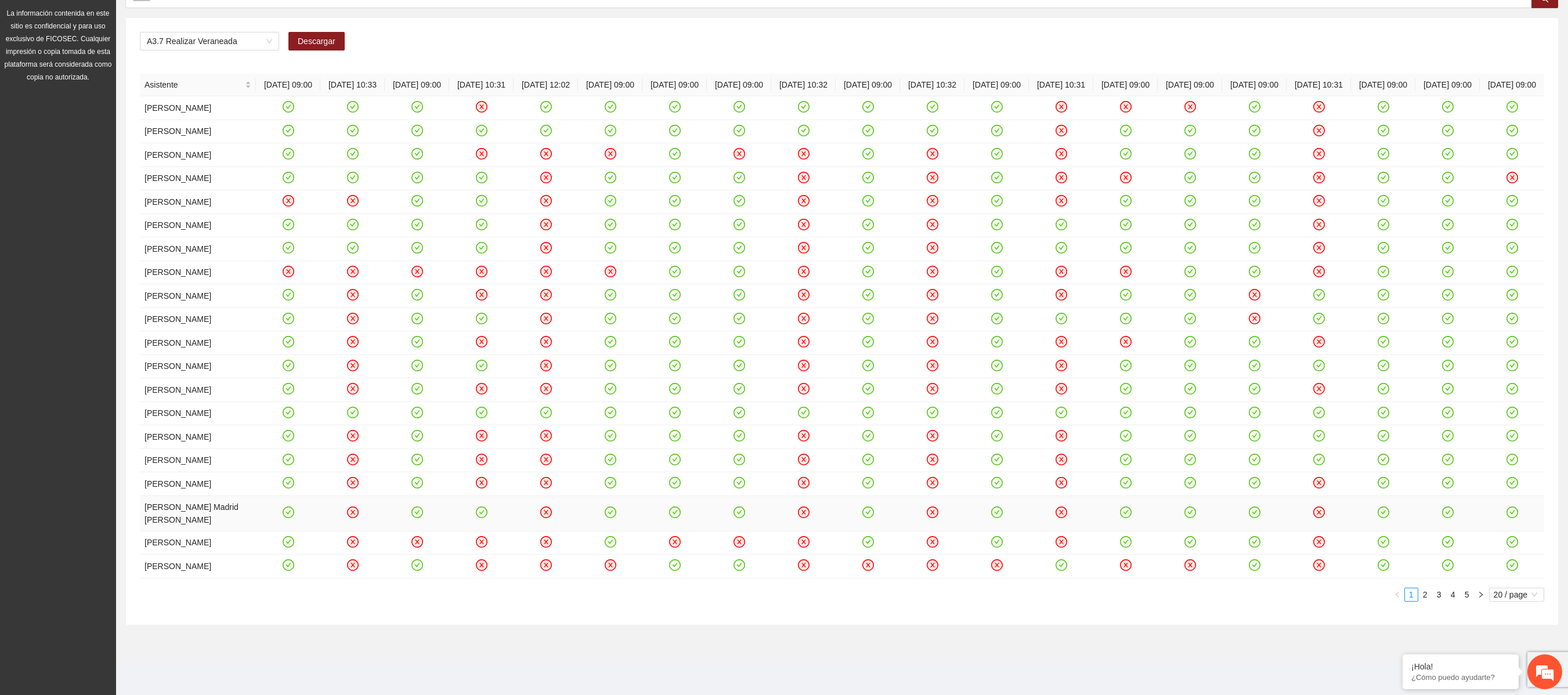 scroll, scrollTop: 223, scrollLeft: 0, axis: vertical 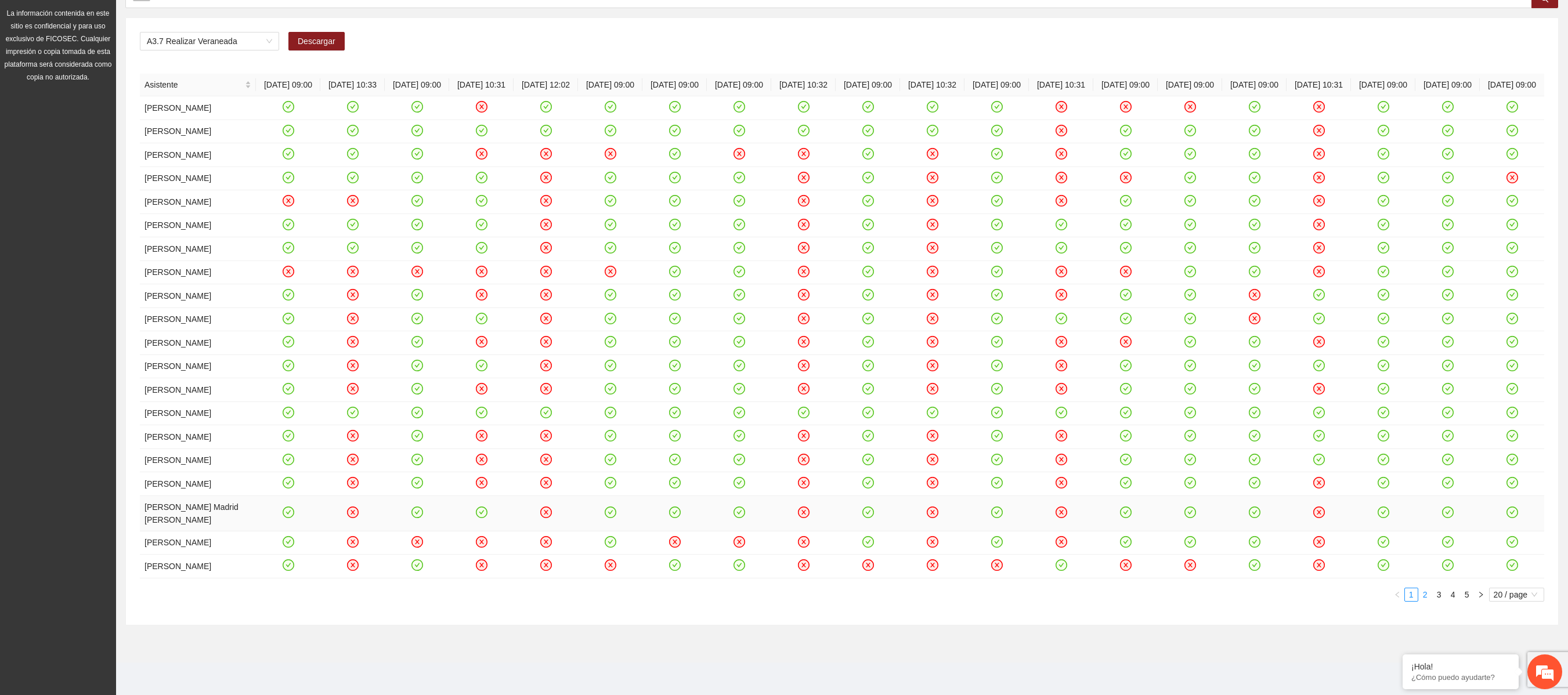 click on "2" at bounding box center (1425, 595) 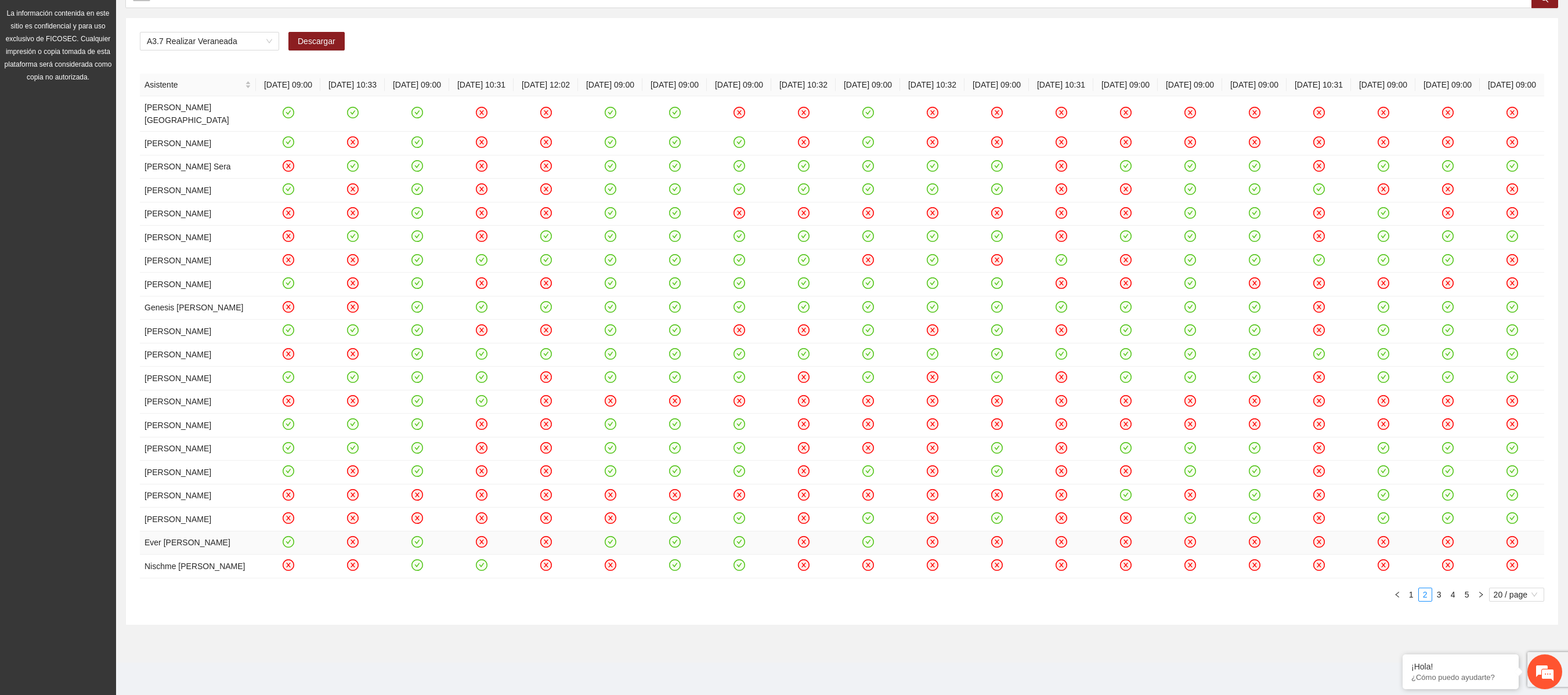click 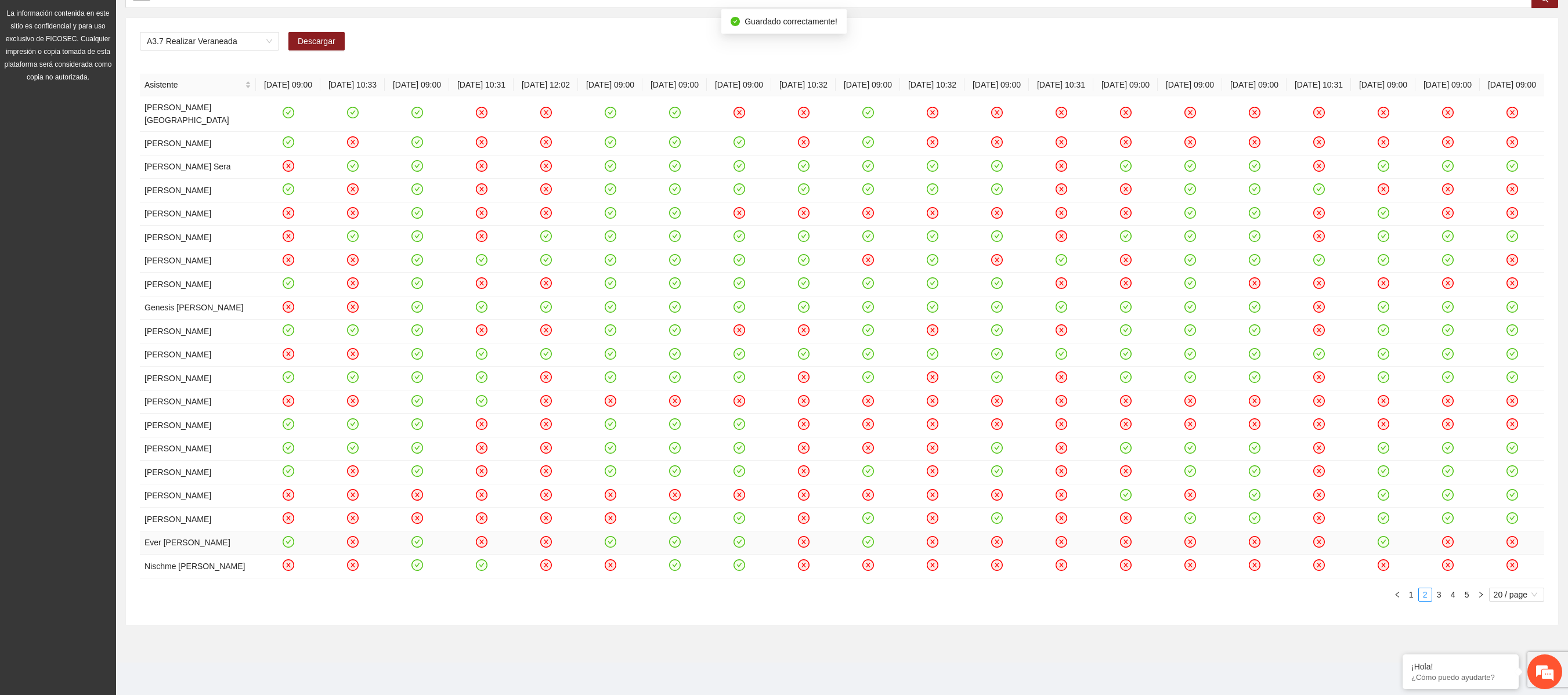 click 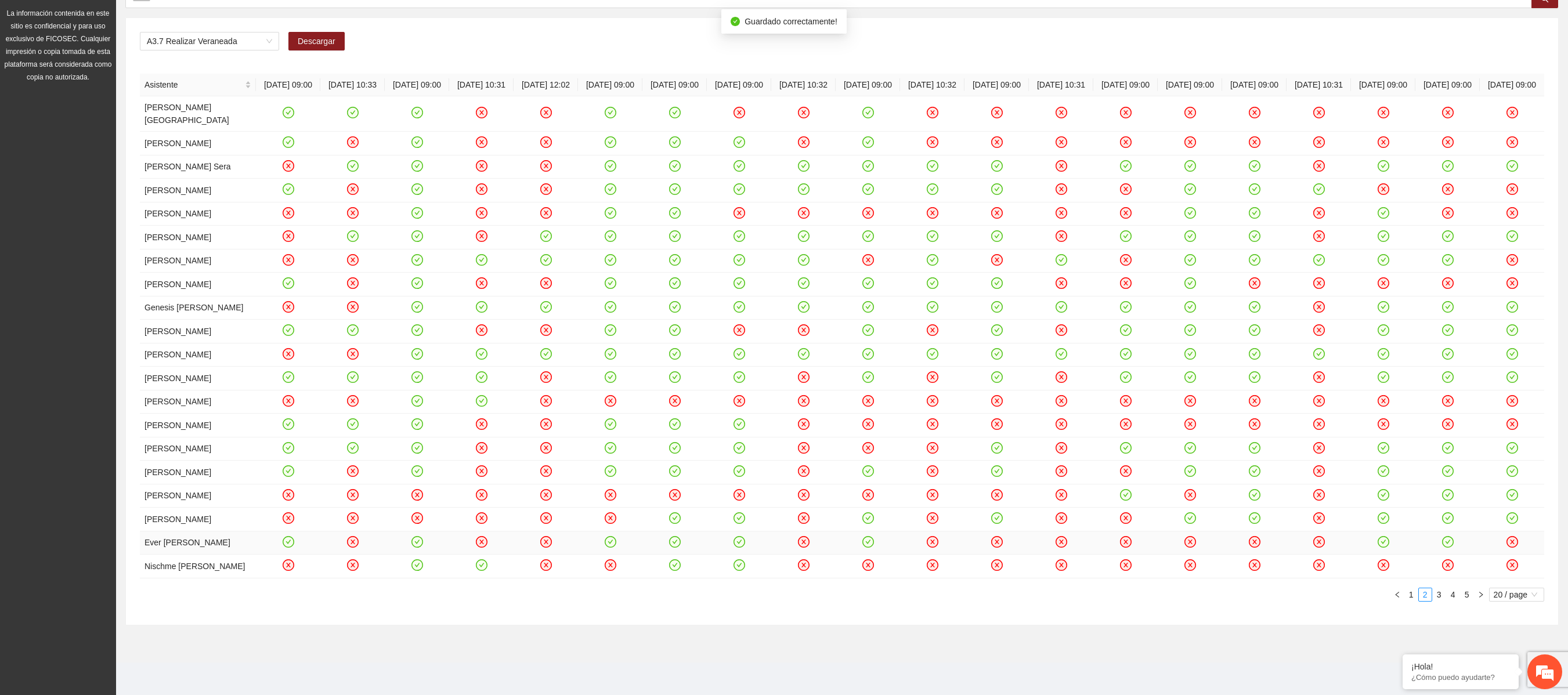 click 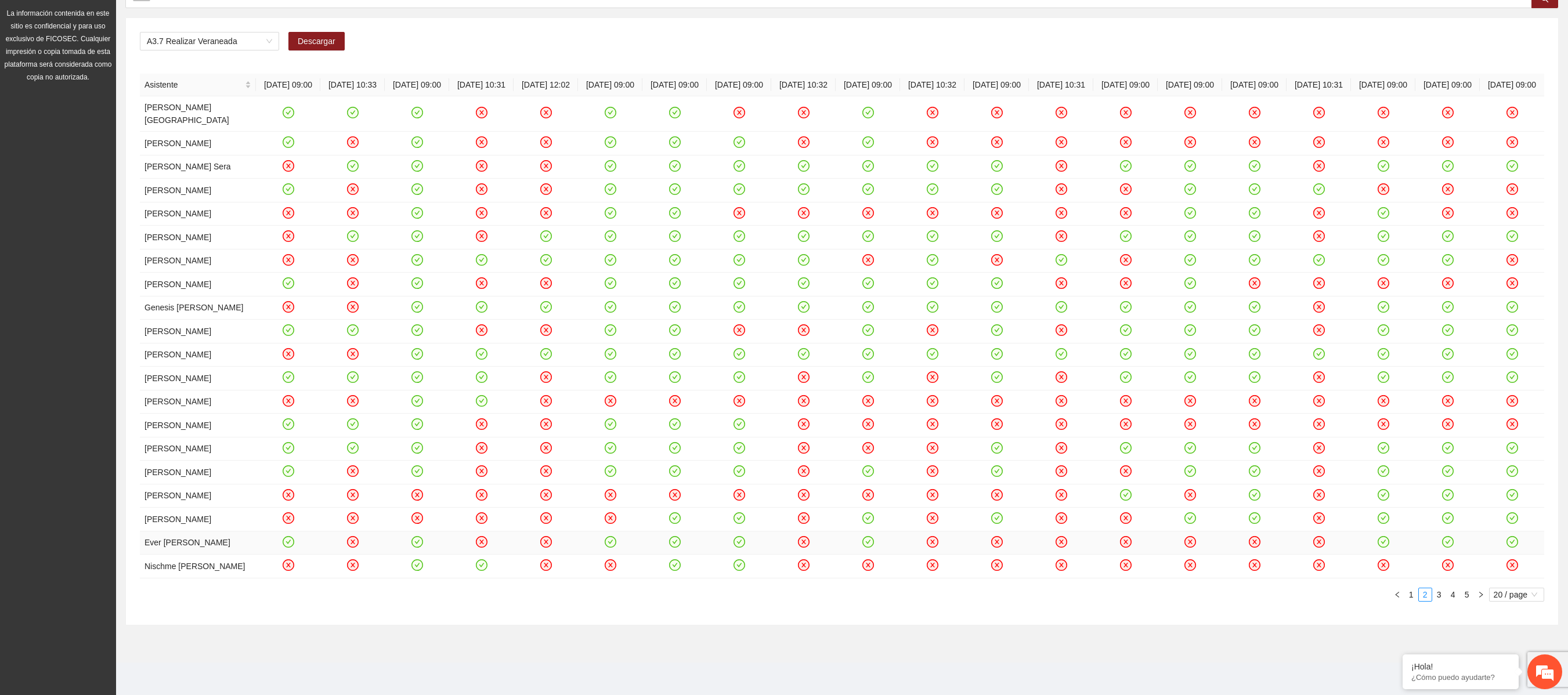 scroll, scrollTop: 166, scrollLeft: 0, axis: vertical 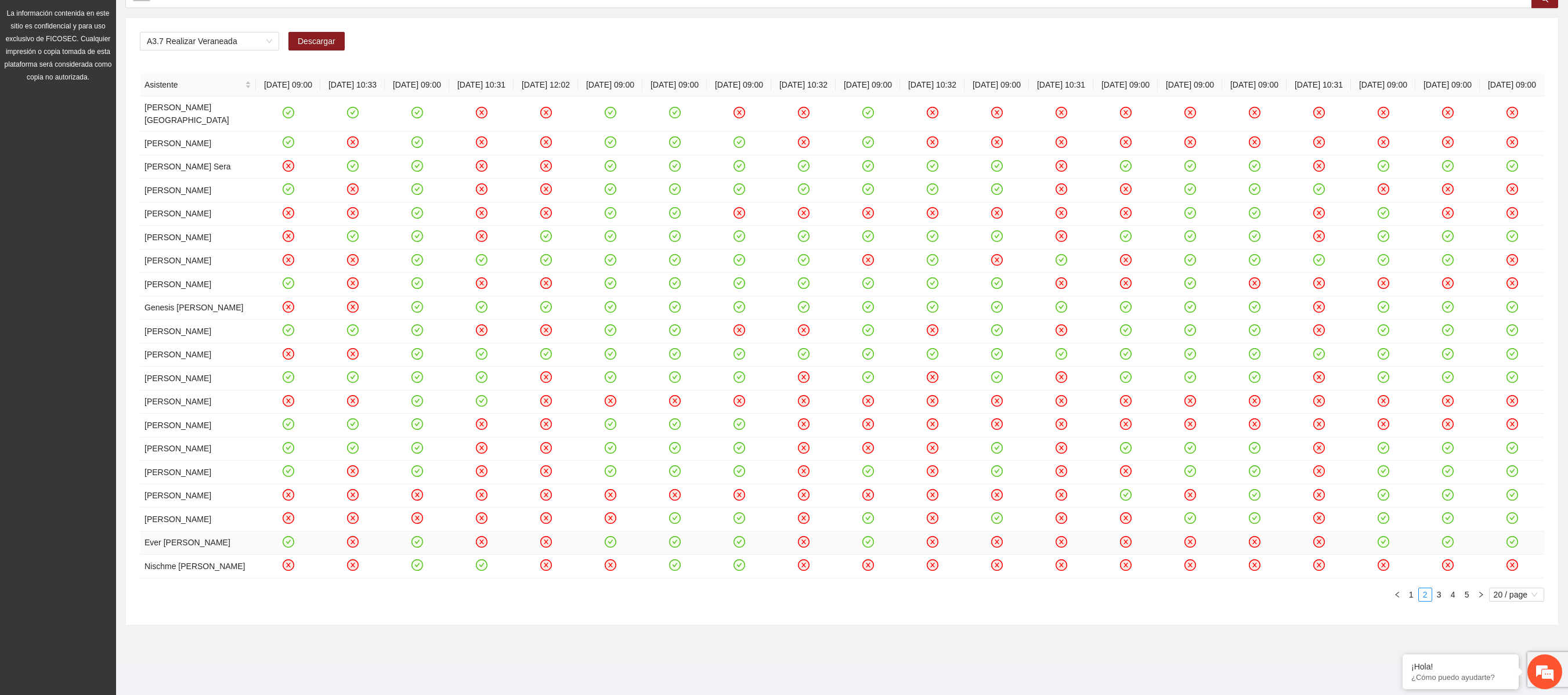 click 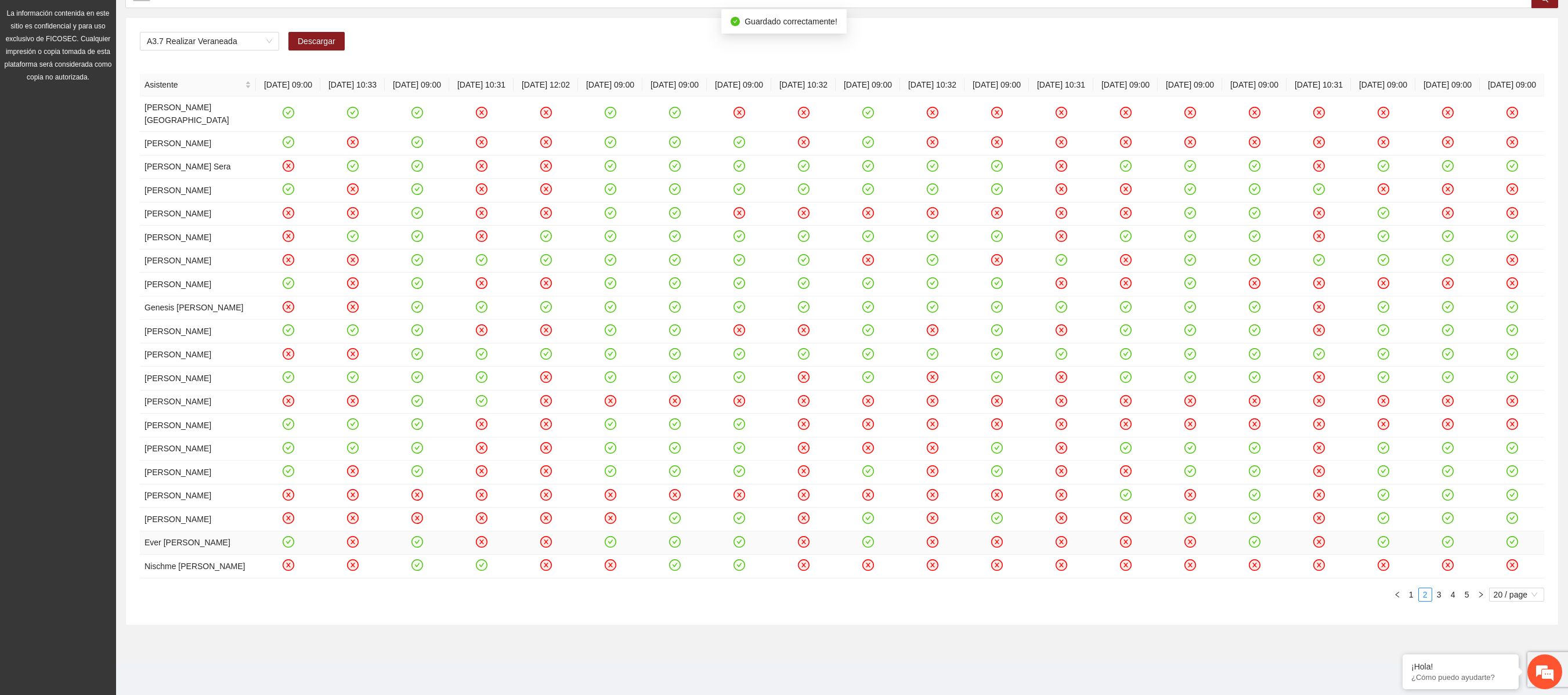 click 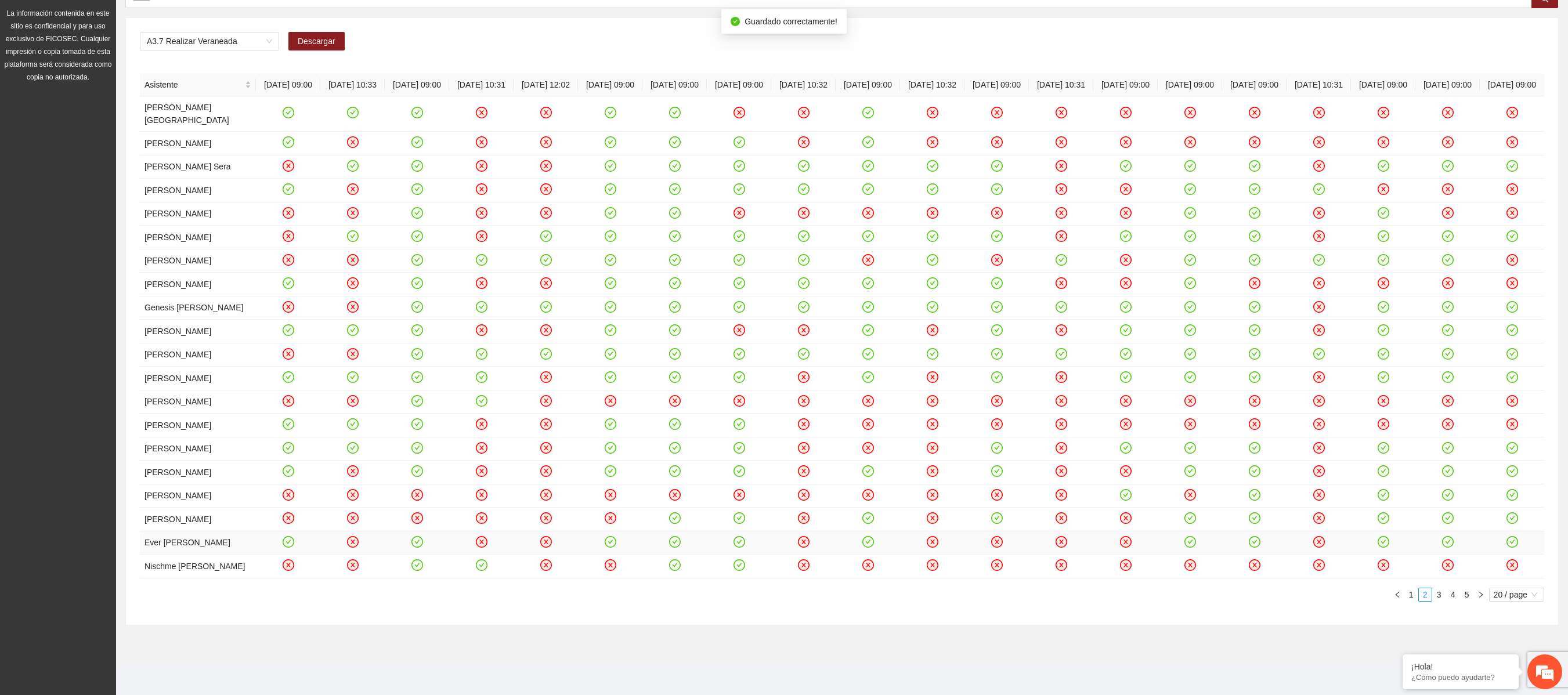 click 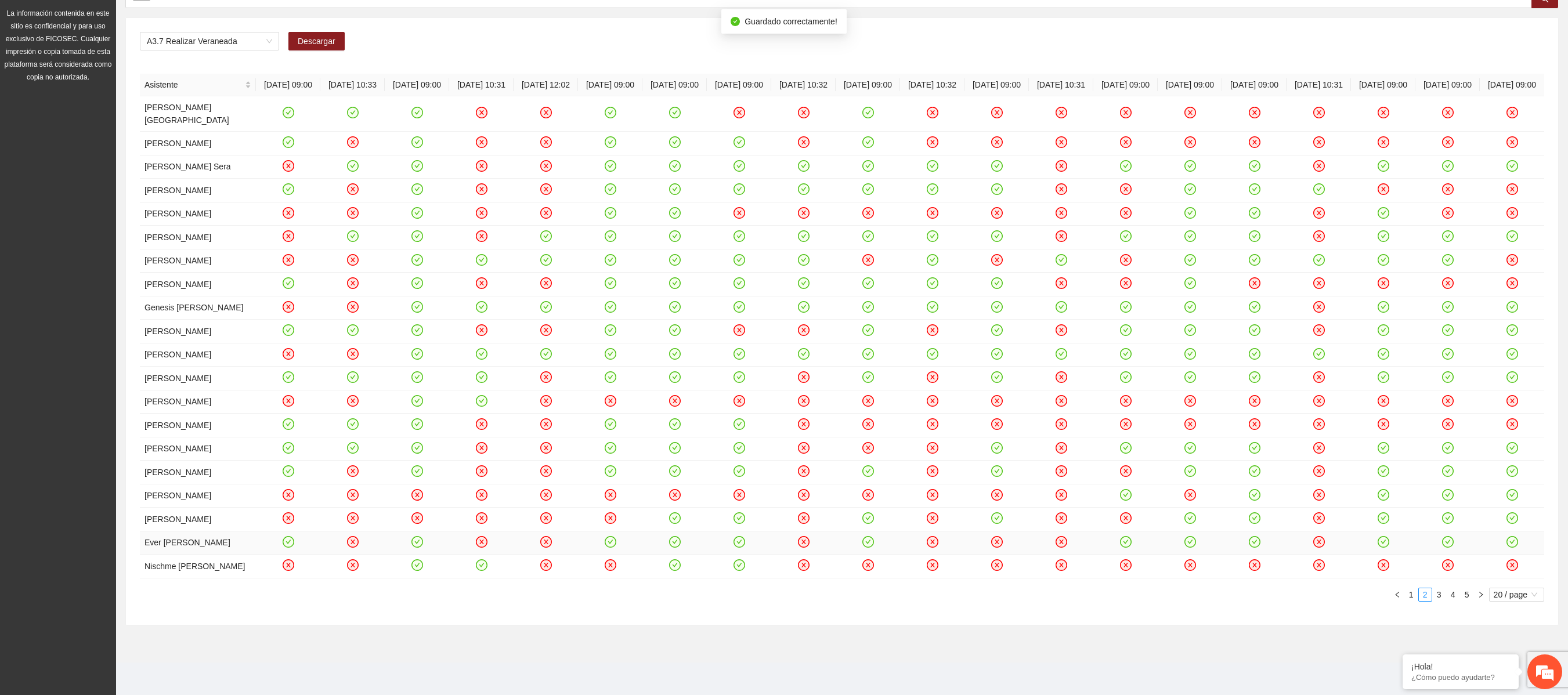 click 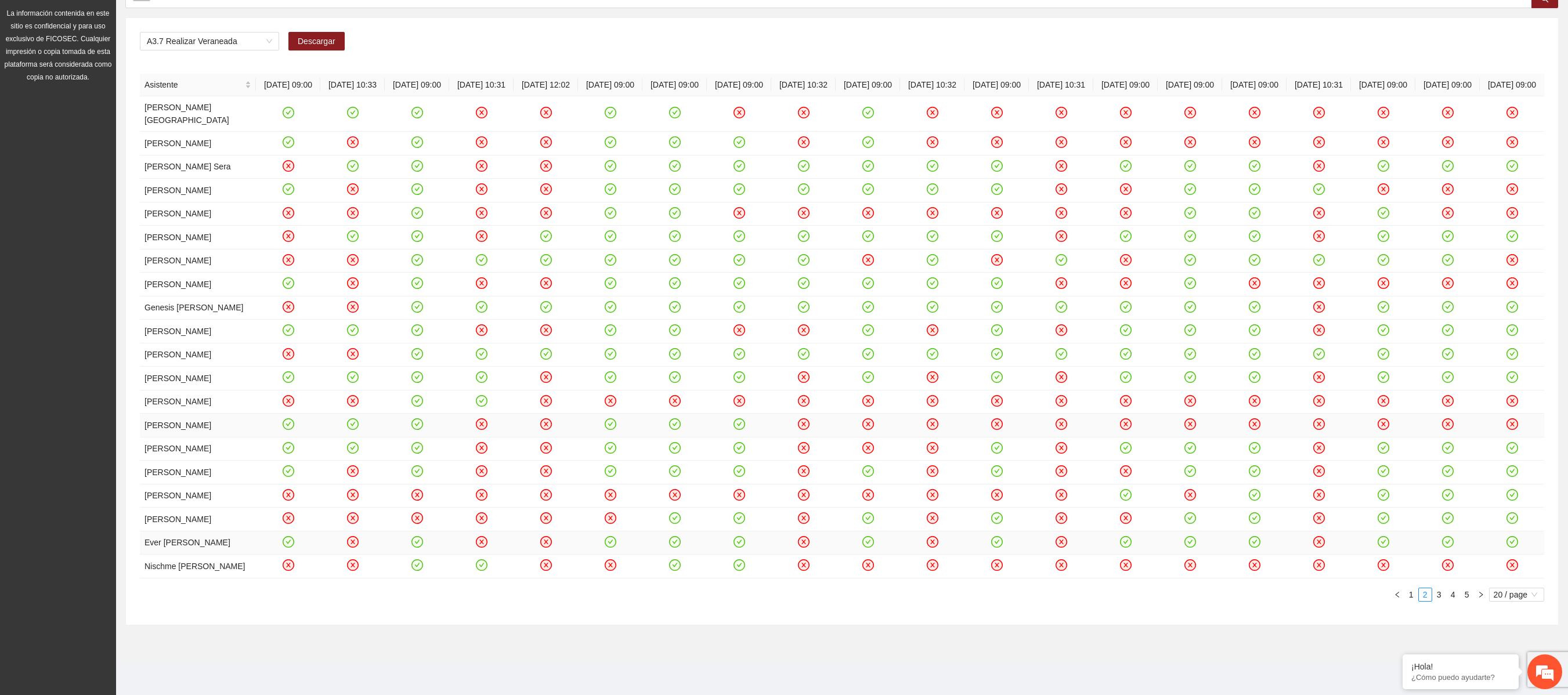 click 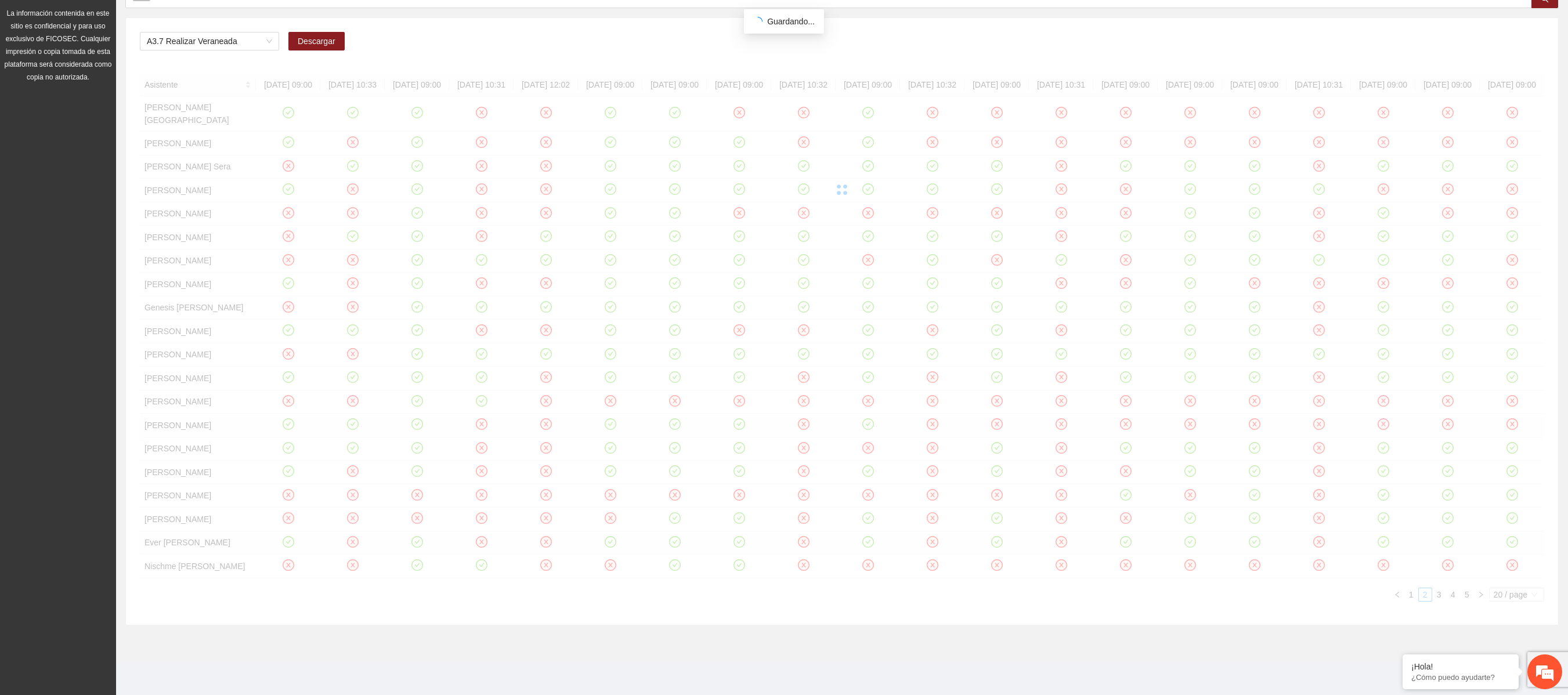 click on "Asistente 01/07/2025 09:00 01/07/2025 10:33 03/07/2025 09:00 03/07/2025 10:31 03/07/2025 12:02 04/07/2025 09:00 07/07/2025 09:00 08/07/2025 09:00 08/07/2025 10:32 09/07/2025 09:00 09/07/2025 10:32 10/07/2025 09:00 10/07/2025 10:31 11/07/2025 09:00 14/07/2025 09:00 15/07/2025 09:00 15/07/2025 10:31 16/07/2025 09:00 17/07/2025 09:00 18/07/2025 09:00                                           Alexa Vianey  Villa  Deival Angel Asael  Hernandez  Gonzalez Cristian Yahir Melendez Sera Byron Gael Soto Vega Oscar Jovany Davila Najera Raul Alonso Garivay Corral Wilber Jabier Gomez Manciana Kimberly Hernandez Lopez Genesis Jaleth Hernandez Lopez Eder Javier Duran Valenzuela Fernando Alonso Aguilar  Bosques Glenda Dayana Jimenez Orozco Lourdes Isabella Ceniceros  Robledo  Joselyn Alexandra  Dominguez  Garcia Endy Ruby  Serrano  De leon  Abril Alejandra Perez  Trejo Jesus Francisco Luna  Caro Juan Jesus Mendez Moreno Ever Alexander Vega  Zafiro  Nischme Gabriela Licea Ortega 1 2 3 4 5 20 / page" at bounding box center (842, 338) 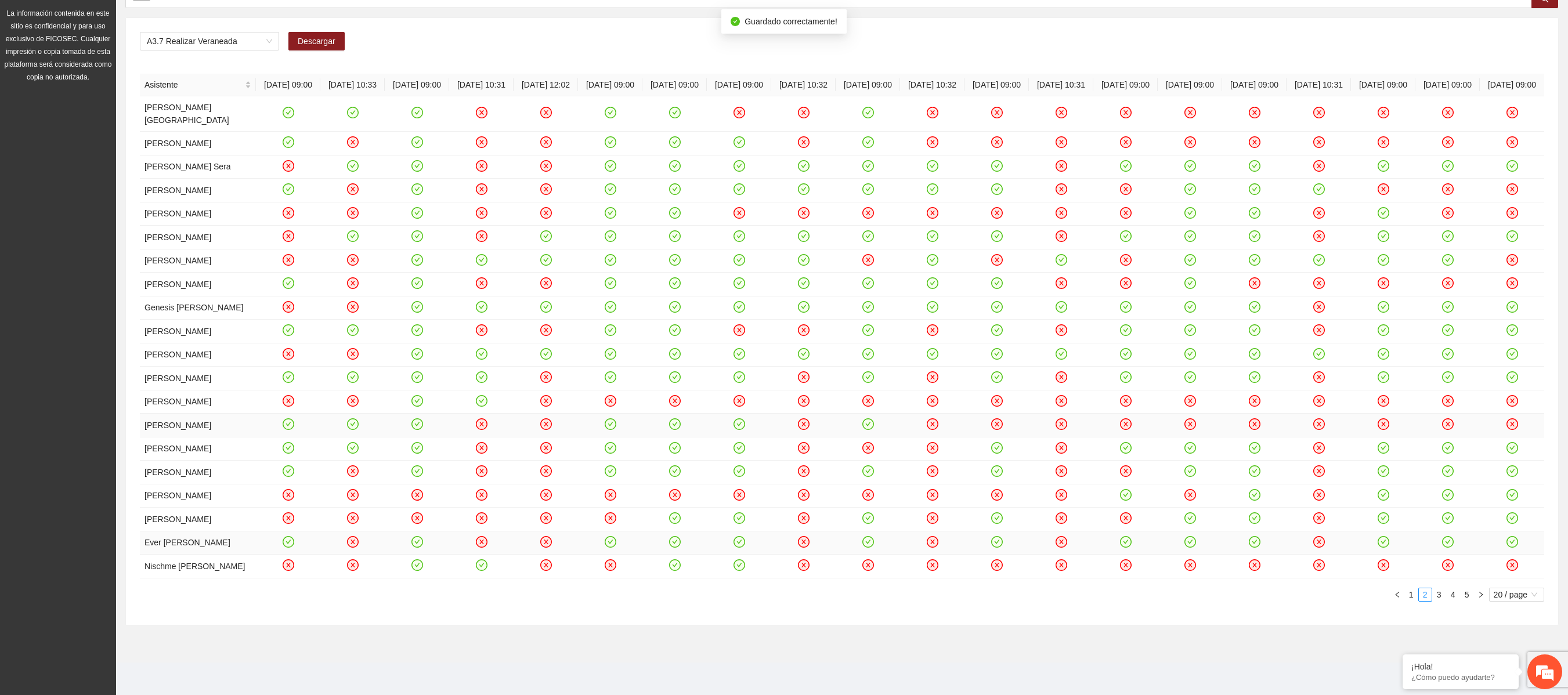 click 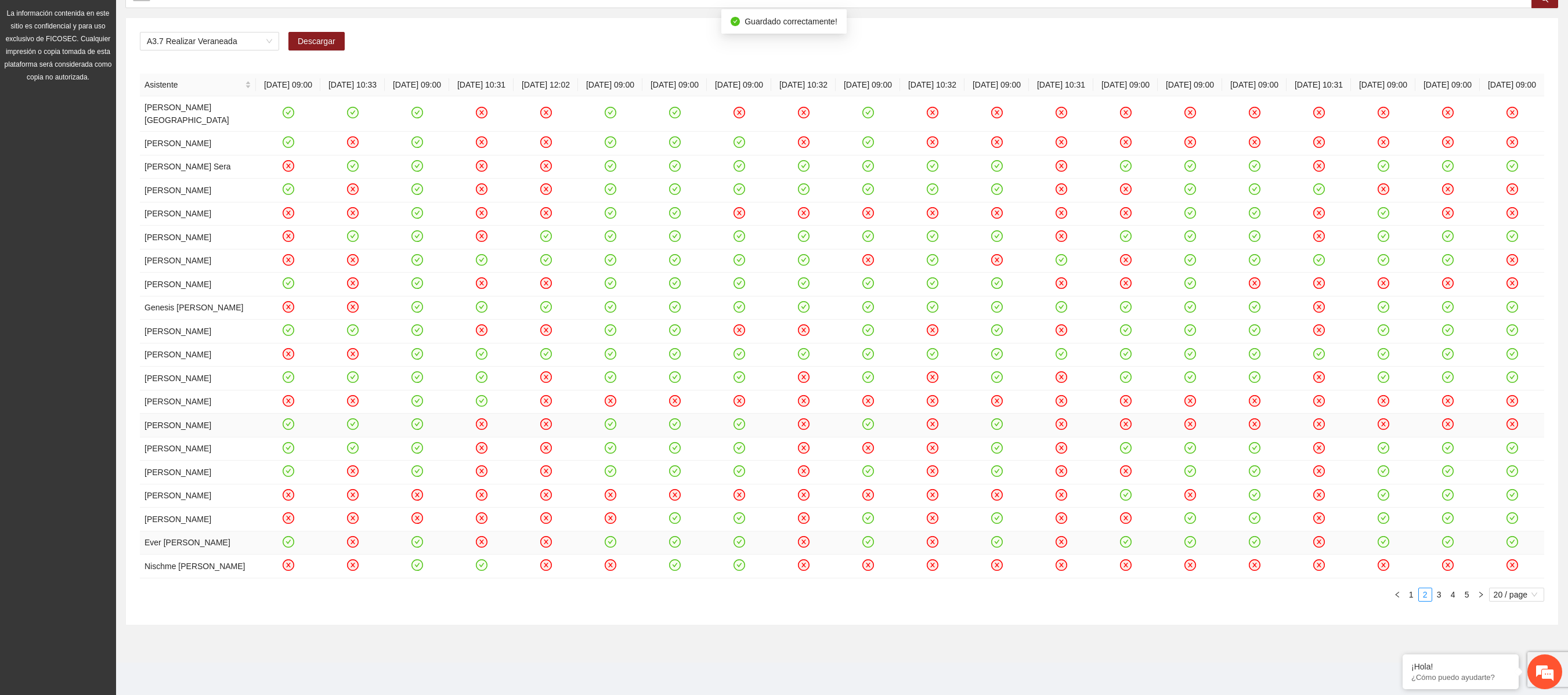 click 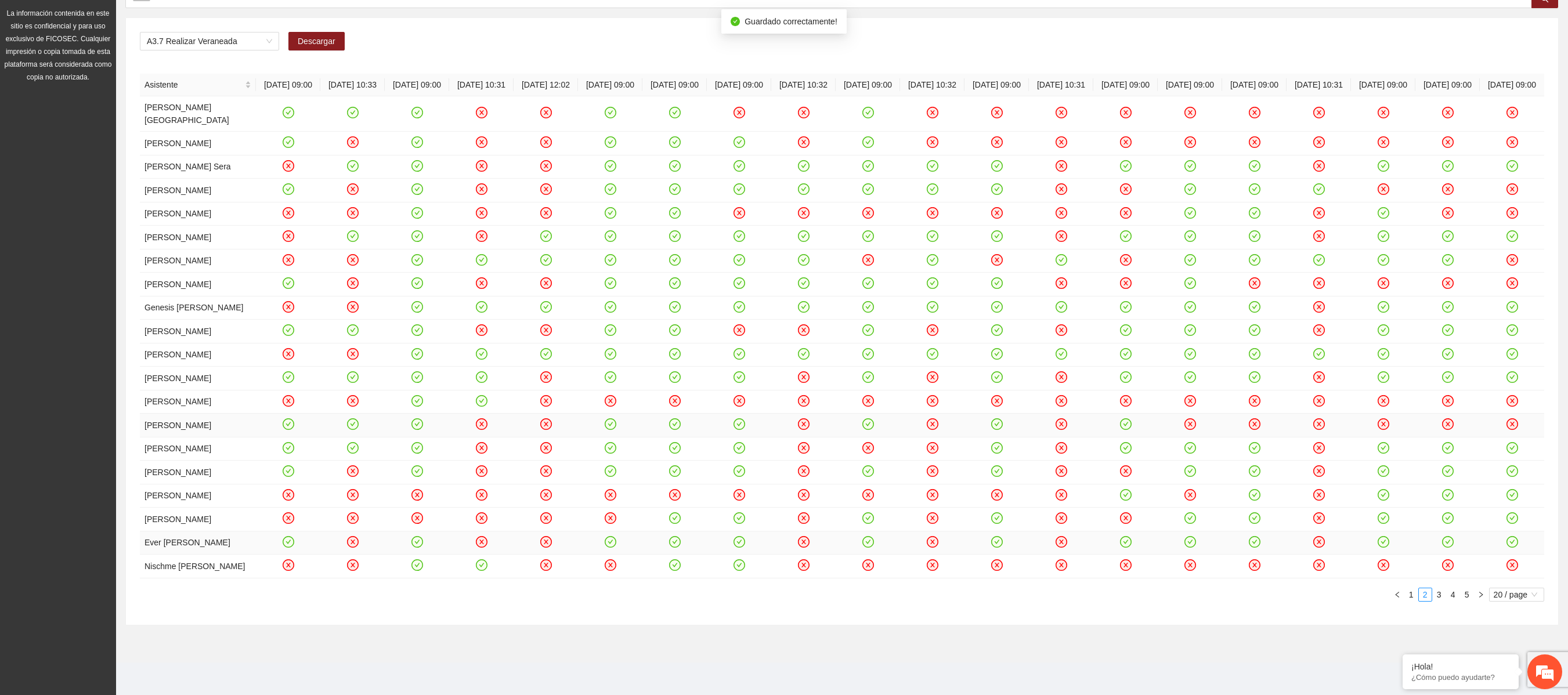 click 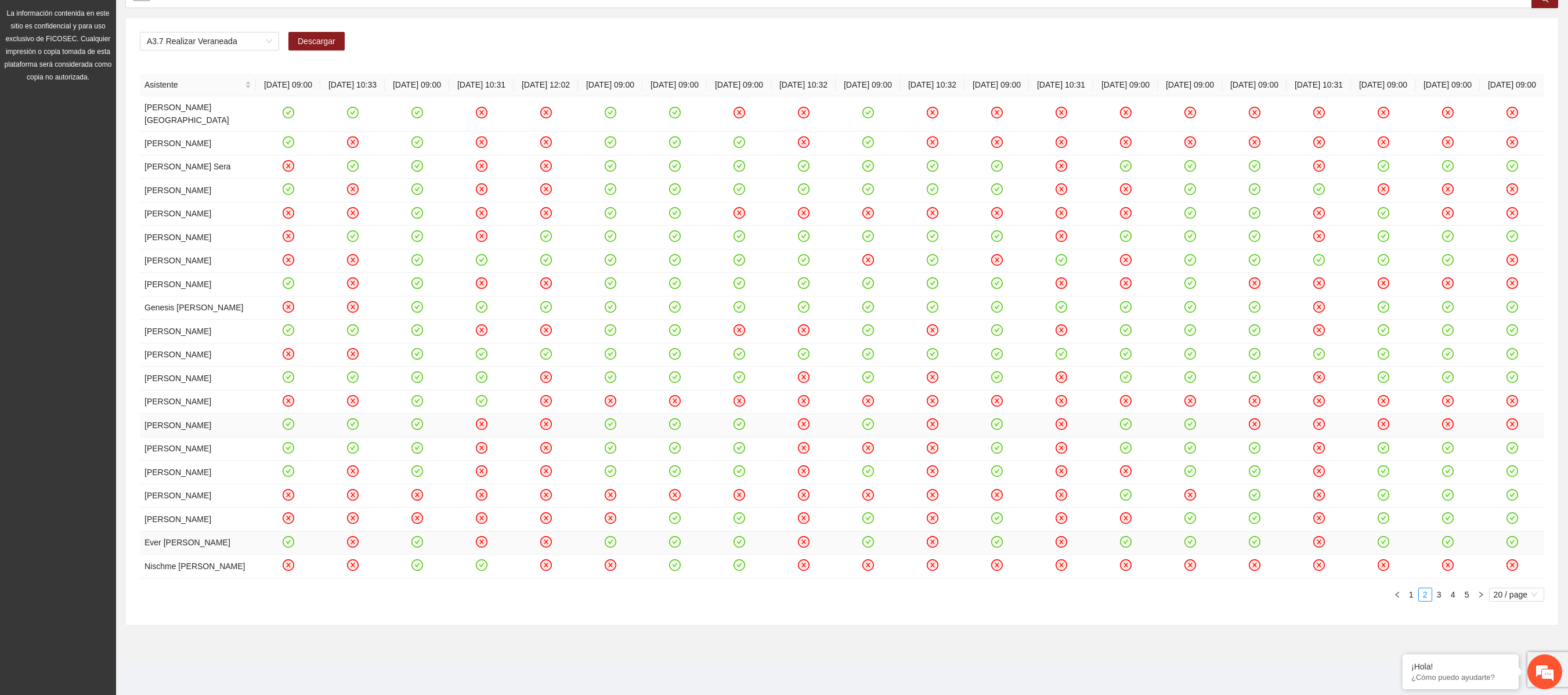 click 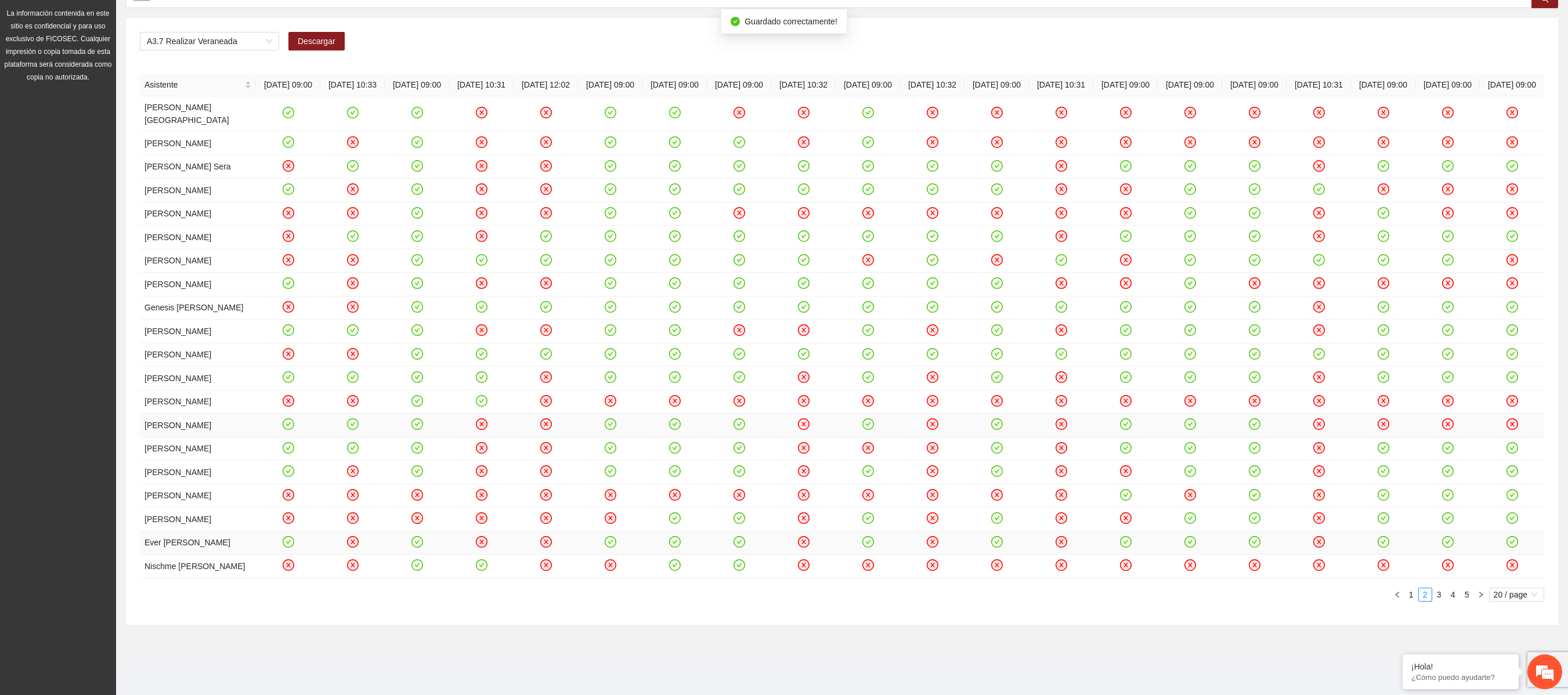 click 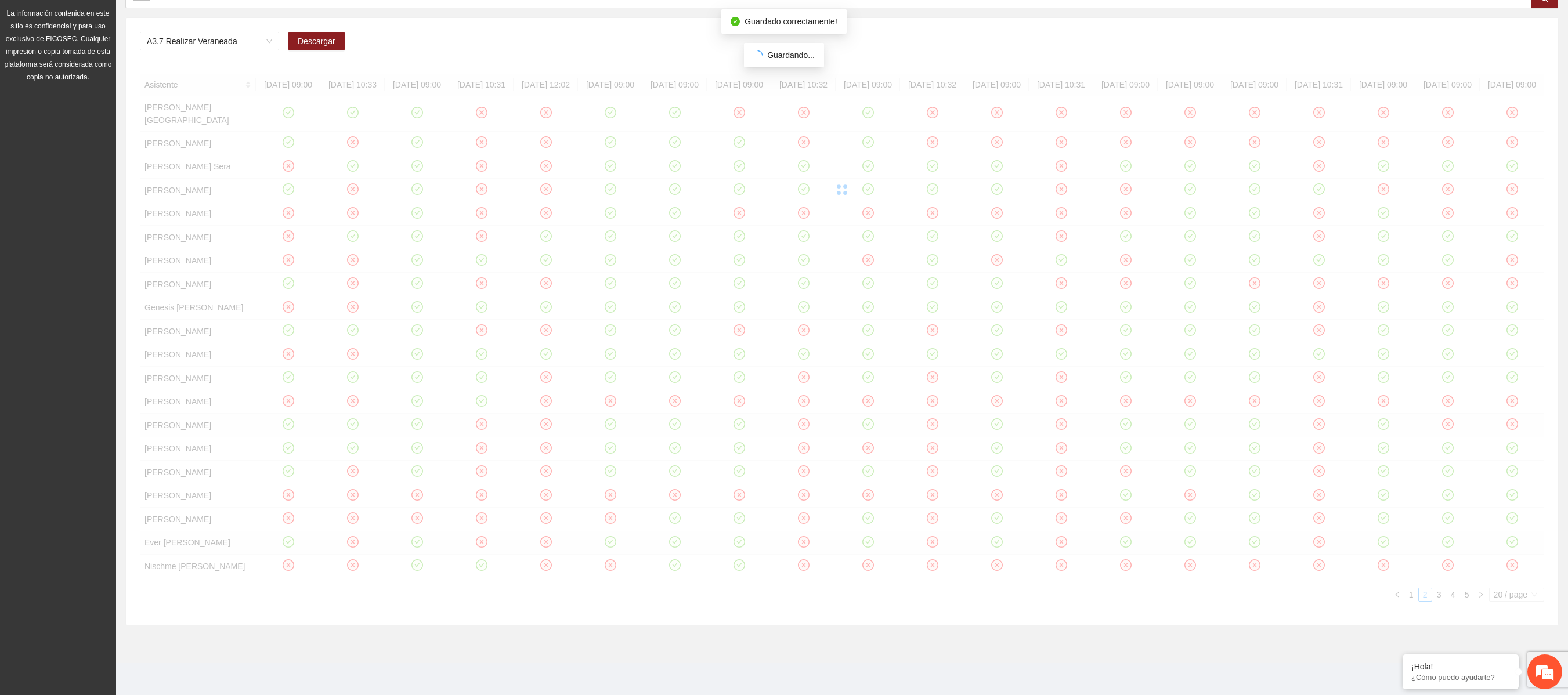 click on "Asistente 01/07/2025 09:00 01/07/2025 10:33 03/07/2025 09:00 03/07/2025 10:31 03/07/2025 12:02 04/07/2025 09:00 07/07/2025 09:00 08/07/2025 09:00 08/07/2025 10:32 09/07/2025 09:00 09/07/2025 10:32 10/07/2025 09:00 10/07/2025 10:31 11/07/2025 09:00 14/07/2025 09:00 15/07/2025 09:00 15/07/2025 10:31 16/07/2025 09:00 17/07/2025 09:00 18/07/2025 09:00                                           Alexa Vianey  Villa  Deival Angel Asael  Hernandez  Gonzalez Cristian Yahir Melendez Sera Byron Gael Soto Vega Oscar Jovany Davila Najera Raul Alonso Garivay Corral Wilber Jabier Gomez Manciana Kimberly Hernandez Lopez Genesis Jaleth Hernandez Lopez Eder Javier Duran Valenzuela Fernando Alonso Aguilar  Bosques Glenda Dayana Jimenez Orozco Lourdes Isabella Ceniceros  Robledo  Joselyn Alexandra  Dominguez  Garcia Endy Ruby  Serrano  De leon  Abril Alejandra Perez  Trejo Jesus Francisco Luna  Caro Juan Jesus Mendez Moreno Ever Alexander Vega  Zafiro  Nischme Gabriela Licea Ortega 1 2 3 4 5 20 / page" at bounding box center (842, 338) 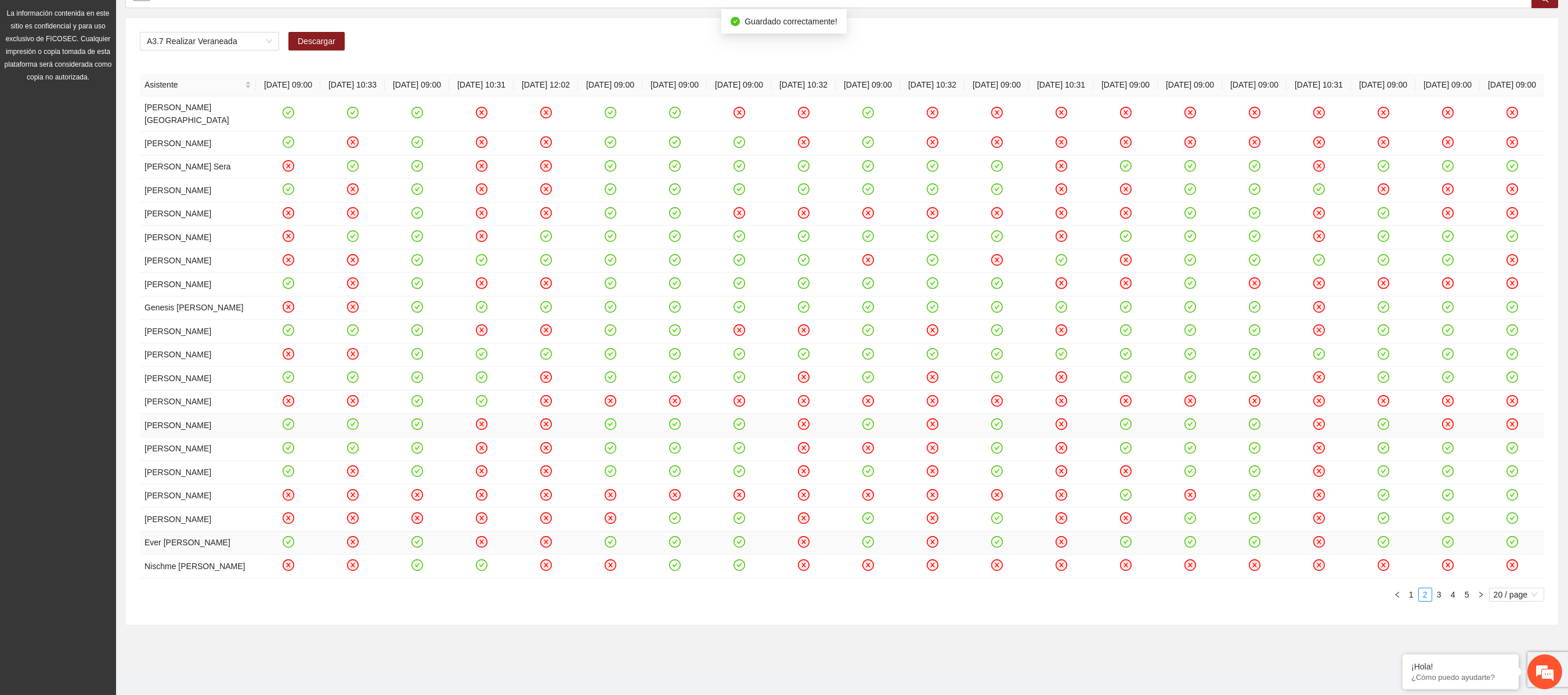 click 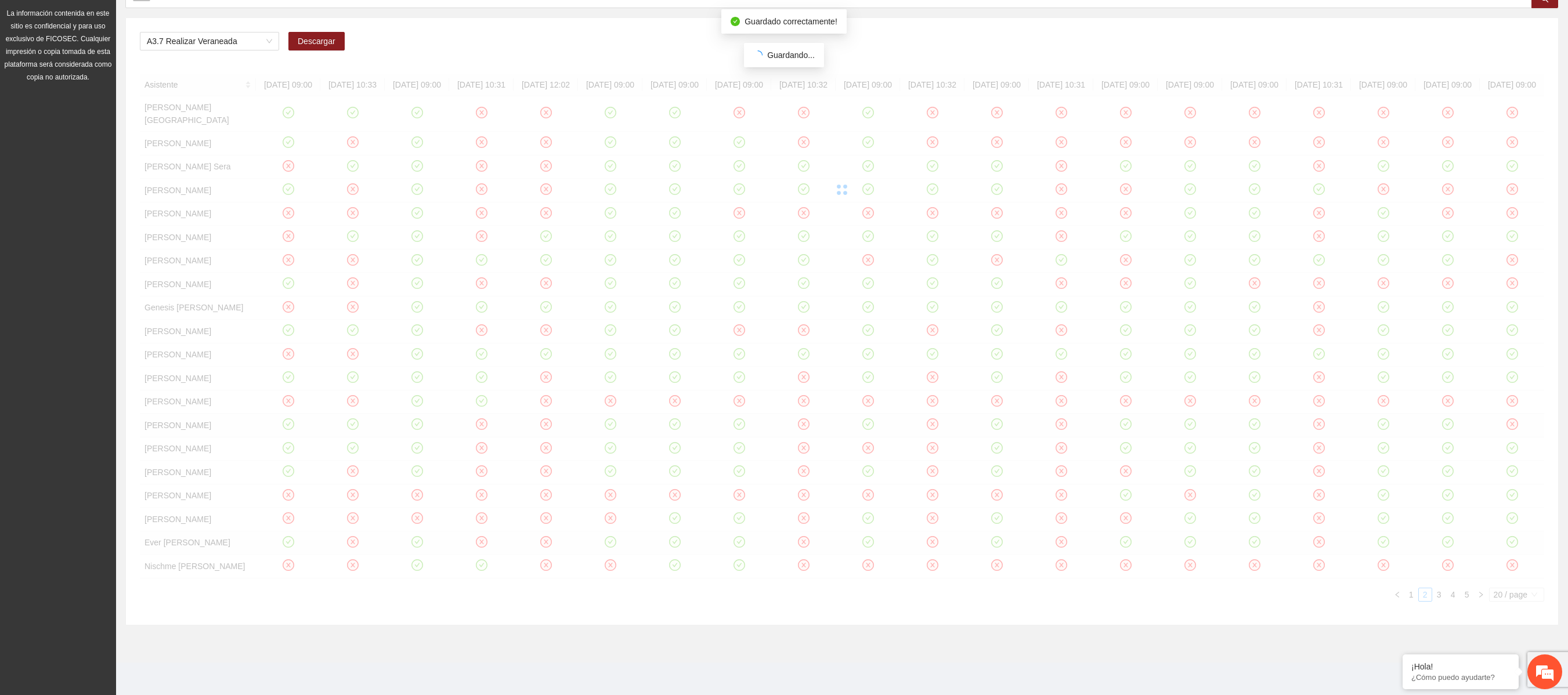 click on "Asistente 01/07/2025 09:00 01/07/2025 10:33 03/07/2025 09:00 03/07/2025 10:31 03/07/2025 12:02 04/07/2025 09:00 07/07/2025 09:00 08/07/2025 09:00 08/07/2025 10:32 09/07/2025 09:00 09/07/2025 10:32 10/07/2025 09:00 10/07/2025 10:31 11/07/2025 09:00 14/07/2025 09:00 15/07/2025 09:00 15/07/2025 10:31 16/07/2025 09:00 17/07/2025 09:00 18/07/2025 09:00                                           Alexa Vianey  Villa  Deival Angel Asael  Hernandez  Gonzalez Cristian Yahir Melendez Sera Byron Gael Soto Vega Oscar Jovany Davila Najera Raul Alonso Garivay Corral Wilber Jabier Gomez Manciana Kimberly Hernandez Lopez Genesis Jaleth Hernandez Lopez Eder Javier Duran Valenzuela Fernando Alonso Aguilar  Bosques Glenda Dayana Jimenez Orozco Lourdes Isabella Ceniceros  Robledo  Joselyn Alexandra  Dominguez  Garcia Endy Ruby  Serrano  De leon  Abril Alejandra Perez  Trejo Jesus Francisco Luna  Caro Juan Jesus Mendez Moreno Ever Alexander Vega  Zafiro  Nischme Gabriela Licea Ortega 1 2 3 4 5 20 / page" at bounding box center [842, 338] 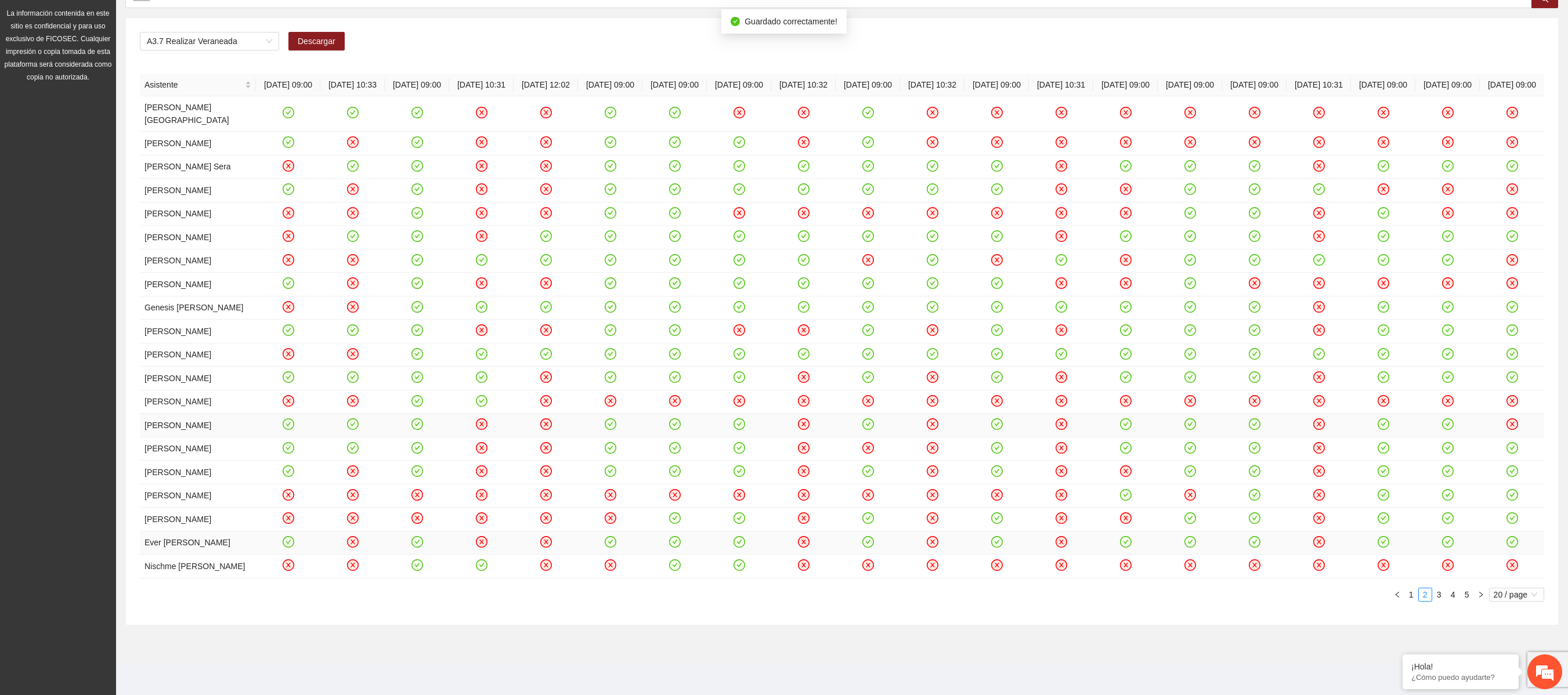 click 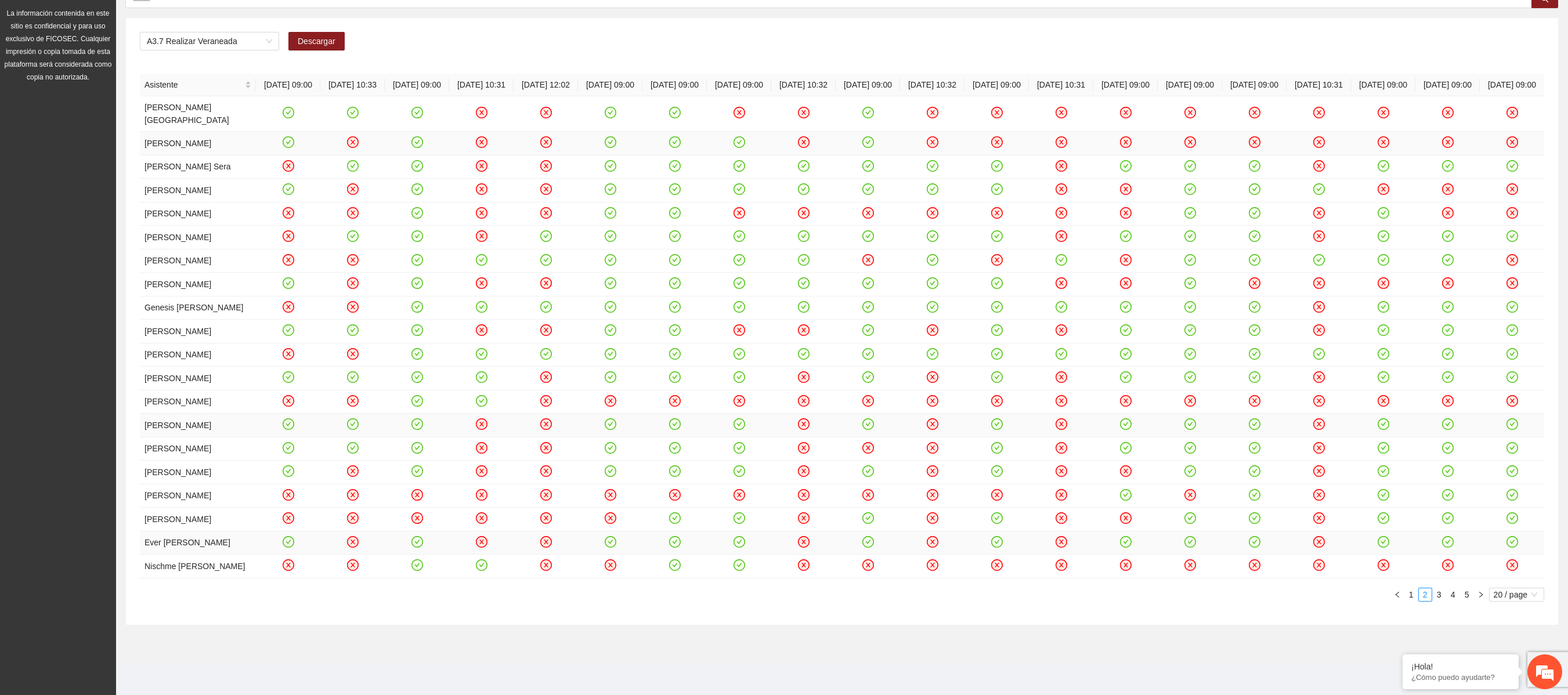 click 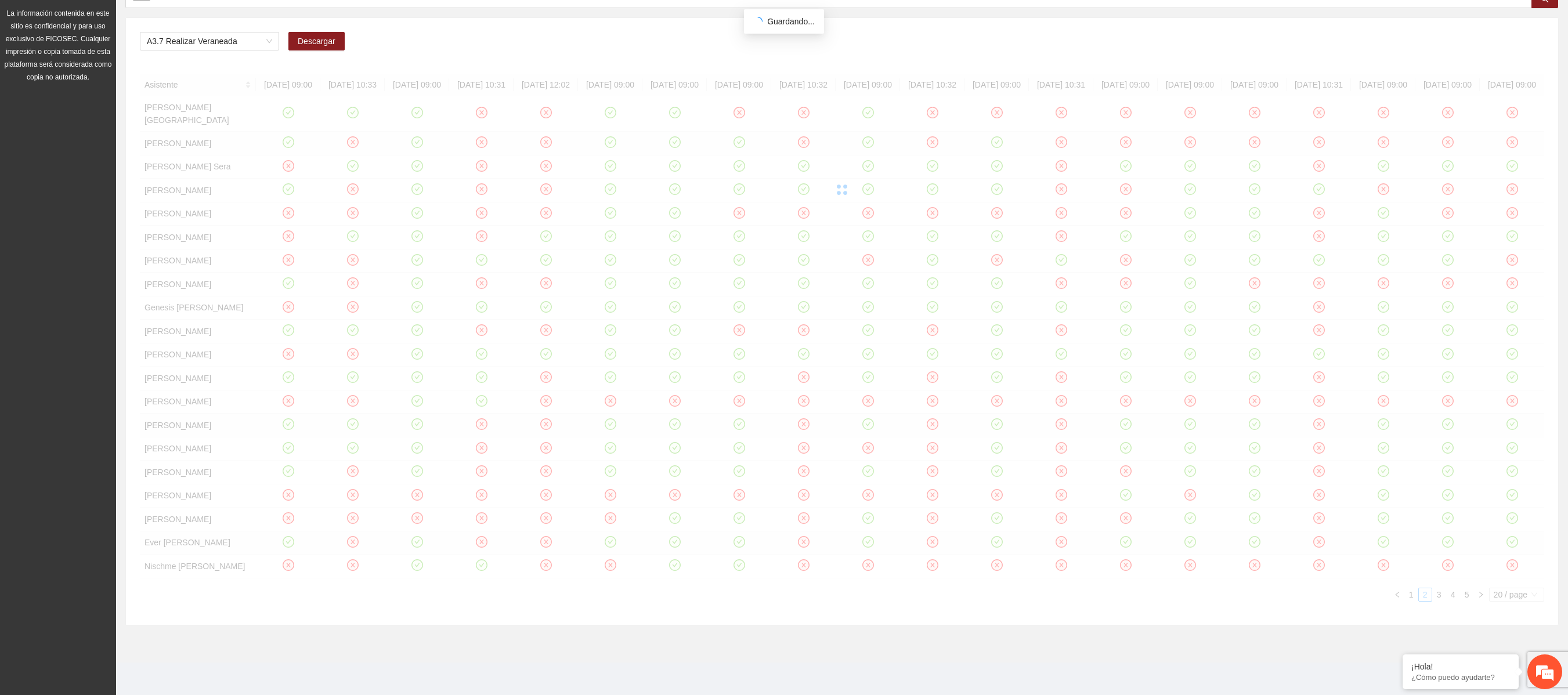click at bounding box center [842, 190] 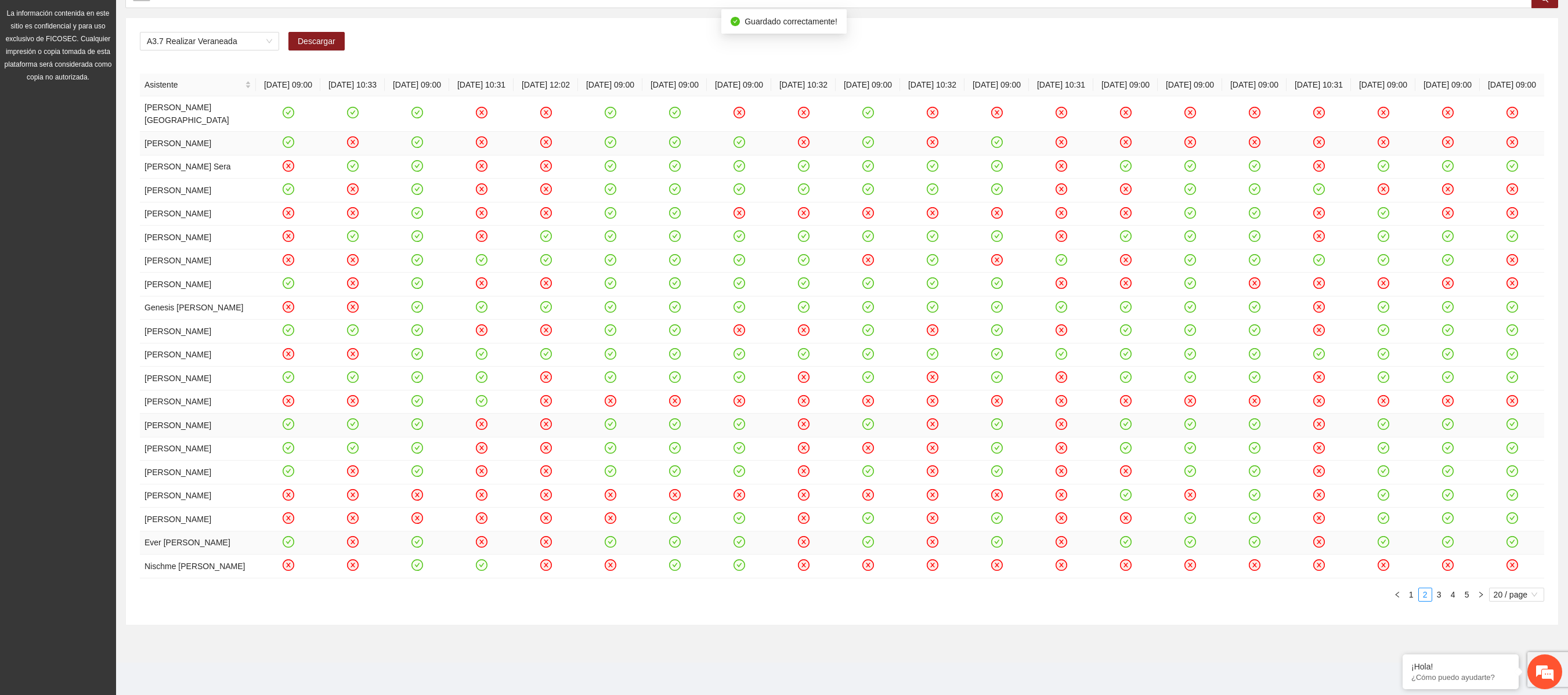 click 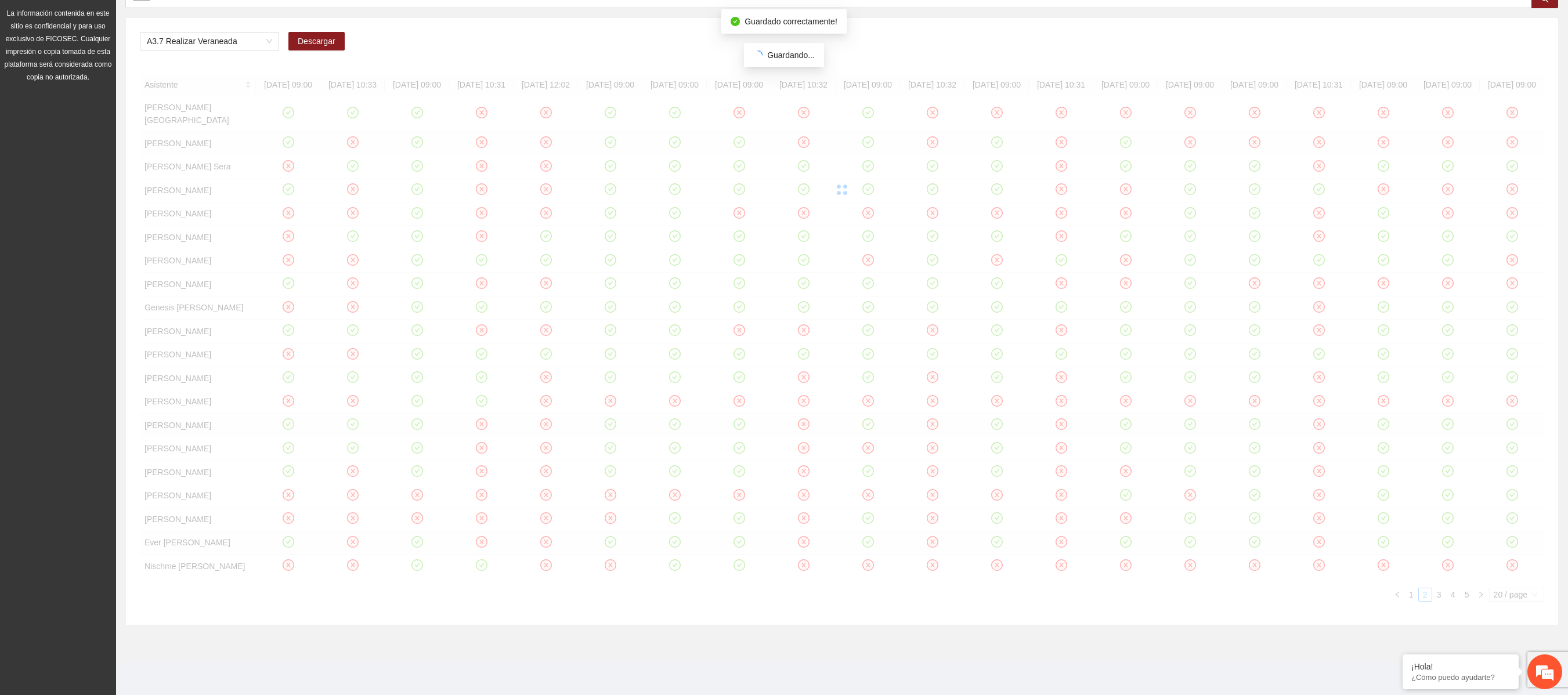 click at bounding box center [842, 190] 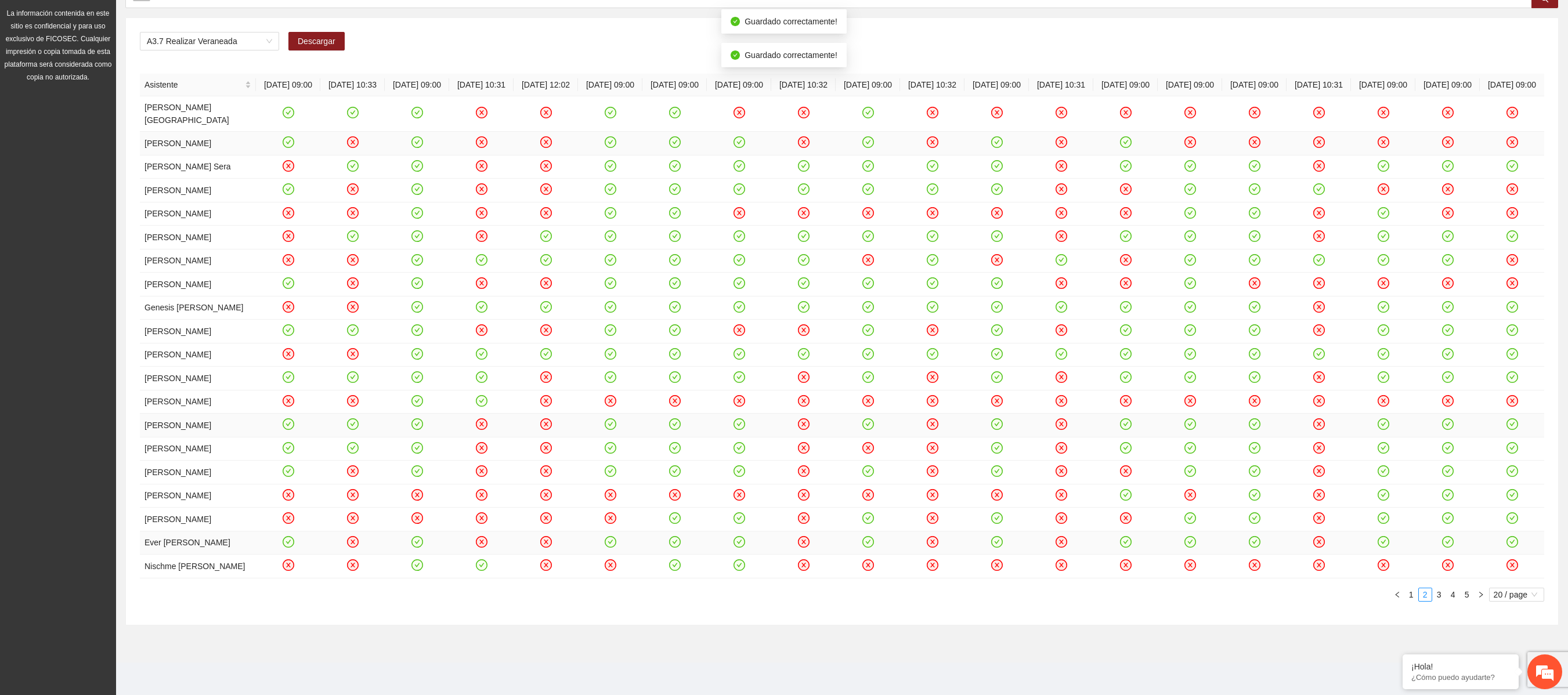 click 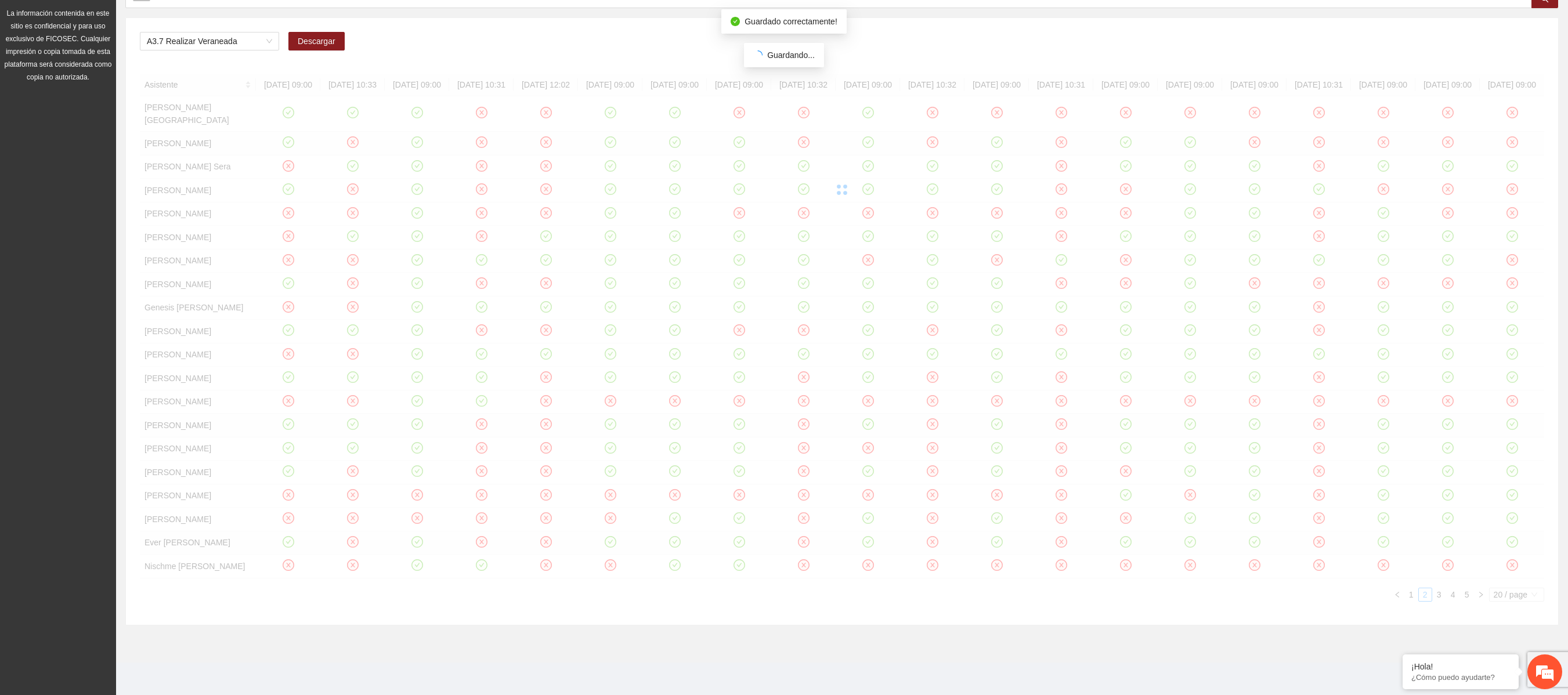 click at bounding box center [842, 190] 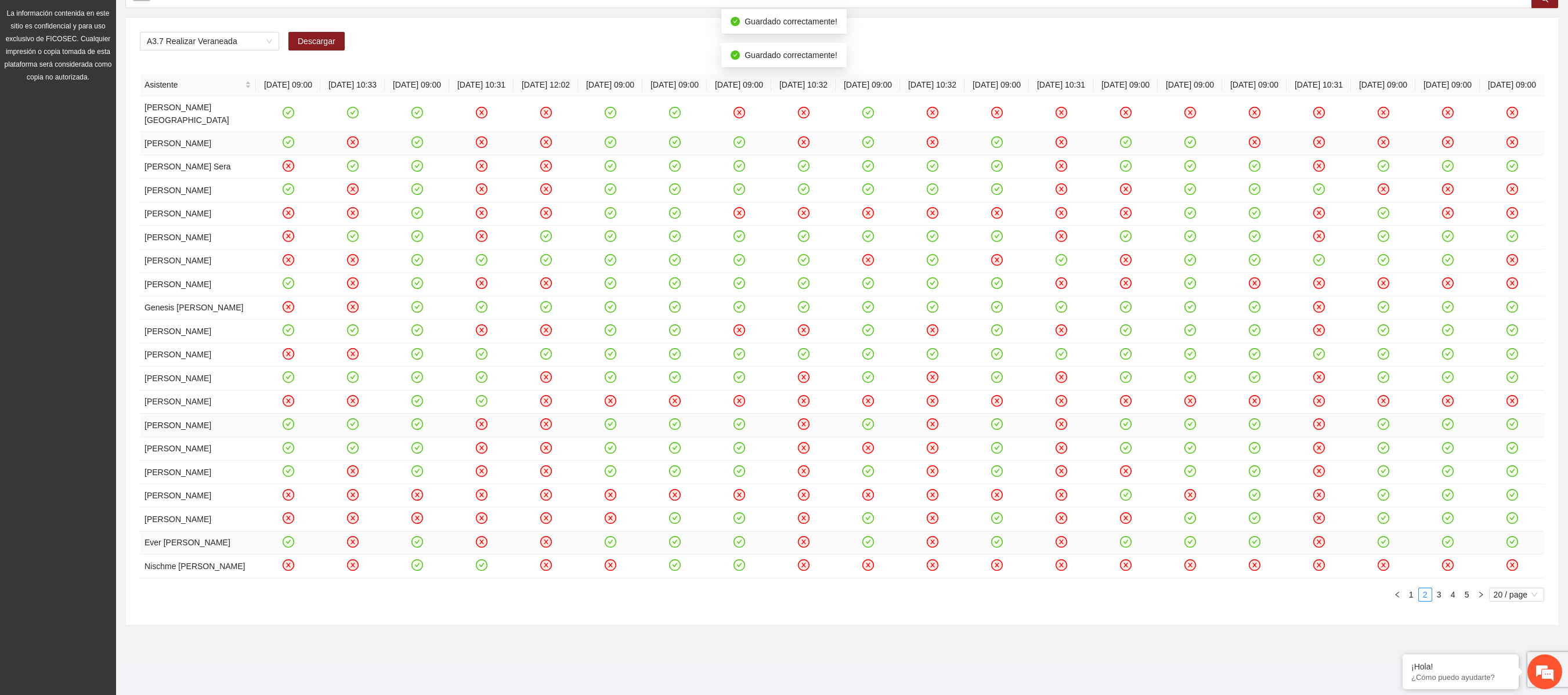 click 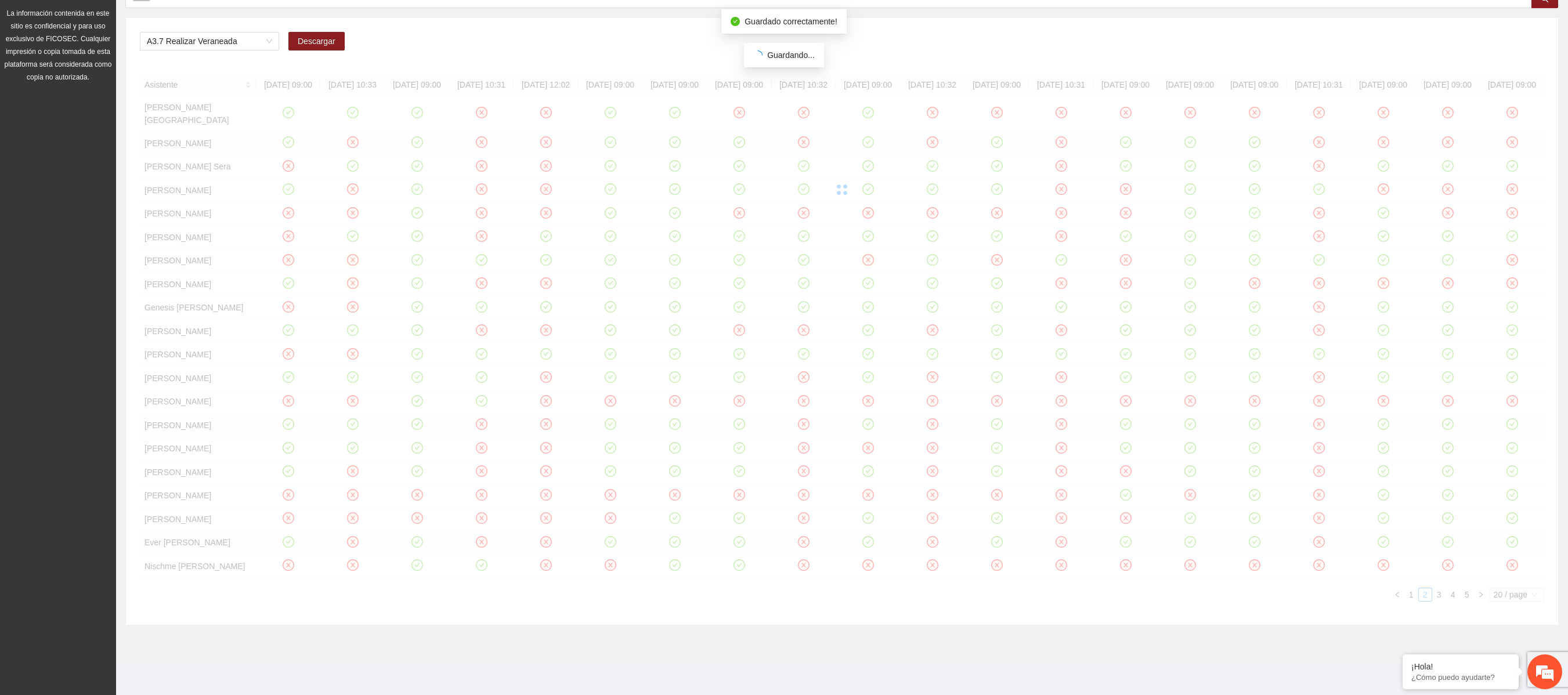 click at bounding box center (842, 190) 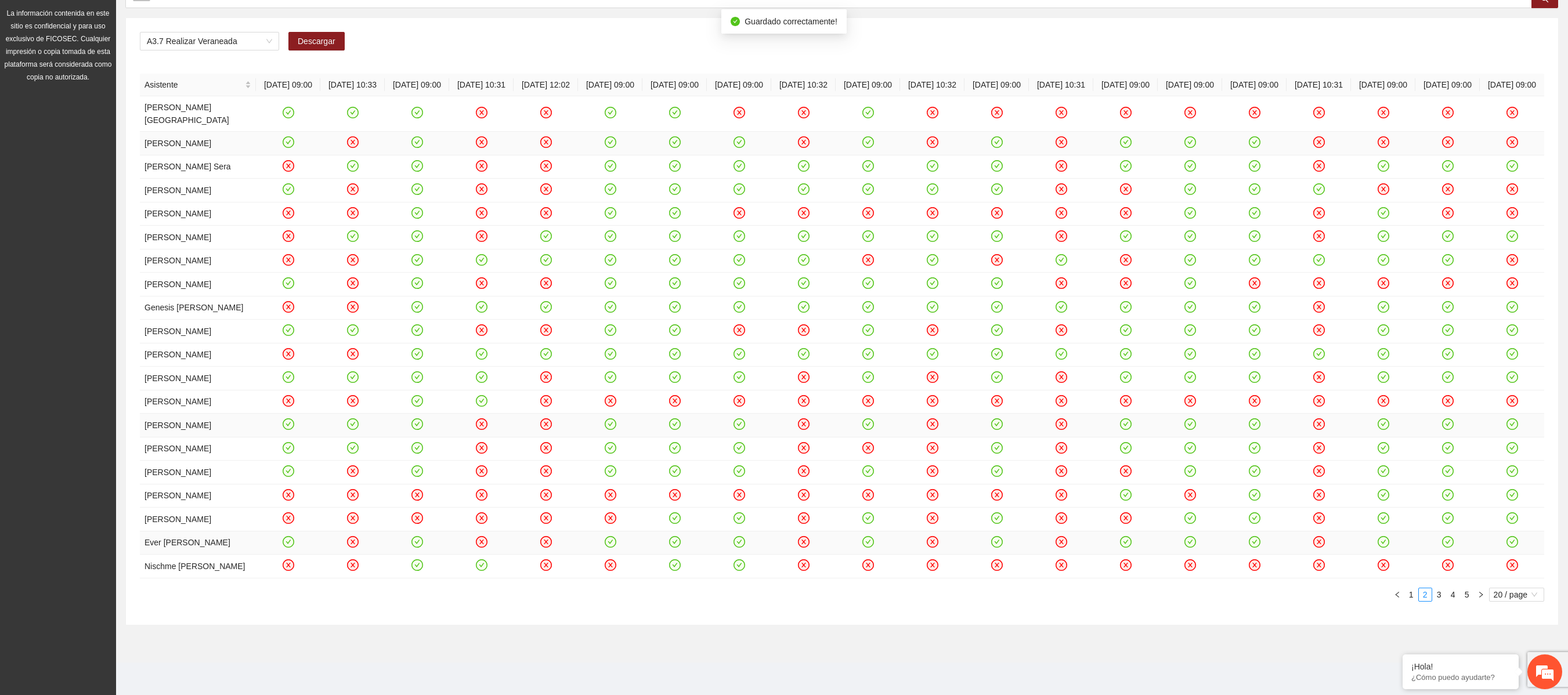 click 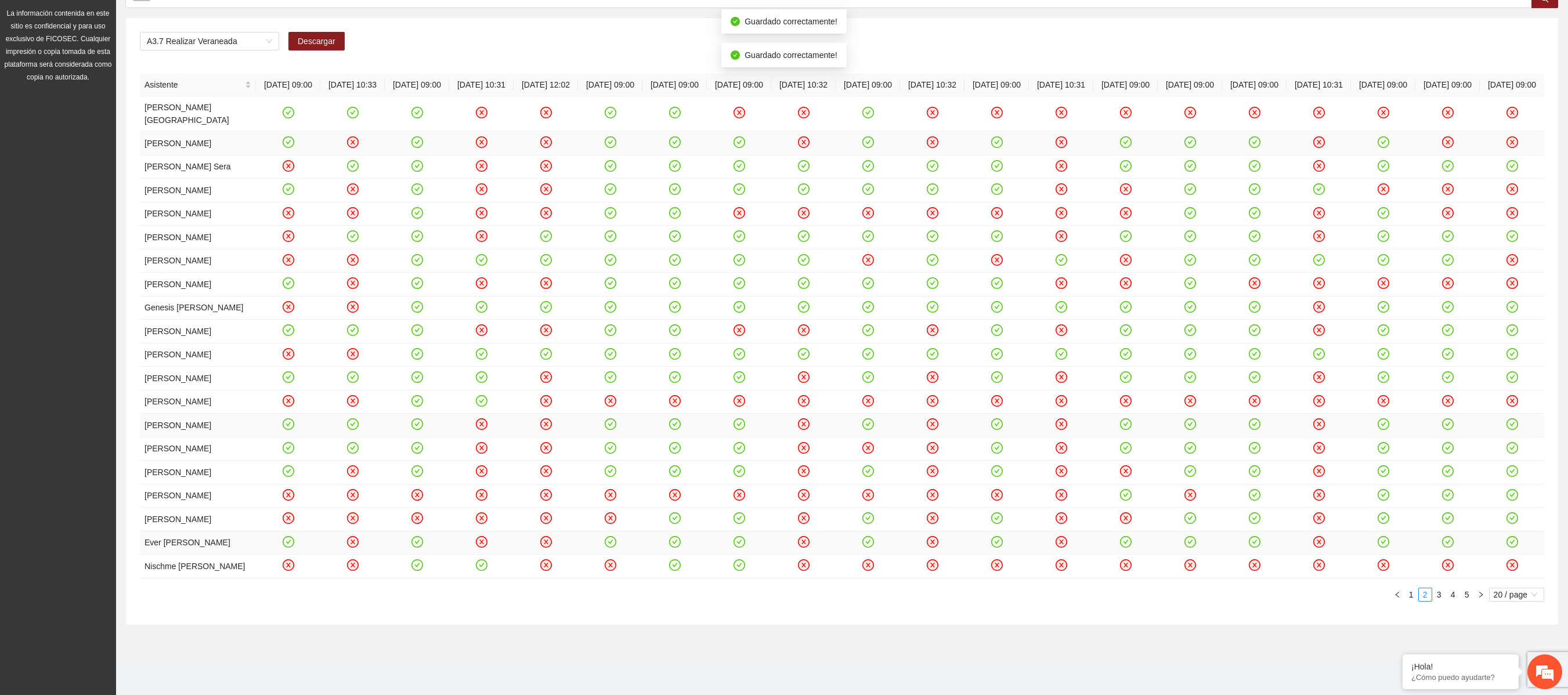 click 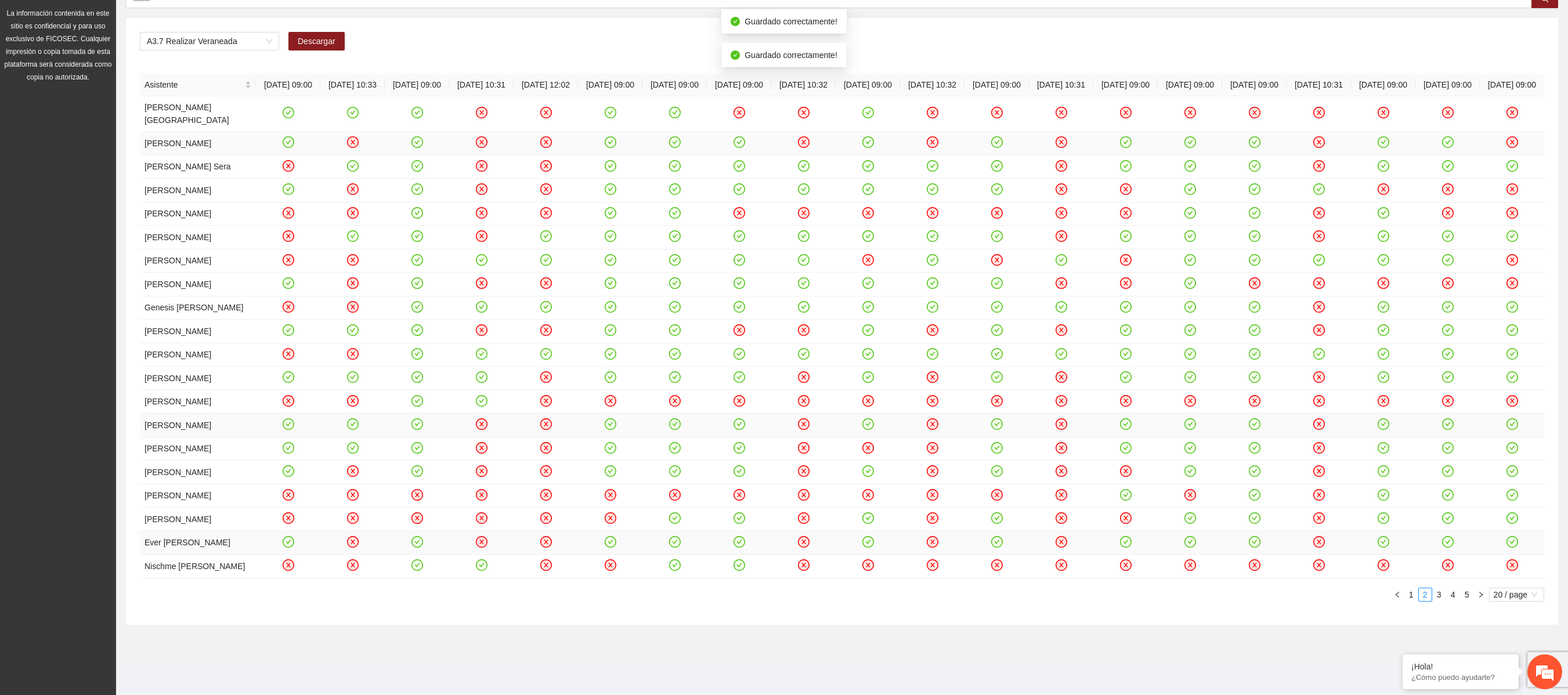 click 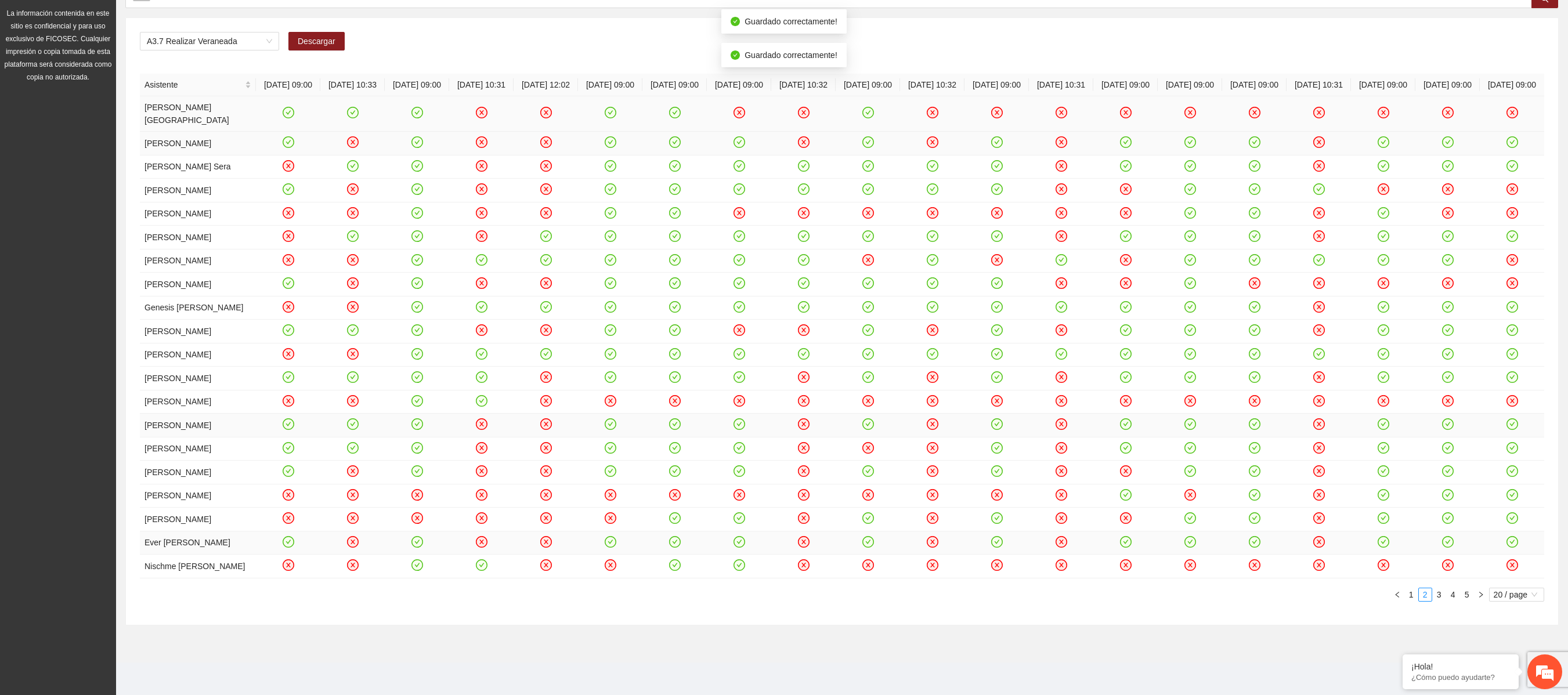 click at bounding box center [1512, 114] 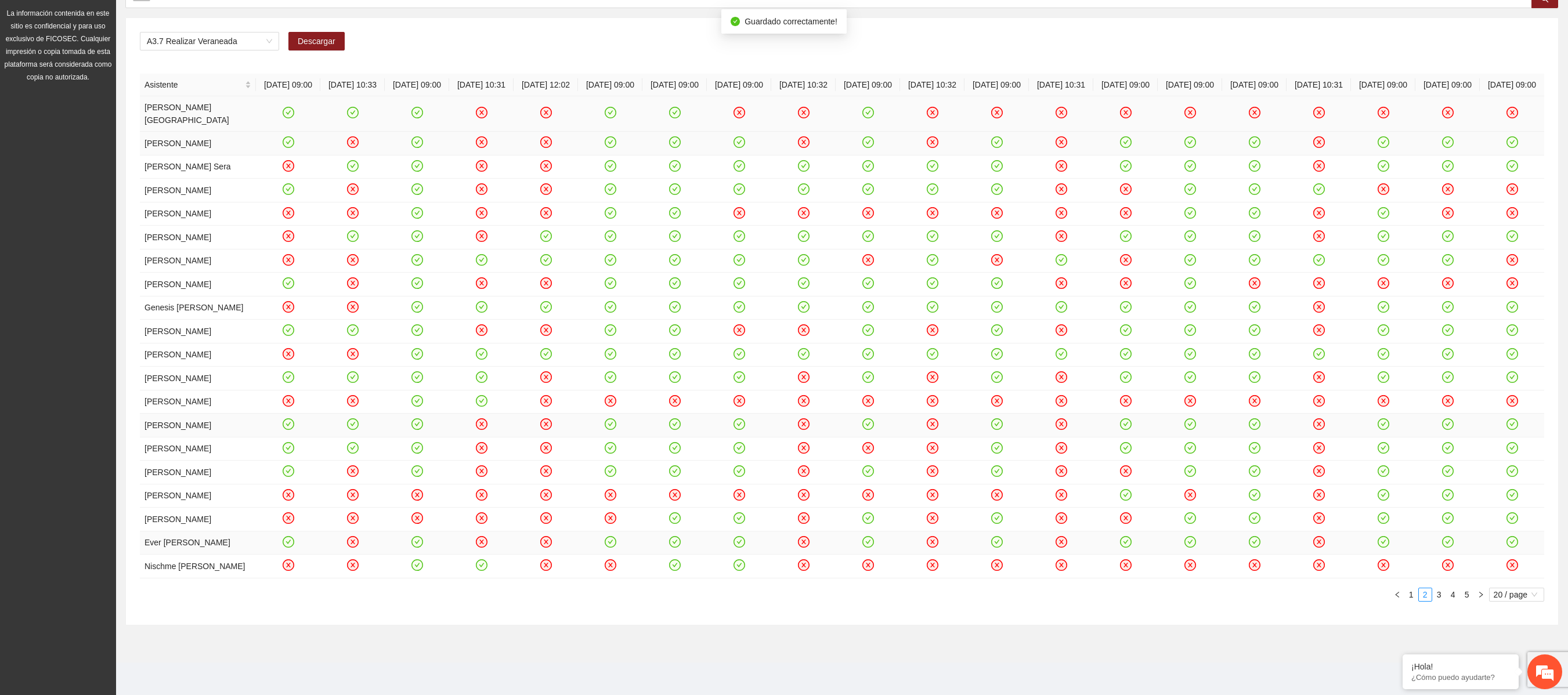 click 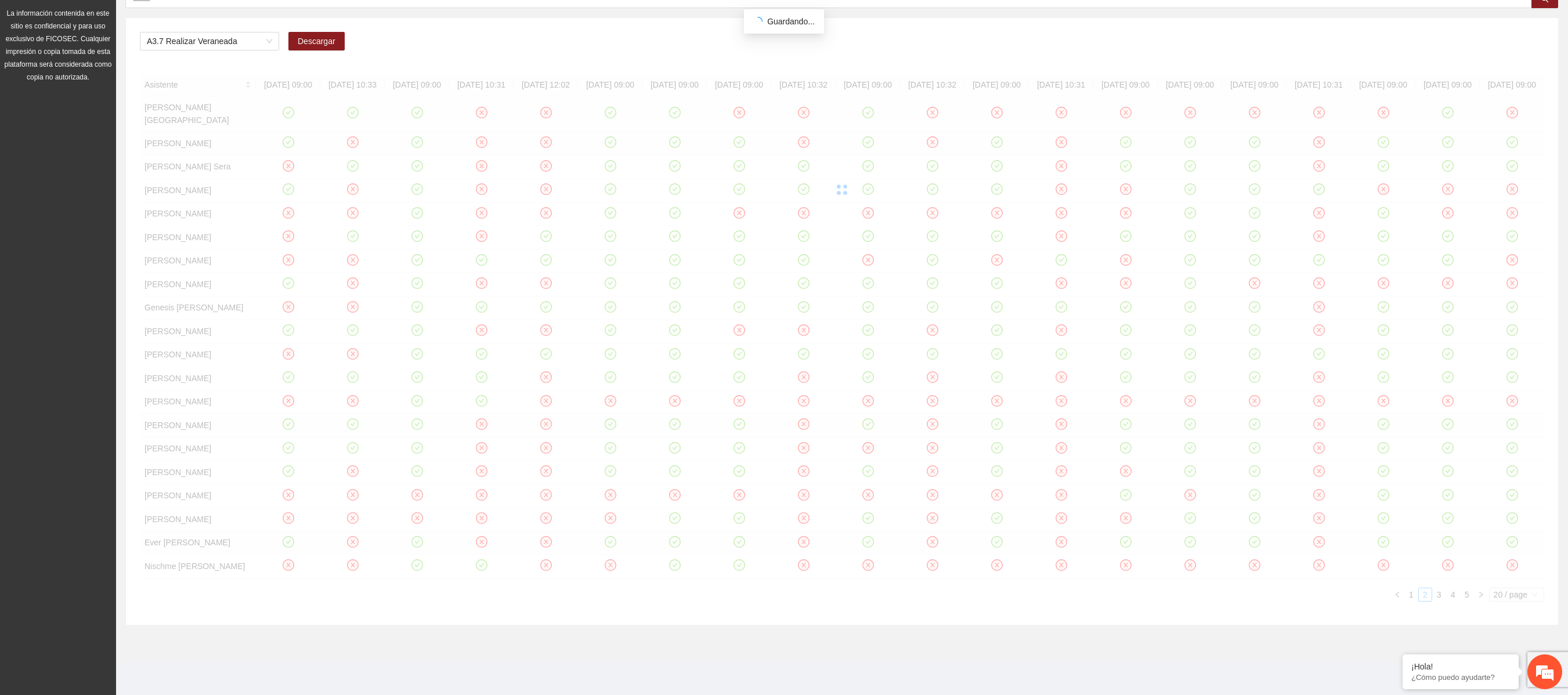 click at bounding box center (842, 190) 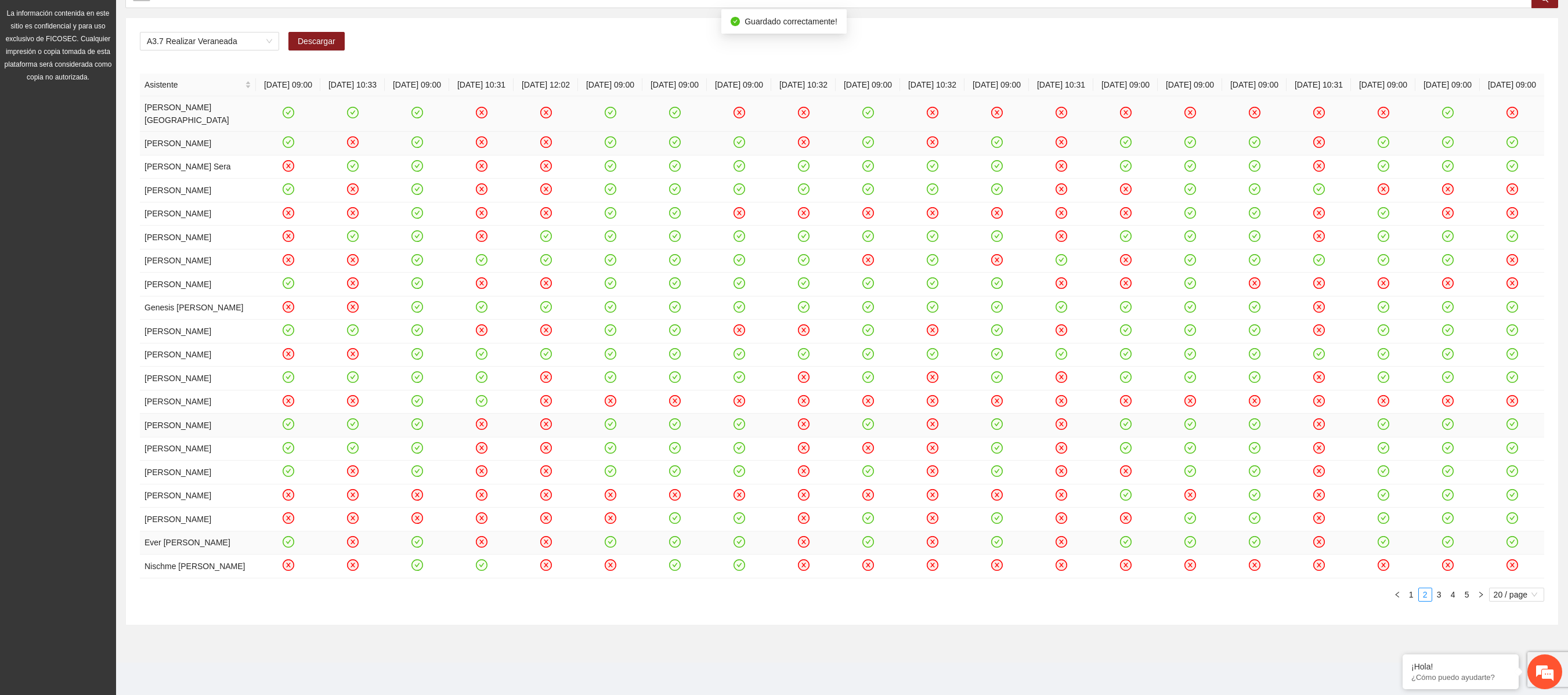 click 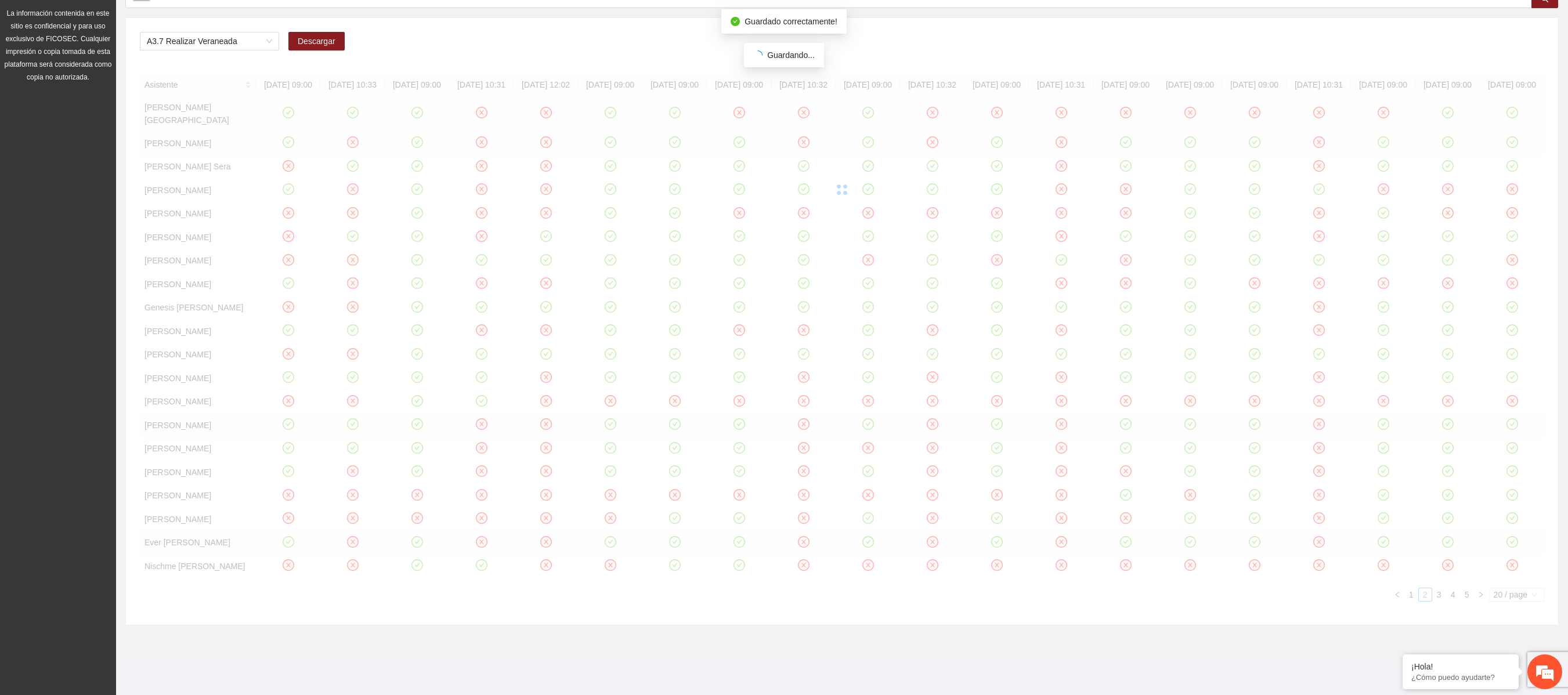 click at bounding box center (842, 190) 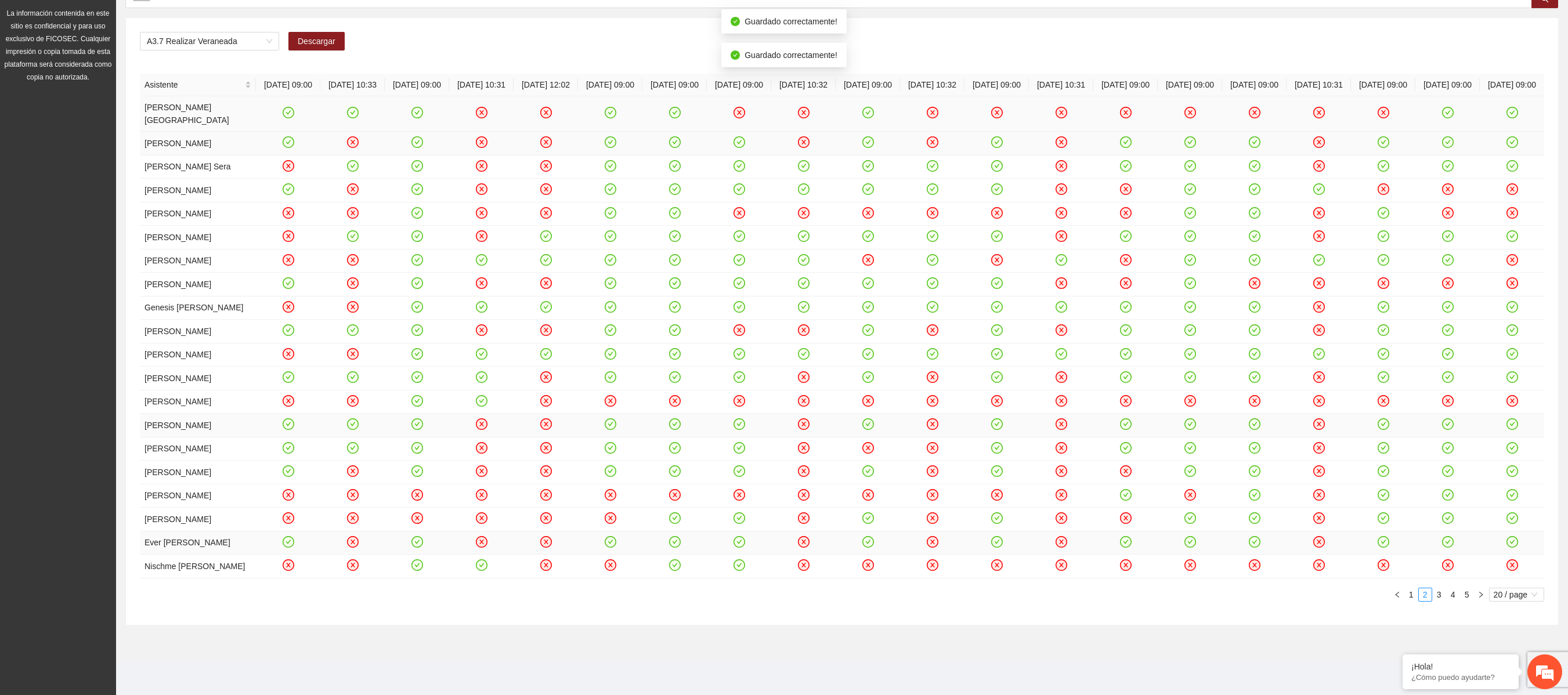 click 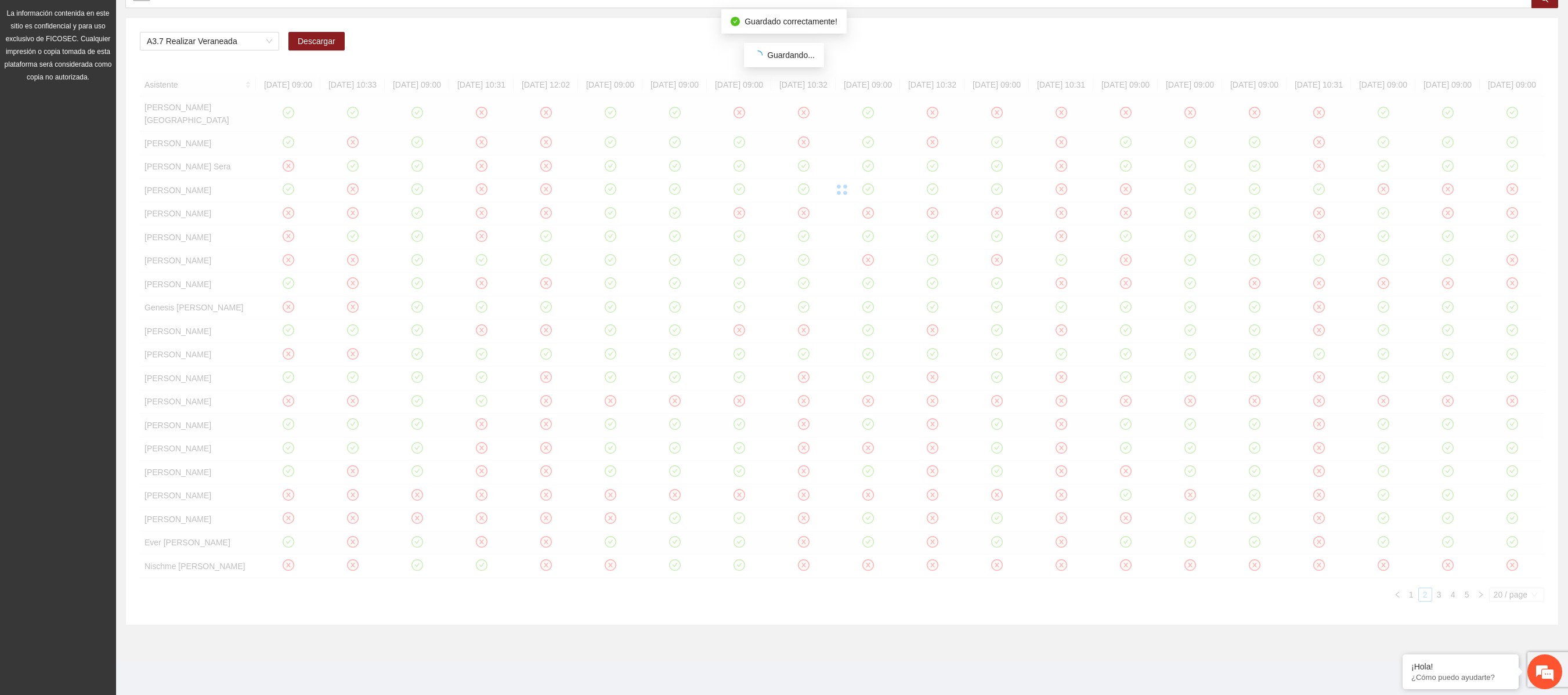 click at bounding box center (842, 190) 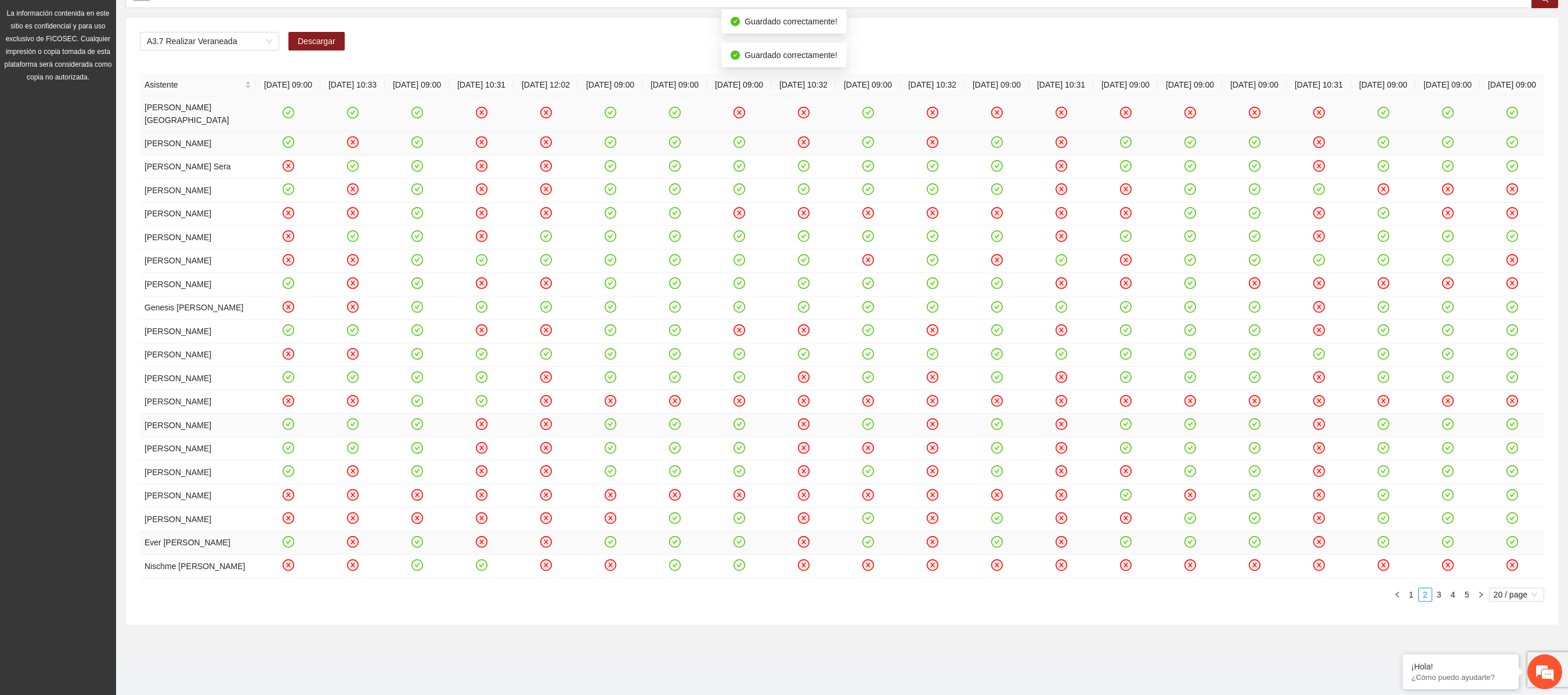 click 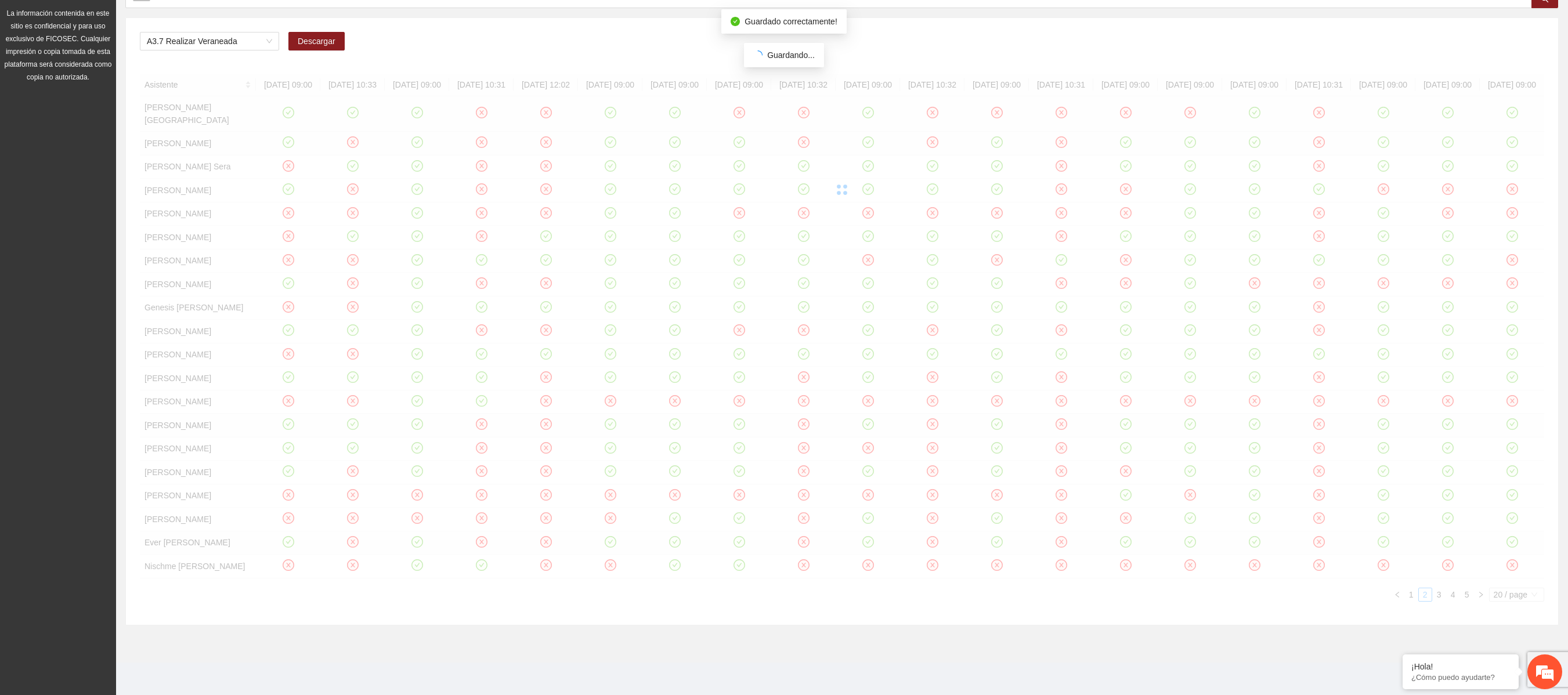 click at bounding box center (842, 190) 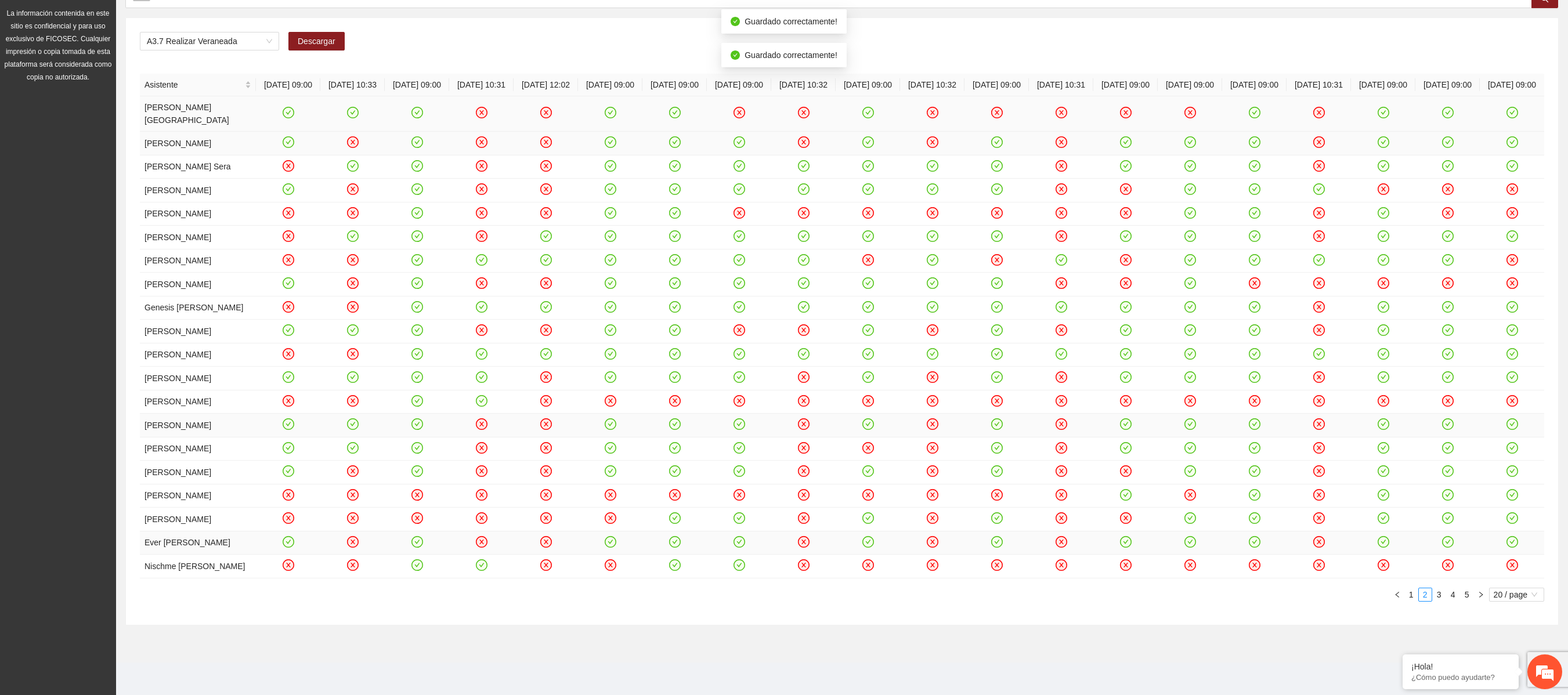 click 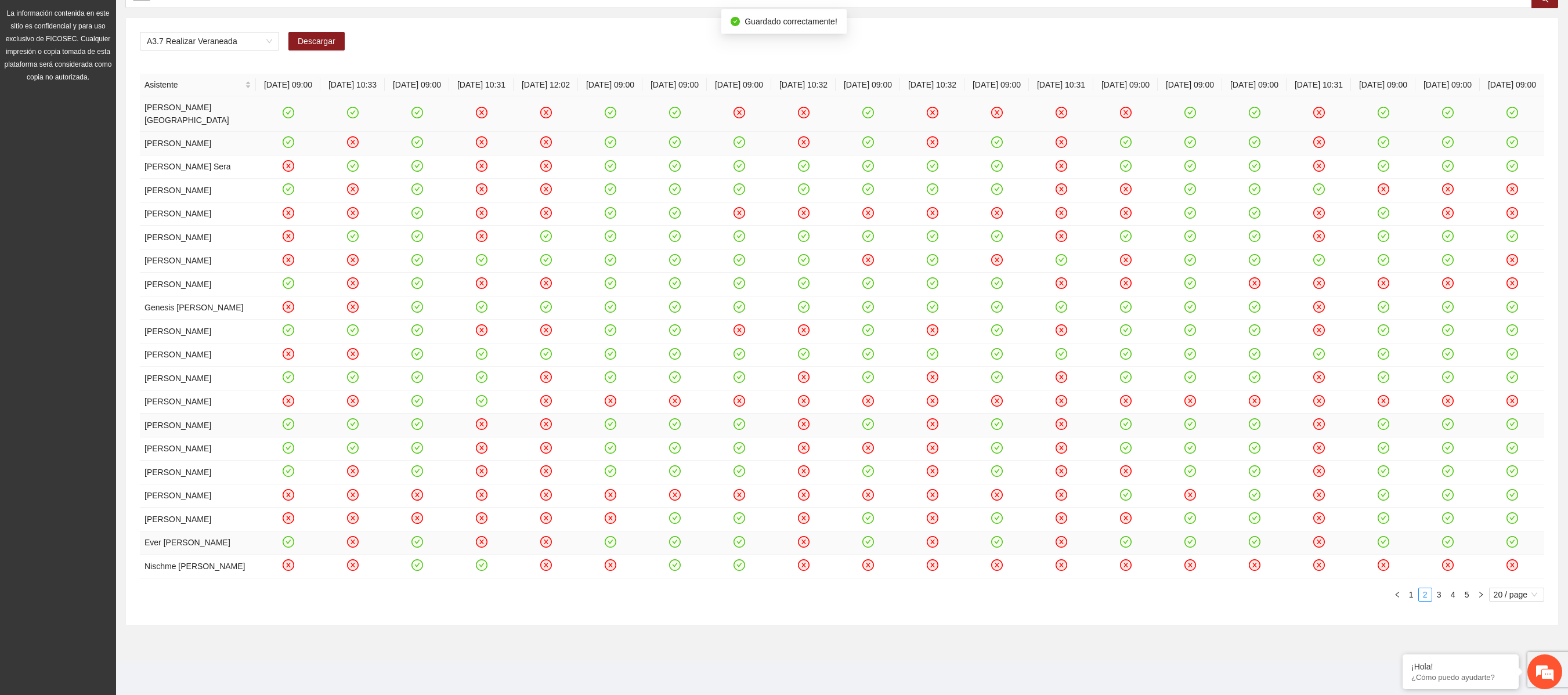 click 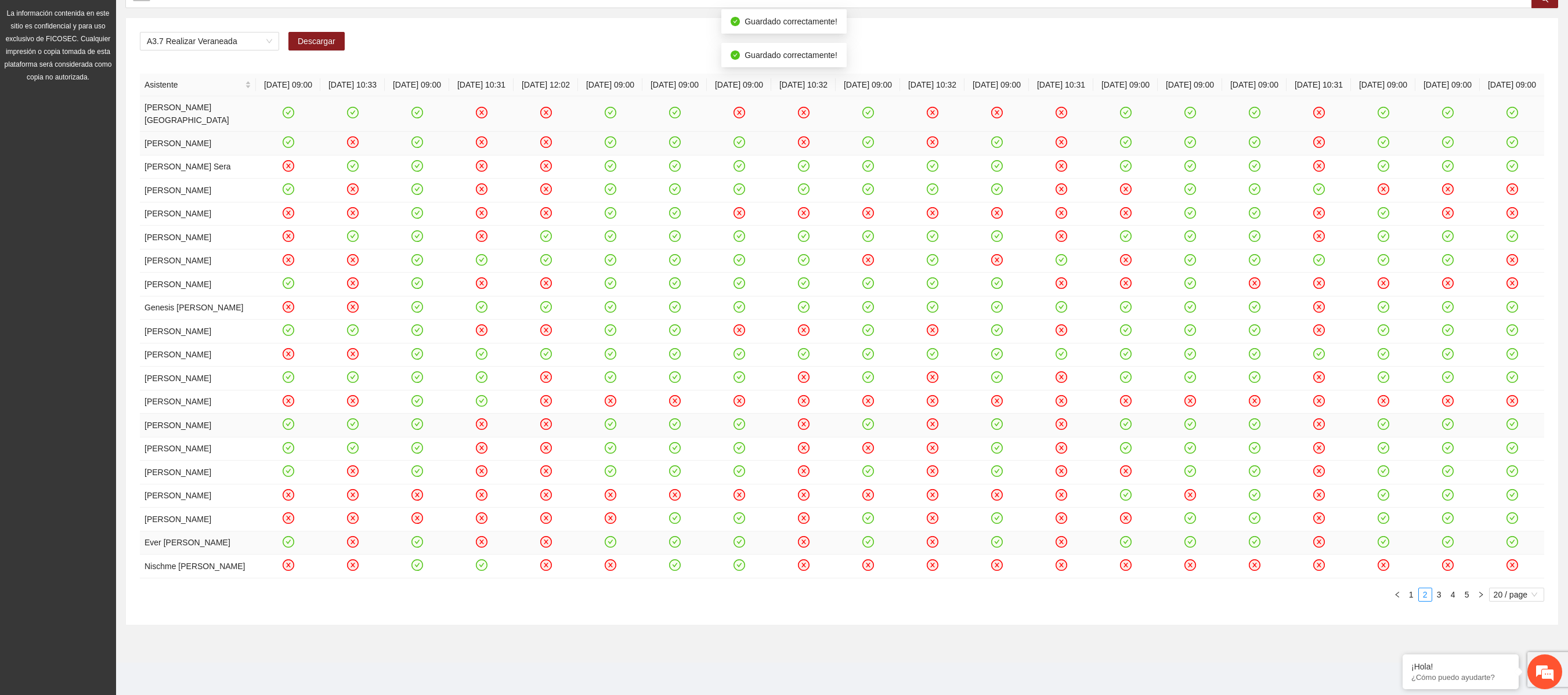 click 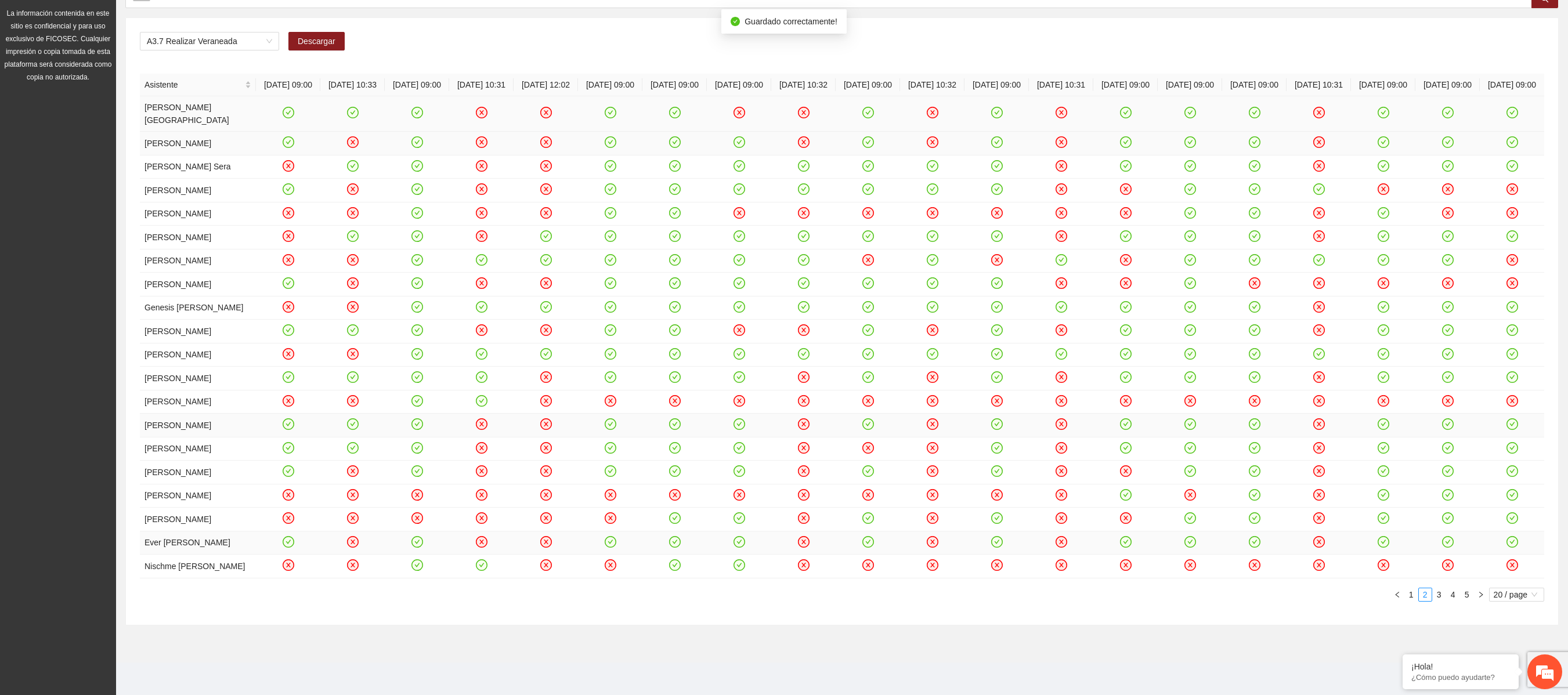 click 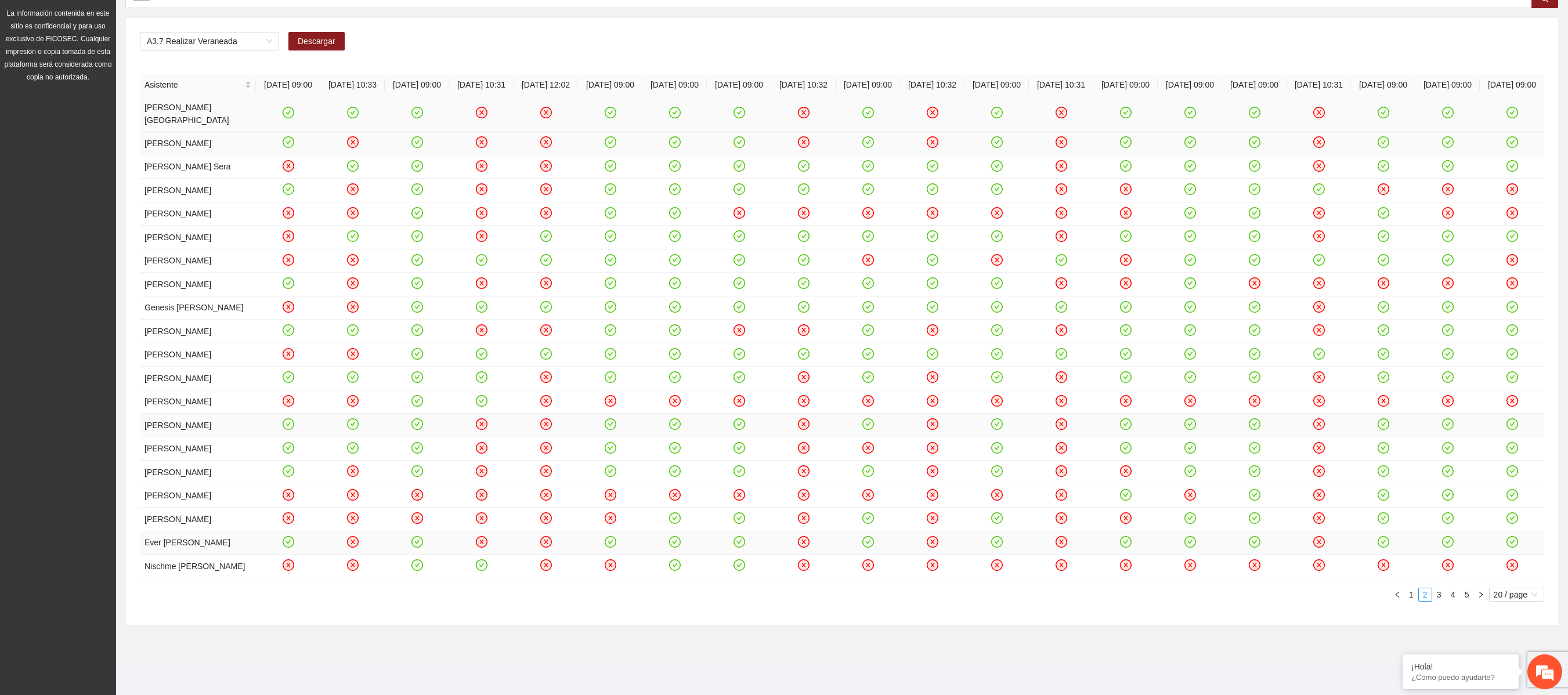 scroll, scrollTop: 246, scrollLeft: 0, axis: vertical 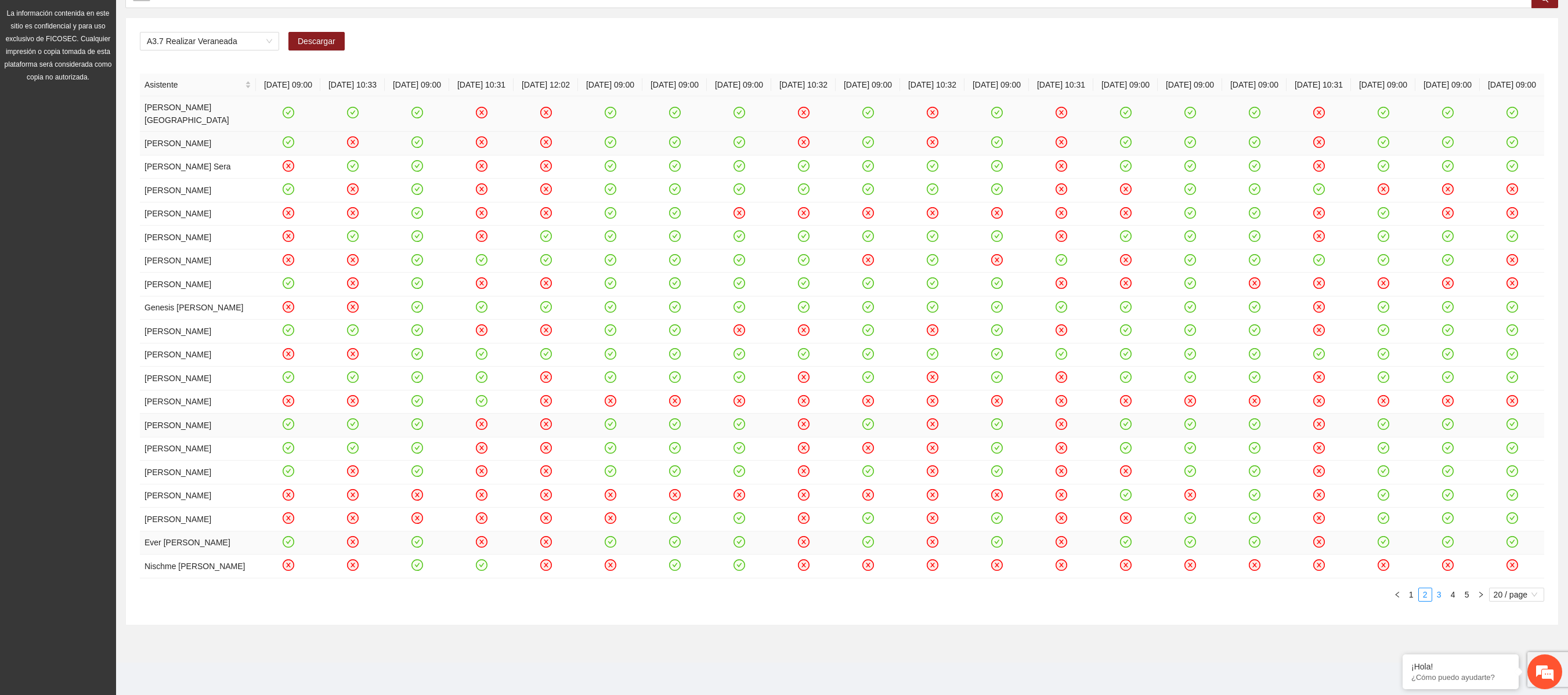 click on "3" at bounding box center [1439, 595] 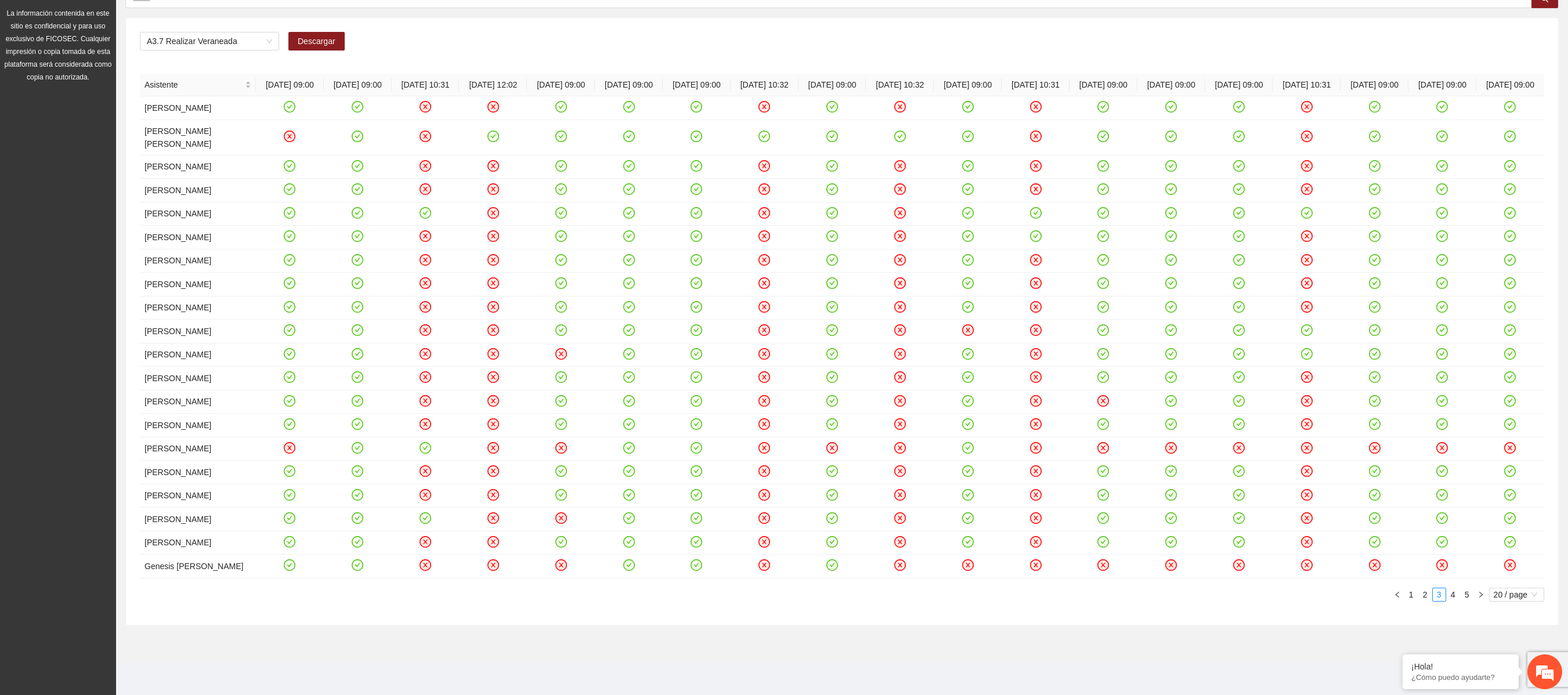 scroll, scrollTop: 282, scrollLeft: 0, axis: vertical 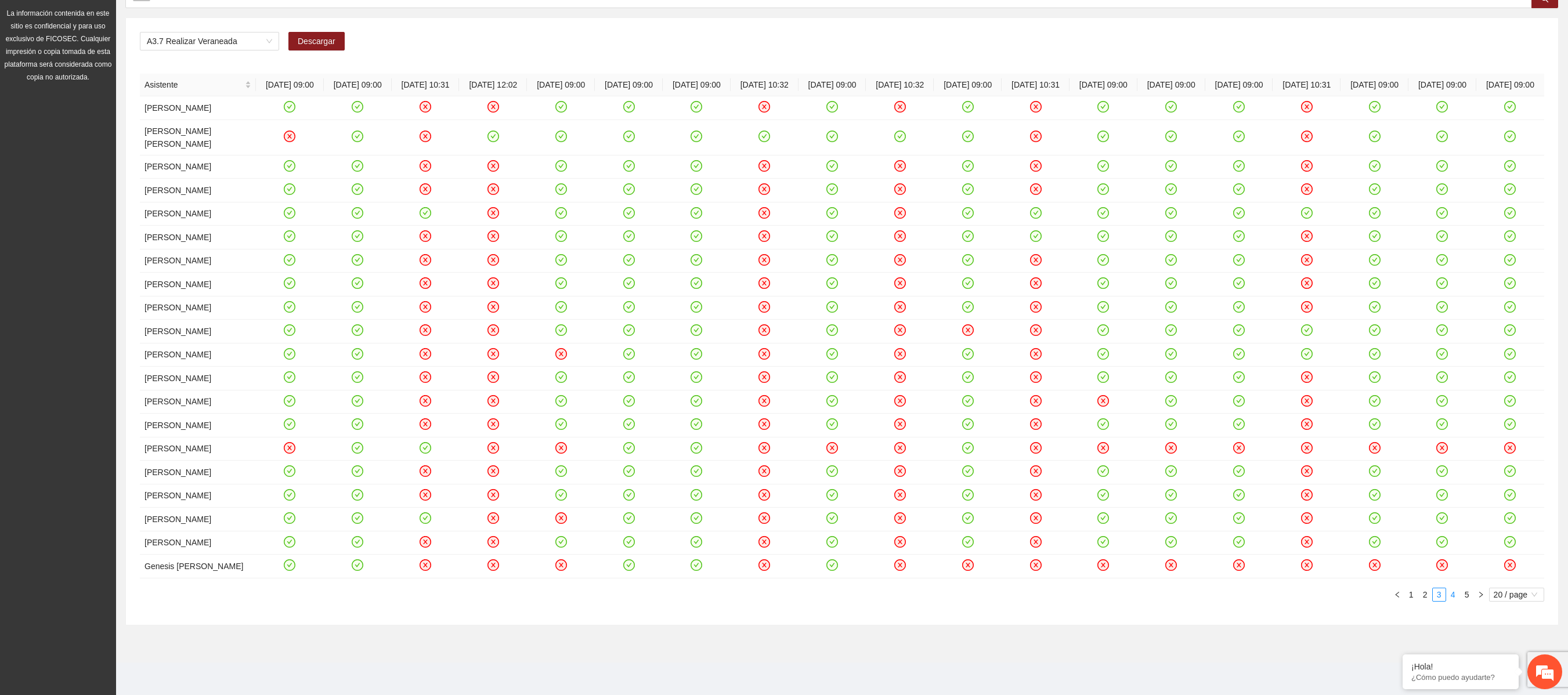 click on "4" at bounding box center [1453, 595] 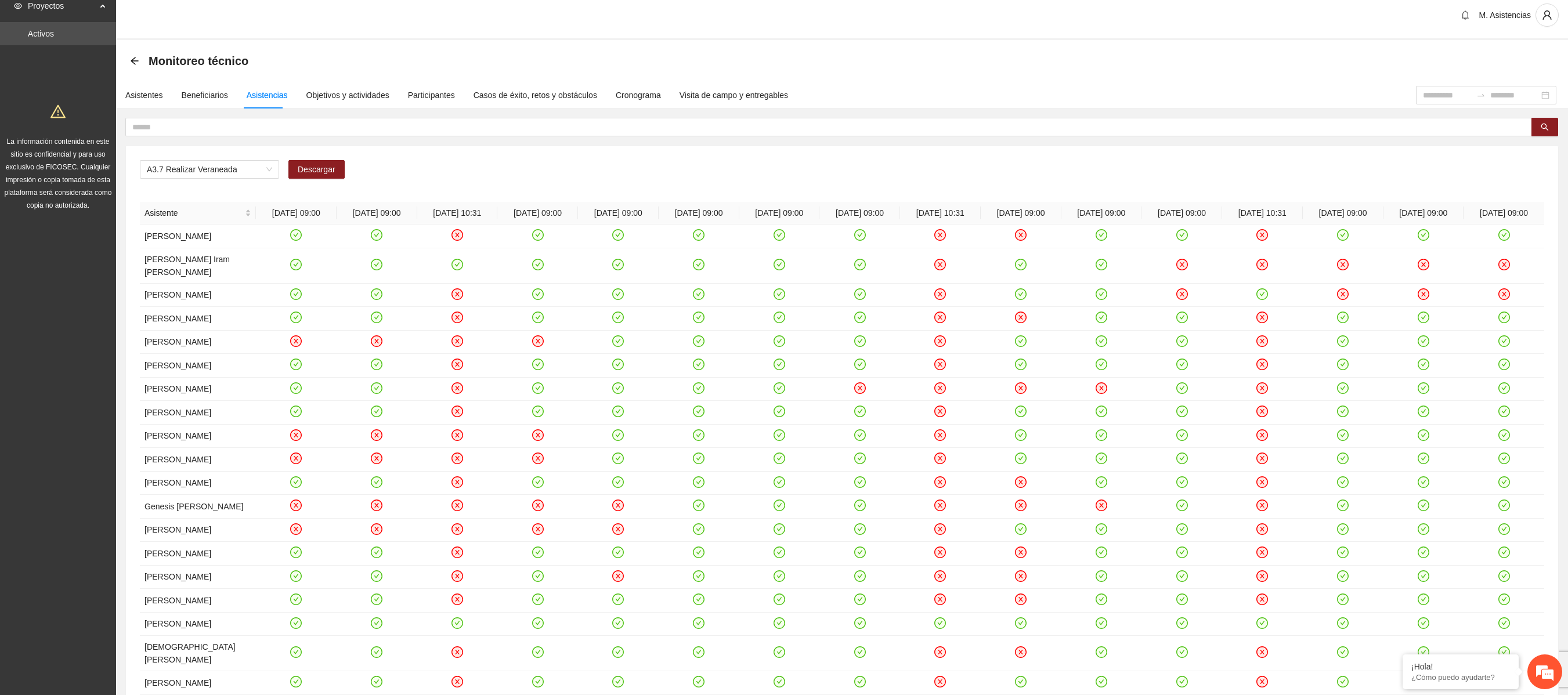 scroll, scrollTop: 0, scrollLeft: 0, axis: both 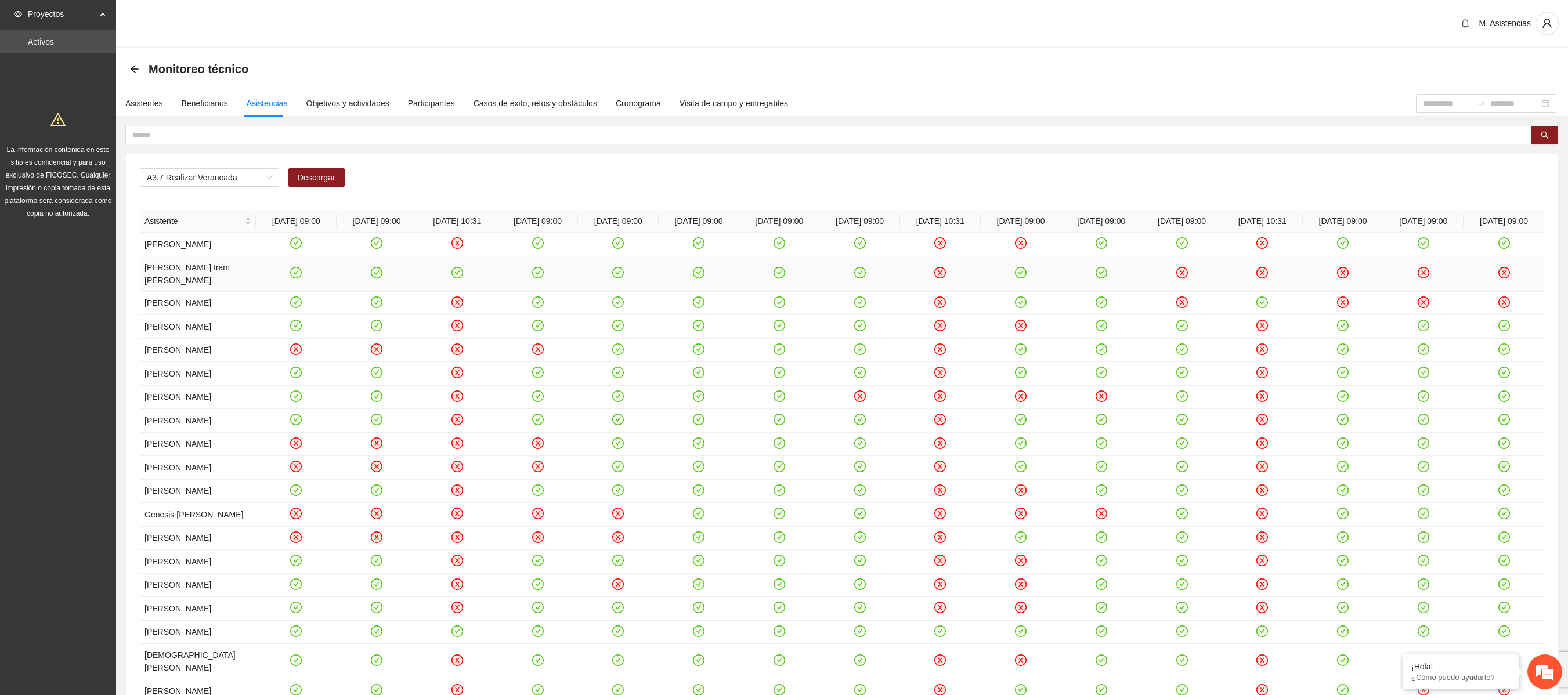 click 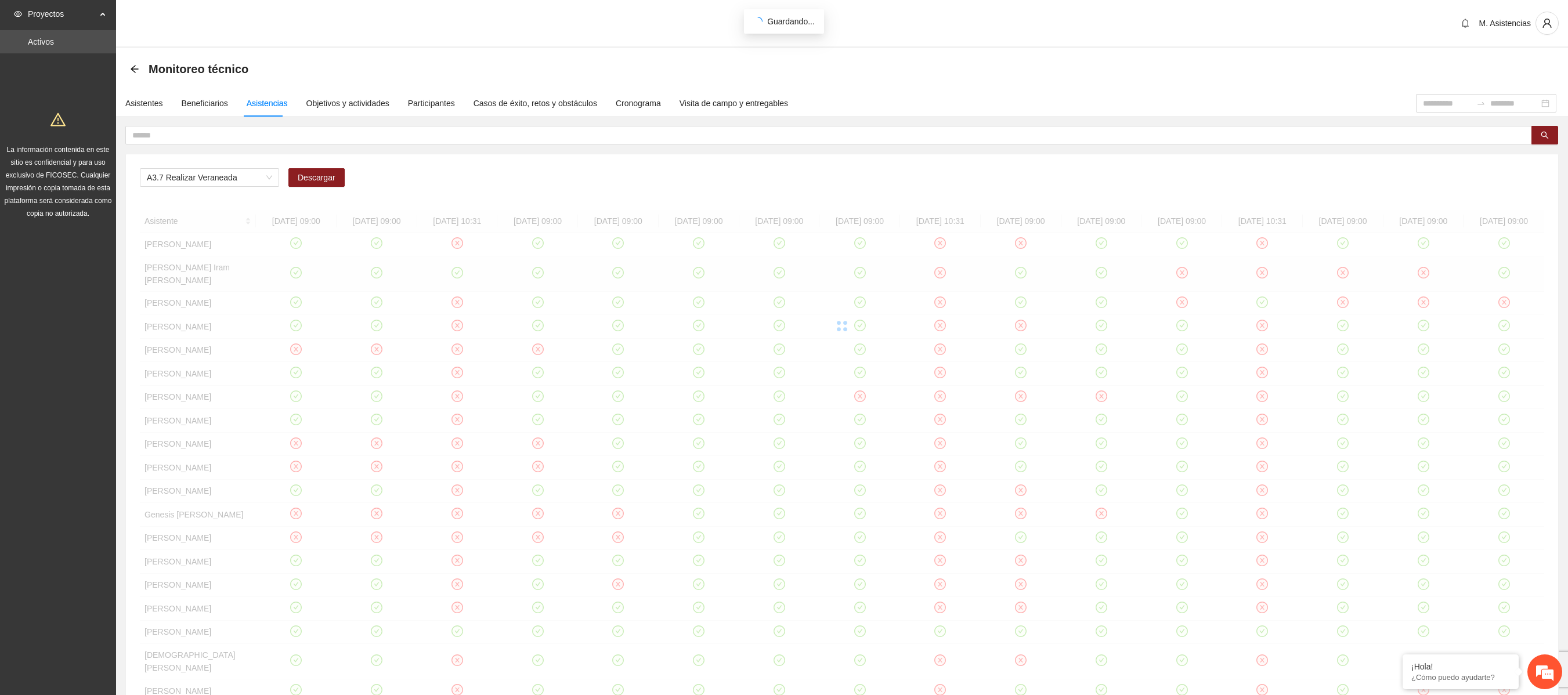 click at bounding box center (842, 326) 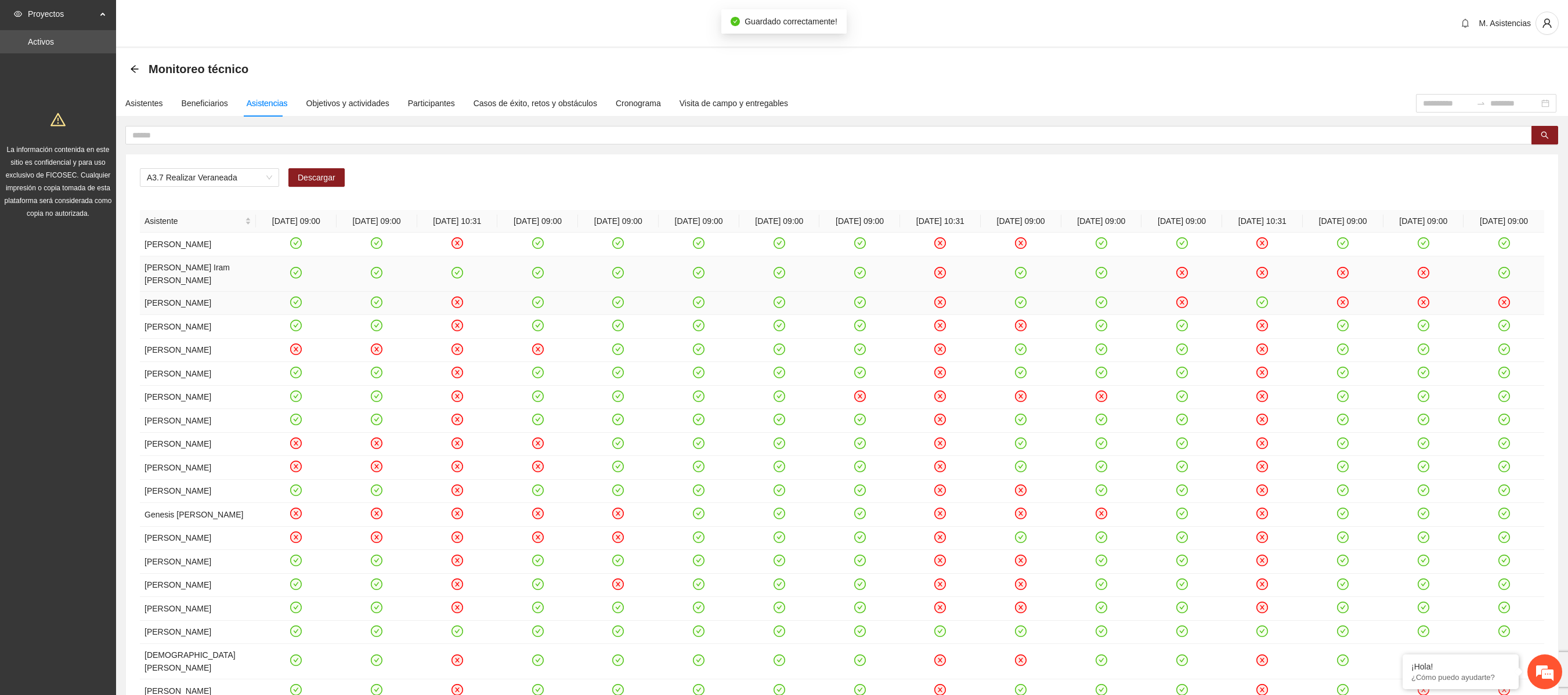 click 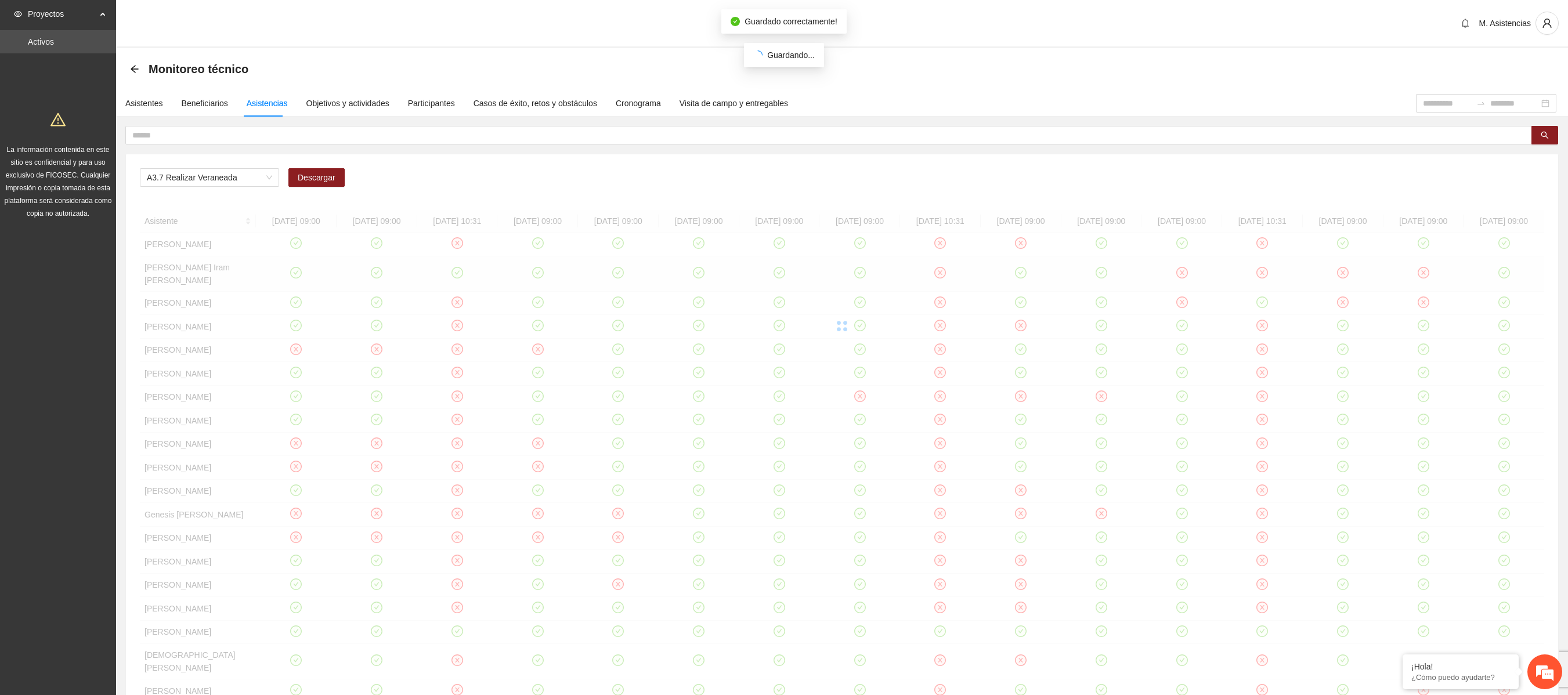 click at bounding box center [842, 326] 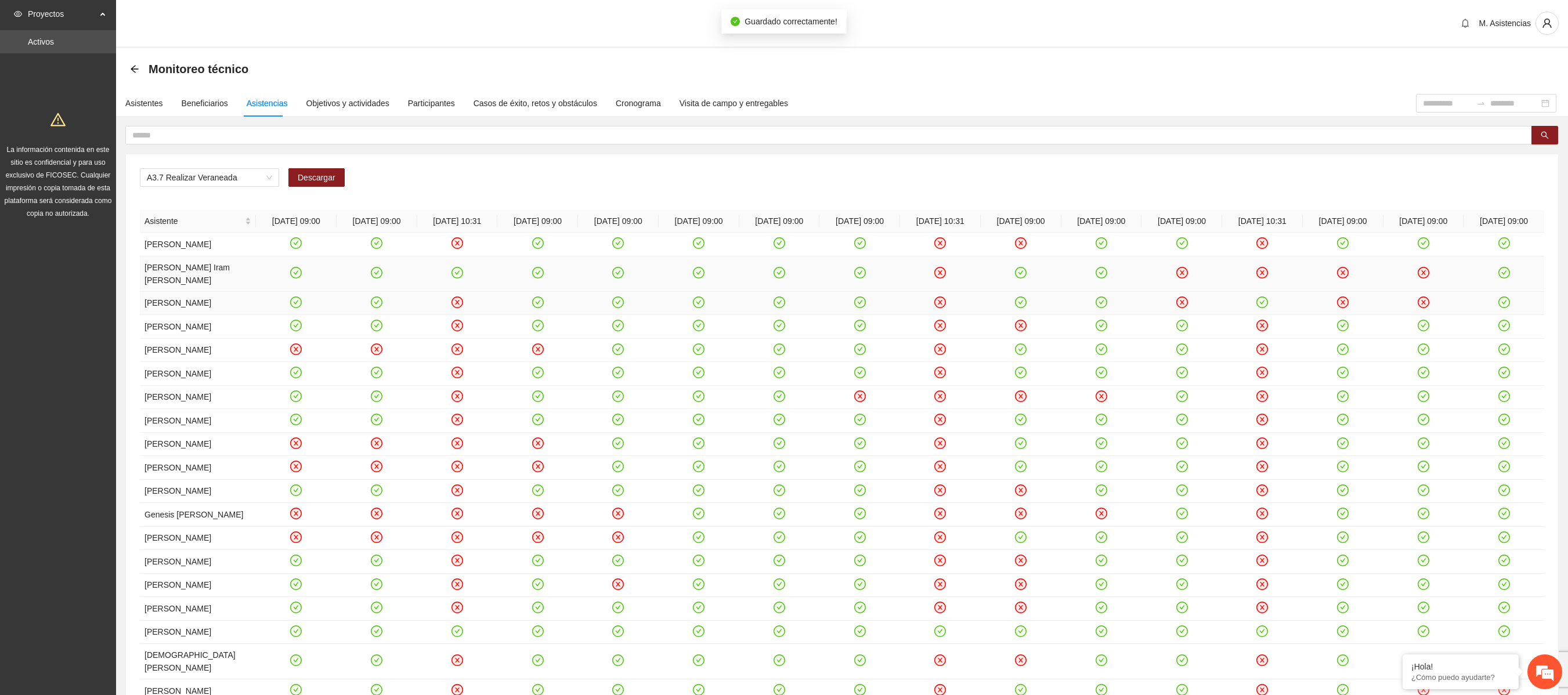 click 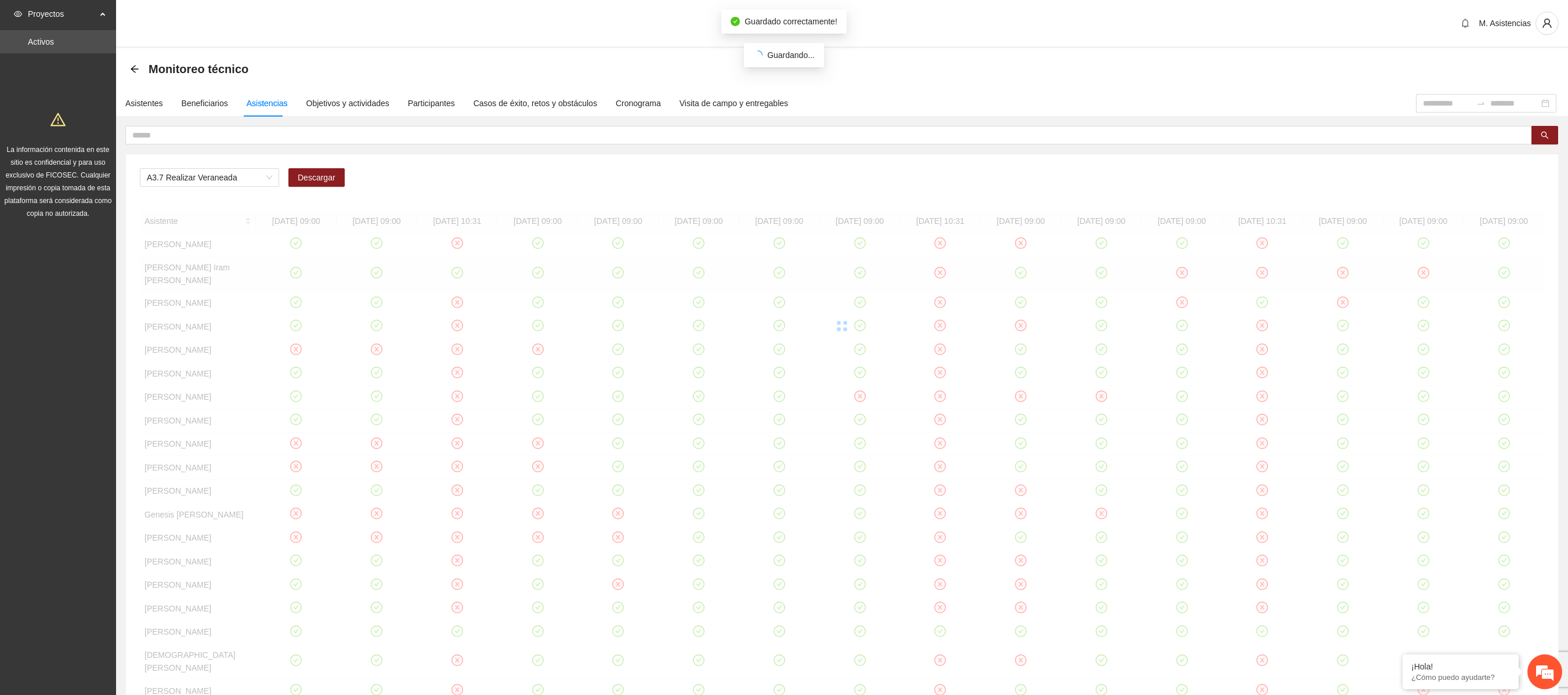click at bounding box center [842, 326] 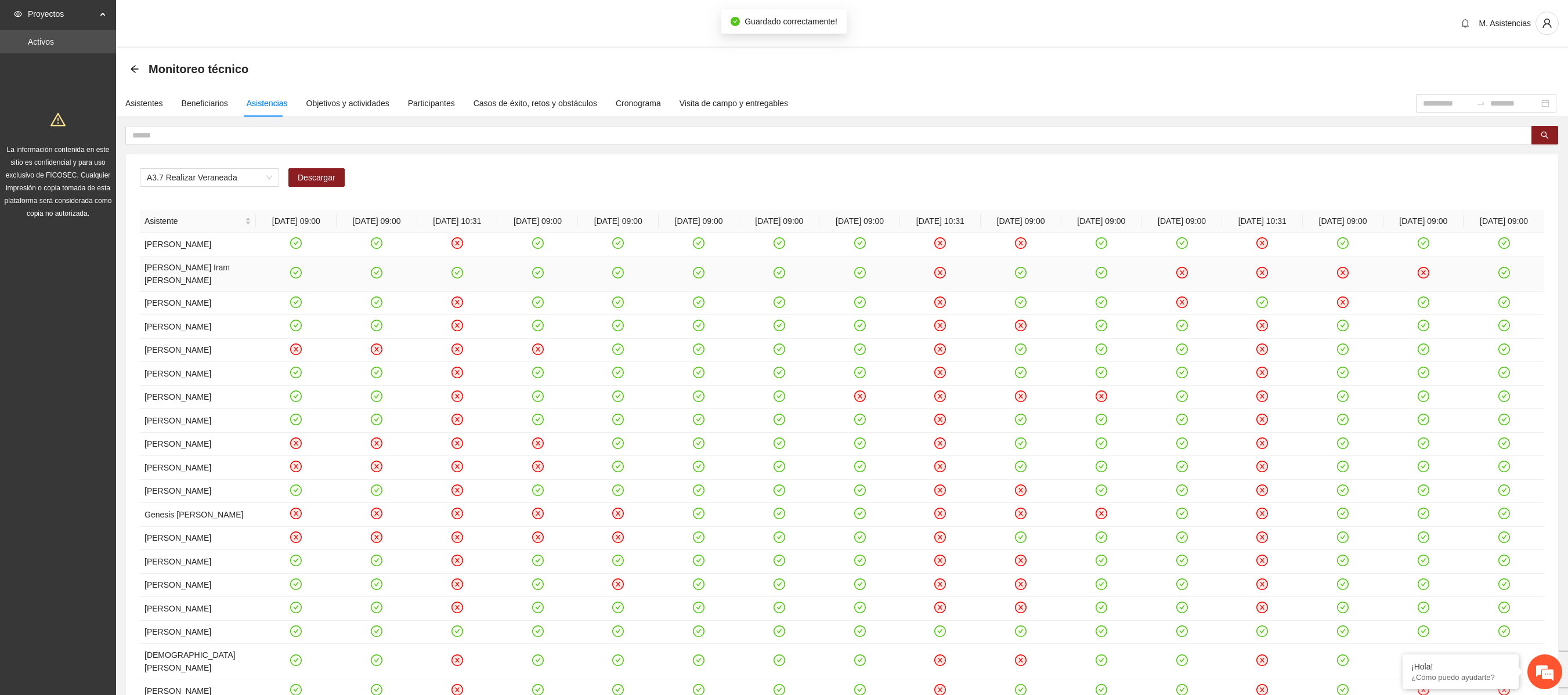 click 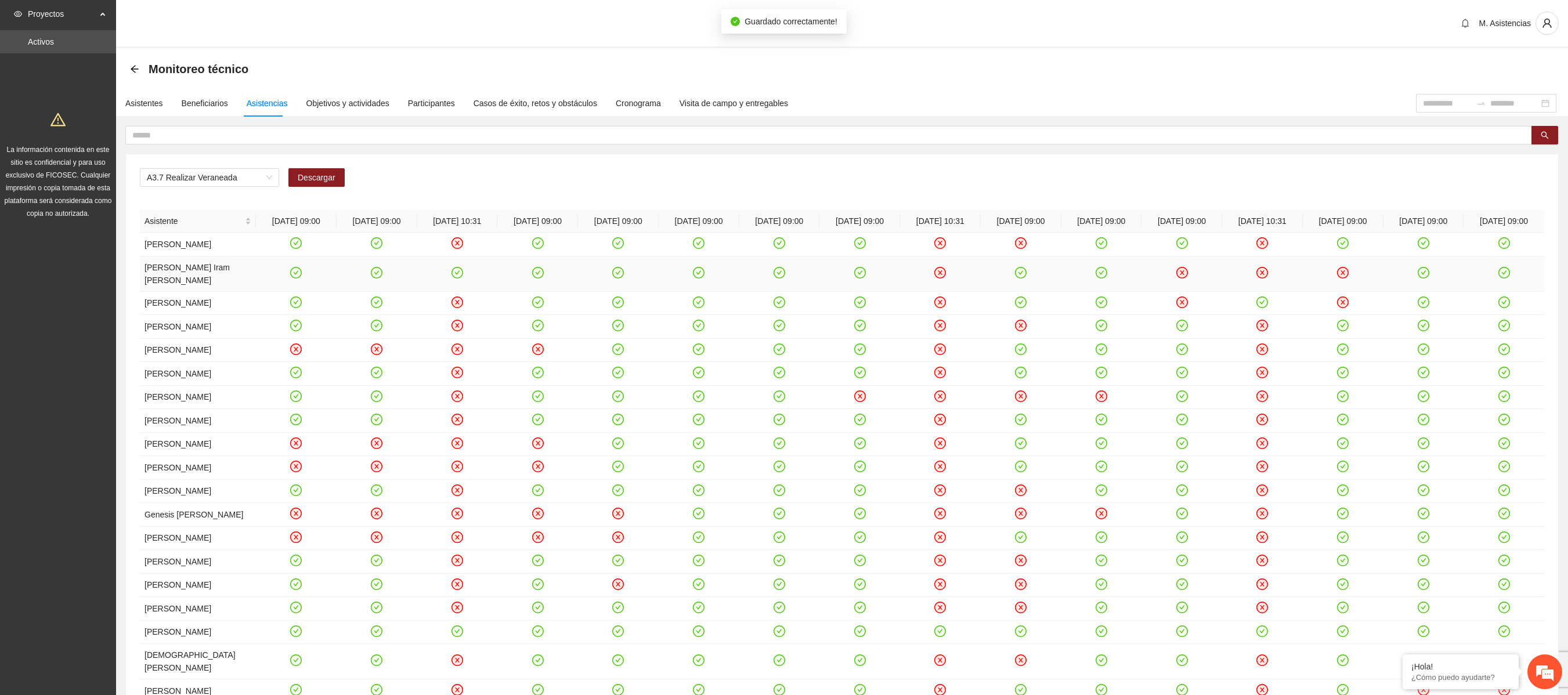 click 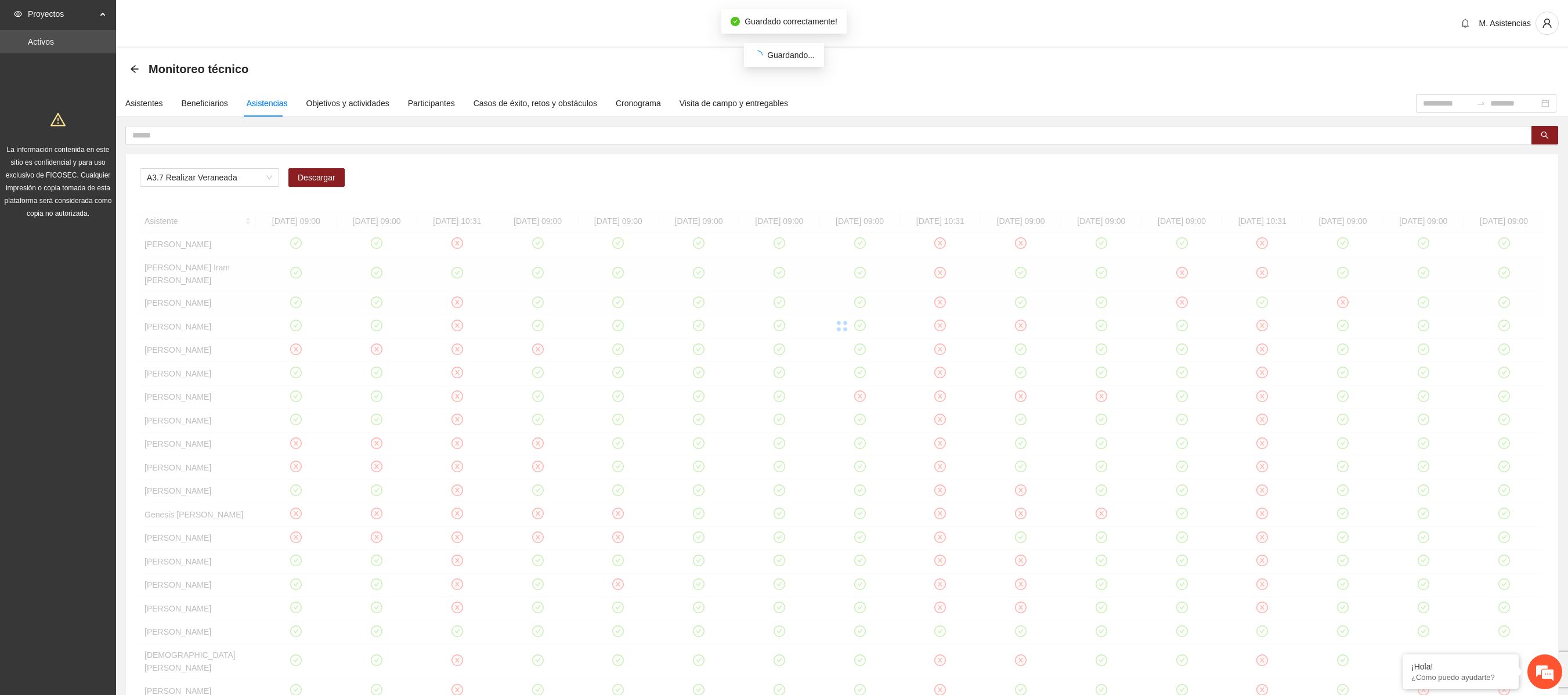 click at bounding box center [842, 326] 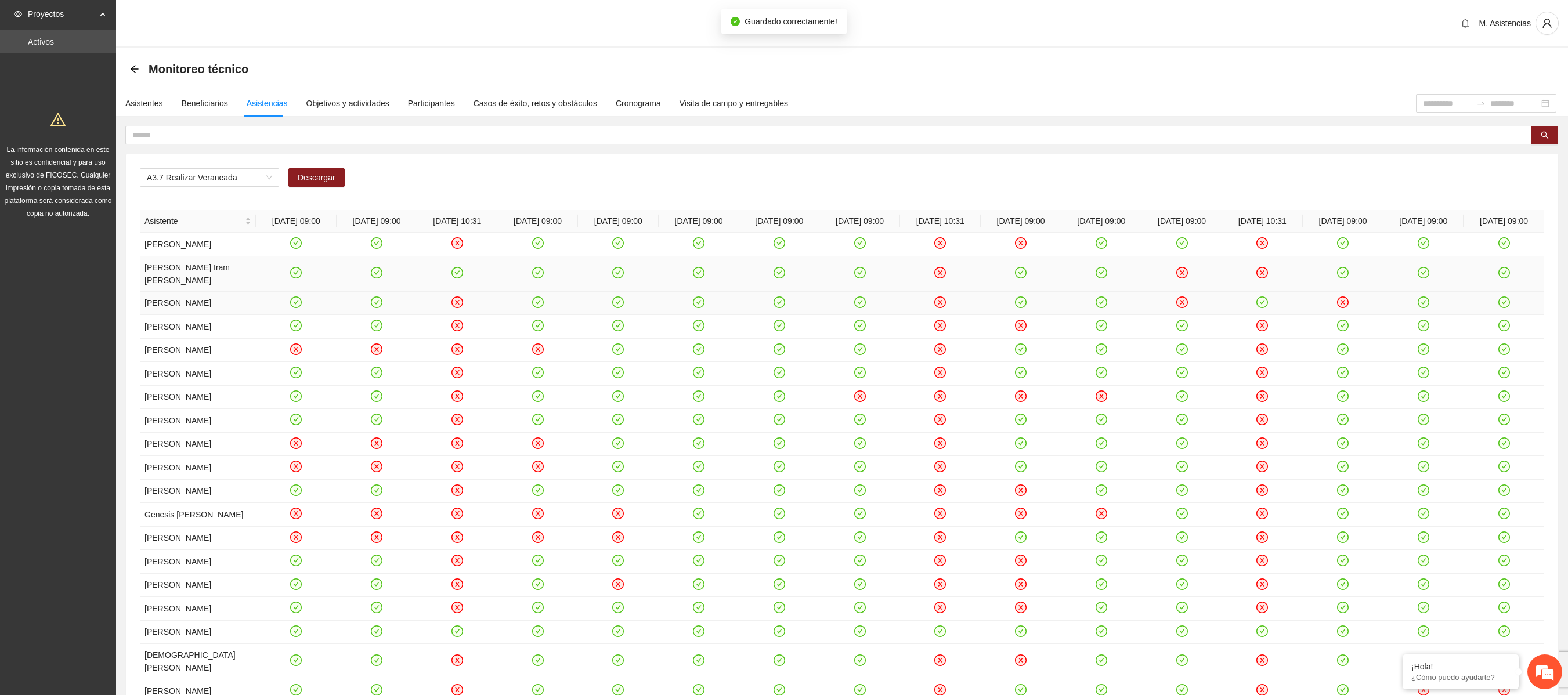 click 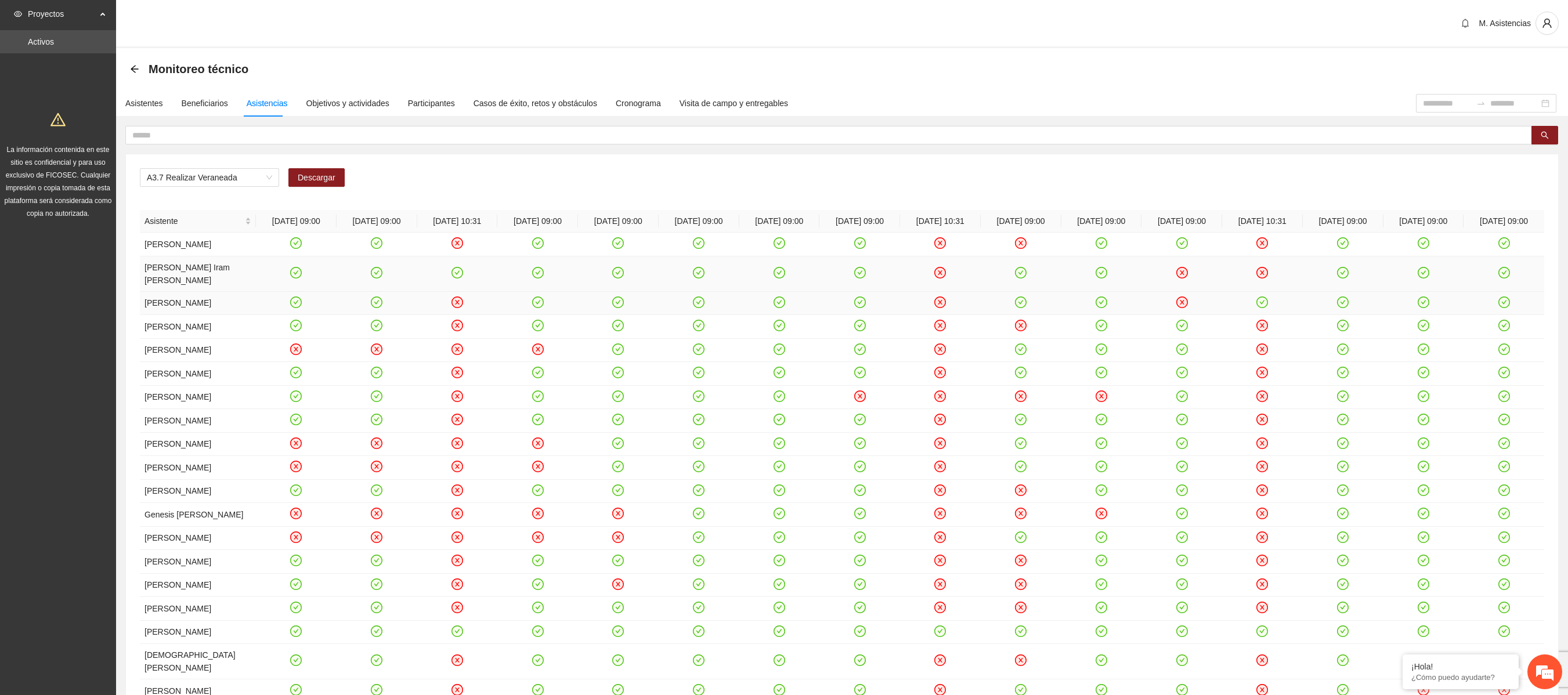click 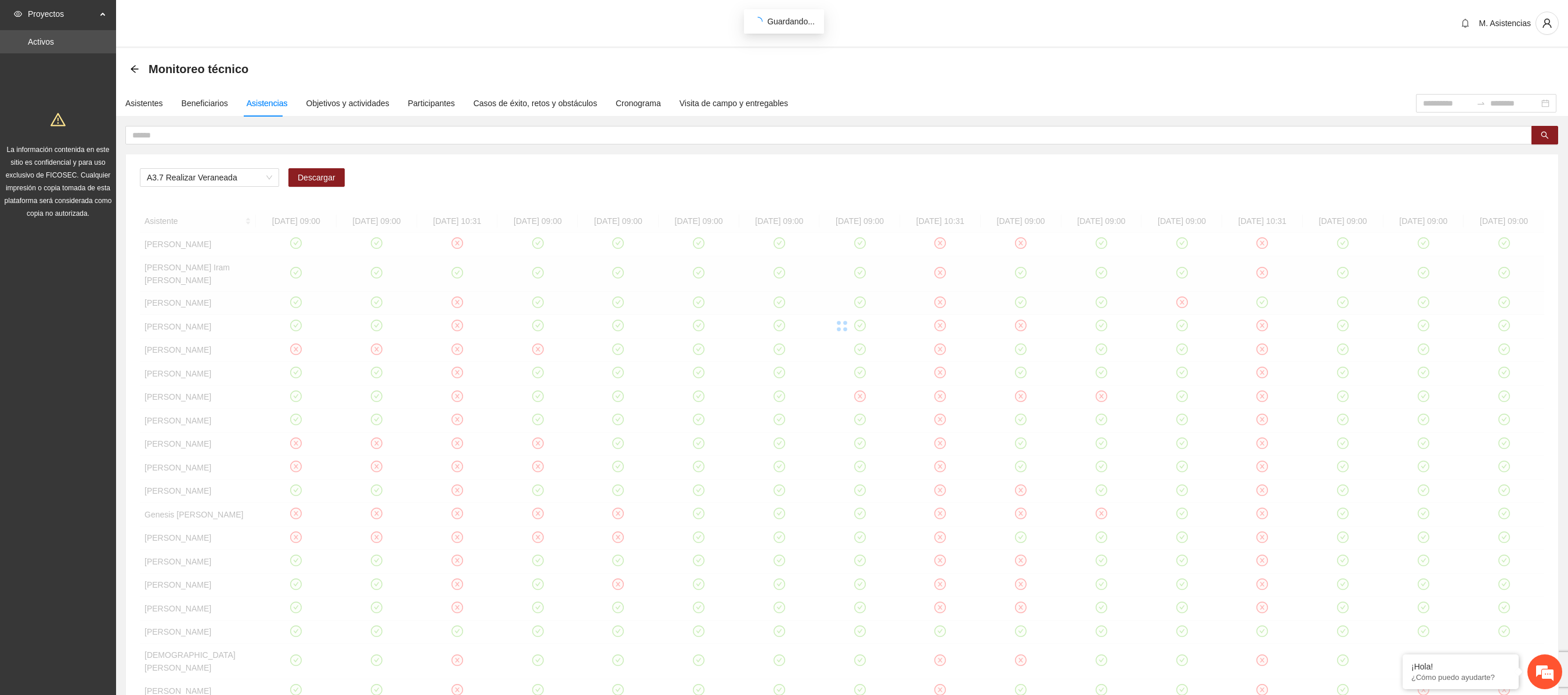 click at bounding box center (842, 326) 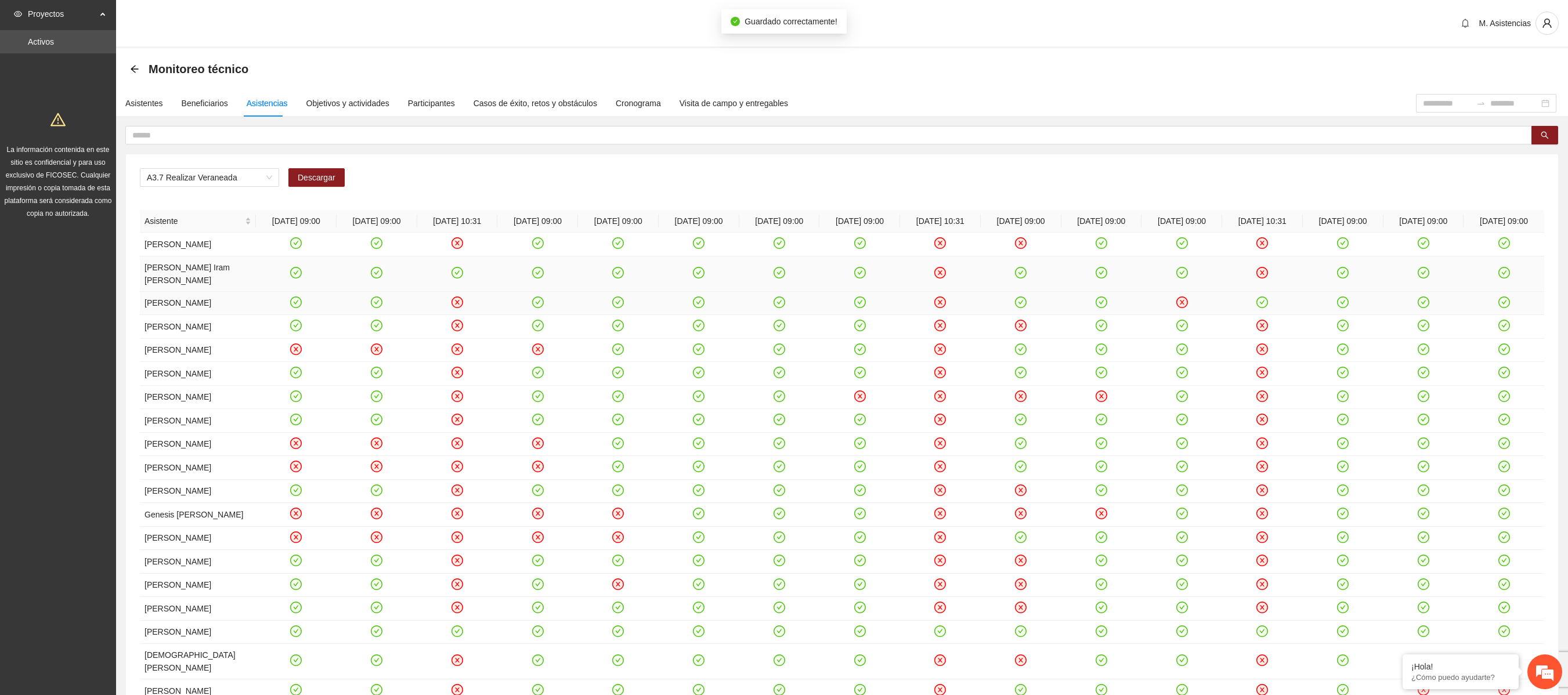 click 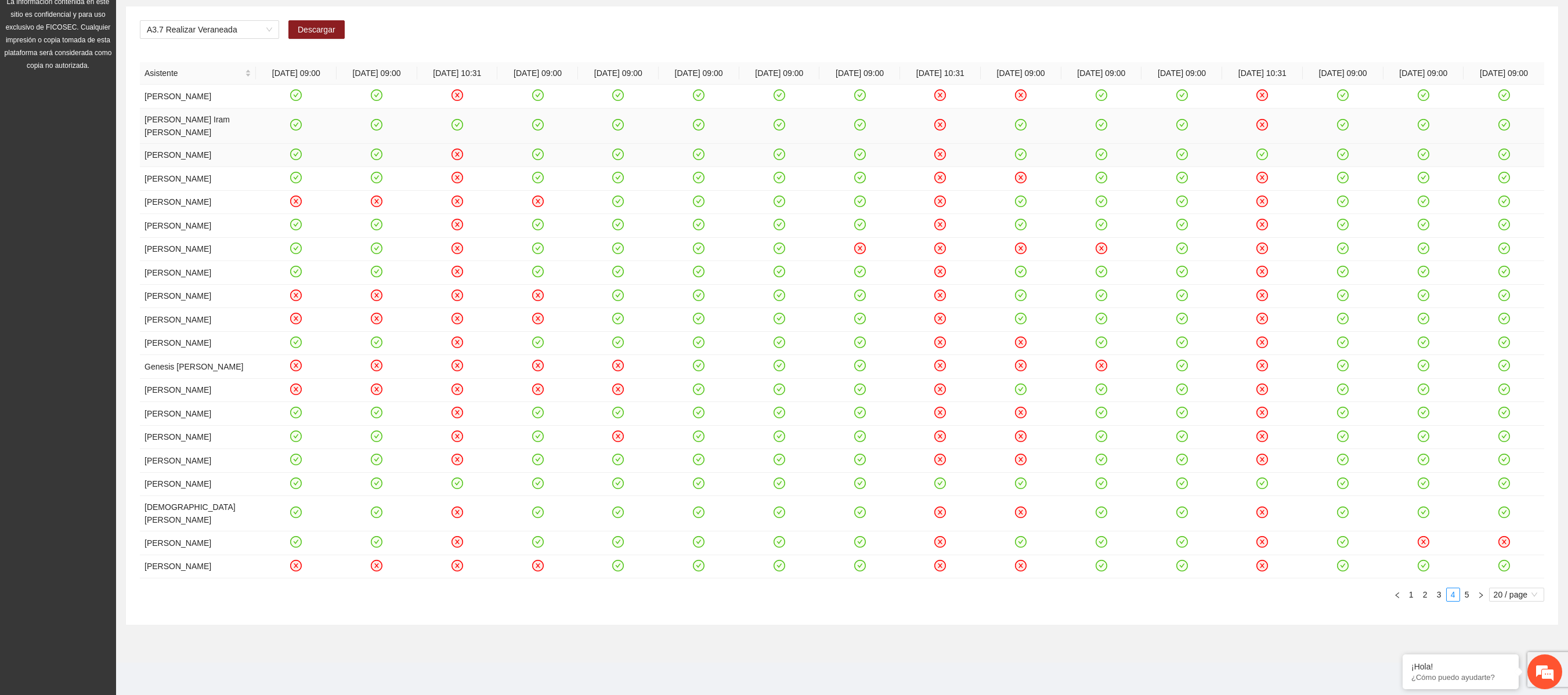scroll, scrollTop: 210, scrollLeft: 0, axis: vertical 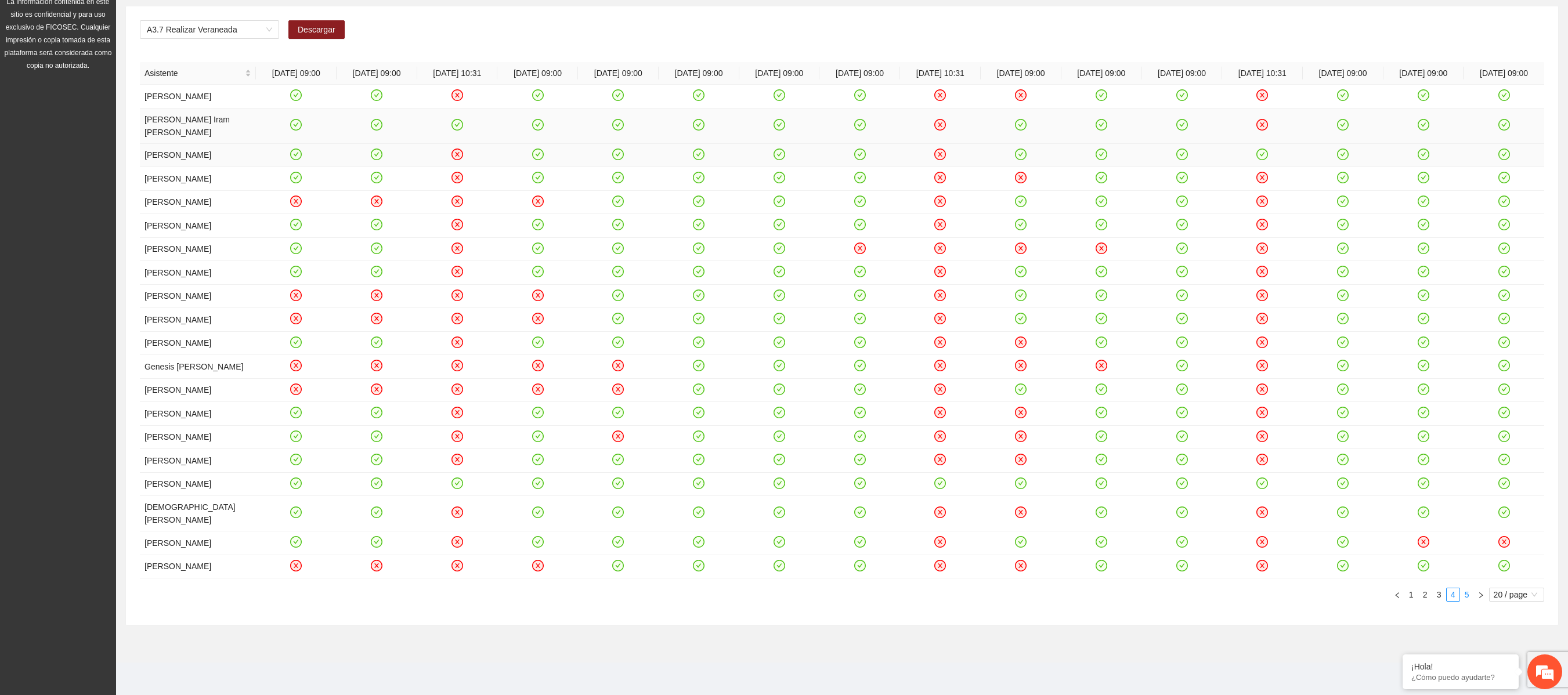 click on "5" at bounding box center [1467, 595] 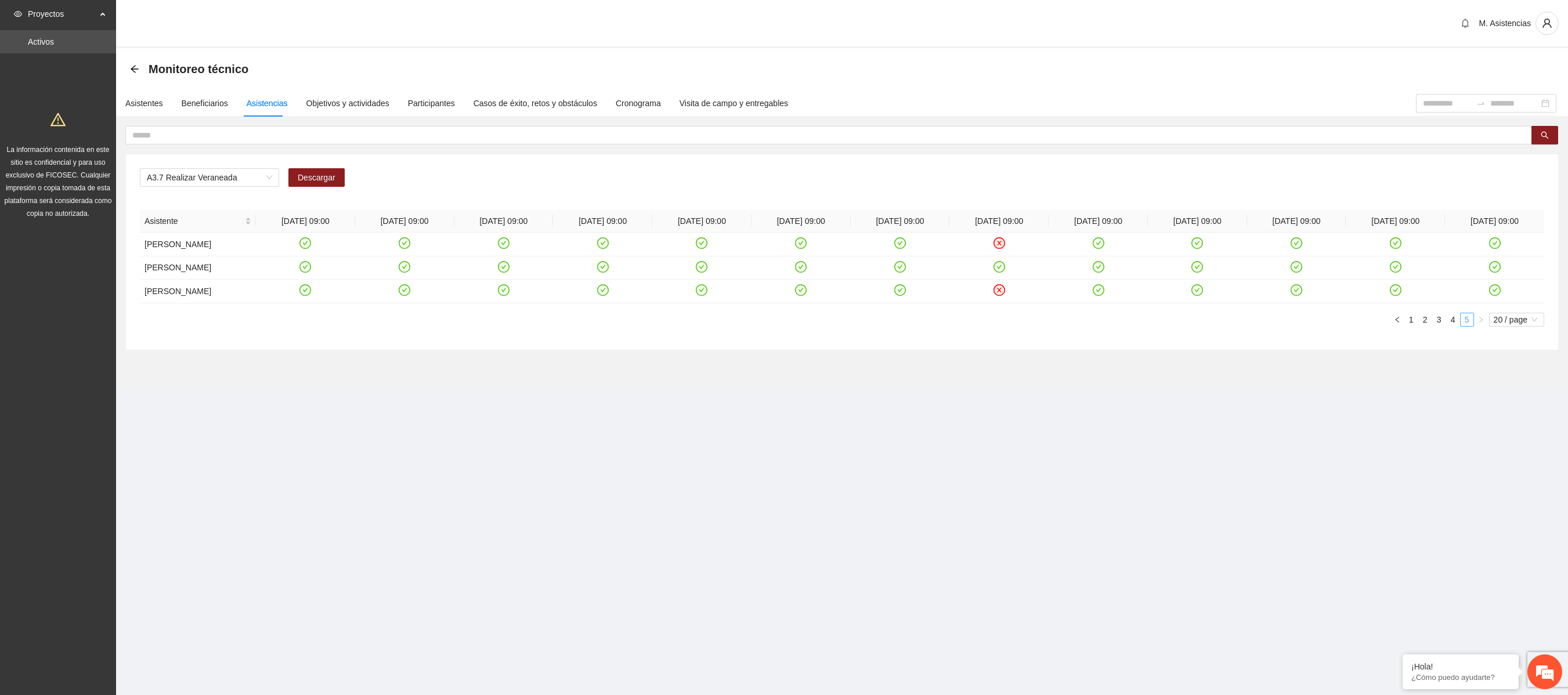 scroll, scrollTop: 0, scrollLeft: 0, axis: both 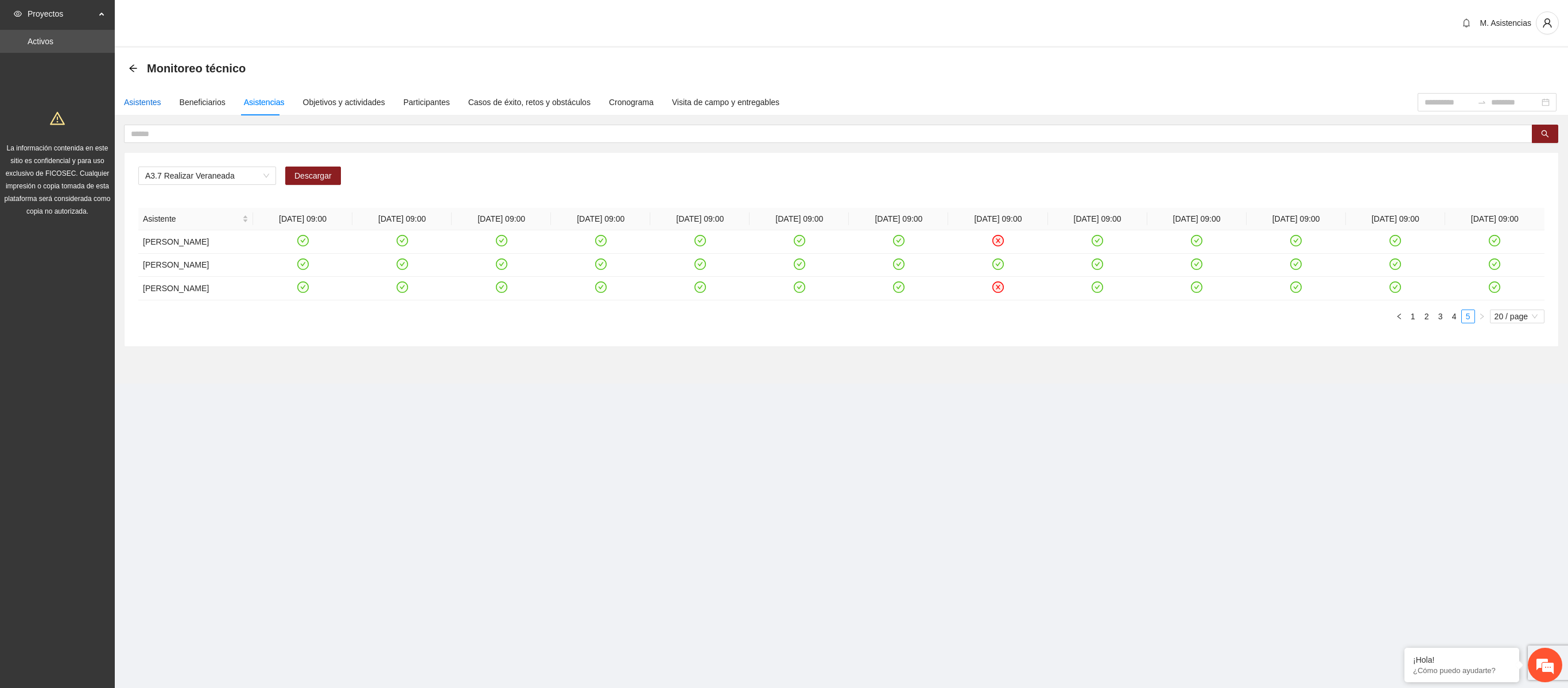 click on "Asistentes" at bounding box center (142, 102) 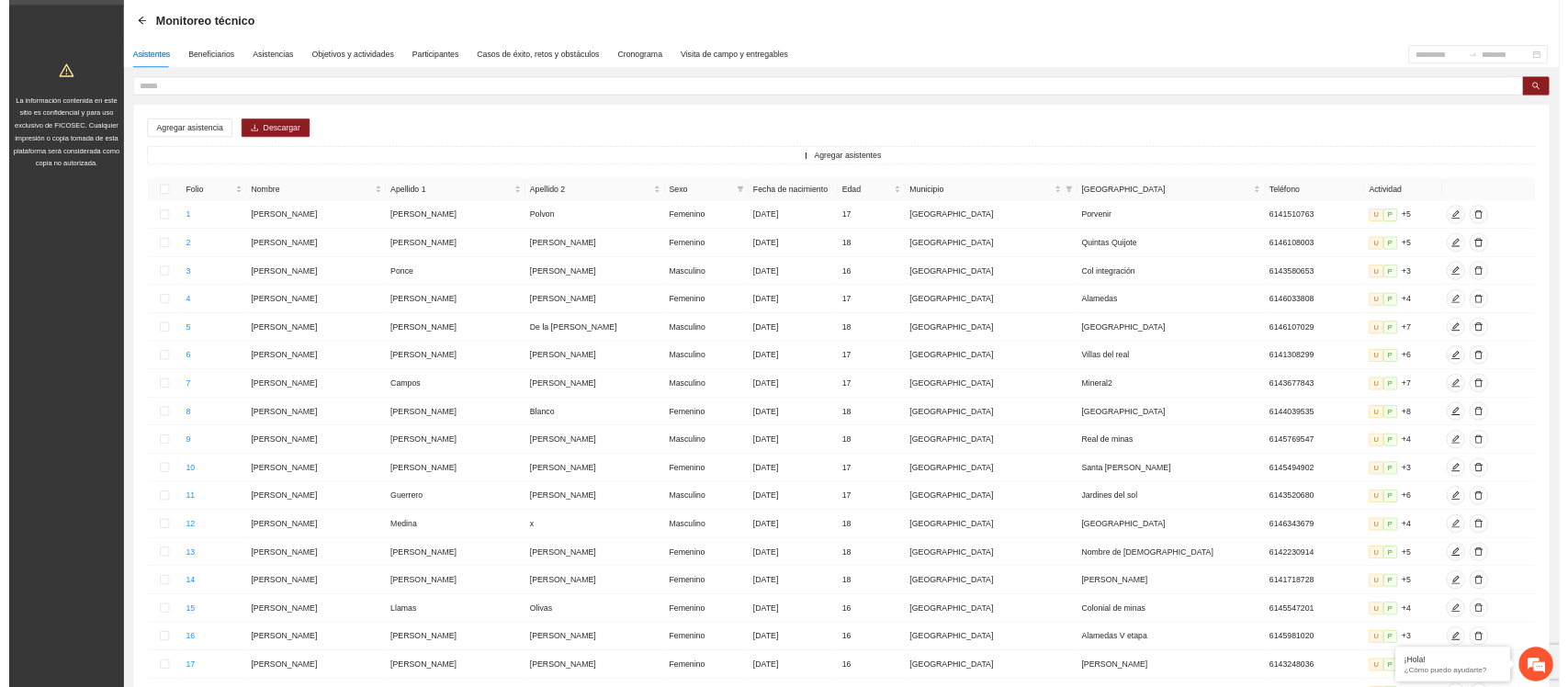 scroll, scrollTop: 0, scrollLeft: 0, axis: both 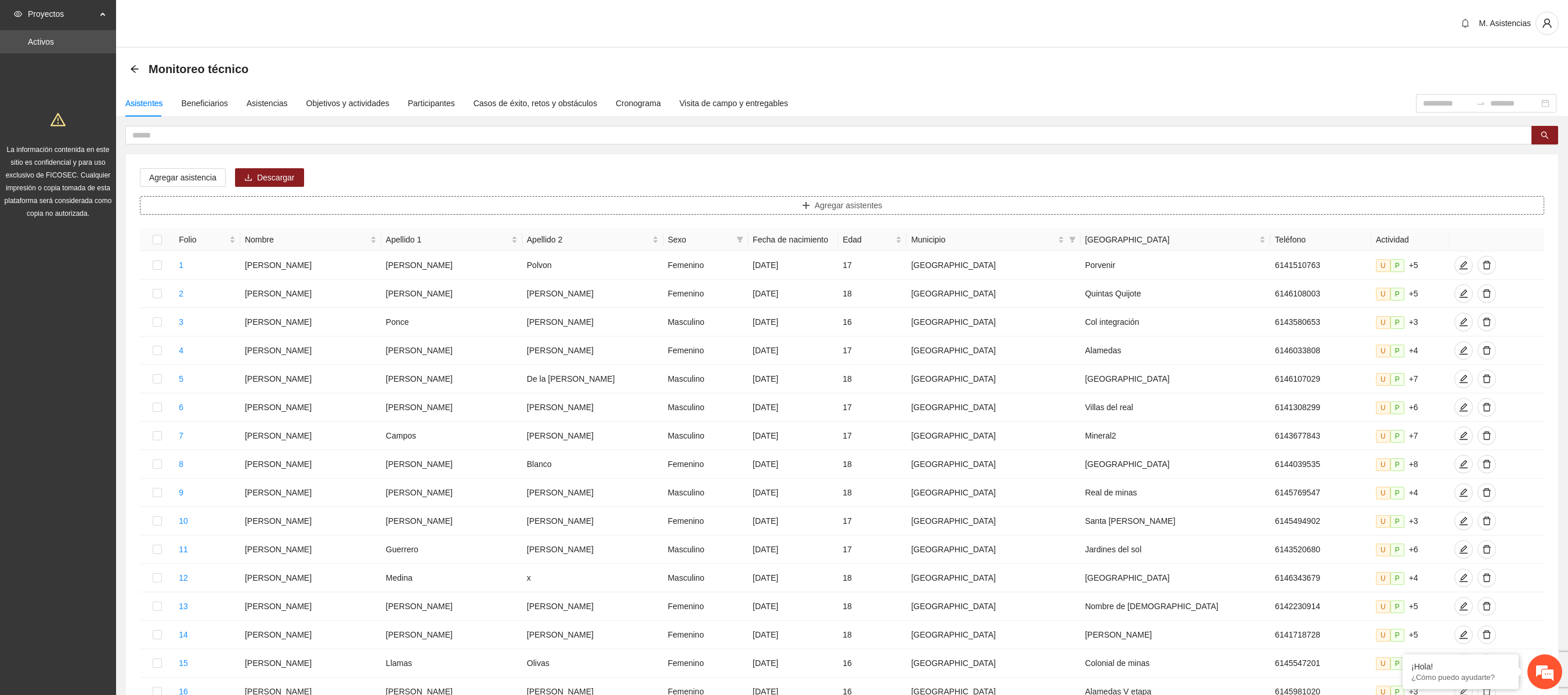 click on "Agregar asistentes" at bounding box center (842, 205) 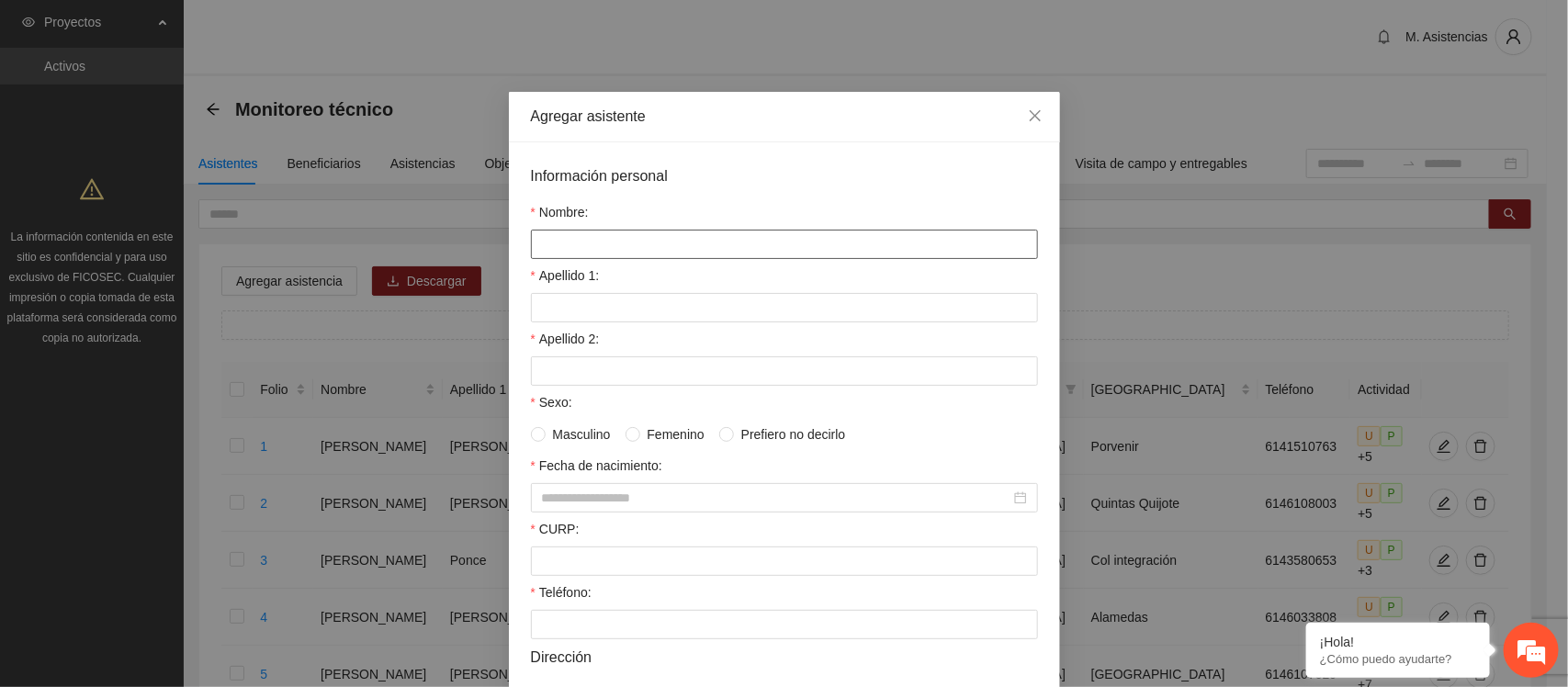 drag, startPoint x: 2487, startPoint y: 4, endPoint x: 671, endPoint y: 241, distance: 1831.3997 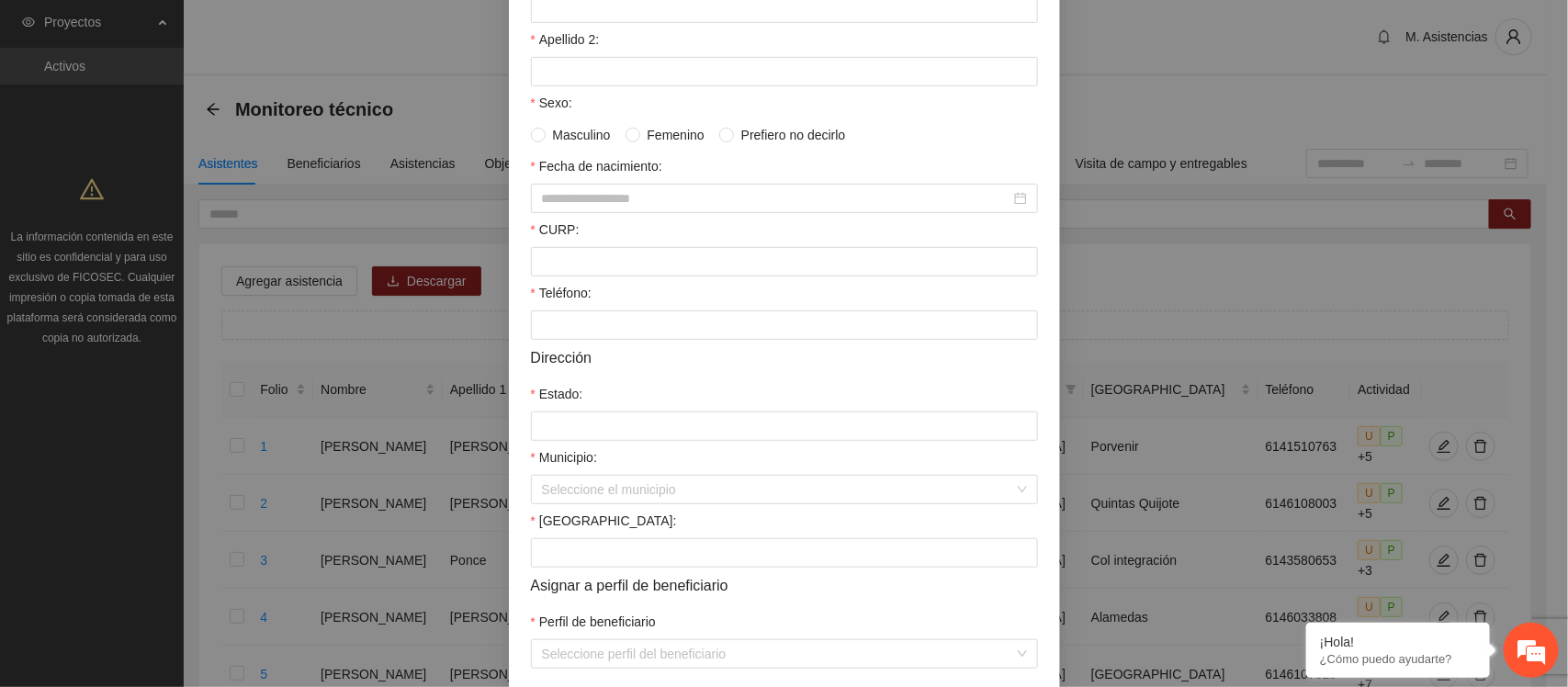 scroll, scrollTop: 303, scrollLeft: 0, axis: vertical 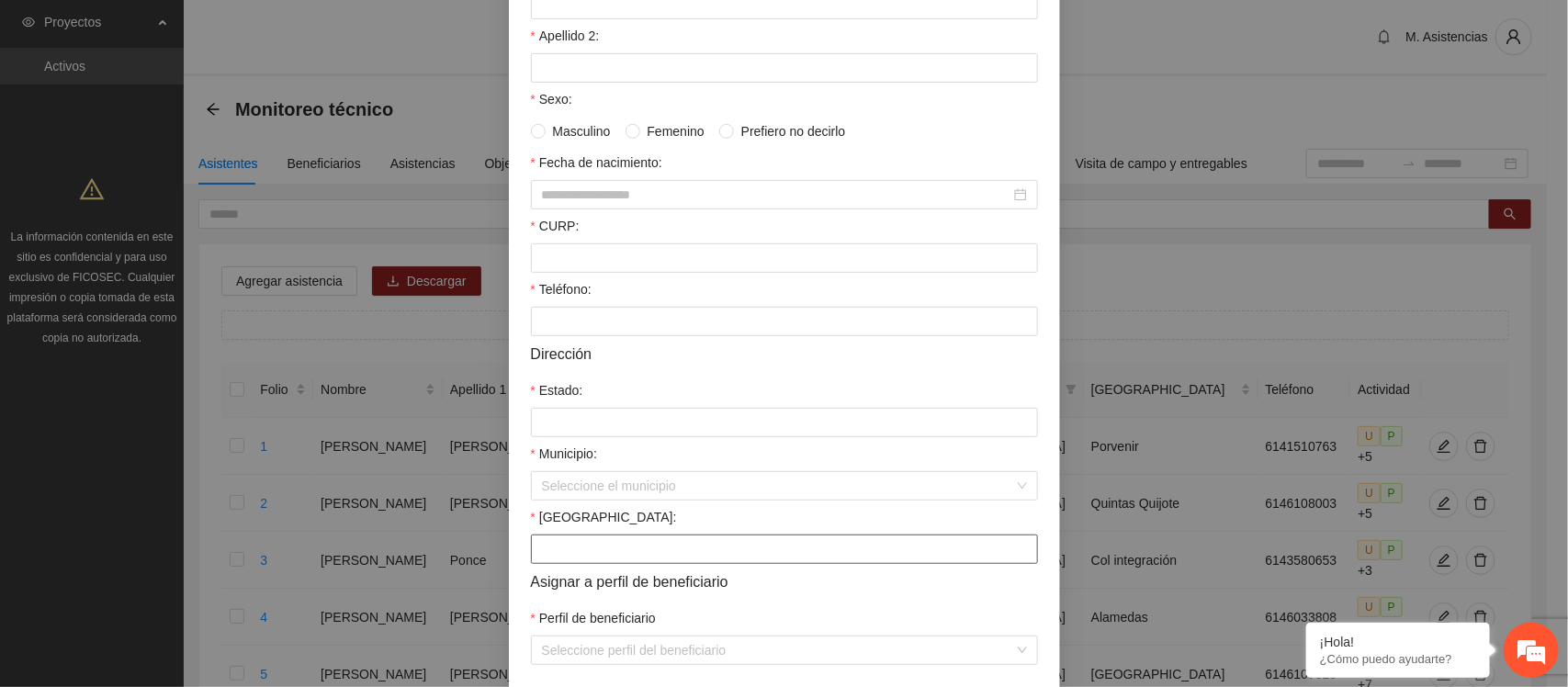 click on "Colonia:" at bounding box center [784, 549] 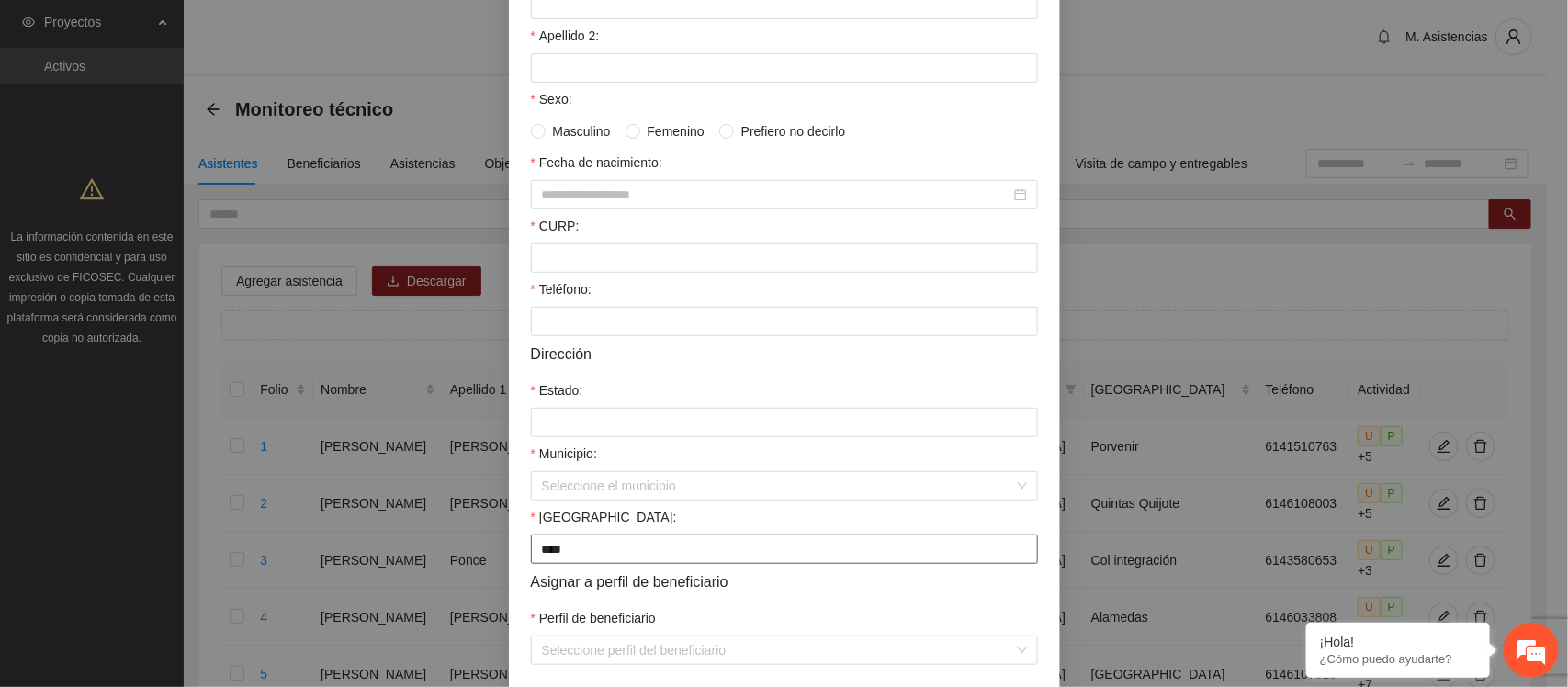 type on "****" 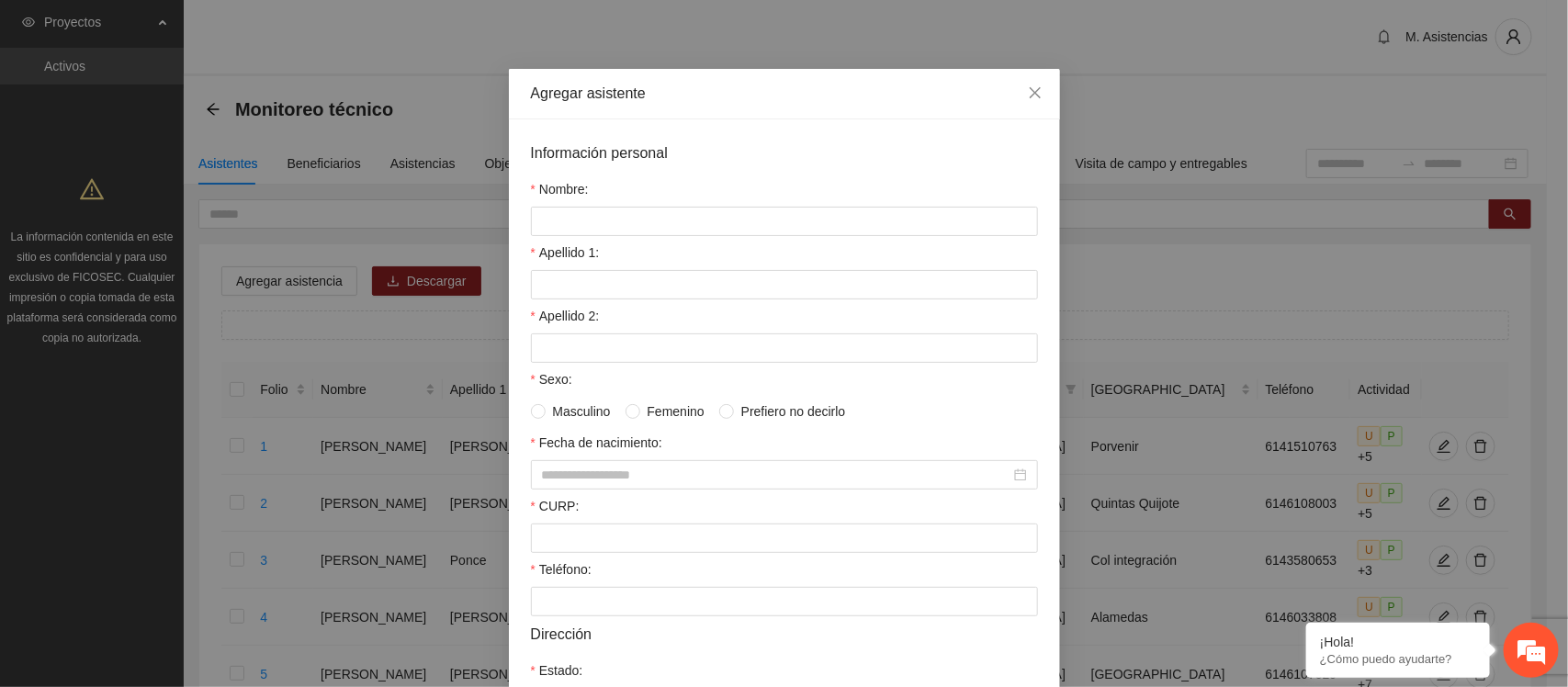 scroll, scrollTop: 3, scrollLeft: 0, axis: vertical 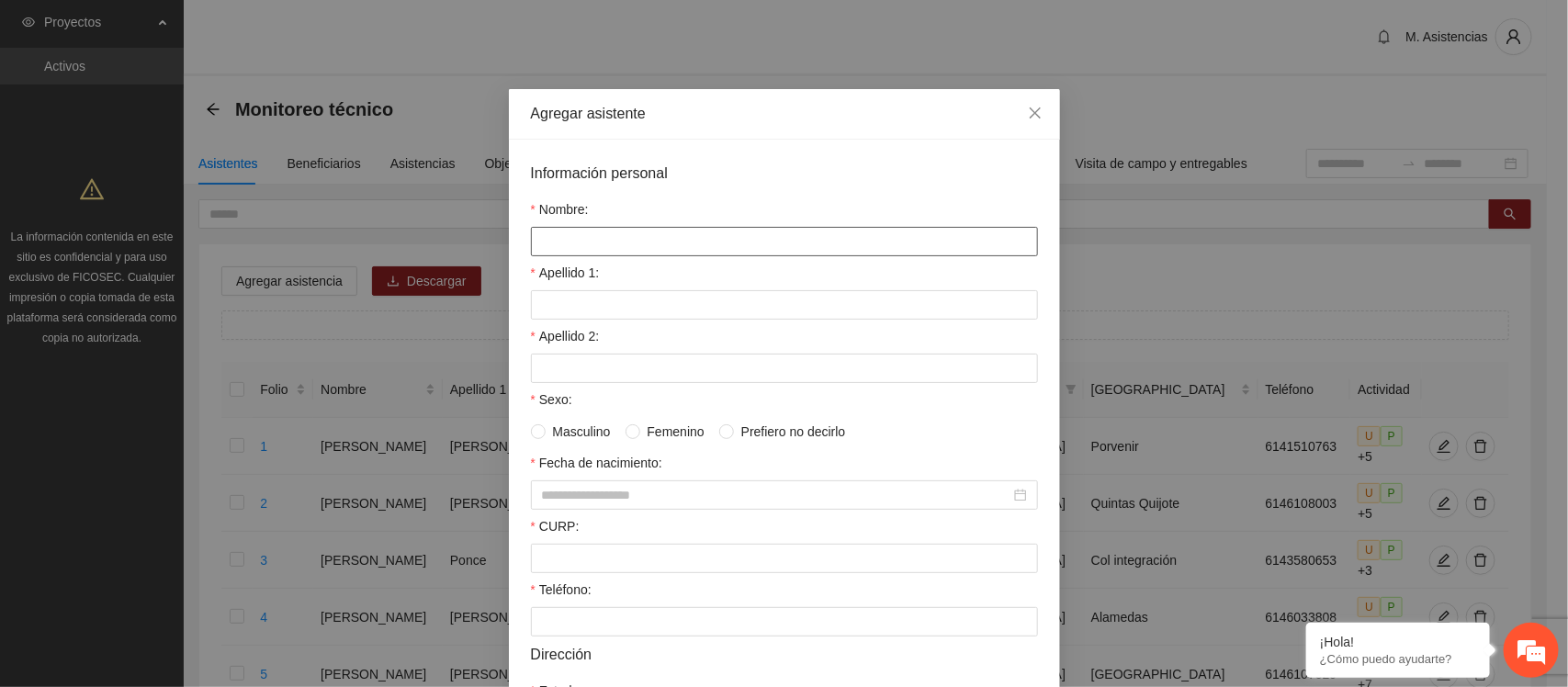 click on "Nombre:" at bounding box center (784, 242) 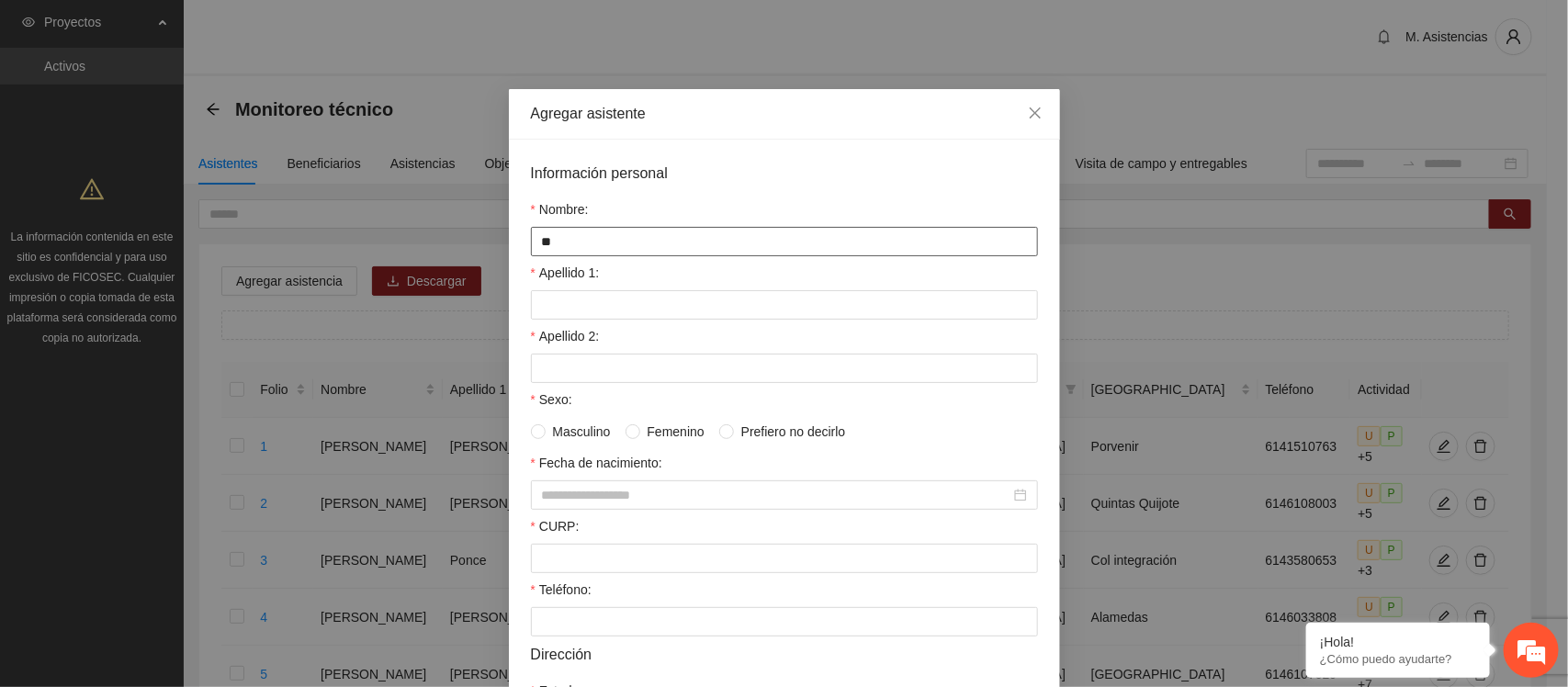 type on "*" 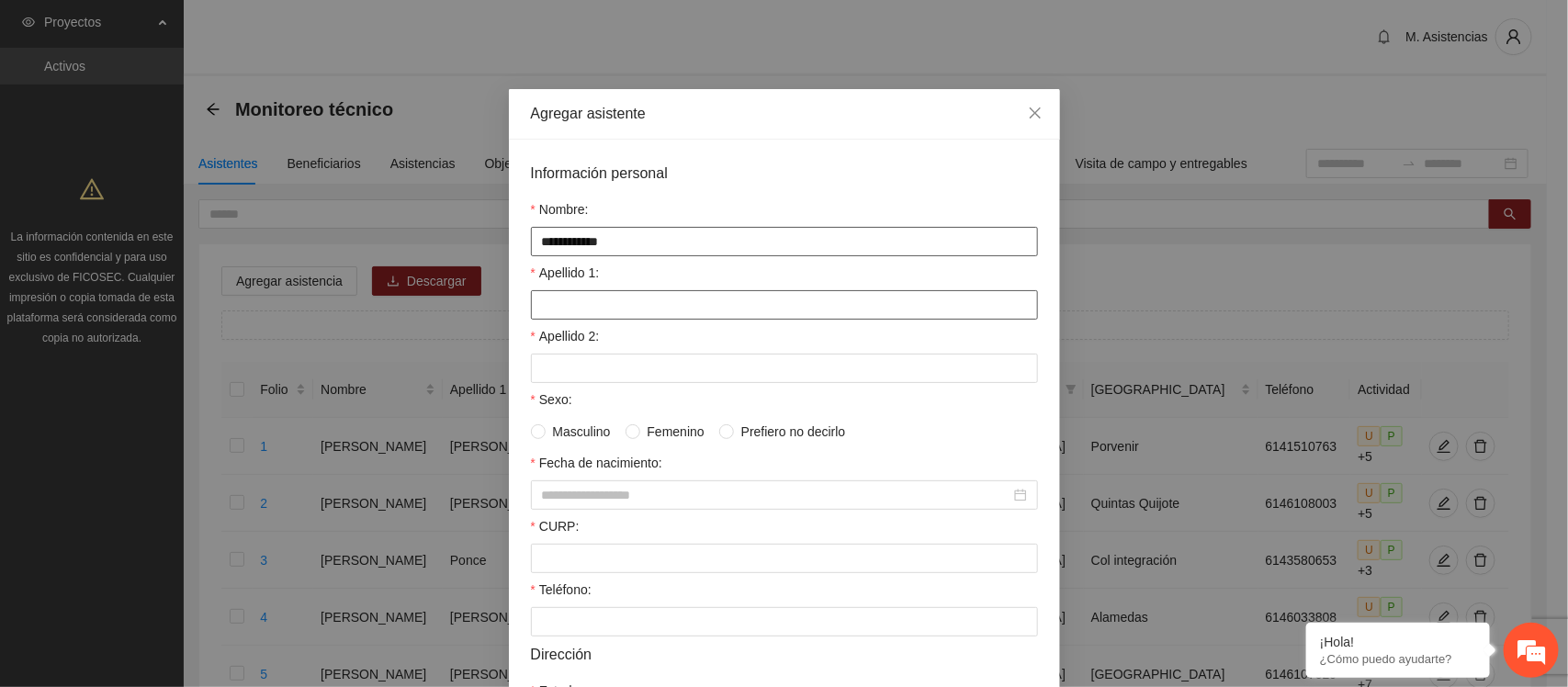 type on "**********" 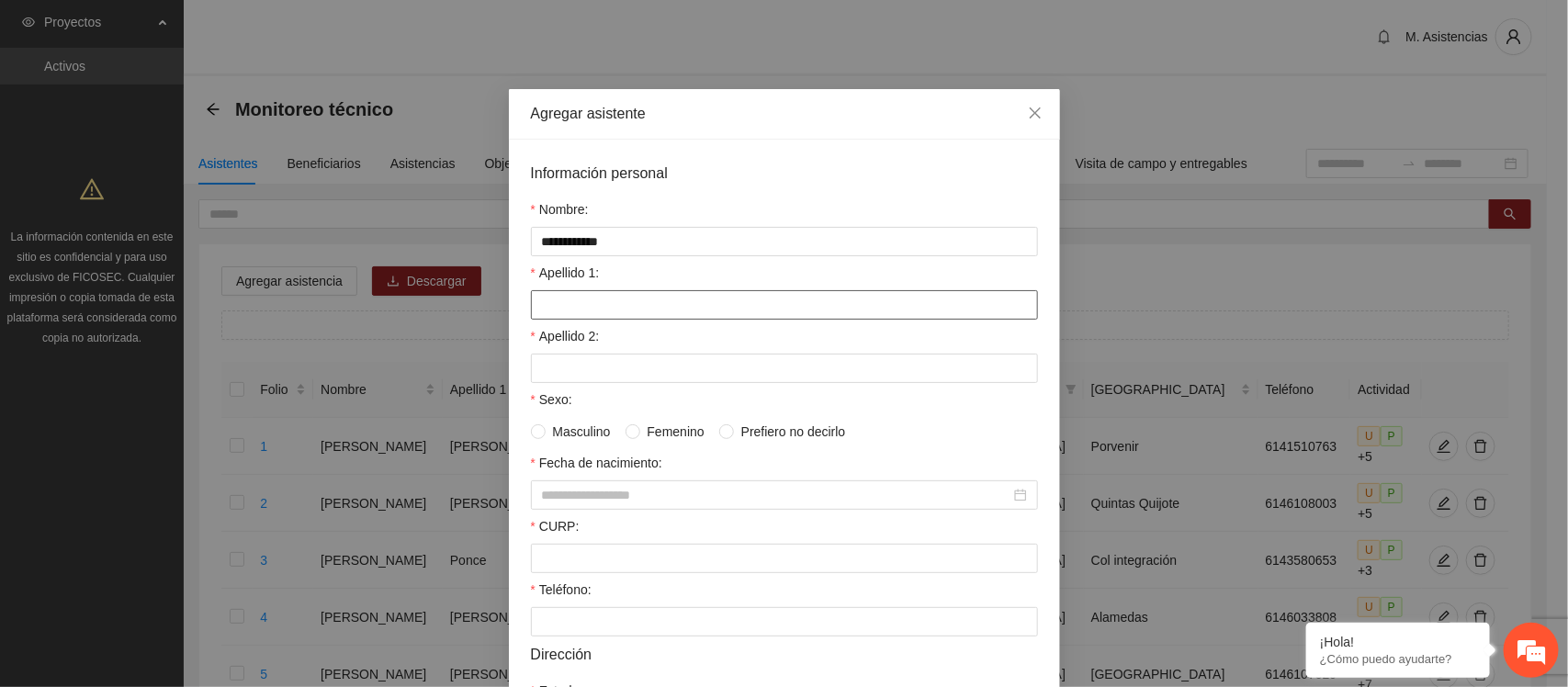 click on "Apellido 1:" at bounding box center [784, 305] 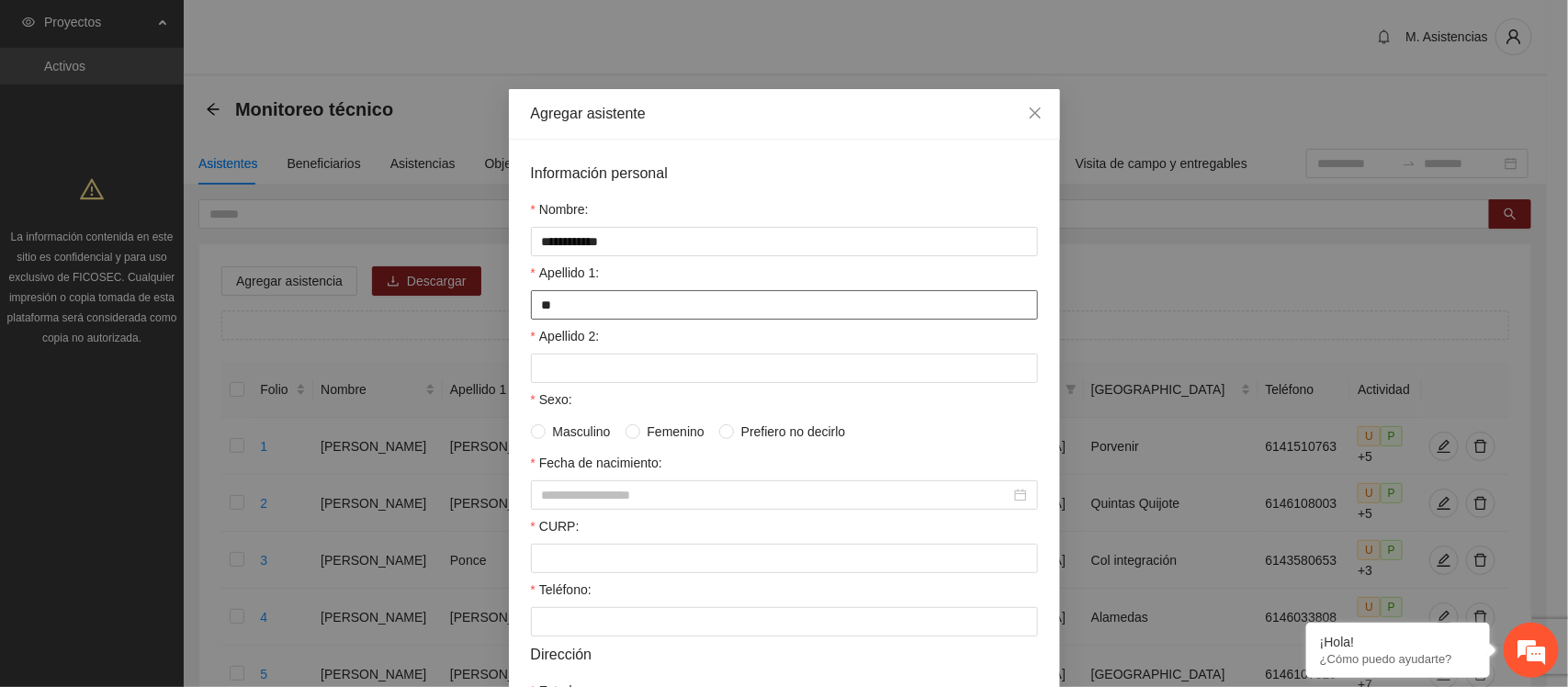 type on "*" 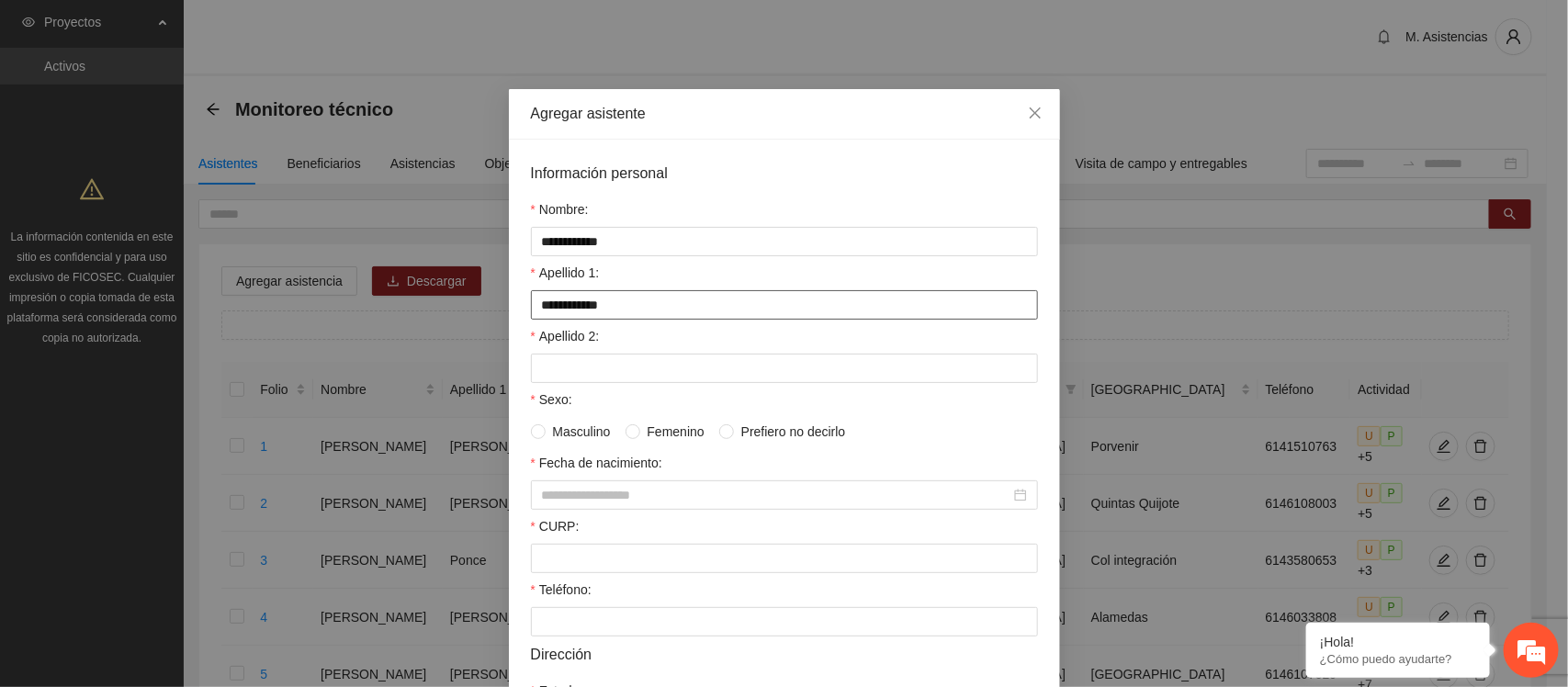 drag, startPoint x: 635, startPoint y: 317, endPoint x: 574, endPoint y: 313, distance: 61.131 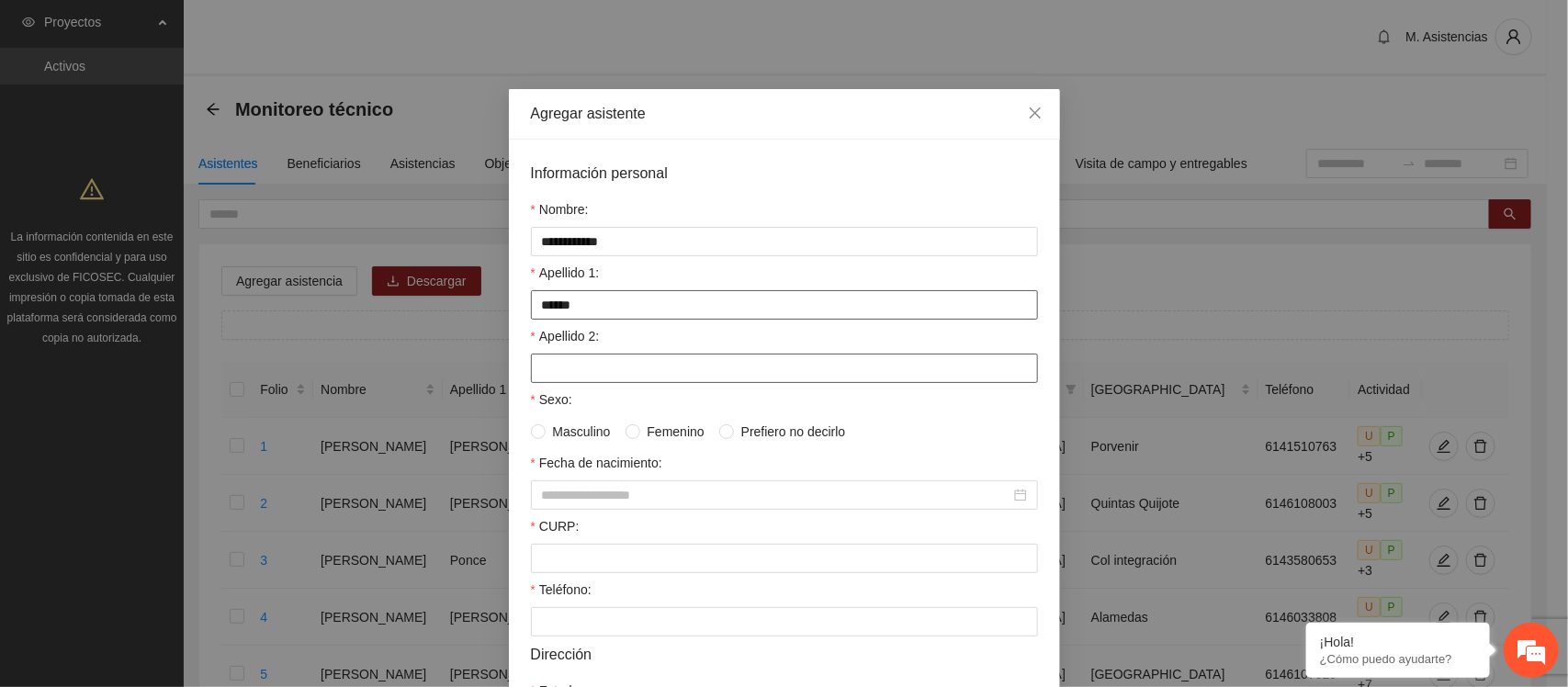 type on "******" 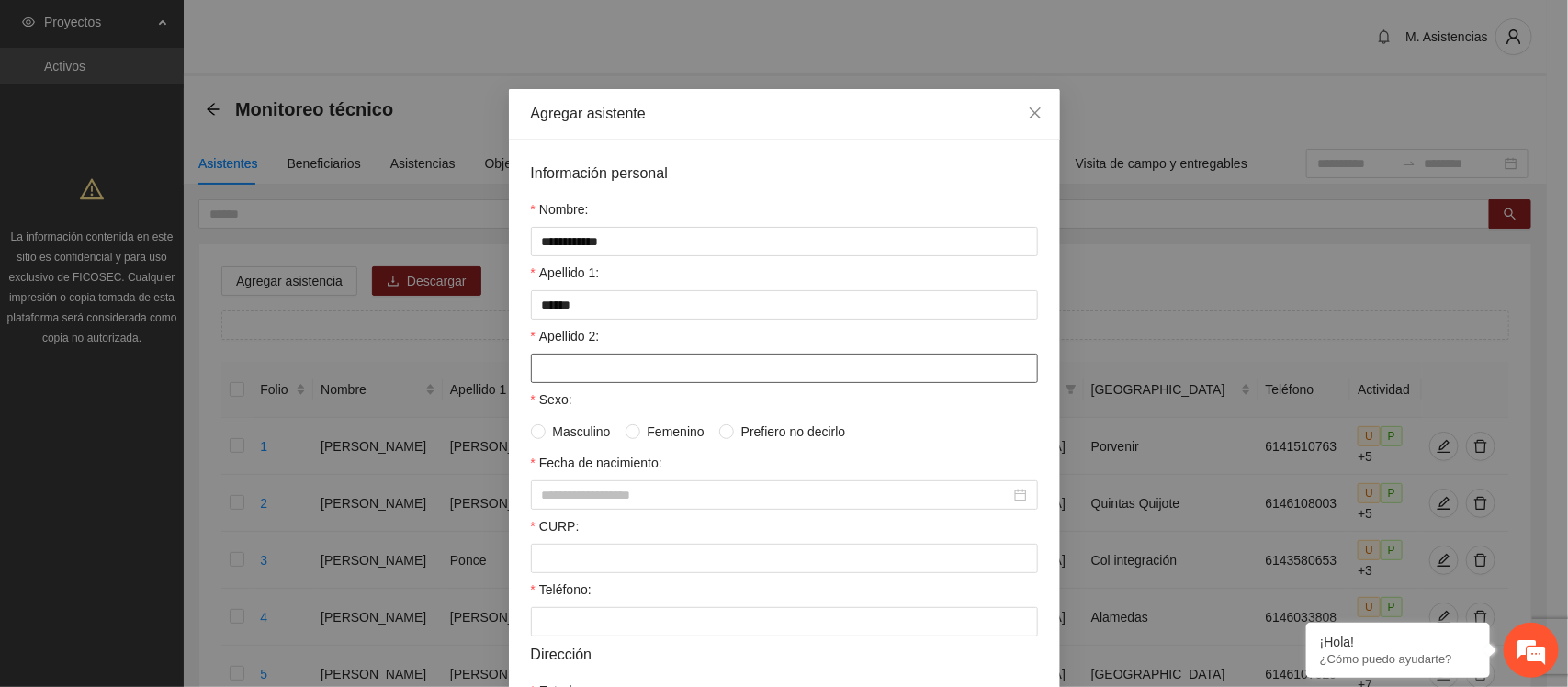 click on "Apellido 2:" at bounding box center (784, 368) 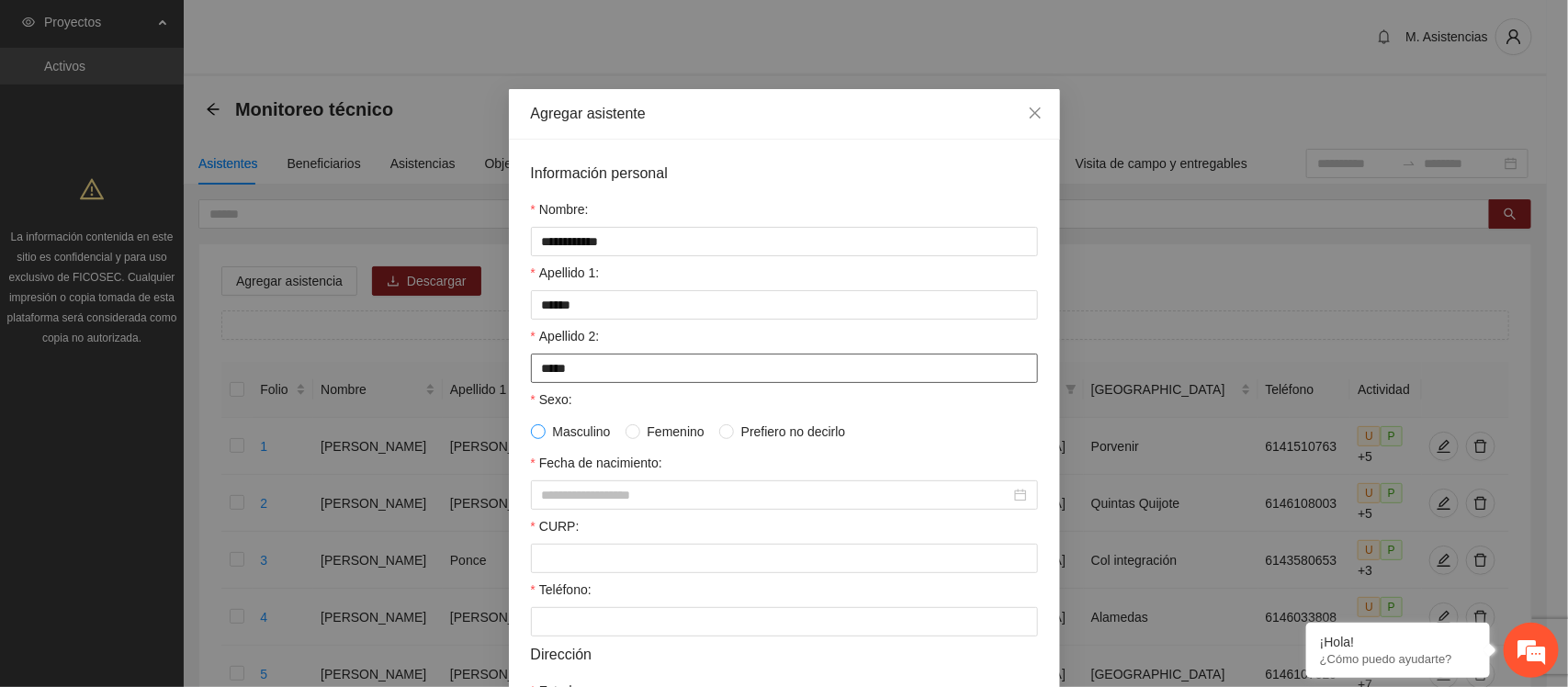 type on "*****" 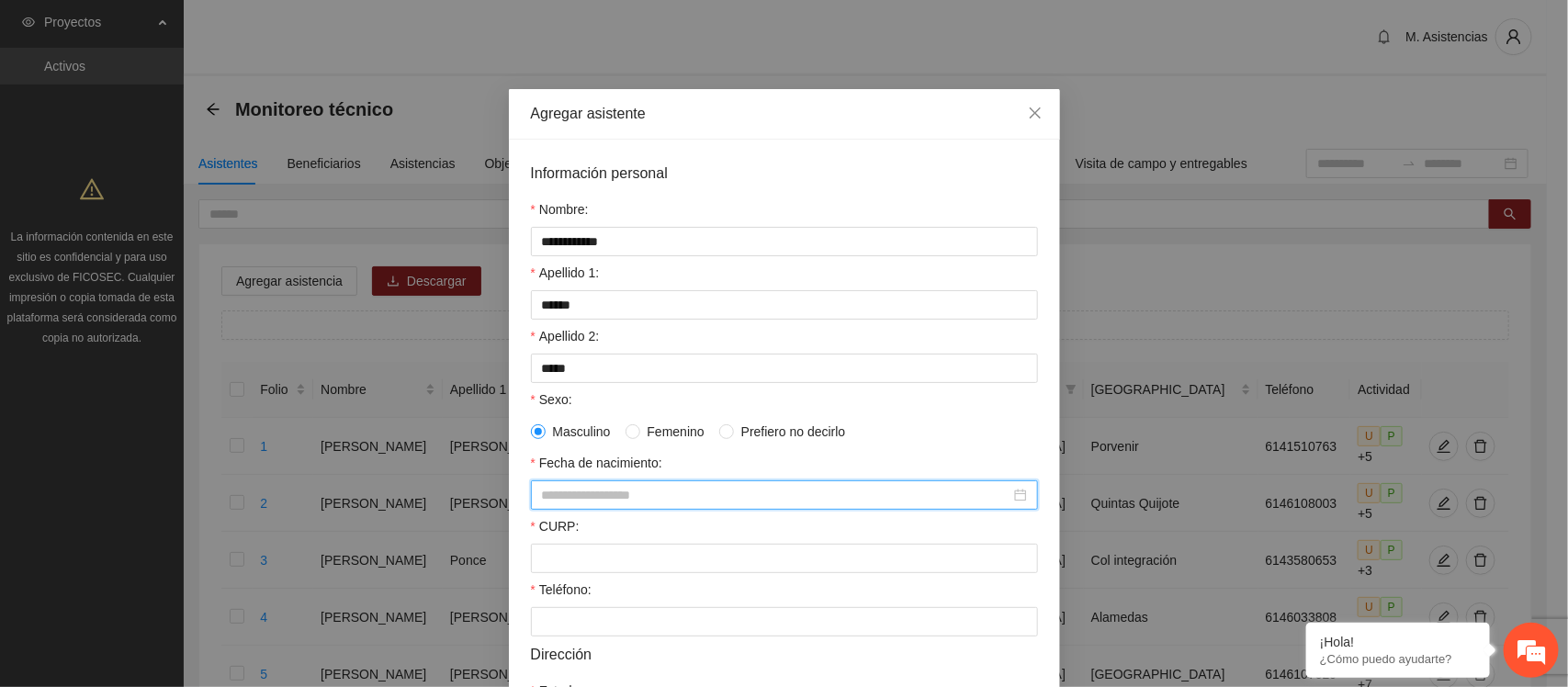 click on "Fecha de nacimiento:" at bounding box center (776, 495) 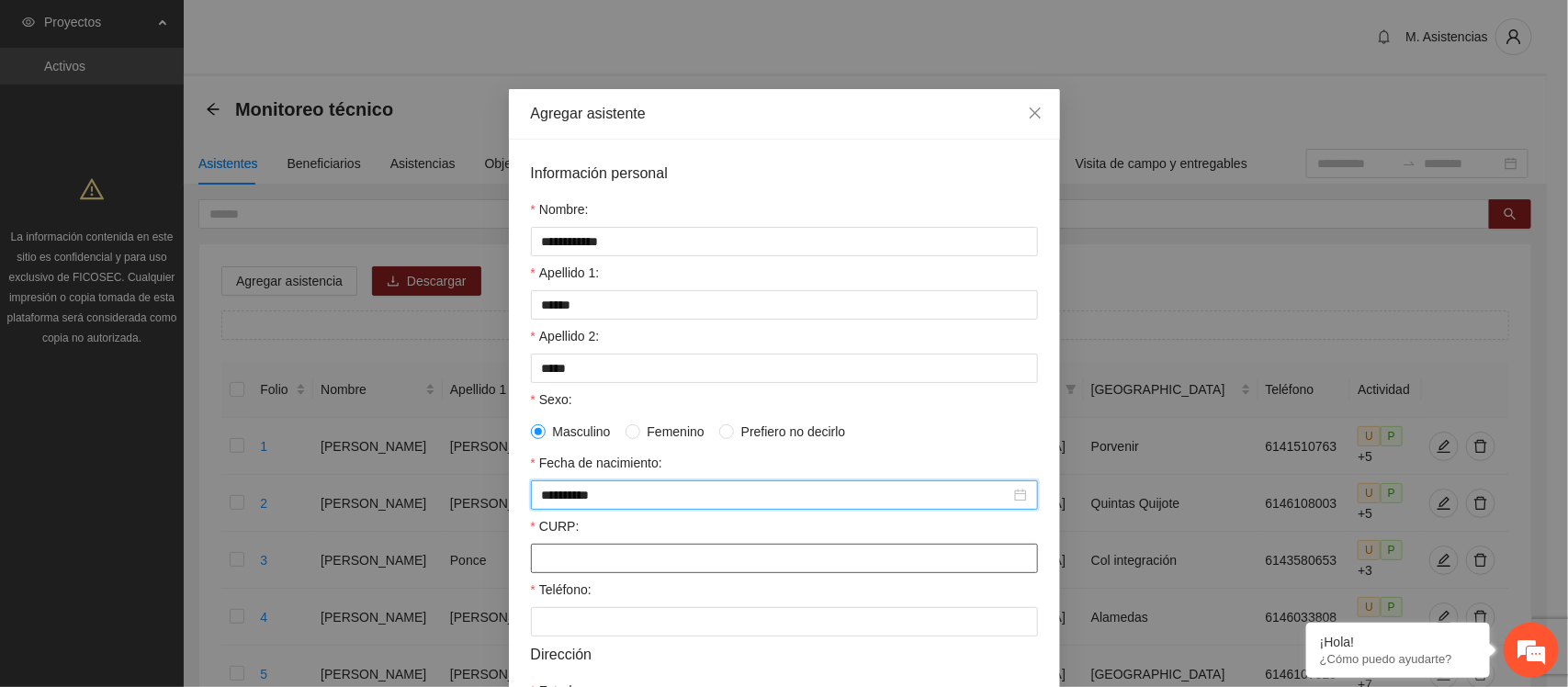 type on "**********" 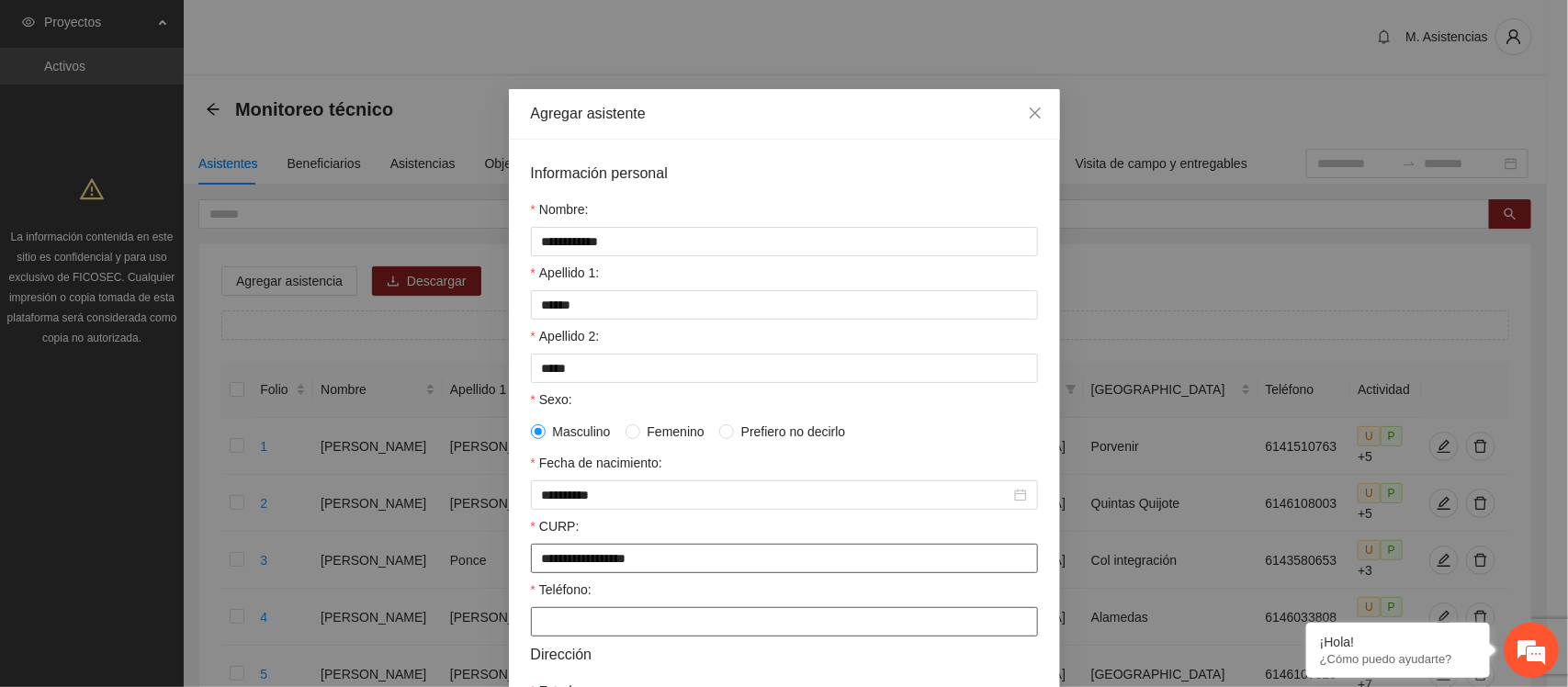type on "**********" 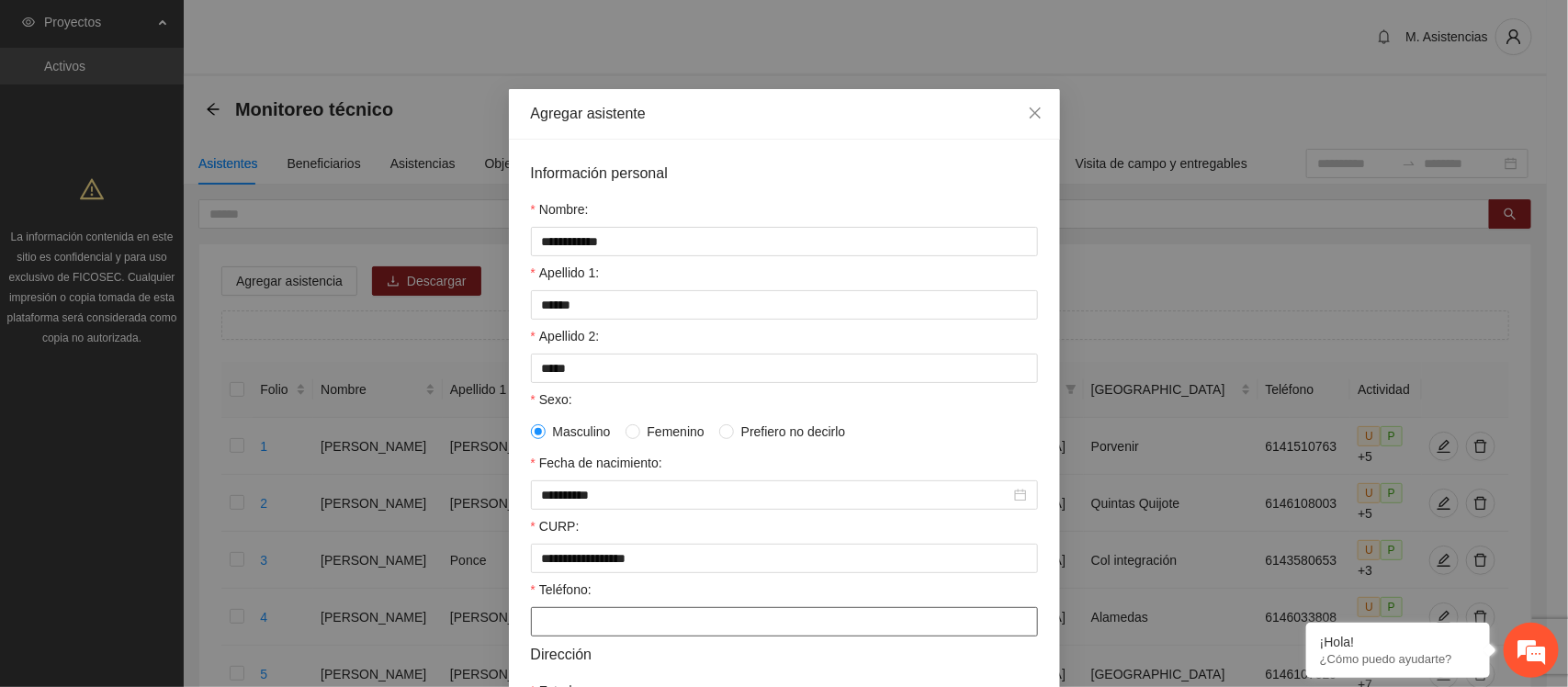 click on "Teléfono:" at bounding box center (784, 622) 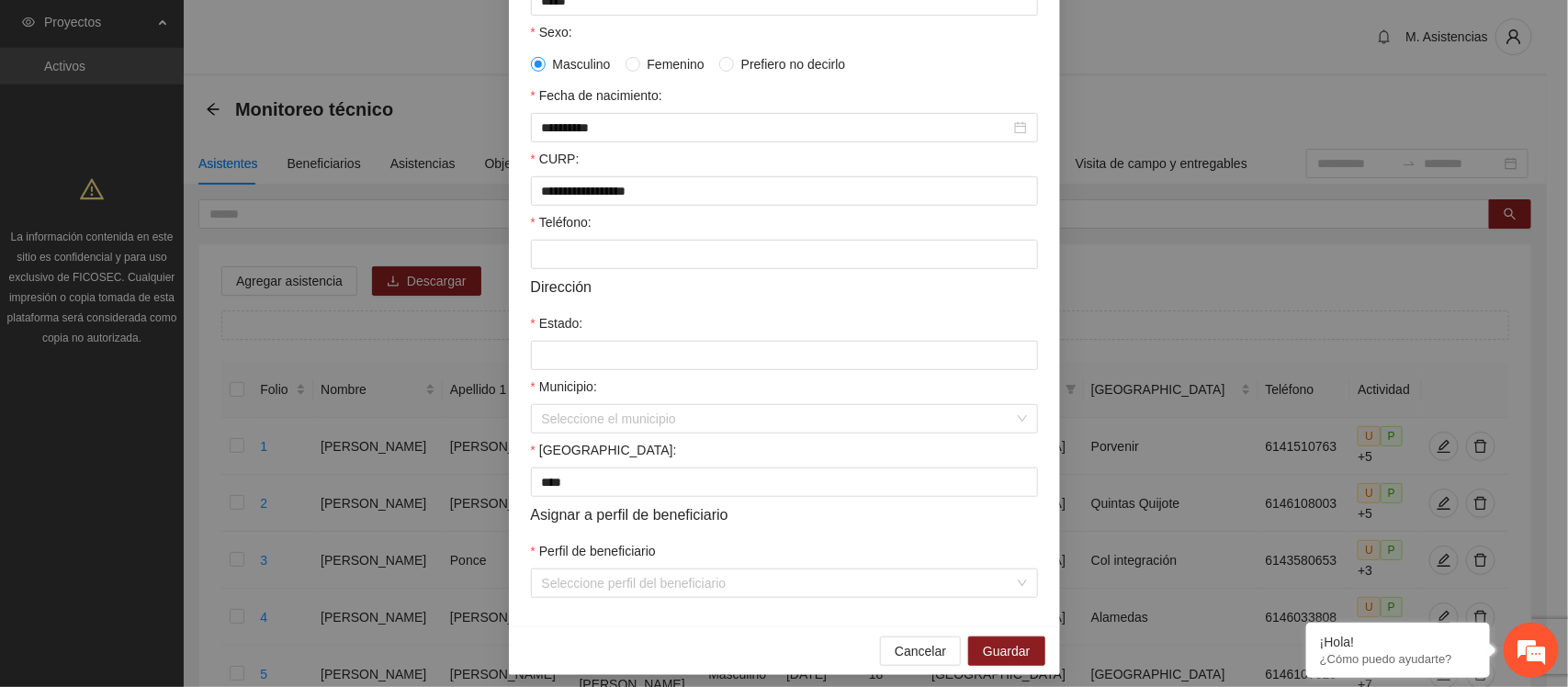scroll, scrollTop: 393, scrollLeft: 0, axis: vertical 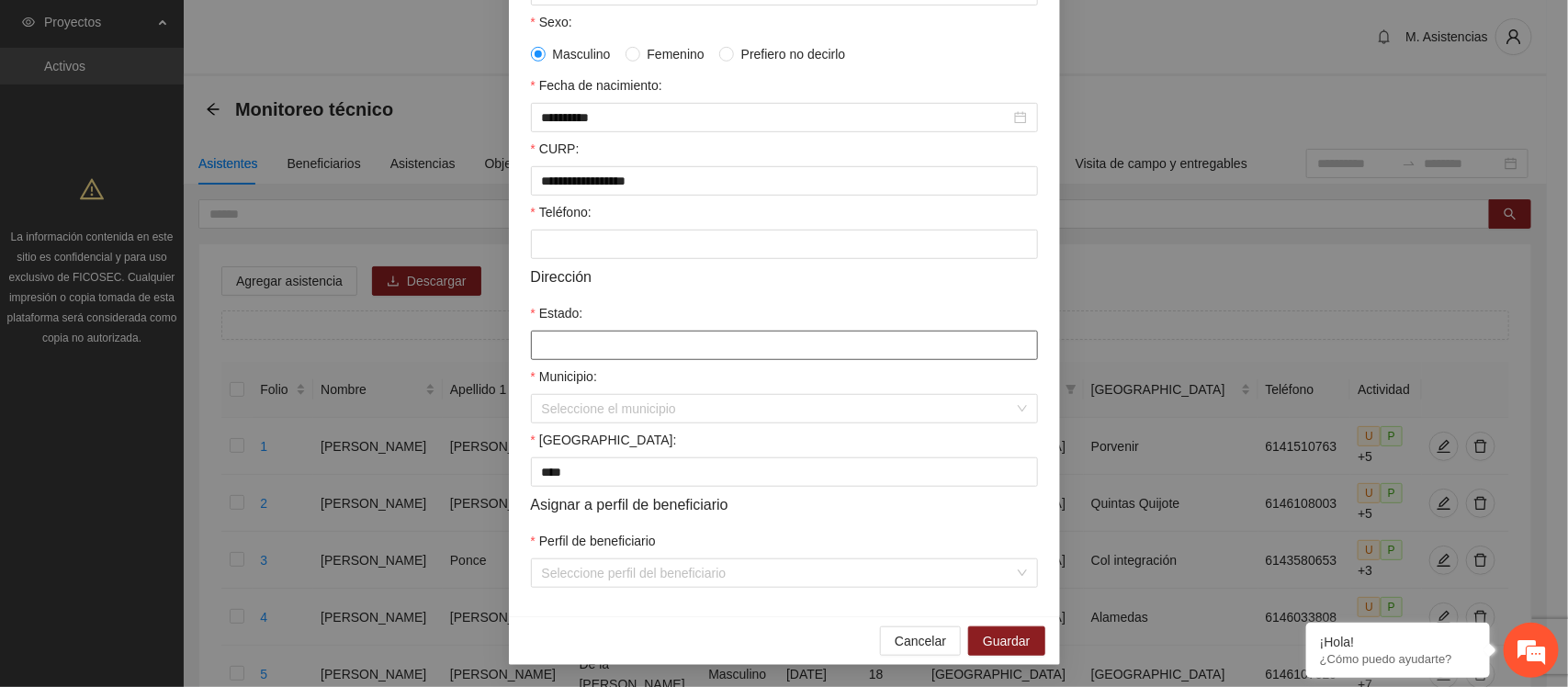 click on "Estado:" at bounding box center (784, 345) 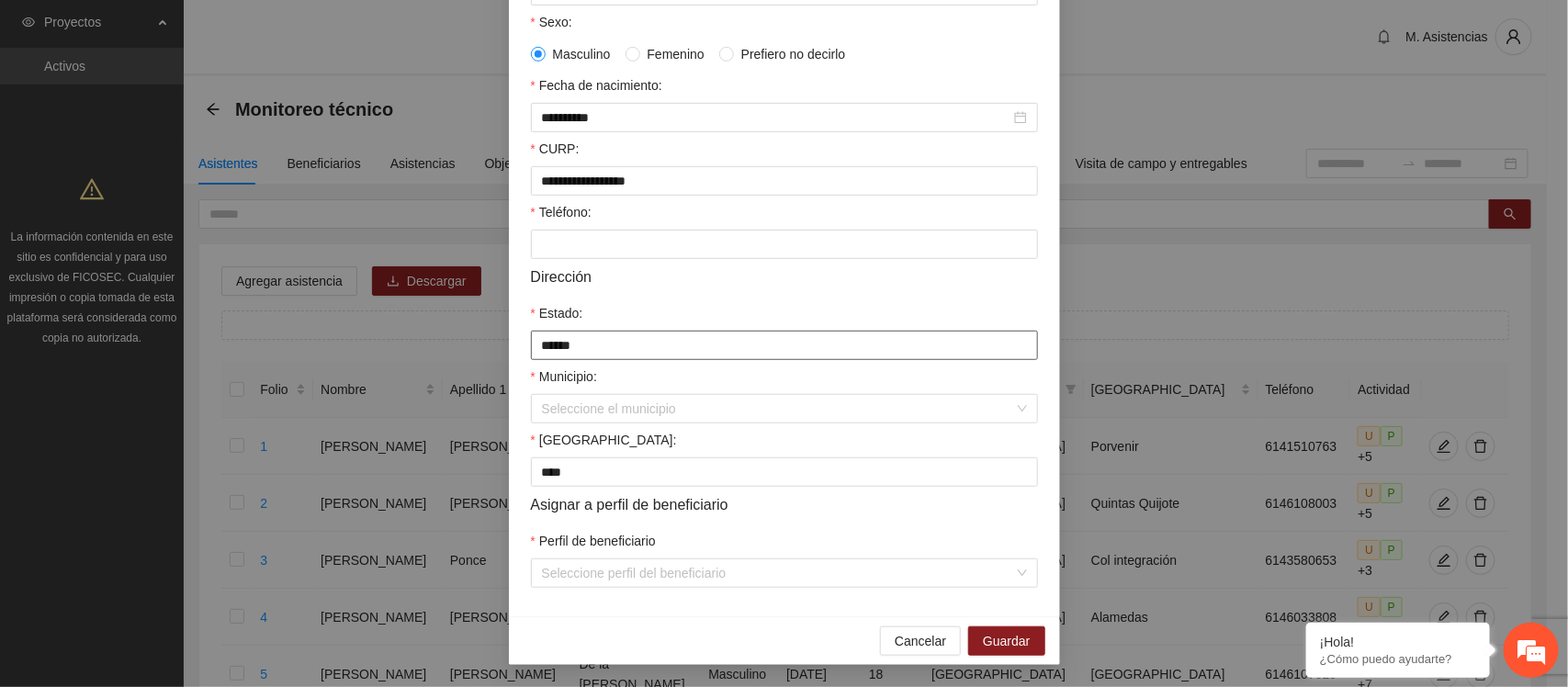 type on "*********" 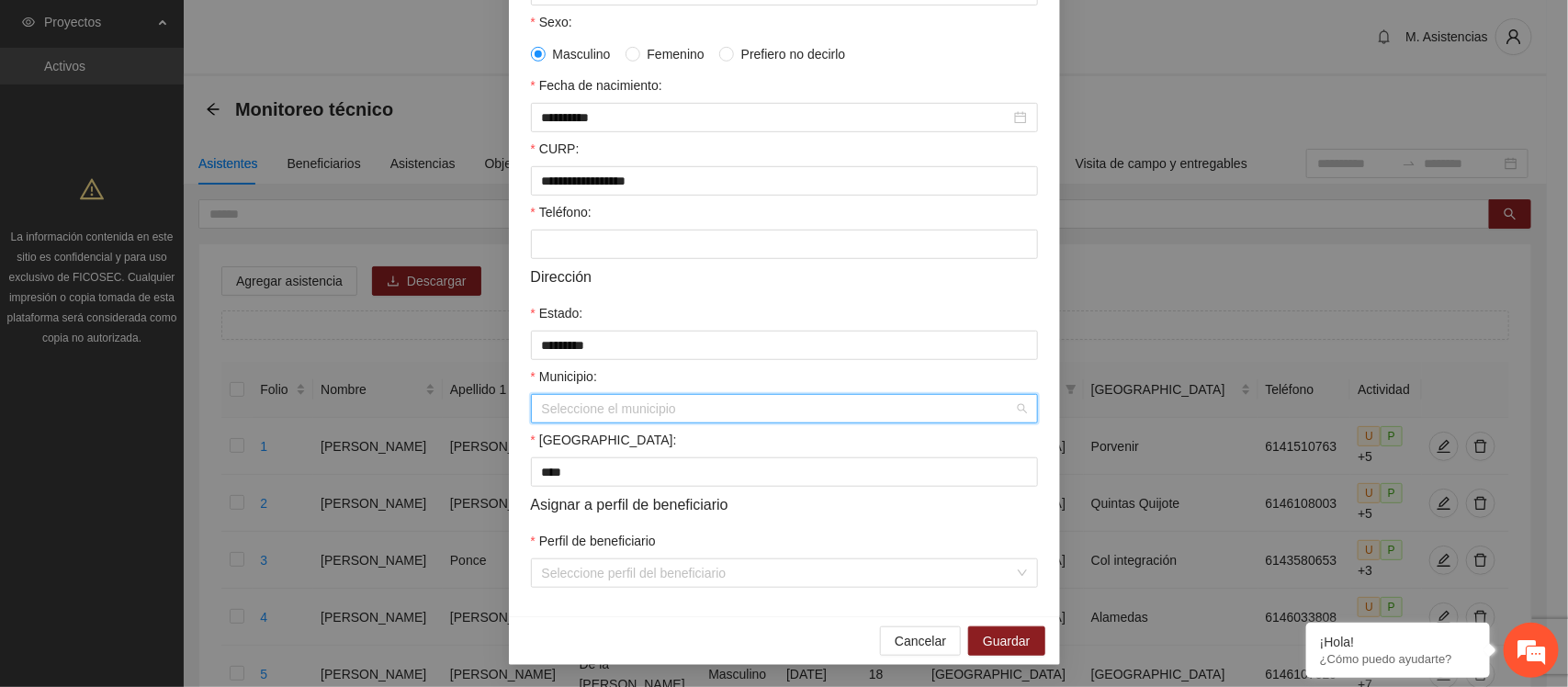 click on "Municipio:" at bounding box center (778, 409) 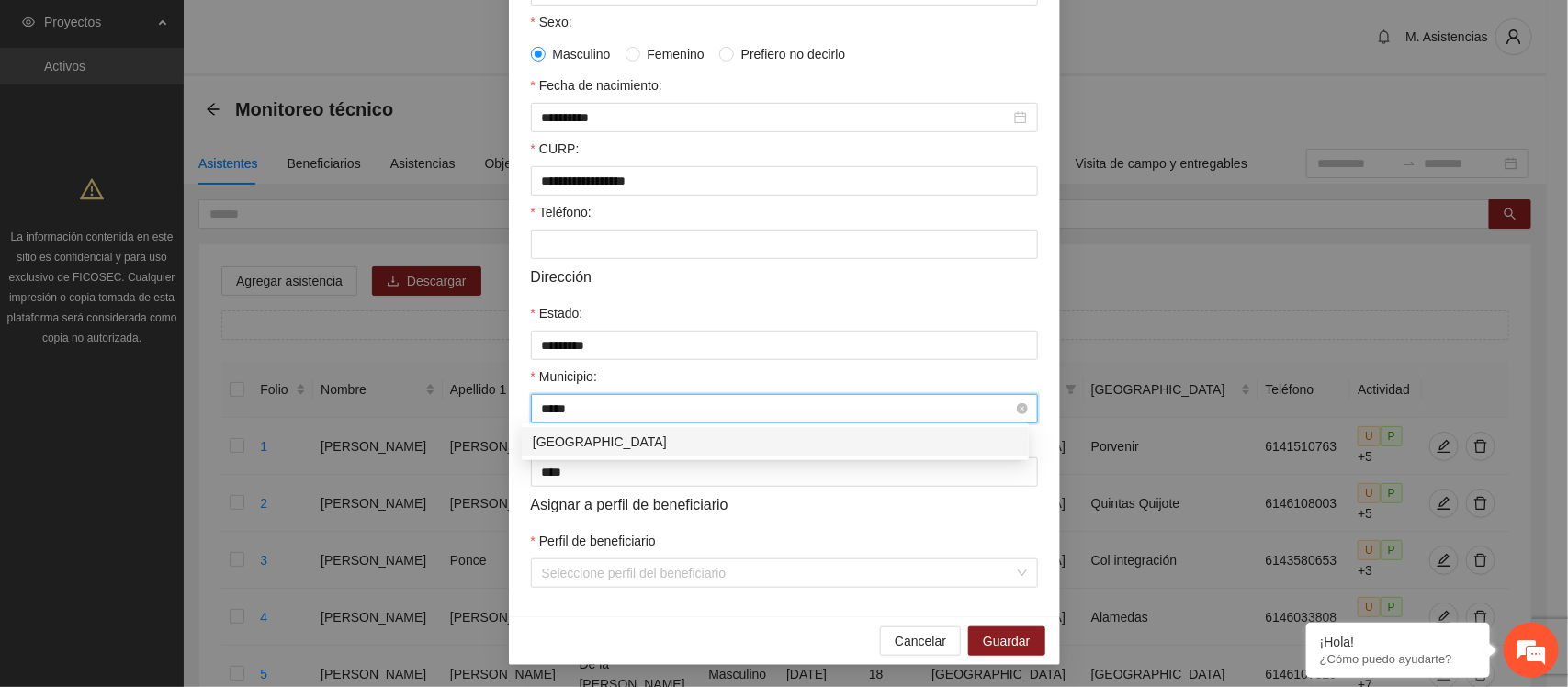 type on "******" 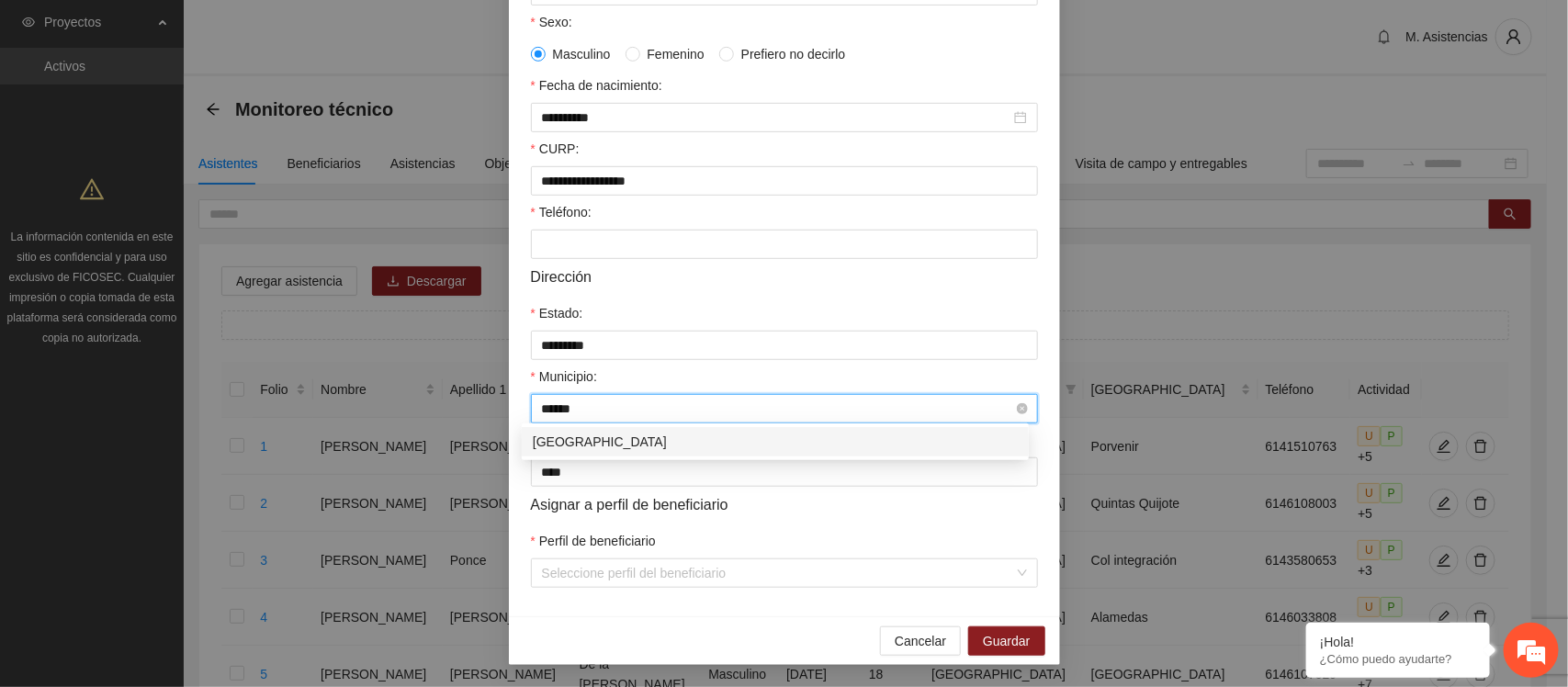 type 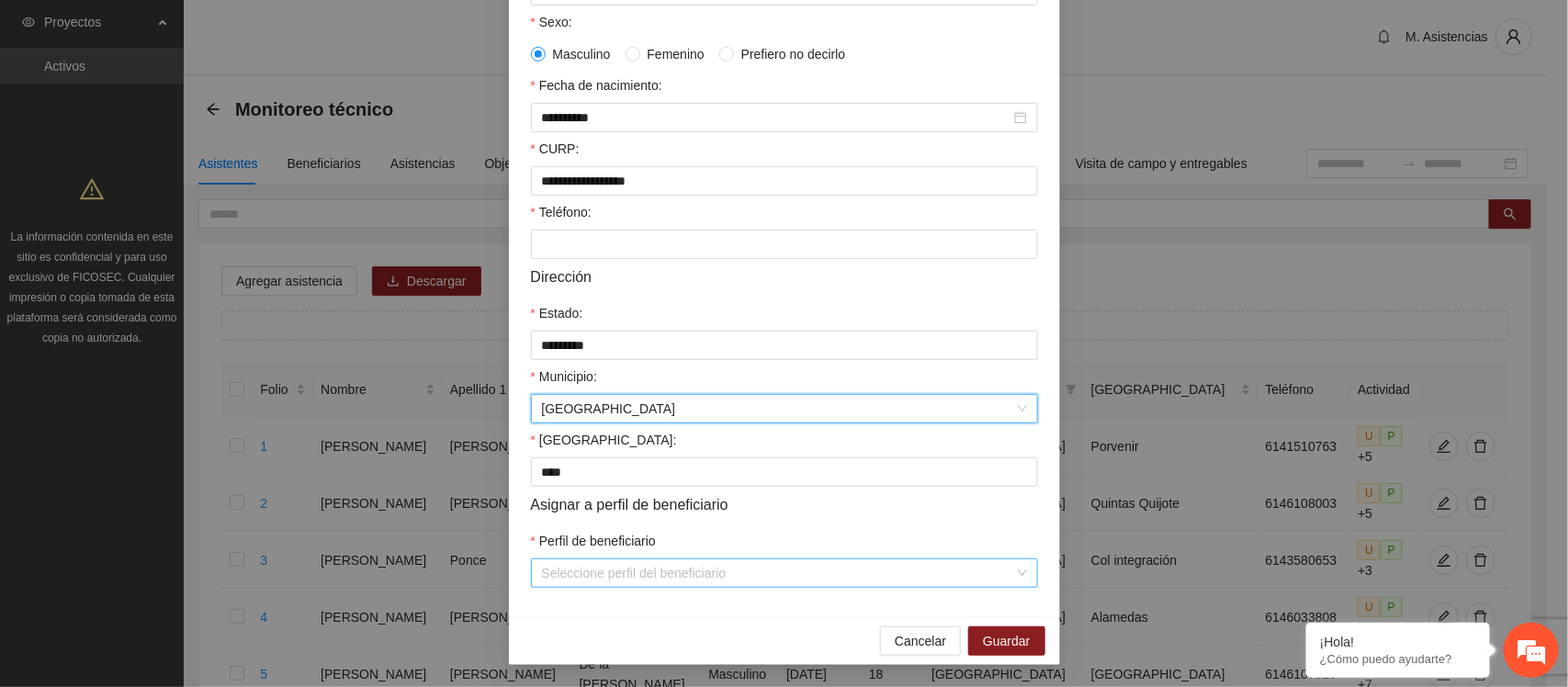 click on "Perfil de beneficiario" at bounding box center [778, 573] 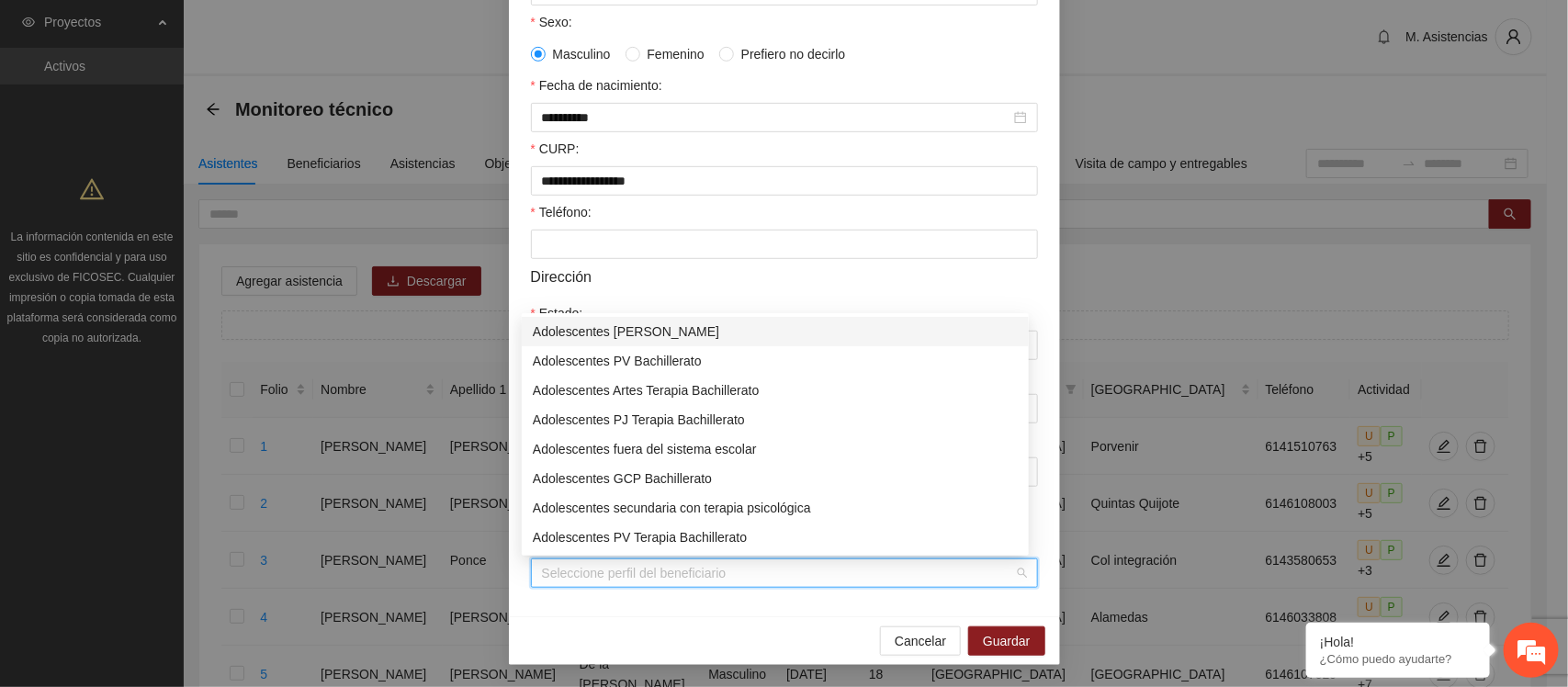 scroll, scrollTop: 147, scrollLeft: 0, axis: vertical 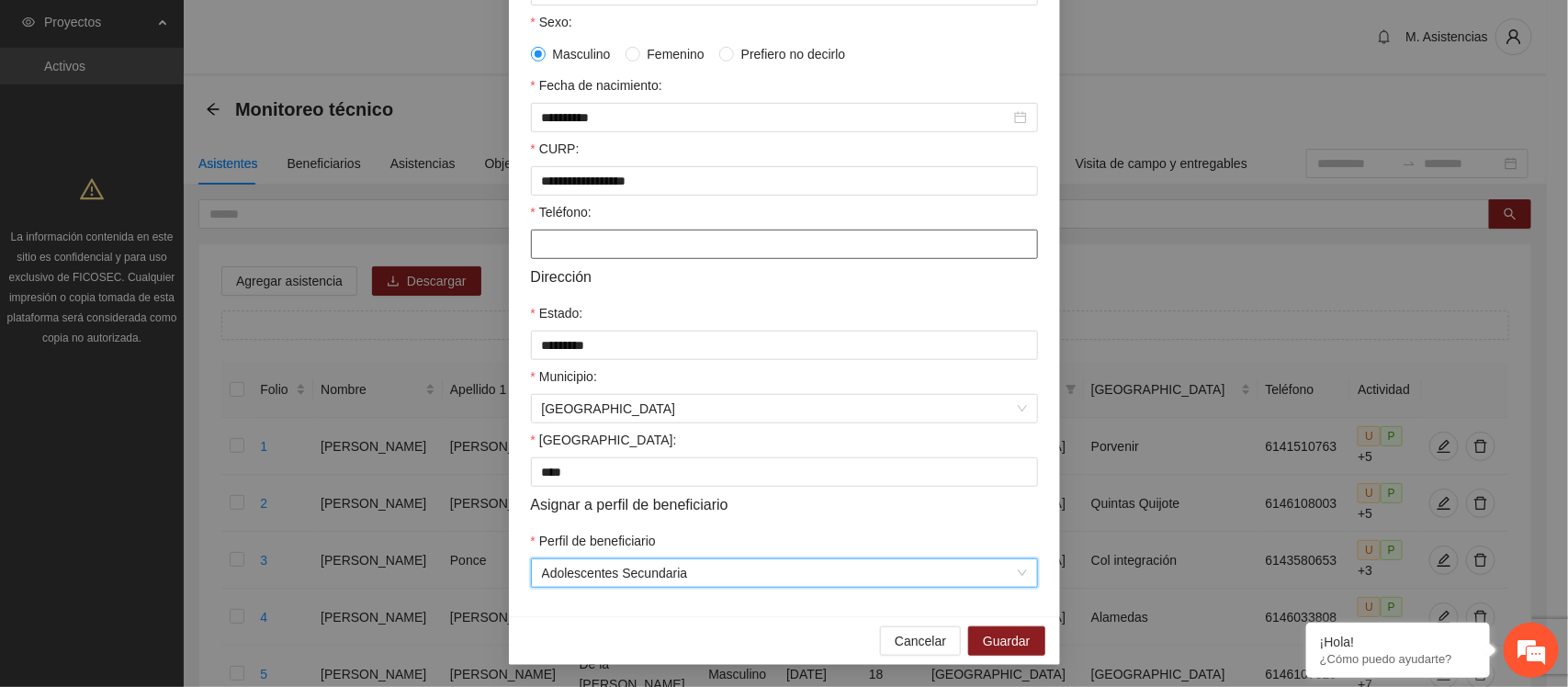 click on "Teléfono:" at bounding box center (784, 244) 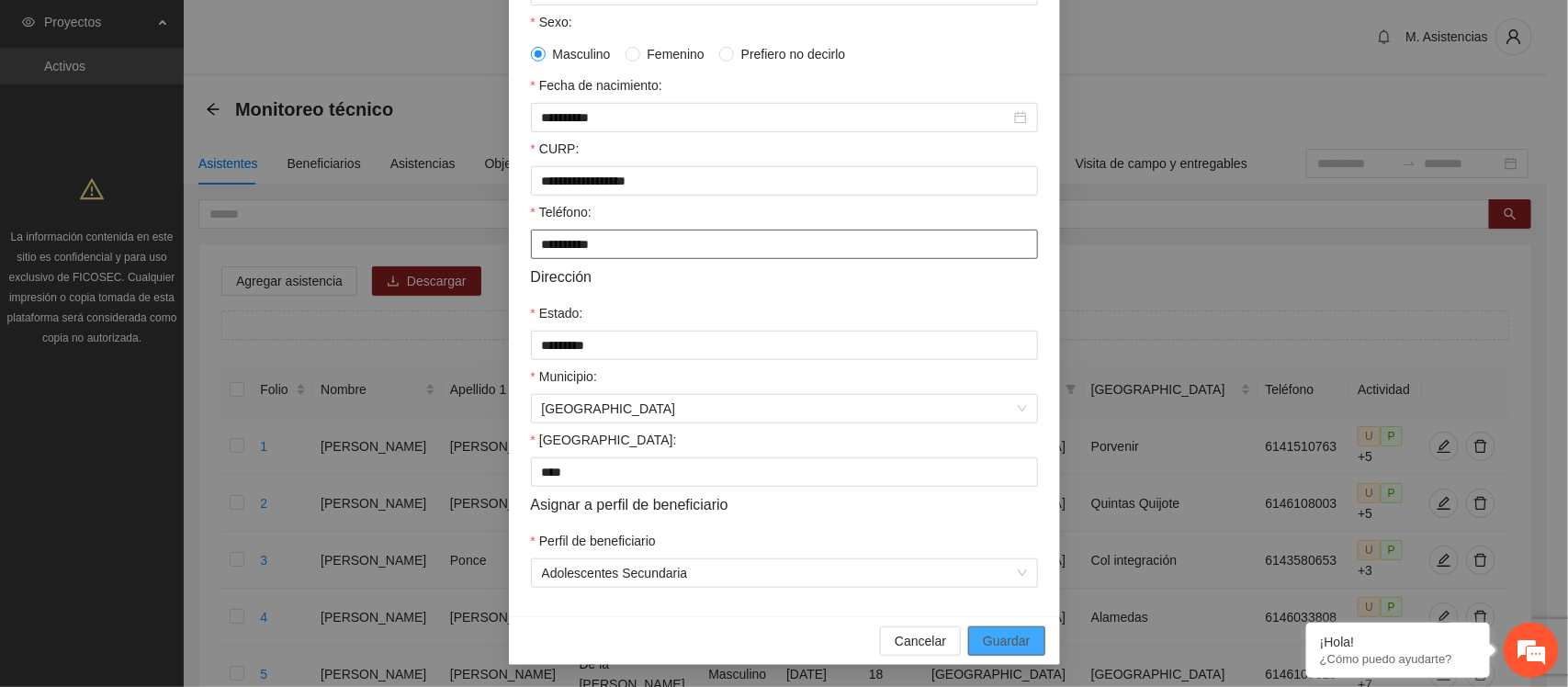 type on "**********" 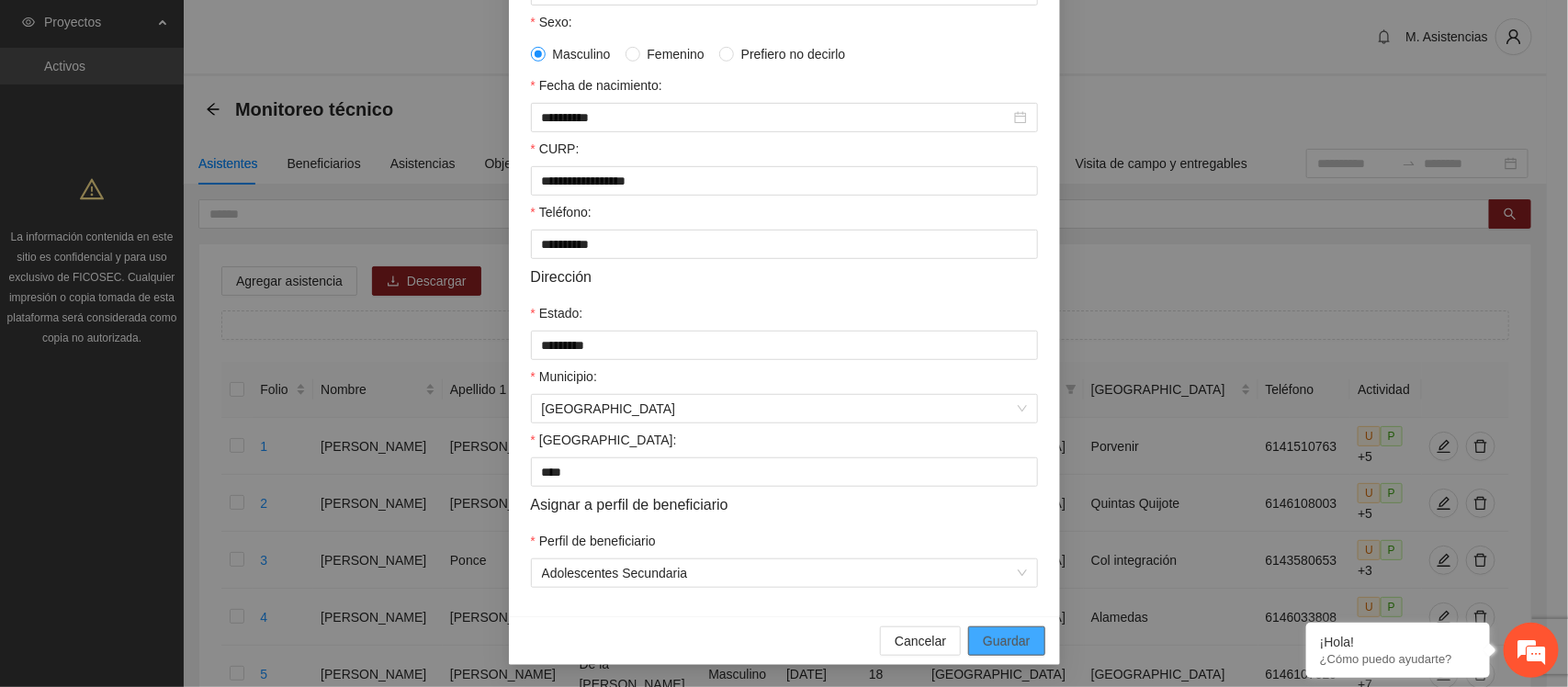 click on "Guardar" at bounding box center (1006, 641) 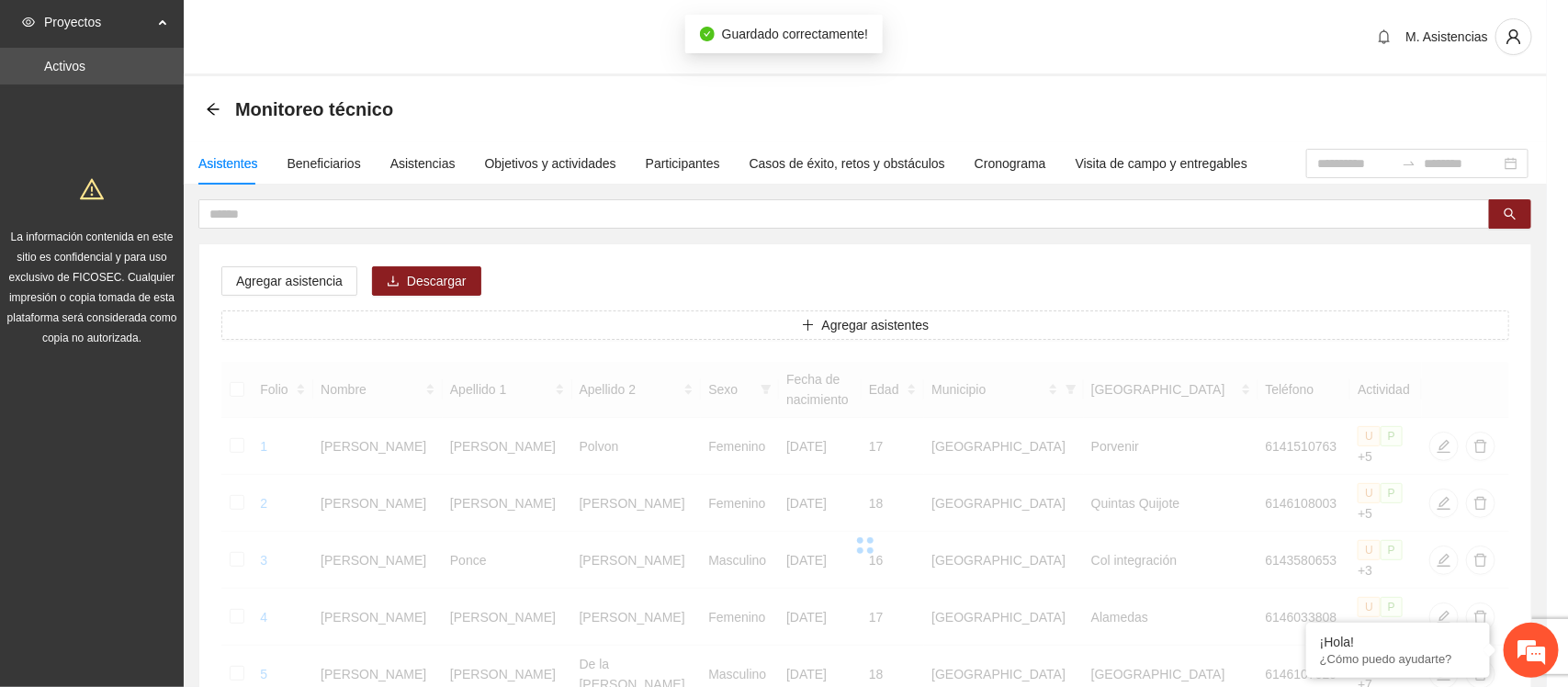 scroll, scrollTop: 301, scrollLeft: 0, axis: vertical 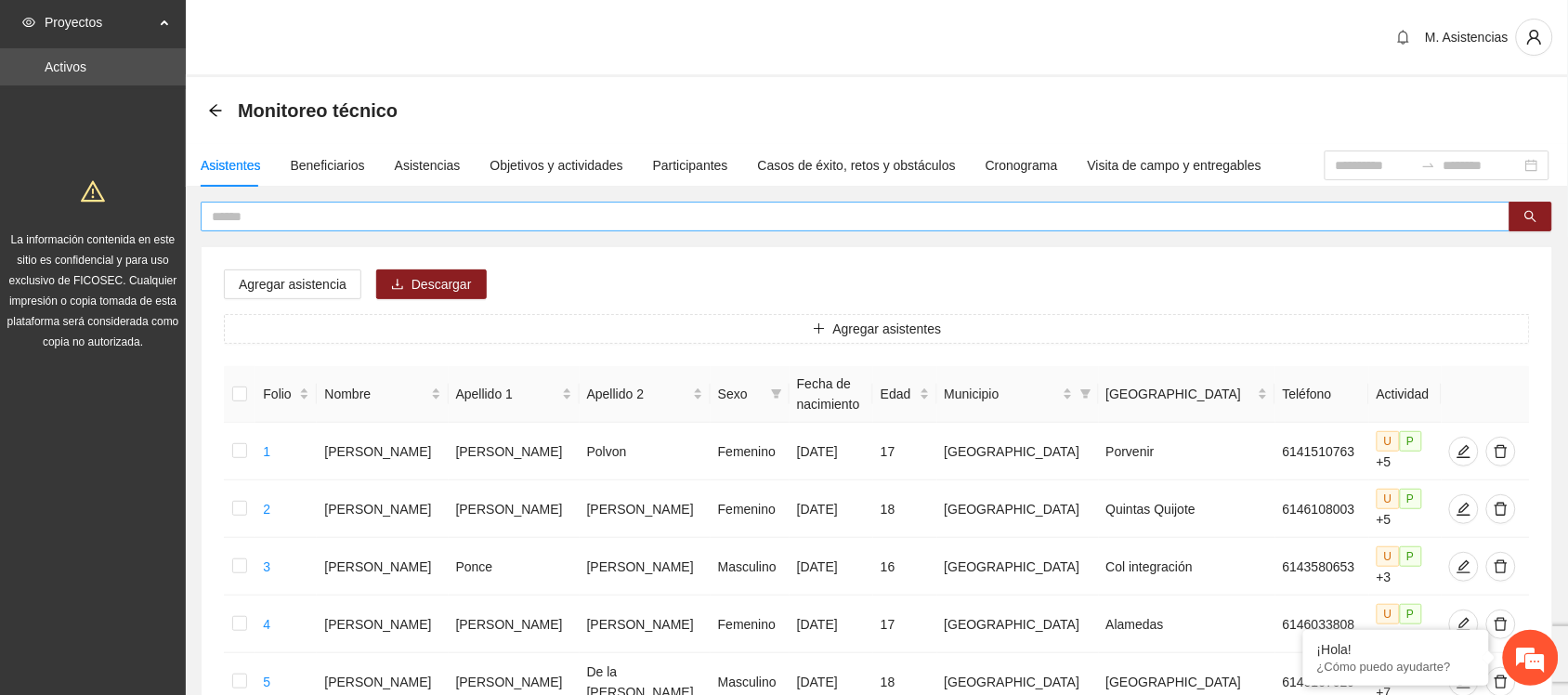 click at bounding box center (848, 216) 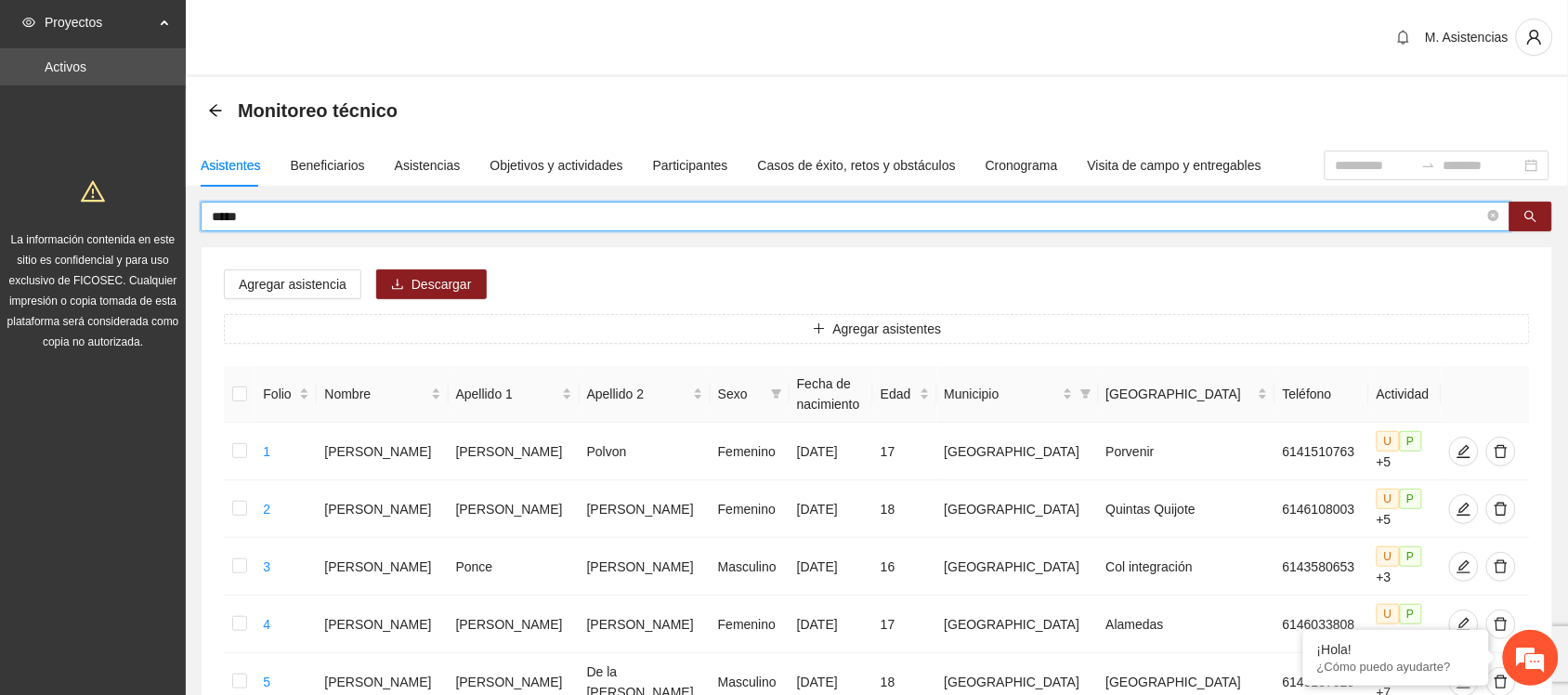 type on "*****" 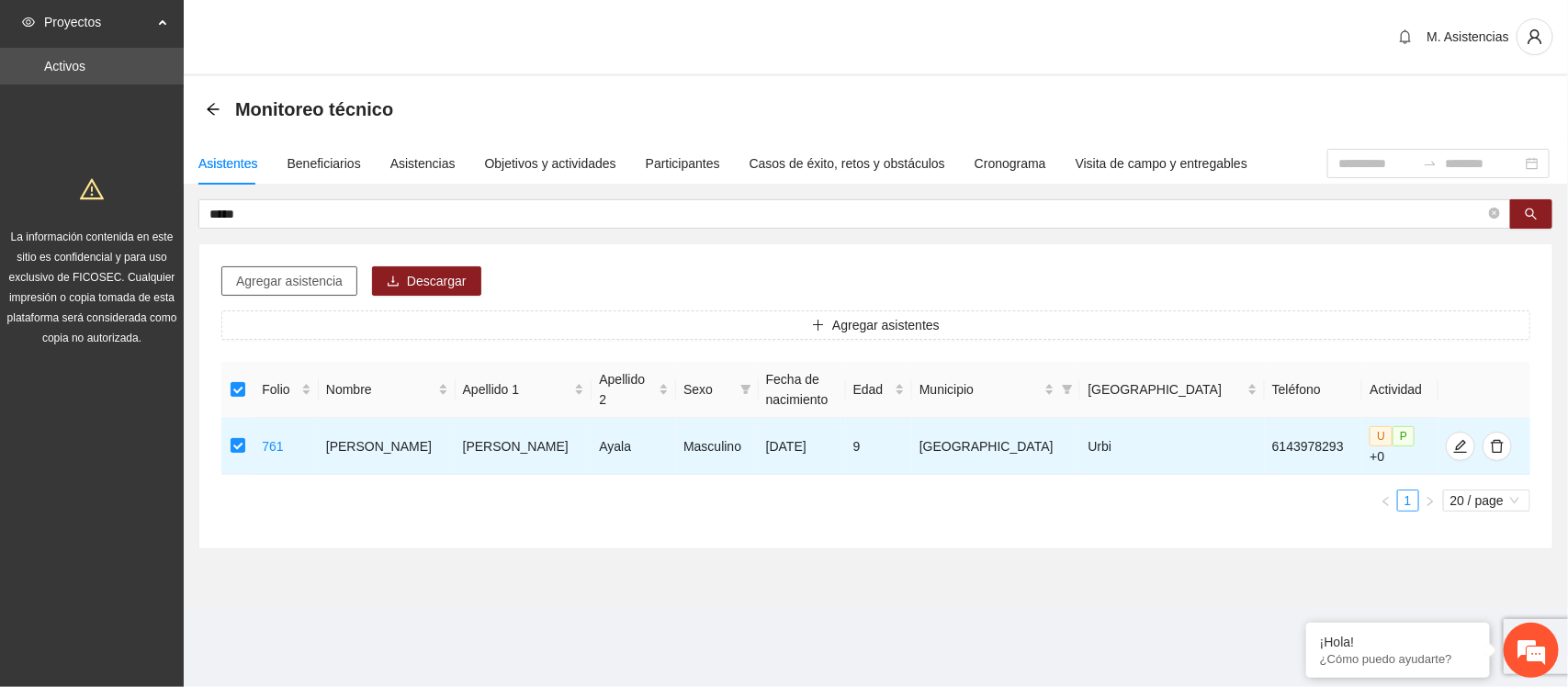 click on "Agregar asistencia" at bounding box center [289, 281] 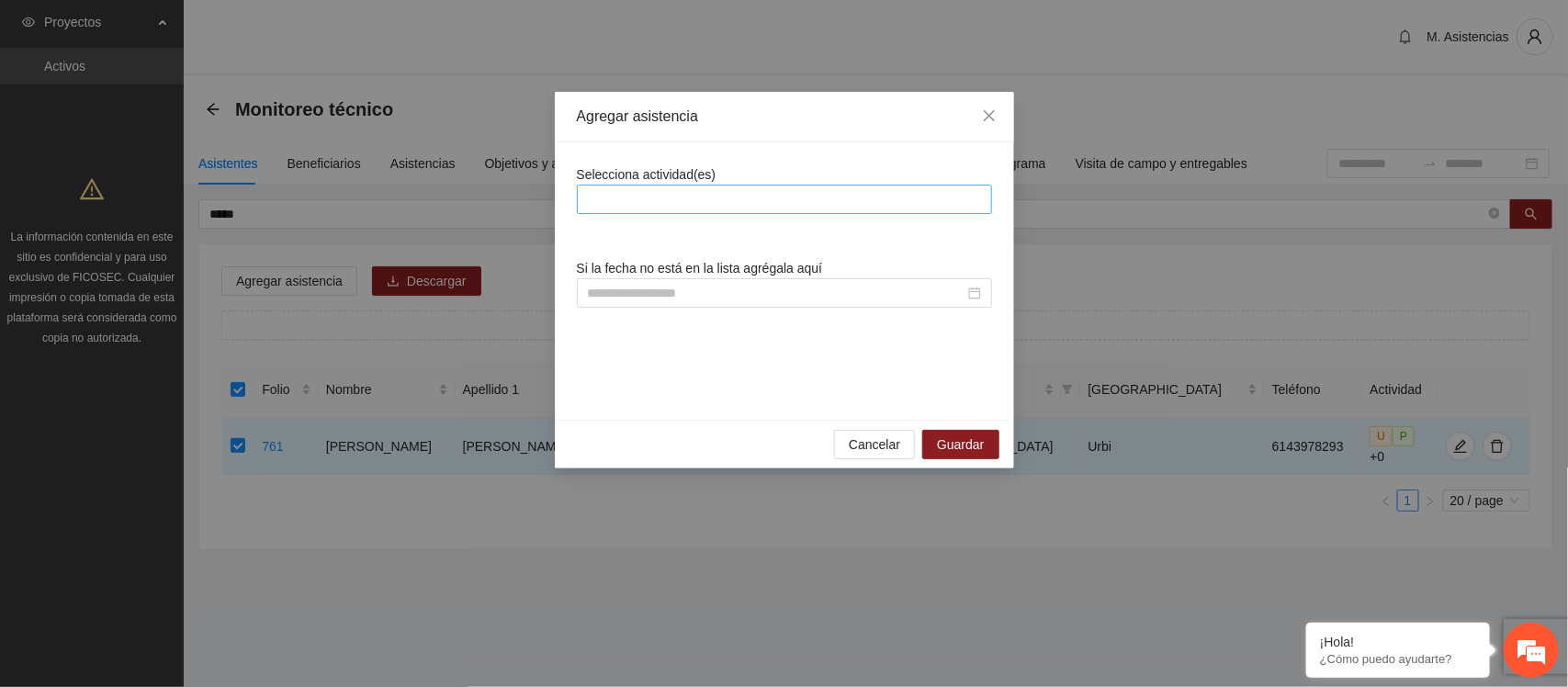 click at bounding box center (784, 199) 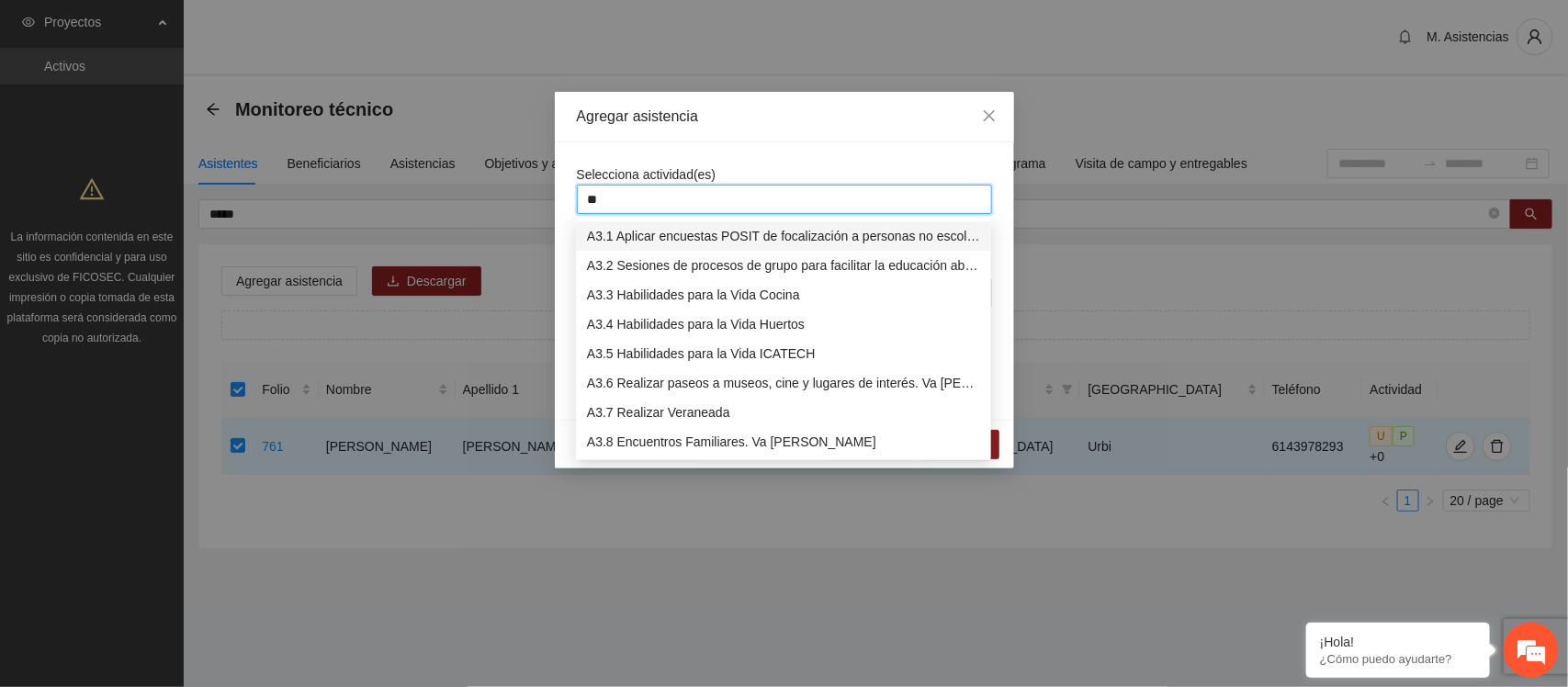 type on "***" 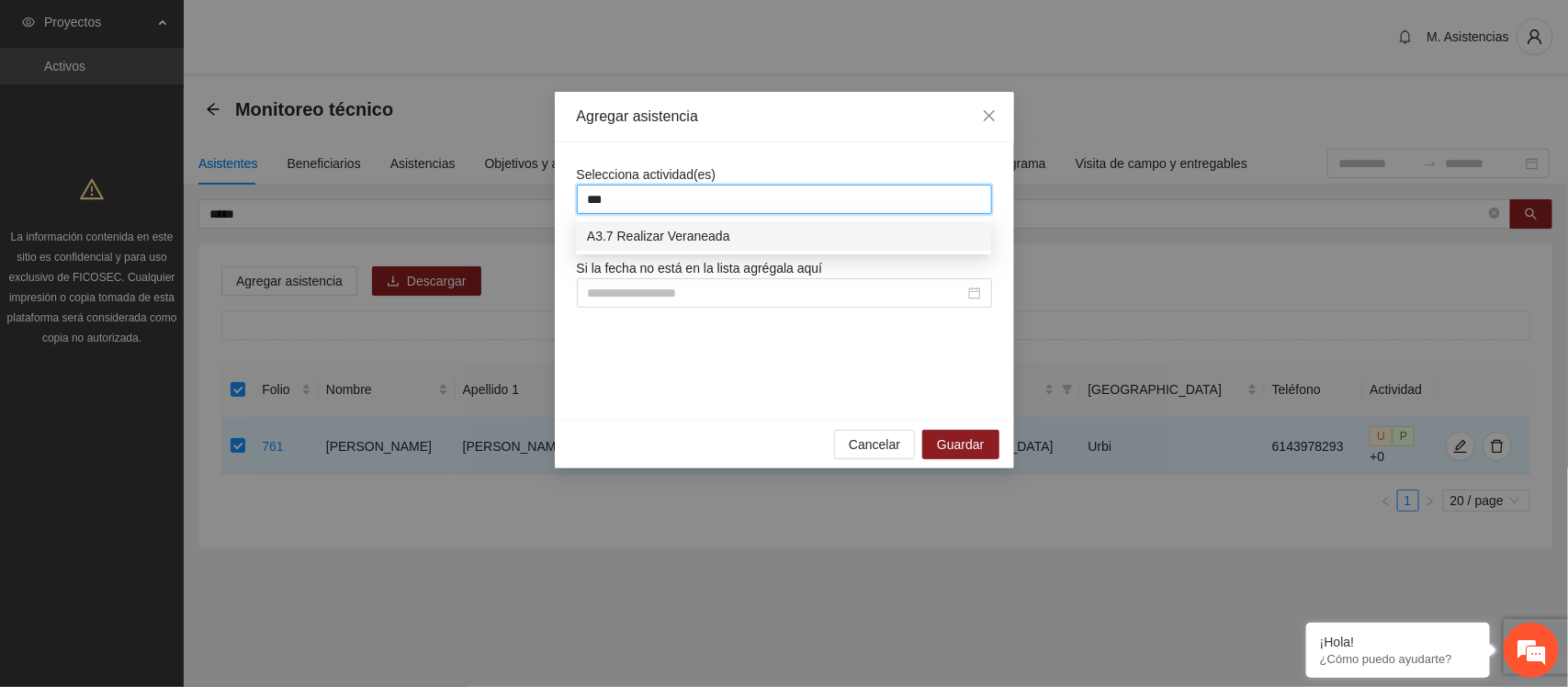 type 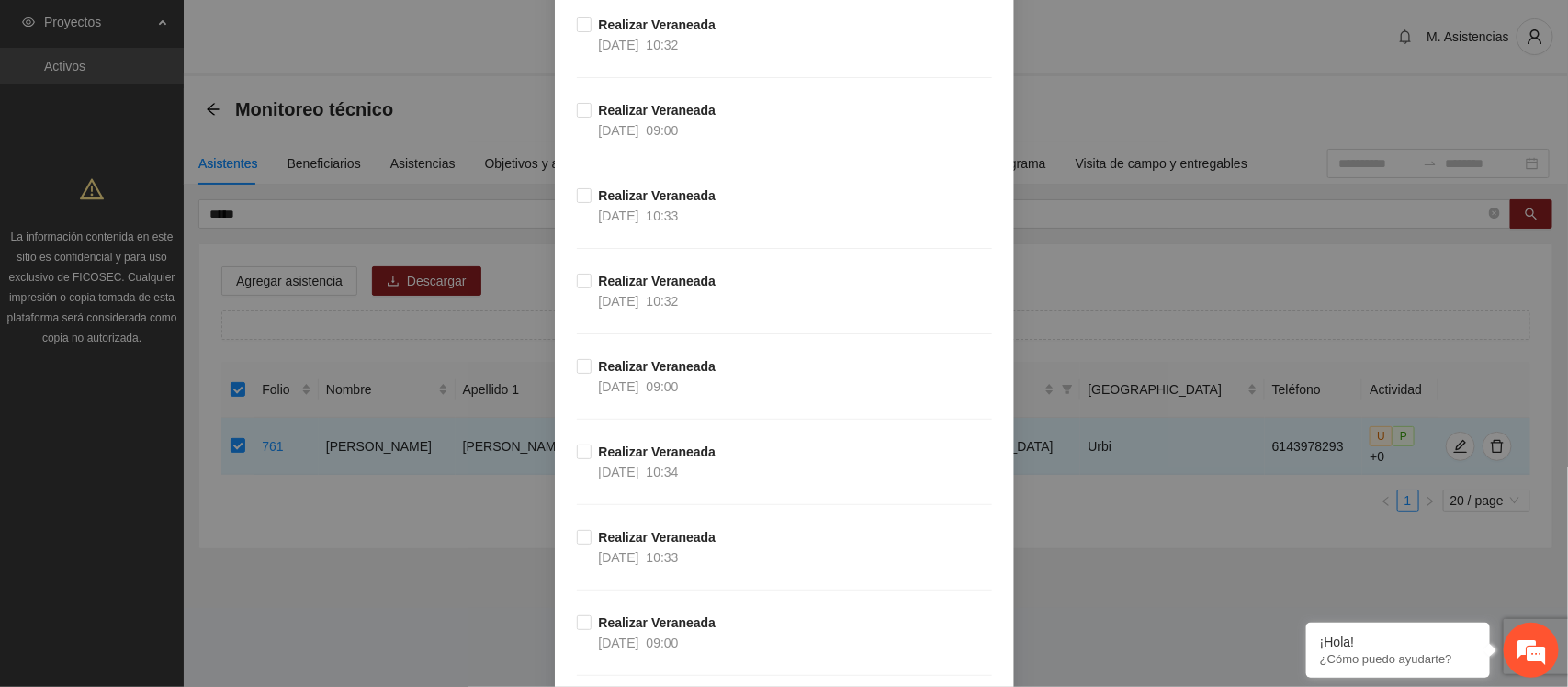 scroll, scrollTop: 2799, scrollLeft: 0, axis: vertical 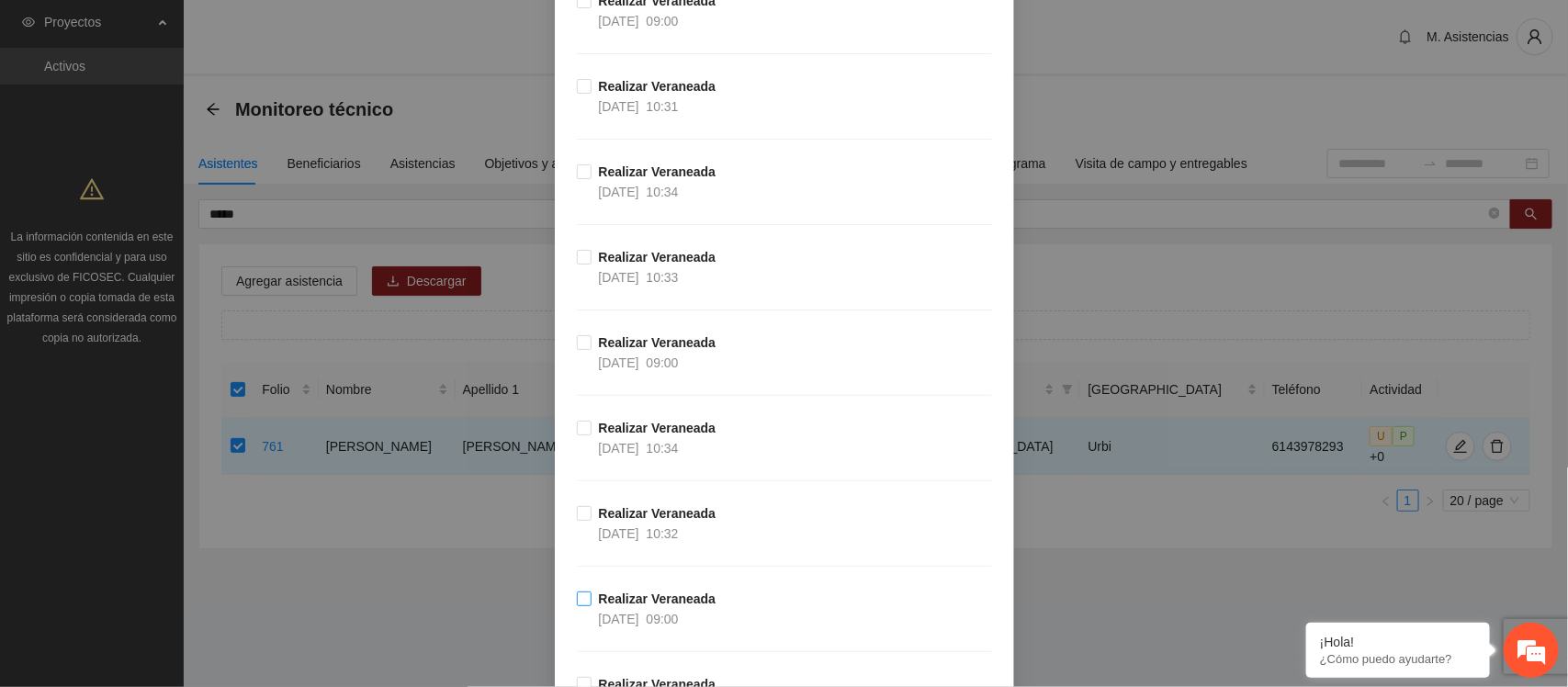 click on "Realizar Veraneada [DATE] 09:00" at bounding box center [658, 609] 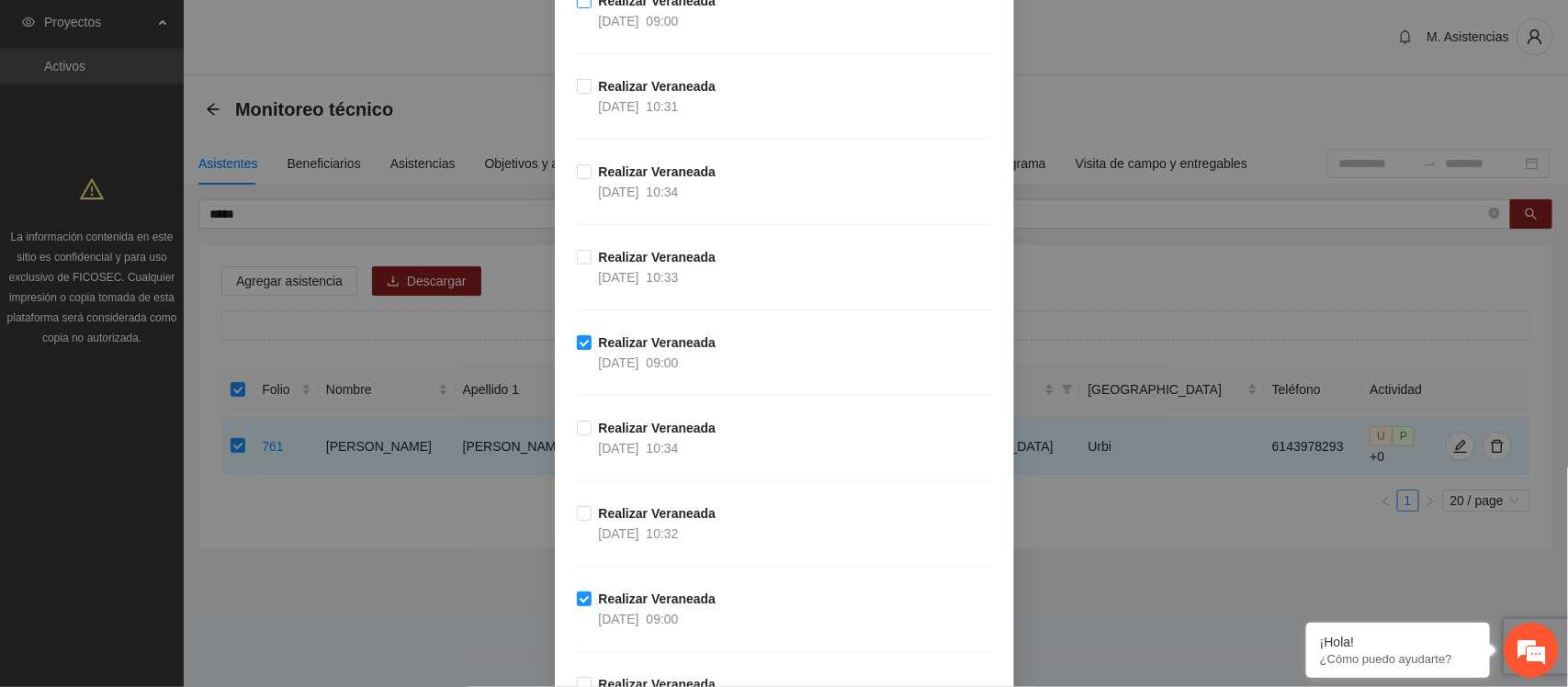 click on "[DATE]" at bounding box center (619, 21) 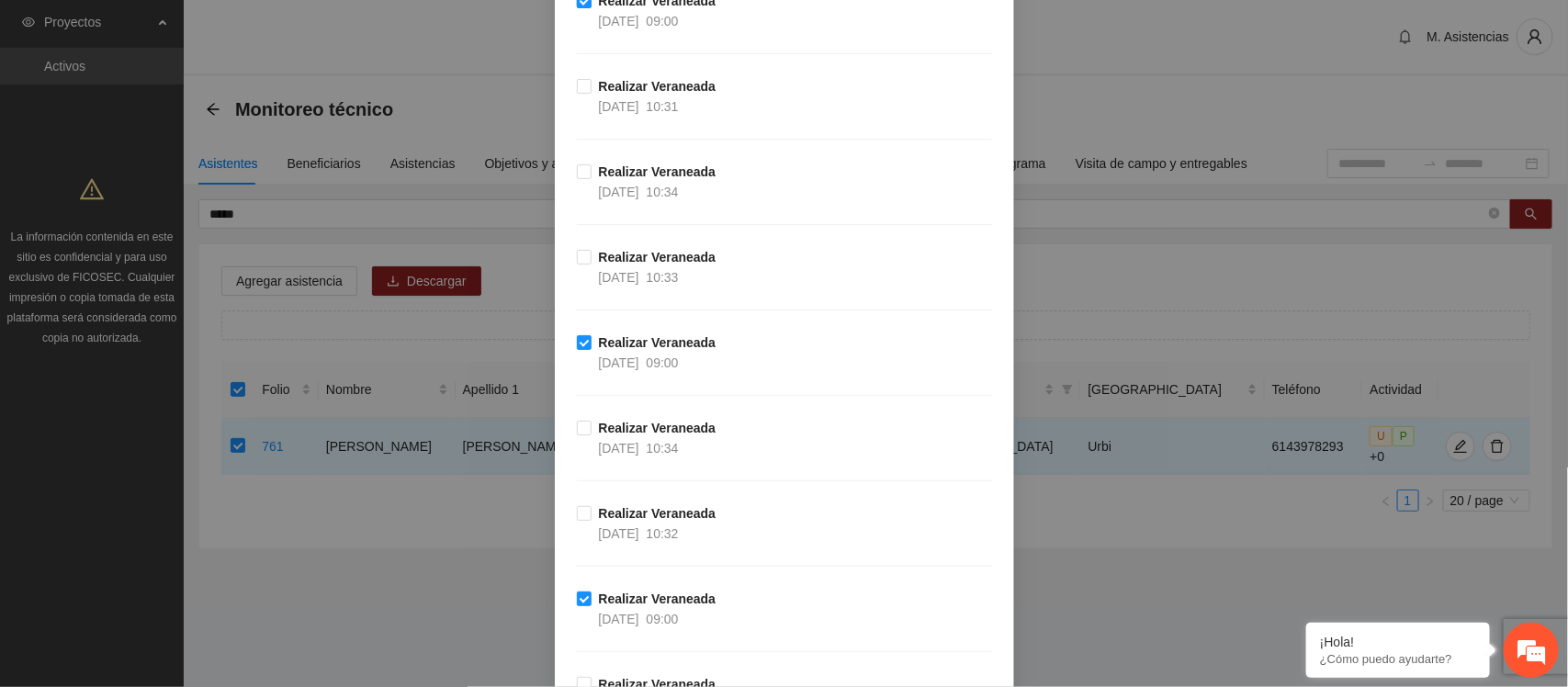 scroll, scrollTop: 1297, scrollLeft: 0, axis: vertical 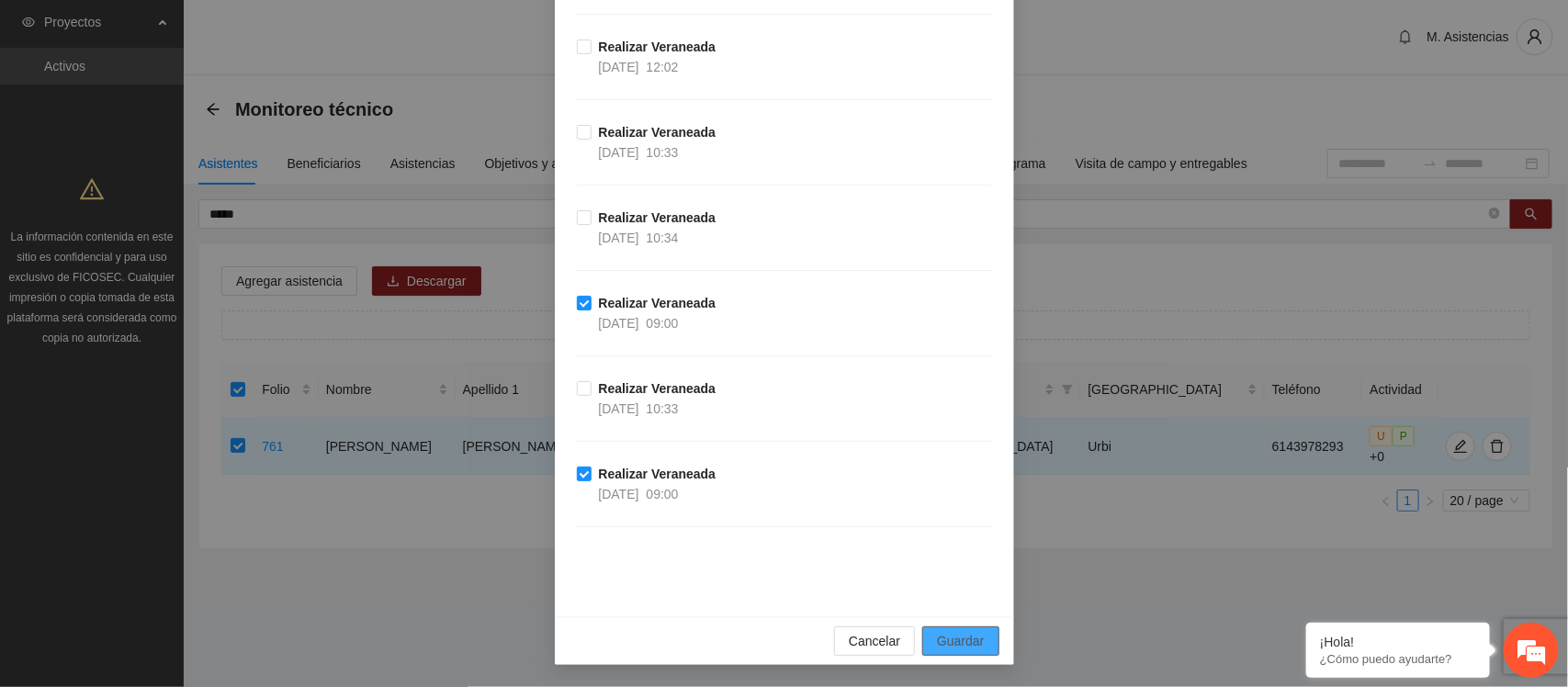 click on "Guardar" at bounding box center [960, 641] 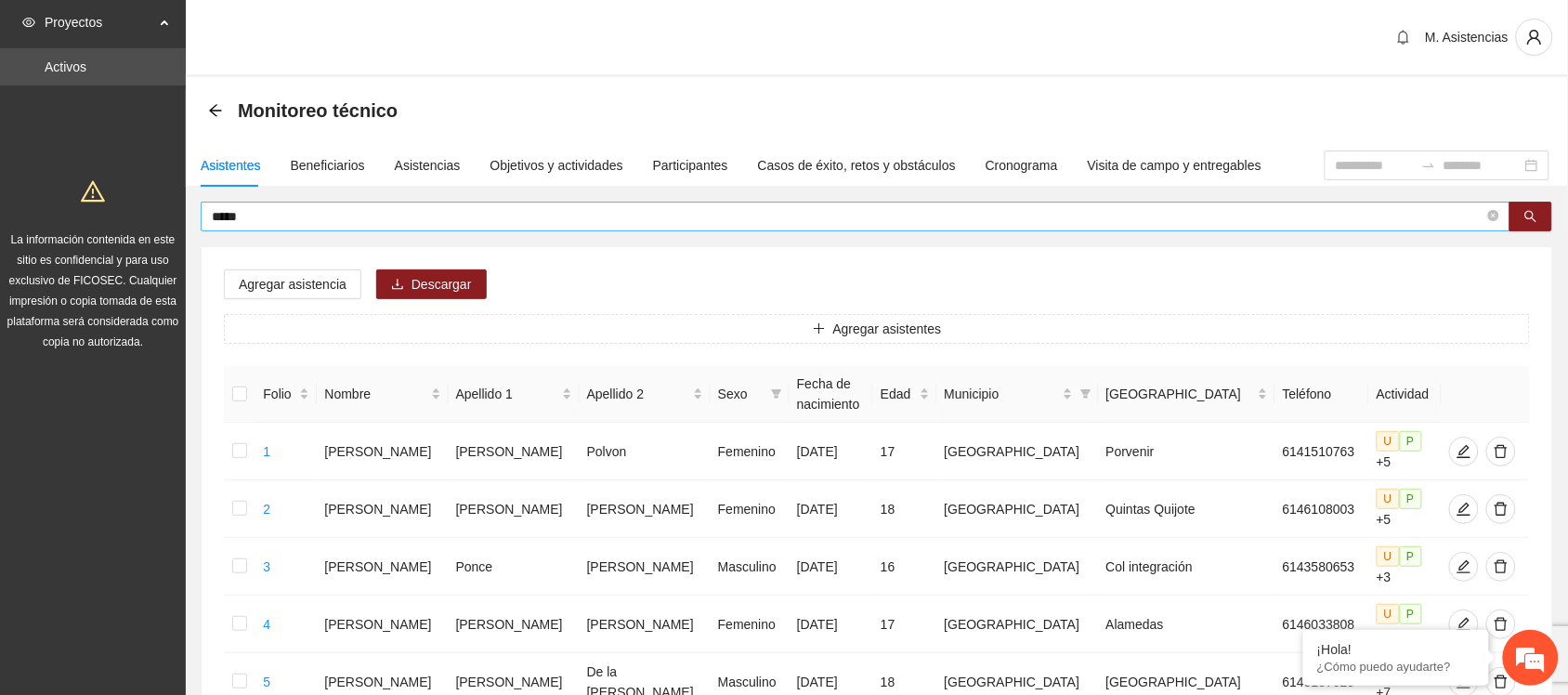 click on "*****" at bounding box center (848, 216) 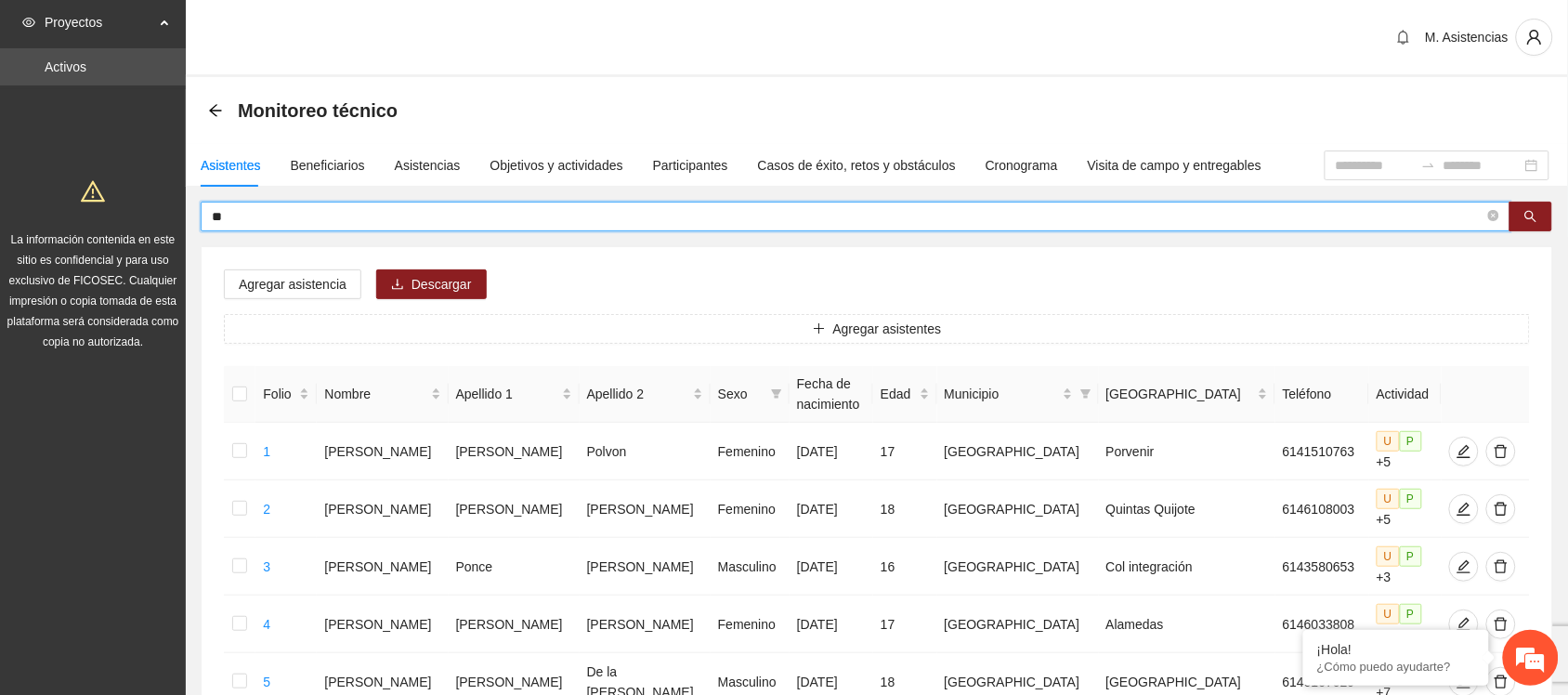 type on "*" 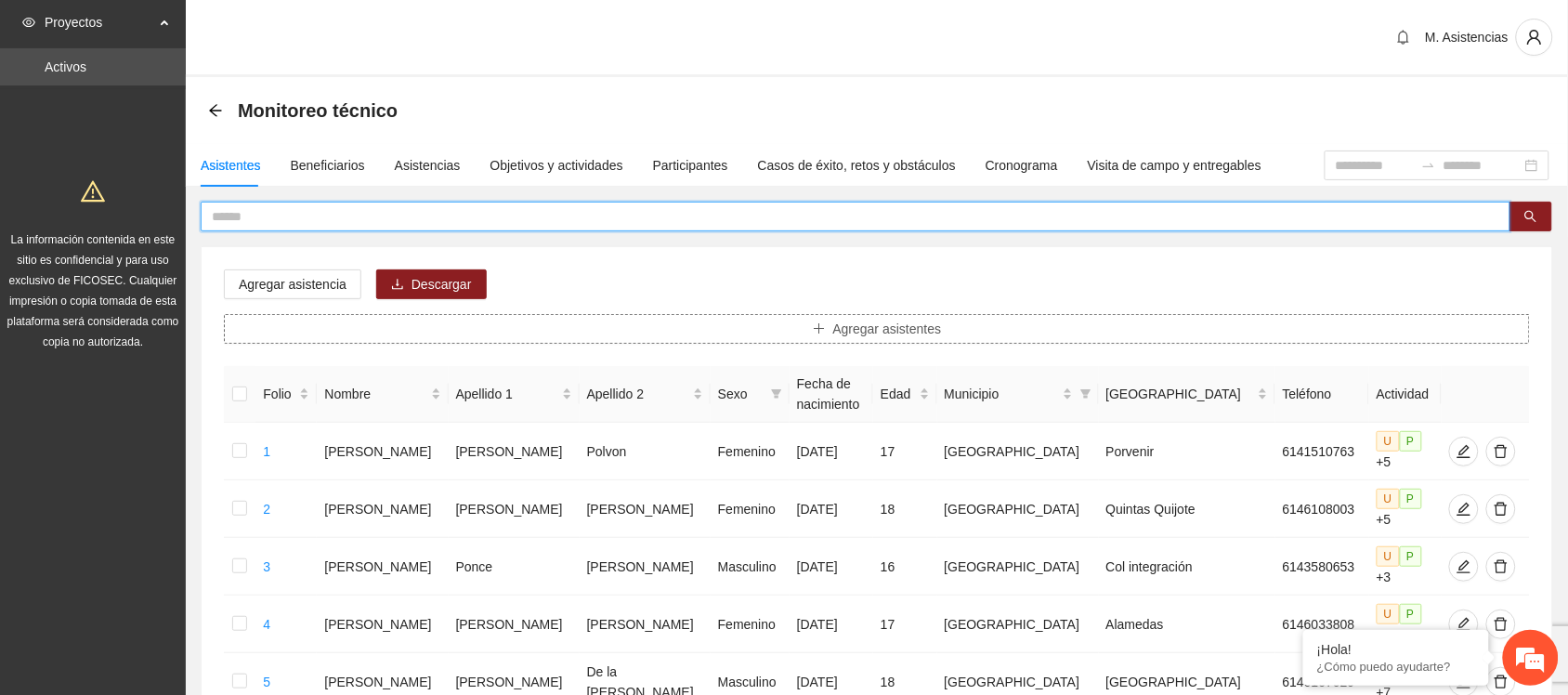 type 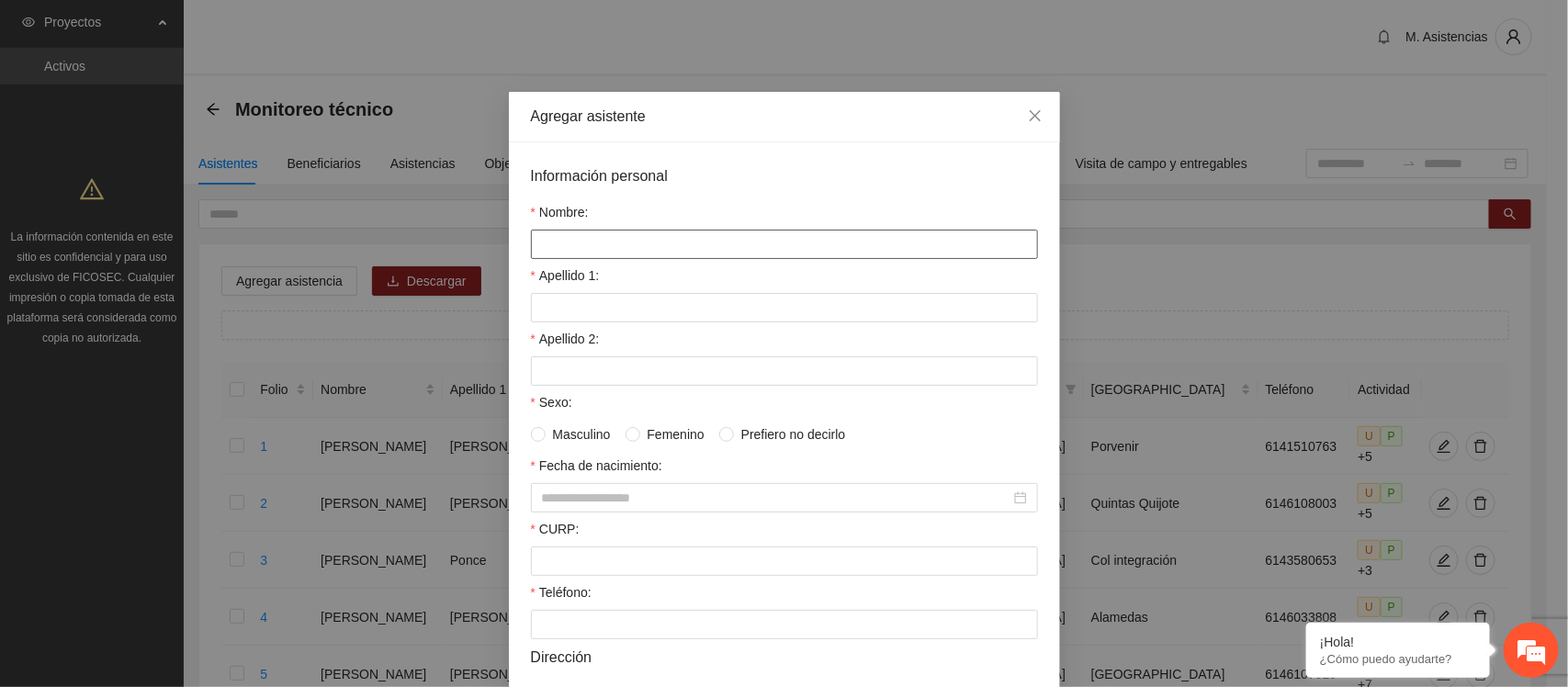 click on "Nombre:" at bounding box center [784, 244] 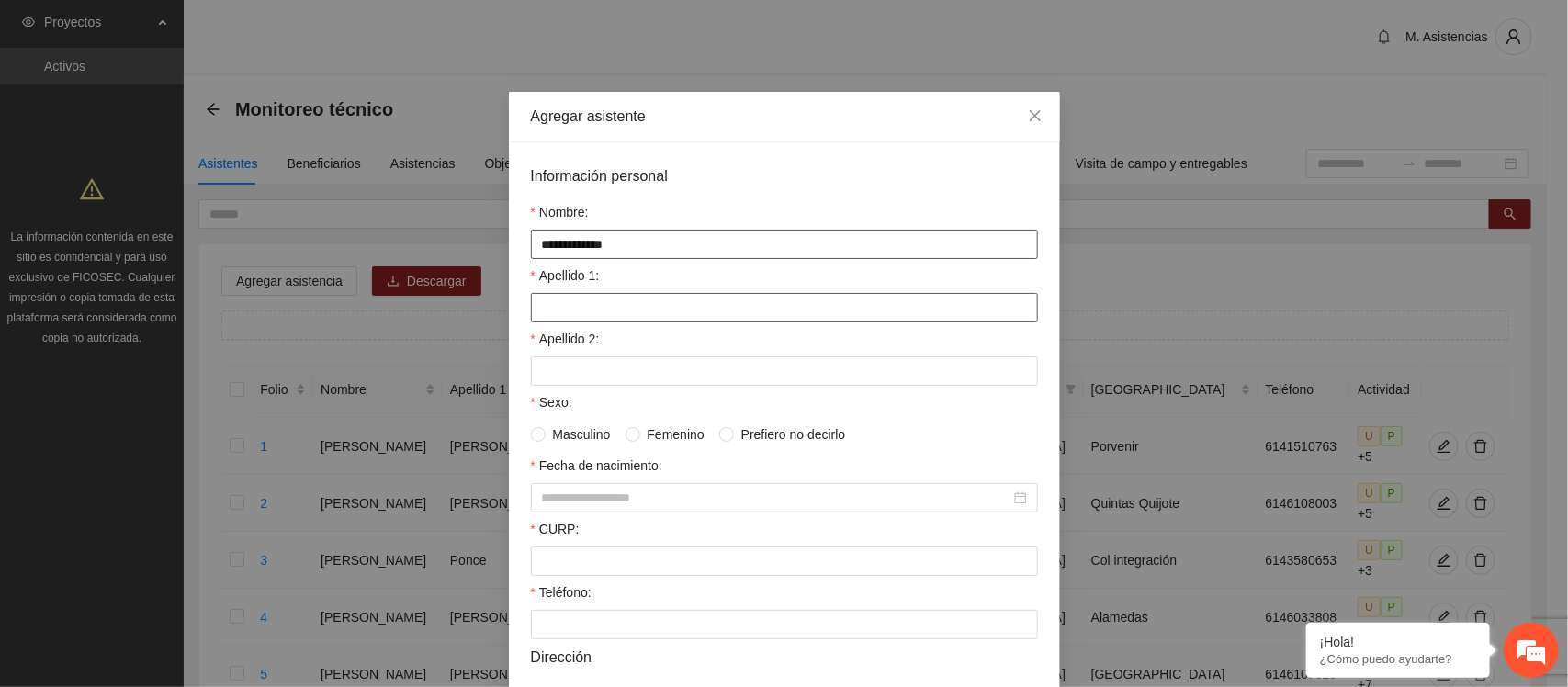 type on "**********" 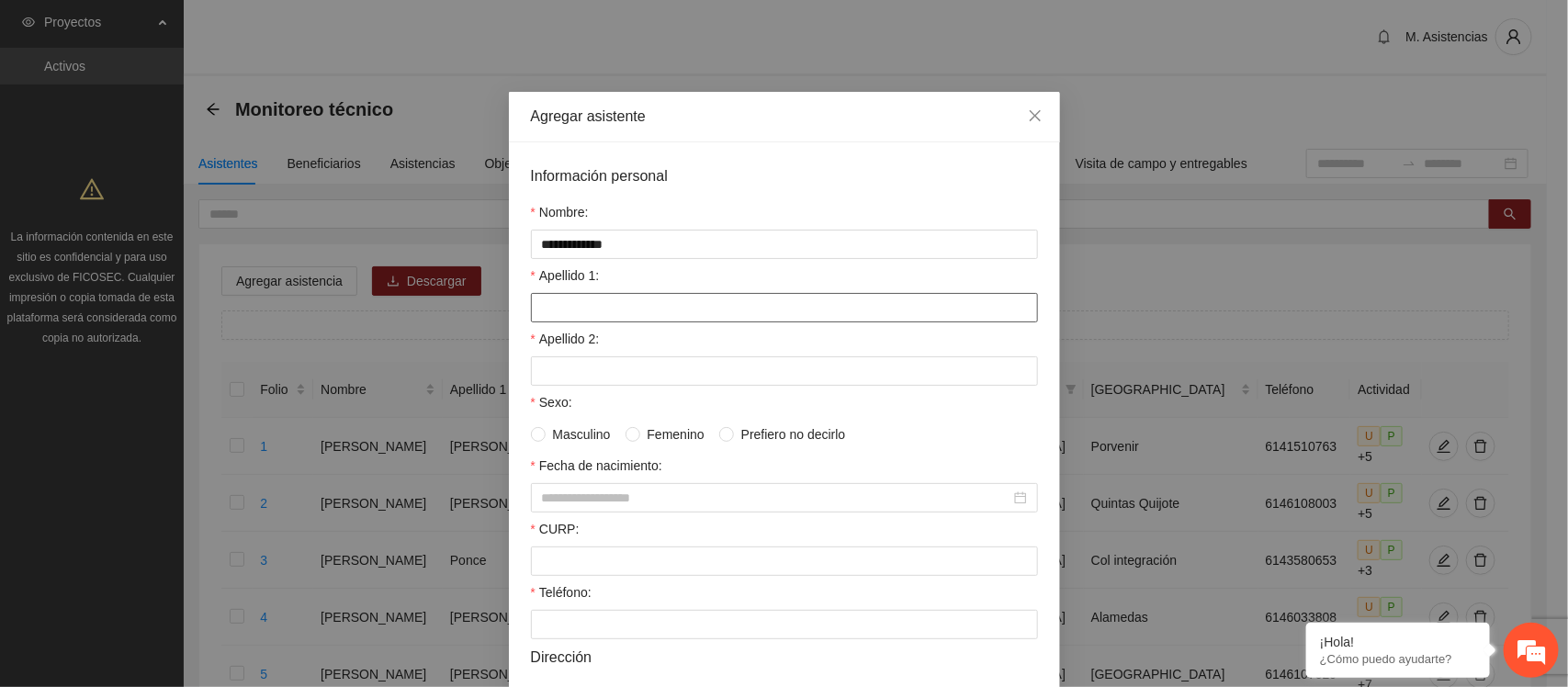 click on "Apellido 1:" at bounding box center [784, 308] 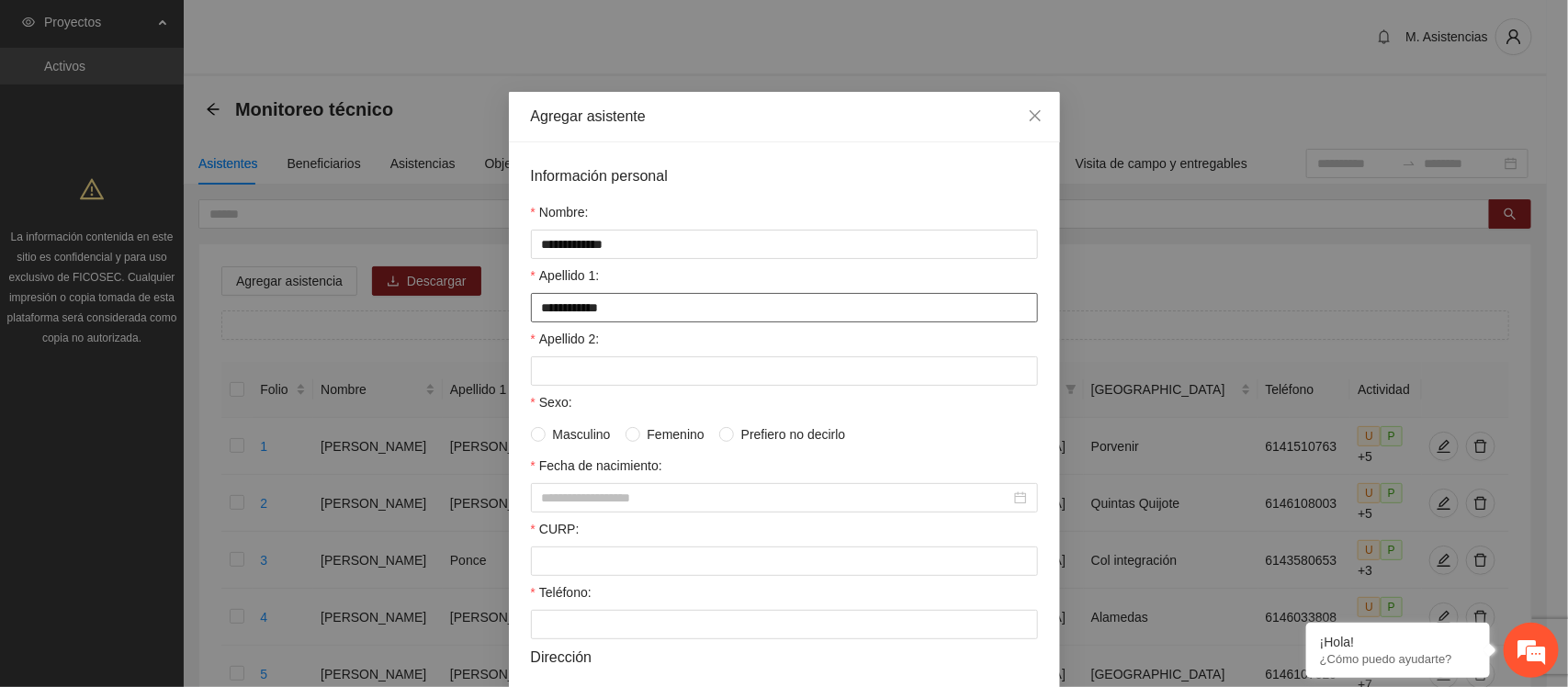 drag, startPoint x: 639, startPoint y: 306, endPoint x: 561, endPoint y: 314, distance: 78.40918 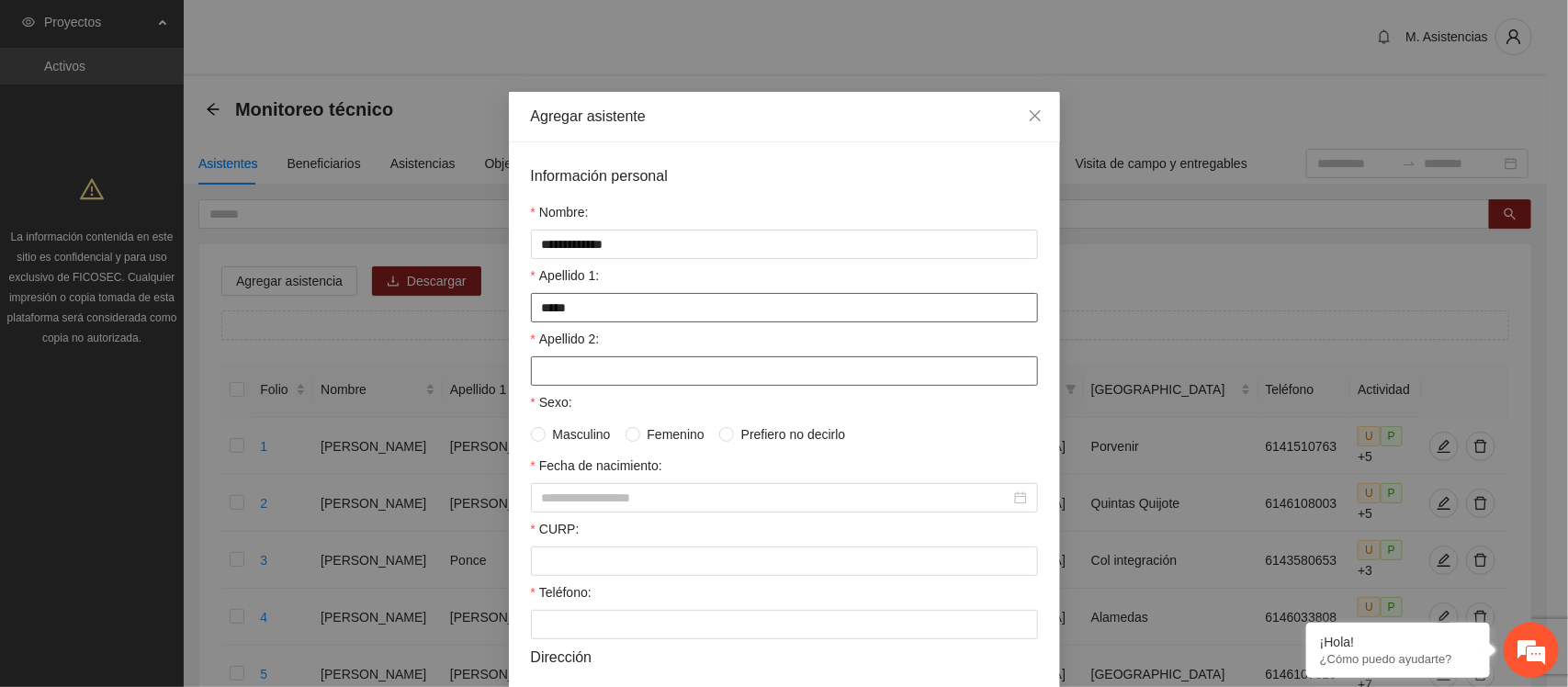 type on "****" 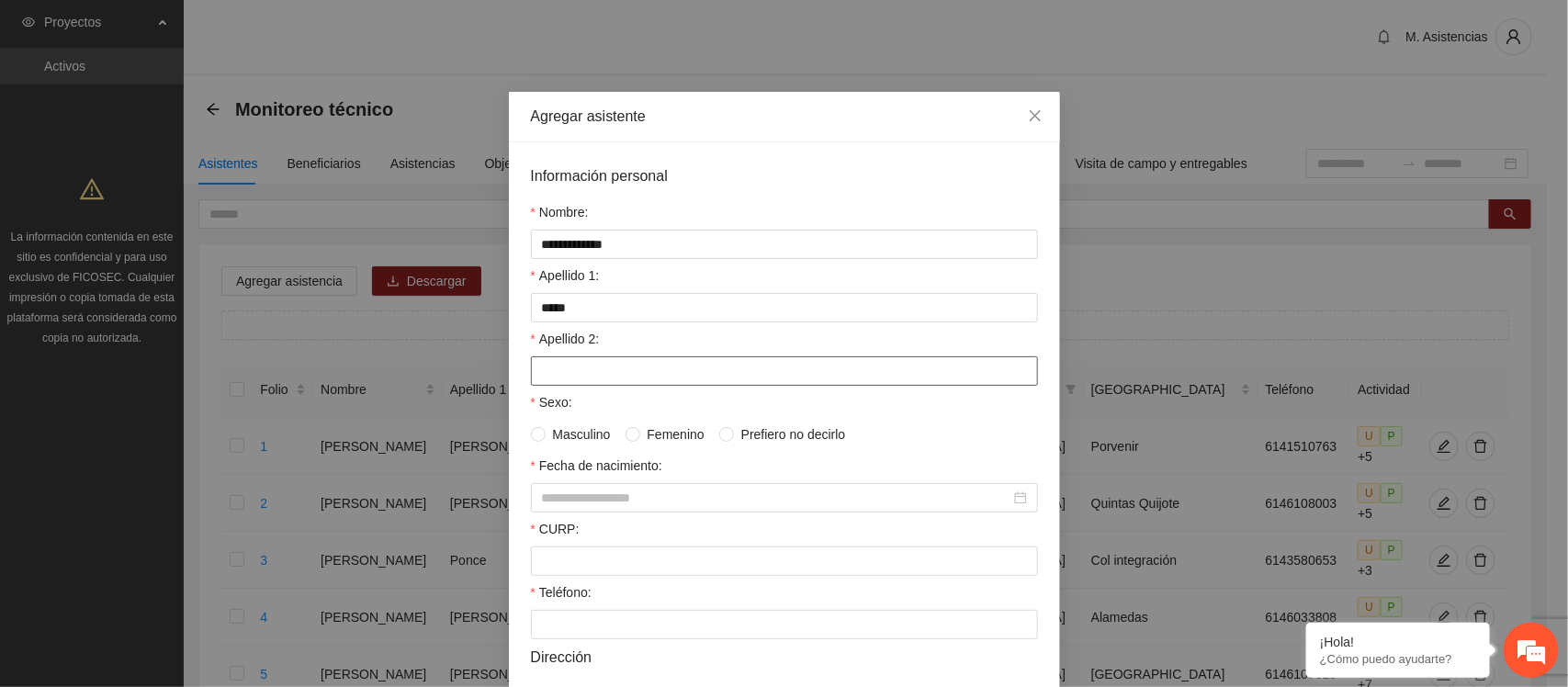 click on "Apellido 2:" at bounding box center (784, 371) 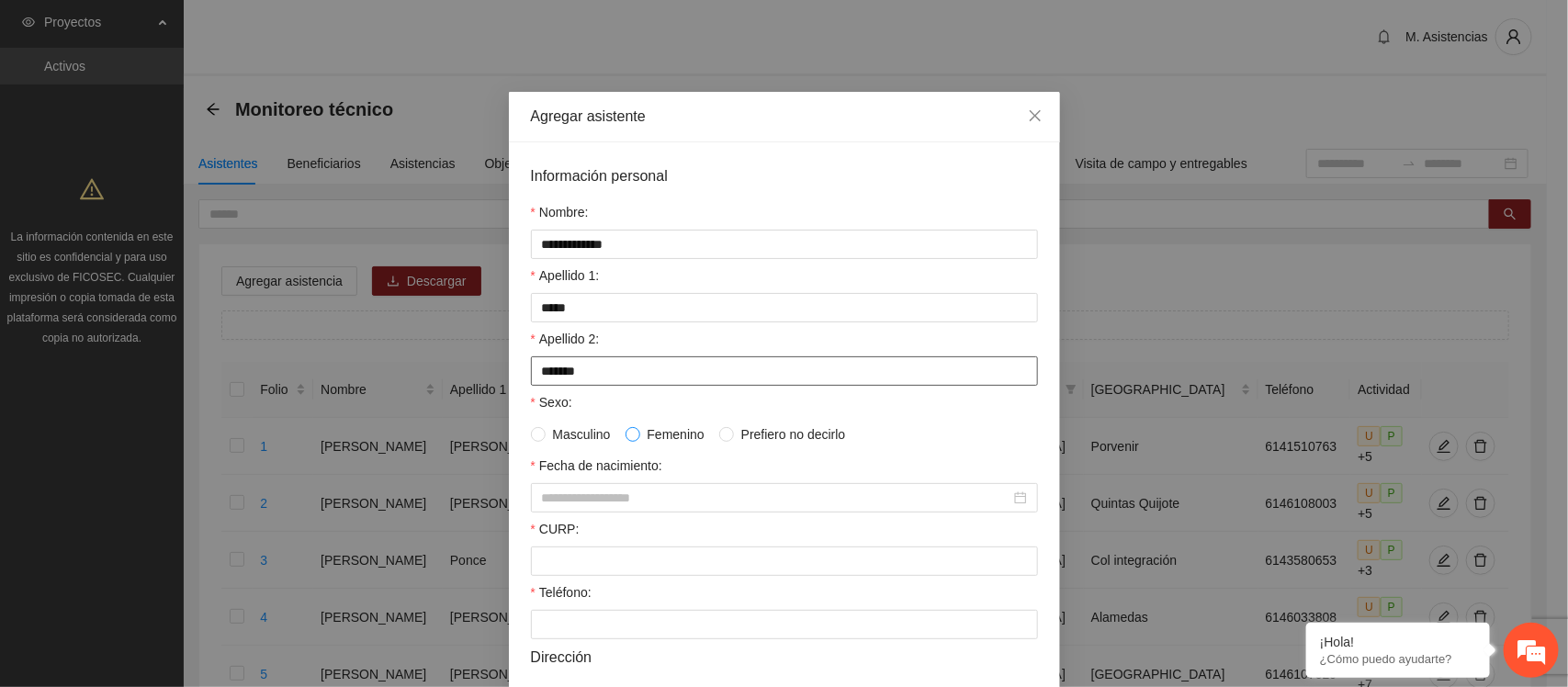 type on "*******" 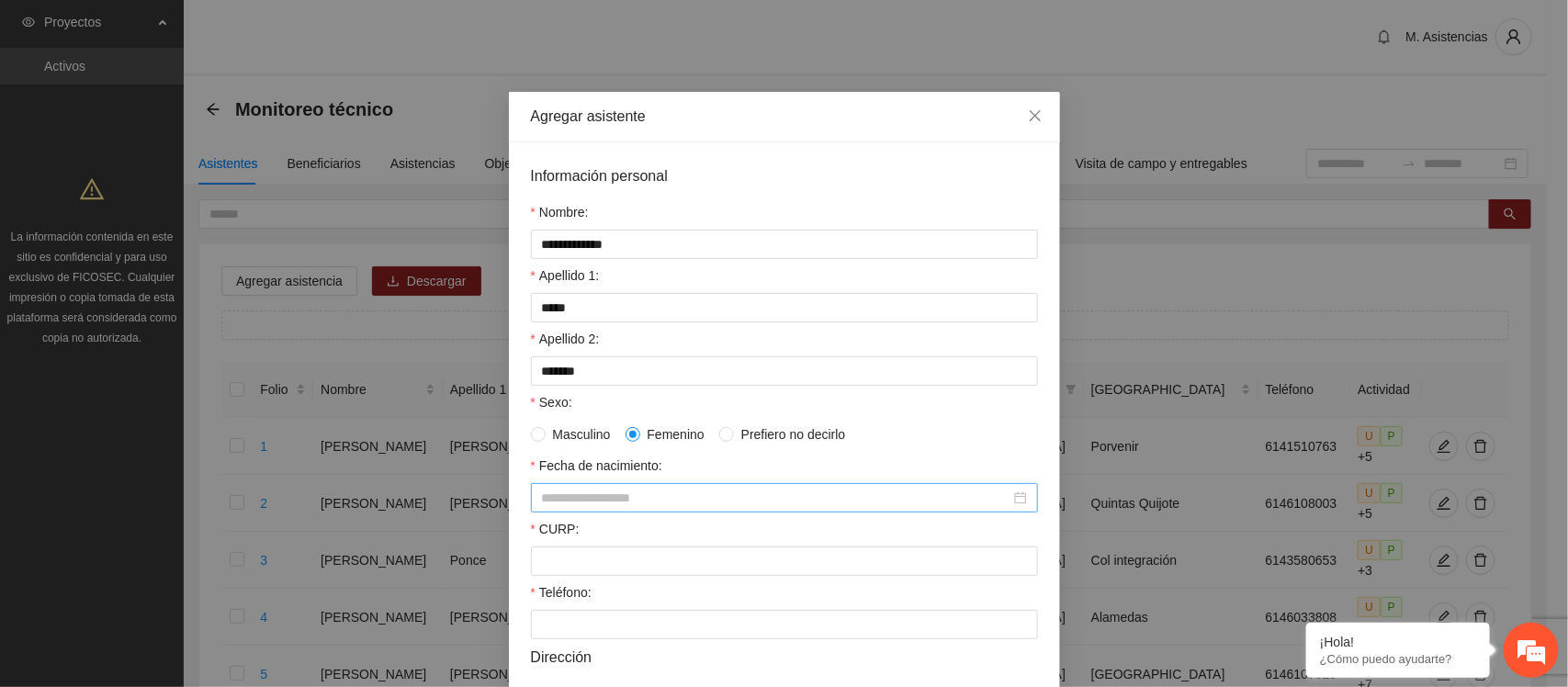 click on "Fecha de nacimiento:" at bounding box center (776, 498) 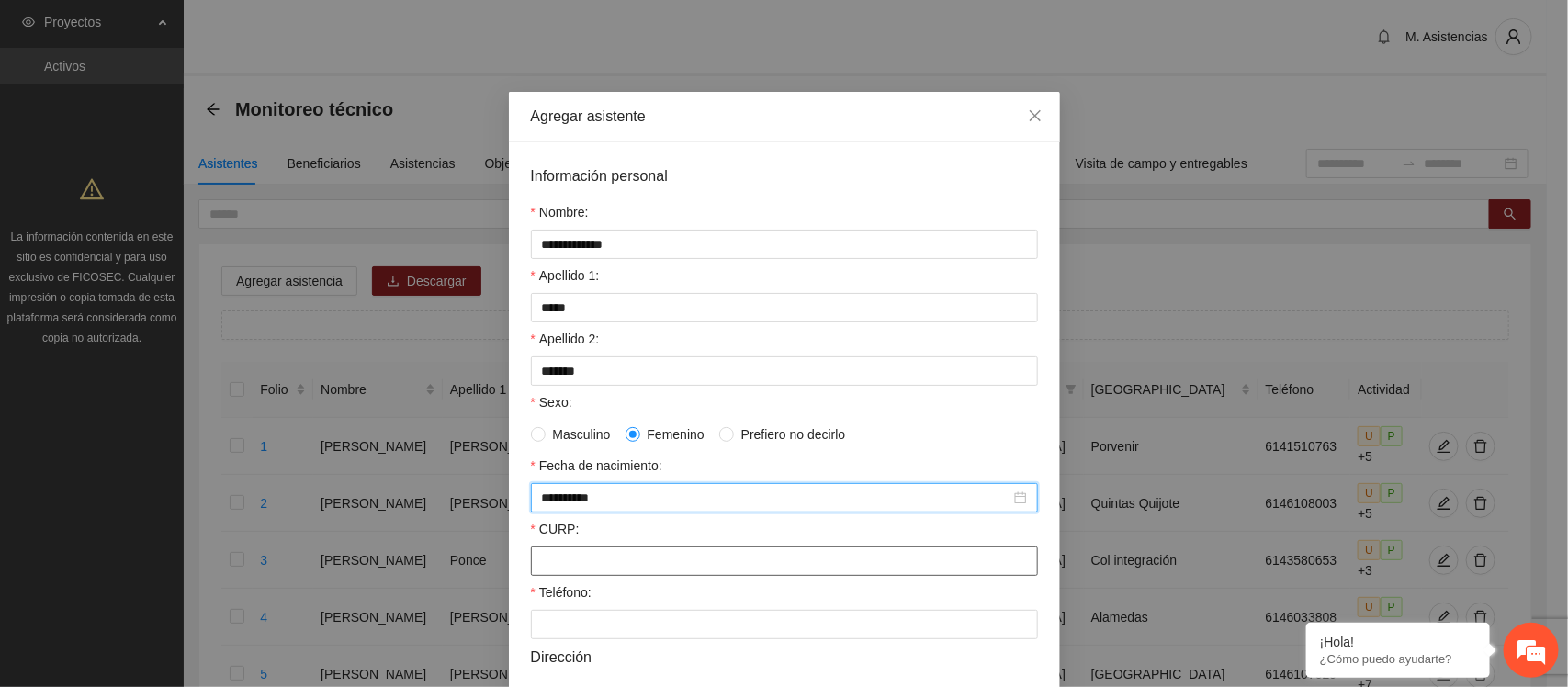 type on "**********" 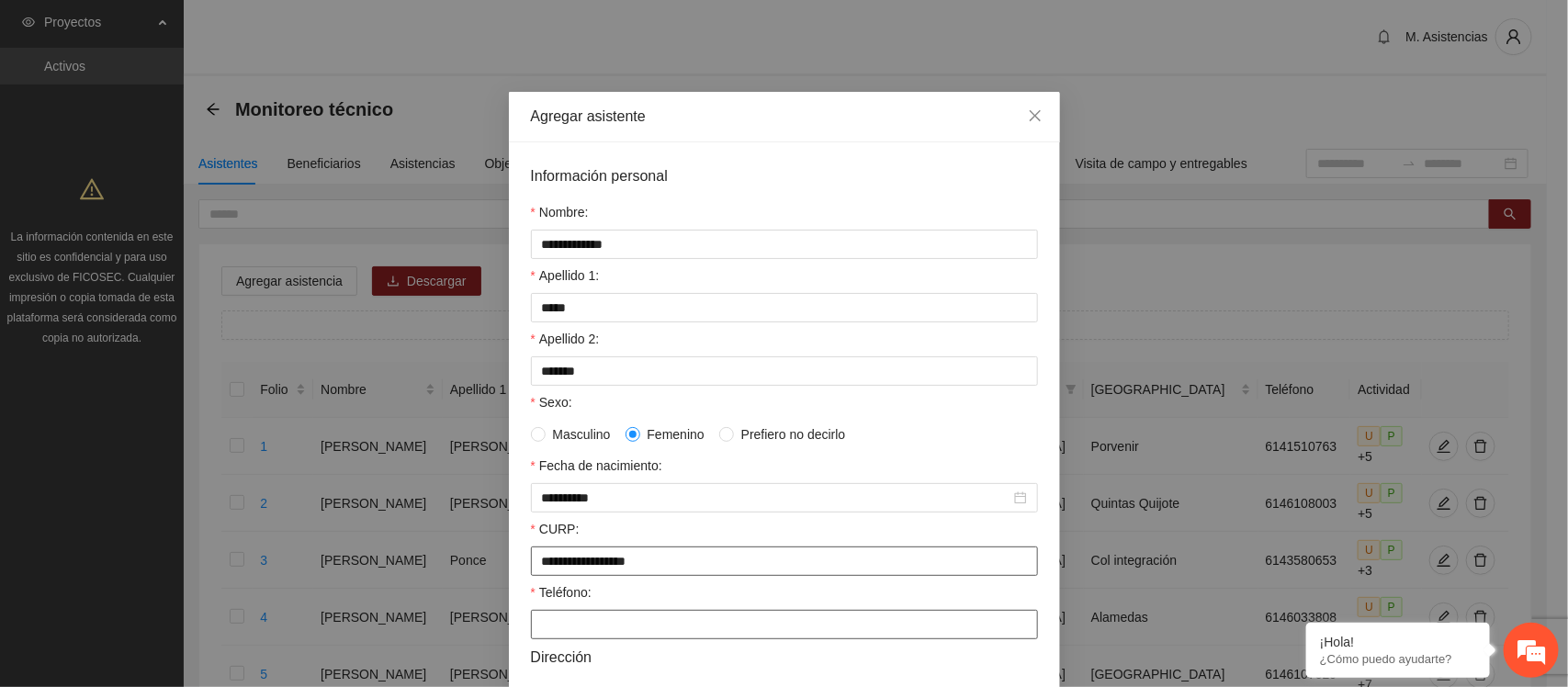type on "**********" 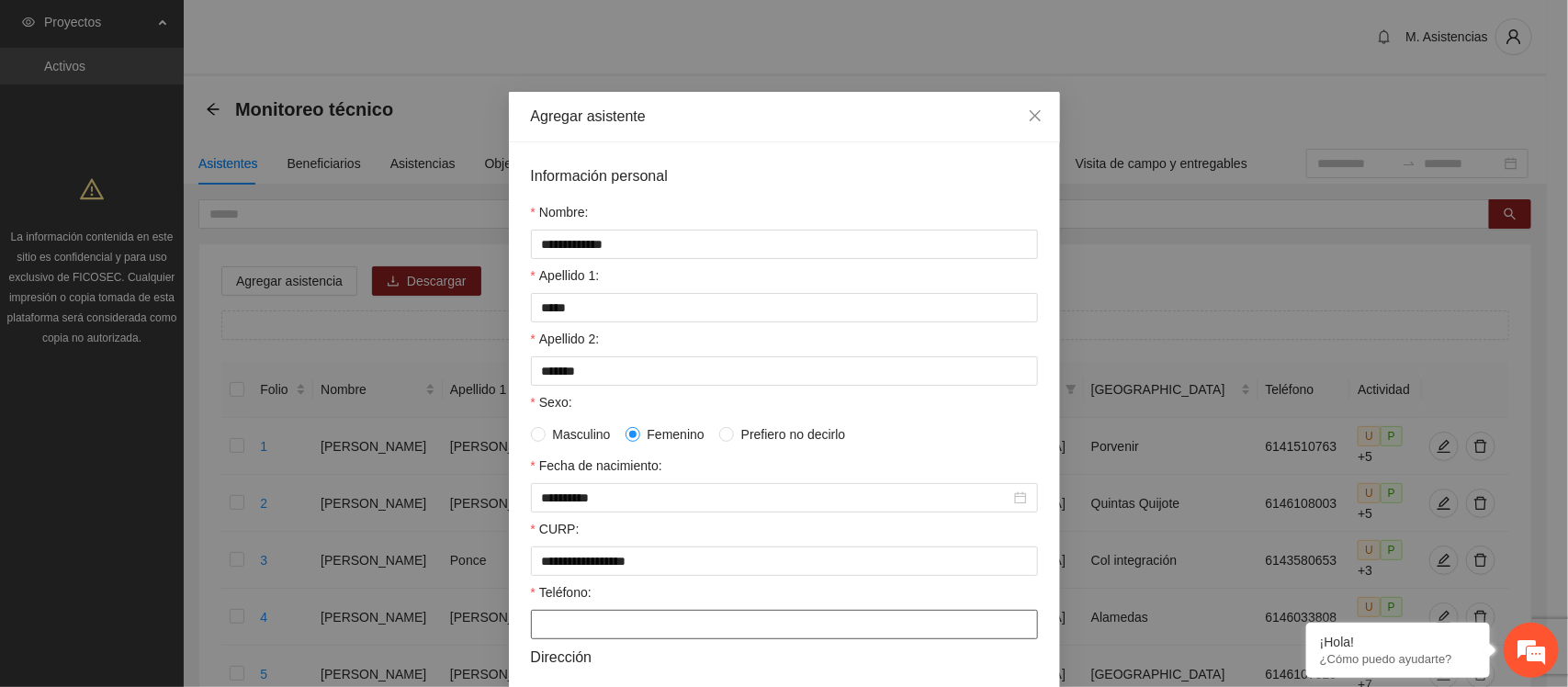 click on "Teléfono:" at bounding box center (784, 625) 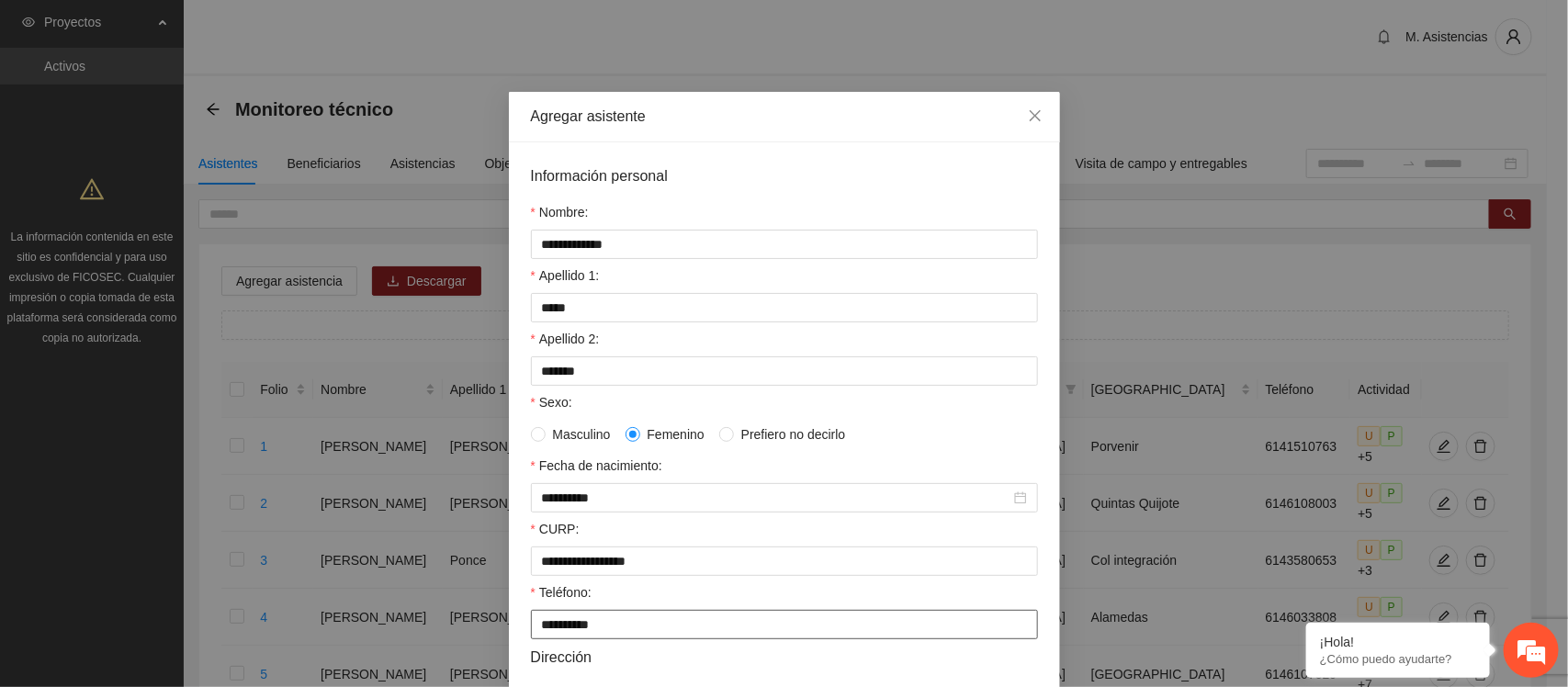 type on "**********" 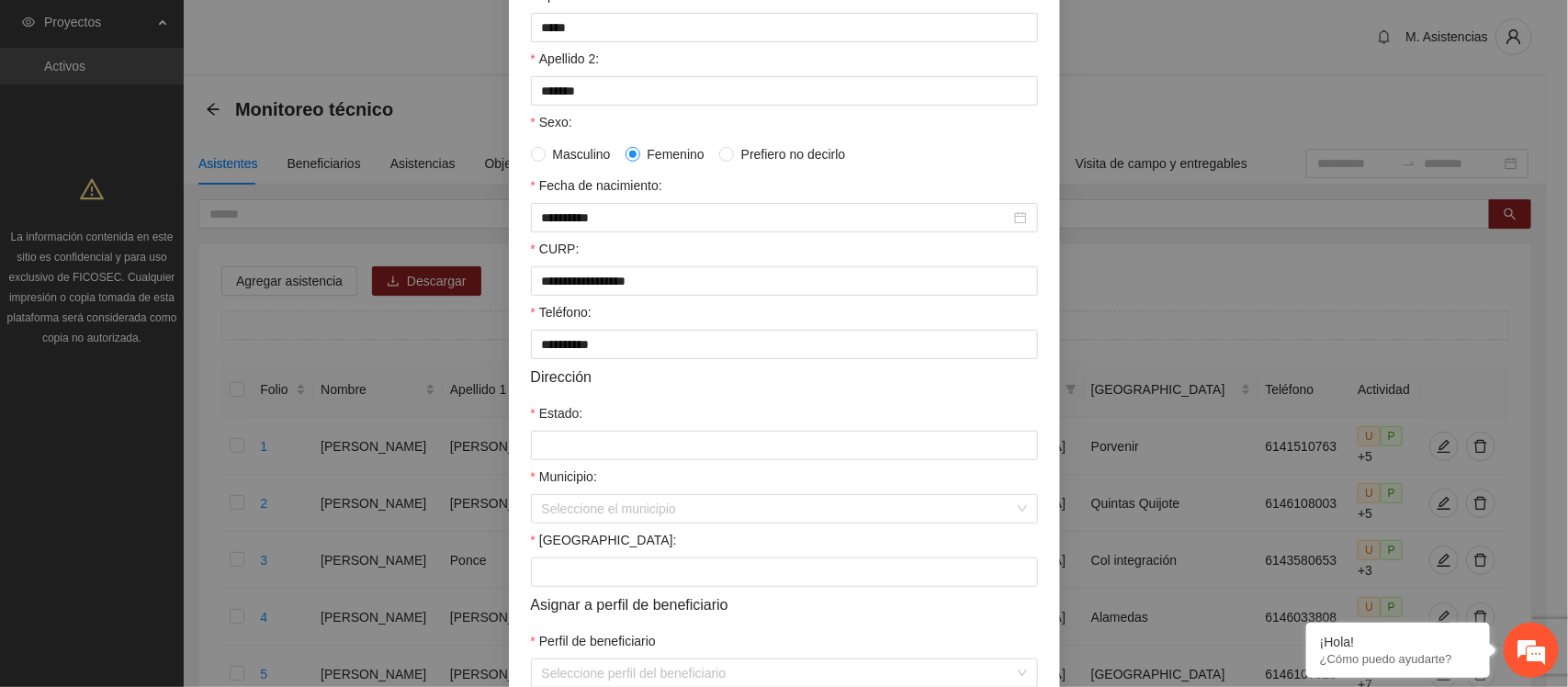 scroll, scrollTop: 326, scrollLeft: 0, axis: vertical 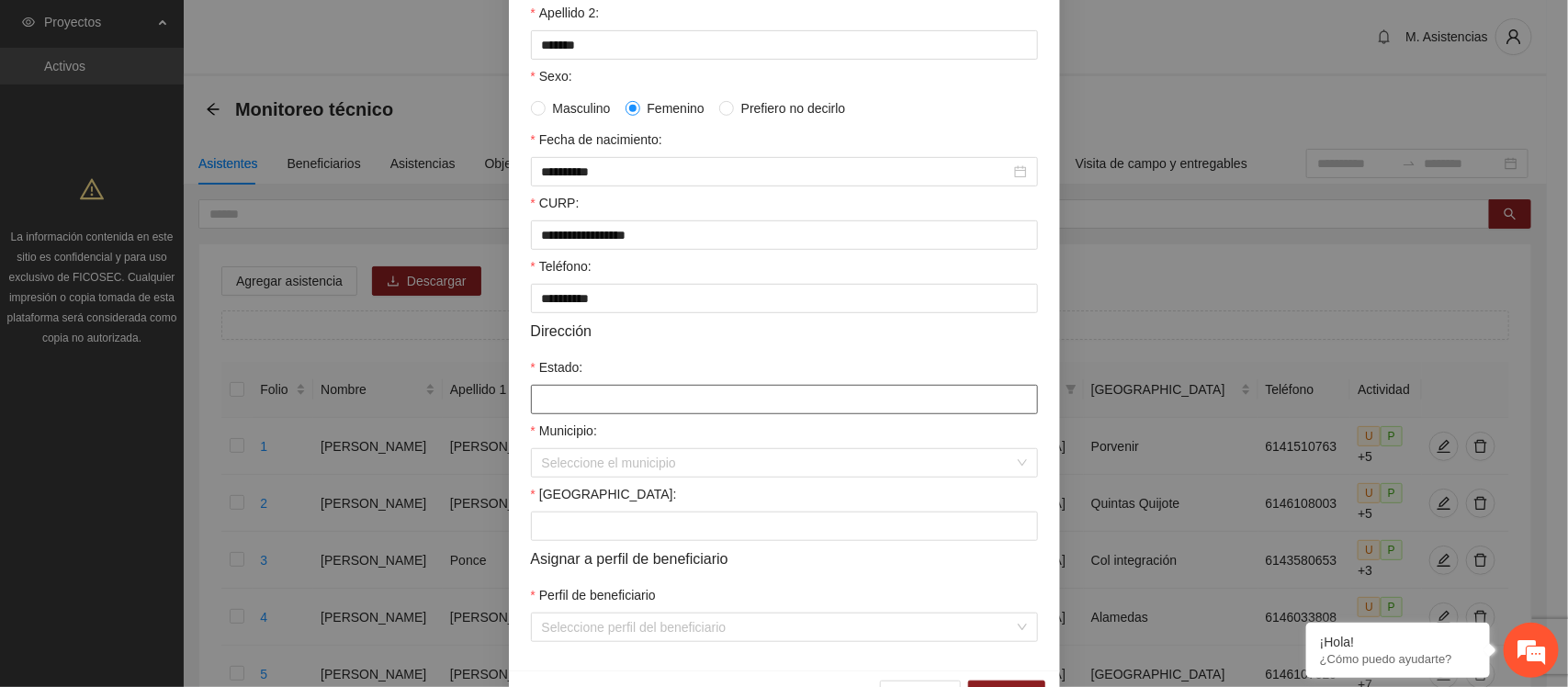 click on "Estado:" at bounding box center (784, 400) 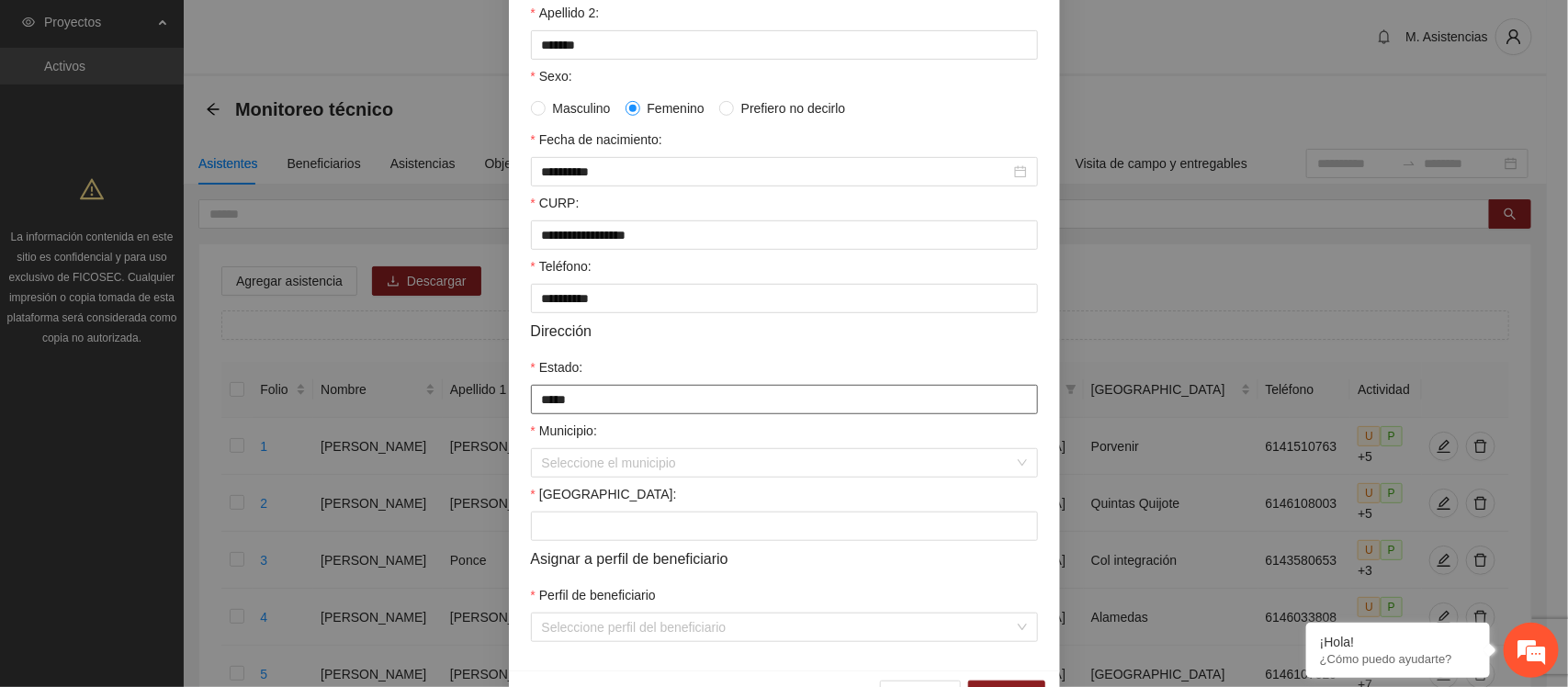 type on "*********" 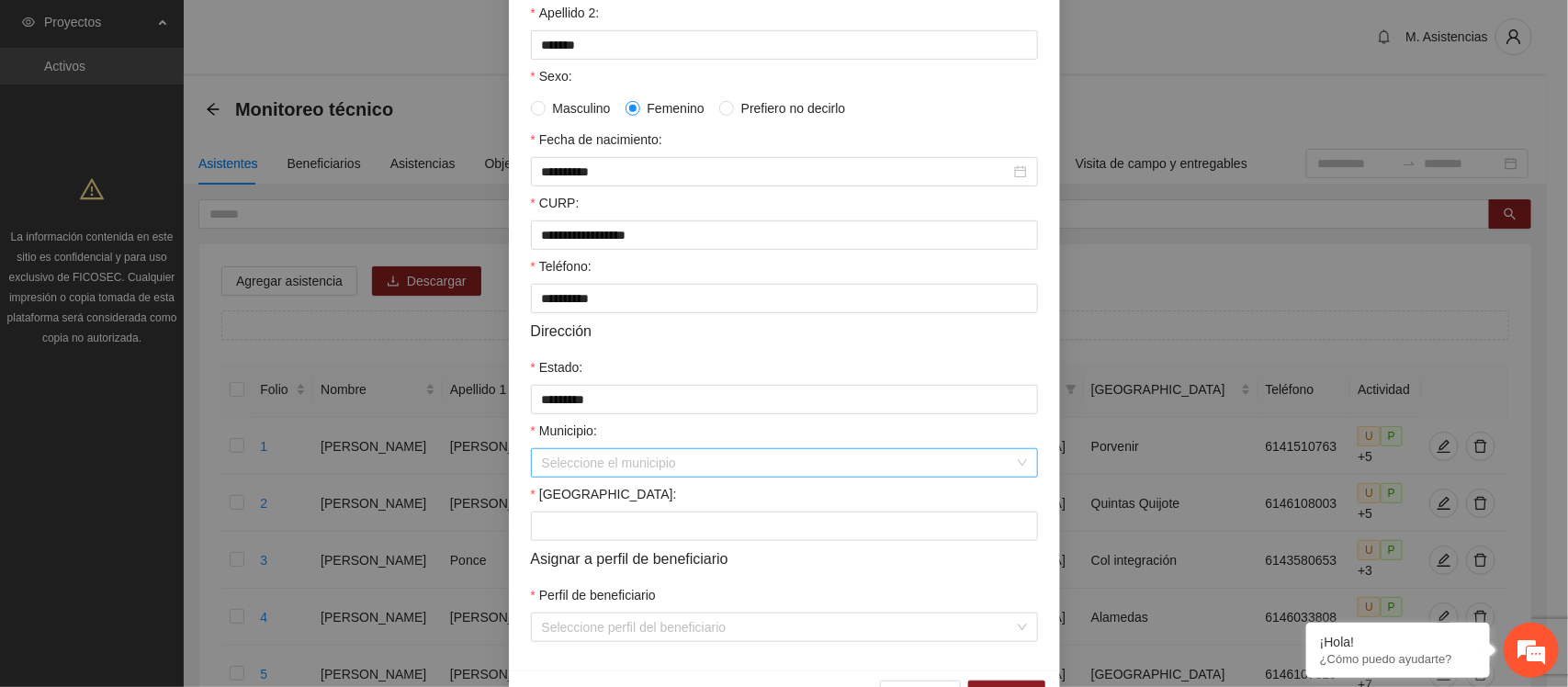 click on "Municipio:" at bounding box center [778, 463] 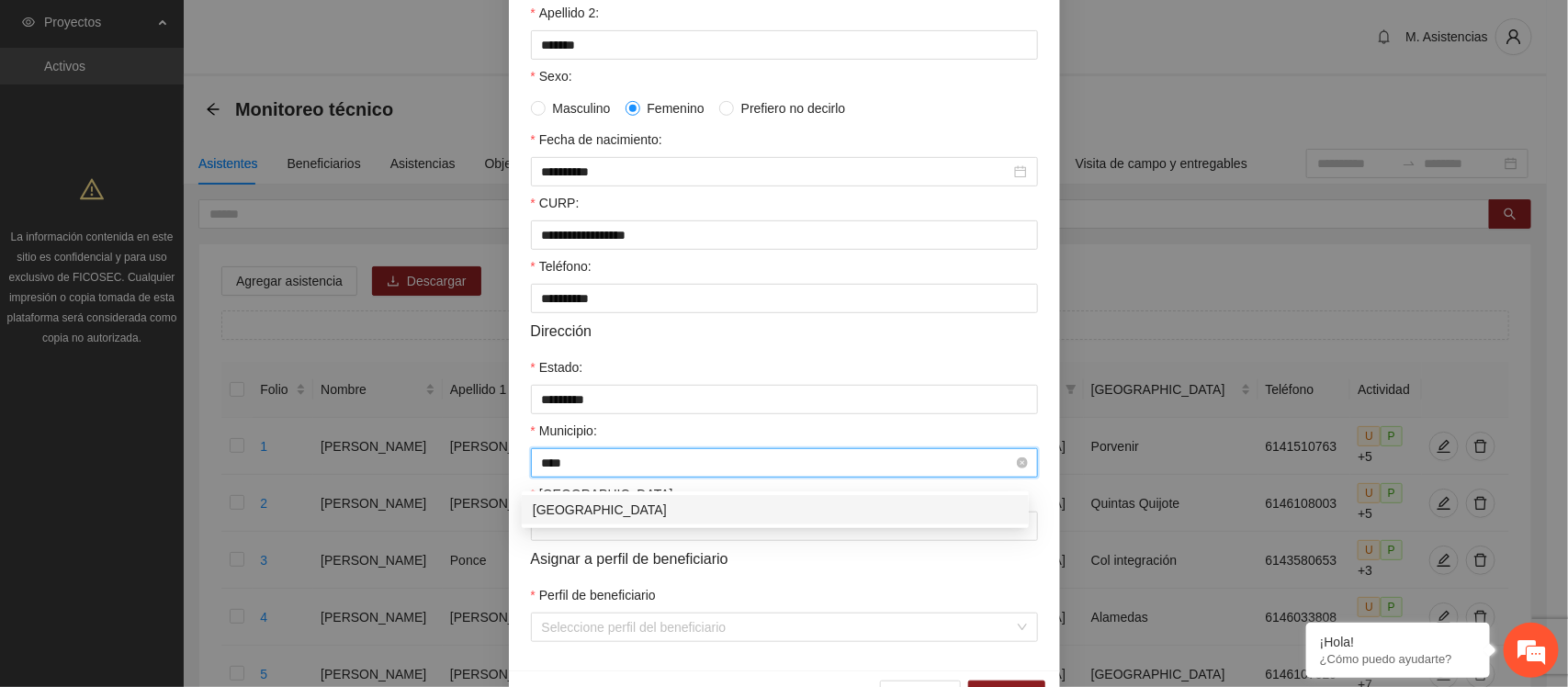 type on "*****" 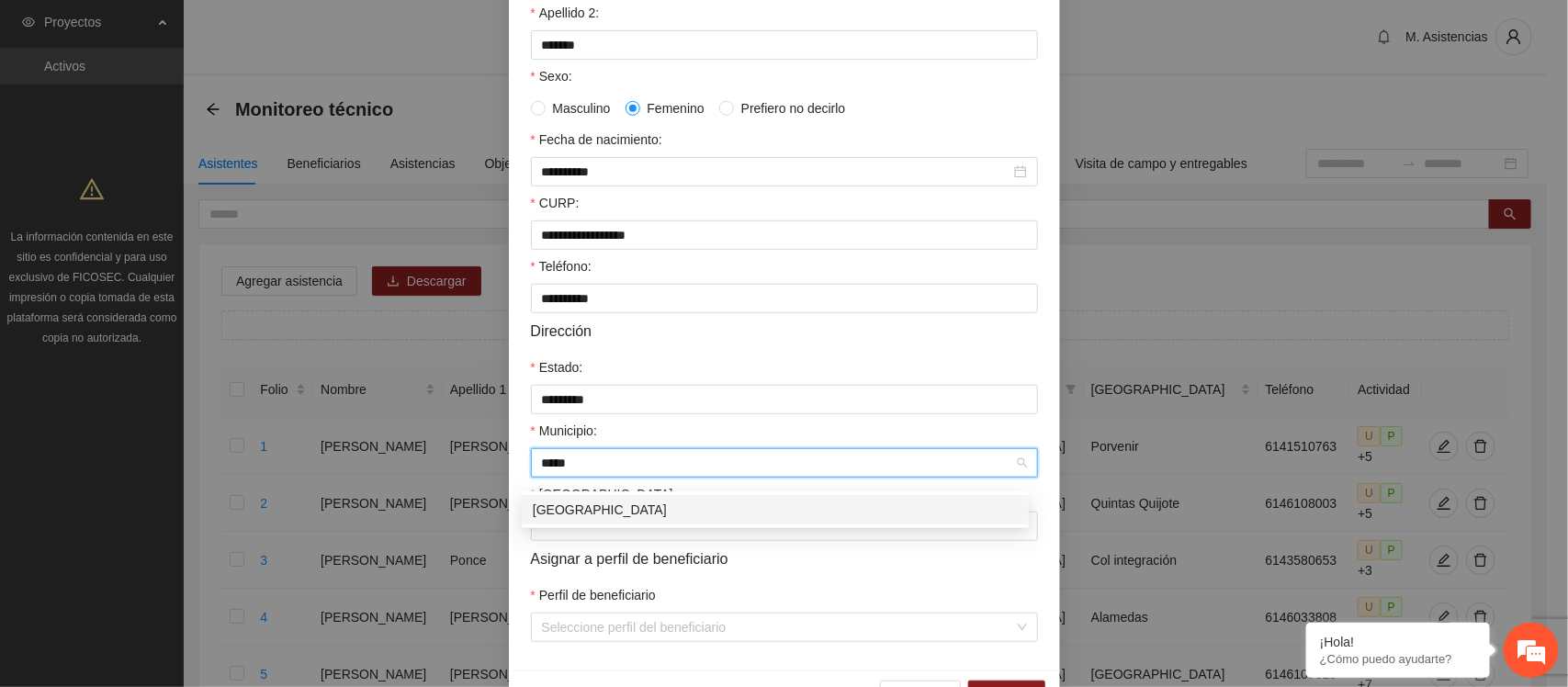 click on "[GEOGRAPHIC_DATA]" at bounding box center [775, 510] 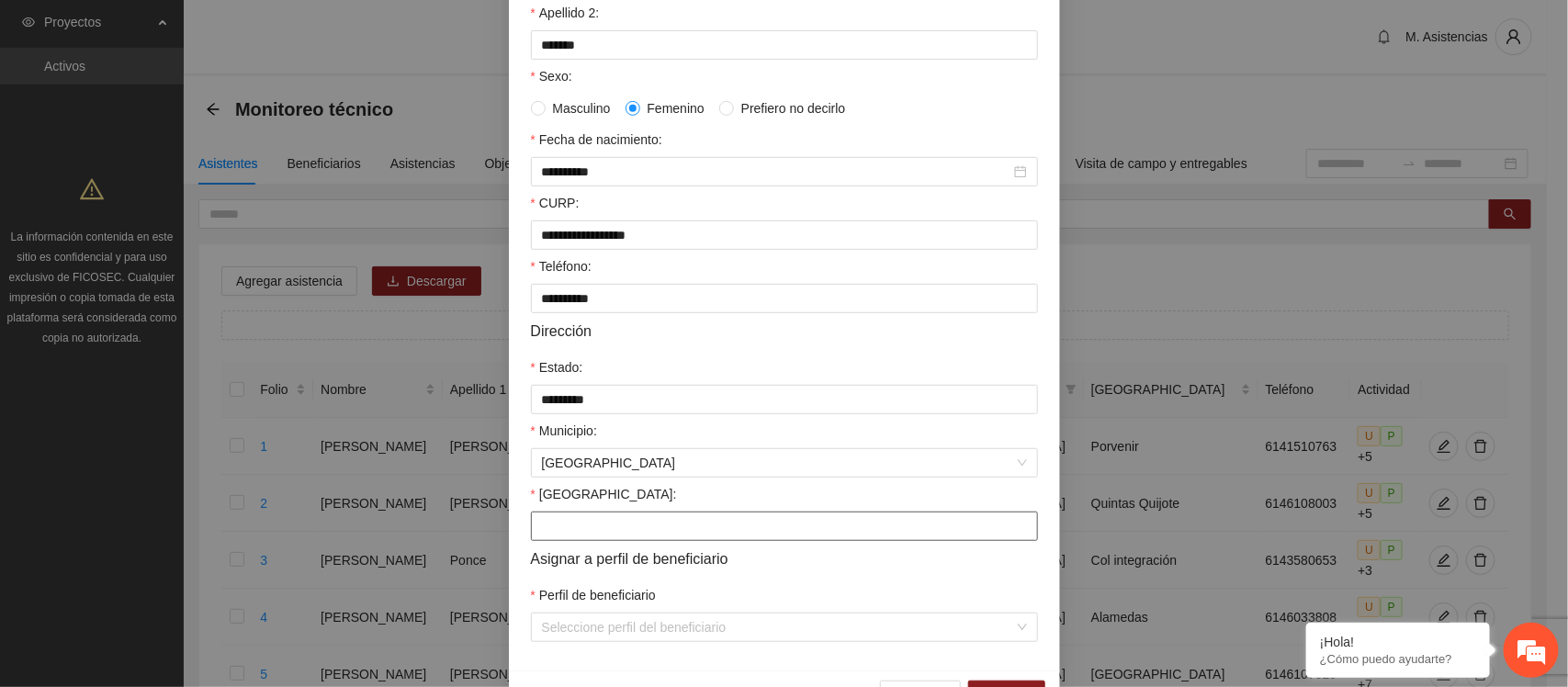 click on "Colonia:" at bounding box center (784, 526) 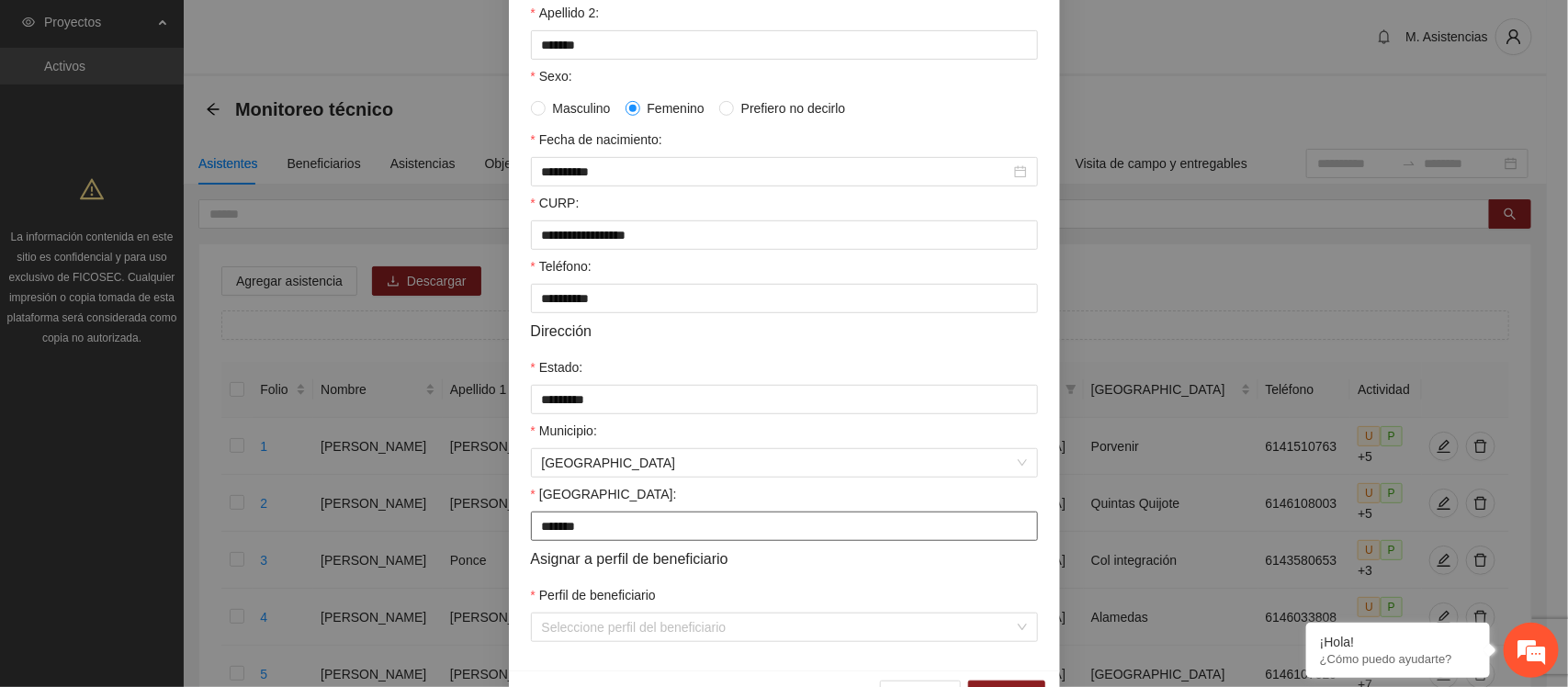 type on "**********" 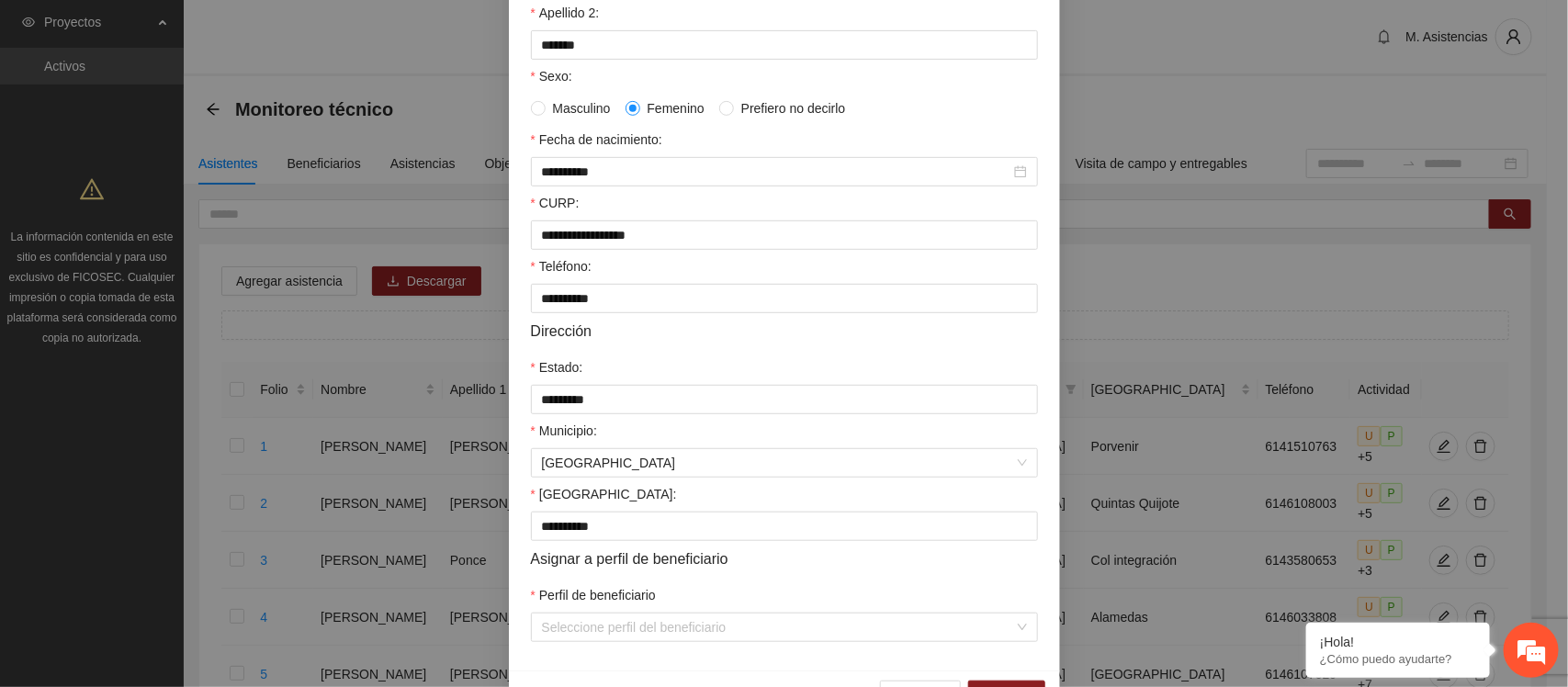 scroll, scrollTop: 393, scrollLeft: 0, axis: vertical 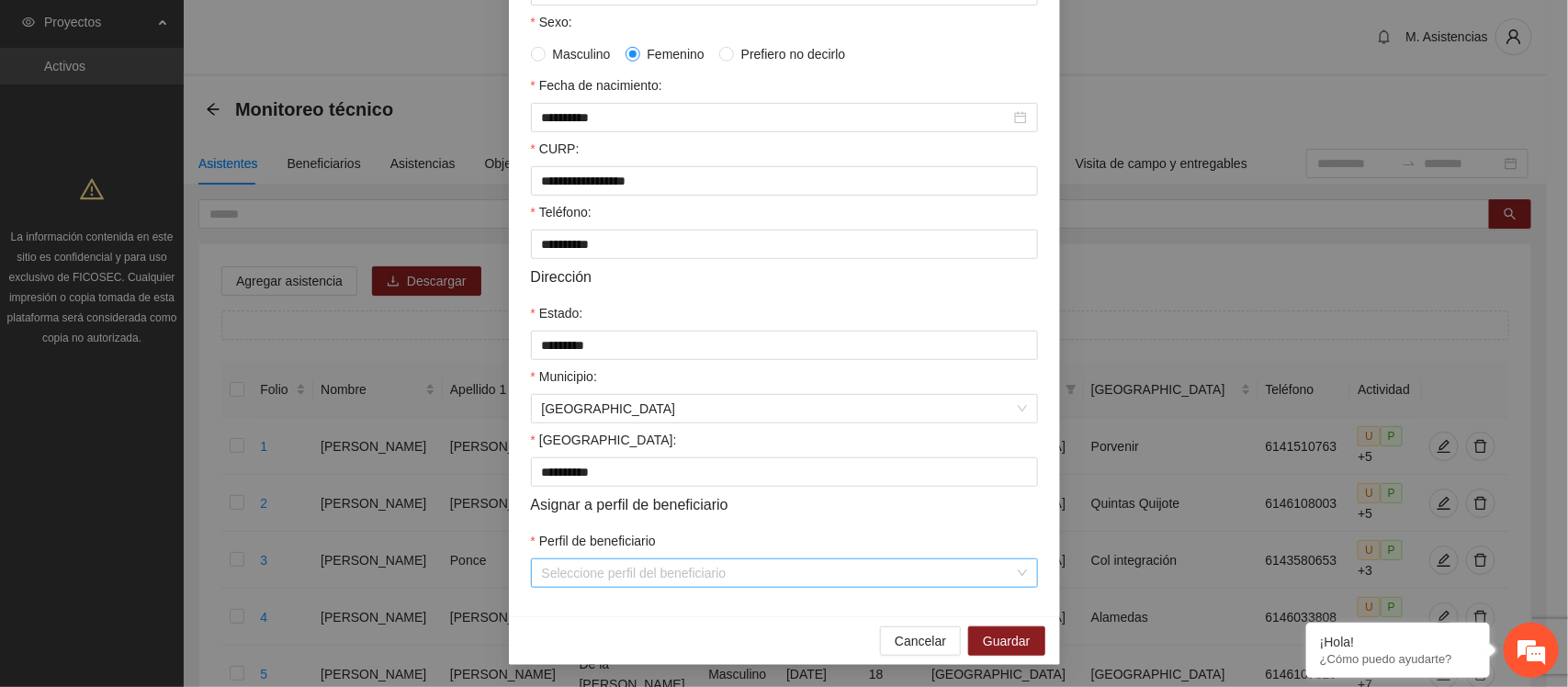 click on "Perfil de beneficiario" at bounding box center (778, 573) 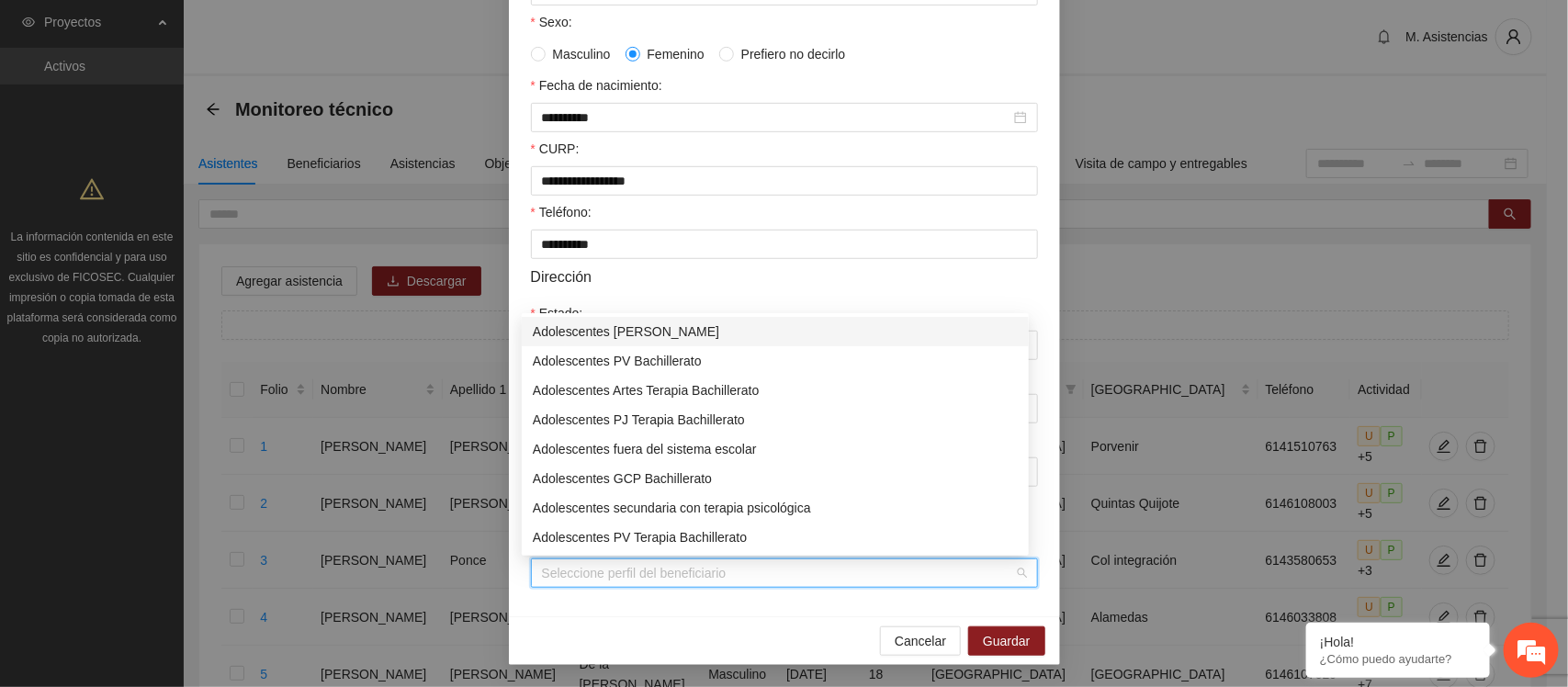 scroll, scrollTop: 147, scrollLeft: 0, axis: vertical 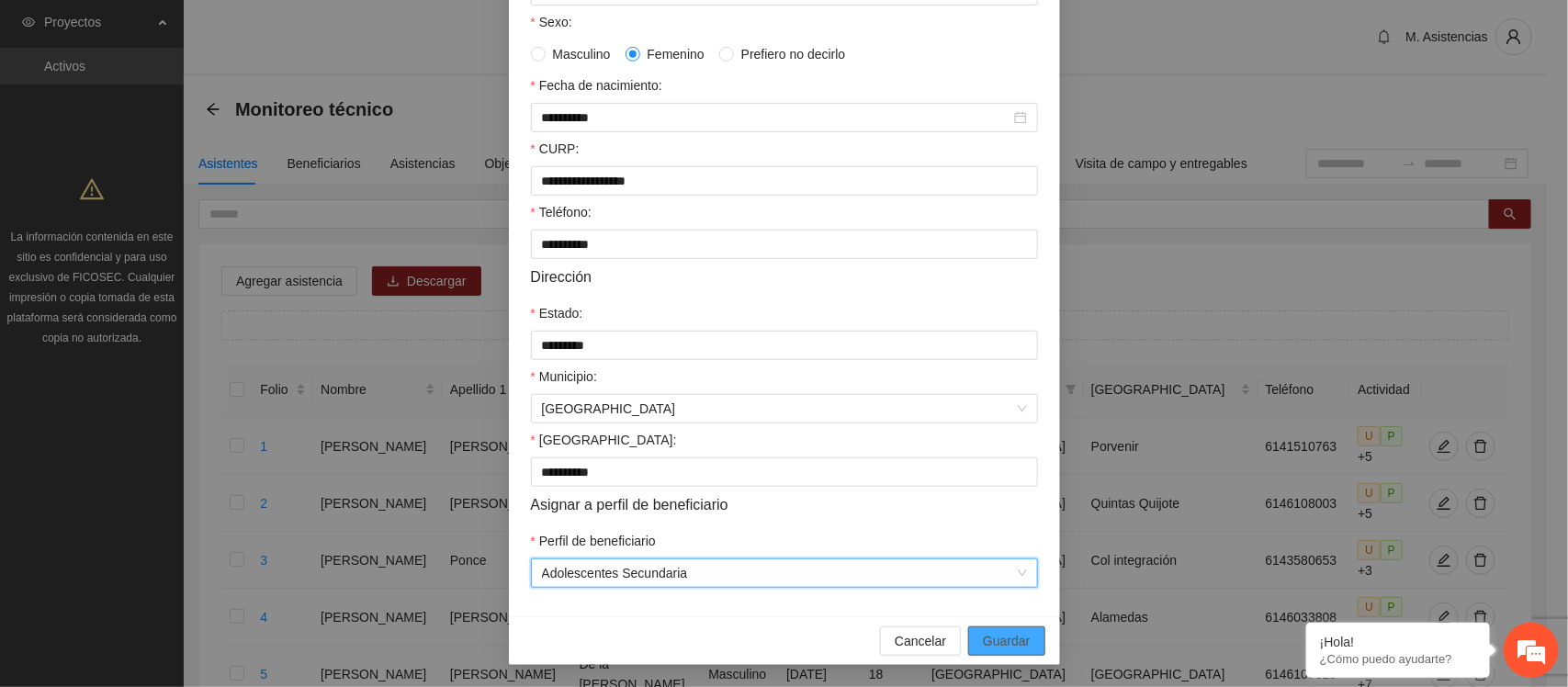 click on "Guardar" at bounding box center [1006, 641] 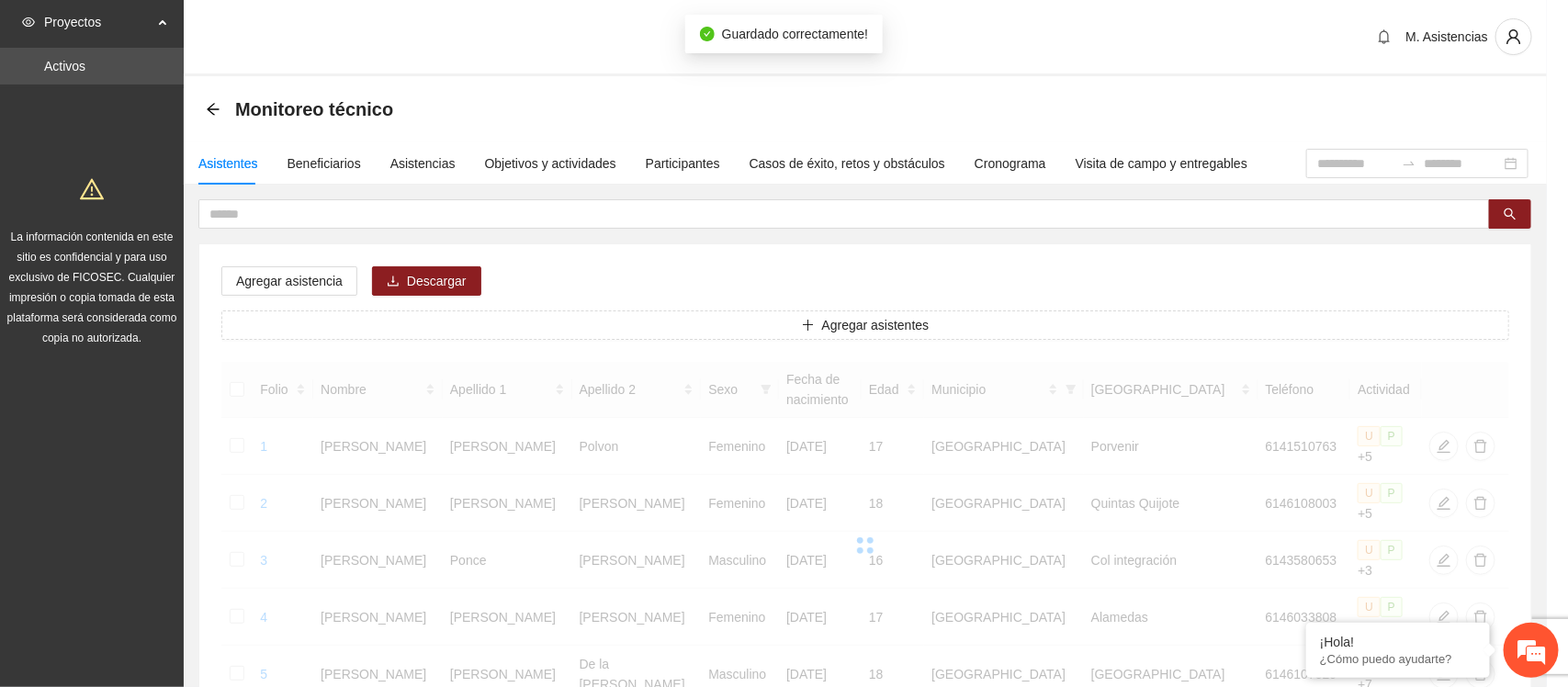 scroll, scrollTop: 301, scrollLeft: 0, axis: vertical 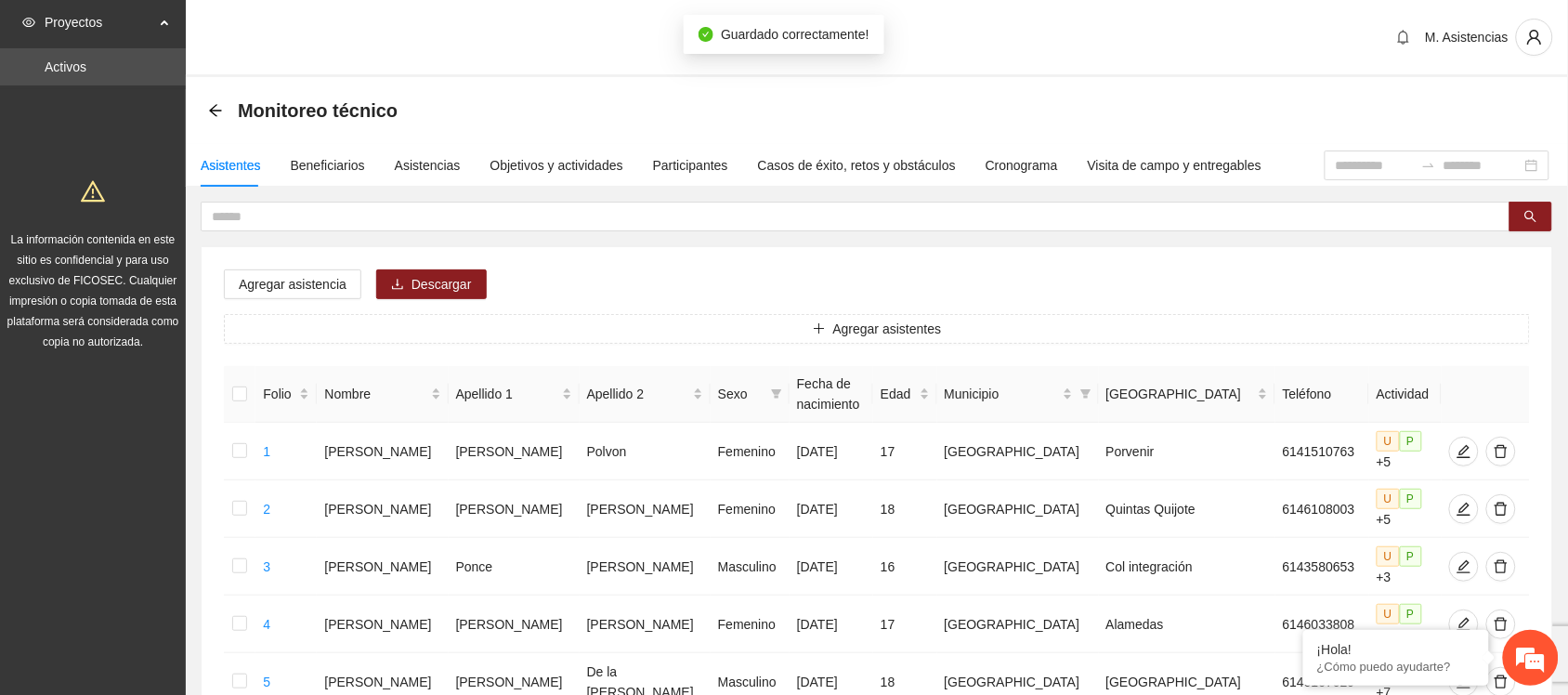 click at bounding box center [848, 216] 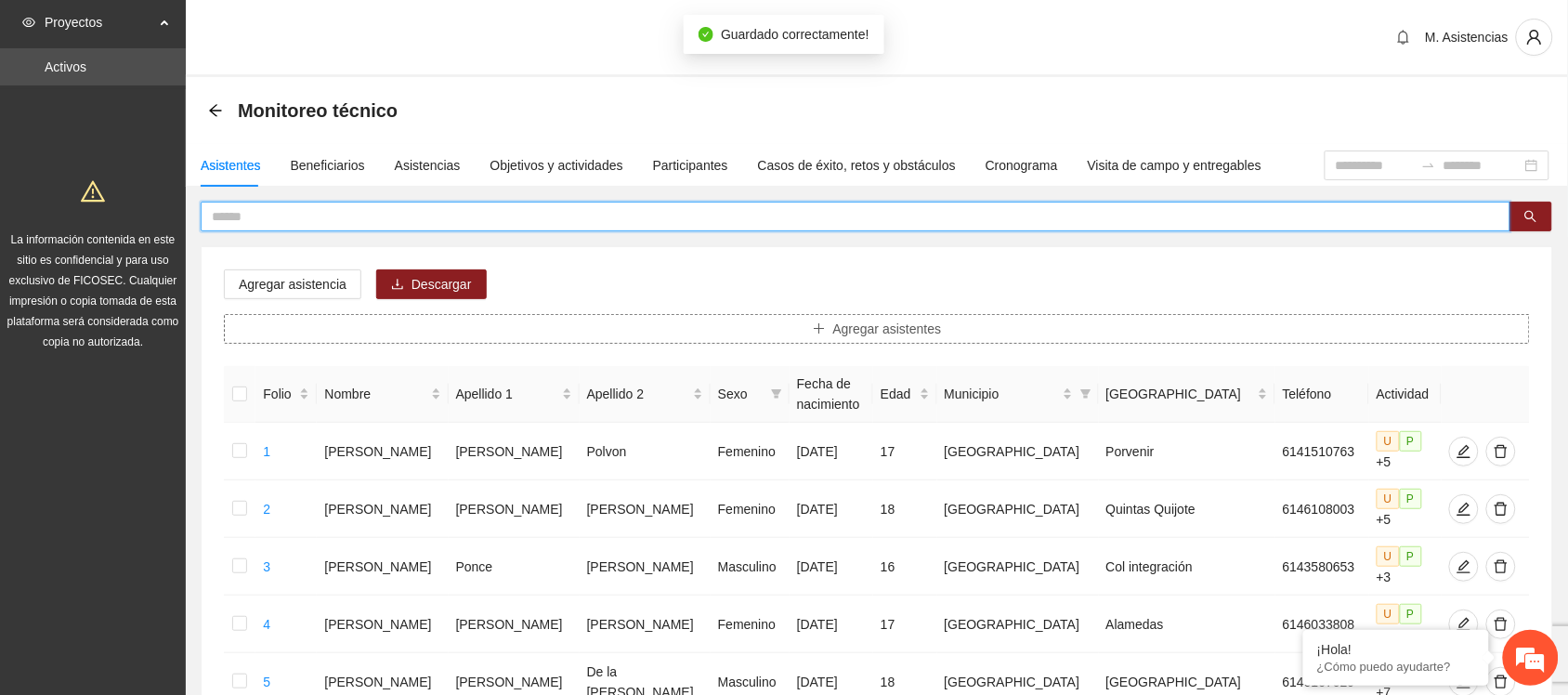 click on "Agregar asistentes" at bounding box center [877, 329] 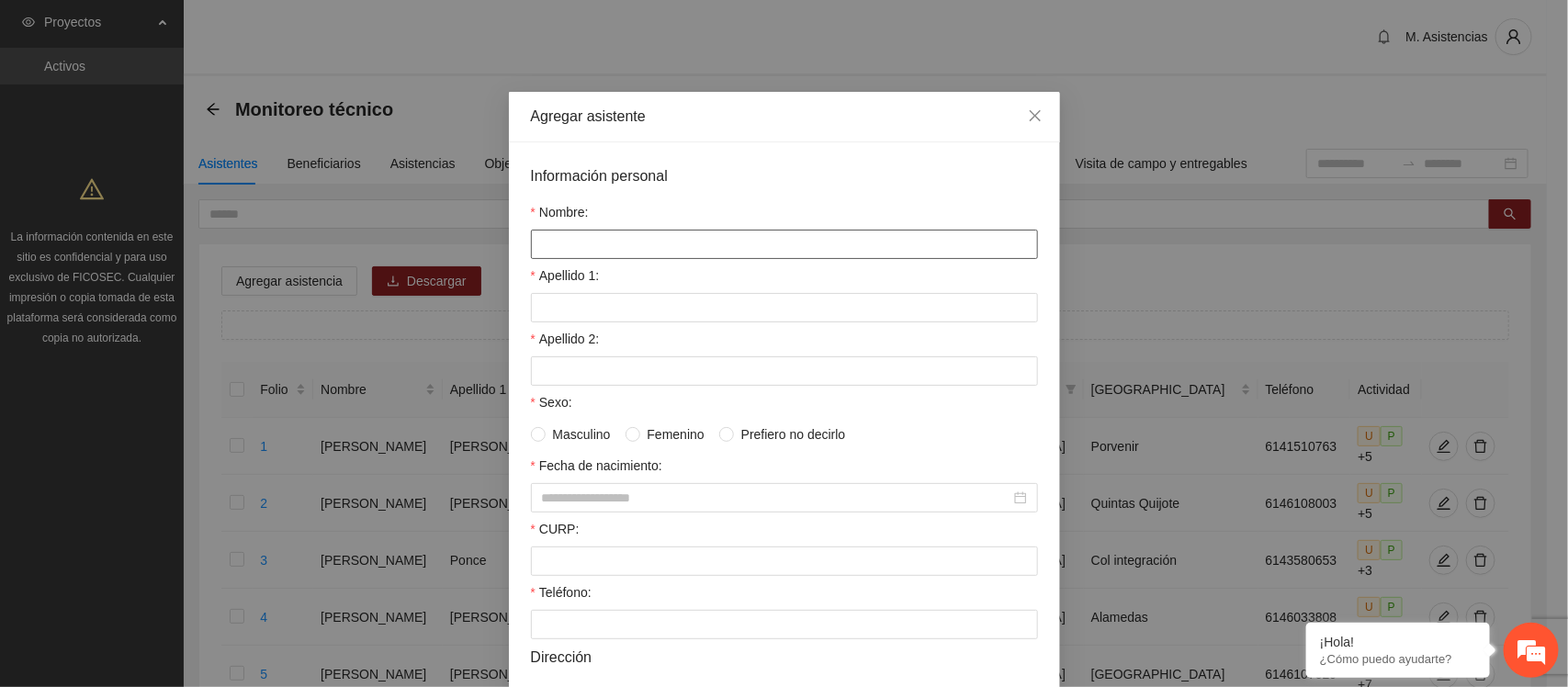 click on "Nombre:" at bounding box center [784, 244] 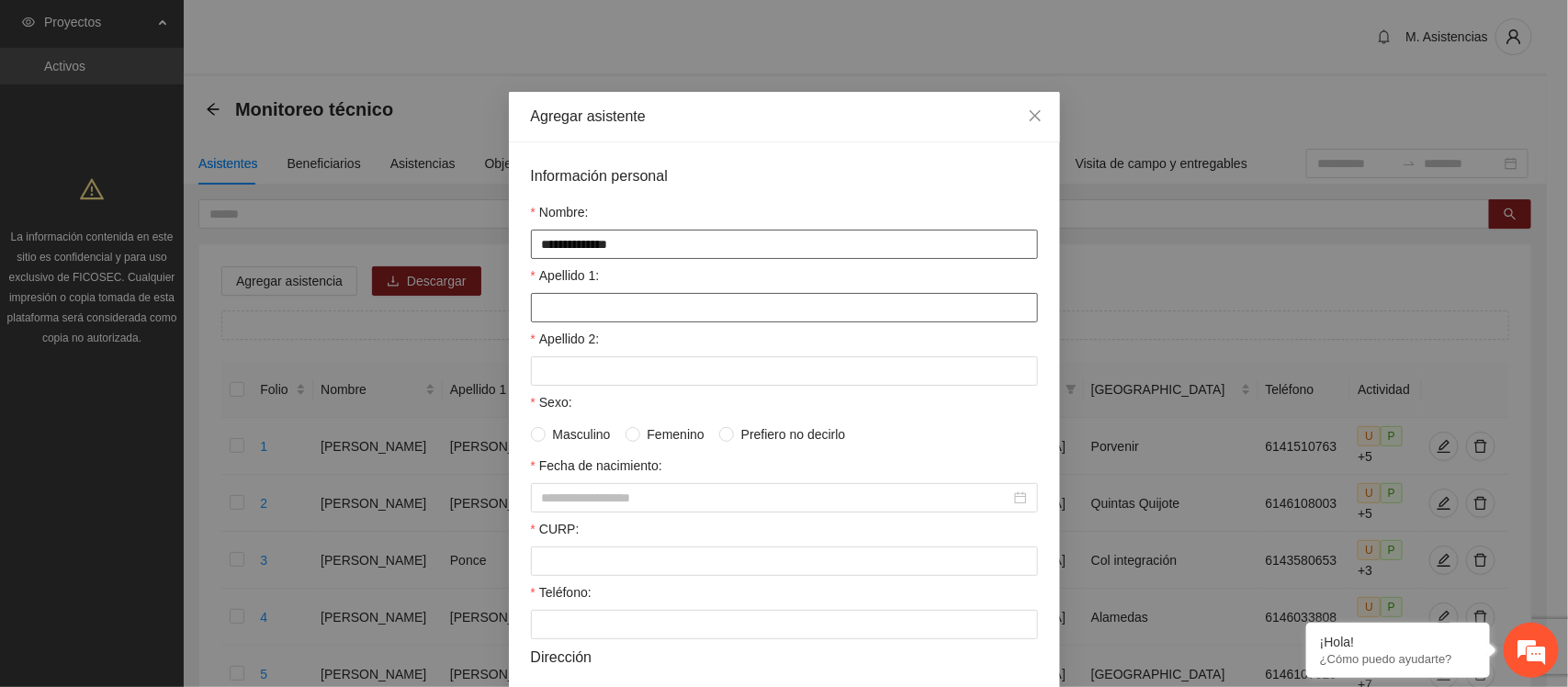 type on "**********" 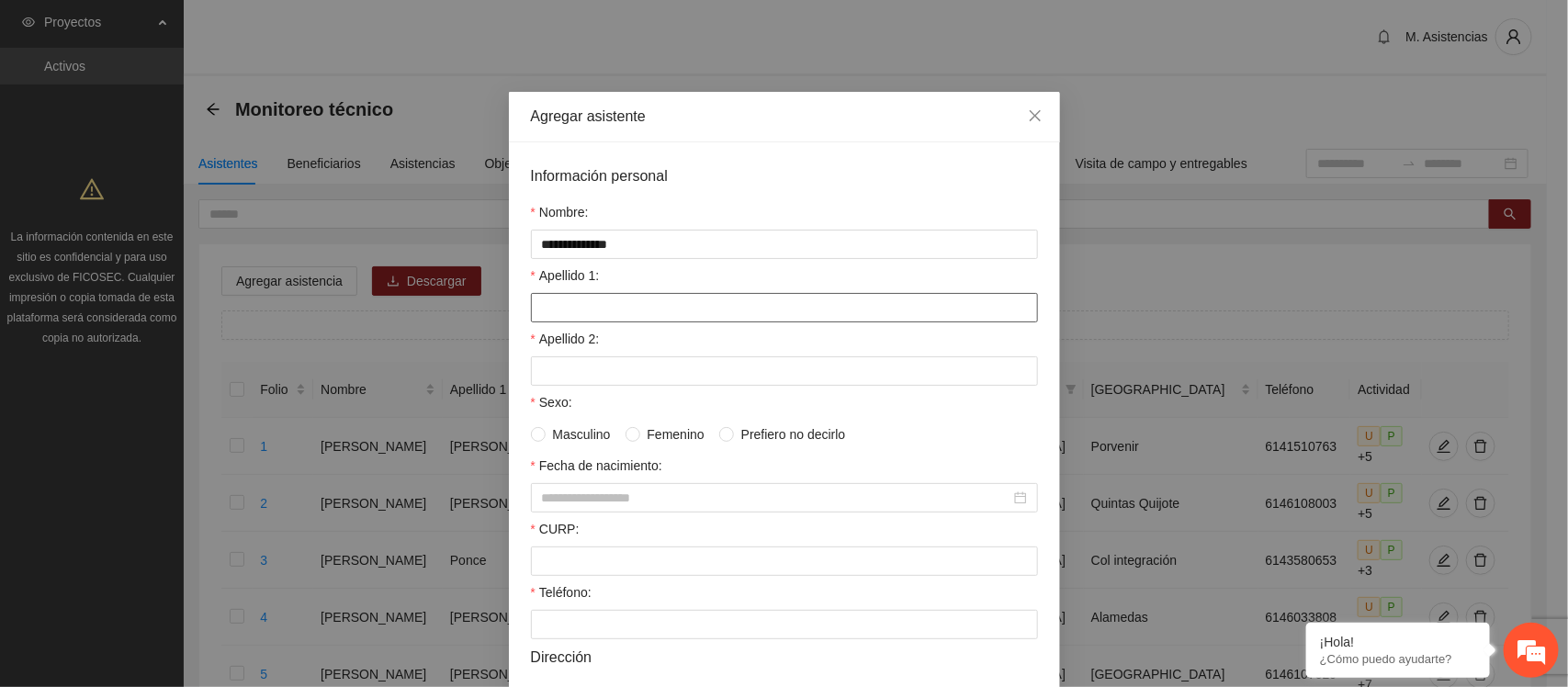 click on "Apellido 1:" at bounding box center [784, 308] 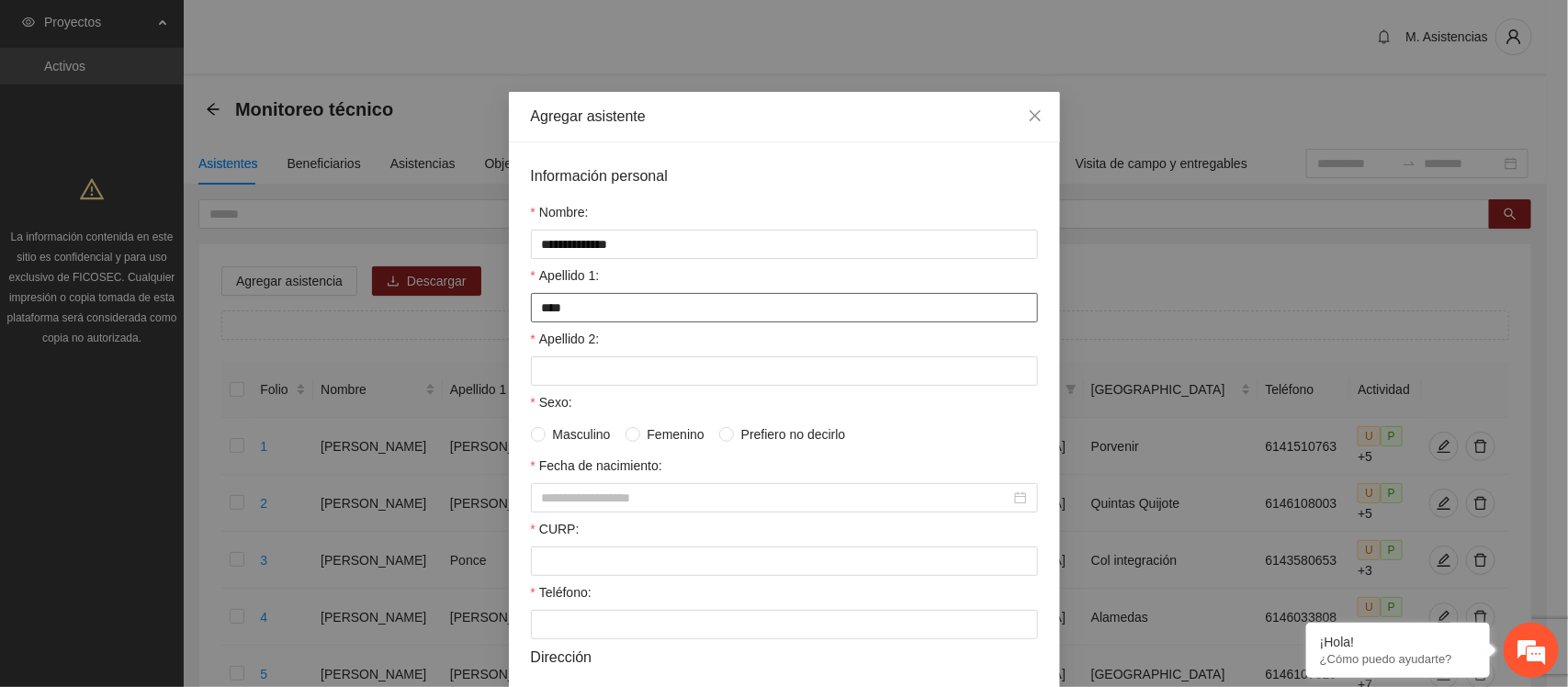 type on "*****" 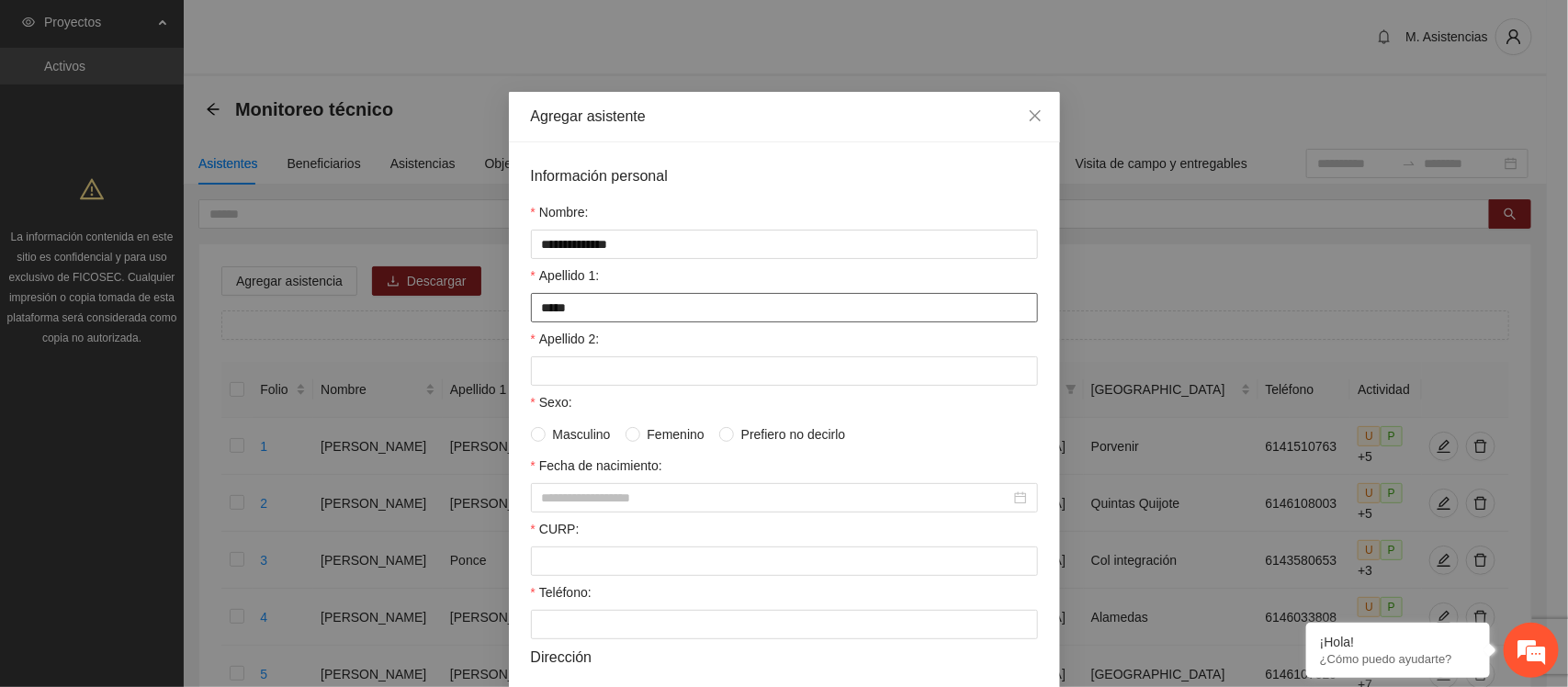 click on "*****" at bounding box center (784, 308) 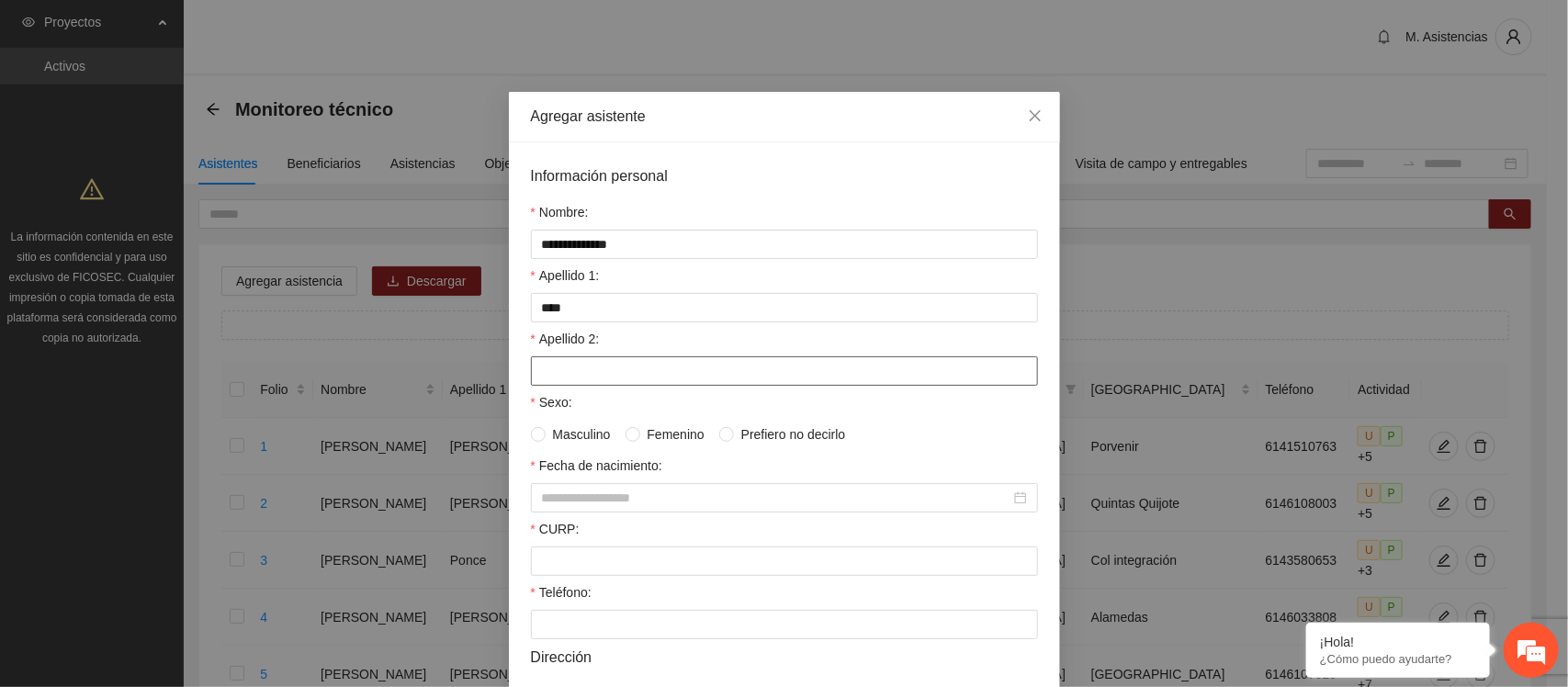 click on "Apellido 2:" at bounding box center [784, 371] 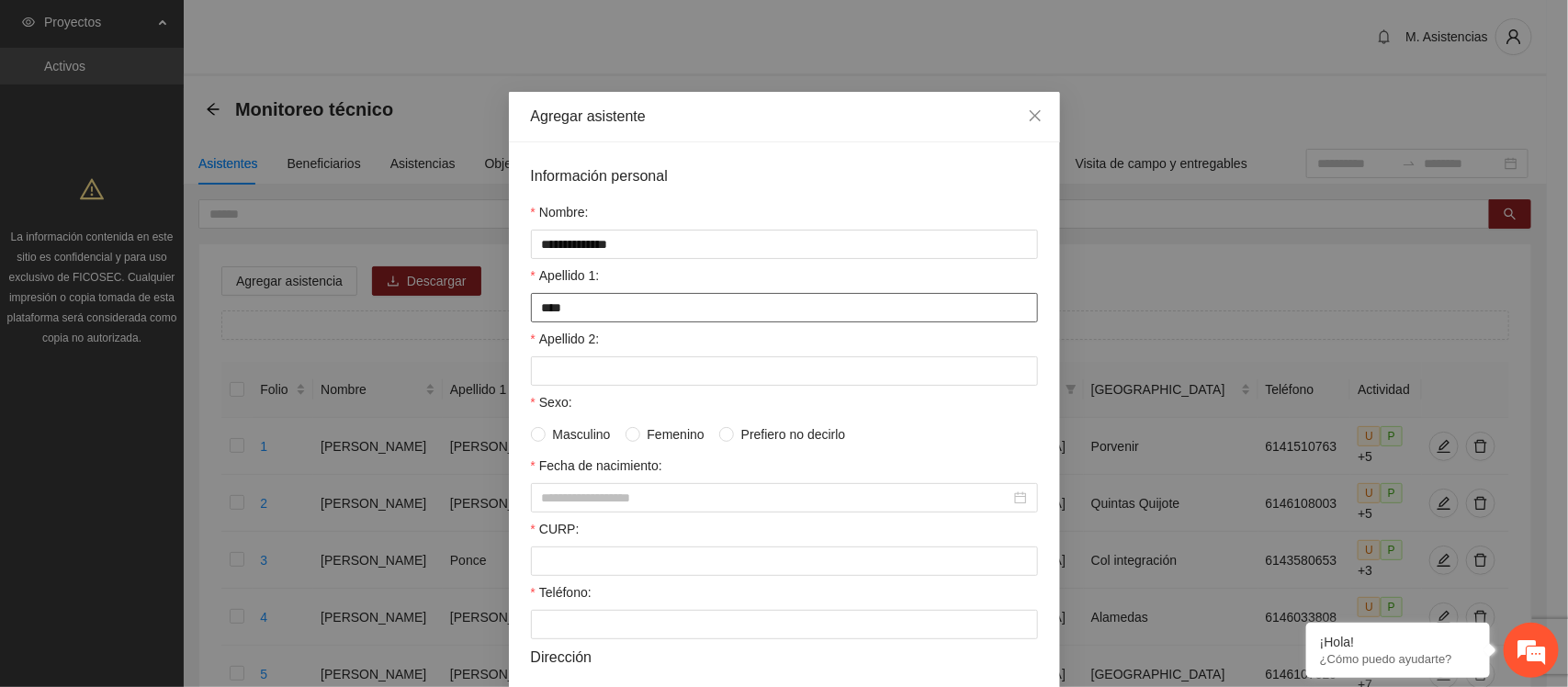 click on "****" at bounding box center (784, 308) 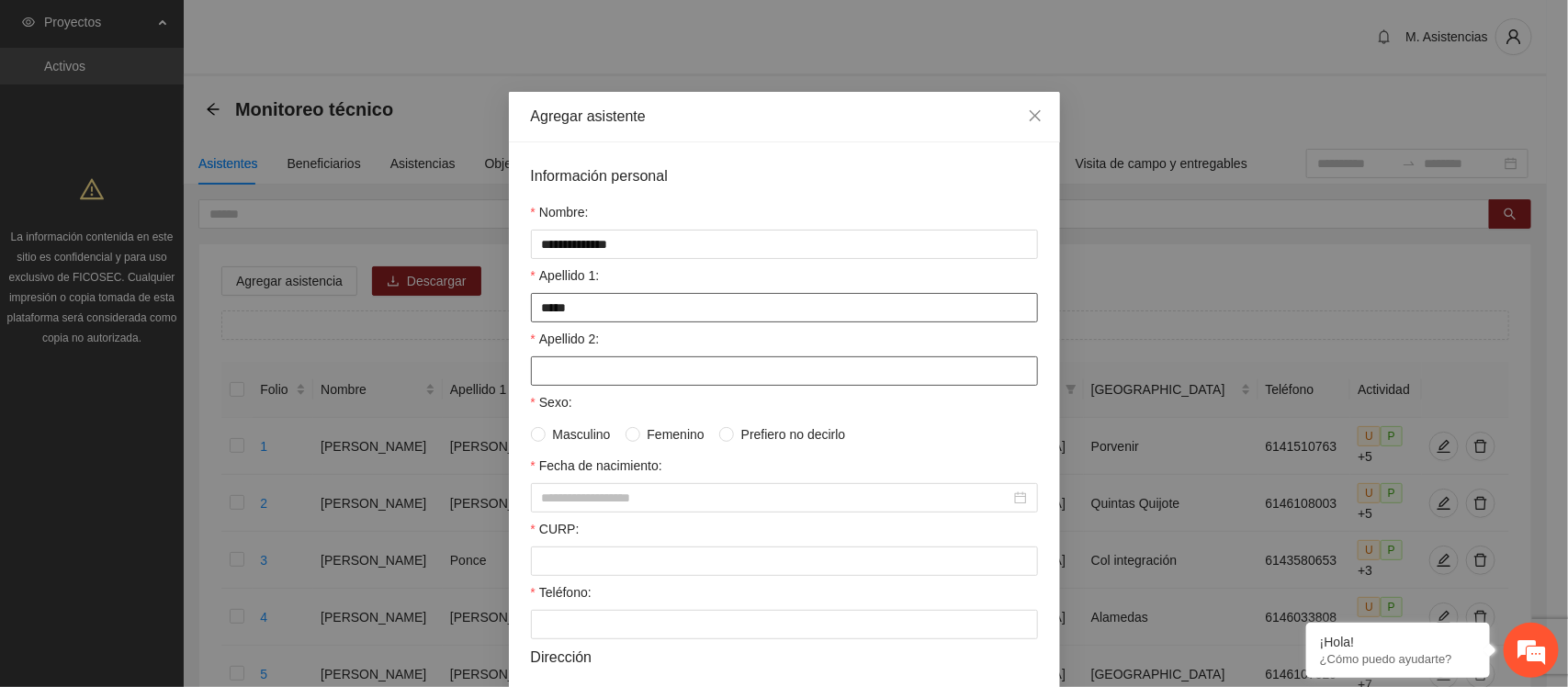 type on "*****" 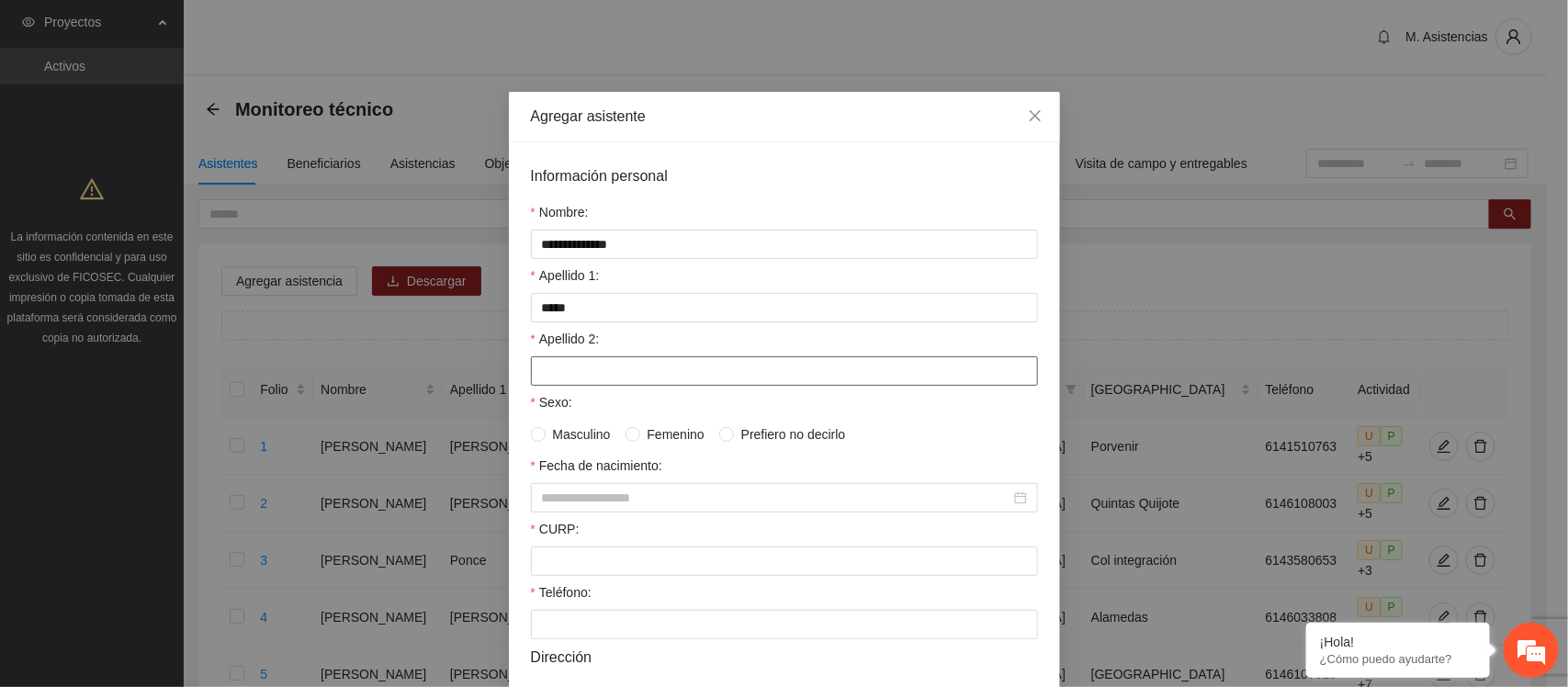 click on "Apellido 2:" at bounding box center [784, 371] 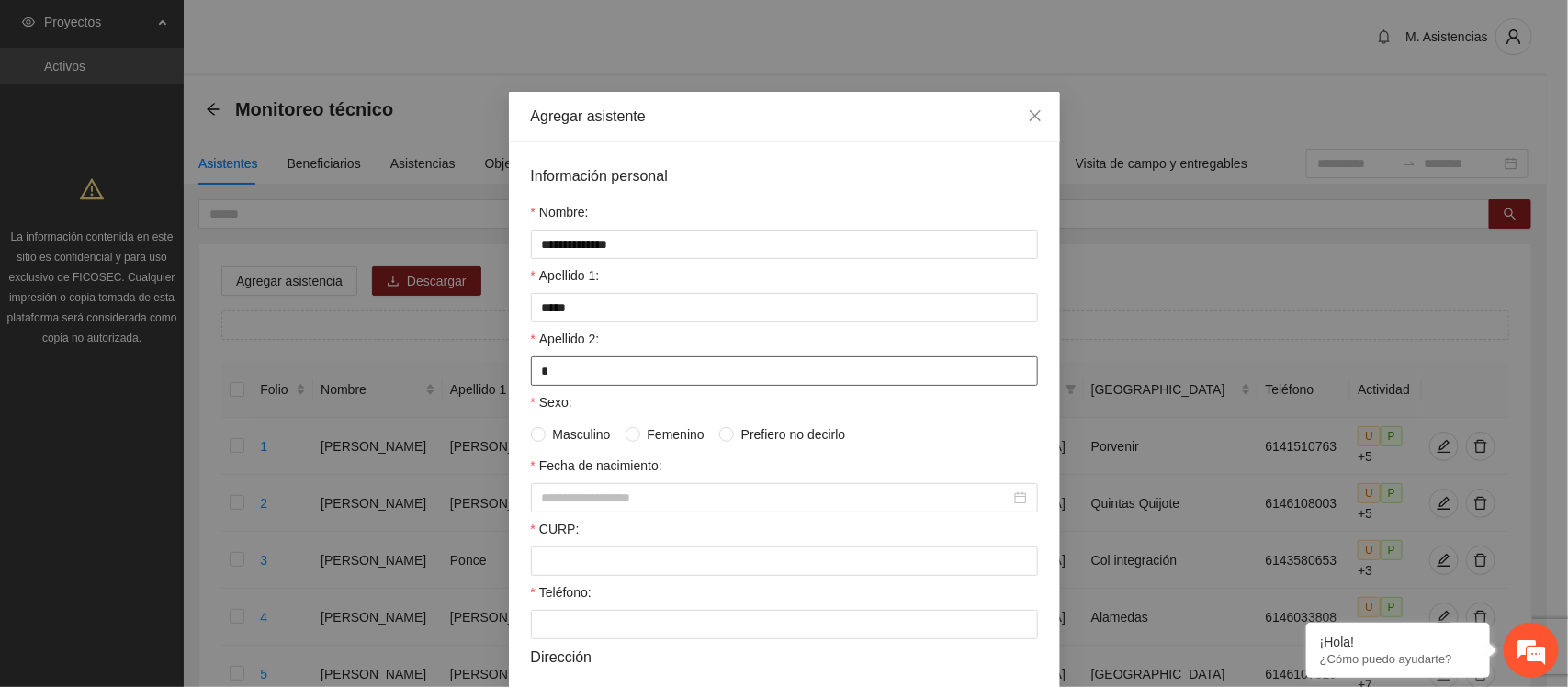 type on "*" 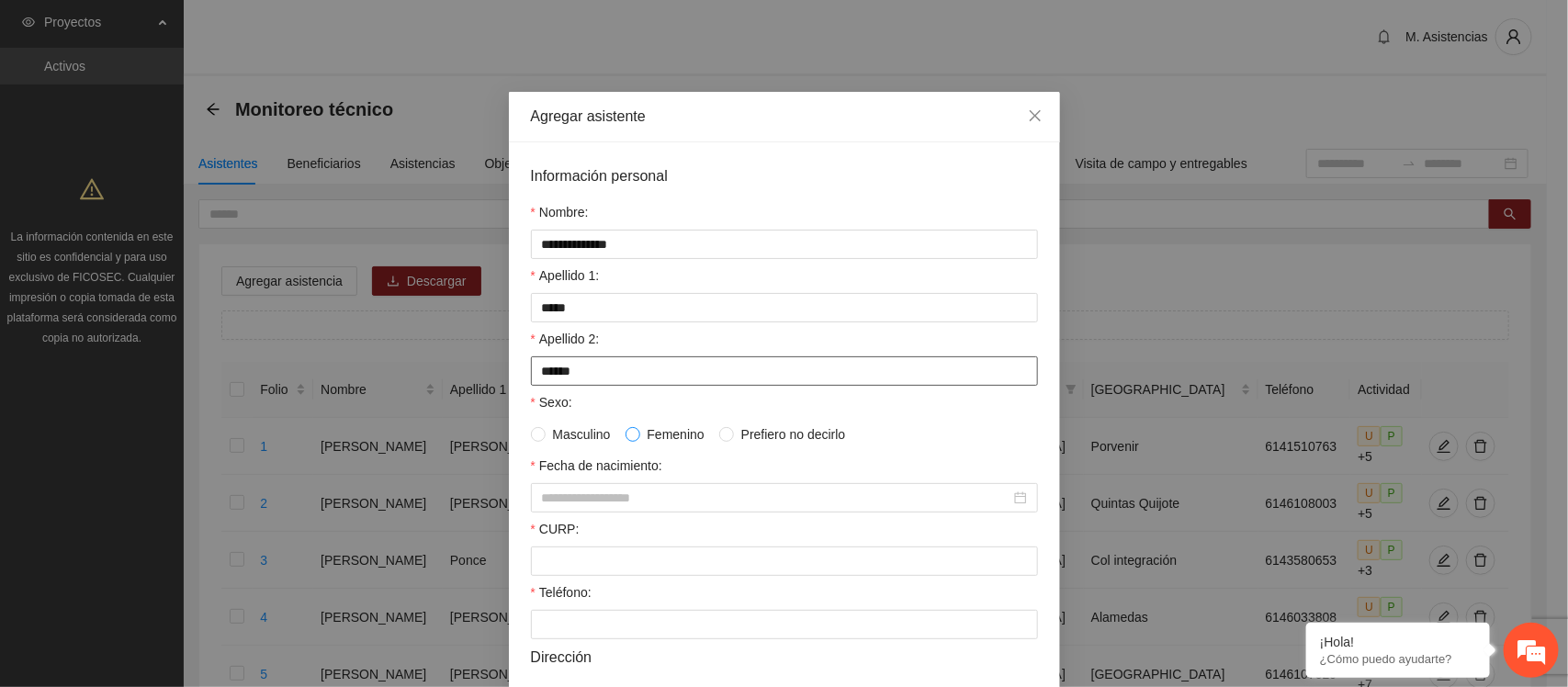 type on "******" 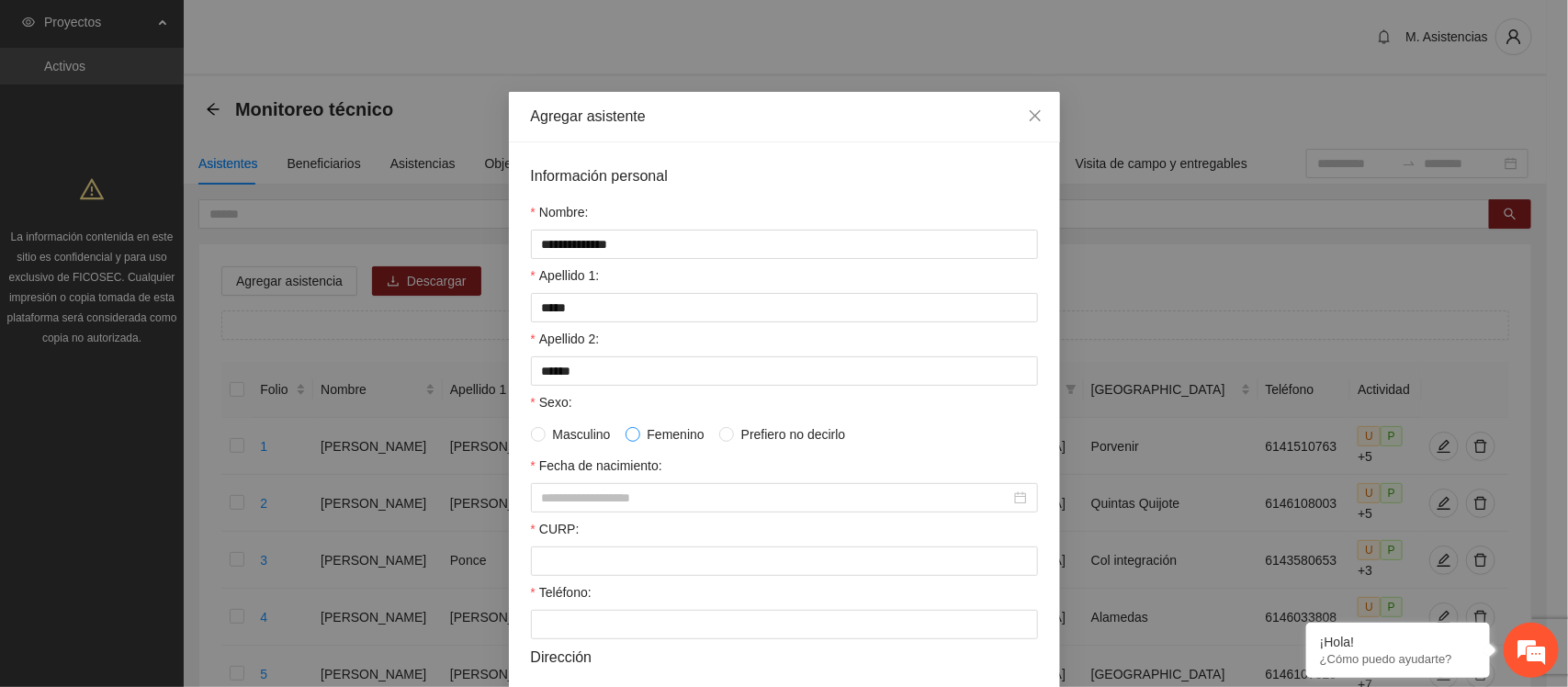 click at bounding box center [633, 434] 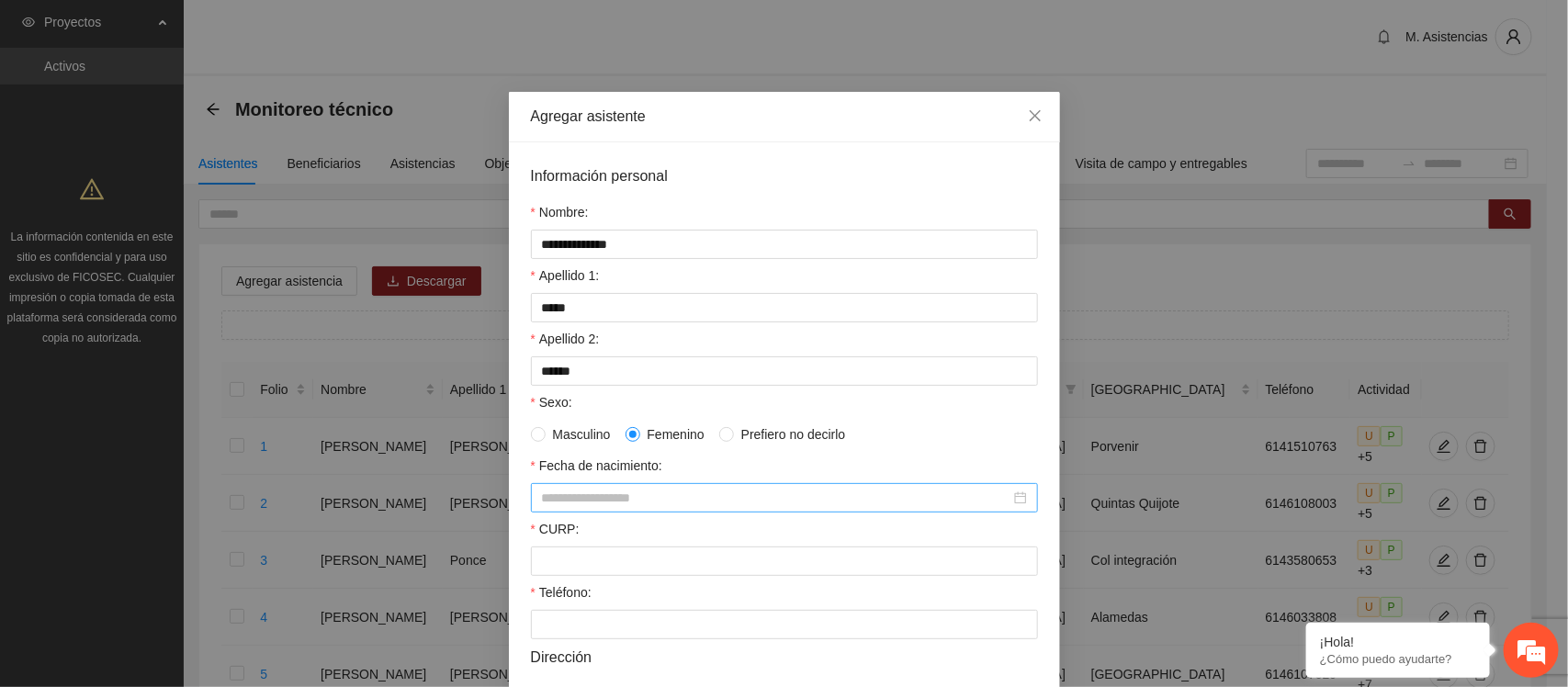 click at bounding box center [784, 498] 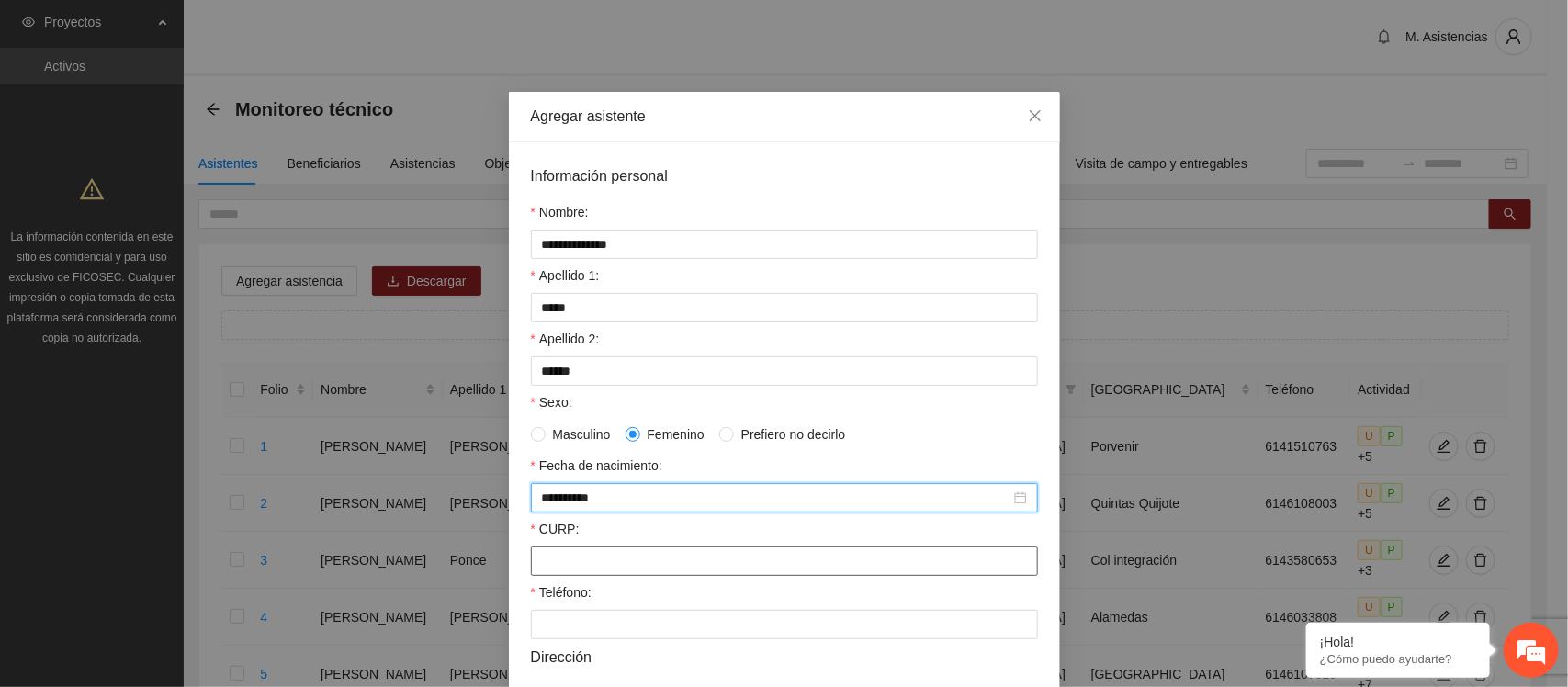 type on "**********" 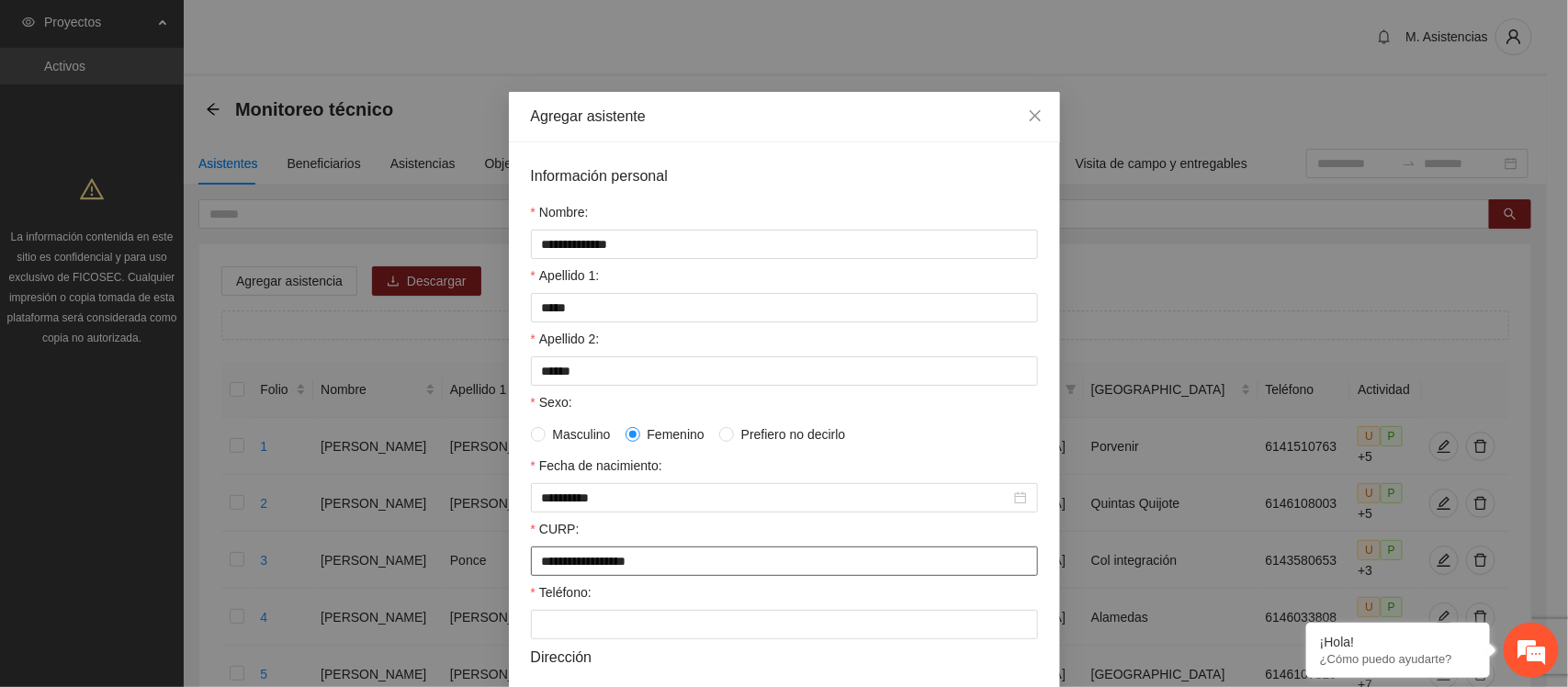 type on "**********" 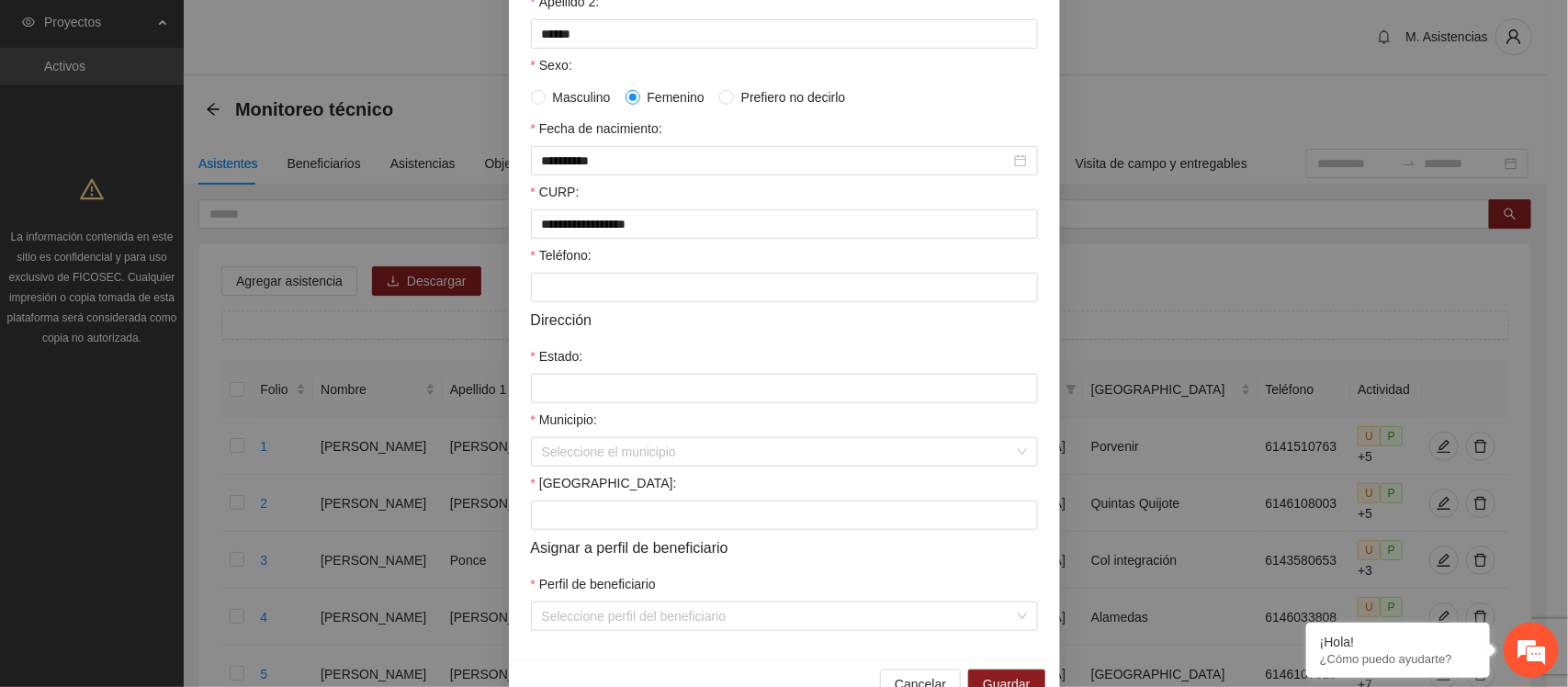 scroll, scrollTop: 393, scrollLeft: 0, axis: vertical 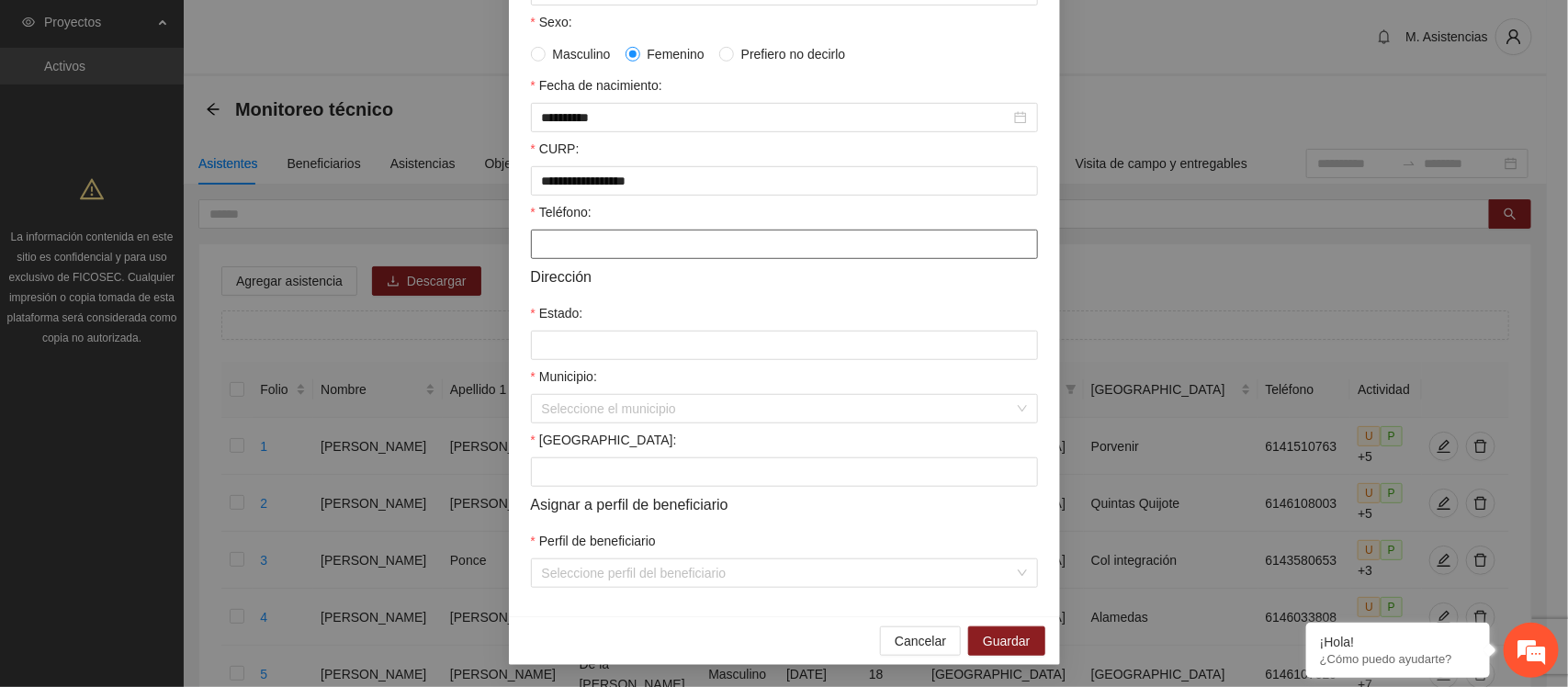 click on "Teléfono:" at bounding box center [784, 244] 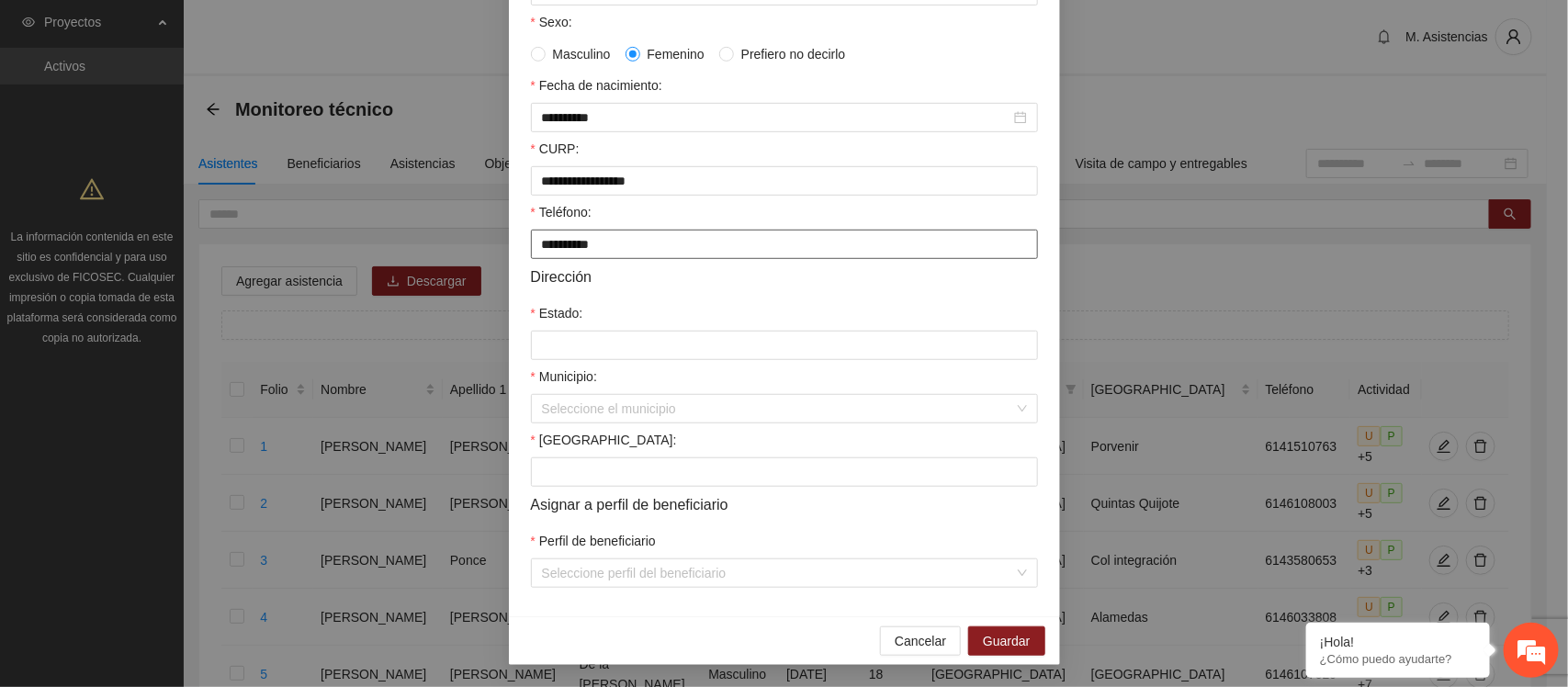 type on "**********" 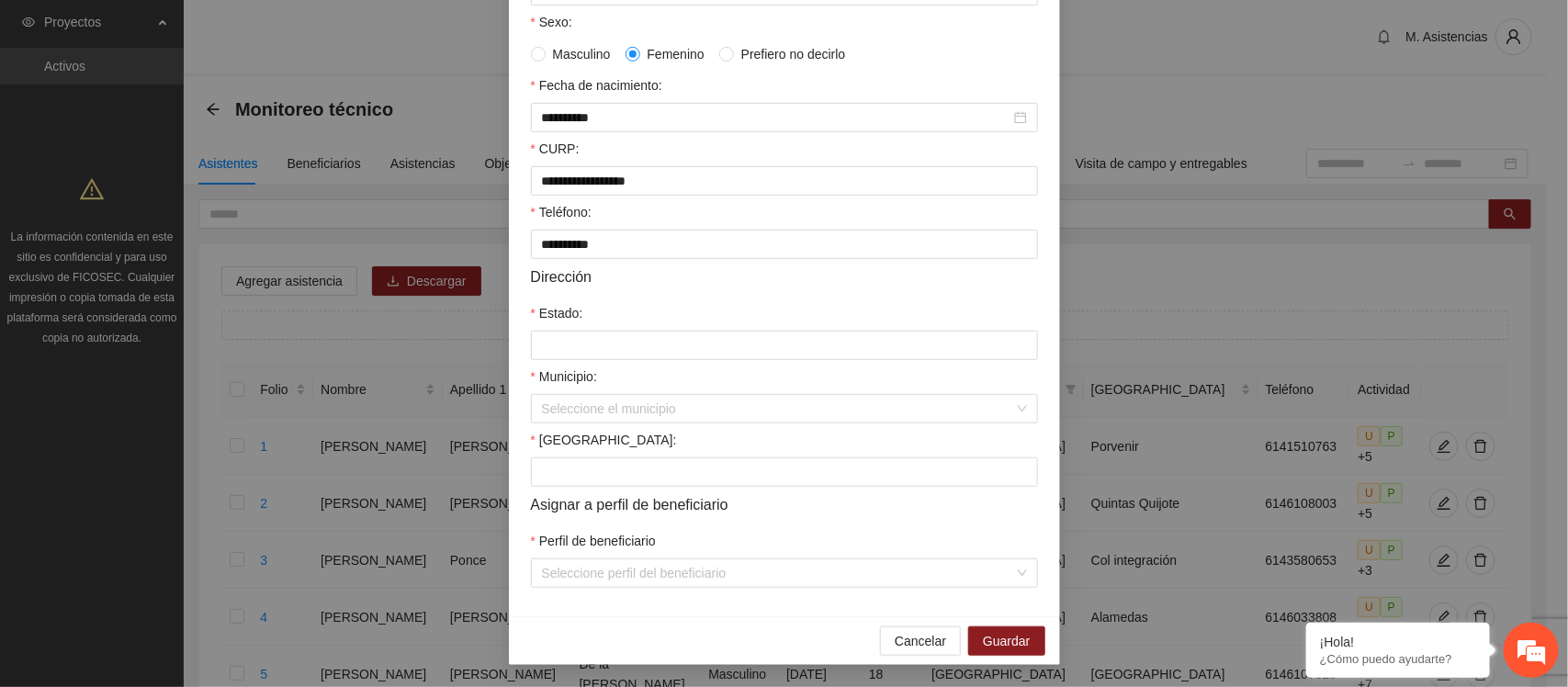 click on "Estado:" at bounding box center [784, 317] 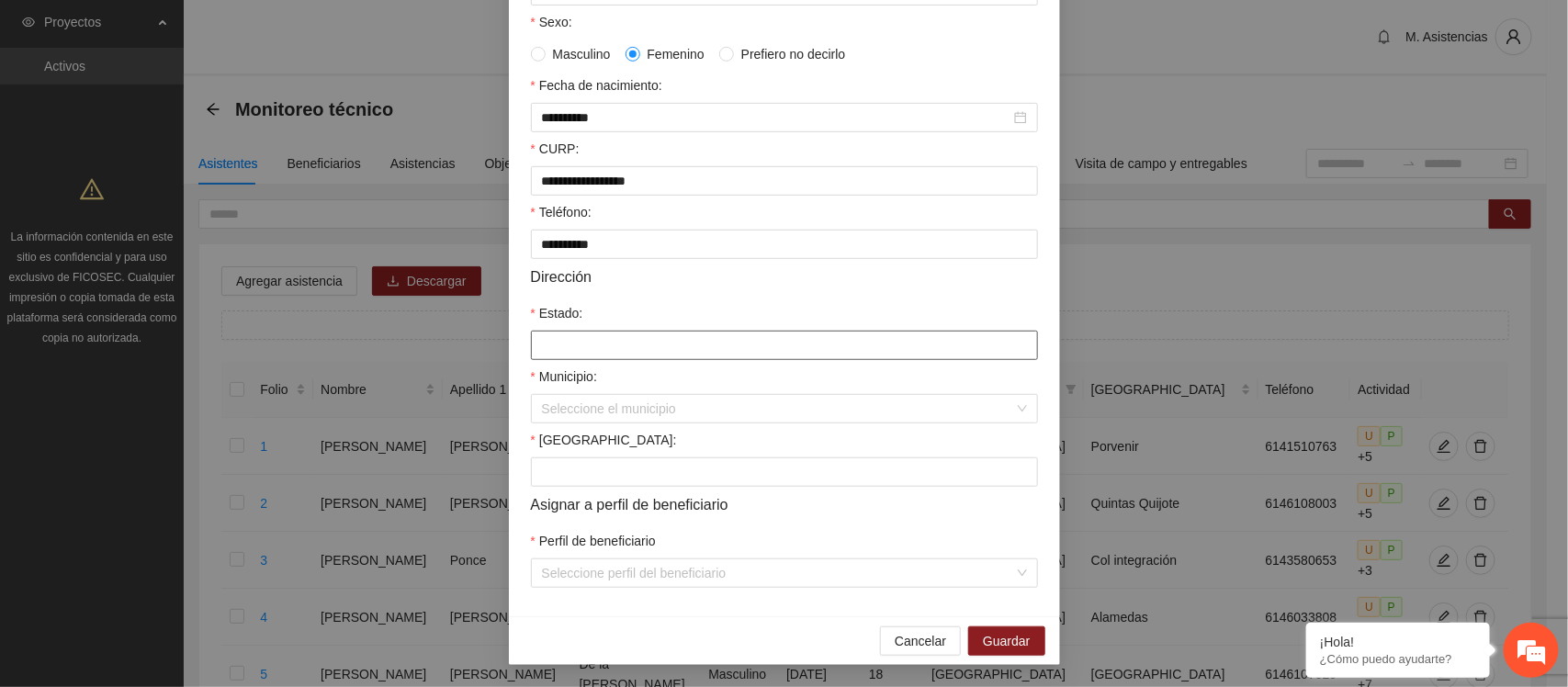 click on "Estado:" at bounding box center [784, 345] 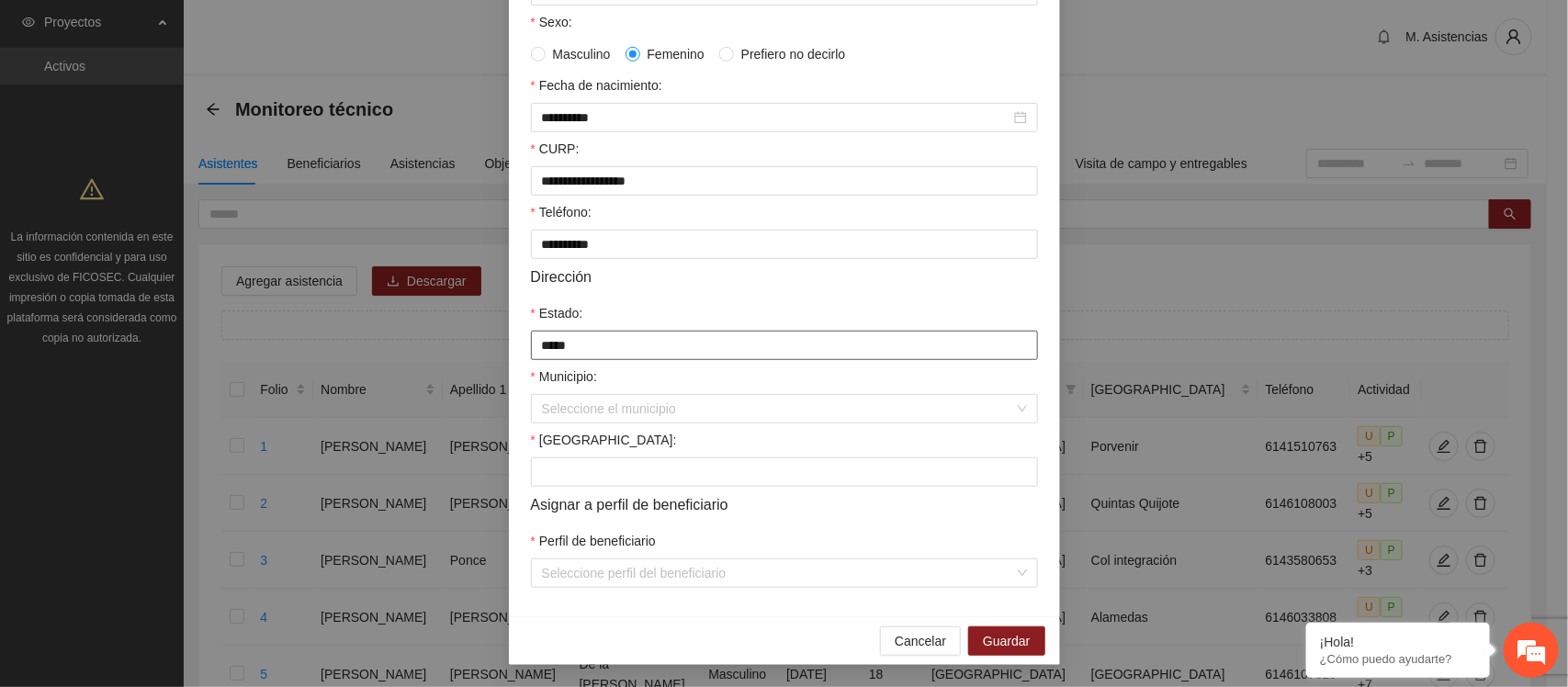 type on "*********" 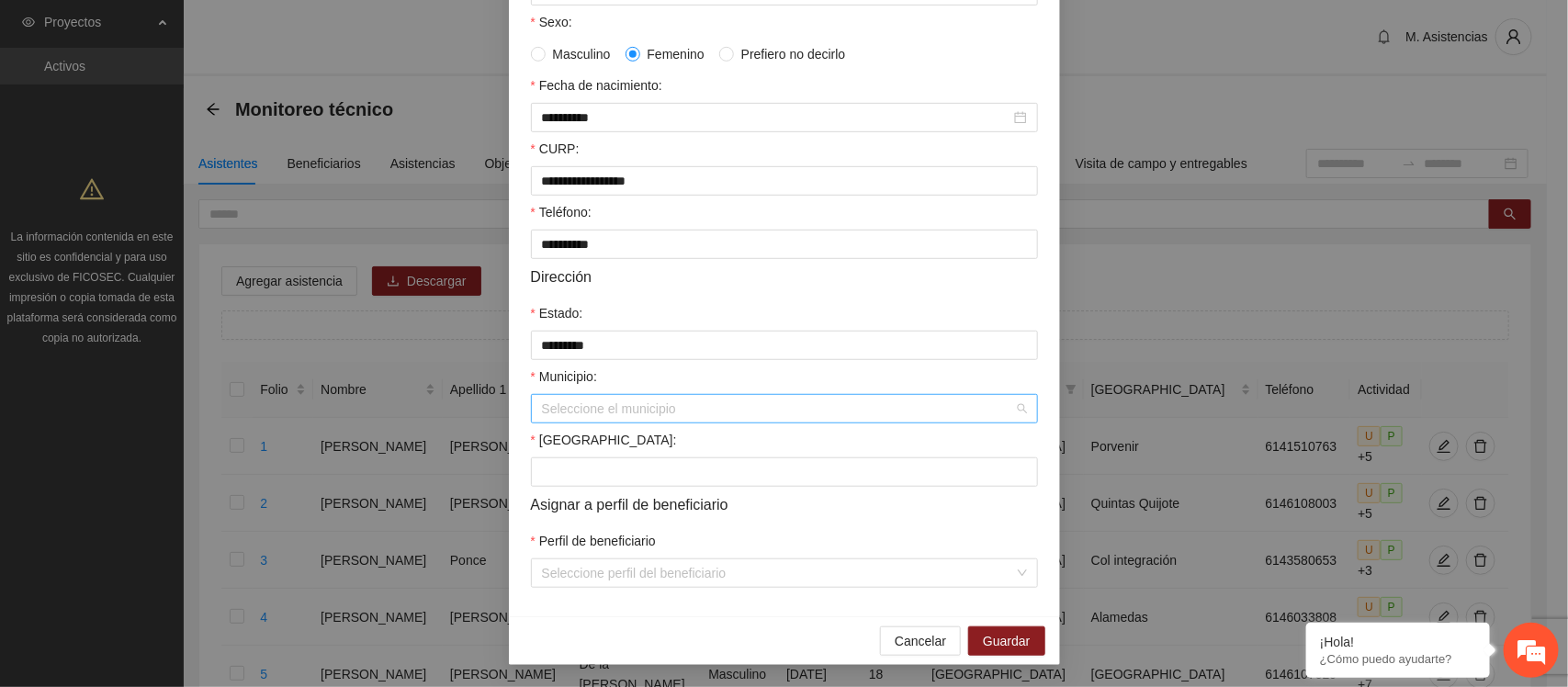 click on "Municipio:" at bounding box center (778, 409) 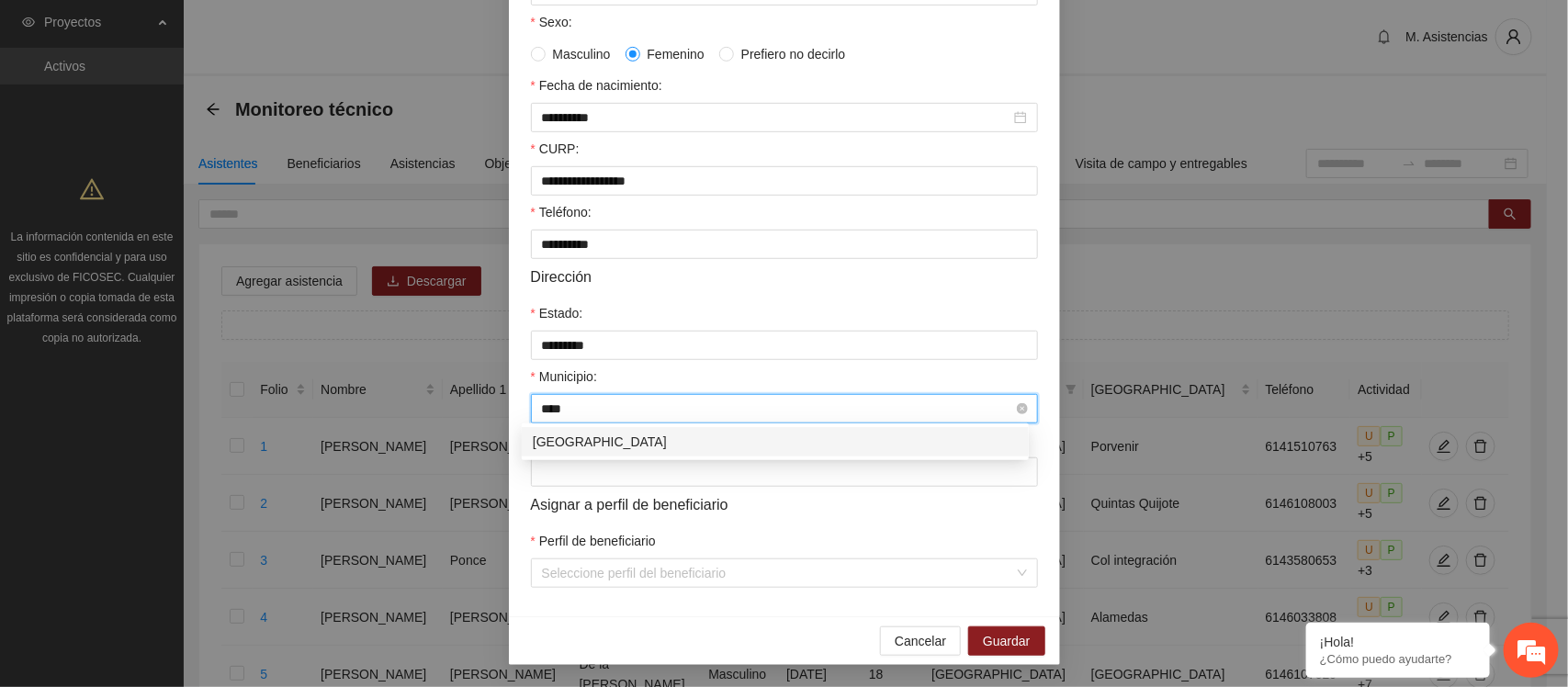 type on "*****" 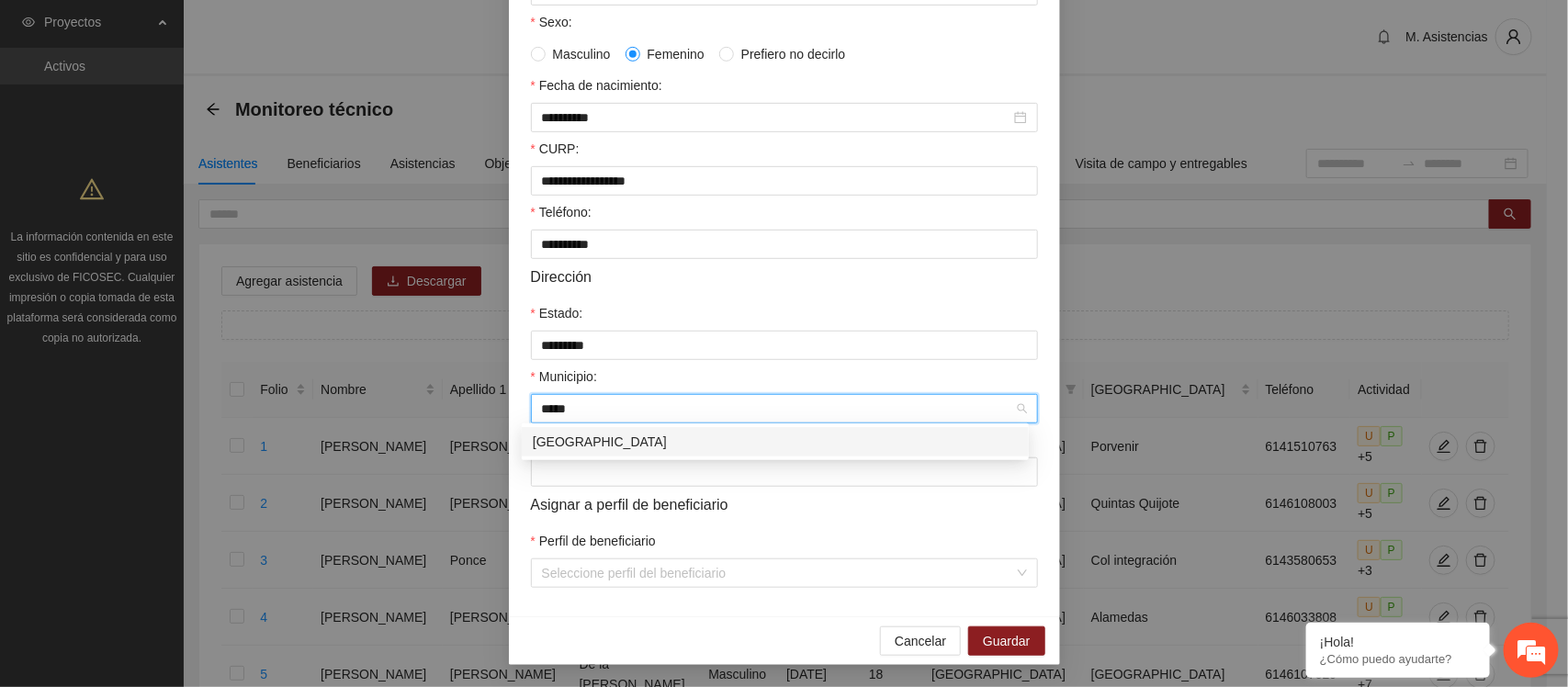 click on "[GEOGRAPHIC_DATA]" at bounding box center [775, 442] 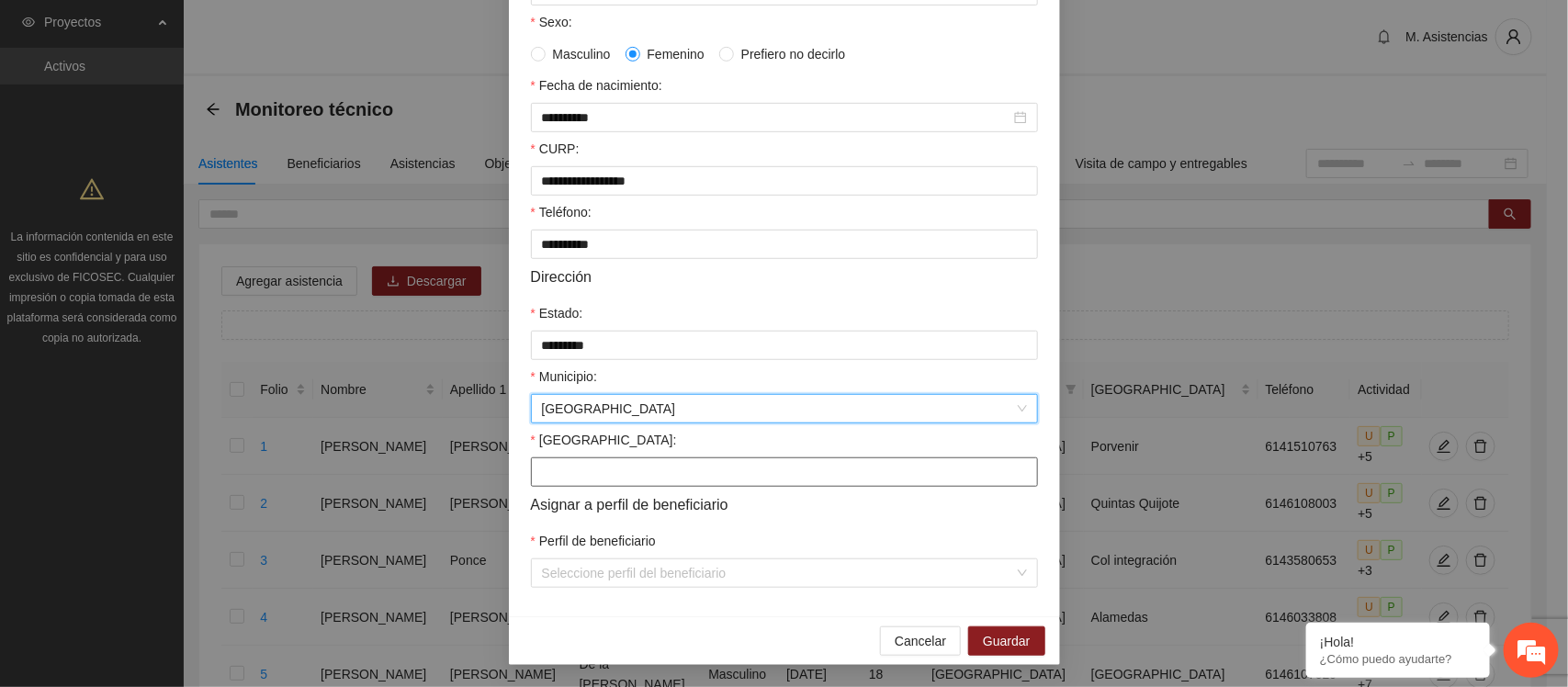 click on "Colonia:" at bounding box center (784, 472) 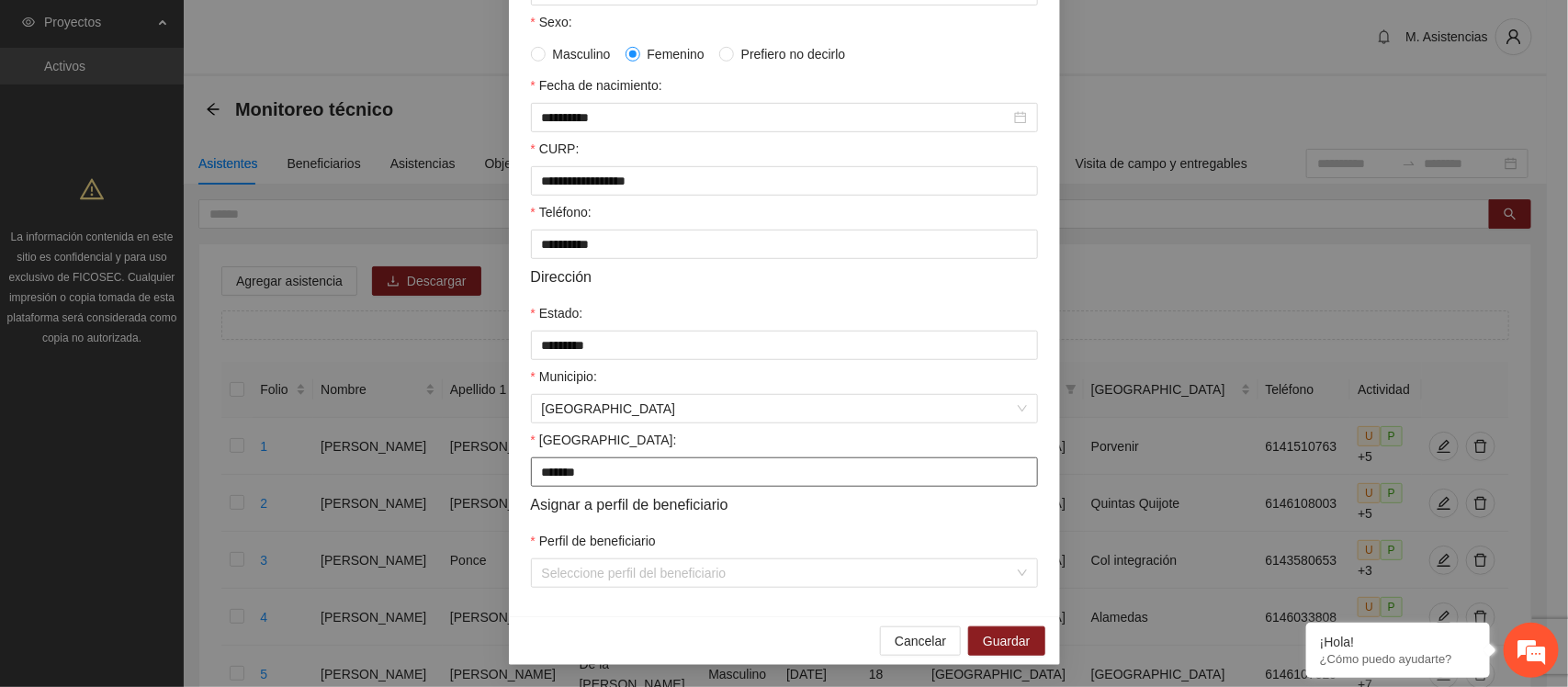 type on "**********" 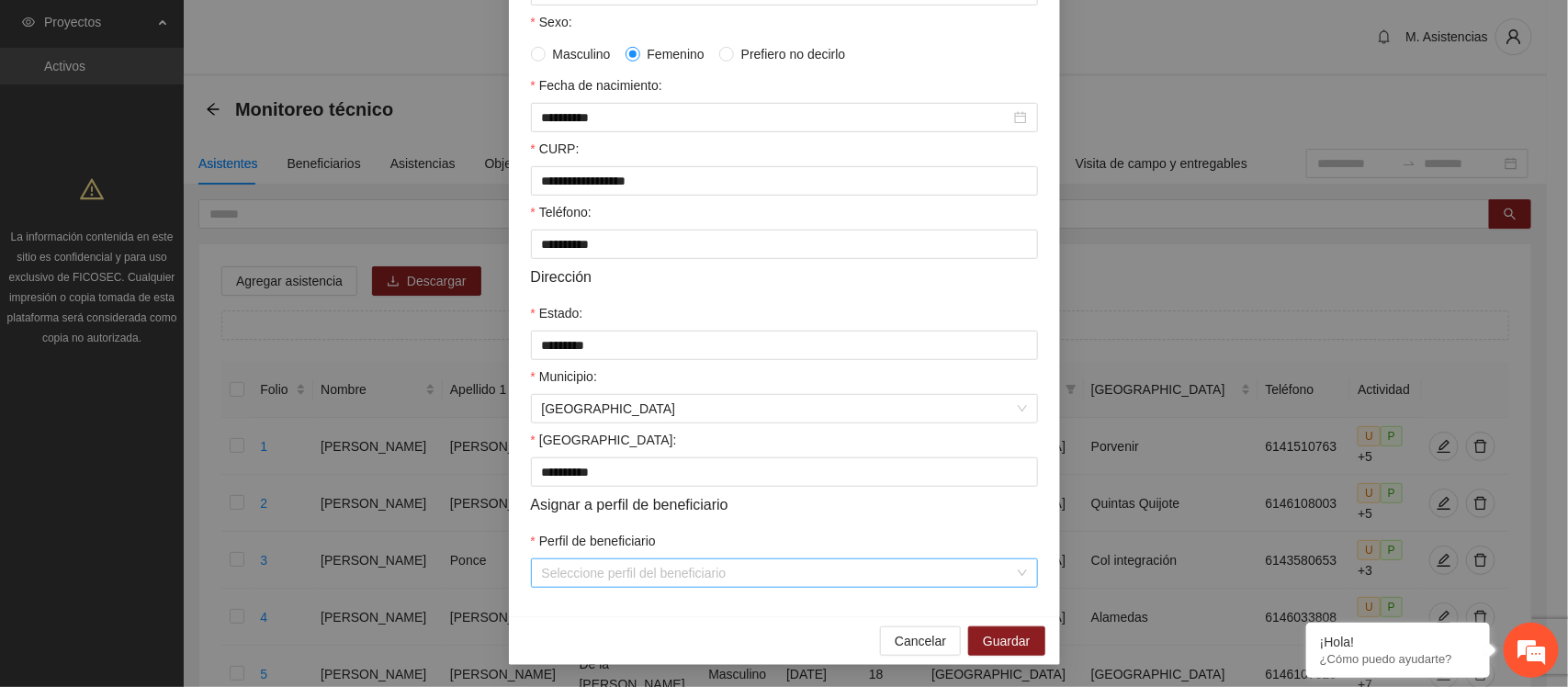 click on "Perfil de beneficiario" at bounding box center (778, 573) 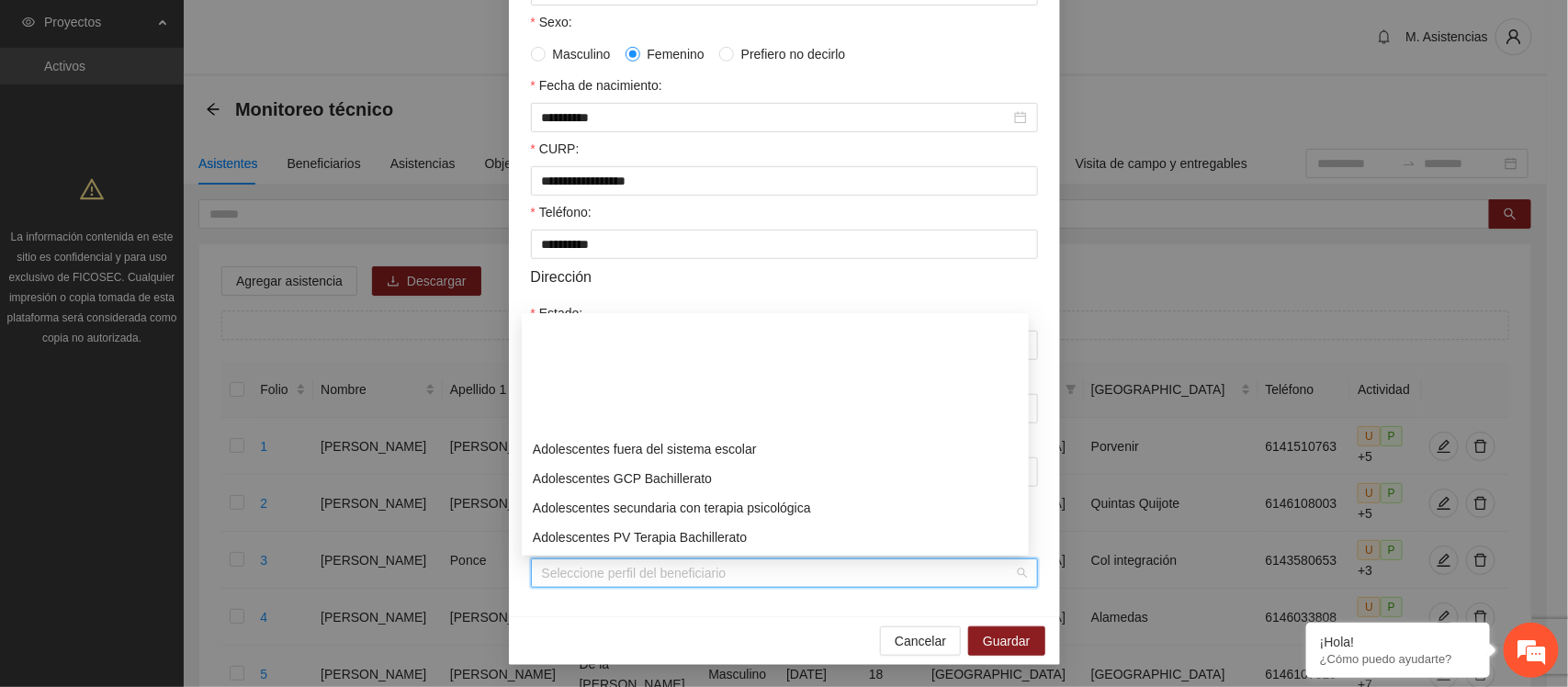 scroll, scrollTop: 147, scrollLeft: 0, axis: vertical 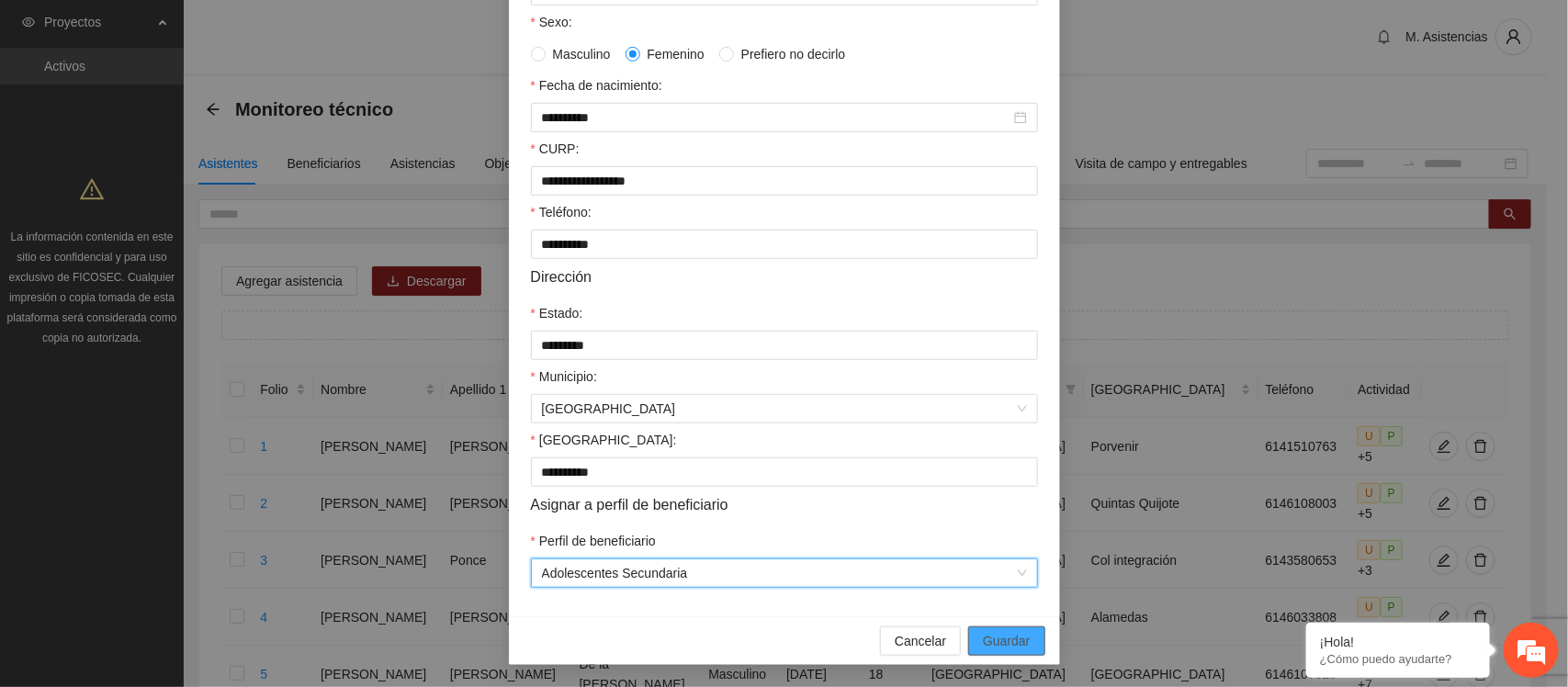 click on "Guardar" at bounding box center (1006, 641) 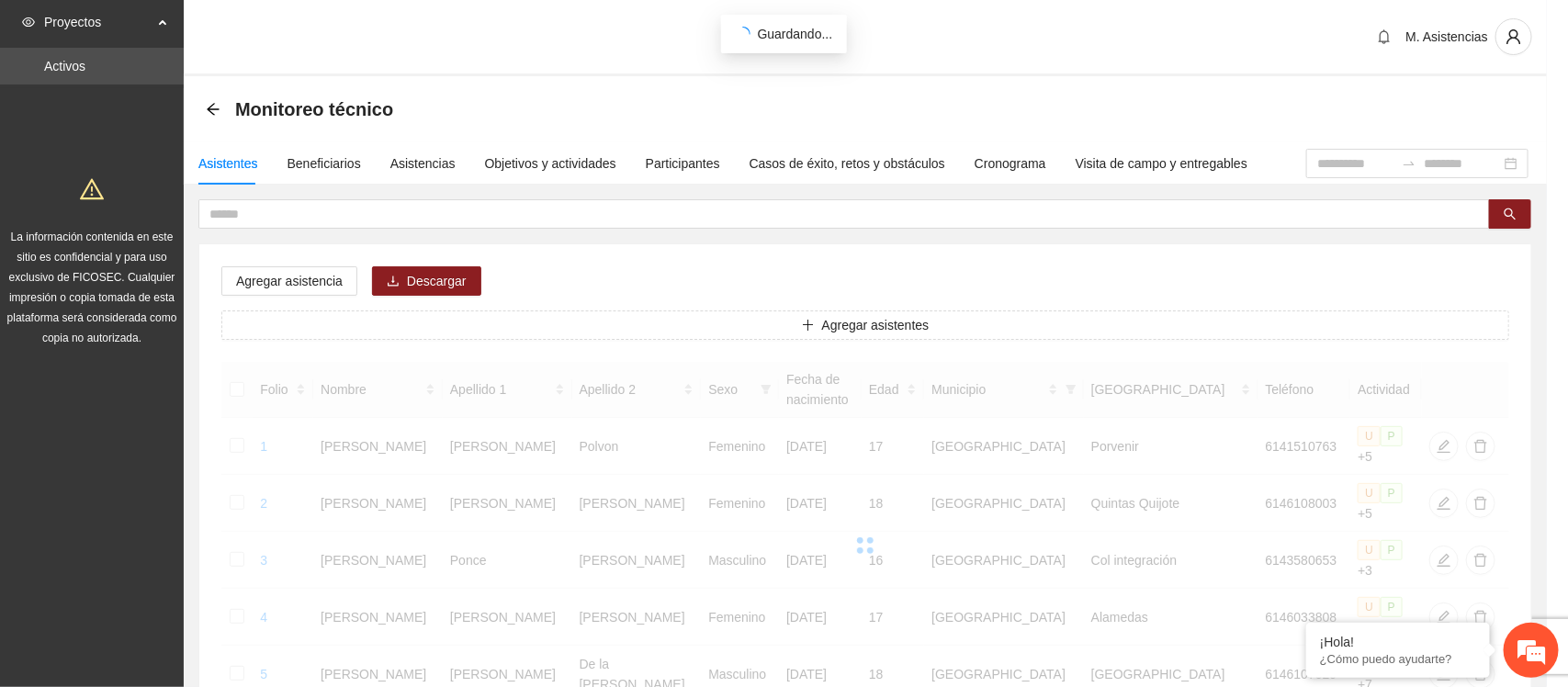 scroll, scrollTop: 301, scrollLeft: 0, axis: vertical 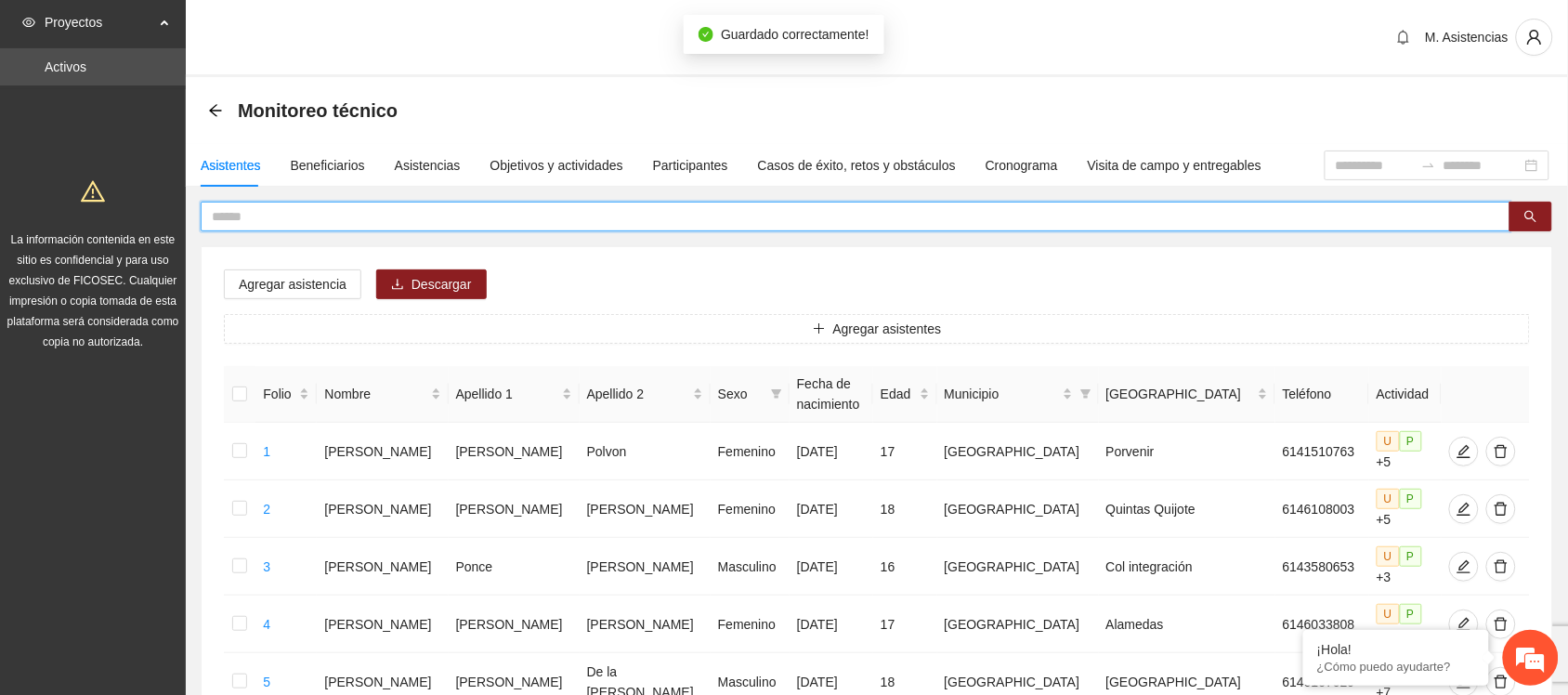 click at bounding box center (848, 216) 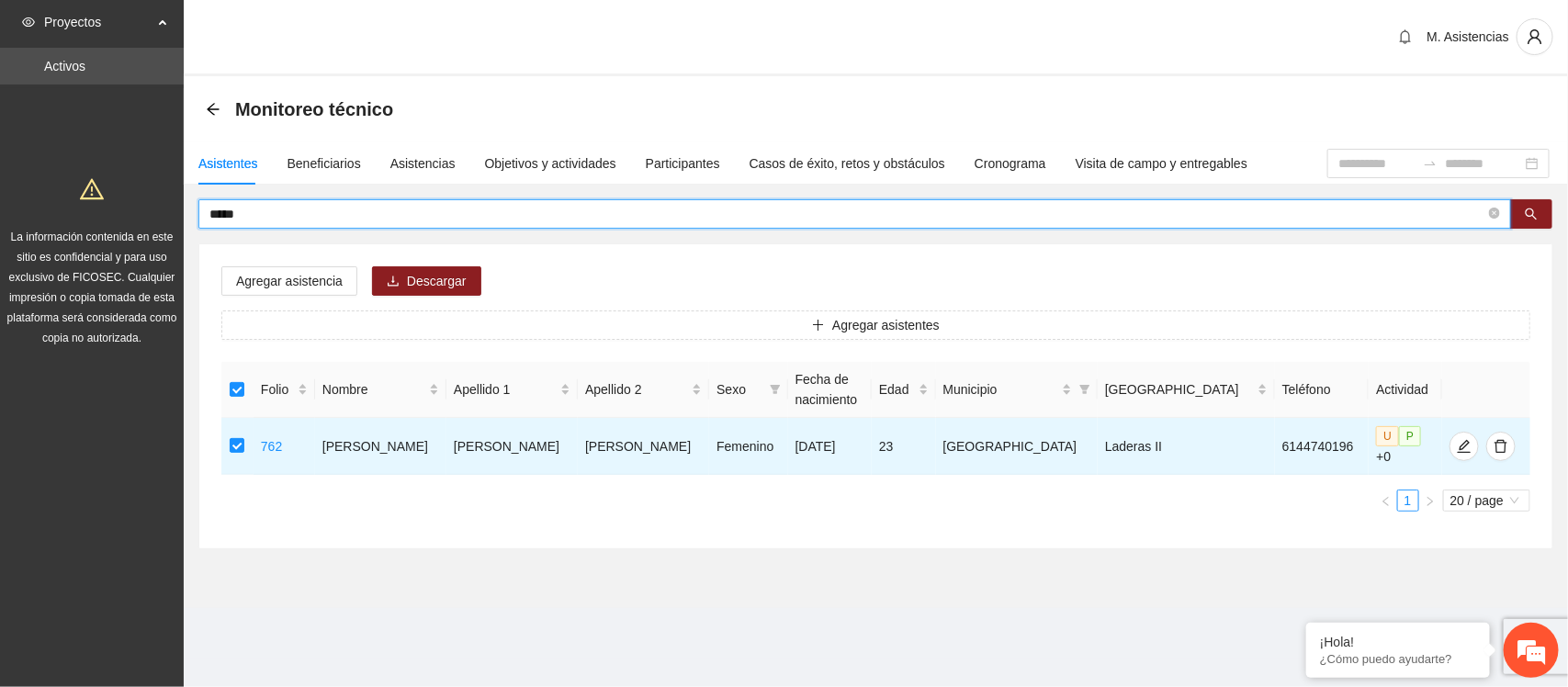 drag, startPoint x: 277, startPoint y: 211, endPoint x: 170, endPoint y: 218, distance: 107.22873 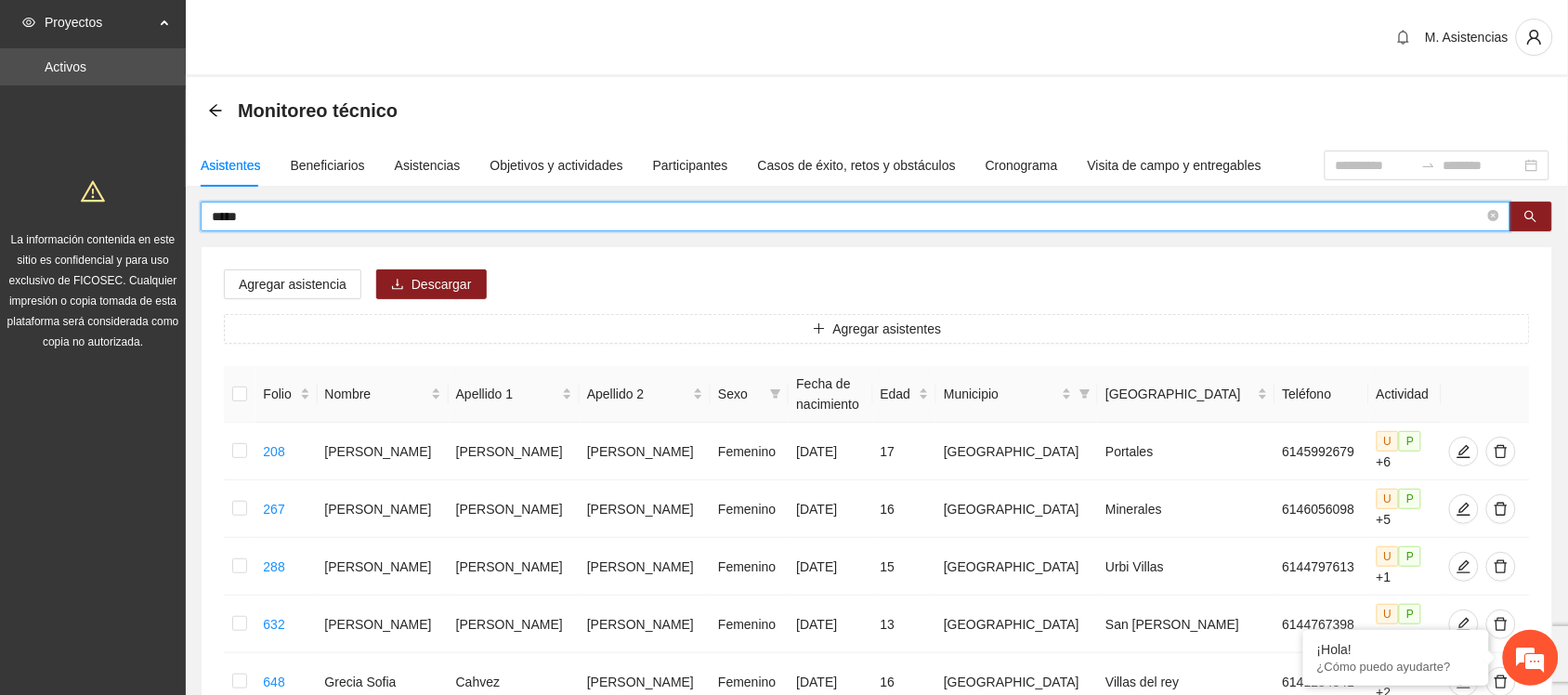 drag, startPoint x: 253, startPoint y: 216, endPoint x: 86, endPoint y: 232, distance: 167.76472 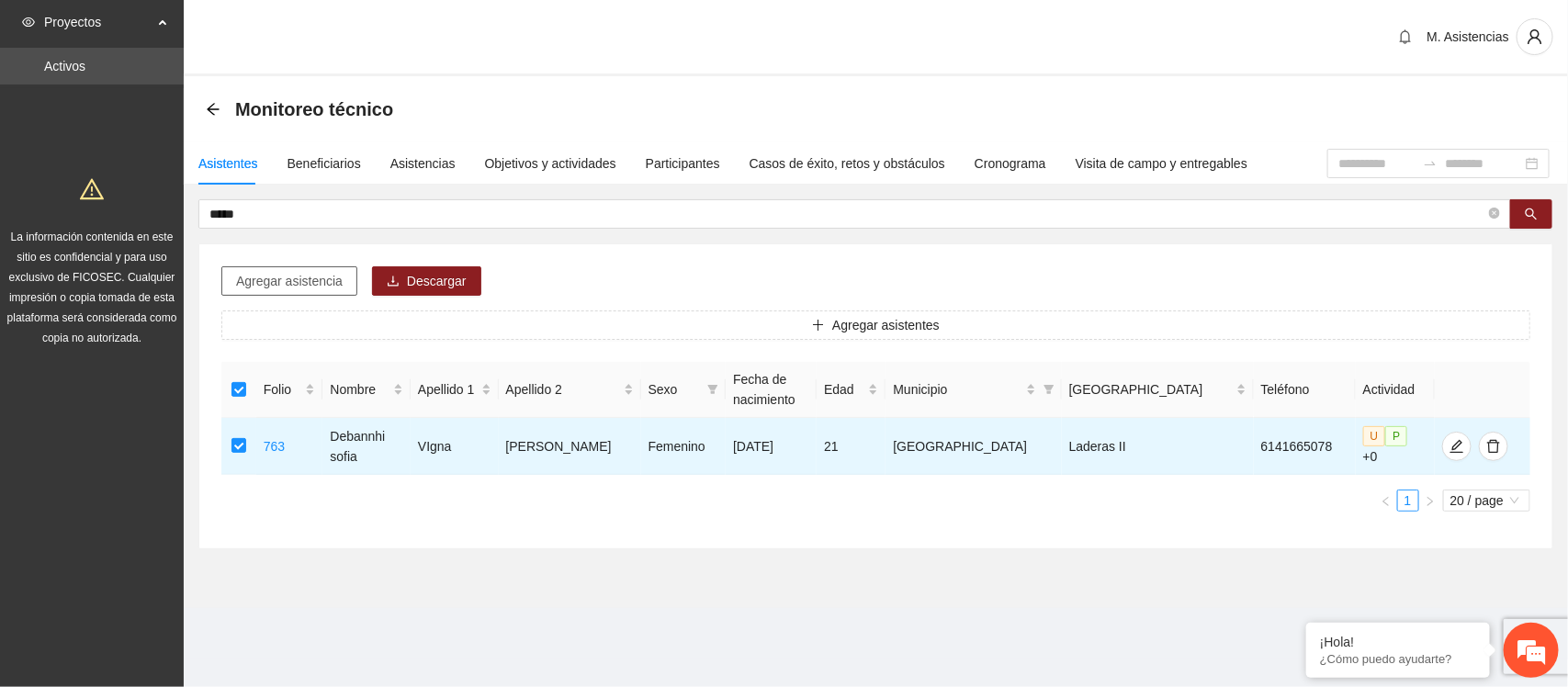 click on "Agregar asistencia" at bounding box center [289, 281] 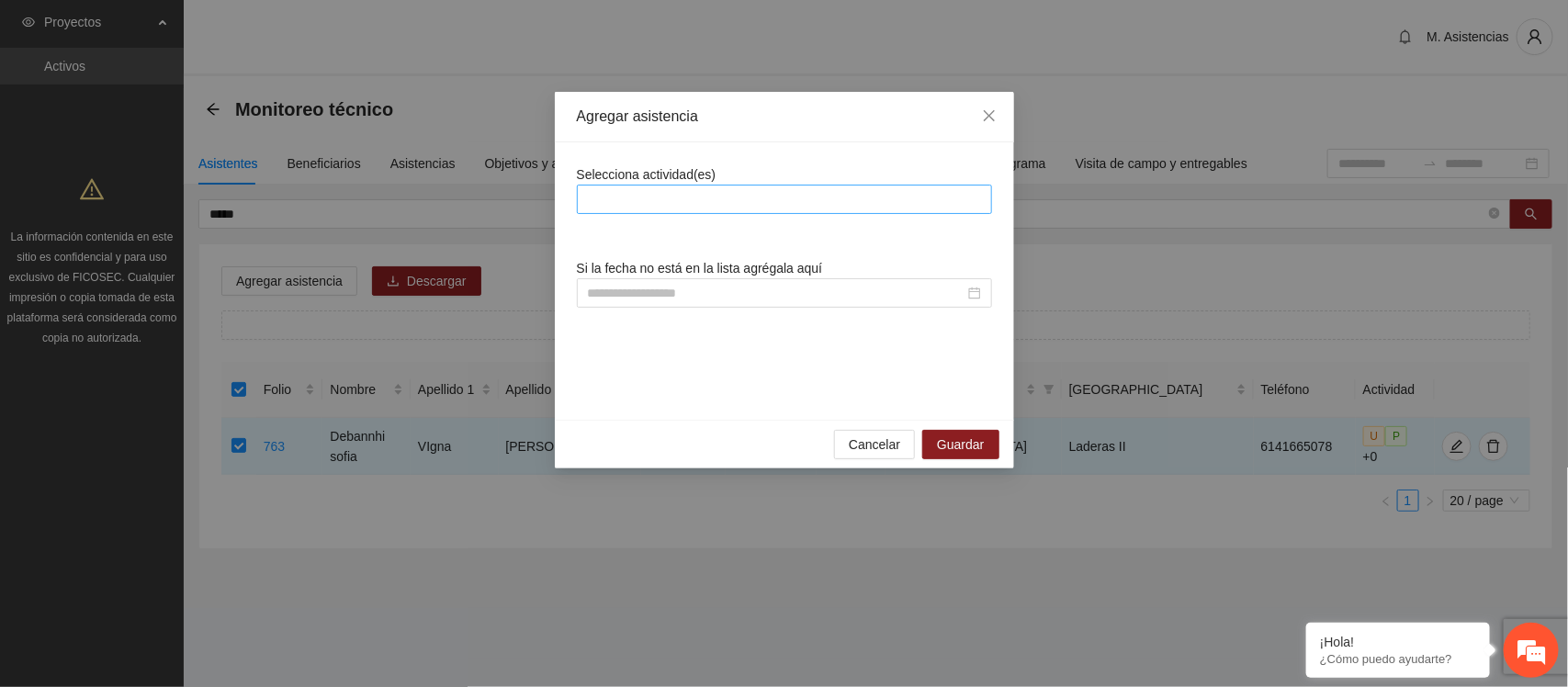 click at bounding box center (784, 199) 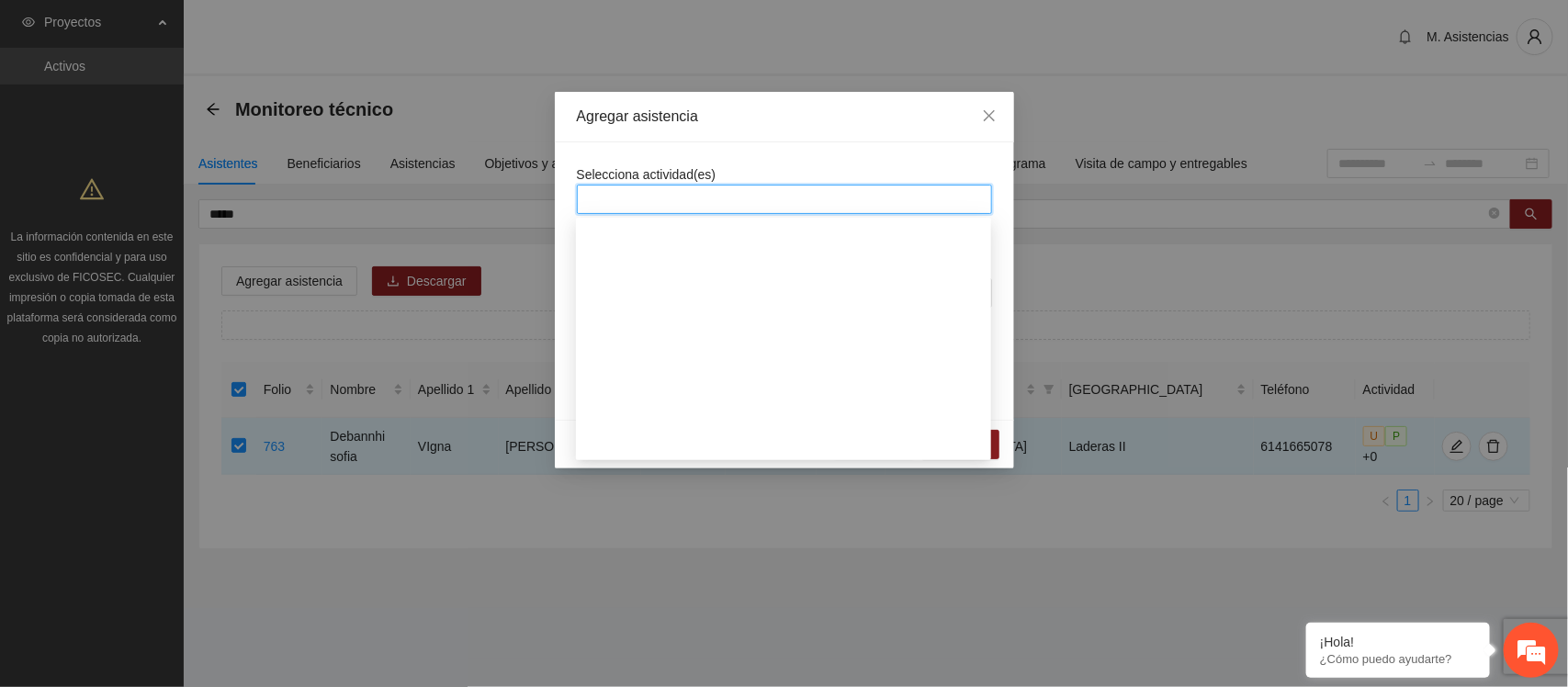 scroll, scrollTop: 860, scrollLeft: 0, axis: vertical 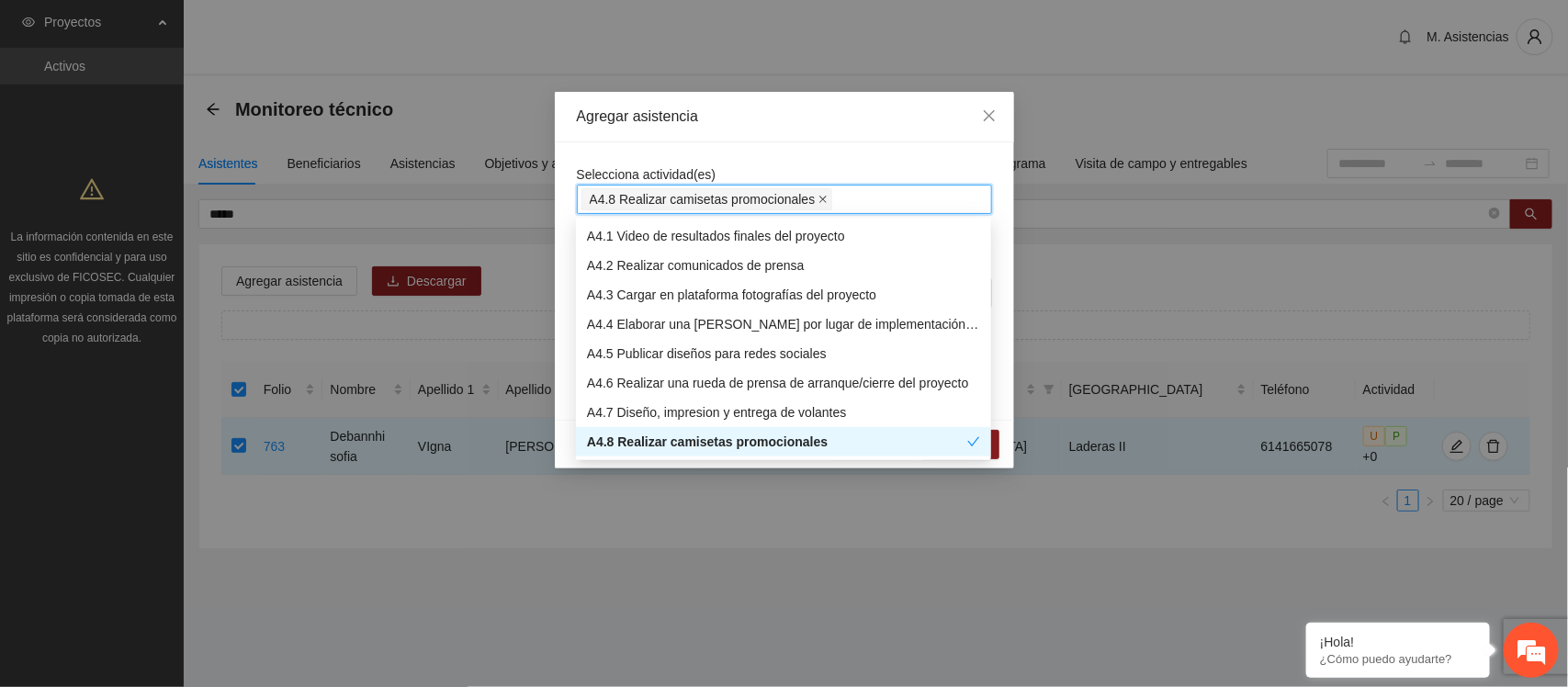 click 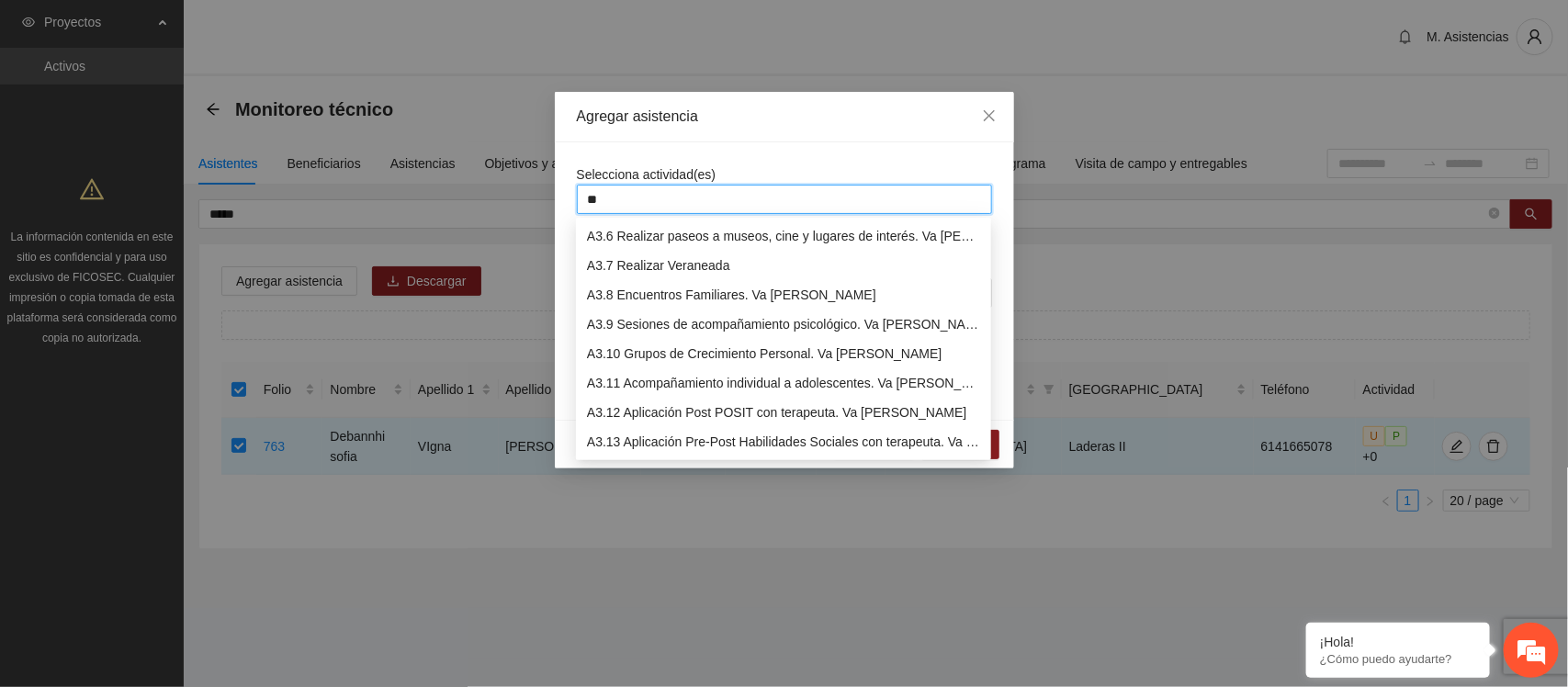 scroll, scrollTop: 147, scrollLeft: 0, axis: vertical 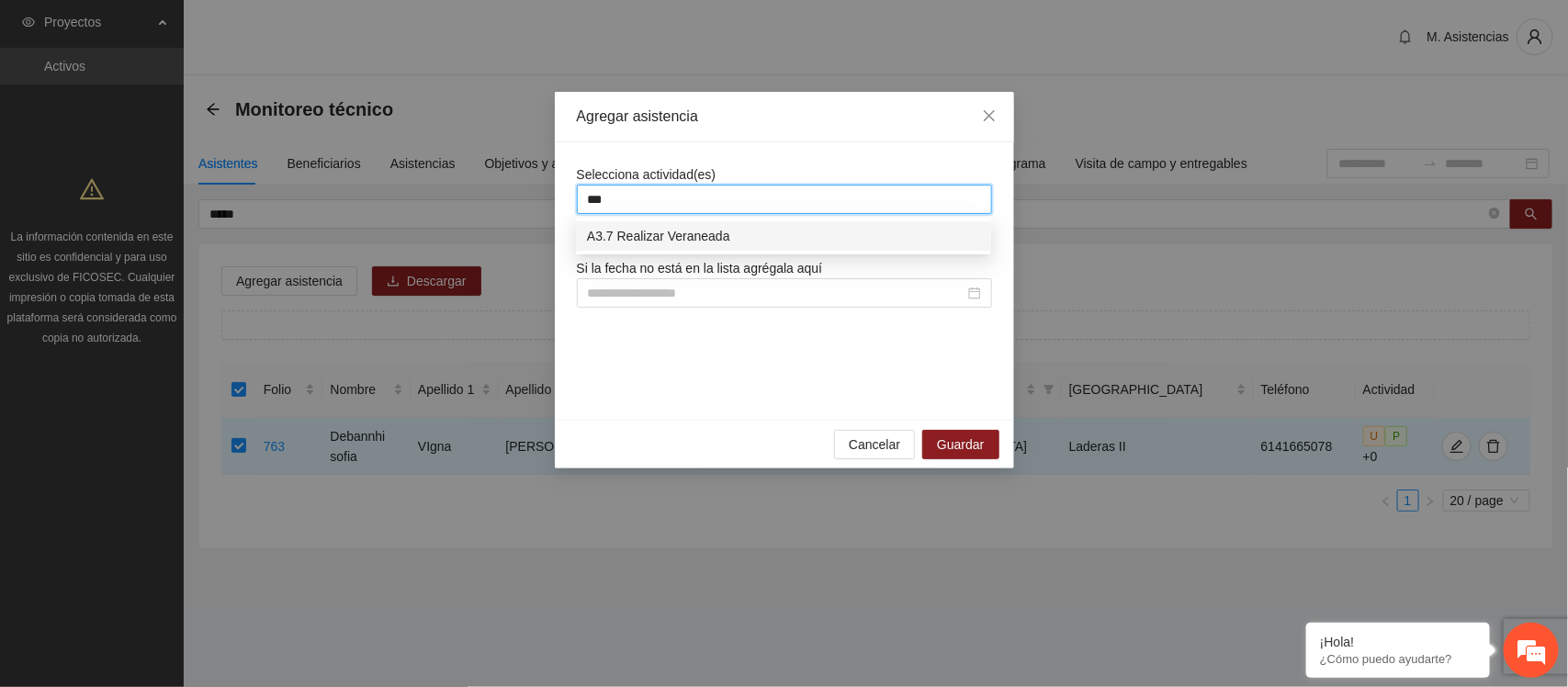 type 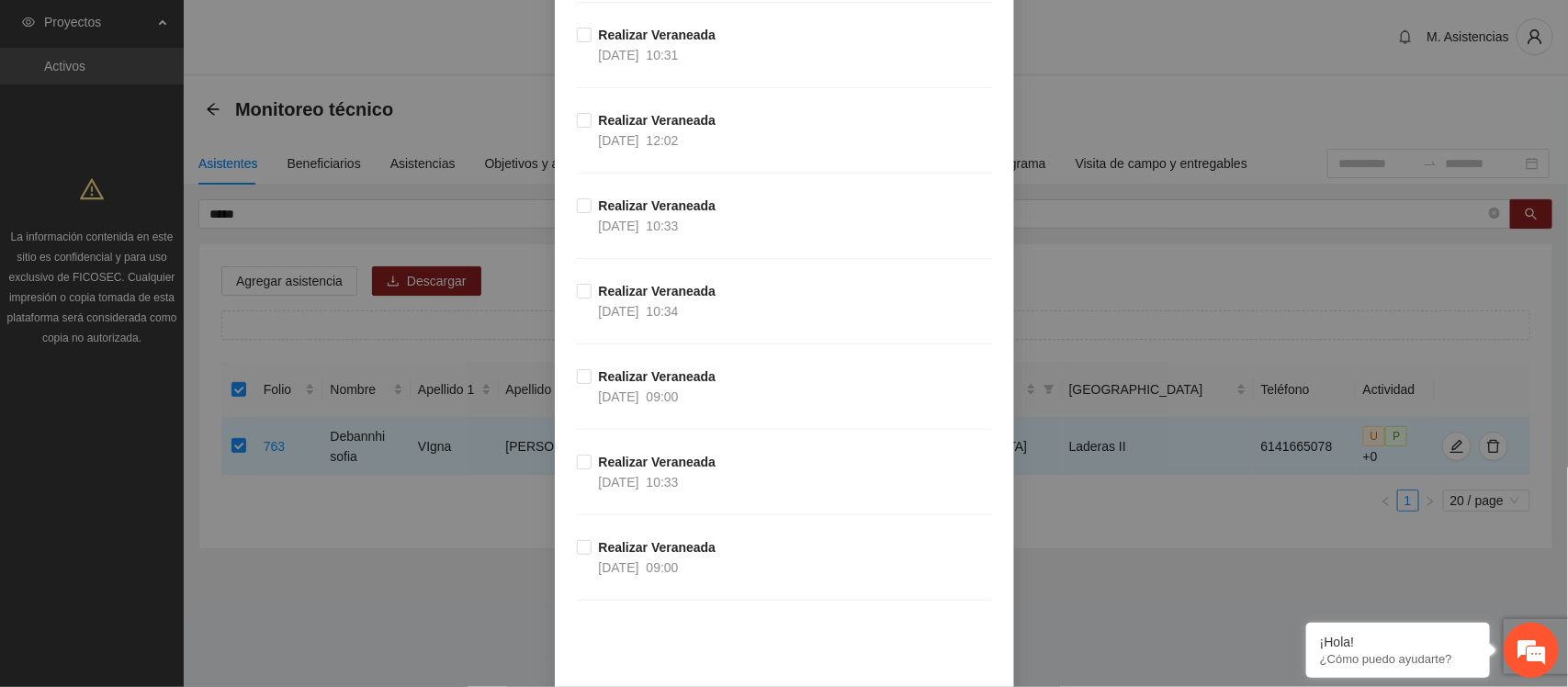 scroll, scrollTop: 2786, scrollLeft: 0, axis: vertical 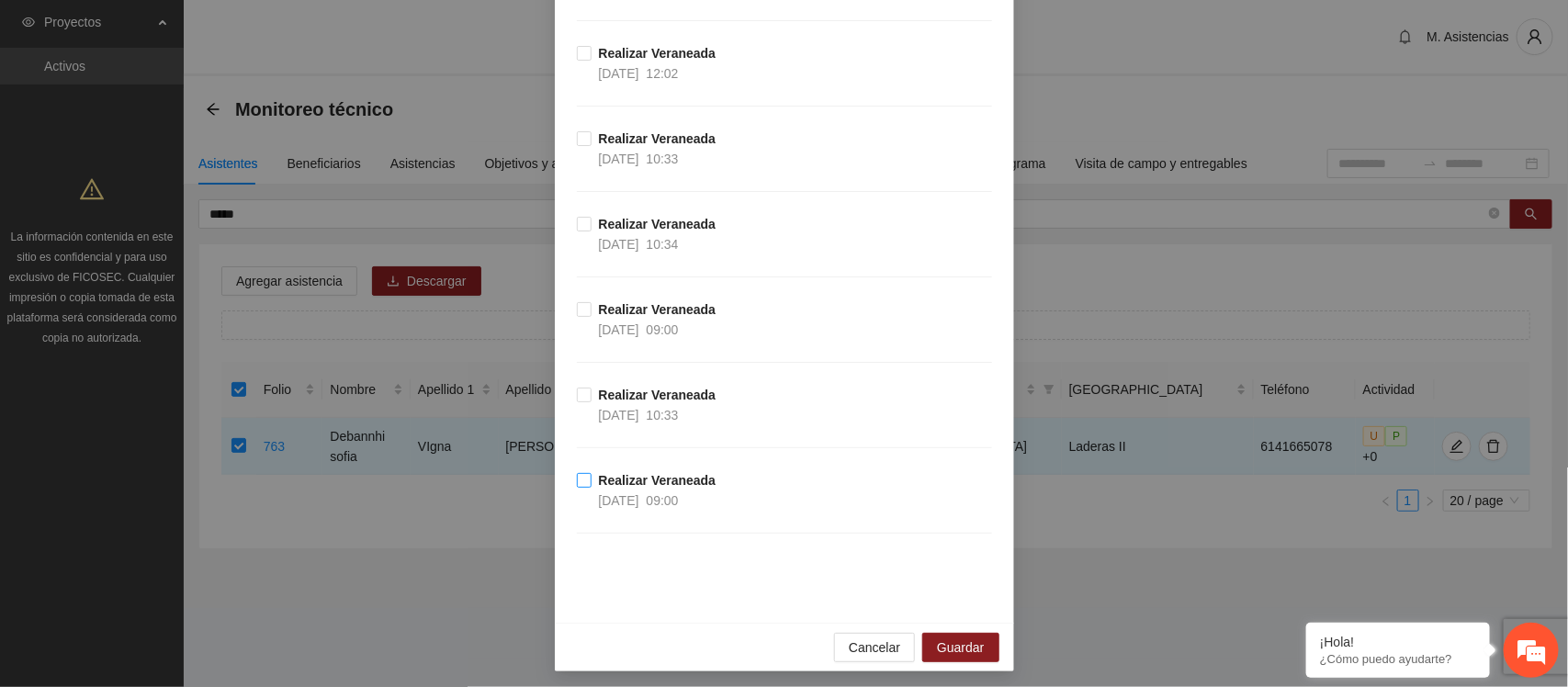 click on "Realizar Veraneada 01/07/2025 09:00" at bounding box center (658, 490) 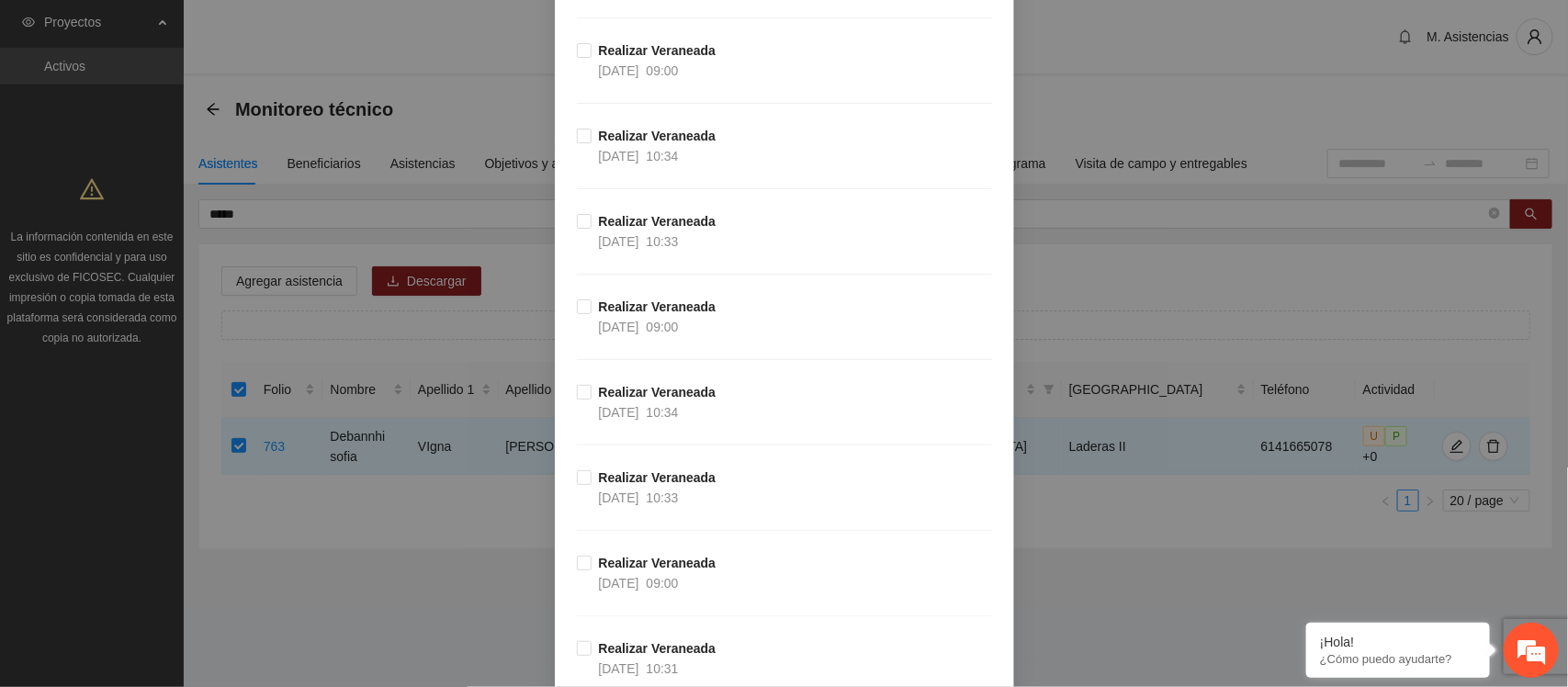 scroll, scrollTop: 2100, scrollLeft: 0, axis: vertical 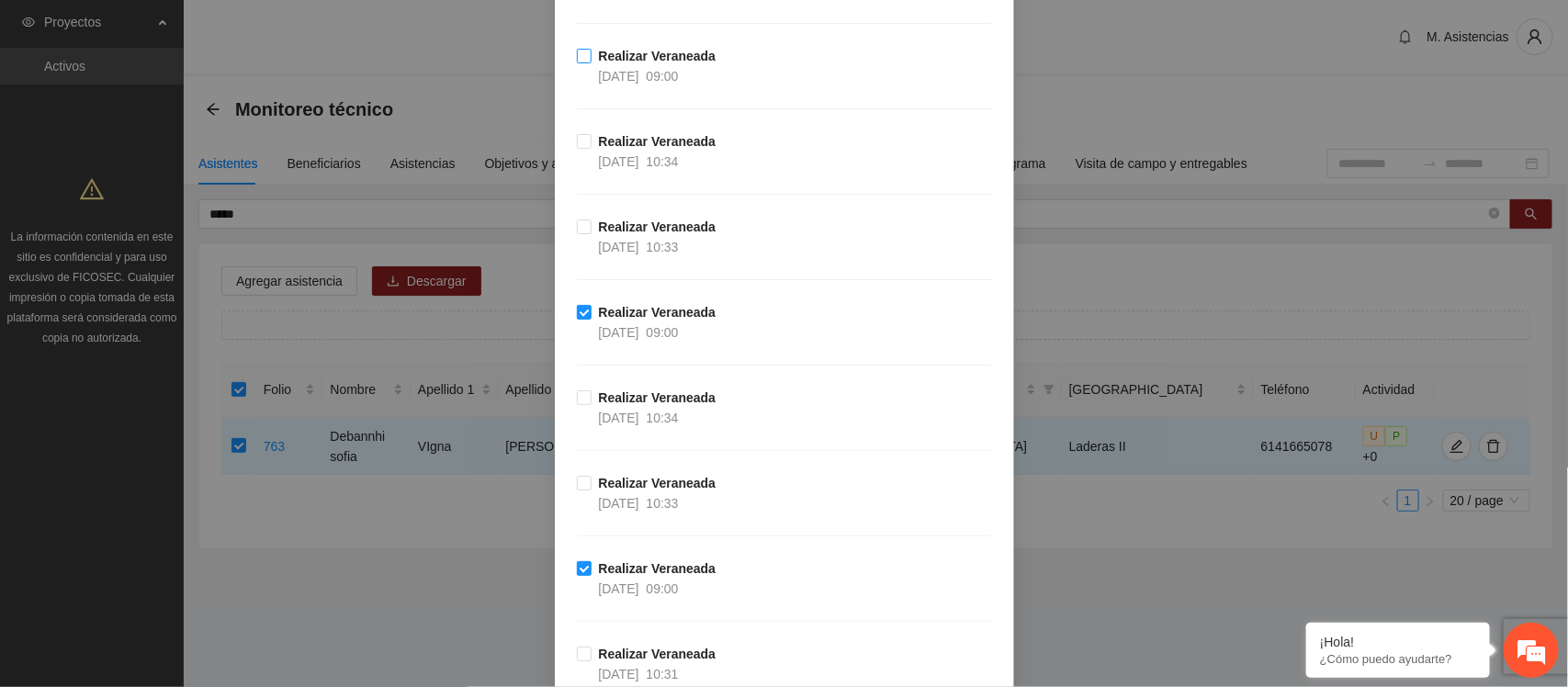 click on "Realizar Veraneada [DATE] 09:00" at bounding box center [658, 66] 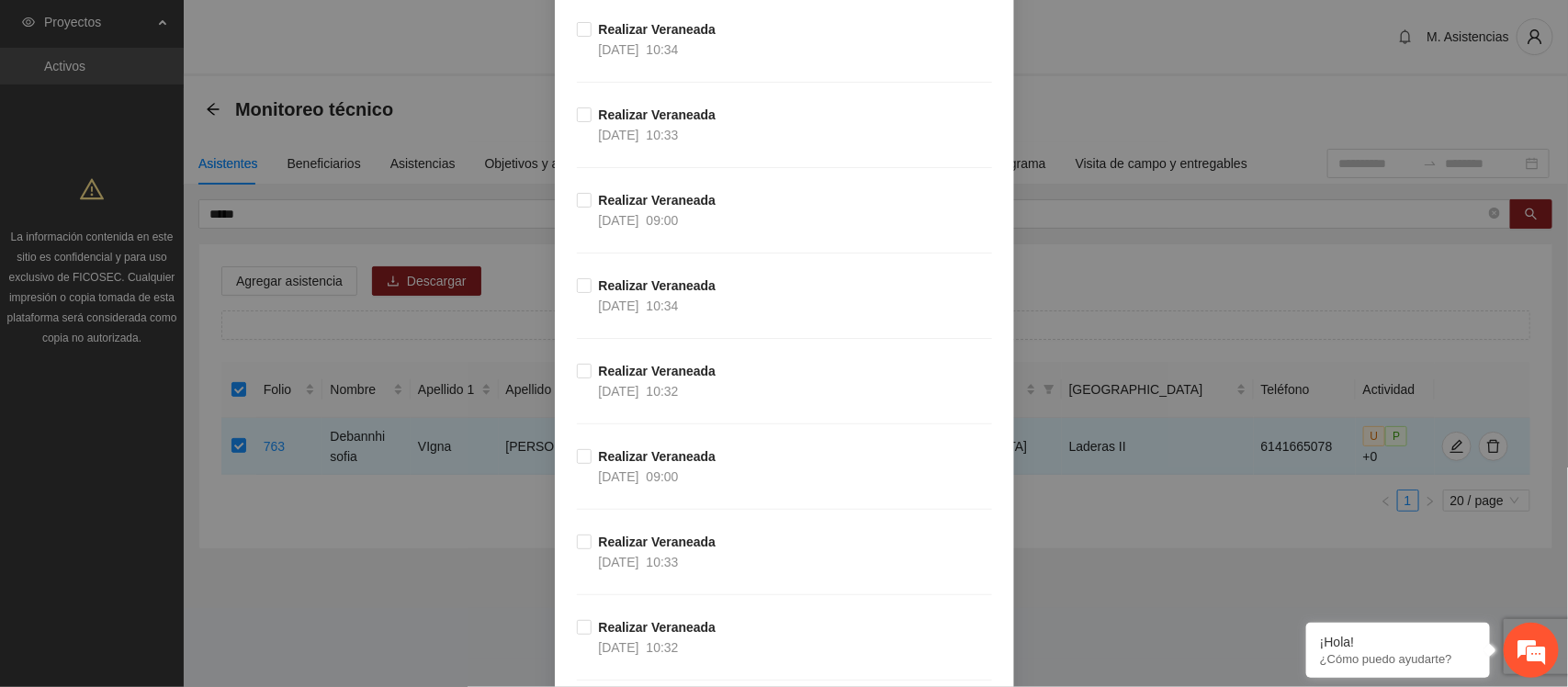 scroll, scrollTop: 1436, scrollLeft: 0, axis: vertical 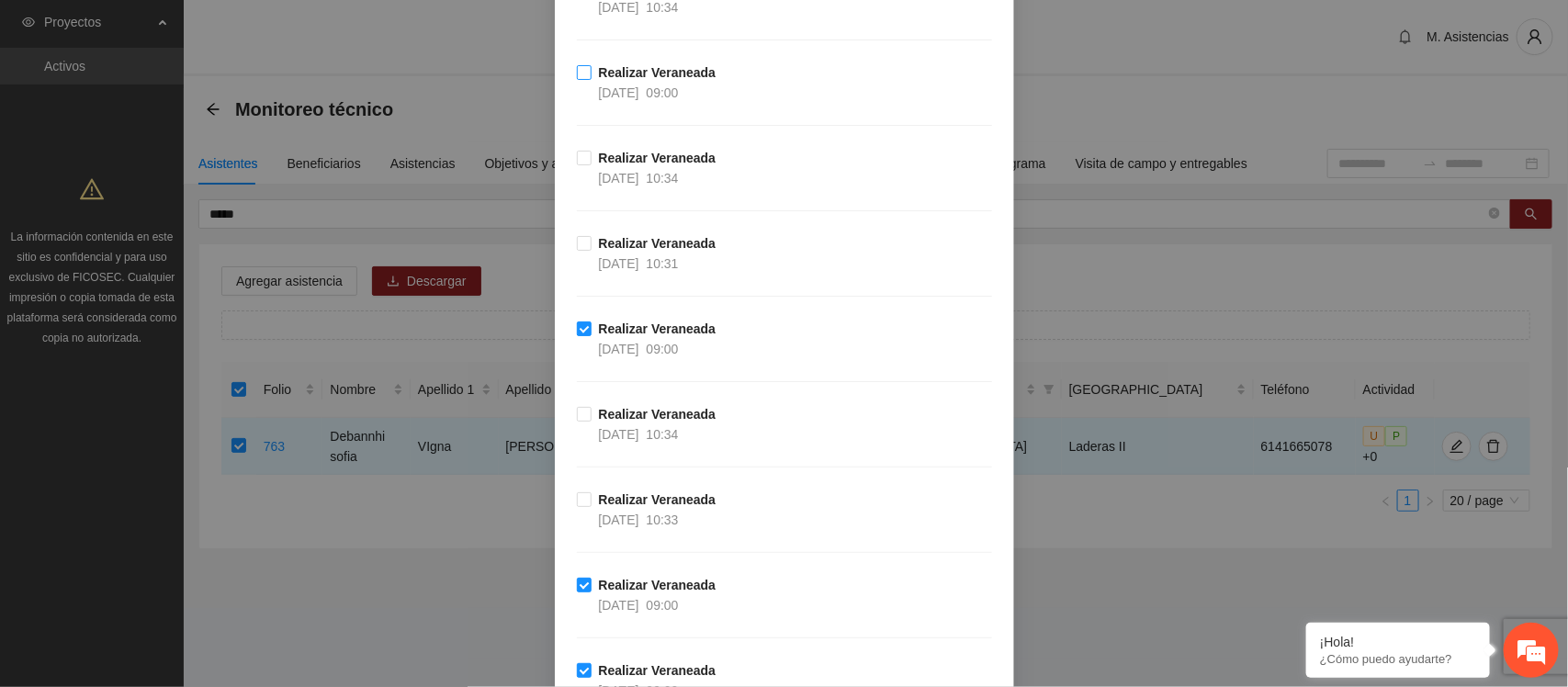 click on "Realizar Veraneada [DATE] 09:00" at bounding box center [650, 83] 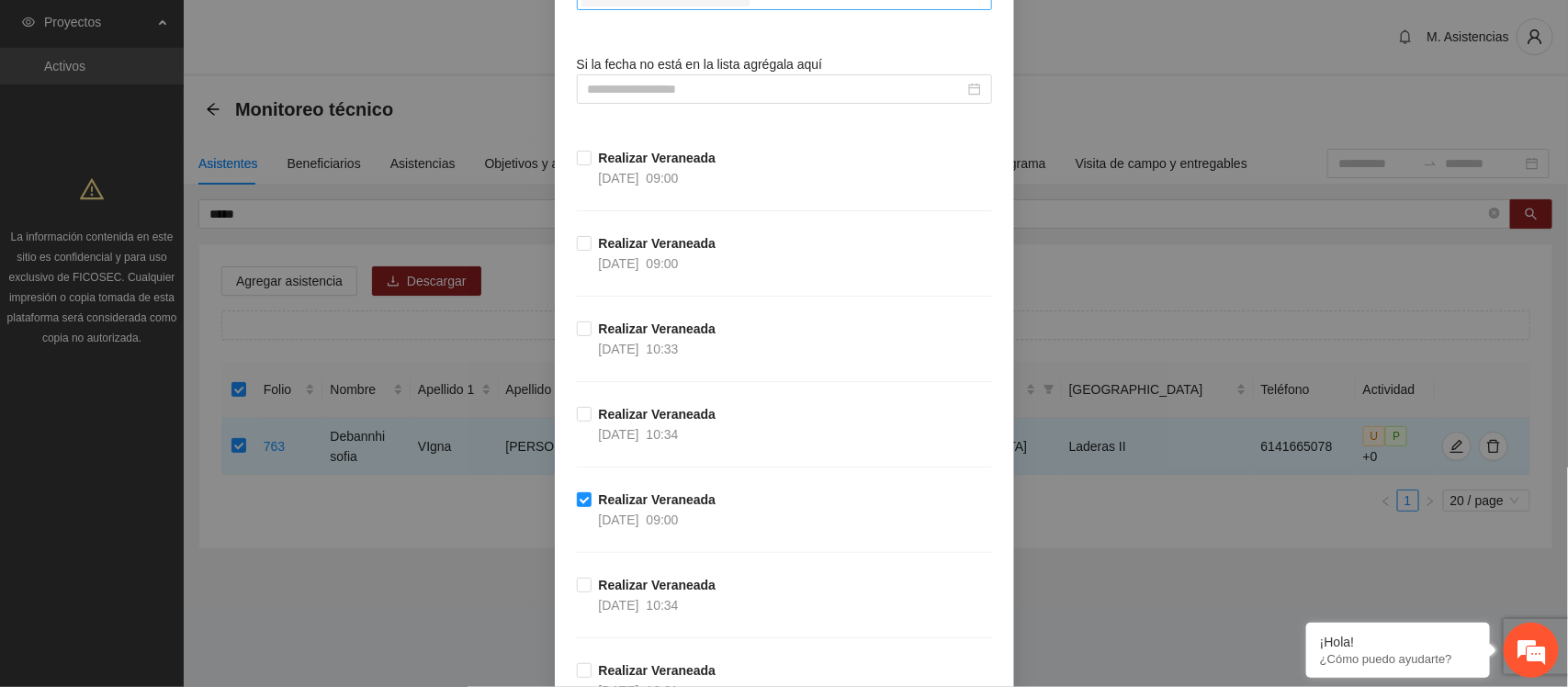 scroll, scrollTop: 43, scrollLeft: 0, axis: vertical 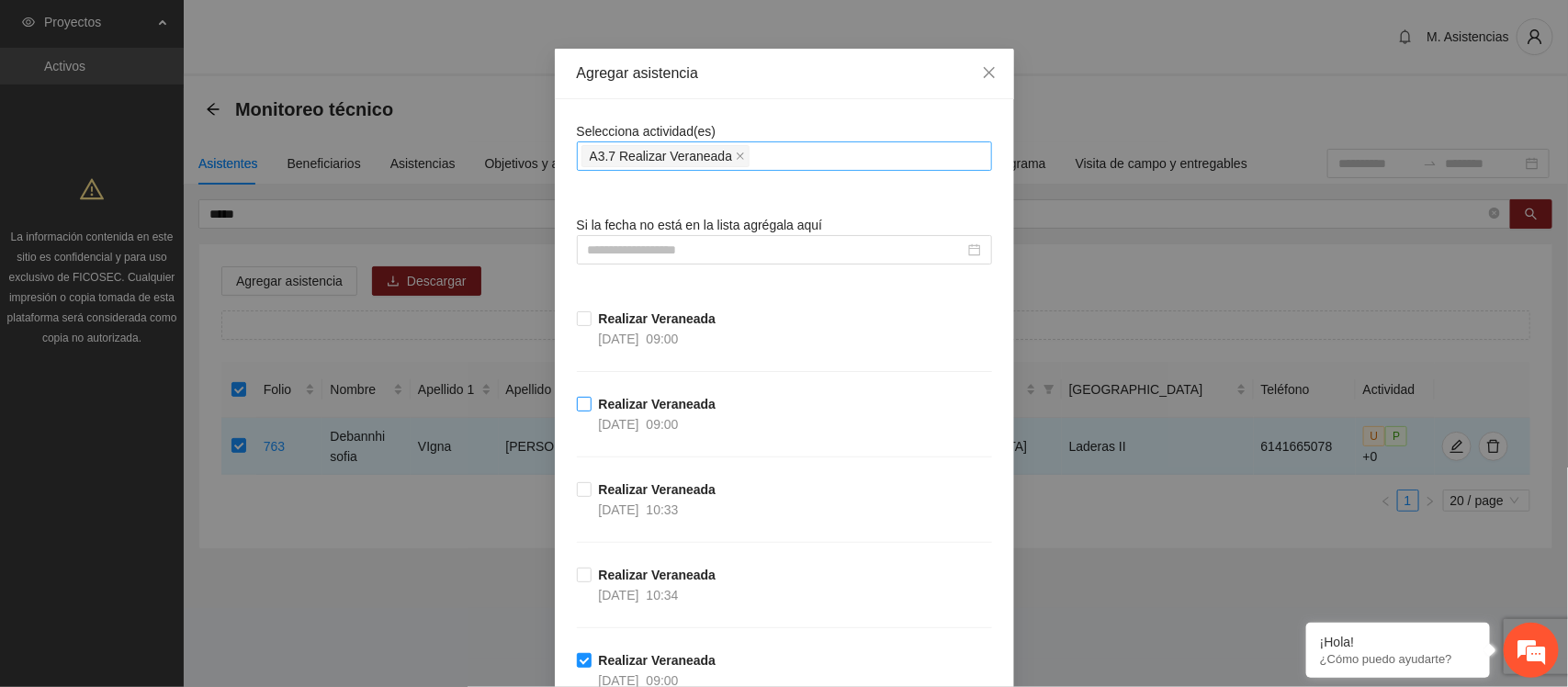 click on "Realizar Veraneada [DATE] 09:00" at bounding box center [650, 414] 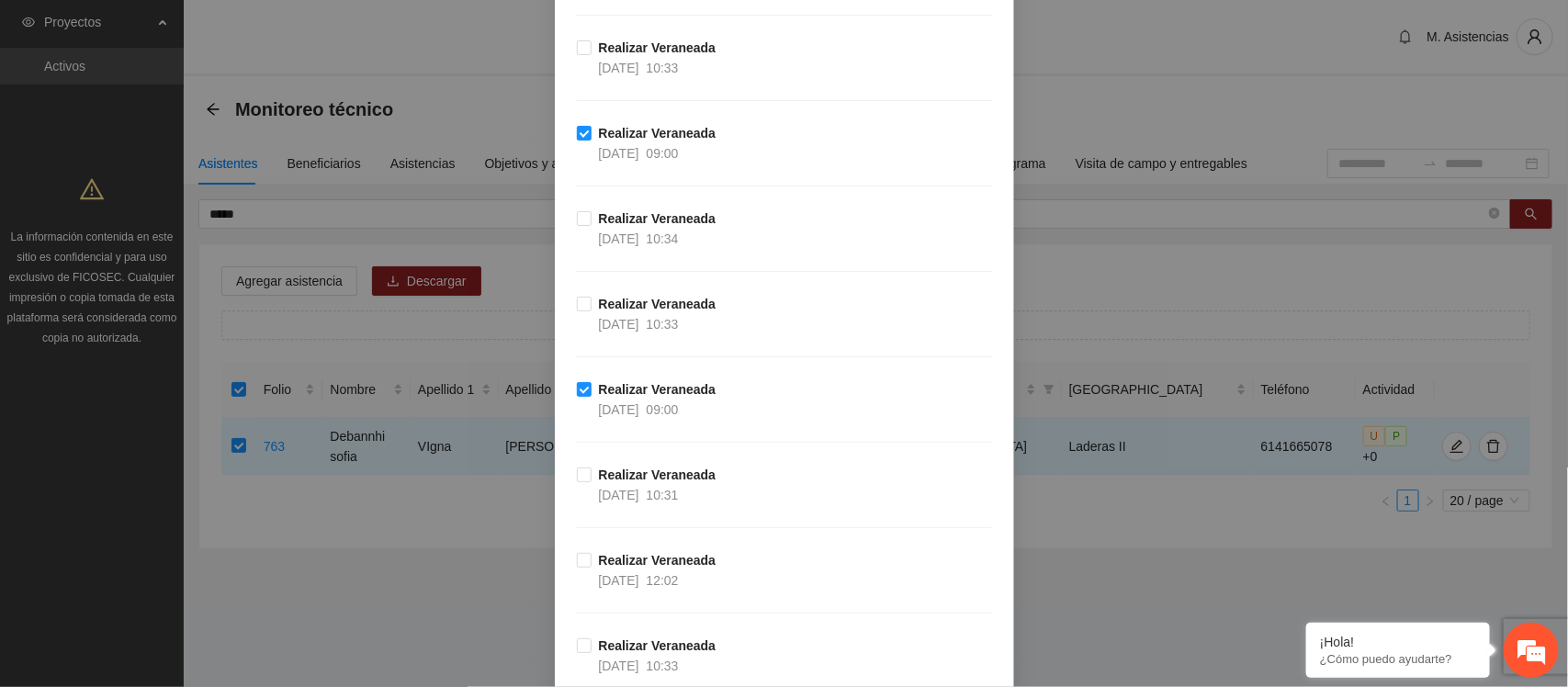 scroll, scrollTop: 2799, scrollLeft: 0, axis: vertical 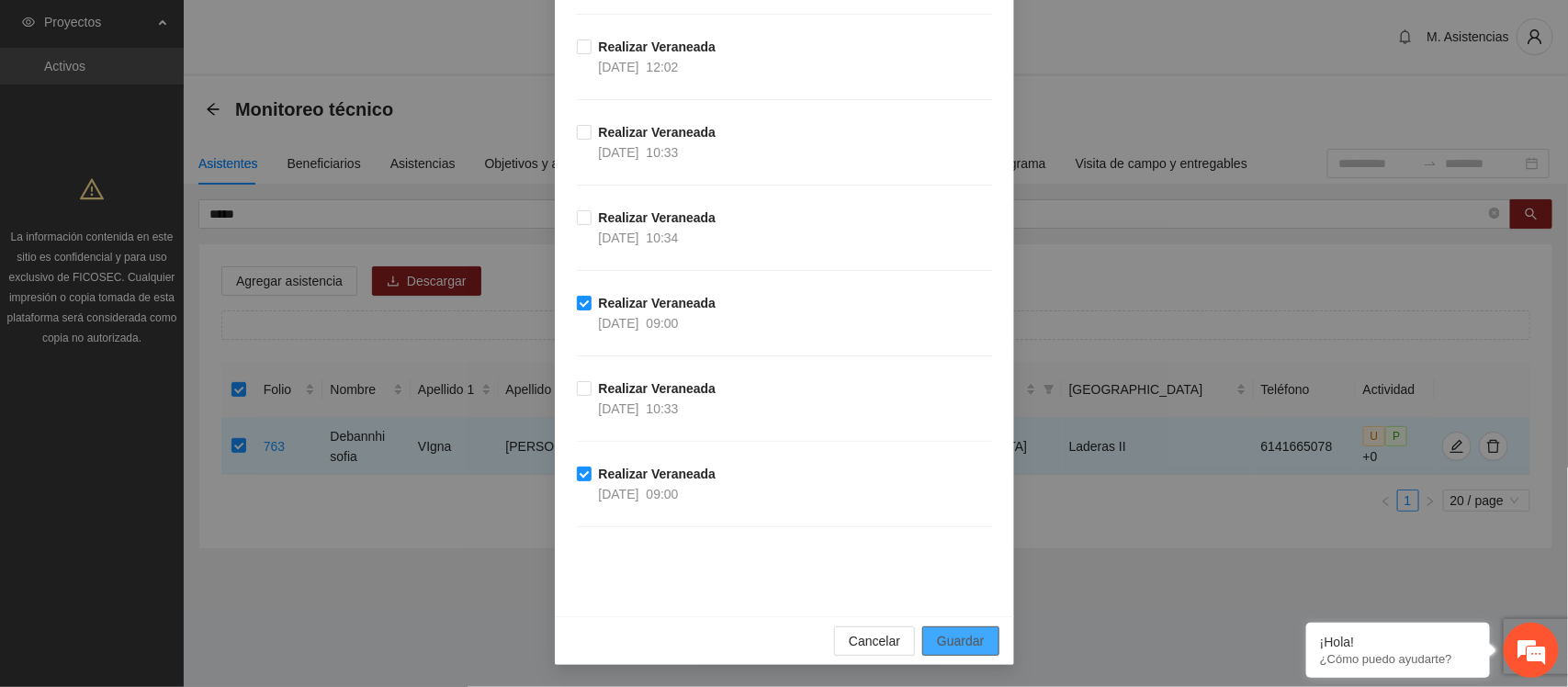 click on "Guardar" at bounding box center (960, 641) 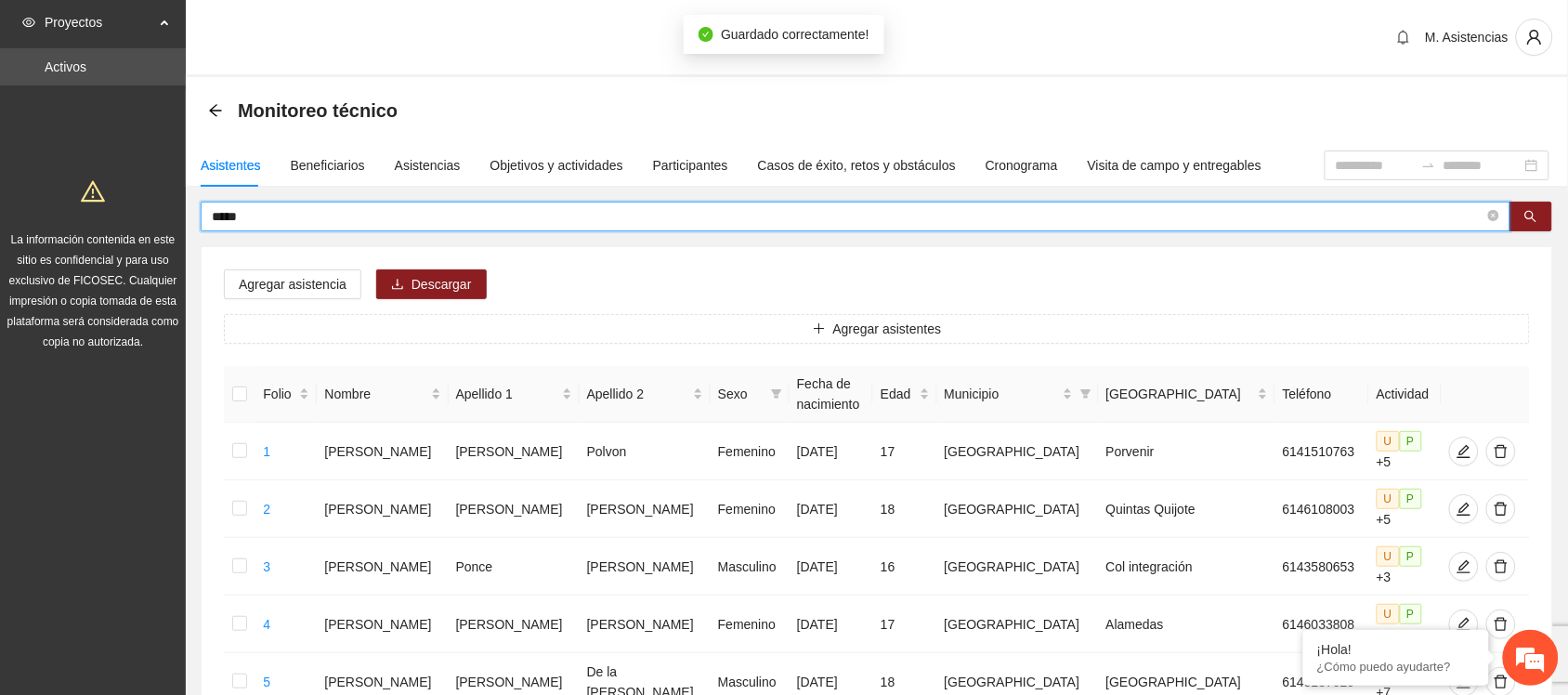 drag, startPoint x: 260, startPoint y: 223, endPoint x: 86, endPoint y: 218, distance: 174.07182 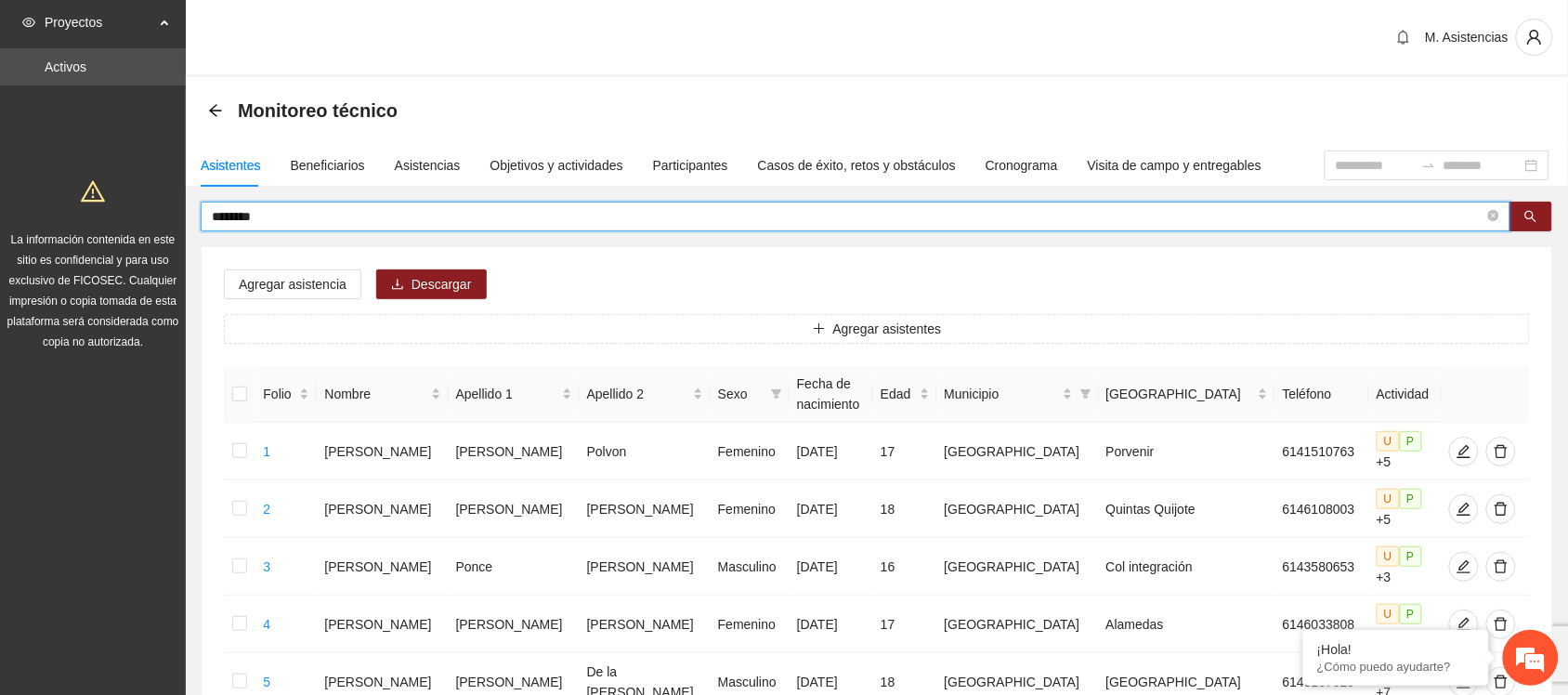type on "********" 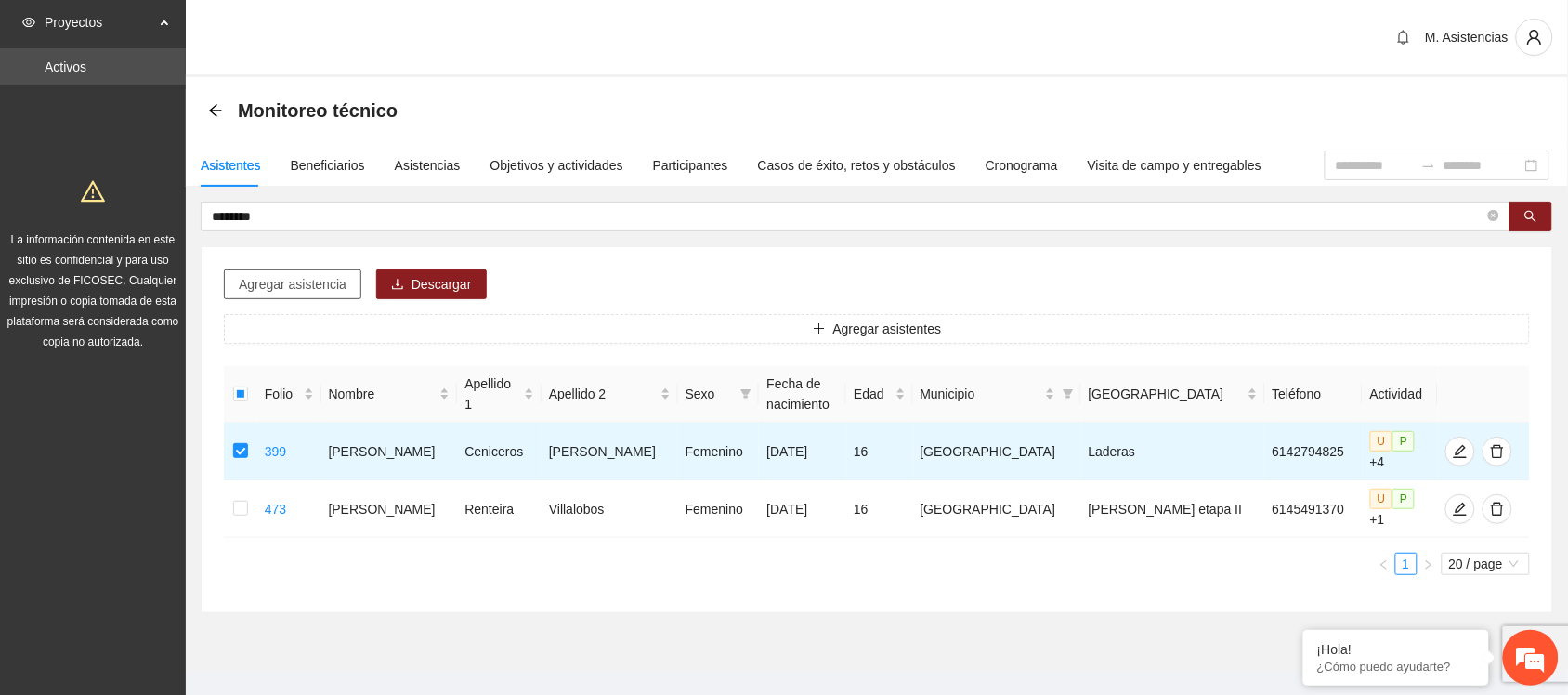 click on "Agregar asistencia" at bounding box center (293, 284) 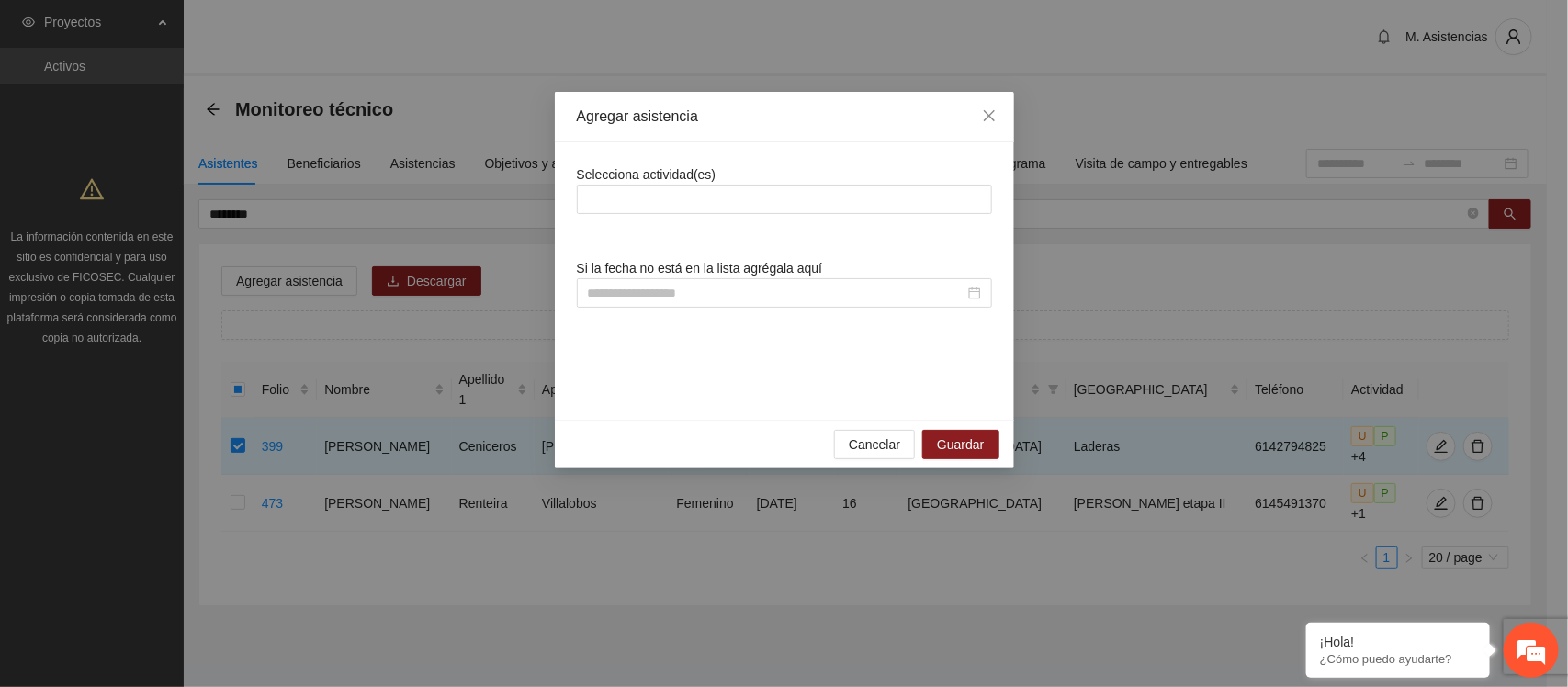 click on "Selecciona actividad(es)" at bounding box center (784, 189) 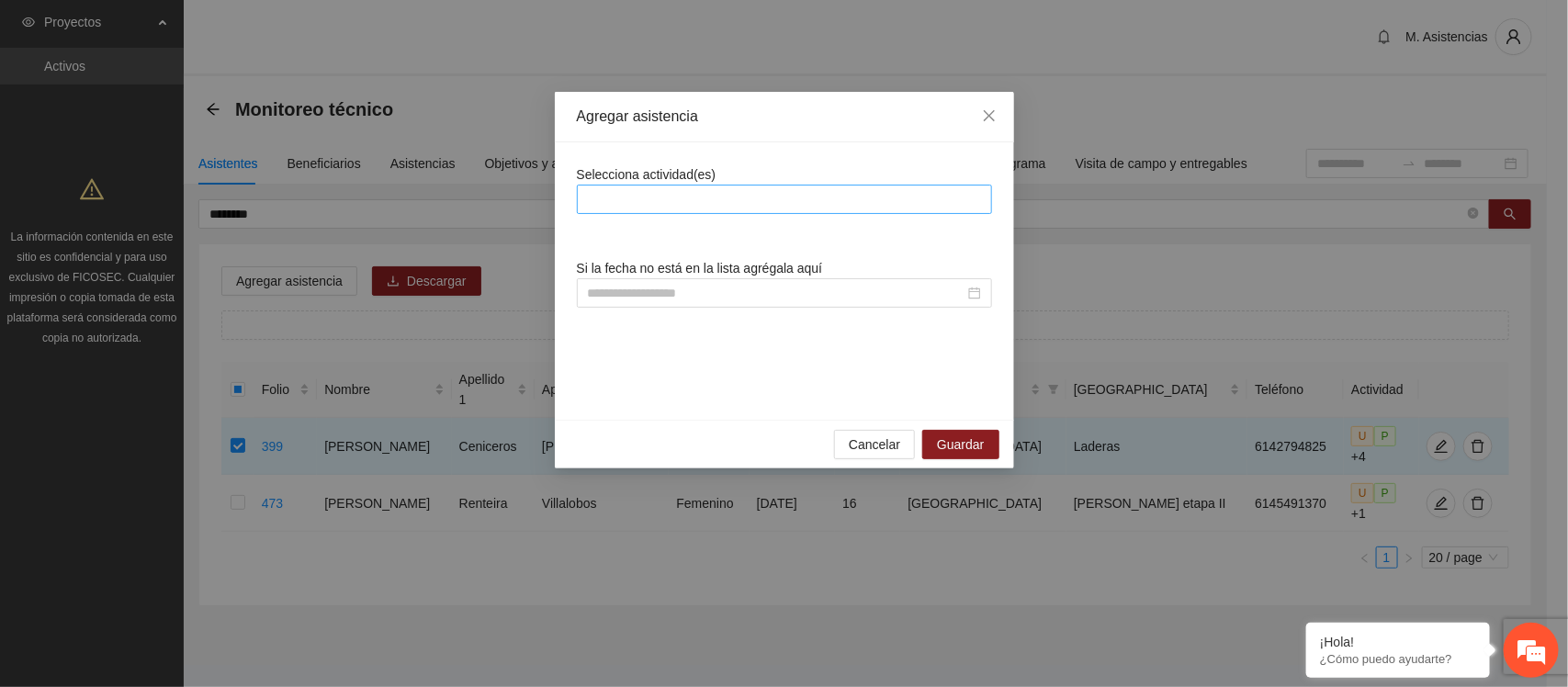 click at bounding box center [784, 199] 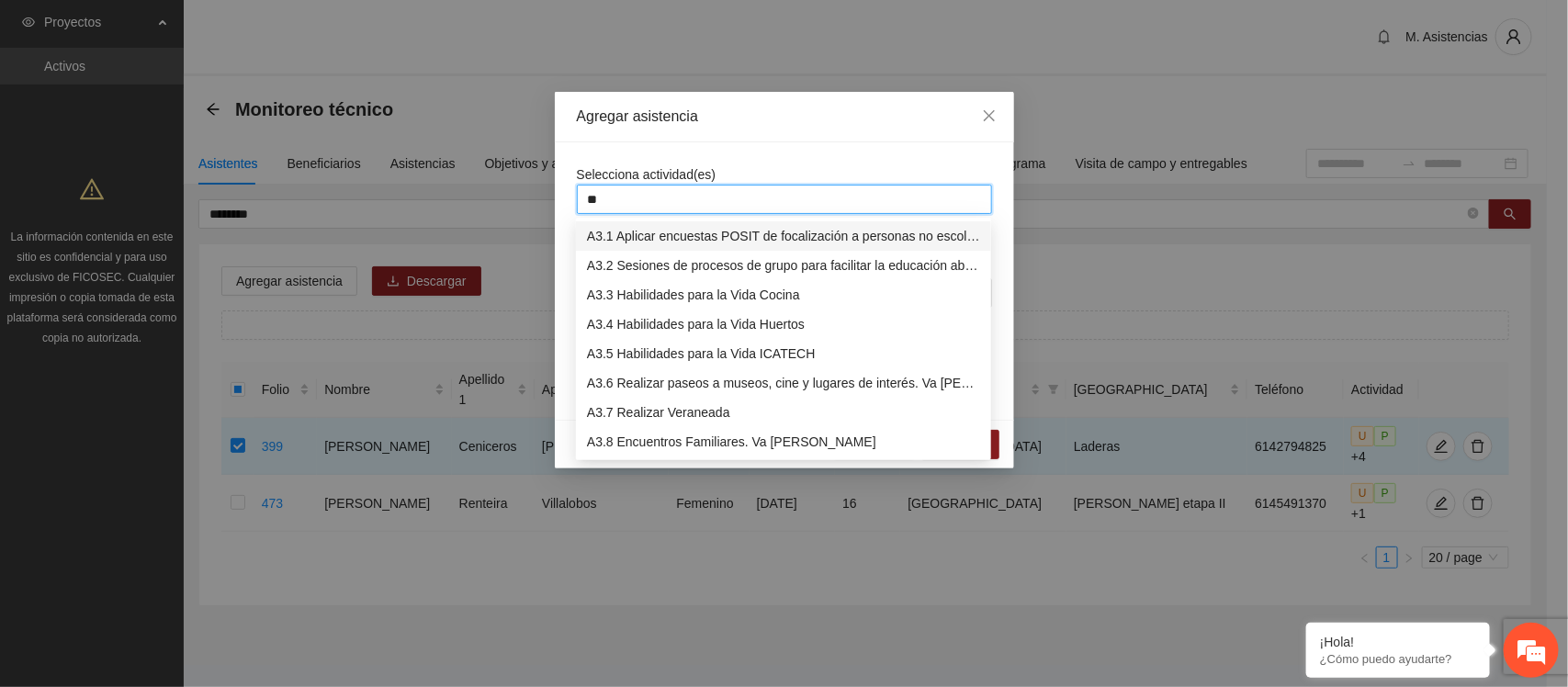type on "***" 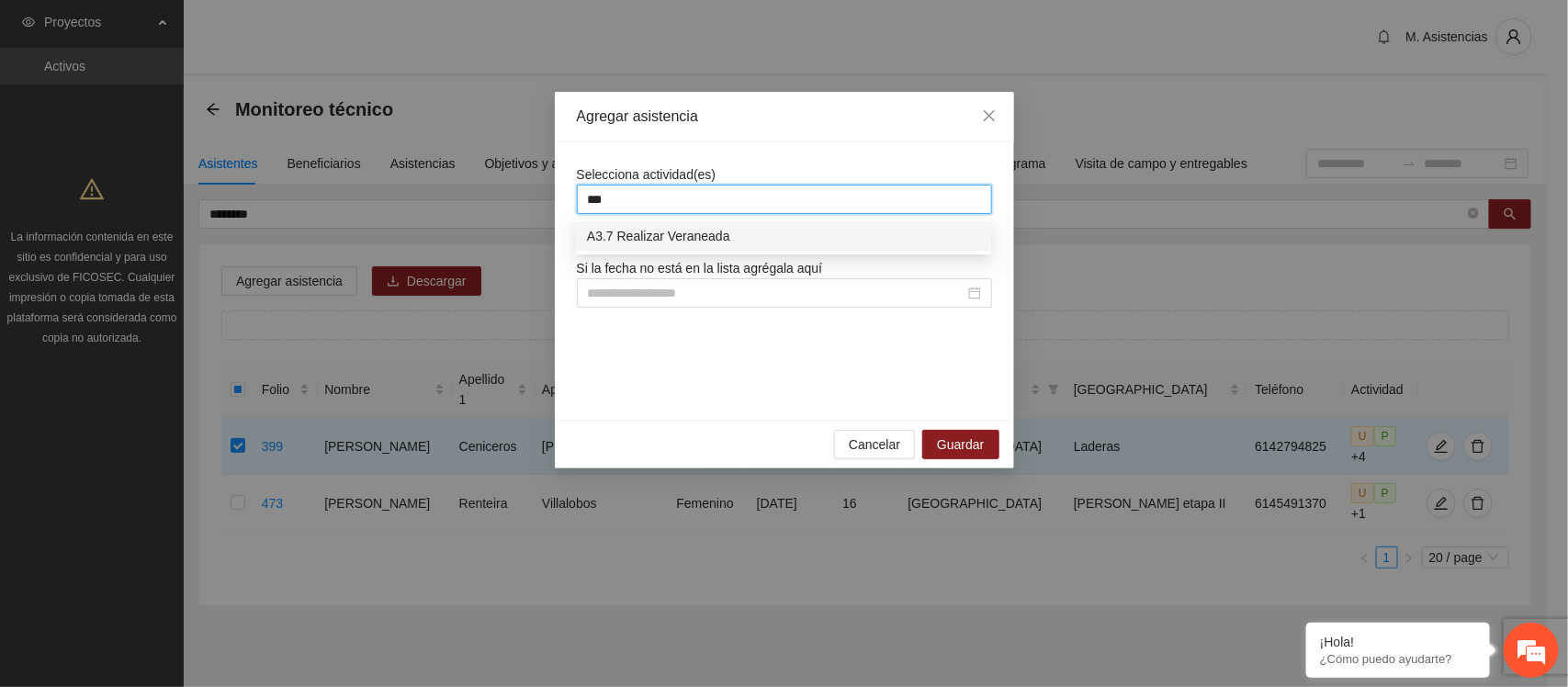 type 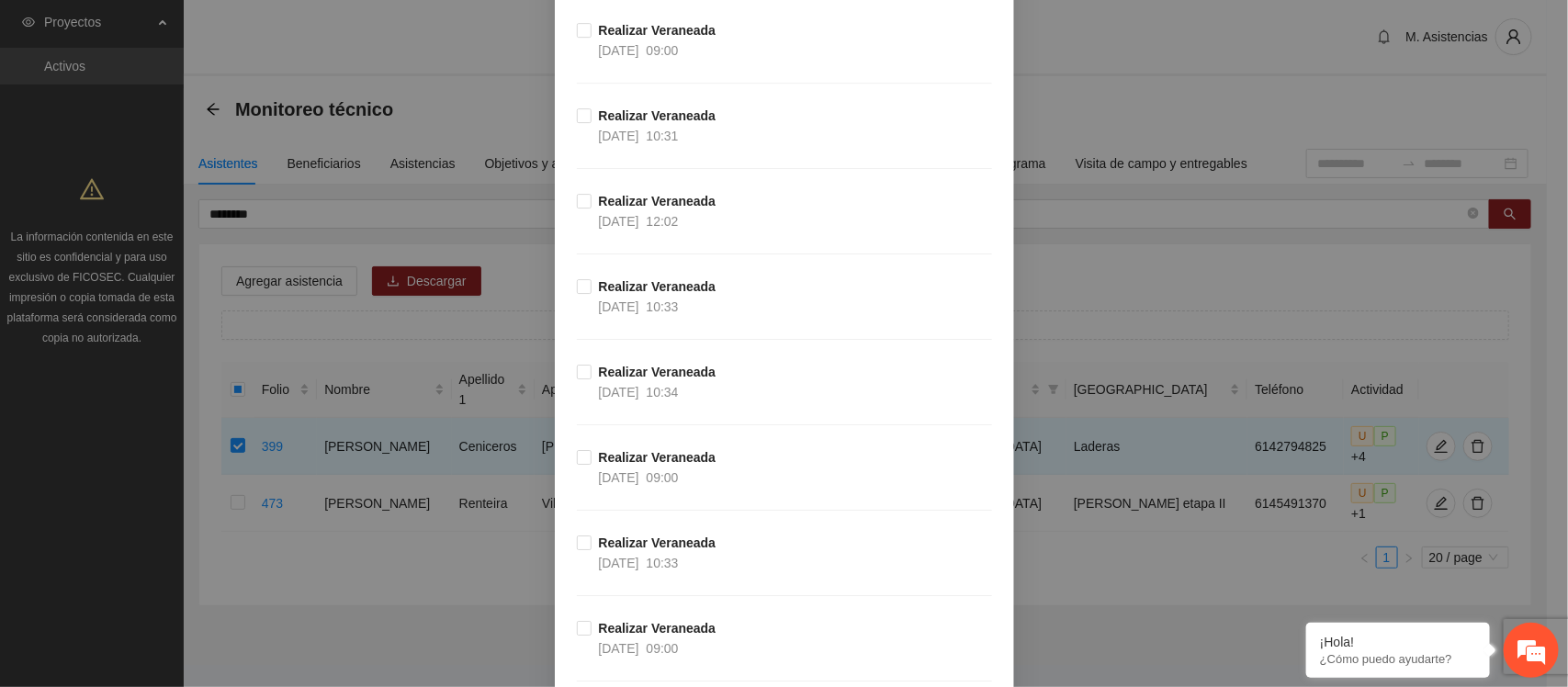 scroll, scrollTop: 2799, scrollLeft: 0, axis: vertical 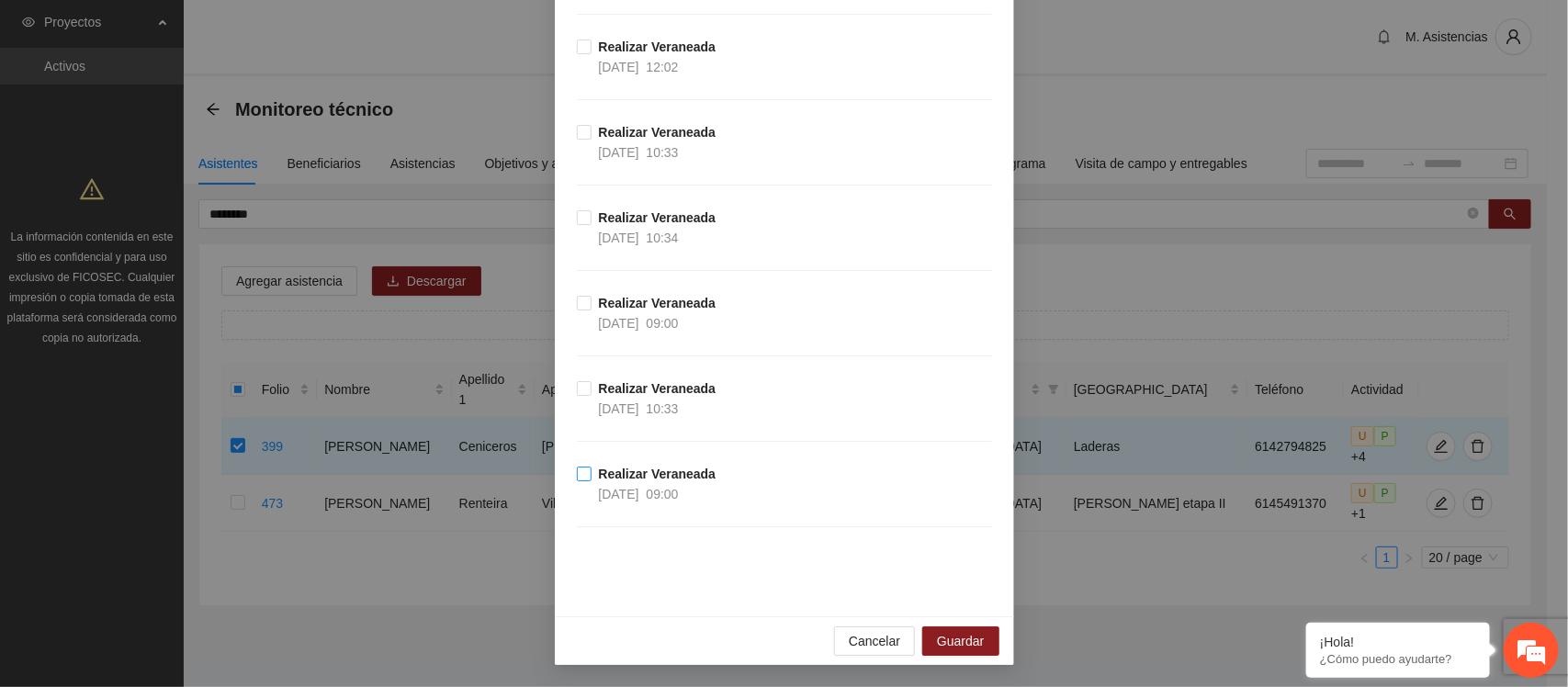 click on "Realizar Veraneada 01/07/2025 09:00" at bounding box center [658, 484] 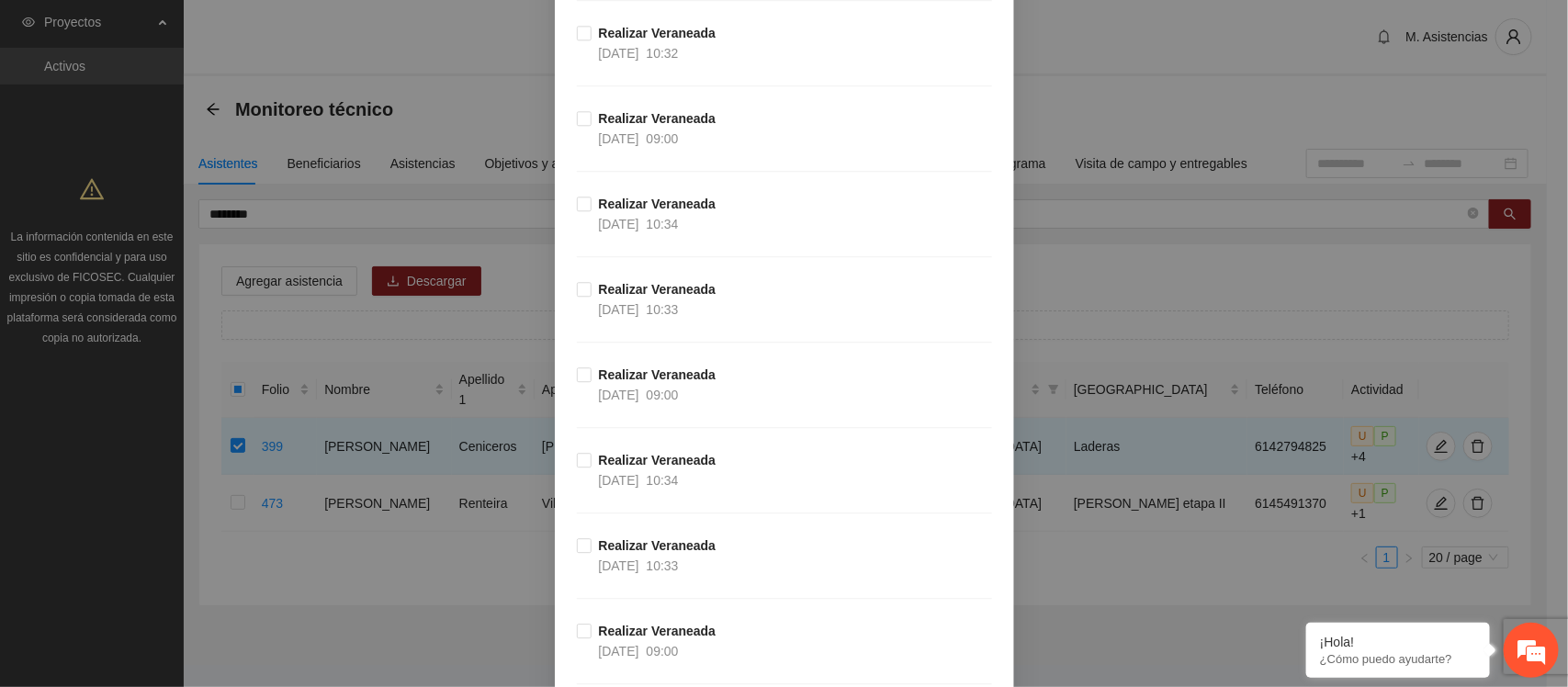 scroll, scrollTop: 2031, scrollLeft: 0, axis: vertical 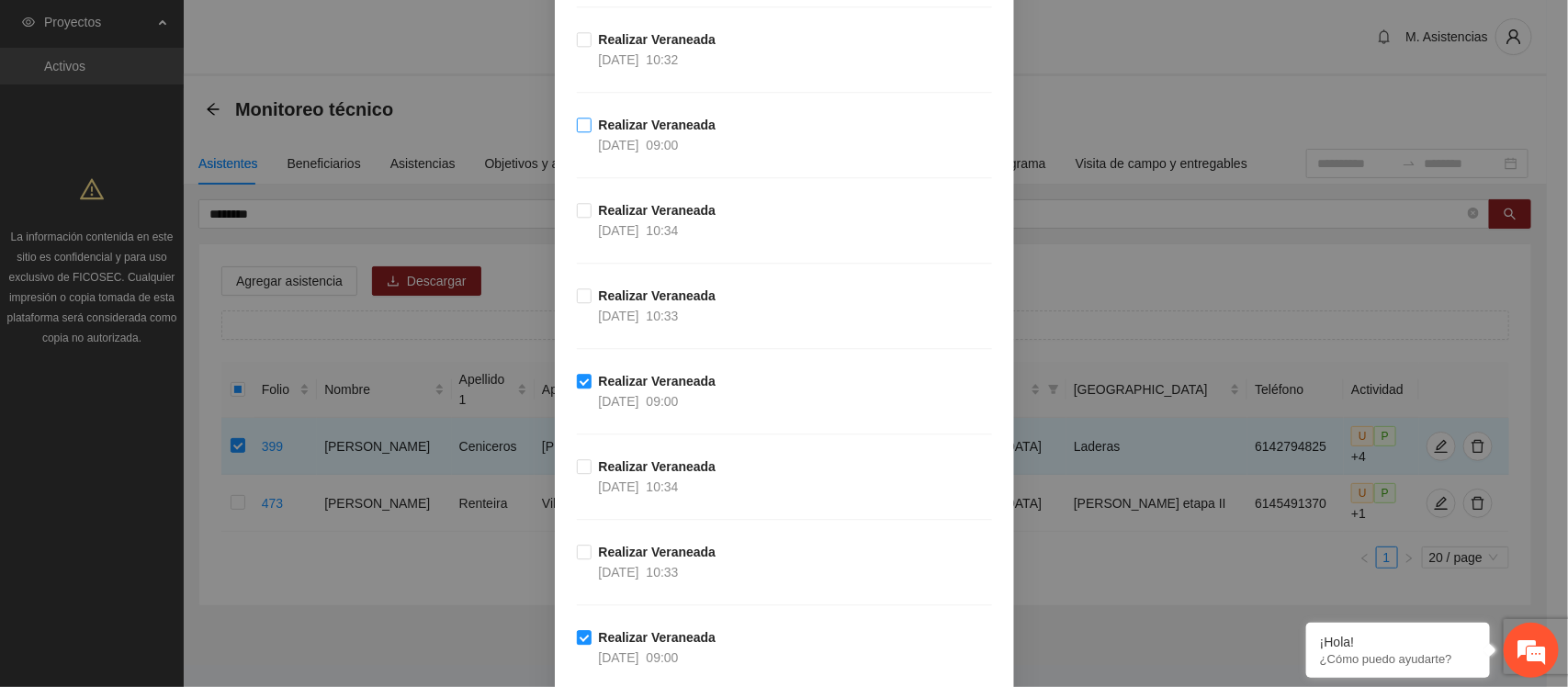 click on "Realizar Veraneada [DATE] 09:00" at bounding box center [650, 135] 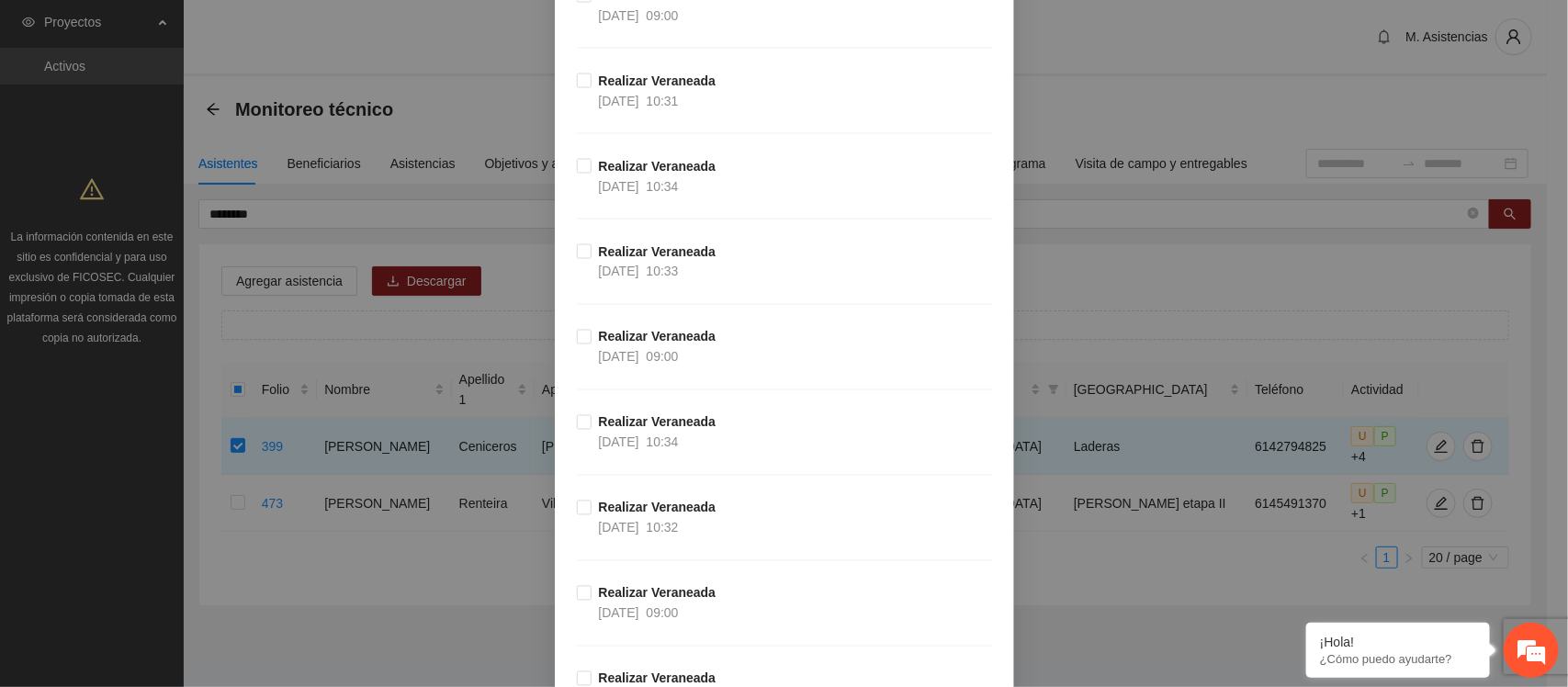 scroll, scrollTop: 1301, scrollLeft: 0, axis: vertical 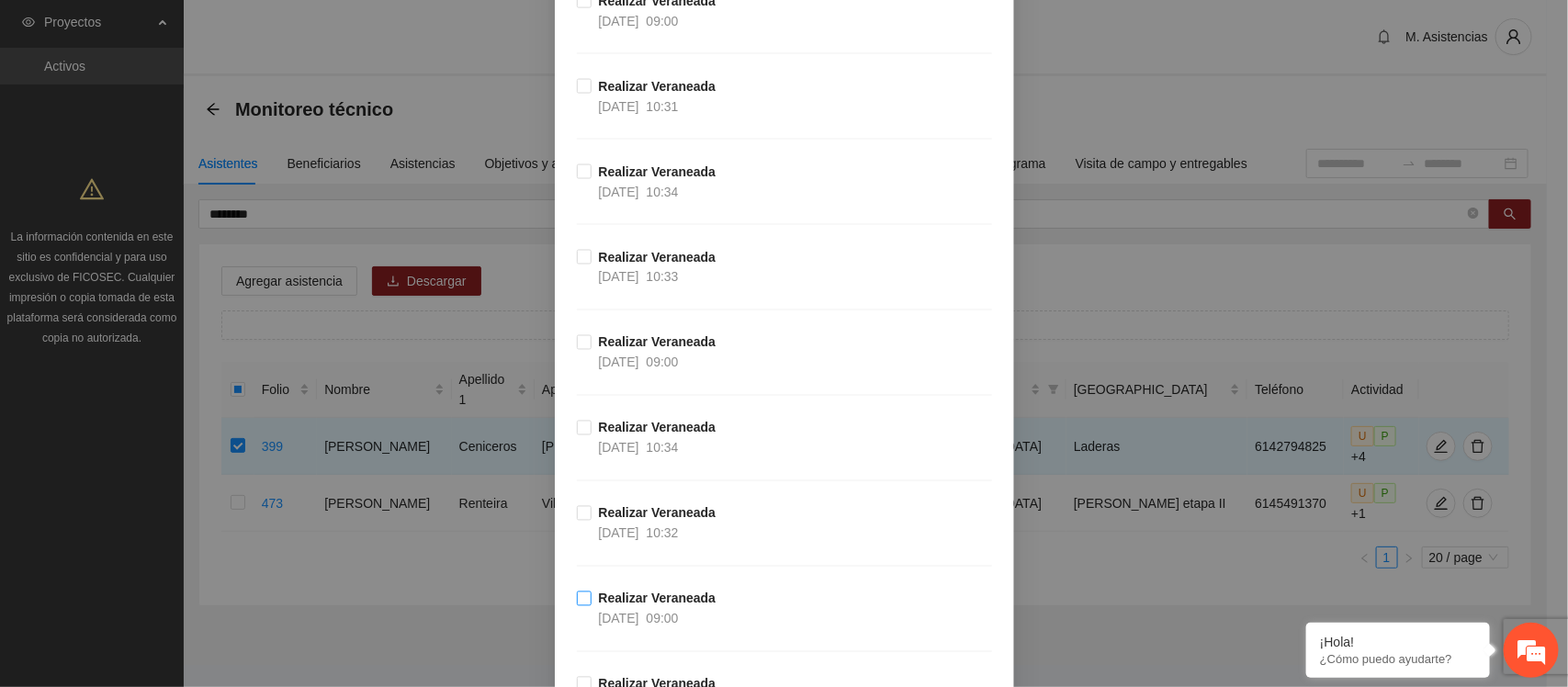 click on "Realizar Veraneada [DATE] 09:00" at bounding box center (658, 609) 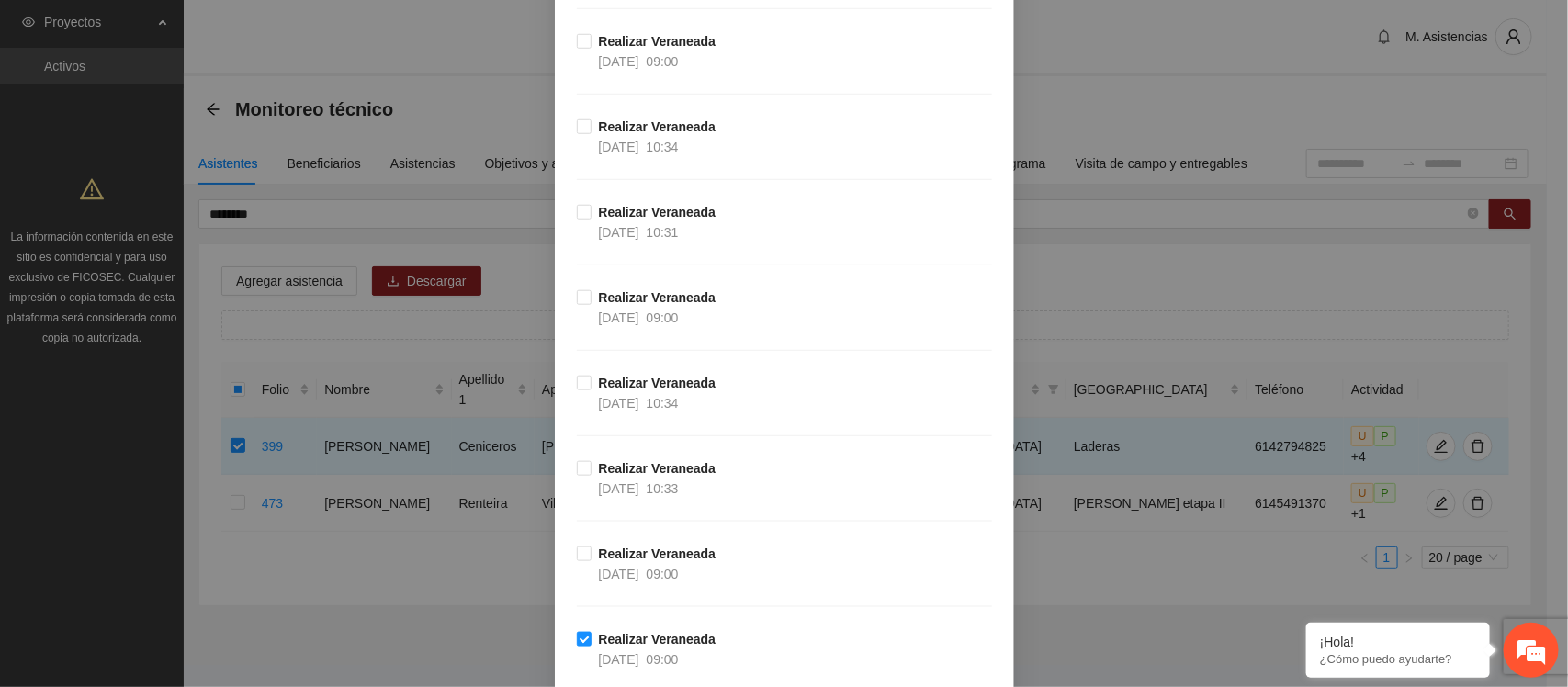 scroll, scrollTop: 657, scrollLeft: 0, axis: vertical 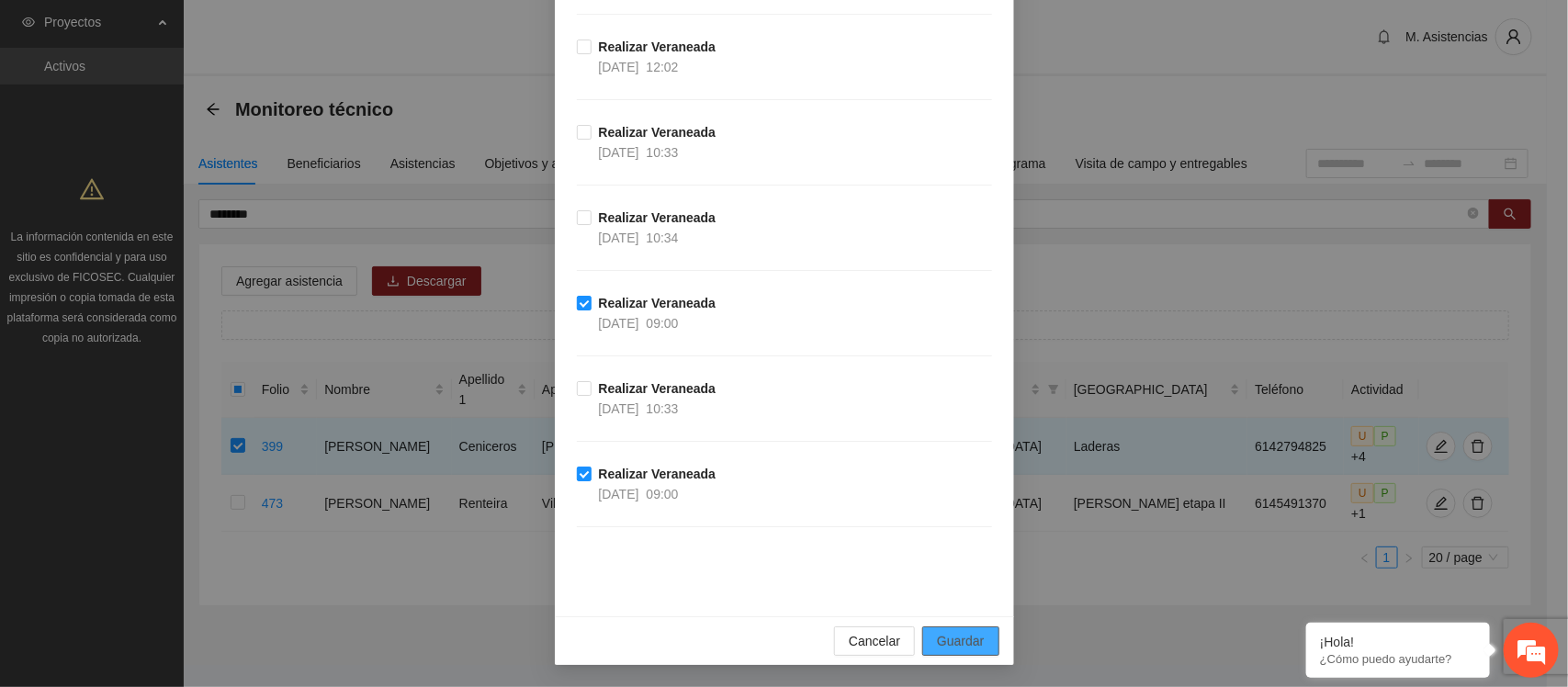 click on "Guardar" at bounding box center (960, 641) 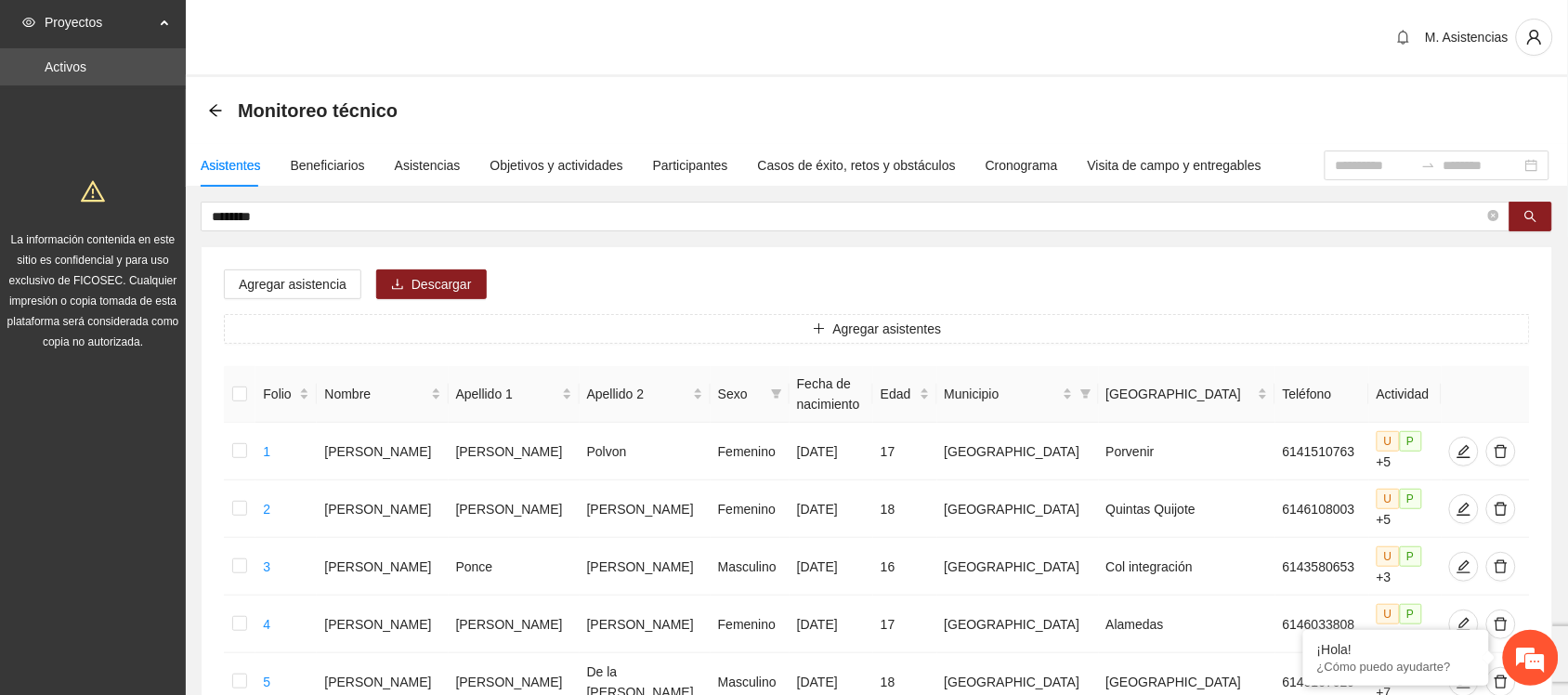 click on "M. Asistencias" at bounding box center [877, 38] 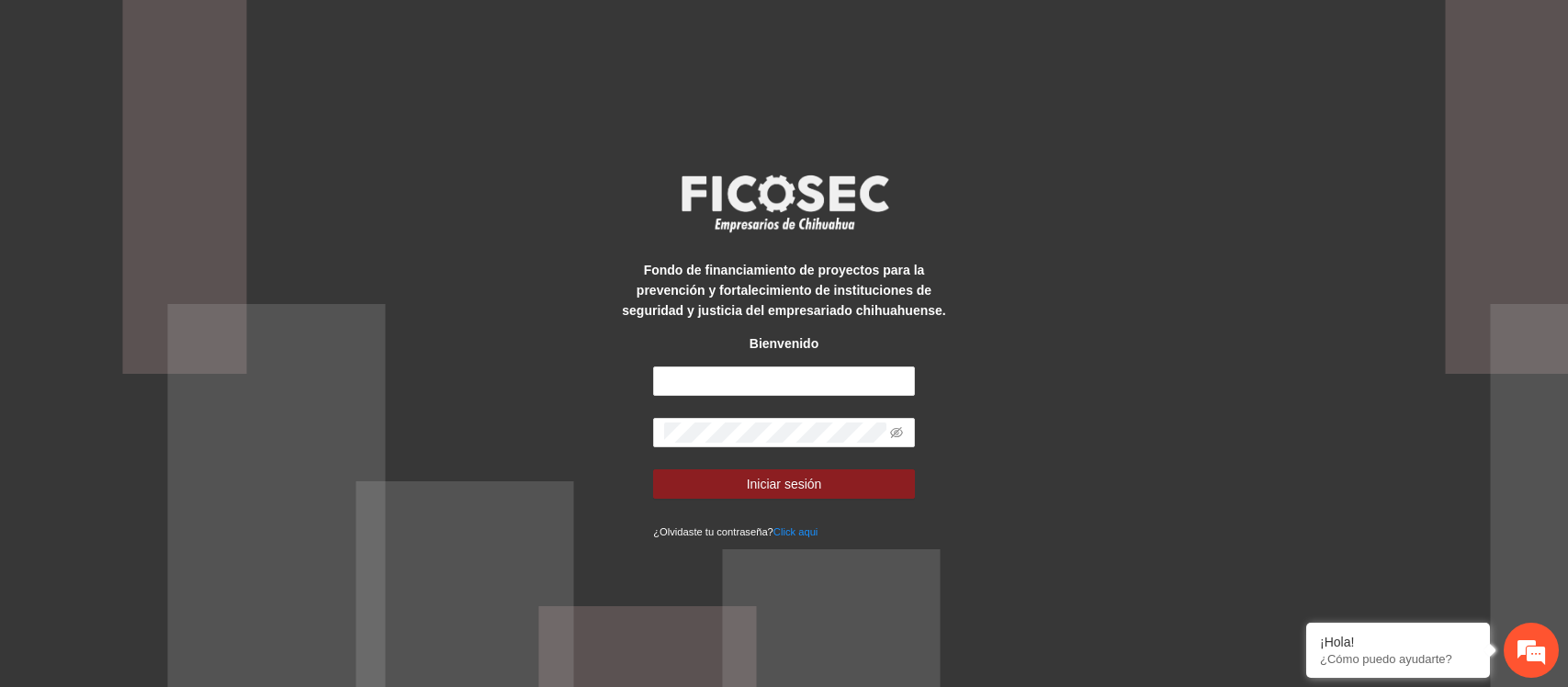 scroll, scrollTop: 0, scrollLeft: 0, axis: both 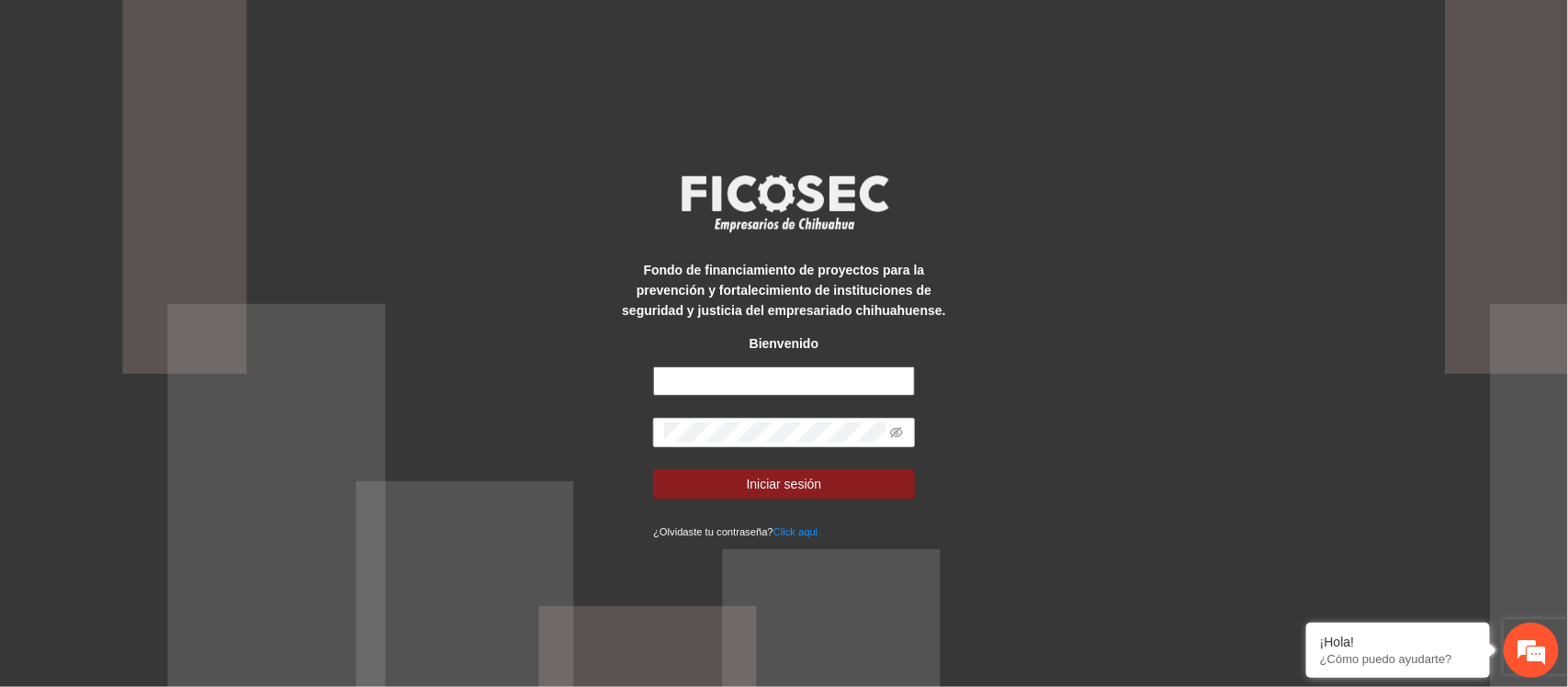 type on "**********" 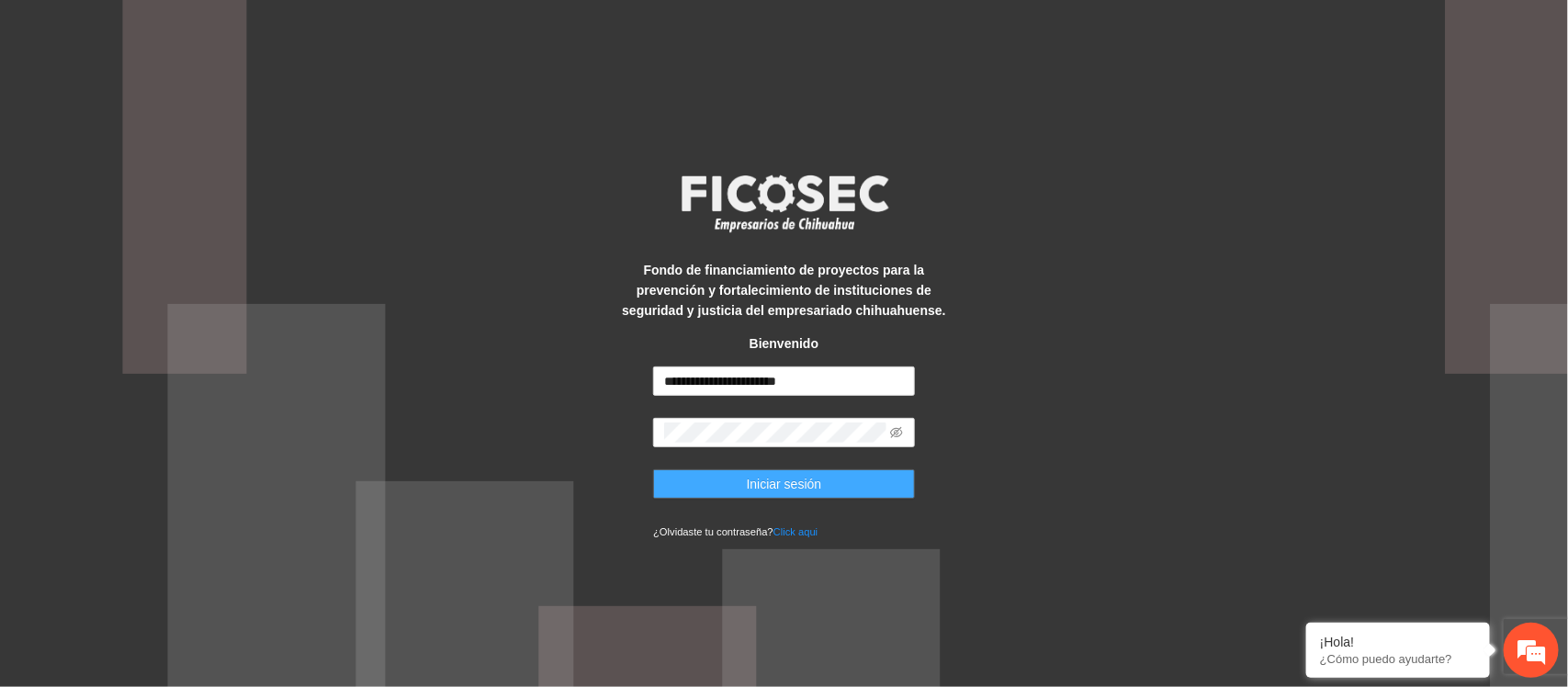 scroll, scrollTop: 0, scrollLeft: 0, axis: both 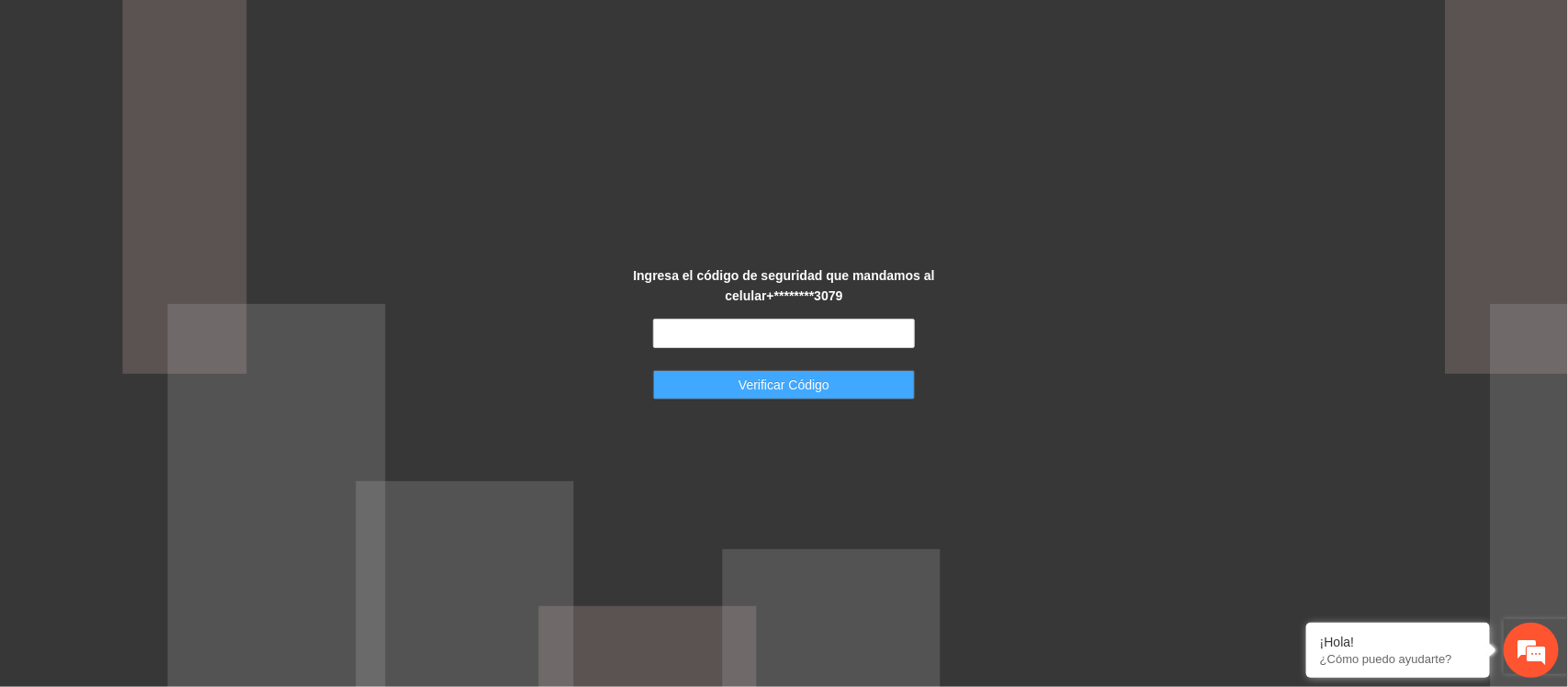 click on "Verificar Código" at bounding box center (784, 385) 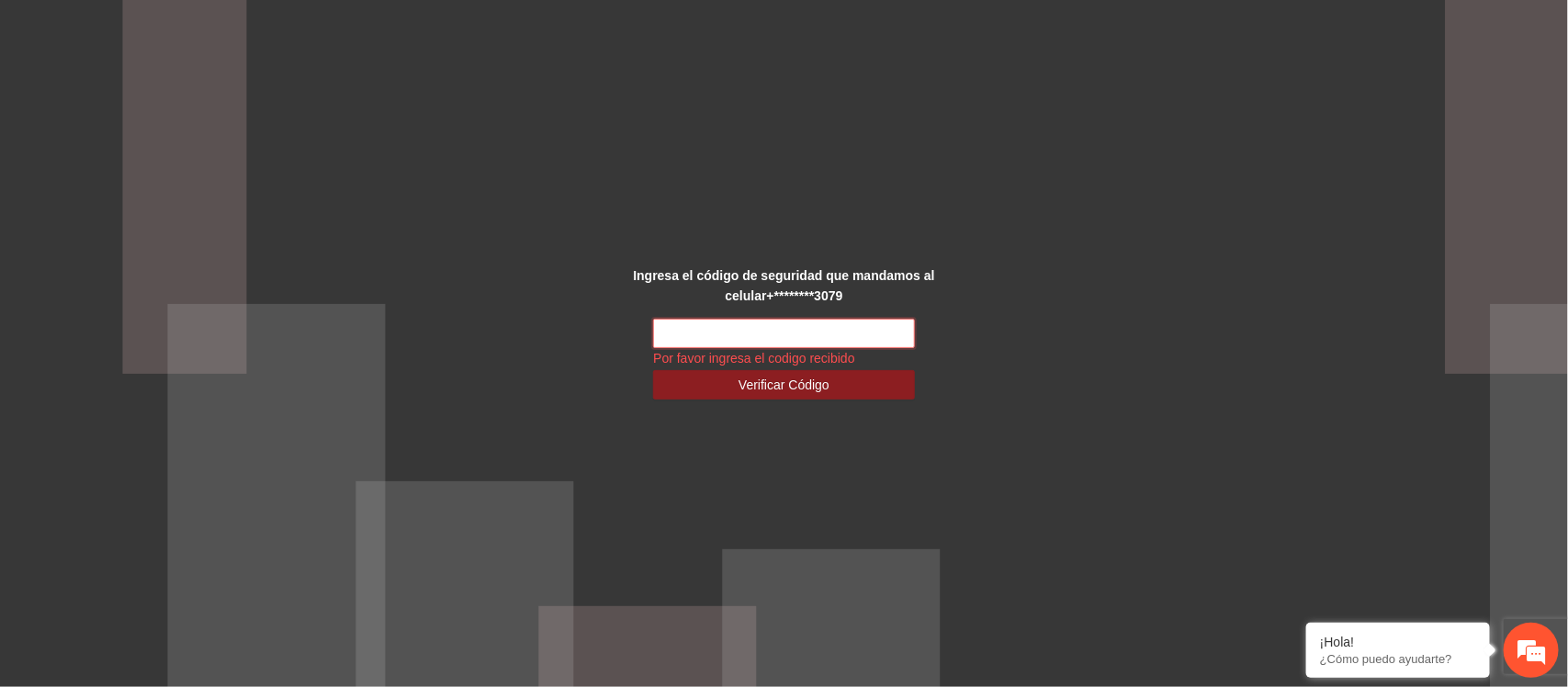 click at bounding box center [784, 333] 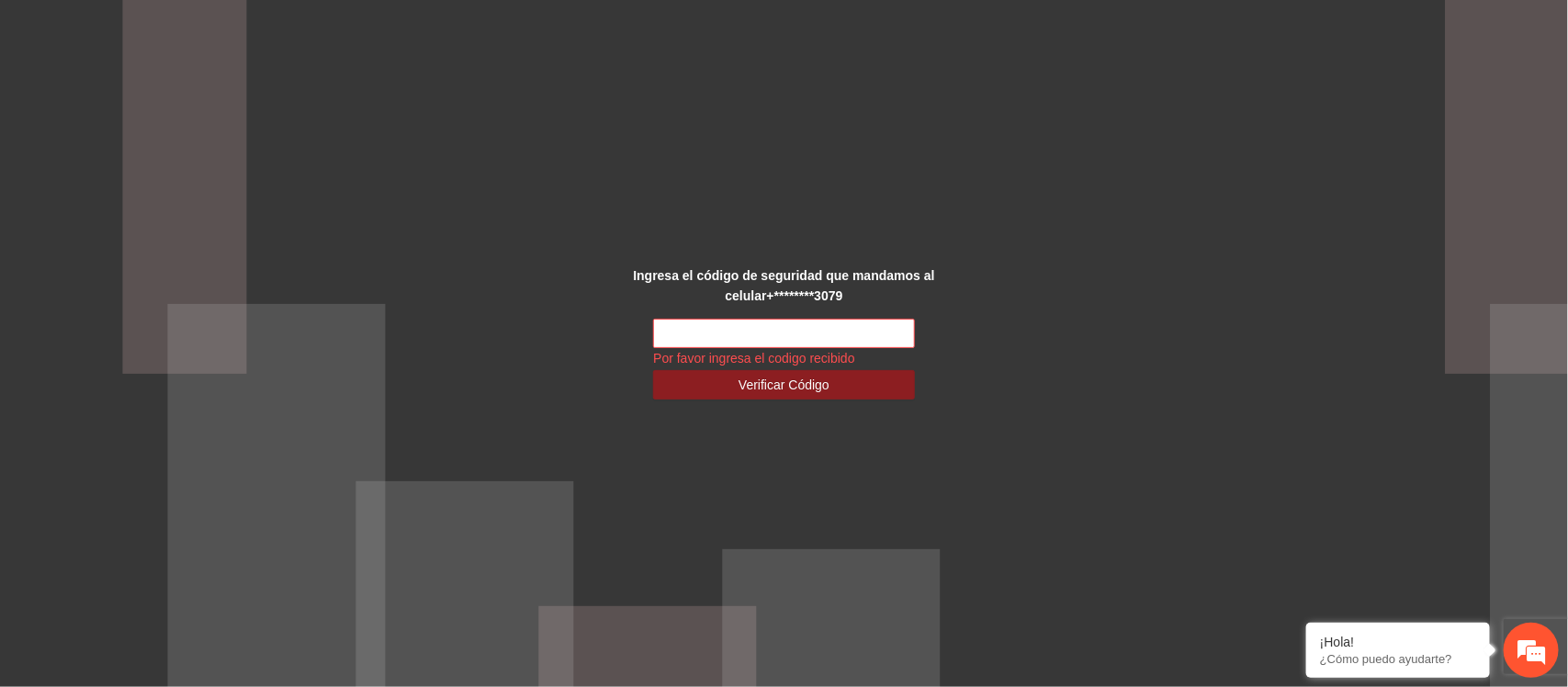 click on "Ingresa el código de seguridad que mandamos al celular  +********3079 Por favor ingresa el codigo recibido Verificar Código" at bounding box center [784, 344] 